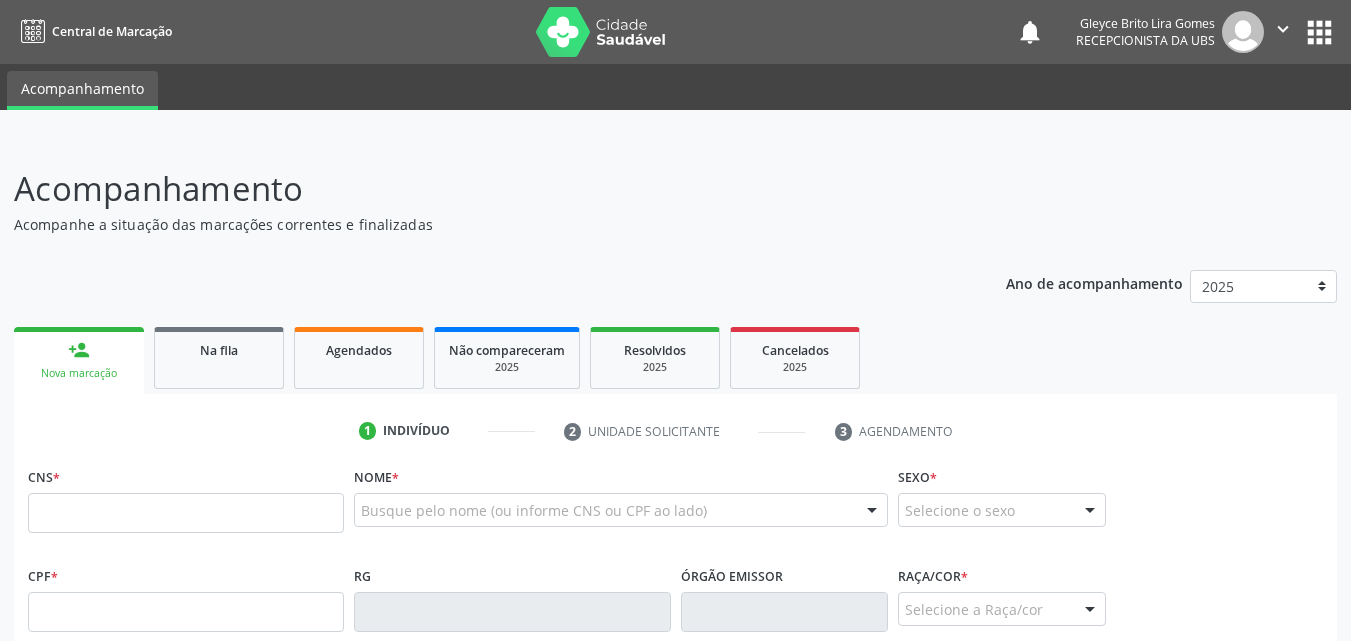 scroll, scrollTop: 254, scrollLeft: 0, axis: vertical 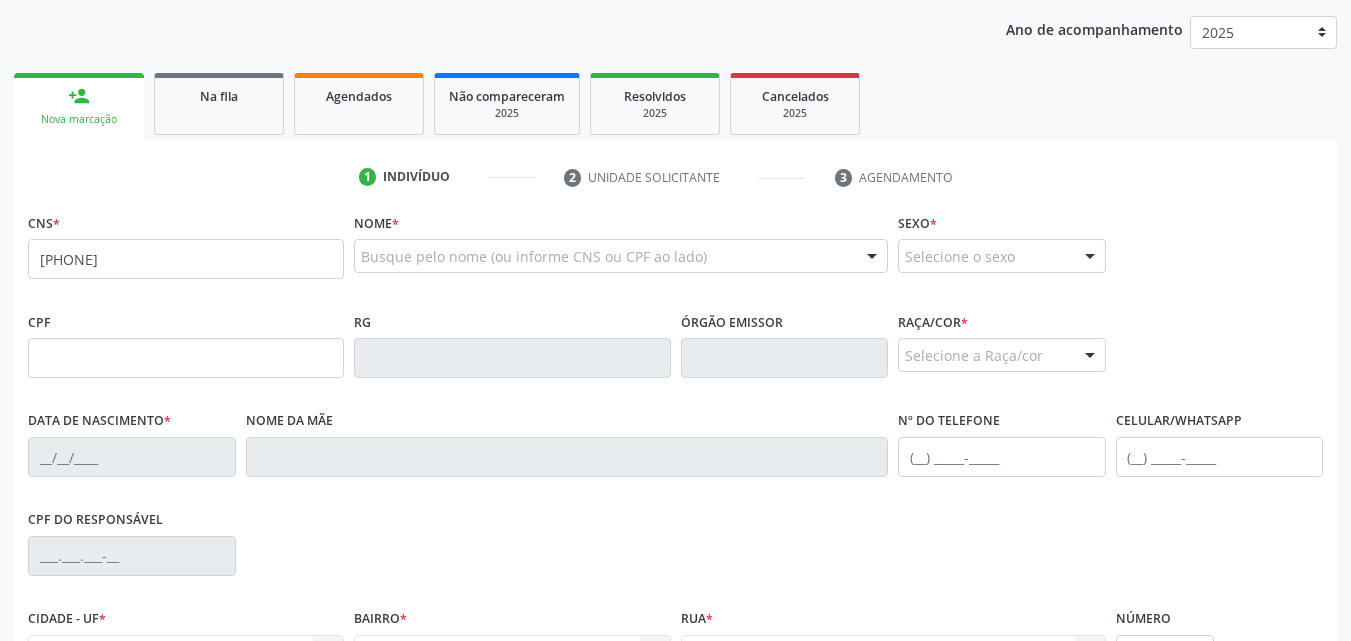 type on "[PHONE]" 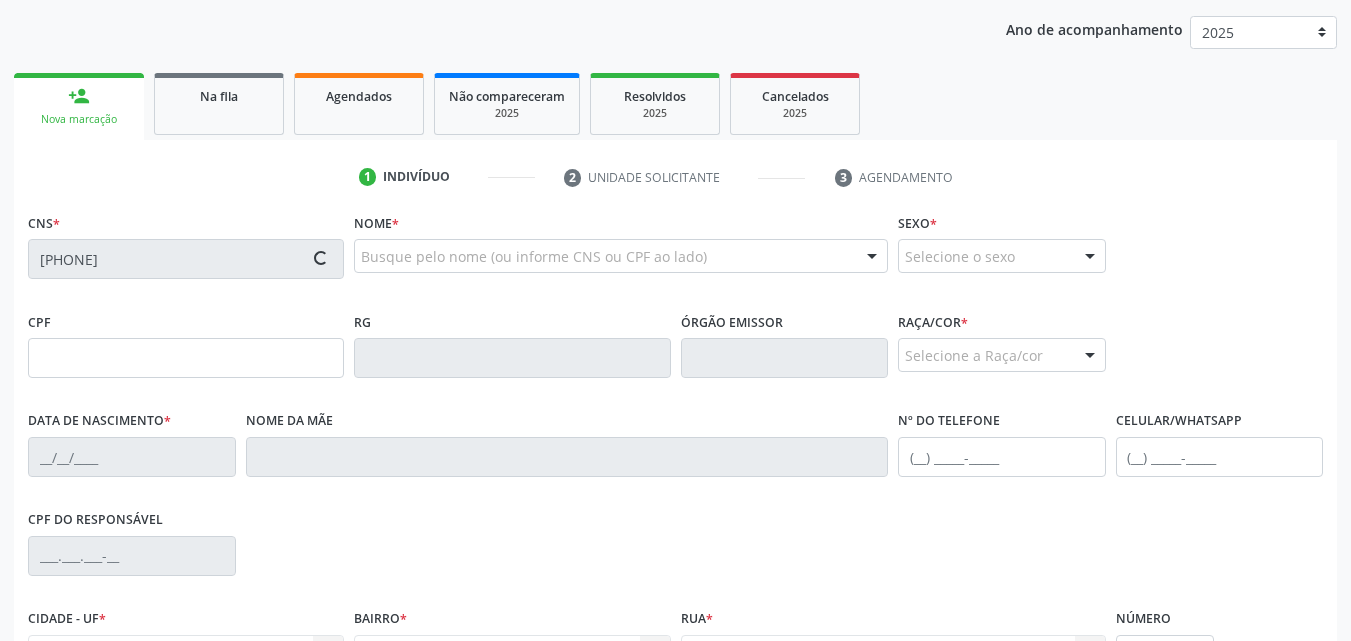 type on "[CPF_NUMBER]" 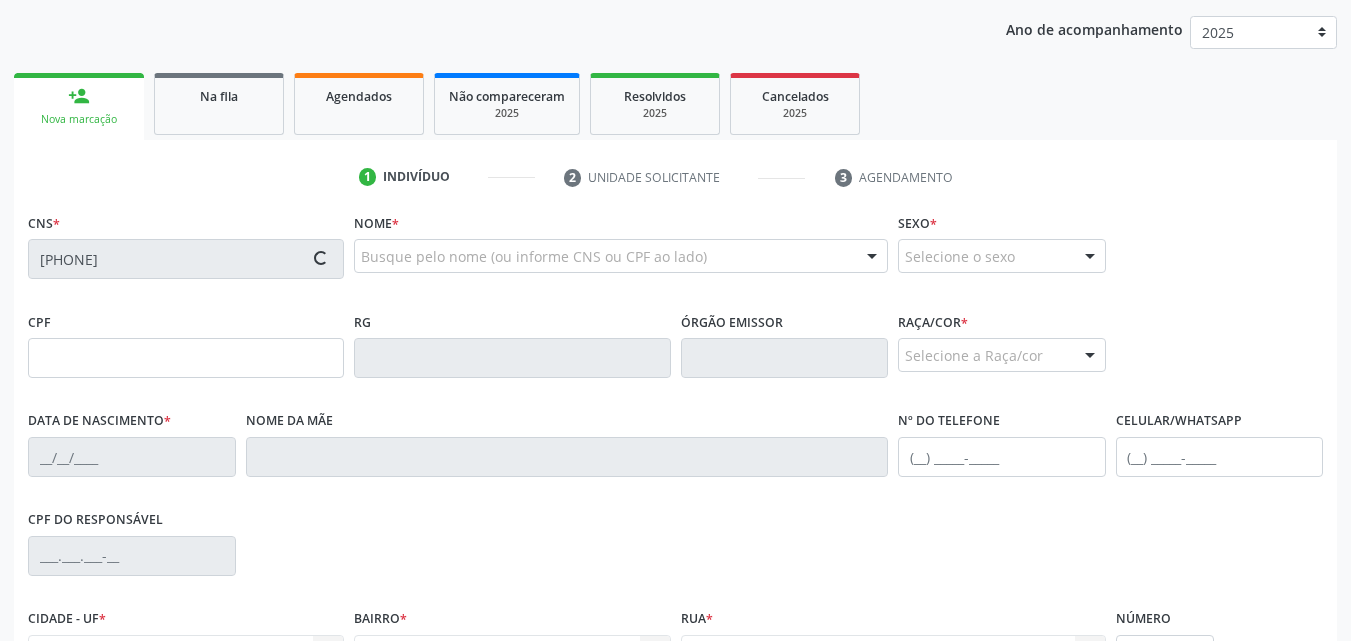 type on "[DATE]" 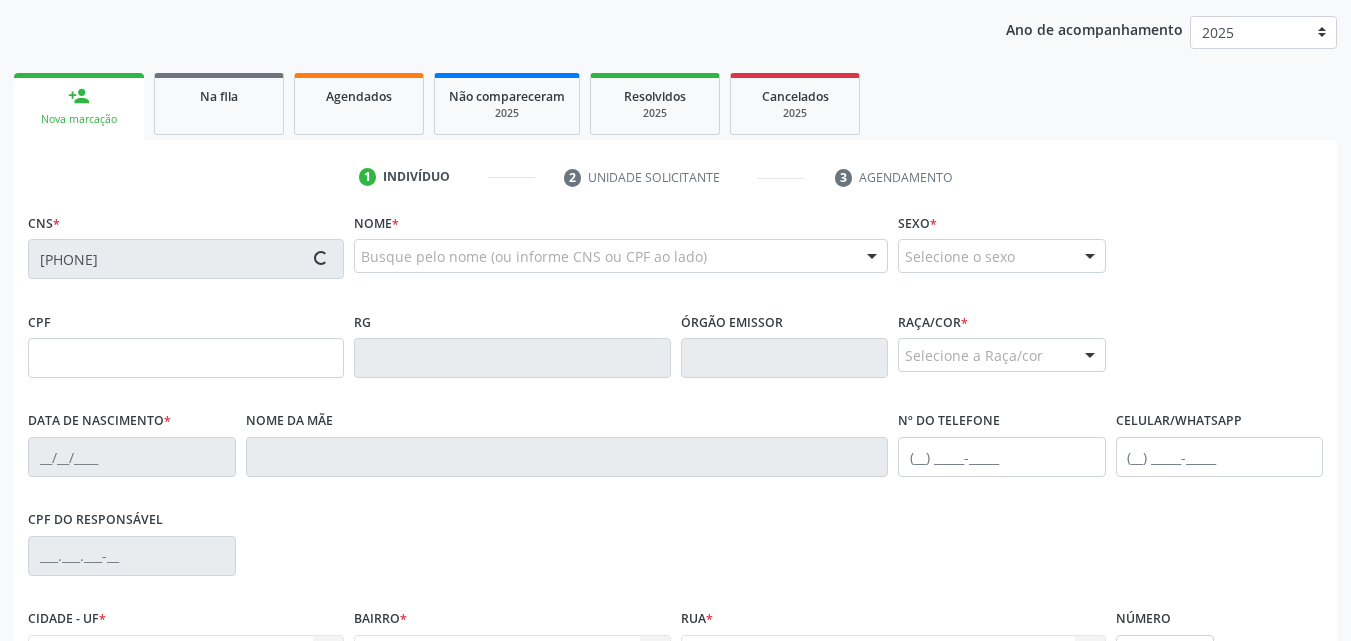 type on "[FIRST] [LAST] [LAST] da [LAST]" 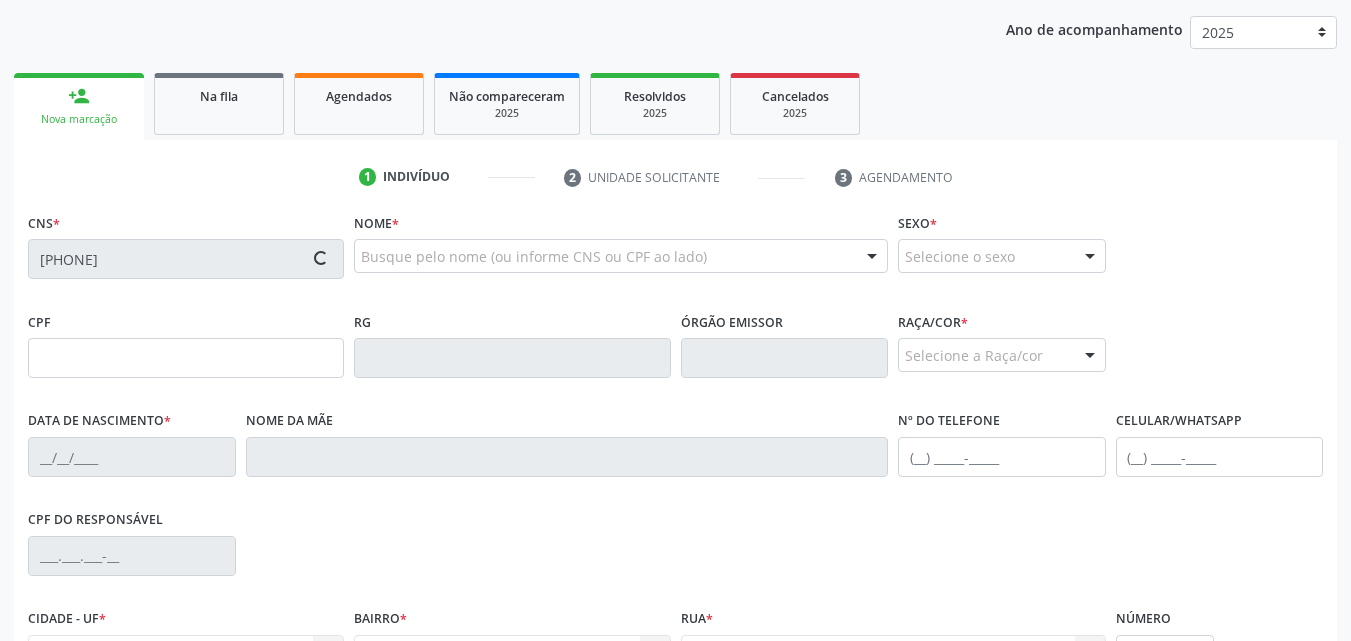 type on "[PHONE]" 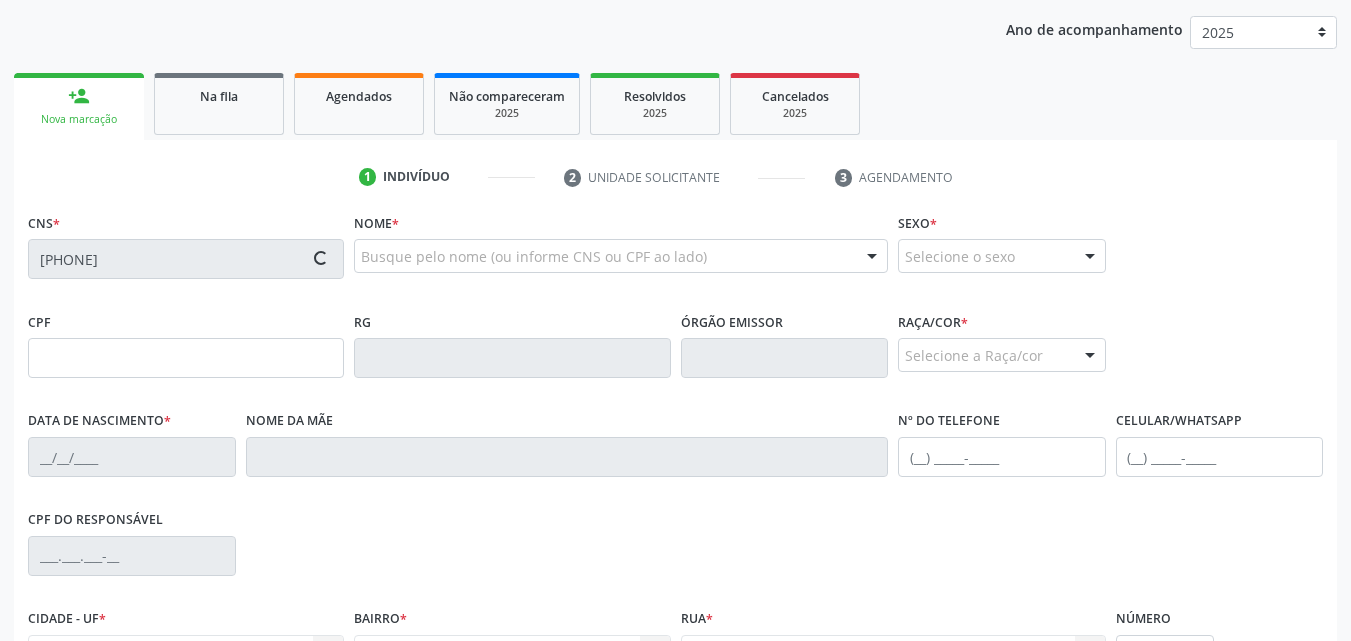 type on "[PHONE]" 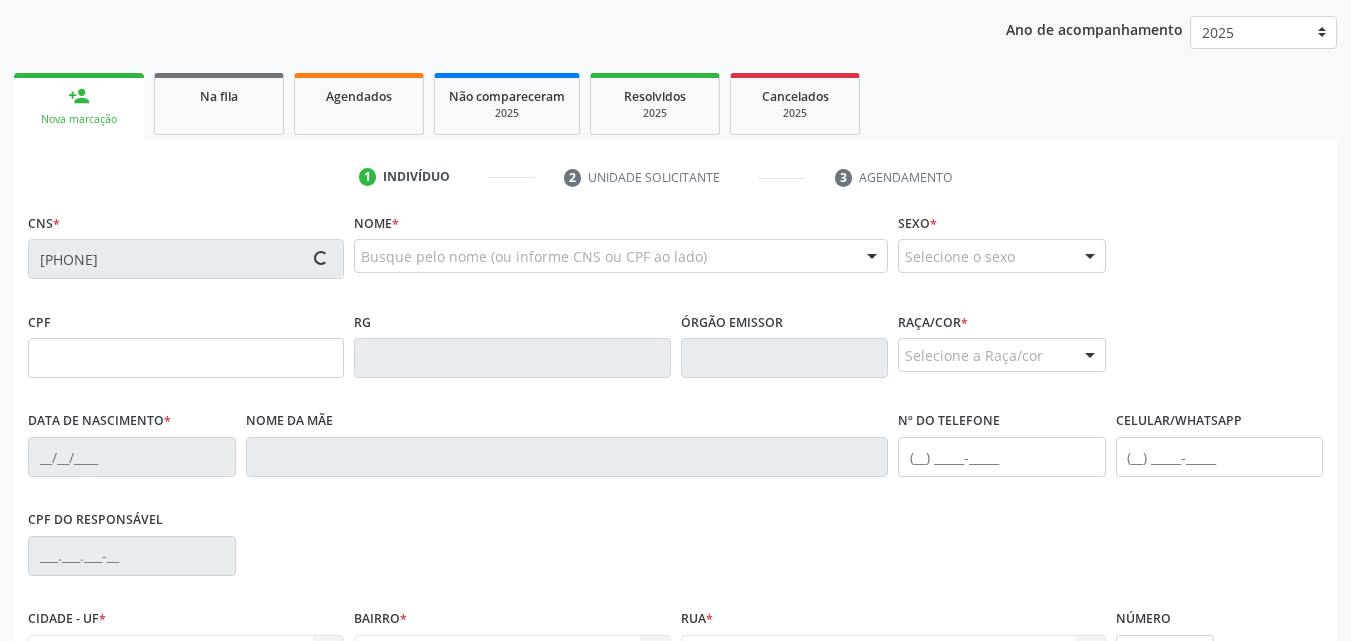 type on "S/N" 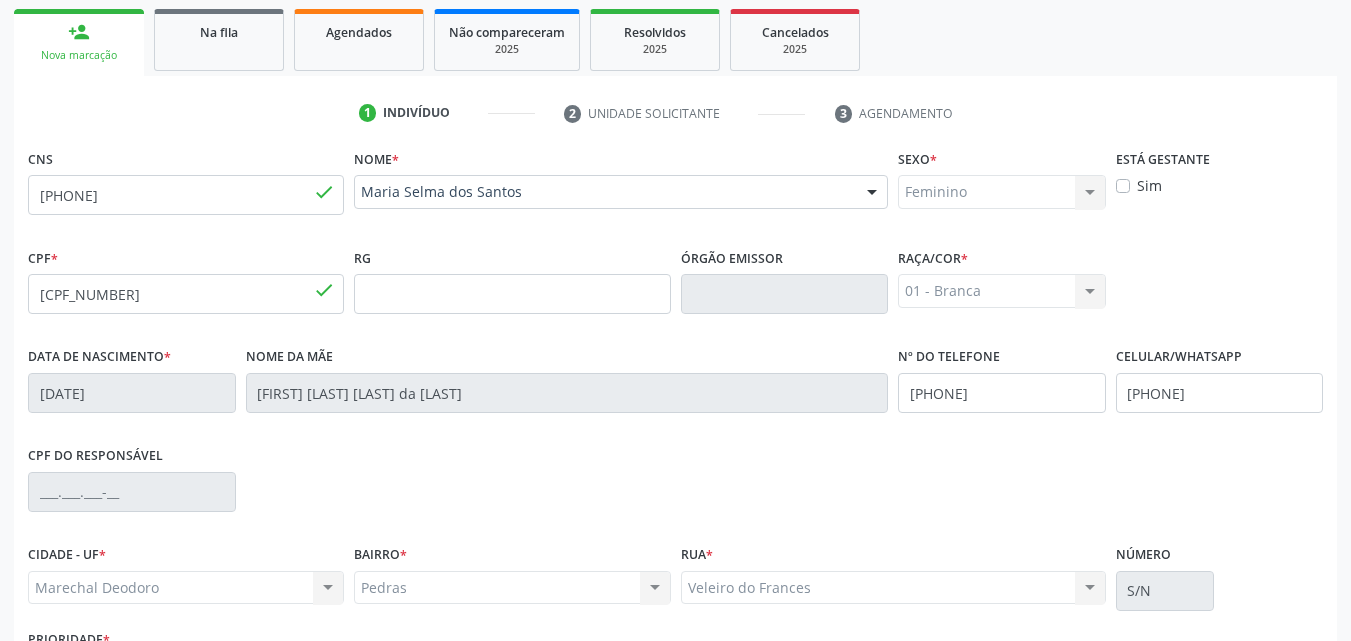scroll, scrollTop: 471, scrollLeft: 0, axis: vertical 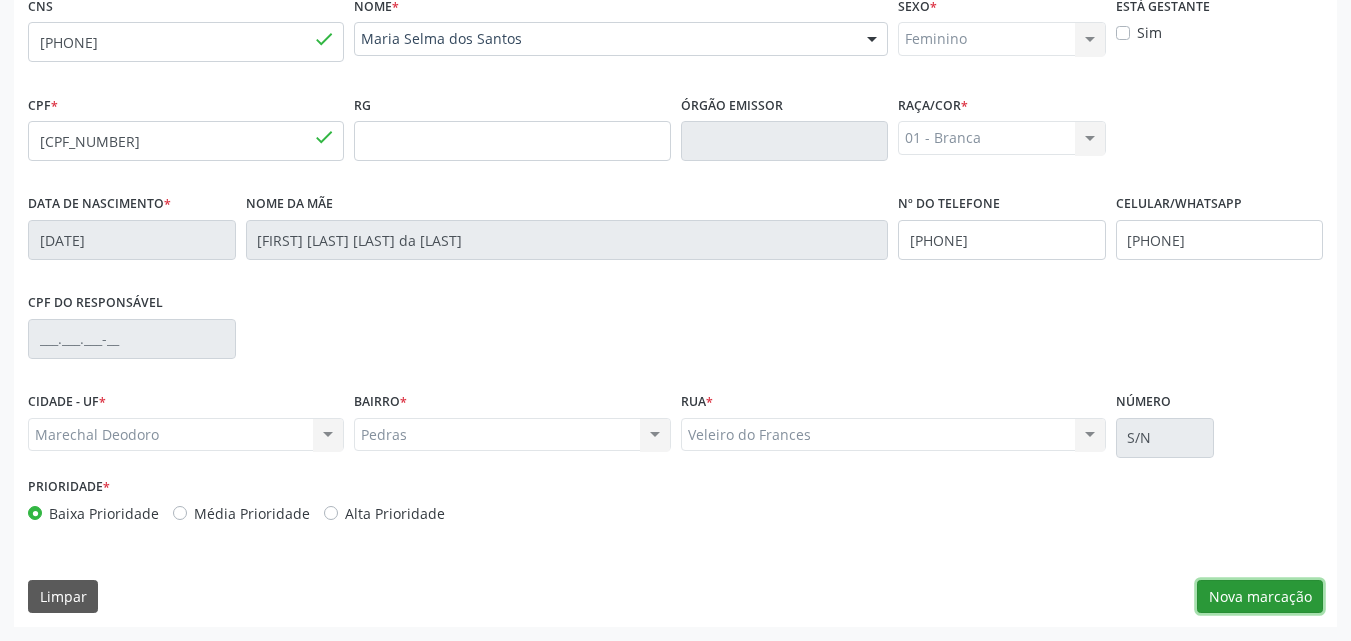 click on "Nova marcação" at bounding box center [1260, 597] 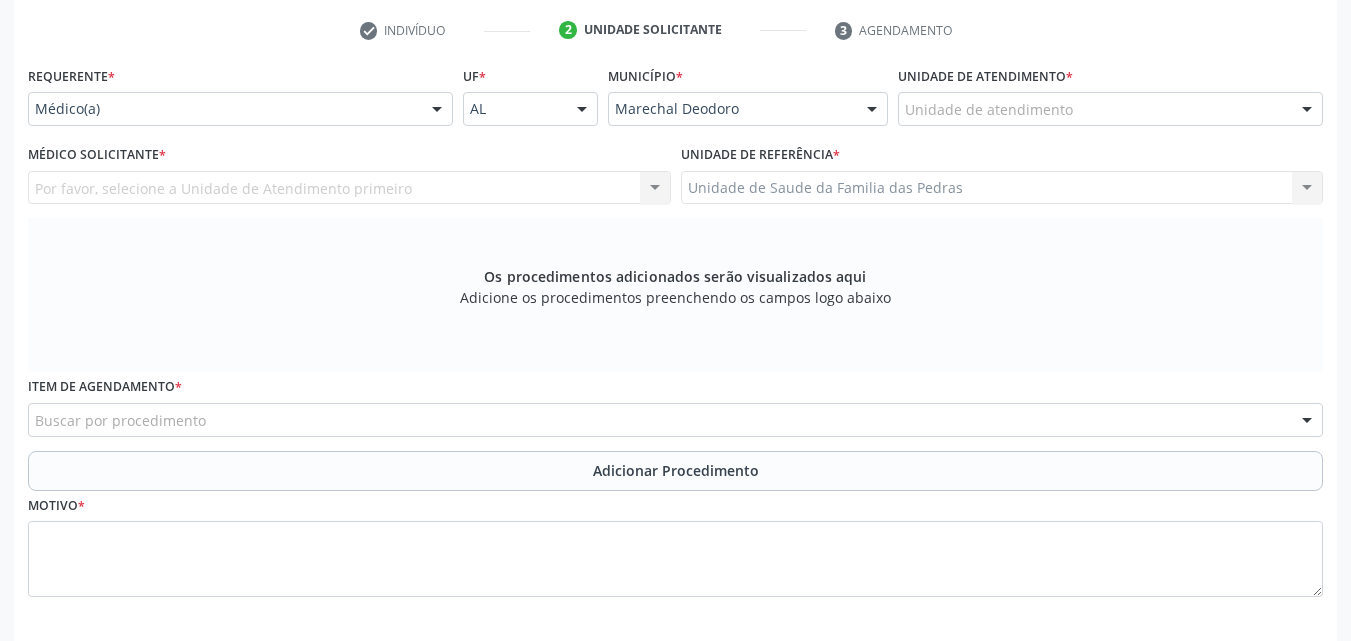 scroll, scrollTop: 371, scrollLeft: 0, axis: vertical 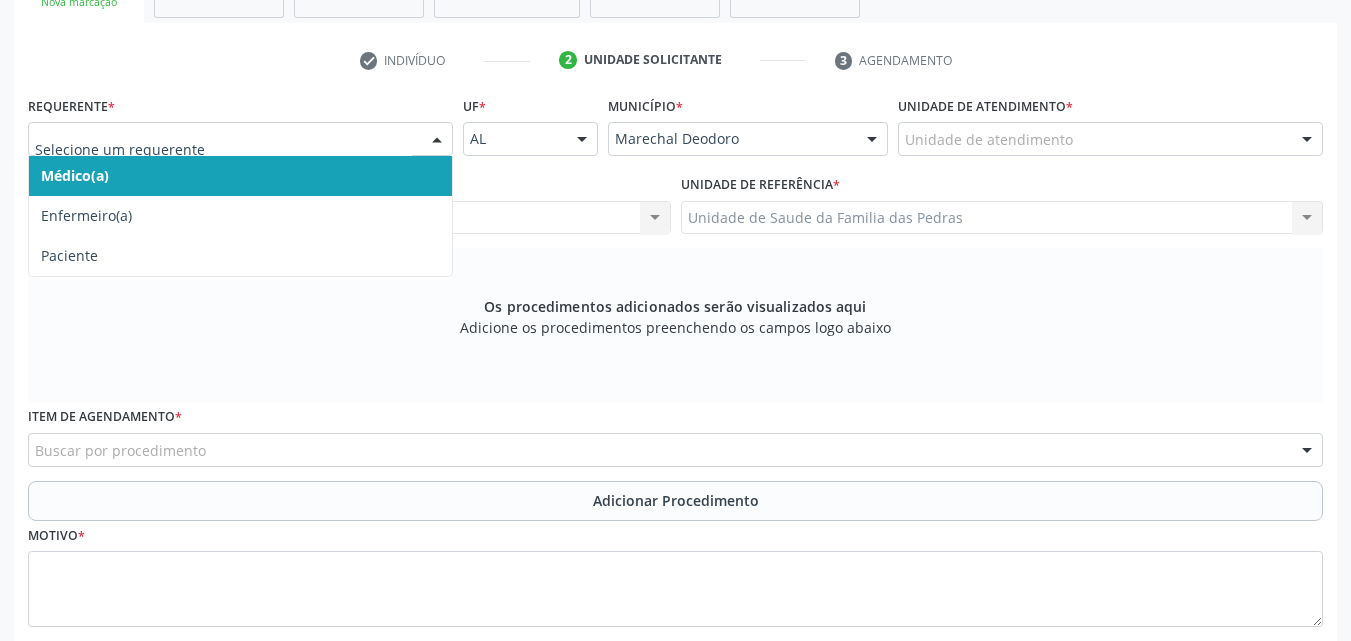 click at bounding box center [437, 140] 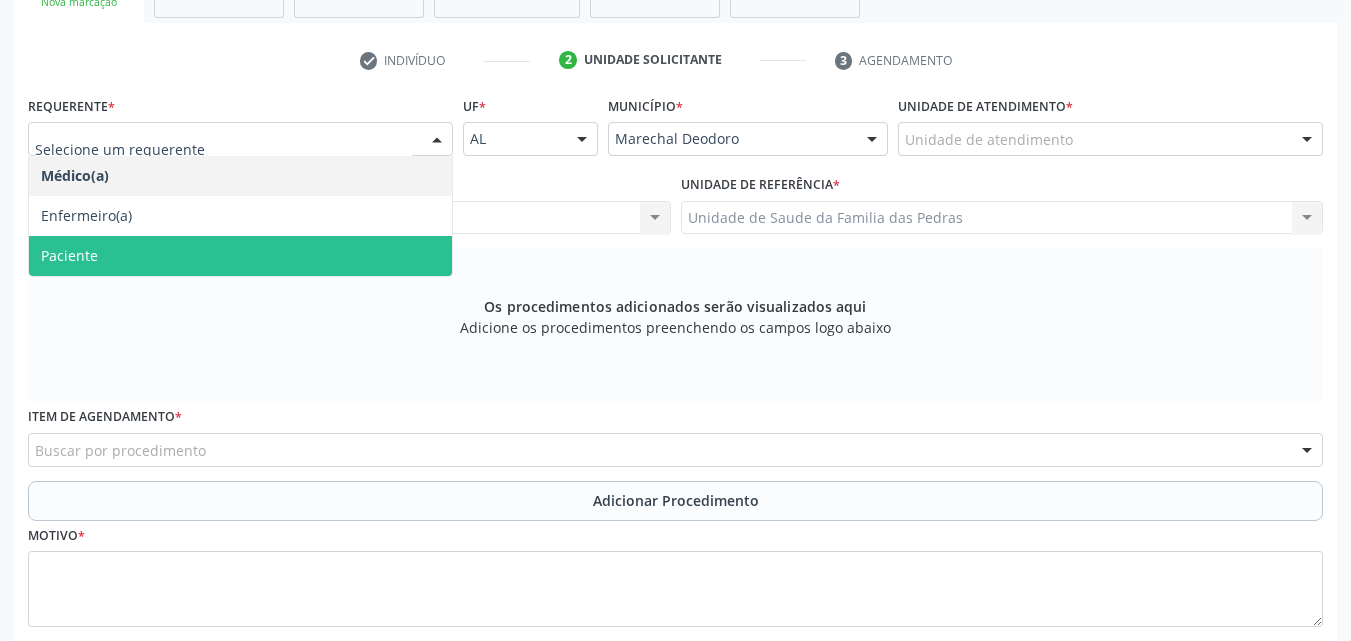 click on "Paciente" at bounding box center [240, 256] 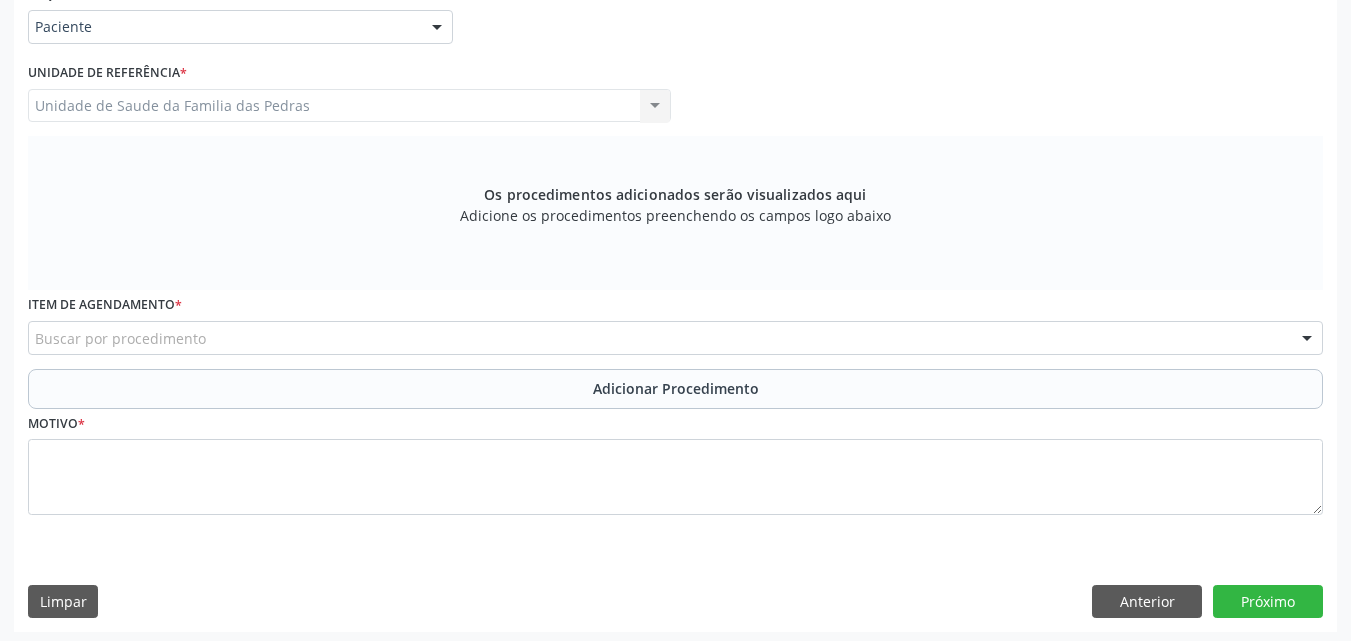 scroll, scrollTop: 488, scrollLeft: 0, axis: vertical 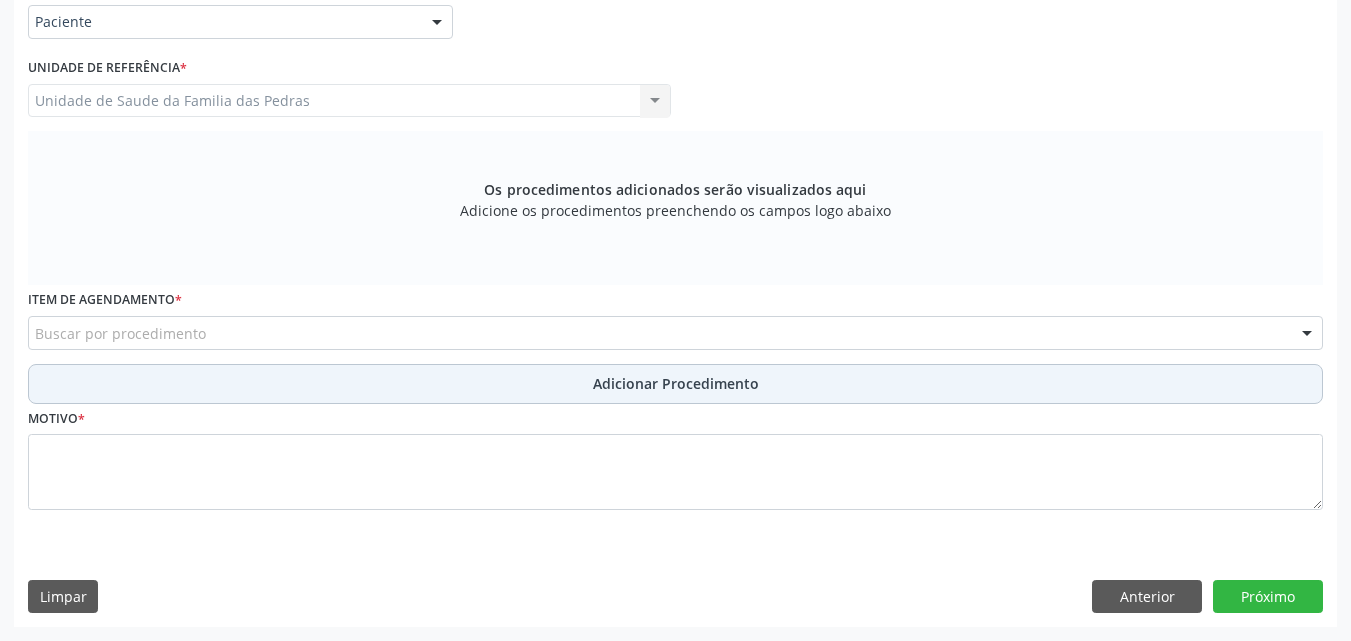 click on "Adicionar Procedimento" at bounding box center (675, 384) 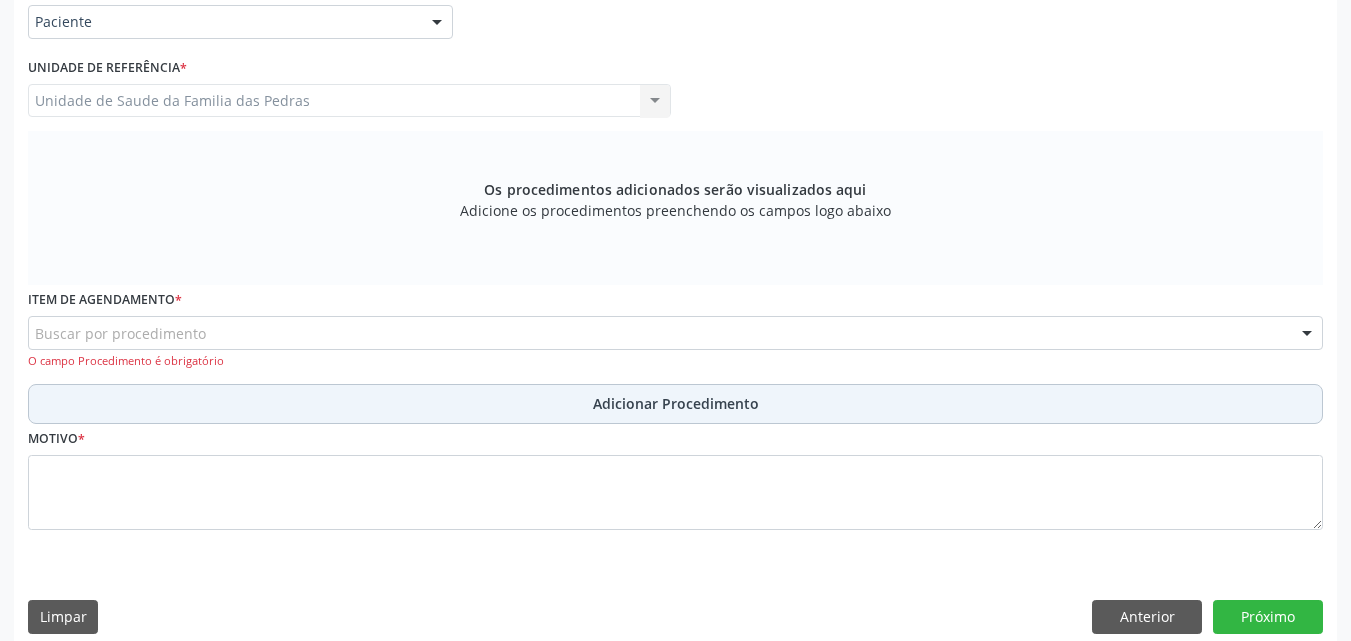 type 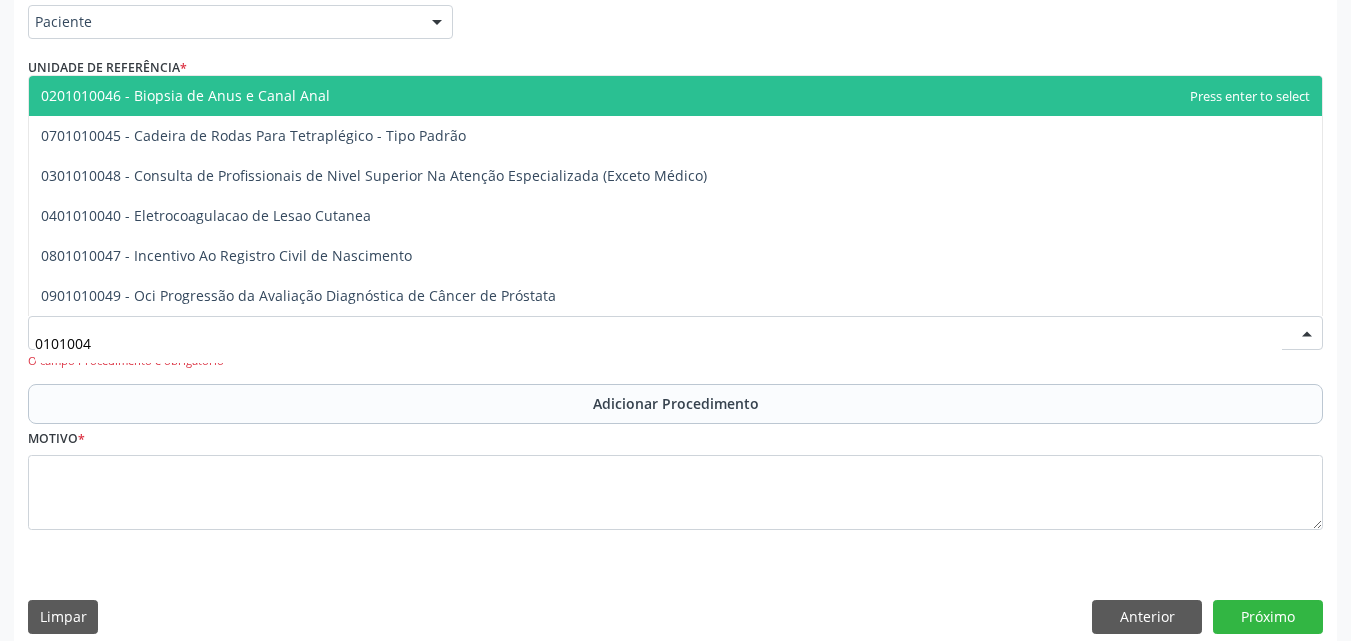 type on "01010048" 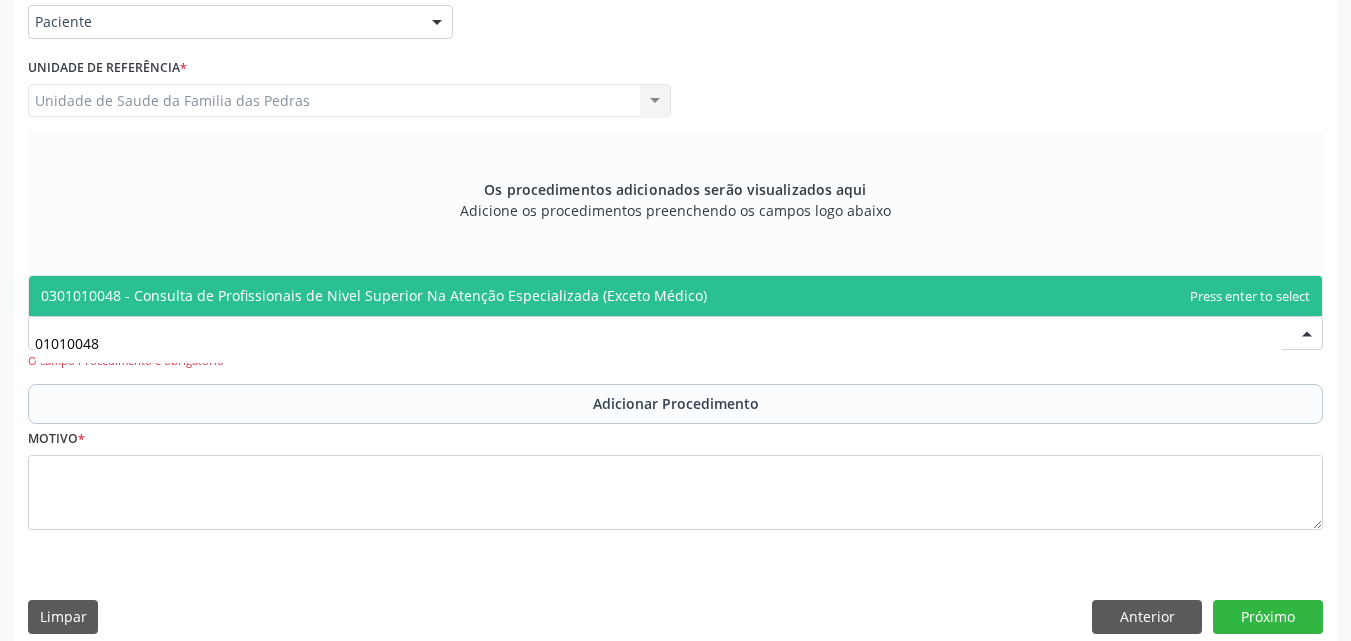 click on "0301010048 - Consulta de Profissionais de Nivel Superior Na Atenção Especializada (Exceto Médico)" at bounding box center [374, 295] 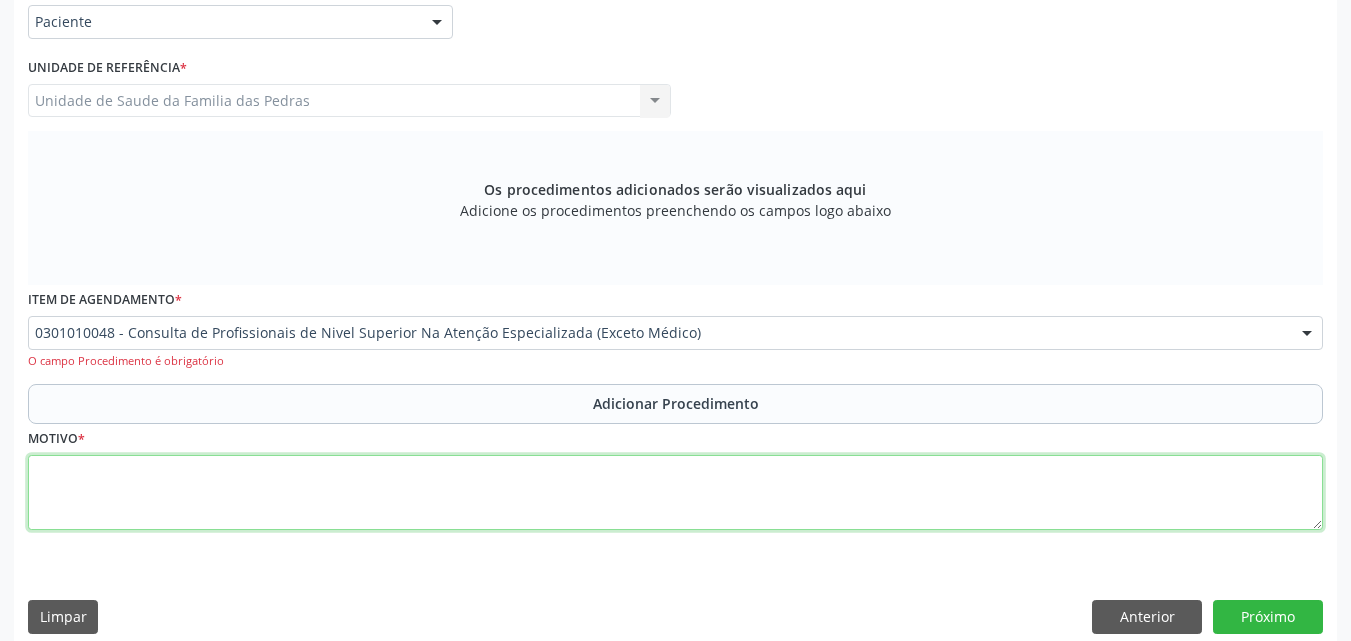 click at bounding box center [675, 493] 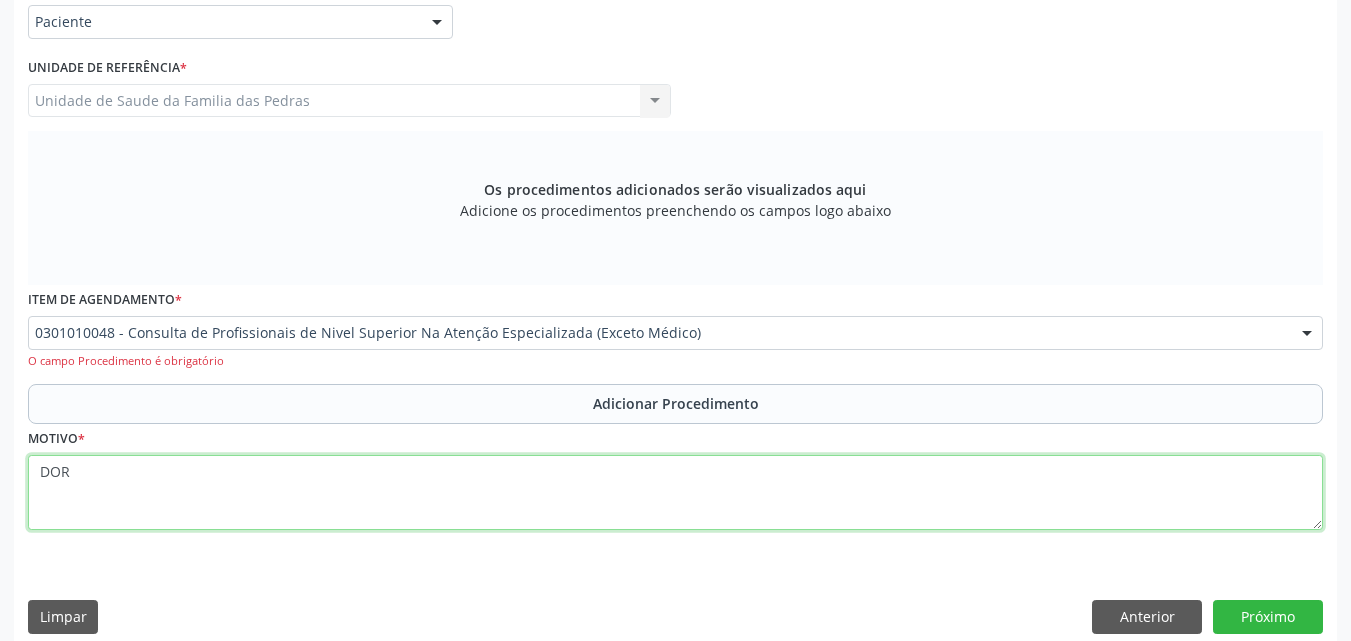 click on "DOR" at bounding box center [675, 493] 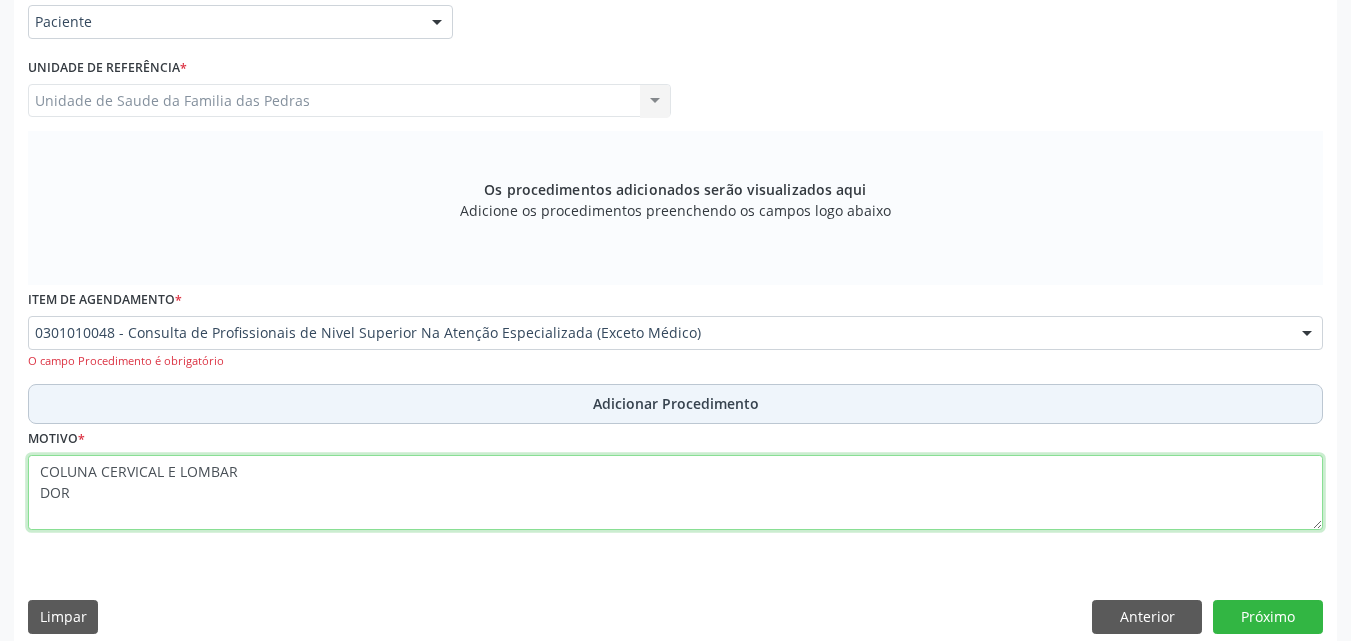 type on "COLUNA CERVICAL E LOMBAR
DOR" 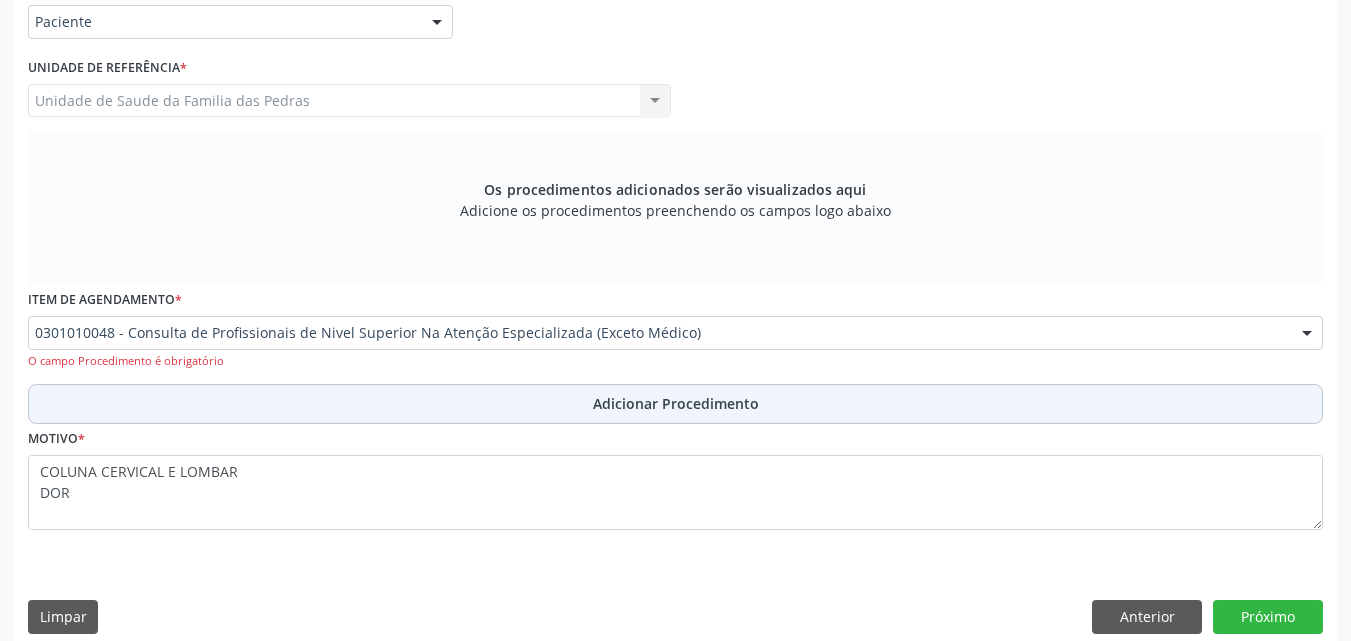 click on "Adicionar Procedimento" at bounding box center (675, 404) 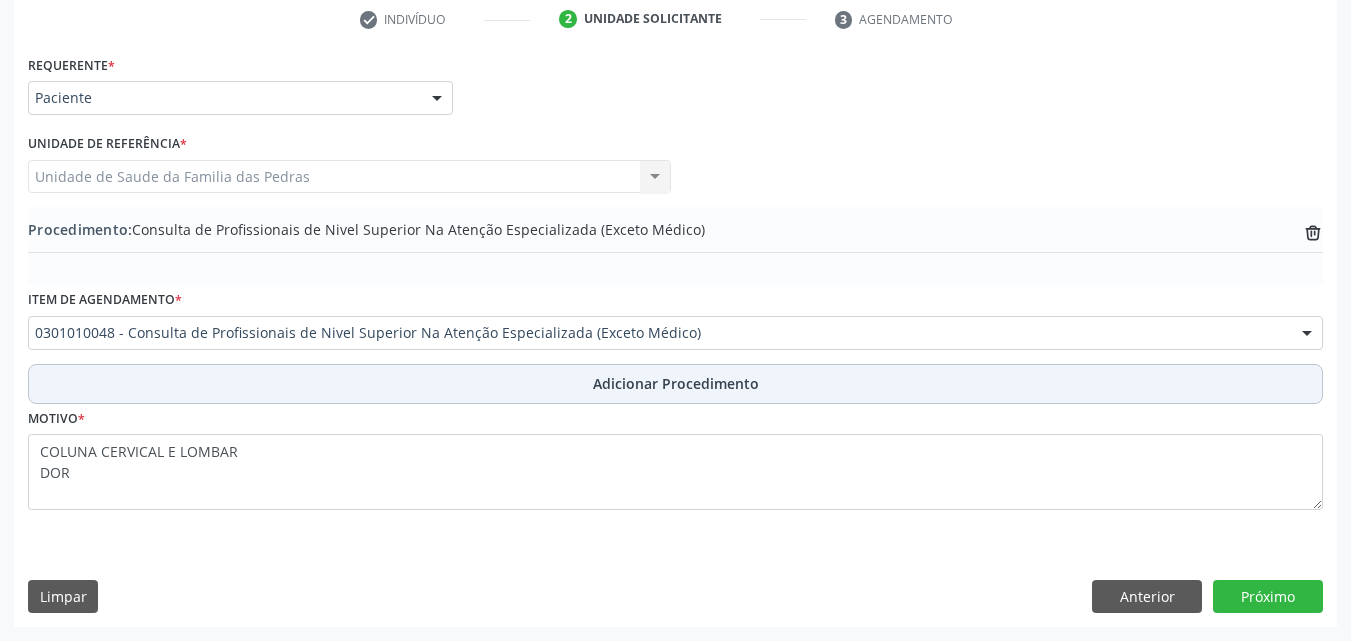 scroll, scrollTop: 412, scrollLeft: 0, axis: vertical 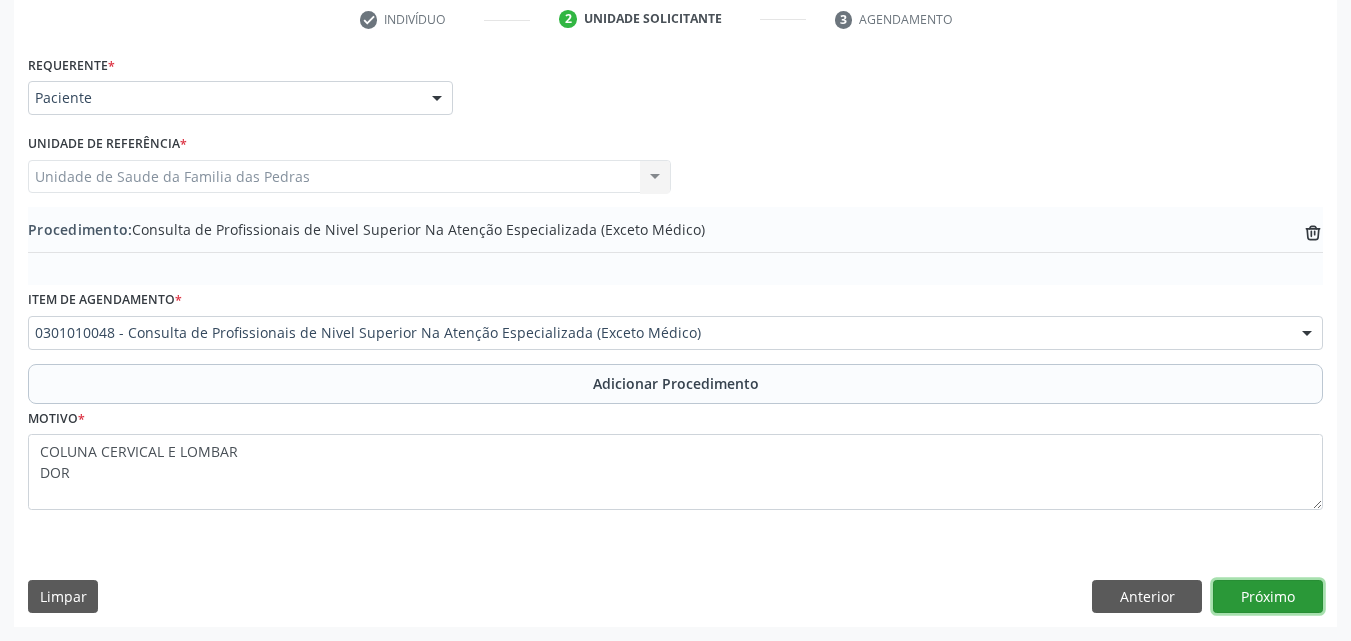 click on "Próximo" at bounding box center [1268, 597] 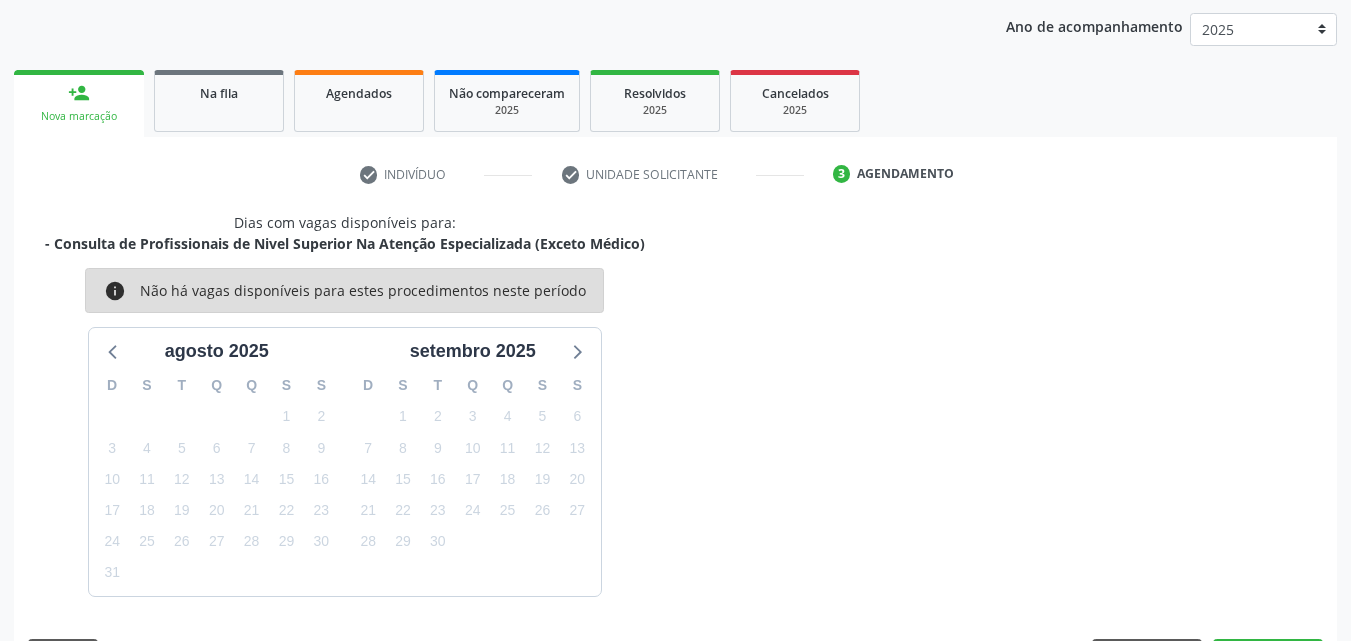 scroll, scrollTop: 316, scrollLeft: 0, axis: vertical 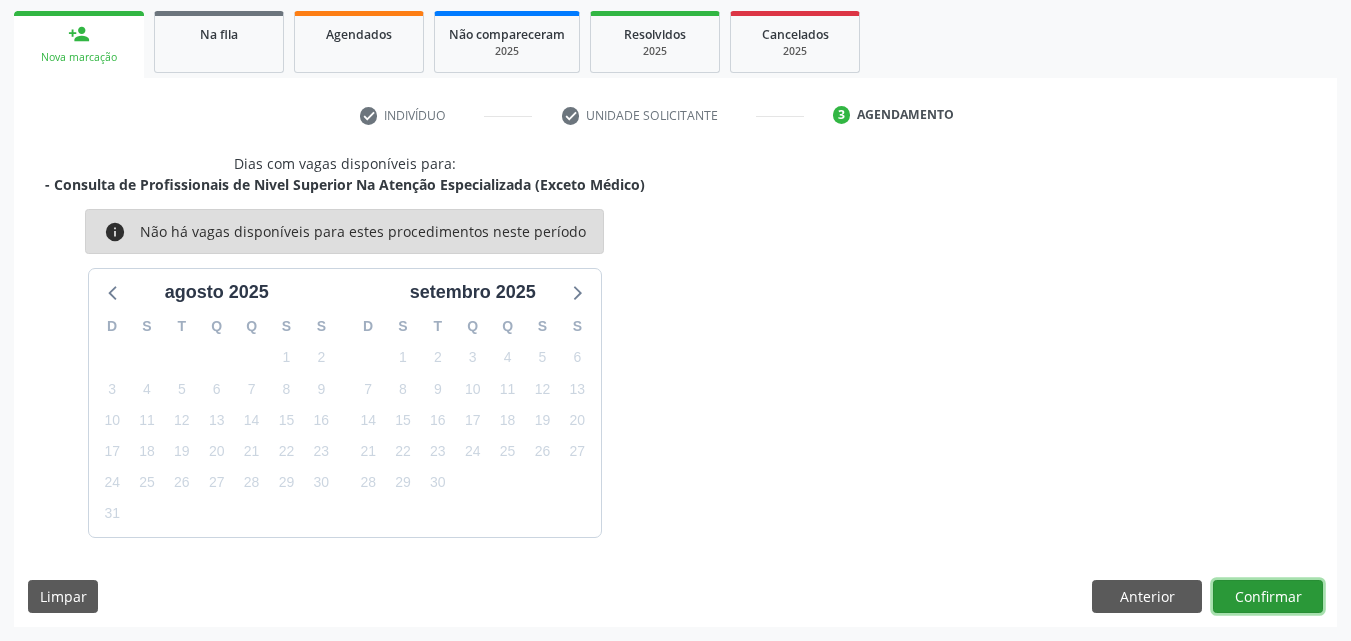 click on "Confirmar" at bounding box center [1268, 597] 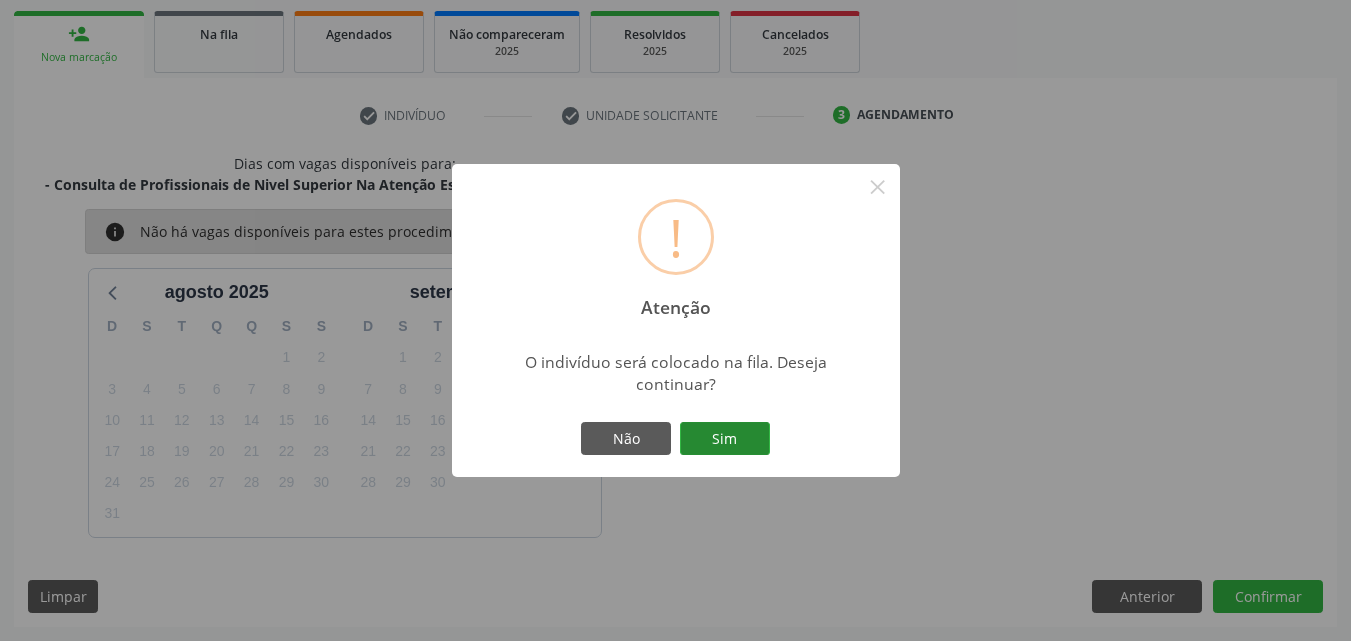 click on "Sim" at bounding box center (725, 439) 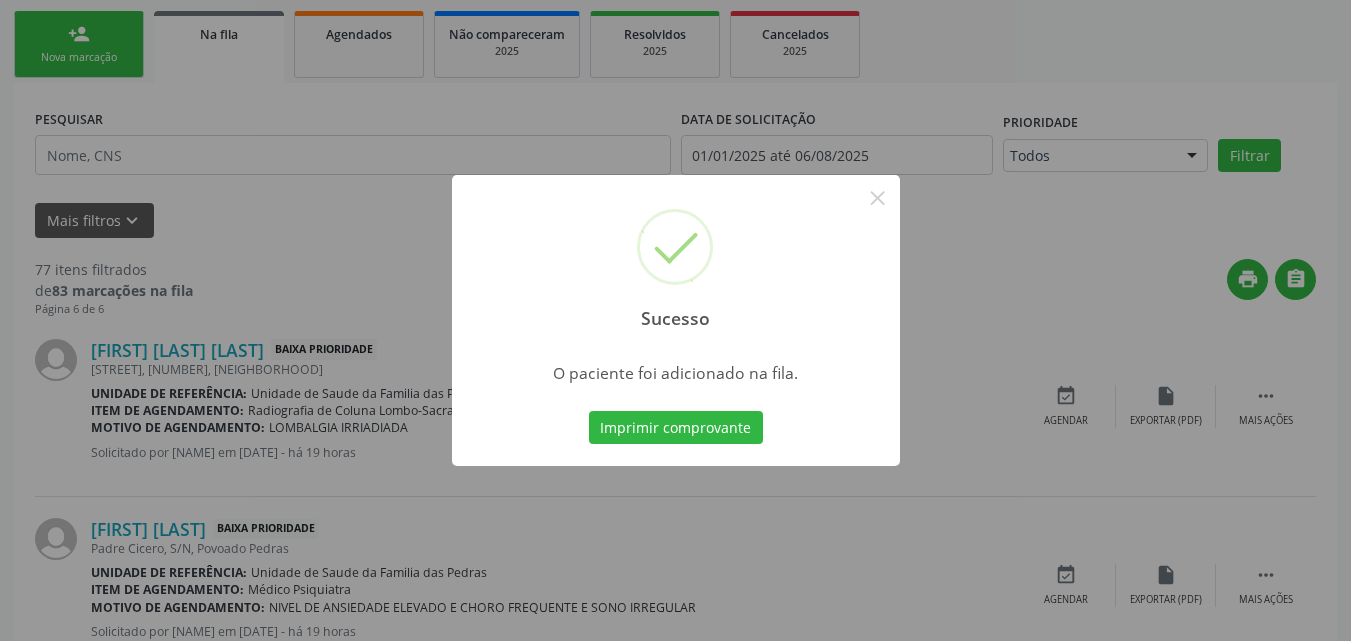 scroll, scrollTop: 54, scrollLeft: 0, axis: vertical 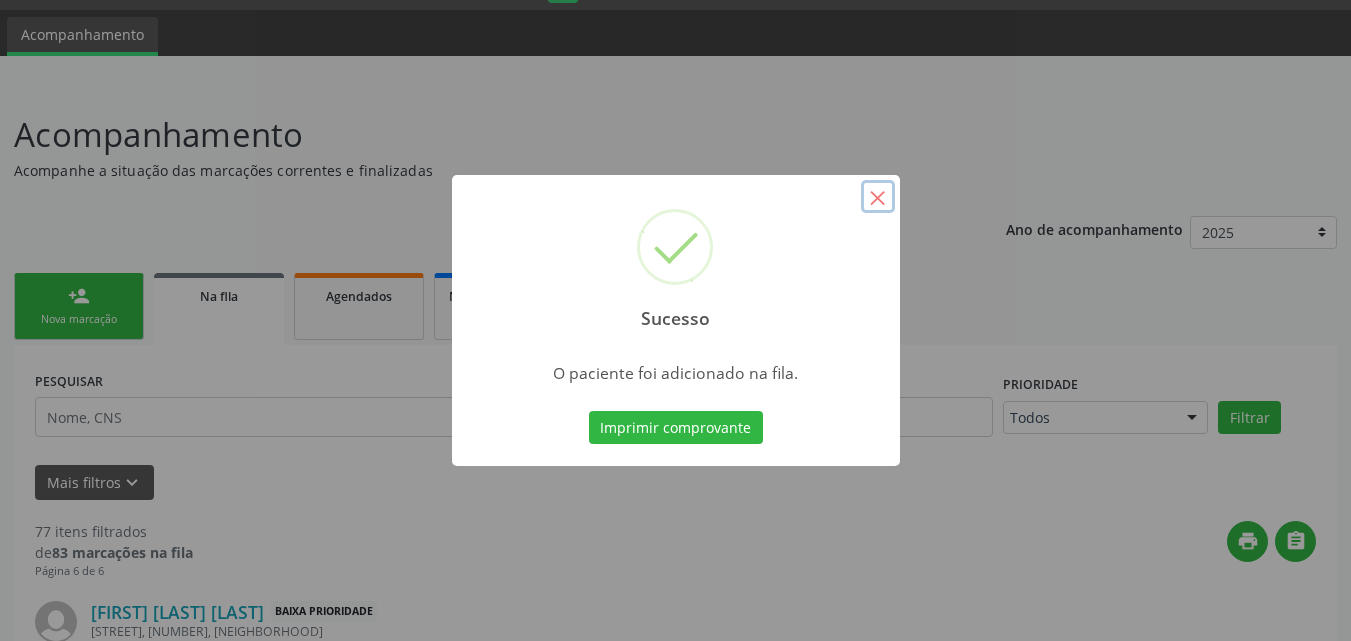 click on "×" at bounding box center (878, 197) 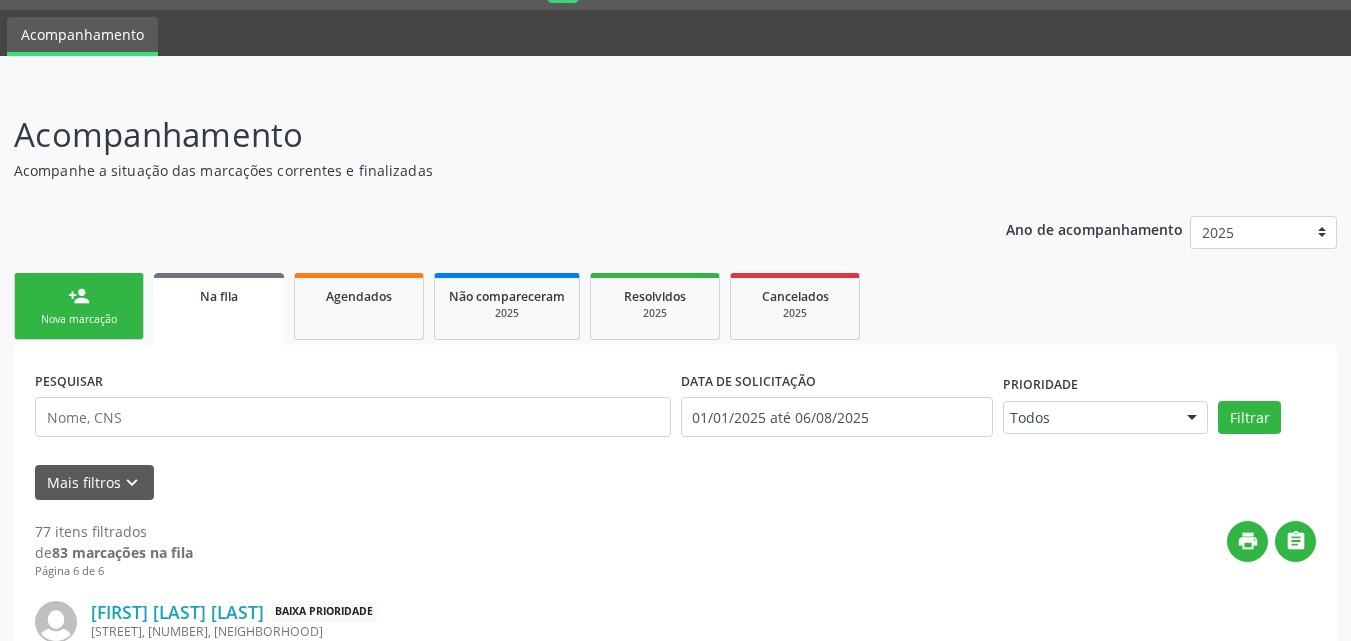 click on "Nova marcação" at bounding box center [79, 319] 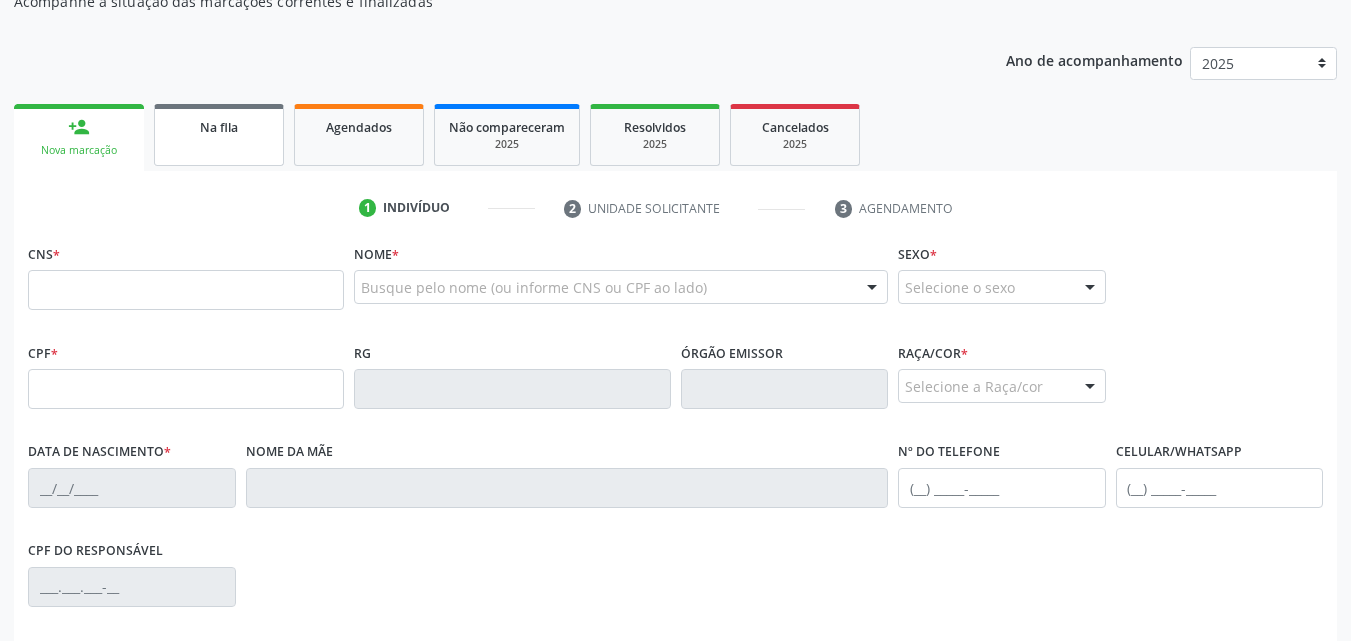 scroll, scrollTop: 254, scrollLeft: 0, axis: vertical 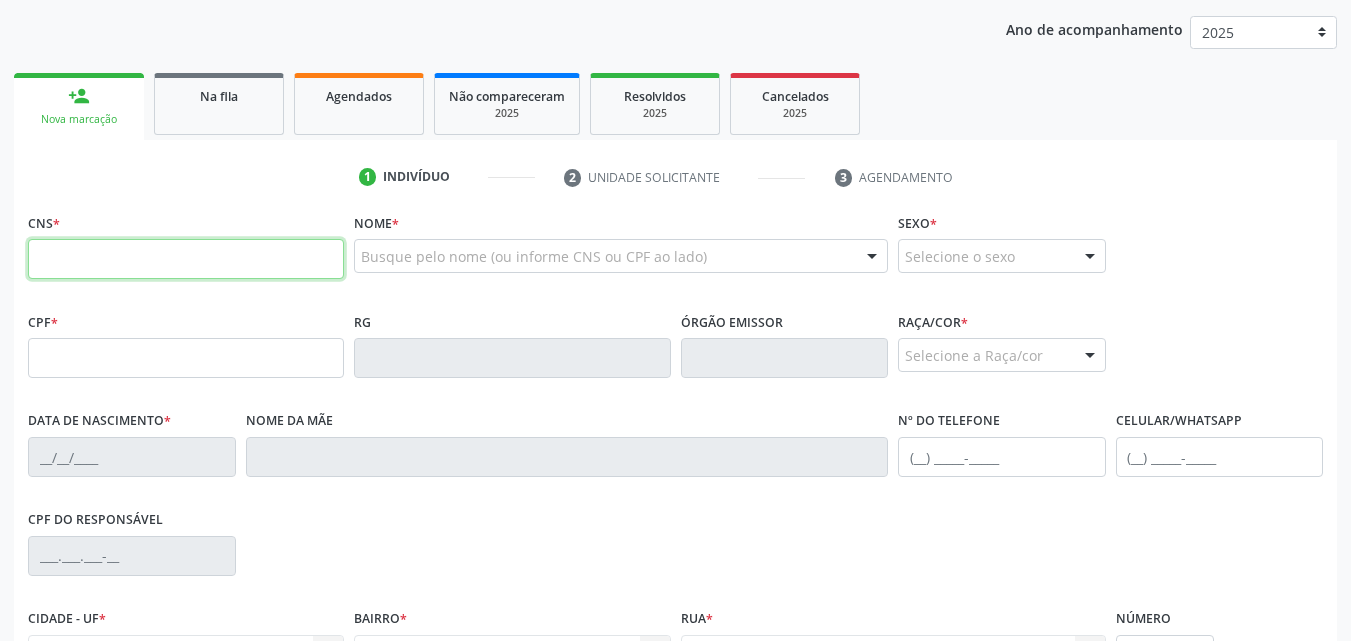 click at bounding box center [186, 259] 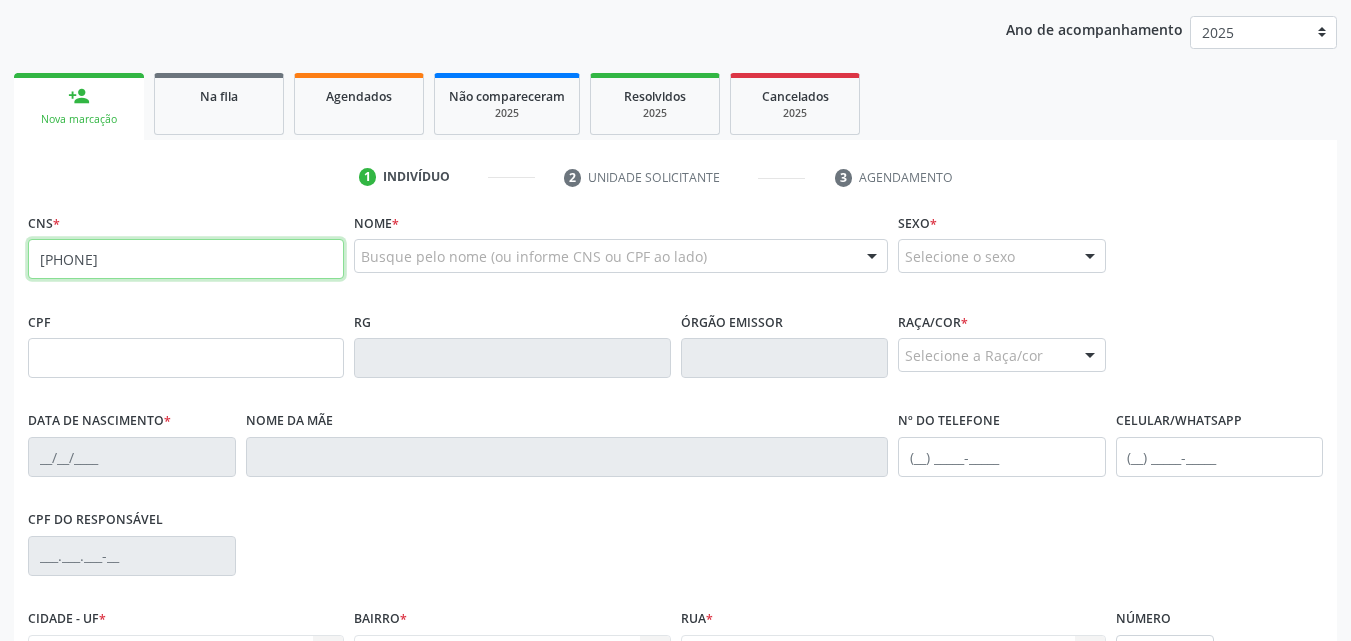 type on "705 2084 5871 9774" 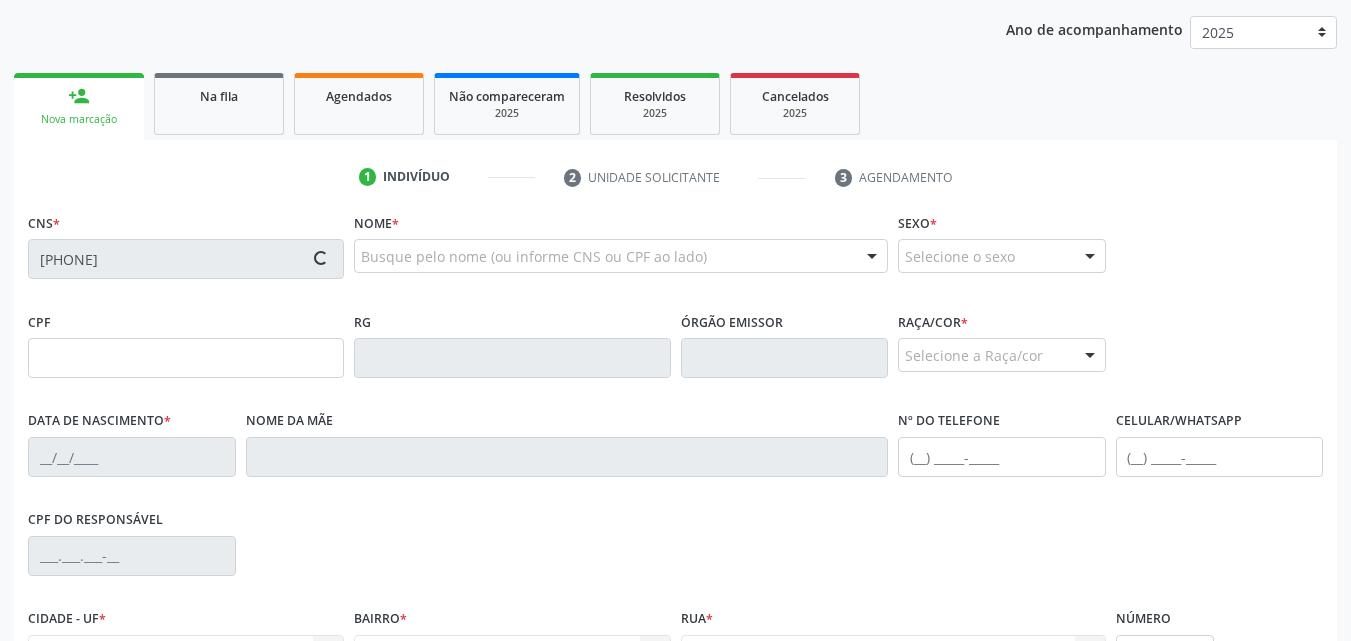 type on "724.570.744-87" 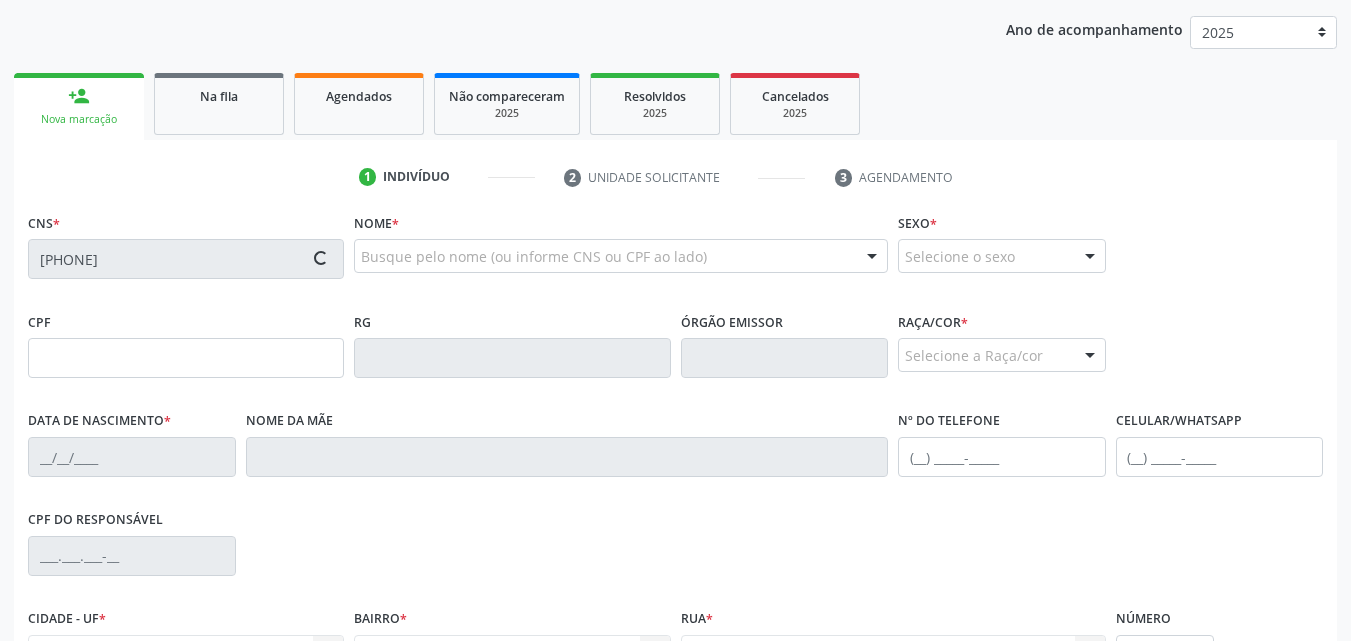 type on "14/09/1969" 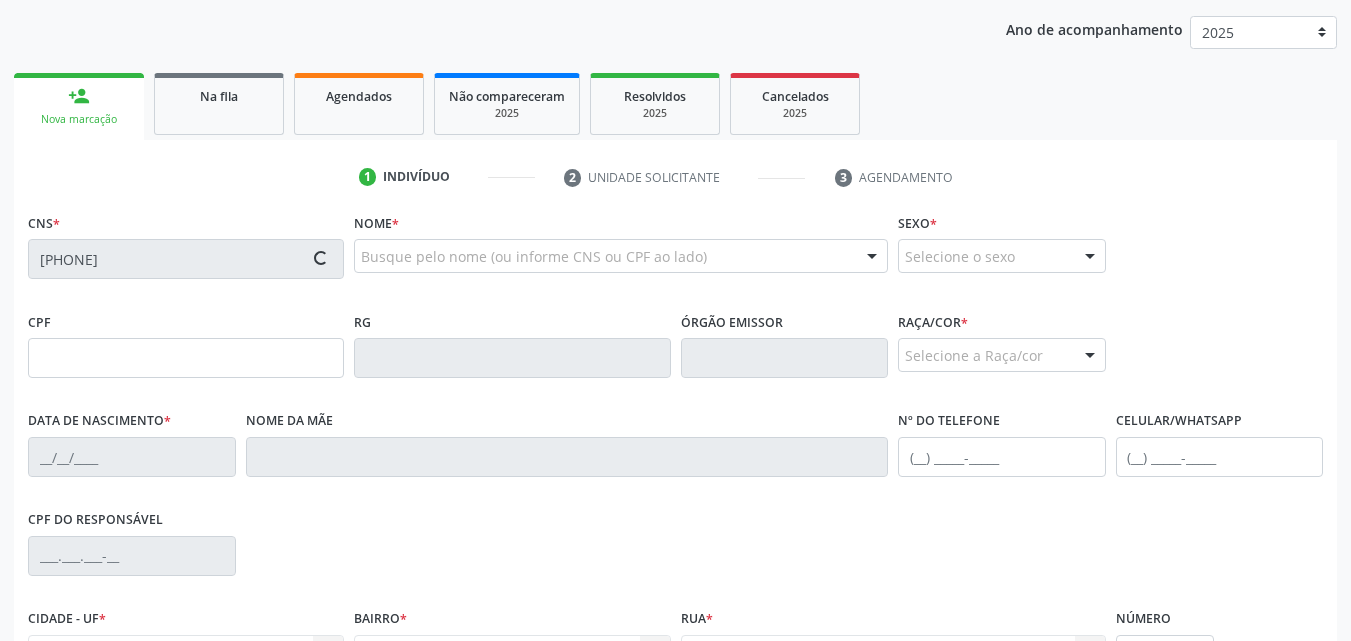 type on "(82) 99186-3405" 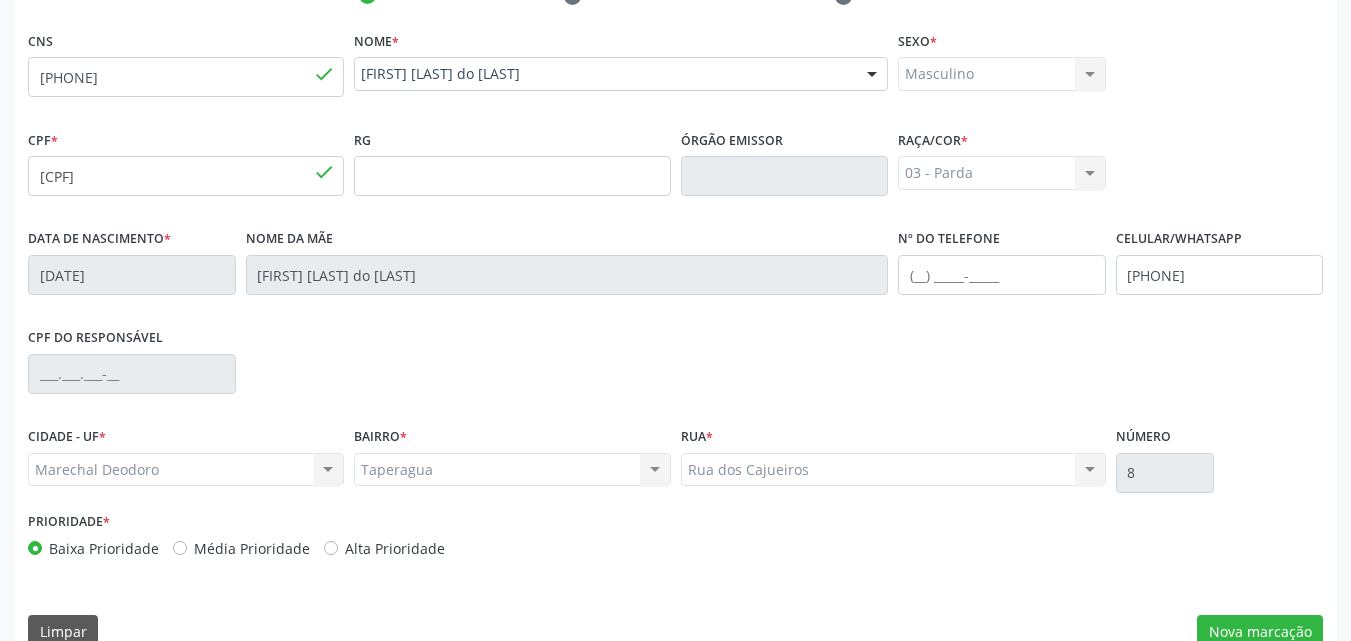 scroll, scrollTop: 454, scrollLeft: 0, axis: vertical 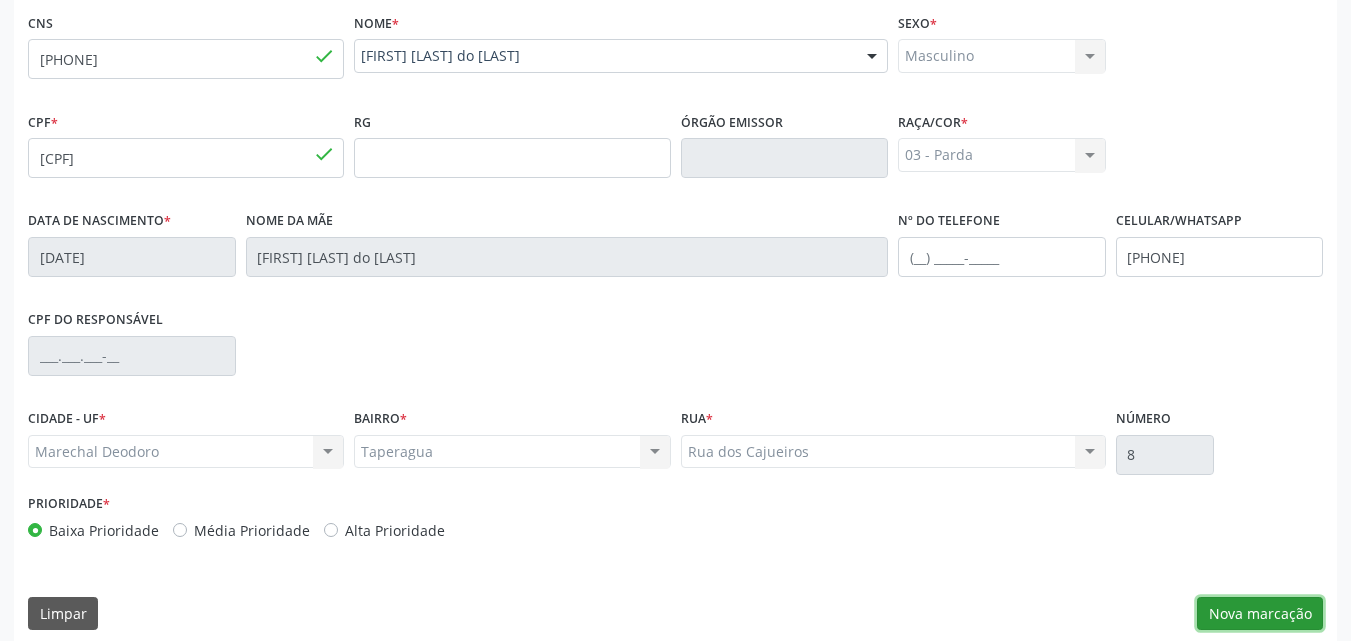 click on "Nova marcação" at bounding box center [1260, 614] 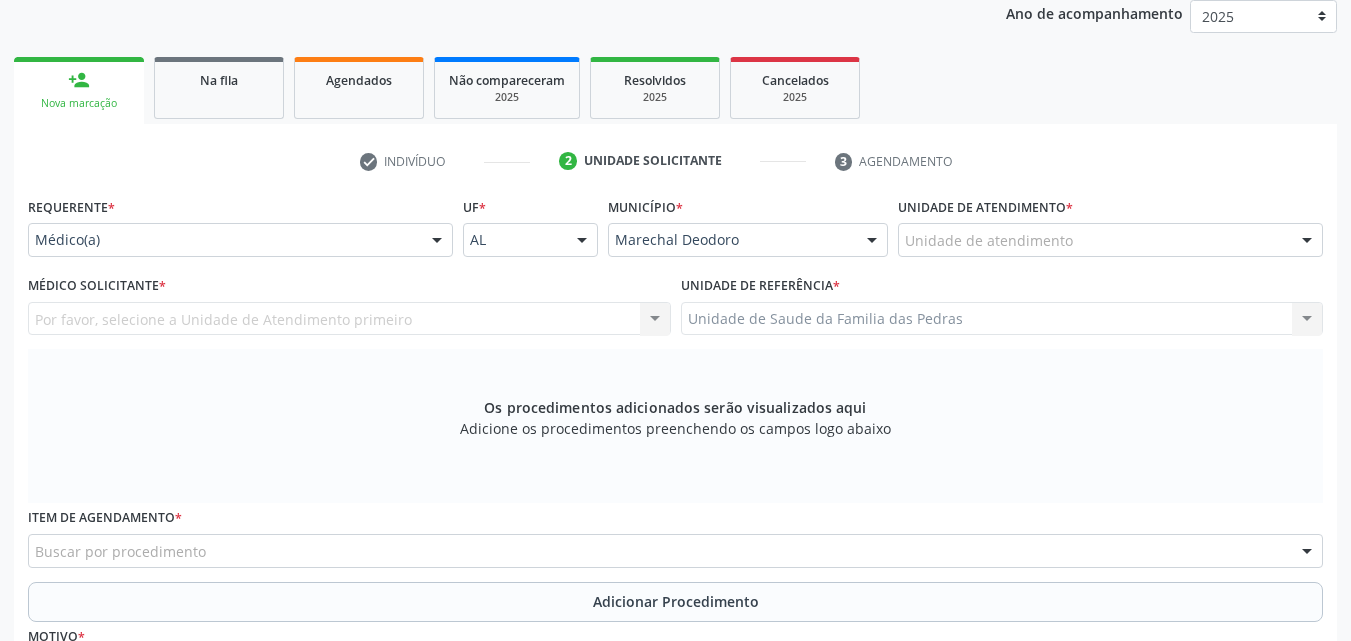 scroll, scrollTop: 254, scrollLeft: 0, axis: vertical 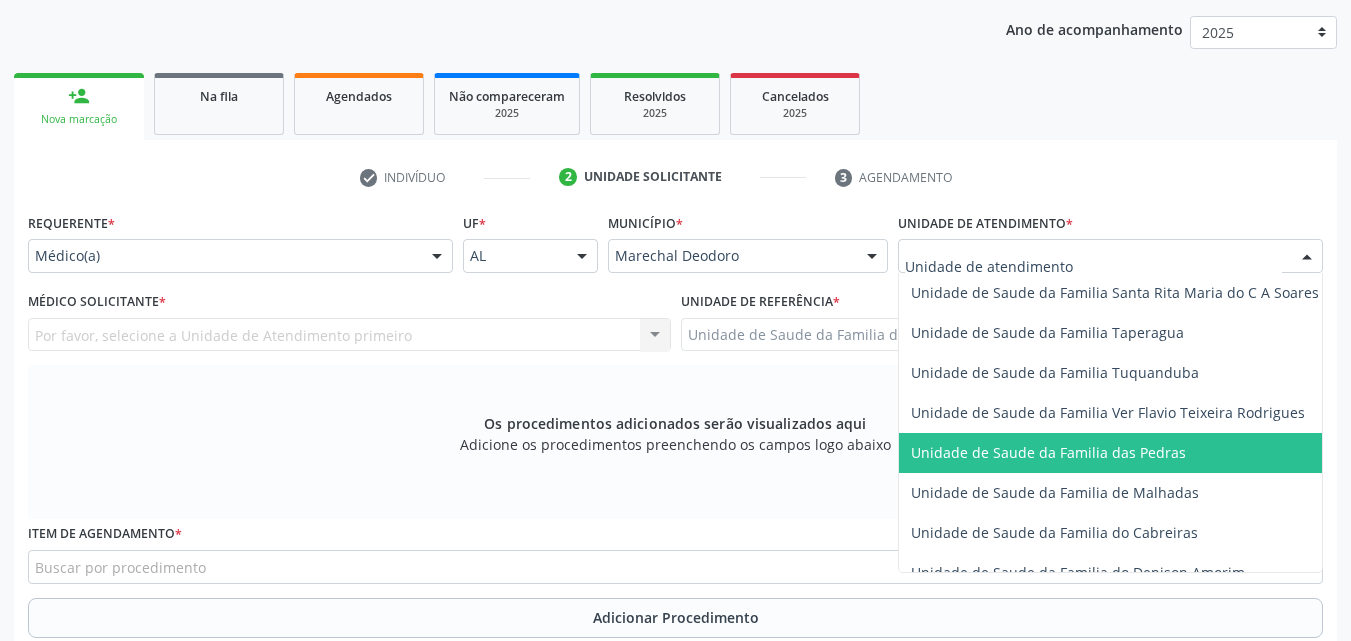 click on "Unidade de Saude da Familia das Pedras" at bounding box center (1048, 452) 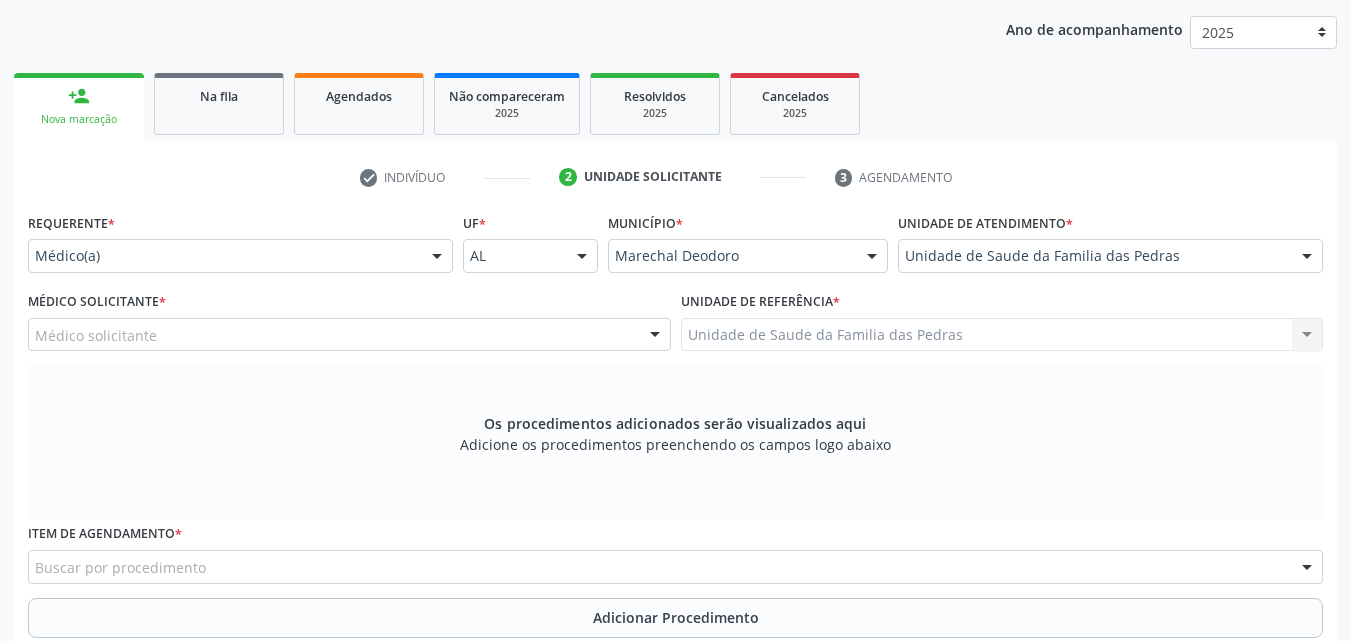 click at bounding box center [655, 336] 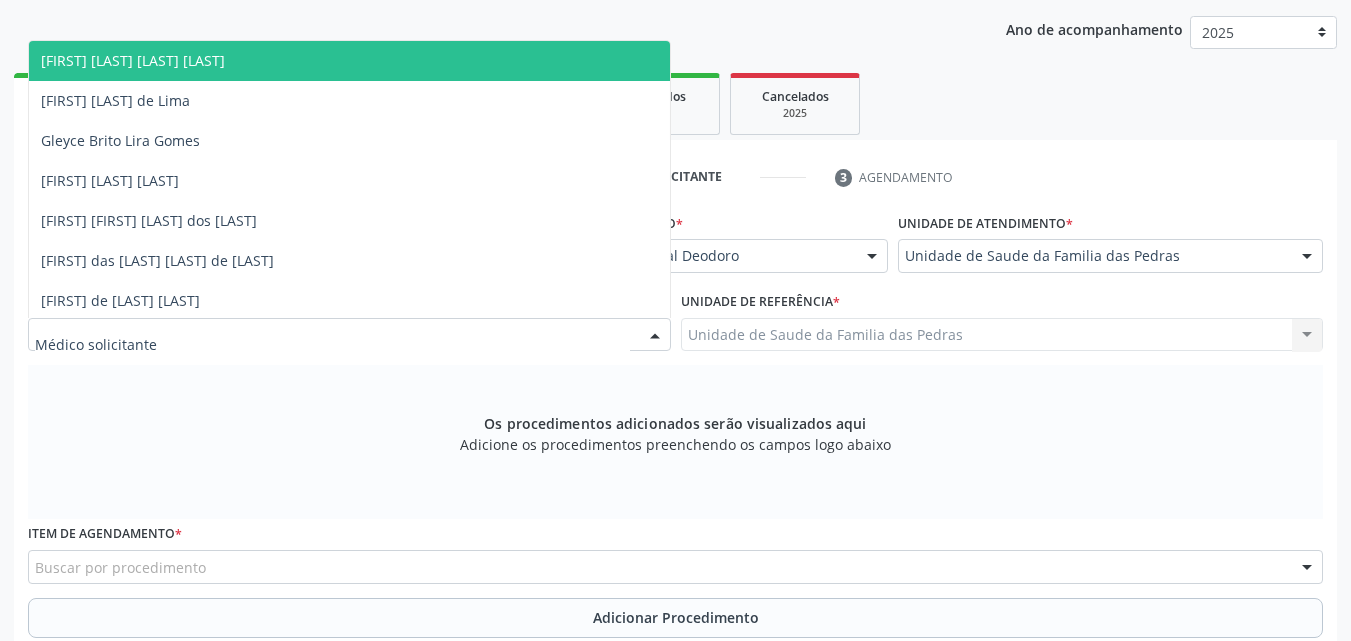click on "[FIRST] [LAST] [LAST] de [LAST] [LAST]" at bounding box center (349, 61) 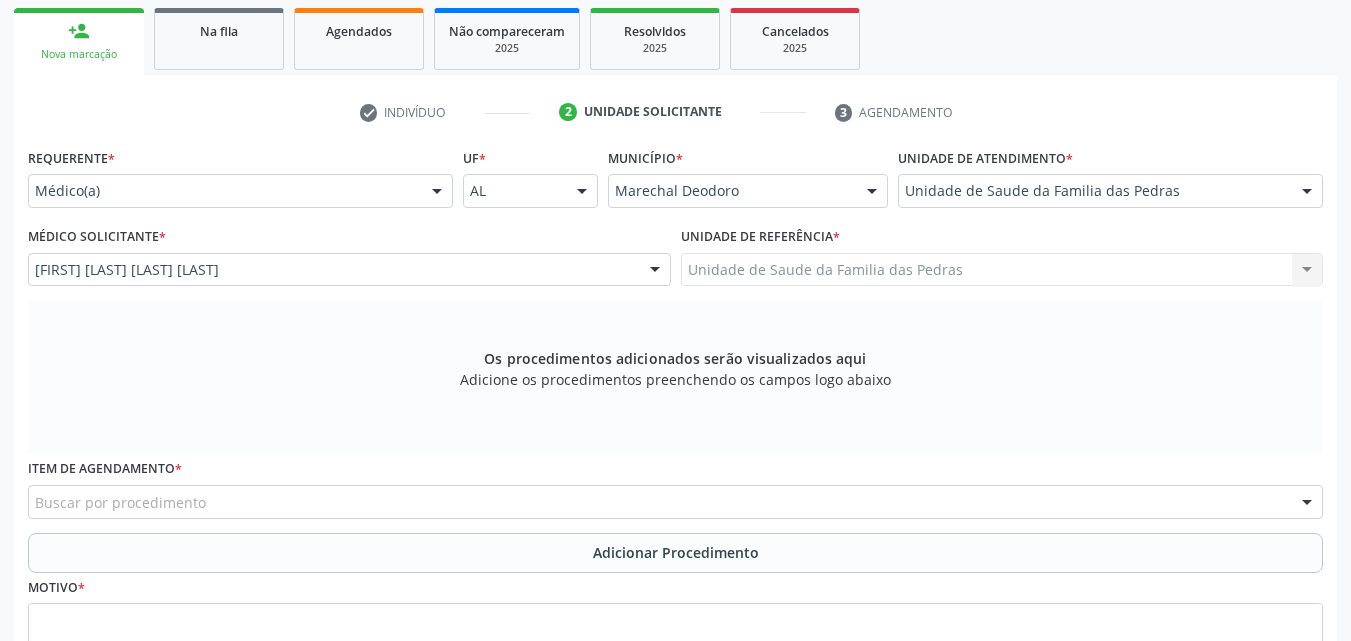scroll, scrollTop: 354, scrollLeft: 0, axis: vertical 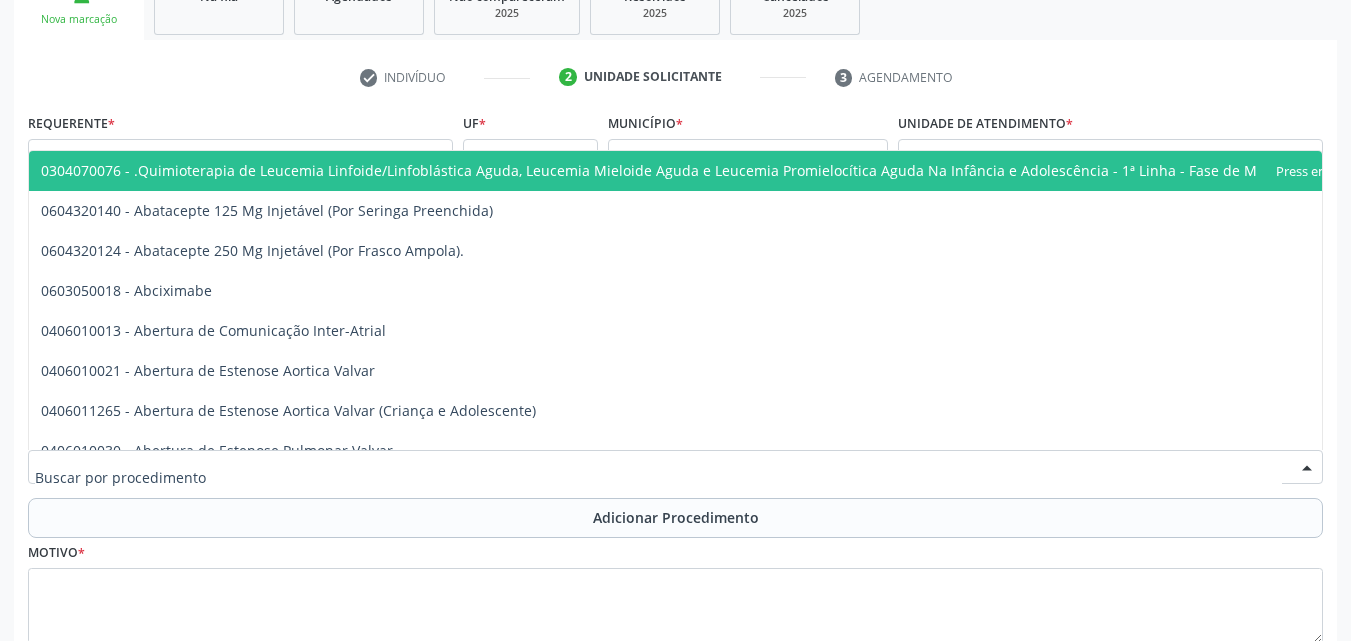 click at bounding box center [675, 467] 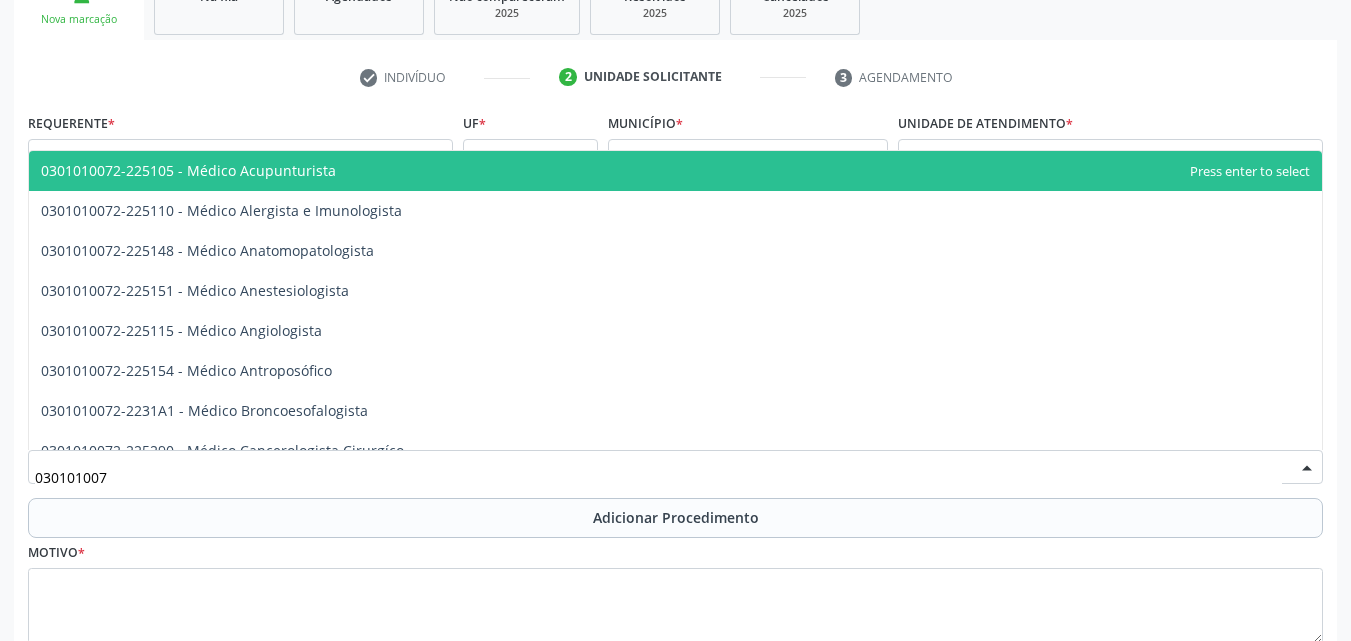 type on "0301010072" 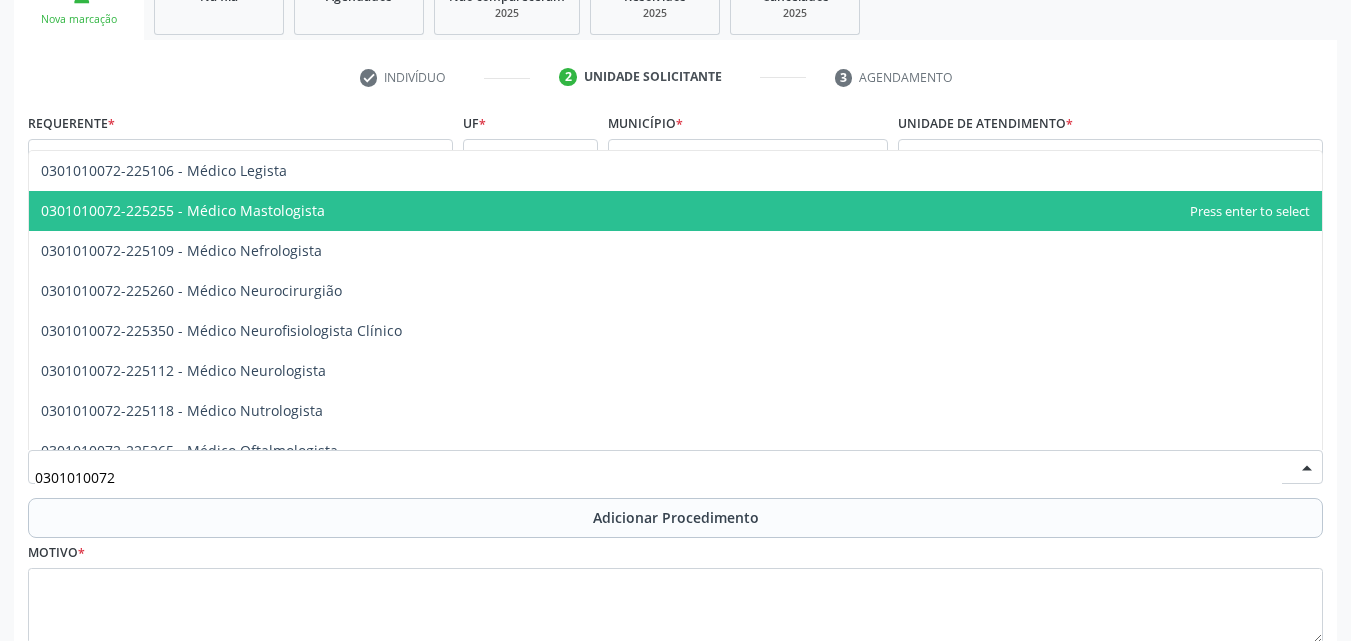 scroll, scrollTop: 1500, scrollLeft: 0, axis: vertical 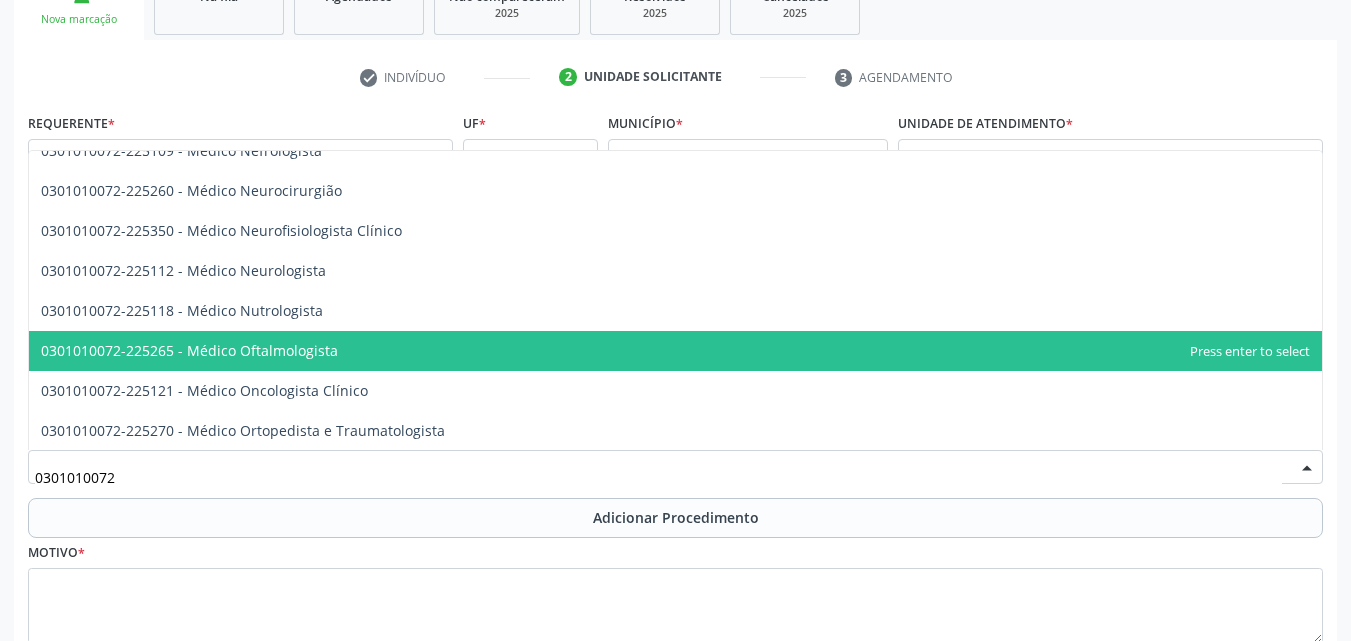 click on "0301010072-225265 - Médico Oftalmologista" at bounding box center (675, 351) 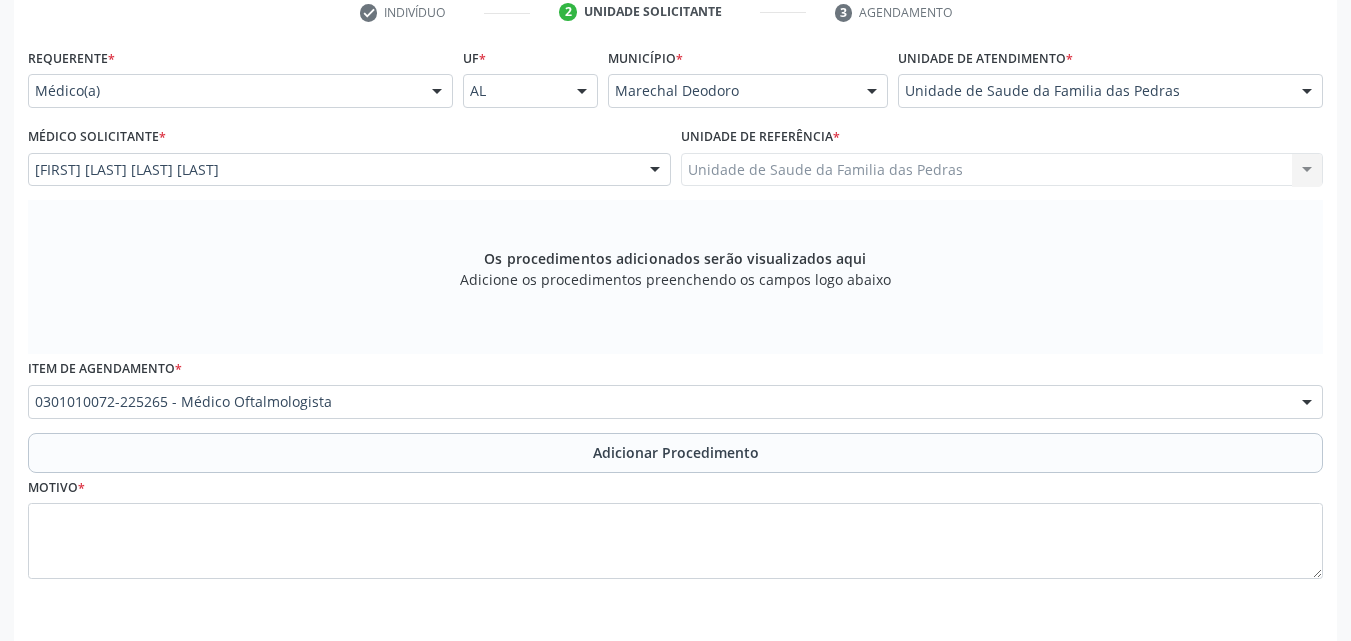 scroll, scrollTop: 454, scrollLeft: 0, axis: vertical 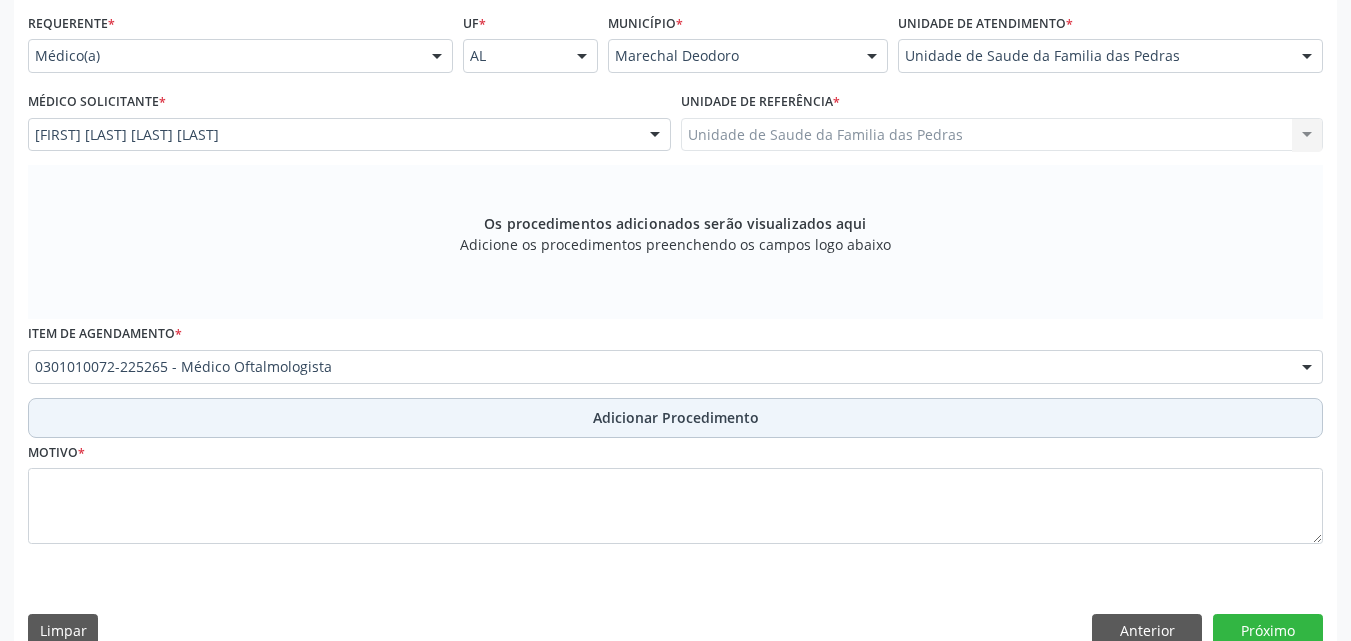 click on "Adicionar Procedimento" at bounding box center (675, 418) 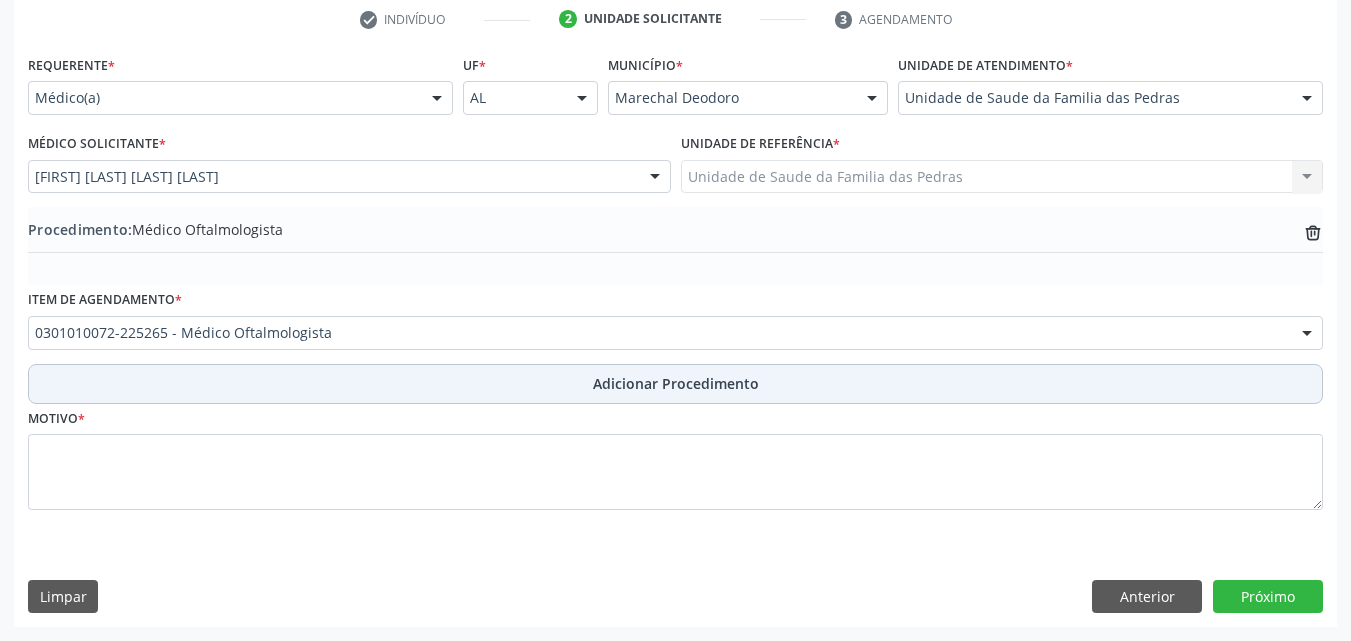 scroll, scrollTop: 412, scrollLeft: 0, axis: vertical 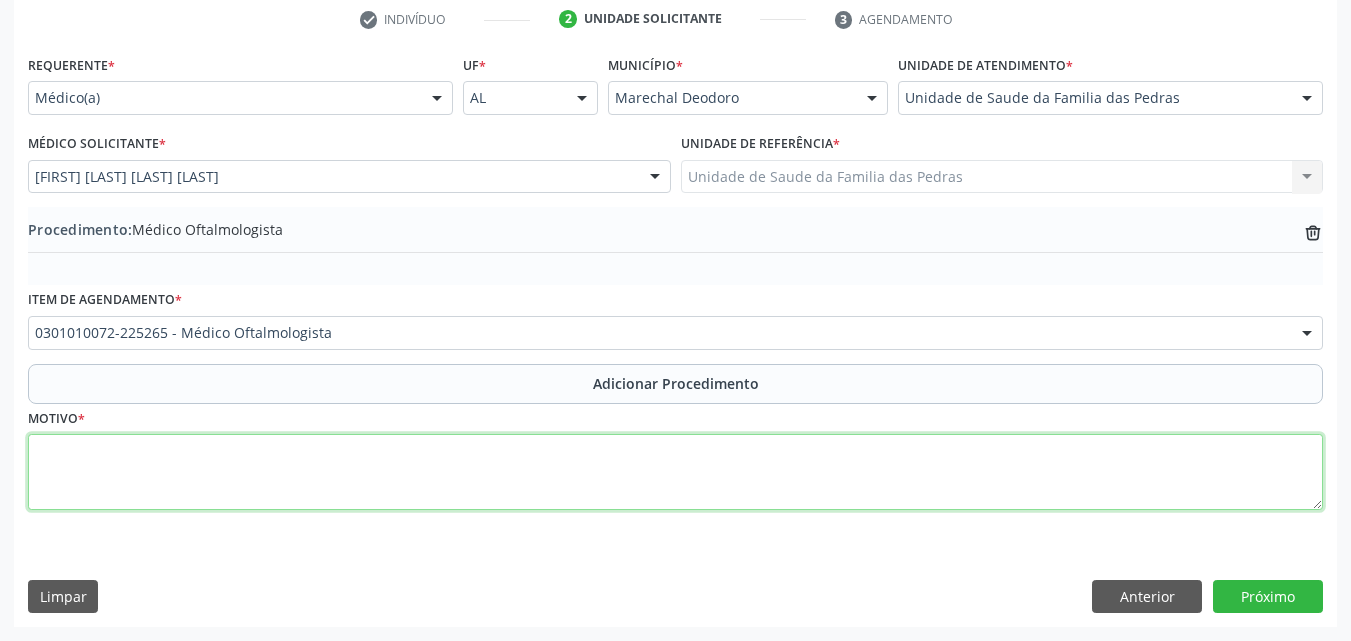 click at bounding box center (675, 472) 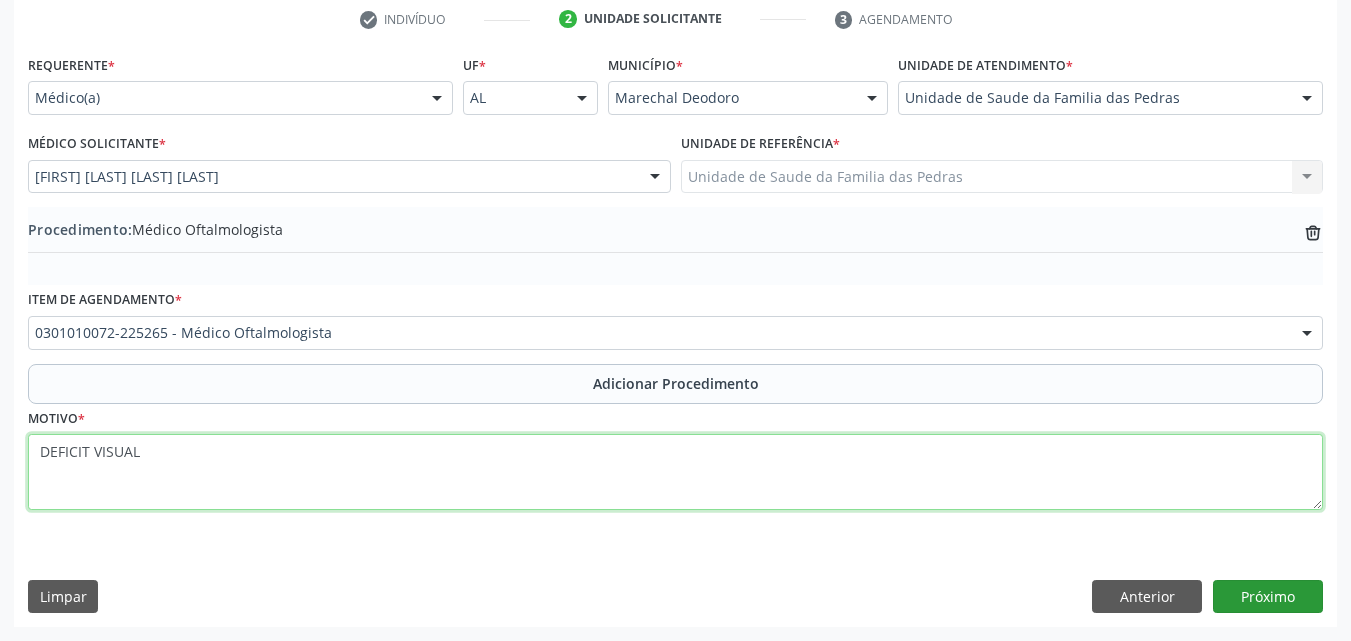 type on "DEFICIT VISUAL" 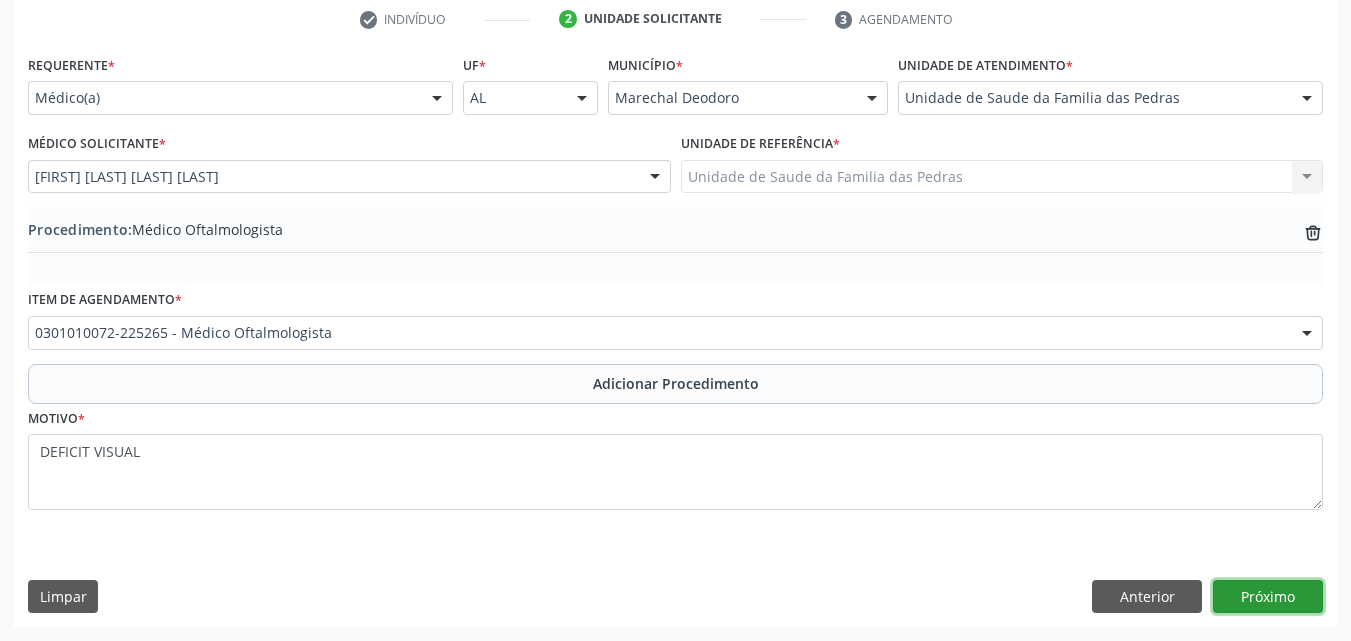 click on "Próximo" at bounding box center [1268, 597] 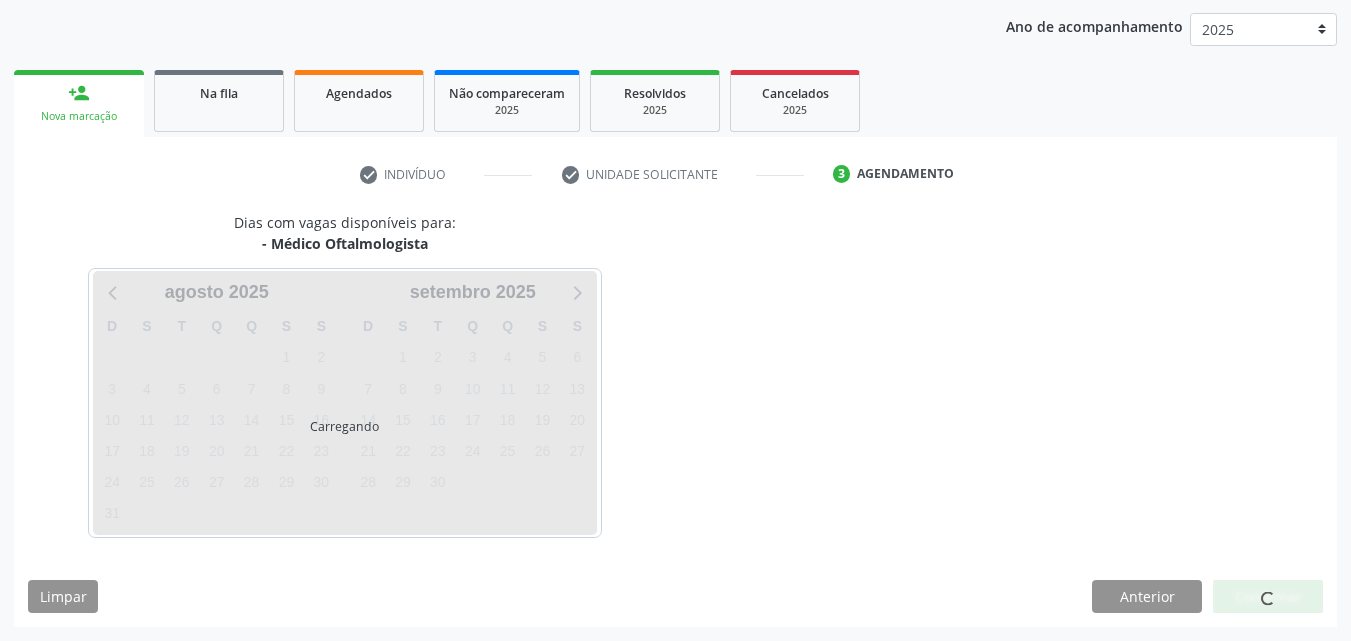 scroll, scrollTop: 316, scrollLeft: 0, axis: vertical 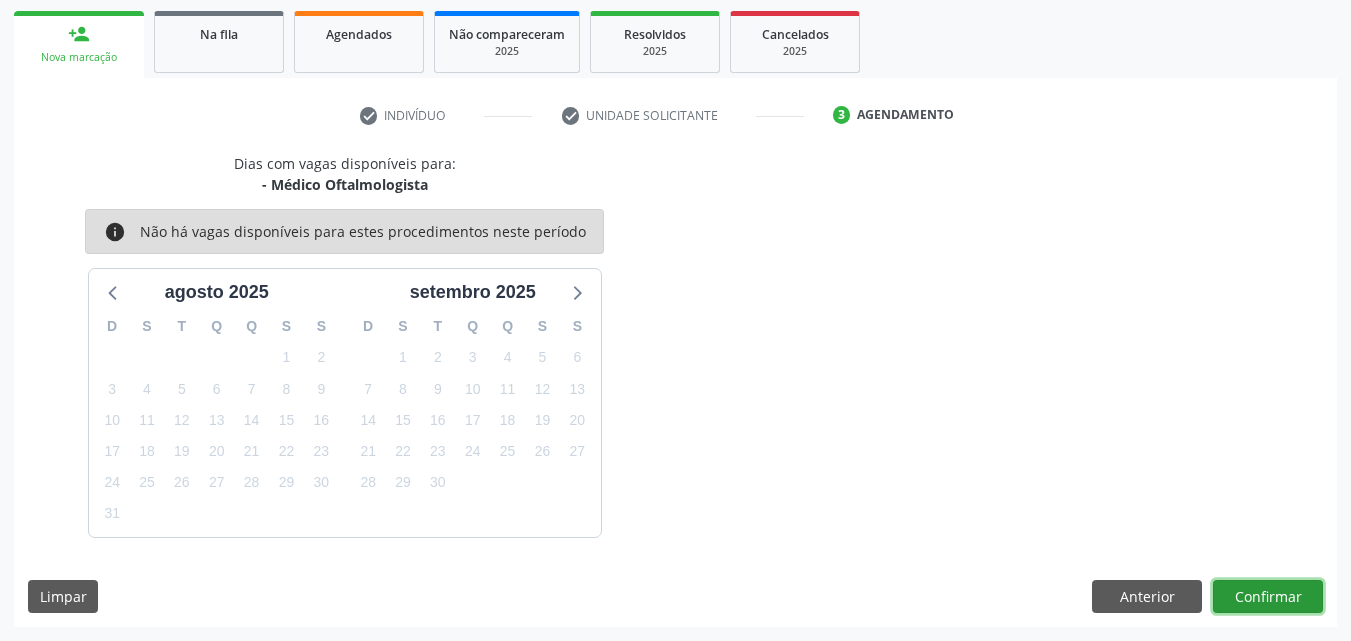 click on "Confirmar" at bounding box center [1268, 597] 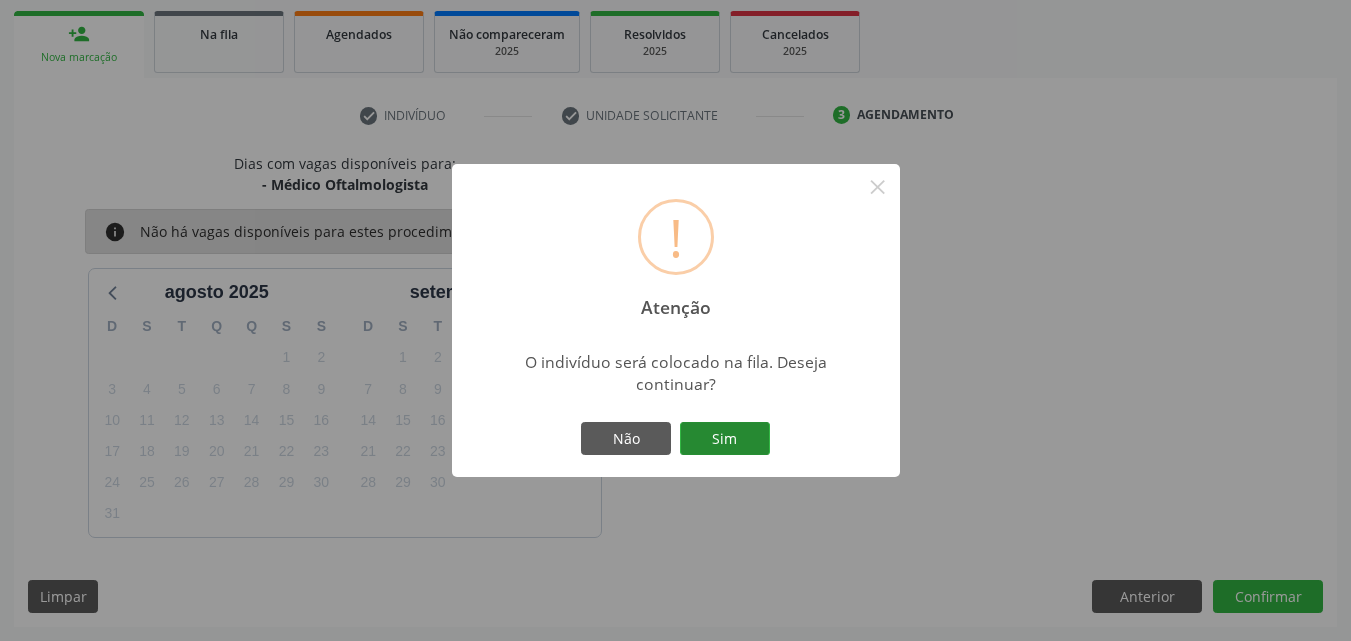 click on "Sim" at bounding box center [725, 439] 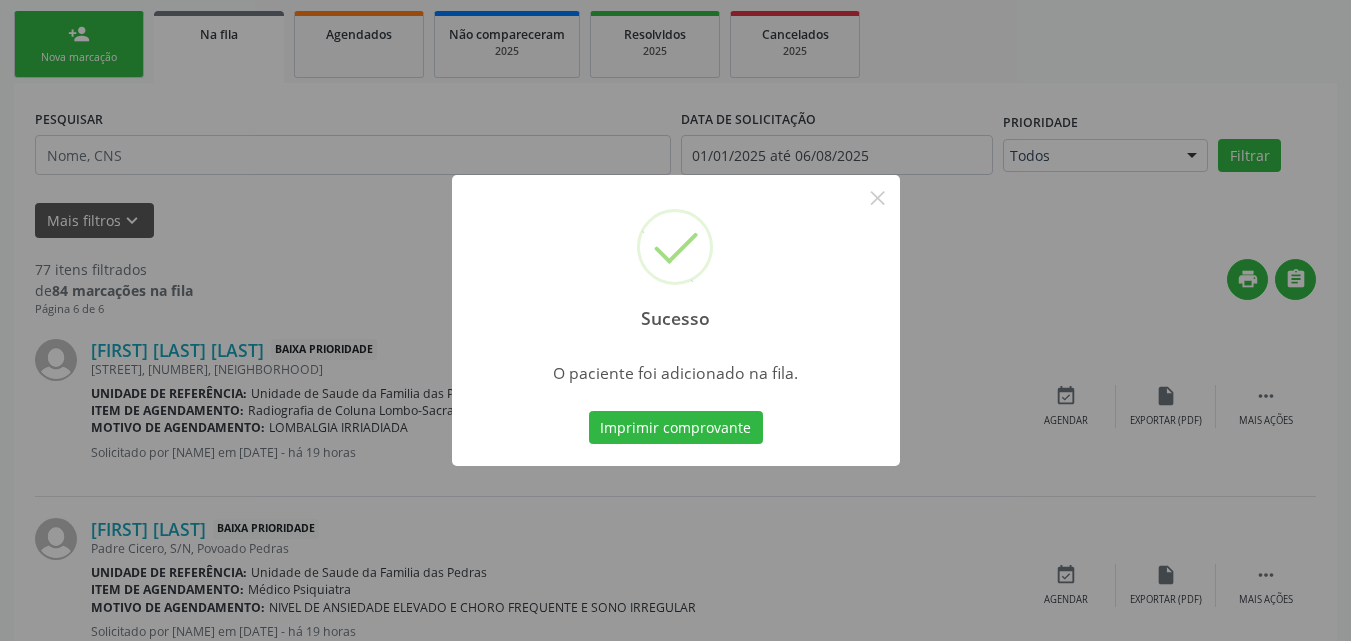 scroll, scrollTop: 54, scrollLeft: 0, axis: vertical 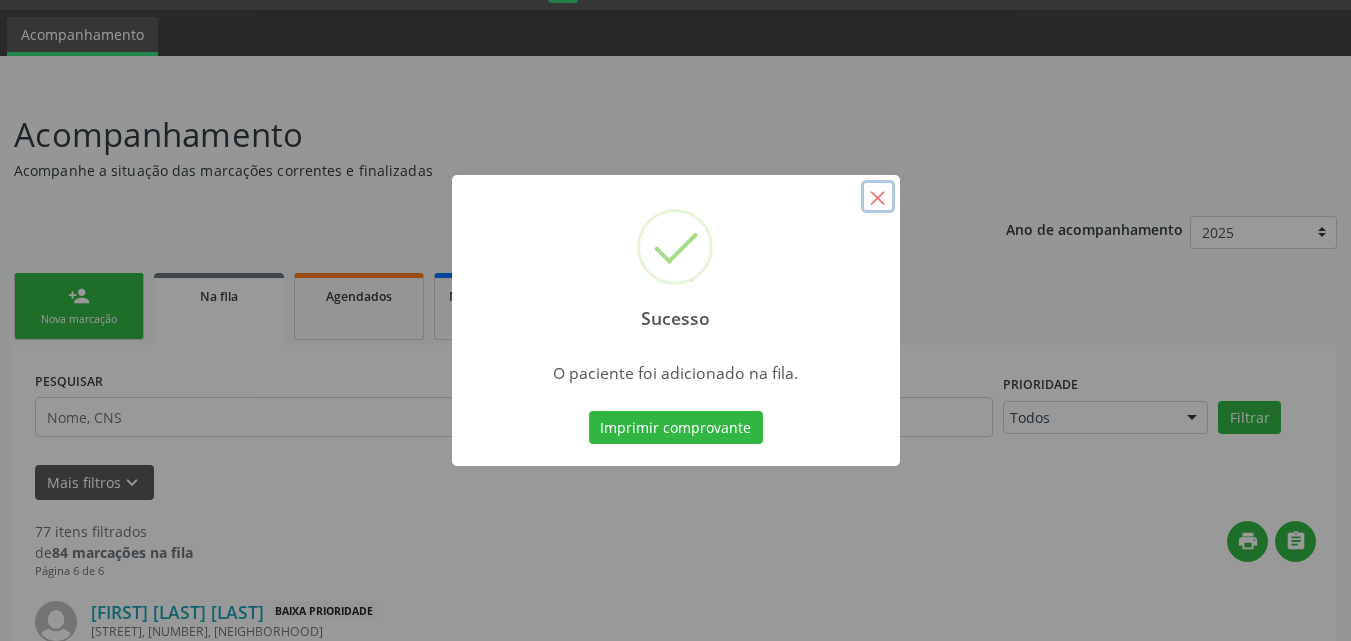 click on "×" at bounding box center (878, 197) 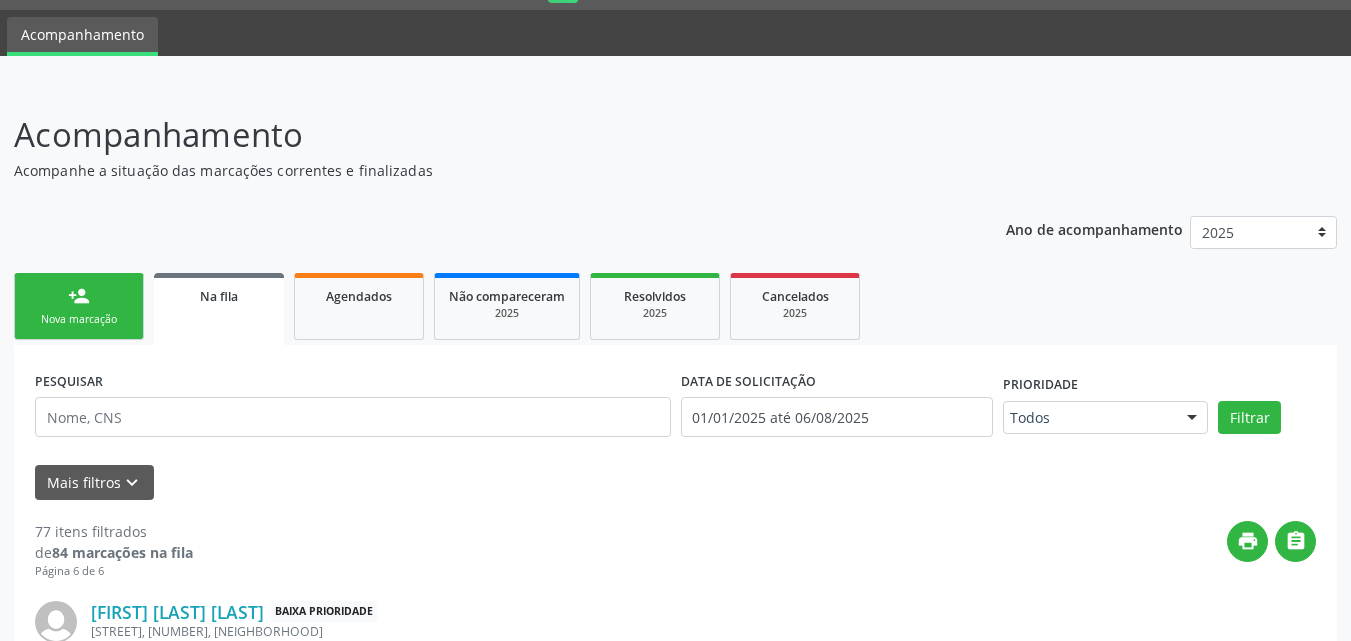 click on "Nova marcação" at bounding box center [79, 319] 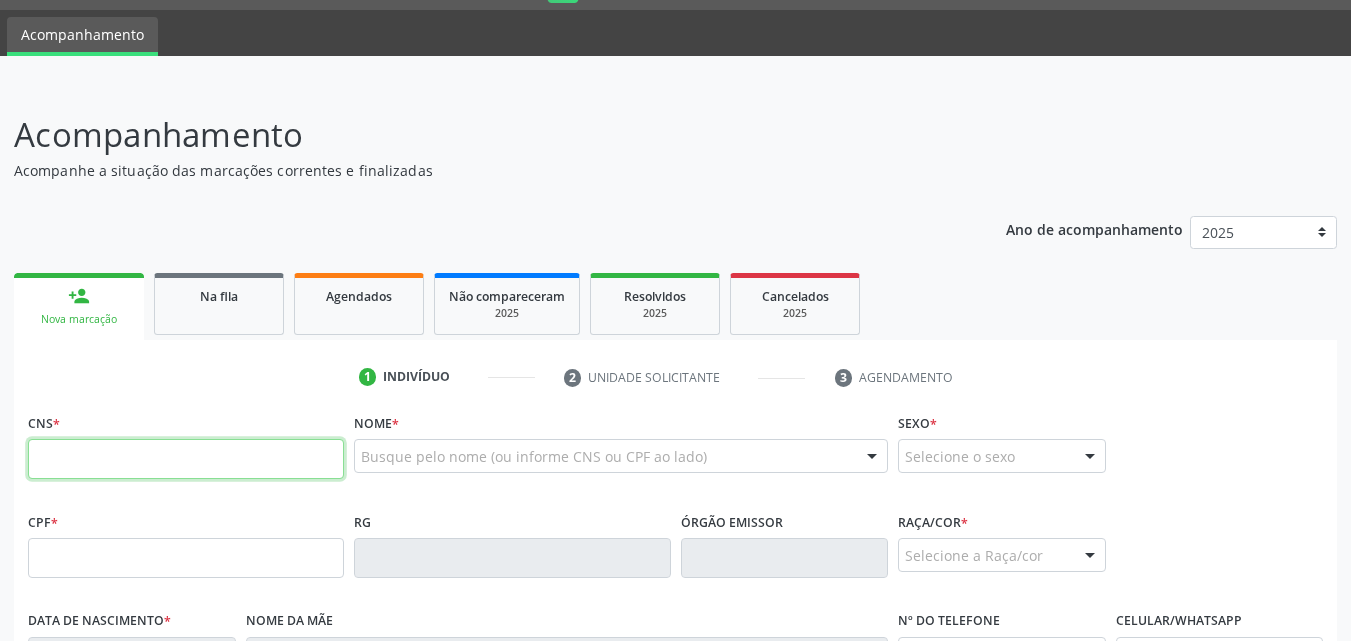 click at bounding box center [186, 459] 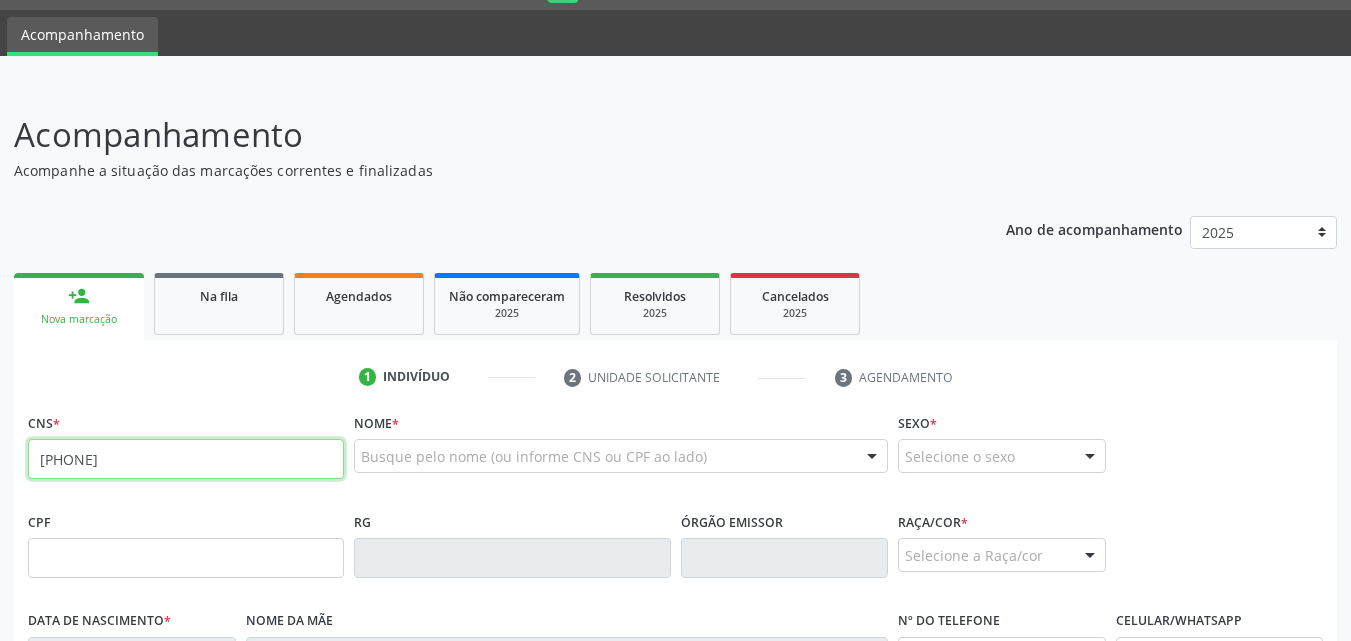 type on "704 5003 0126 2317" 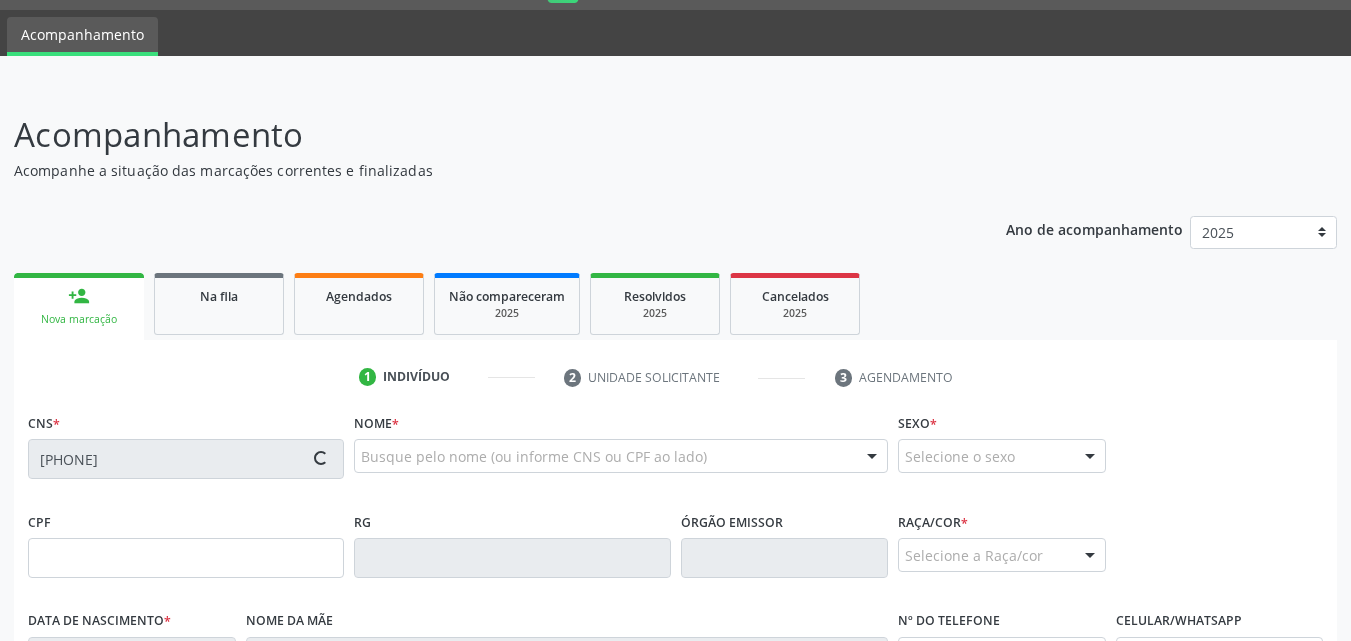 type on "957.613.224-04" 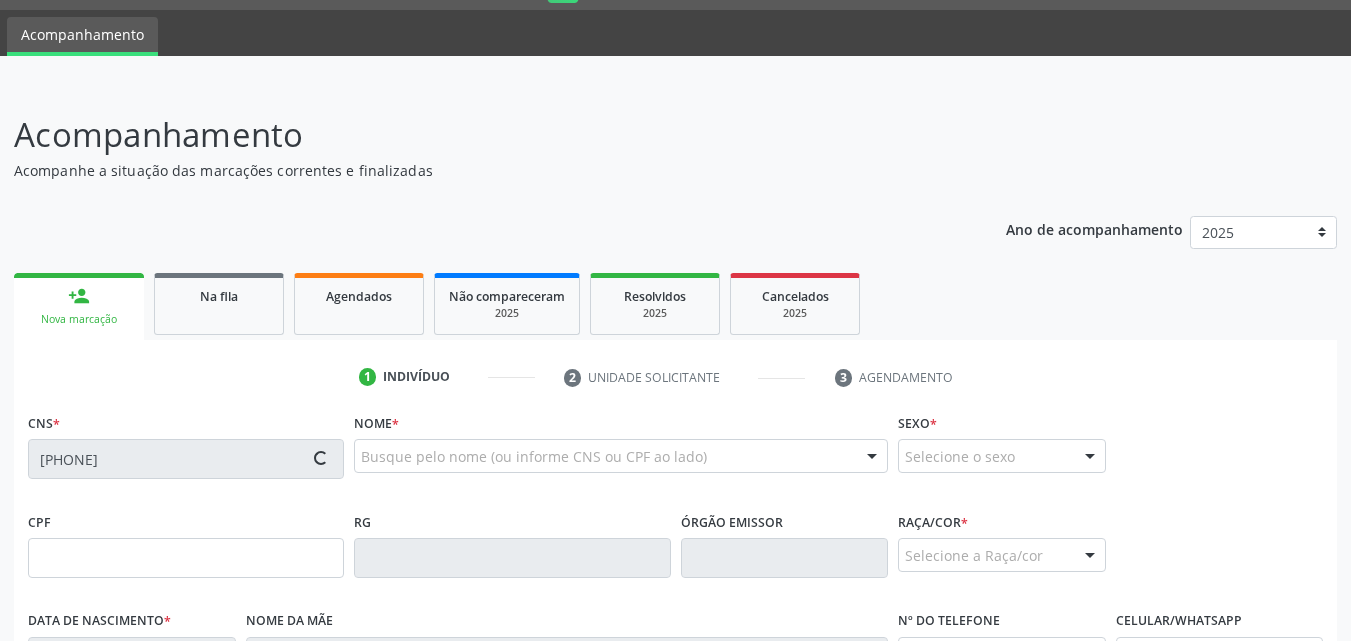type on "07/05/1962" 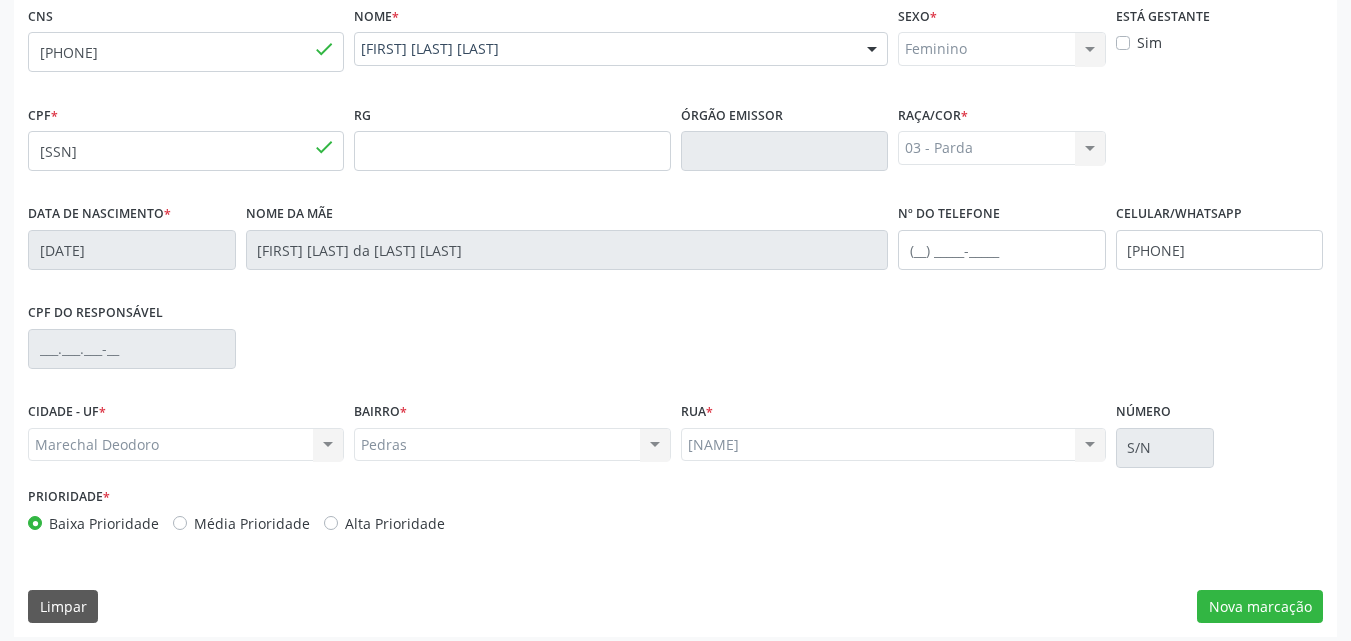 scroll, scrollTop: 471, scrollLeft: 0, axis: vertical 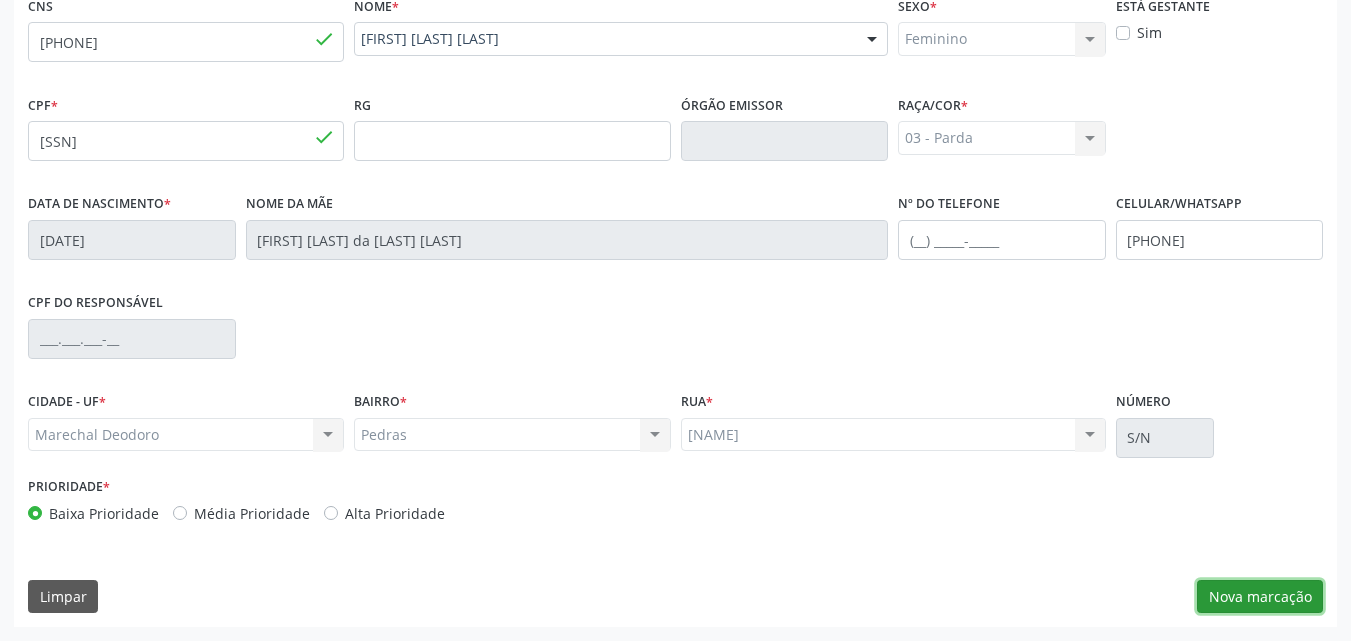 click on "Nova marcação" at bounding box center (1260, 597) 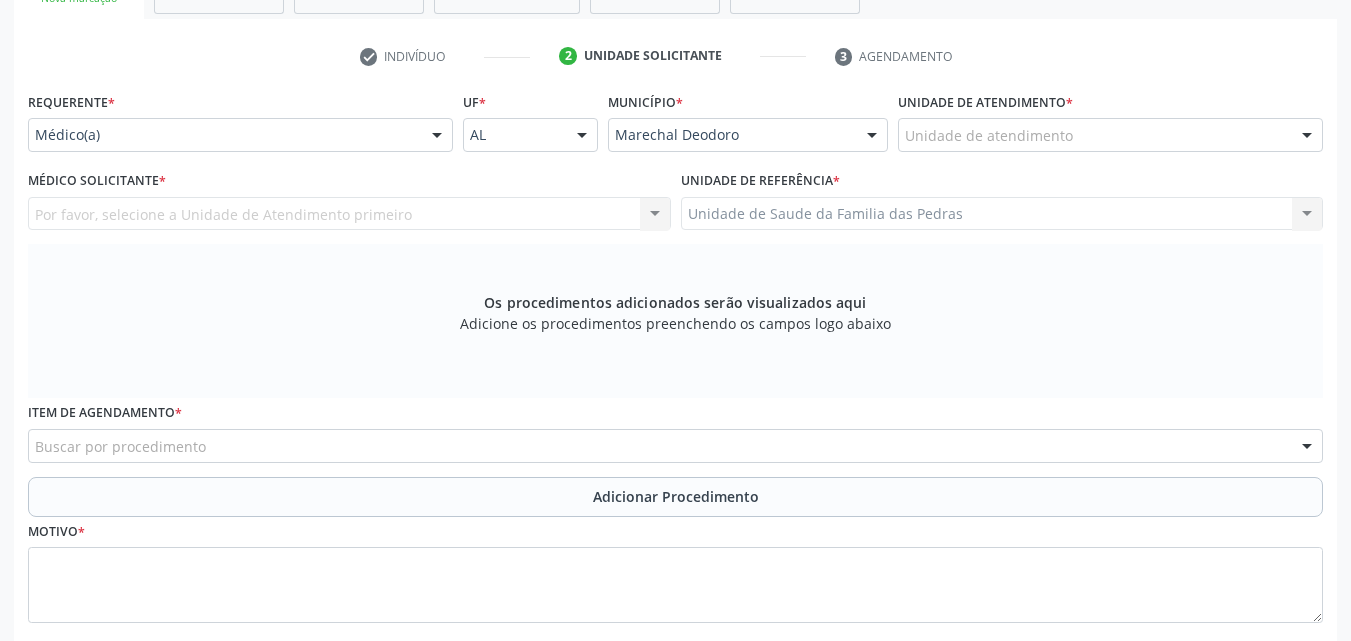 scroll, scrollTop: 271, scrollLeft: 0, axis: vertical 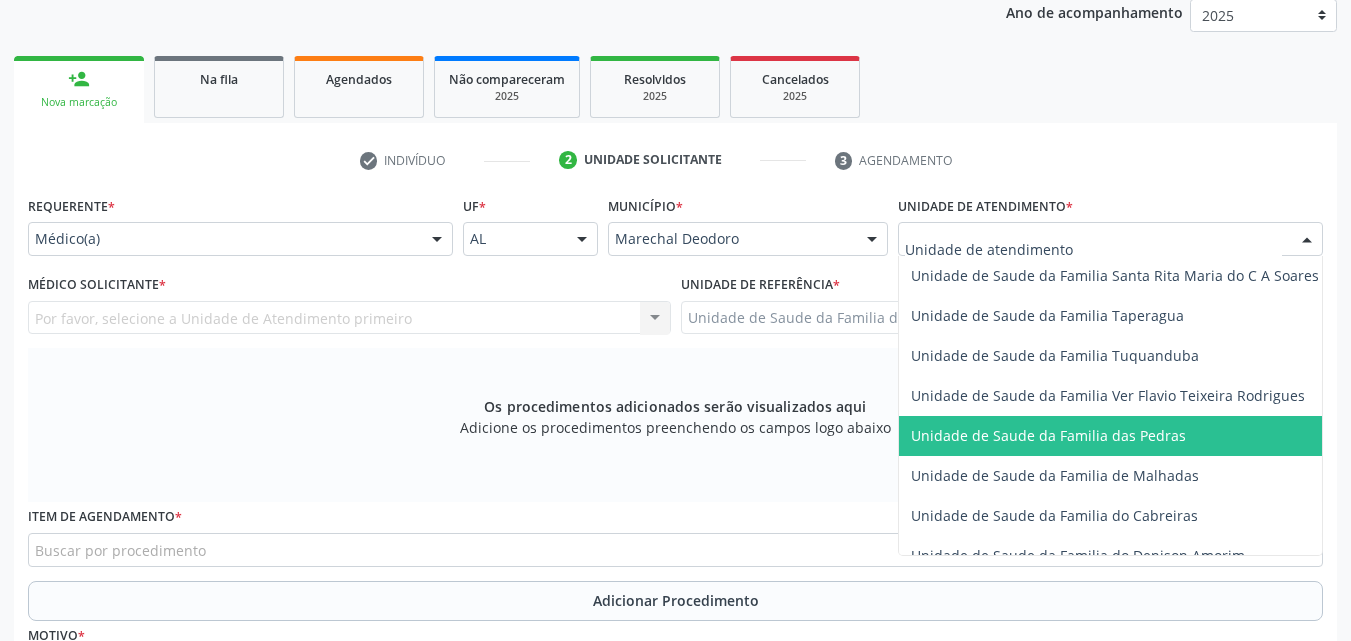 click on "Unidade de Saude da Familia das Pedras" at bounding box center [1048, 435] 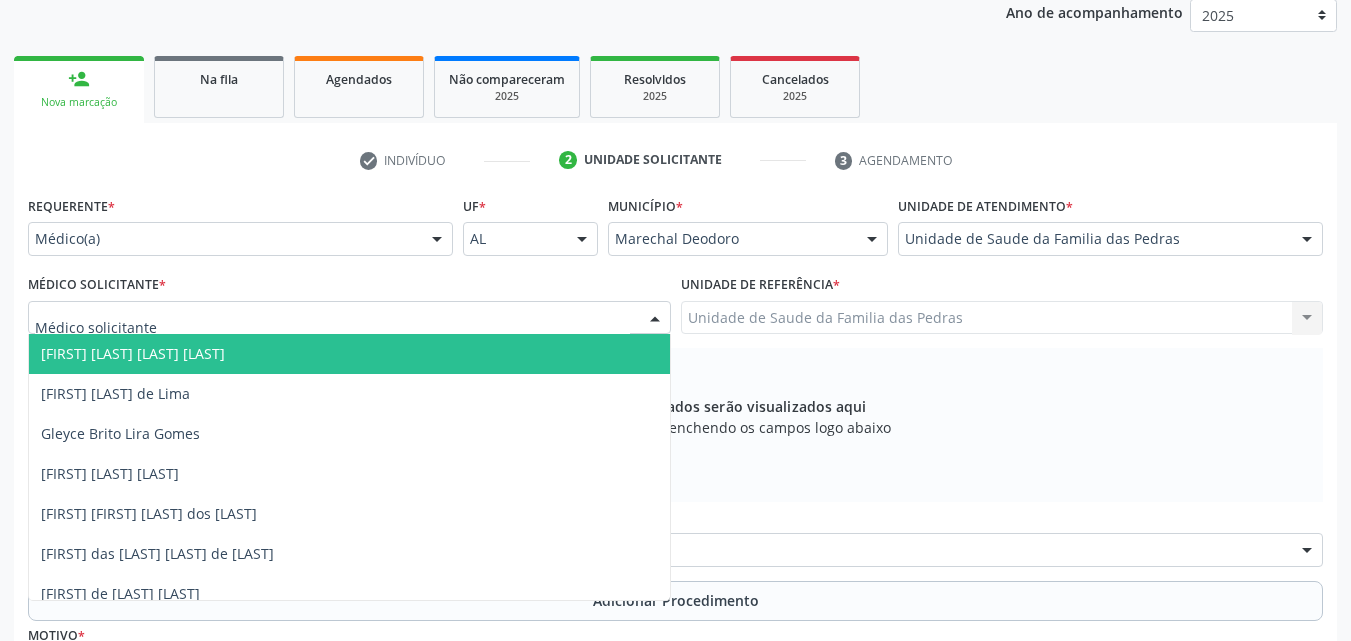 click on "Bruna Lima Alves Pinto de Farias   Edlucia Souza de Lima   Gleyce Brito Lira Gomes   Joao Casado Filho   Luan Felipe Pinheiro dos Santos   Maria das Gracas Guimaraes de Santana   Waleska de Lima Santos
Nenhum resultado encontrado para: "   "
Não há nenhuma opção para ser exibida." at bounding box center [349, 318] 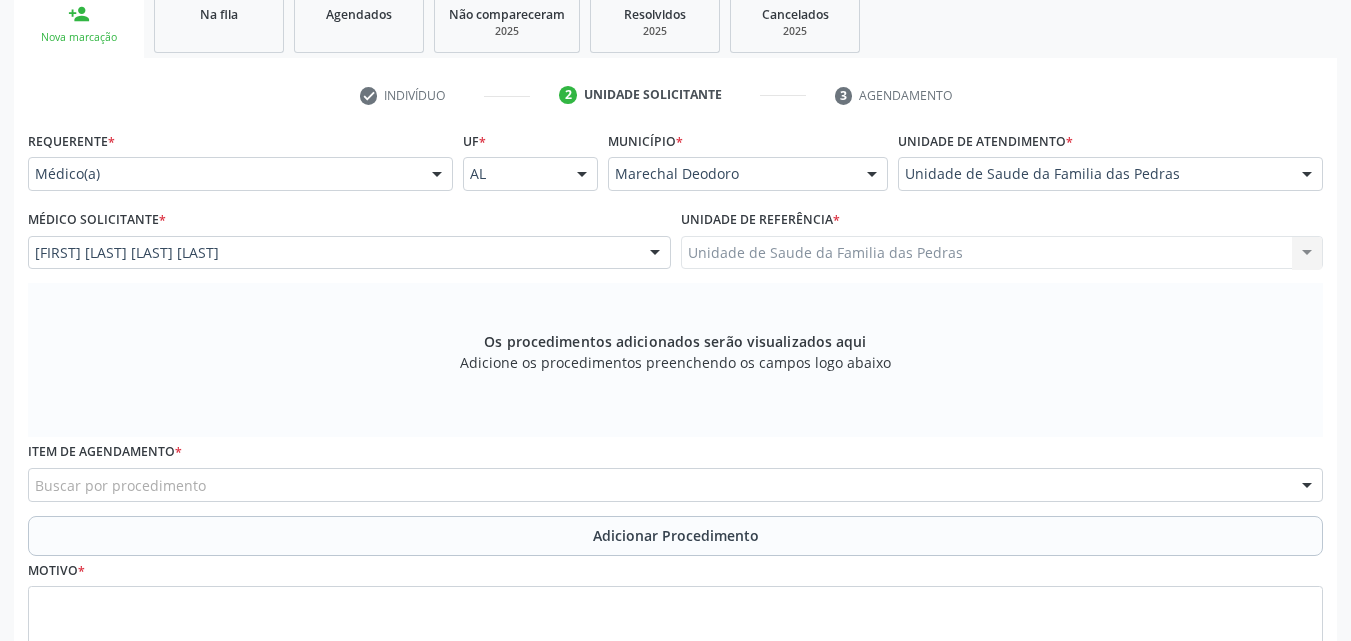 scroll, scrollTop: 371, scrollLeft: 0, axis: vertical 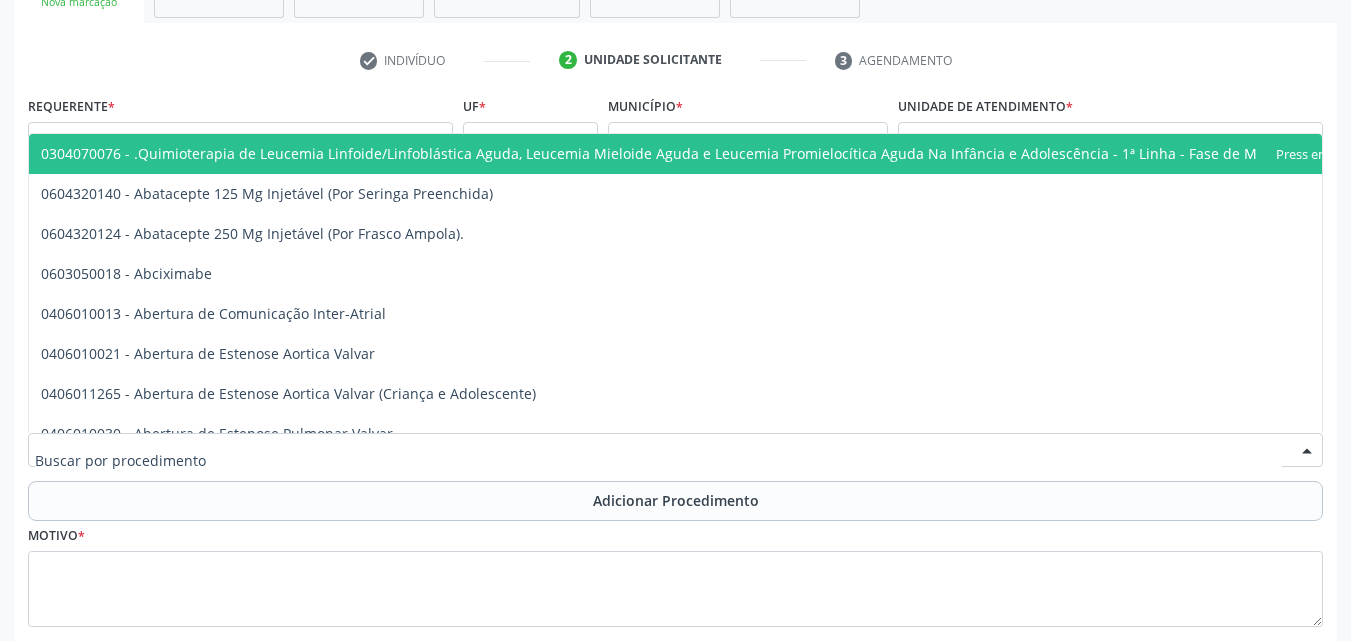 click at bounding box center [675, 450] 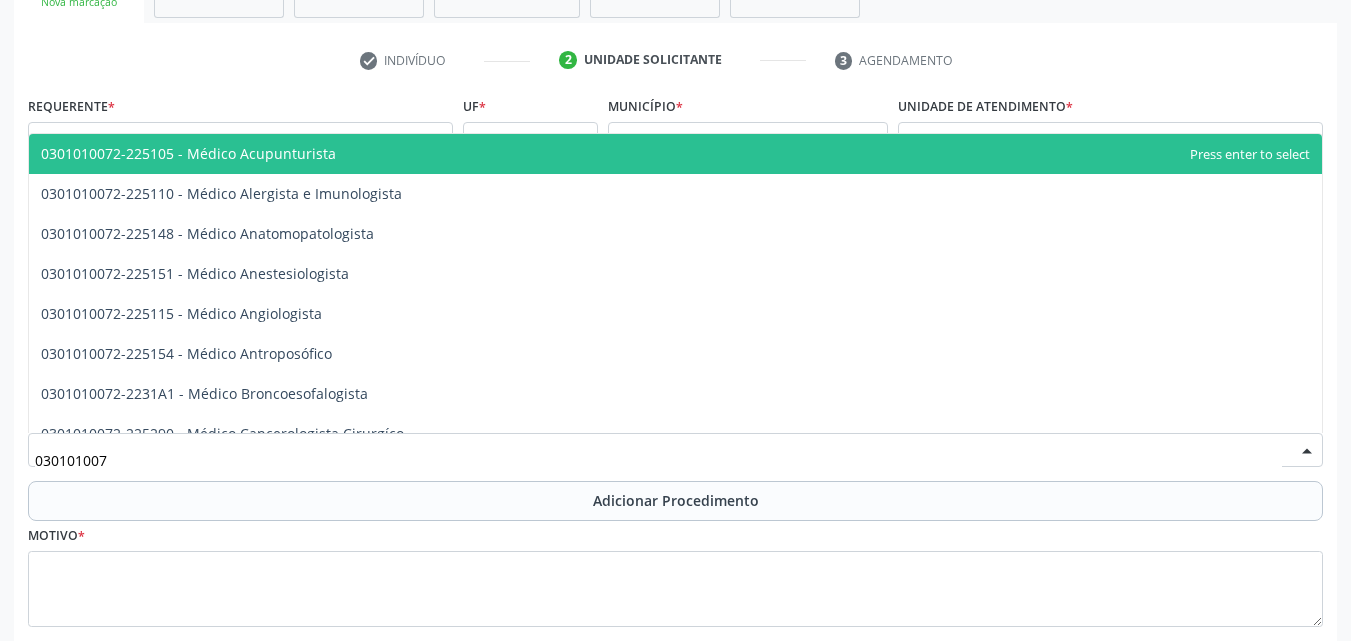 type on "0301010072" 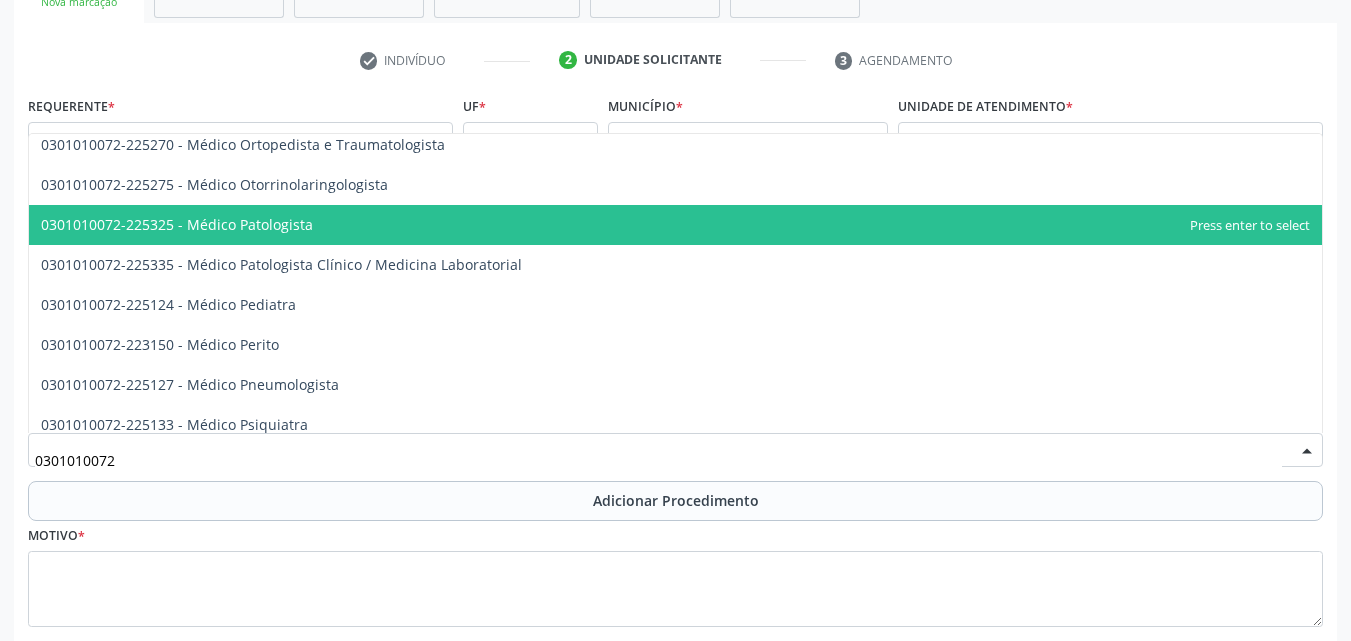 scroll, scrollTop: 1800, scrollLeft: 0, axis: vertical 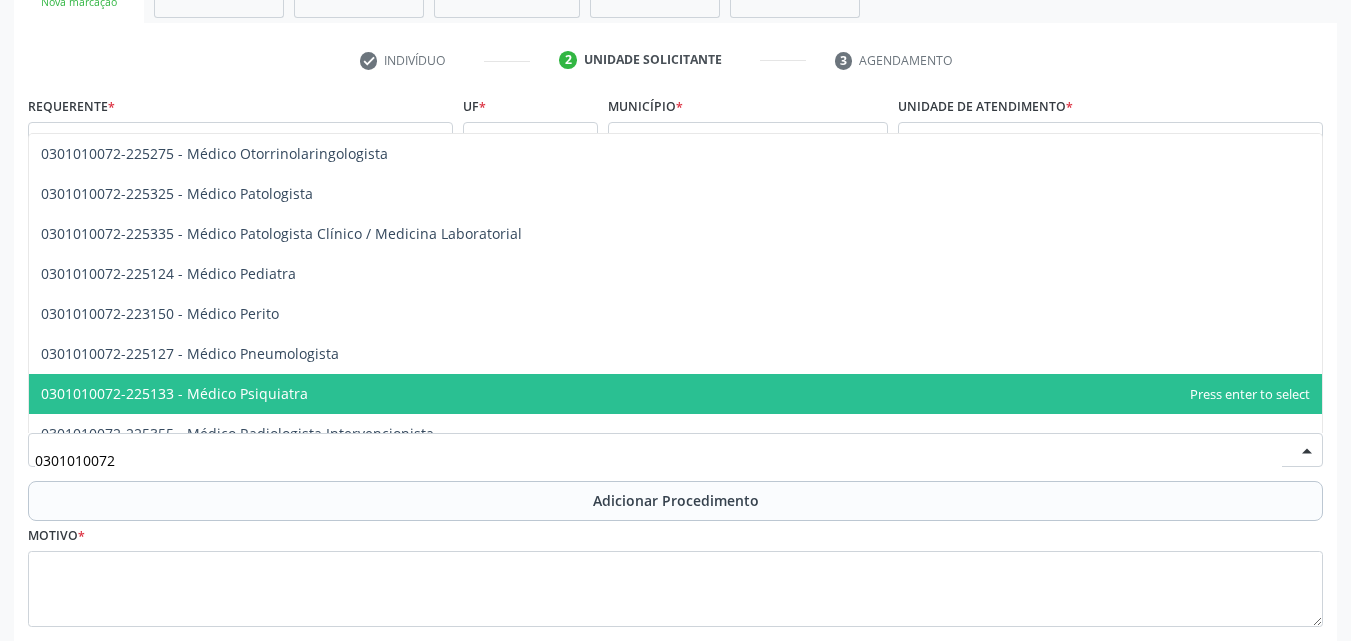 click on "0301010072-225133 - Médico Psiquiatra" at bounding box center [675, 394] 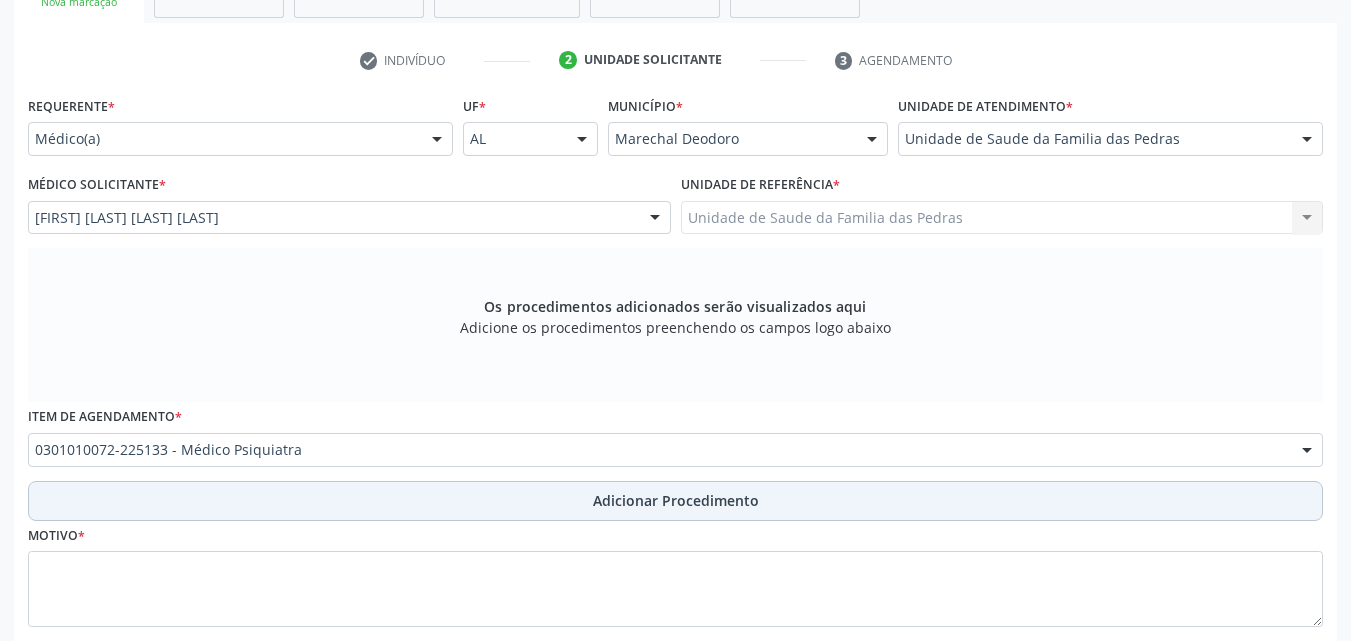click on "Adicionar Procedimento" at bounding box center [675, 501] 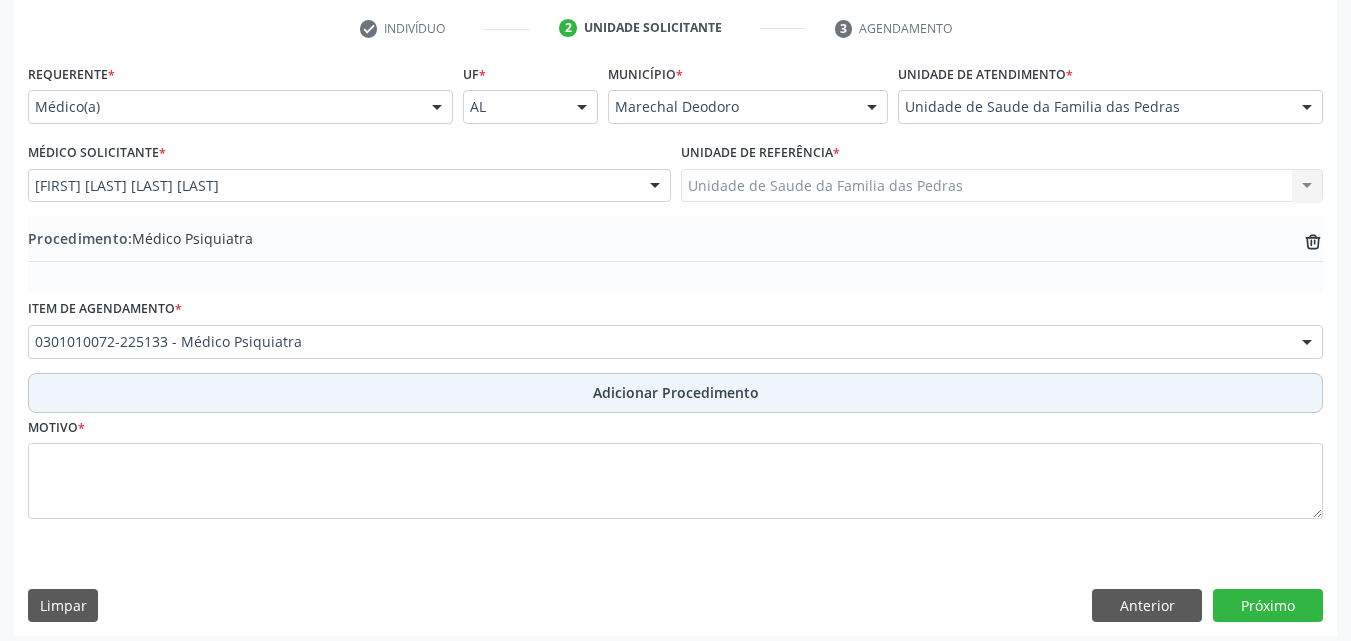 scroll, scrollTop: 412, scrollLeft: 0, axis: vertical 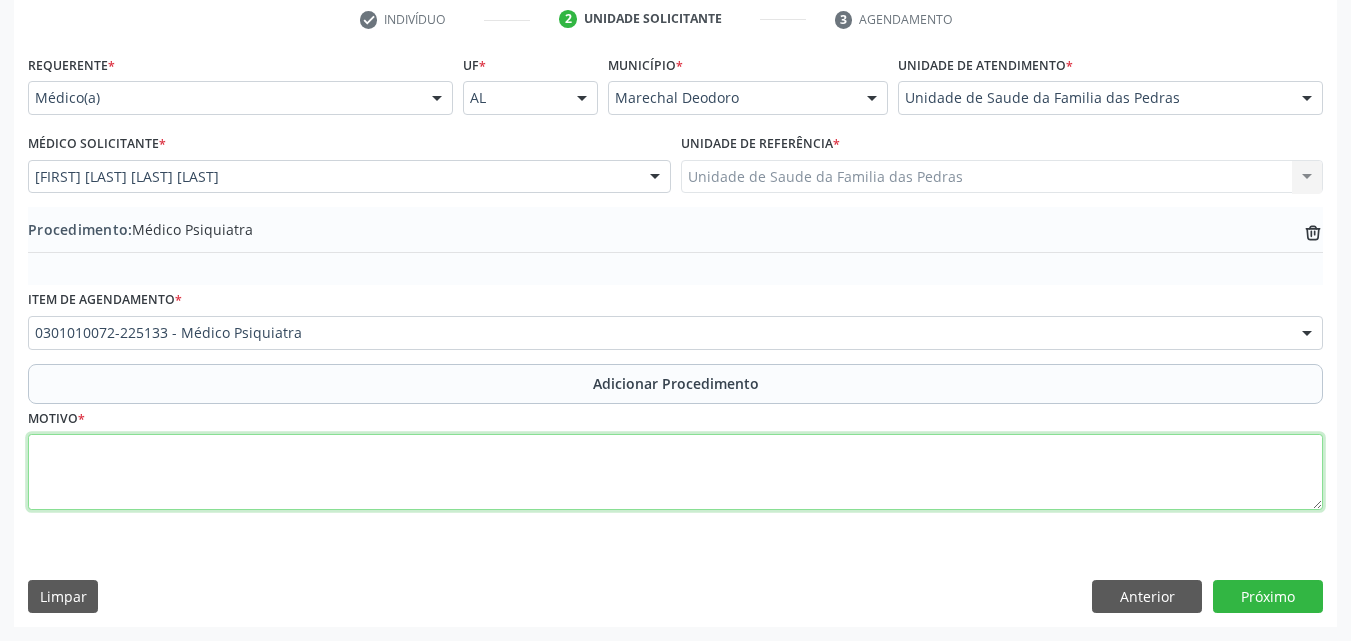 click at bounding box center [675, 472] 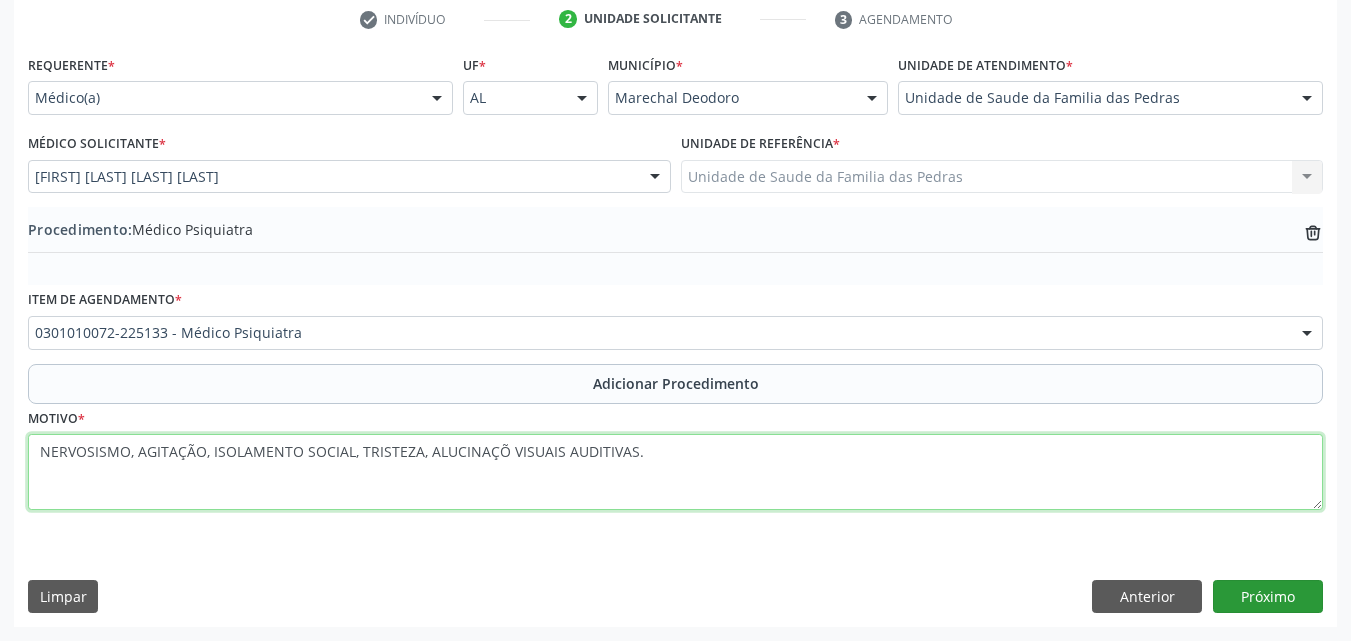 type on "NERVOSISMO, AGITAÇÃO, ISOLAMENTO SOCIAL, TRISTEZA, ALUCINAÇÕ VISUAIS E AUDITIVAS." 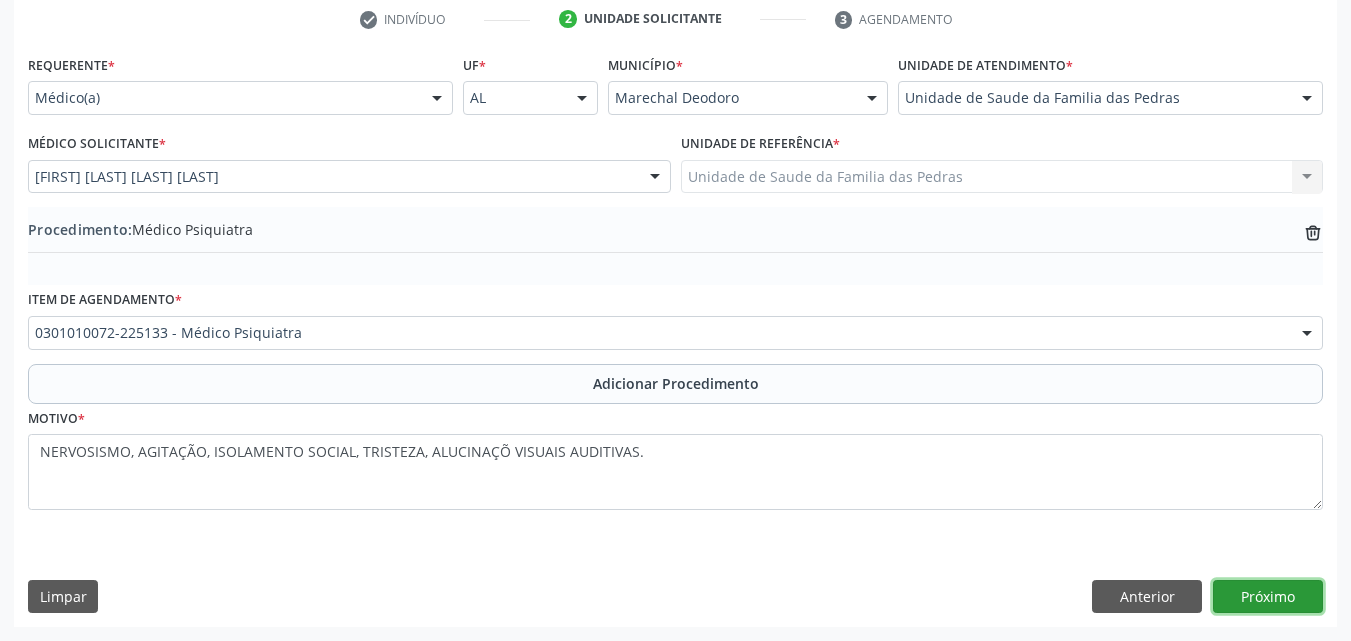 click on "Próximo" at bounding box center [1268, 597] 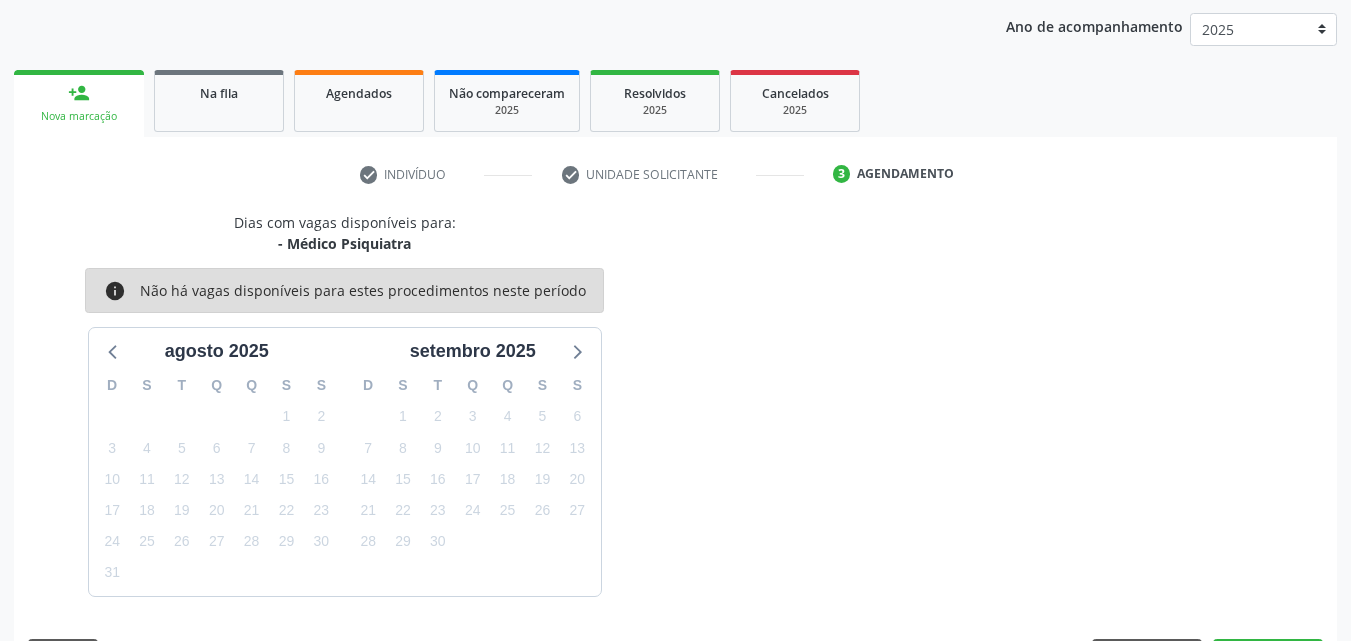scroll, scrollTop: 316, scrollLeft: 0, axis: vertical 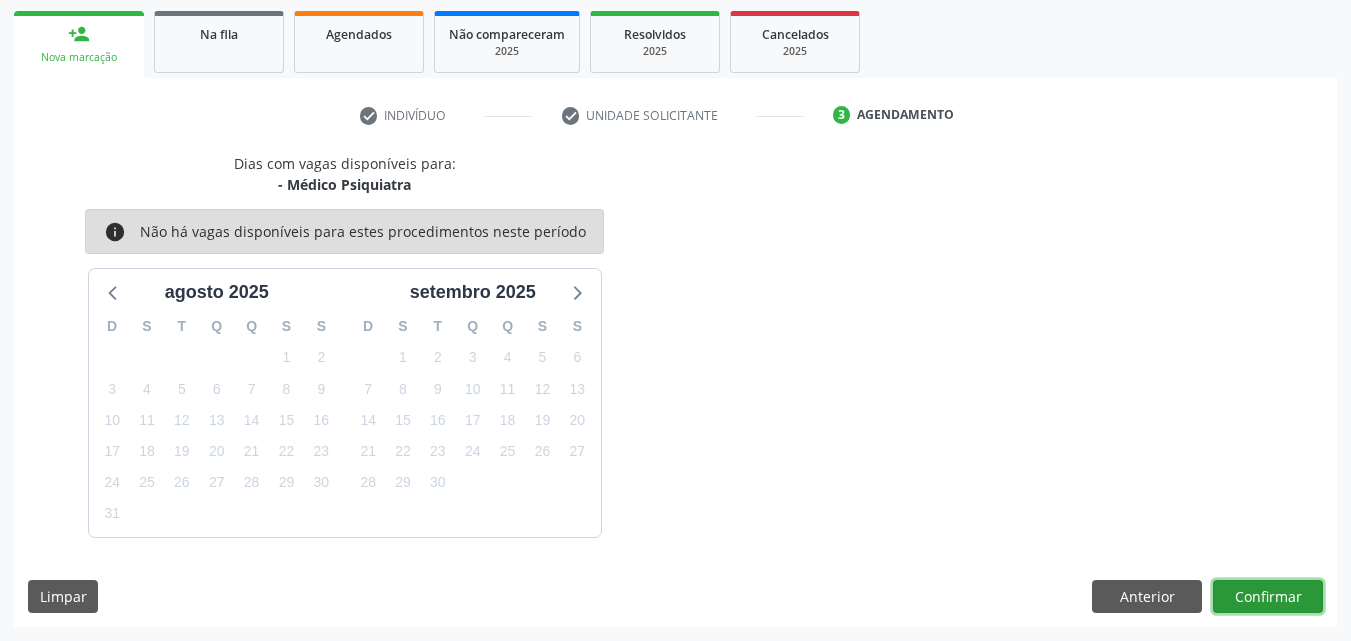 click on "Confirmar" at bounding box center (1268, 597) 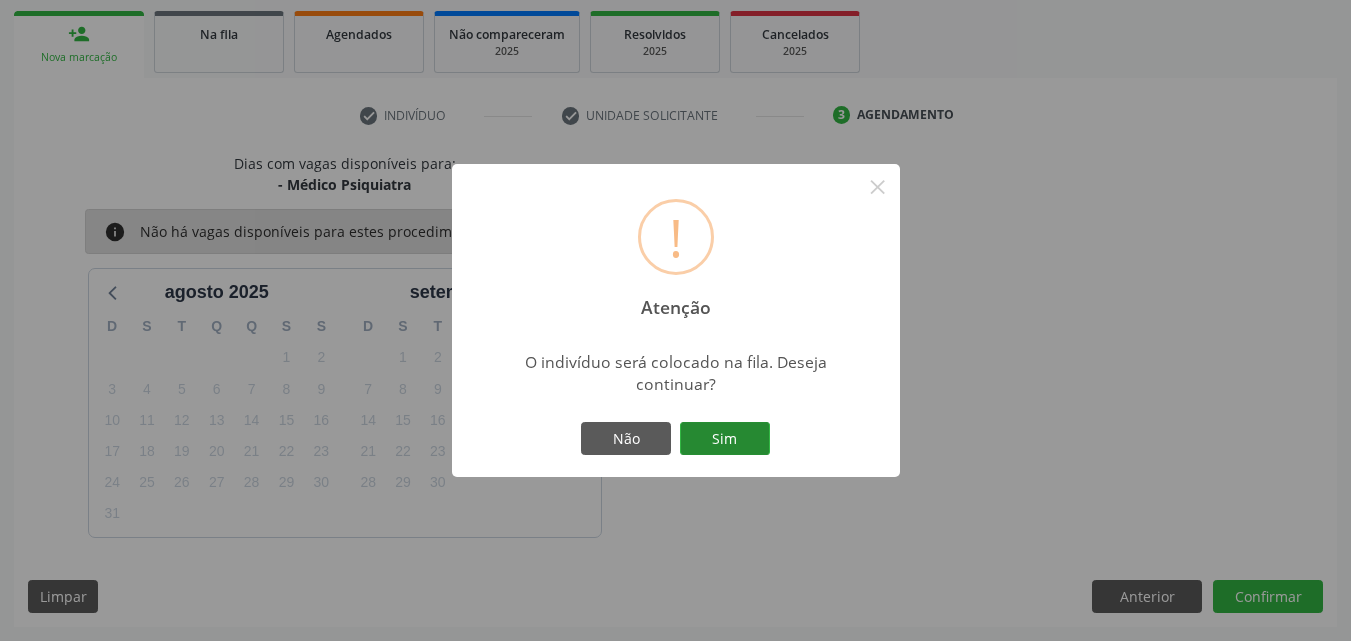 click on "Sim" at bounding box center [725, 439] 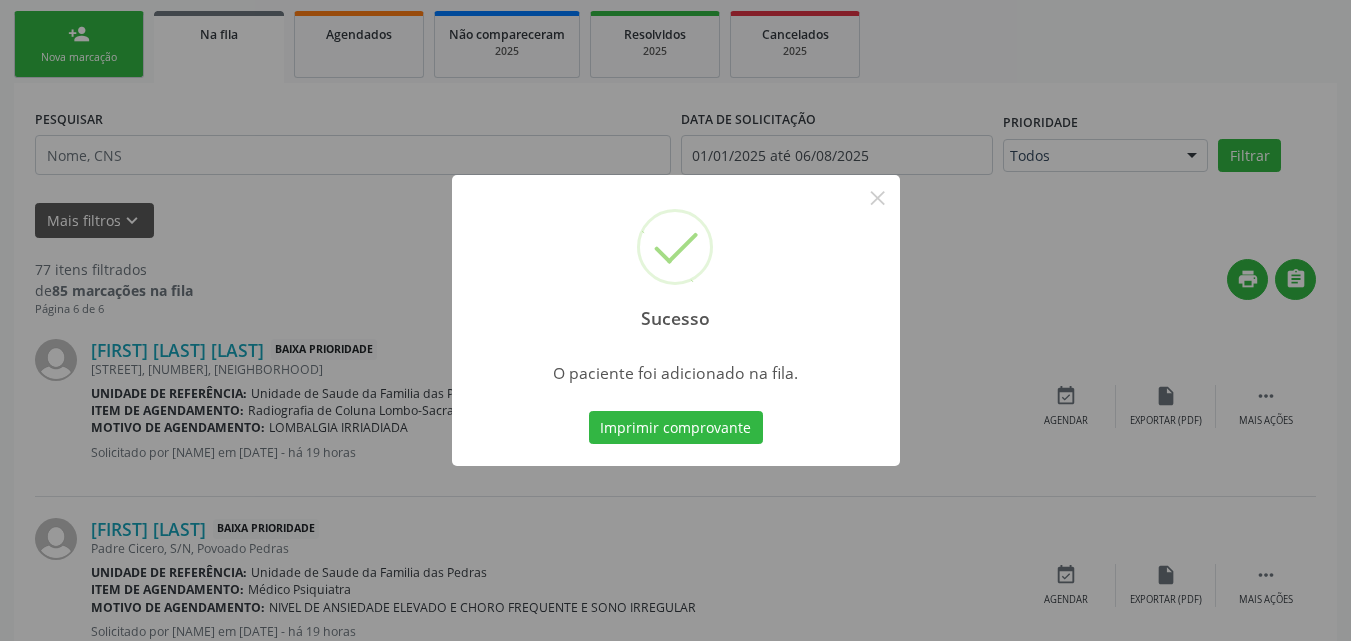 scroll, scrollTop: 54, scrollLeft: 0, axis: vertical 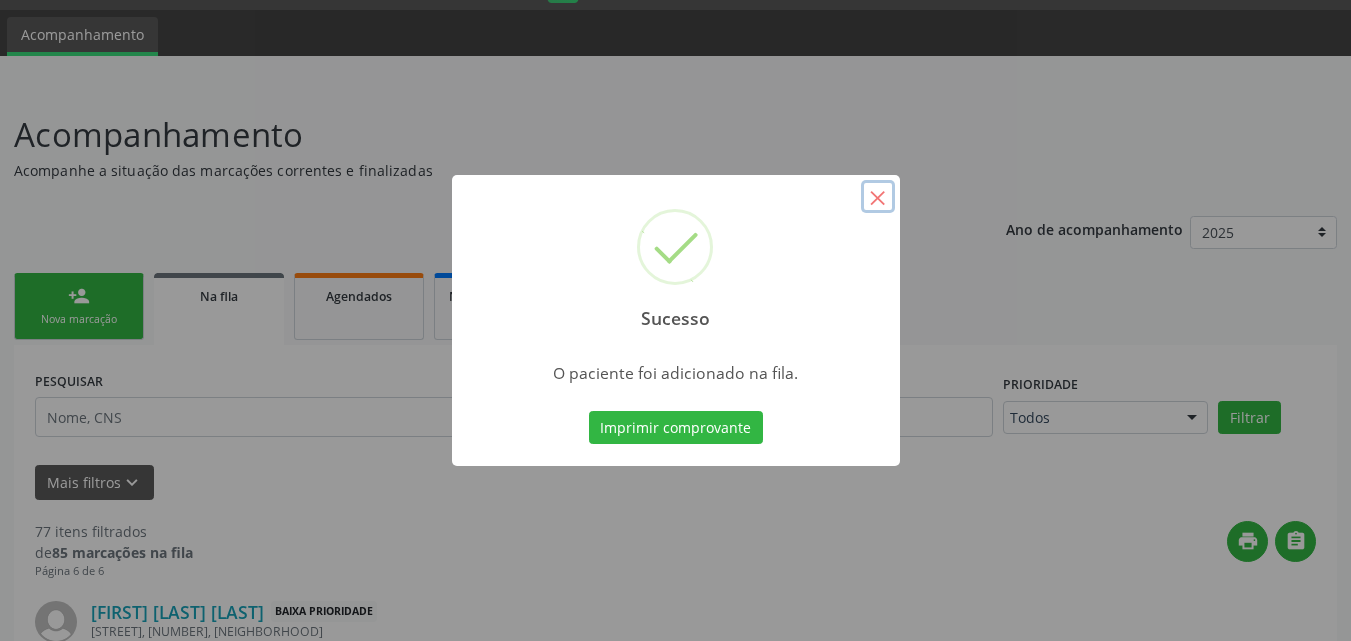 click on "×" at bounding box center (878, 197) 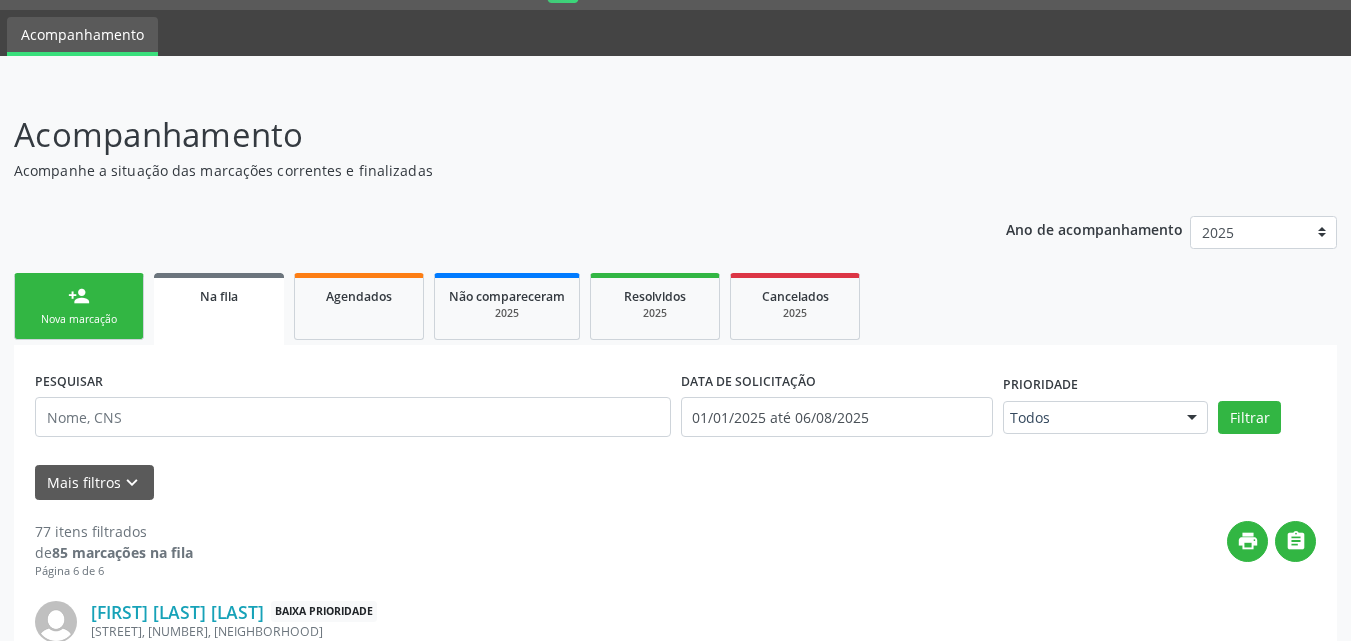 click on "person_add
Nova marcação" at bounding box center (79, 306) 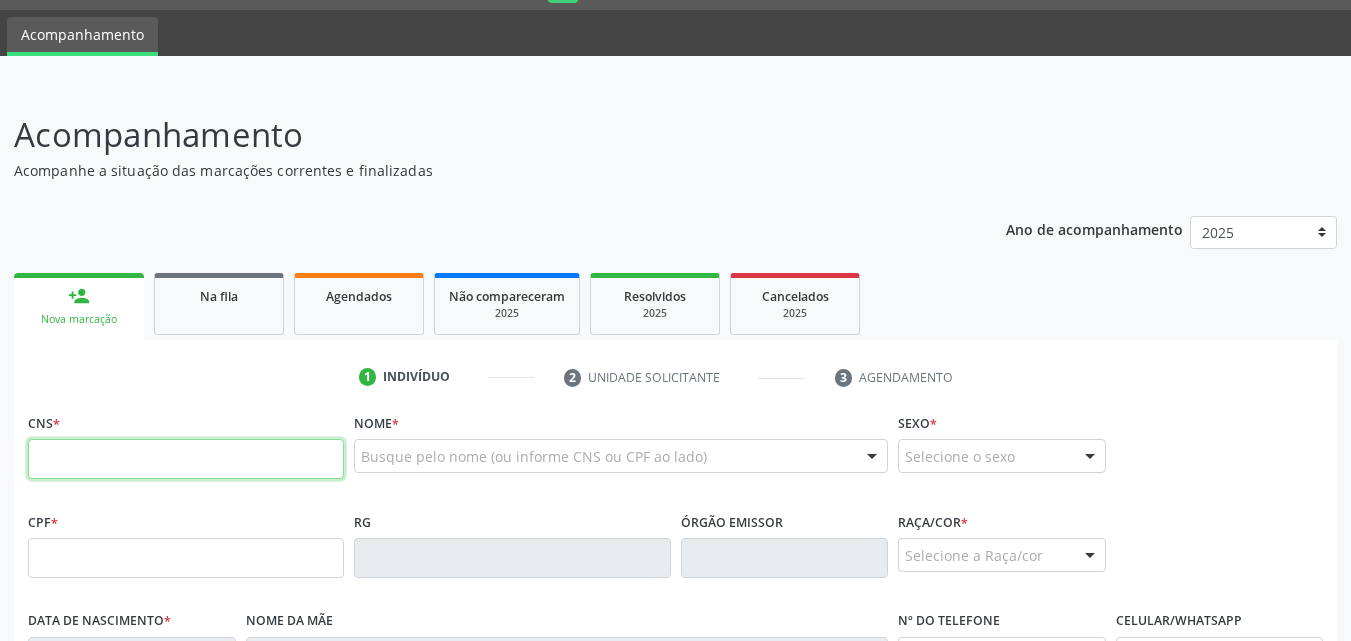 click at bounding box center (186, 459) 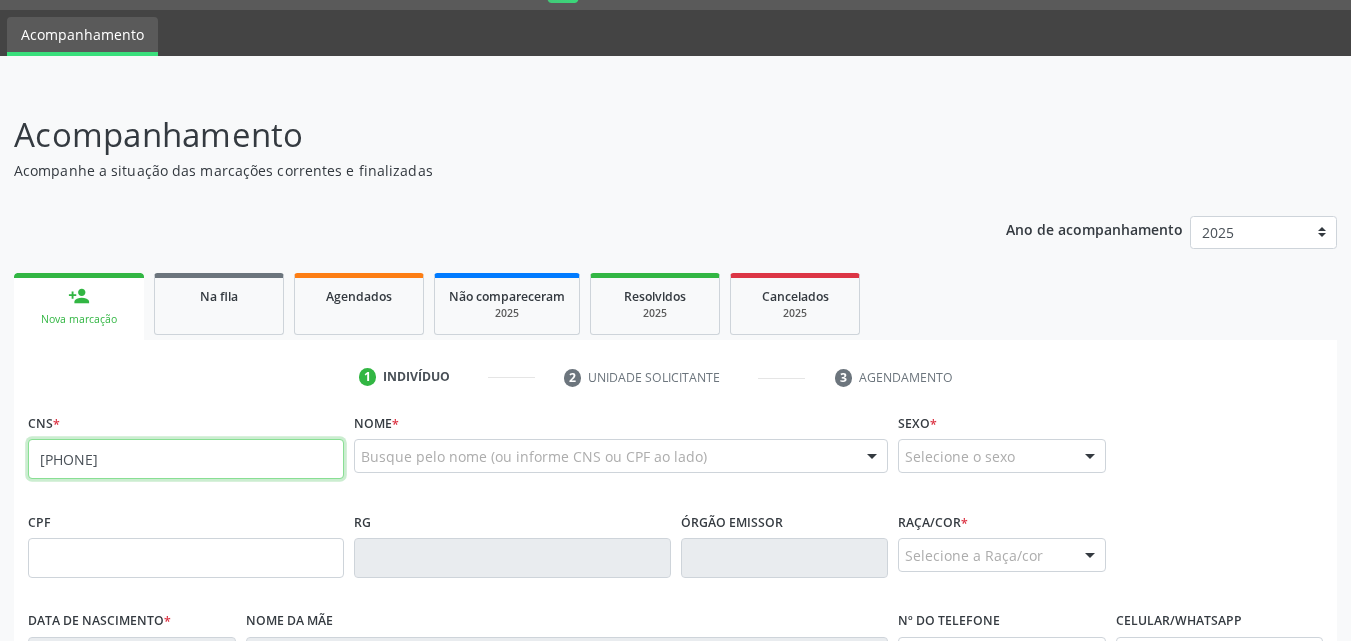 type on "708 2061 3688 8945" 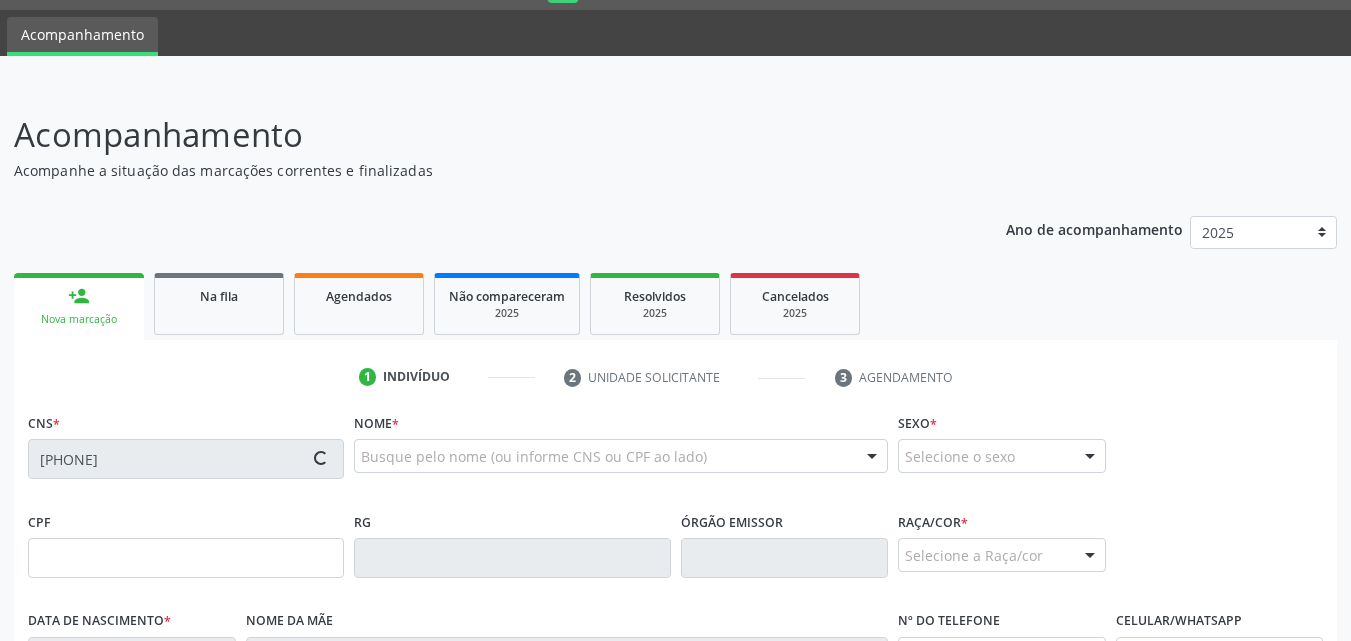 type on "014.581.144-14" 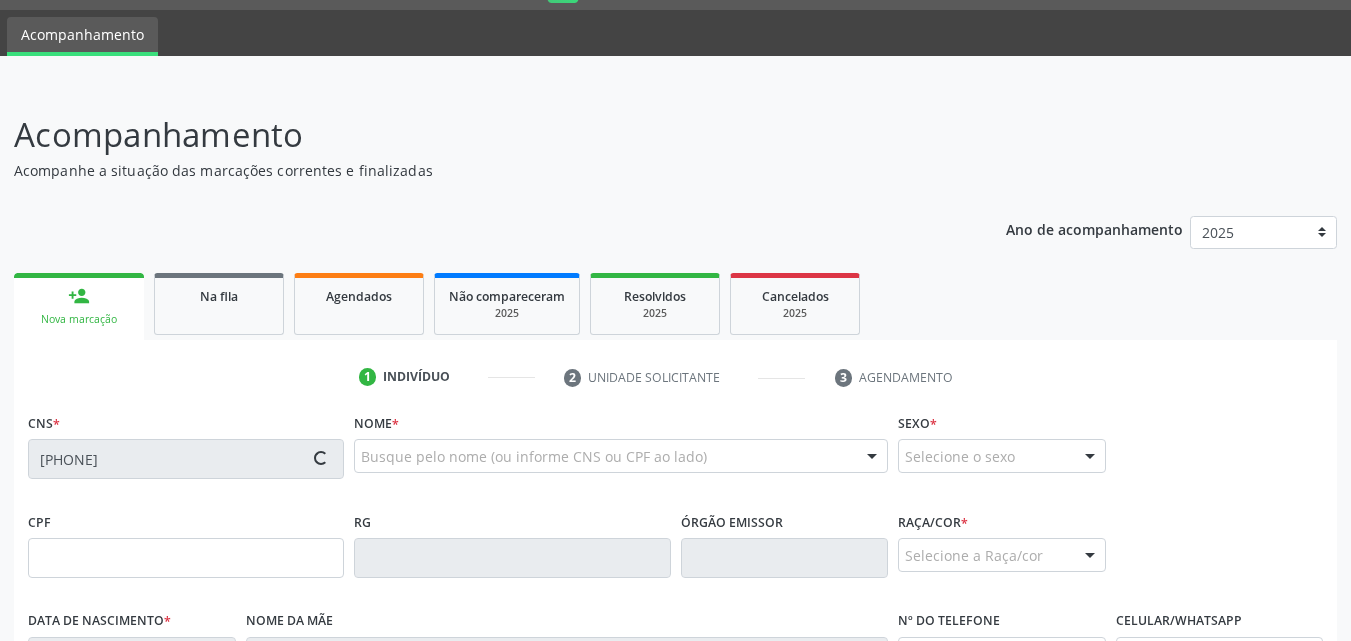 type on "12/06/1976" 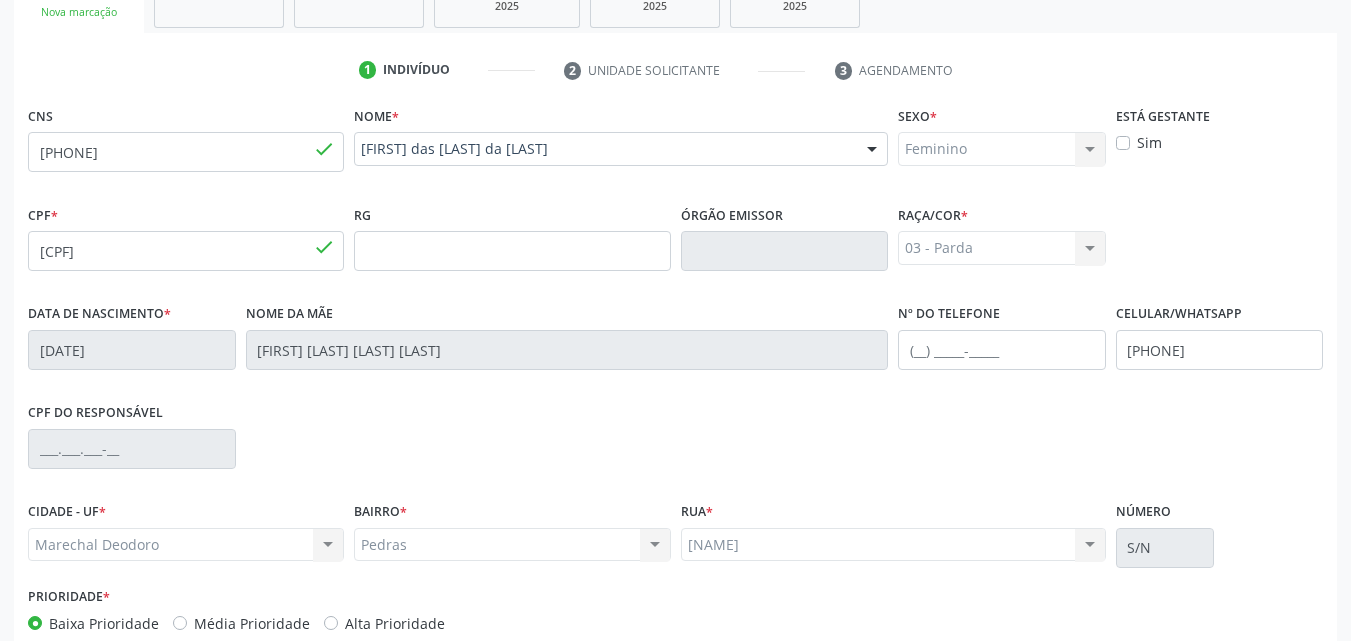 scroll, scrollTop: 454, scrollLeft: 0, axis: vertical 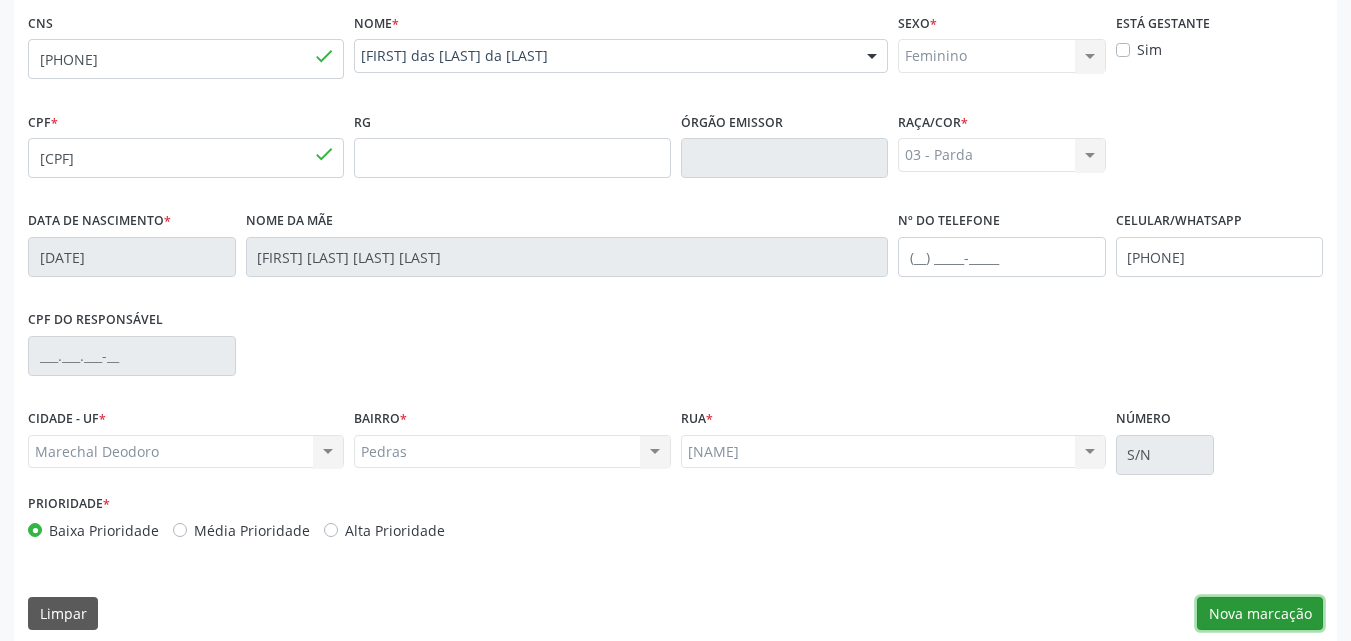 click on "Nova marcação" at bounding box center [1260, 614] 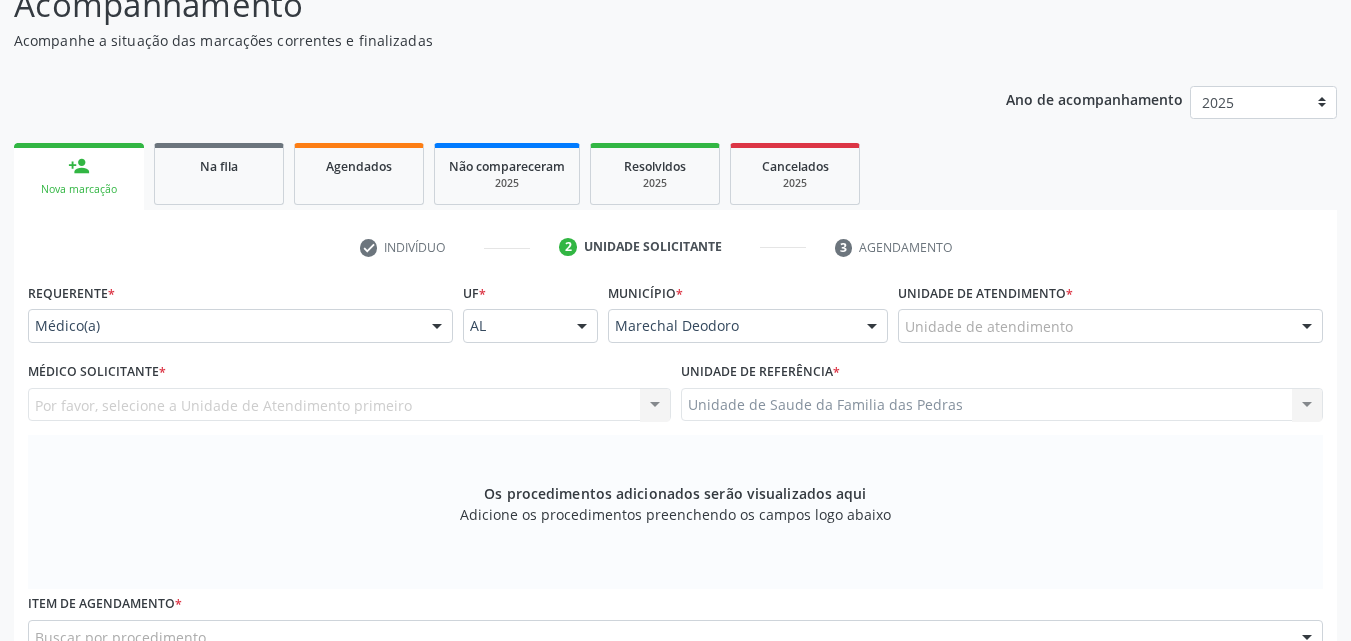 scroll, scrollTop: 154, scrollLeft: 0, axis: vertical 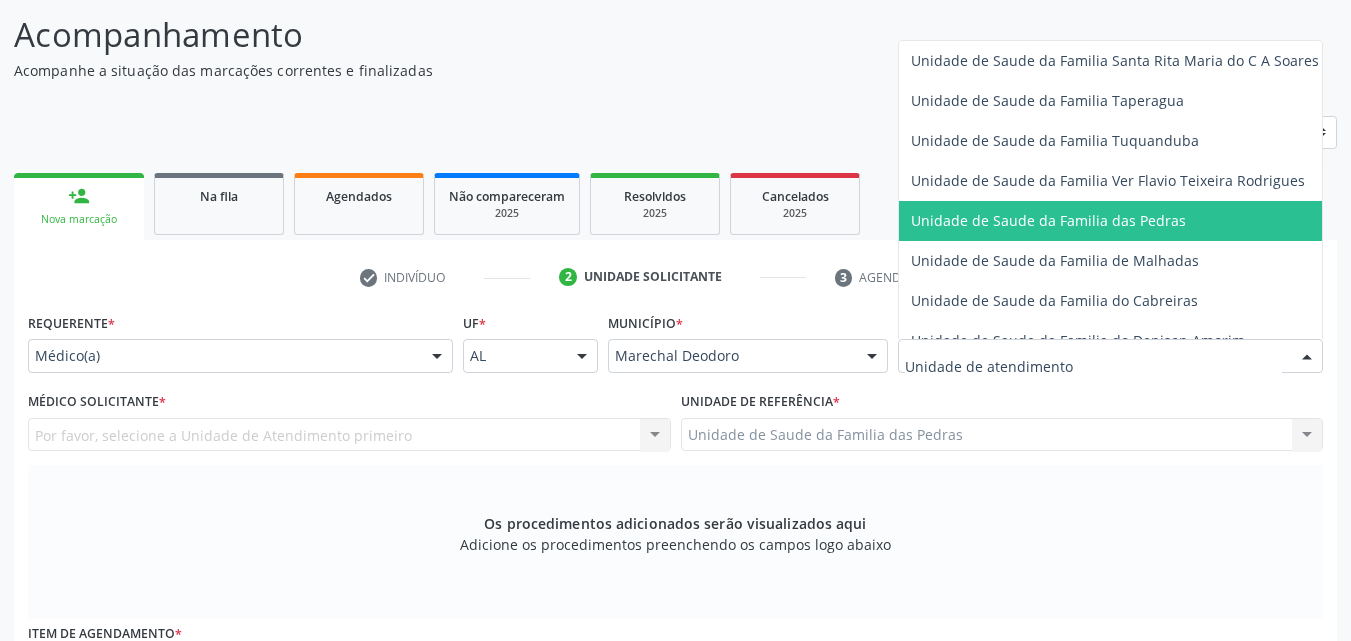 click on "Unidade de Saude da Familia das Pedras" at bounding box center [1115, 221] 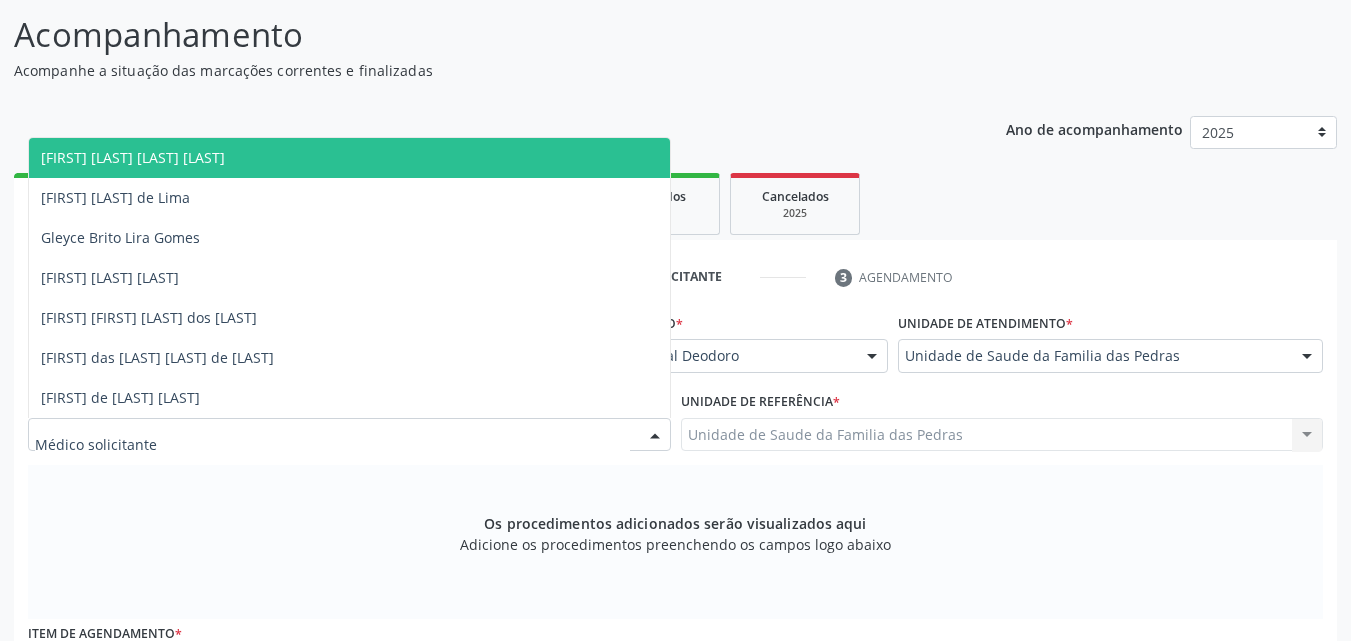 click at bounding box center (655, 436) 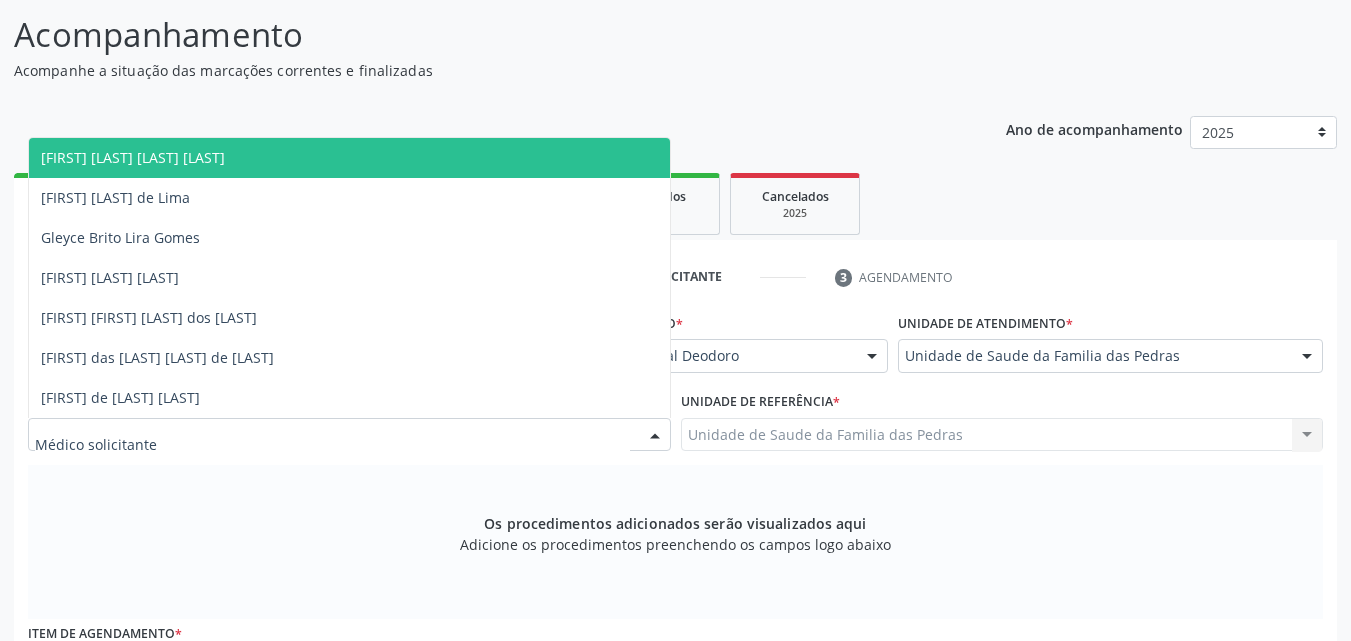 click on "[FIRST] [LAST] [LAST] de [LAST] [LAST]" at bounding box center [349, 158] 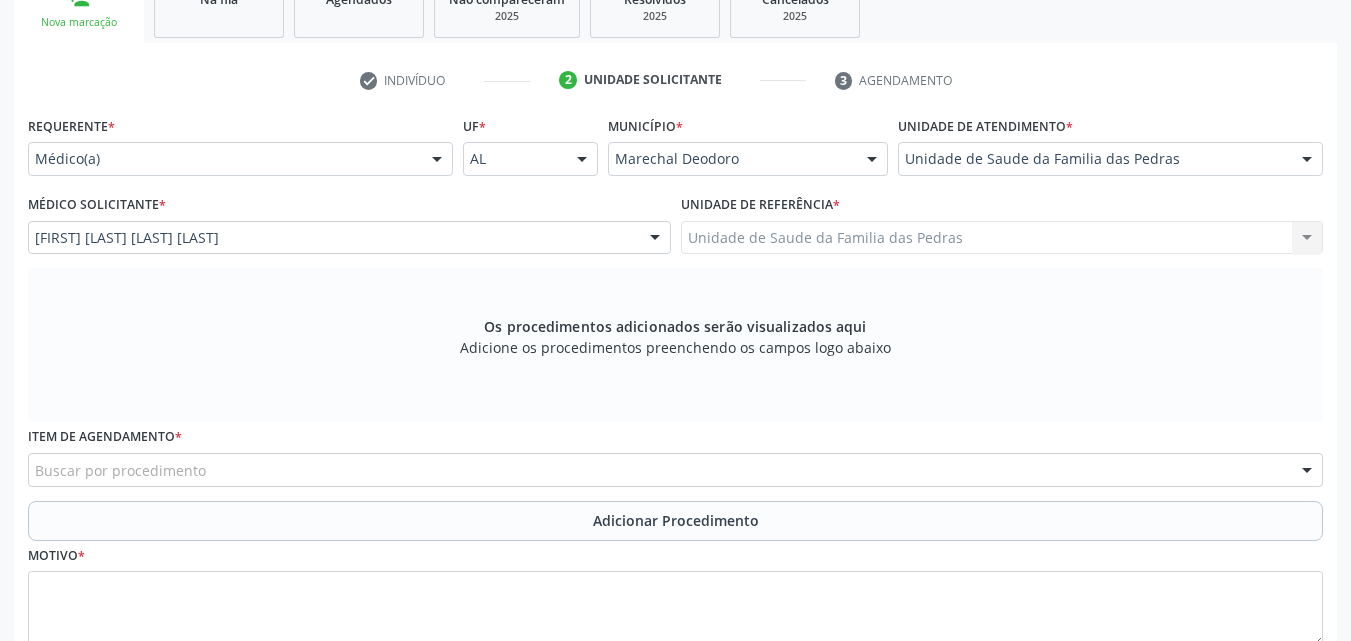 scroll, scrollTop: 354, scrollLeft: 0, axis: vertical 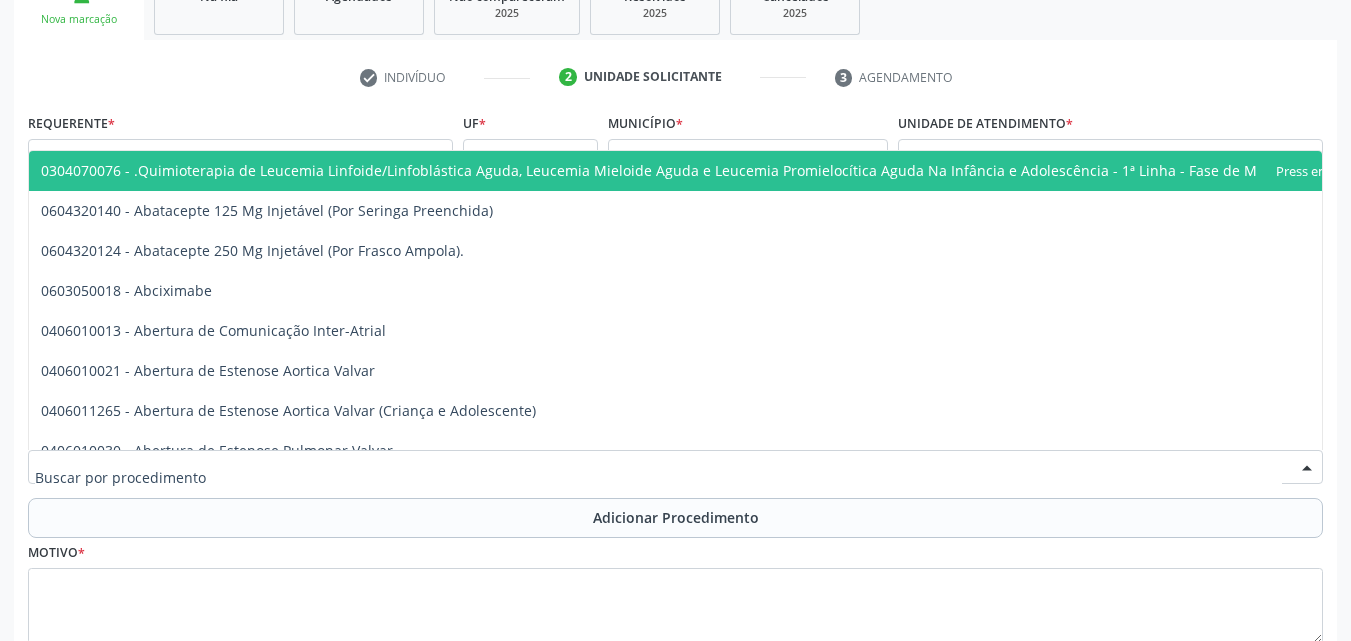 click at bounding box center [675, 467] 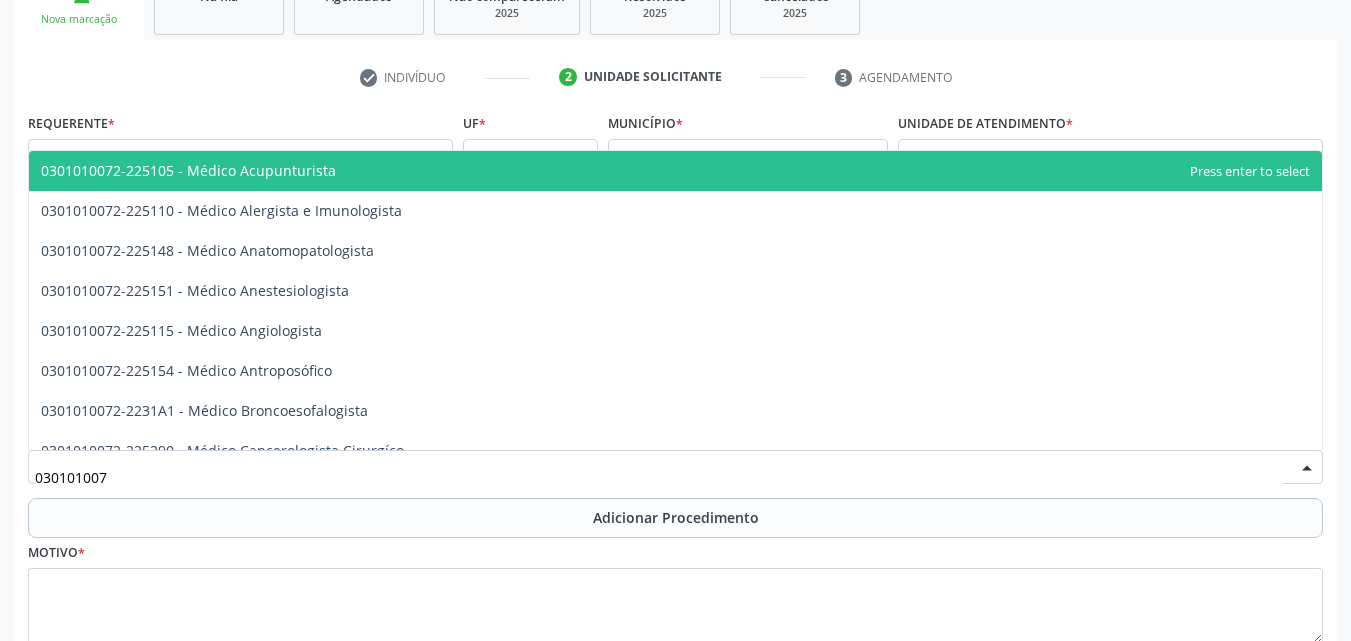 type on "0301010072" 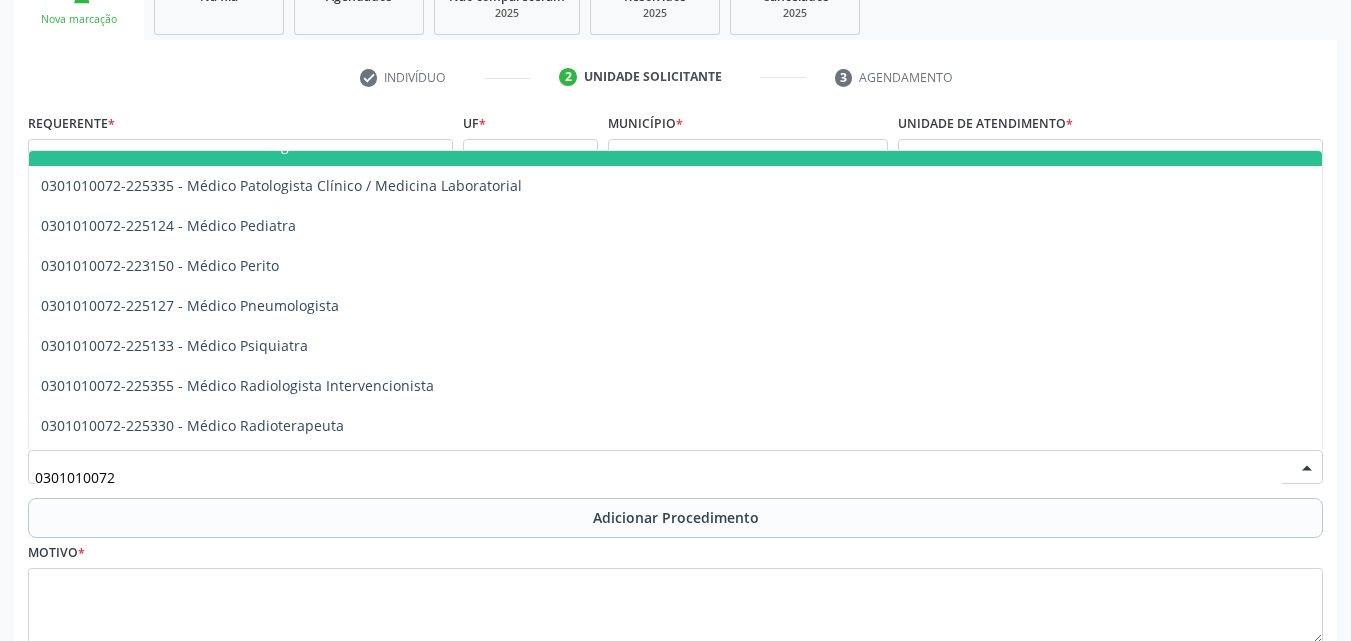 scroll, scrollTop: 1900, scrollLeft: 0, axis: vertical 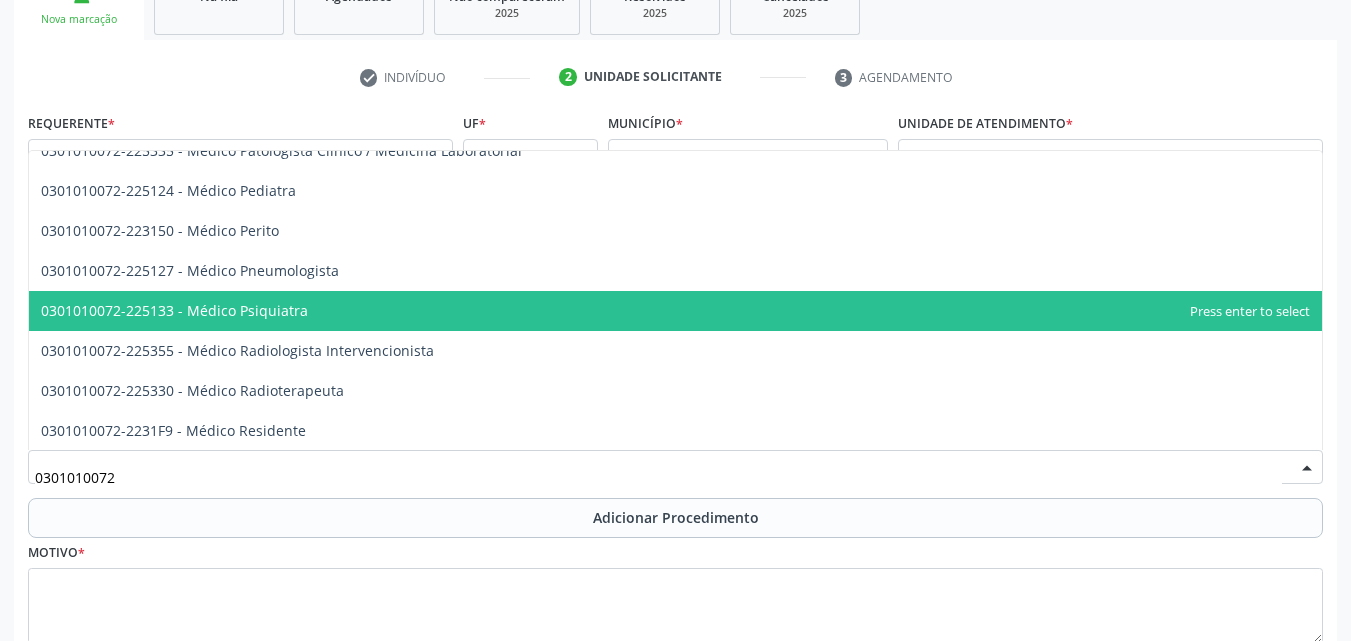 click on "0301010072-225133 - Médico Psiquiatra" at bounding box center [174, 310] 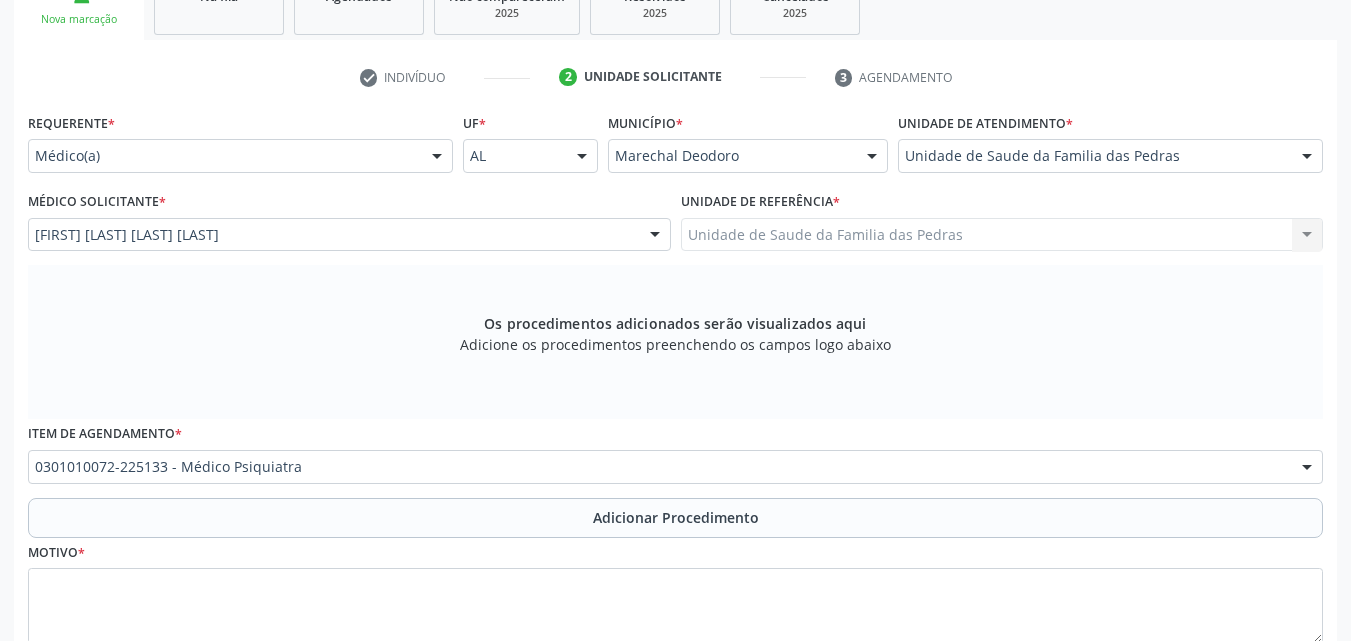 scroll, scrollTop: 454, scrollLeft: 0, axis: vertical 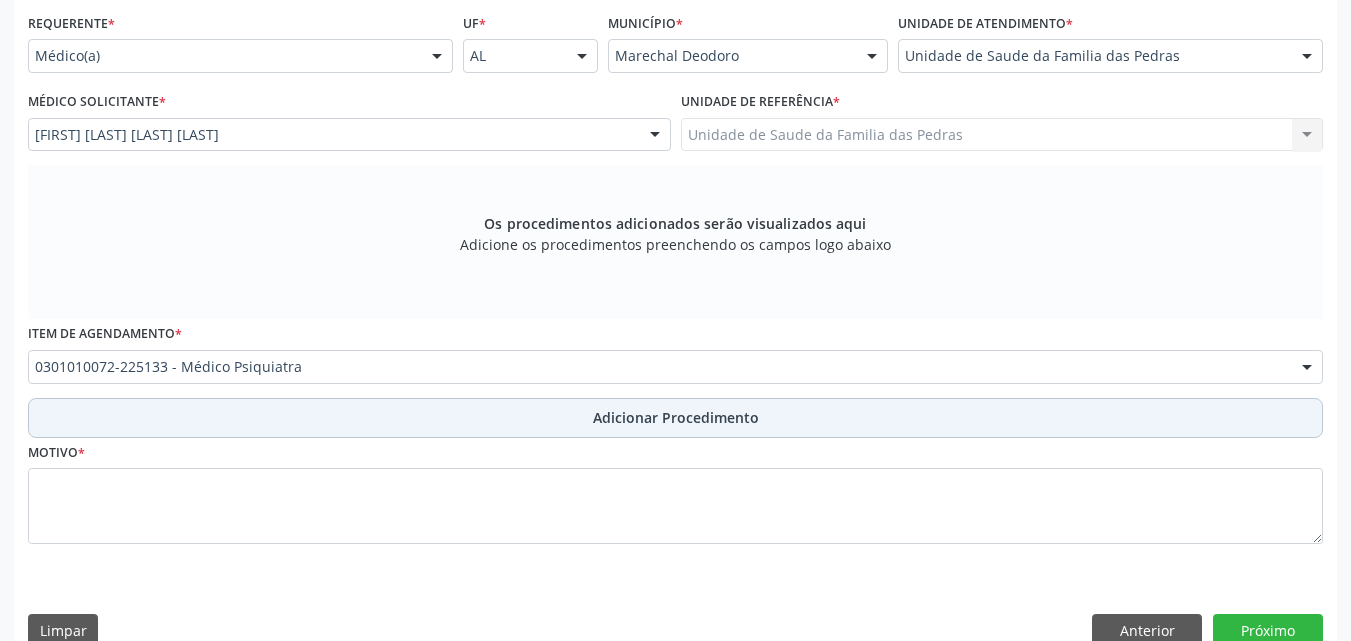 click on "Adicionar Procedimento" at bounding box center [675, 418] 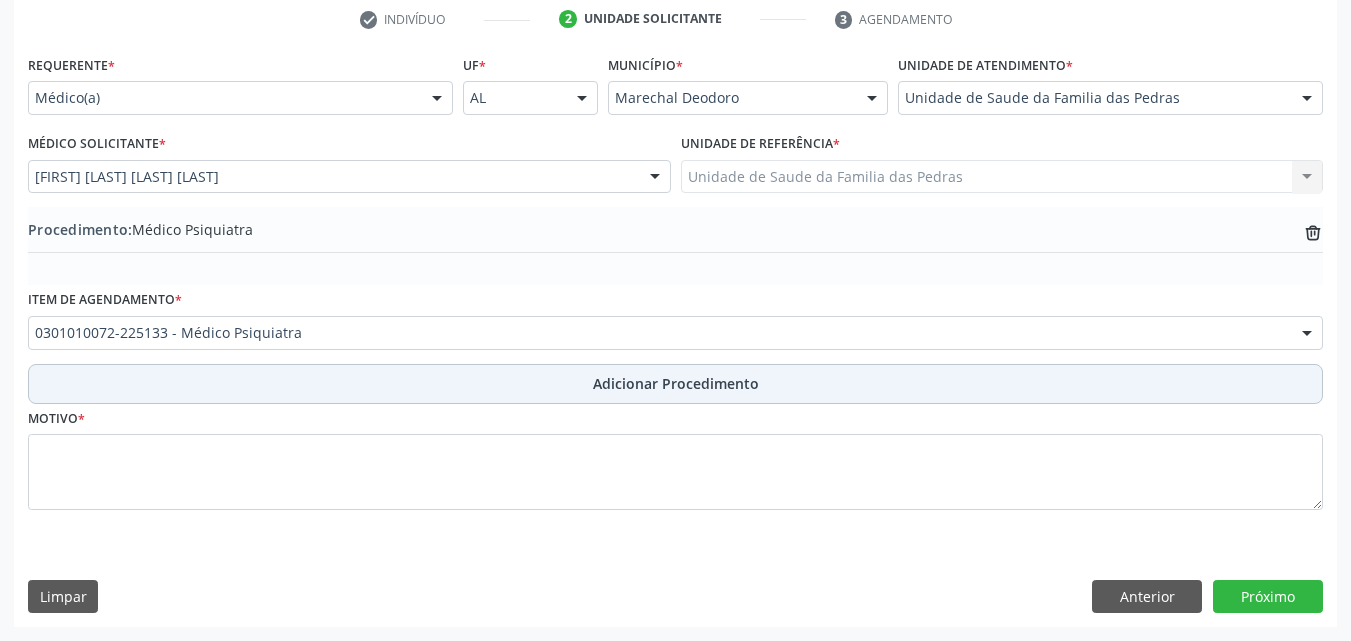 scroll, scrollTop: 412, scrollLeft: 0, axis: vertical 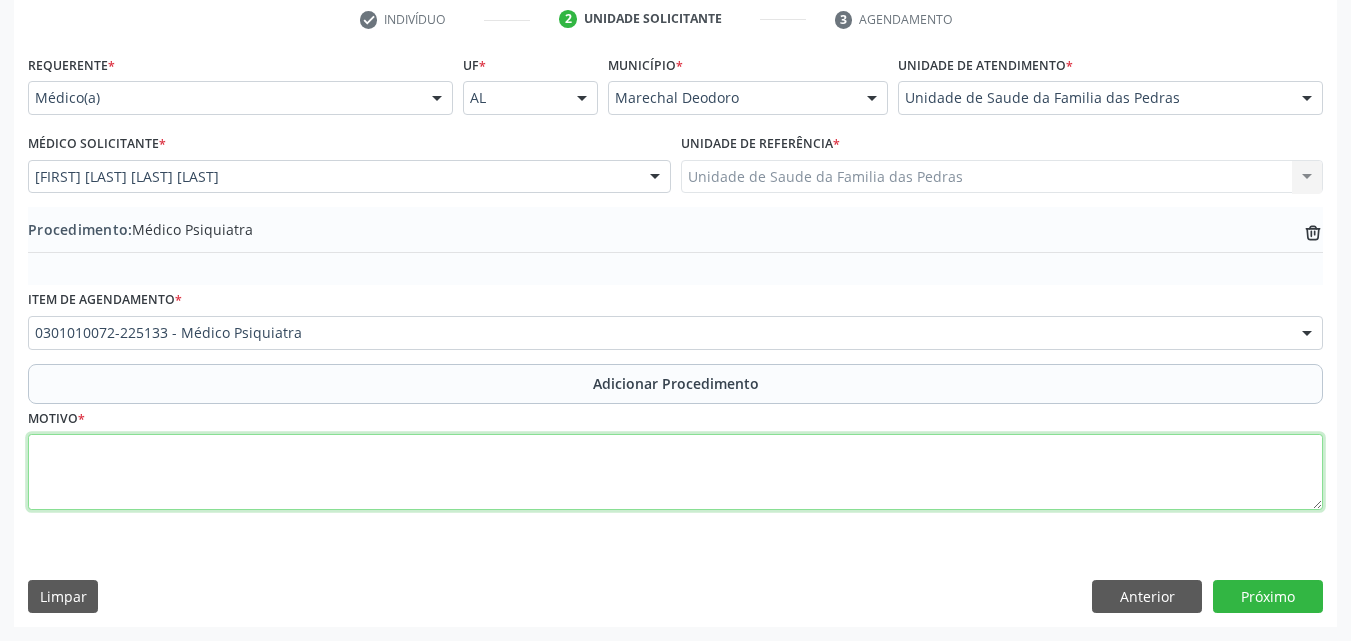 click at bounding box center (675, 472) 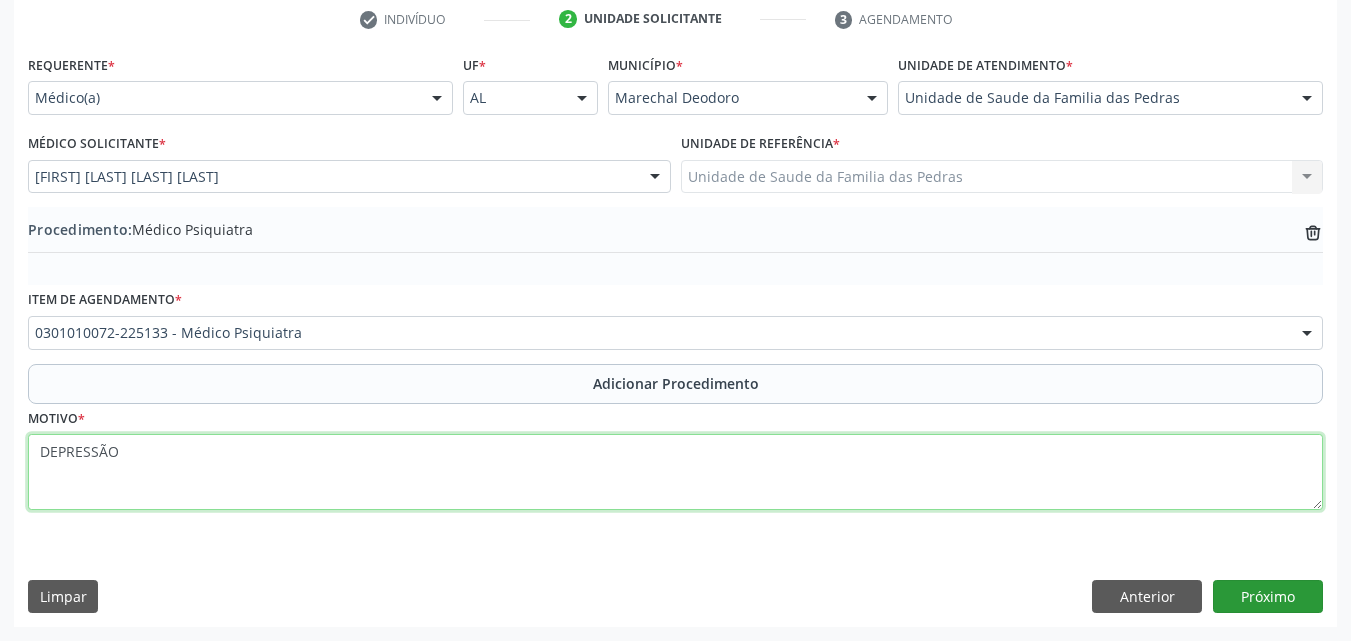 type on "DEPRESSÃO" 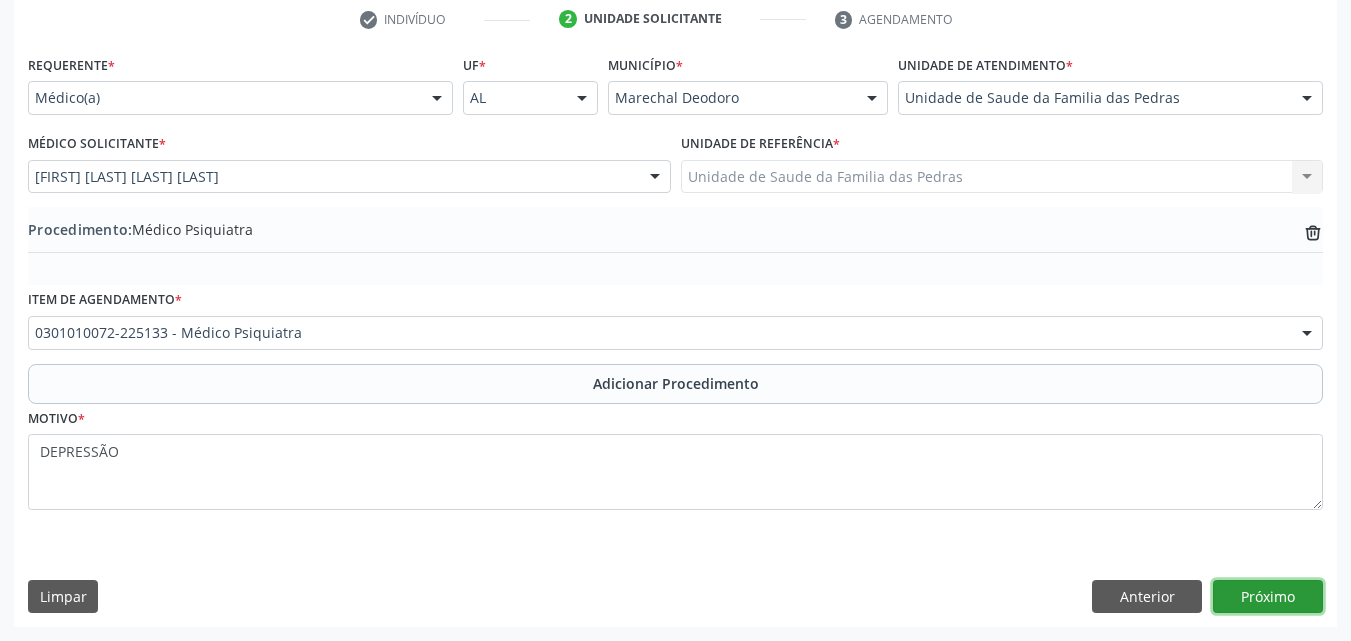 click on "Próximo" at bounding box center [1268, 597] 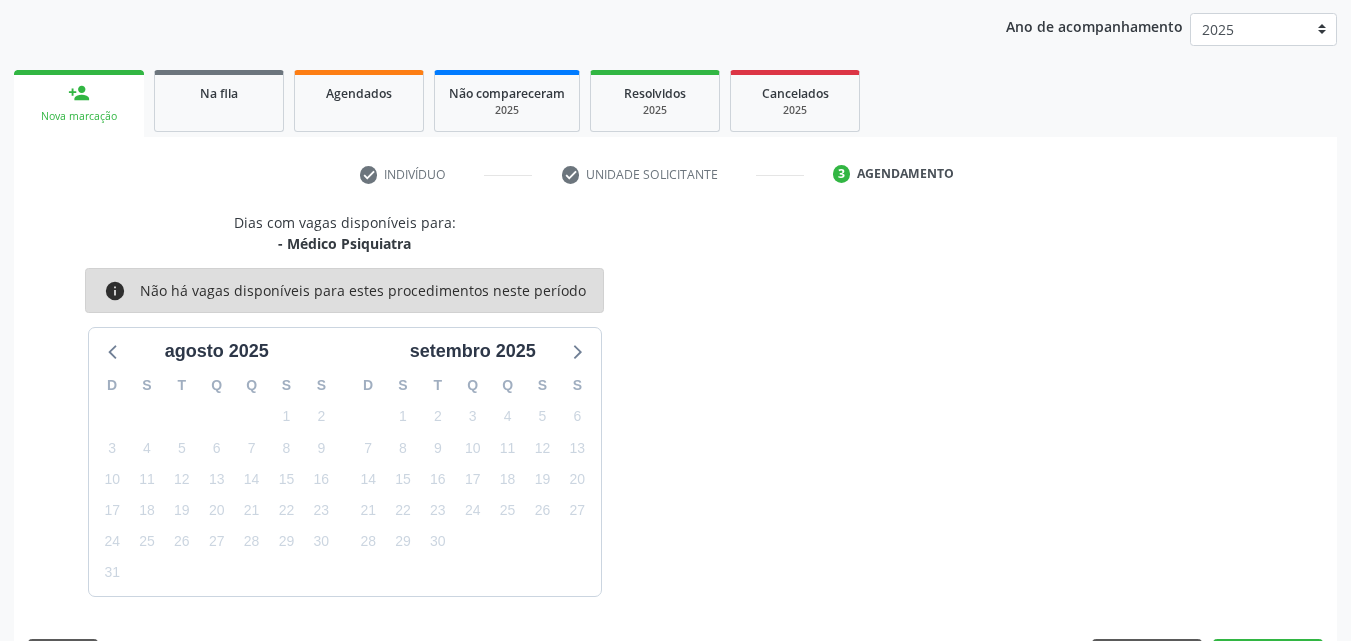 scroll, scrollTop: 316, scrollLeft: 0, axis: vertical 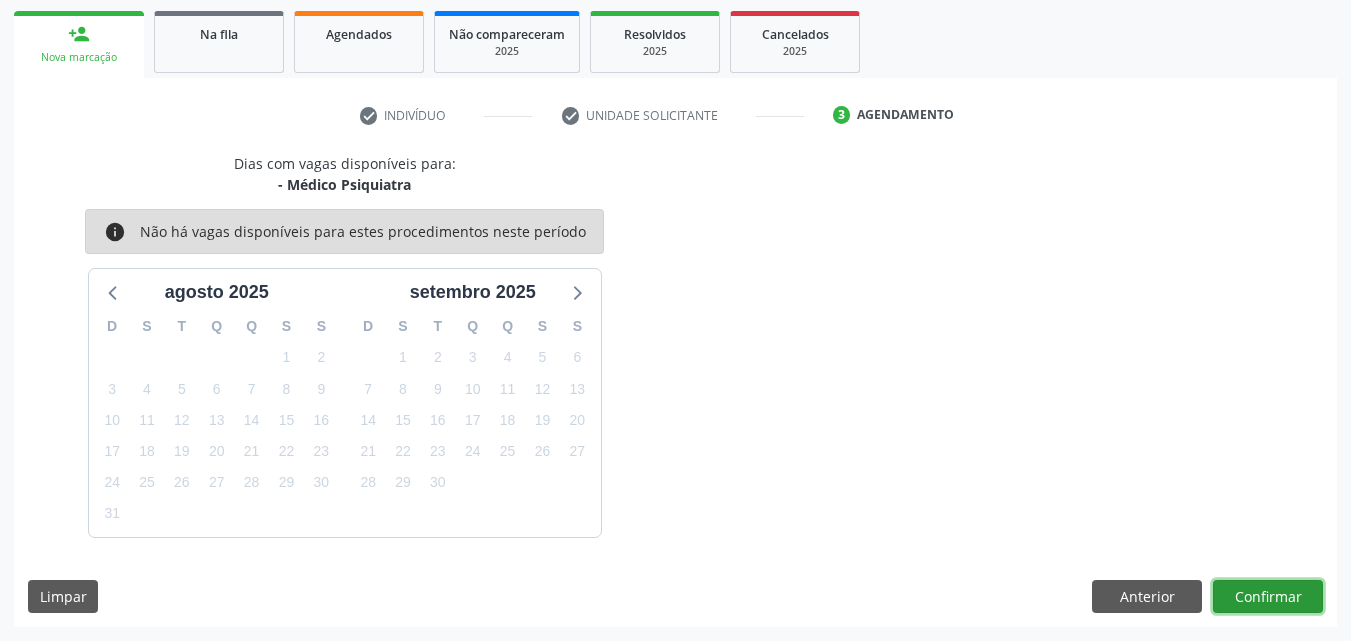 click on "Confirmar" at bounding box center (1268, 597) 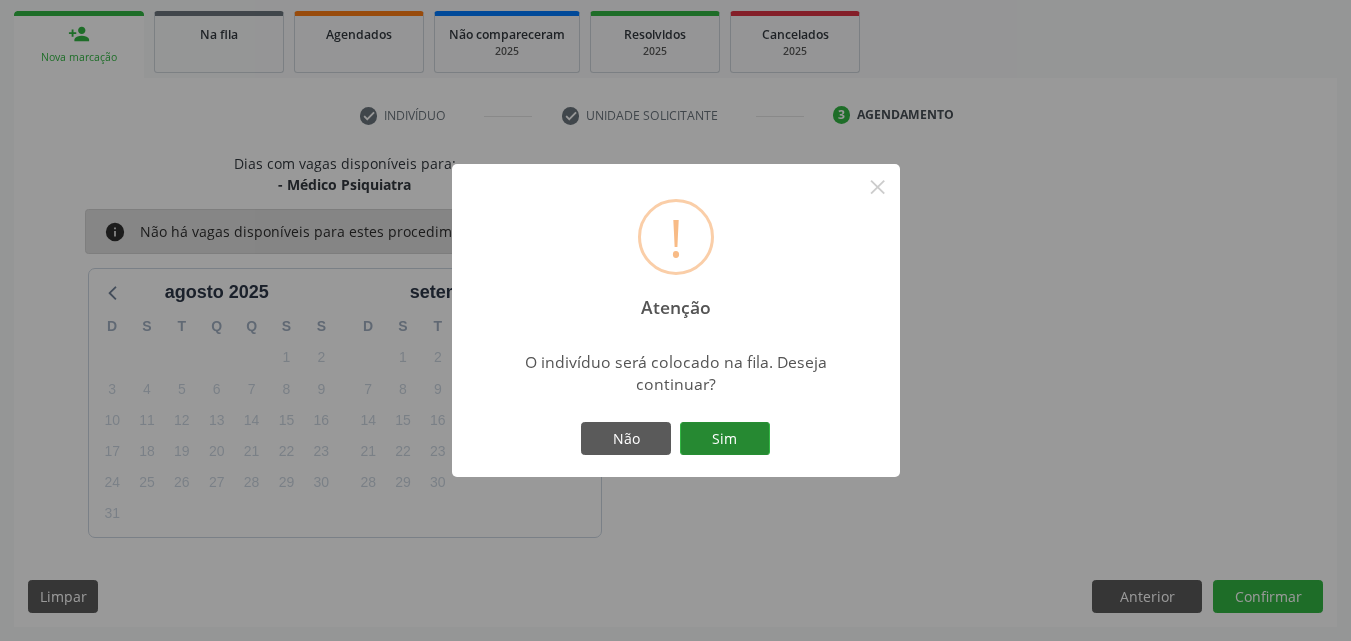 click on "Sim" at bounding box center [725, 439] 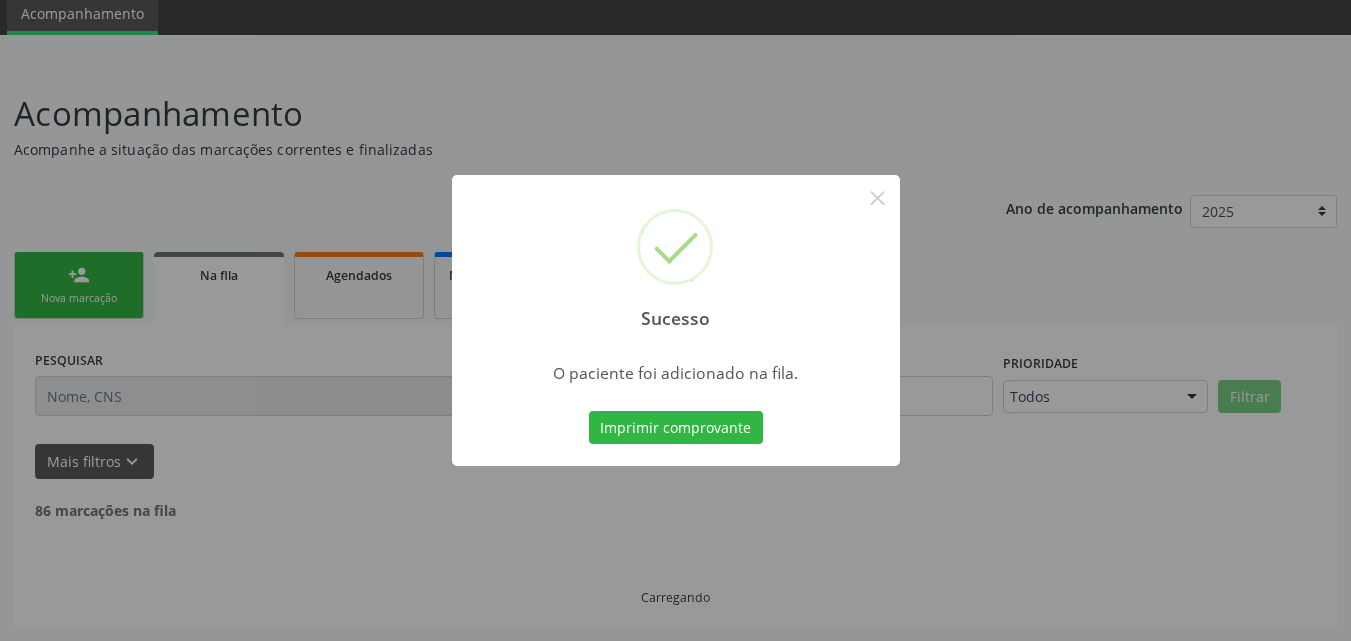 scroll, scrollTop: 54, scrollLeft: 0, axis: vertical 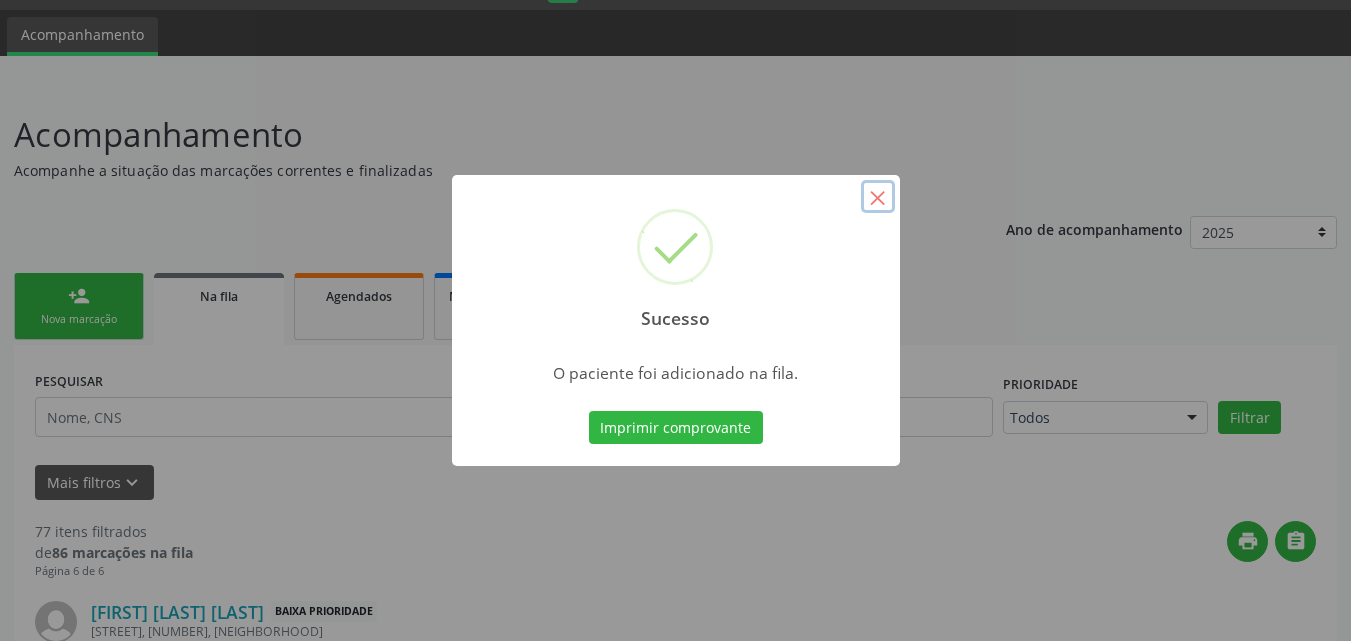 click on "×" at bounding box center [878, 197] 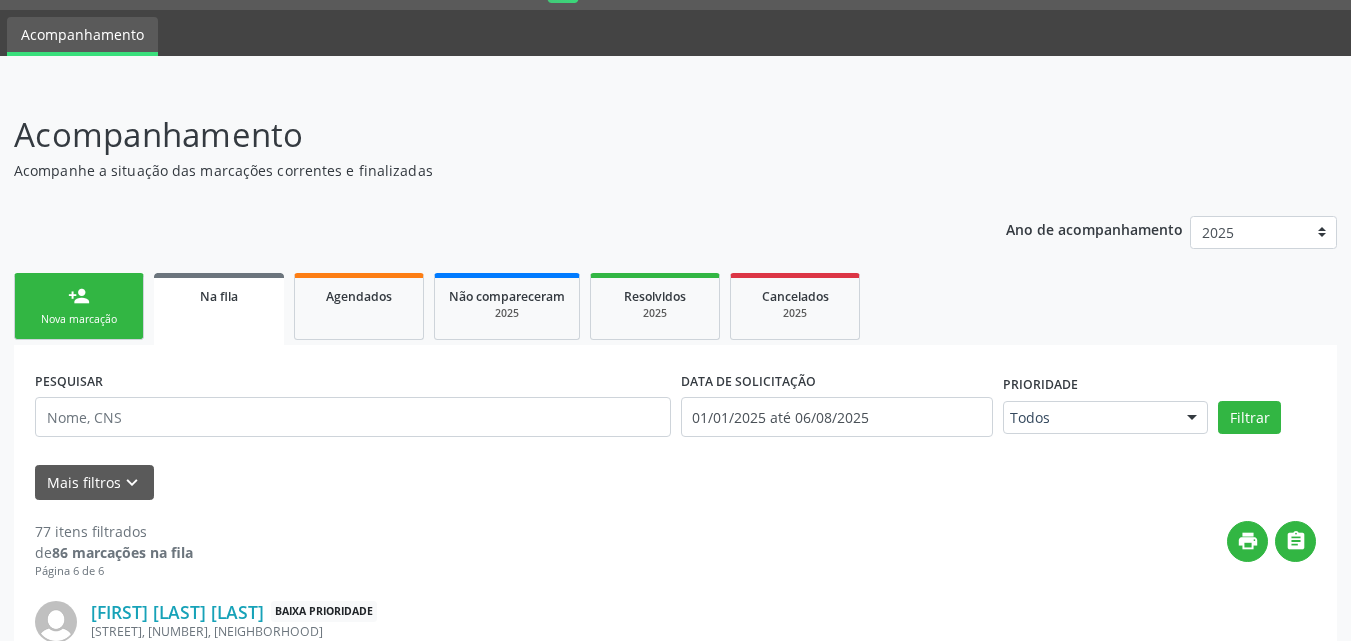 click on "person_add
Nova marcação" at bounding box center (79, 306) 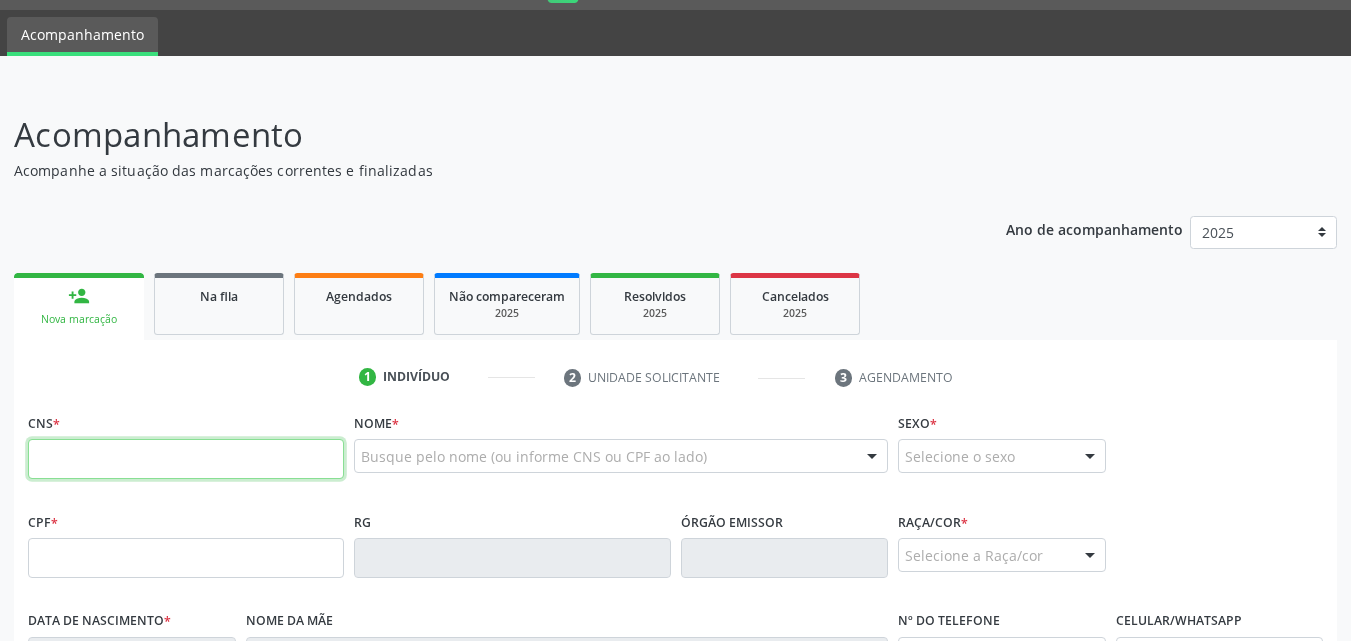 click at bounding box center [186, 459] 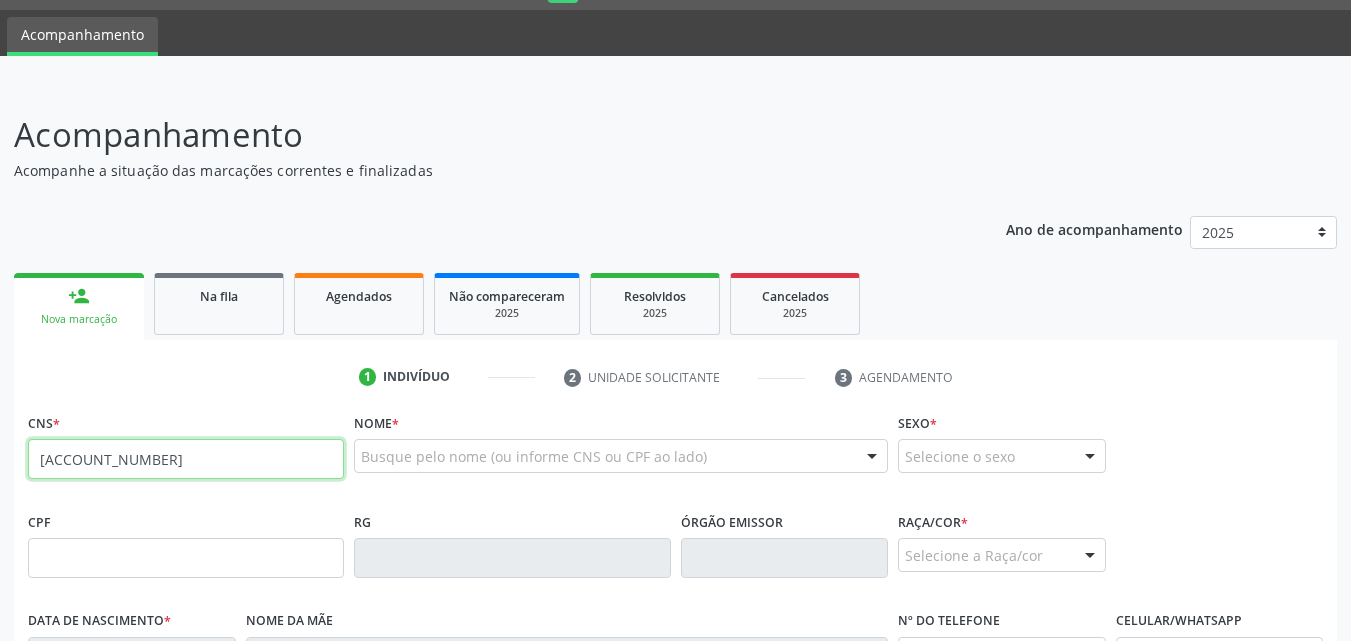 type on "702 8011 2113 5165" 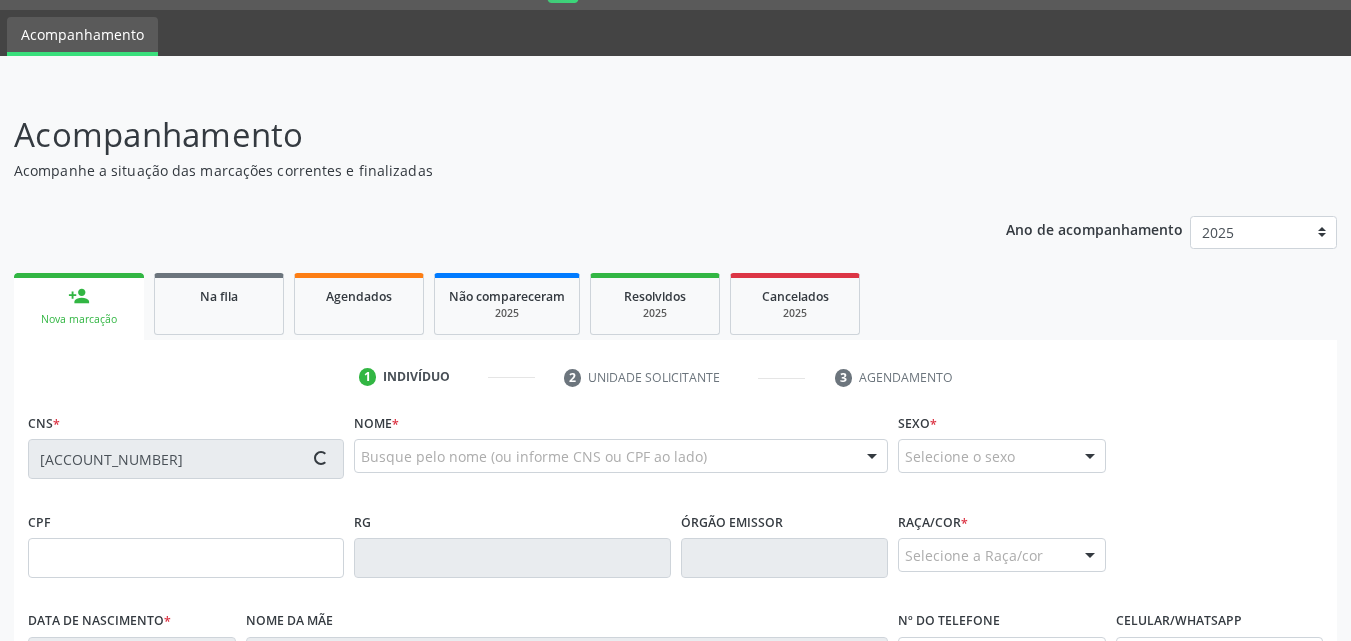 type on "018.367.554-14" 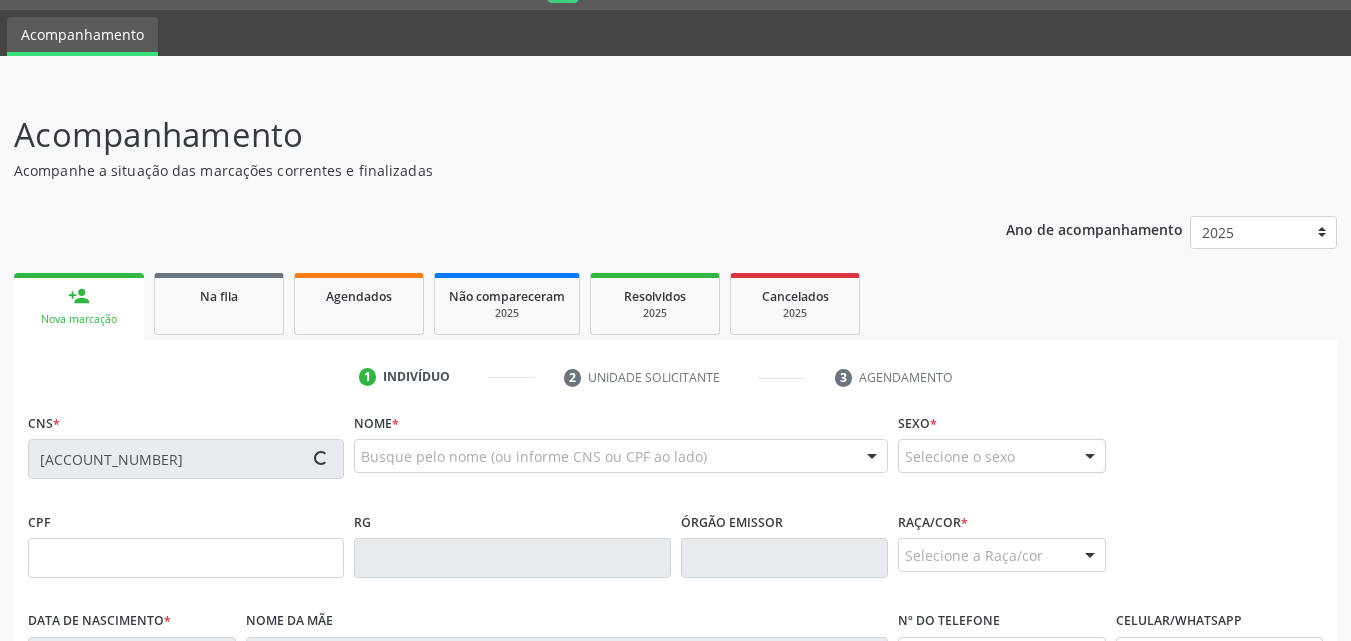 type on "20/05/1975" 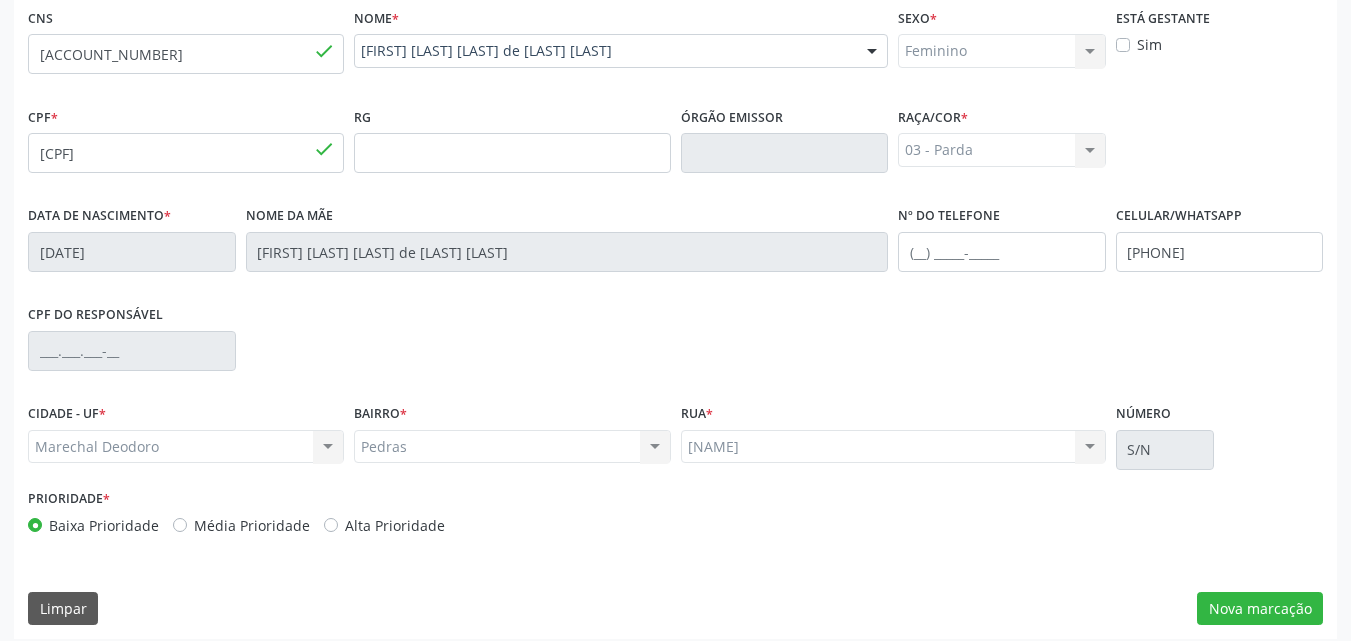 scroll, scrollTop: 471, scrollLeft: 0, axis: vertical 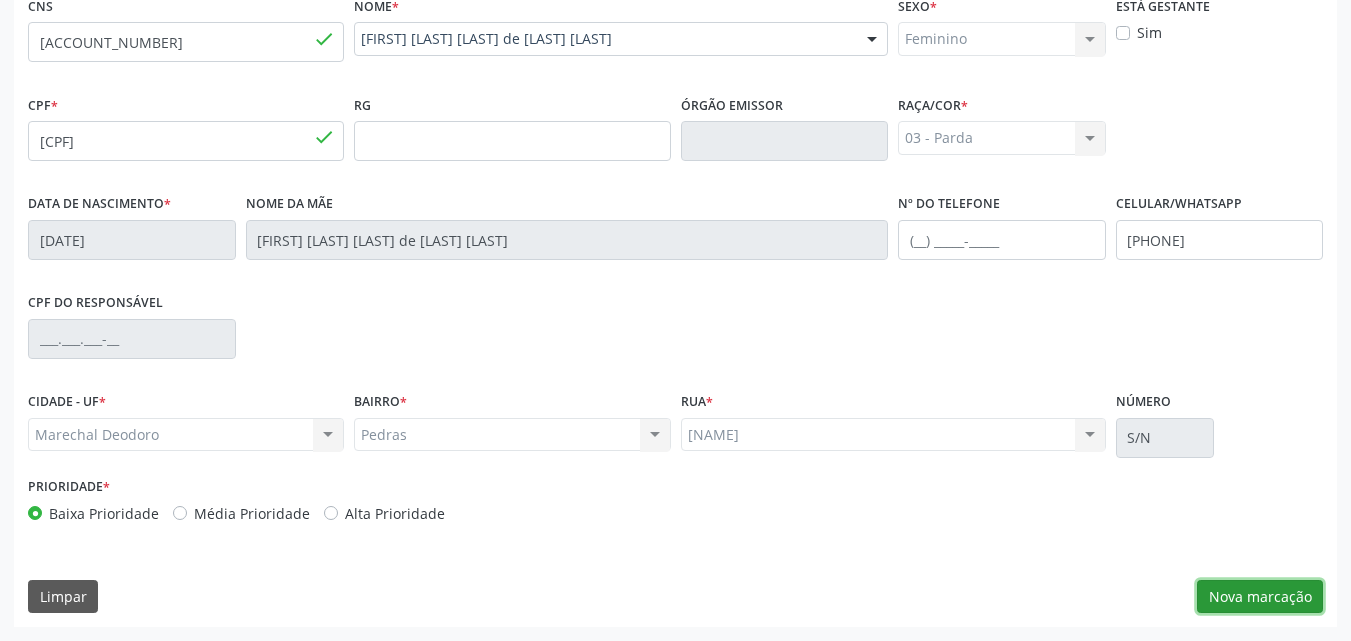 click on "Nova marcação" at bounding box center [1260, 597] 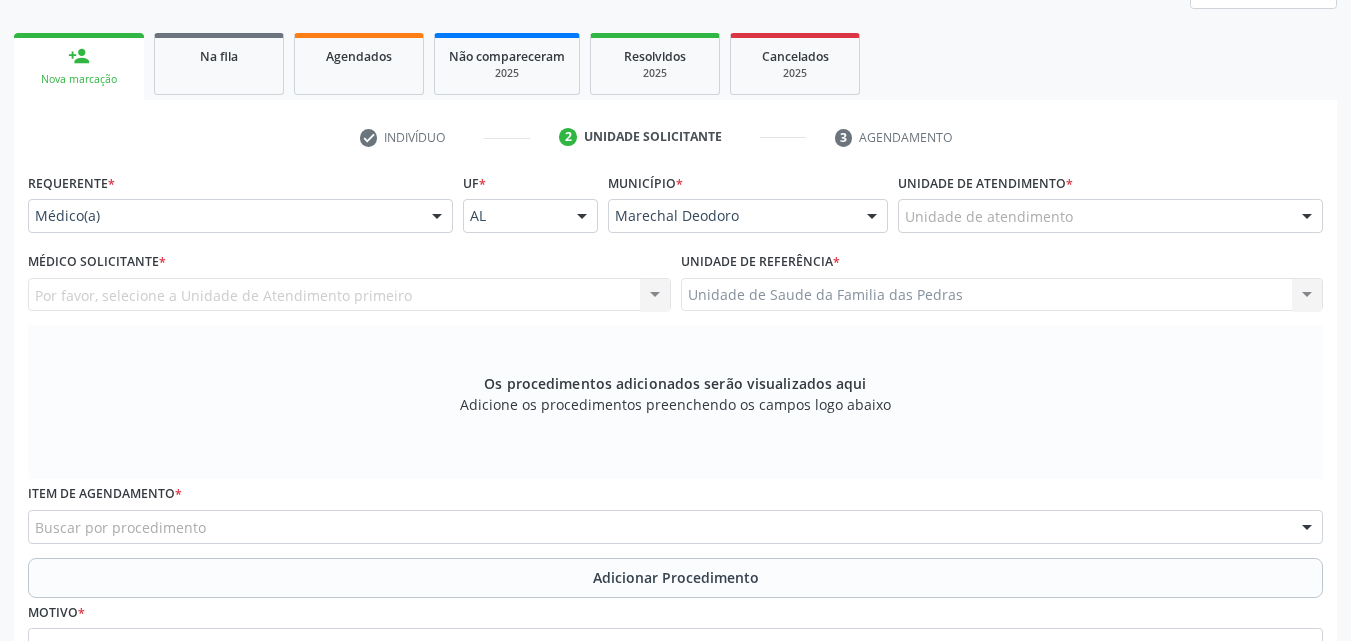 scroll, scrollTop: 271, scrollLeft: 0, axis: vertical 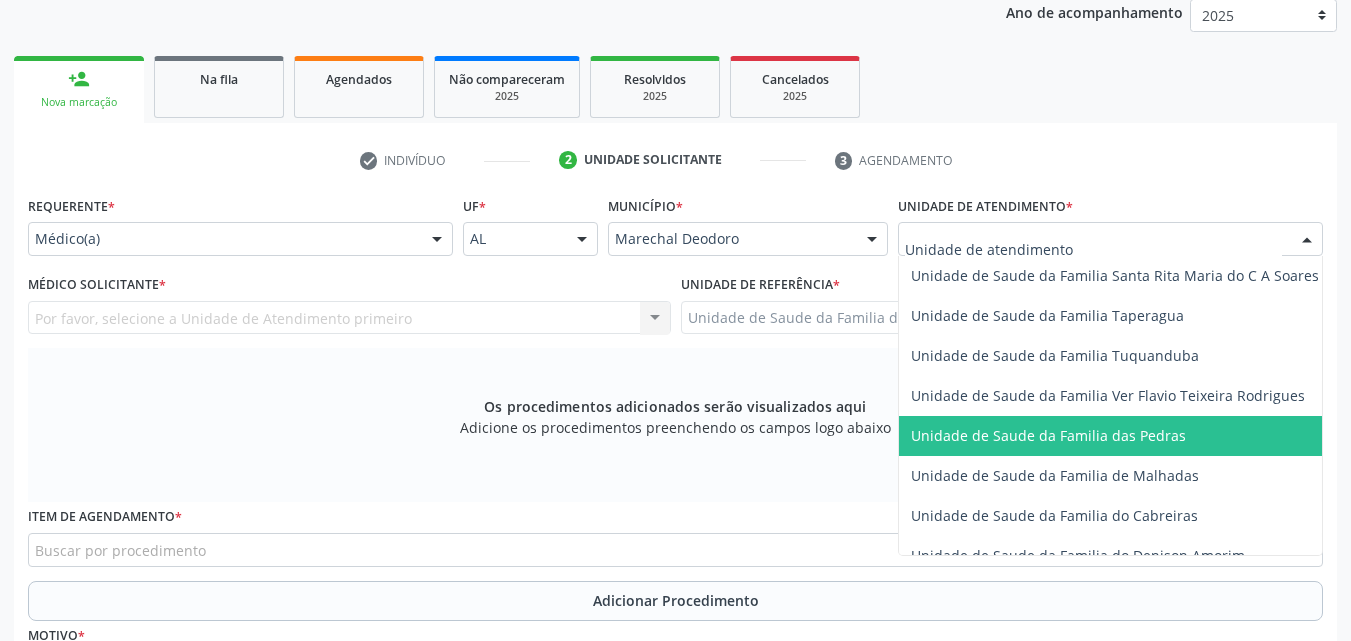 click on "Unidade de Saude da Familia das Pedras" at bounding box center [1115, 436] 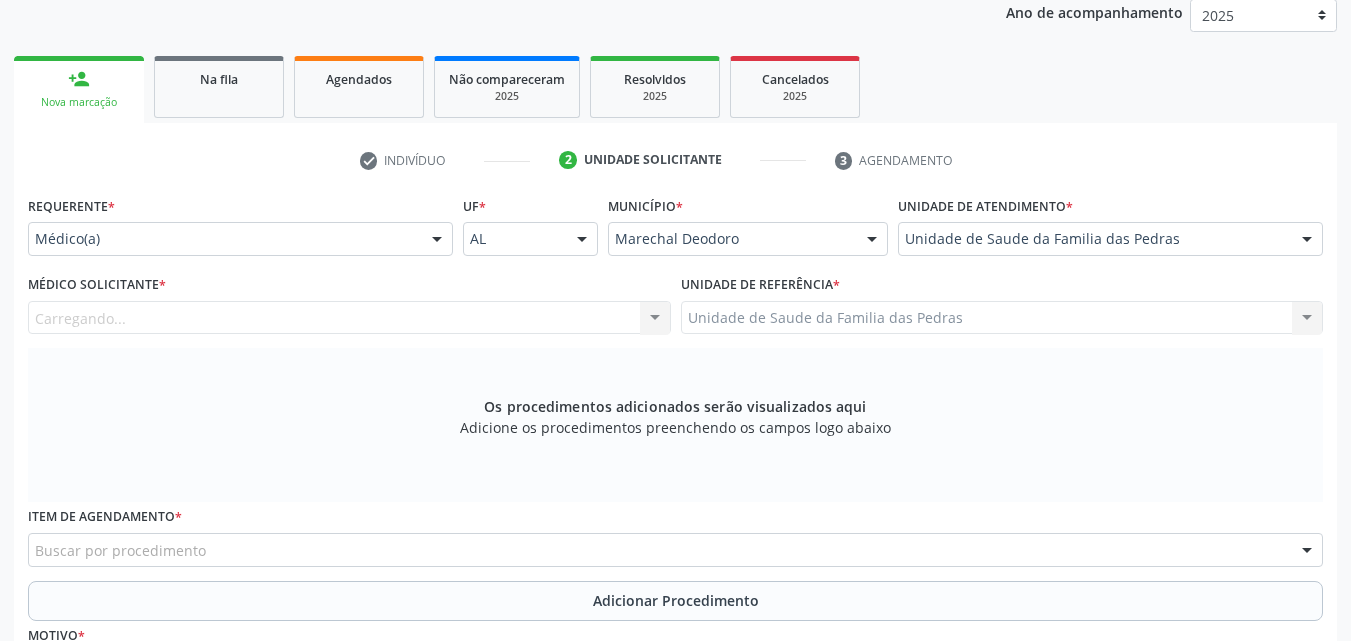 click on "Carregando...
Nenhum resultado encontrado para: "   "
Não há nenhuma opção para ser exibida." at bounding box center (349, 318) 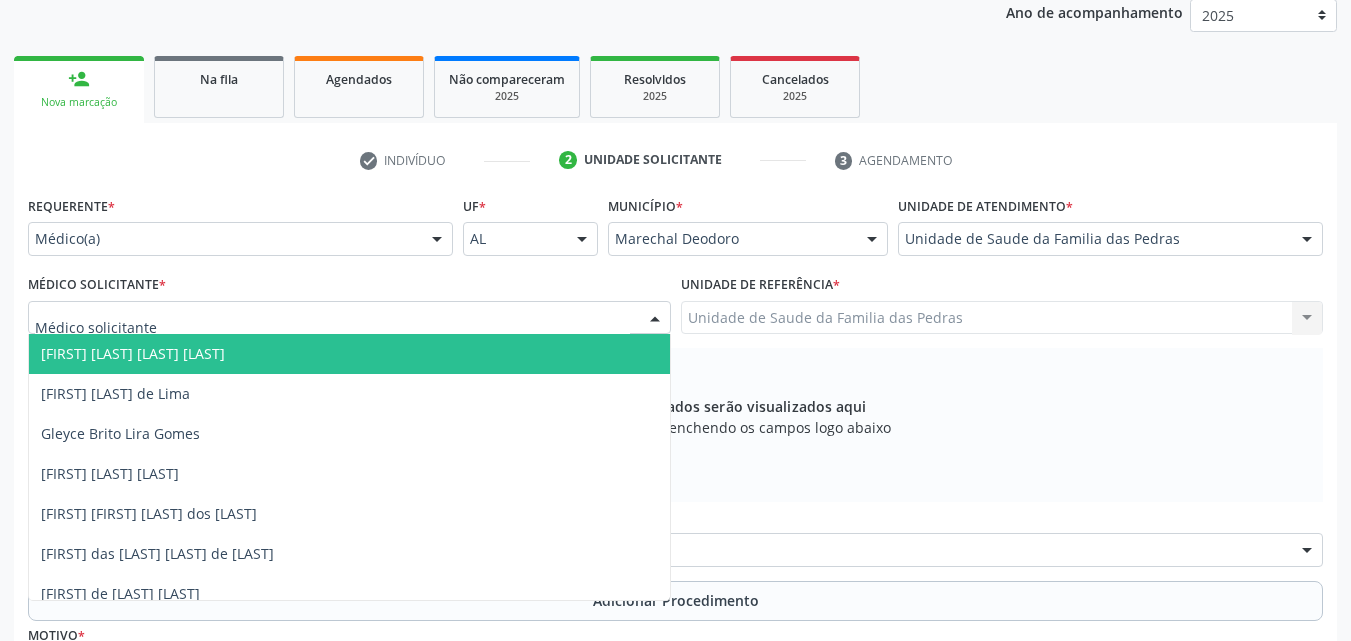 click at bounding box center (655, 319) 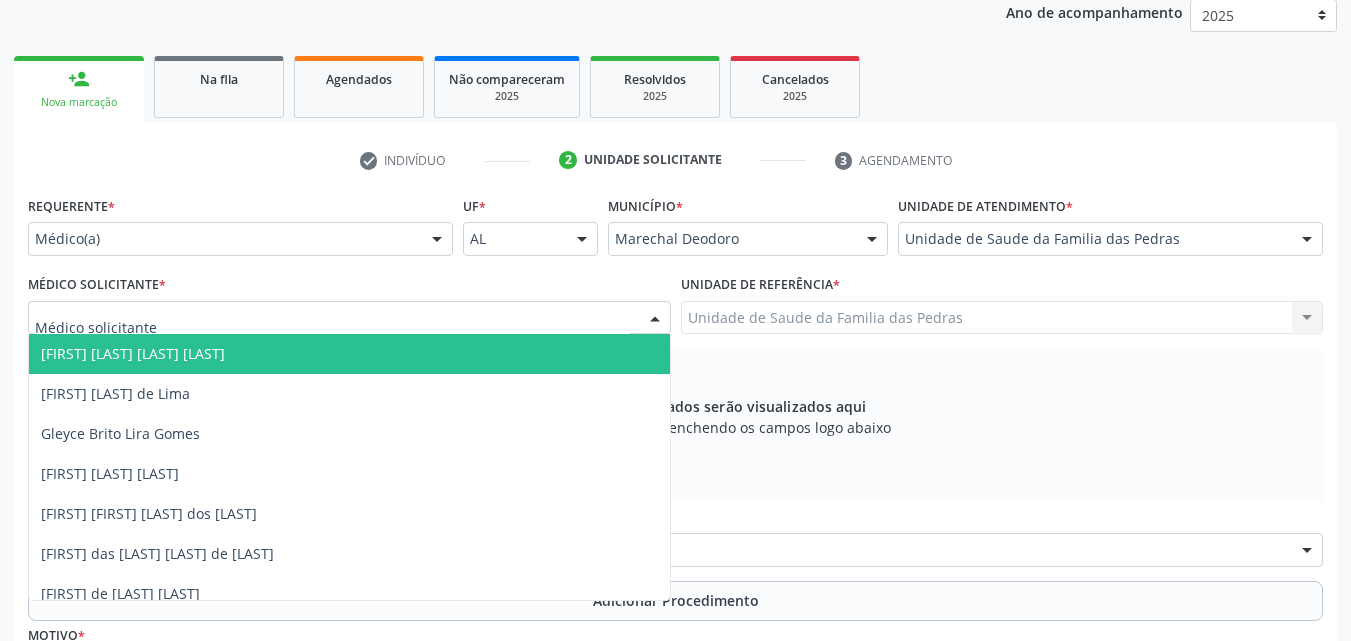 click on "[FIRST] [LAST] [LAST] de [LAST] [LAST]" at bounding box center [349, 354] 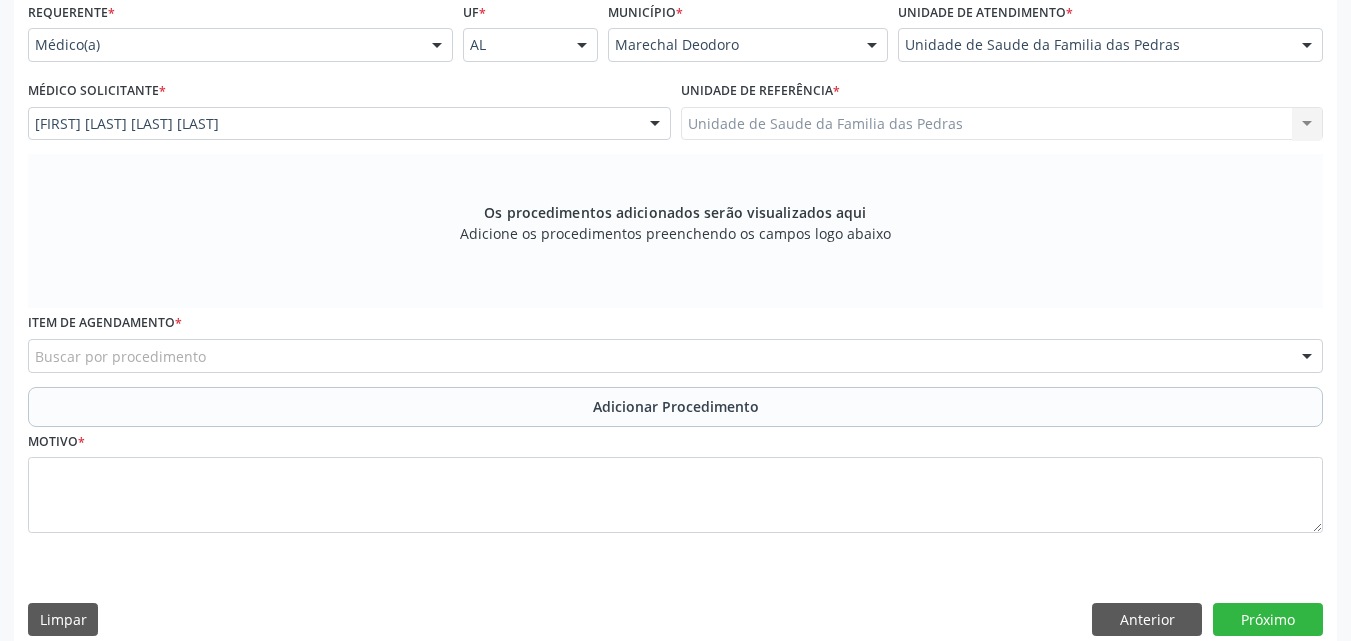 scroll, scrollTop: 471, scrollLeft: 0, axis: vertical 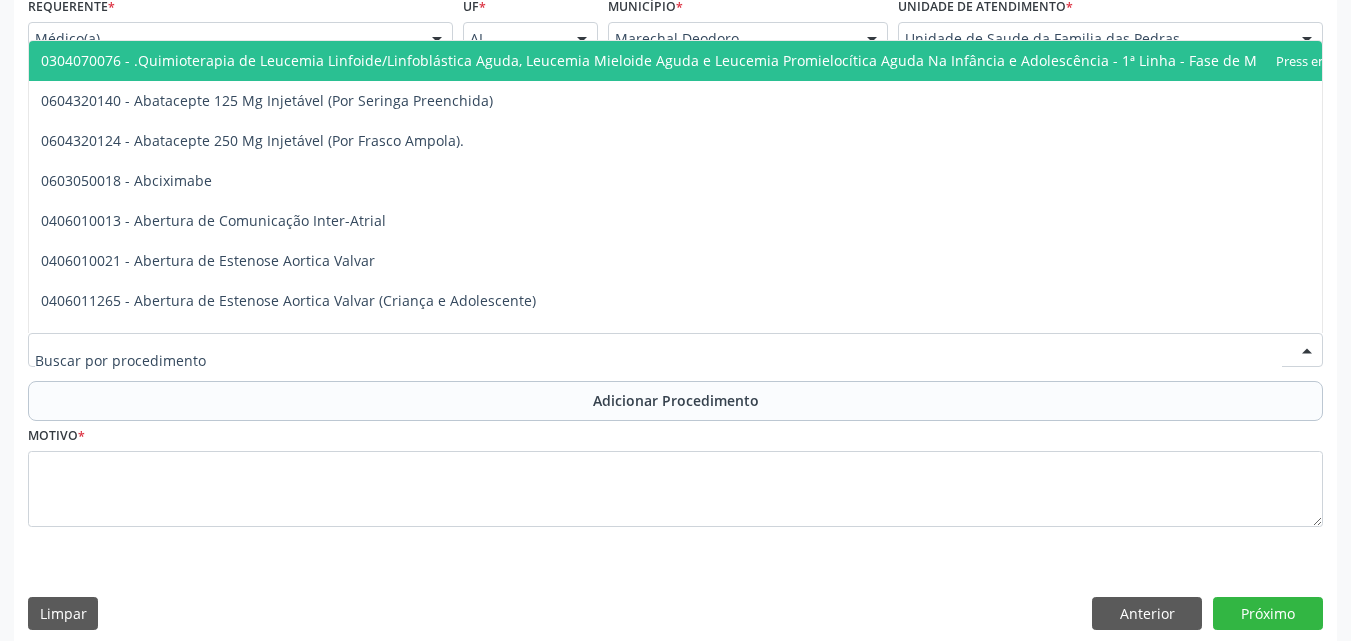 click at bounding box center [675, 350] 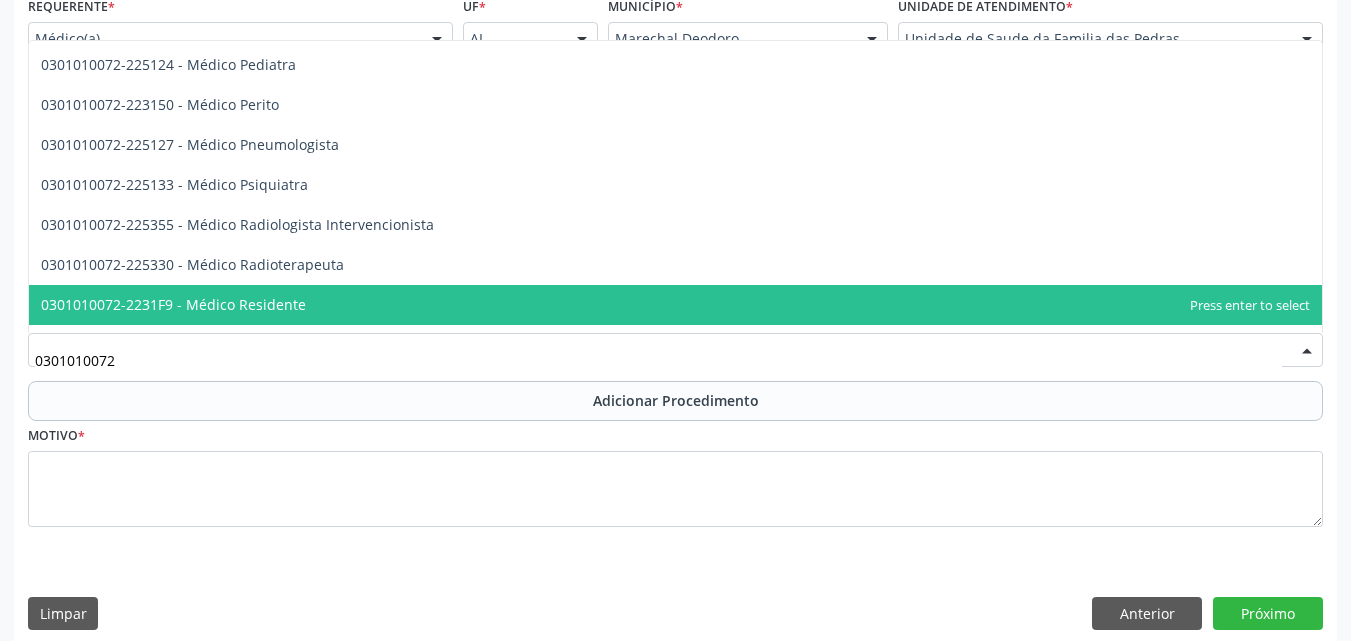 scroll, scrollTop: 1868, scrollLeft: 0, axis: vertical 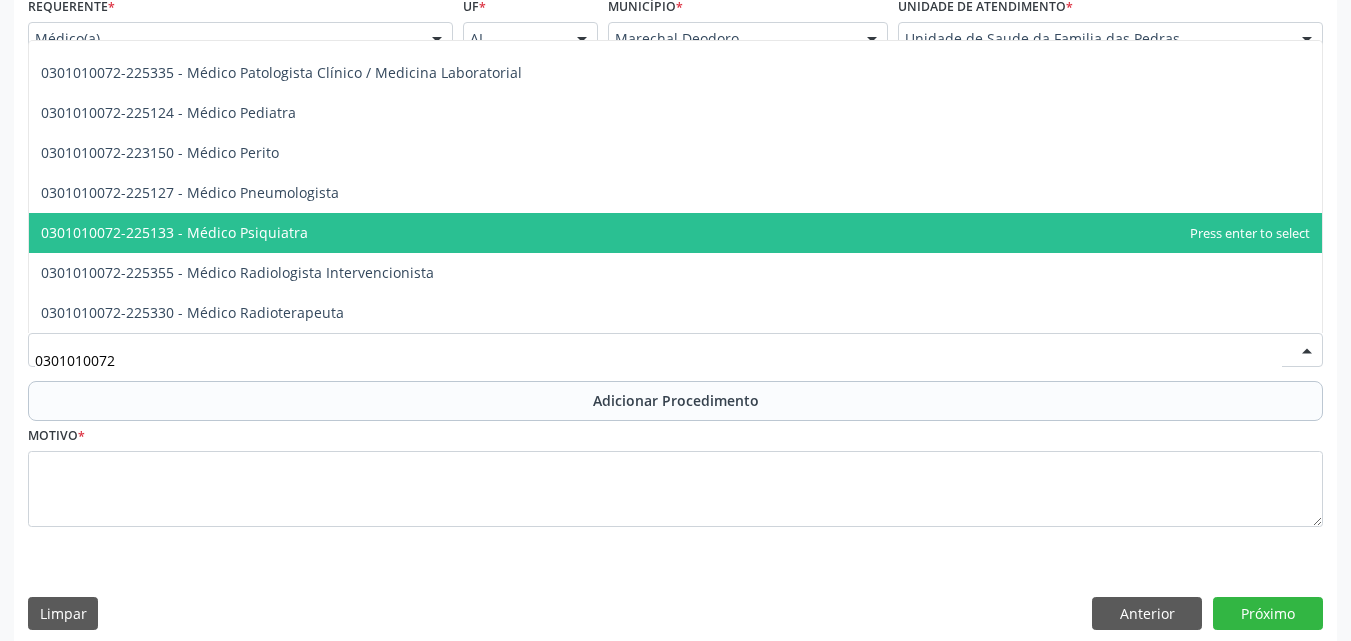 click on "0301010072-225133 - Médico Psiquiatra" at bounding box center [675, 233] 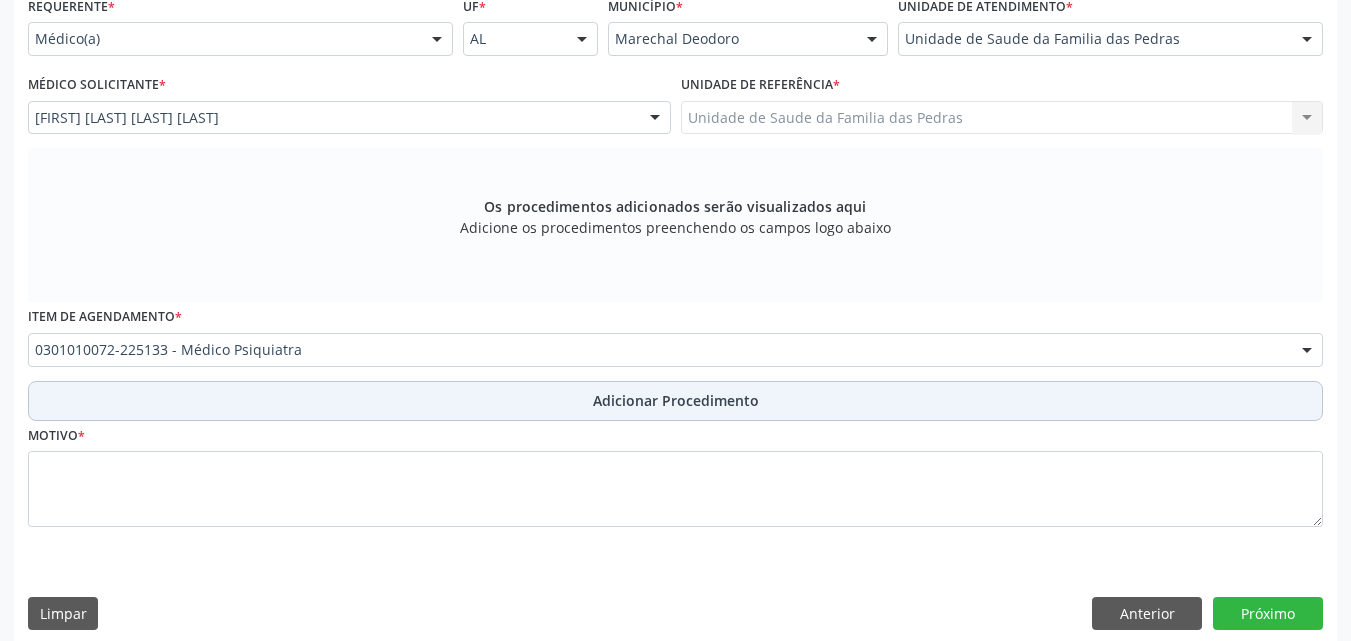 click on "Adicionar Procedimento" at bounding box center (676, 400) 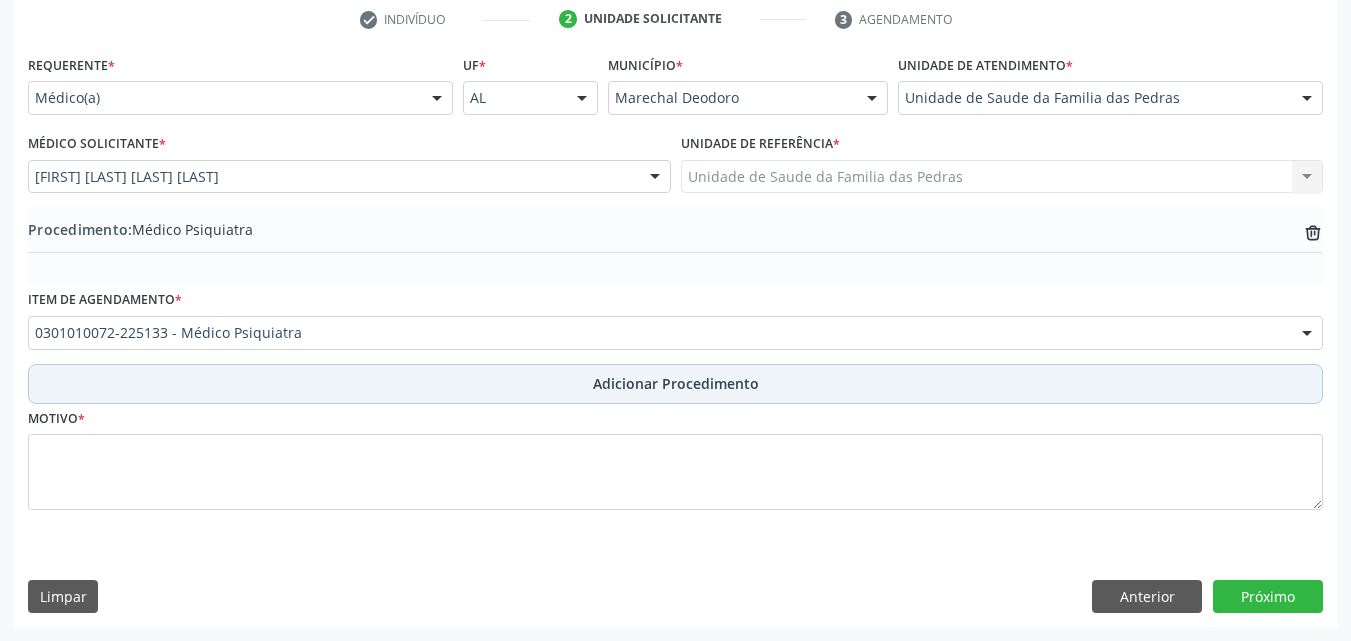 scroll, scrollTop: 412, scrollLeft: 0, axis: vertical 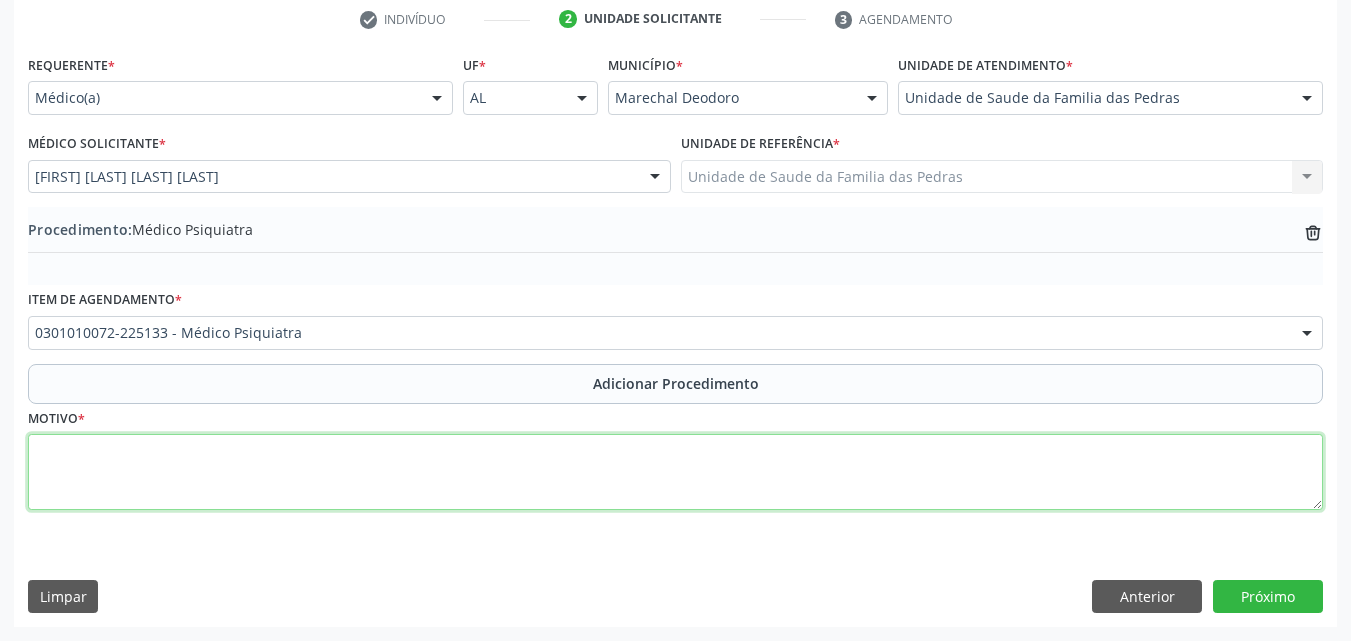 click at bounding box center (675, 472) 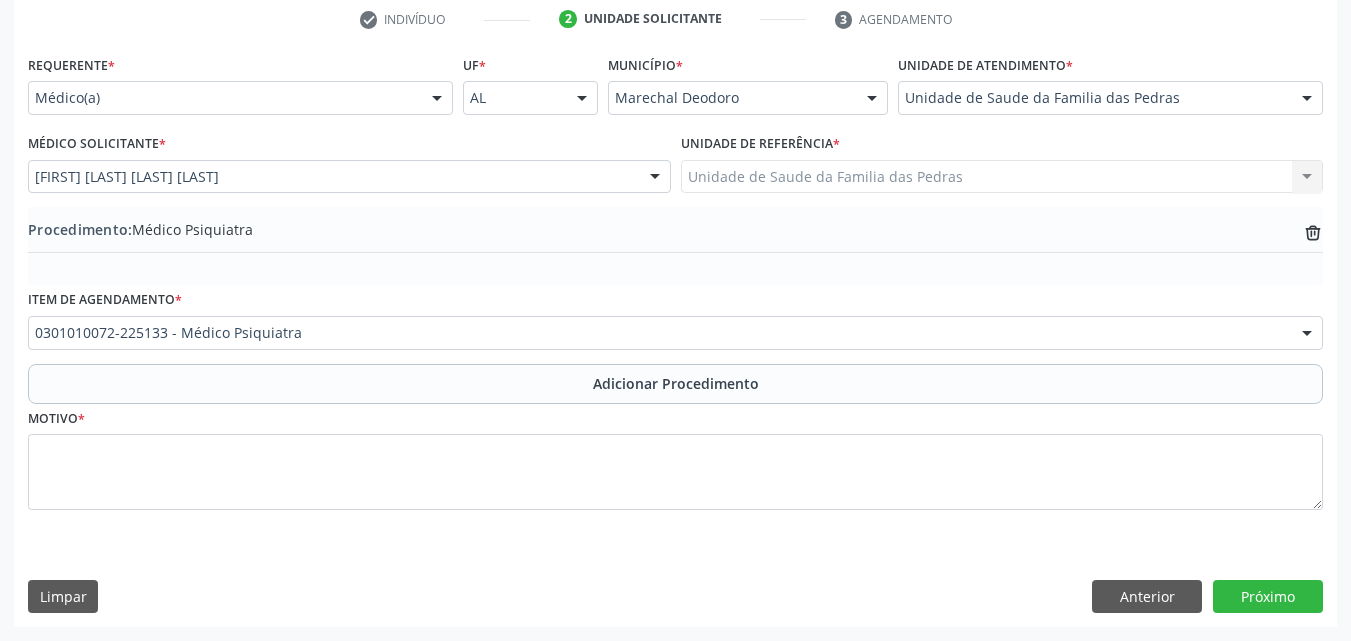 click on "Requerente
*
Médico(a)         Médico(a)   Enfermeiro(a)   Paciente
Nenhum resultado encontrado para: "   "
Não há nenhuma opção para ser exibida.
UF
*
AL         AL
Nenhum resultado encontrado para: "   "
Não há nenhuma opção para ser exibida.
Município
*
Marechal Deodoro         Marechal Deodoro
Nenhum resultado encontrado para: "   "
Não há nenhuma opção para ser exibida.
Unidade de atendimento
*
Unidade de Saude da Familia das Pedras         Aeronave Baron 58   Aeronave Cessna   Associacao Divina Misericordia   Caps Maria Celia de Araujo Sarmento   Central Municipal de Rede de Frio de Marechal Deodoro   Central de Abastecimento Farmaceutico Caf   Centro Municipal de Especialidade Odontologica   Centro de Parto Normal Imaculada Conceicao   Centro de Saude Professor Estacio de Lima" at bounding box center [675, 294] 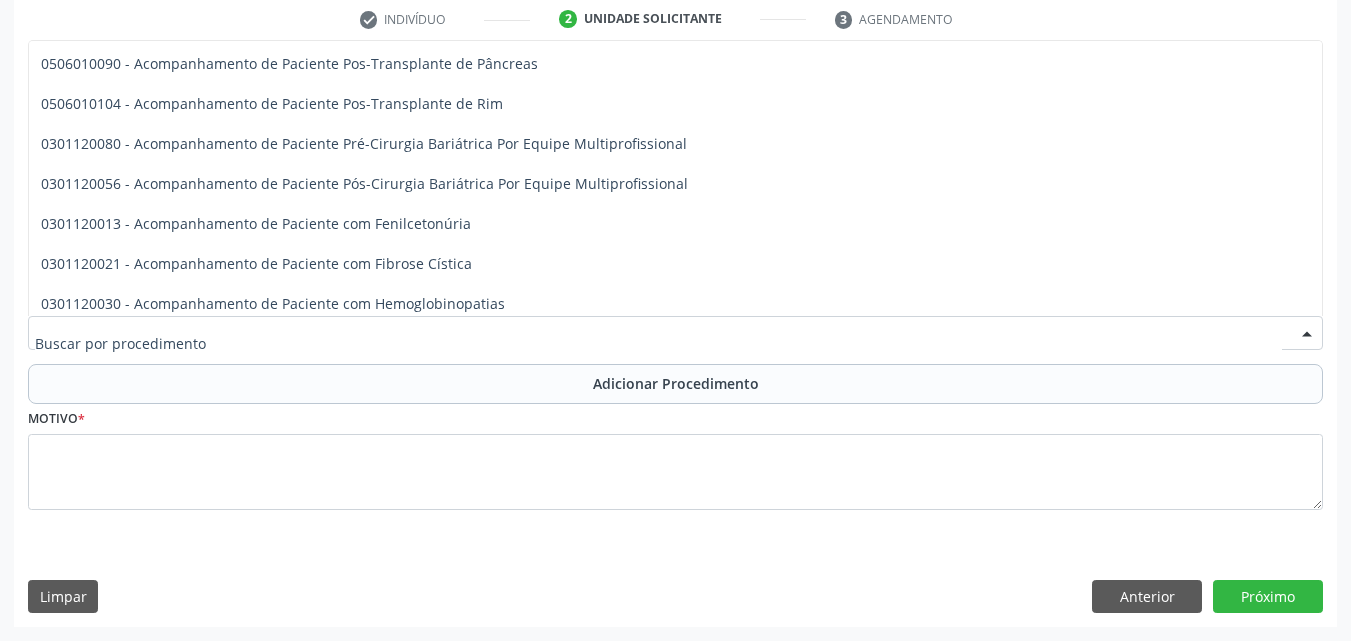 scroll, scrollTop: 1700, scrollLeft: 0, axis: vertical 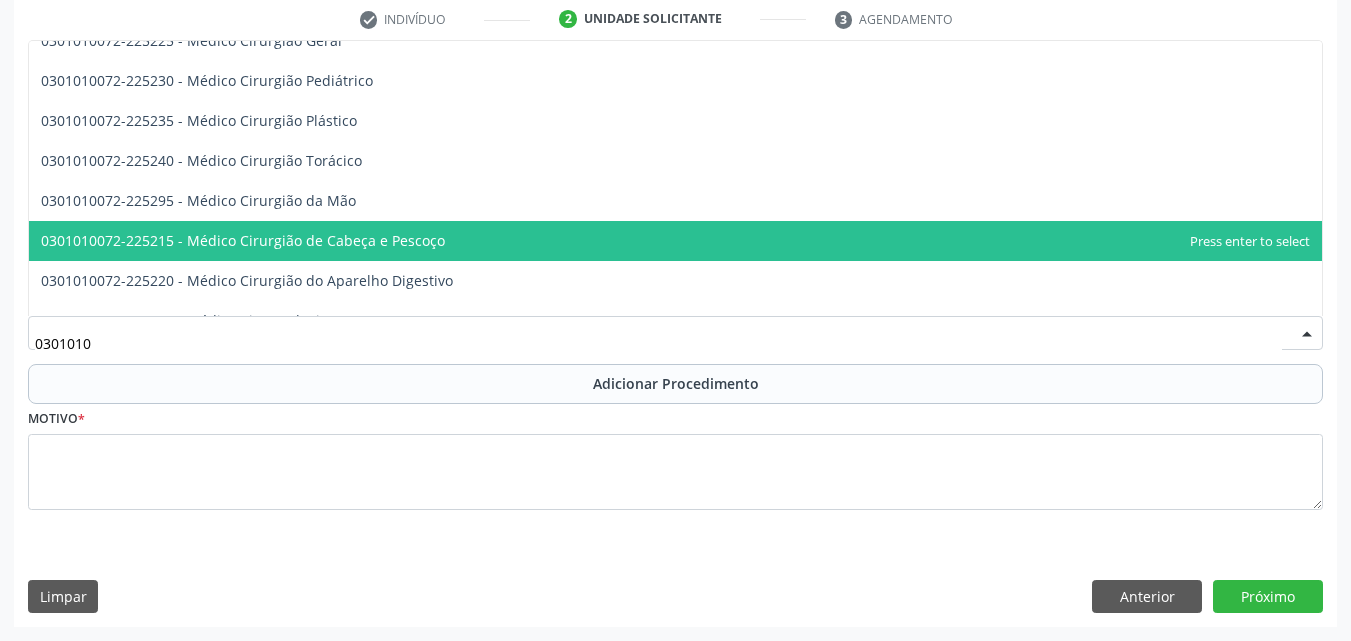 type on "03010100" 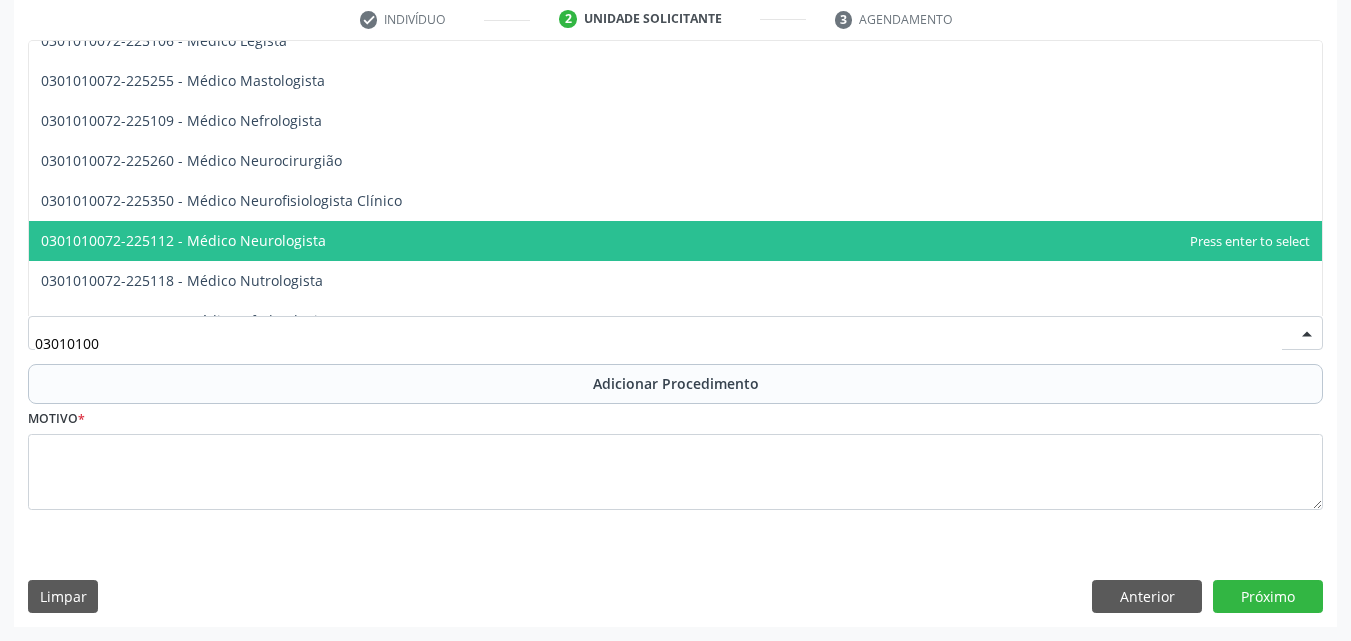 scroll, scrollTop: 1800, scrollLeft: 0, axis: vertical 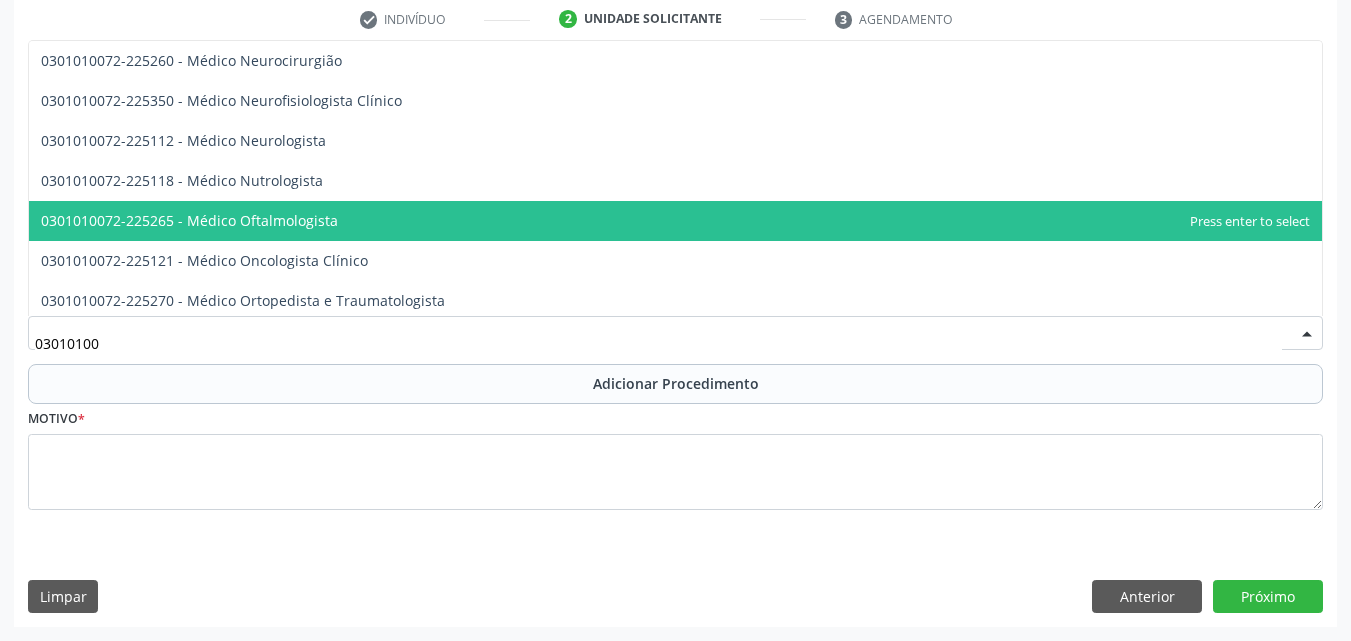 click on "0301010072-225265 - Médico Oftalmologista" at bounding box center (675, 221) 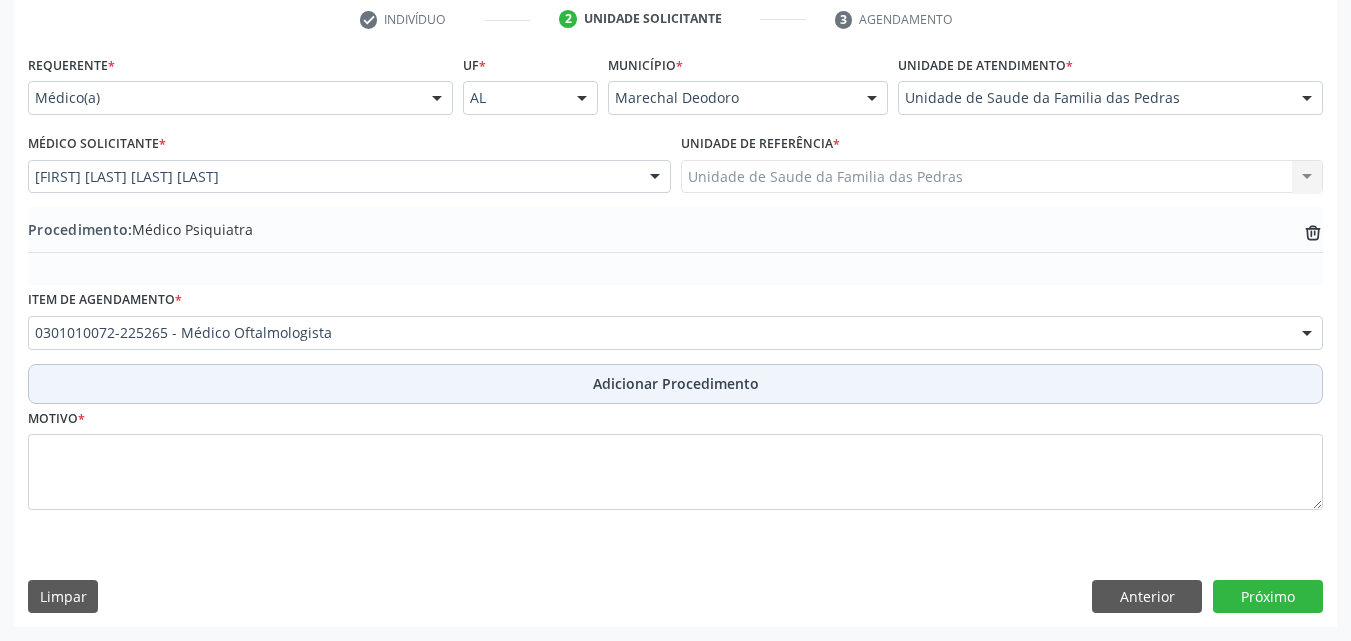 click on "Adicionar Procedimento" at bounding box center [675, 384] 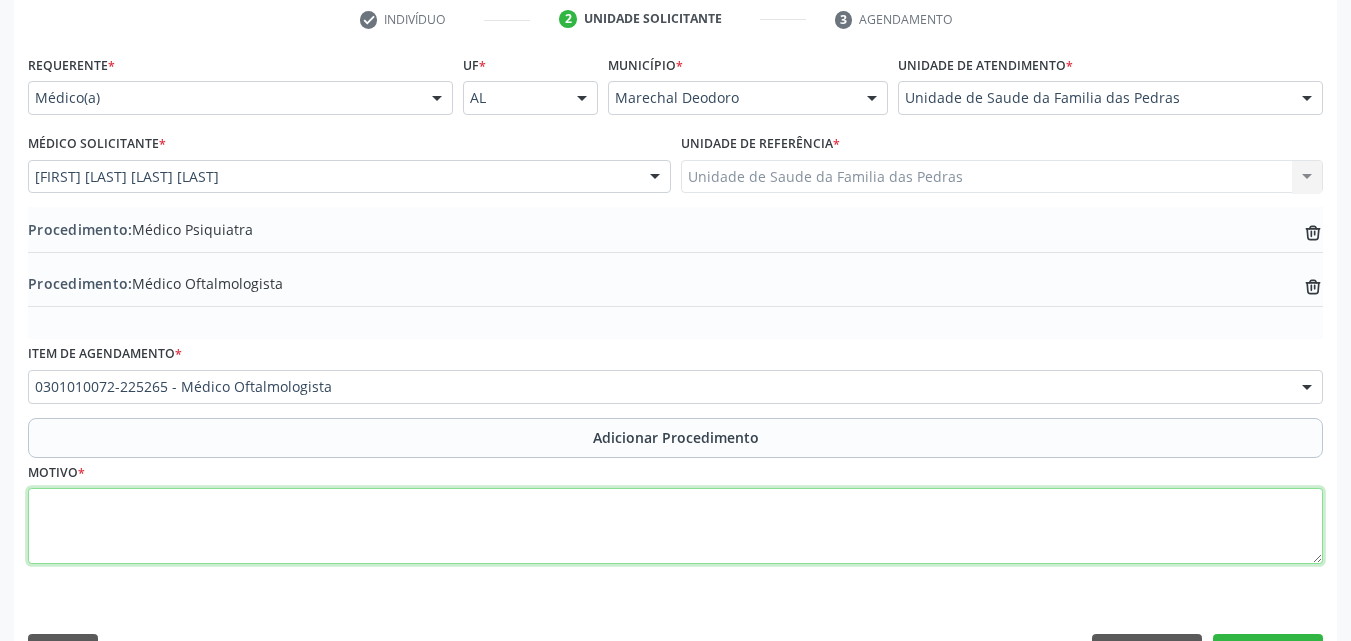 click at bounding box center [675, 526] 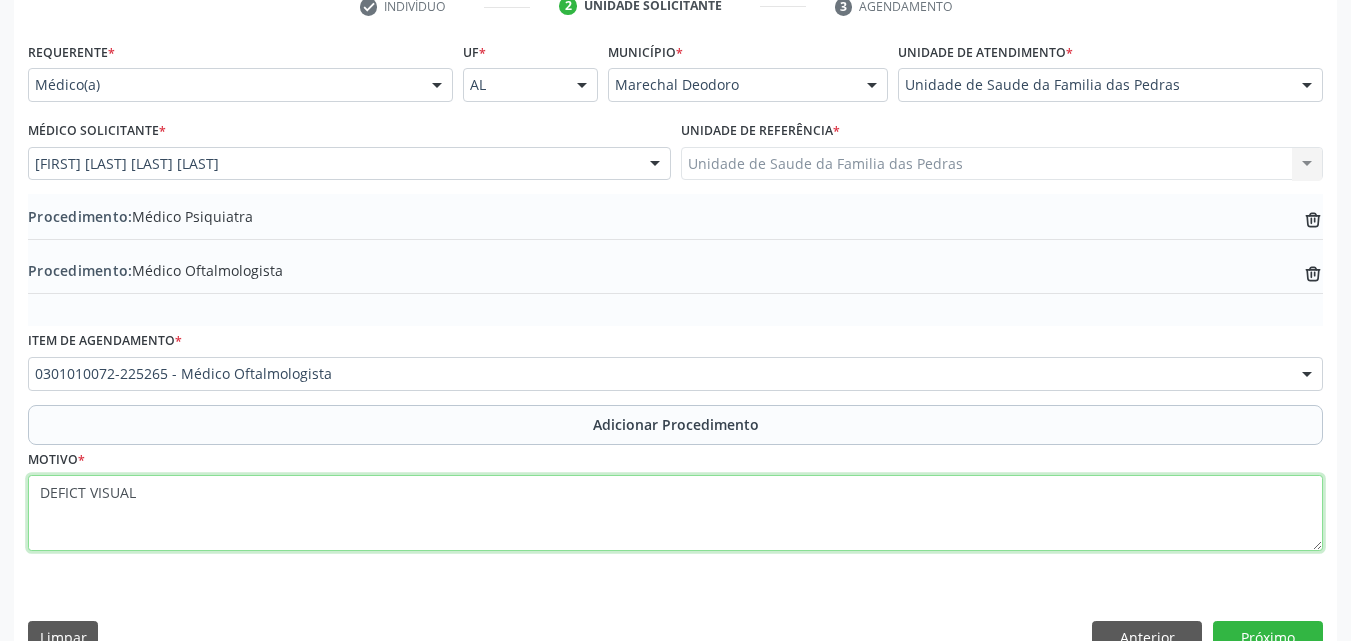 scroll, scrollTop: 466, scrollLeft: 0, axis: vertical 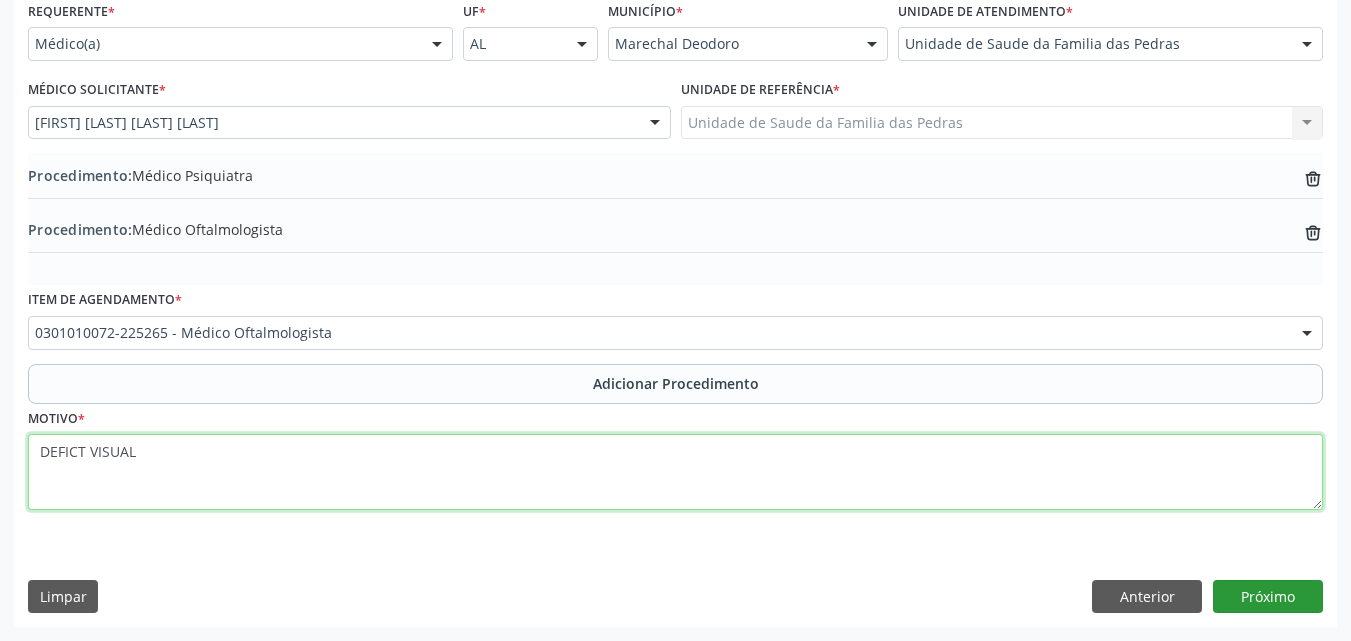 type on "DEFICT VISUAL" 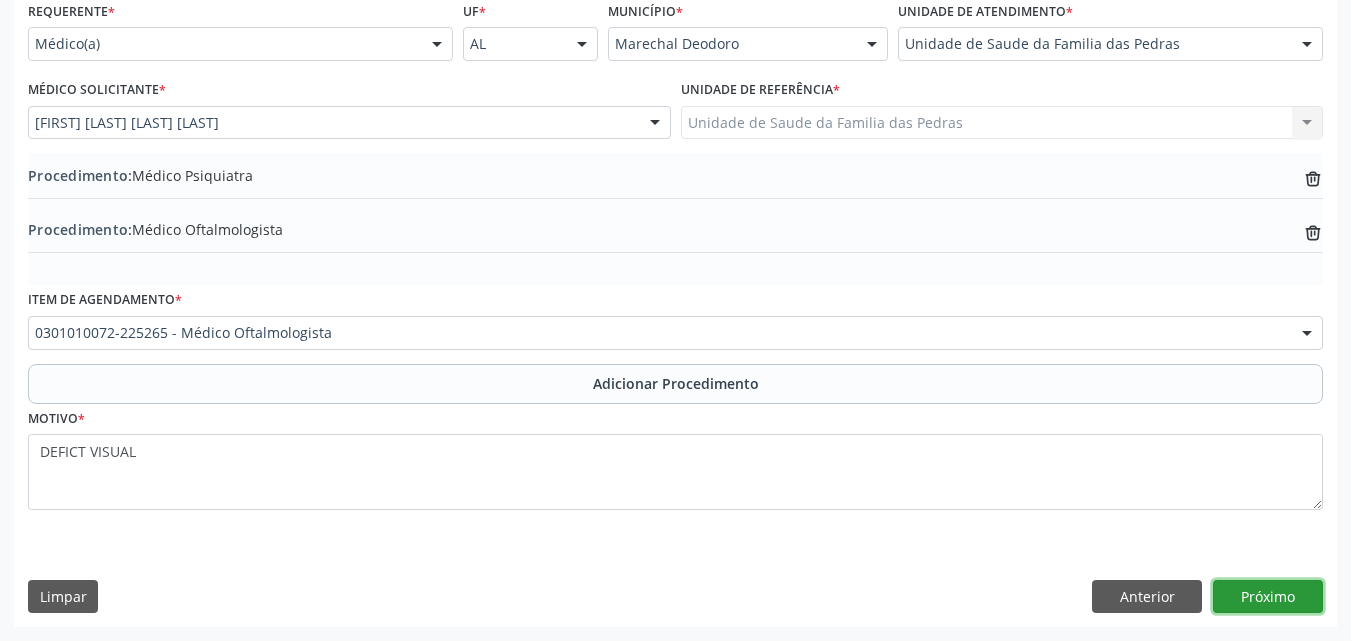 click on "Próximo" at bounding box center [1268, 597] 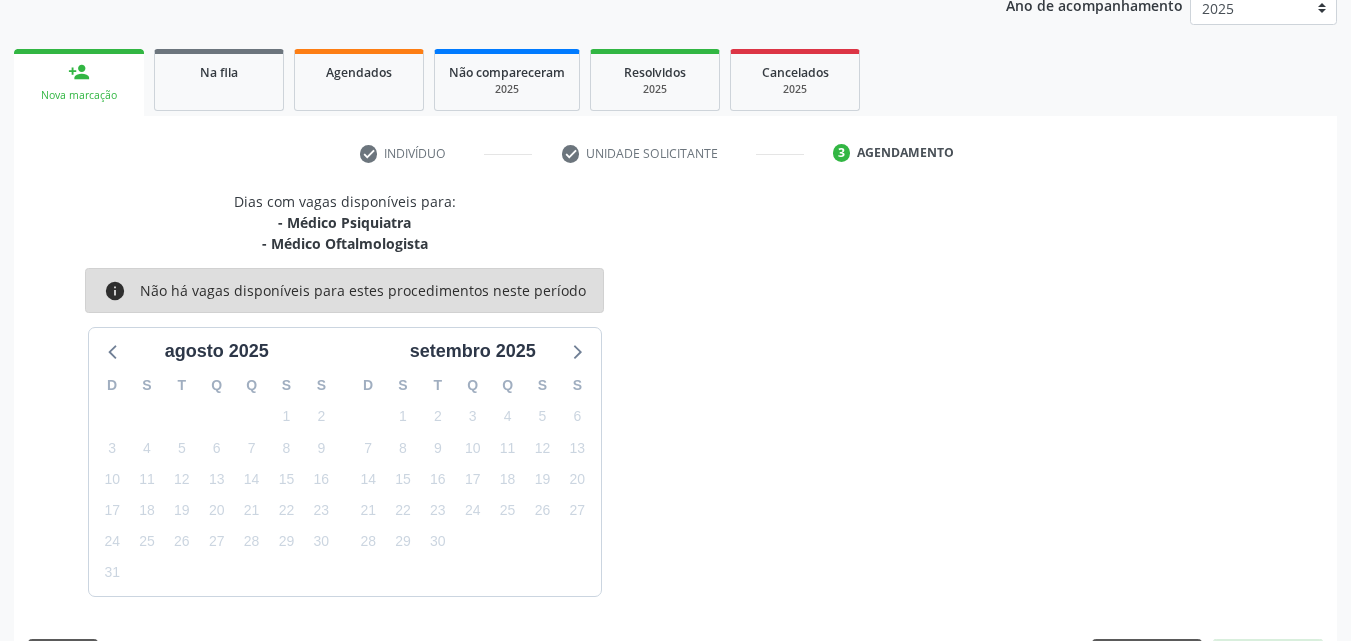 scroll, scrollTop: 337, scrollLeft: 0, axis: vertical 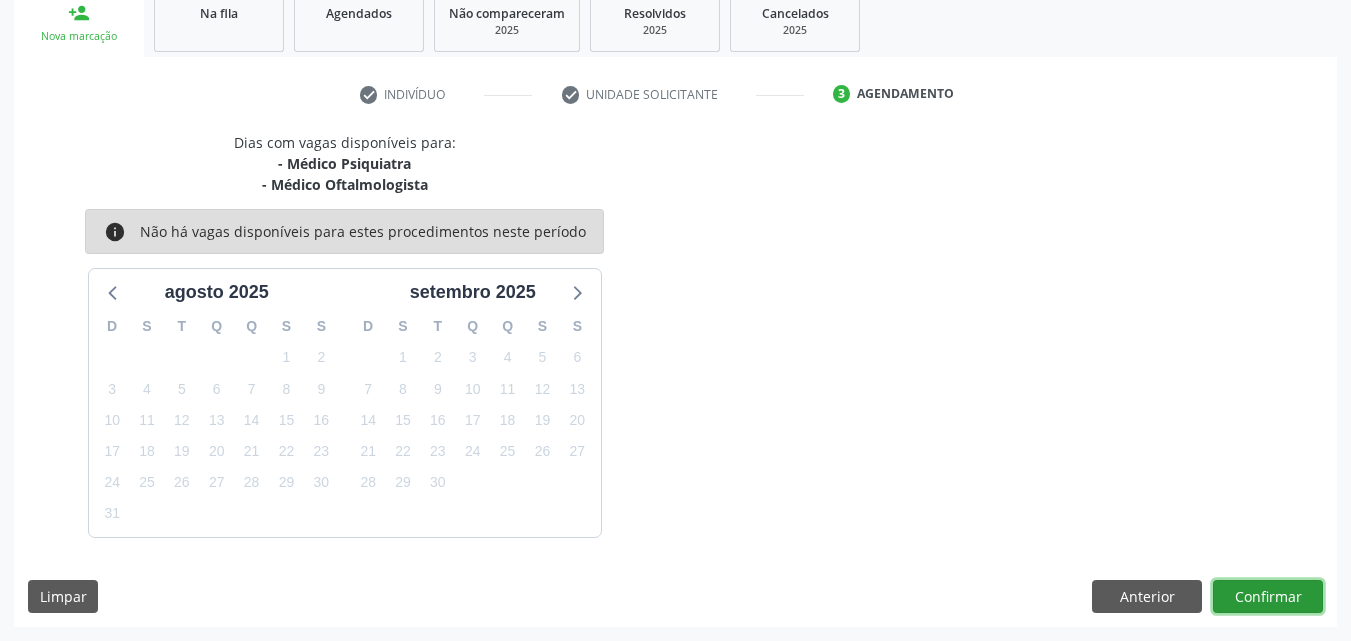 click on "Confirmar" at bounding box center [1268, 597] 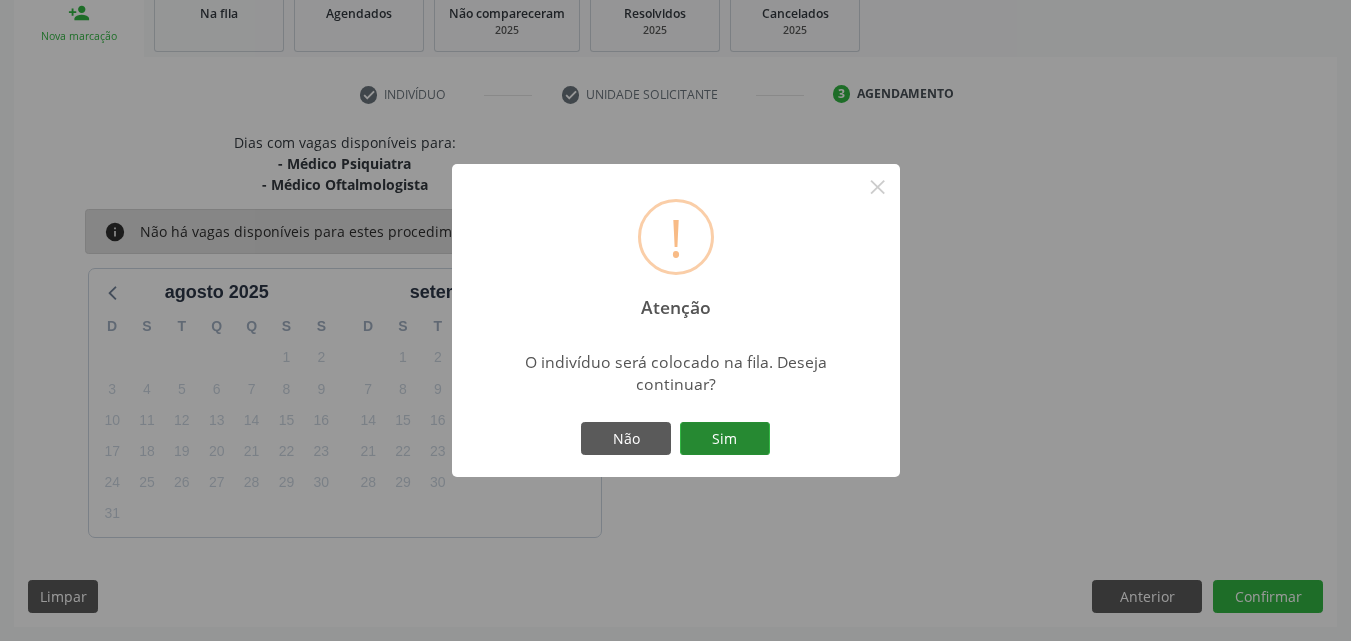 click on "Sim" at bounding box center [725, 439] 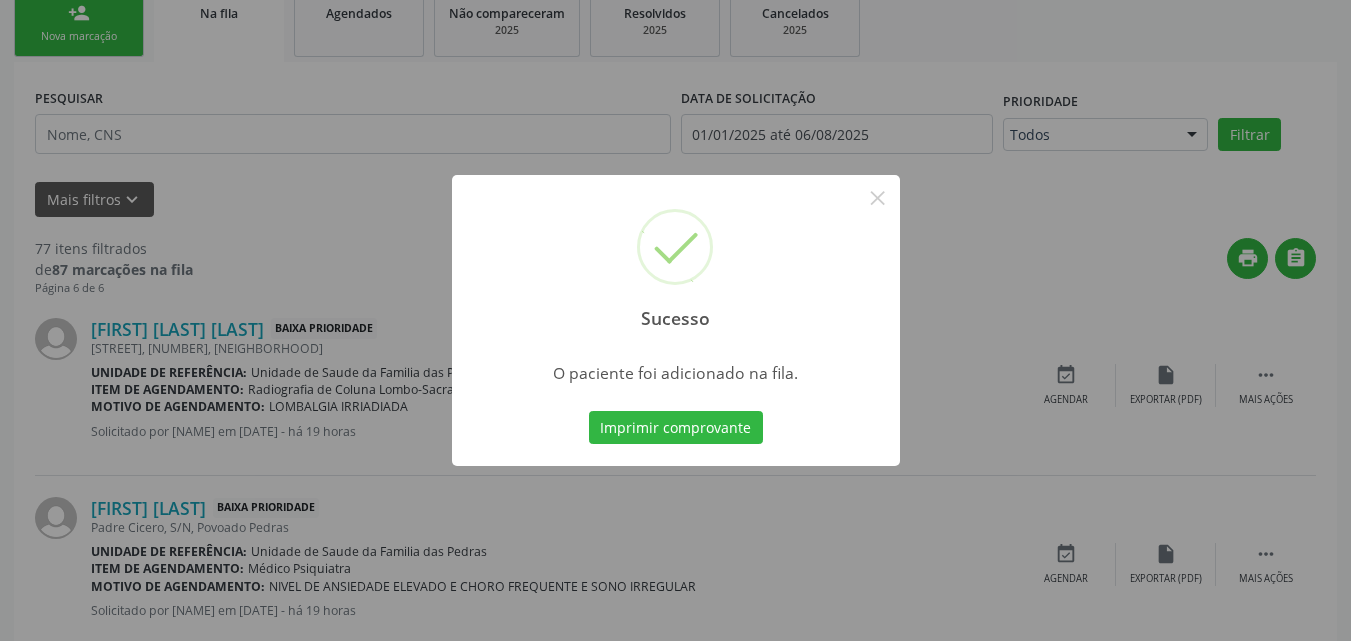scroll, scrollTop: 54, scrollLeft: 0, axis: vertical 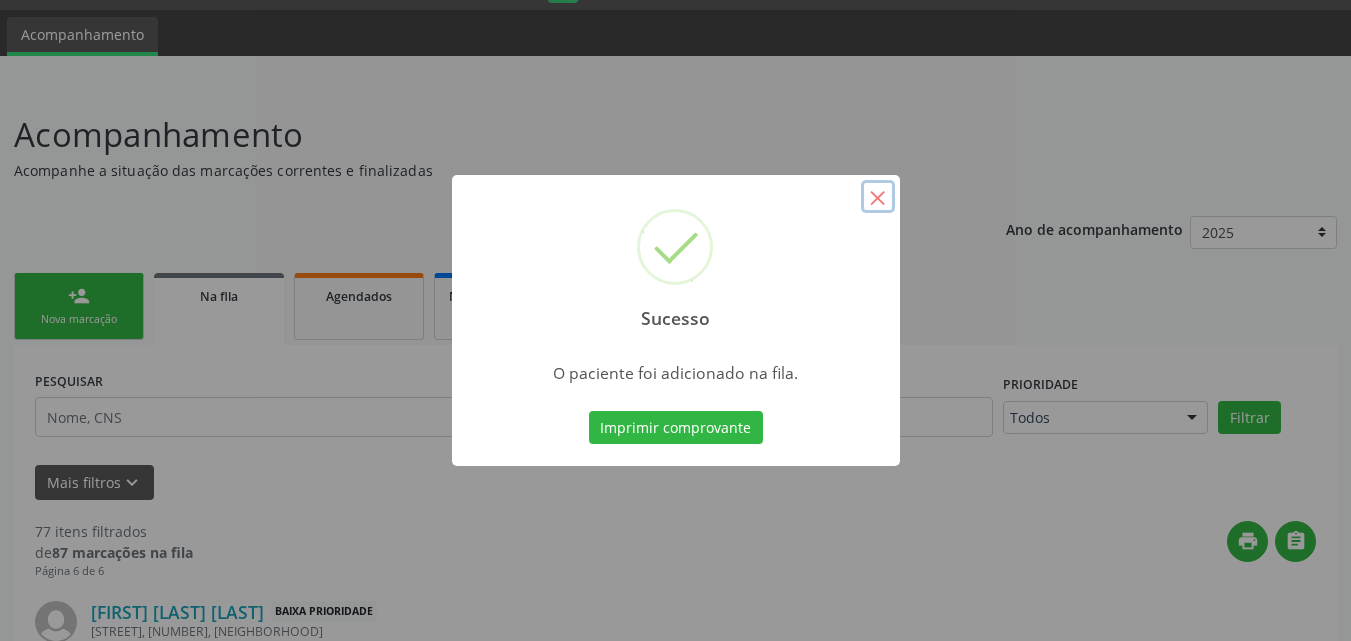 click on "×" at bounding box center [878, 197] 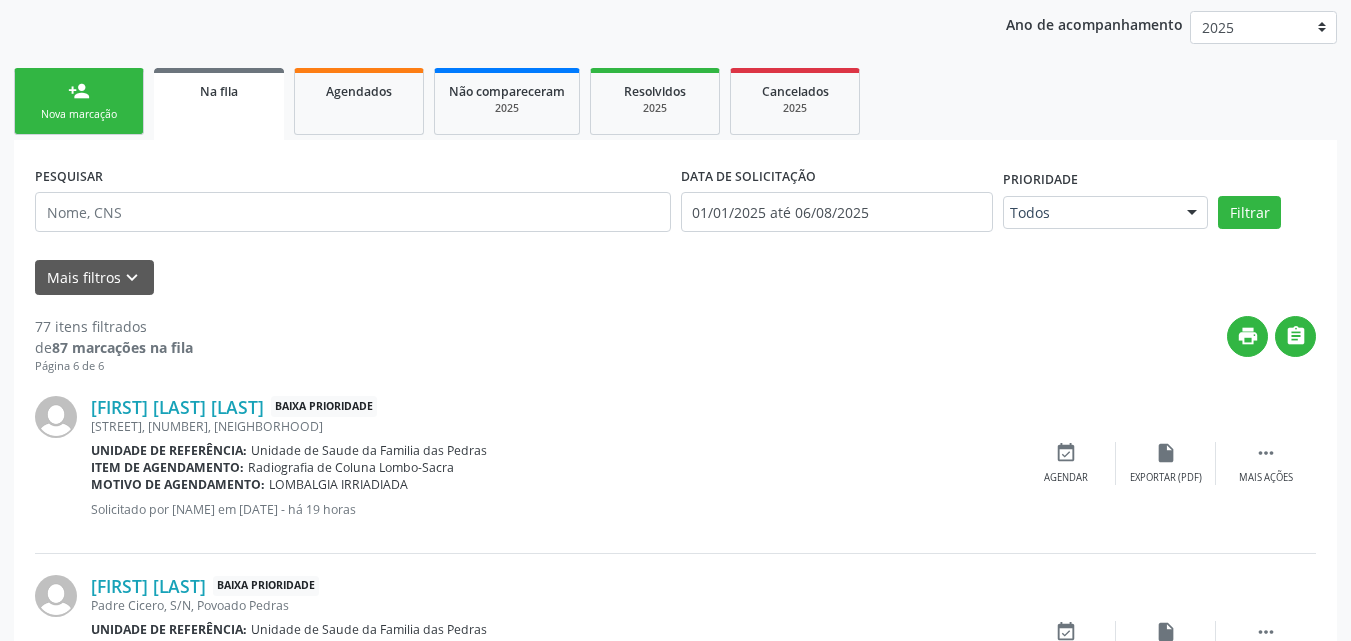 scroll, scrollTop: 300, scrollLeft: 0, axis: vertical 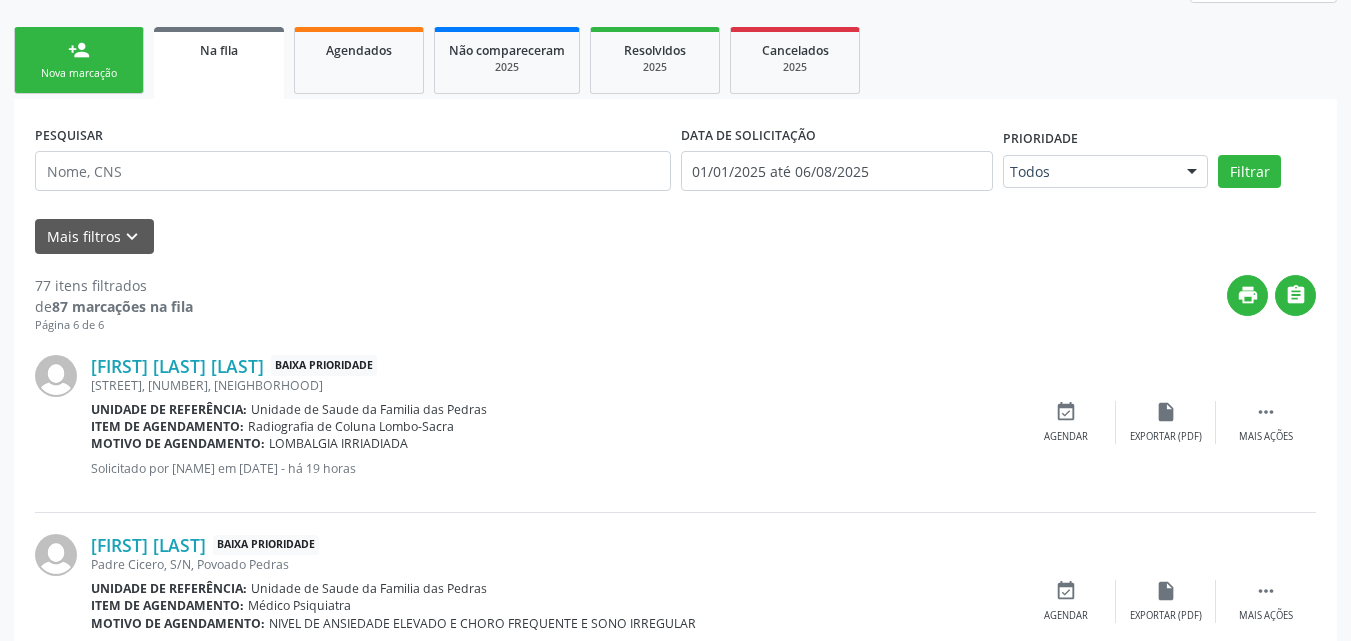 click on "Nova marcação" at bounding box center (79, 73) 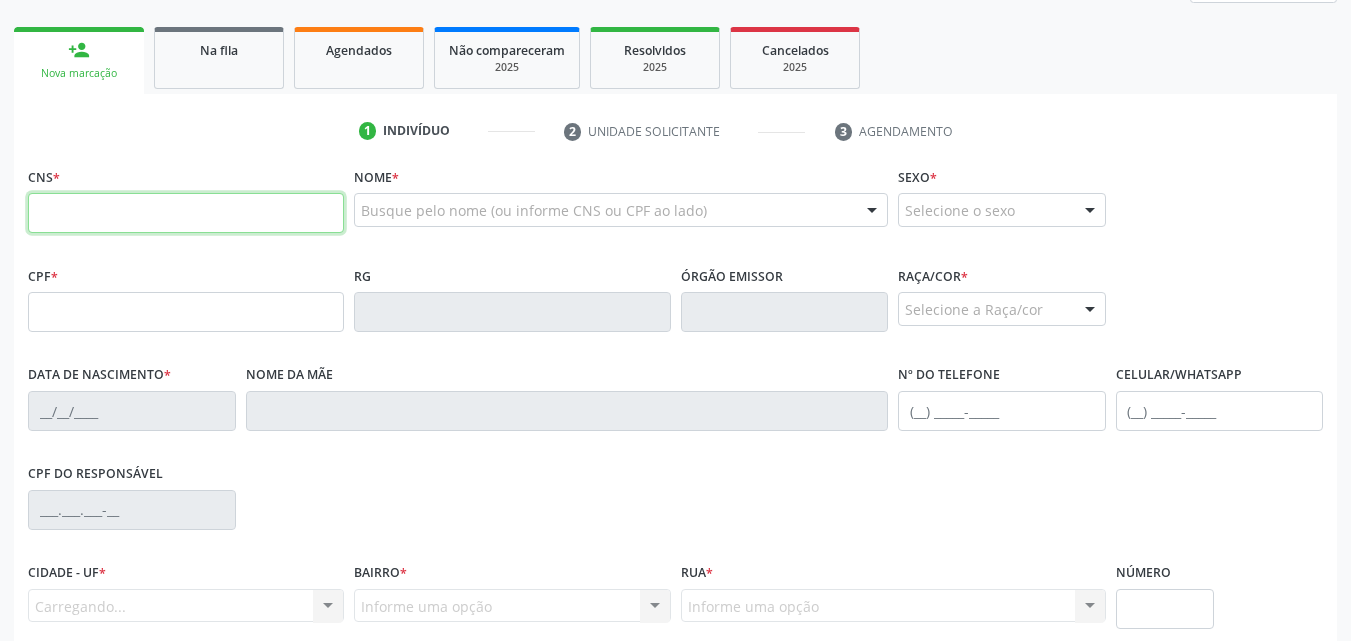 click at bounding box center (186, 213) 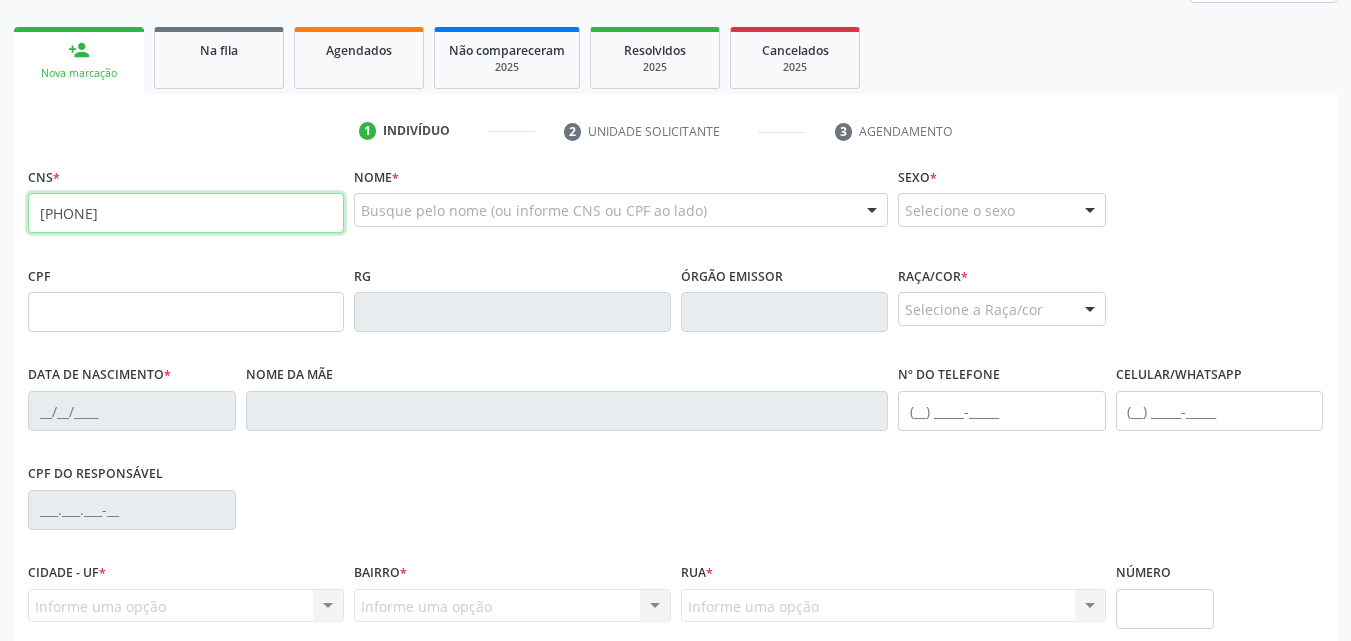 type on "702 0058 9901 6680" 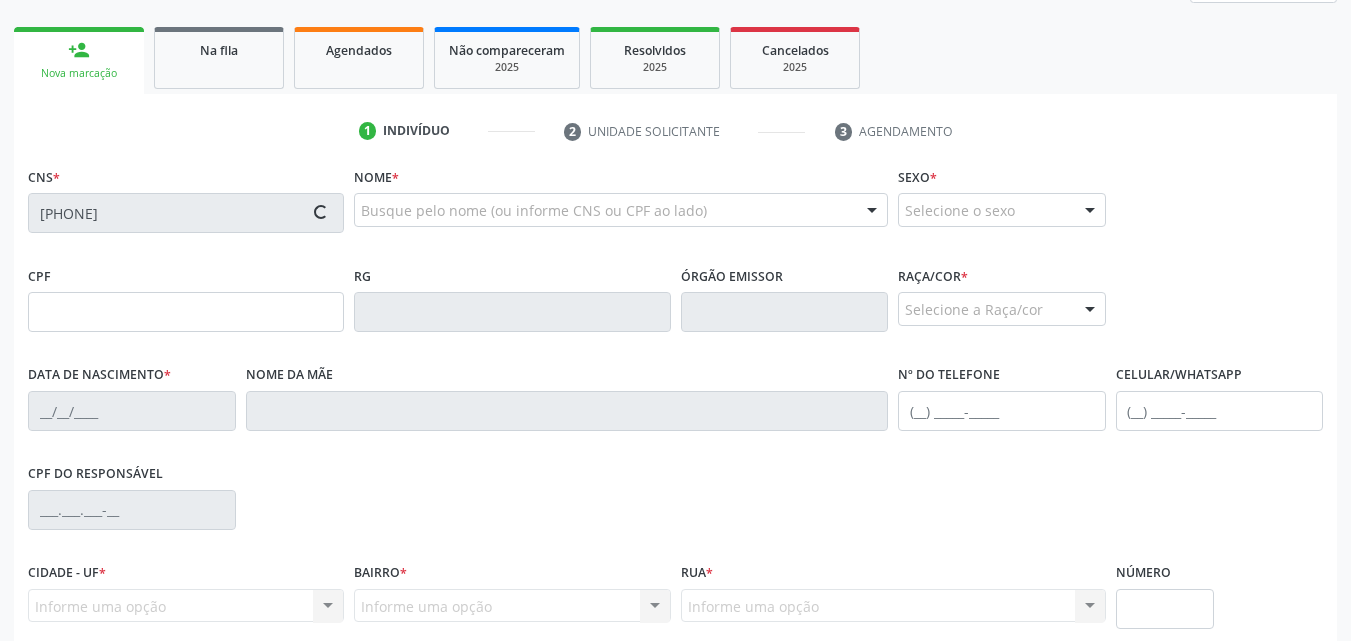 type on "166.990.064-95" 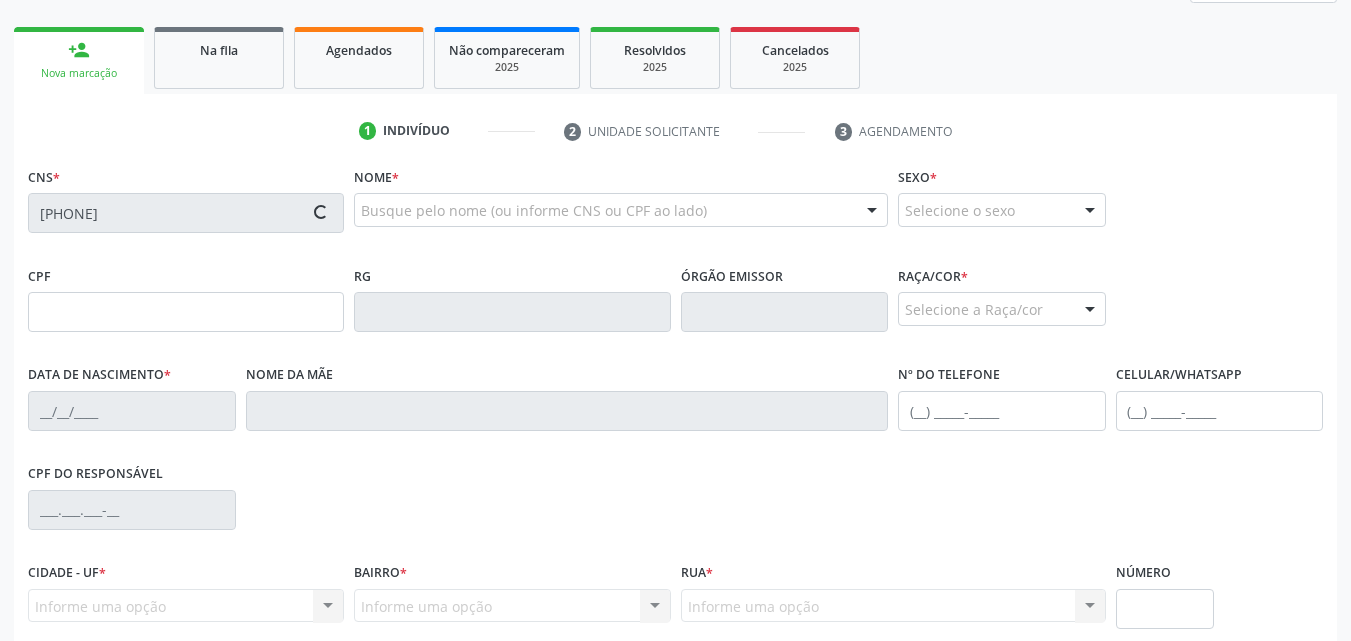type on "10/01/2007" 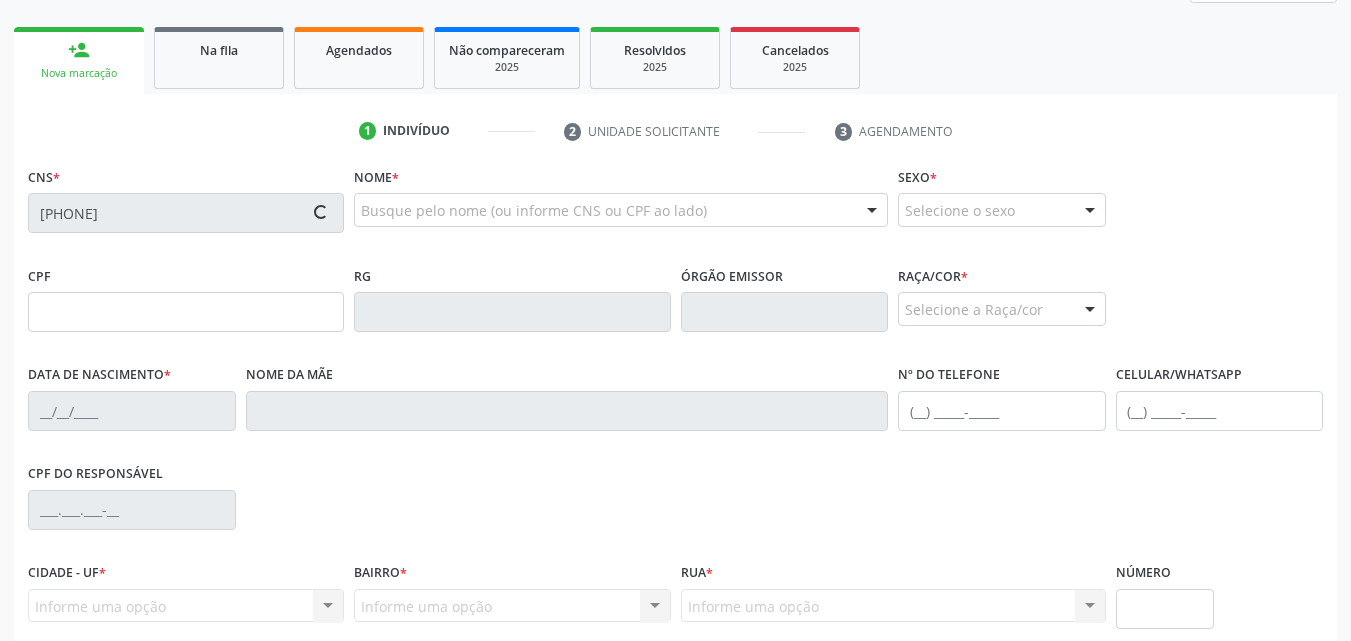 type on "S/N" 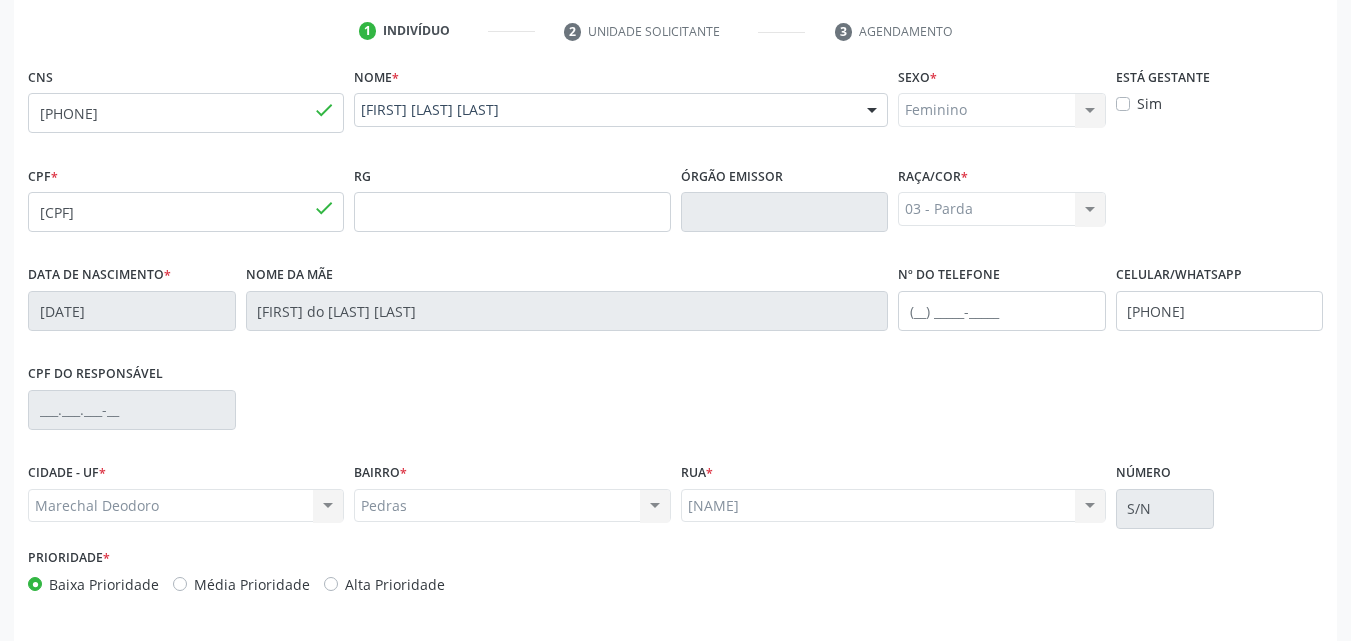 scroll, scrollTop: 471, scrollLeft: 0, axis: vertical 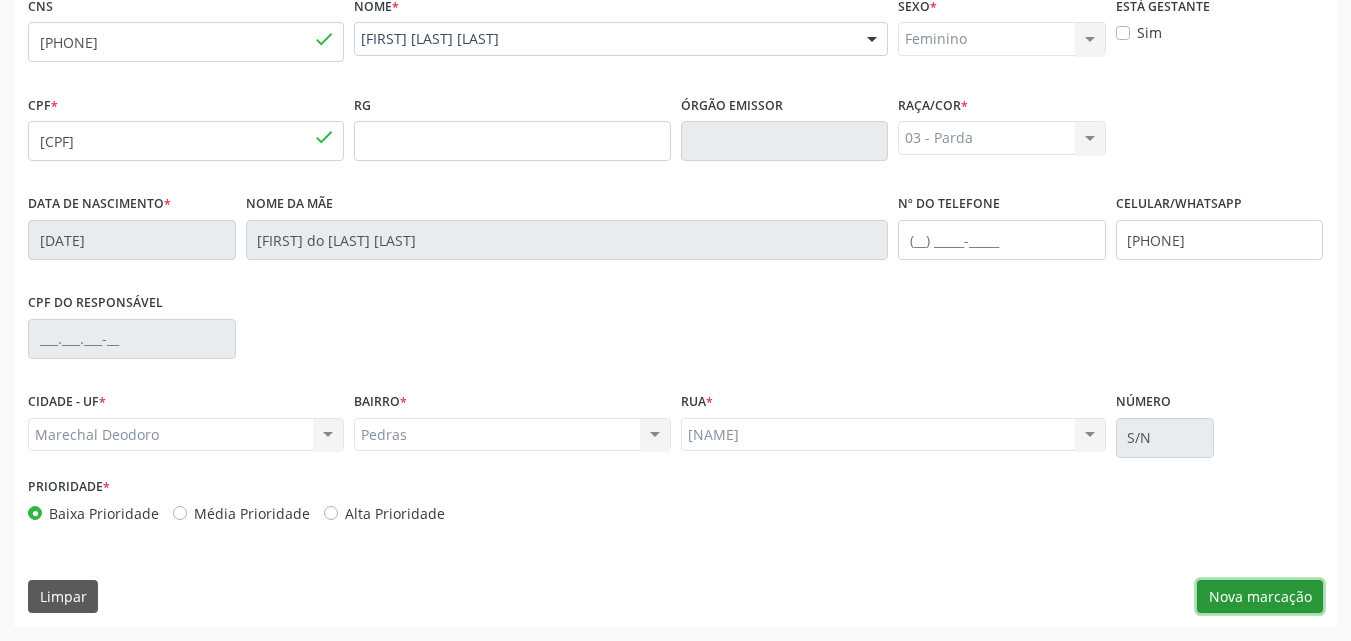 click on "Nova marcação" at bounding box center (1260, 597) 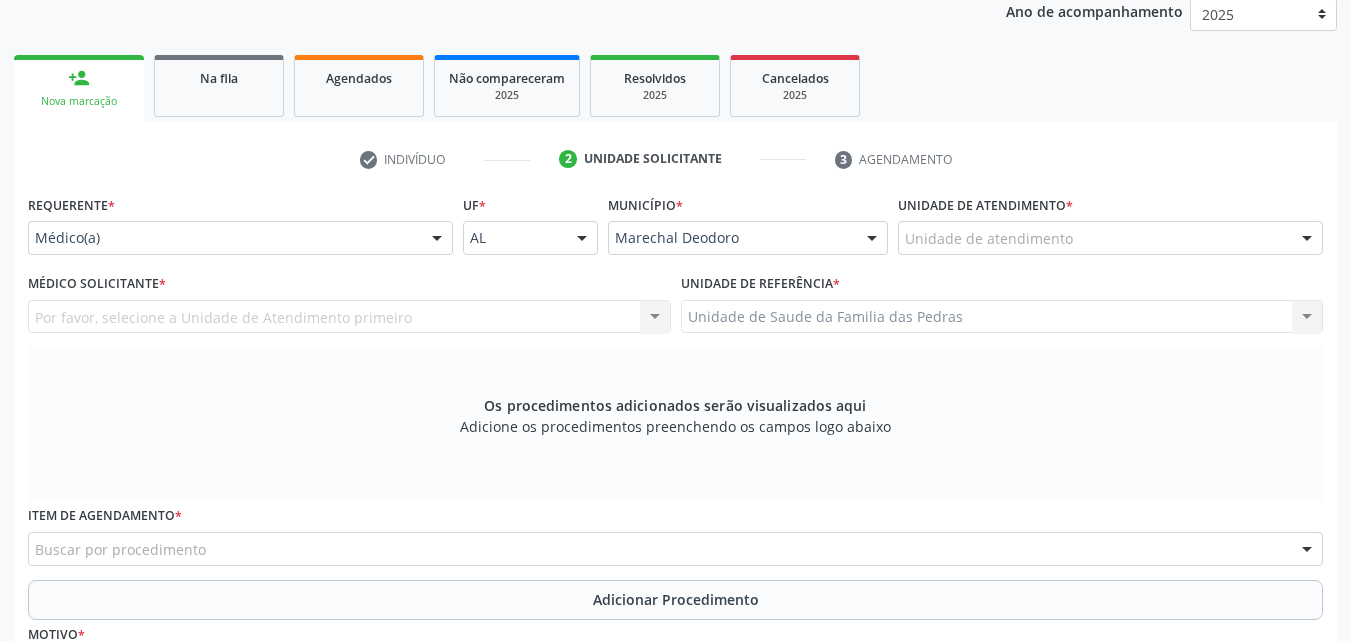 scroll, scrollTop: 271, scrollLeft: 0, axis: vertical 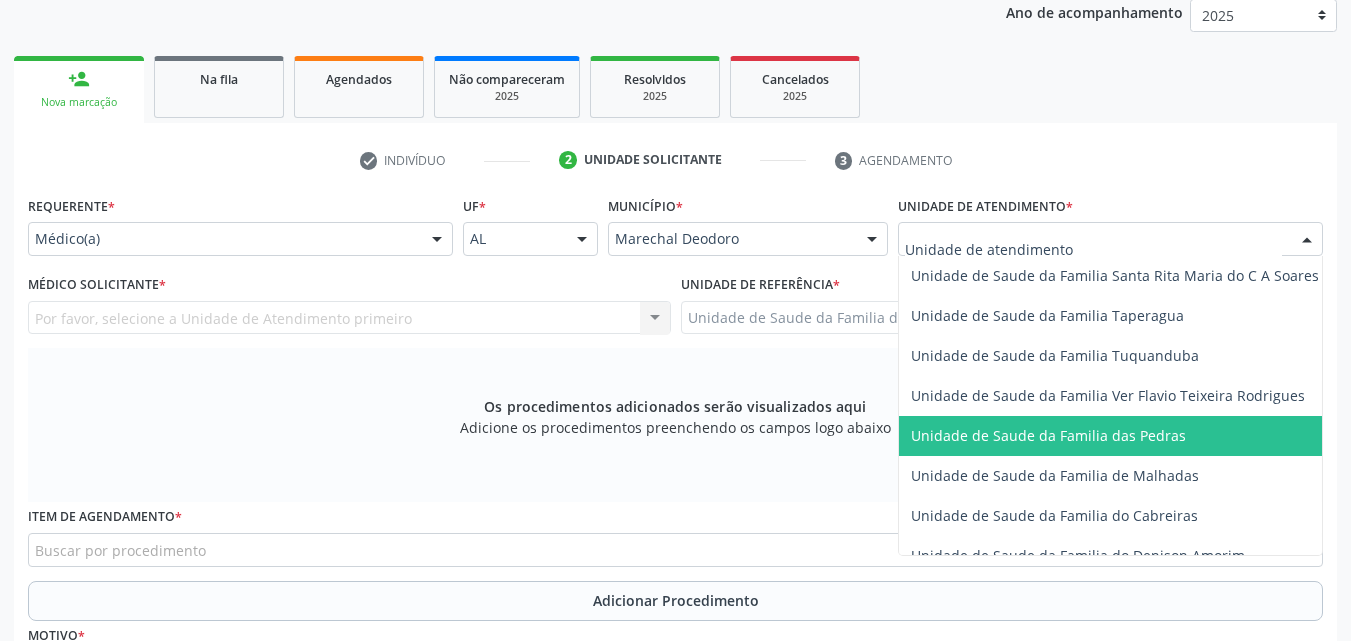 click on "Unidade de Saude da Familia das Pedras" at bounding box center (1048, 435) 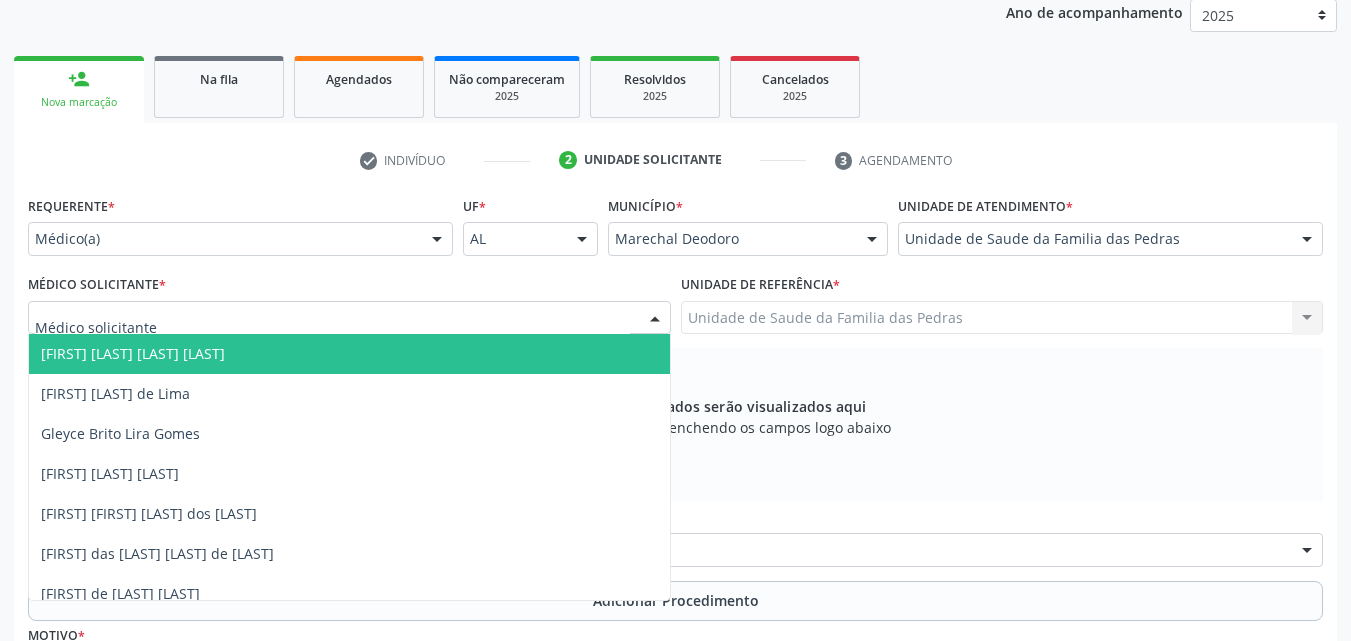 click on "Bruna Lima Alves Pinto de Farias   Edlucia Souza de Lima   Gleyce Brito Lira Gomes   Joao Casado Filho   Luan Felipe Pinheiro dos Santos   Maria das Gracas Guimaraes de Santana   Waleska de Lima Santos
Nenhum resultado encontrado para: "   "
Não há nenhuma opção para ser exibida." at bounding box center [349, 318] 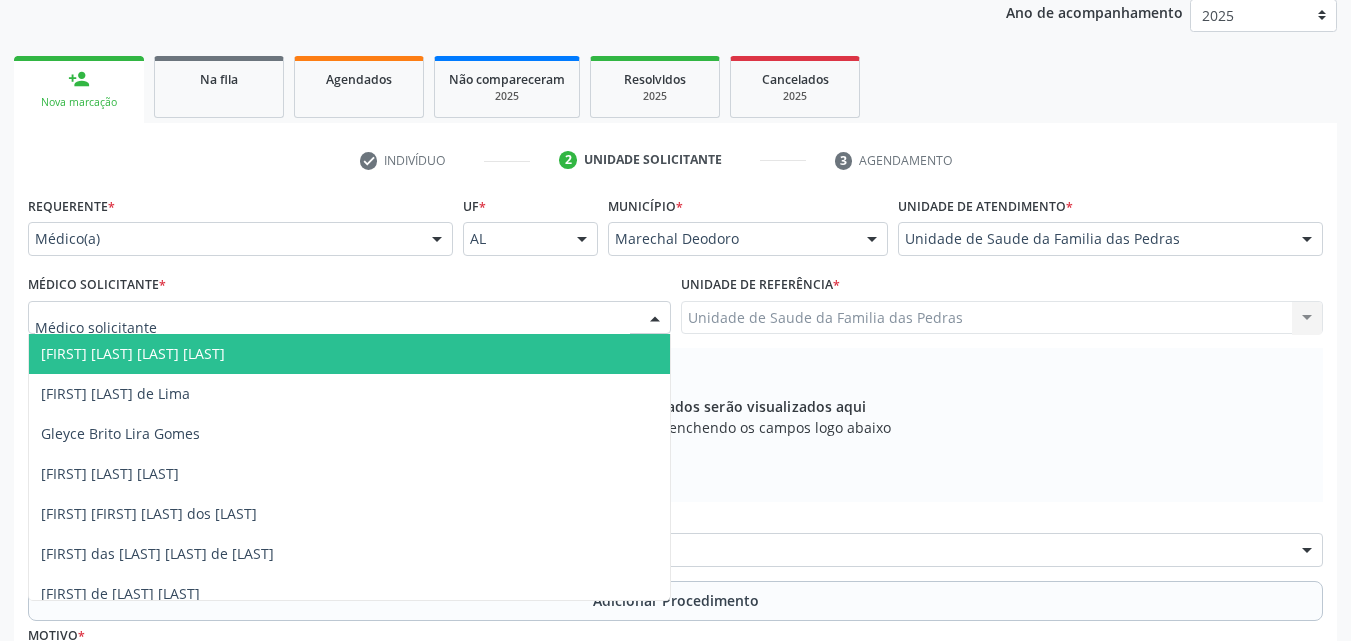 click on "[FIRST] [LAST] [LAST] de [LAST] [LAST]" at bounding box center [349, 354] 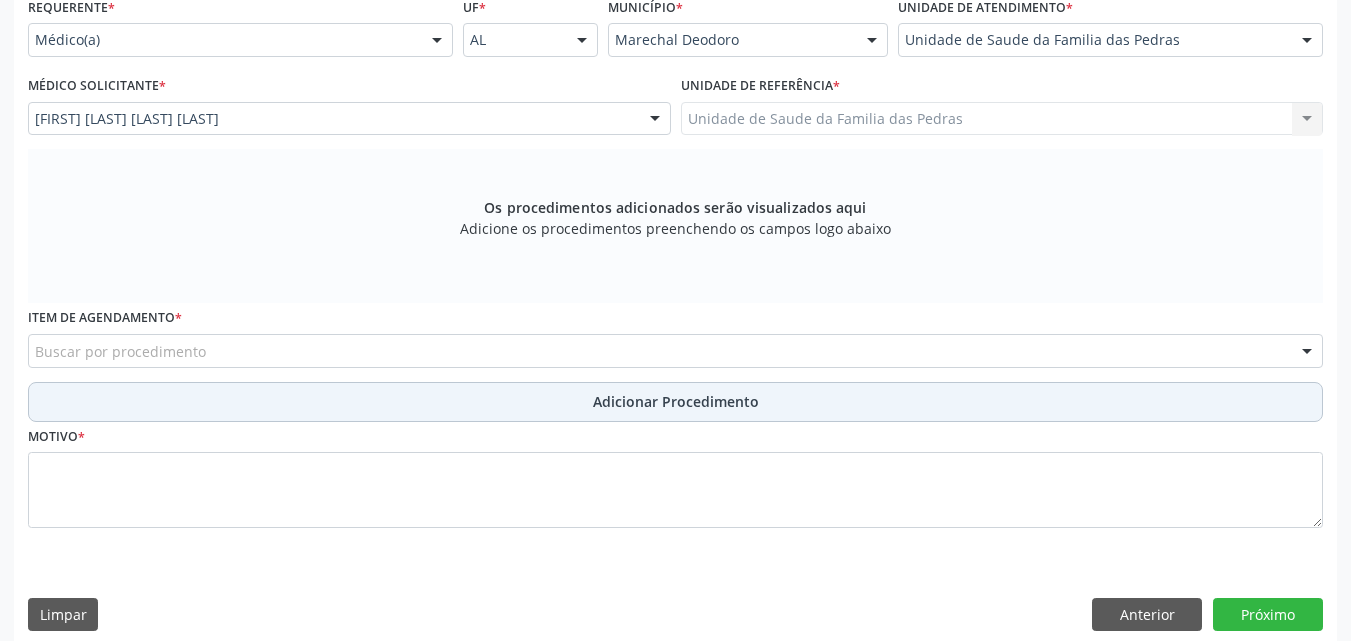 scroll, scrollTop: 471, scrollLeft: 0, axis: vertical 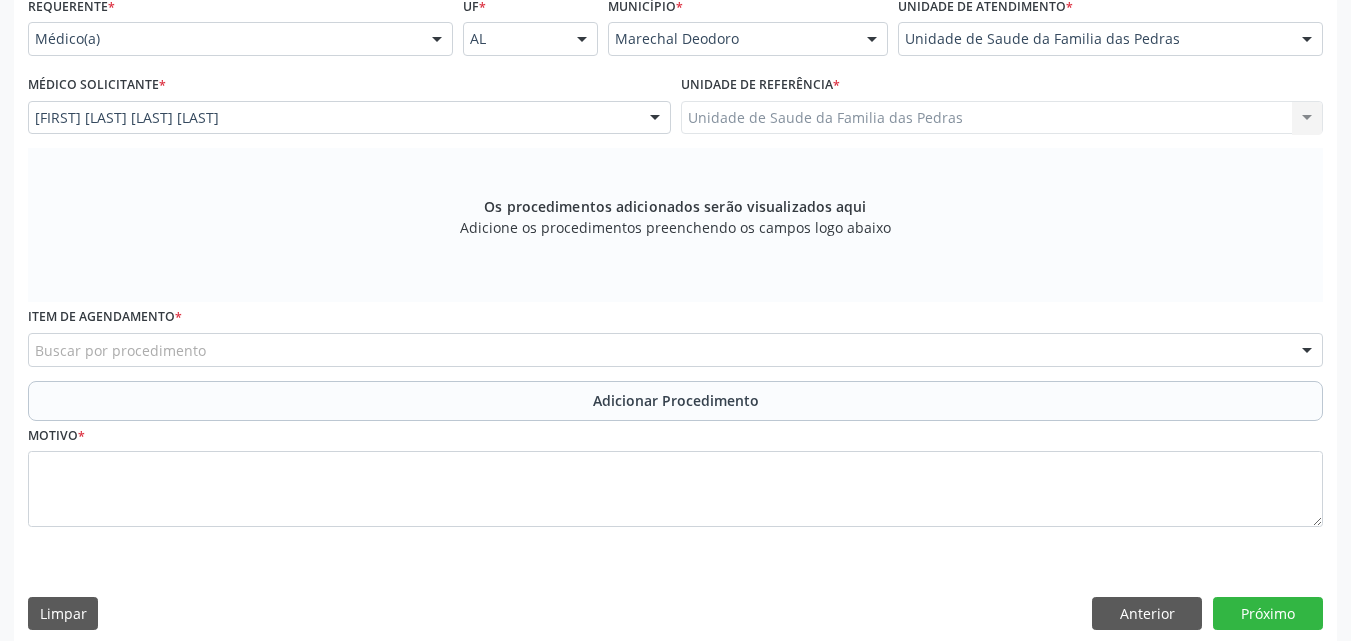 click on "Buscar por procedimento" at bounding box center [675, 350] 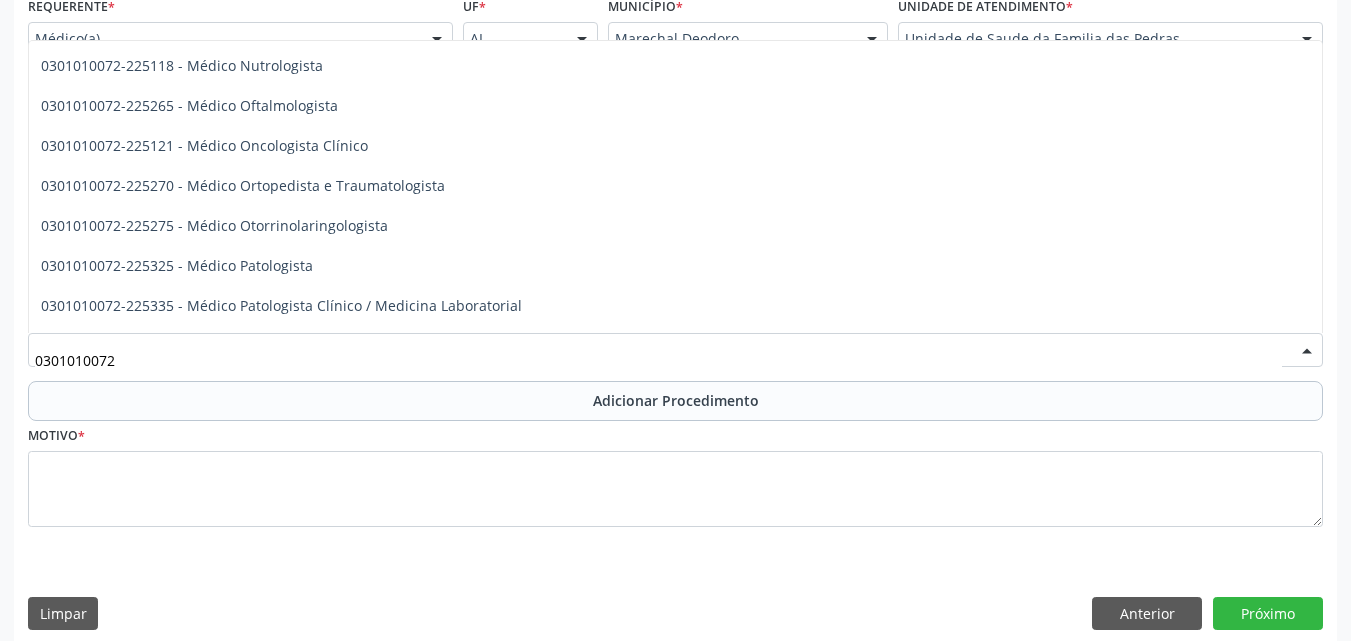 scroll, scrollTop: 1600, scrollLeft: 0, axis: vertical 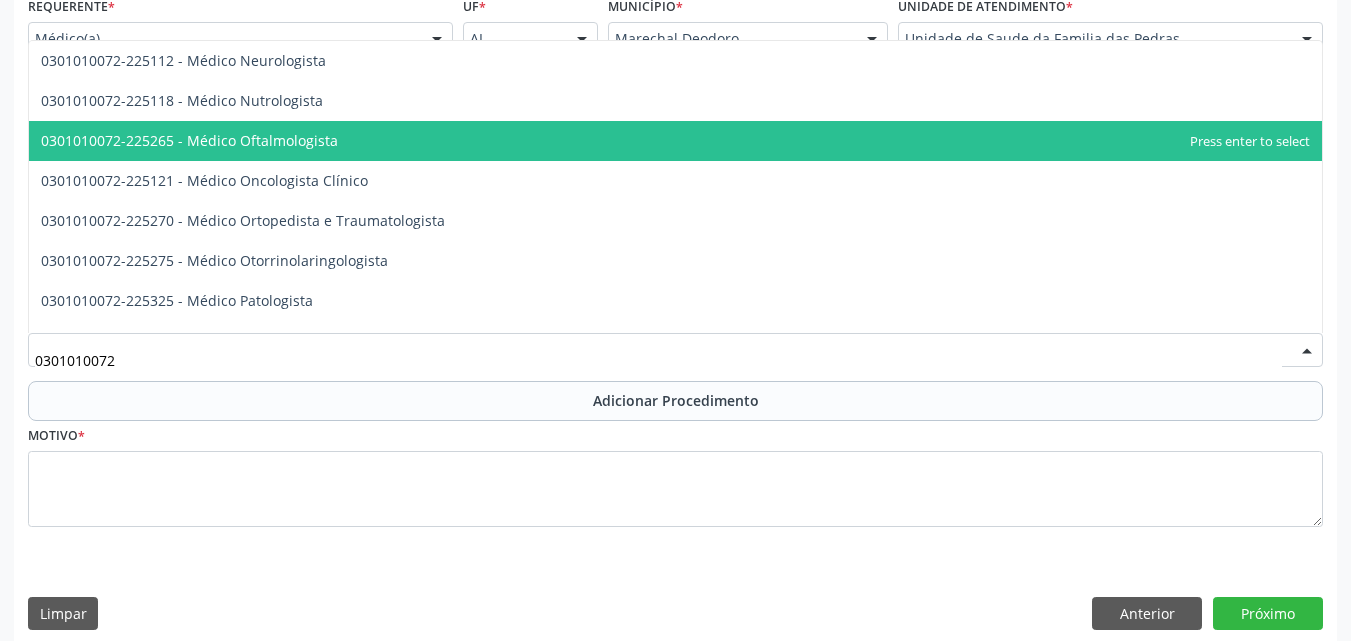 click on "0301010072-225265 - Médico Oftalmologista" at bounding box center (189, 140) 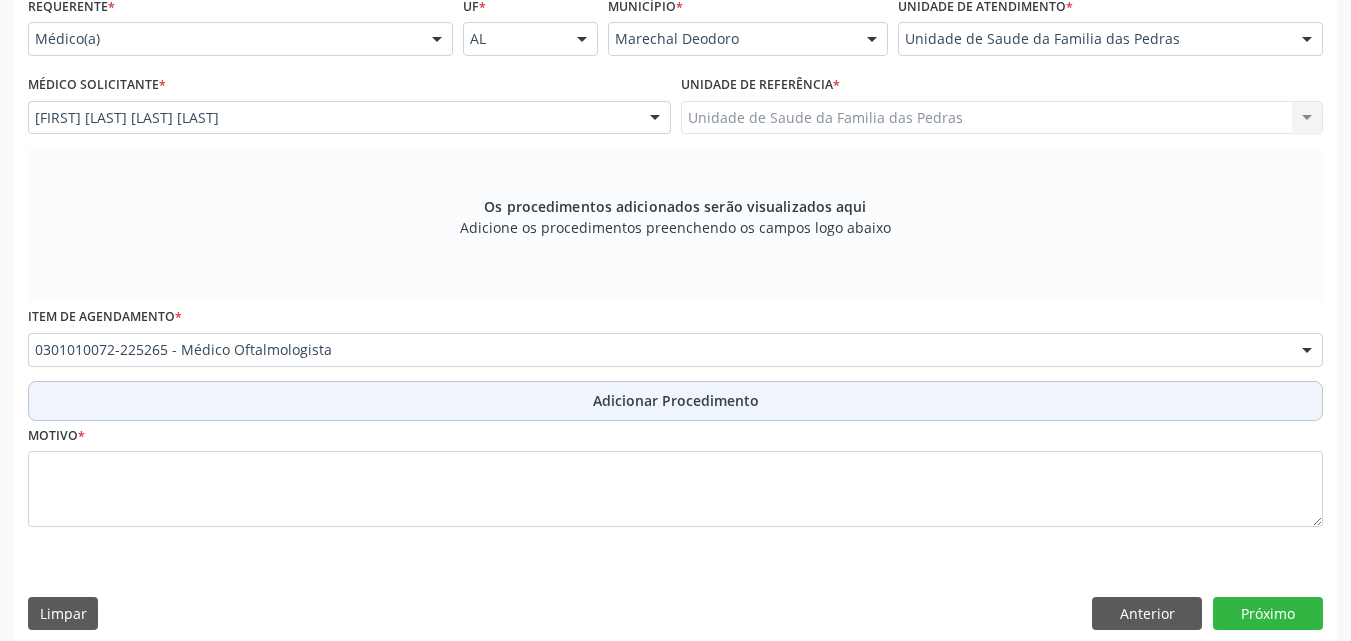 click on "Adicionar Procedimento" at bounding box center (675, 401) 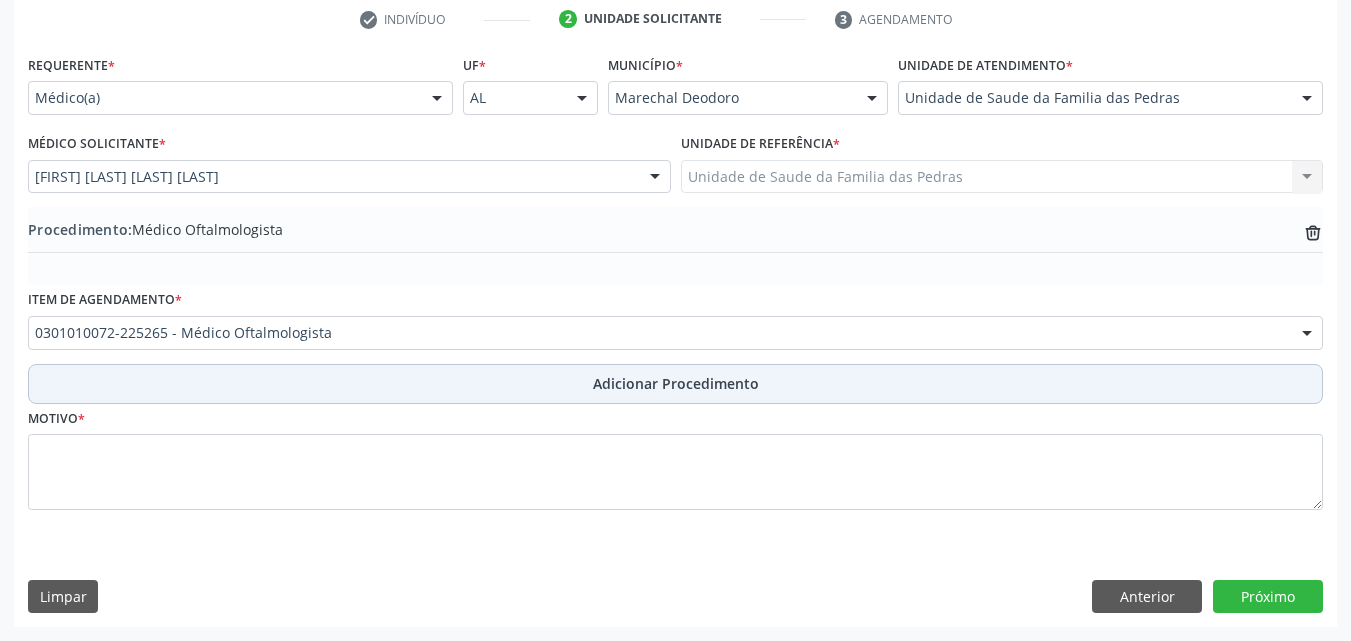 scroll, scrollTop: 412, scrollLeft: 0, axis: vertical 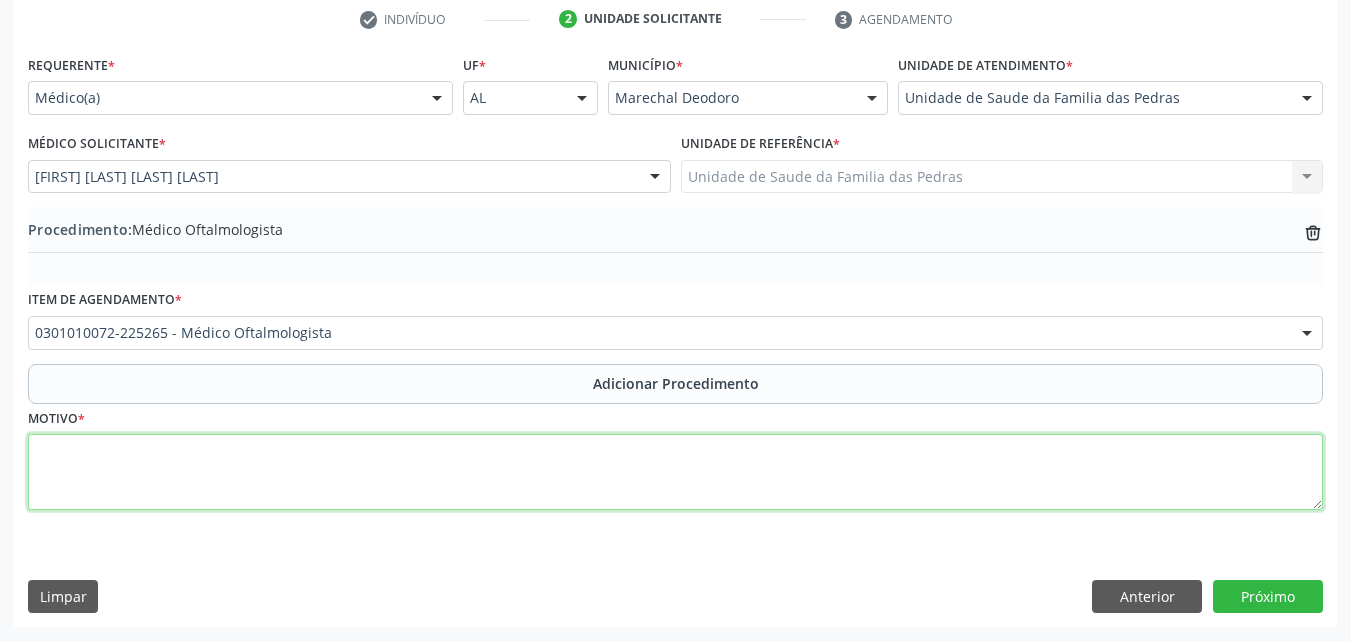 click at bounding box center (675, 472) 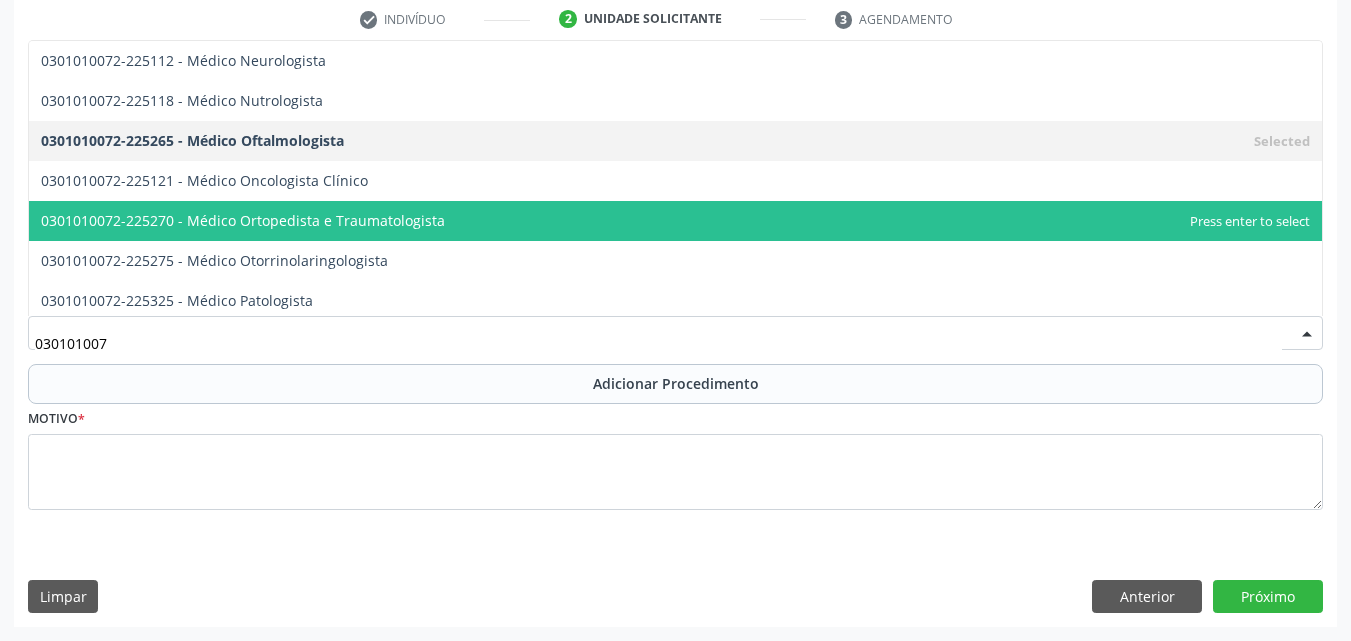 type on "0301010072" 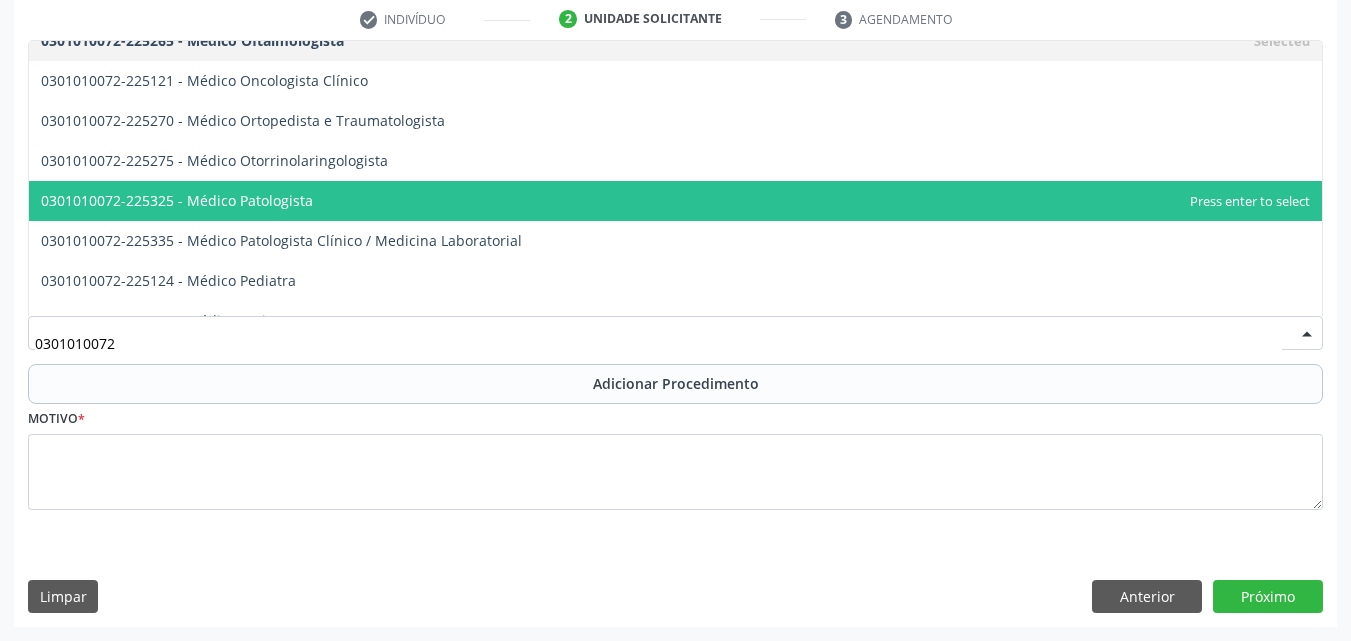 scroll, scrollTop: 1800, scrollLeft: 0, axis: vertical 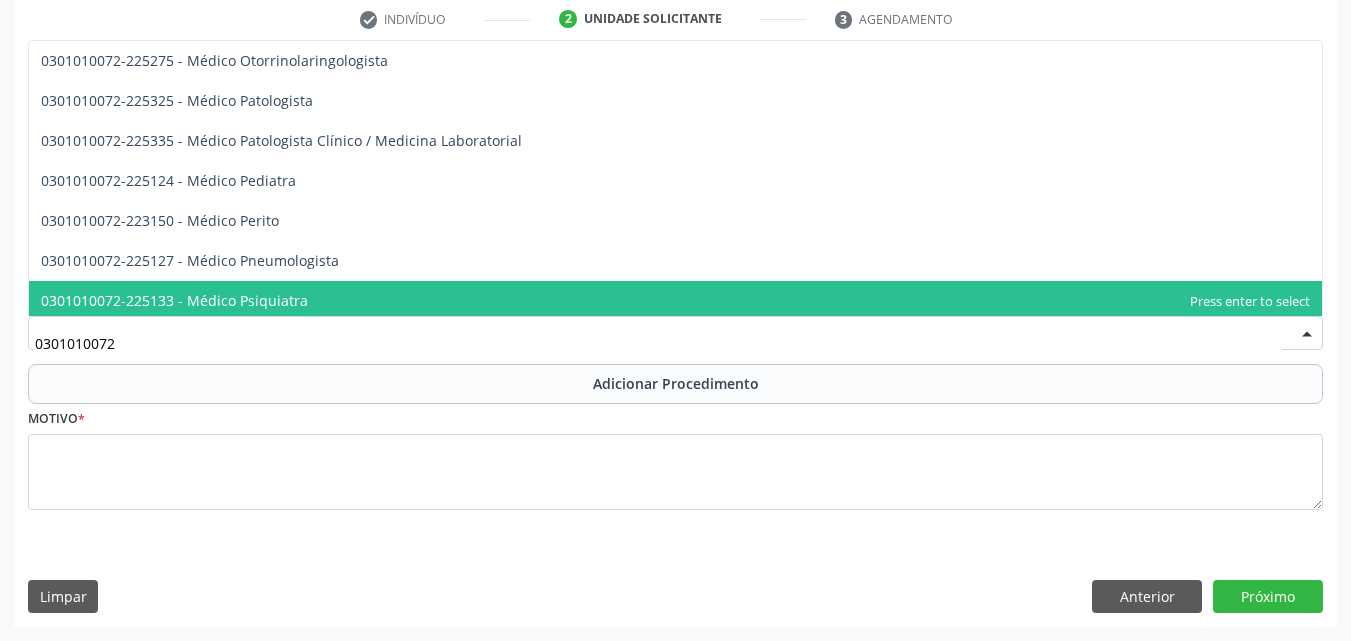 click on "0301010072-225133 - Médico Psiquiatra" at bounding box center [675, 301] 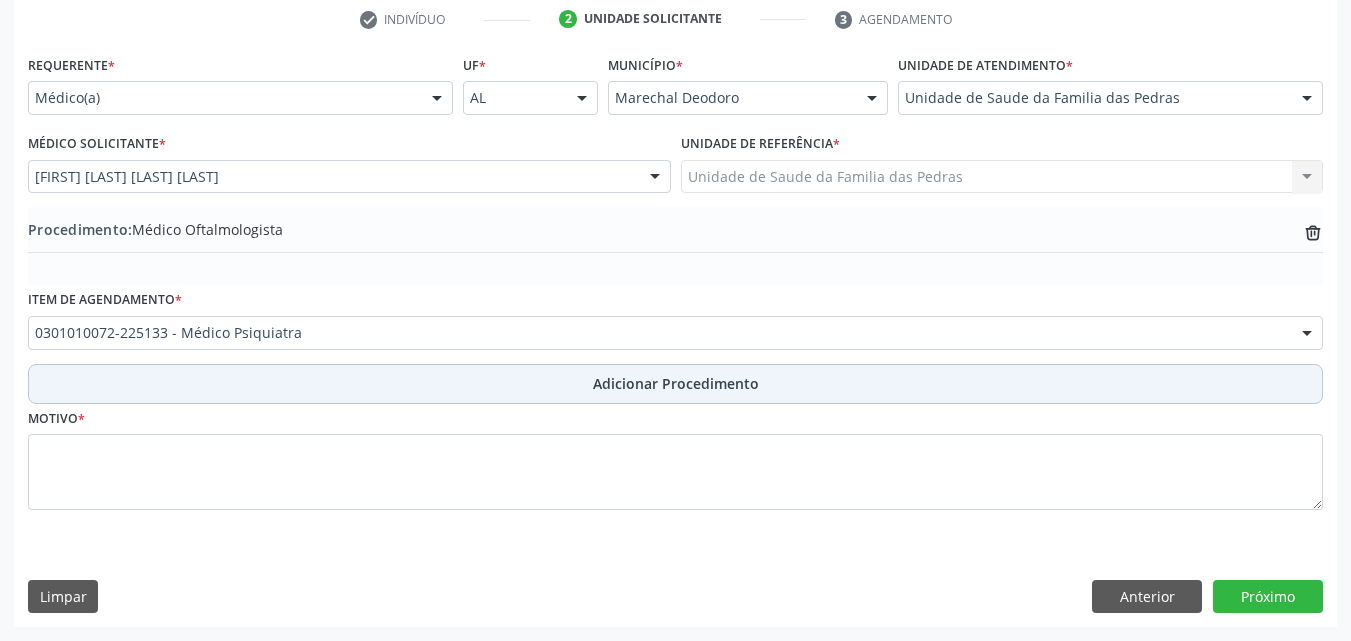 click on "Adicionar Procedimento" at bounding box center [675, 384] 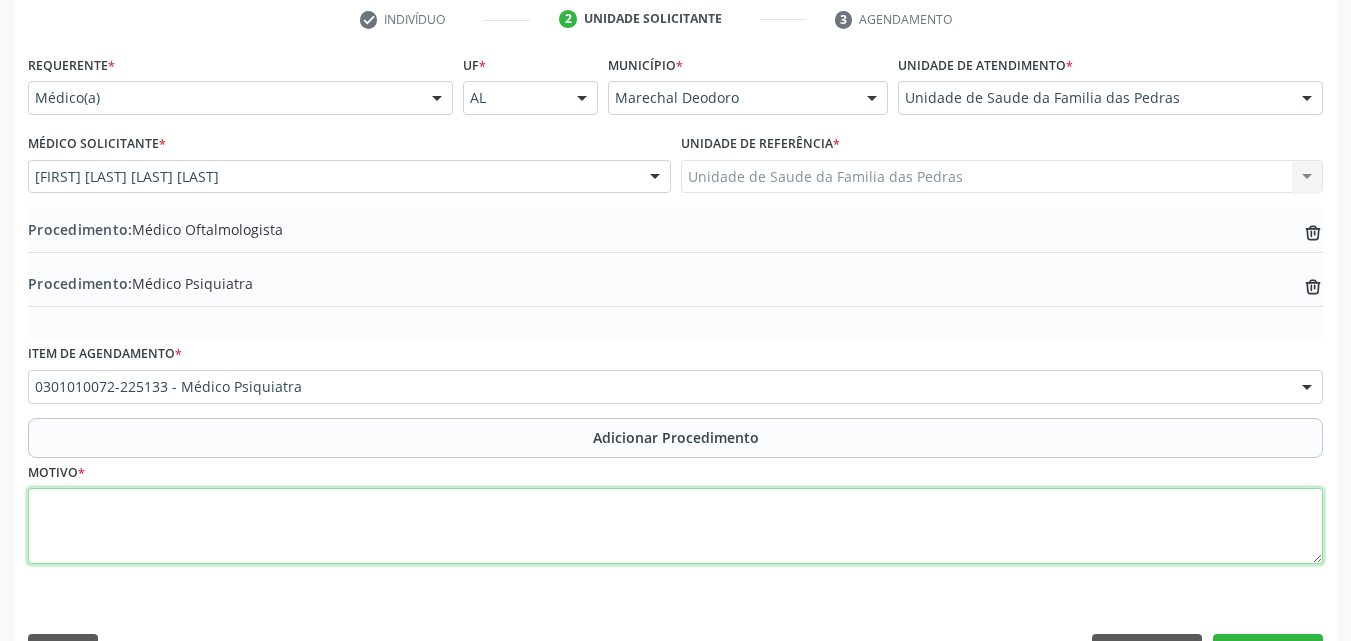 click at bounding box center [675, 526] 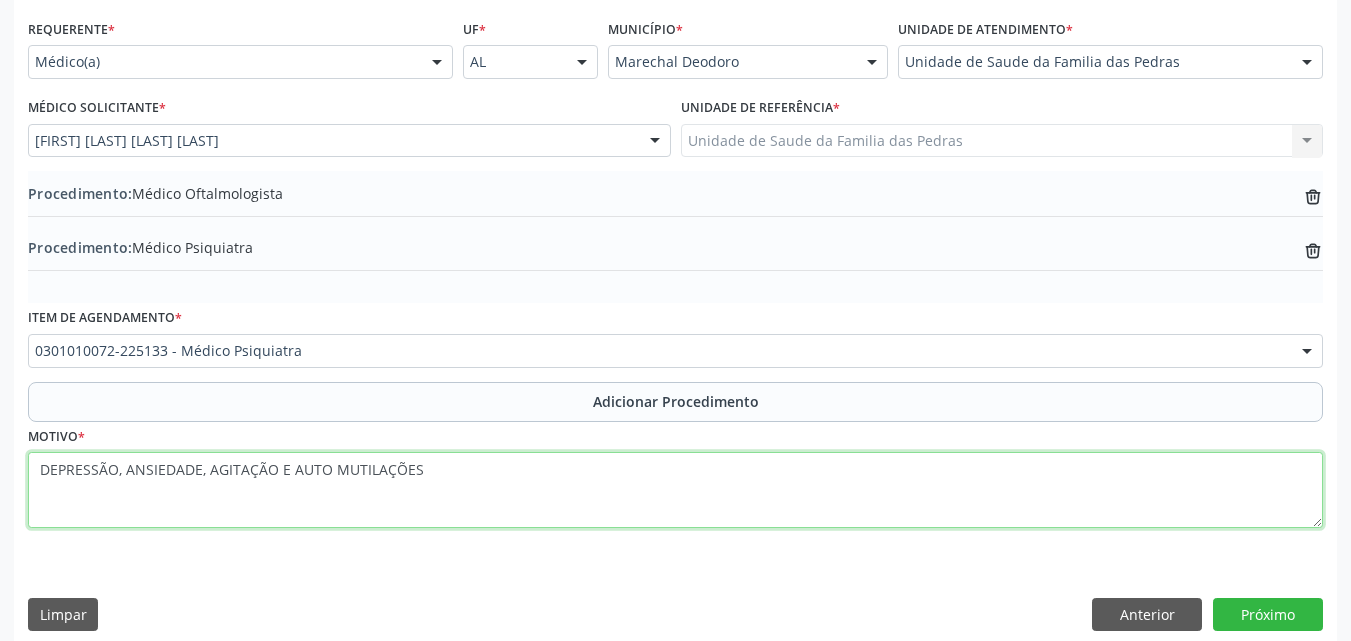 scroll, scrollTop: 466, scrollLeft: 0, axis: vertical 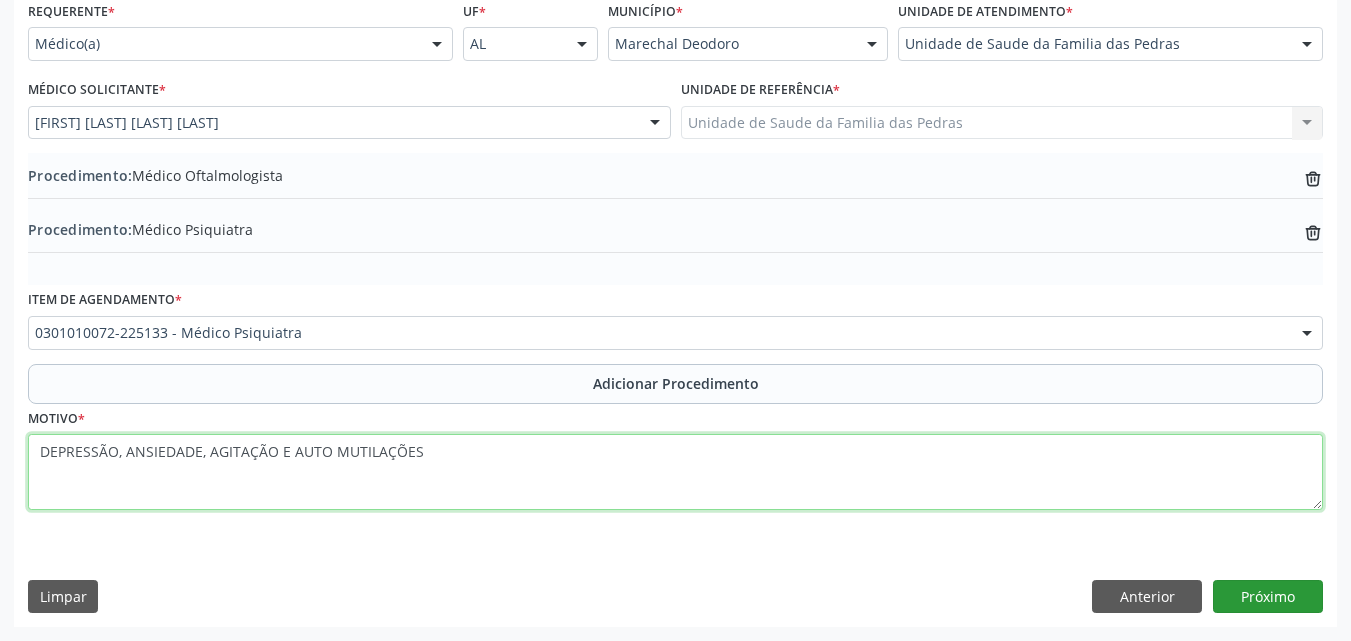 type on "DEPRESSÃO, ANSIEDADE, AGITAÇÃO E AUTO MUTILAÇÕES" 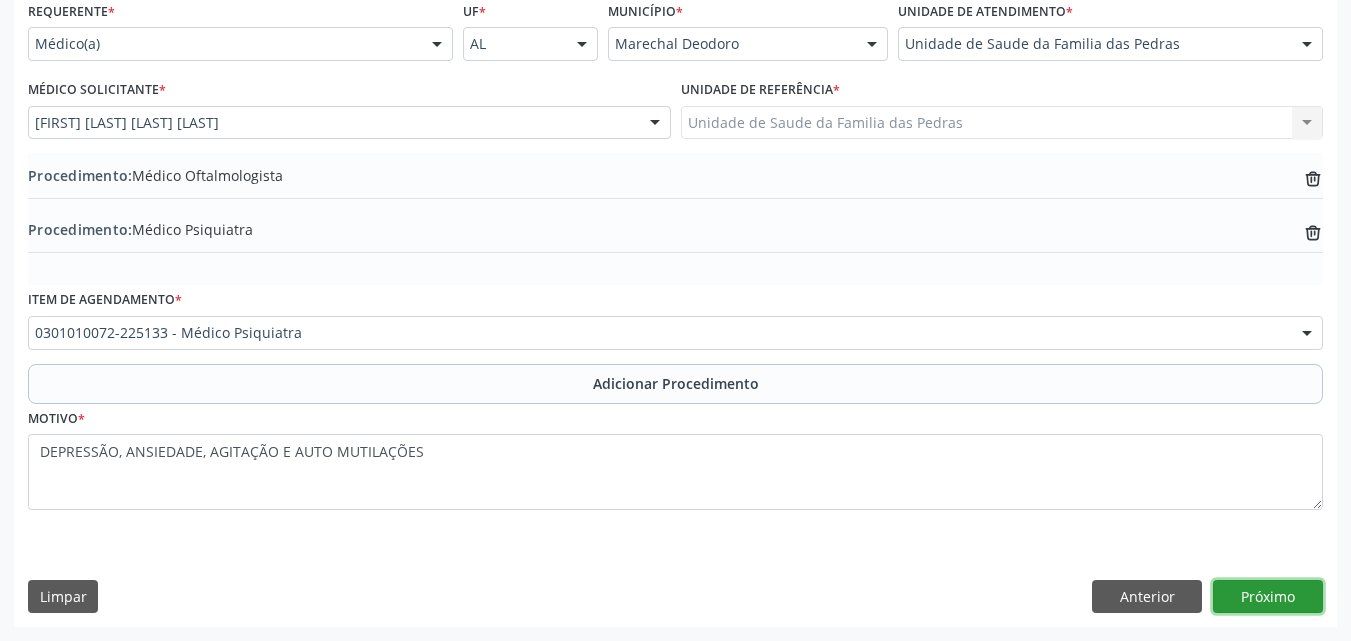click on "Próximo" at bounding box center [1268, 597] 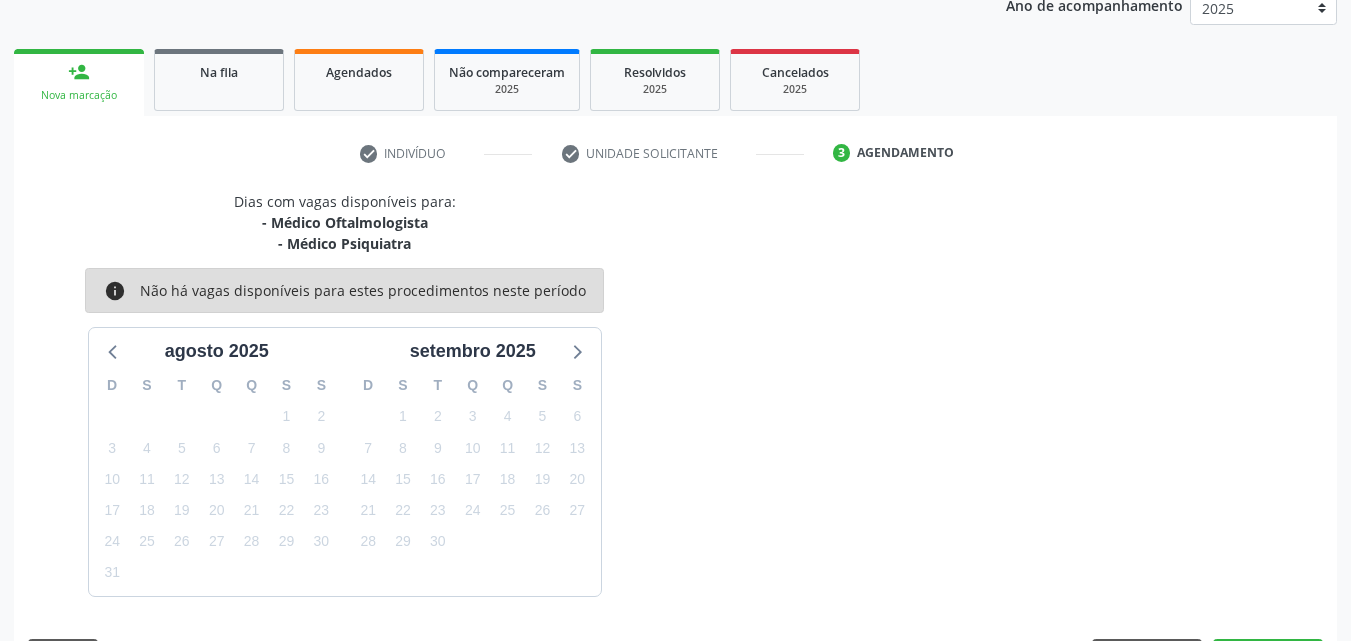 scroll, scrollTop: 337, scrollLeft: 0, axis: vertical 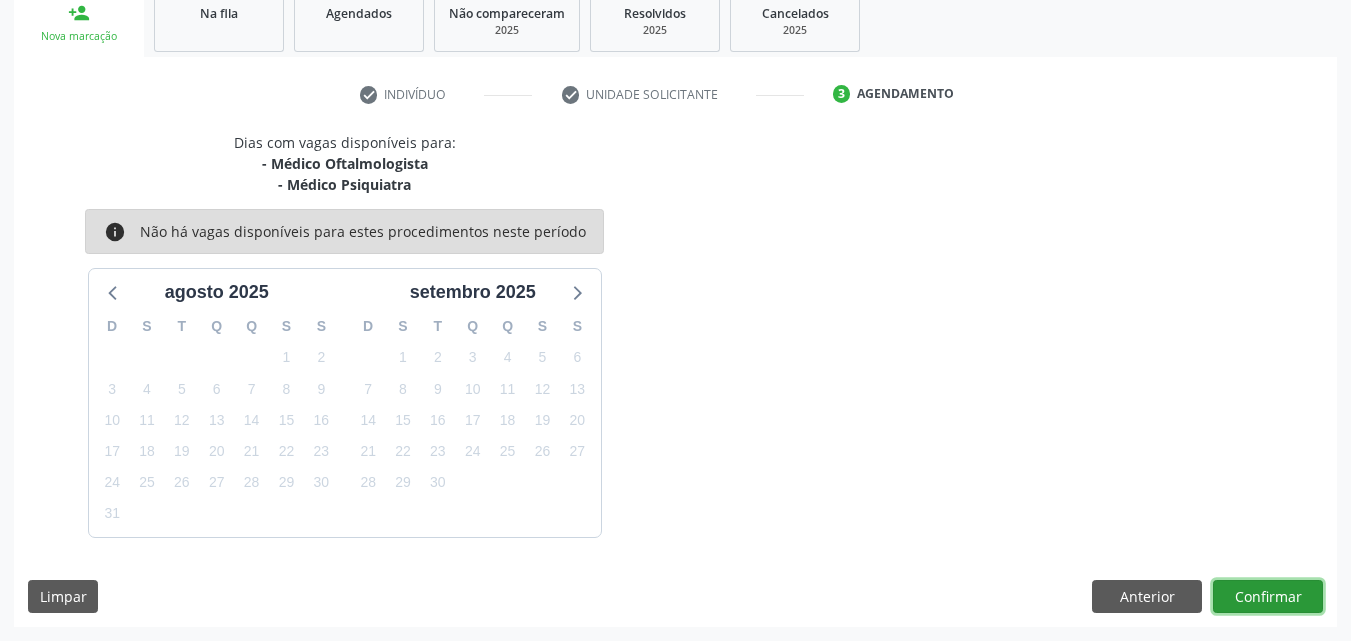 click on "Confirmar" at bounding box center (1268, 597) 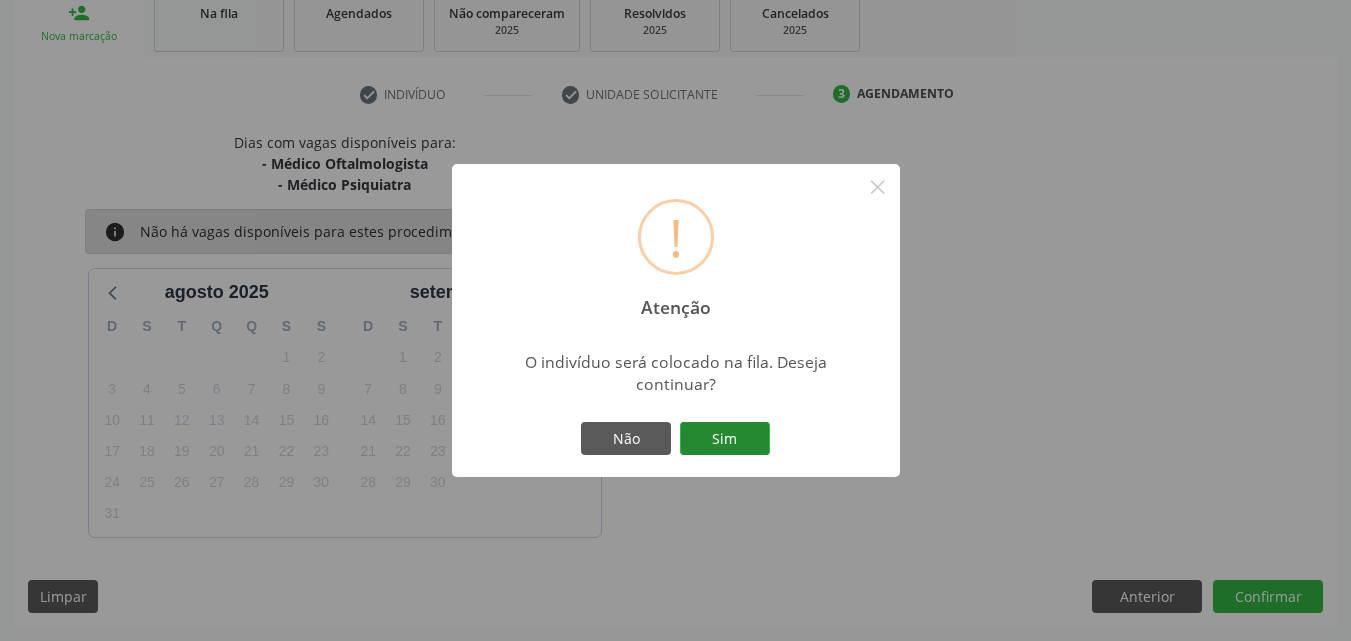 click on "Sim" at bounding box center [725, 439] 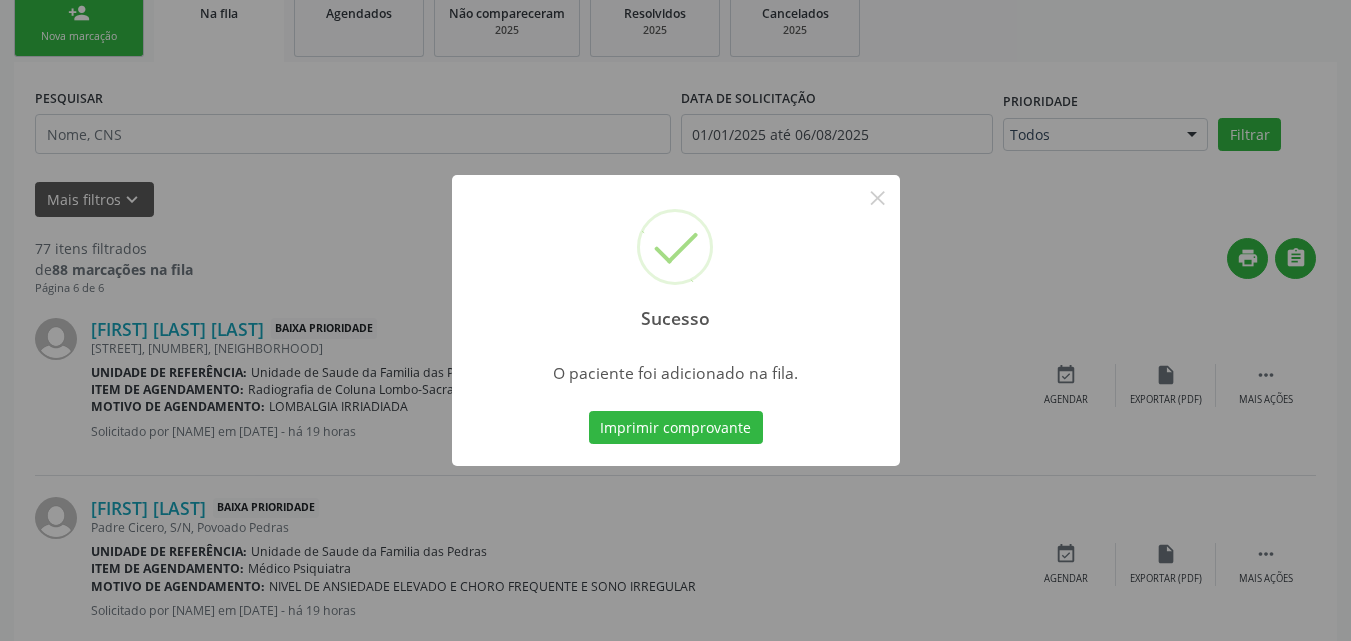 scroll, scrollTop: 54, scrollLeft: 0, axis: vertical 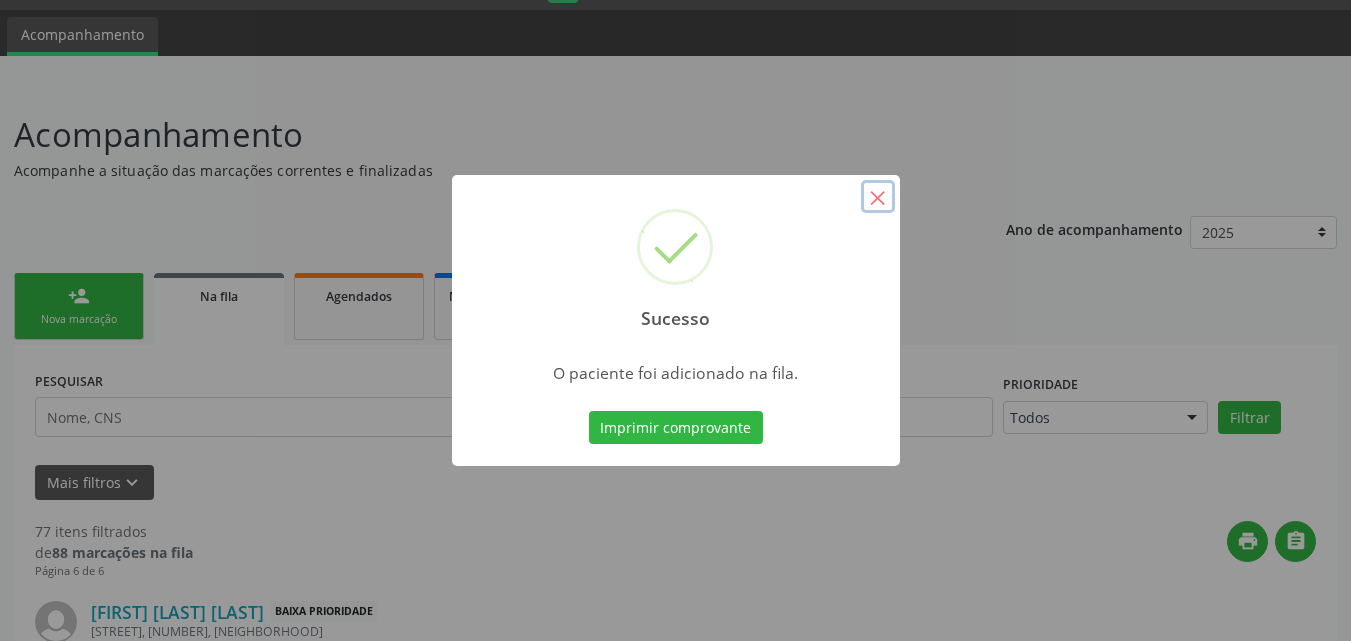 click on "×" at bounding box center (878, 197) 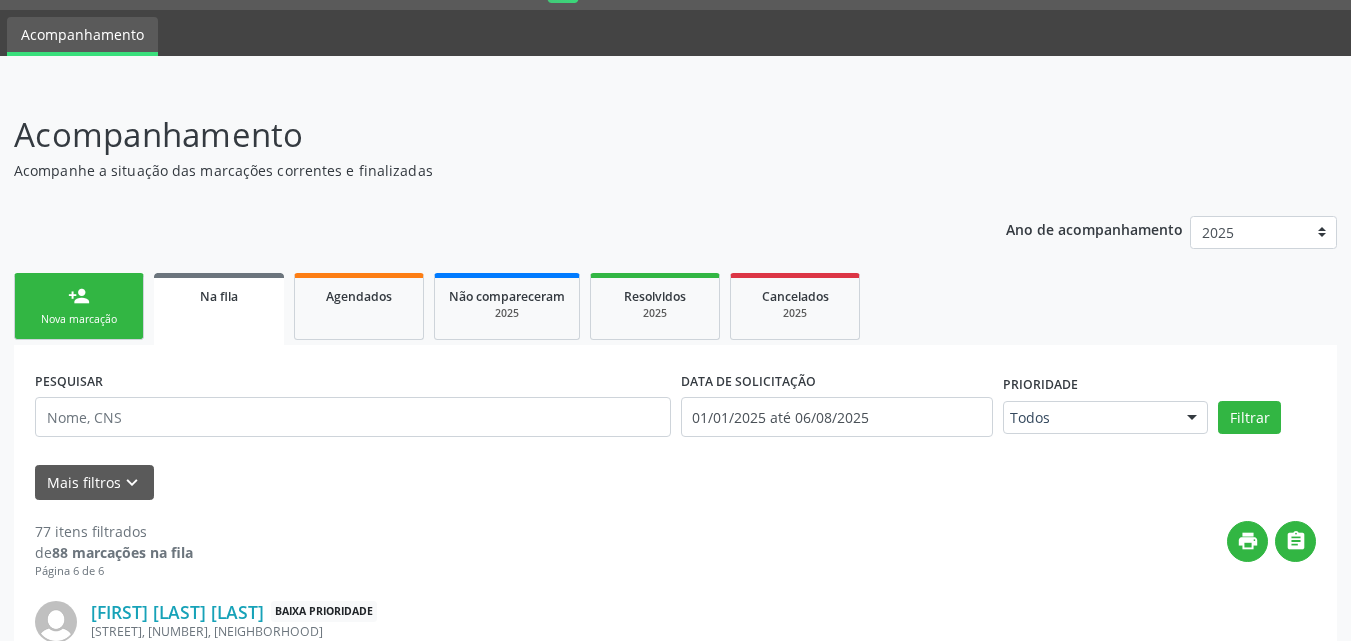 click on "person_add
Nova marcação" at bounding box center (79, 306) 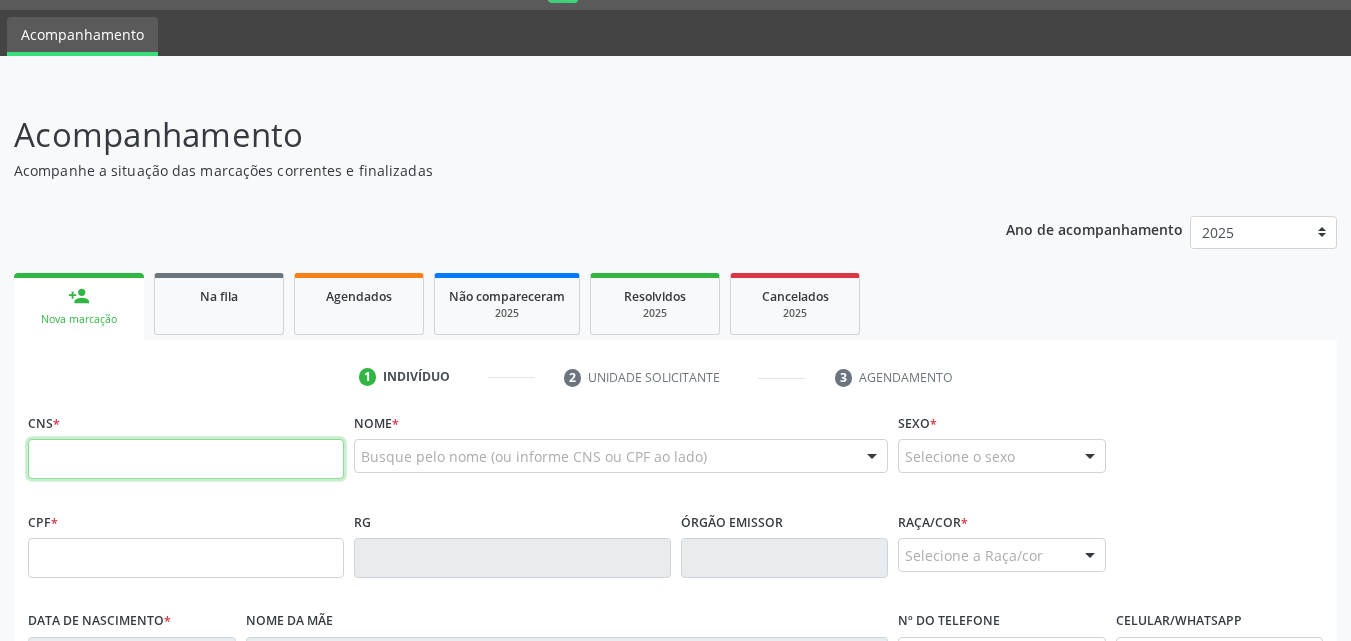 click at bounding box center (186, 459) 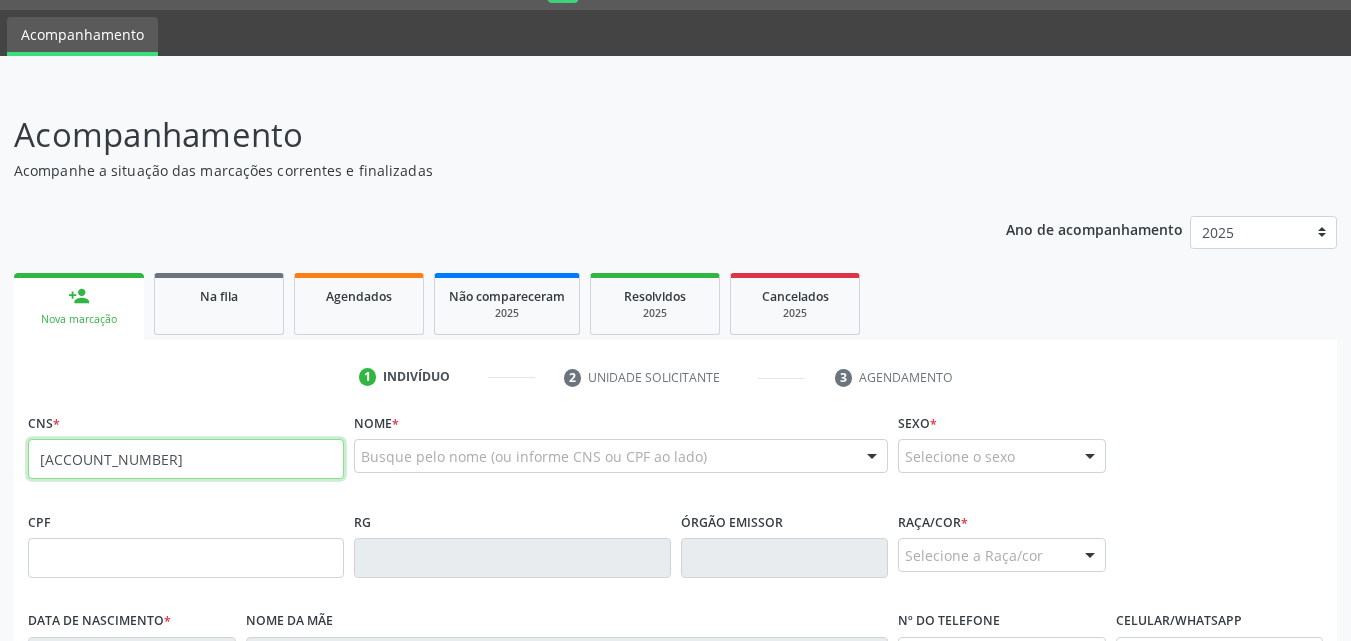 type on "702 8011 2113 5165" 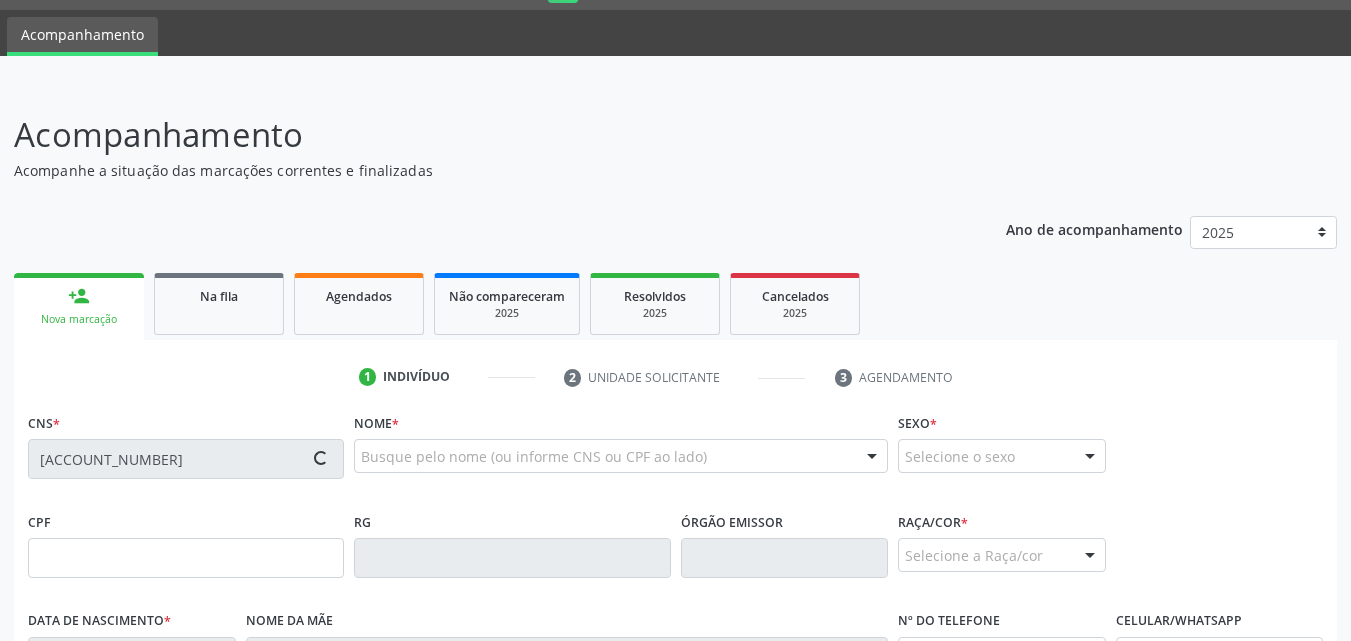 type on "018.367.554-14" 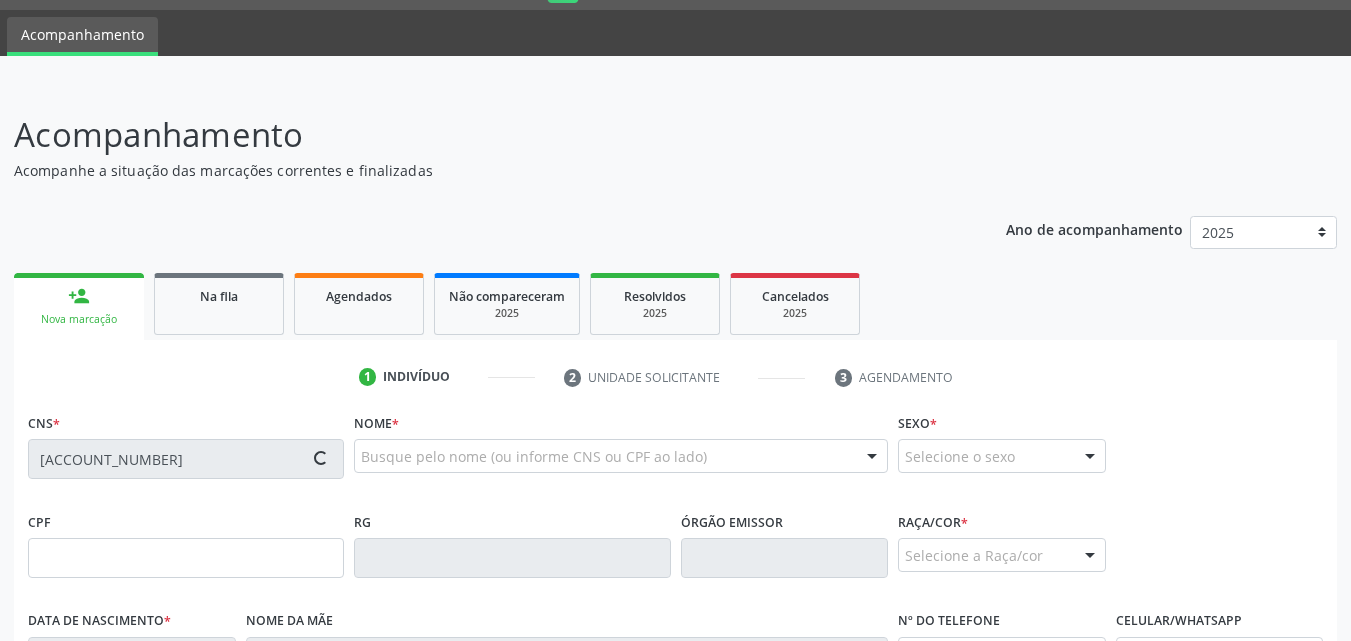 type on "20/05/1975" 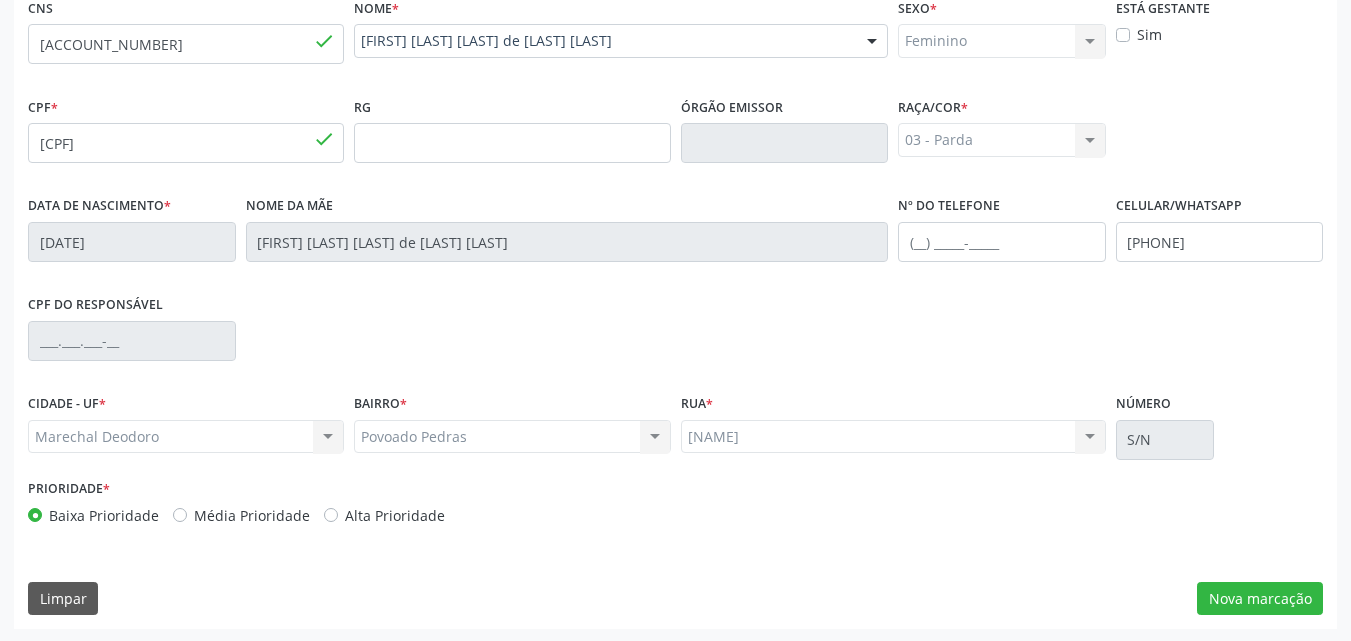 scroll, scrollTop: 471, scrollLeft: 0, axis: vertical 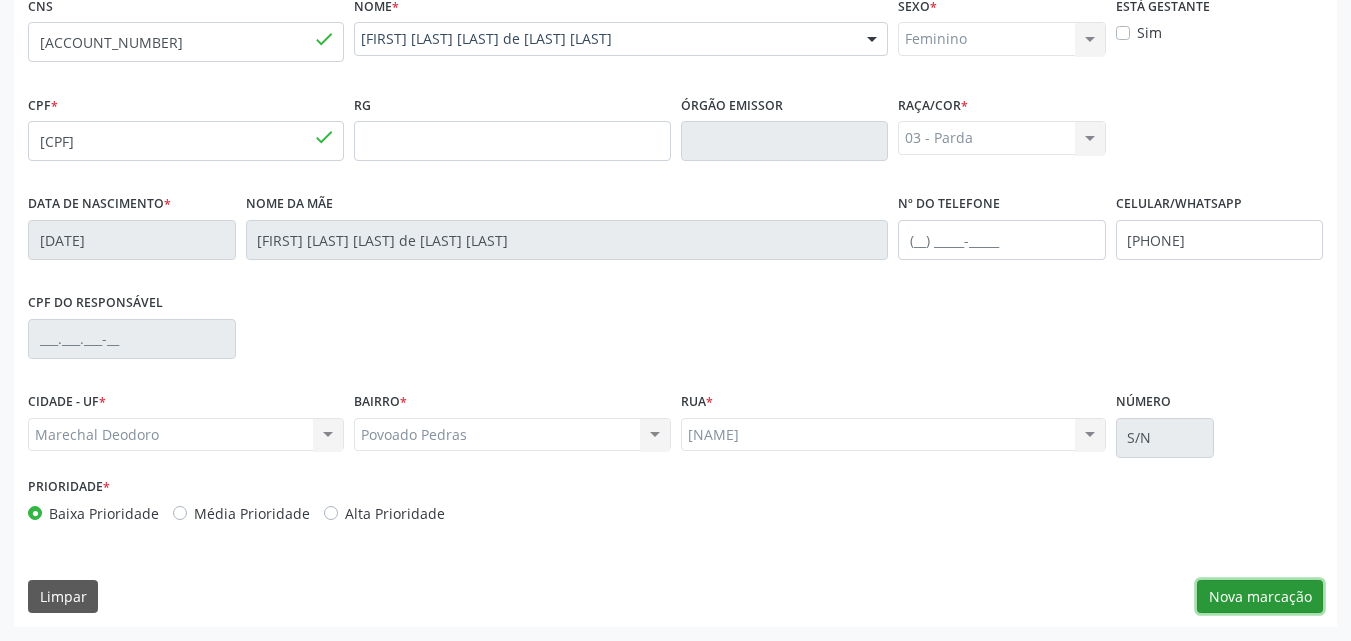 click on "Nova marcação" at bounding box center [1260, 597] 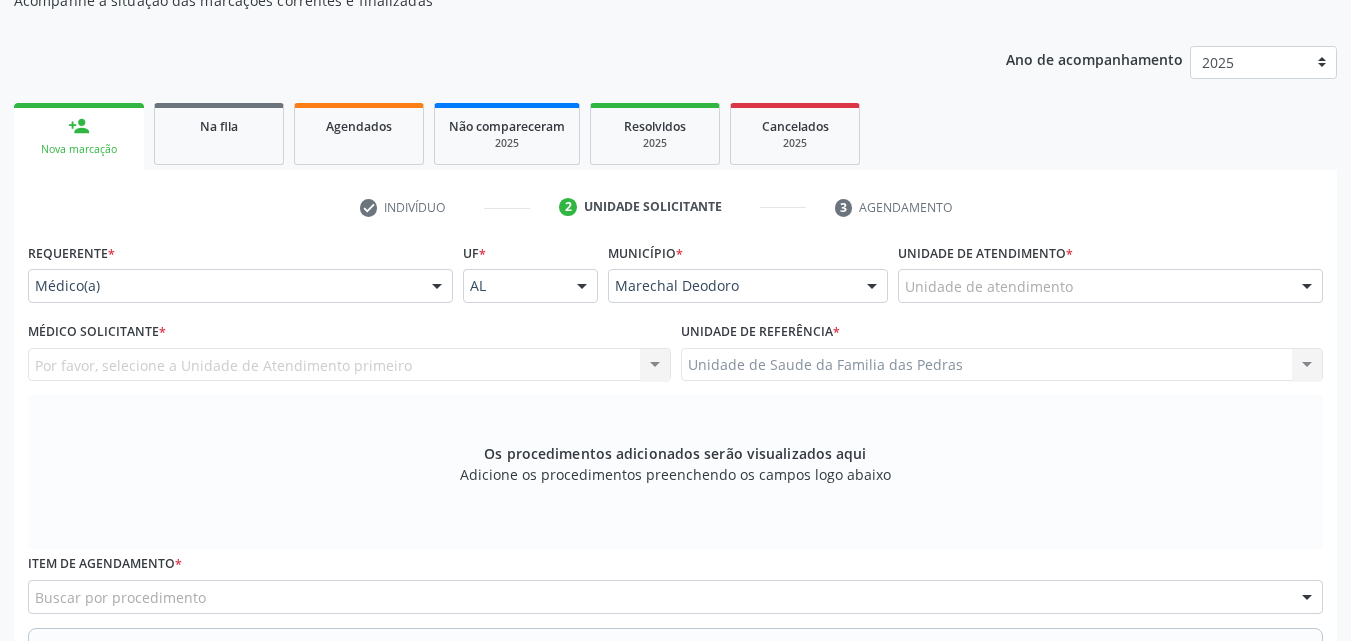 scroll, scrollTop: 171, scrollLeft: 0, axis: vertical 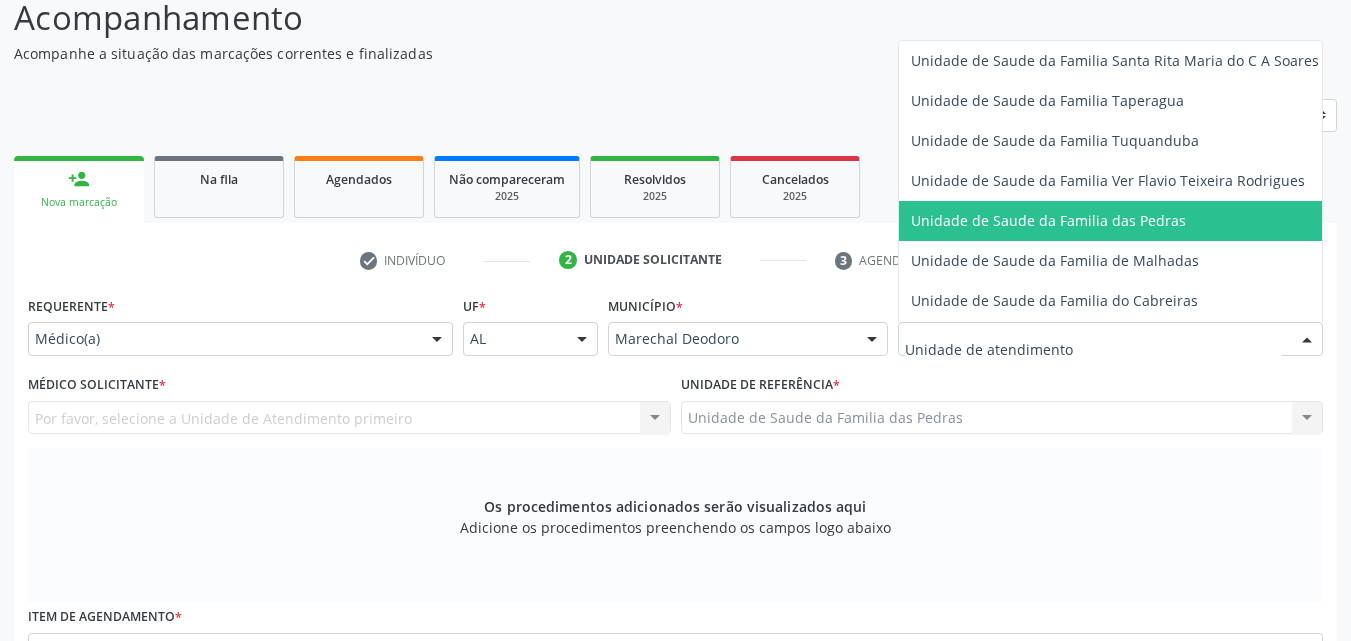 click on "Unidade de Saude da Familia das Pedras" at bounding box center [1048, 220] 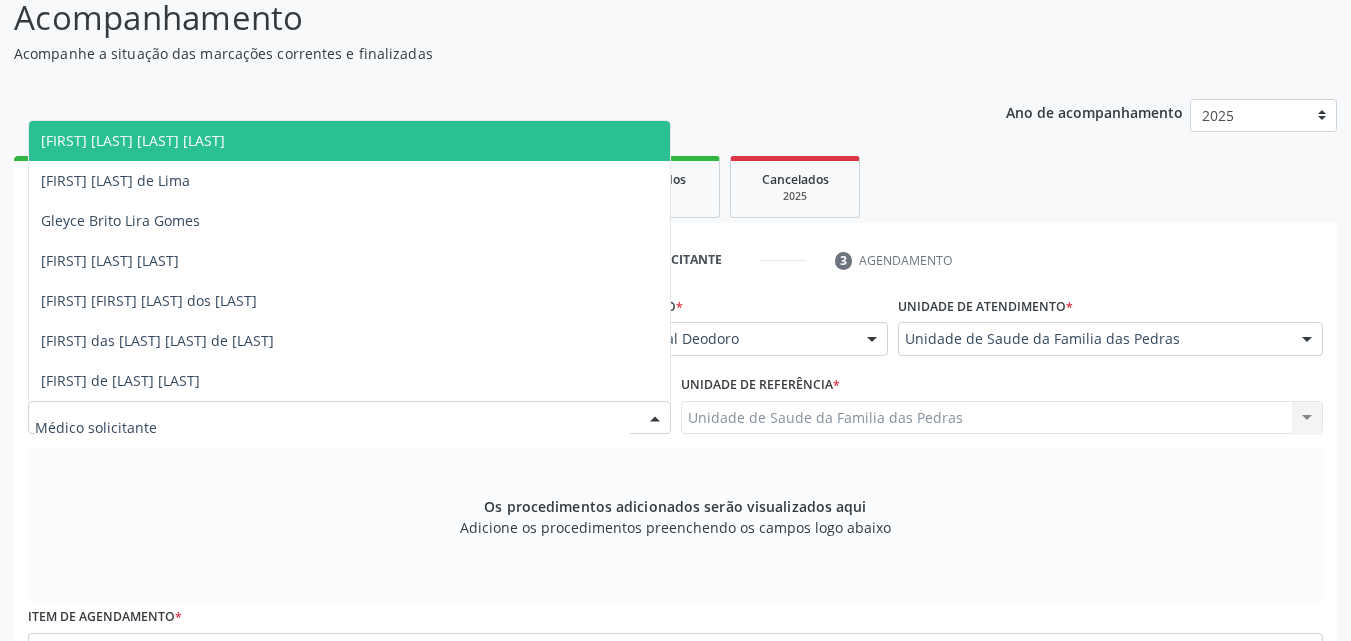click at bounding box center (349, 418) 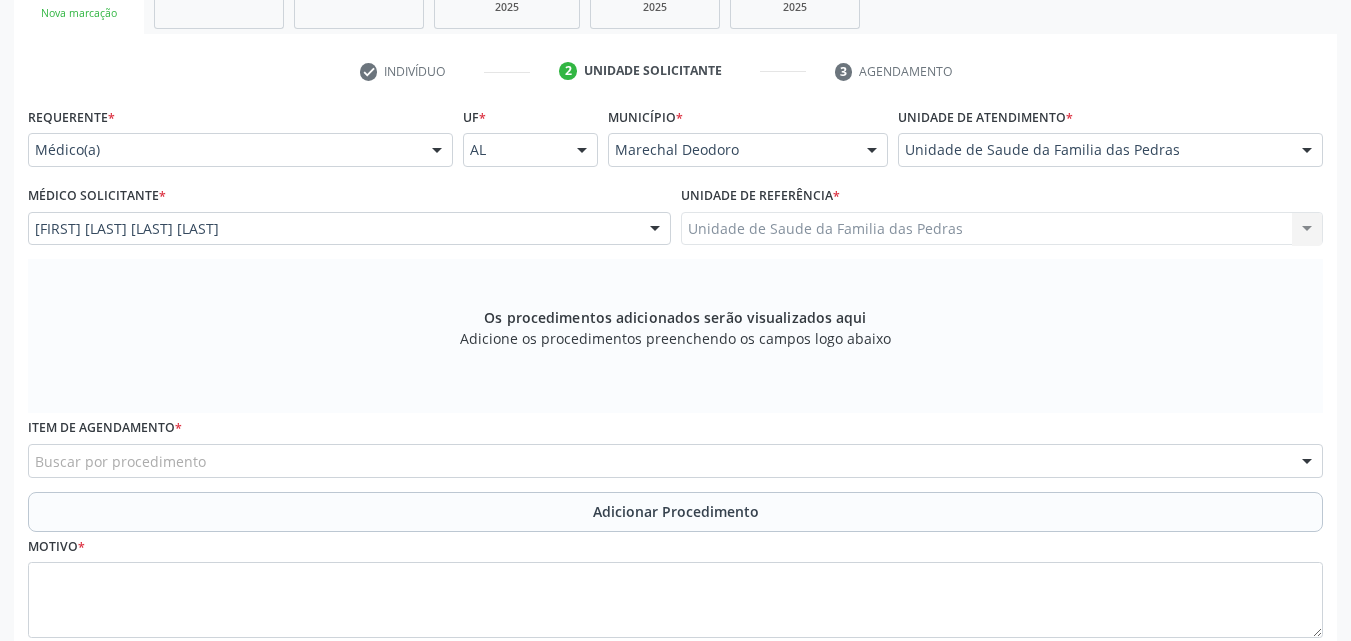 scroll, scrollTop: 371, scrollLeft: 0, axis: vertical 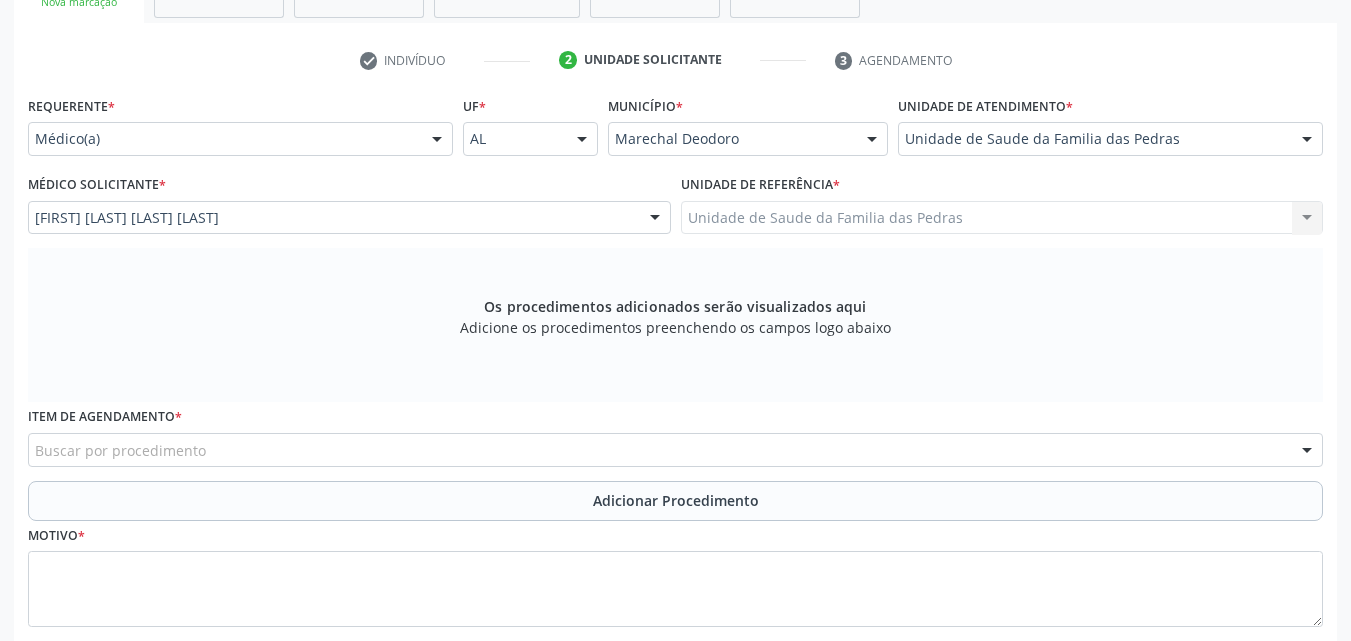 click on "Buscar por procedimento" at bounding box center [675, 450] 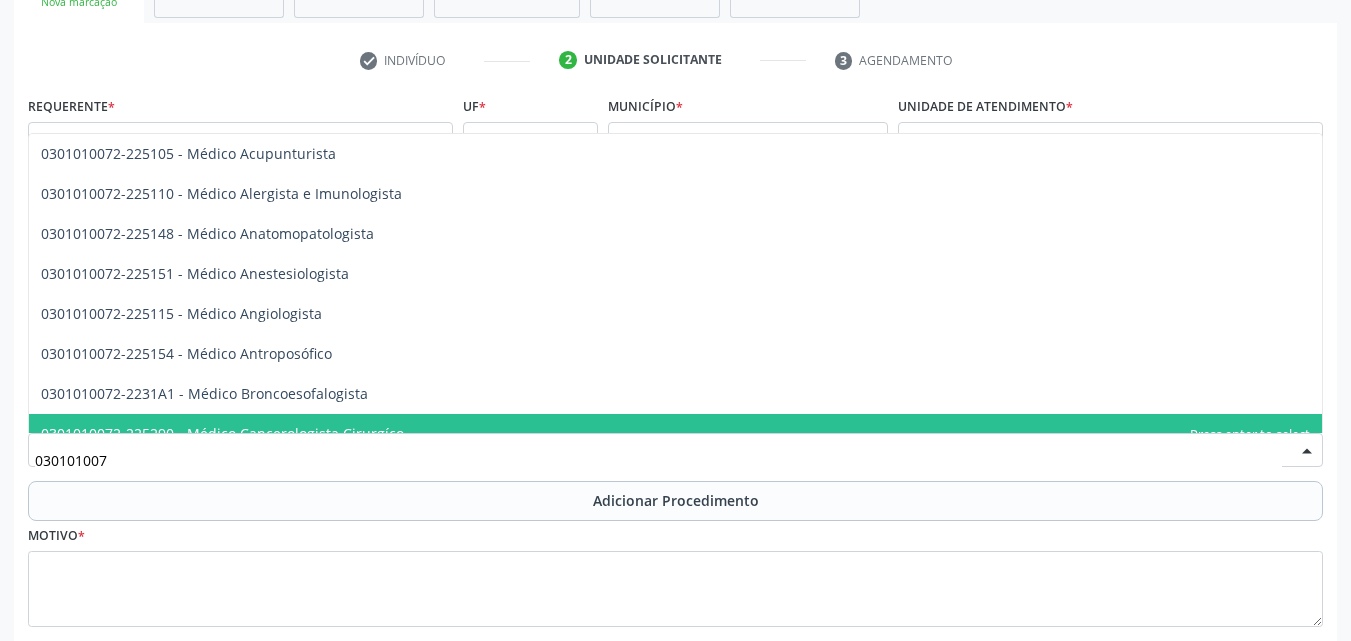 type on "0301010072" 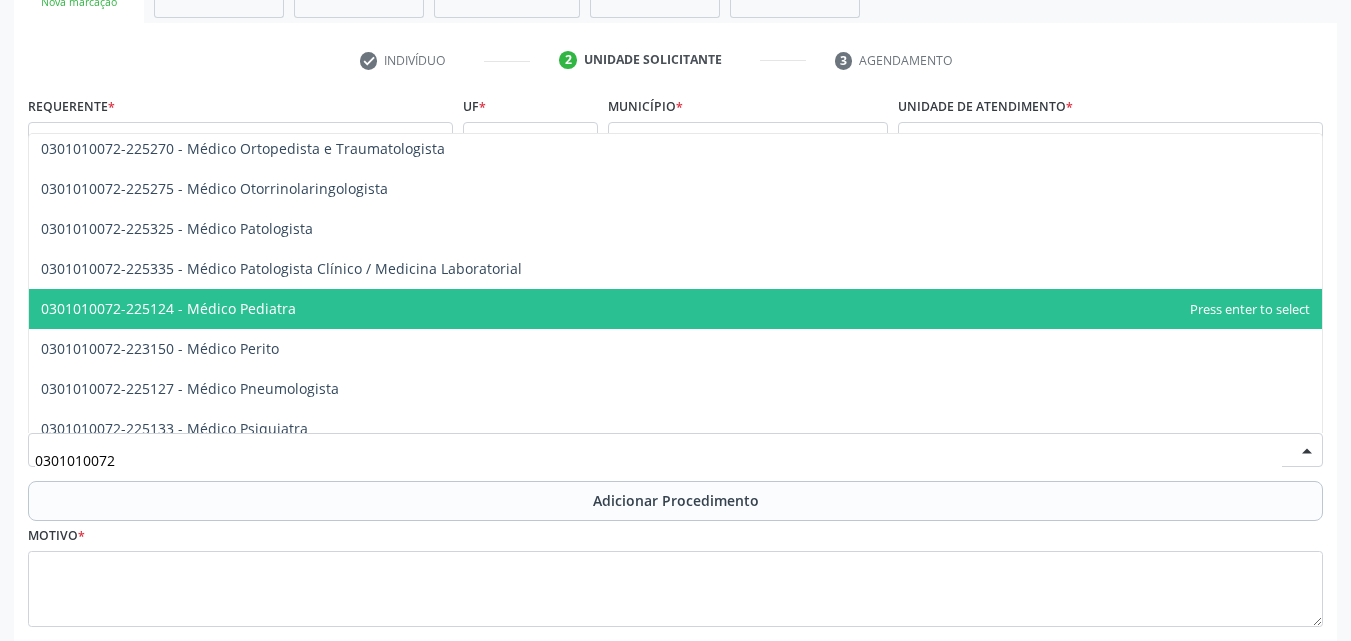 scroll, scrollTop: 1800, scrollLeft: 0, axis: vertical 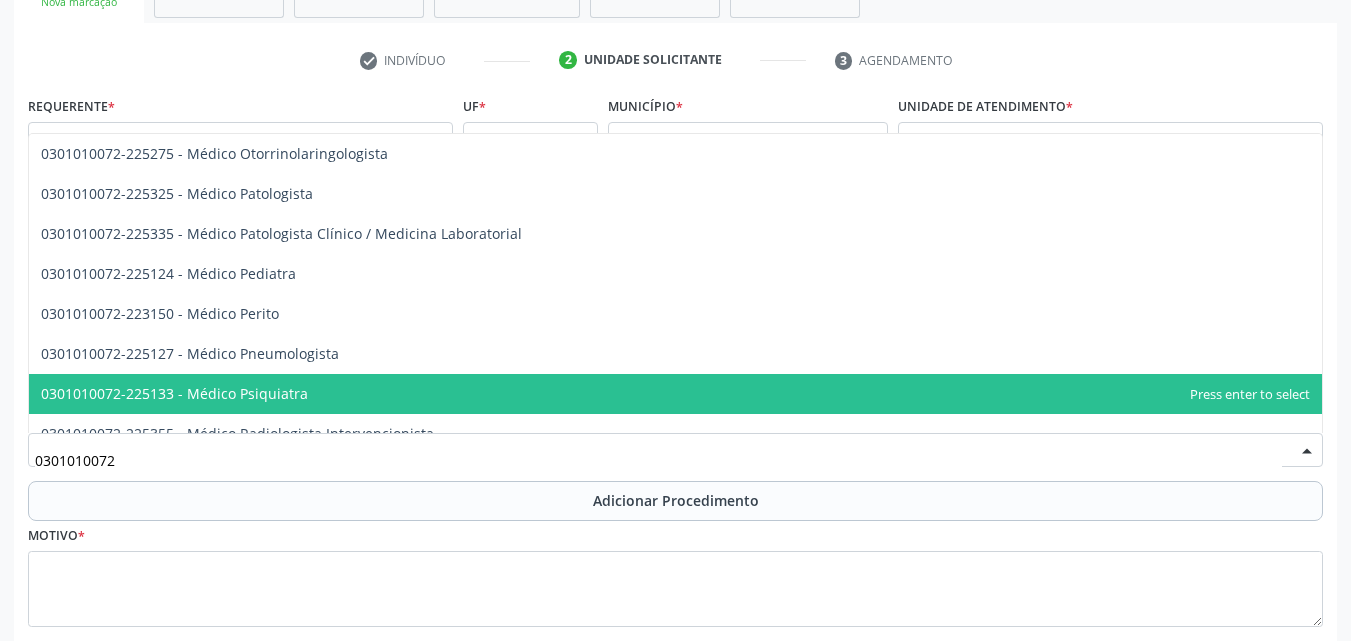 click on "0301010072-225133 - Médico Psiquiatra" at bounding box center (675, 394) 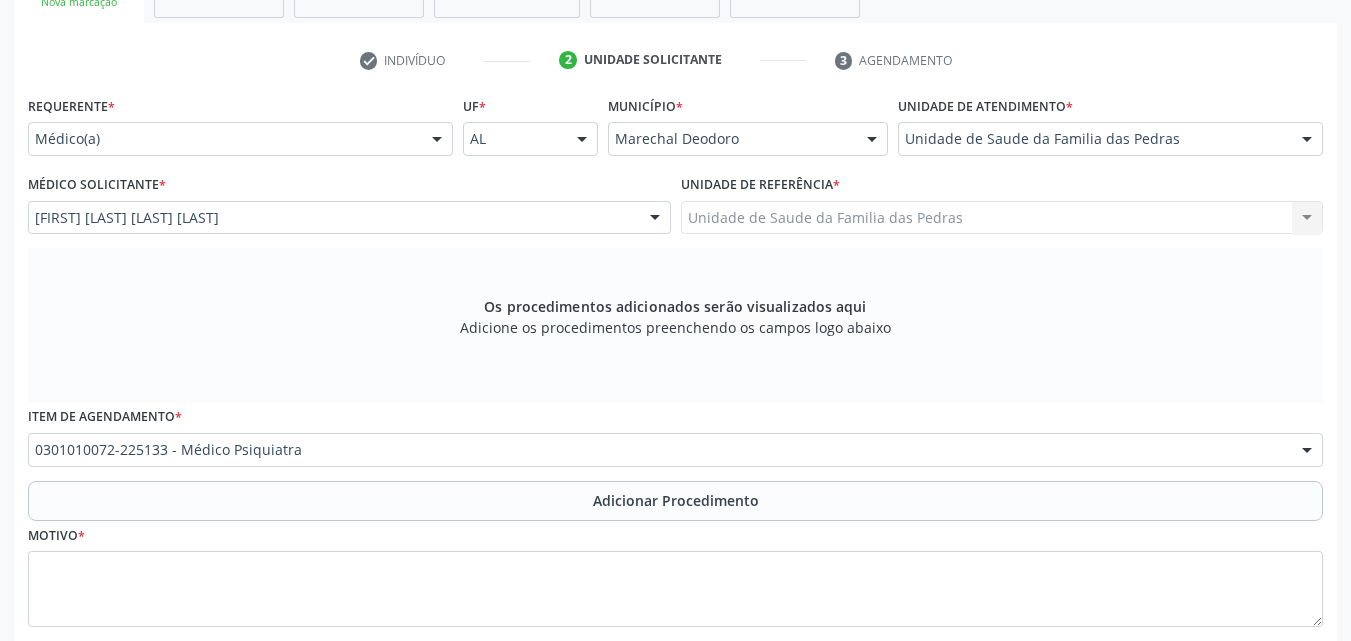 click on "Adicionar Procedimento" at bounding box center [675, 501] 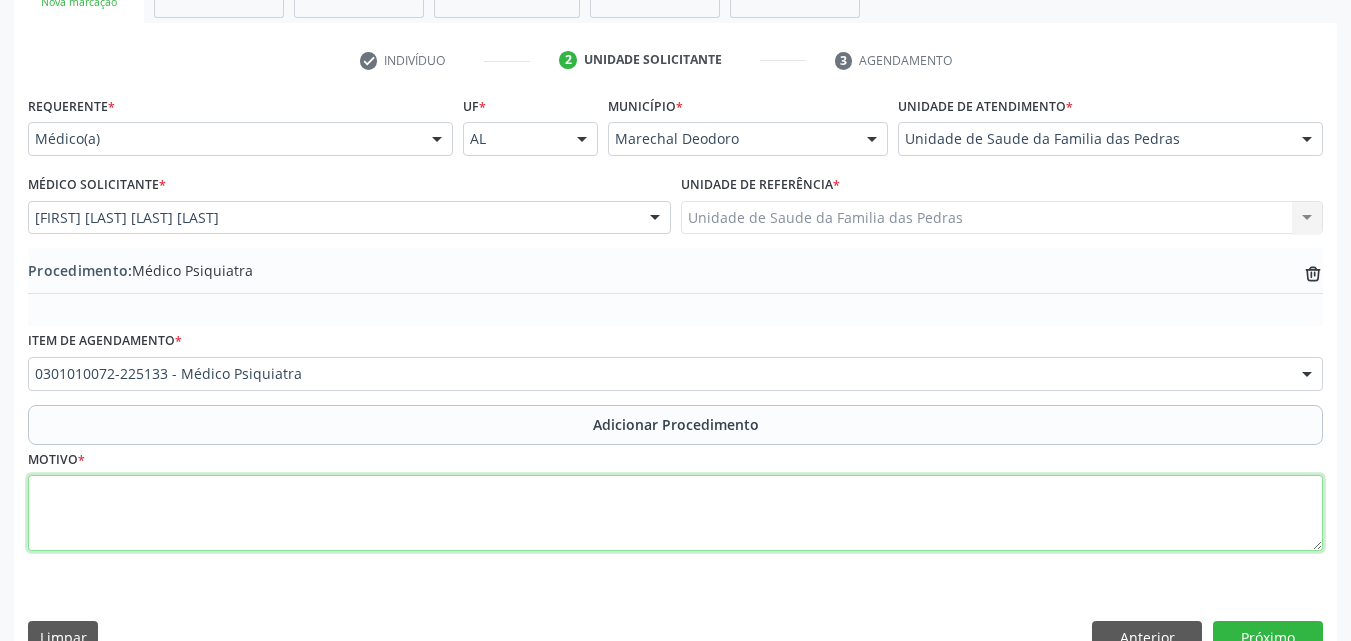 click at bounding box center [675, 513] 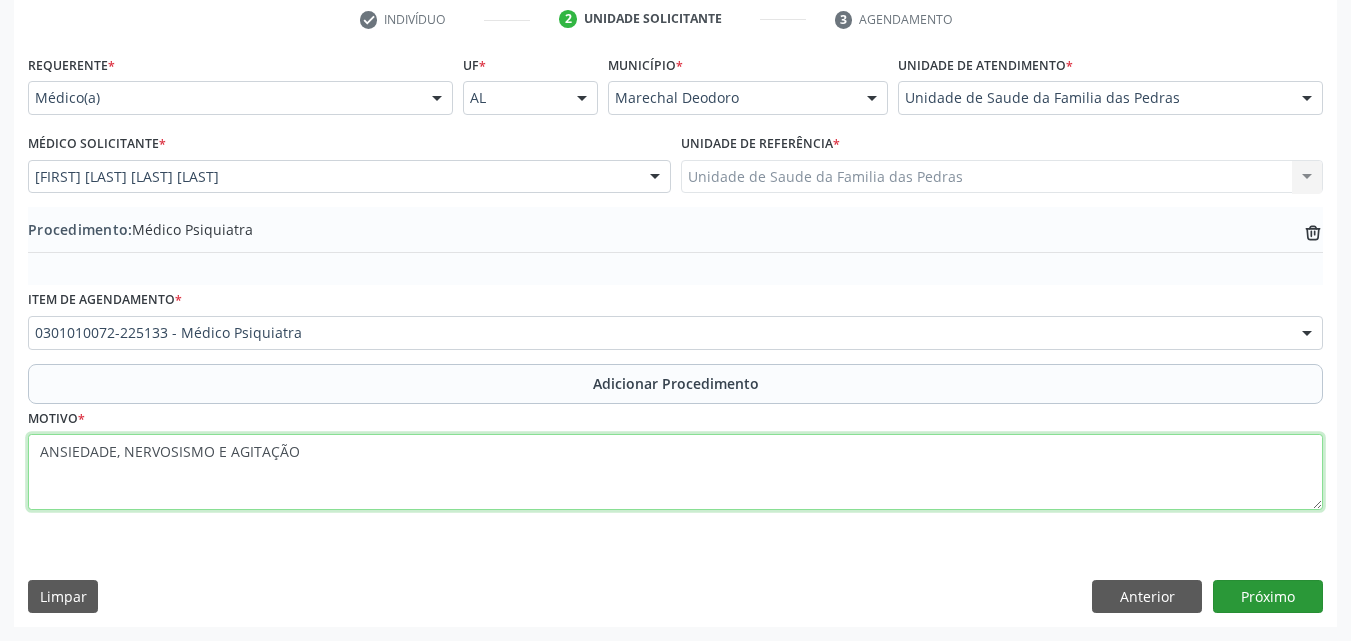 type on "ANSIEDADE, NERVOSISMO E AGITAÇÃO" 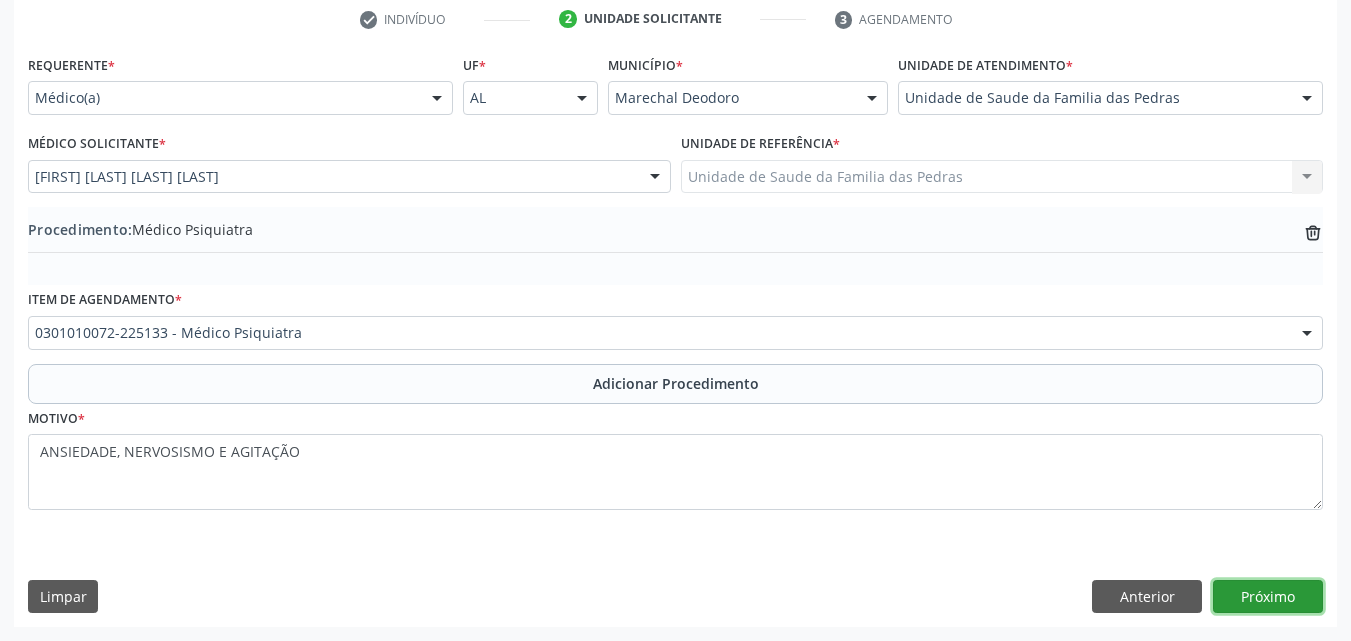 click on "Próximo" at bounding box center (1268, 597) 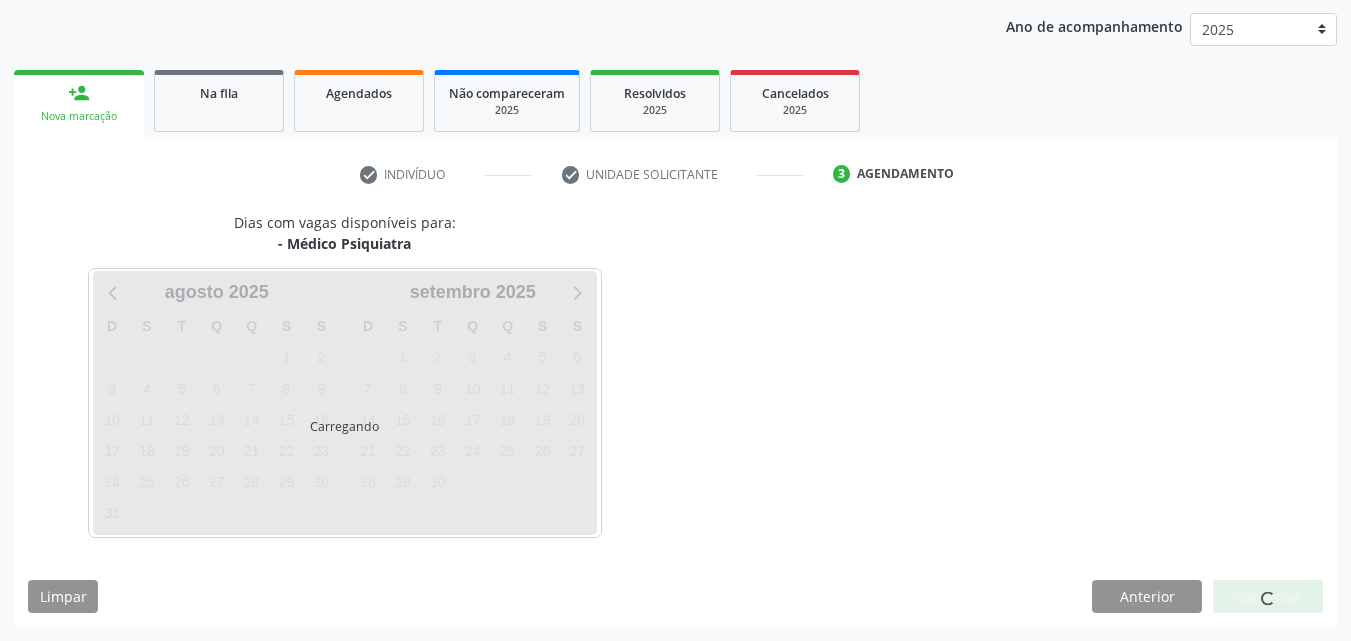 scroll, scrollTop: 316, scrollLeft: 0, axis: vertical 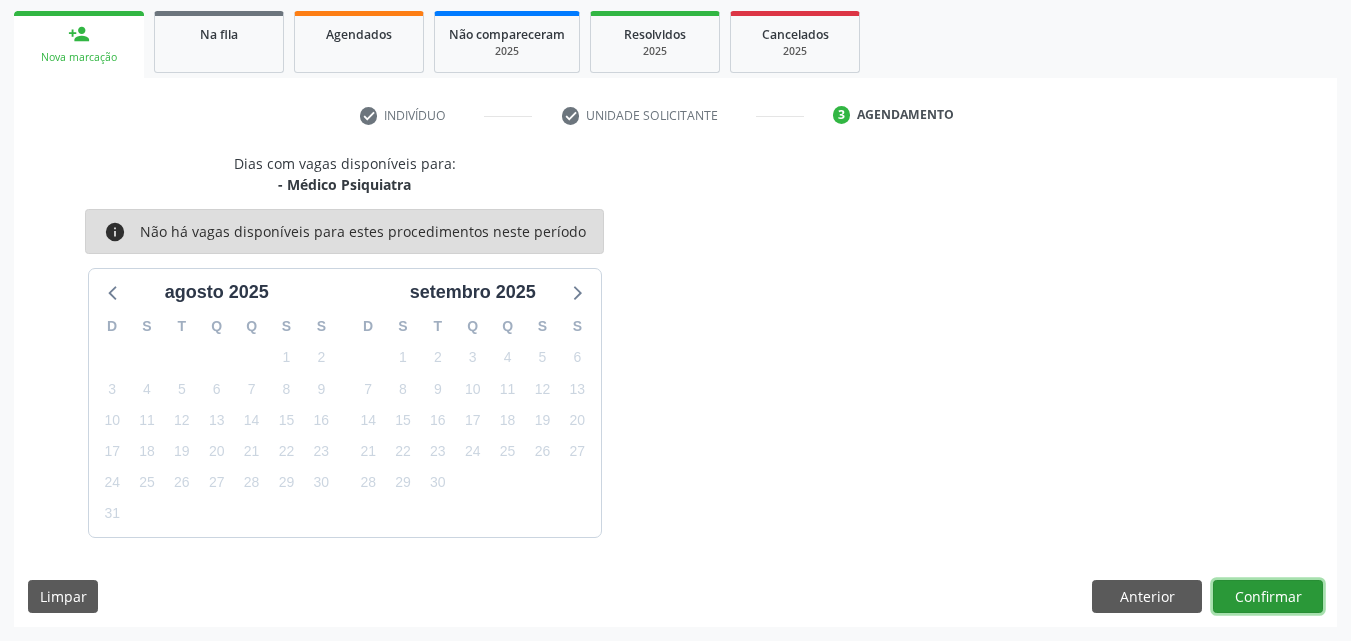 click on "Confirmar" at bounding box center (1268, 597) 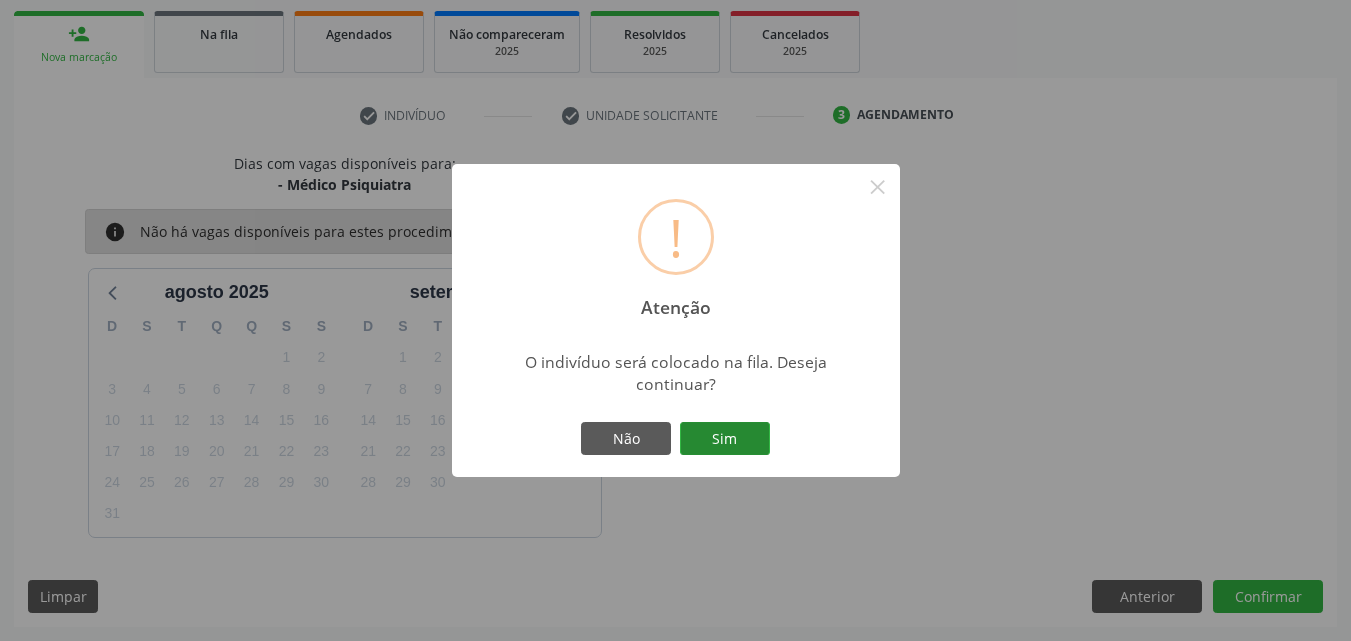 click on "Sim" at bounding box center (725, 439) 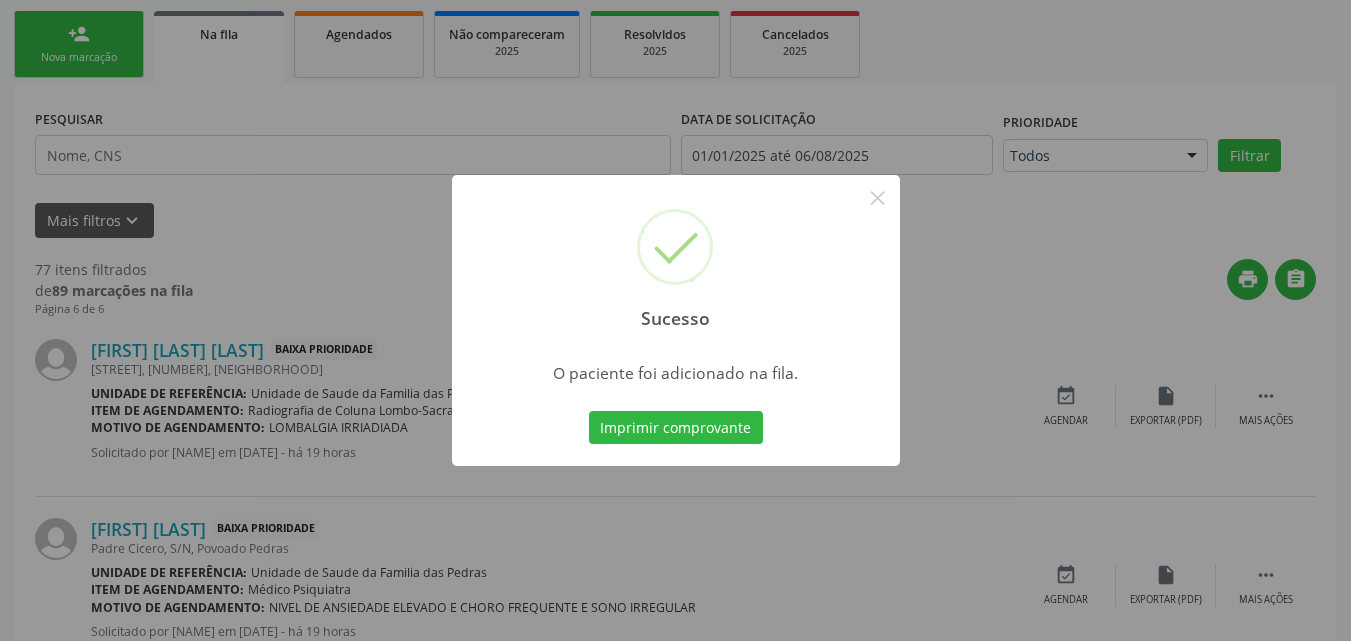 scroll, scrollTop: 54, scrollLeft: 0, axis: vertical 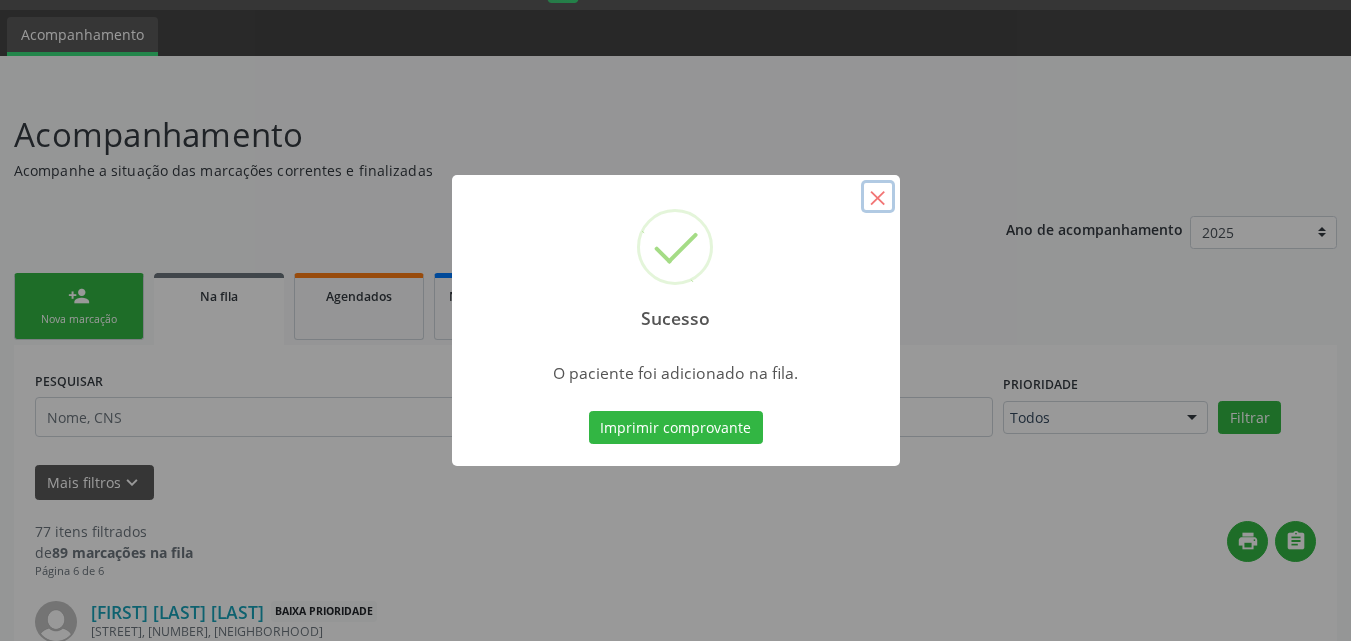 click on "×" at bounding box center [878, 197] 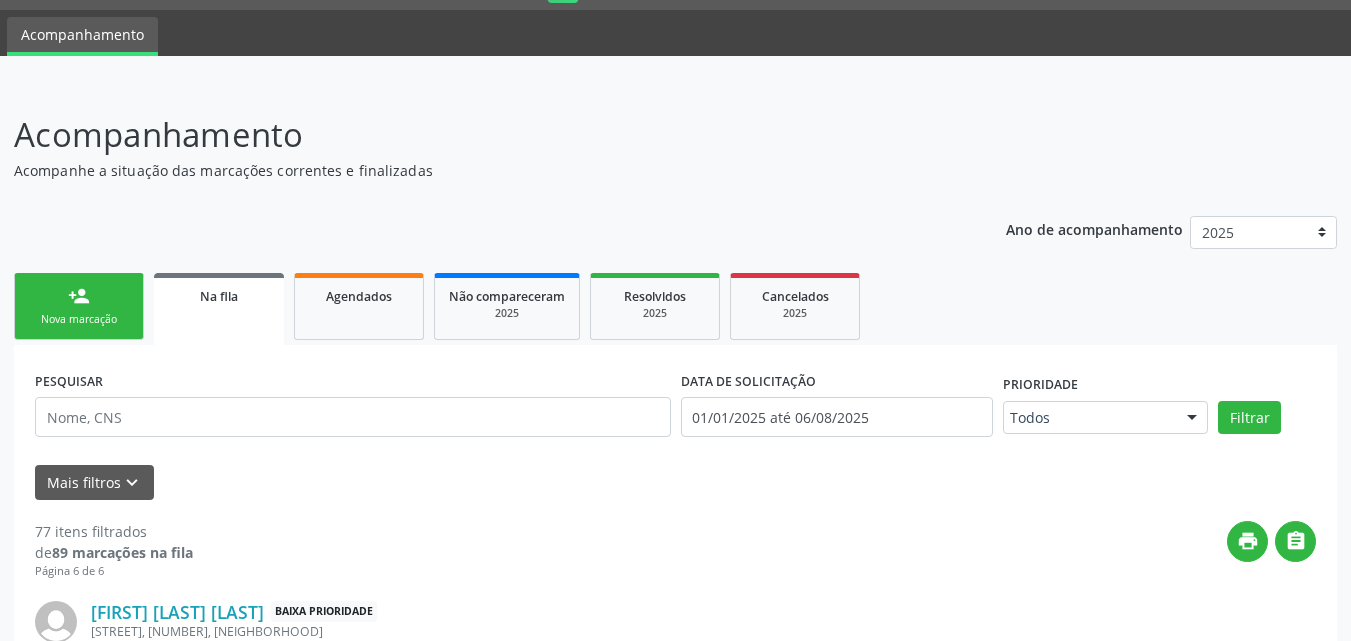 click on "person_add
Nova marcação" at bounding box center [79, 306] 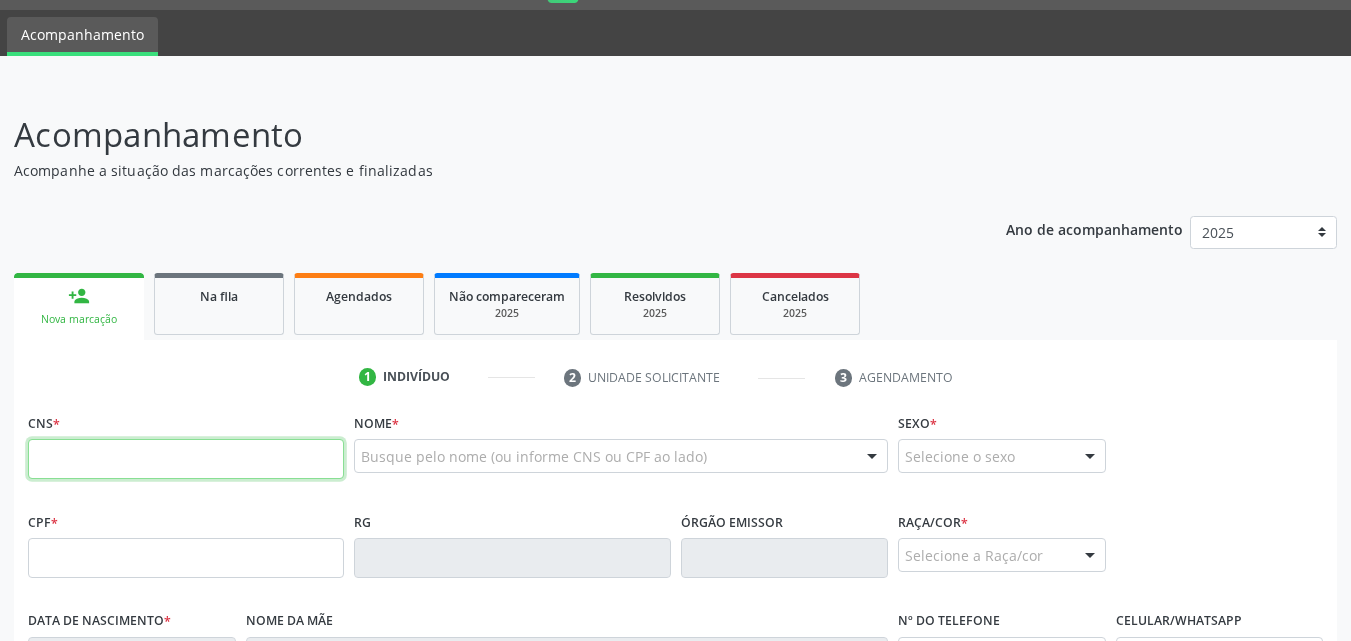 click at bounding box center [186, 459] 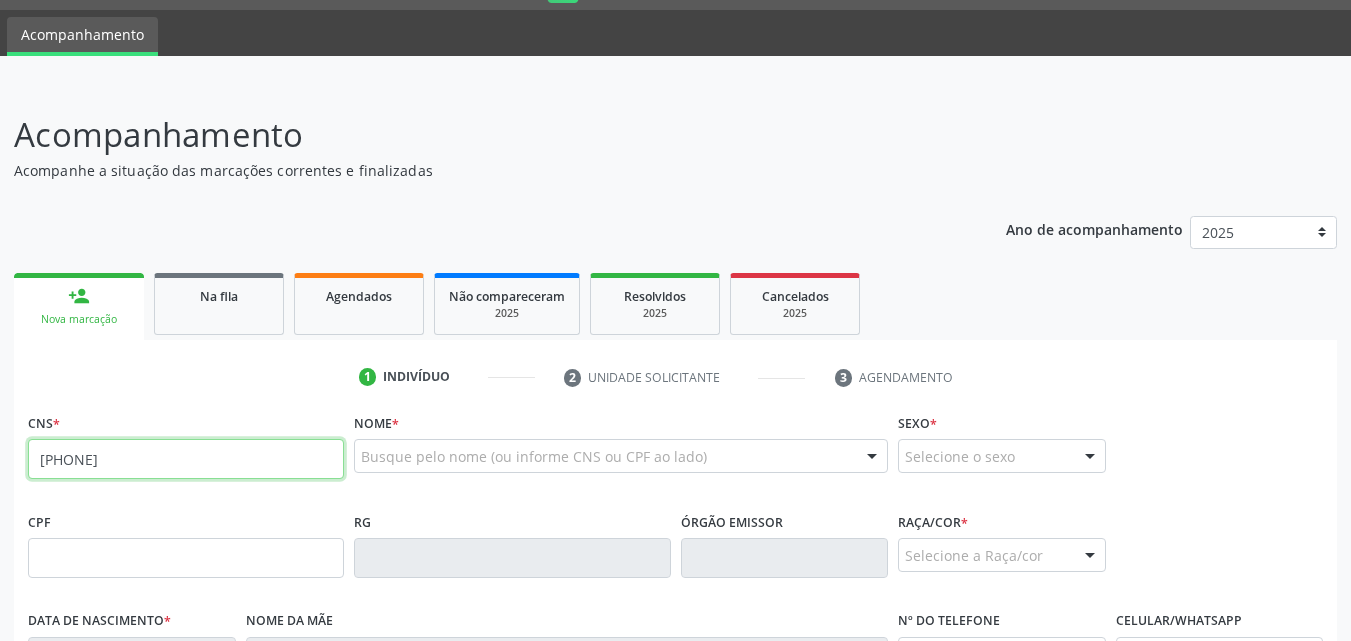 type on "708 6031 4312 6390" 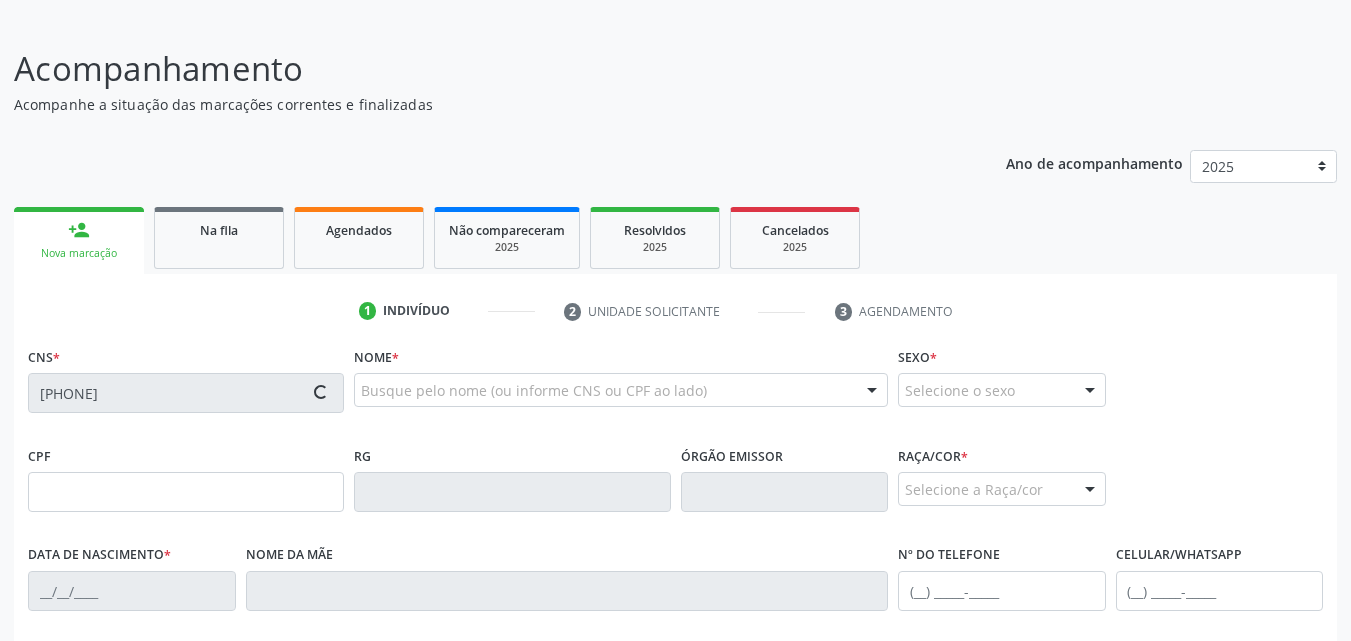 scroll, scrollTop: 154, scrollLeft: 0, axis: vertical 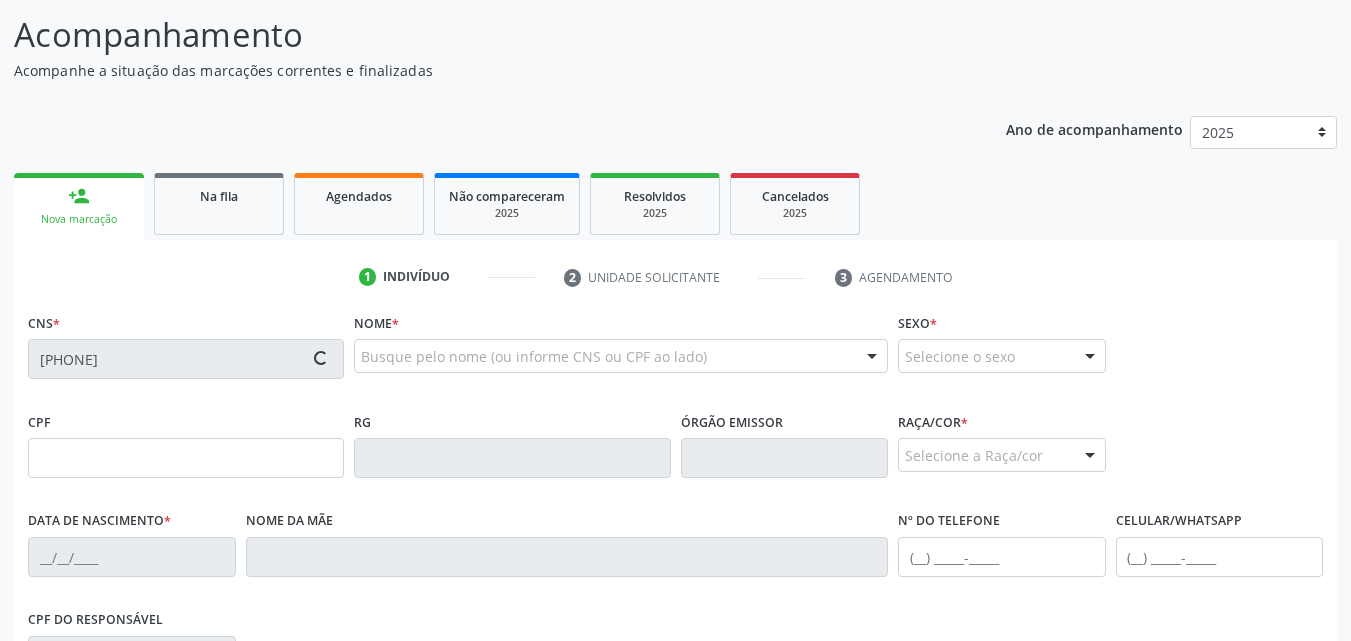 type on "107.078.124-02" 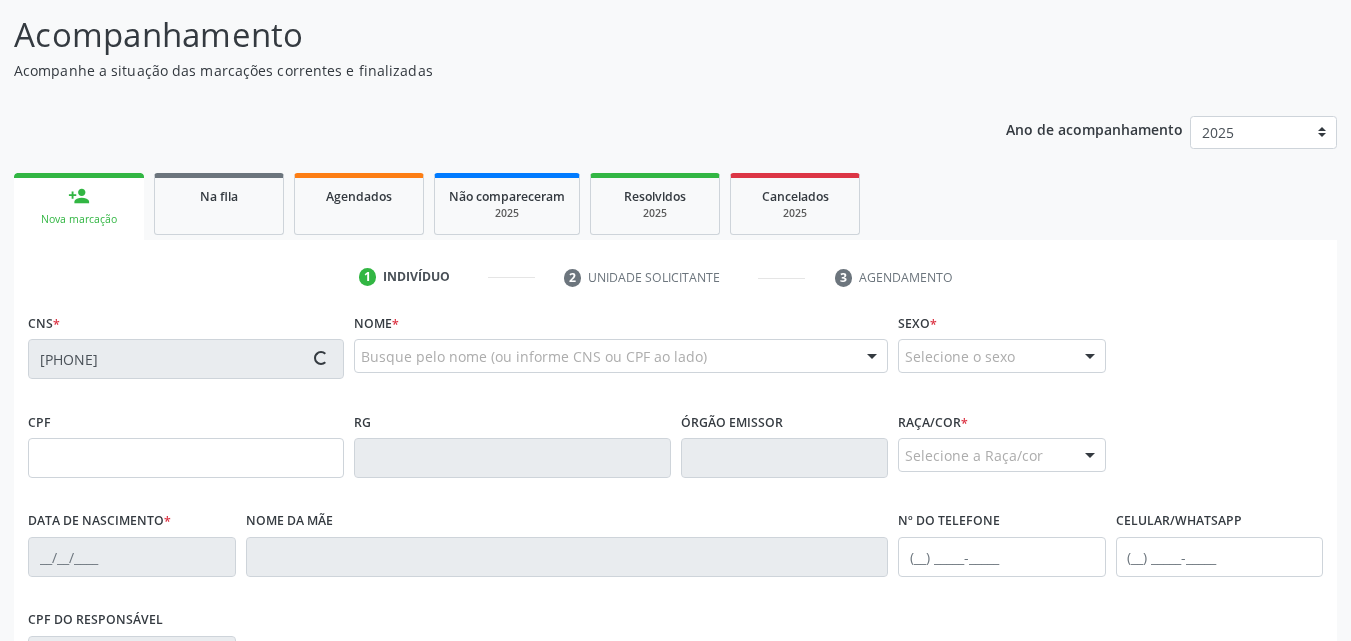 type on "30/08/1997" 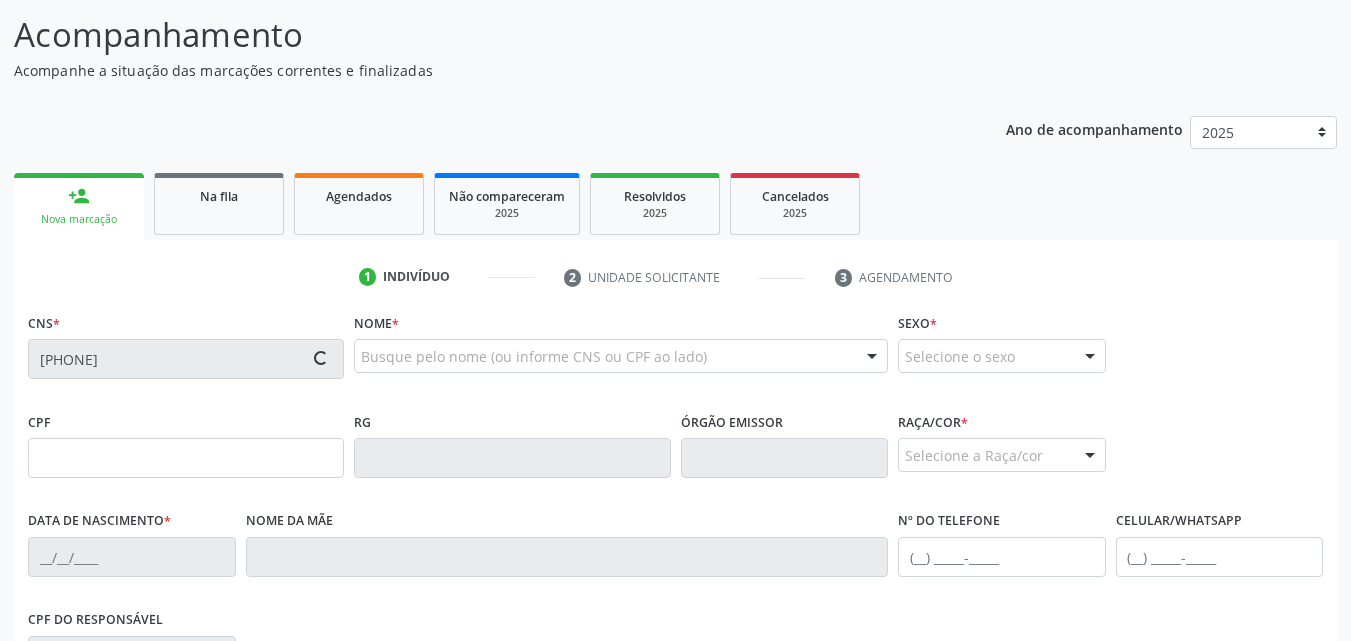 type on "Maria do Carmo Silva de Morais" 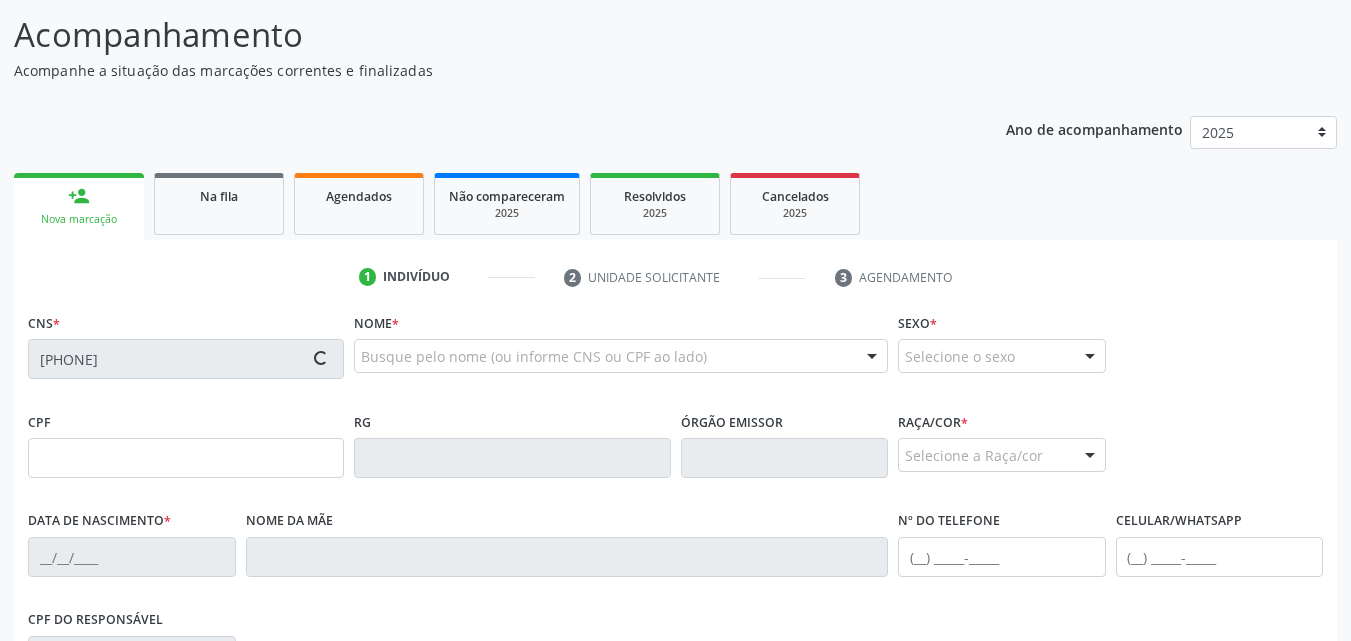 type on "153" 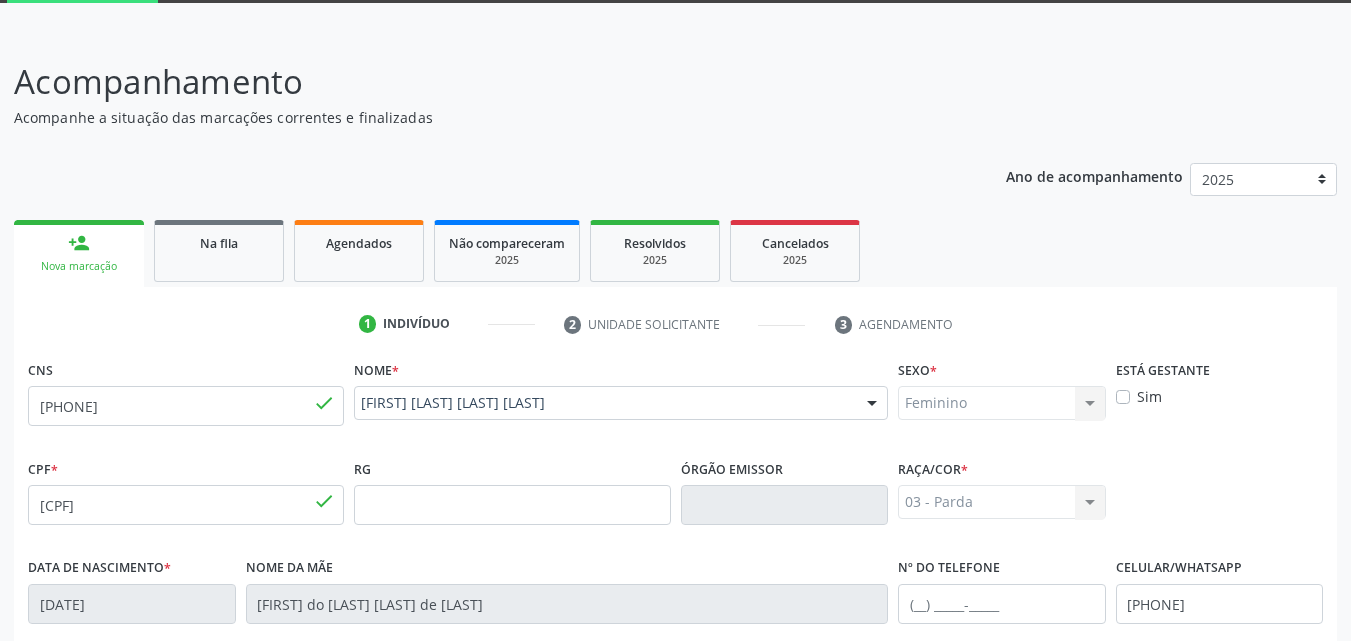scroll, scrollTop: 71, scrollLeft: 0, axis: vertical 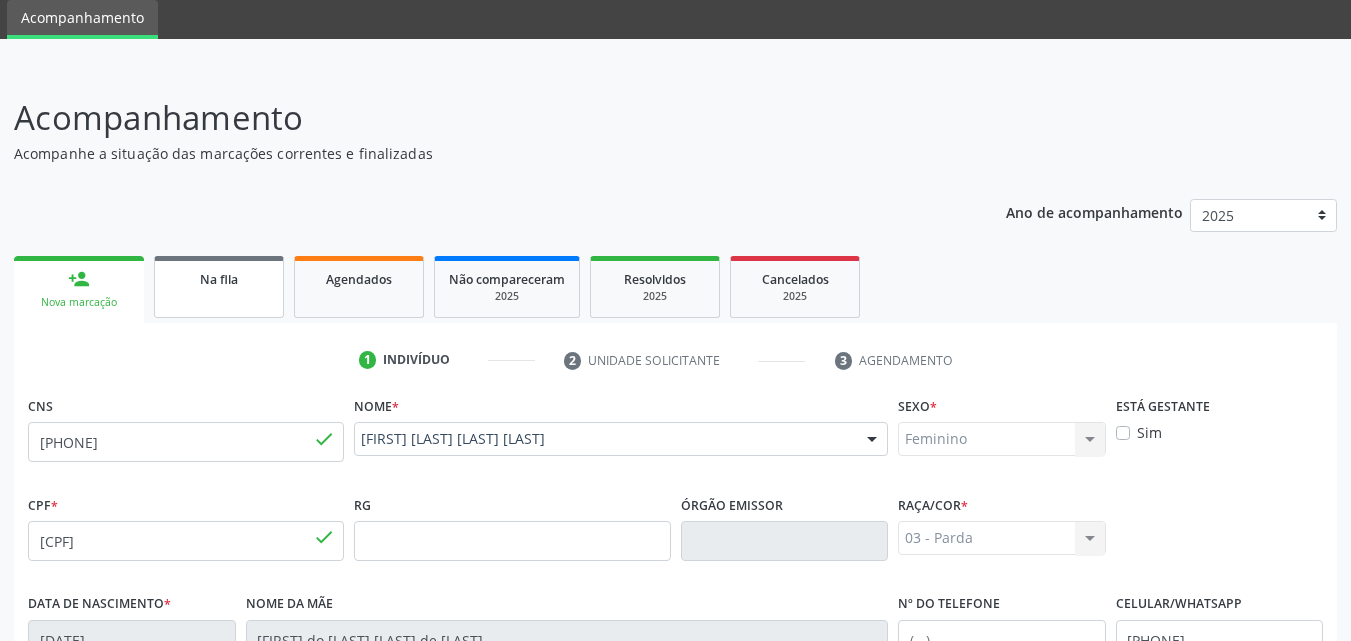 click on "Na fila" at bounding box center (219, 287) 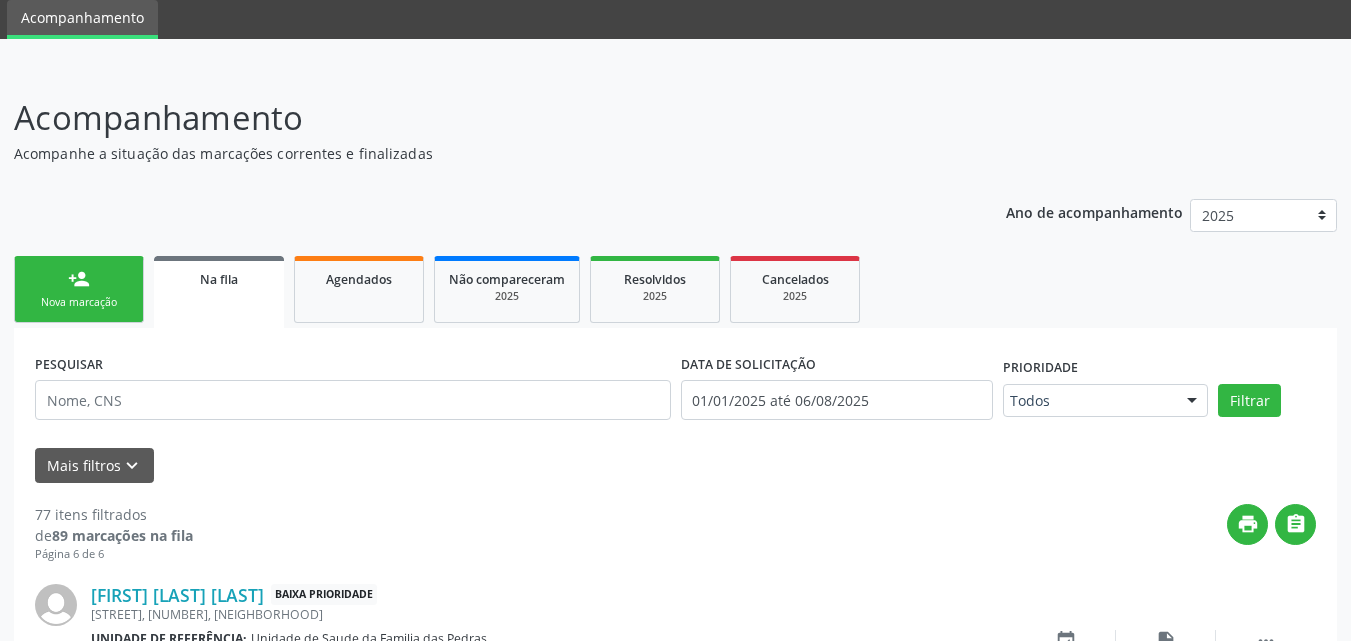 click on "Nova marcação" at bounding box center (79, 302) 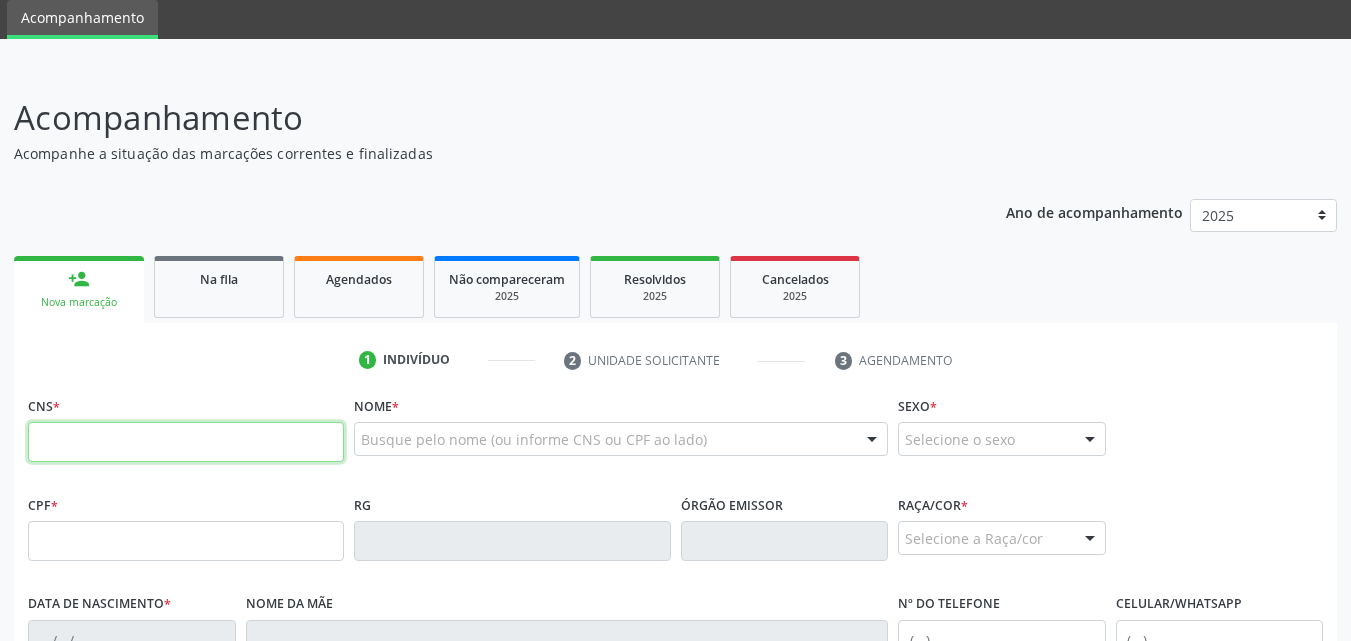 click at bounding box center (186, 442) 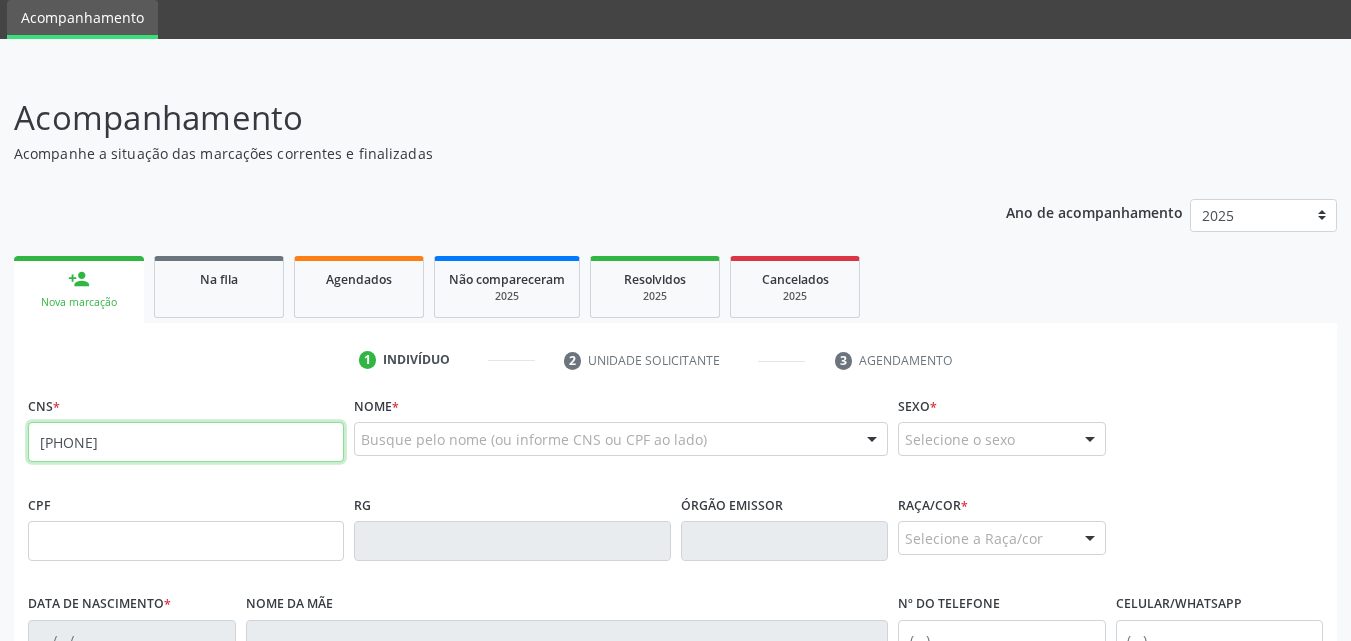 type on "702 0053 5396 8485" 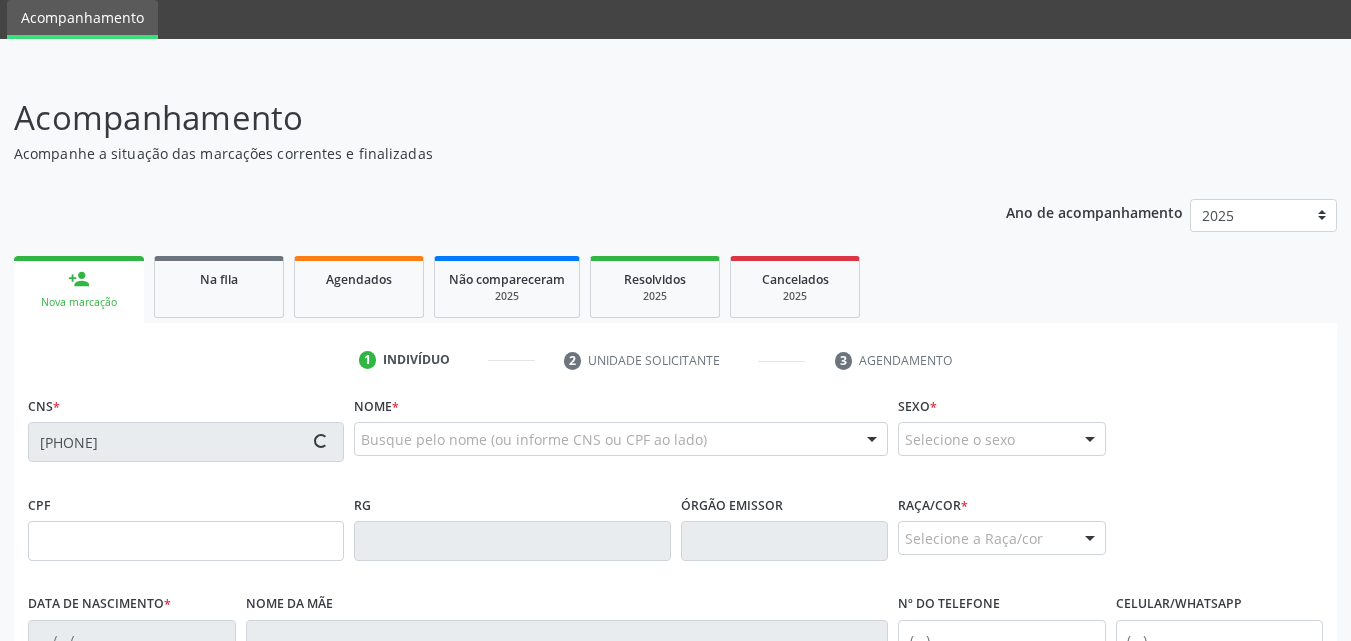 type on "903.246.684-49" 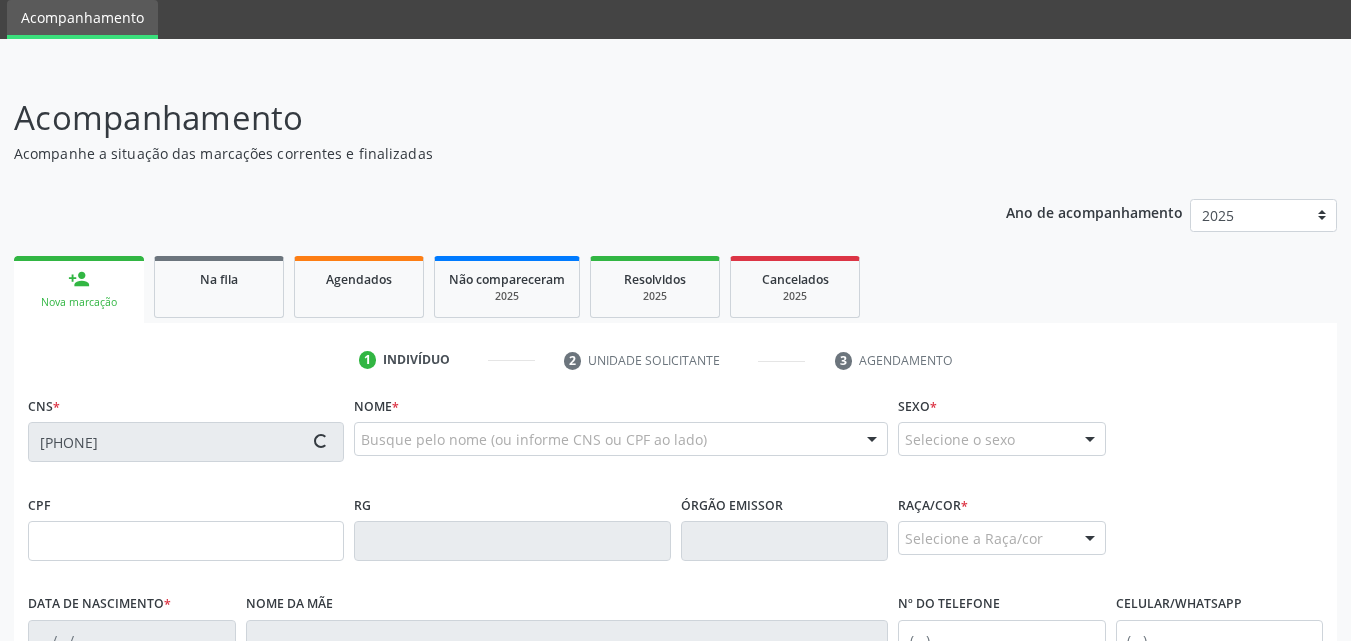 type on "18/04/1973" 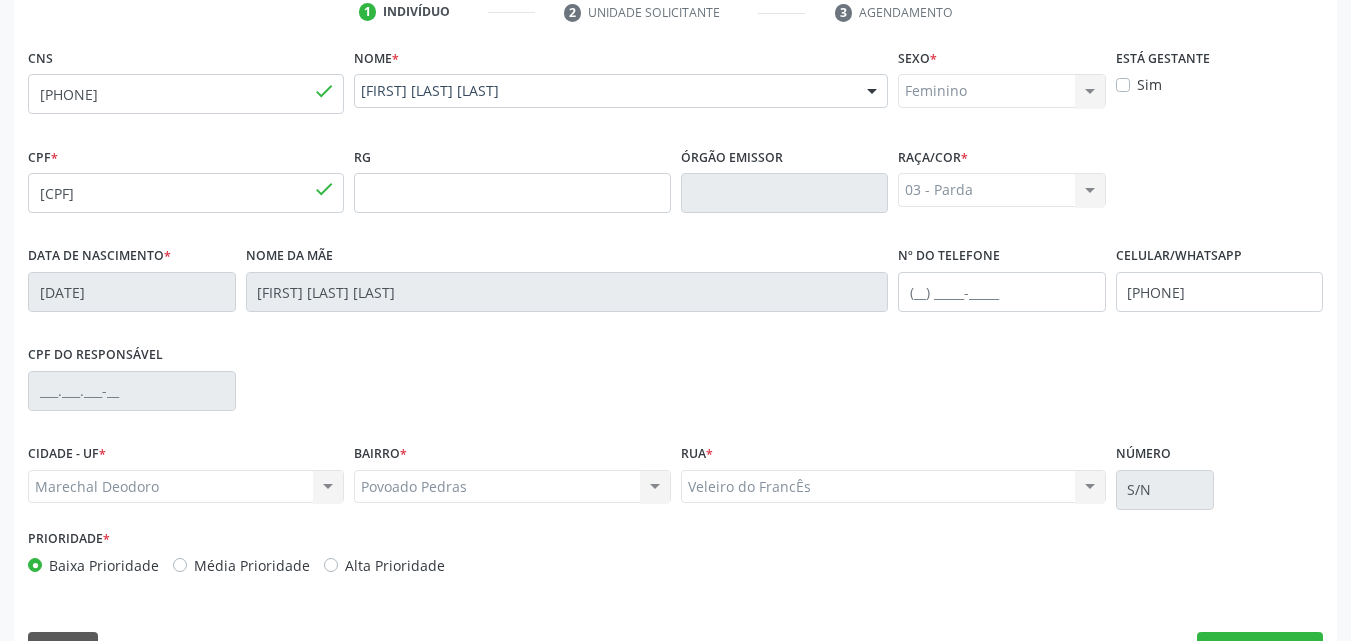 scroll, scrollTop: 471, scrollLeft: 0, axis: vertical 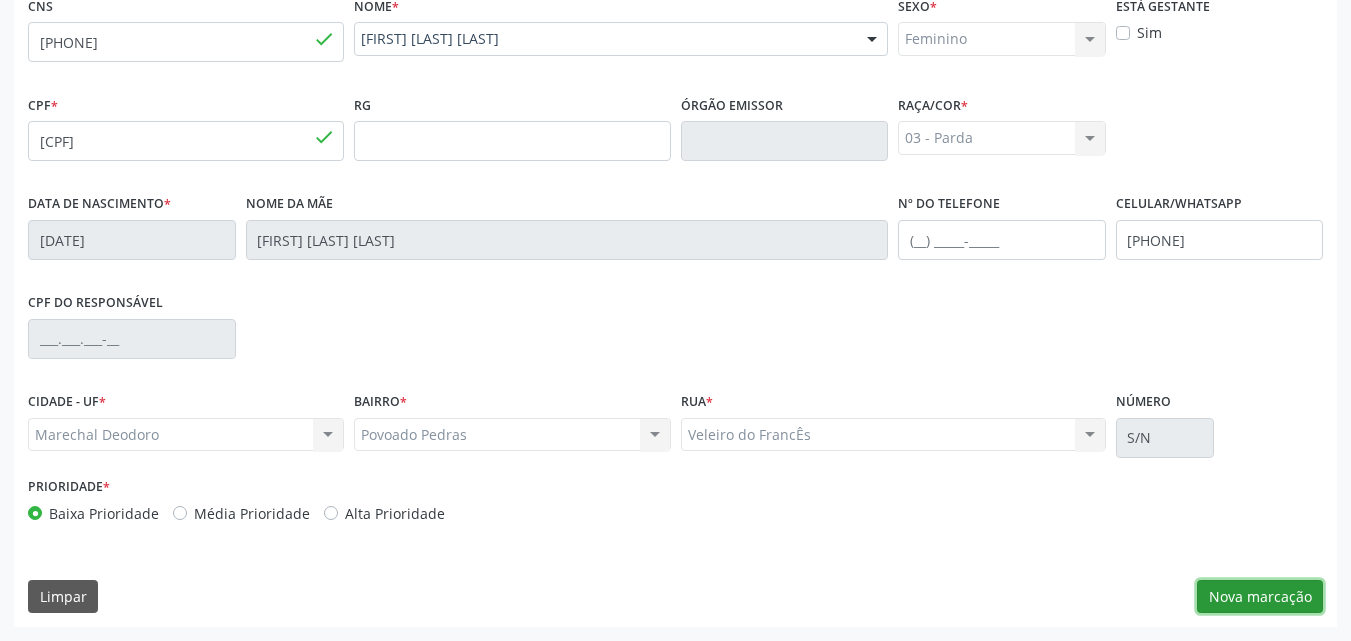 click on "Nova marcação" at bounding box center [1260, 597] 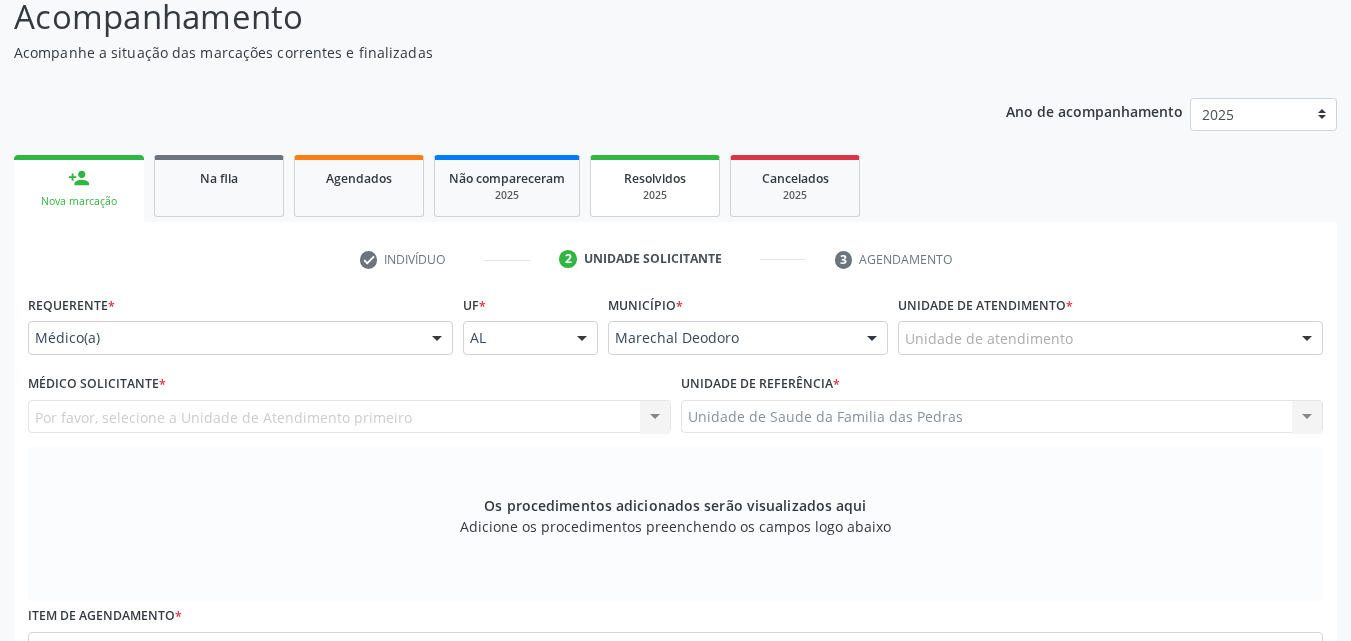 scroll, scrollTop: 171, scrollLeft: 0, axis: vertical 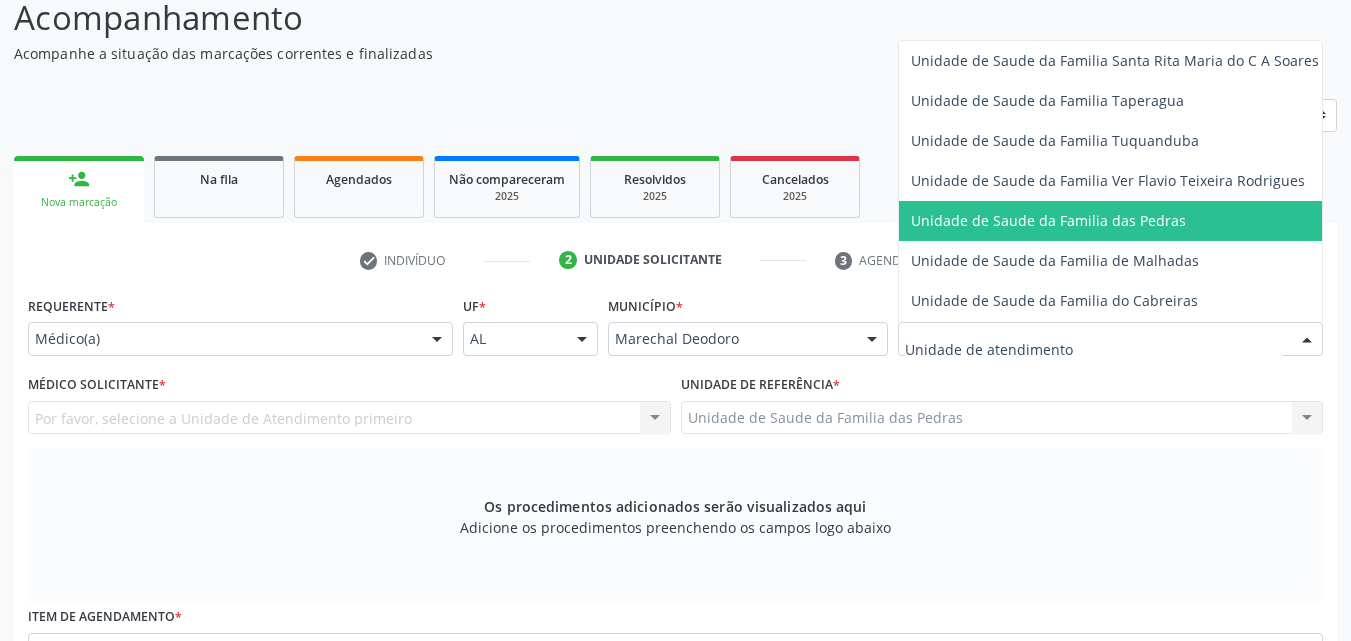 click on "Unidade de Saude da Familia das Pedras" at bounding box center [1048, 220] 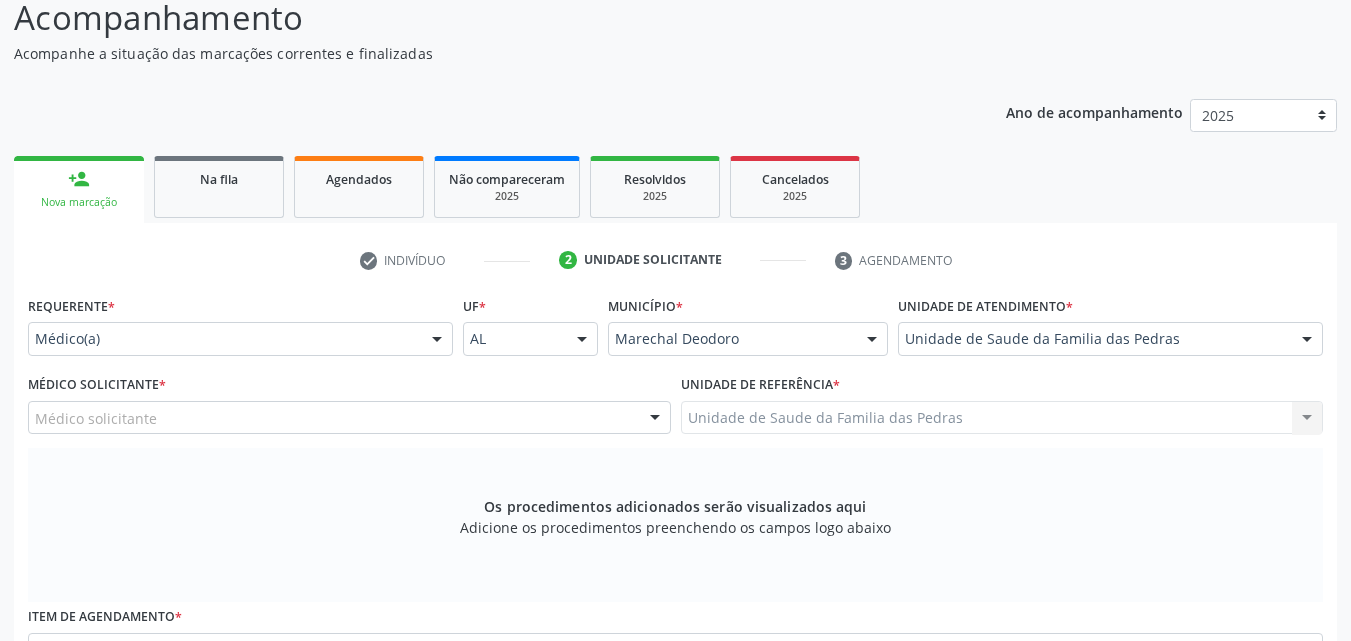 click on "Médico solicitante" at bounding box center [349, 418] 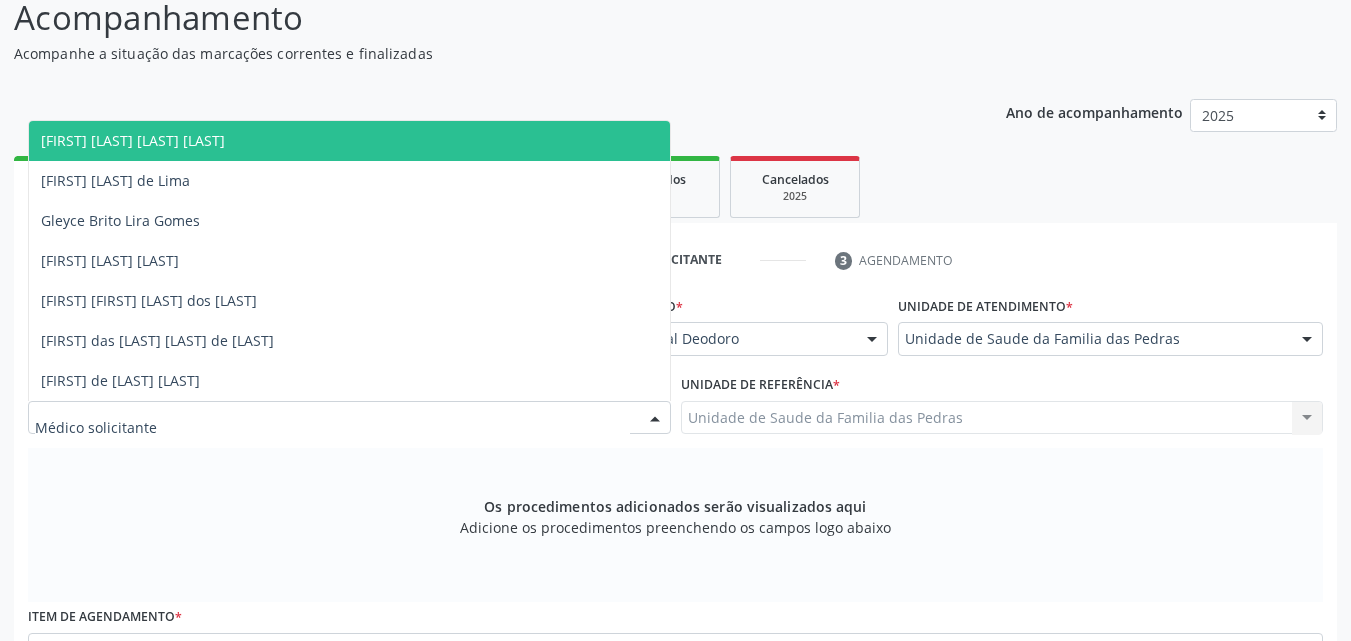 click on "[FIRST] [LAST] [LAST] de [LAST] [LAST]" at bounding box center (349, 141) 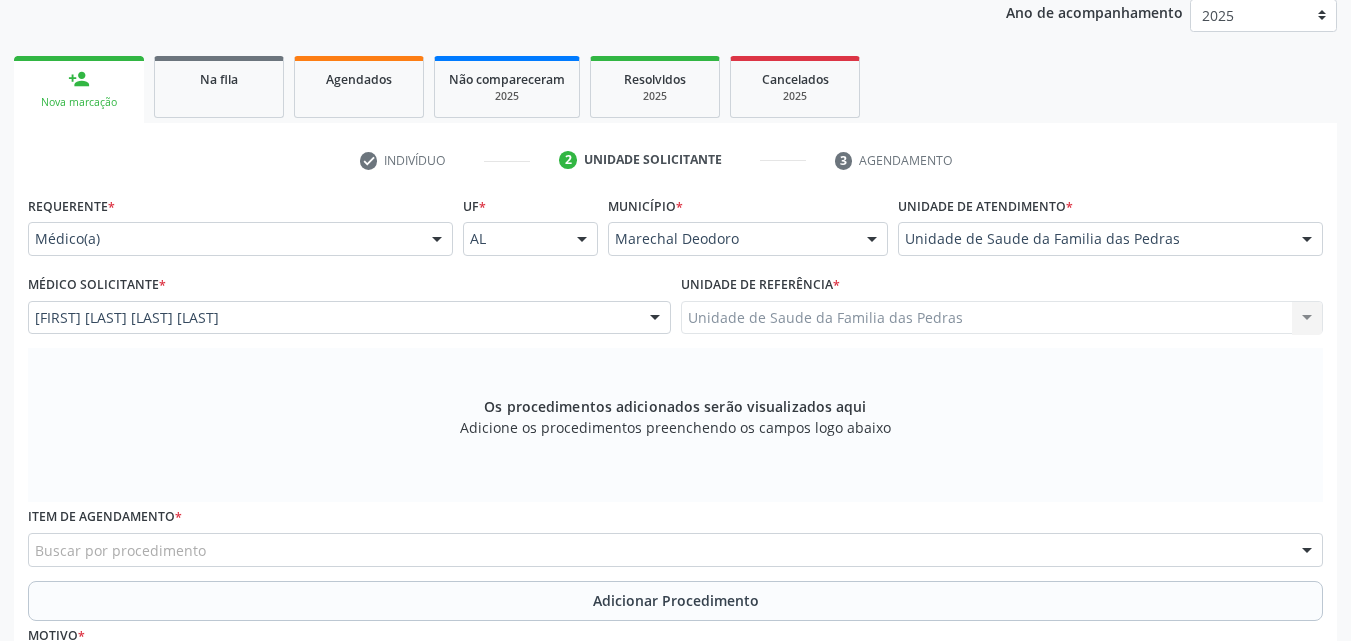 scroll, scrollTop: 371, scrollLeft: 0, axis: vertical 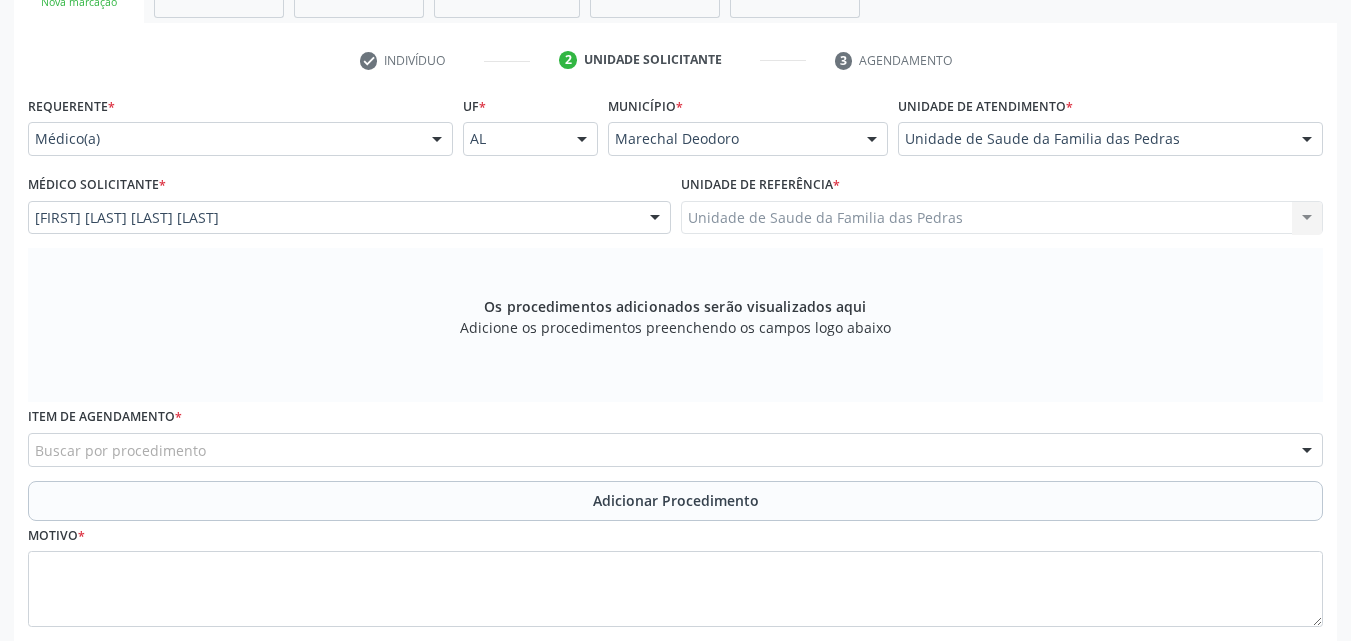 click on "Buscar por procedimento" at bounding box center [675, 450] 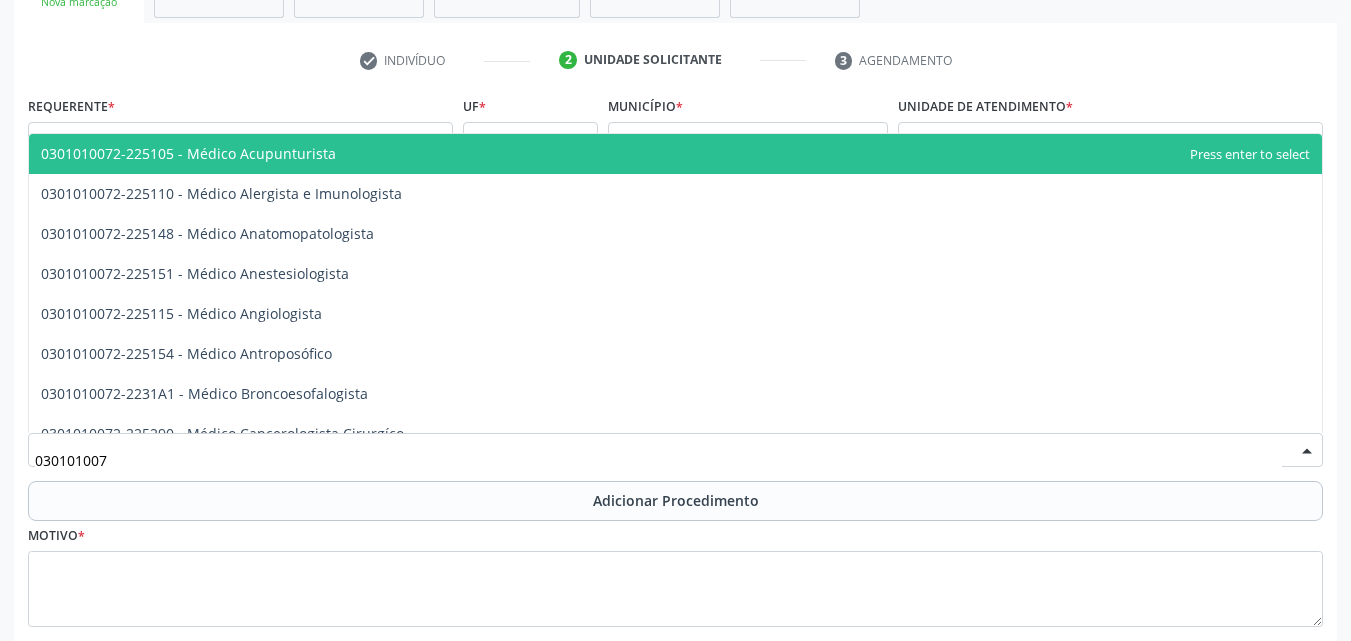 type on "0301010072" 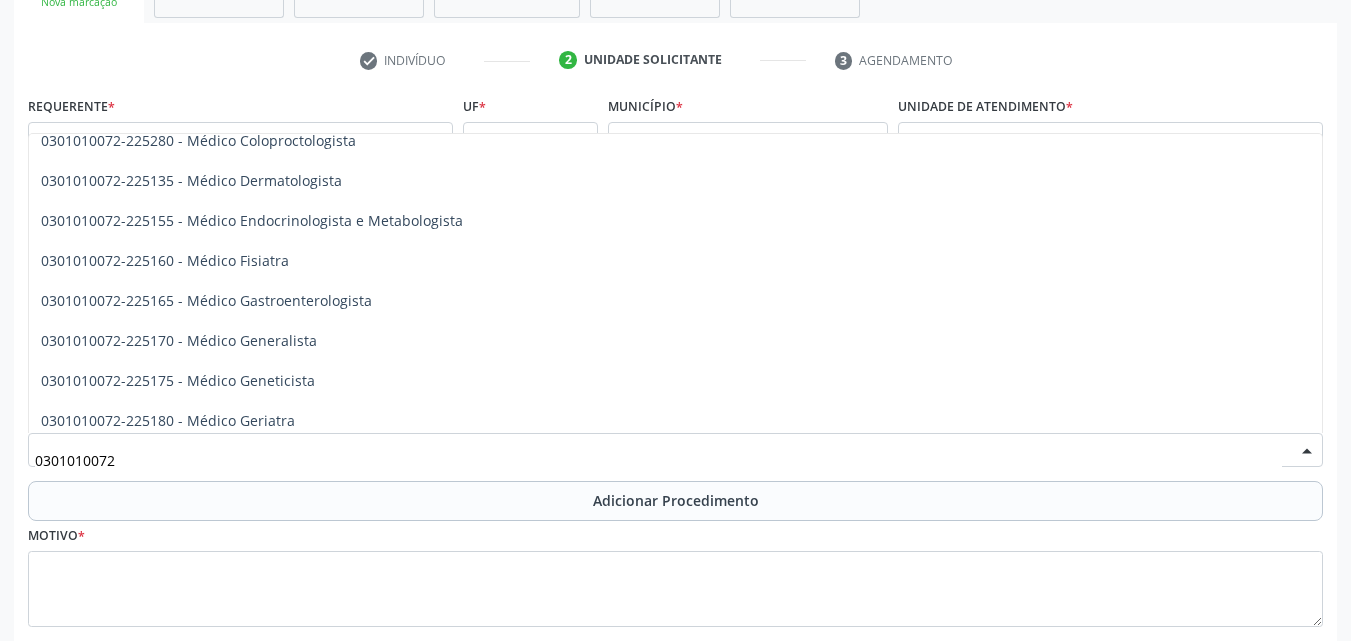 scroll, scrollTop: 900, scrollLeft: 0, axis: vertical 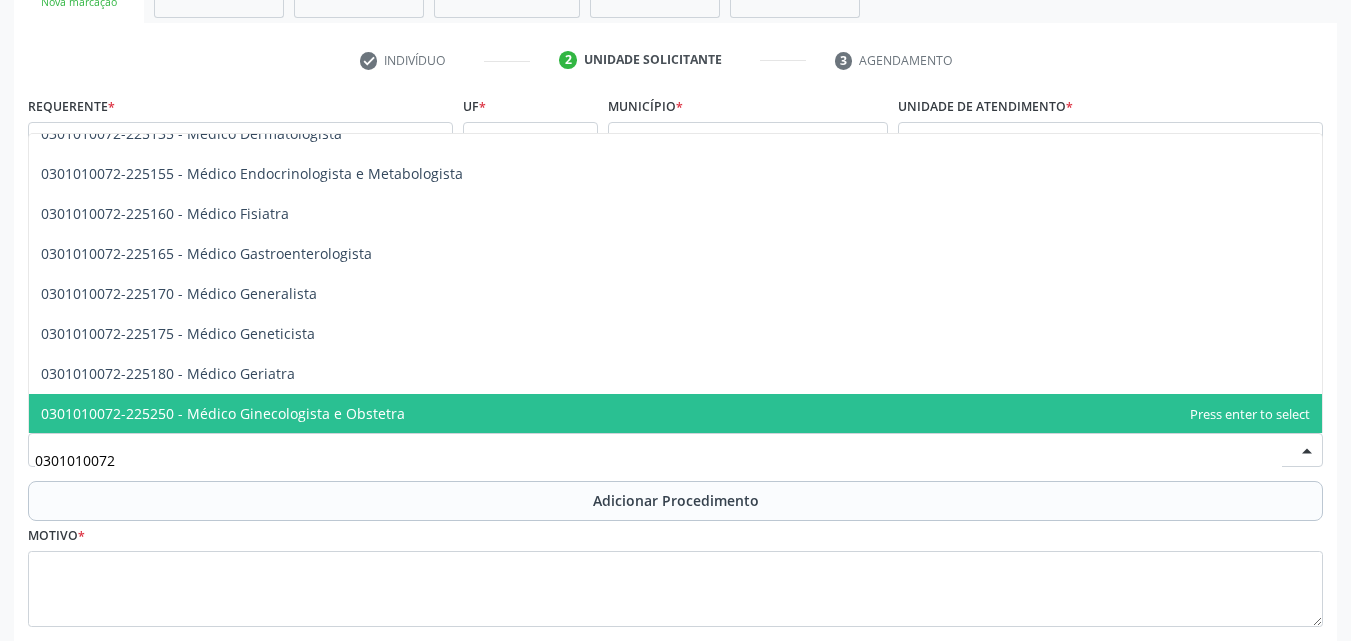 click on "0301010072-225250 - Médico Ginecologista e Obstetra" at bounding box center (223, 413) 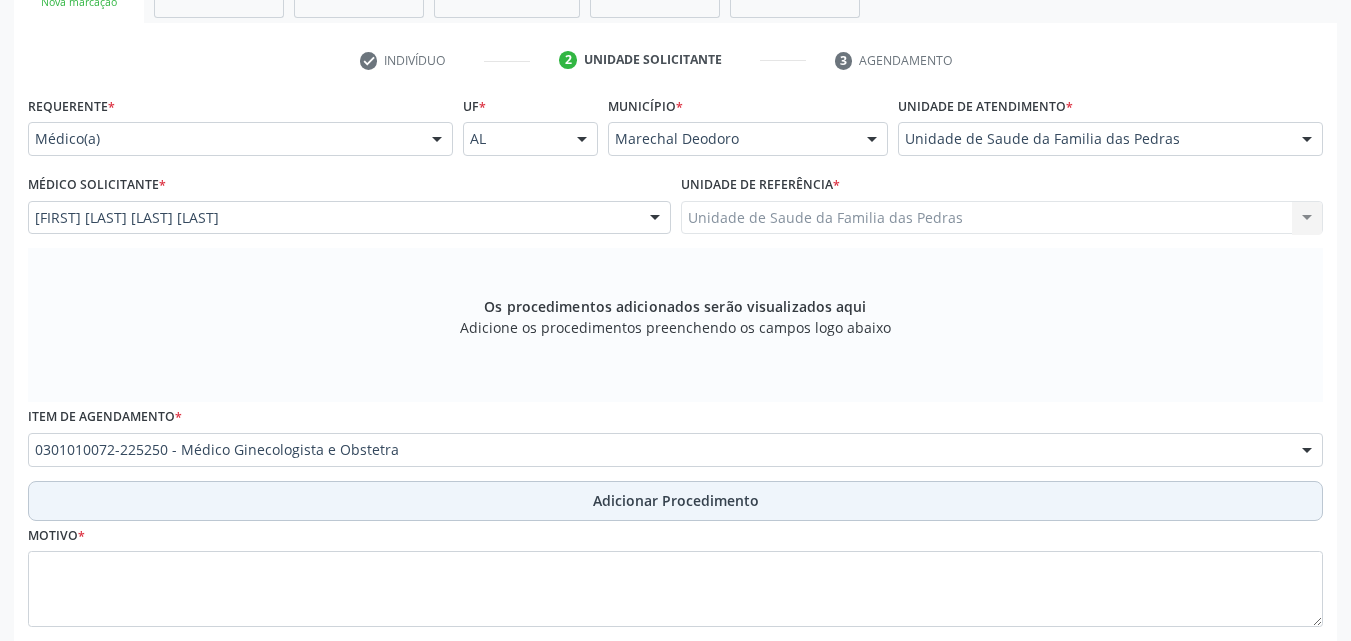 click on "Adicionar Procedimento" at bounding box center (675, 501) 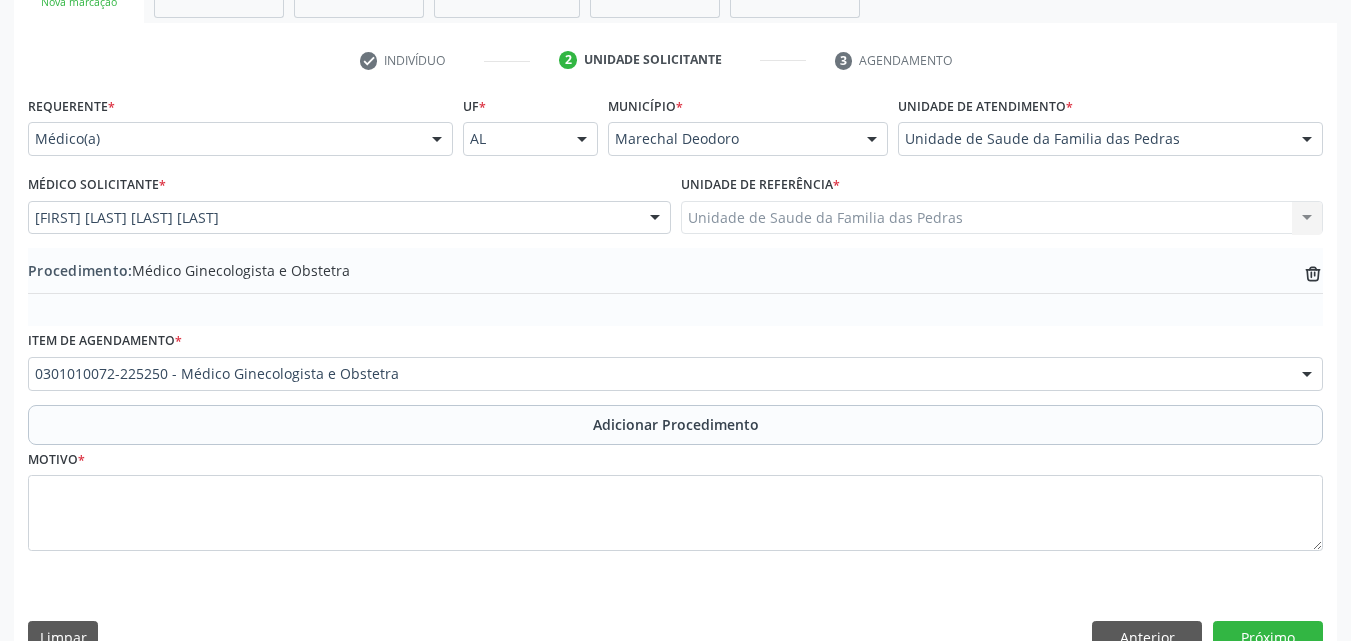 scroll, scrollTop: 412, scrollLeft: 0, axis: vertical 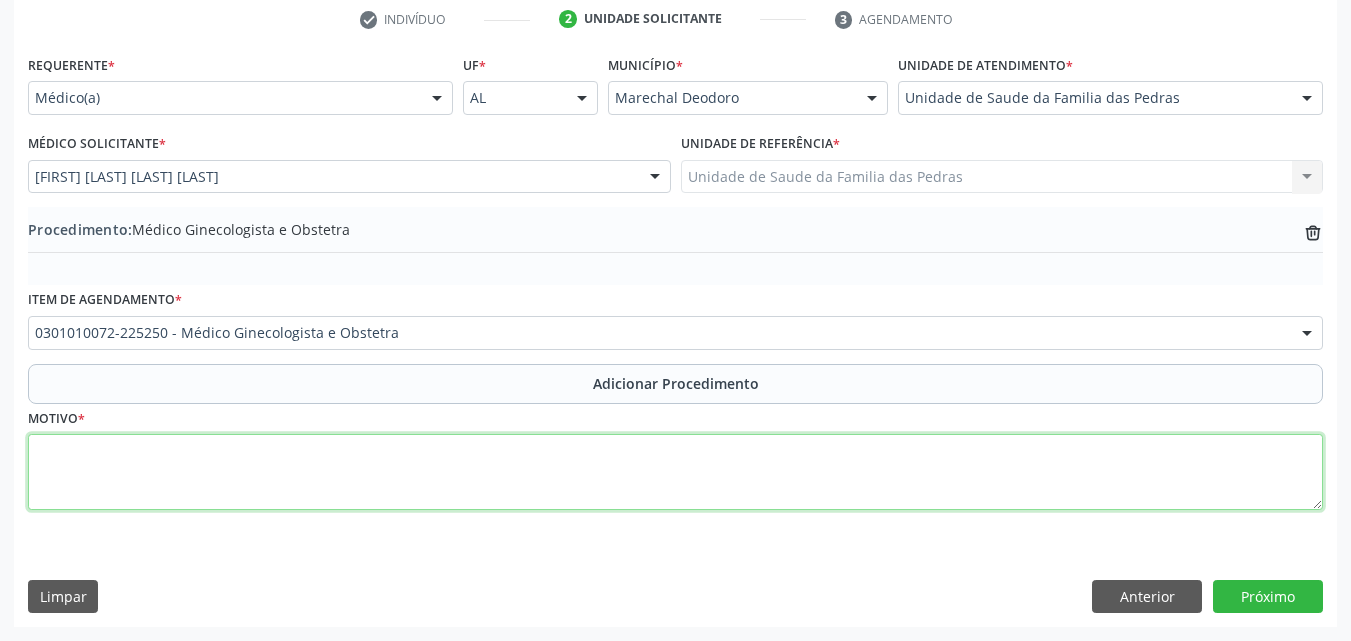 click at bounding box center [675, 472] 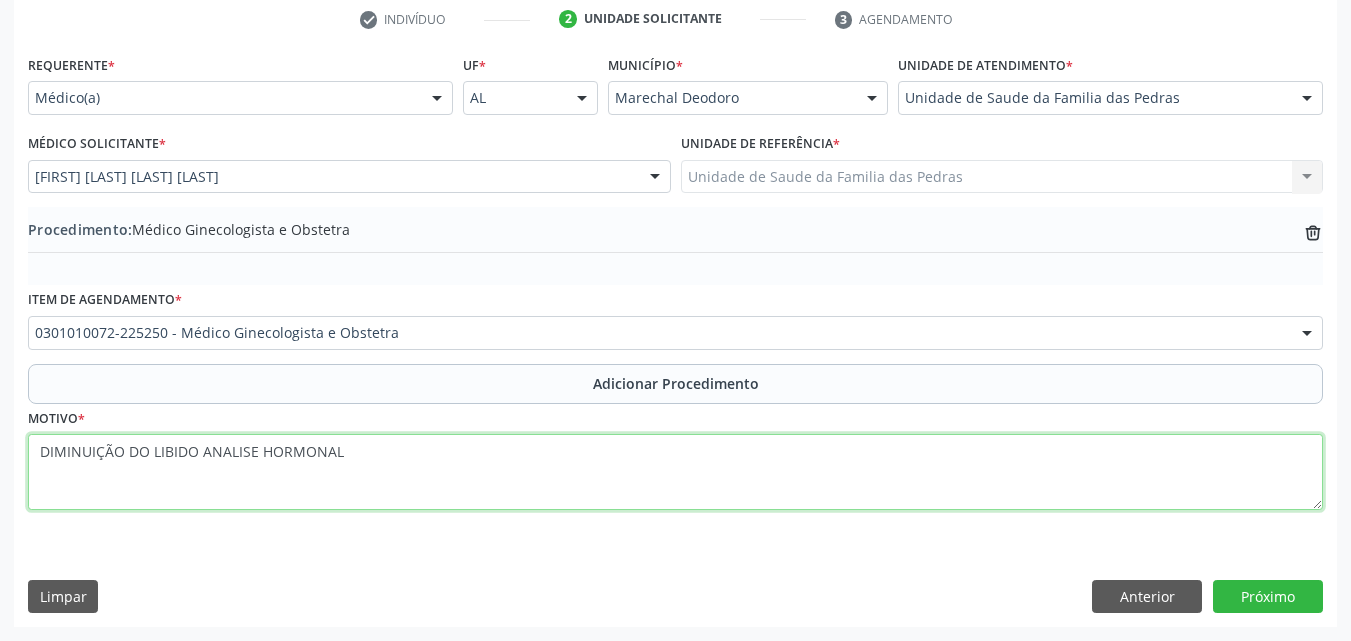 click on "DIMINUIÇÃO DO LIBIDO E ANALISE HORMONAL" at bounding box center (675, 472) 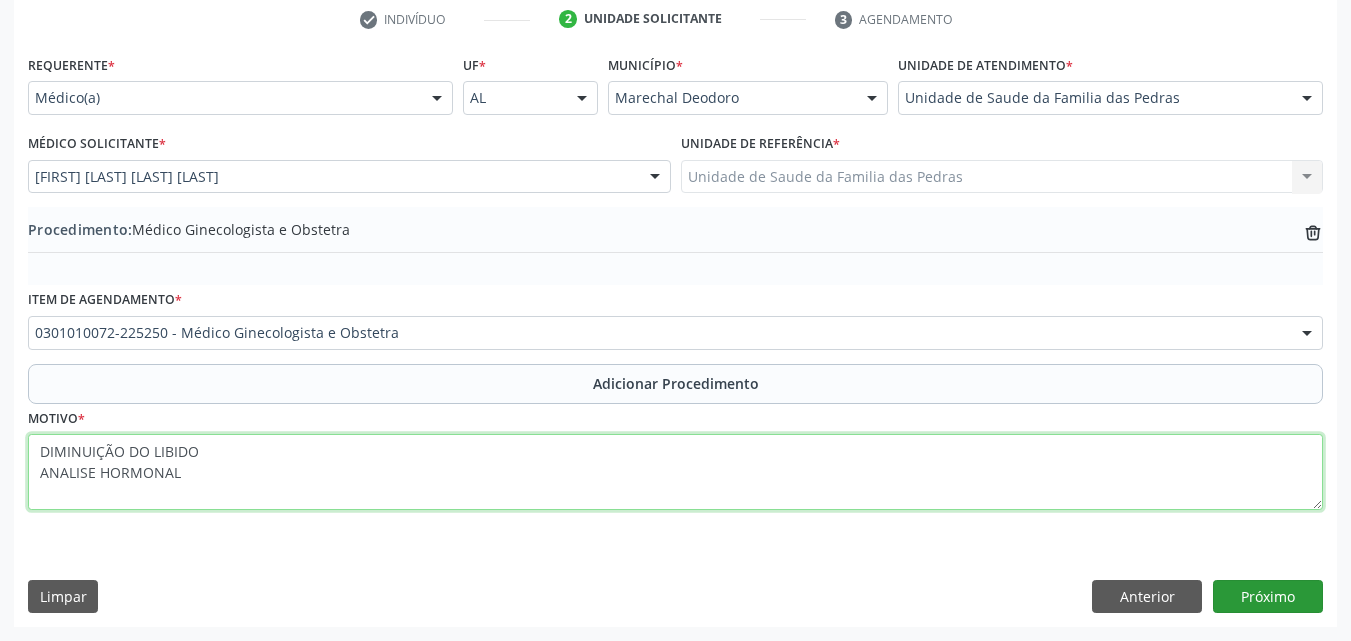 type on "DIMINUIÇÃO DO LIBIDO
ANALISE HORMONAL" 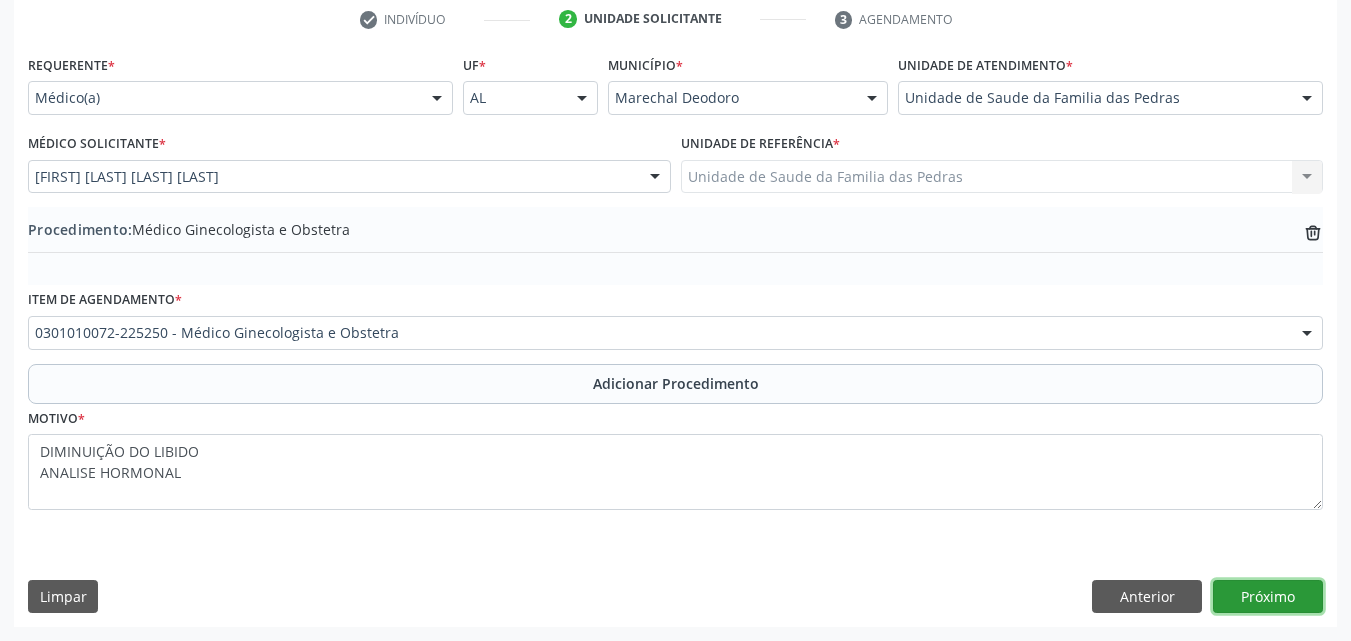 click on "Próximo" at bounding box center (1268, 597) 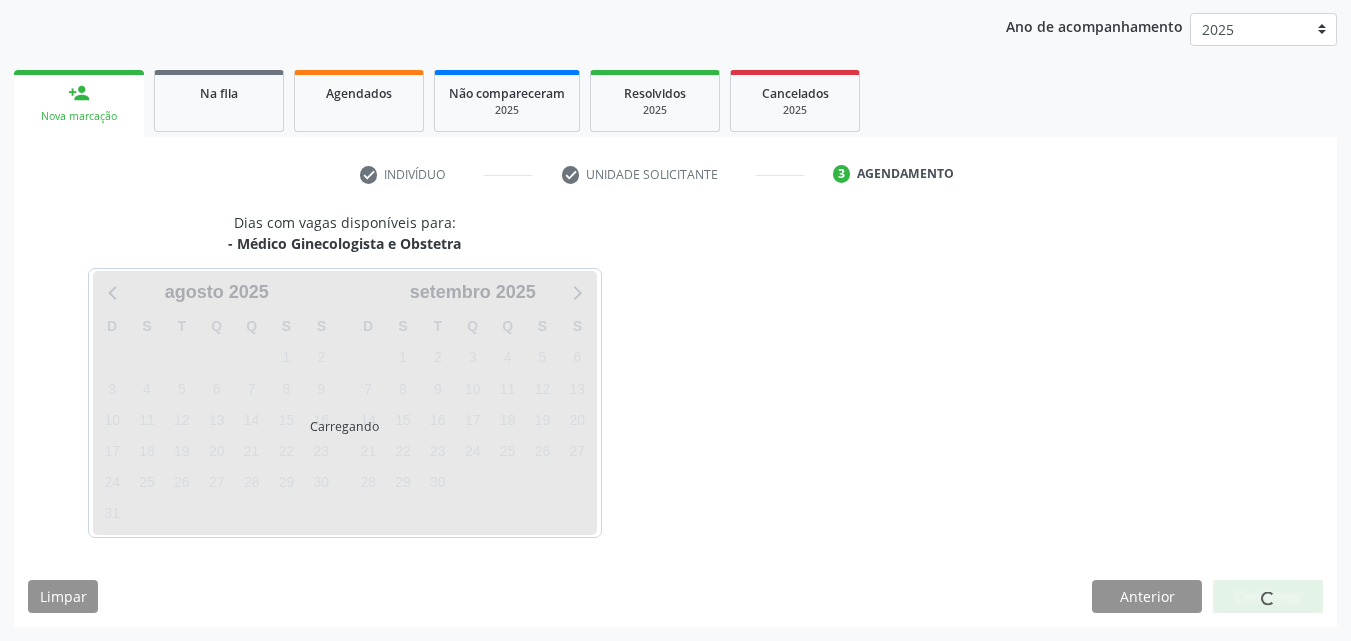 scroll, scrollTop: 316, scrollLeft: 0, axis: vertical 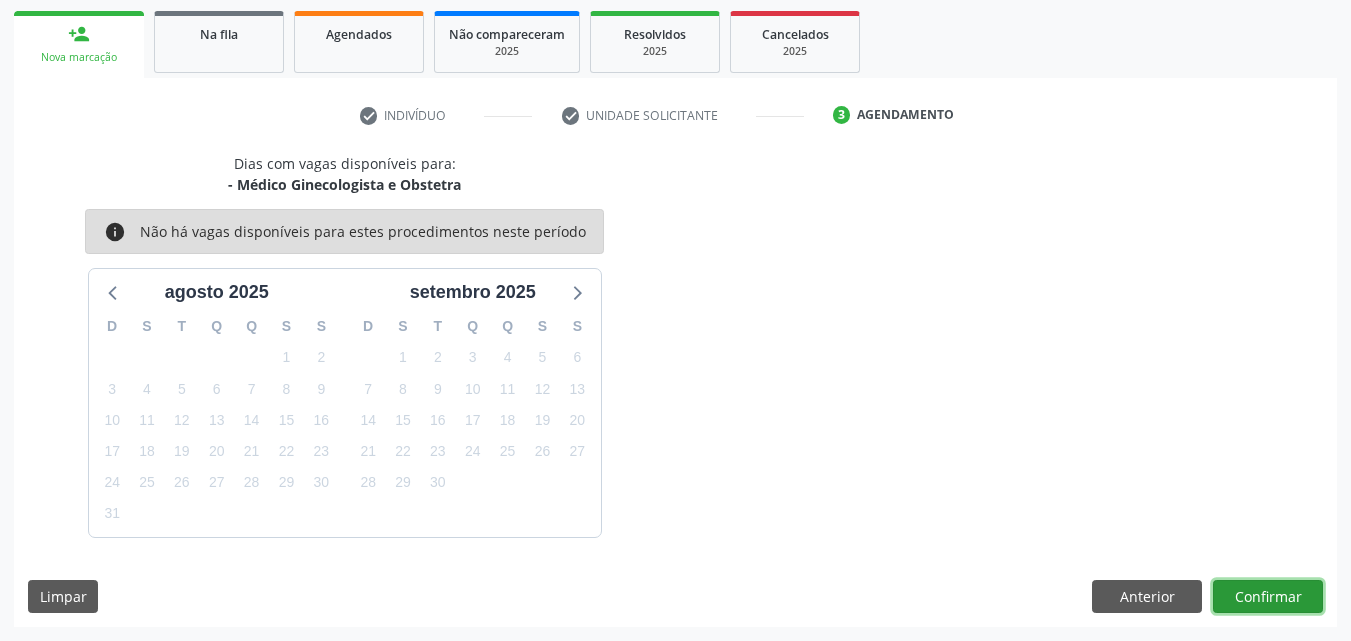 click on "Confirmar" at bounding box center (1268, 597) 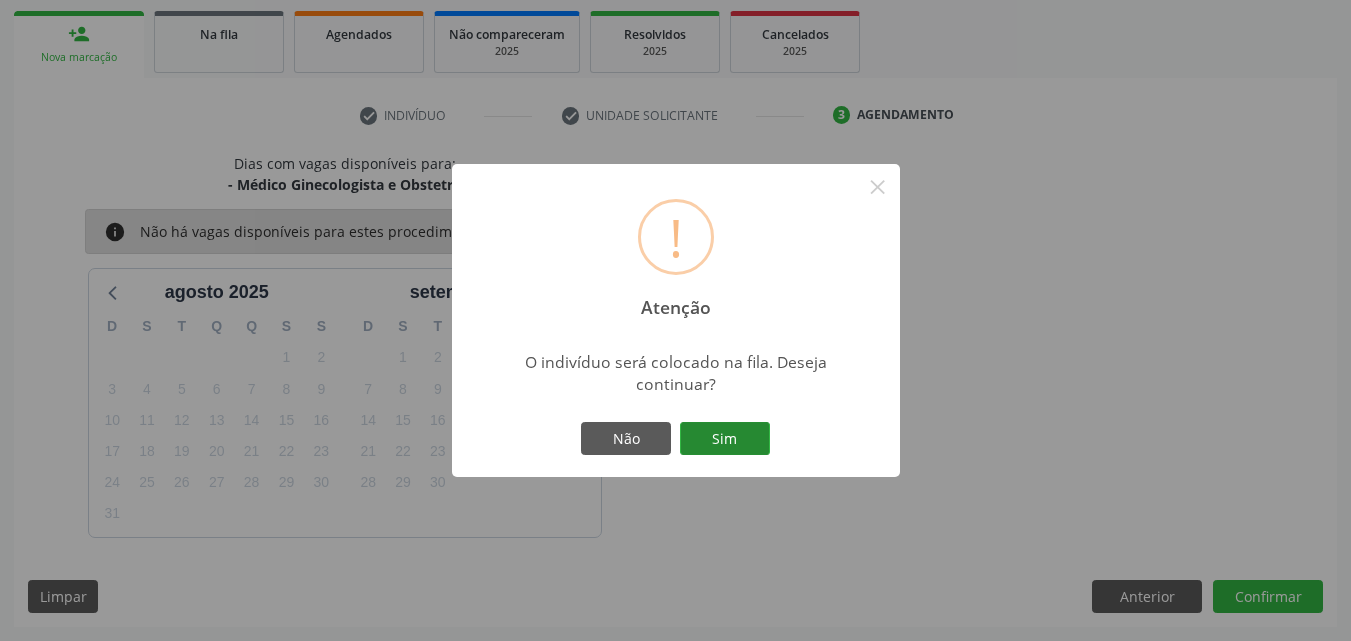 click on "Sim" at bounding box center [725, 439] 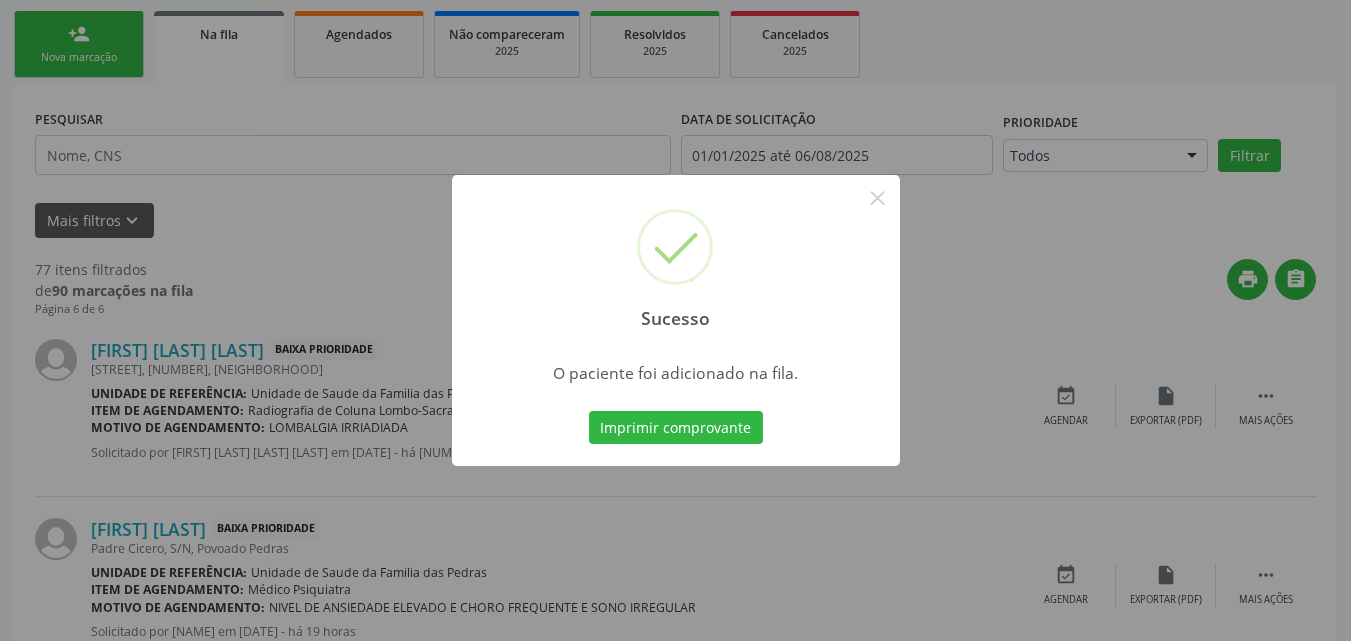 scroll, scrollTop: 54, scrollLeft: 0, axis: vertical 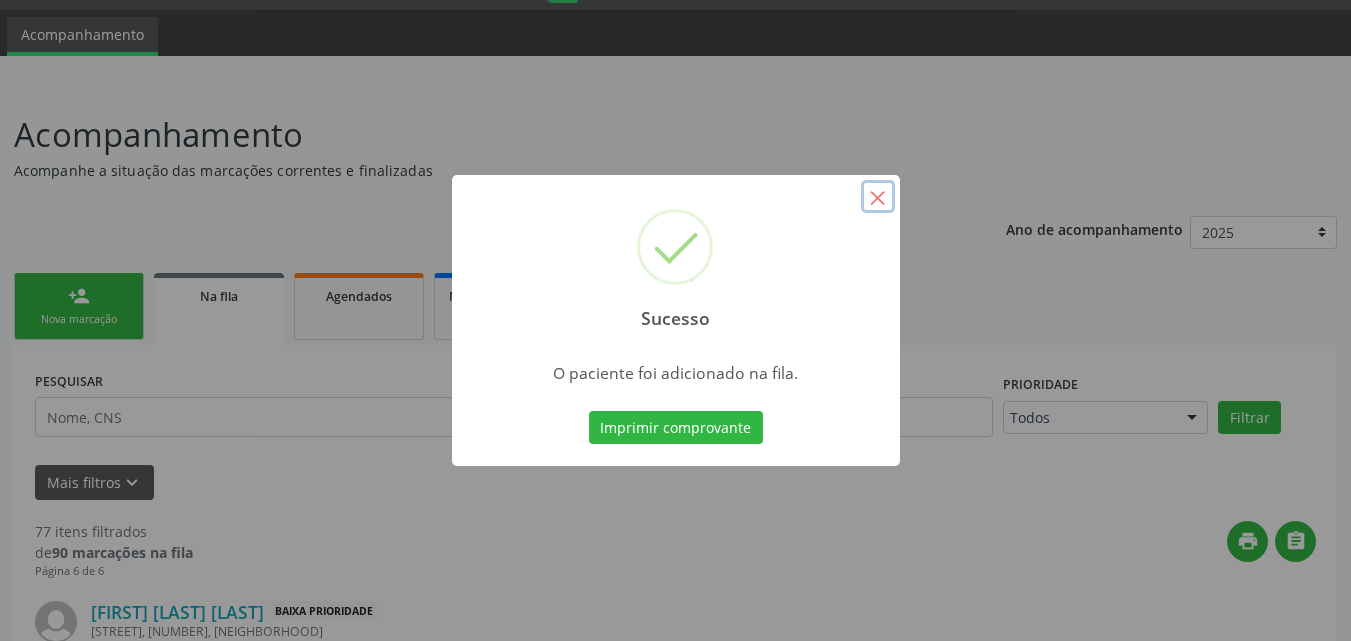 click on "×" at bounding box center [878, 197] 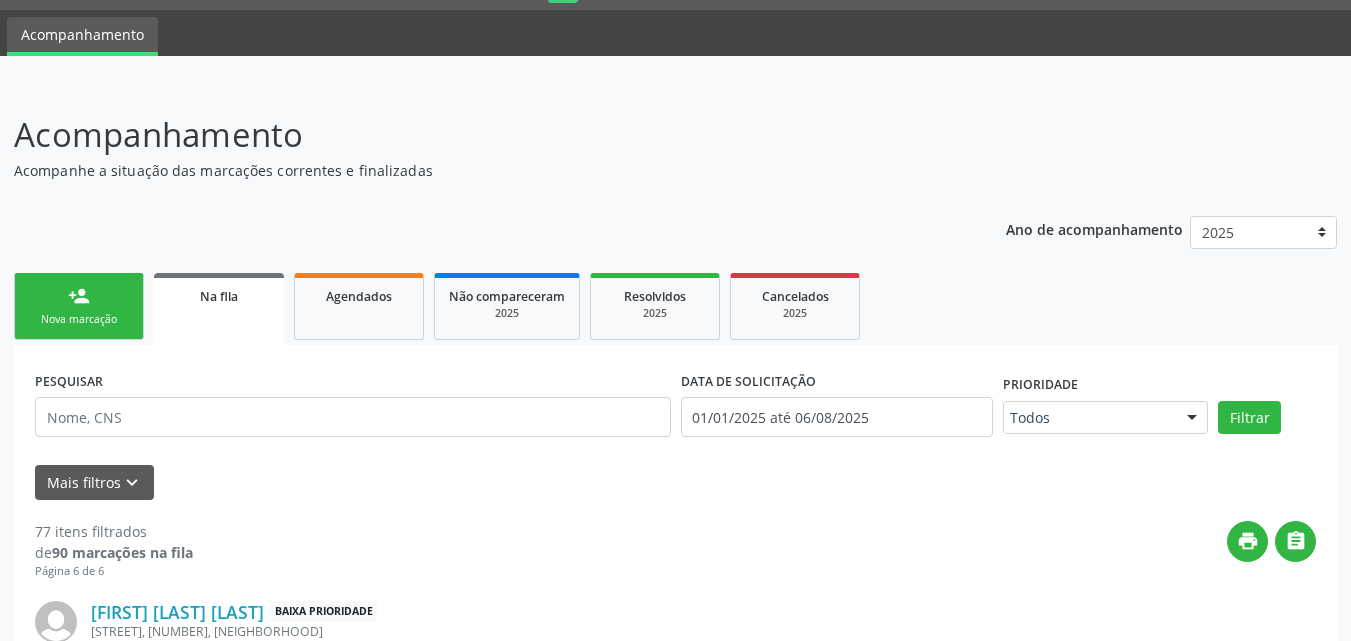 click on "person_add
Nova marcação" at bounding box center [79, 306] 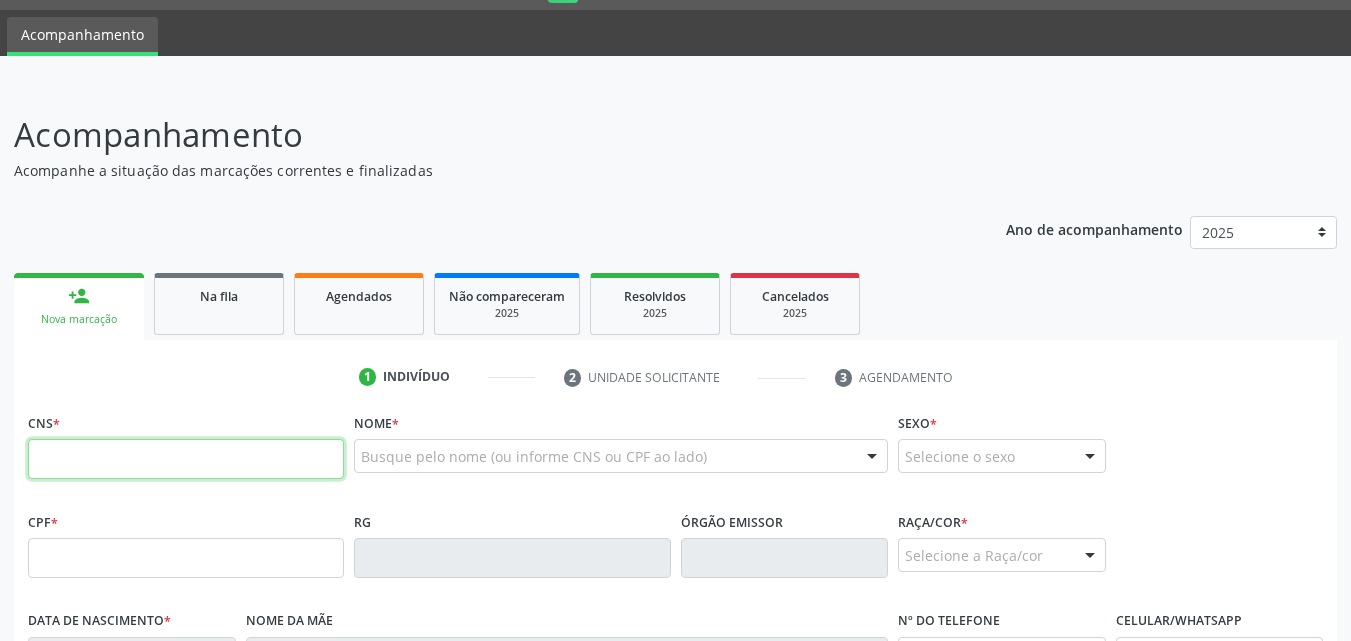 click at bounding box center (186, 459) 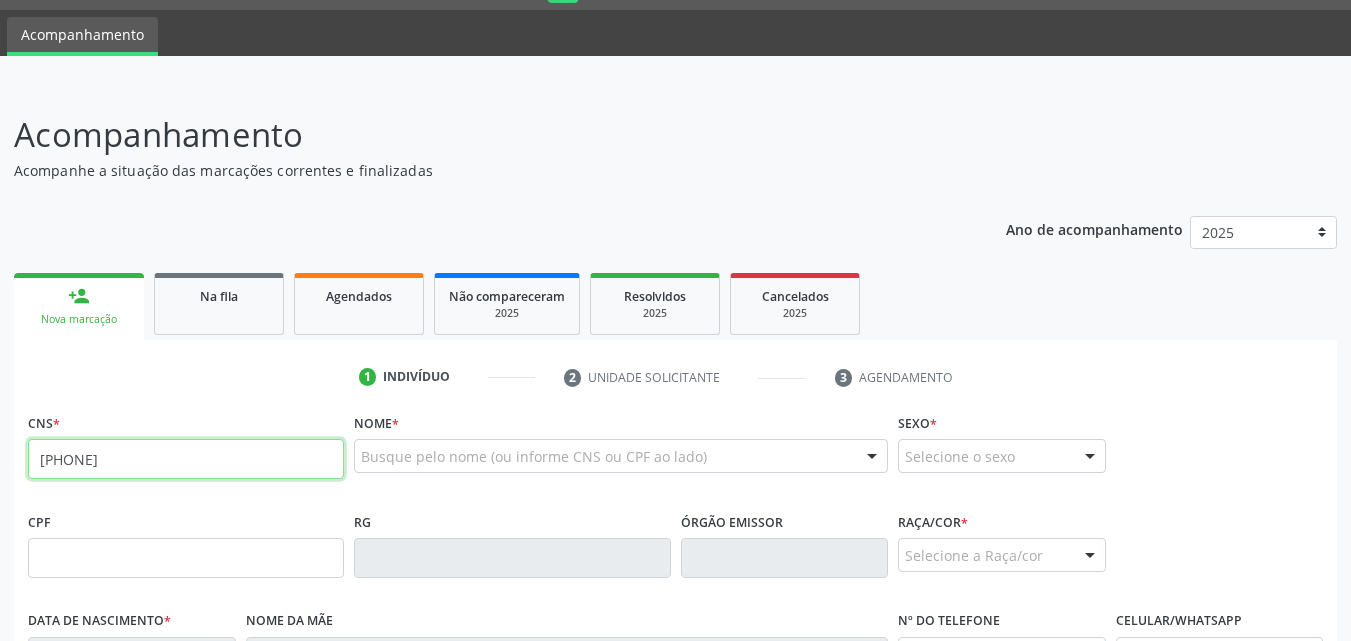 type on "702 8056 6498 8065" 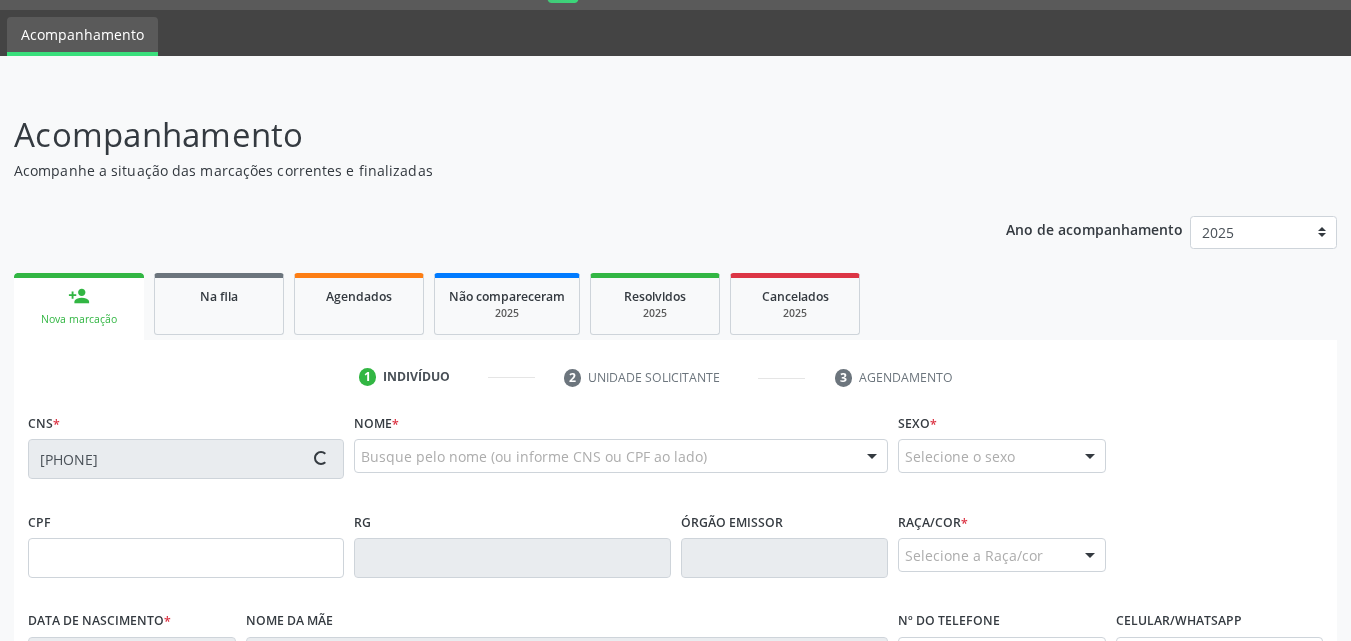 type on "081.244.534-11" 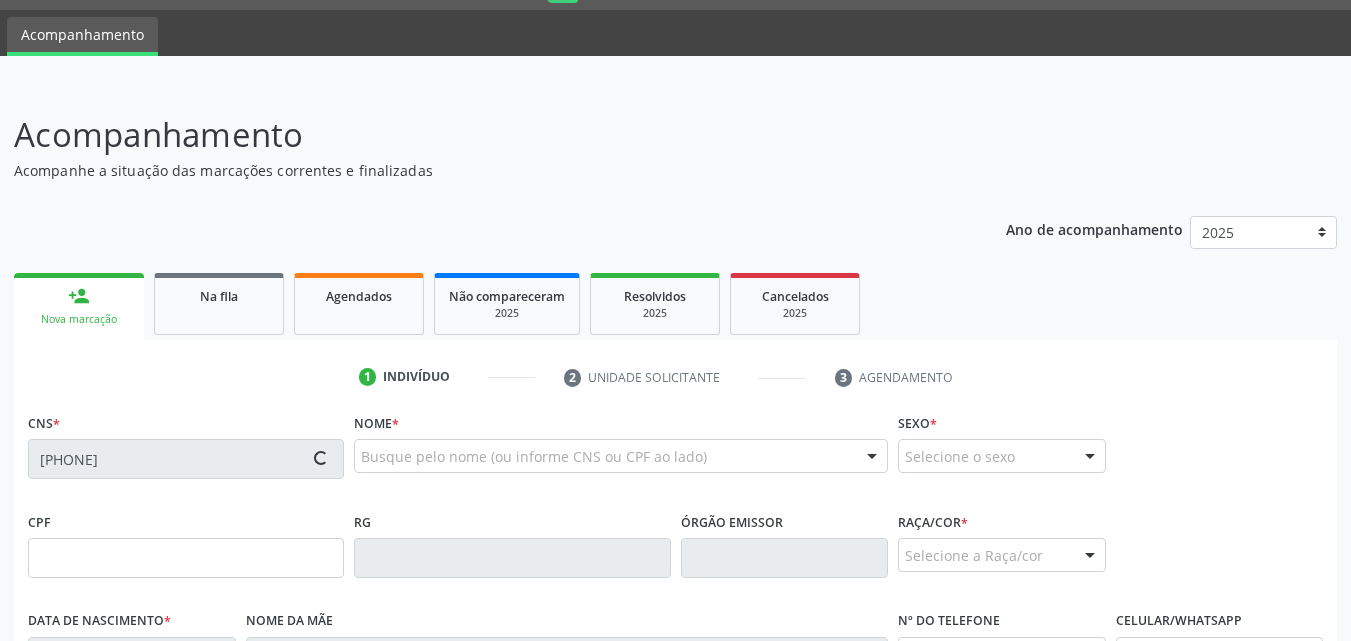 type on "28/03/2003" 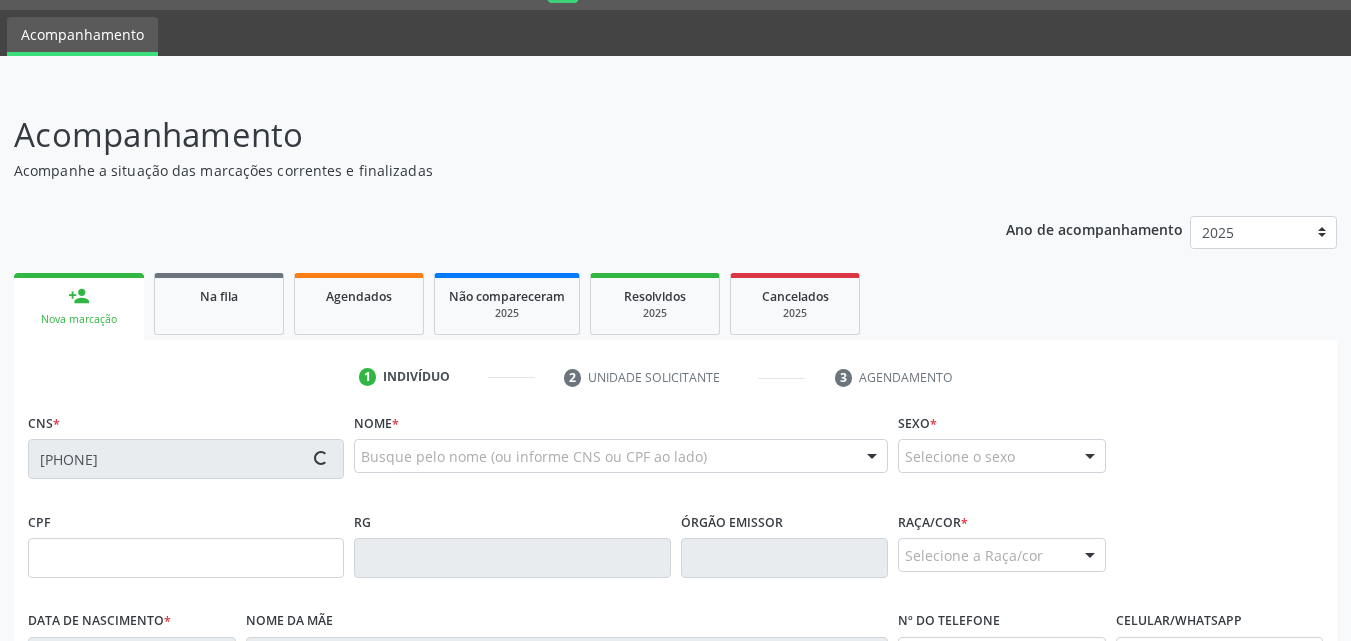 type on "S/N" 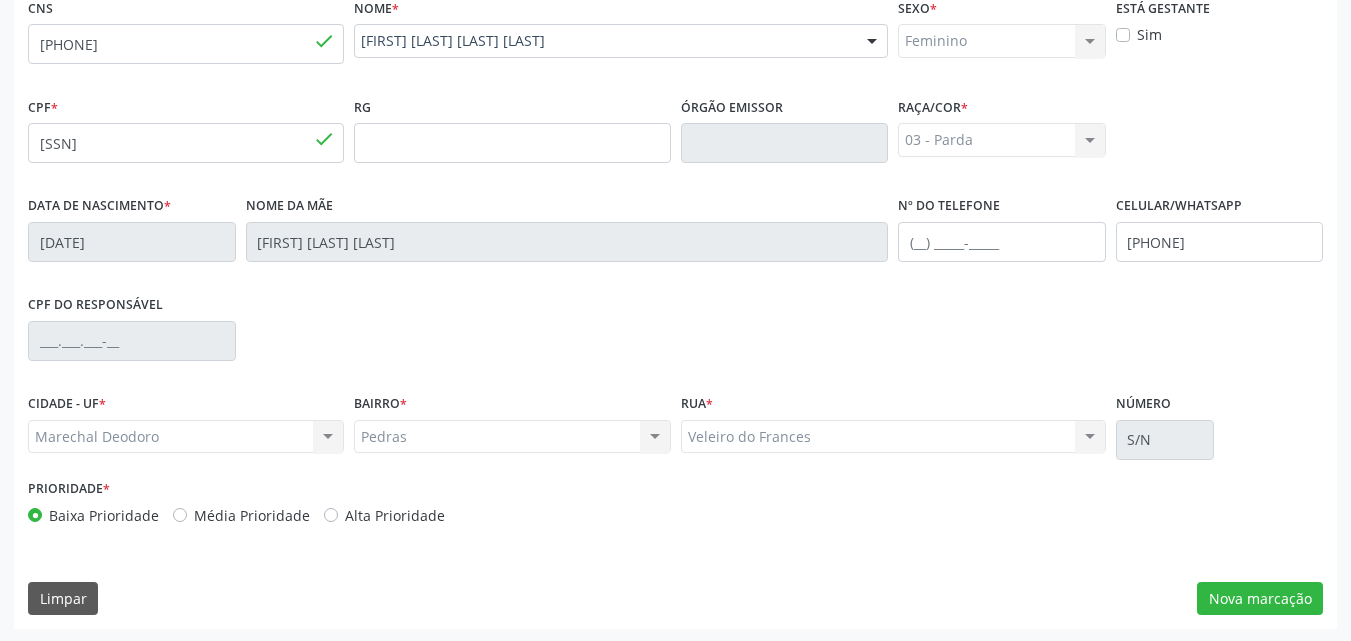 scroll, scrollTop: 471, scrollLeft: 0, axis: vertical 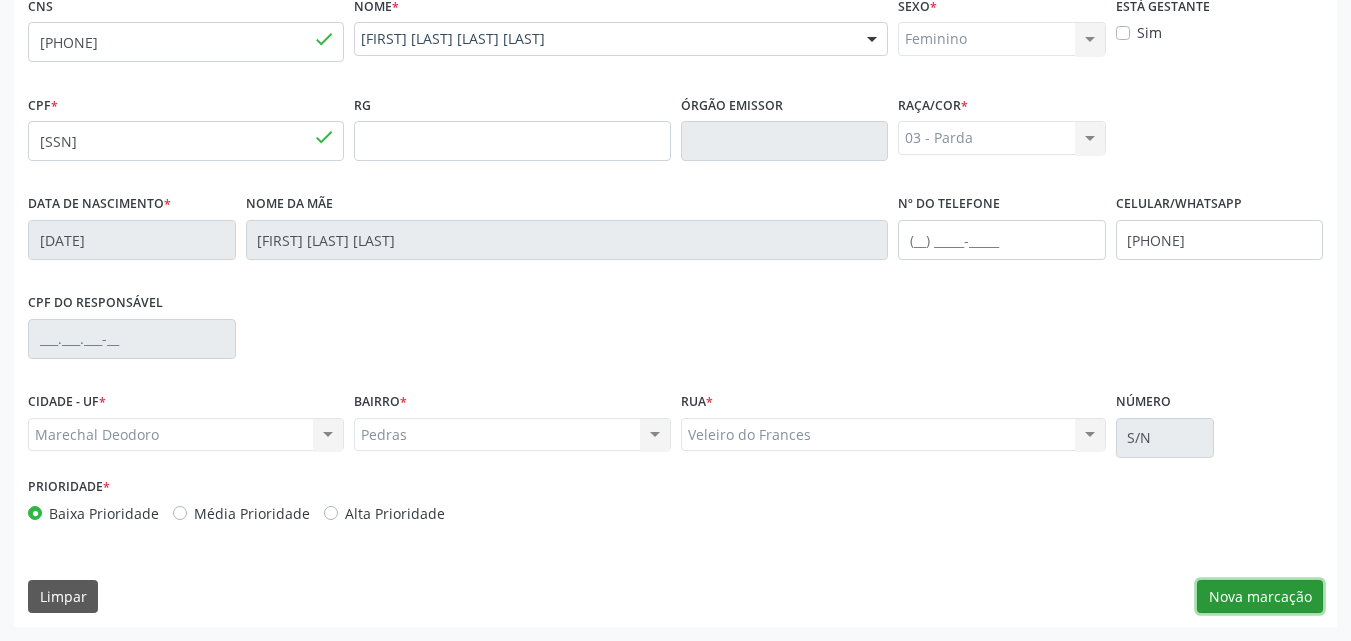 click on "Nova marcação" at bounding box center [1260, 597] 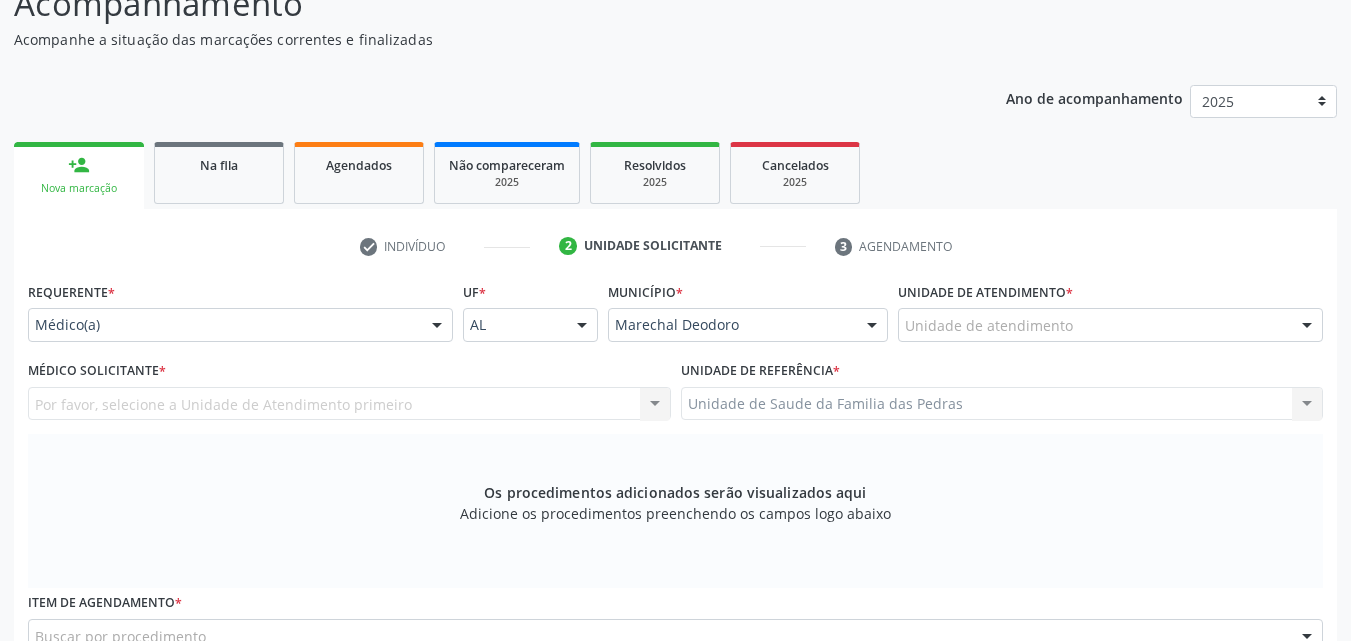 scroll, scrollTop: 171, scrollLeft: 0, axis: vertical 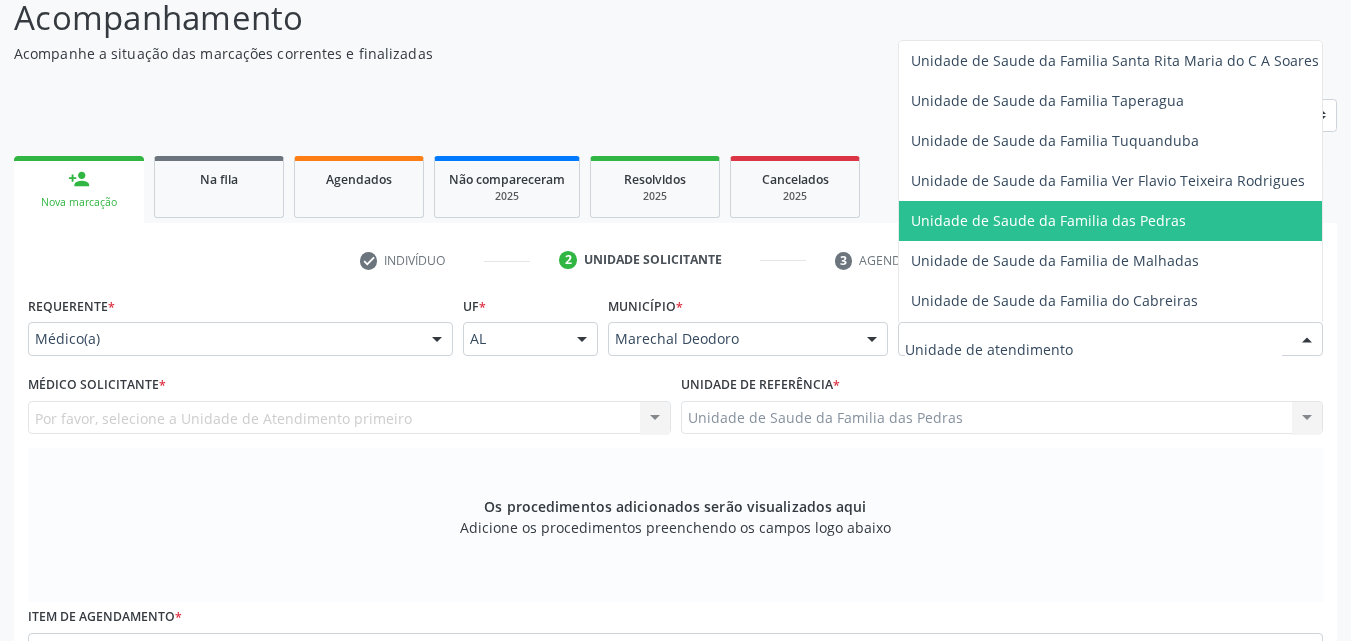 click on "Unidade de Saude da Familia das Pedras" at bounding box center [1048, 220] 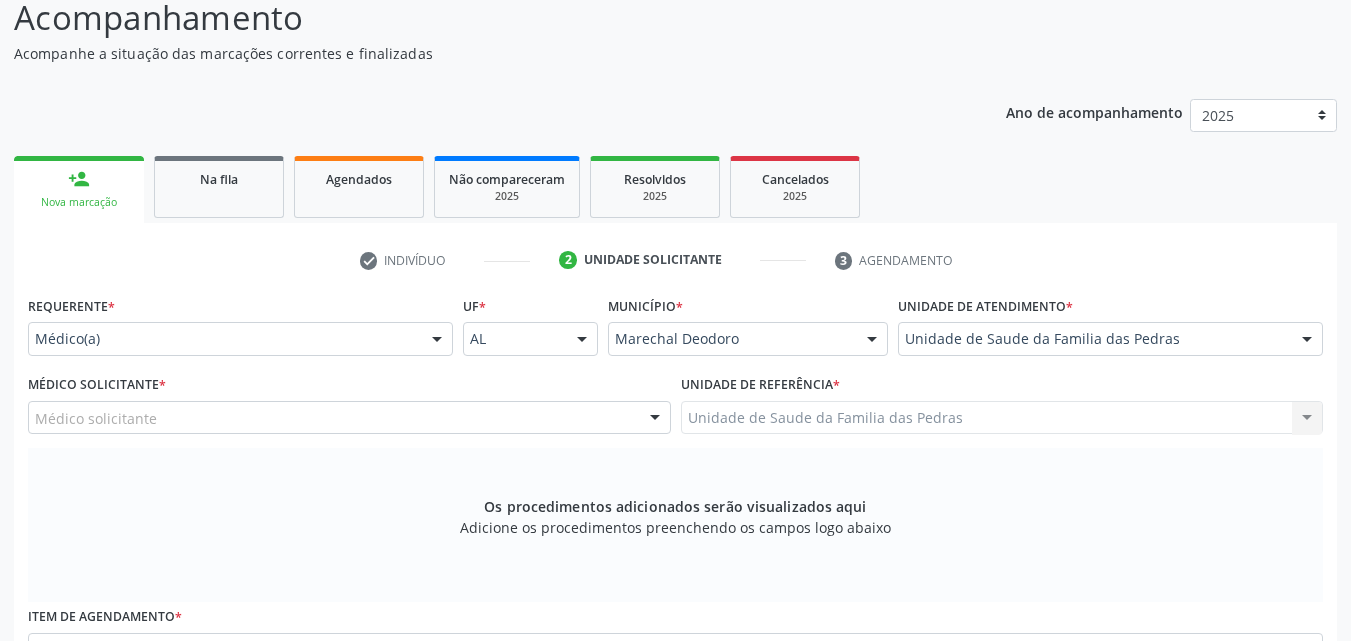 click at bounding box center (655, 419) 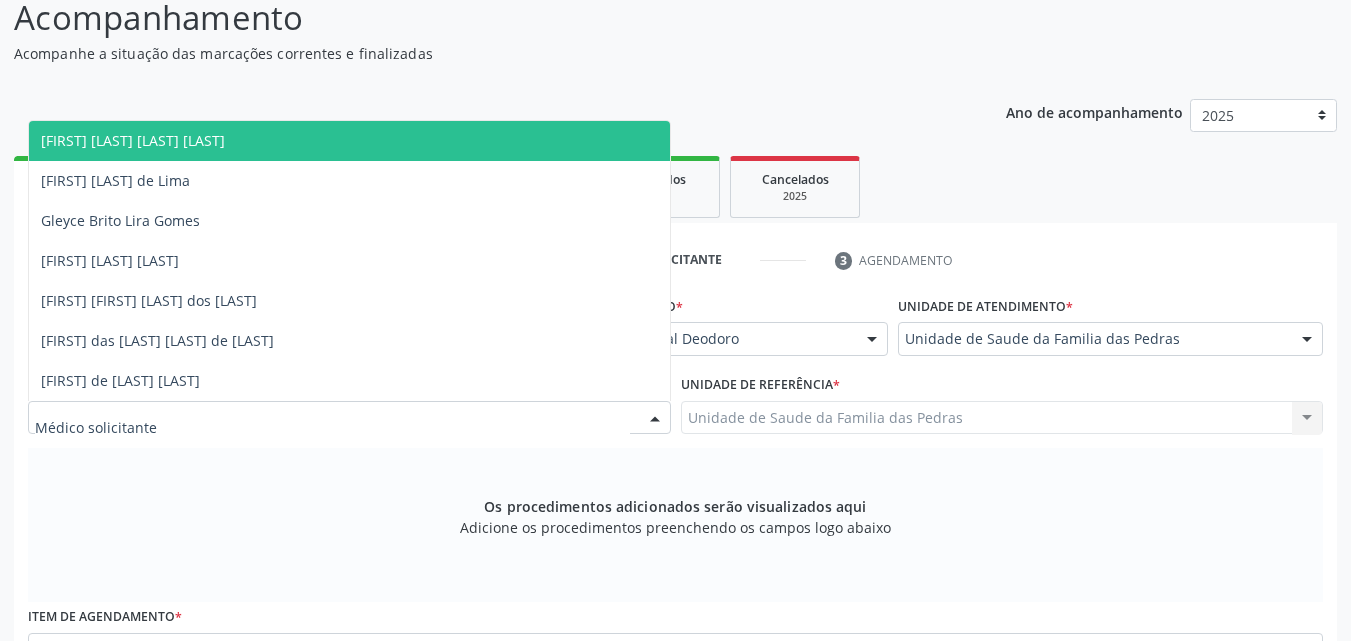 click on "[FIRST] [LAST] [LAST] de [LAST] [LAST]" at bounding box center [349, 141] 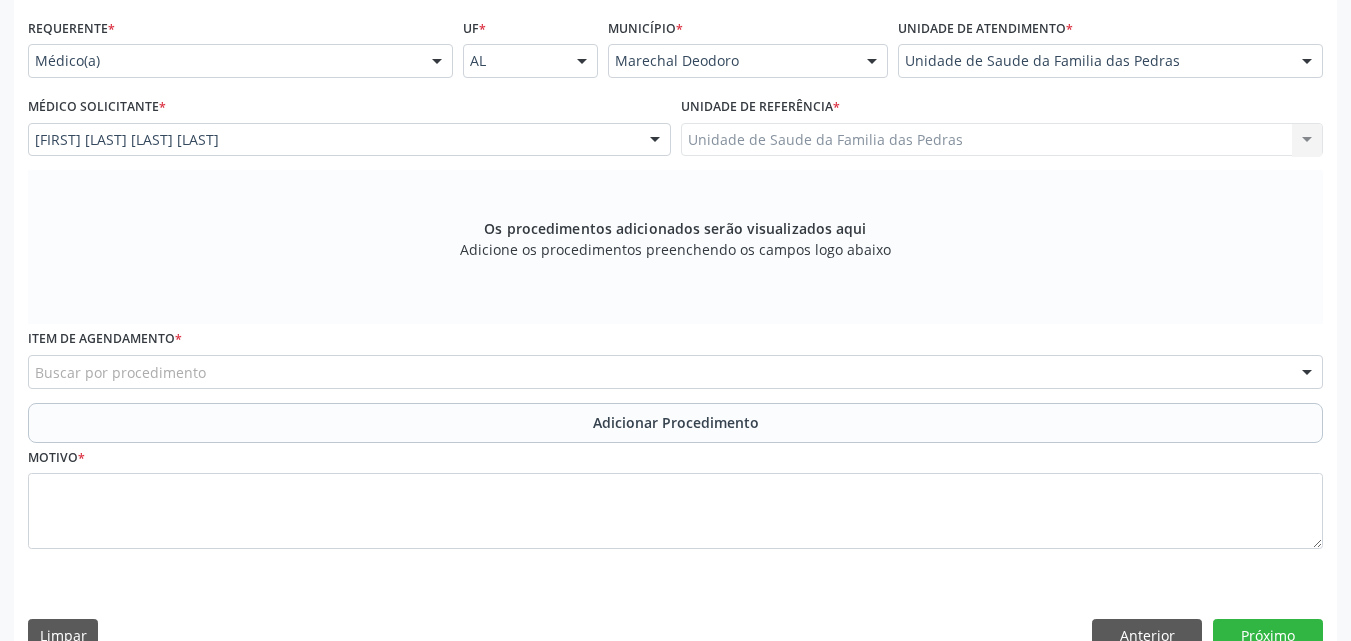 scroll, scrollTop: 471, scrollLeft: 0, axis: vertical 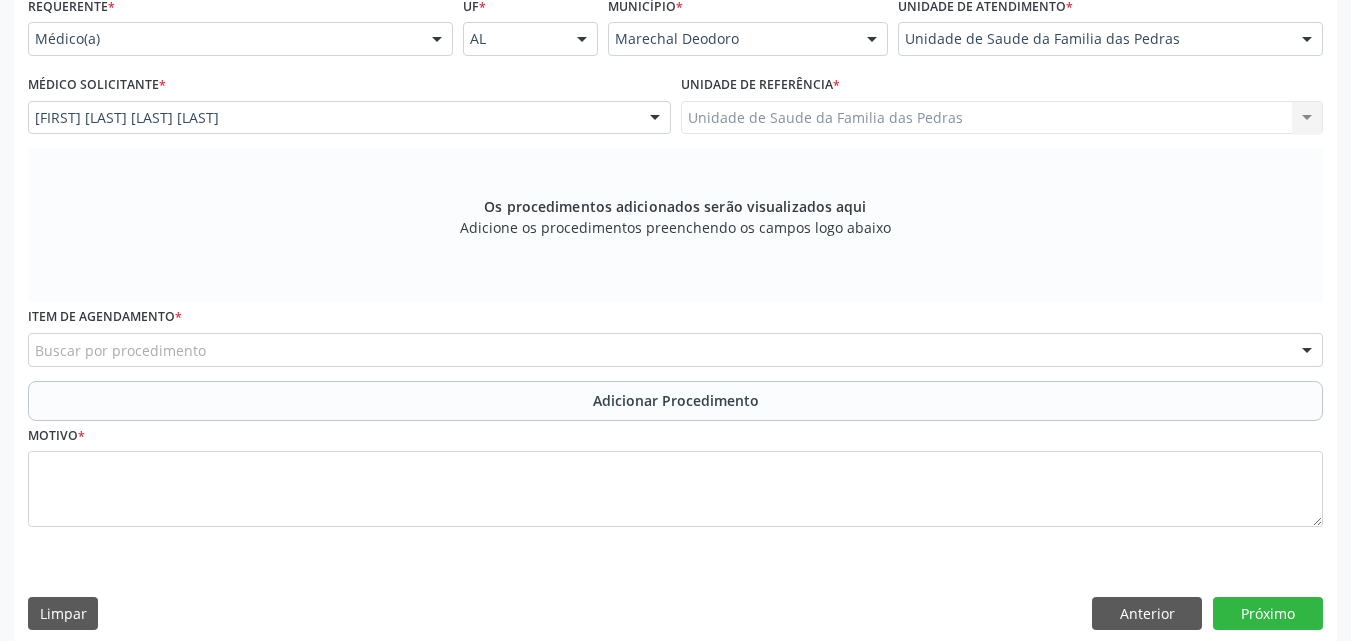 click on "Buscar por procedimento" at bounding box center (675, 350) 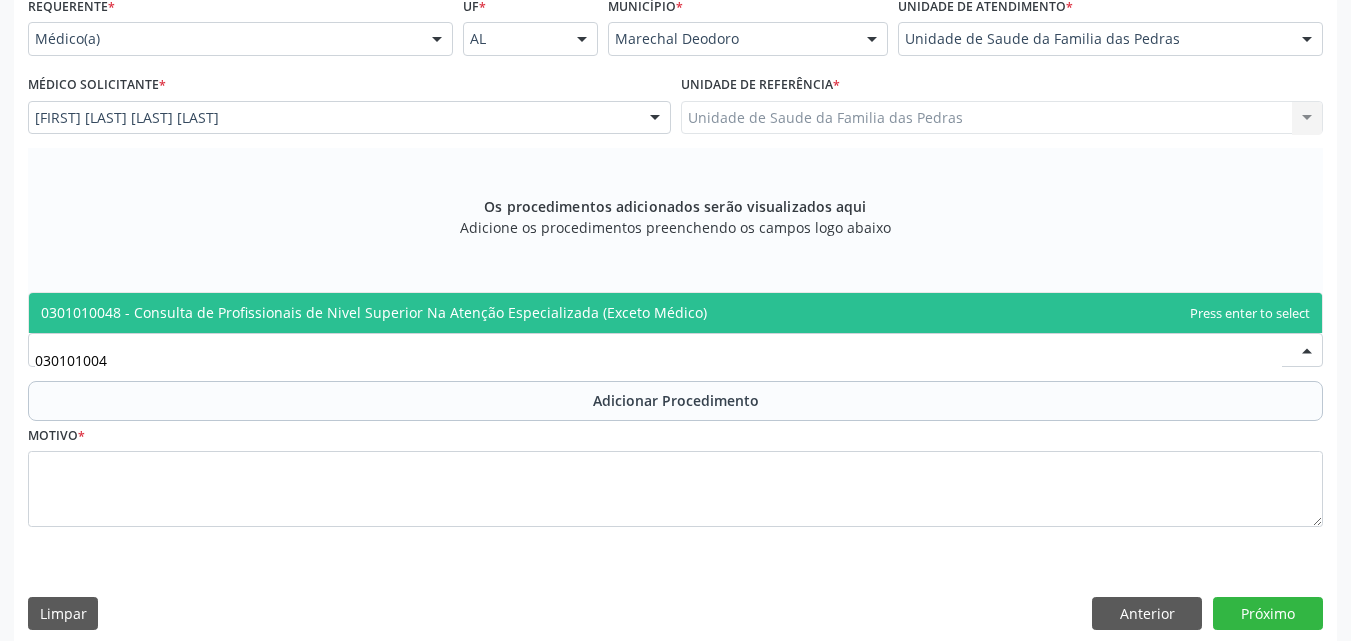 scroll, scrollTop: 0, scrollLeft: 0, axis: both 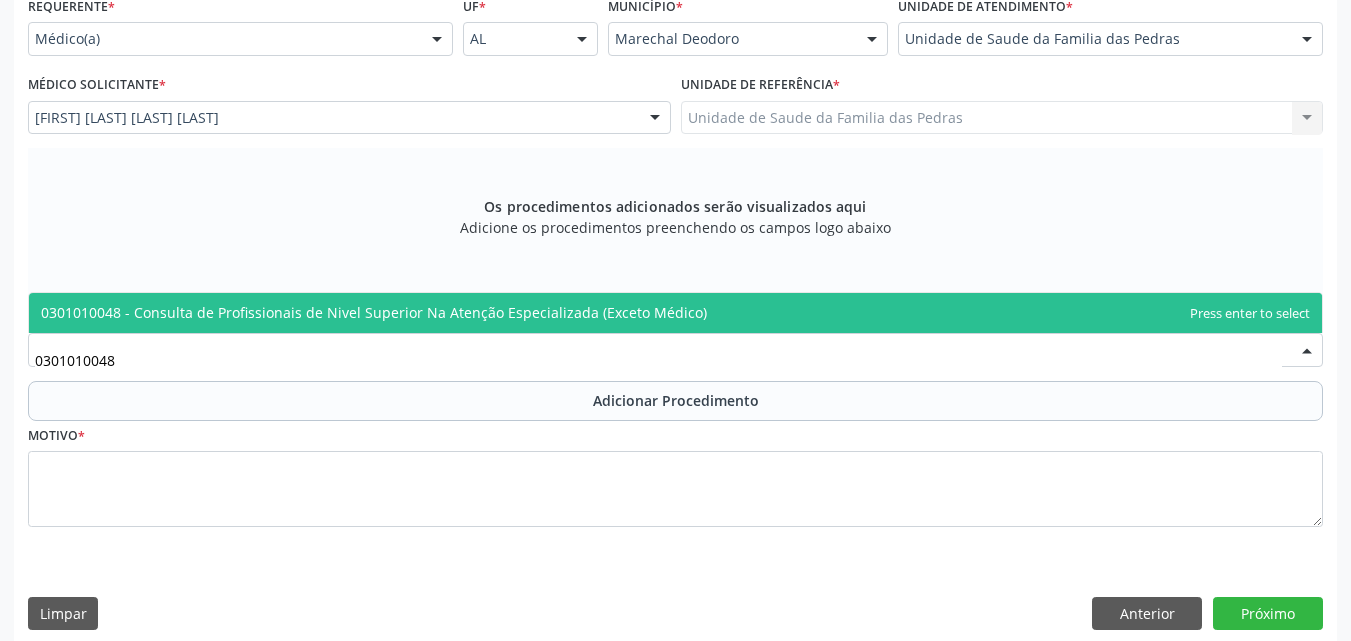 click on "0301010048 - Consulta de Profissionais de Nivel Superior Na Atenção Especializada (Exceto Médico)" at bounding box center (374, 312) 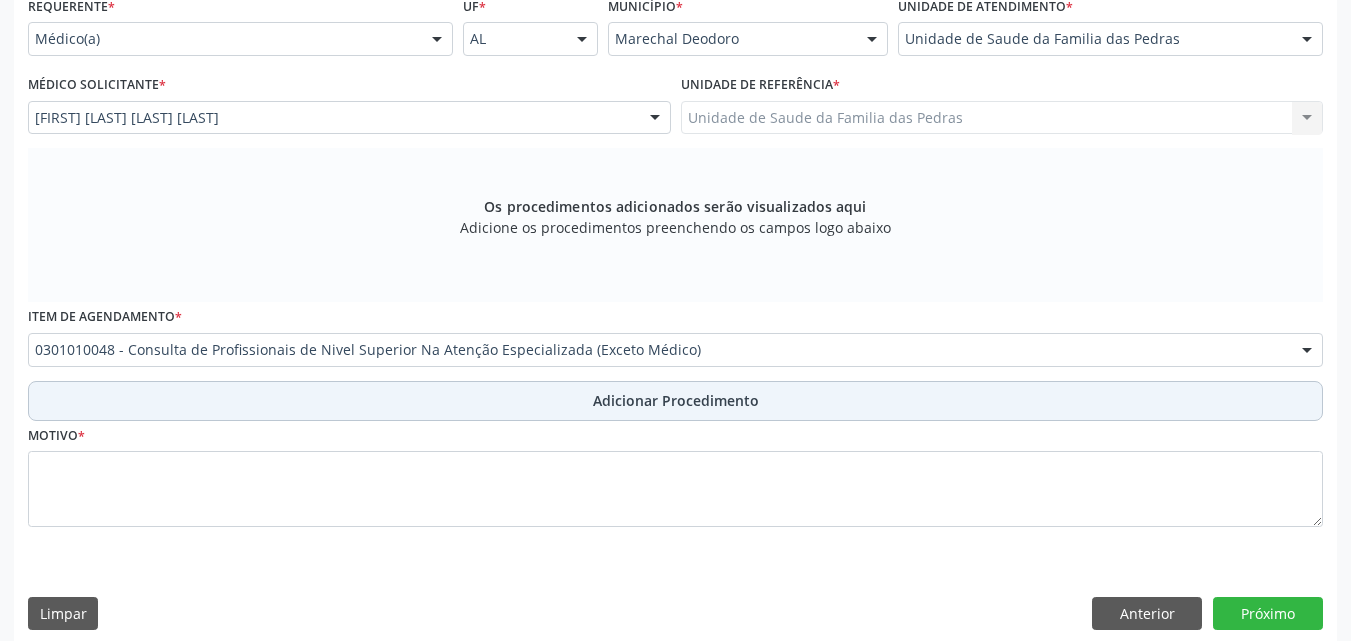 click on "Adicionar Procedimento" at bounding box center (675, 401) 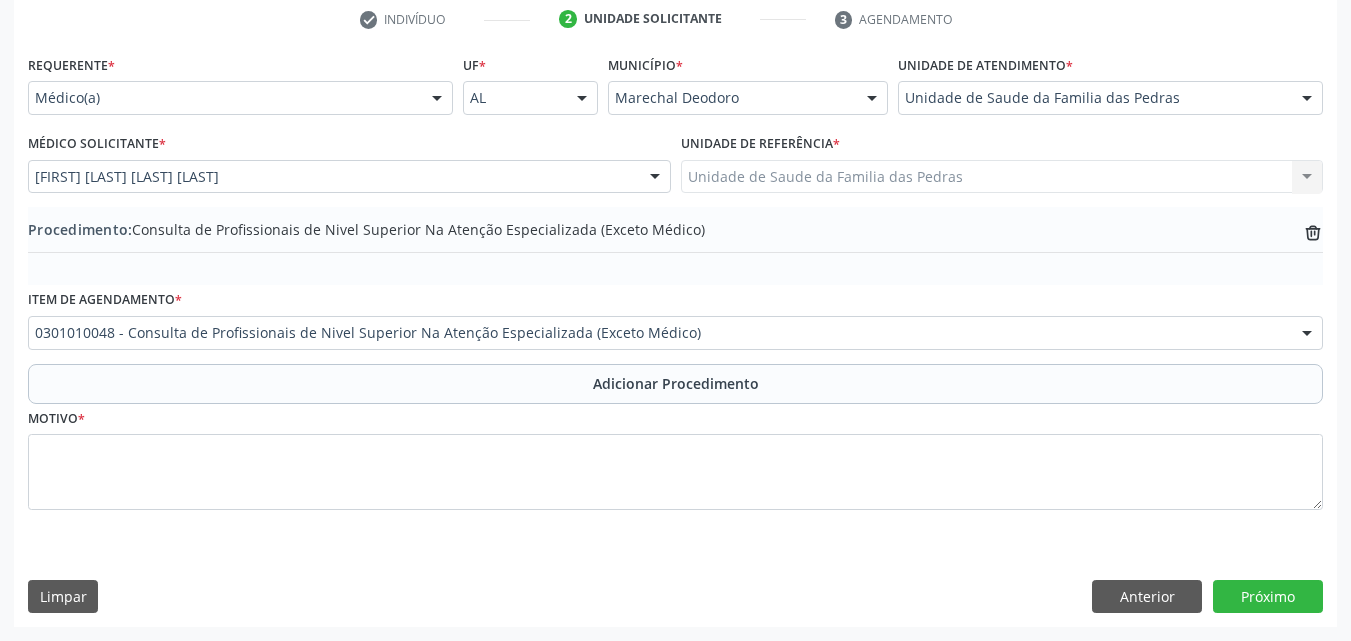 scroll, scrollTop: 412, scrollLeft: 0, axis: vertical 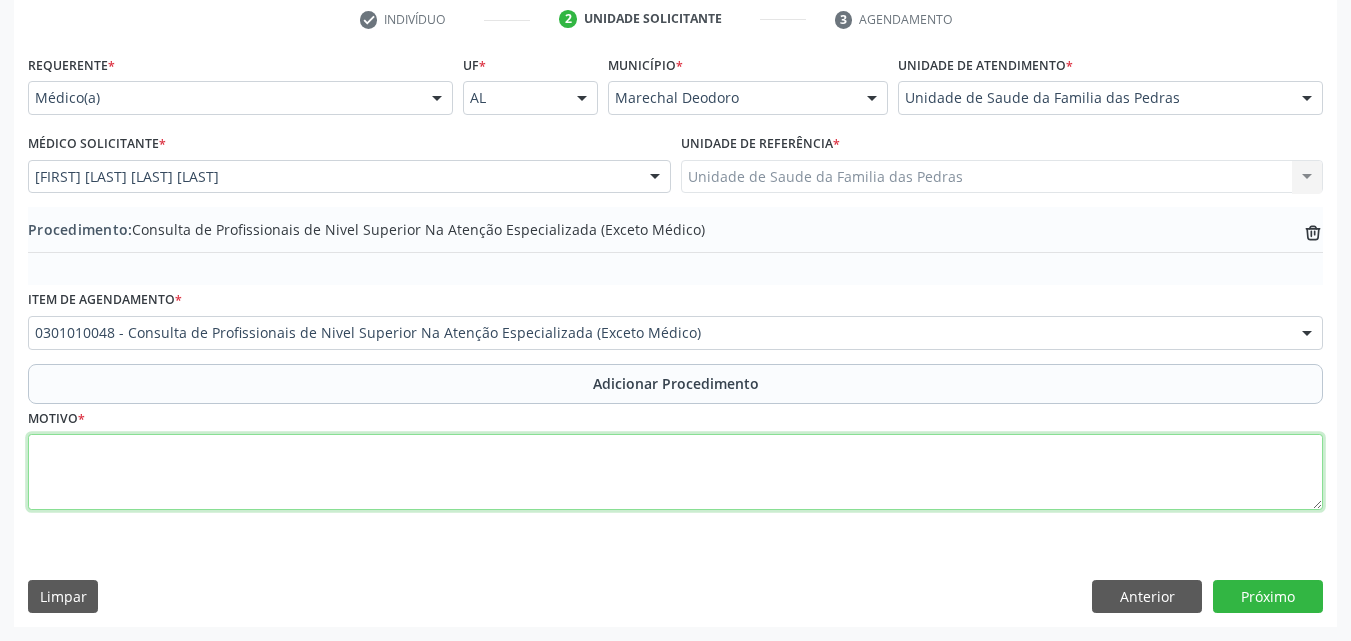 click at bounding box center (675, 472) 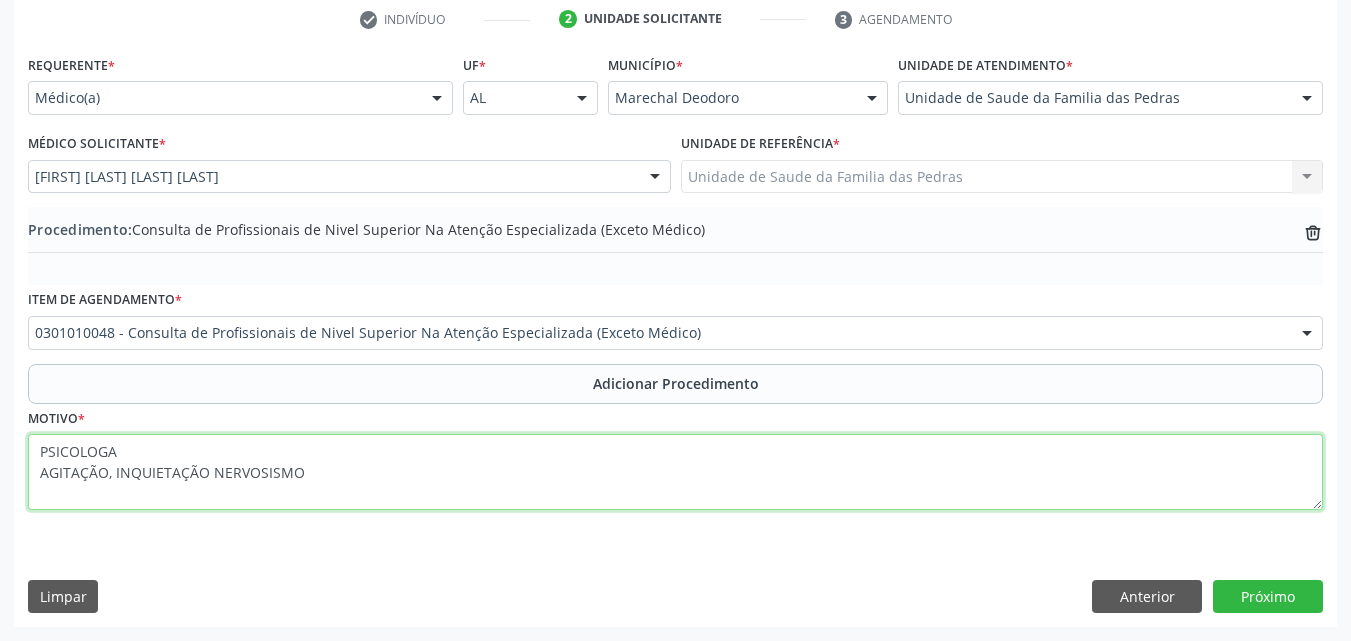 type on "PSICOLOGA
AGITAÇÃO, INQUIETAÇÃO E NERVOSISMO" 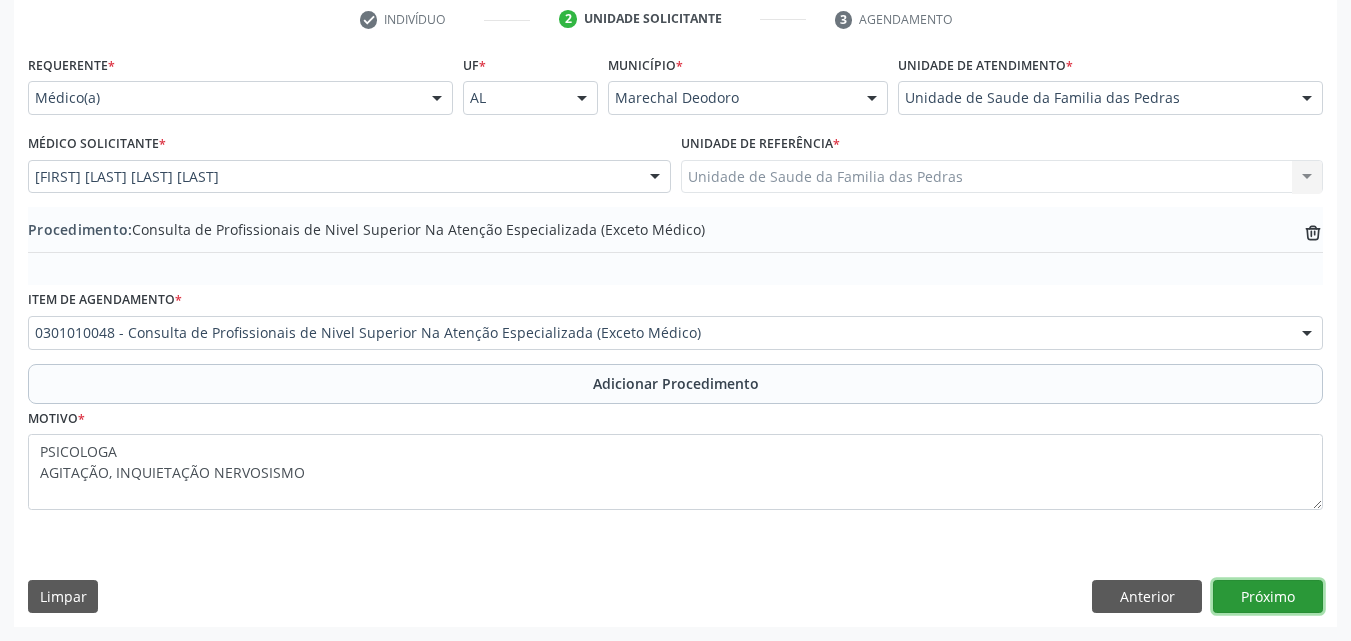 click on "Próximo" at bounding box center (1268, 597) 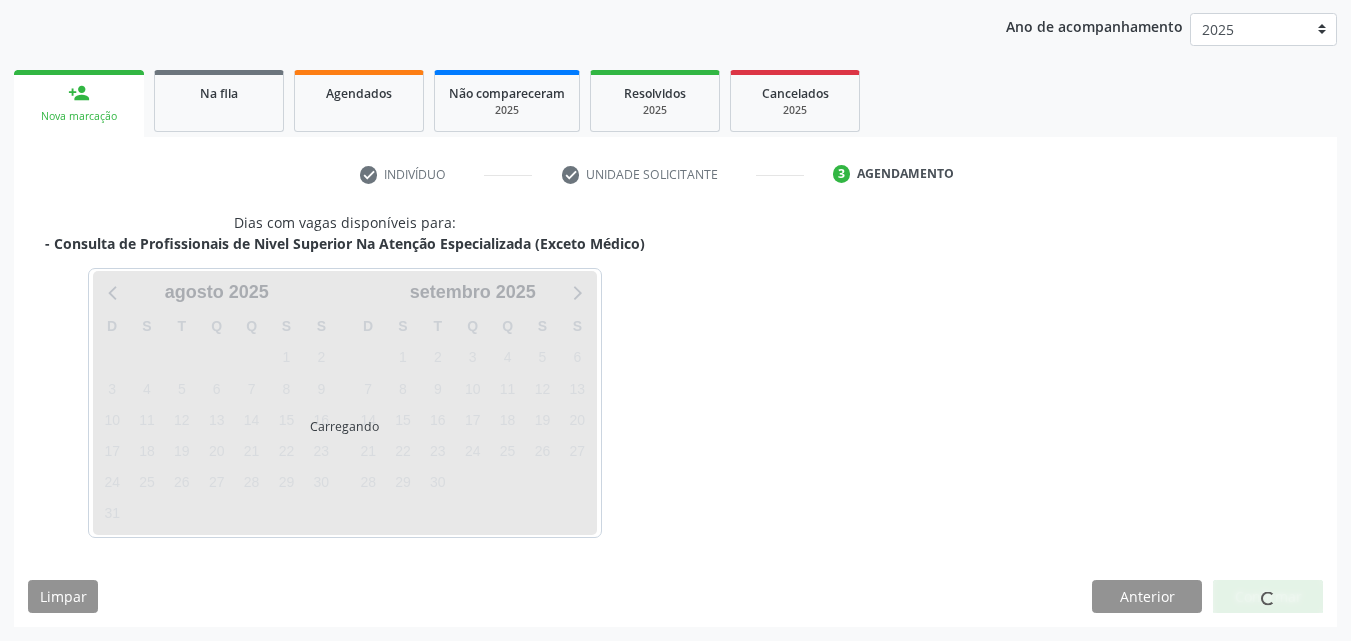 scroll, scrollTop: 316, scrollLeft: 0, axis: vertical 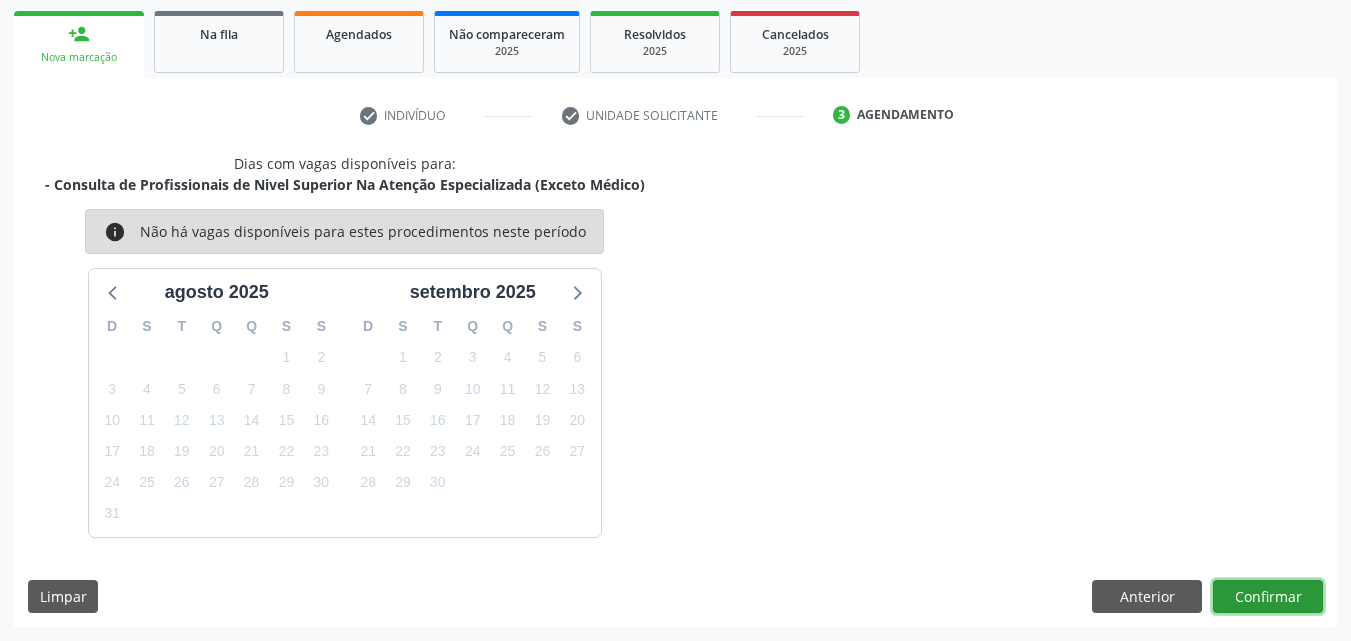click on "Confirmar" at bounding box center [1268, 597] 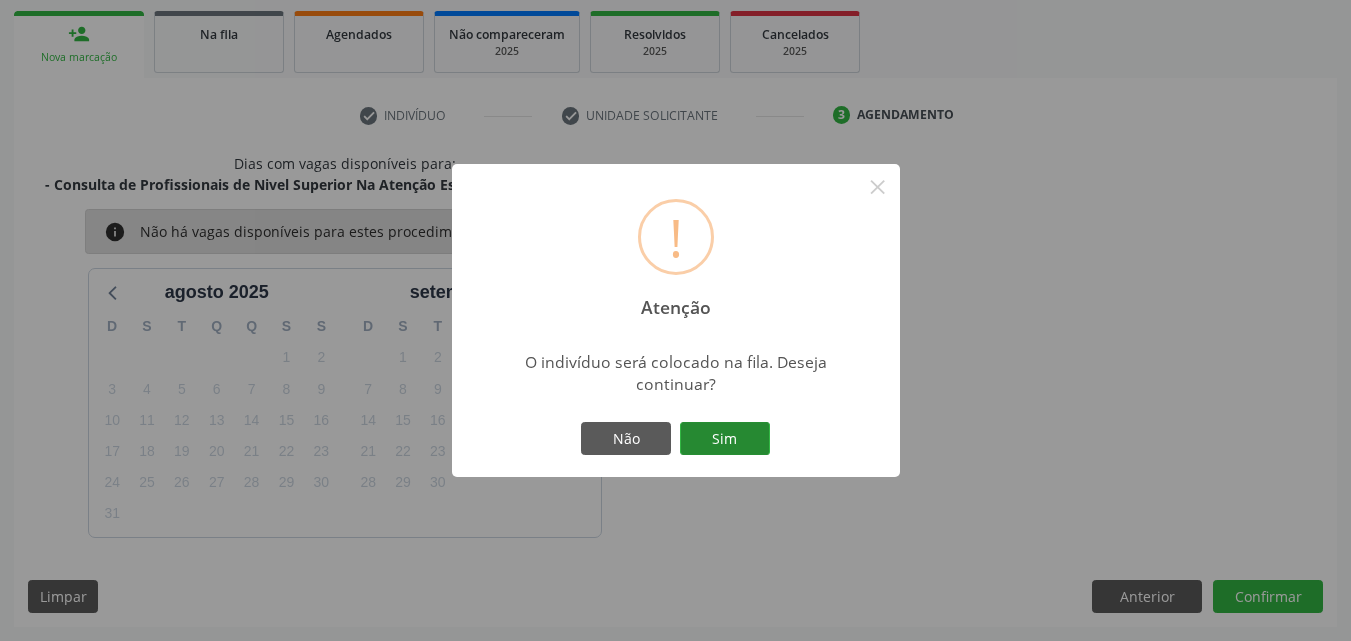 click on "Sim" at bounding box center [725, 439] 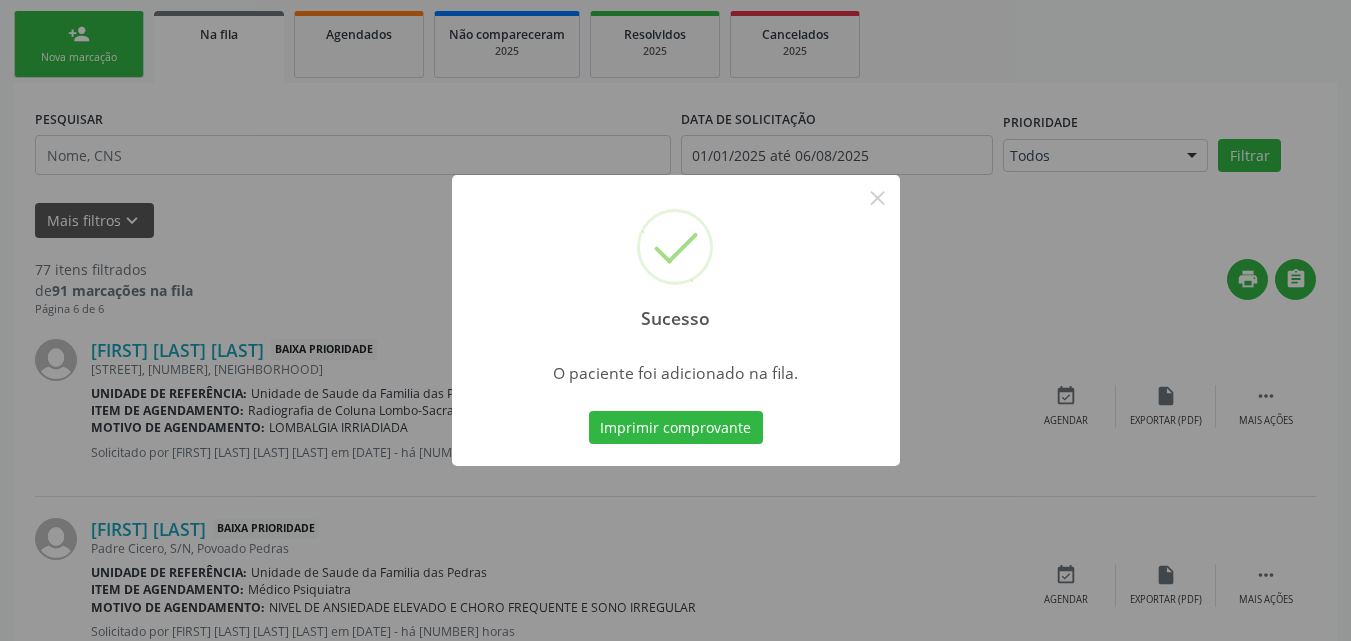 scroll, scrollTop: 54, scrollLeft: 0, axis: vertical 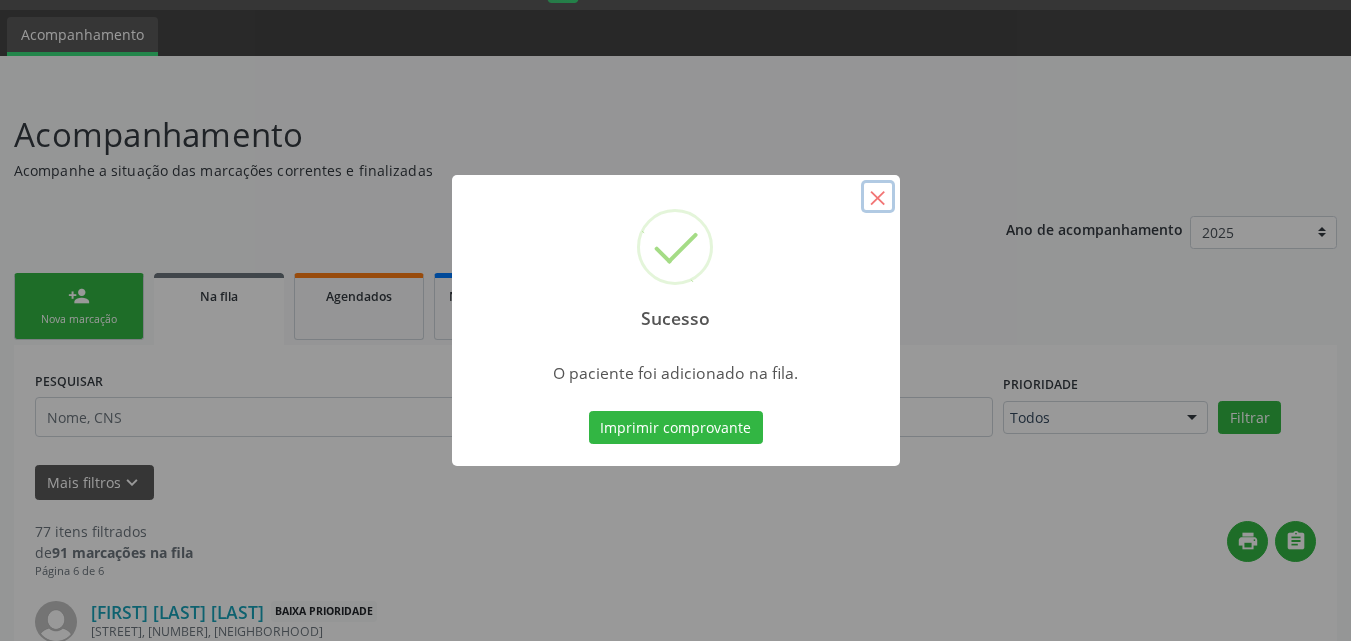 click on "×" at bounding box center (878, 197) 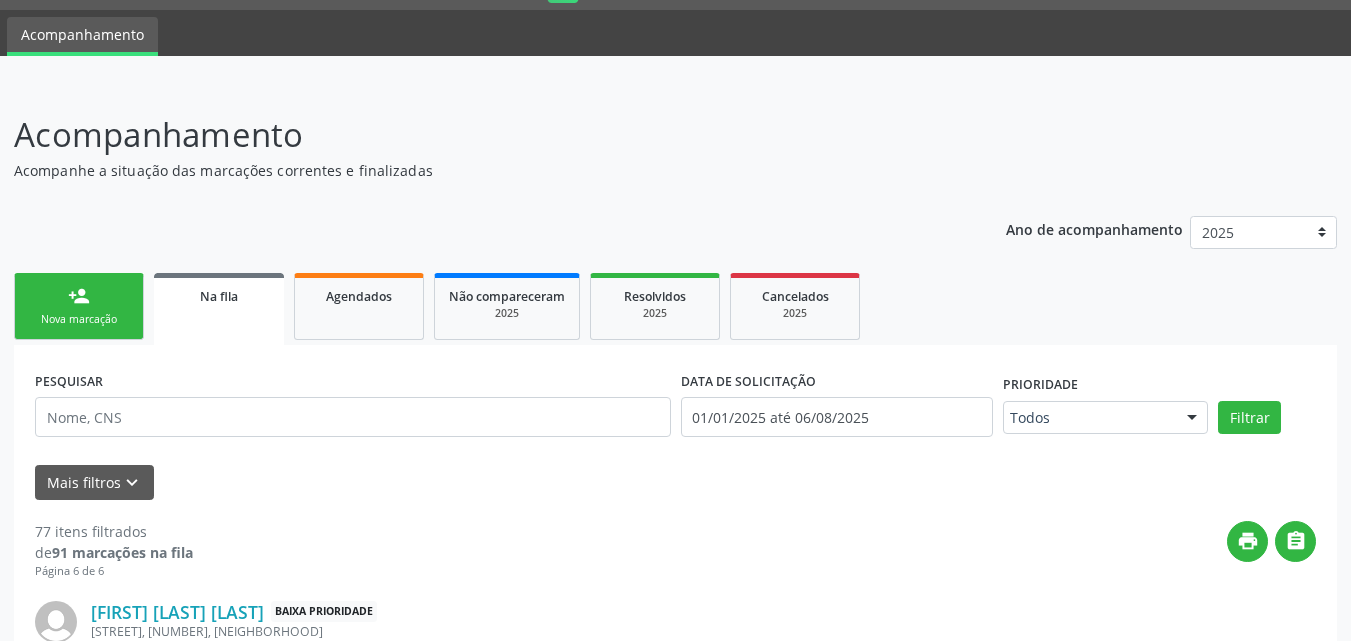 click on "person_add
Nova marcação" at bounding box center [79, 306] 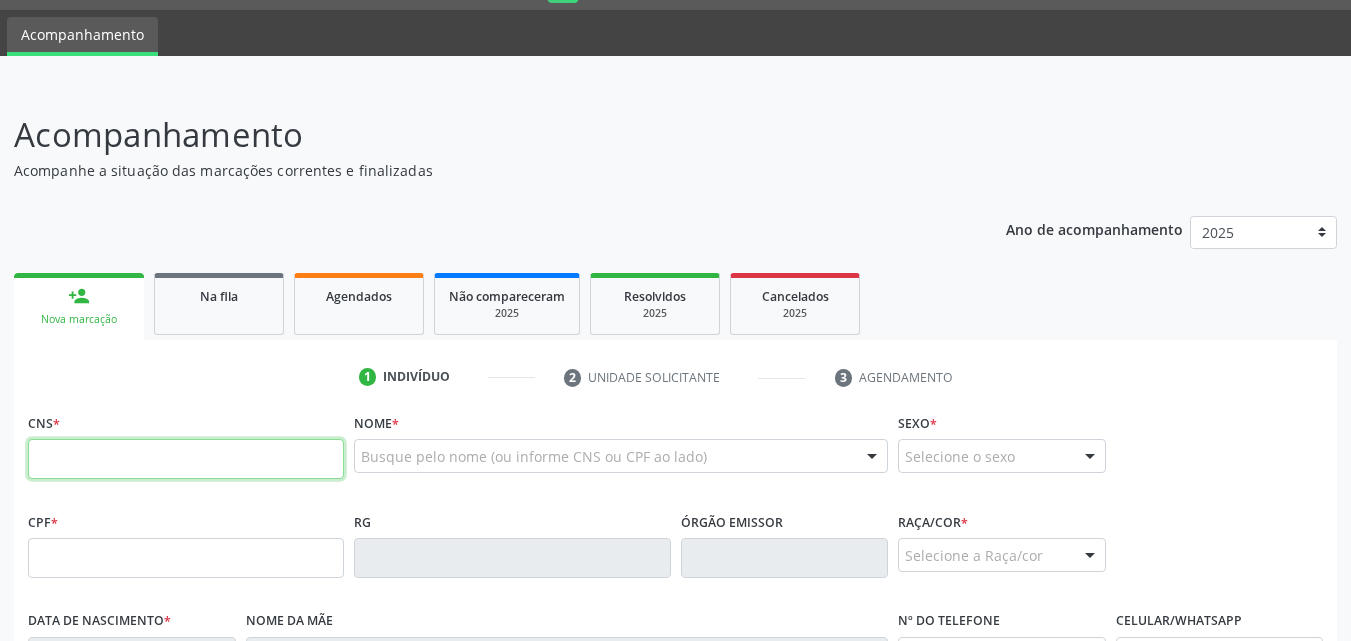 click at bounding box center [186, 459] 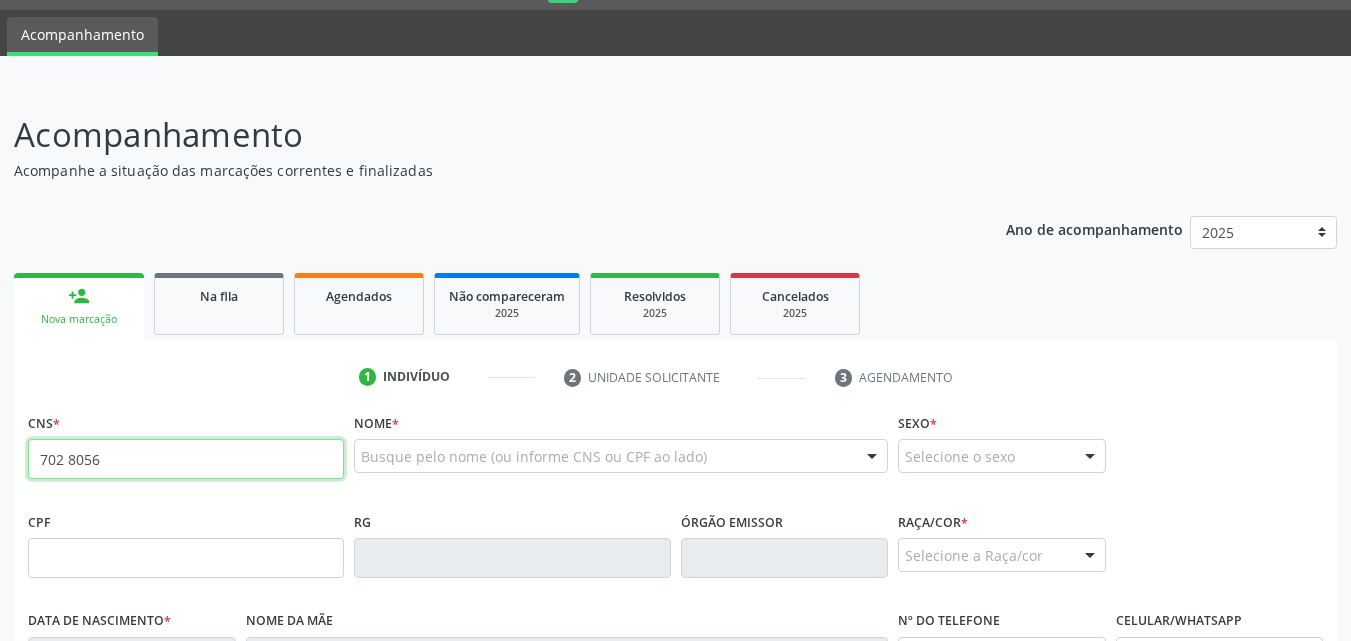 type on "702 8056 6498 8065" 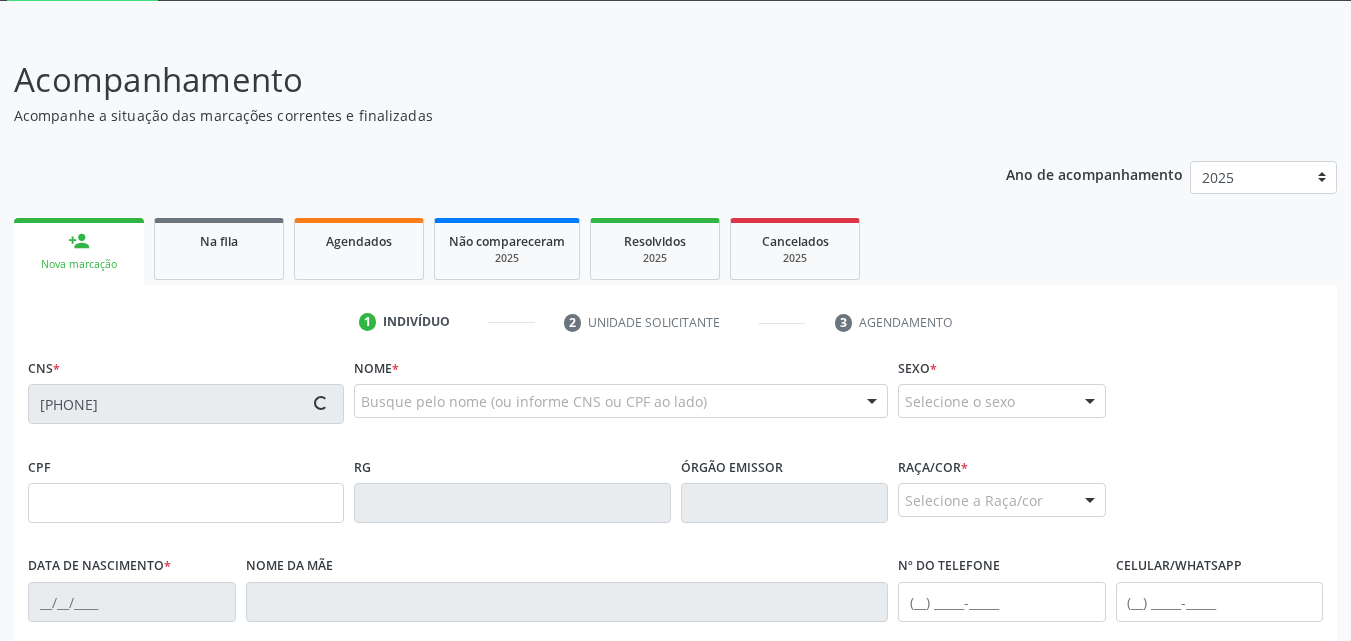 type on "081.244.534-11" 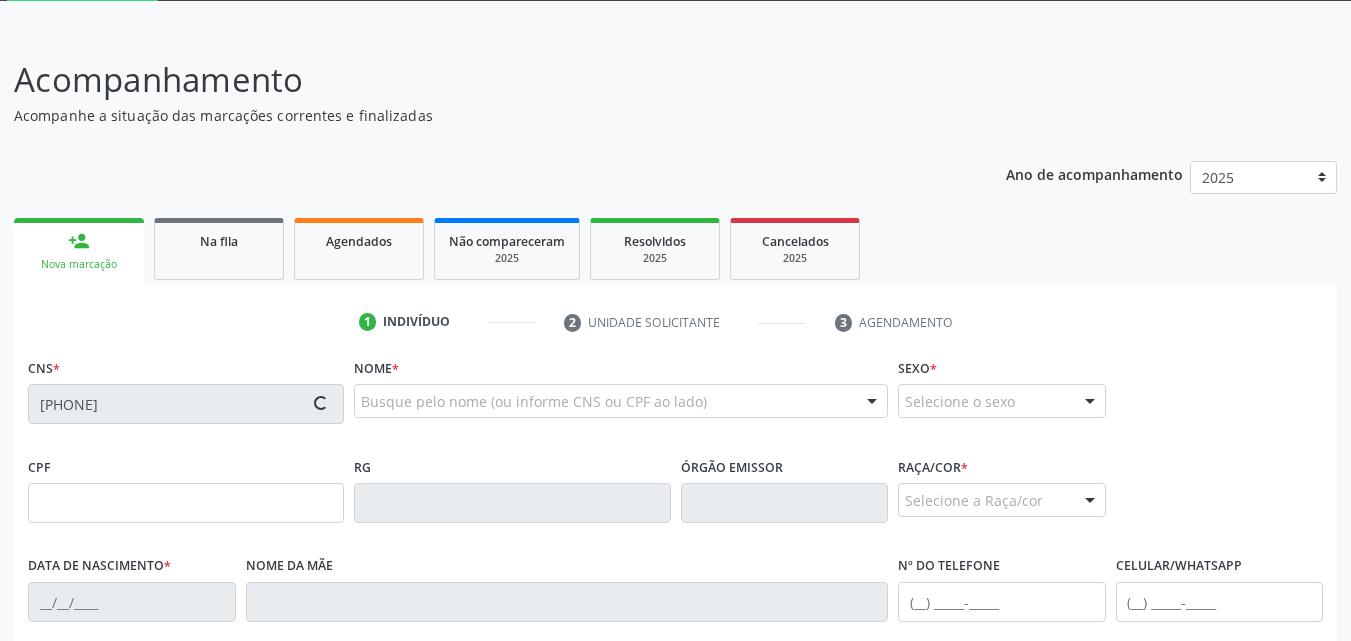 type on "28/03/2003" 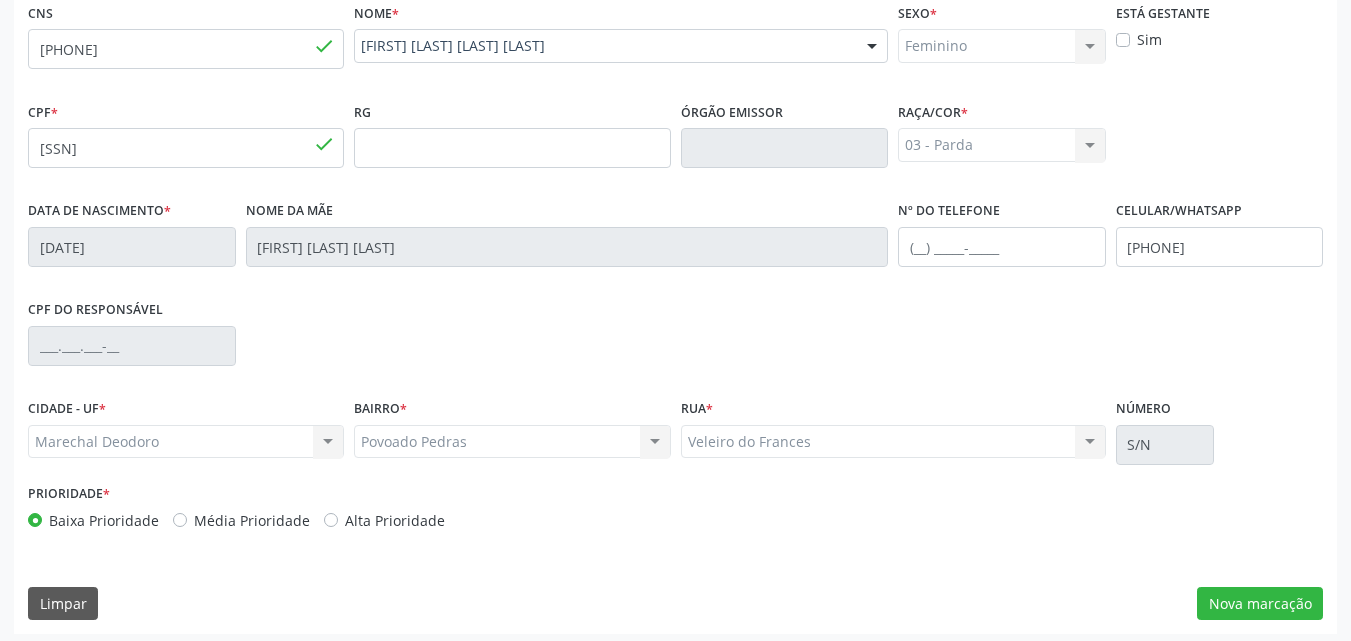 scroll, scrollTop: 471, scrollLeft: 0, axis: vertical 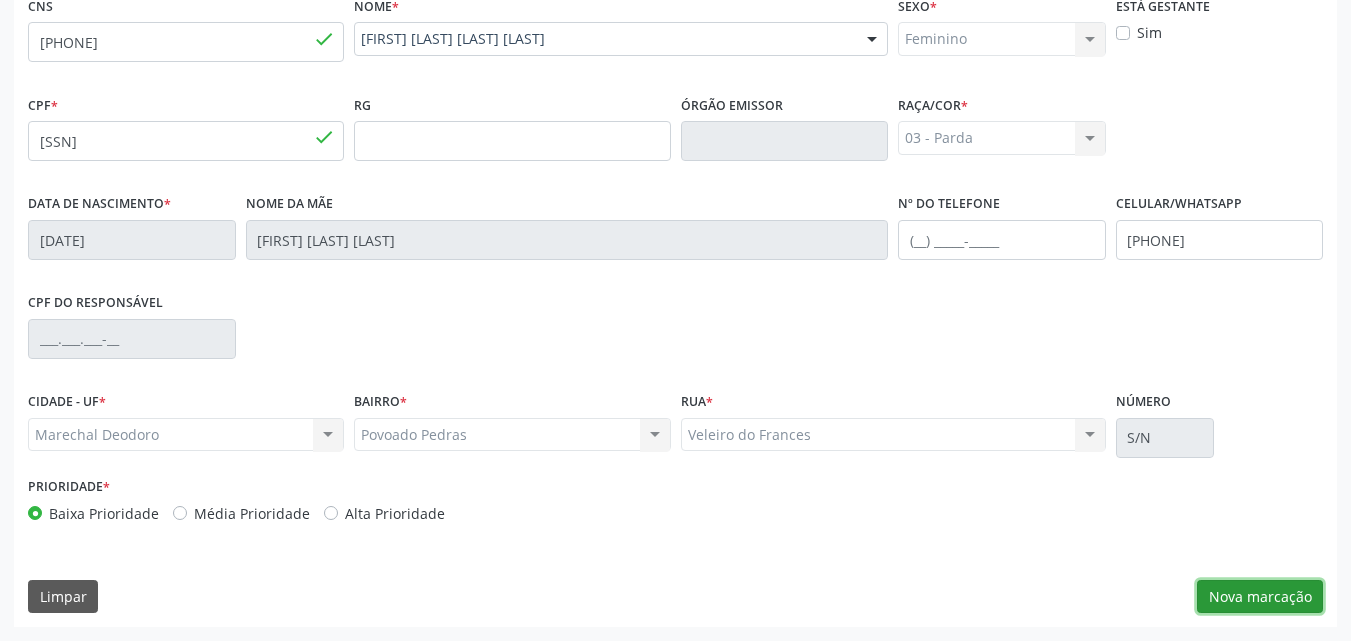 click on "Nova marcação" at bounding box center (1260, 597) 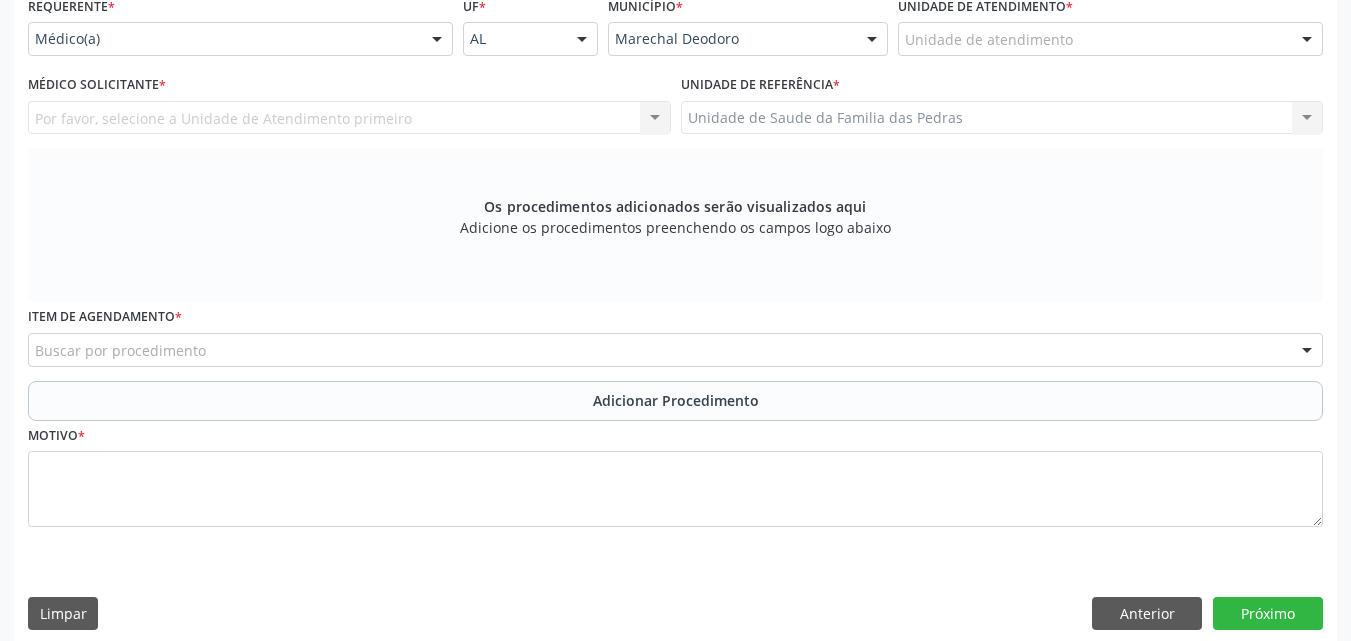scroll, scrollTop: 171, scrollLeft: 0, axis: vertical 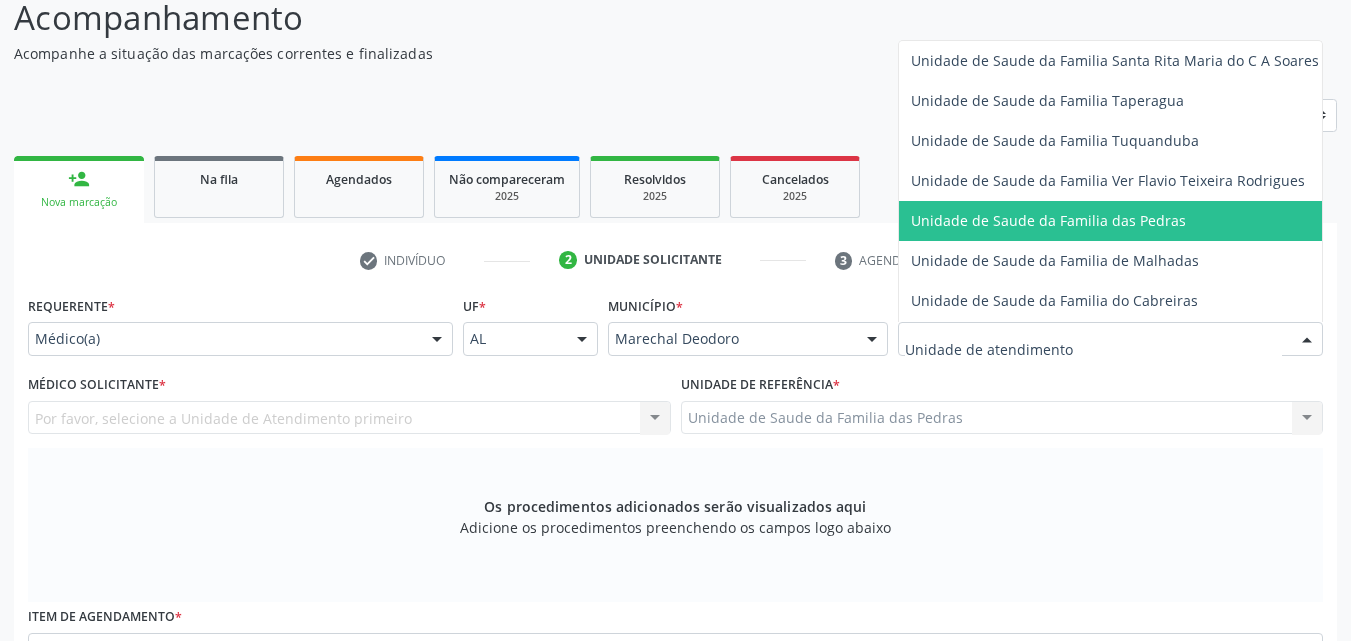 click on "Unidade de Saude da Familia das Pedras" at bounding box center [1048, 220] 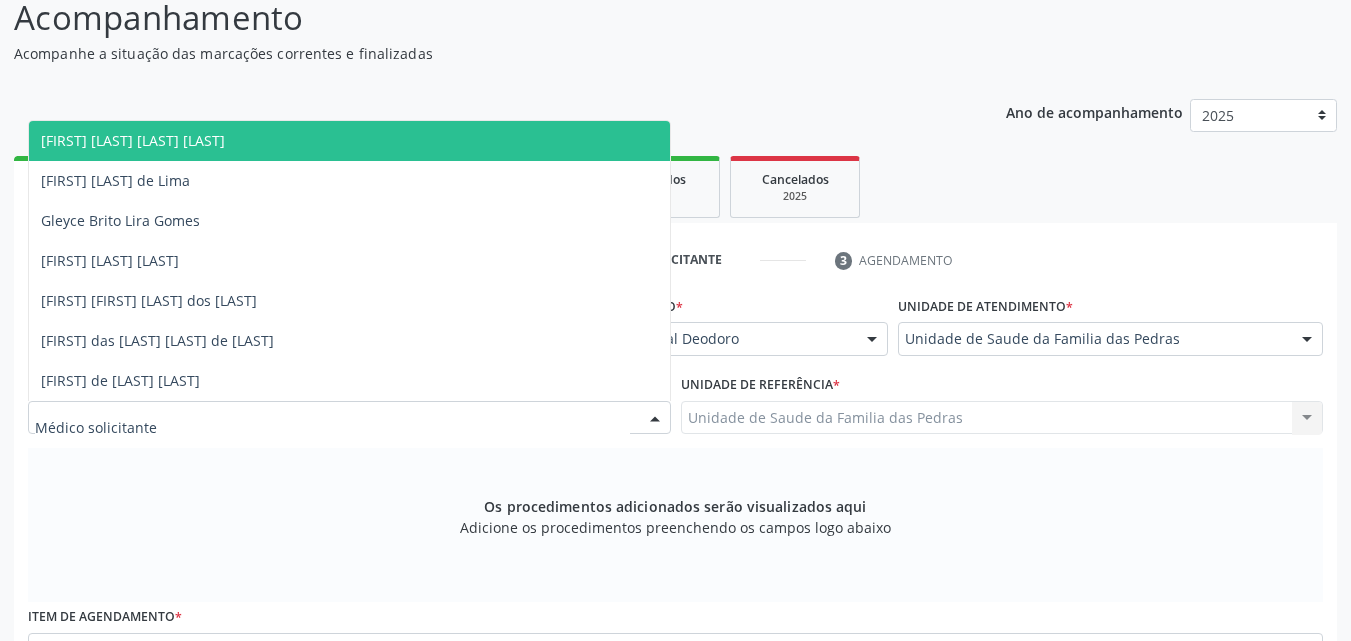 click at bounding box center (349, 418) 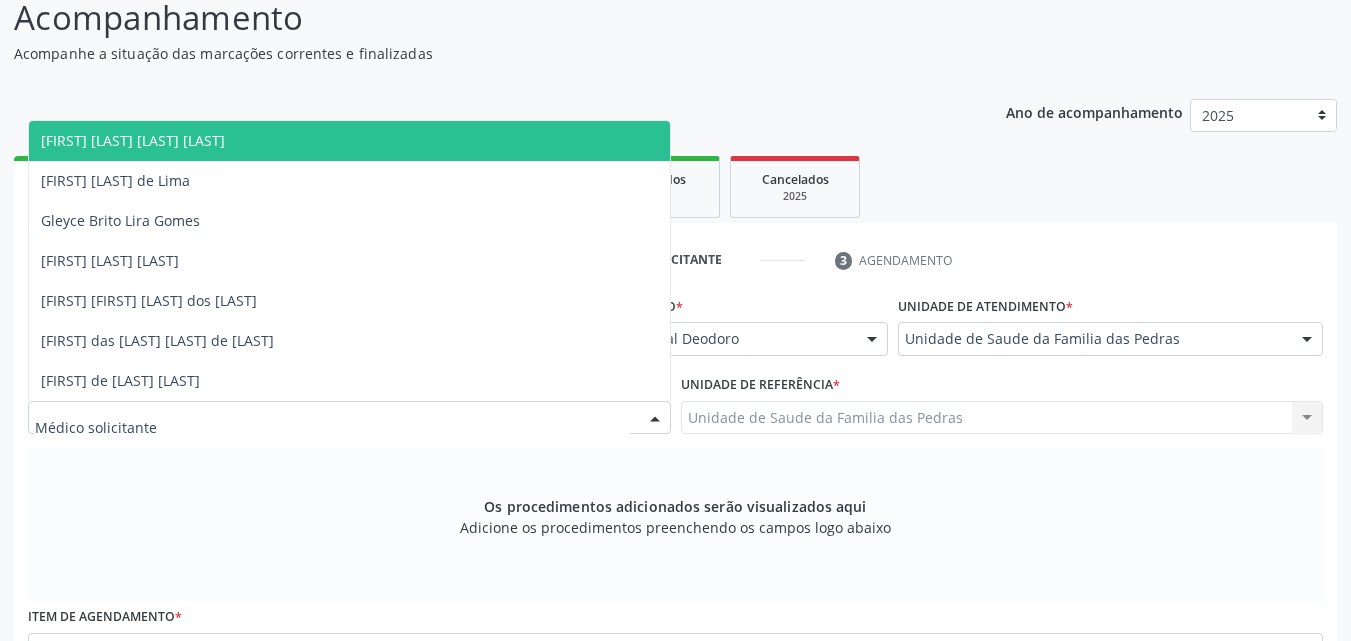 click on "[FIRST] [LAST] [LAST] de [LAST] [LAST]" at bounding box center (349, 141) 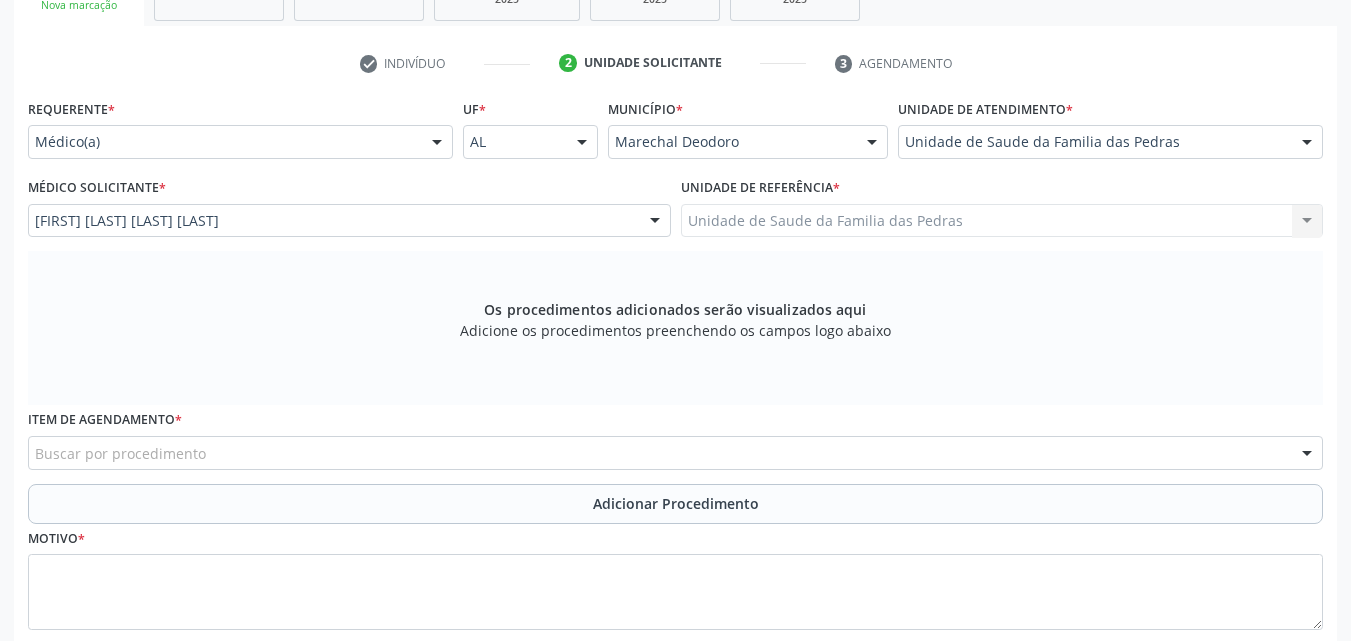scroll, scrollTop: 371, scrollLeft: 0, axis: vertical 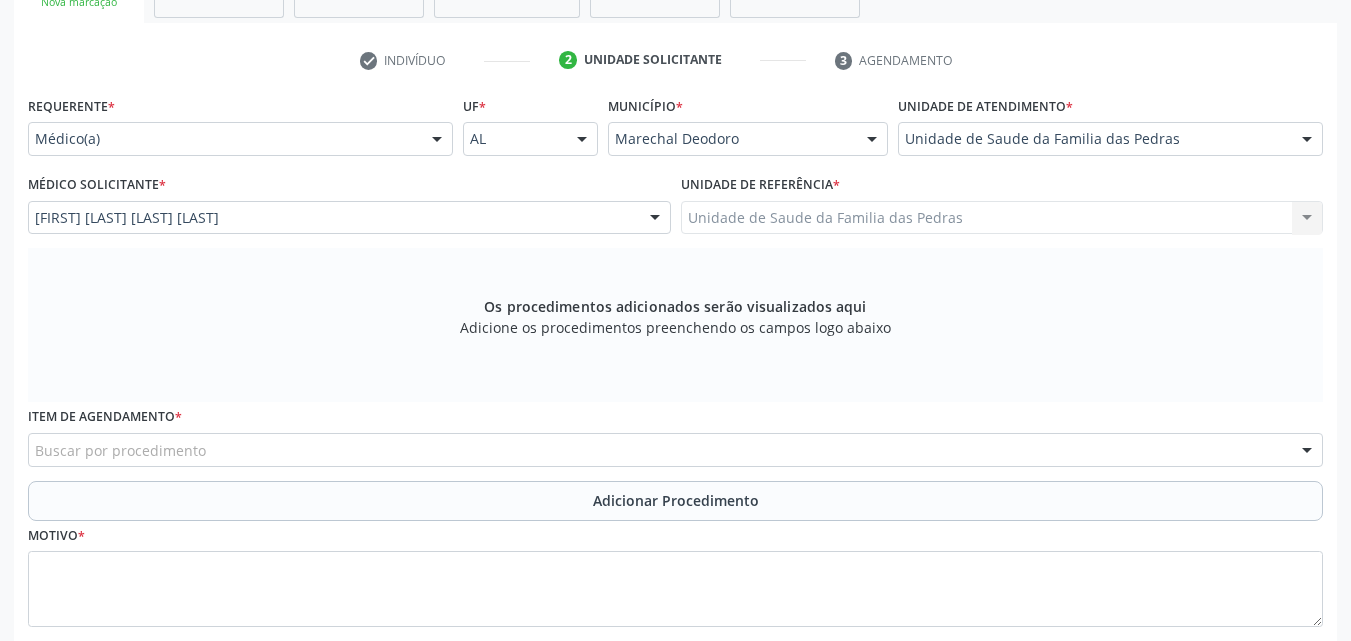 click on "Buscar por procedimento" at bounding box center [675, 450] 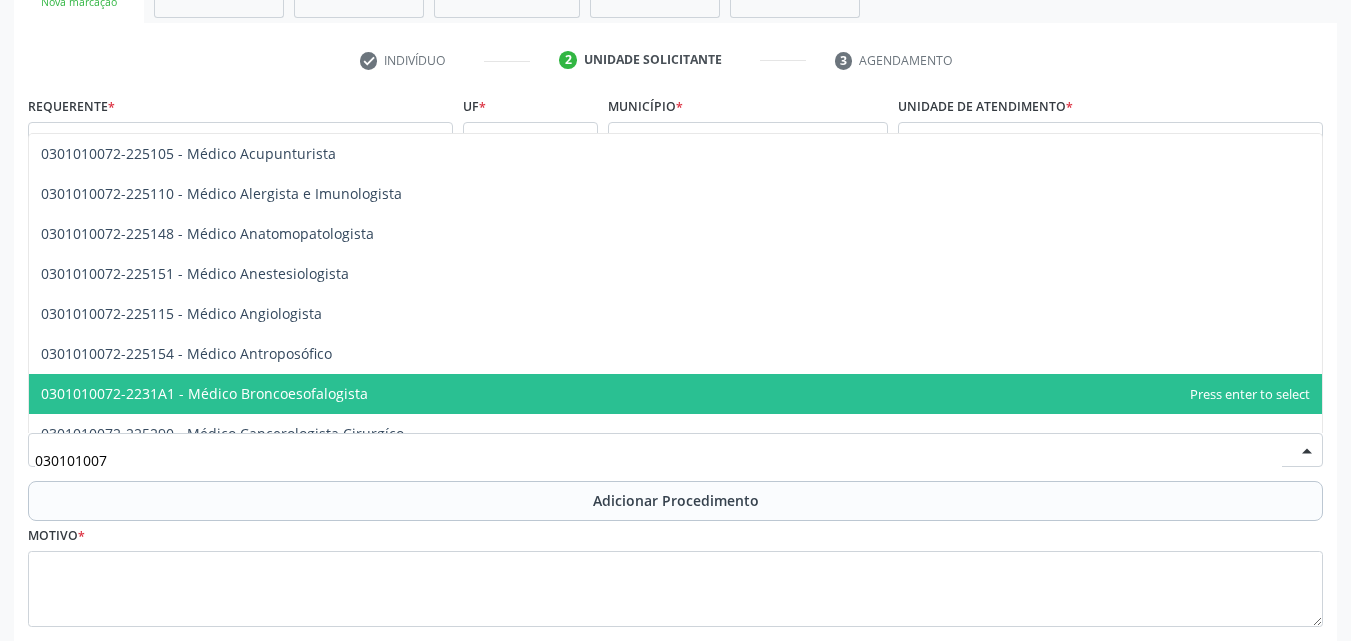 type on "0301010072" 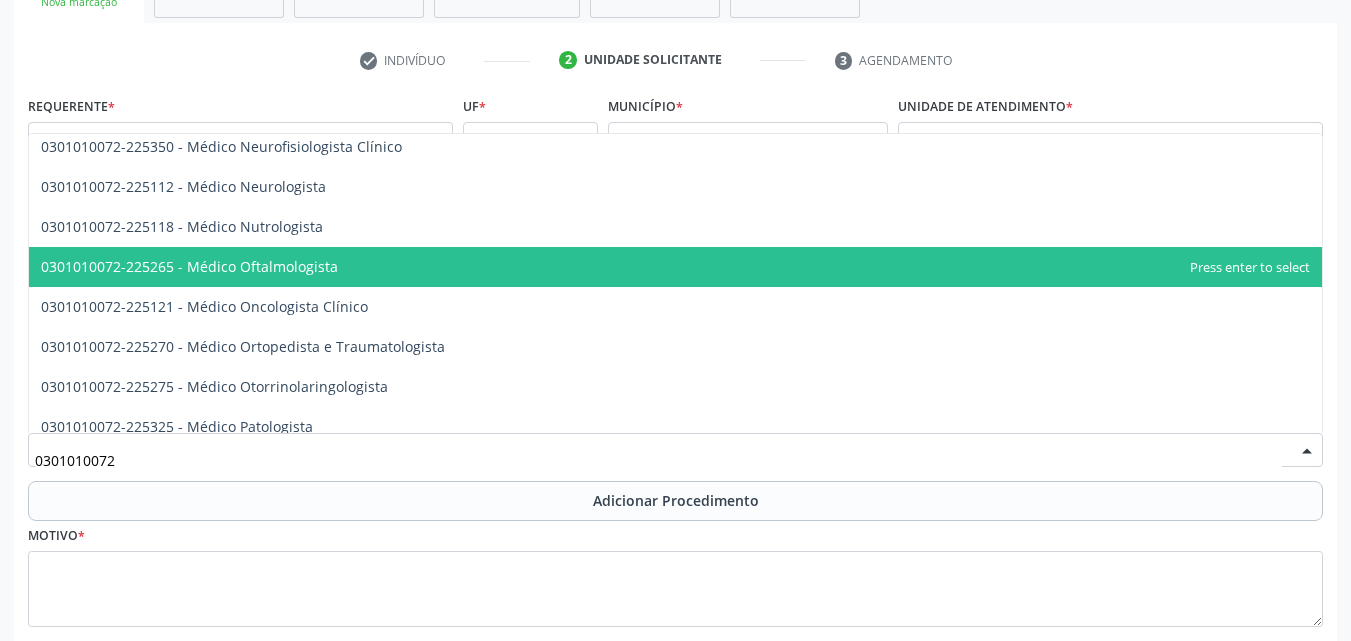 scroll, scrollTop: 1600, scrollLeft: 0, axis: vertical 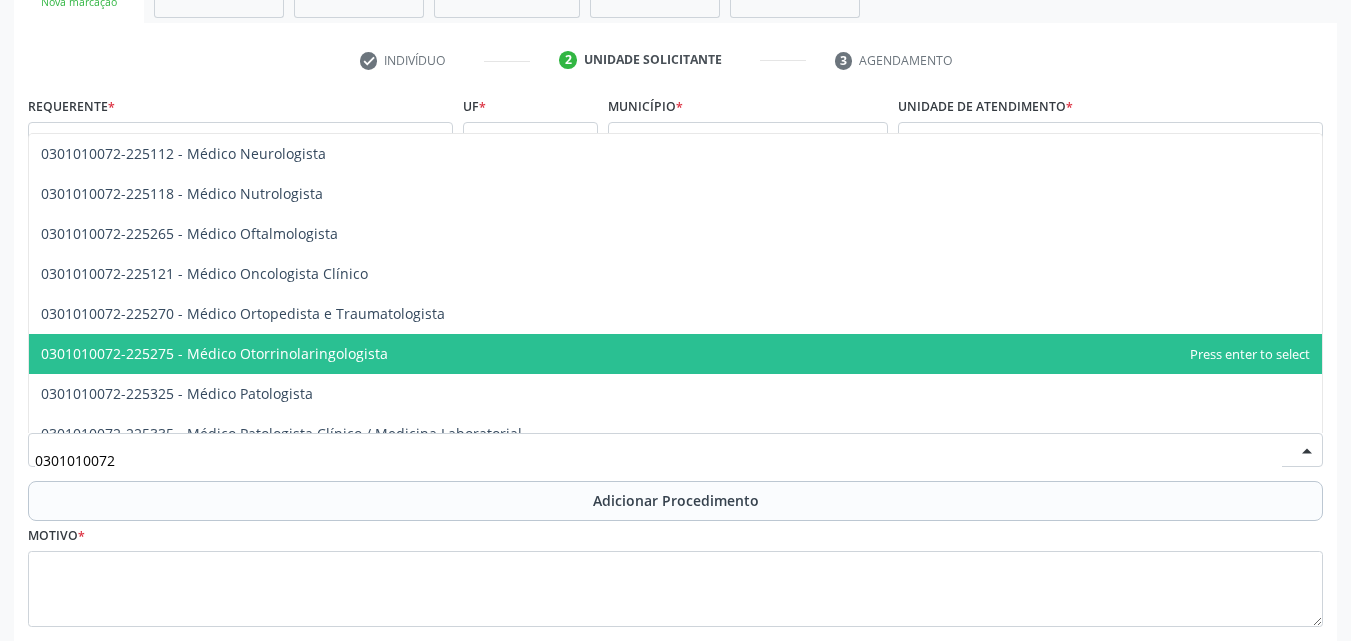 click on "0301010072-225275 - Médico Otorrinolaringologista" at bounding box center (675, 354) 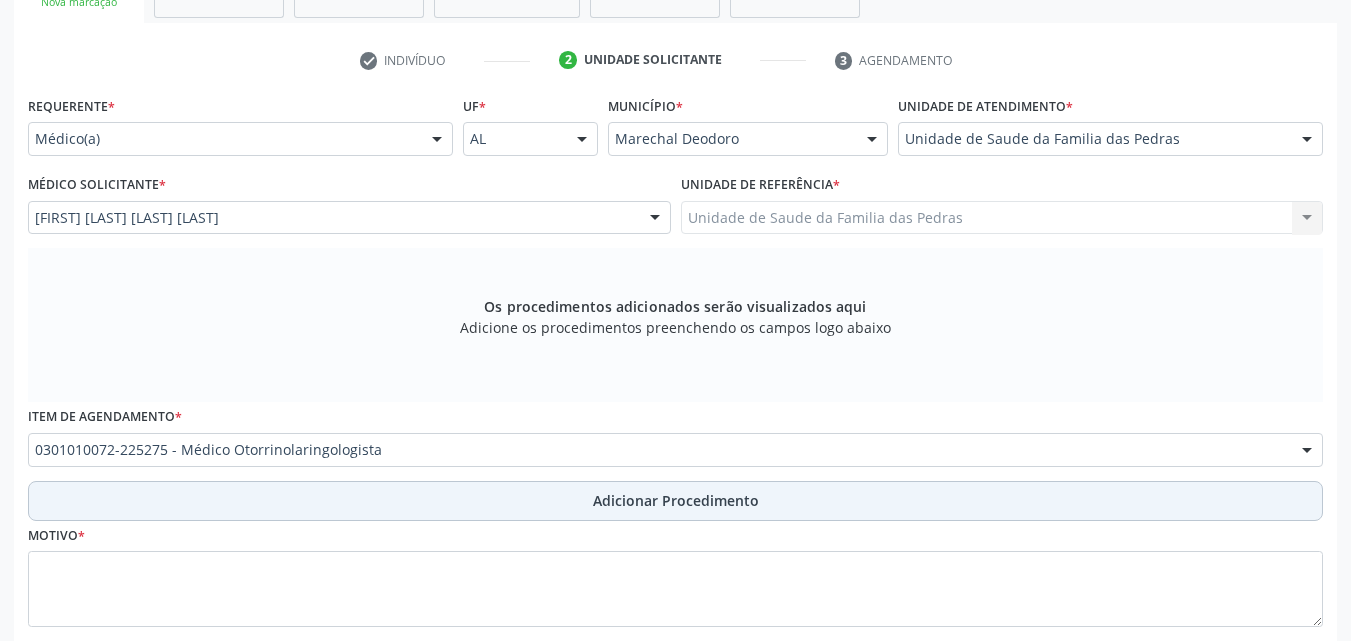 click on "Adicionar Procedimento" at bounding box center [675, 501] 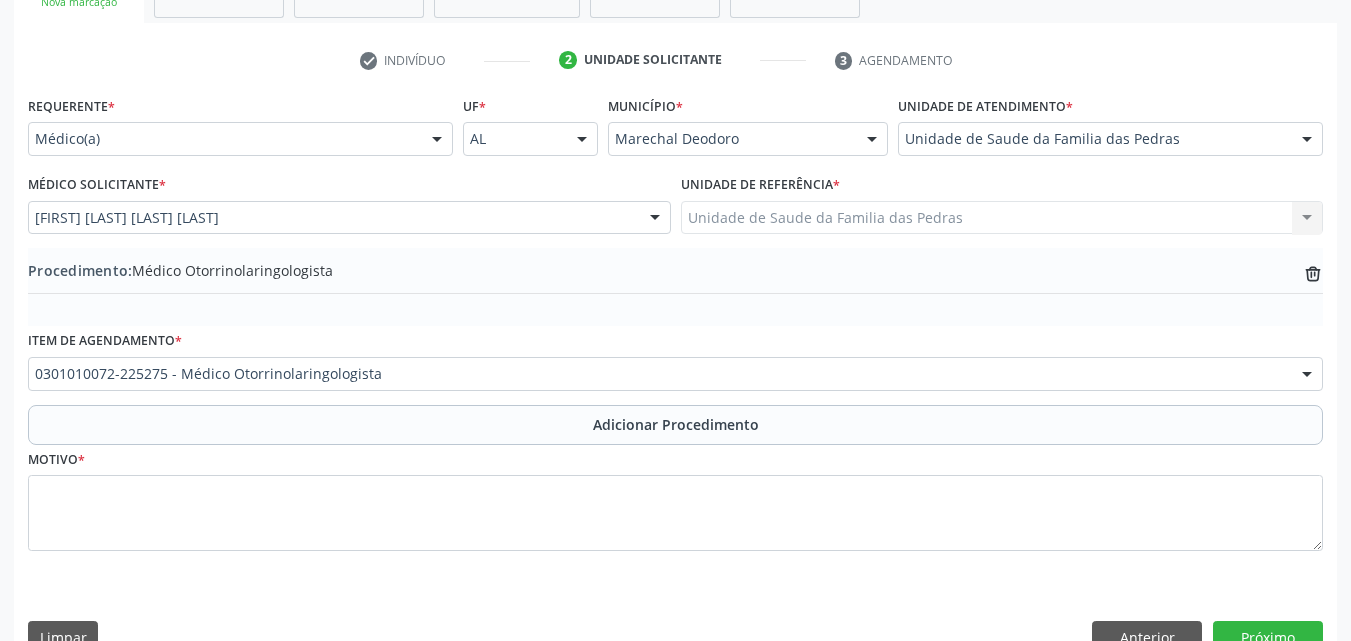 click on "Requerente
*
Médico(a)         Médico(a)   Enfermeiro(a)   Paciente
Nenhum resultado encontrado para: "   "
Não há nenhuma opção para ser exibida.
UF
*
AL         AL
Nenhum resultado encontrado para: "   "
Não há nenhuma opção para ser exibida.
Município
*
Marechal Deodoro         Marechal Deodoro
Nenhum resultado encontrado para: "   "
Não há nenhuma opção para ser exibida.
Unidade de atendimento
*
Unidade de Saude da Familia das Pedras         Aeronave Baron 58   Aeronave Cessna   Associacao Divina Misericordia   Caps Maria Celia de Araujo Sarmento   Central Municipal de Rede de Frio de Marechal Deodoro   Central de Abastecimento Farmaceutico Caf   Centro Municipal de Especialidade Odontologica   Centro de Parto Normal Imaculada Conceicao   Centro de Saude Professor Estacio de Lima" at bounding box center [675, 379] 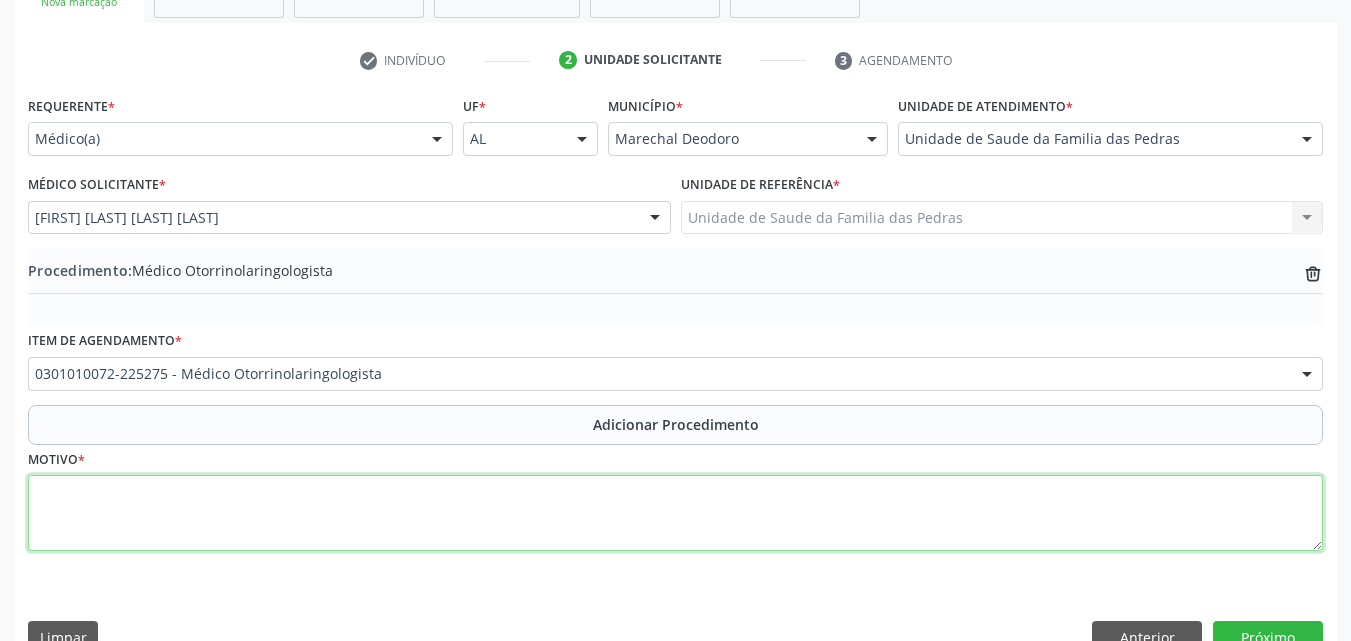 click at bounding box center [675, 513] 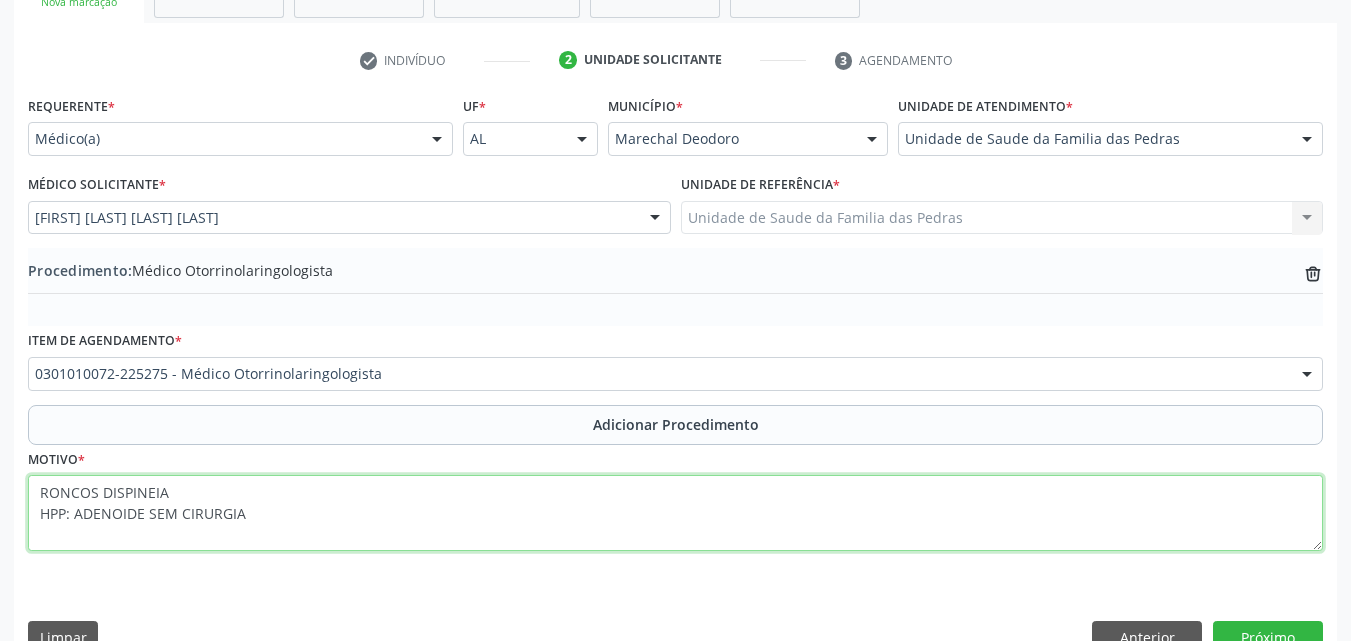 type on "RONCOS E DISPINEIA
HPP: ADENOIDE SEM CIRURGIA" 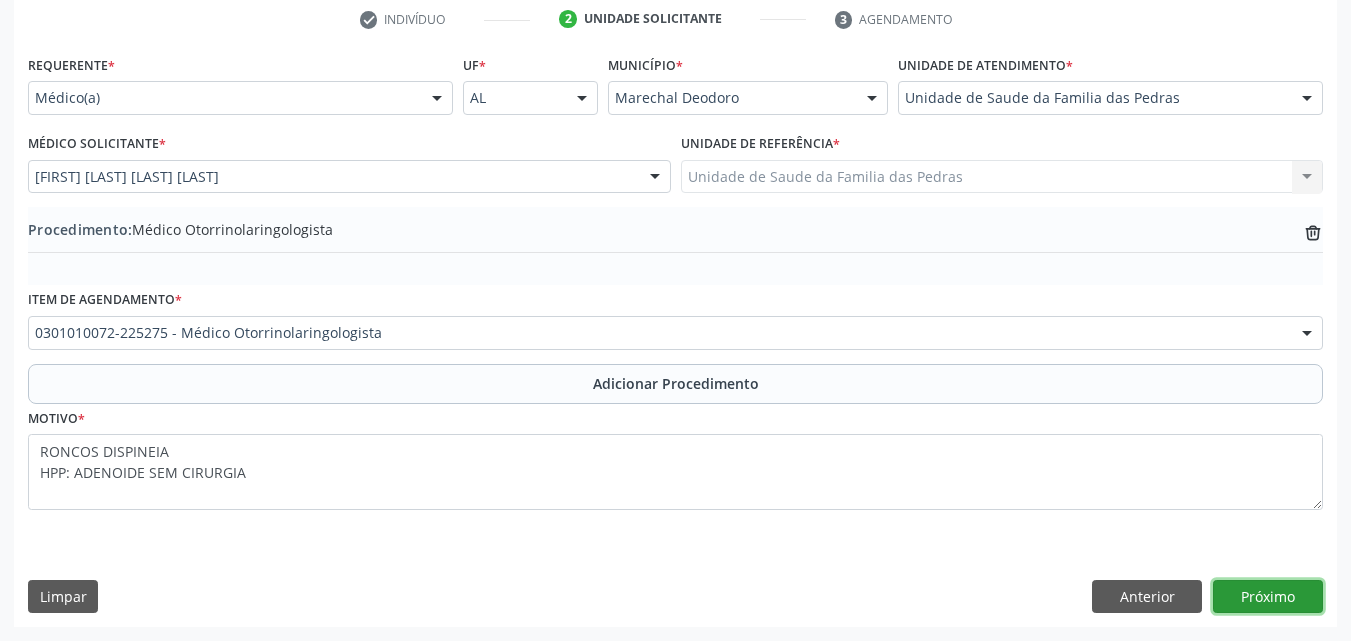 click on "Próximo" at bounding box center (1268, 597) 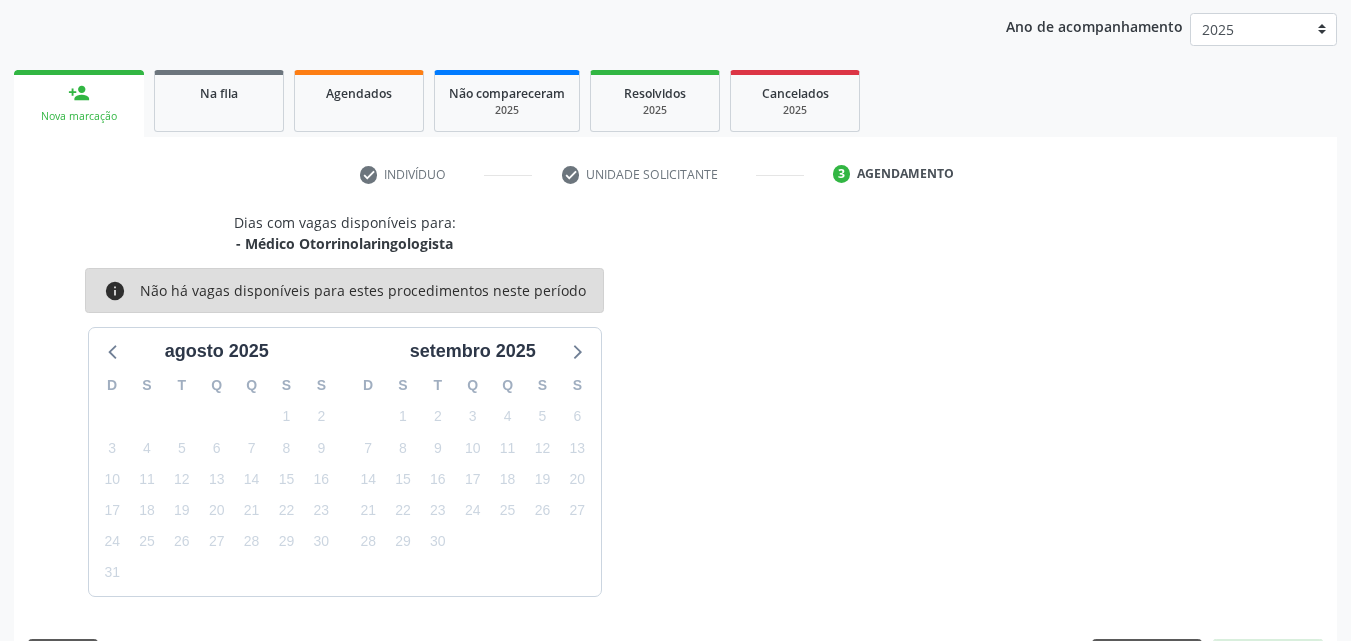 scroll, scrollTop: 316, scrollLeft: 0, axis: vertical 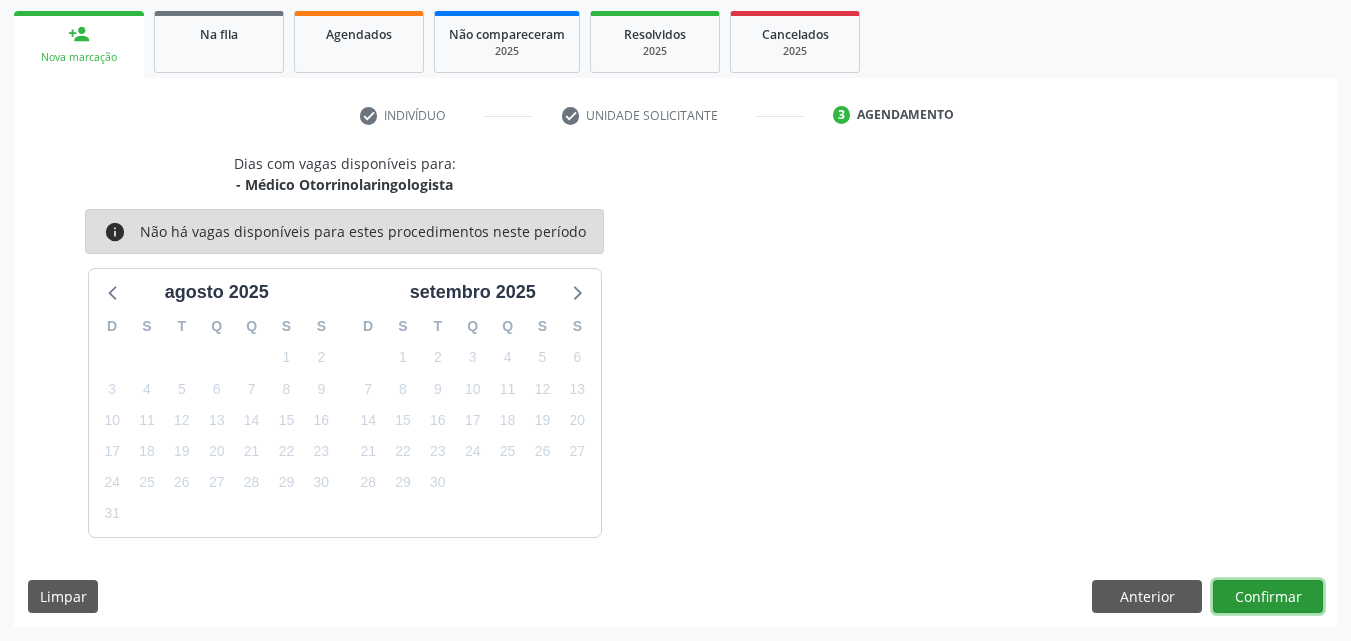 click on "Confirmar" at bounding box center [1268, 597] 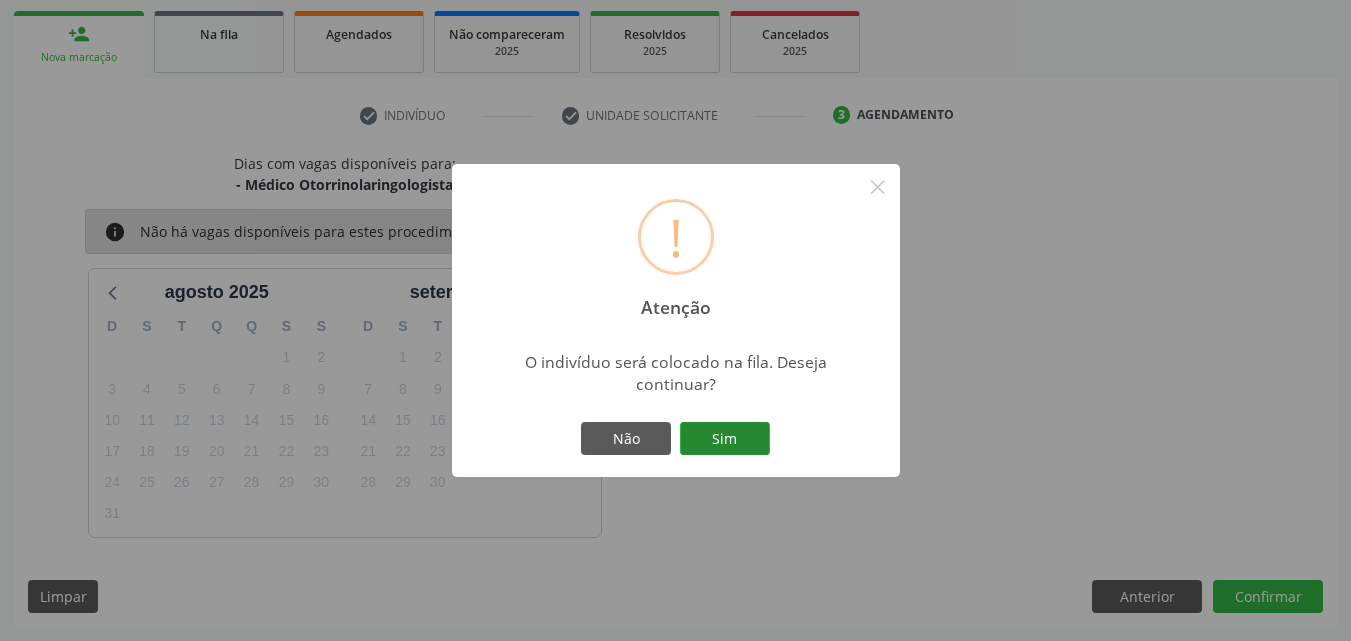 click on "Sim" at bounding box center (725, 439) 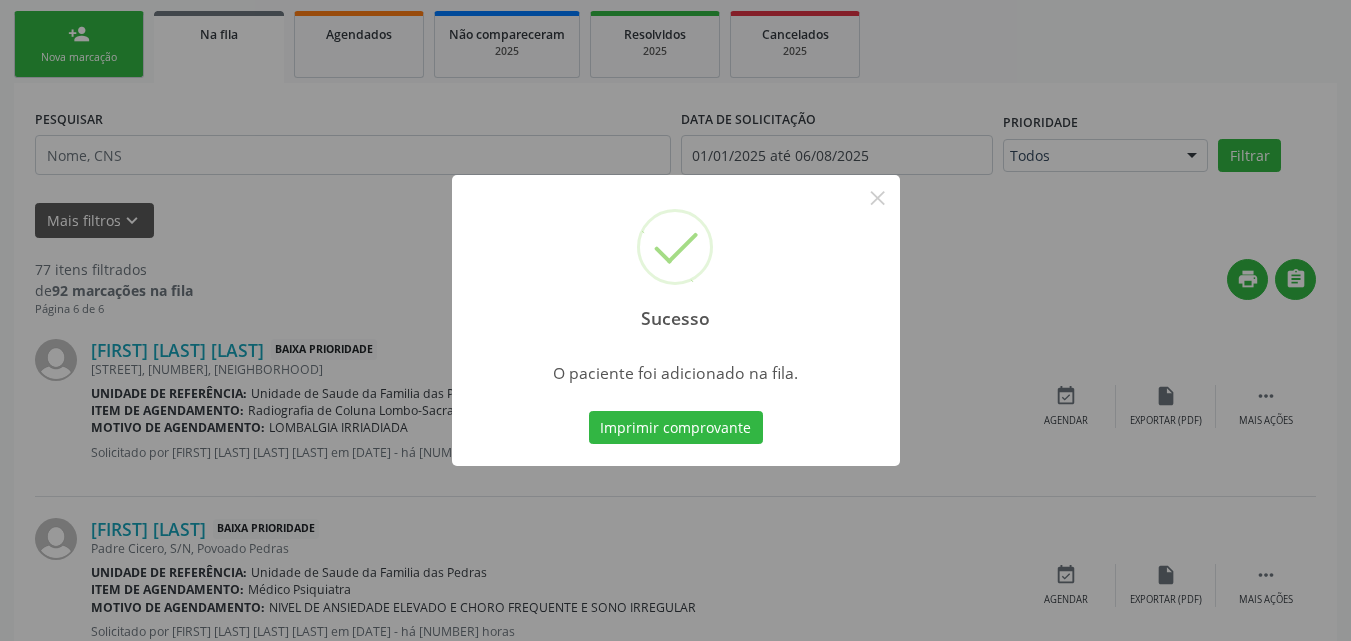 scroll, scrollTop: 54, scrollLeft: 0, axis: vertical 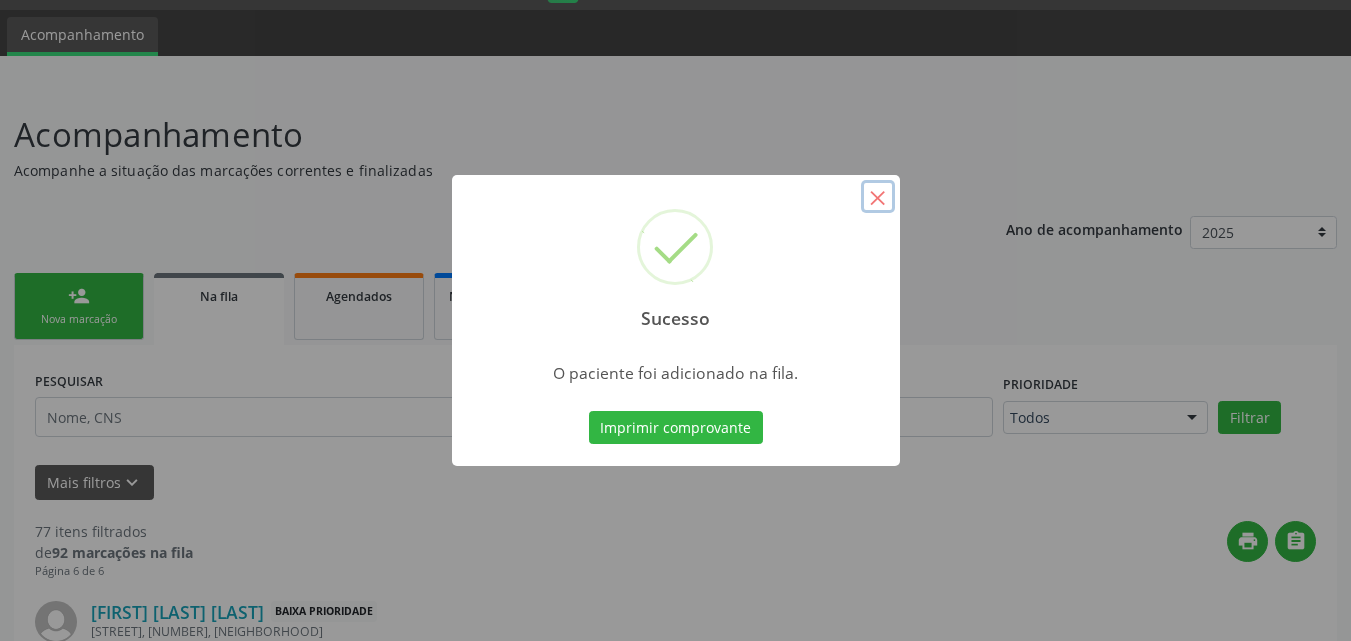 click on "×" at bounding box center (878, 197) 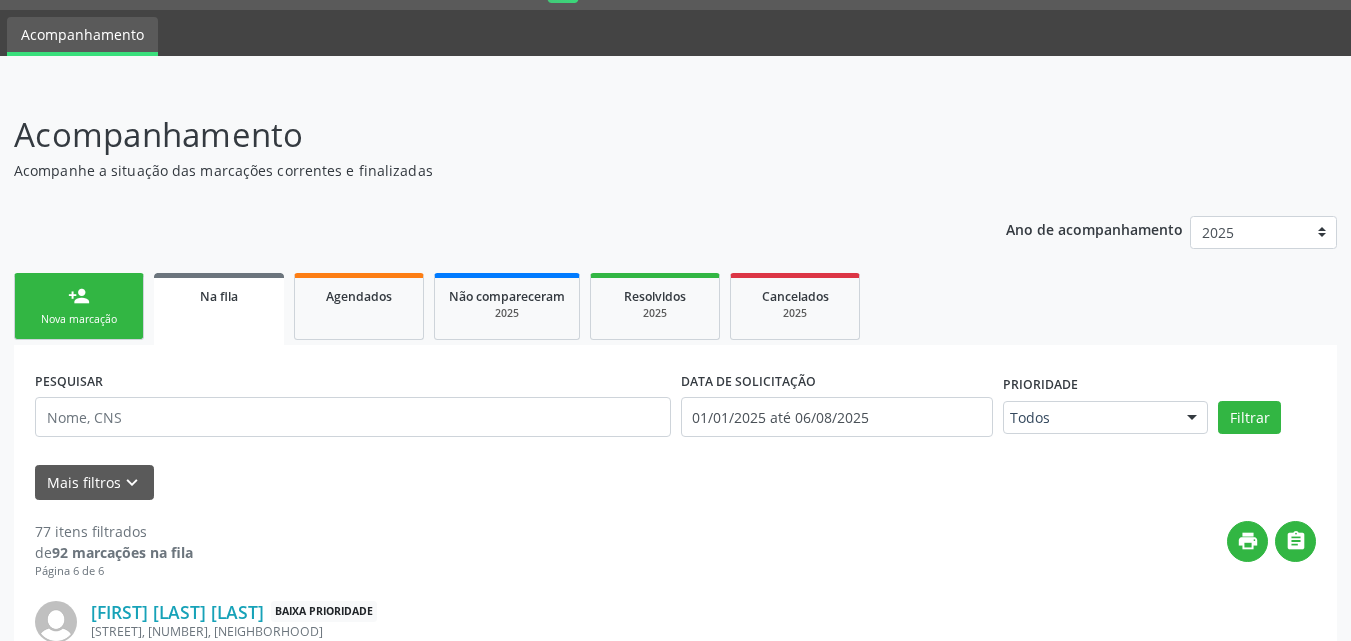 scroll, scrollTop: 0, scrollLeft: 0, axis: both 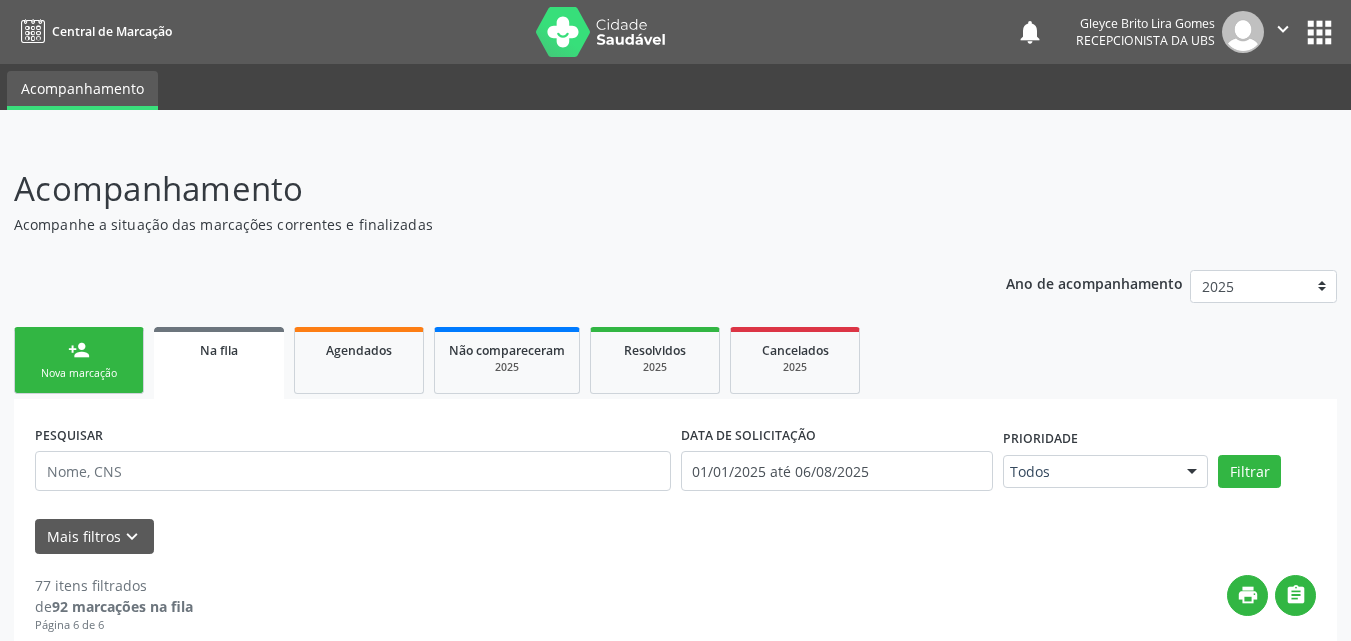 click on "person_add" at bounding box center [79, 350] 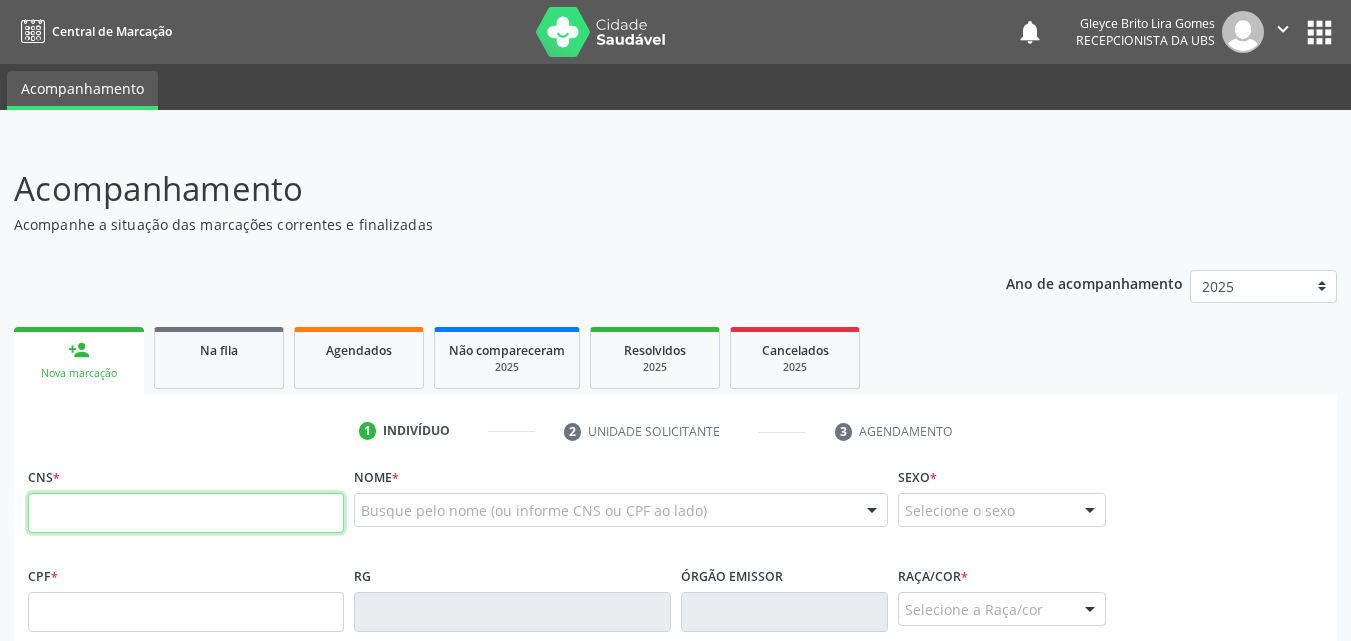 click at bounding box center (186, 513) 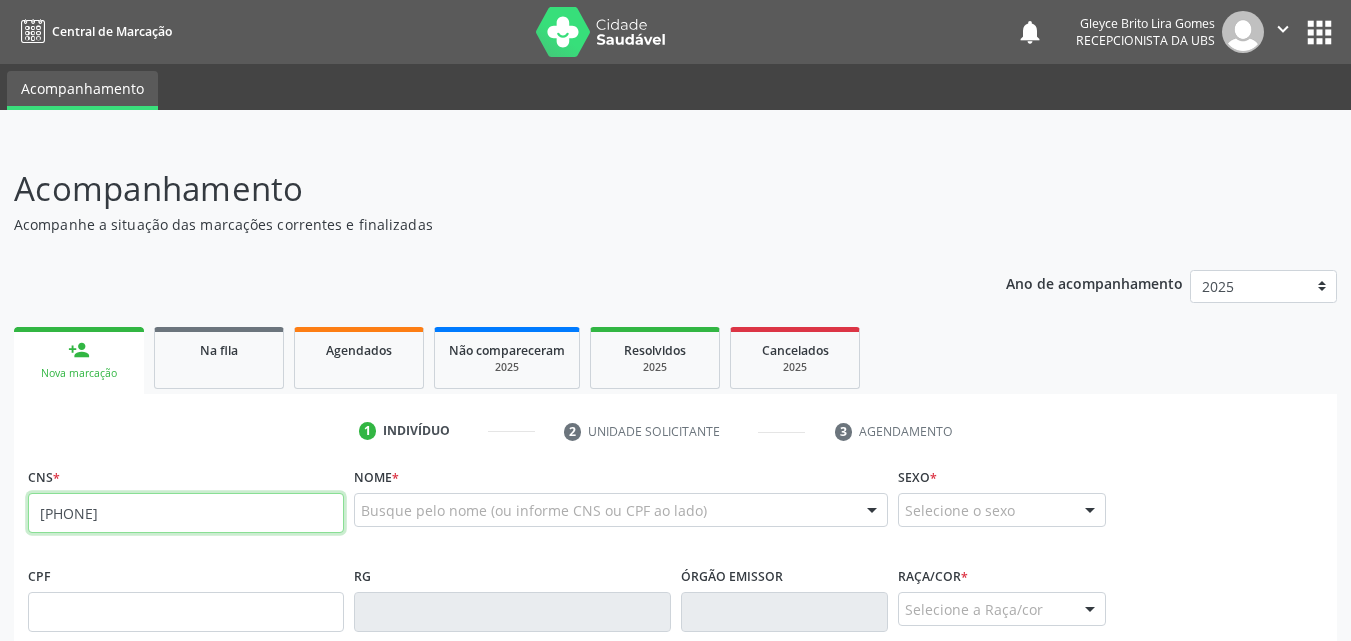 type on "702 8056 6498 8065" 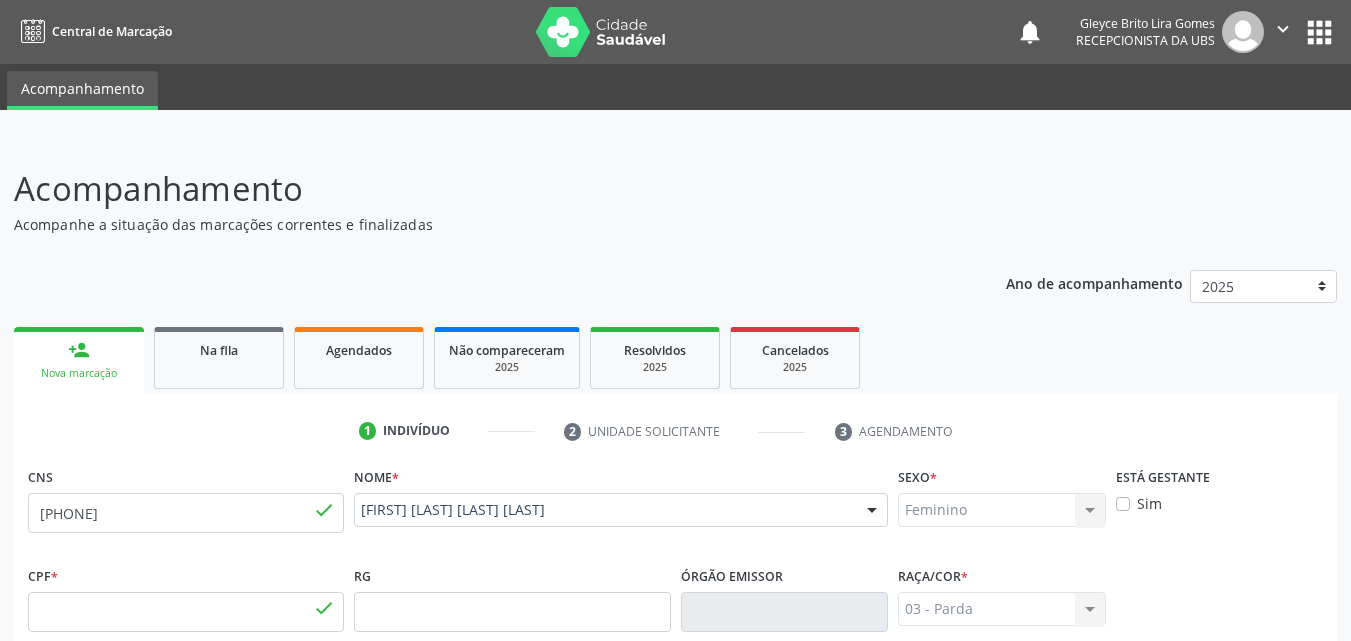type on "081.244.534-11" 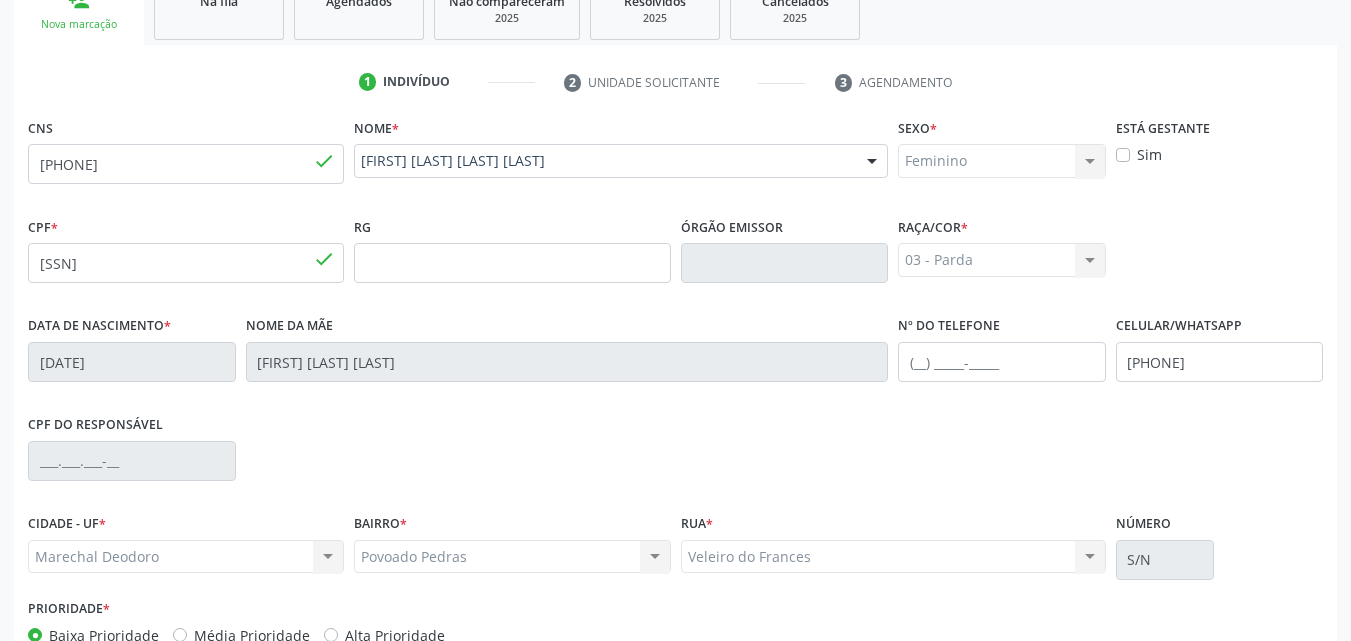 scroll, scrollTop: 471, scrollLeft: 0, axis: vertical 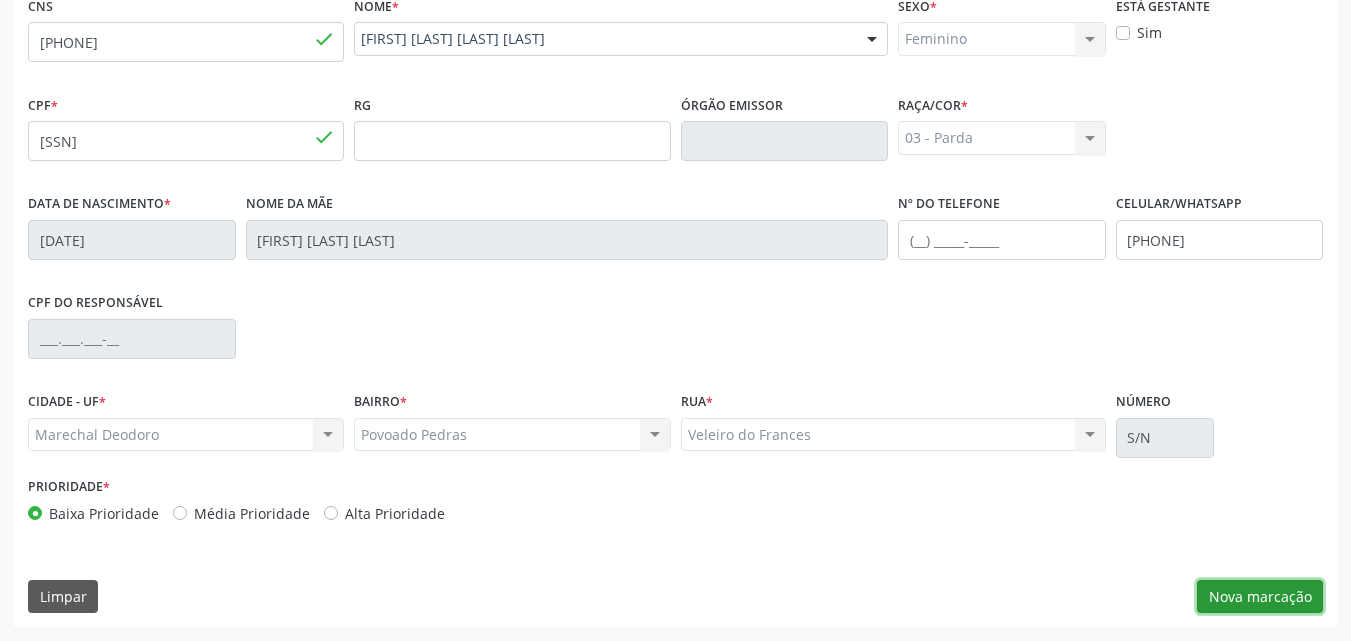 click on "Nova marcação" at bounding box center (1260, 597) 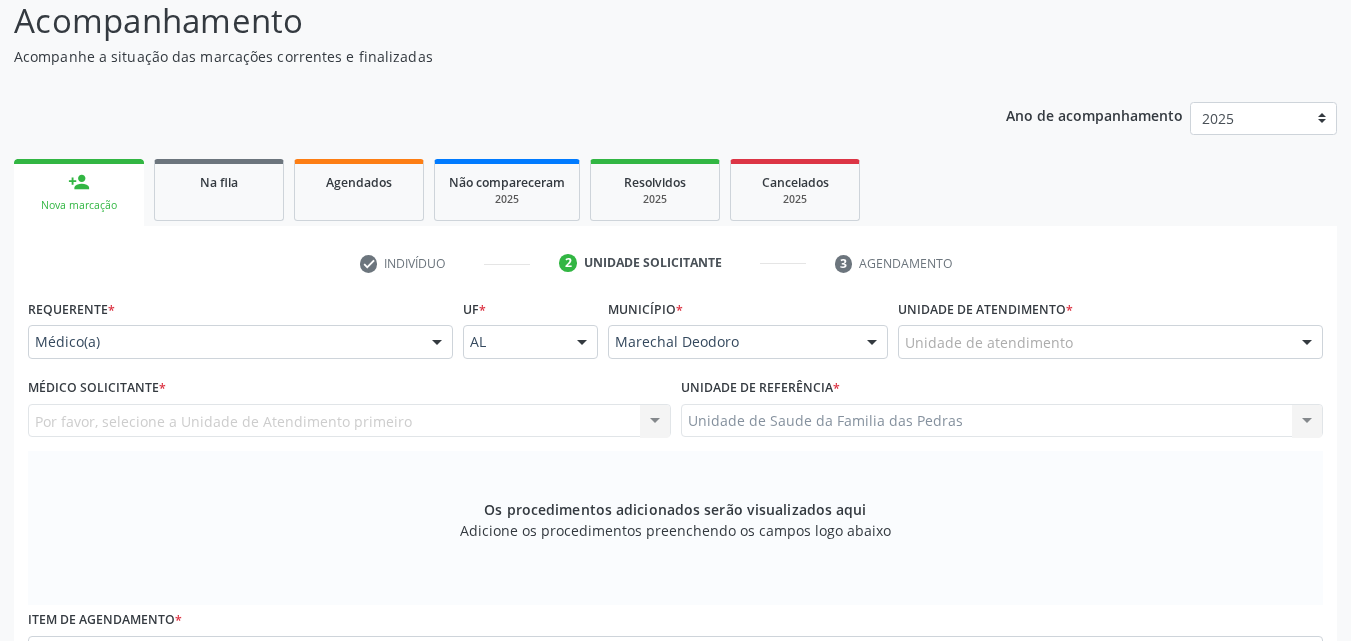 scroll, scrollTop: 71, scrollLeft: 0, axis: vertical 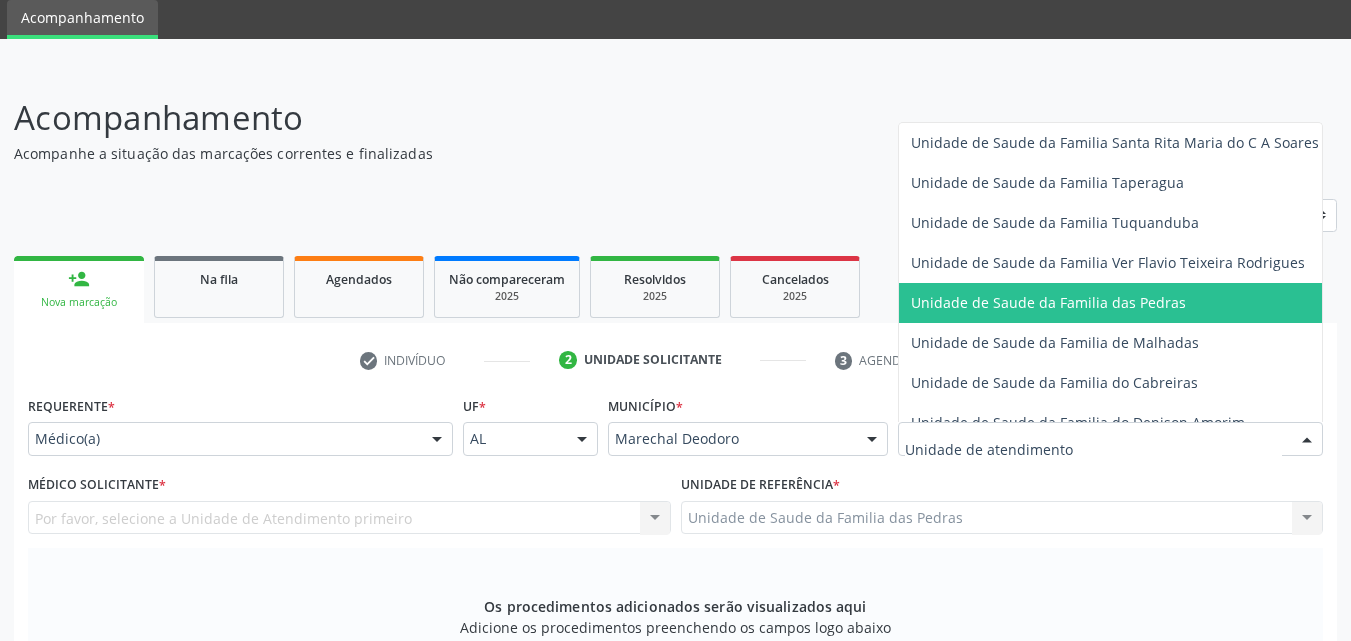 click on "Unidade de Saude da Familia das Pedras" at bounding box center (1048, 302) 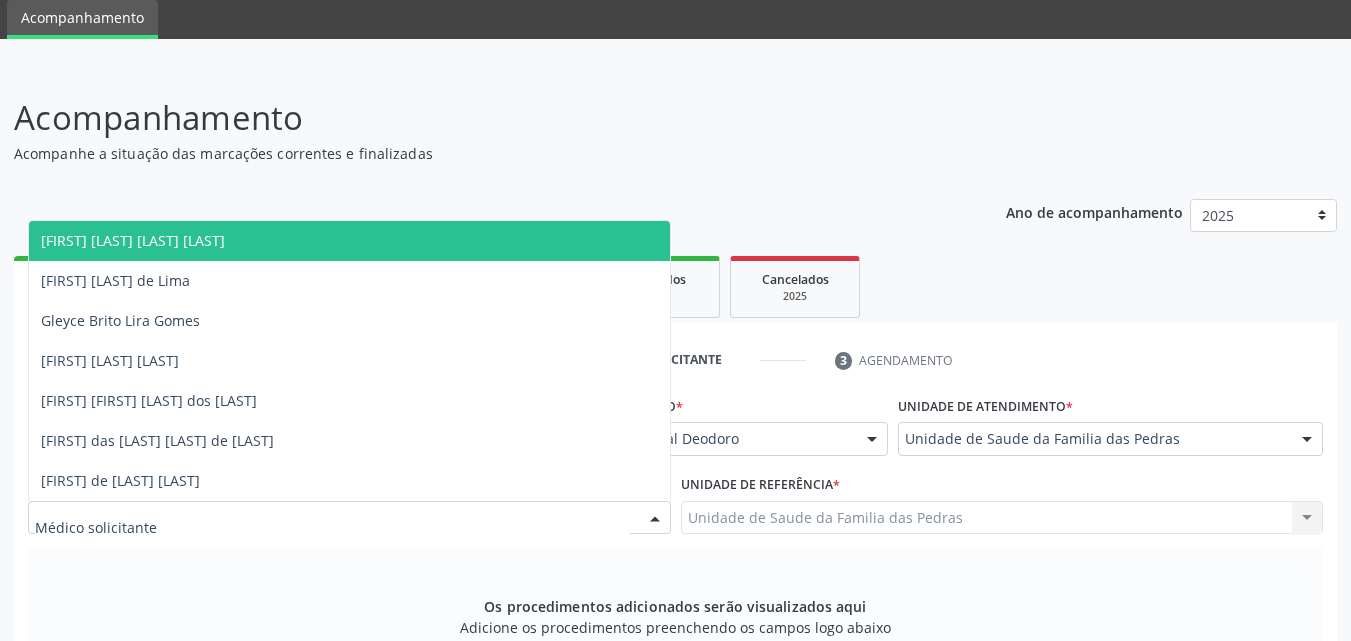 click at bounding box center (349, 518) 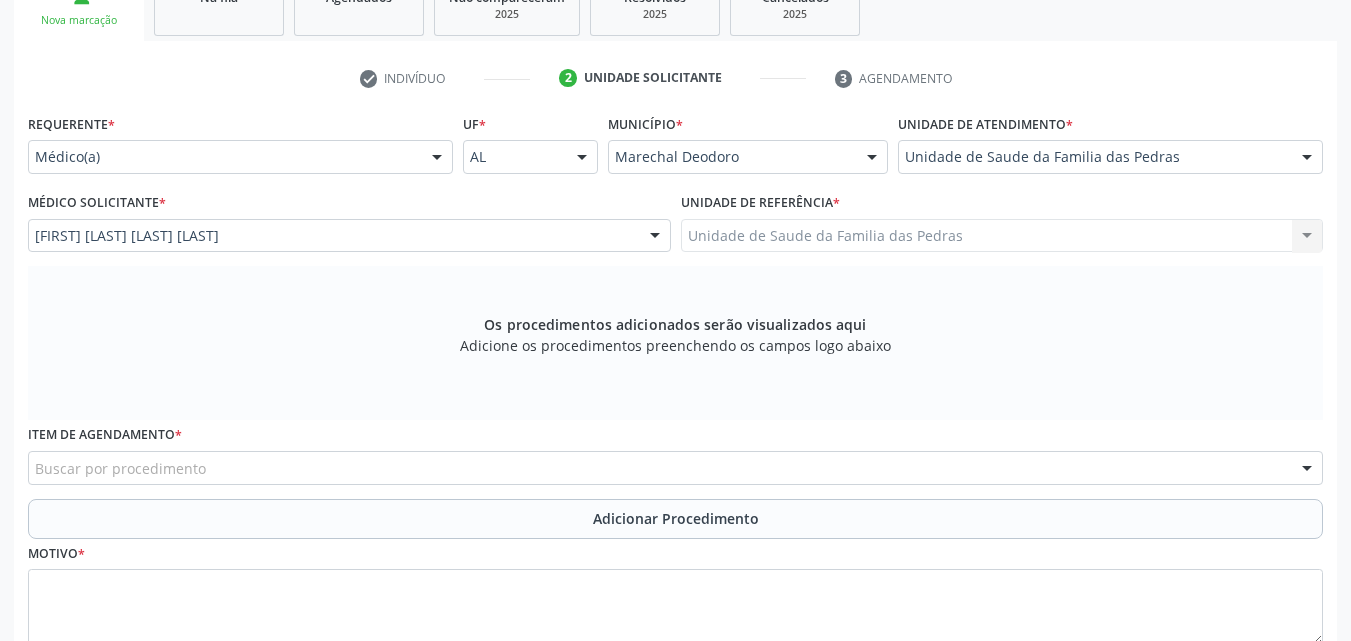 scroll, scrollTop: 371, scrollLeft: 0, axis: vertical 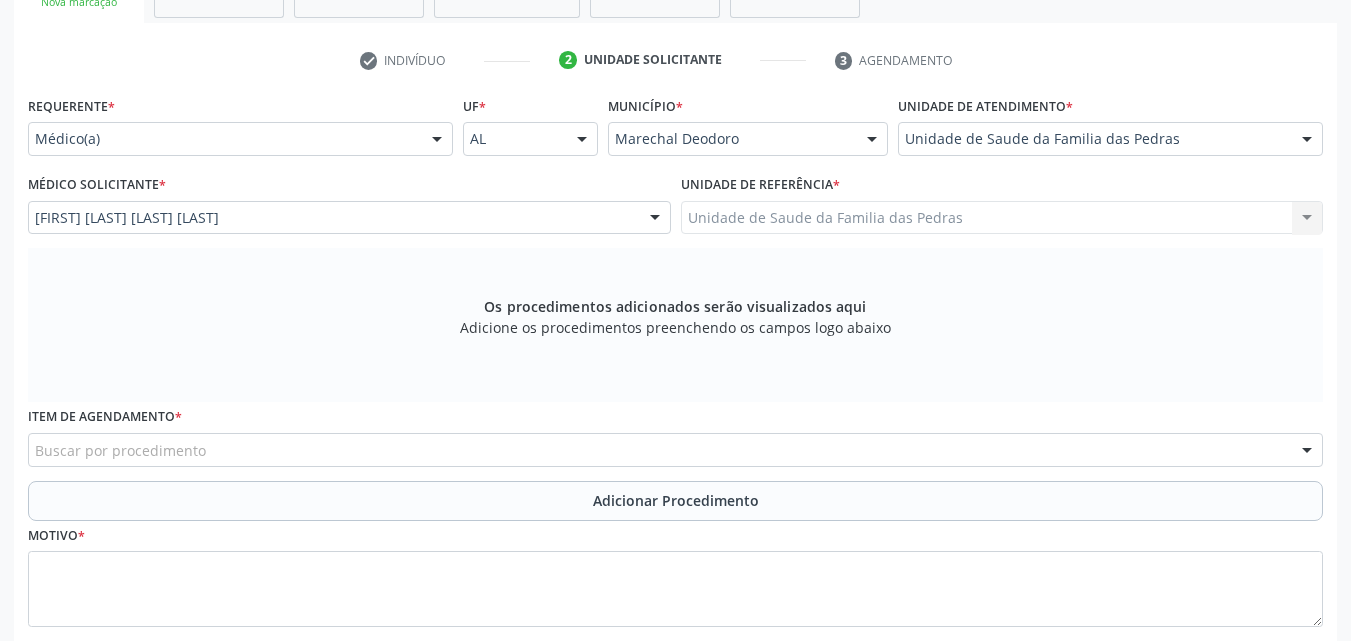 click on "Buscar por procedimento" at bounding box center (675, 450) 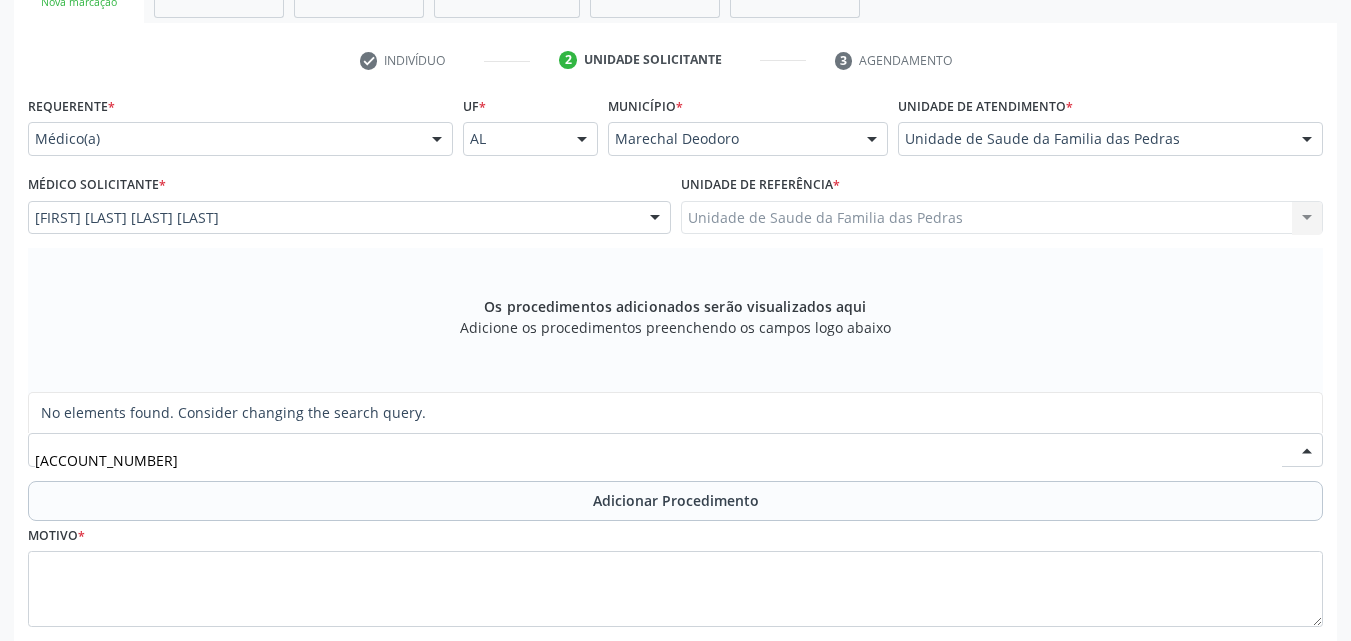 click on "02050160" at bounding box center (658, 460) 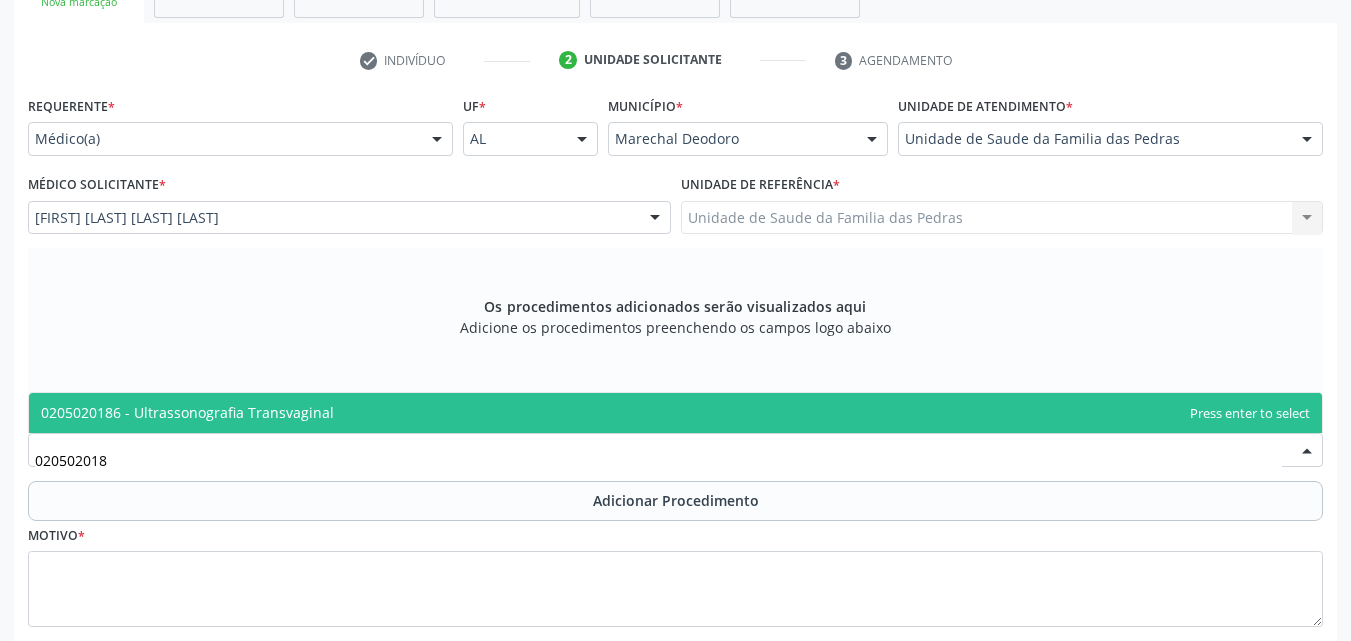 type on "0205020186" 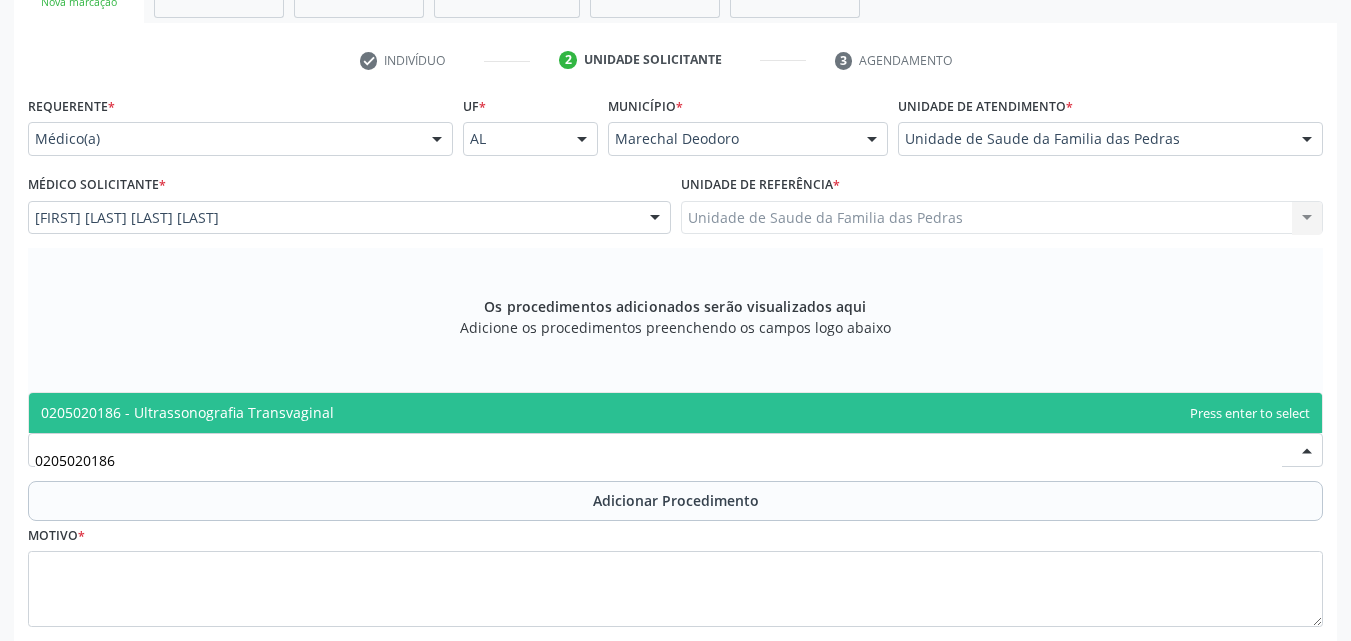 click on "0205020186 - Ultrassonografia Transvaginal" at bounding box center (675, 413) 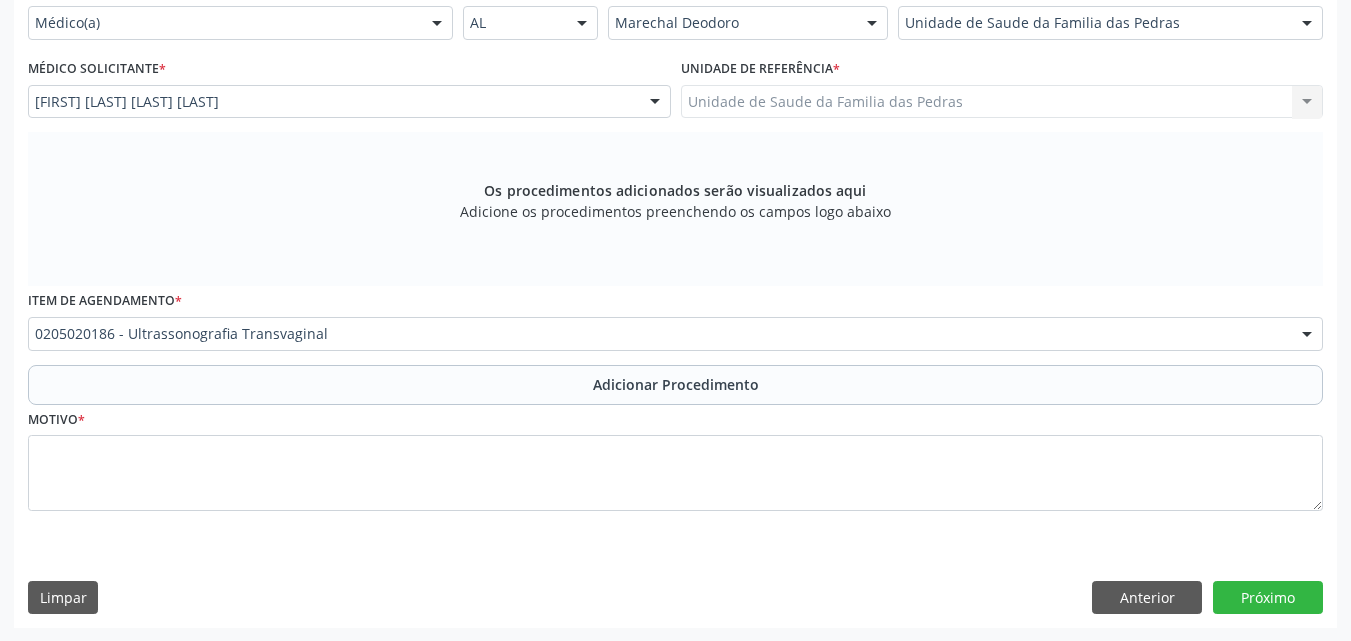 scroll, scrollTop: 488, scrollLeft: 0, axis: vertical 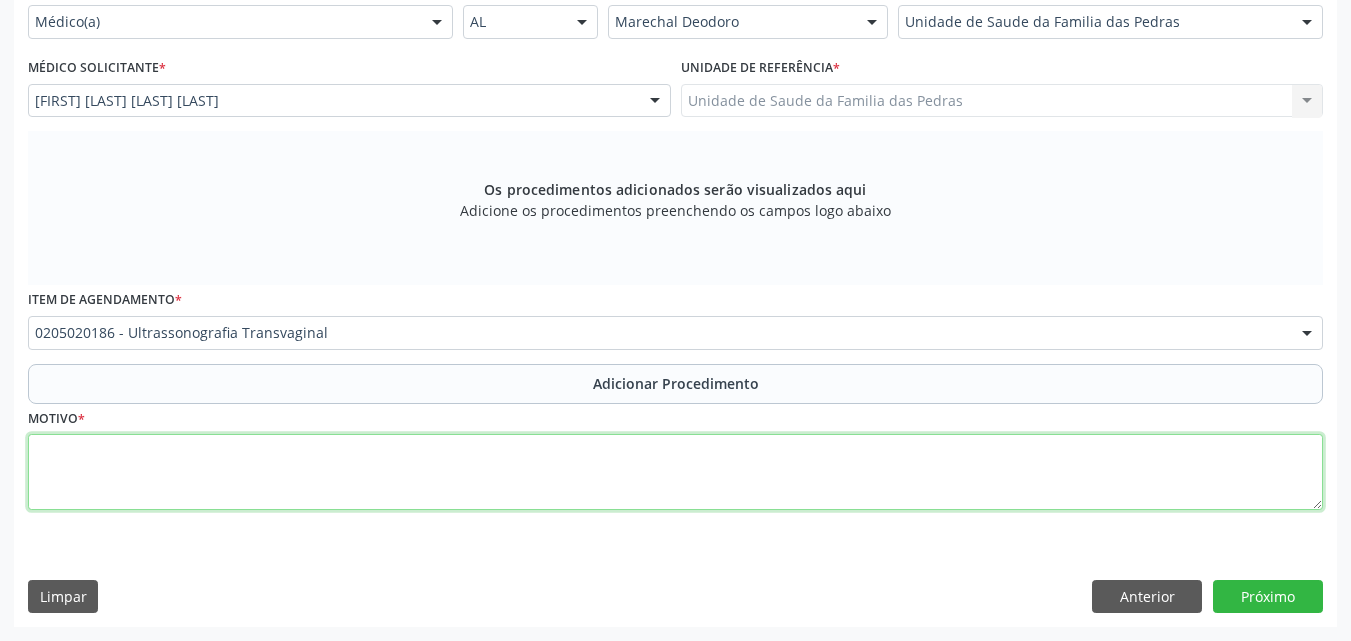 click at bounding box center (675, 472) 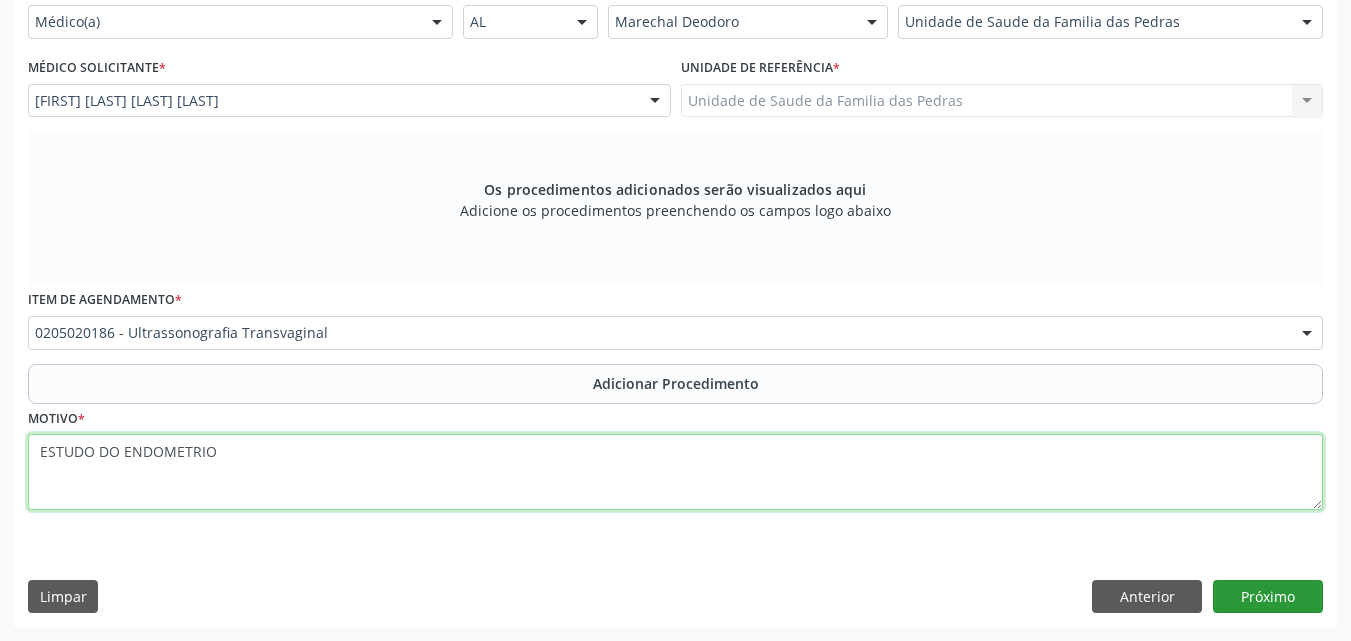 type on "ESTUDO DO ENDOMETRIO" 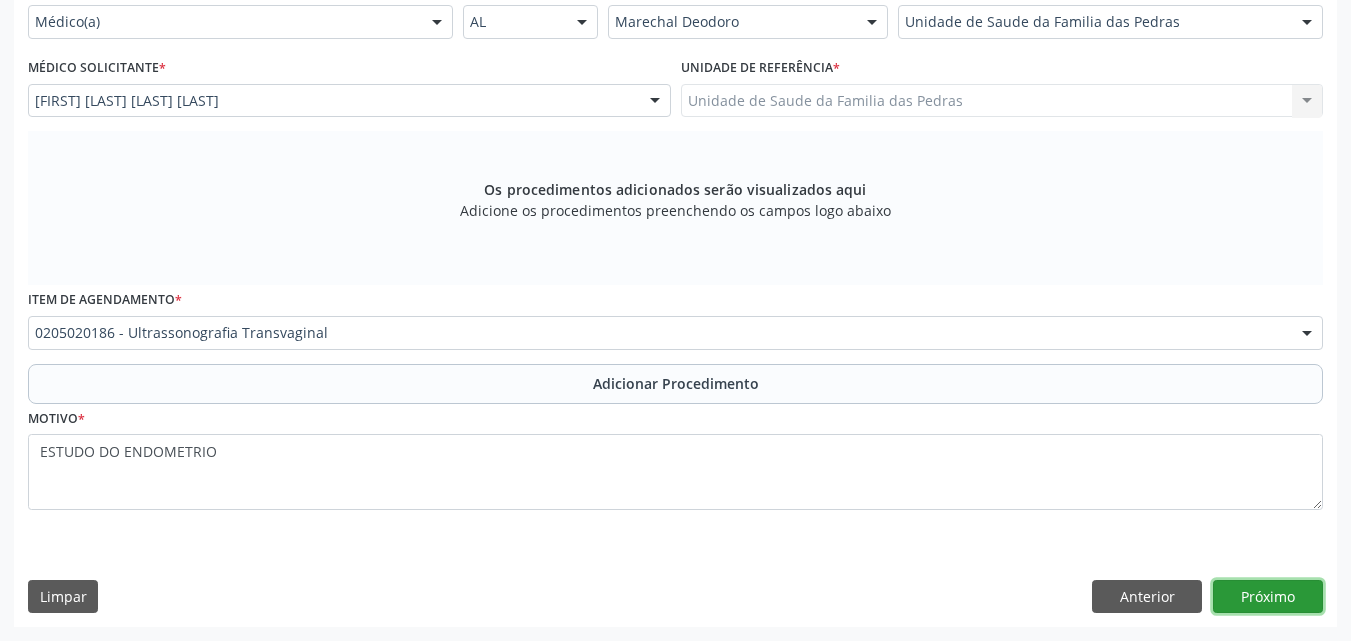 click on "Próximo" at bounding box center [1268, 597] 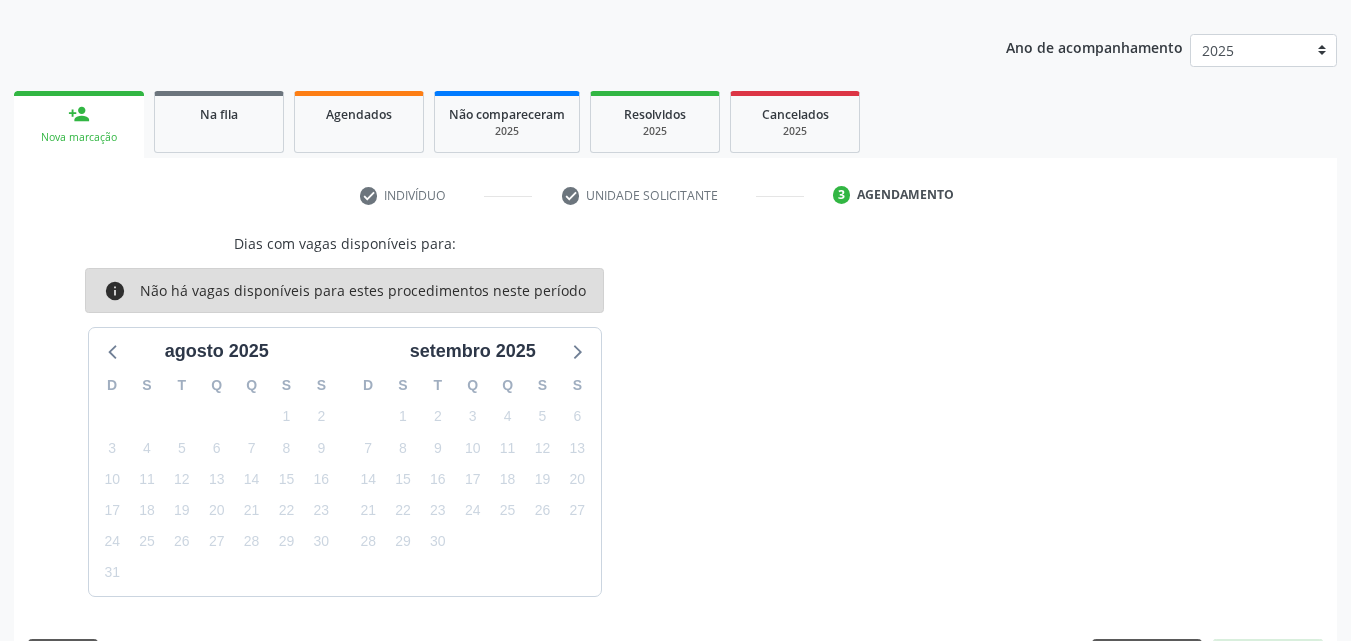 scroll, scrollTop: 295, scrollLeft: 0, axis: vertical 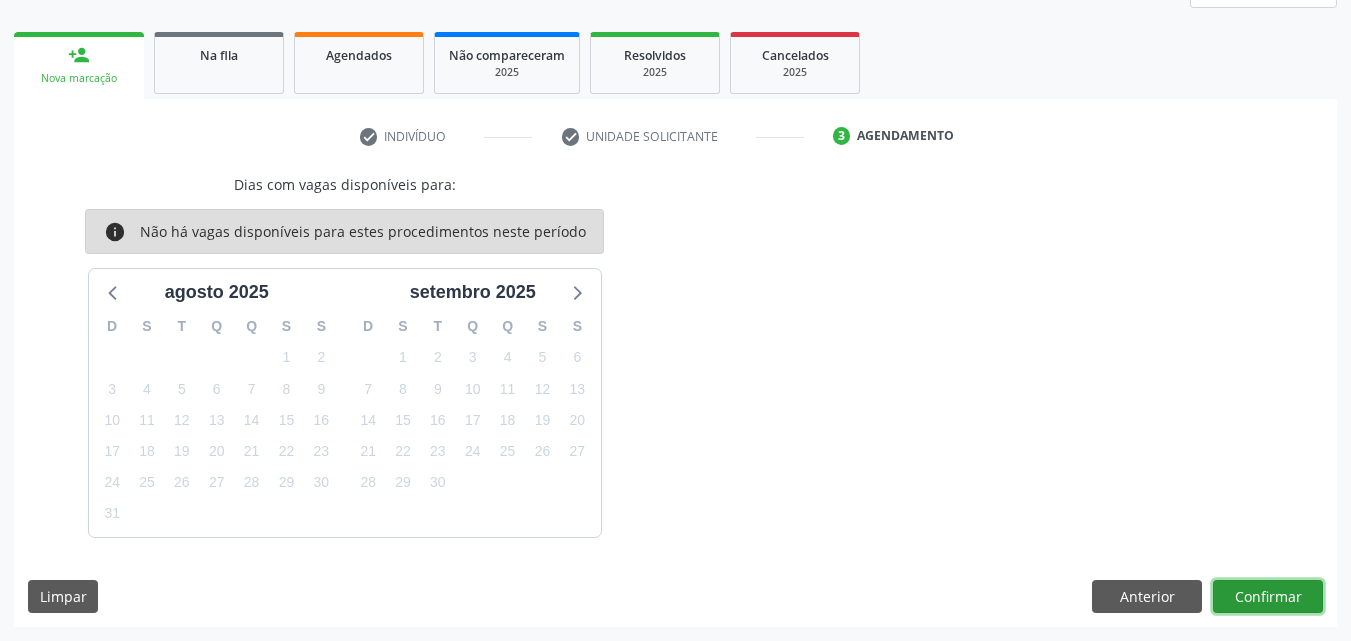 click on "Confirmar" at bounding box center [1268, 597] 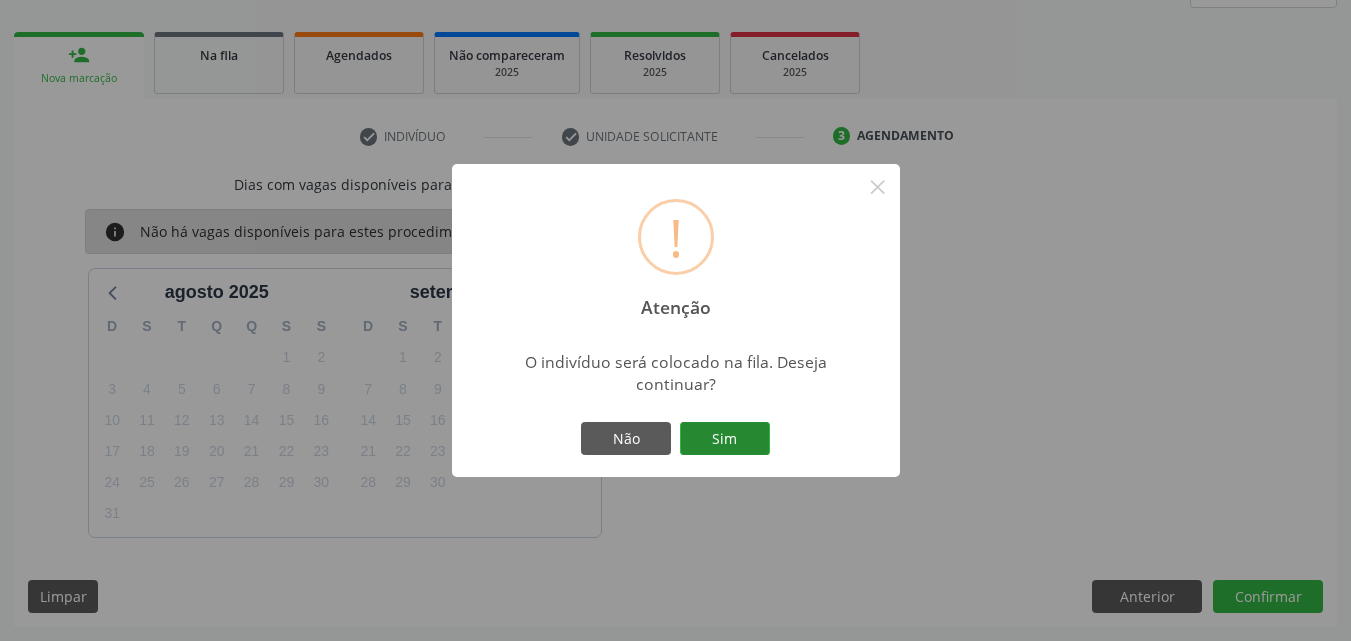 click on "Sim" at bounding box center [725, 439] 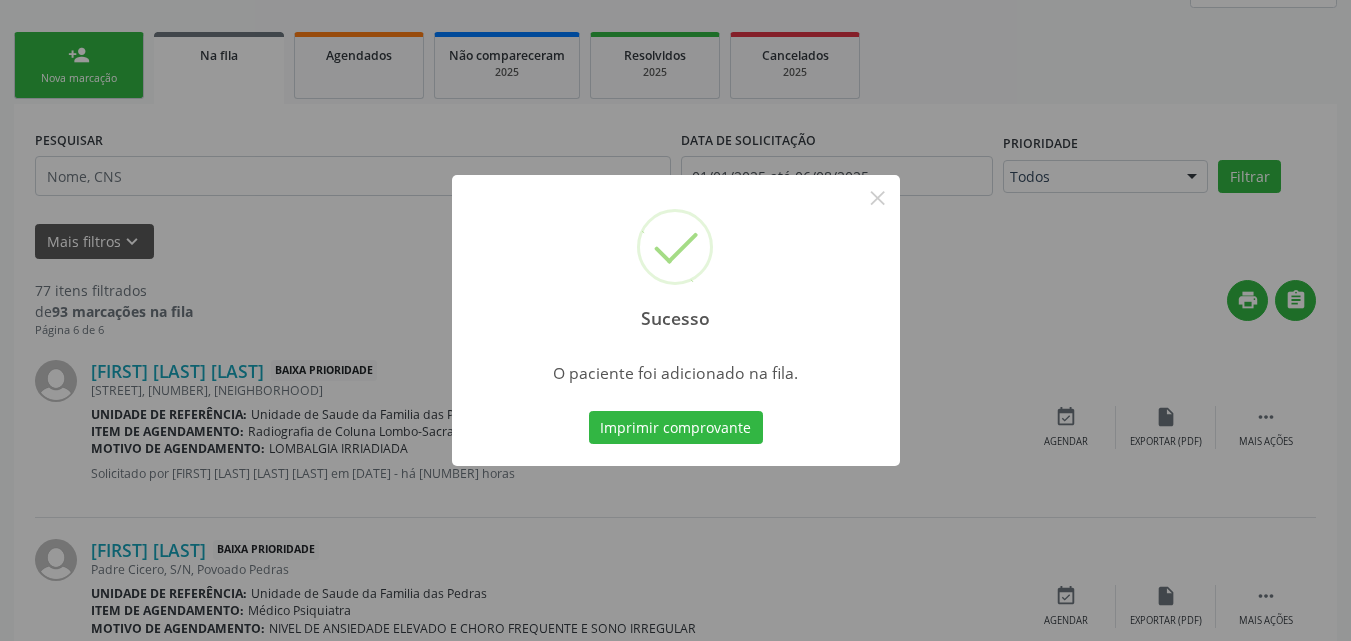 scroll, scrollTop: 54, scrollLeft: 0, axis: vertical 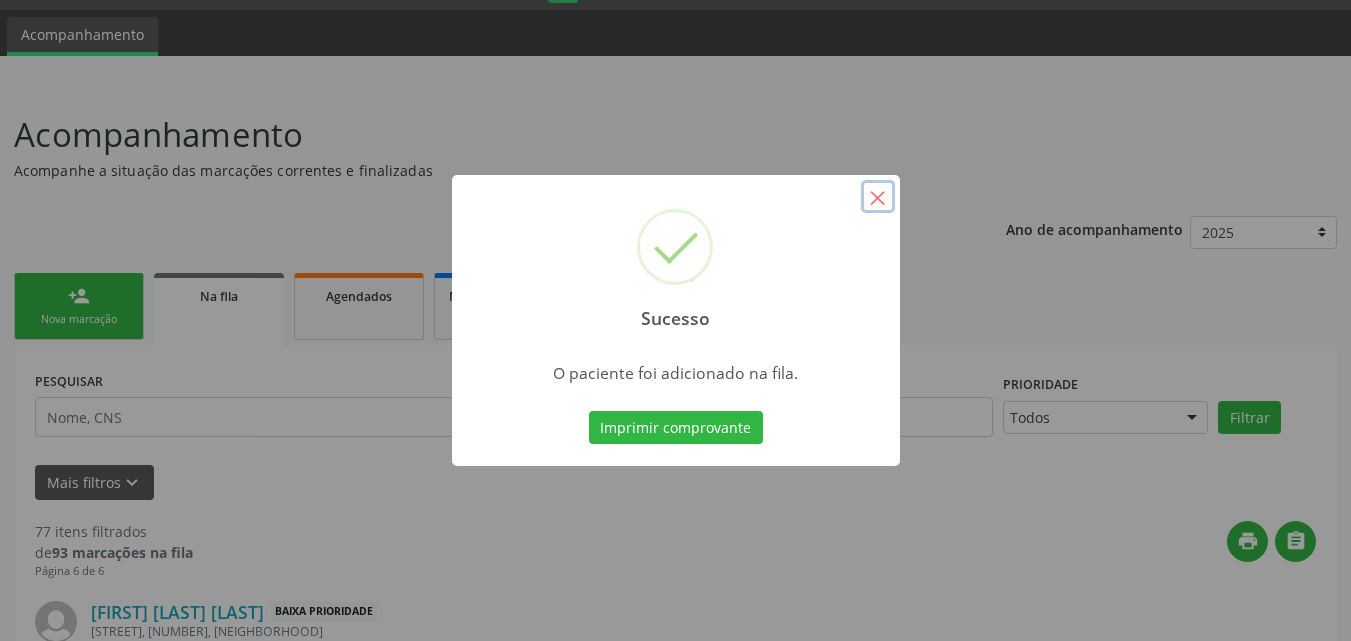 click on "×" at bounding box center (878, 197) 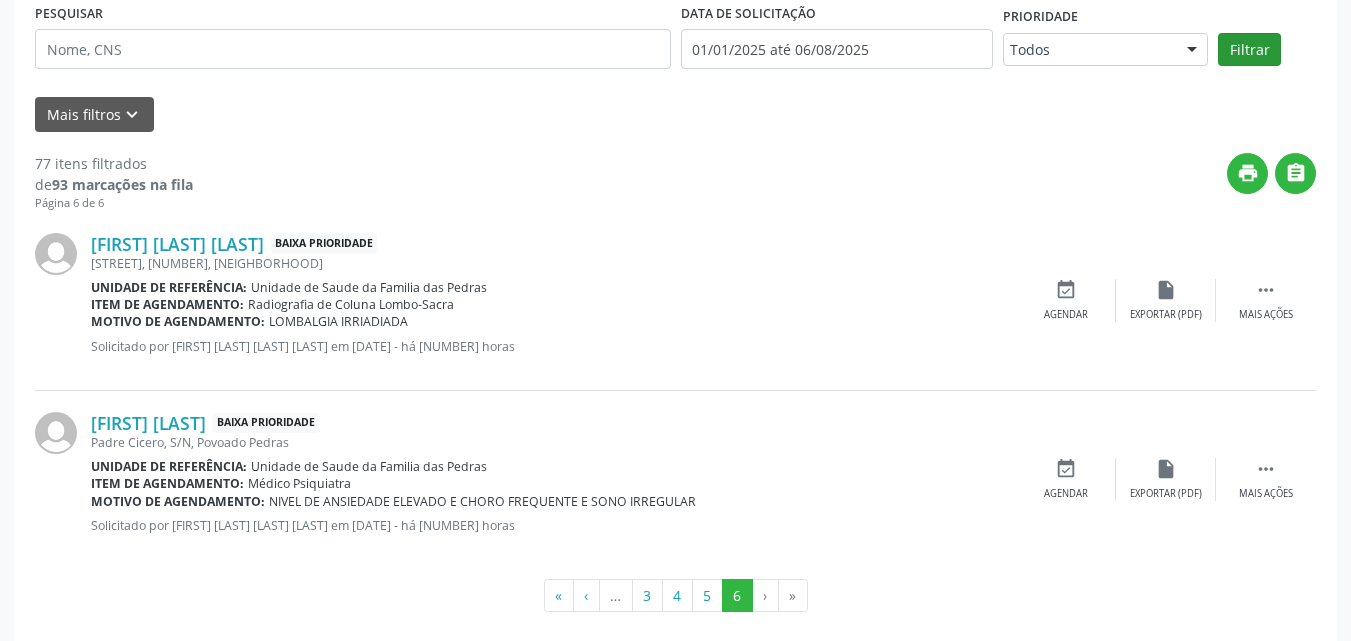 scroll, scrollTop: 442, scrollLeft: 0, axis: vertical 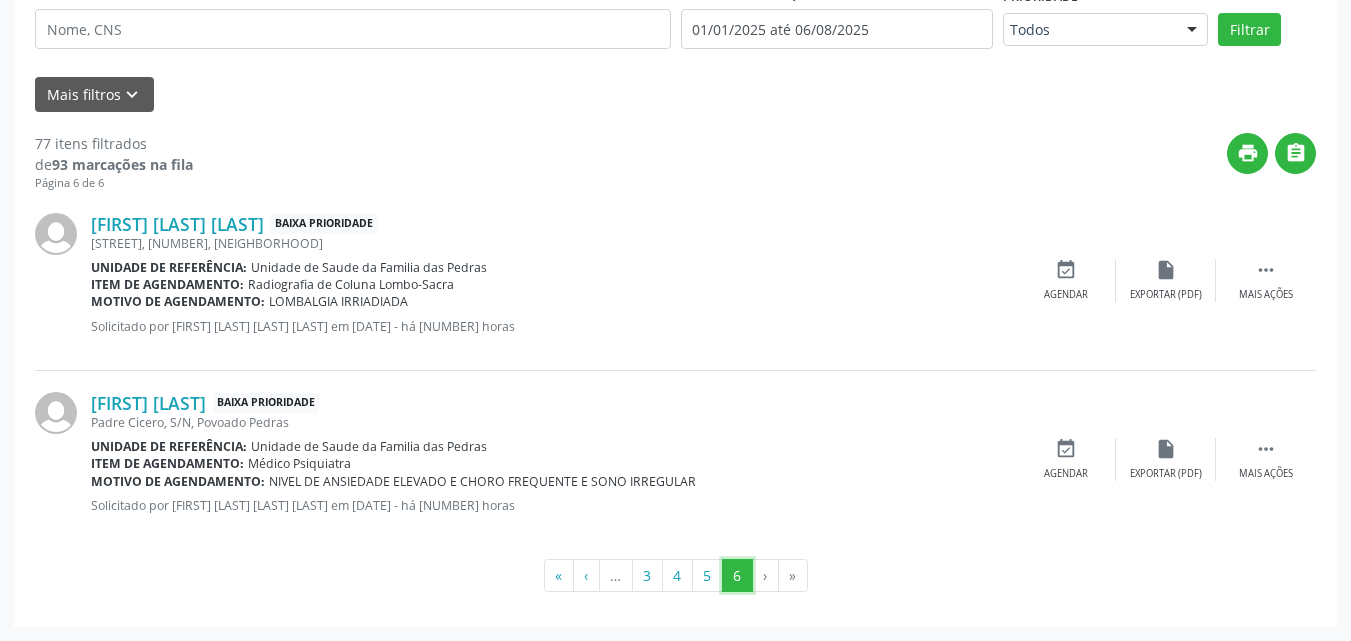 click on "6" at bounding box center (737, 576) 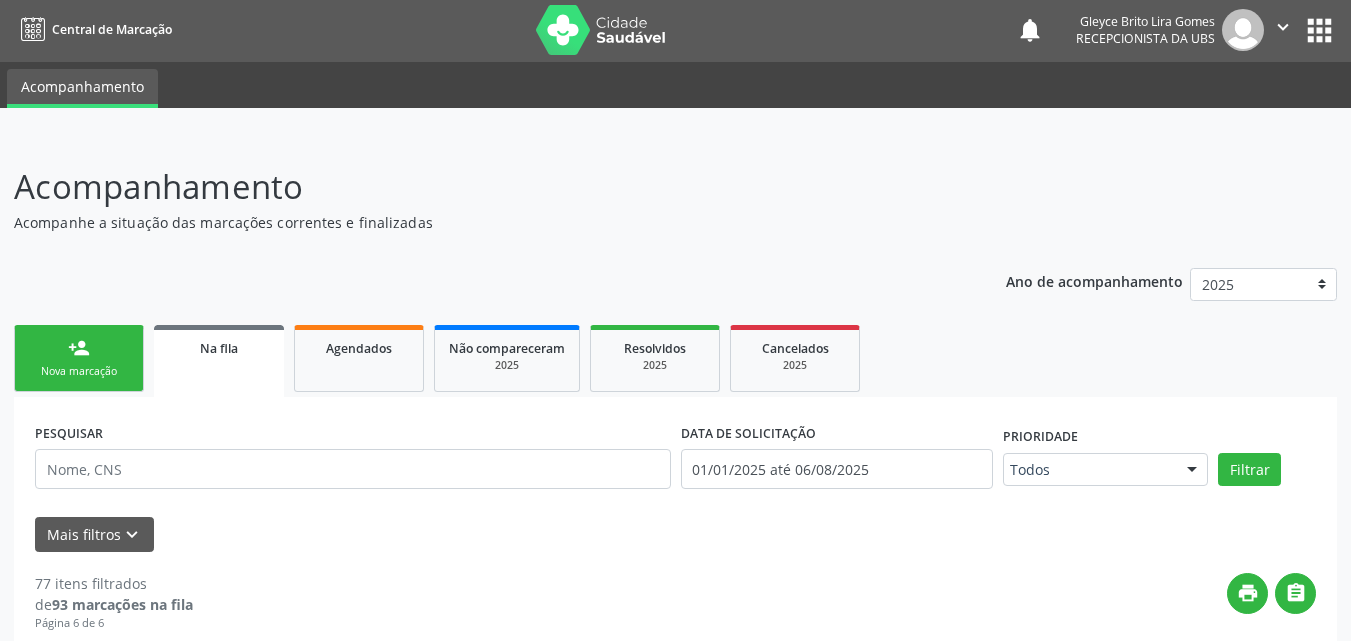 scroll, scrollTop: 0, scrollLeft: 0, axis: both 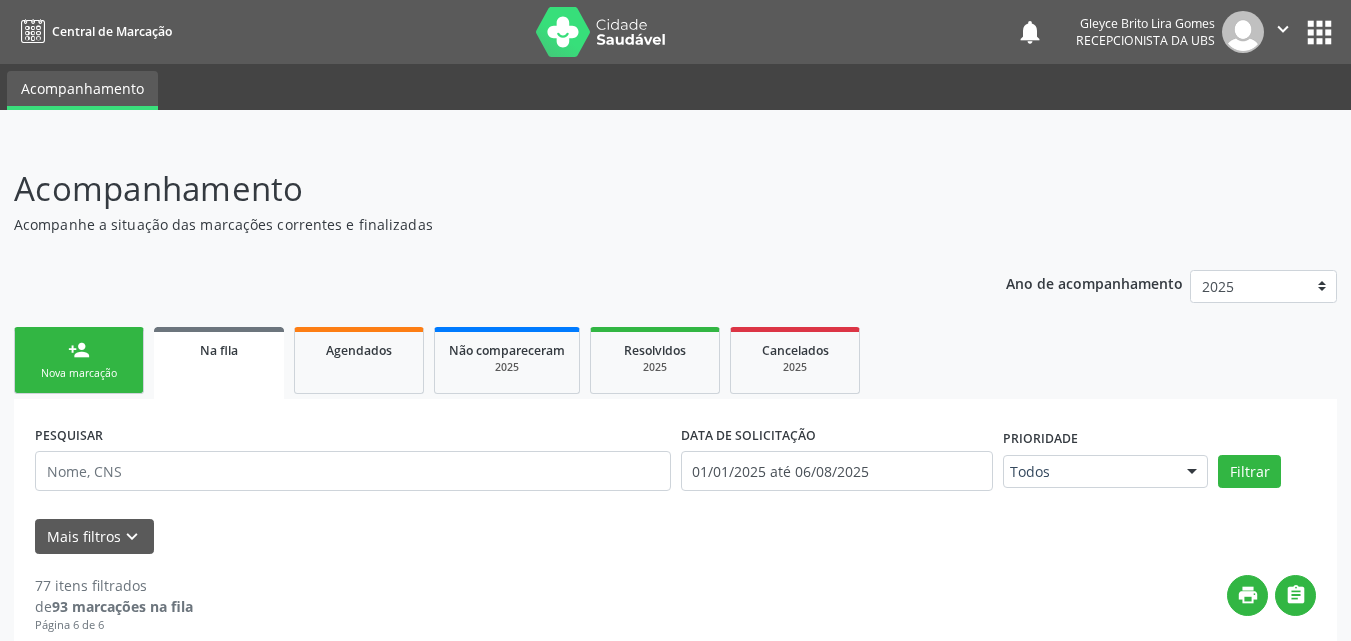 click on "Na fila" at bounding box center [219, 363] 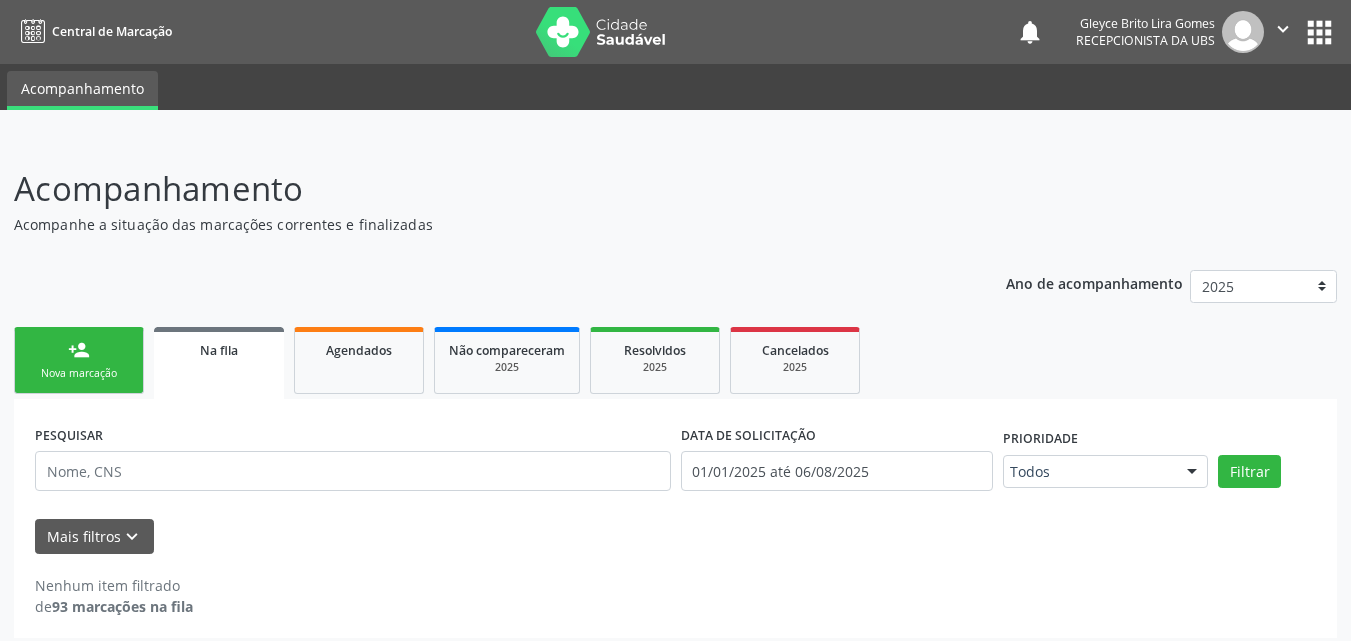 click on "Na fila" at bounding box center (219, 363) 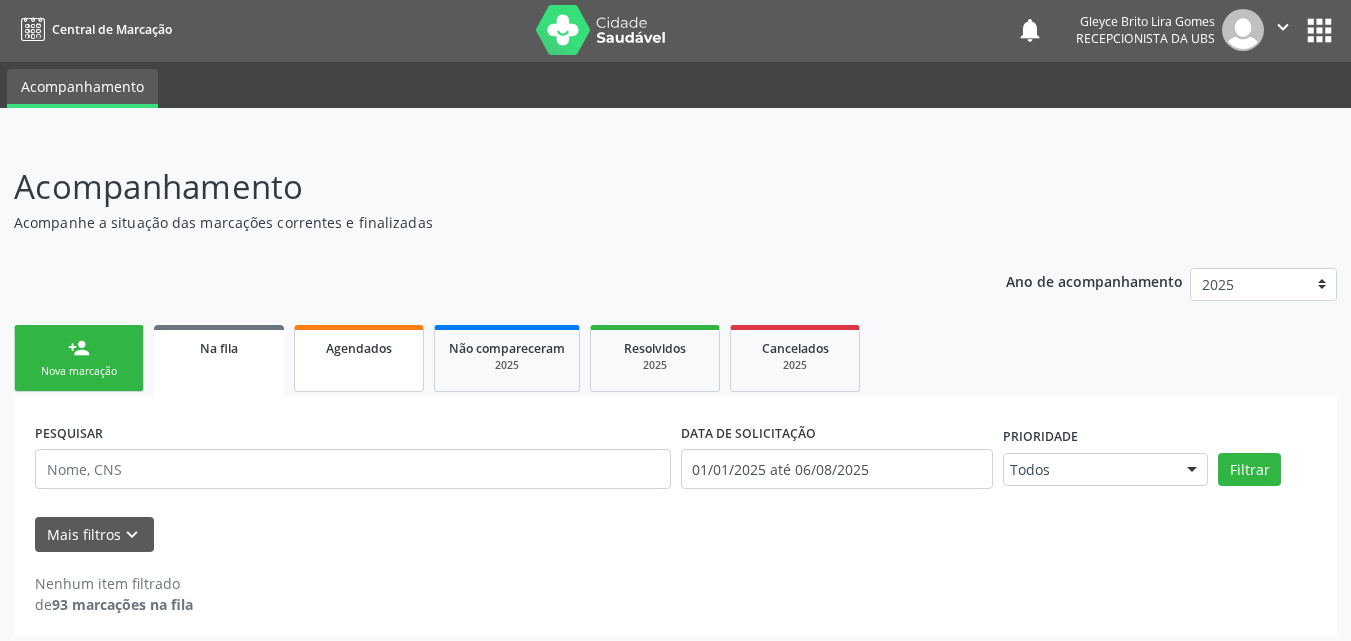 scroll, scrollTop: 0, scrollLeft: 0, axis: both 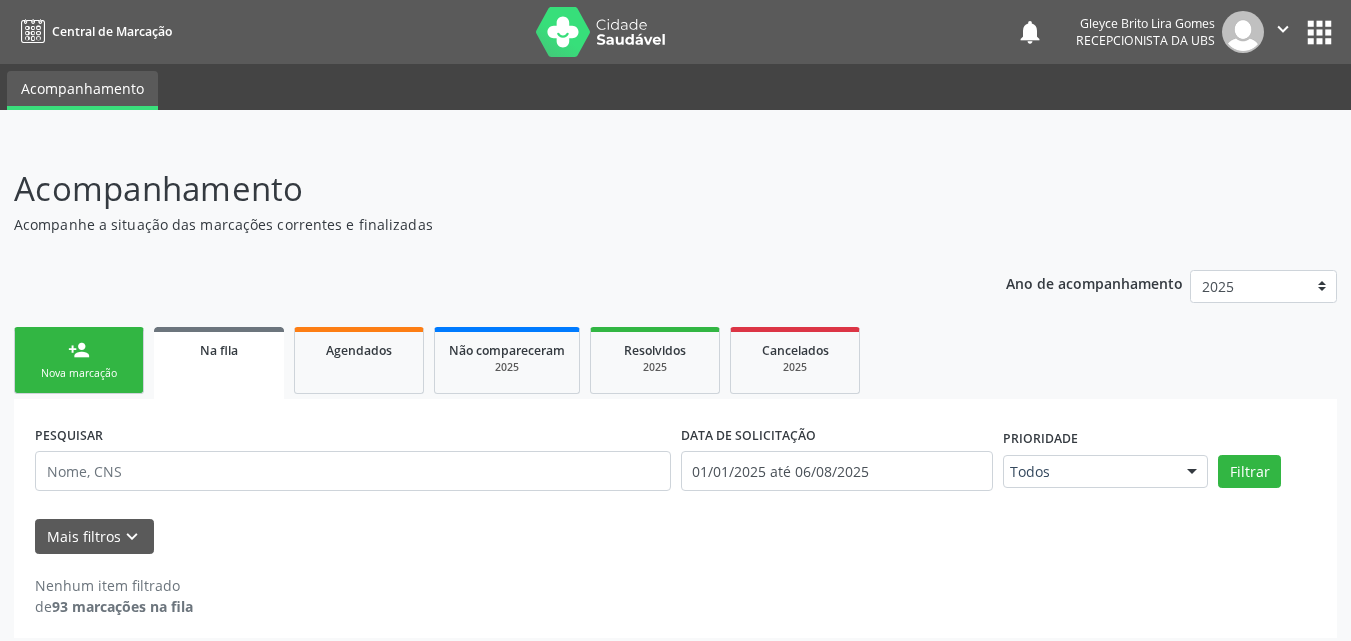 click on "Na fila" at bounding box center [219, 349] 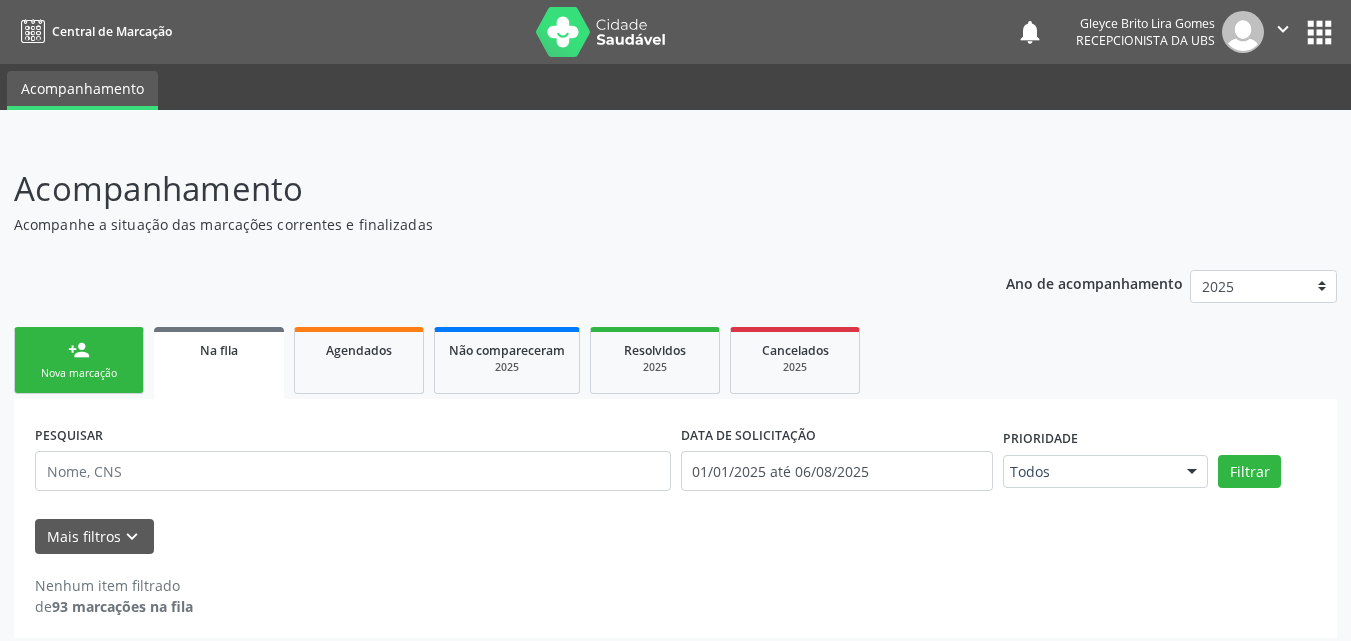 click on "person_add
Nova marcação" at bounding box center (79, 360) 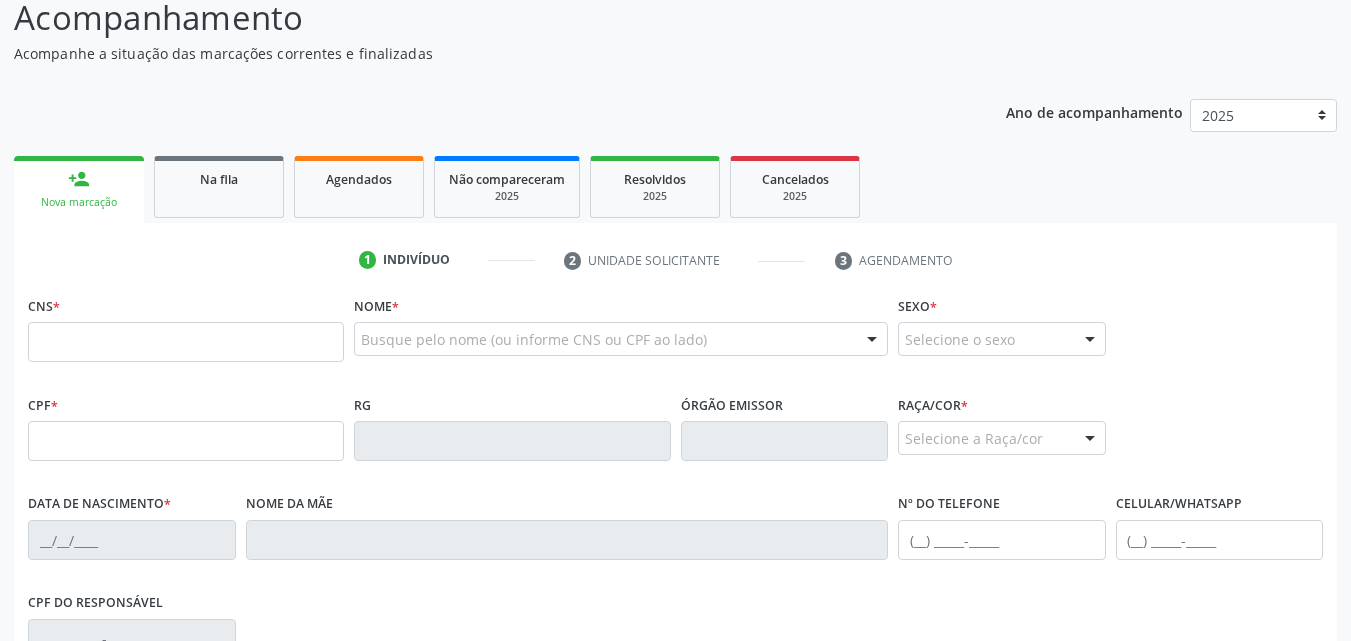 scroll, scrollTop: 0, scrollLeft: 0, axis: both 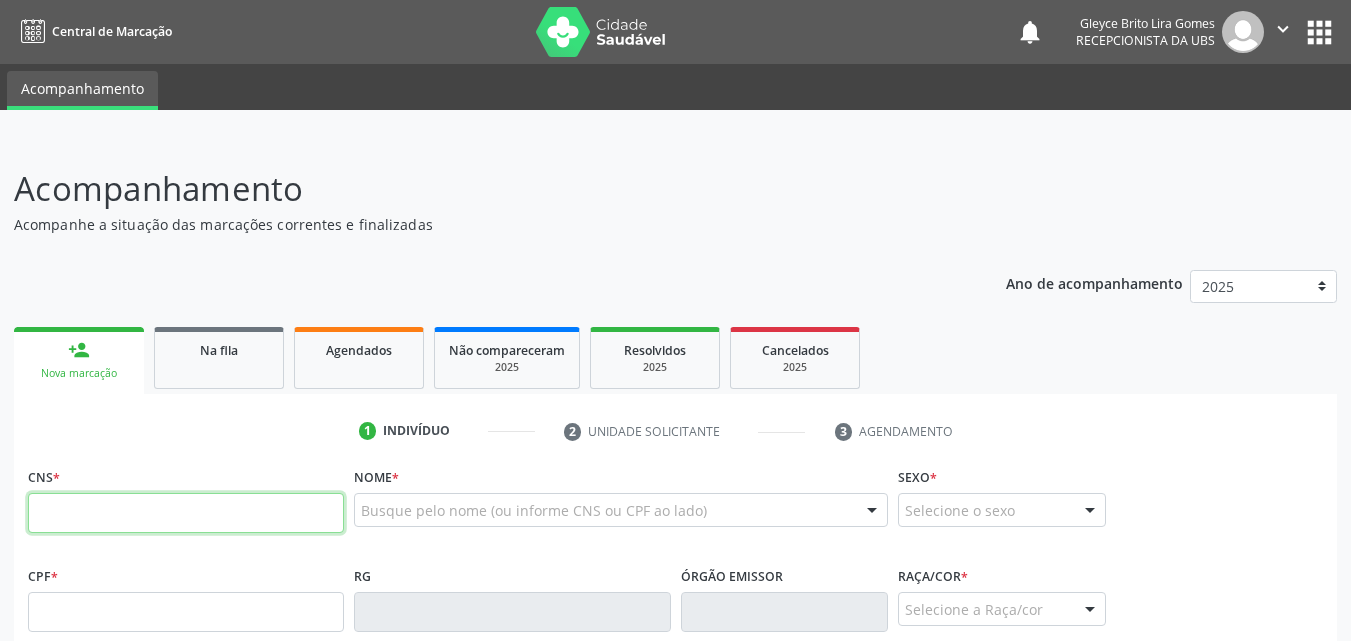 click at bounding box center (186, 513) 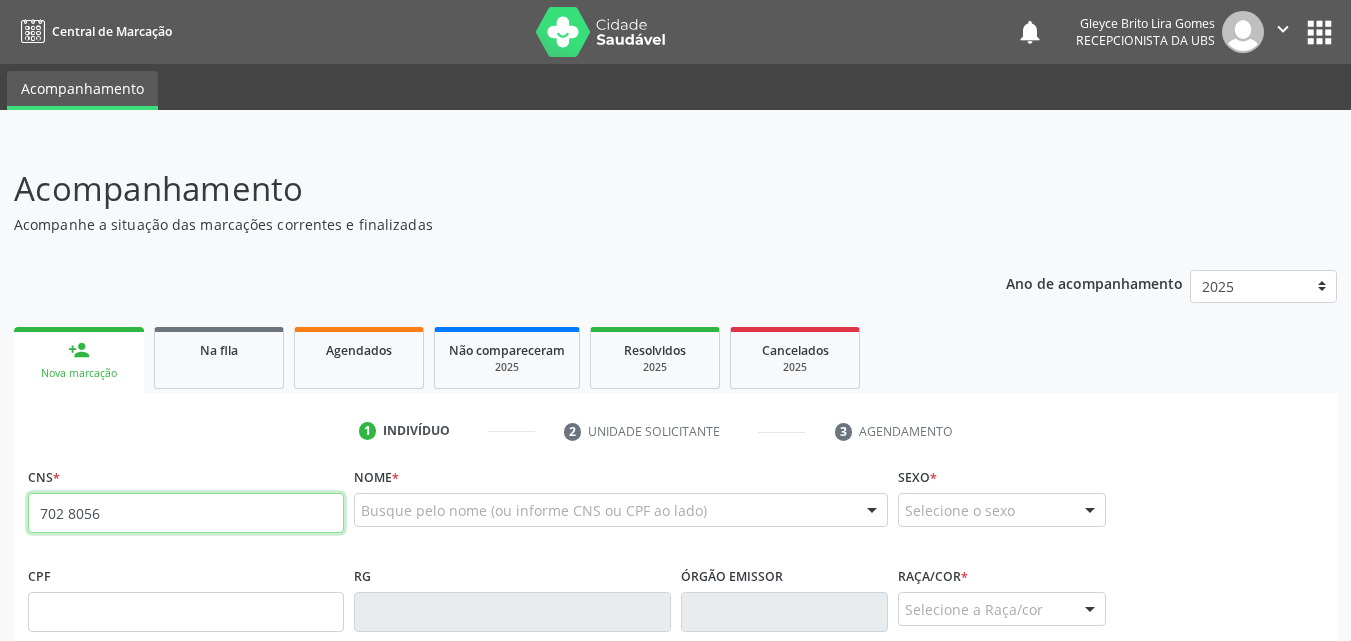 type on "702 8056 6498 8065" 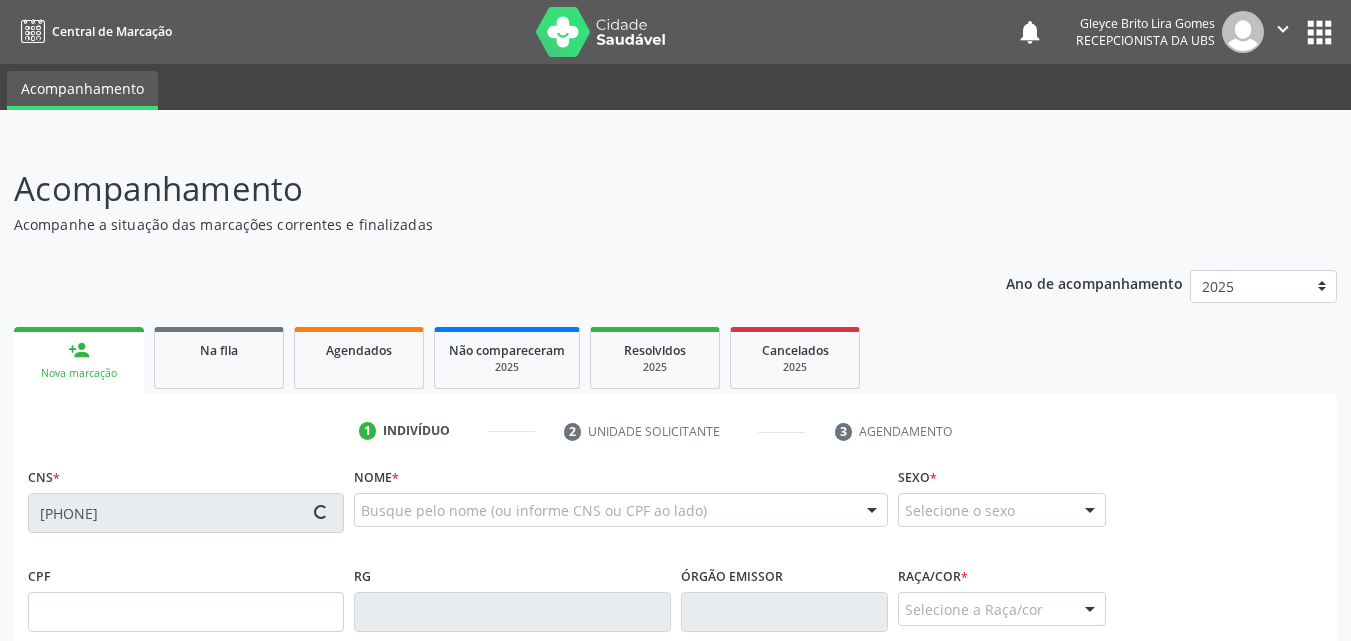 type on "081.244.534-11" 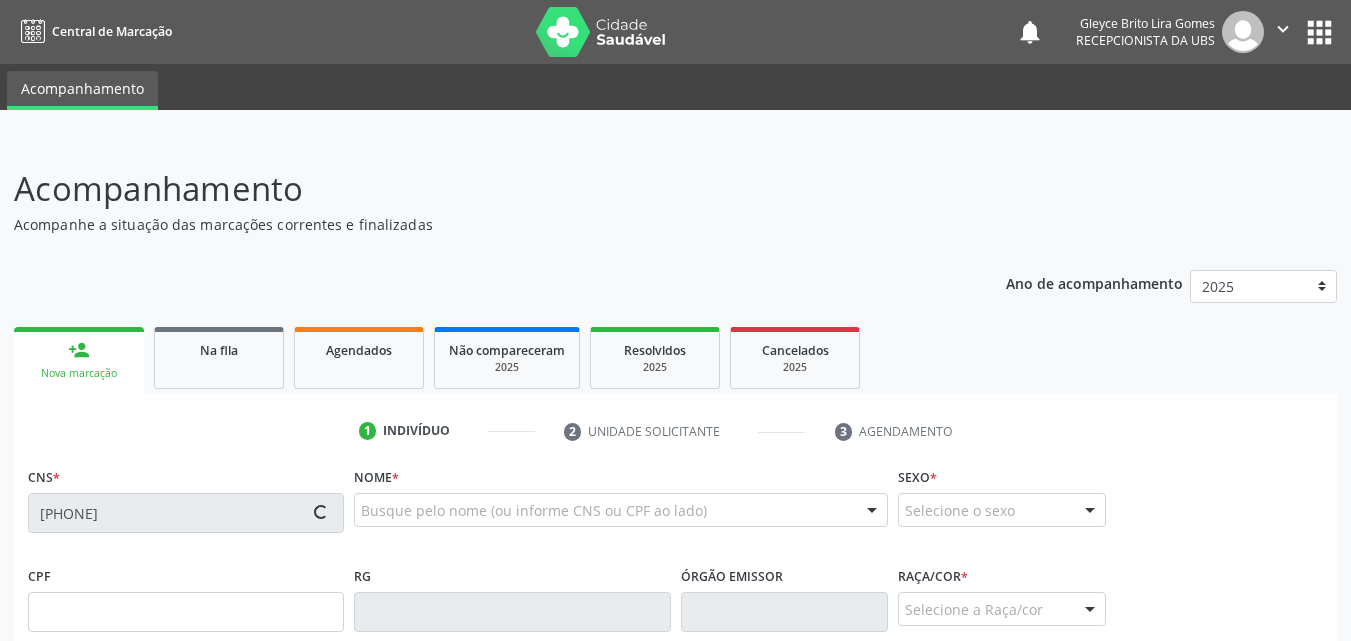 type on "28/03/2003" 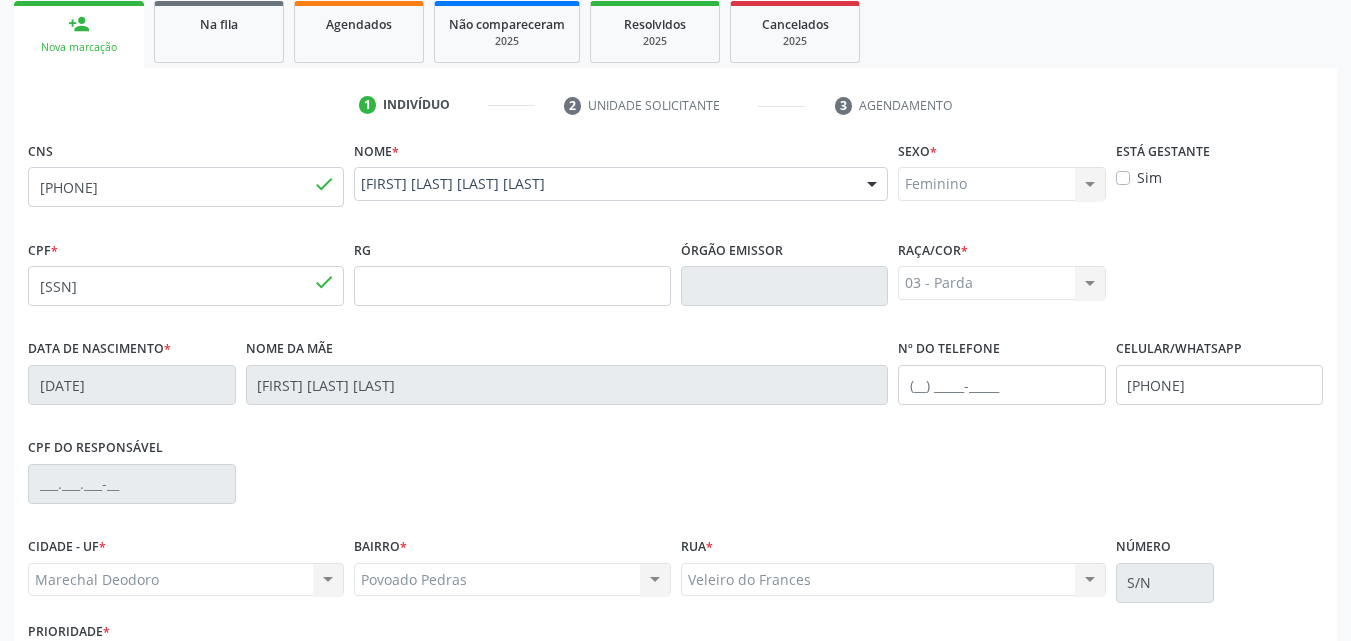 scroll, scrollTop: 471, scrollLeft: 0, axis: vertical 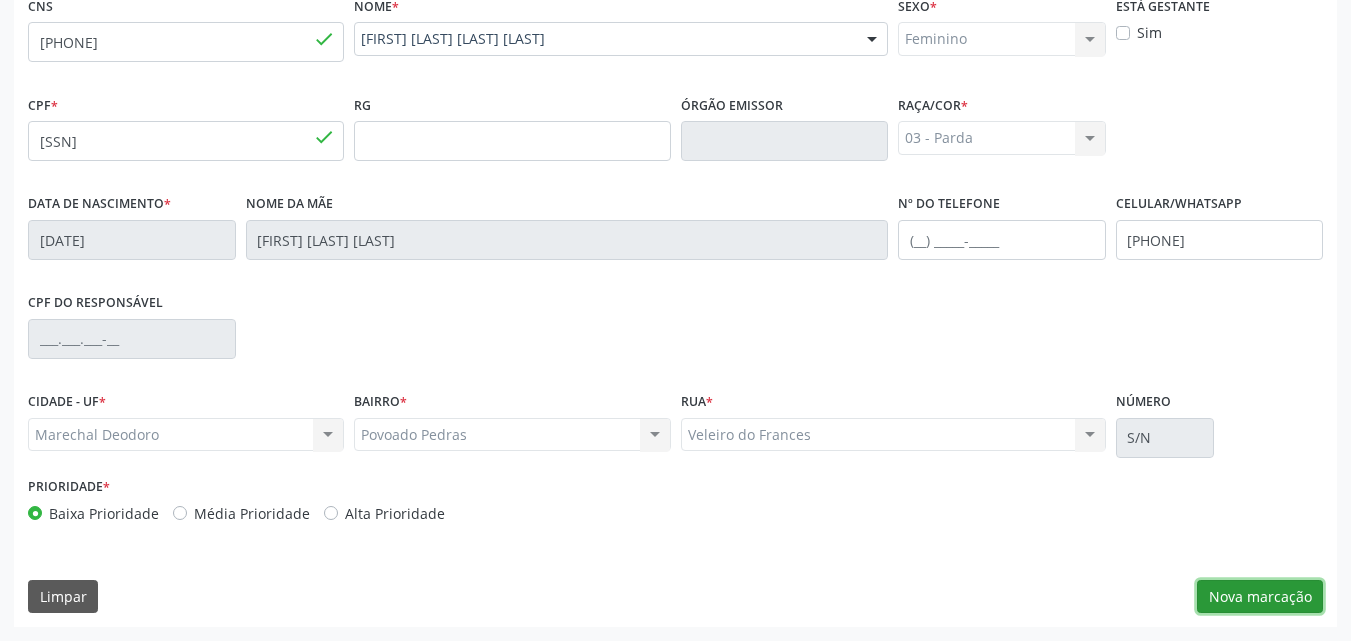 click on "Nova marcação" at bounding box center (1260, 597) 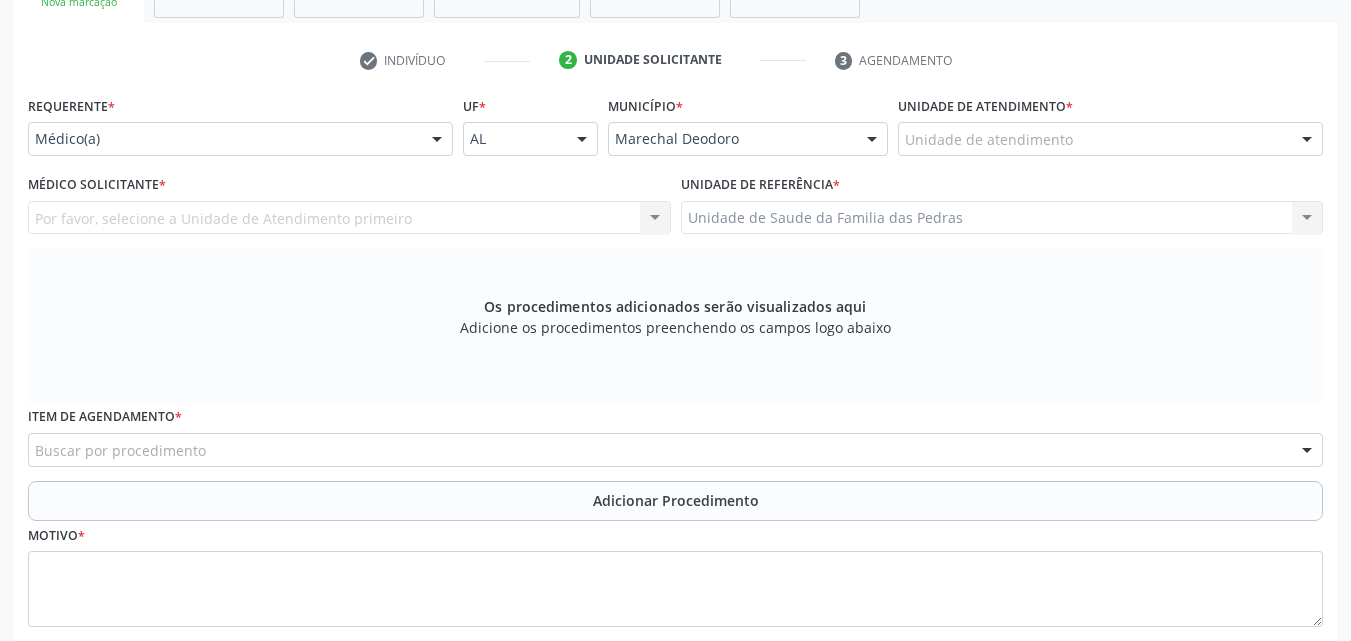 scroll, scrollTop: 171, scrollLeft: 0, axis: vertical 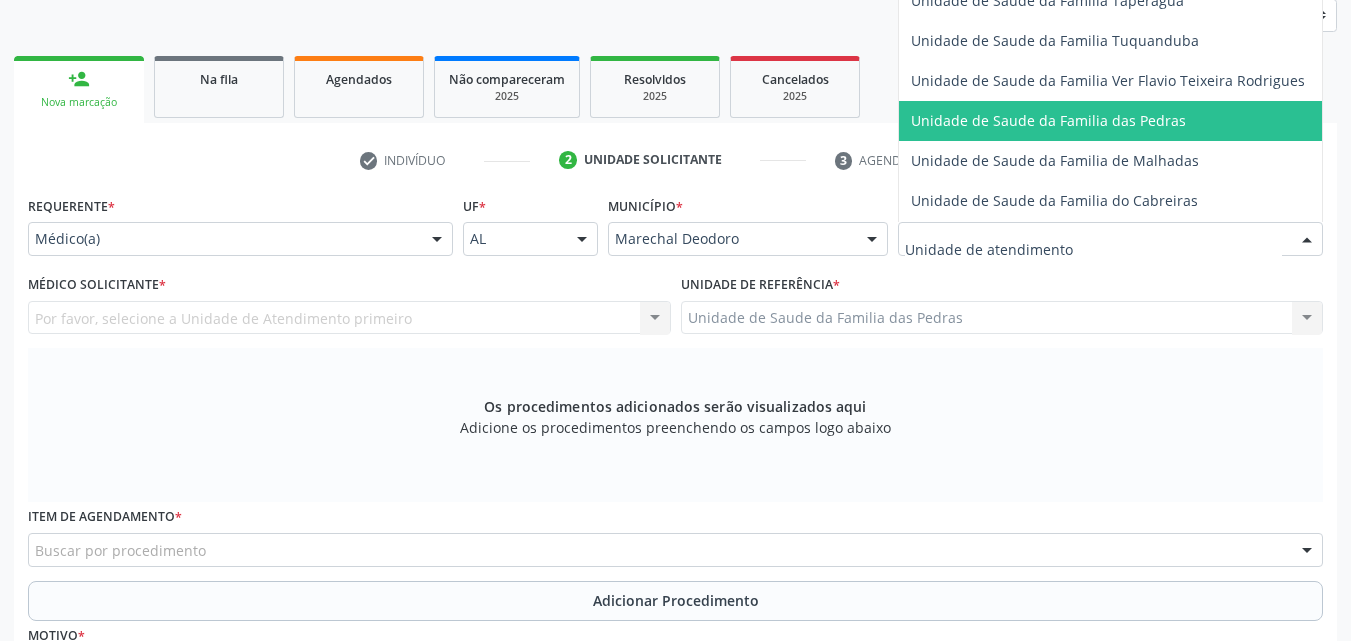 click on "Unidade de Saude da Familia das Pedras" at bounding box center [1048, 120] 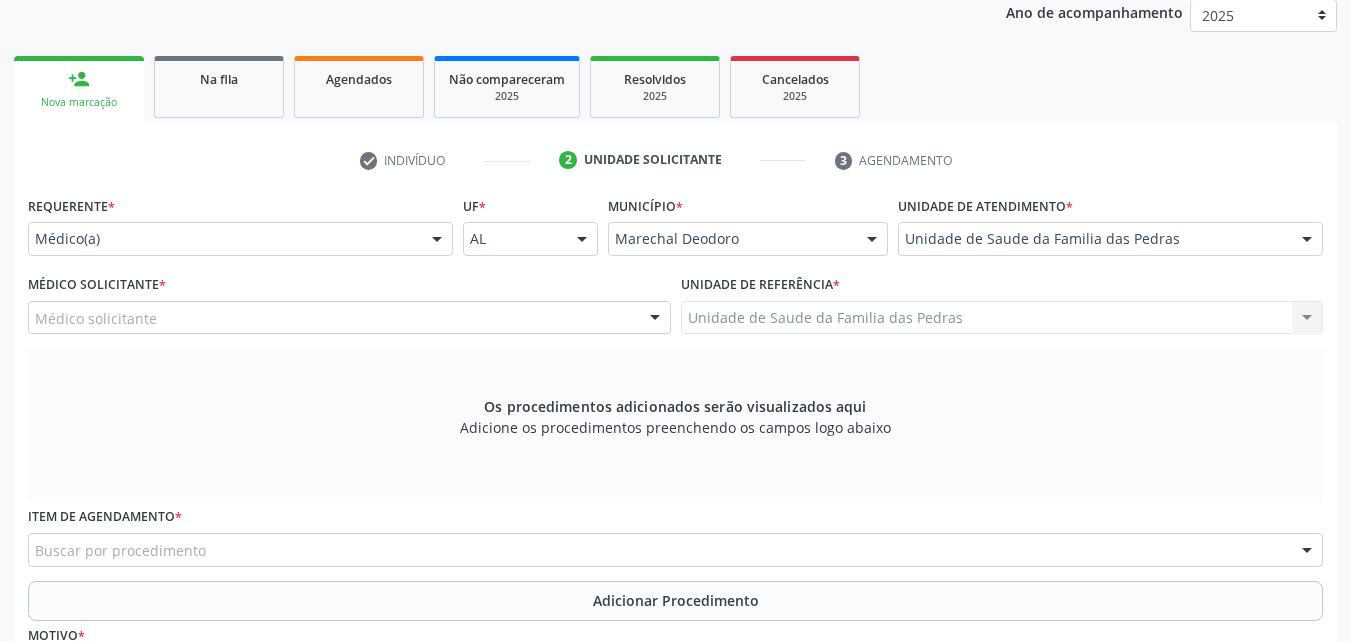 click on "Médico solicitante" at bounding box center (349, 318) 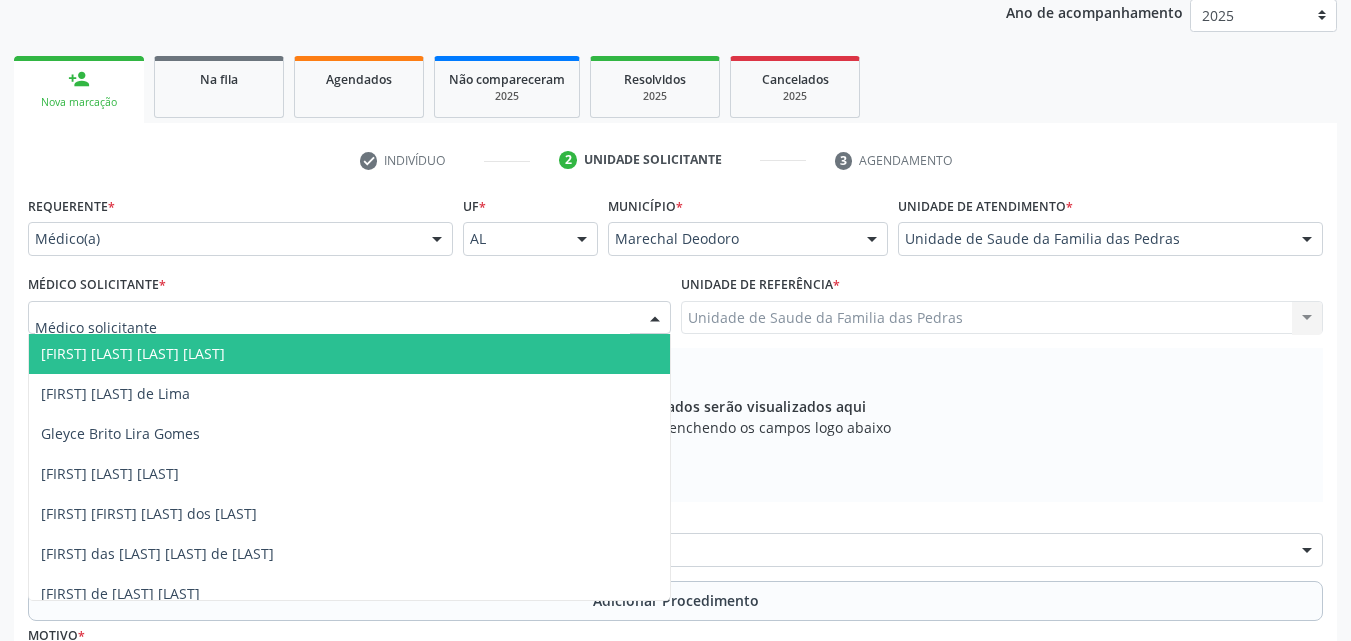 click on "[FIRST] [LAST] [LAST] de [LAST] [LAST]" at bounding box center (349, 354) 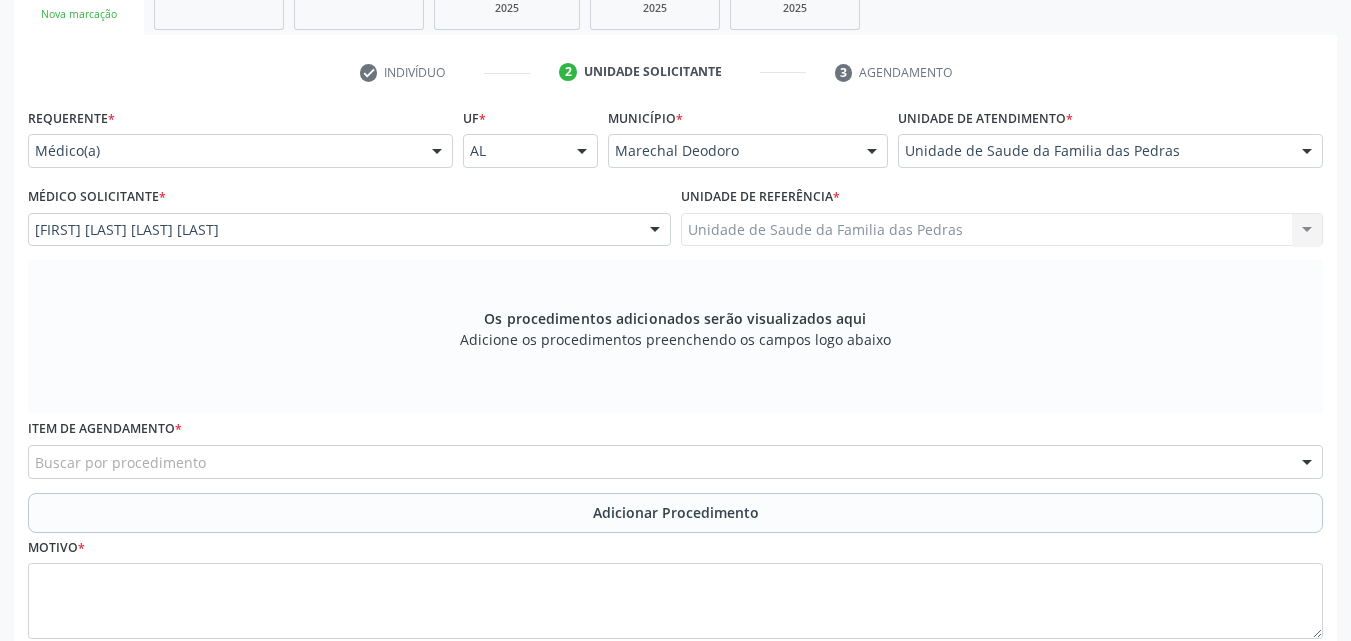 scroll, scrollTop: 471, scrollLeft: 0, axis: vertical 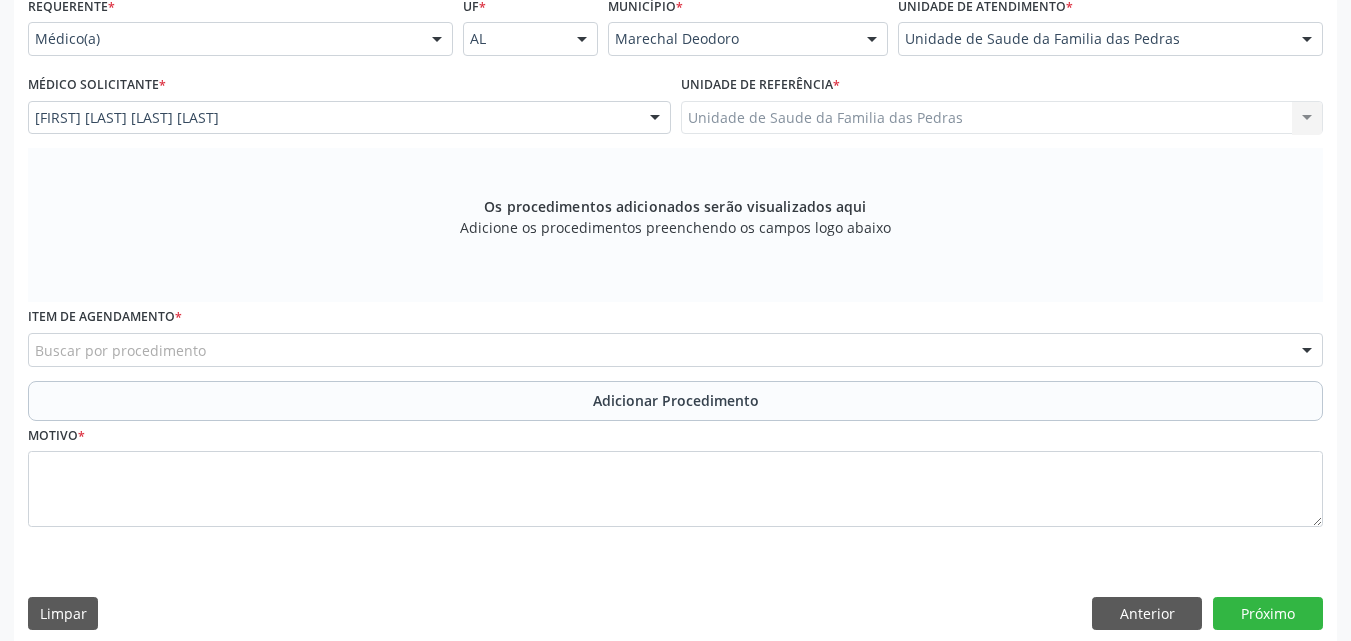 click on "Buscar por procedimento" at bounding box center [675, 350] 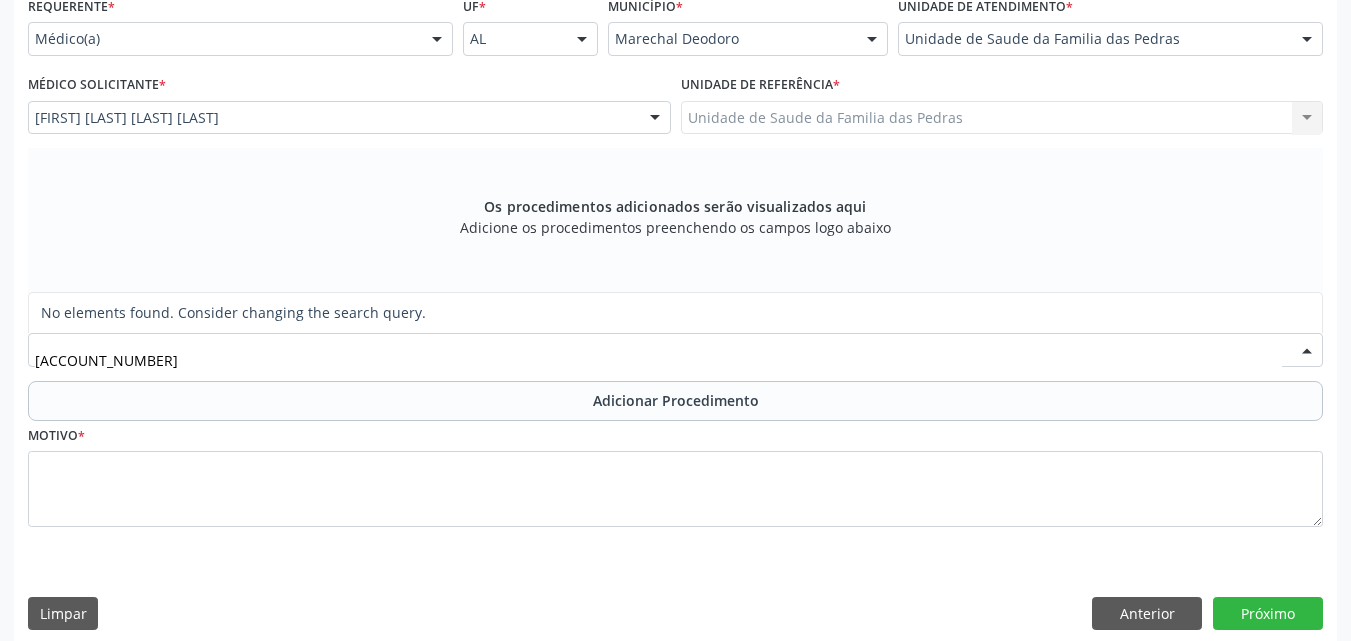 type on "0205020160" 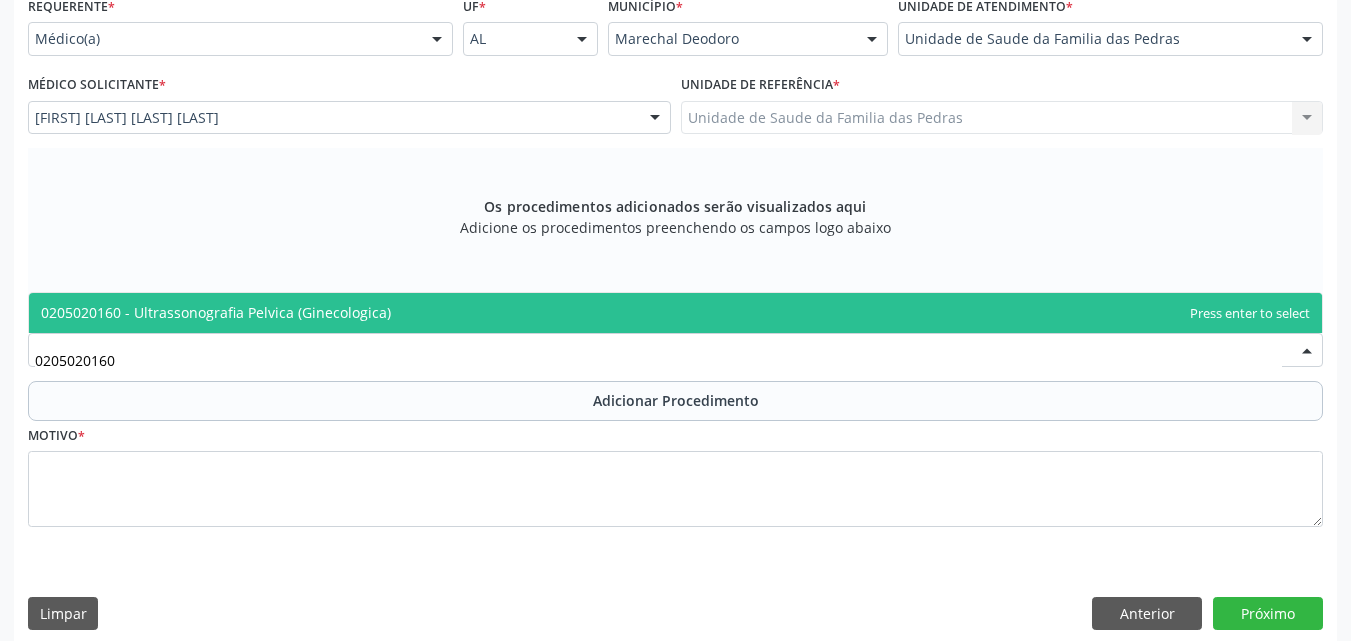 click on "0205020160 - Ultrassonografia Pelvica (Ginecologica)" at bounding box center (675, 313) 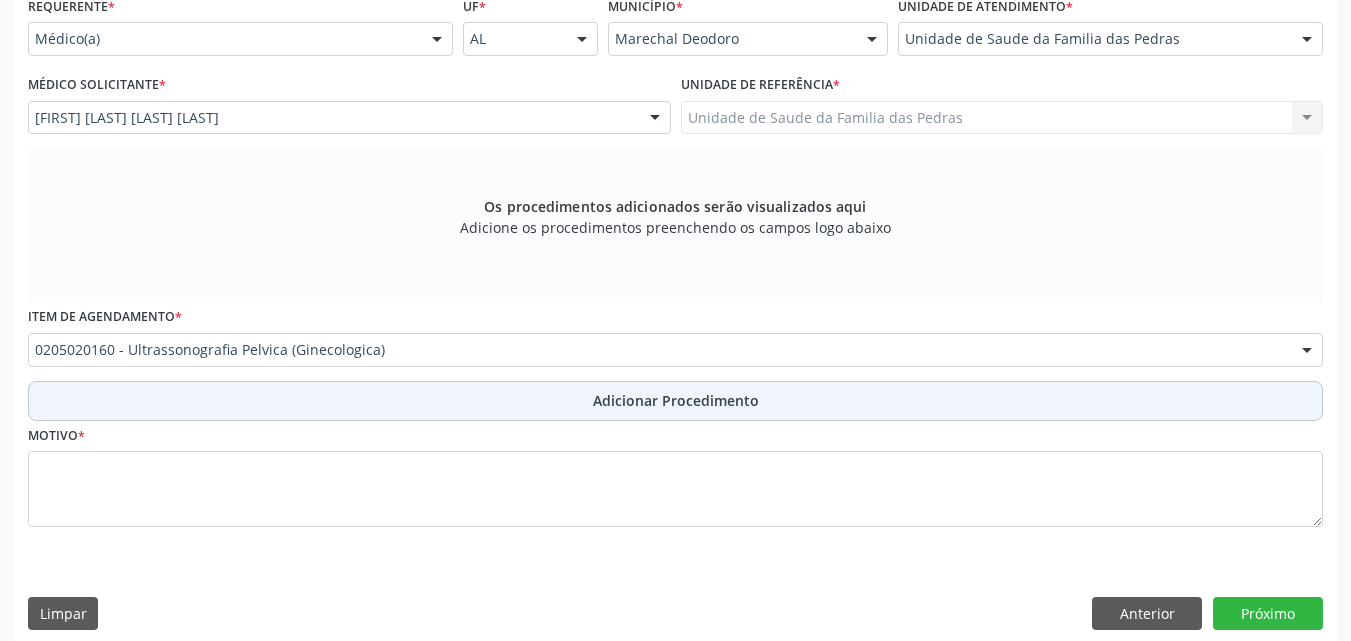 click on "Adicionar Procedimento" at bounding box center (675, 401) 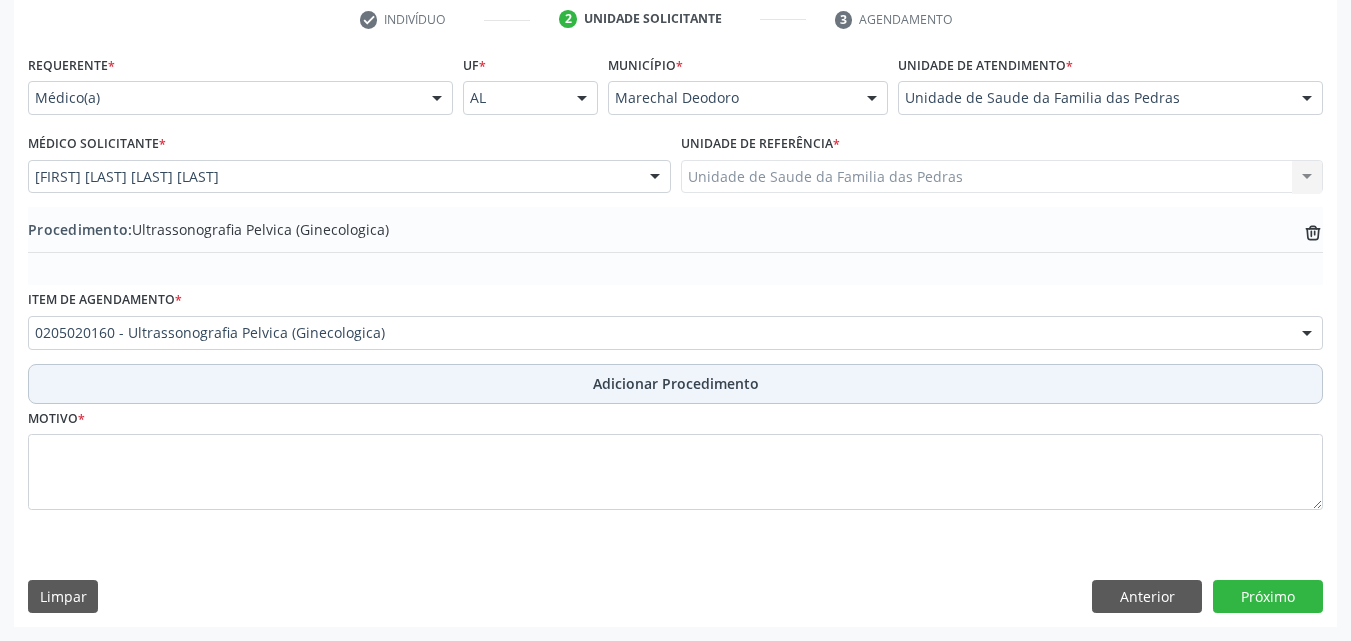 scroll, scrollTop: 412, scrollLeft: 0, axis: vertical 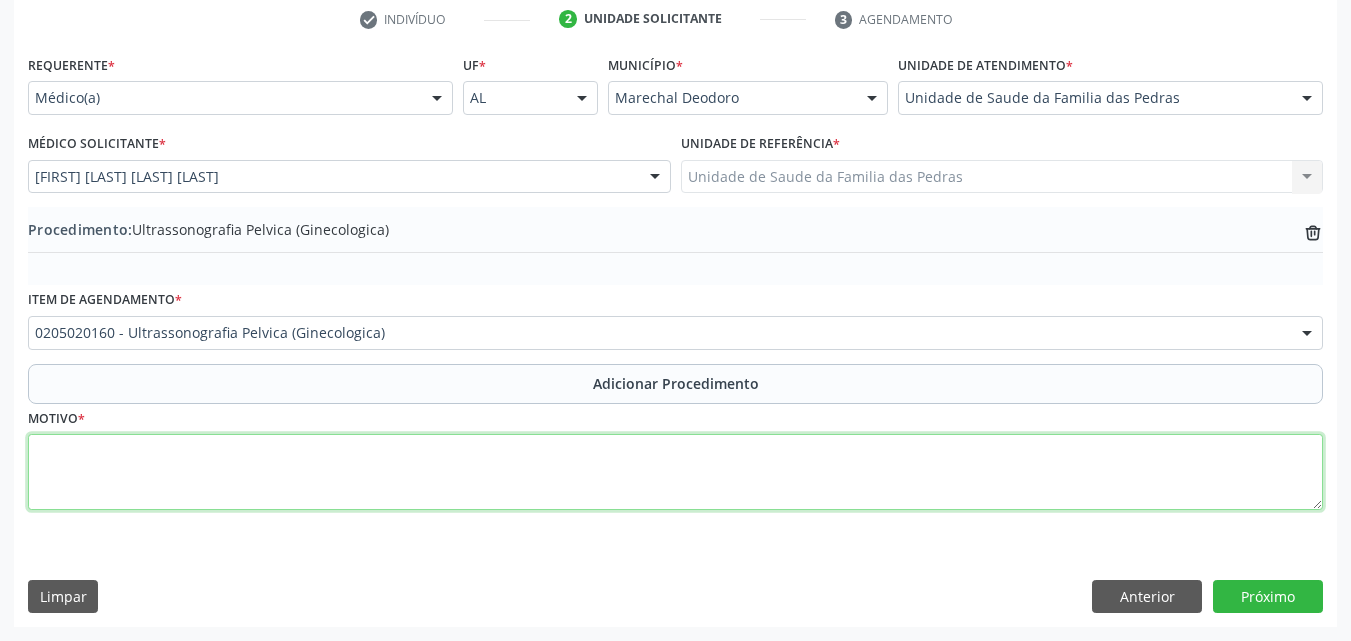 click at bounding box center [675, 472] 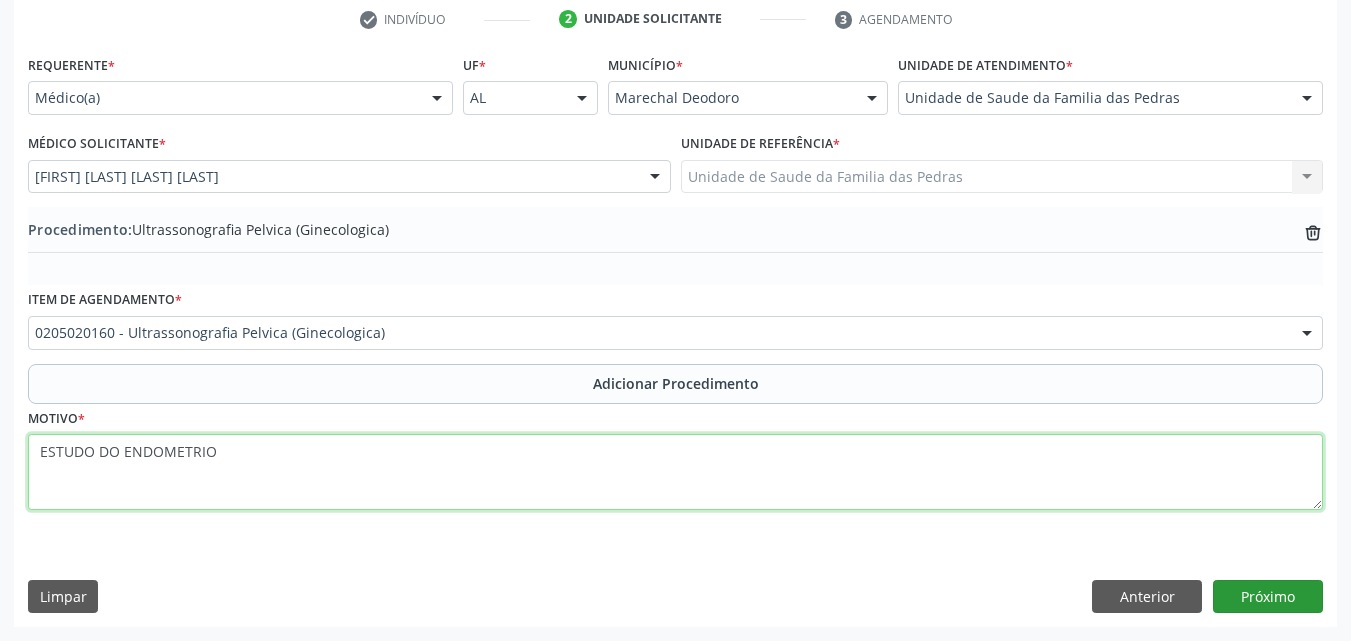 type on "ESTUDO DO ENDOMETRIO" 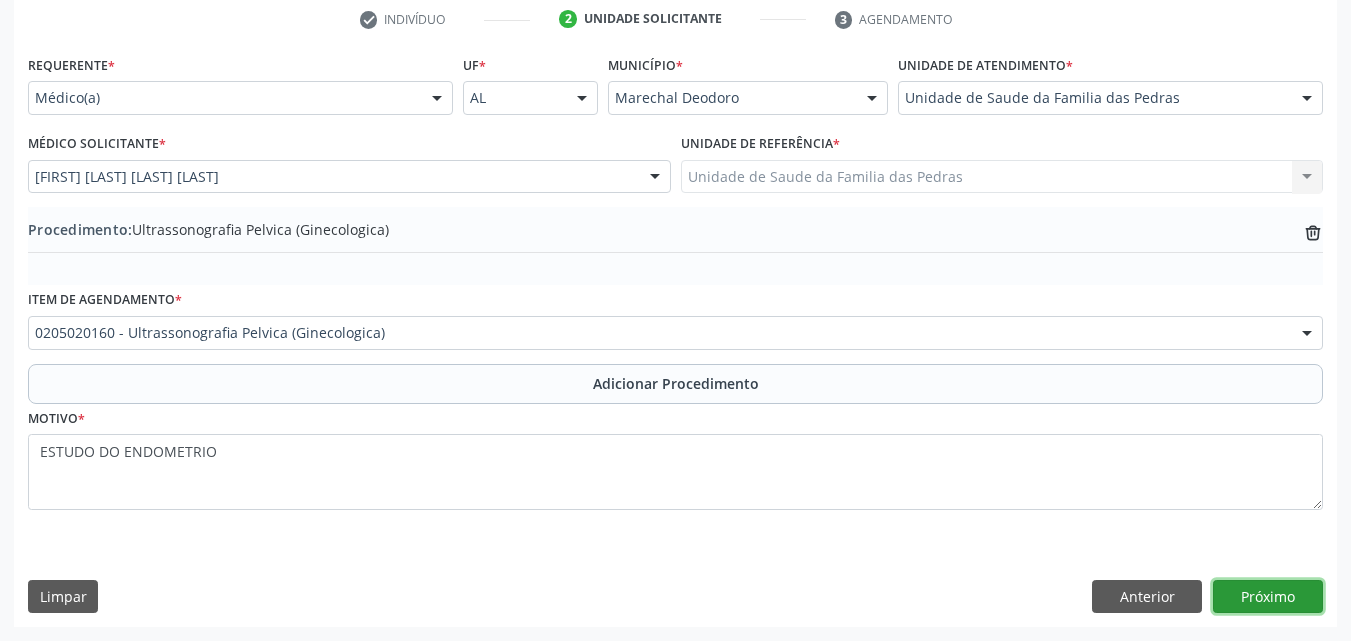 click on "Próximo" at bounding box center [1268, 597] 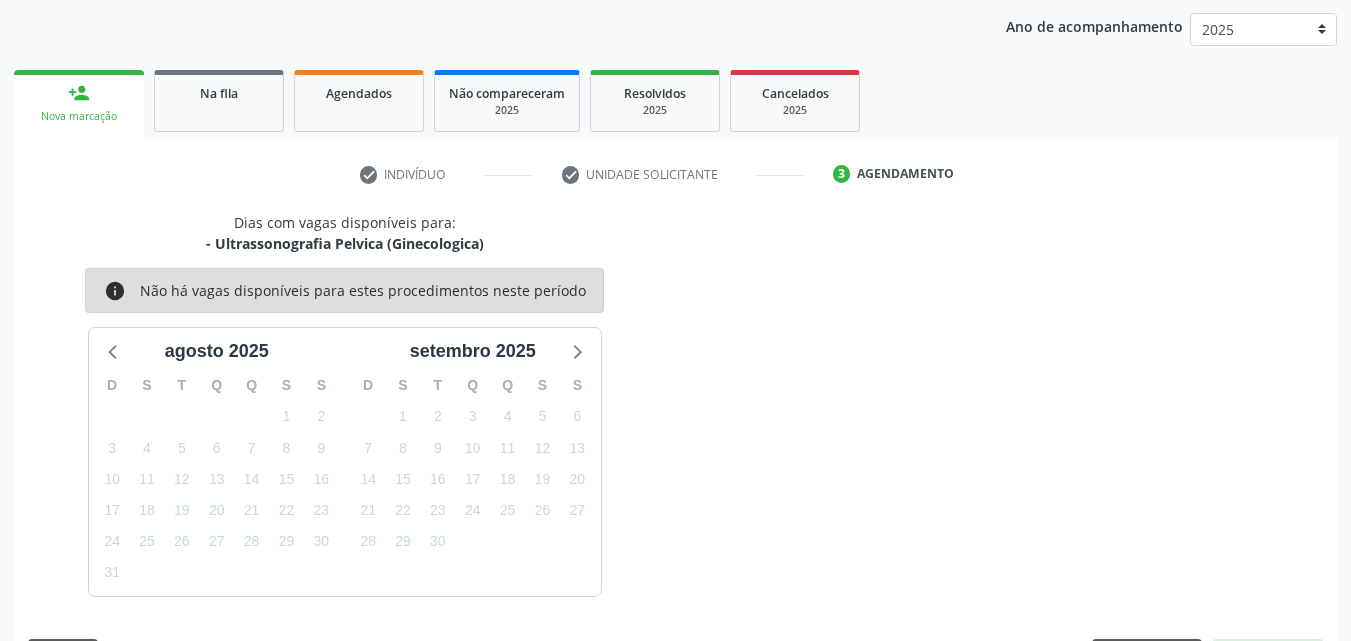 scroll, scrollTop: 316, scrollLeft: 0, axis: vertical 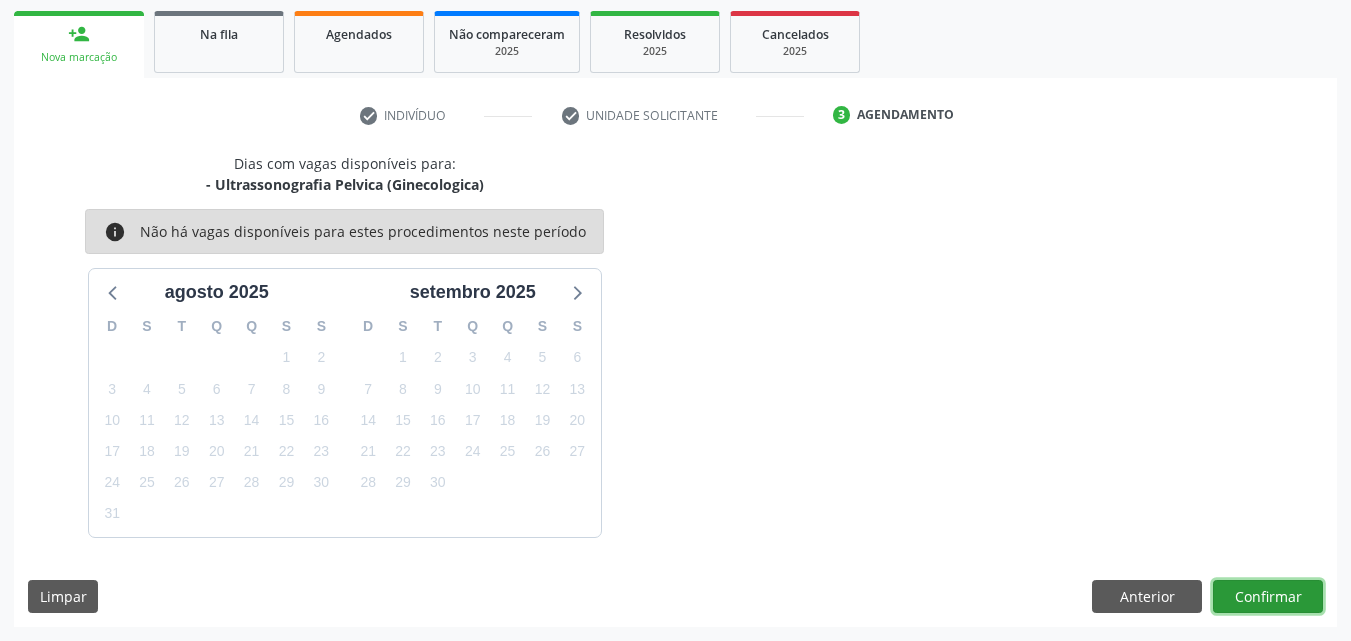 click on "Confirmar" at bounding box center (1268, 597) 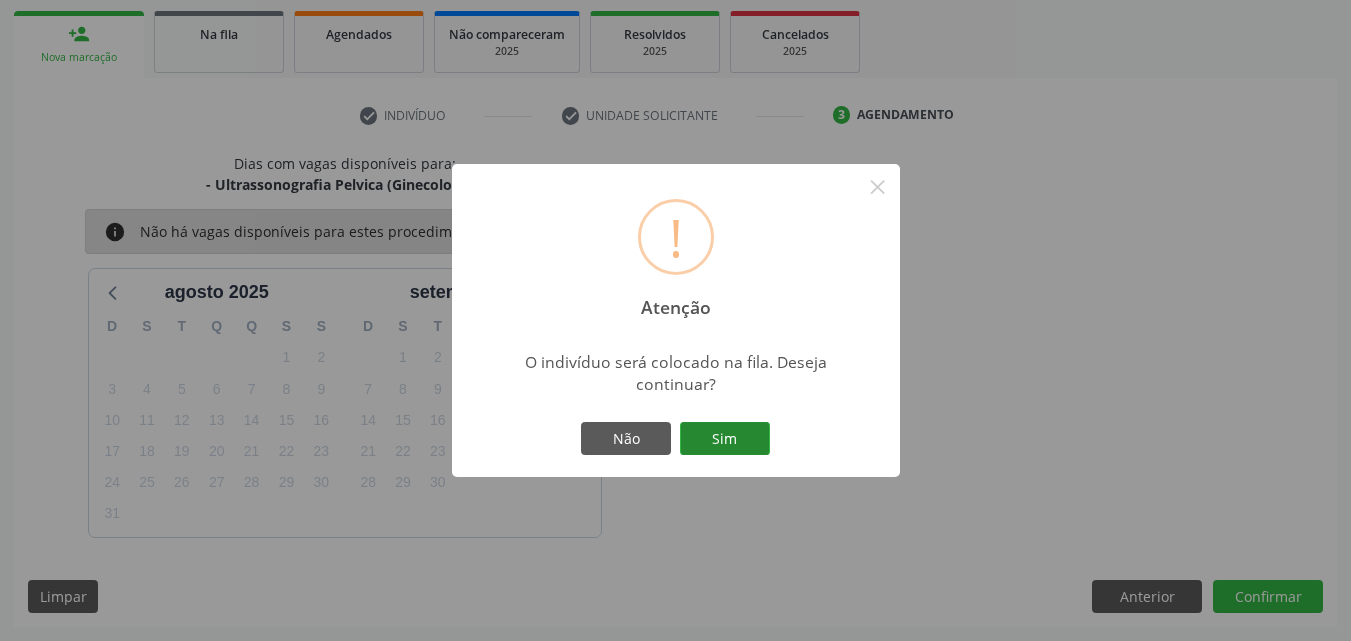 click on "Sim" at bounding box center [725, 439] 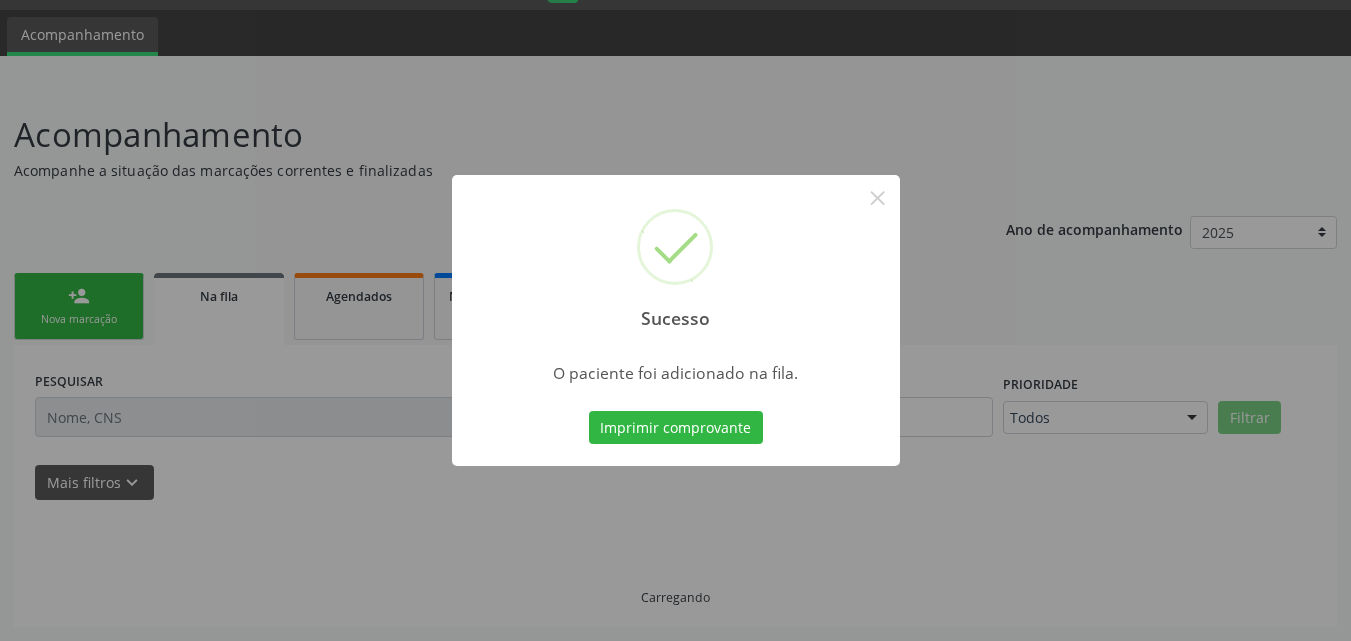 scroll, scrollTop: 54, scrollLeft: 0, axis: vertical 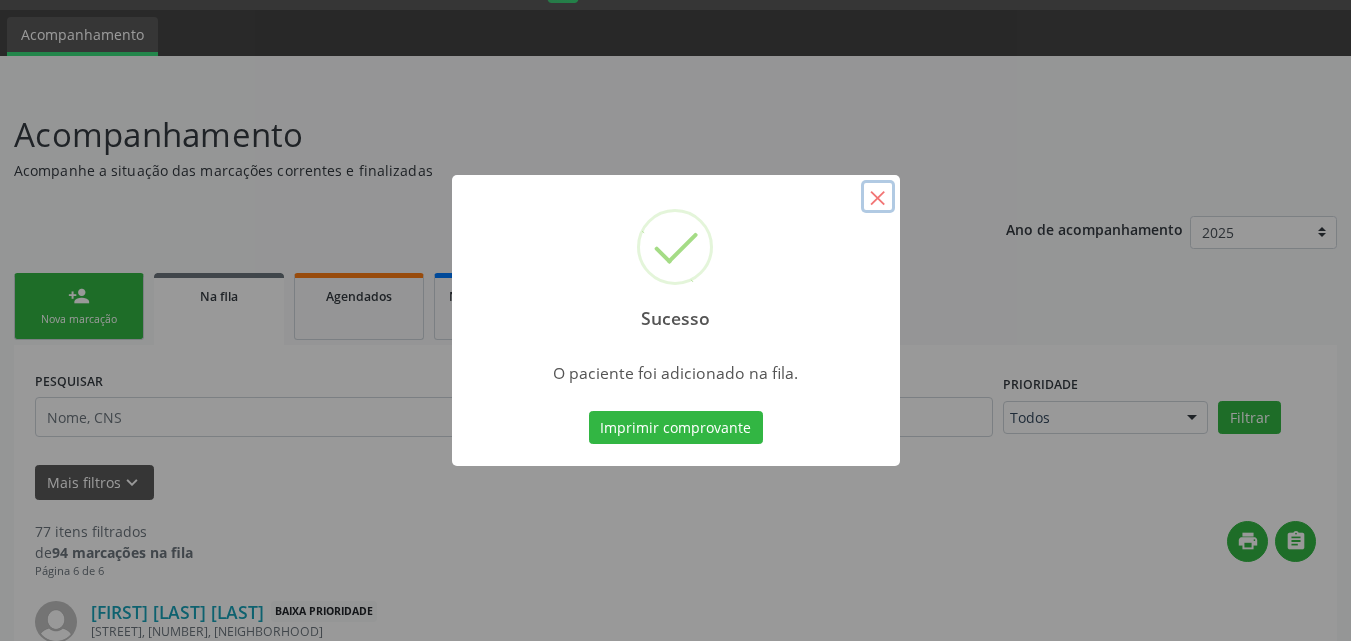click on "×" at bounding box center [878, 197] 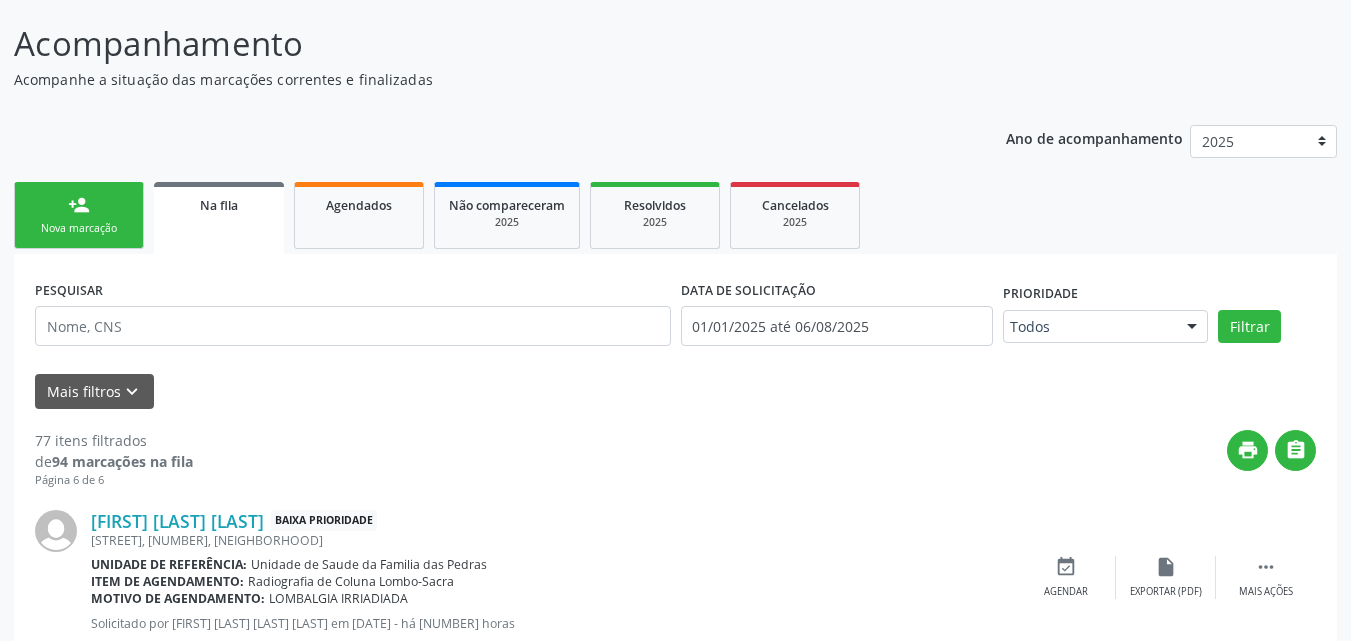 scroll, scrollTop: 154, scrollLeft: 0, axis: vertical 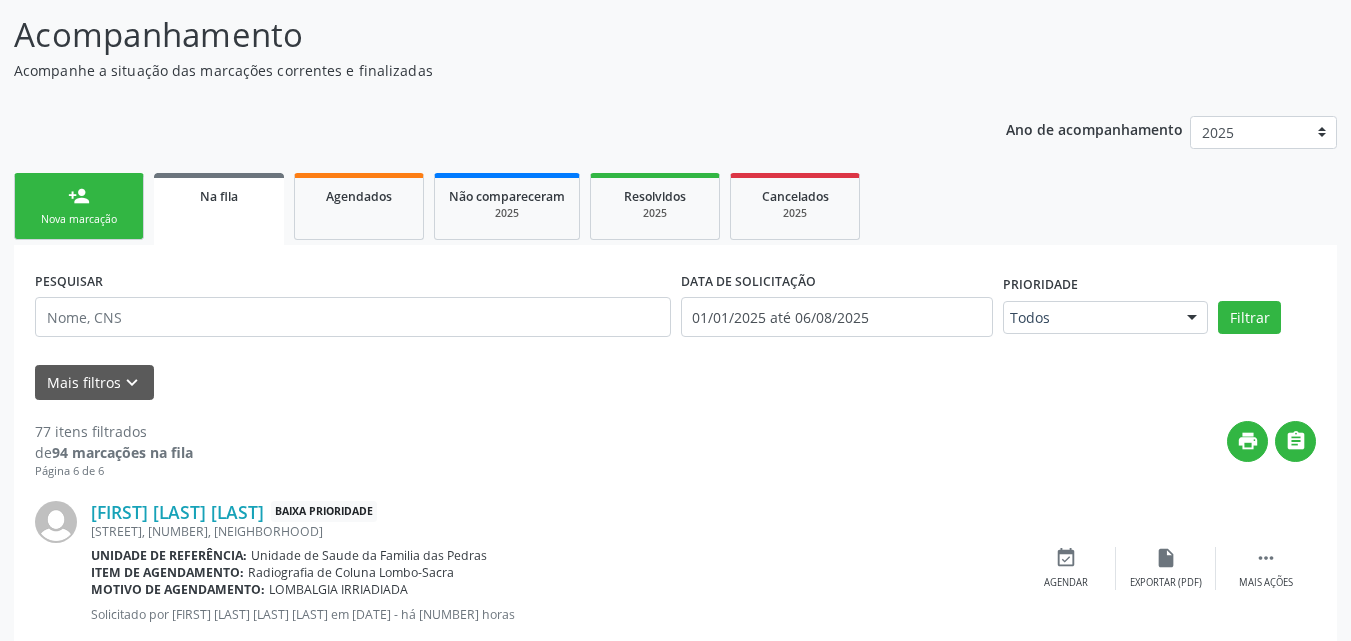 click on "person_add" at bounding box center [79, 196] 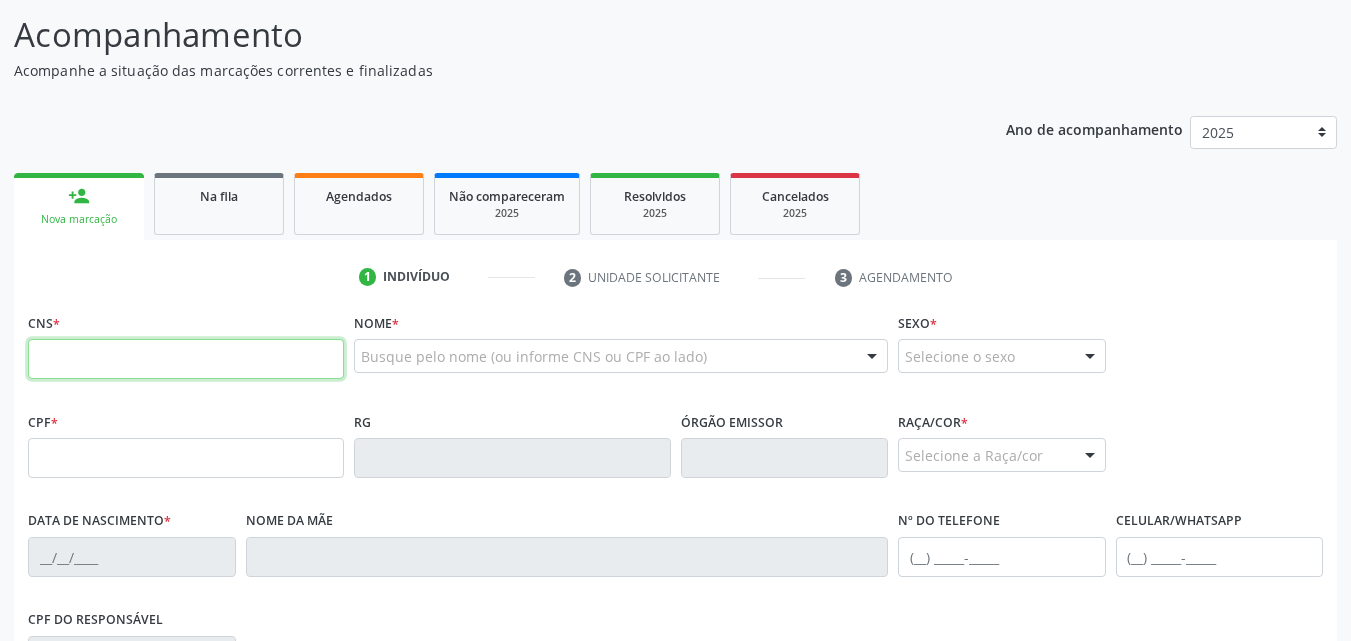 click at bounding box center [186, 359] 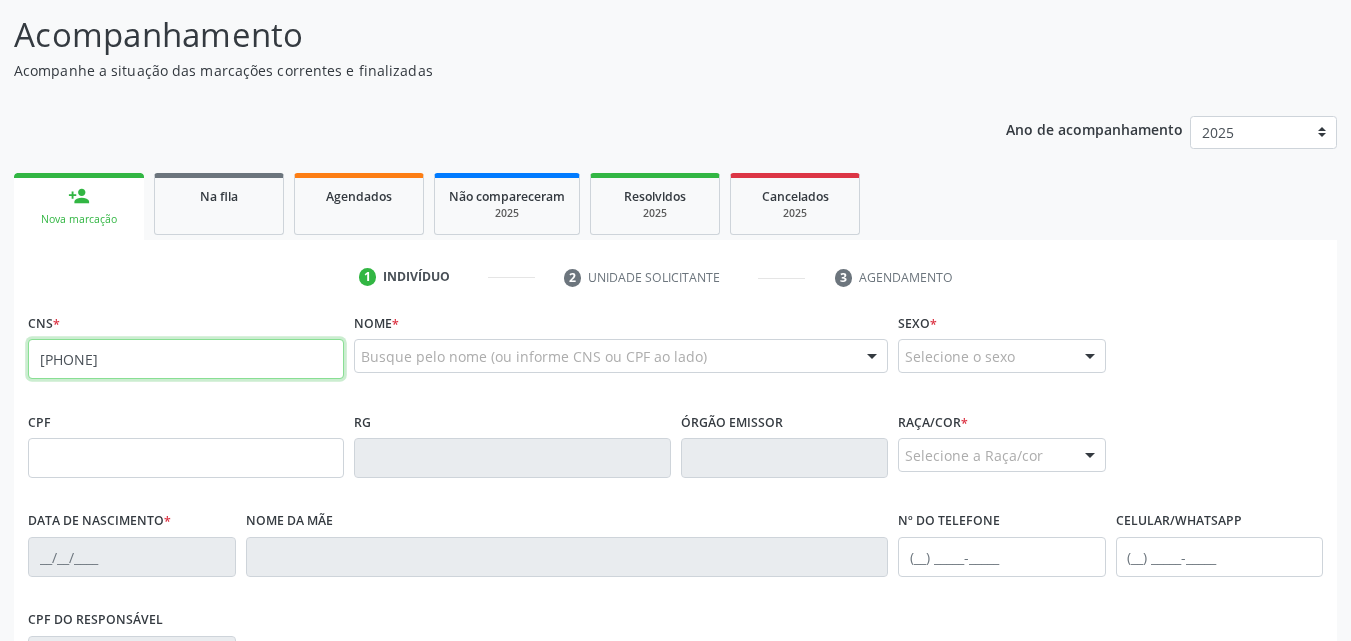 type on "705 0064 2790 3352" 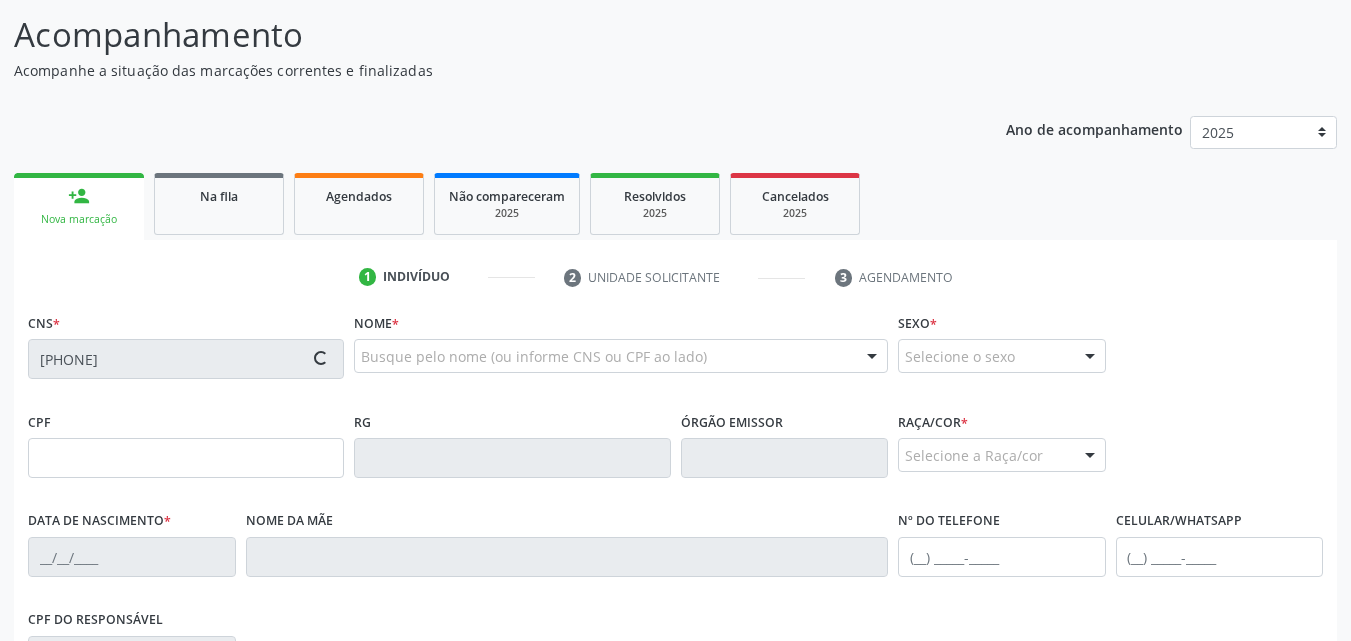 type on "181.621.124-99" 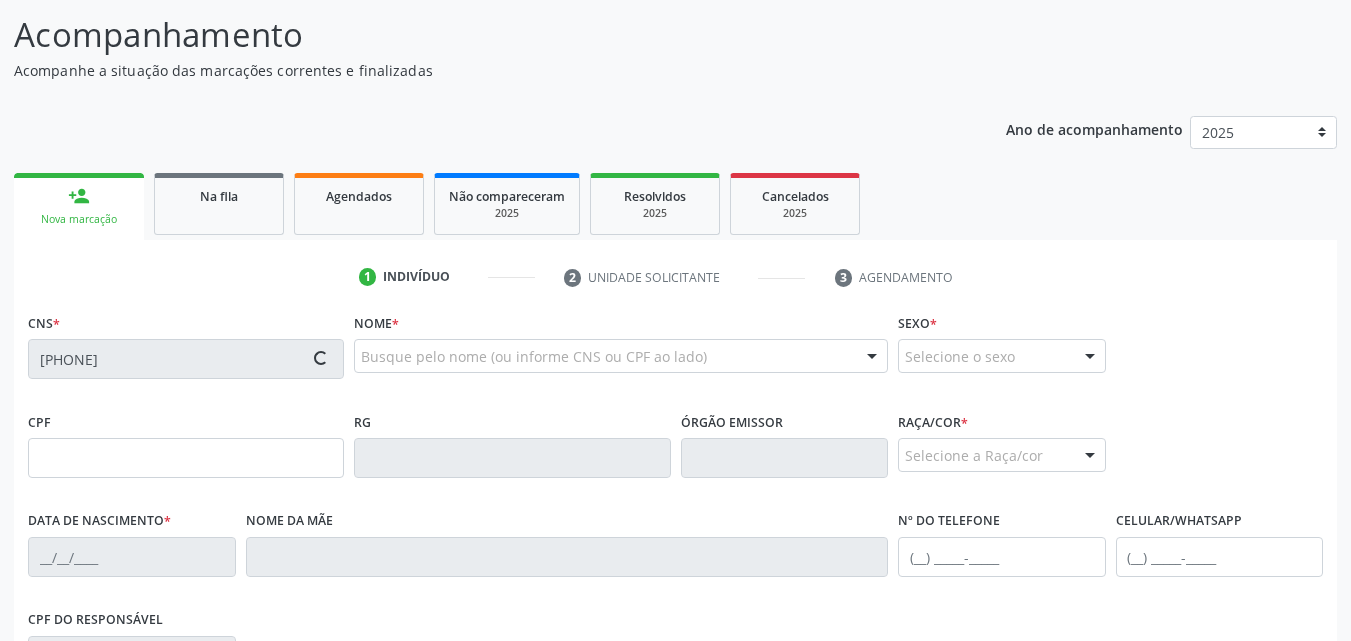 type on "17/05/2022" 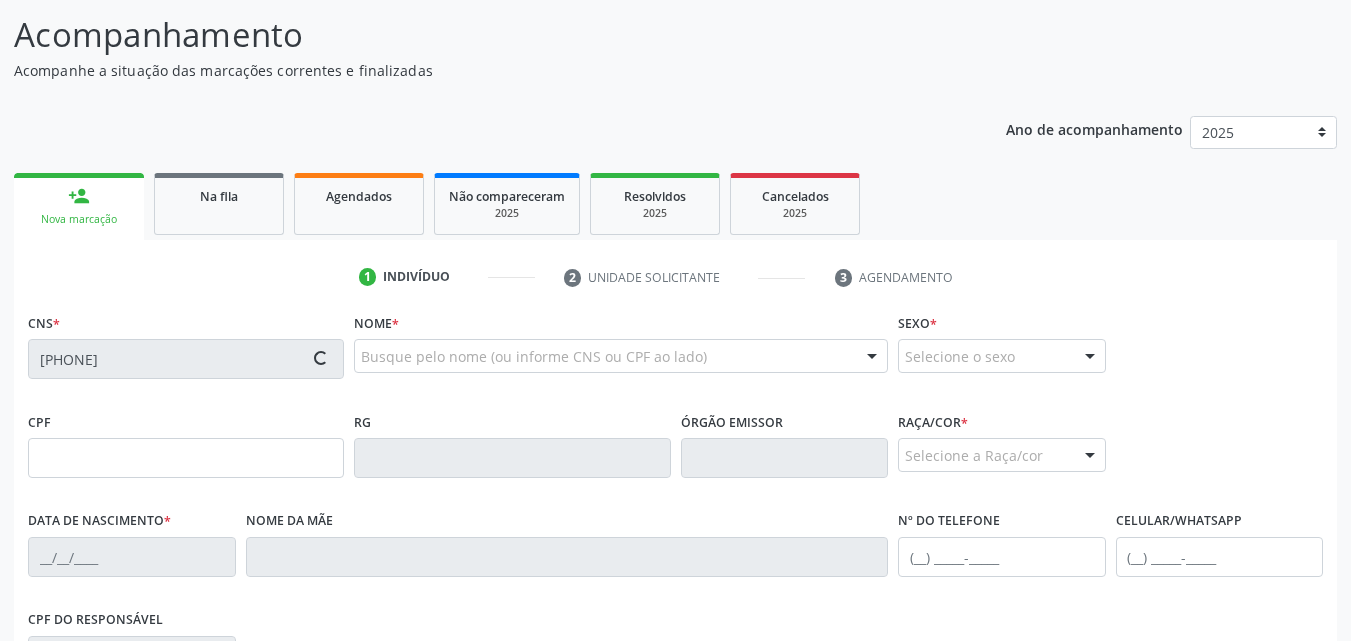 type on "Maria Monique da Silva" 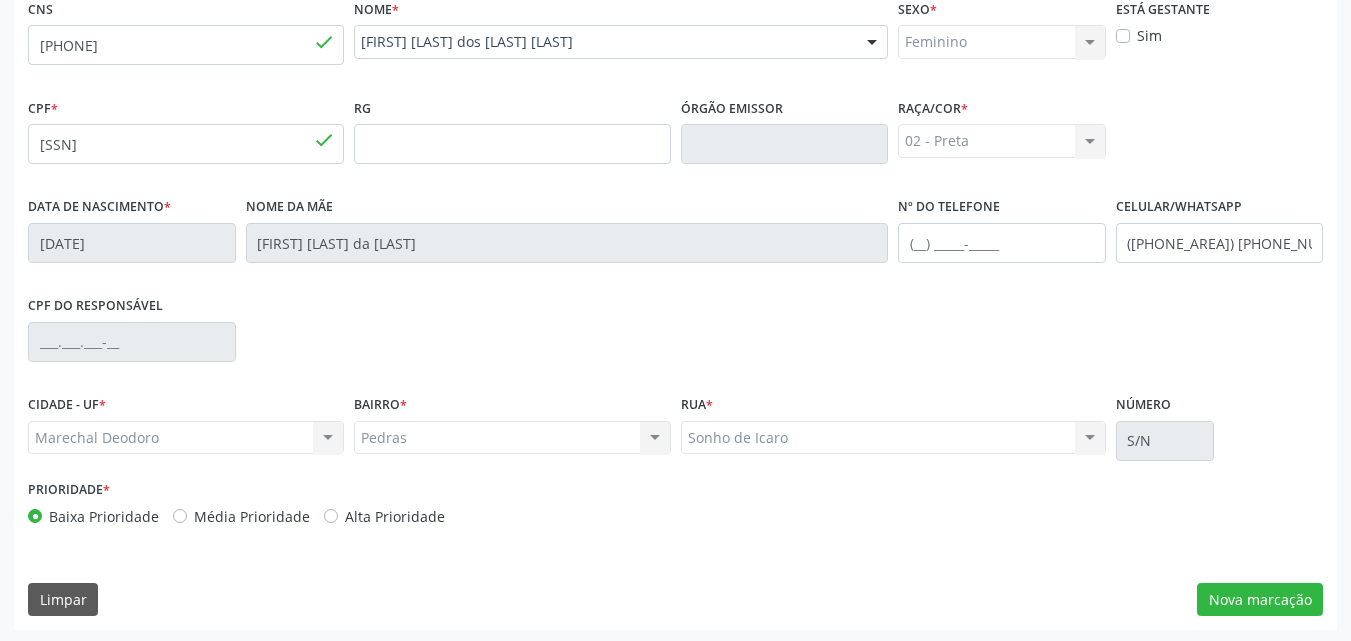 scroll, scrollTop: 471, scrollLeft: 0, axis: vertical 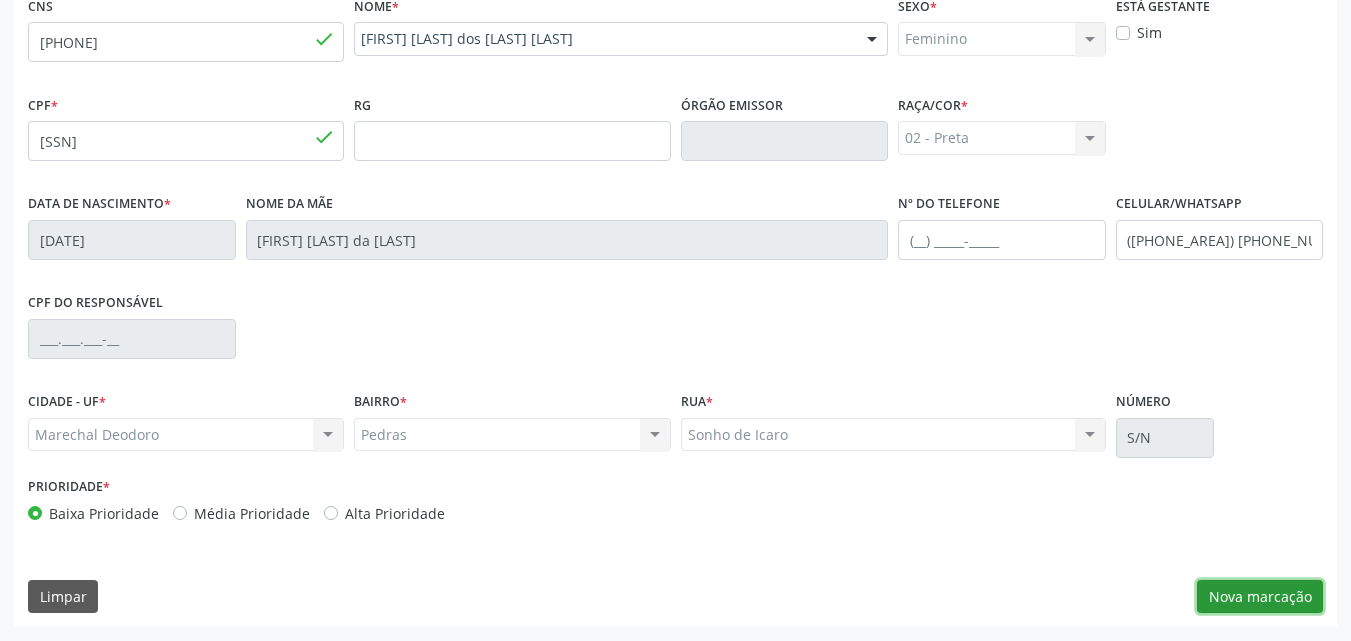click on "Nova marcação" at bounding box center [1260, 597] 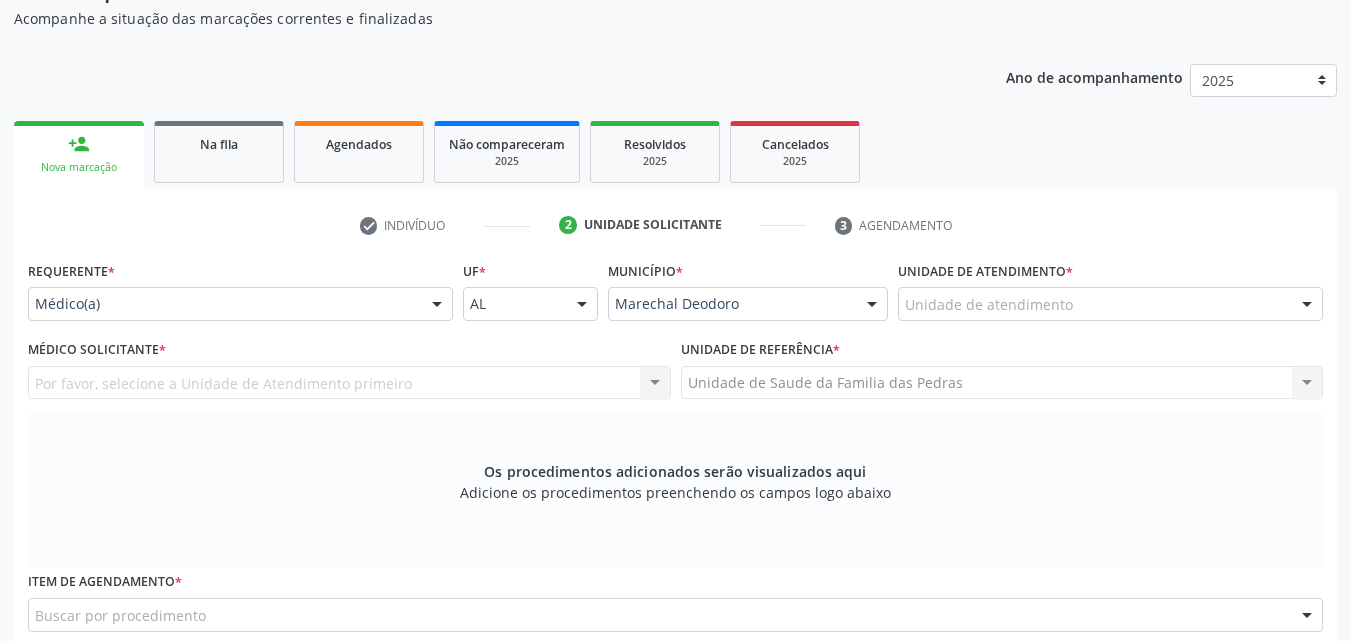 scroll, scrollTop: 171, scrollLeft: 0, axis: vertical 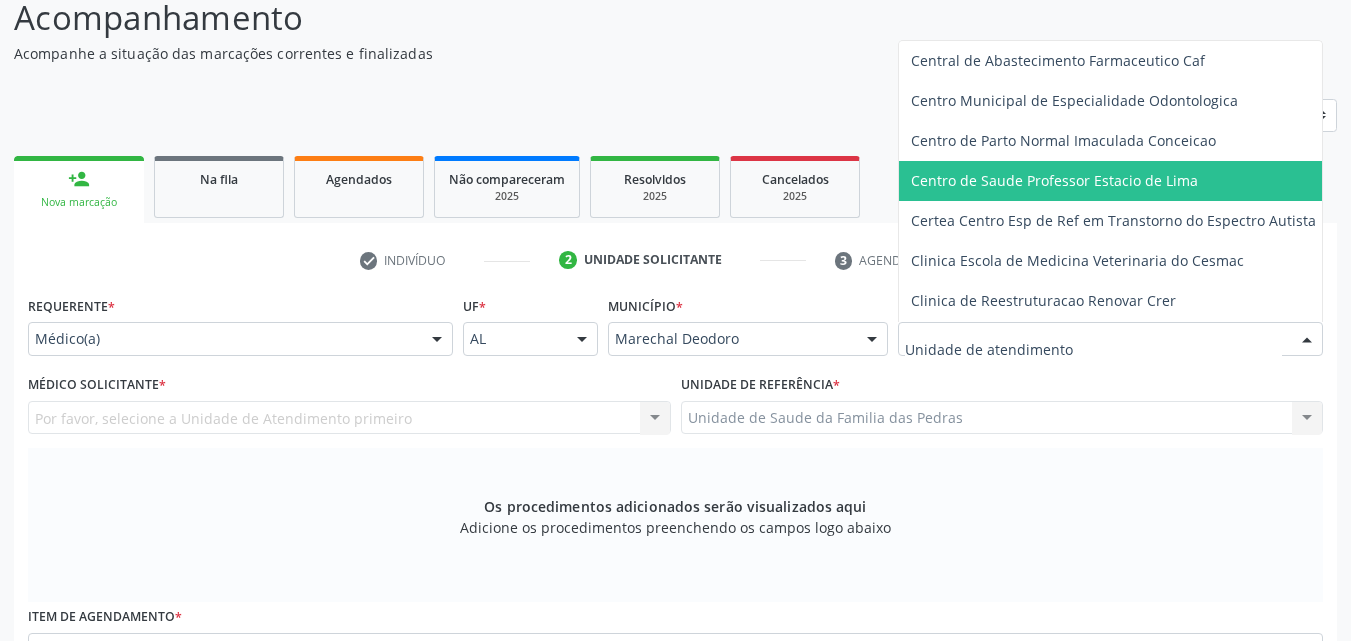 click on "Centro de Saude Professor Estacio de Lima" at bounding box center [1054, 180] 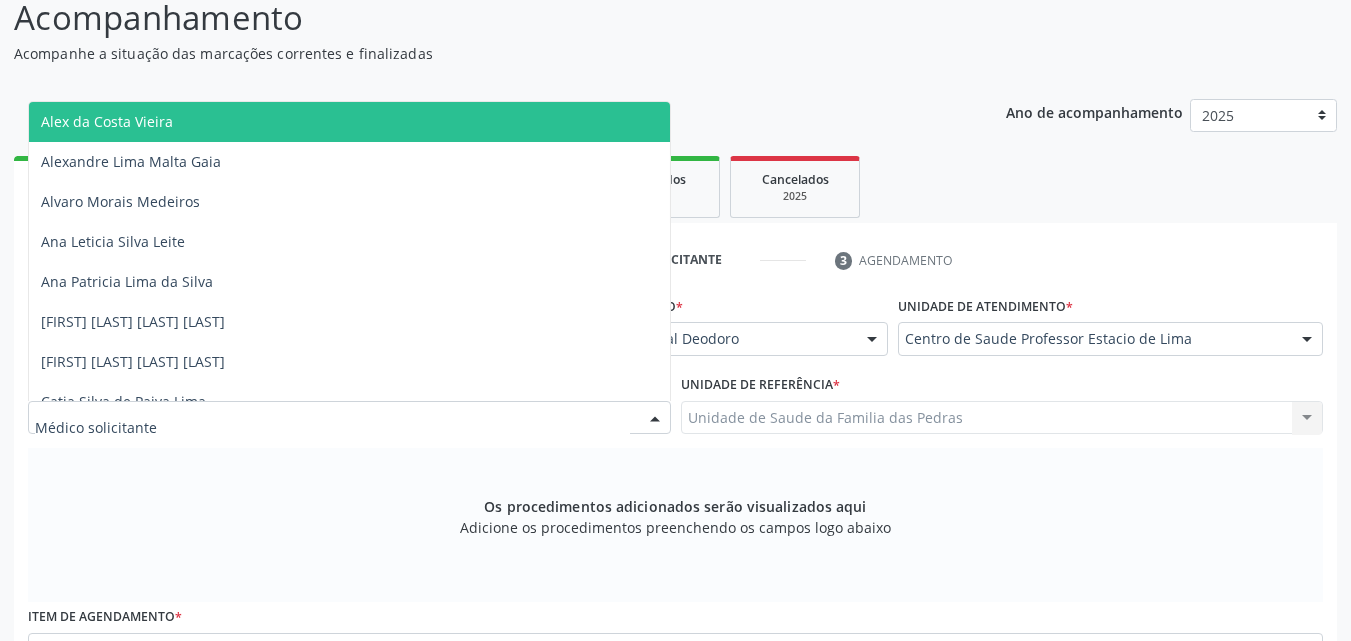 click at bounding box center (349, 418) 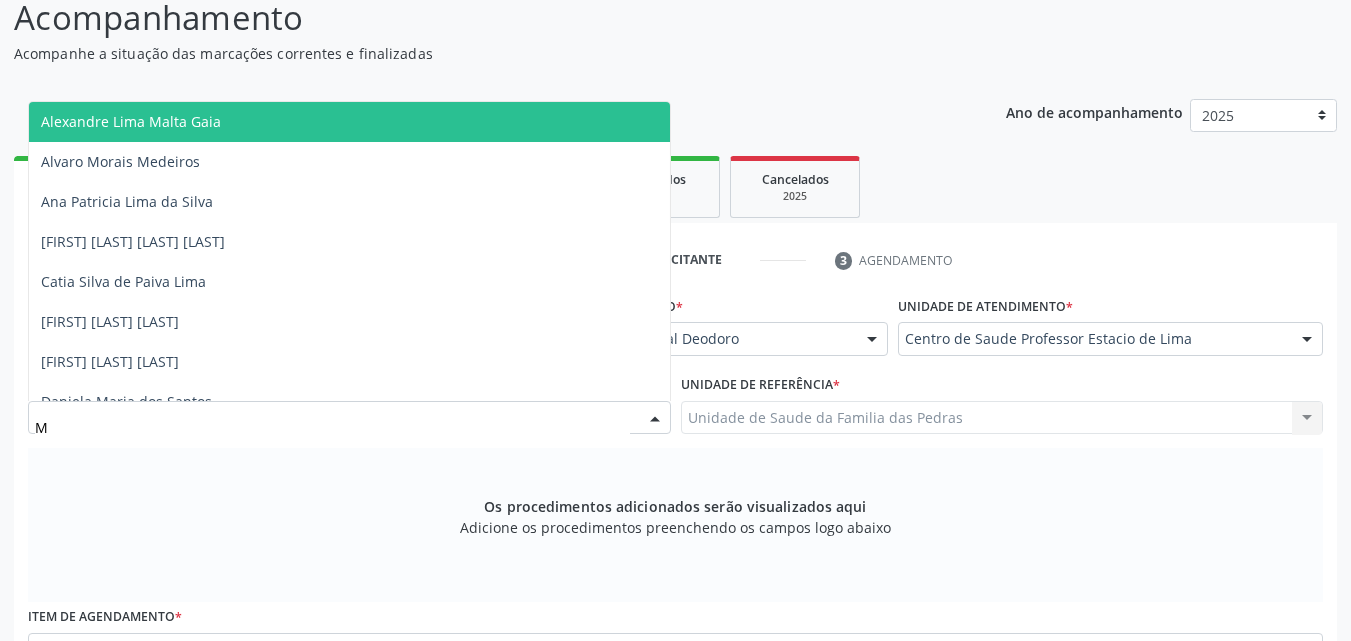 type on "MI" 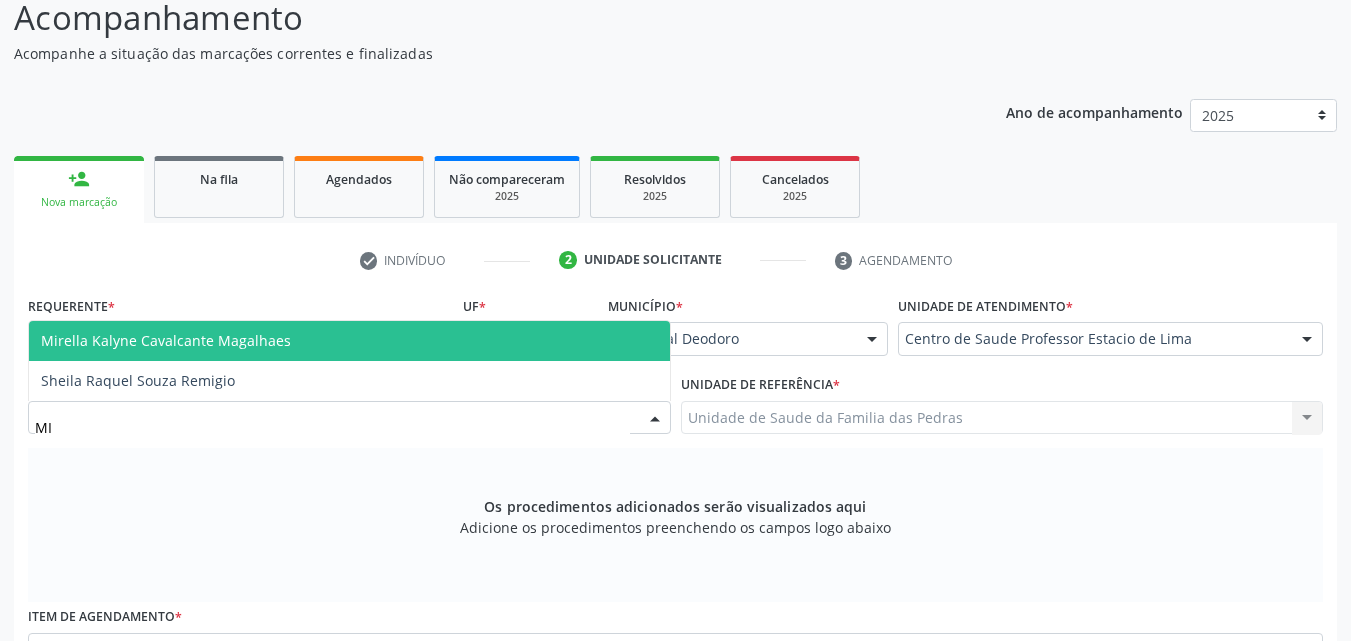 click on "Mirella Kalyne Cavalcante Magalhaes" at bounding box center (349, 341) 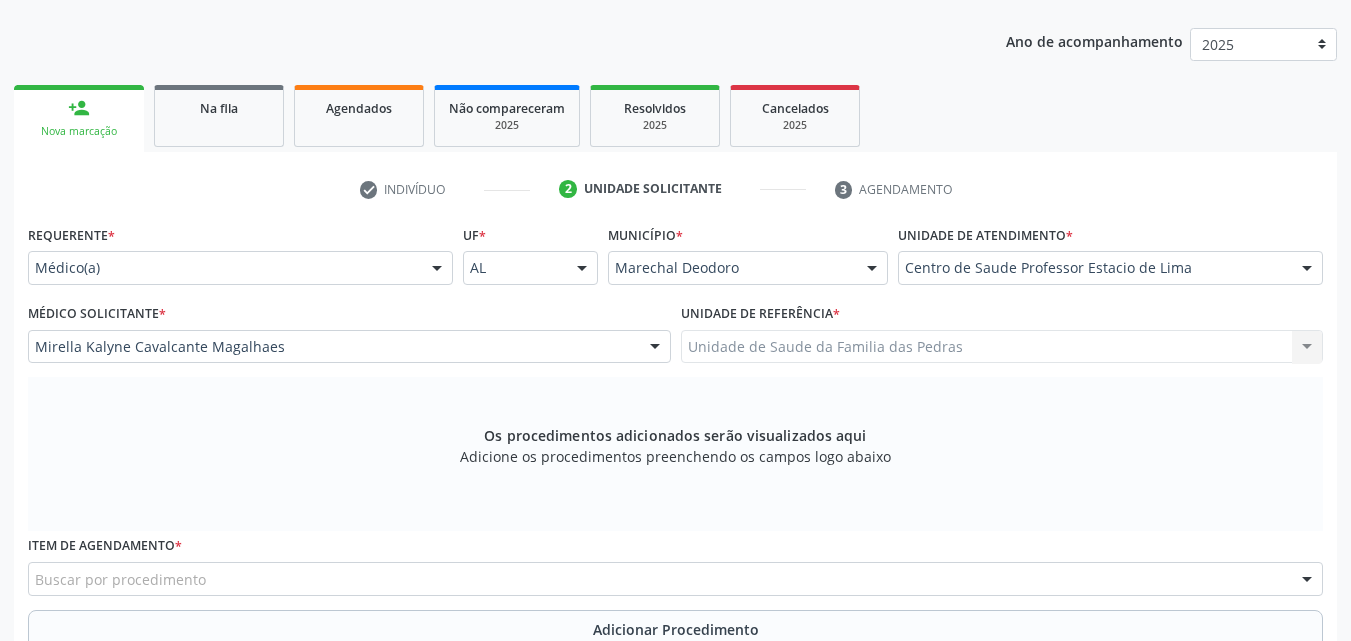 scroll, scrollTop: 371, scrollLeft: 0, axis: vertical 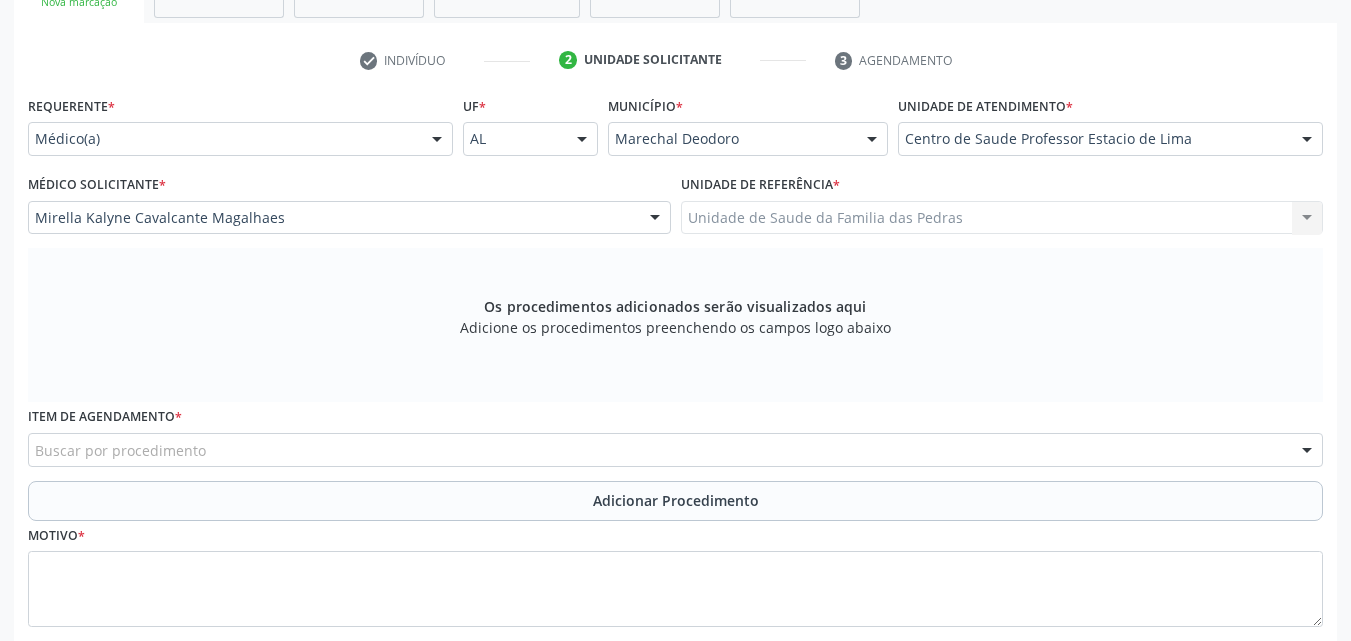 click on "Buscar por procedimento" at bounding box center (675, 450) 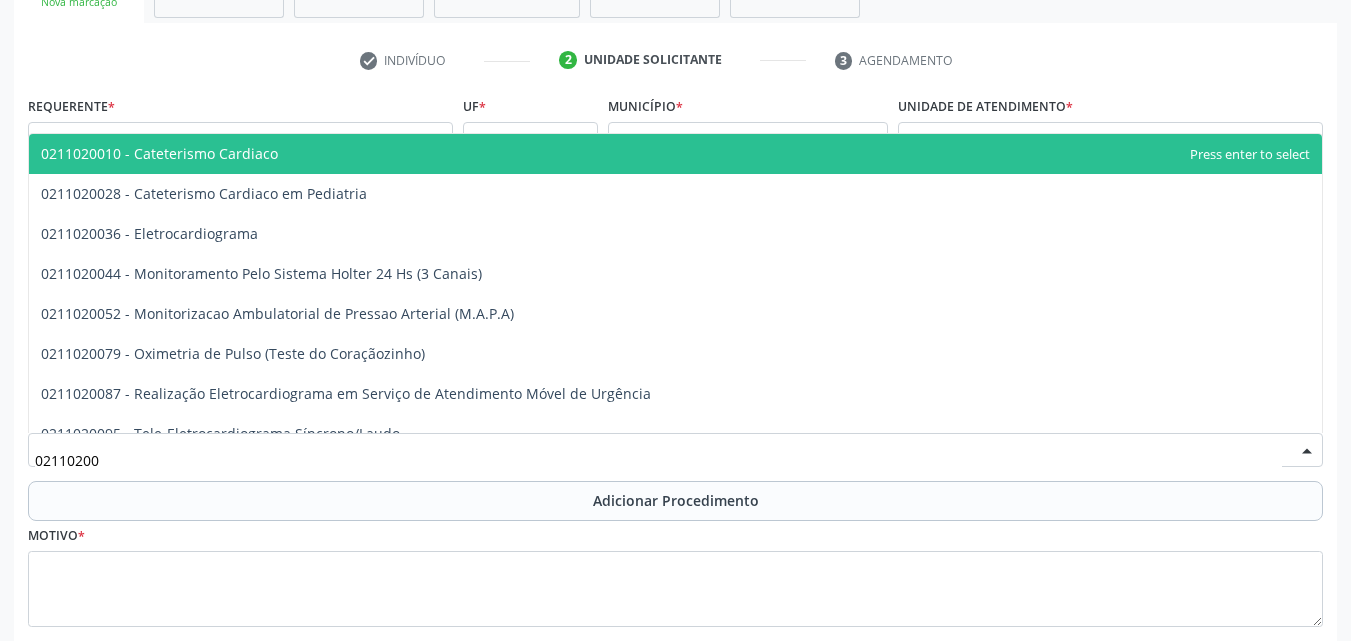 type on "021102003" 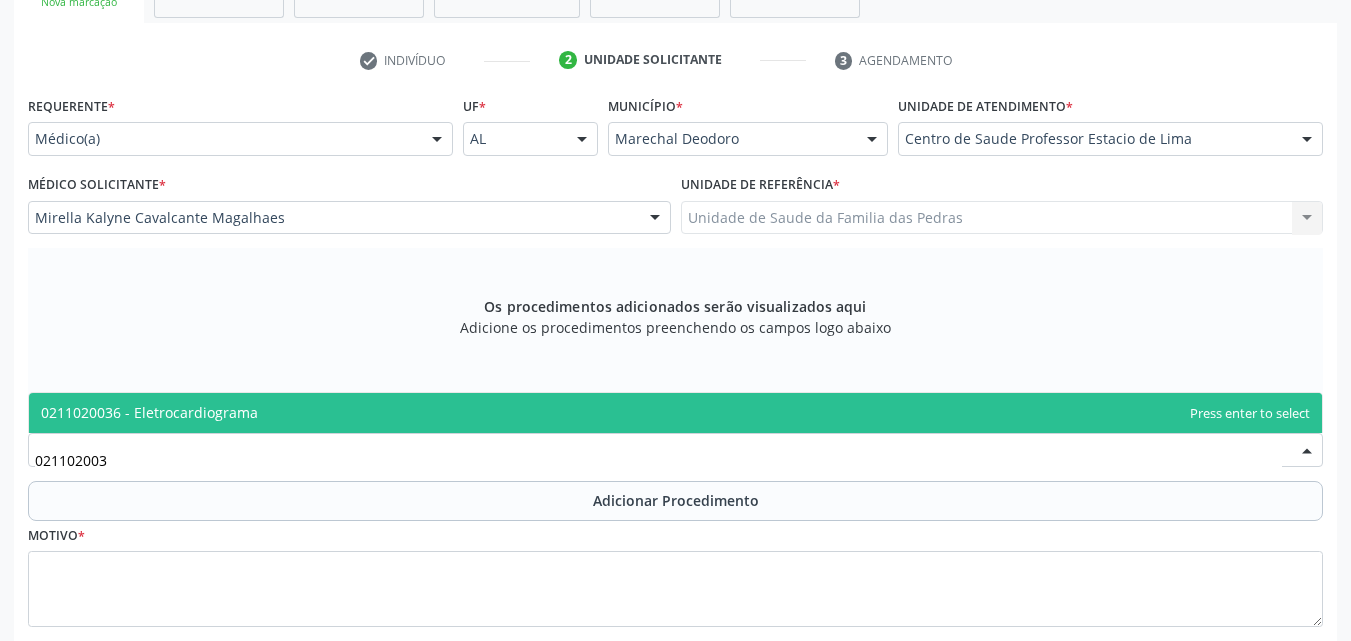 click on "0211020036 - Eletrocardiograma" at bounding box center (675, 413) 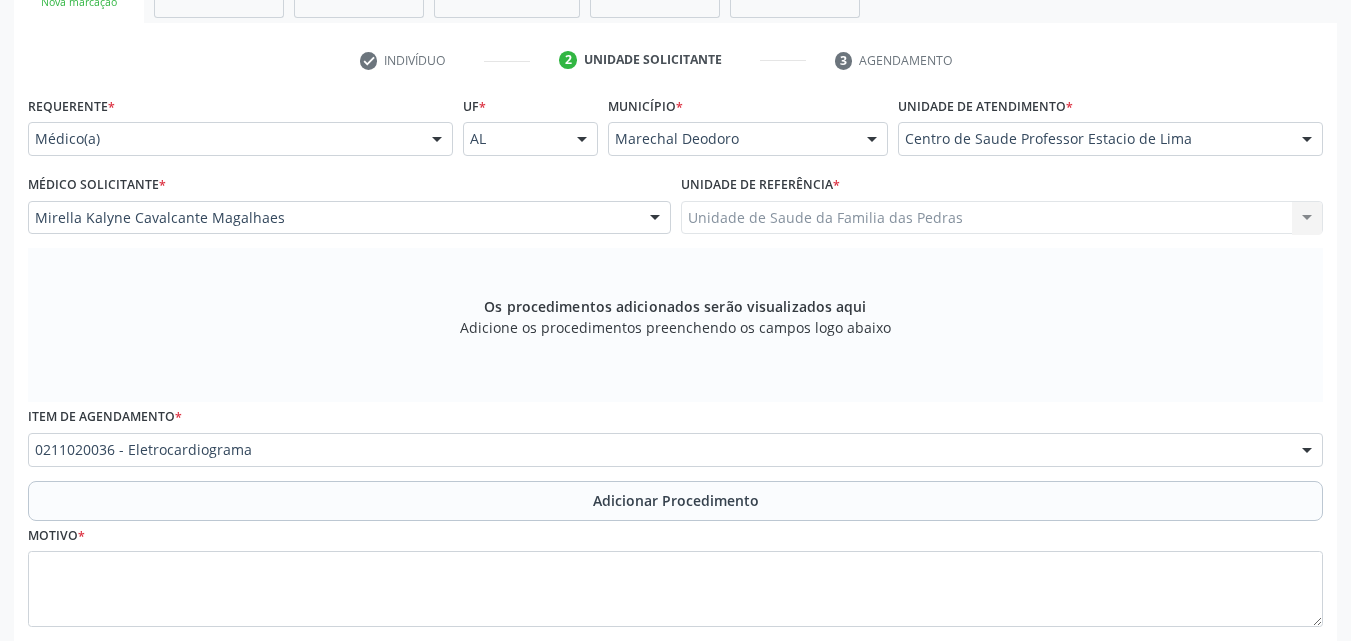 drag, startPoint x: 372, startPoint y: 504, endPoint x: 229, endPoint y: 556, distance: 152.1611 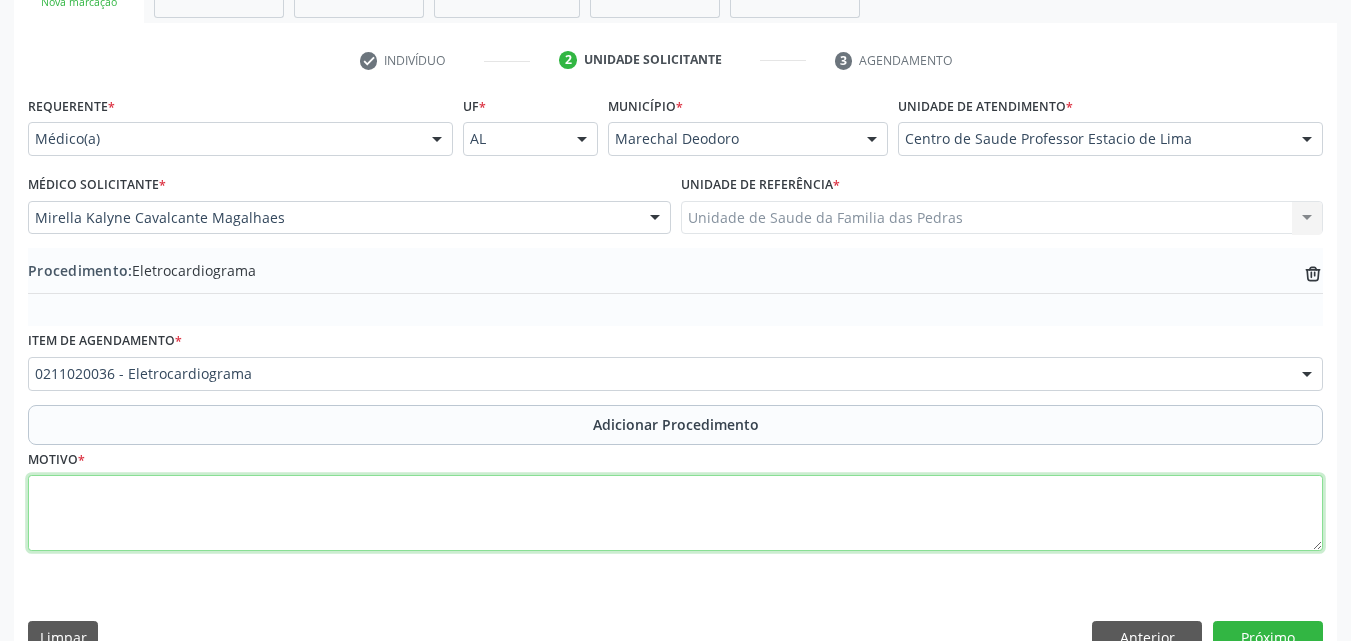 click at bounding box center (675, 513) 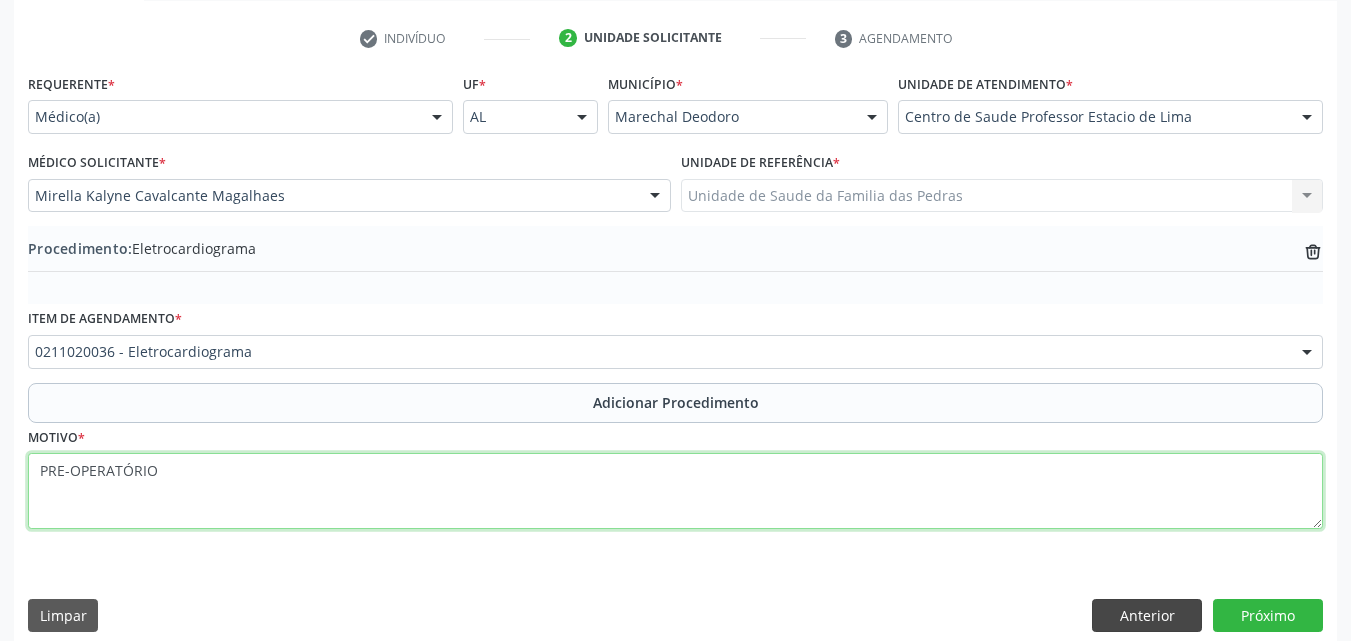 scroll, scrollTop: 412, scrollLeft: 0, axis: vertical 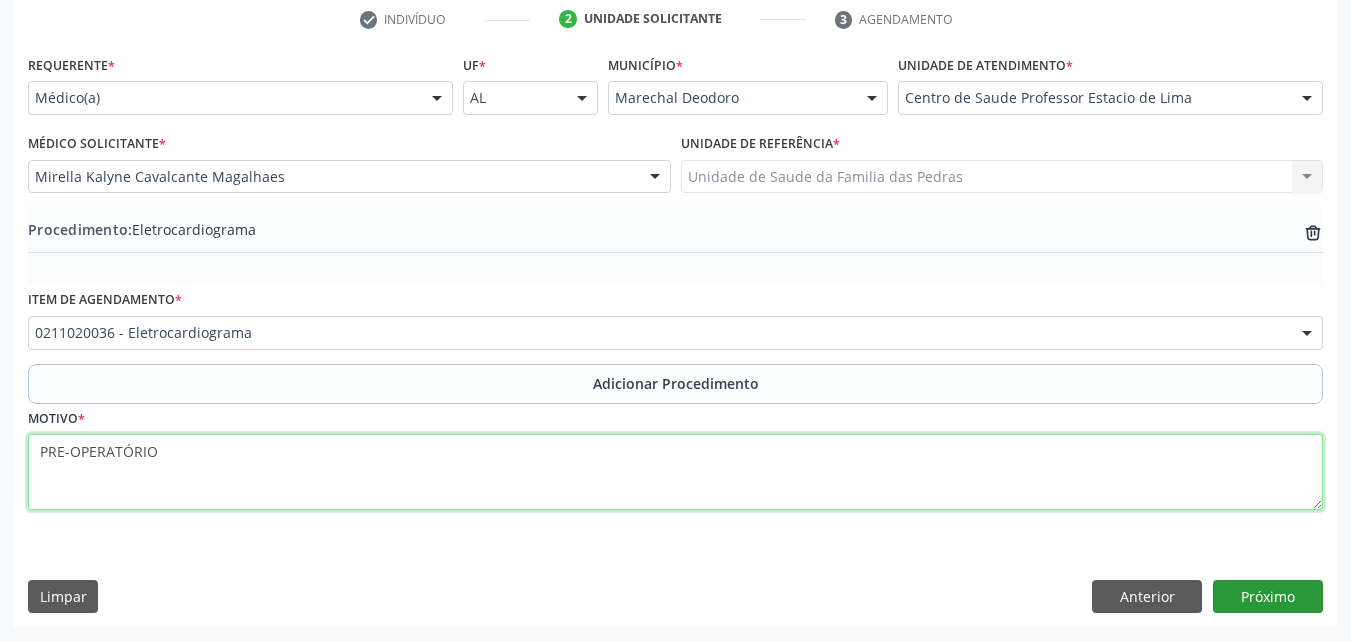 type on "PRE-OPERATÓRIO" 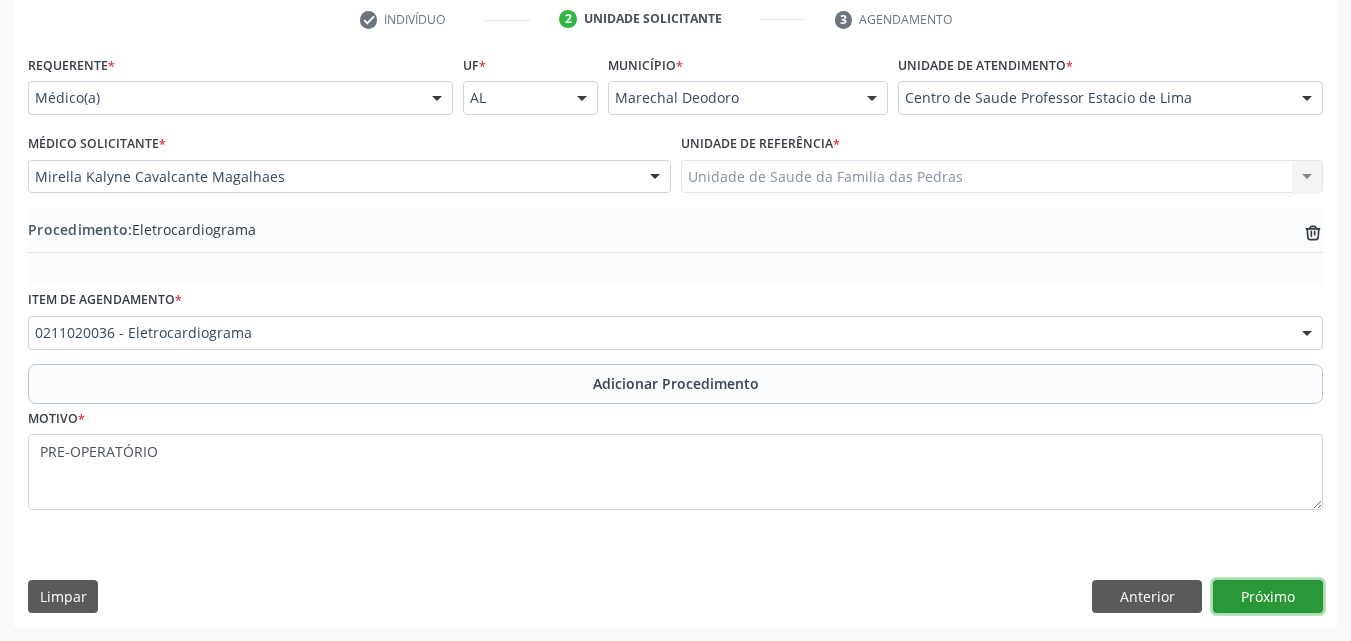 click on "Próximo" at bounding box center (1268, 597) 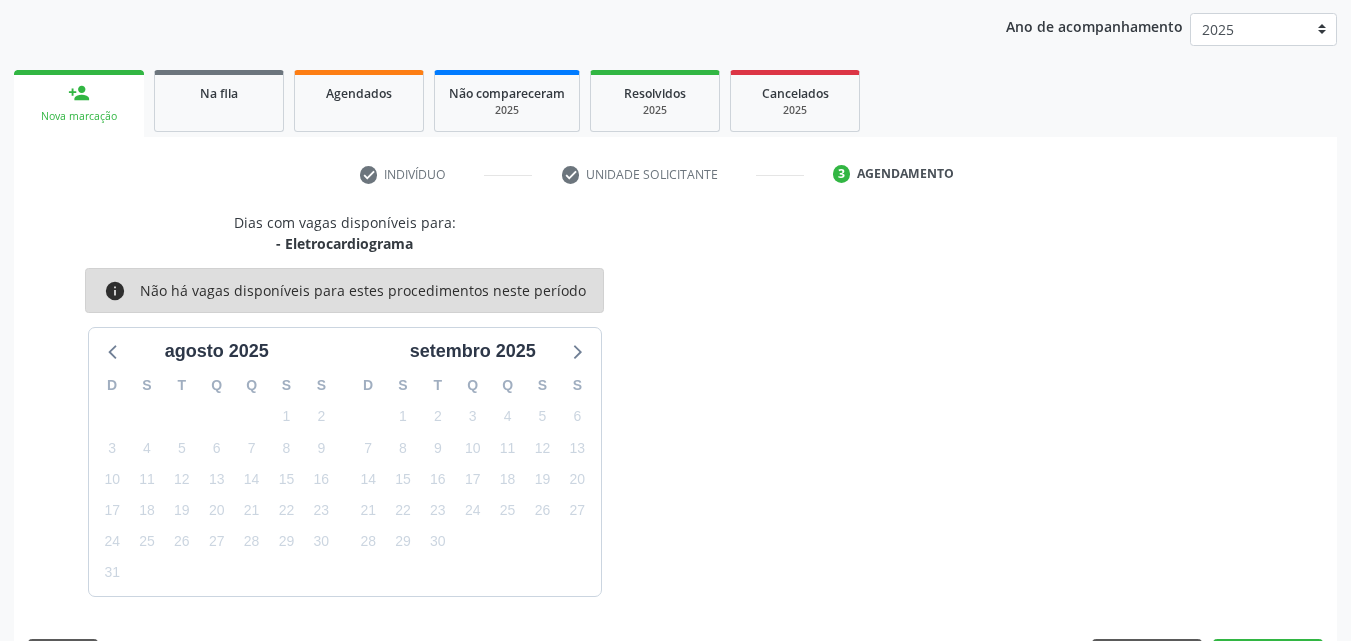 scroll, scrollTop: 316, scrollLeft: 0, axis: vertical 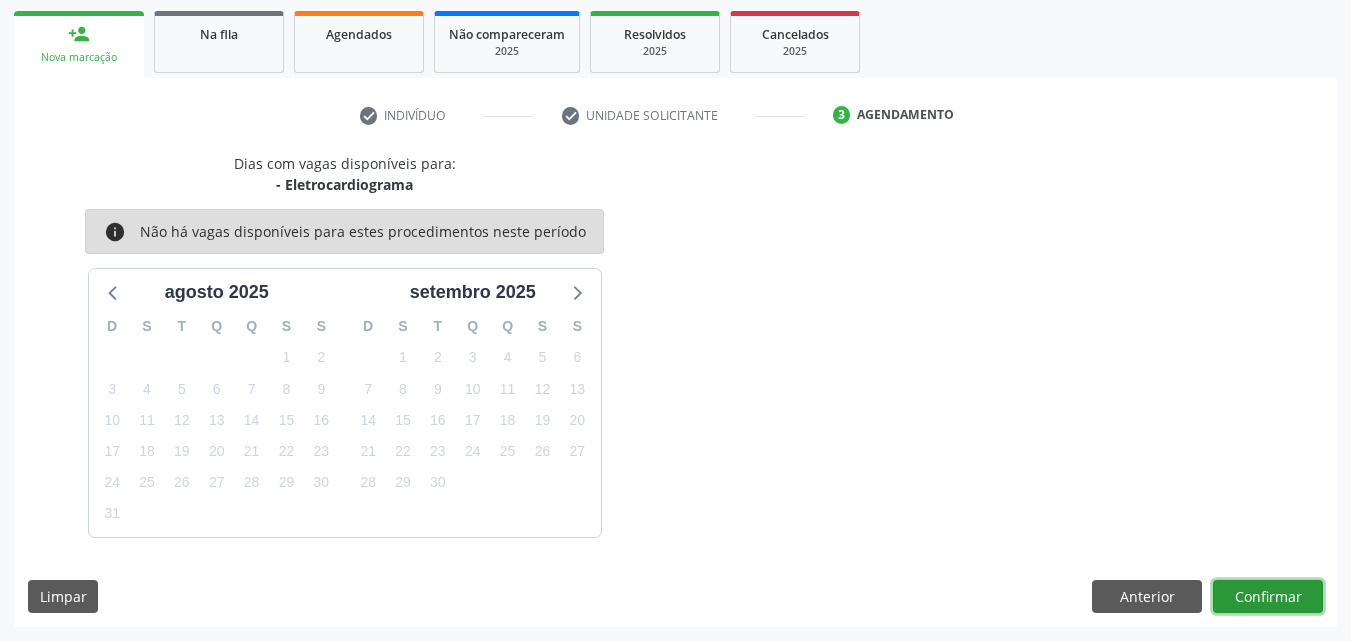 click on "Confirmar" at bounding box center [1268, 597] 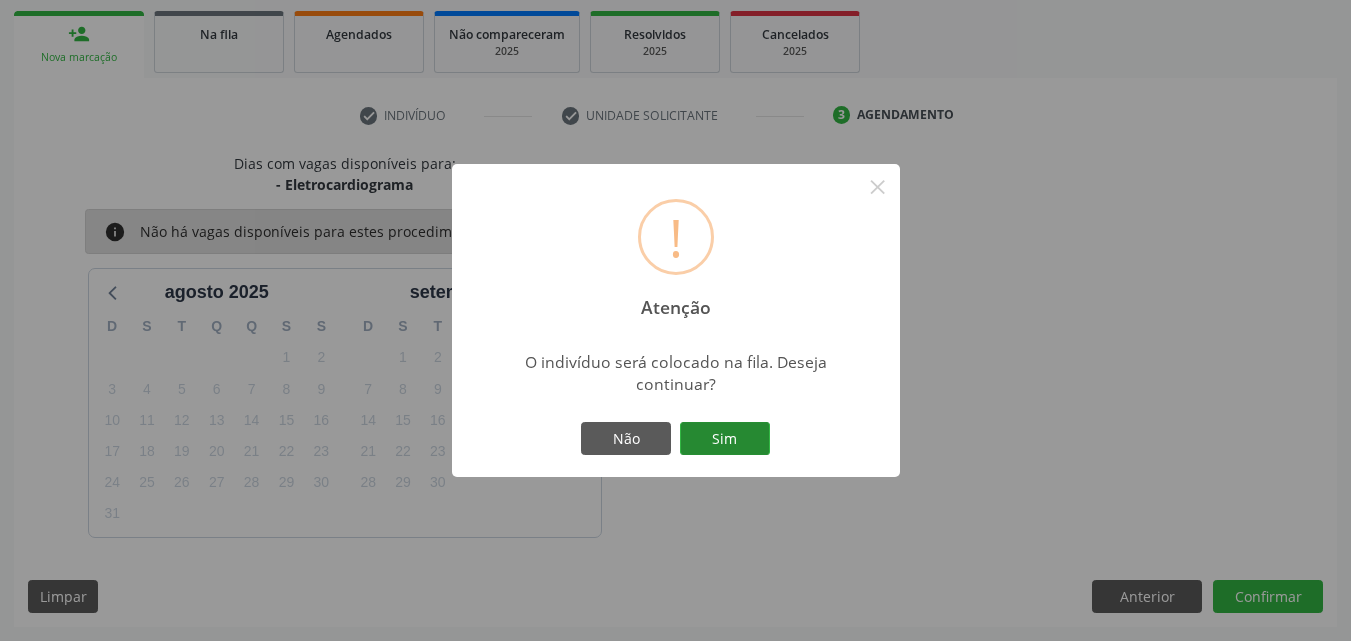 click on "Sim" at bounding box center [725, 439] 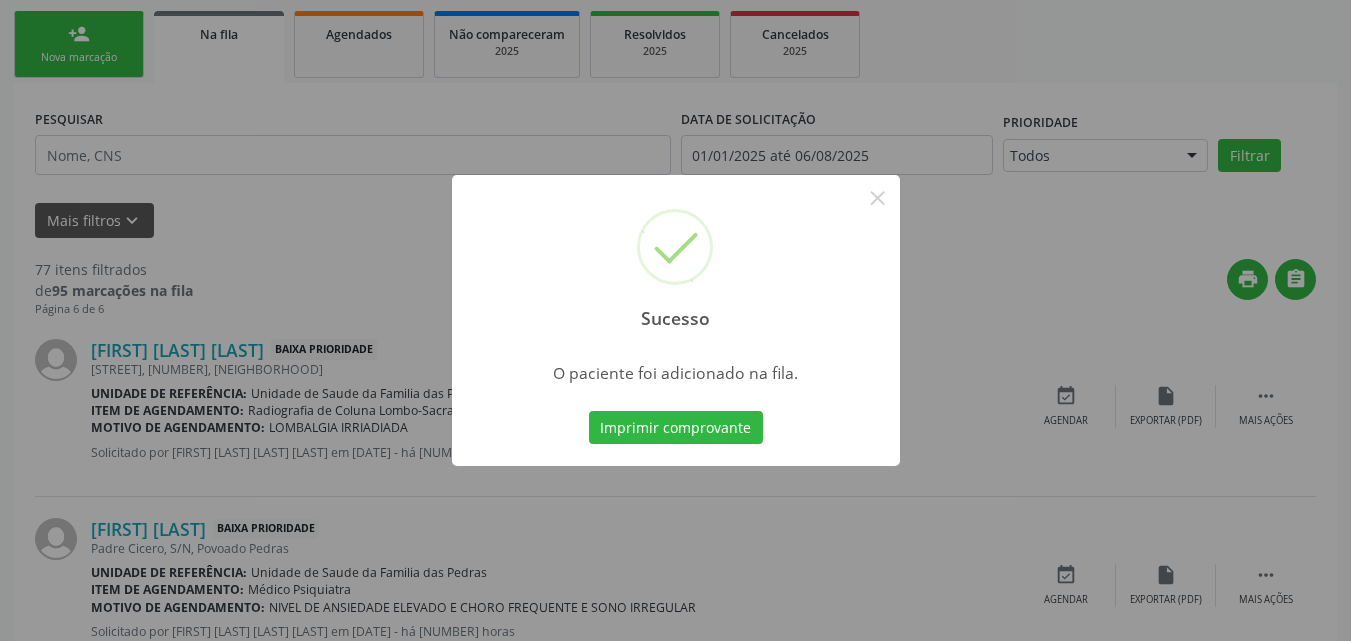 scroll, scrollTop: 54, scrollLeft: 0, axis: vertical 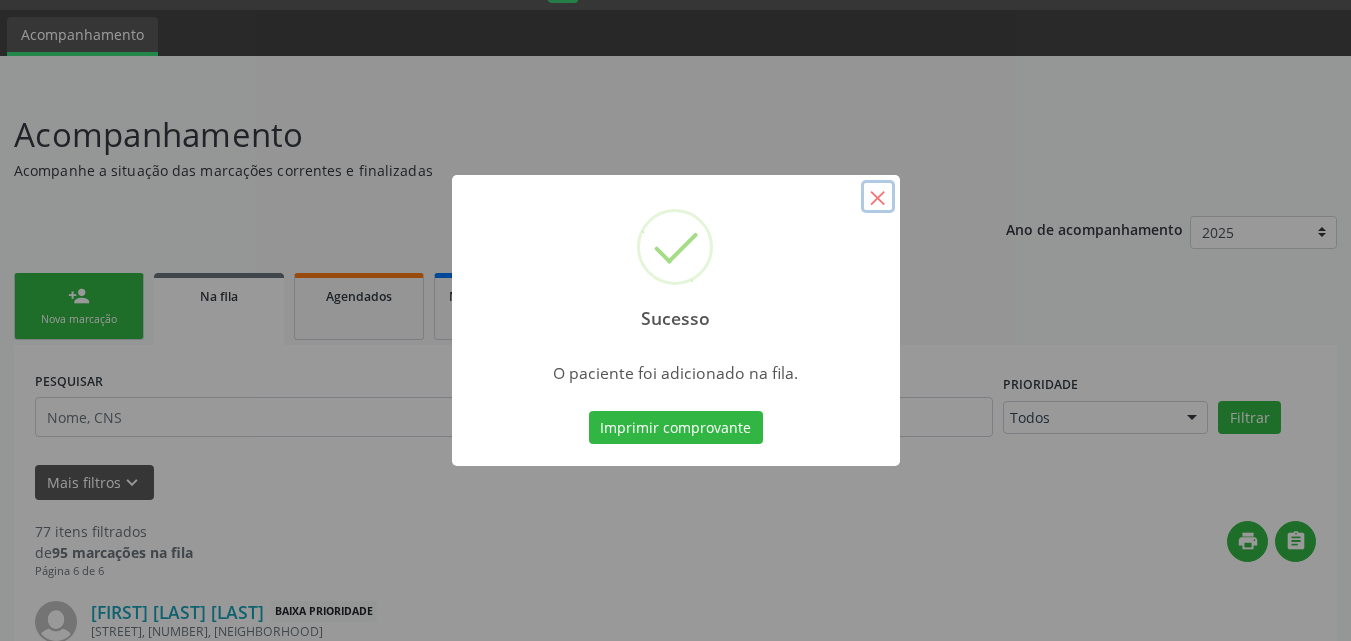 click on "×" at bounding box center (878, 197) 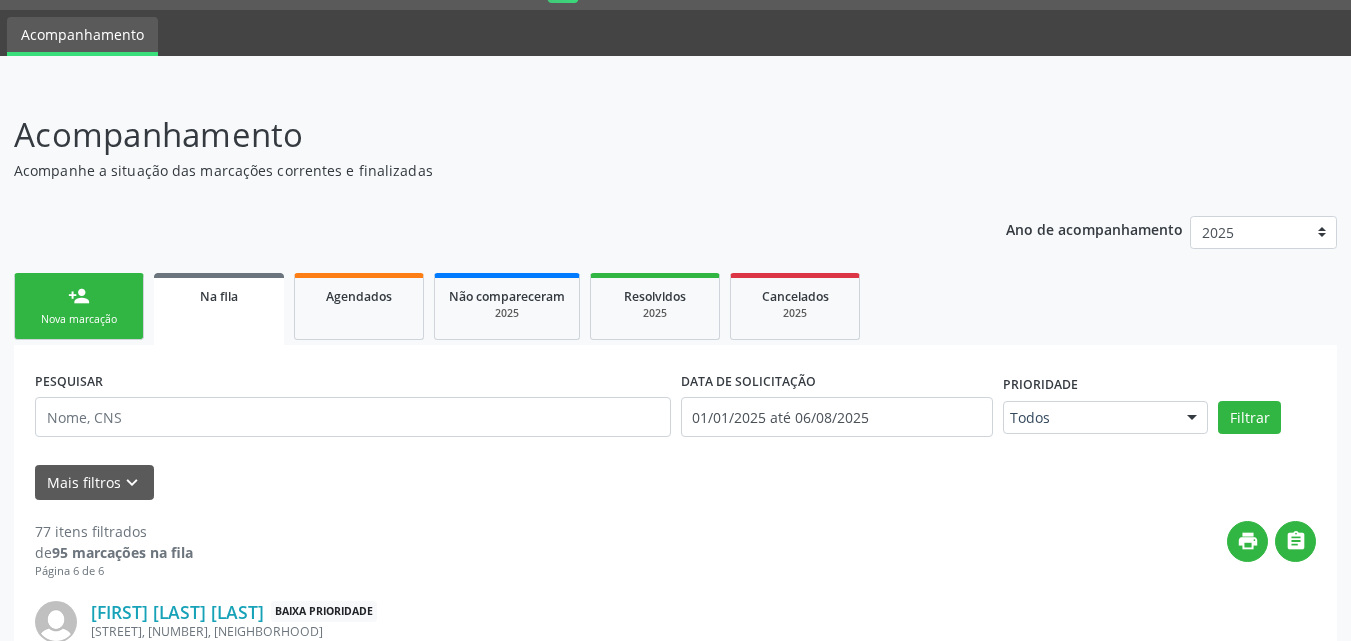 click on "Nova marcação" at bounding box center [79, 319] 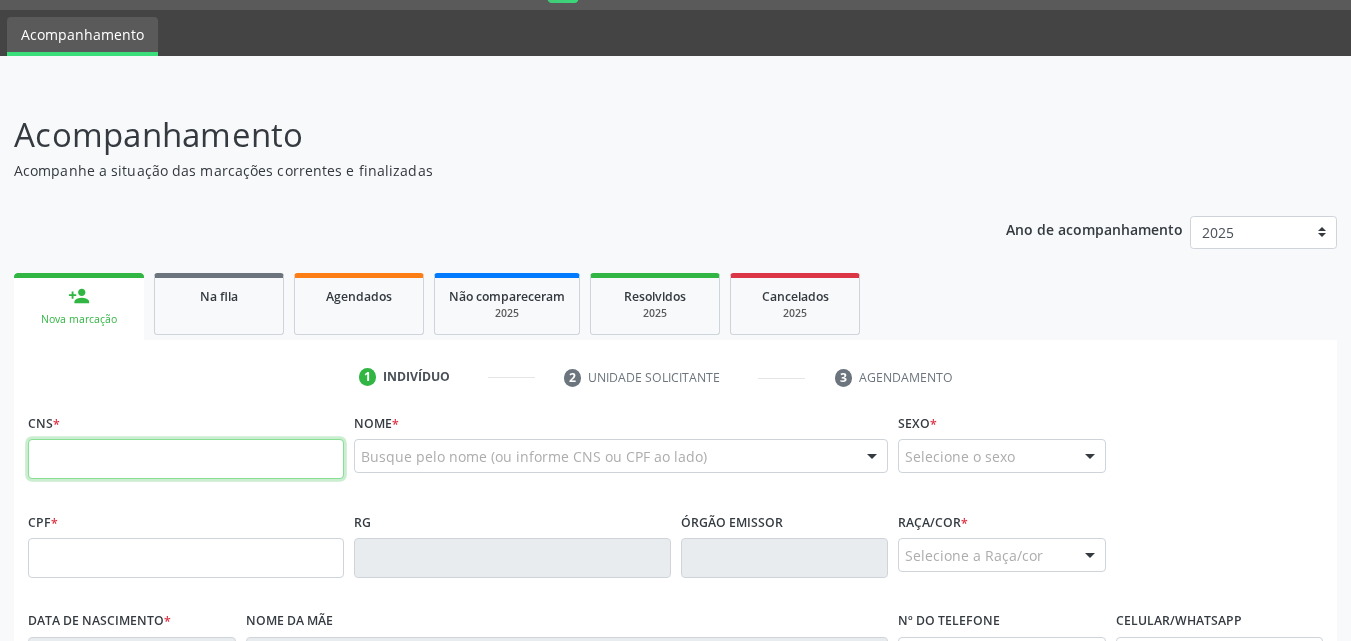 click at bounding box center [186, 459] 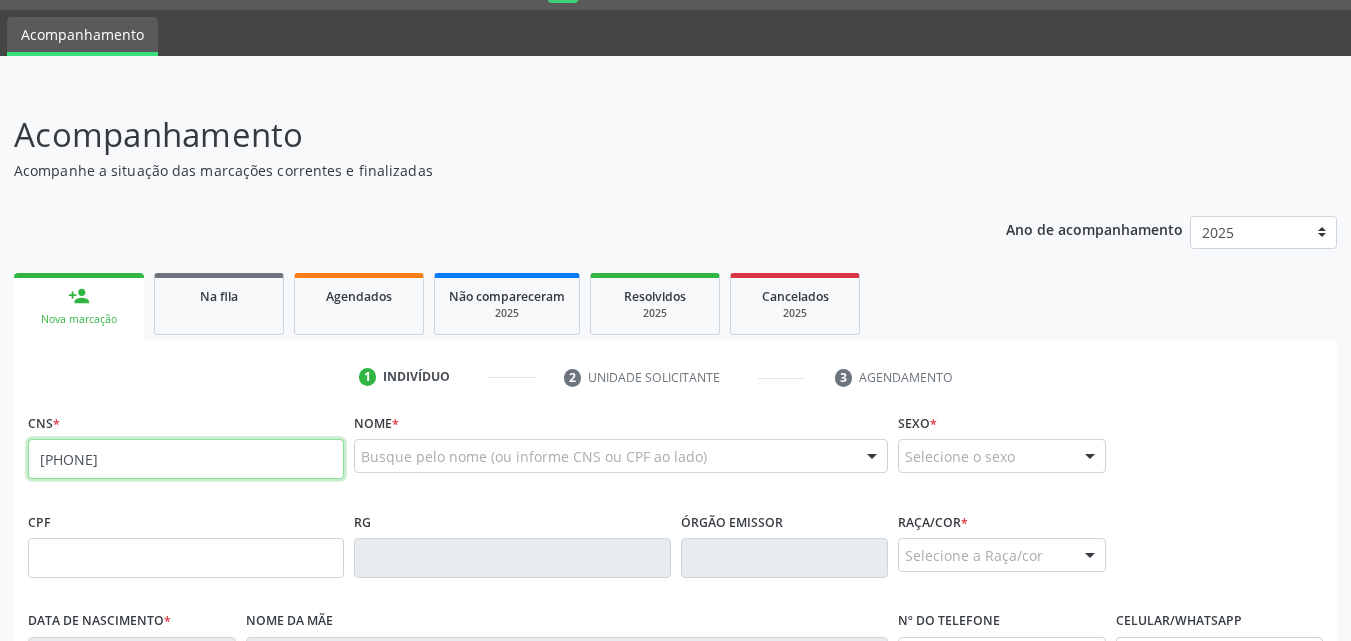 type on "704 5093 8382 8016" 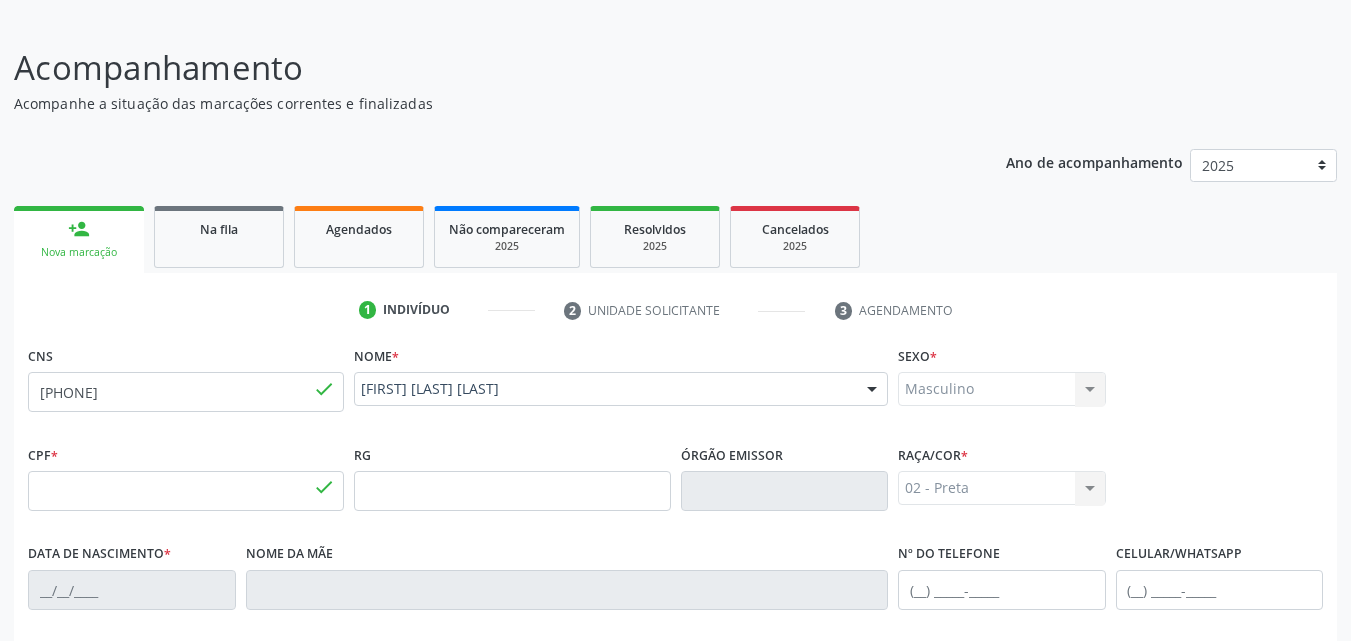 type on "123.573.834-53" 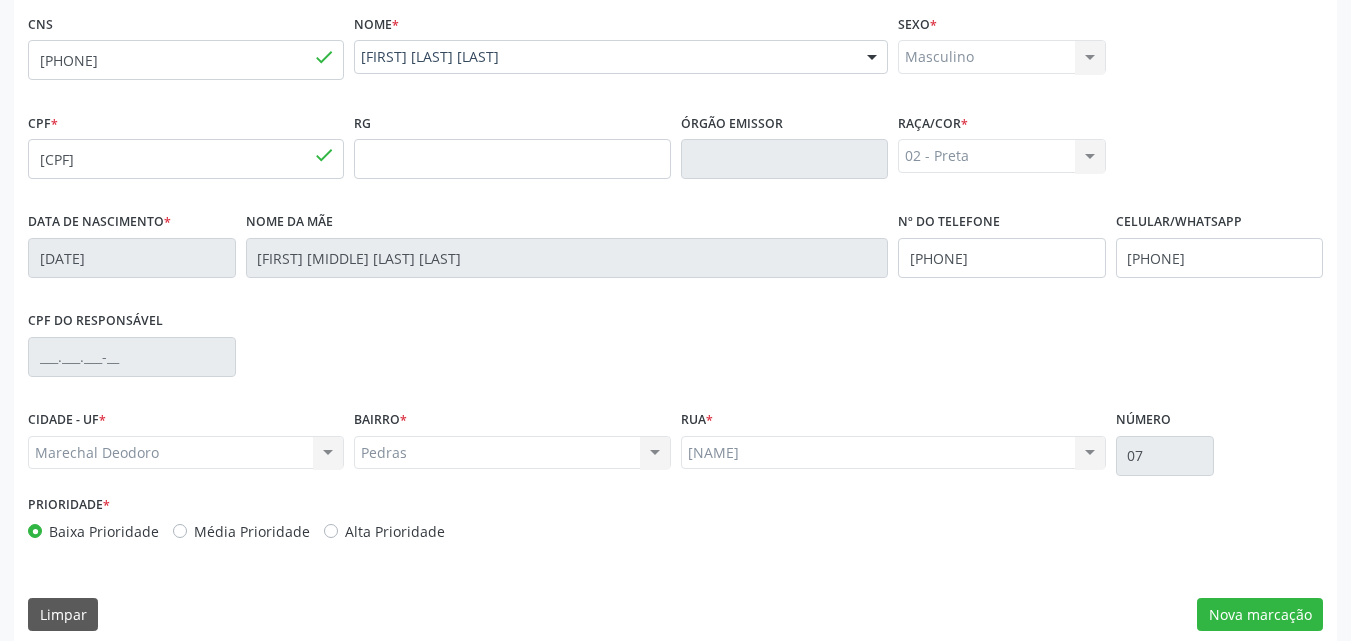 scroll, scrollTop: 471, scrollLeft: 0, axis: vertical 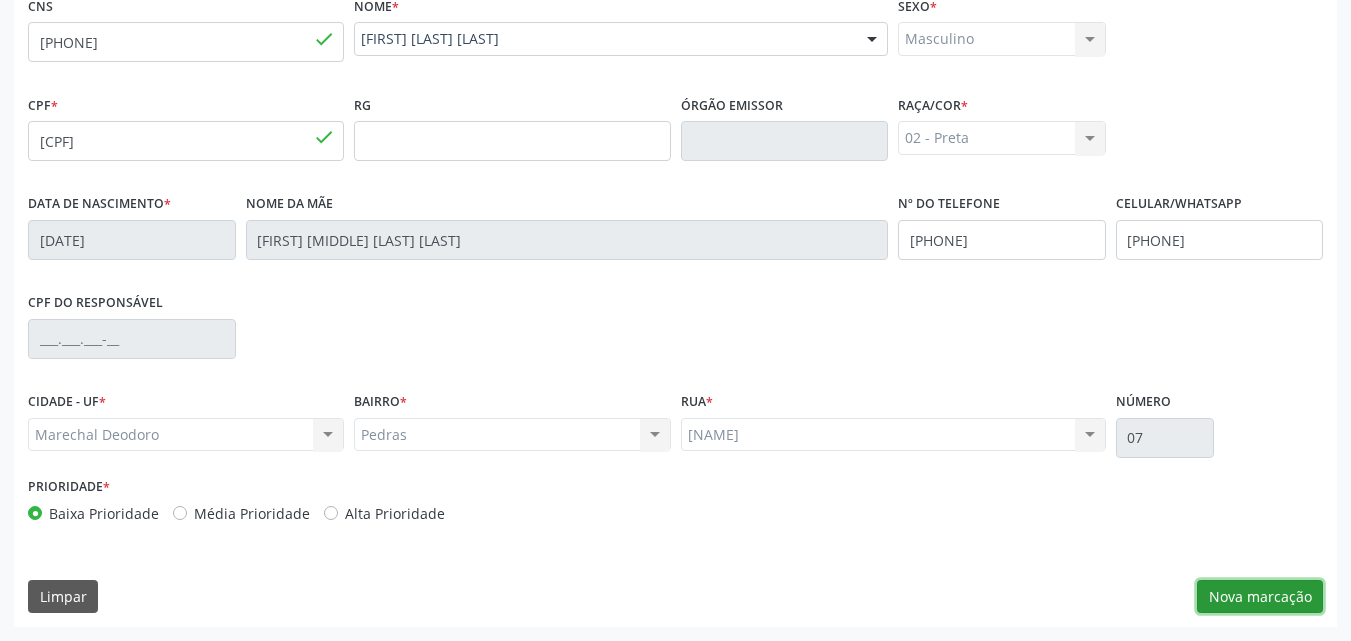 click on "Nova marcação" at bounding box center [1260, 597] 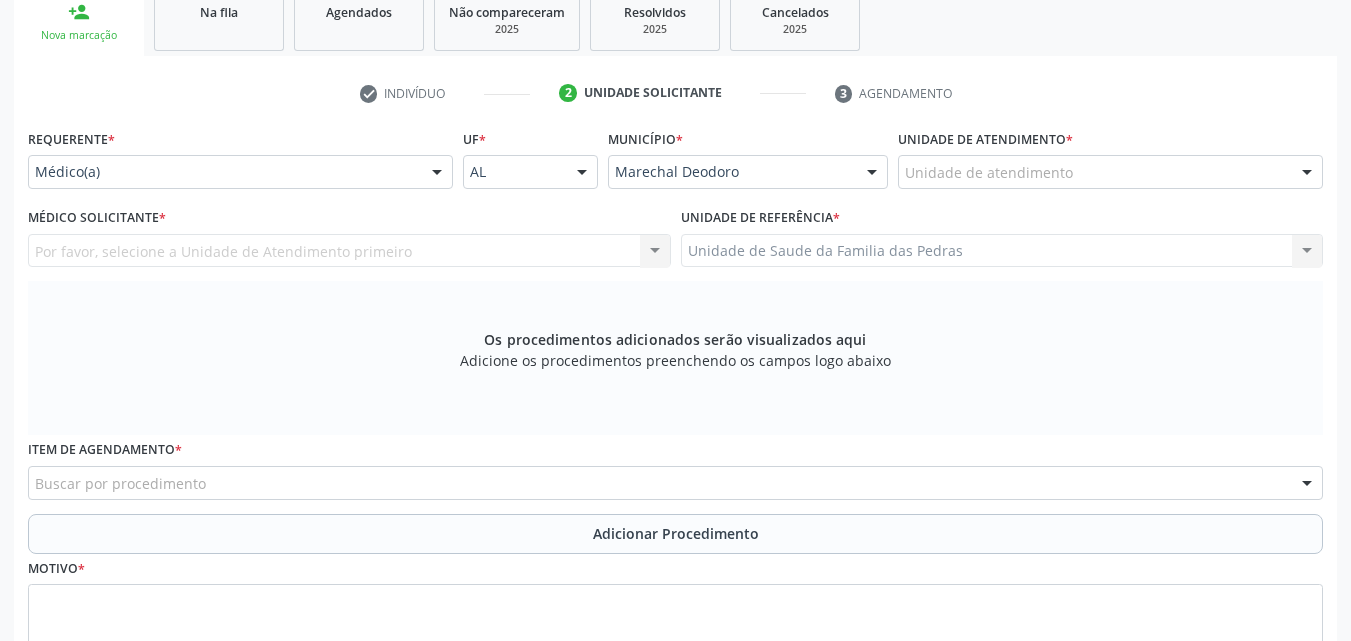 scroll, scrollTop: 171, scrollLeft: 0, axis: vertical 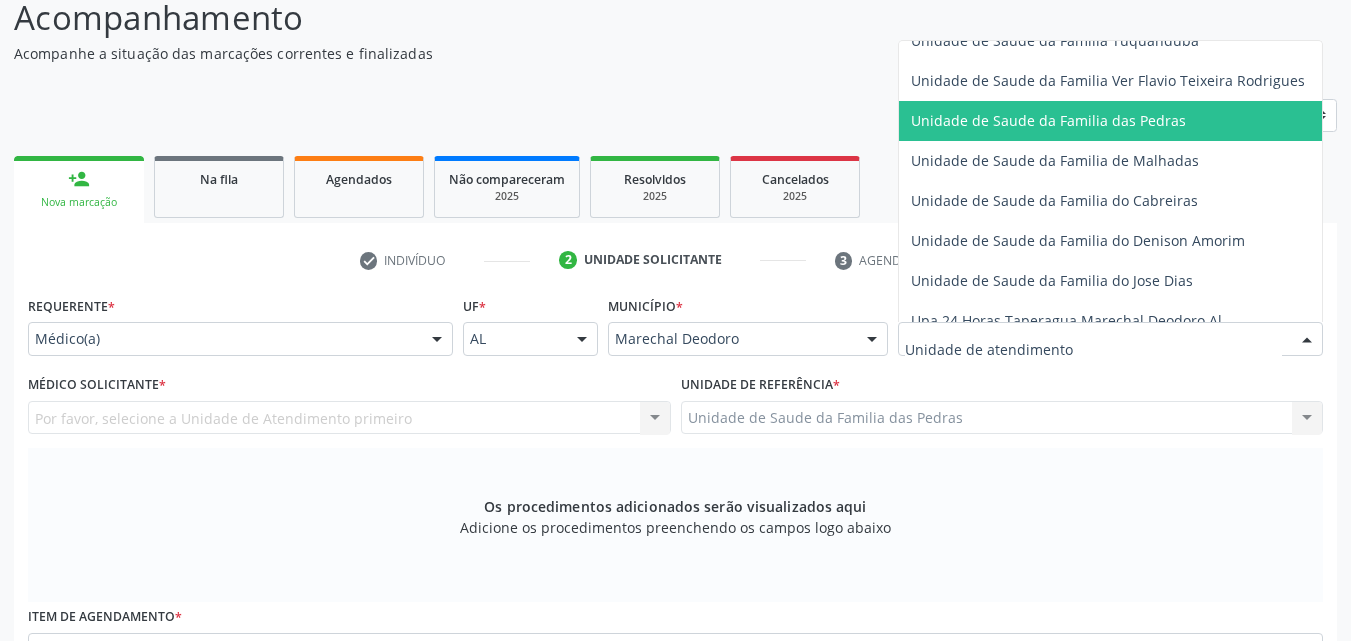 click on "Unidade de Saude da Familia das Pedras" at bounding box center (1048, 120) 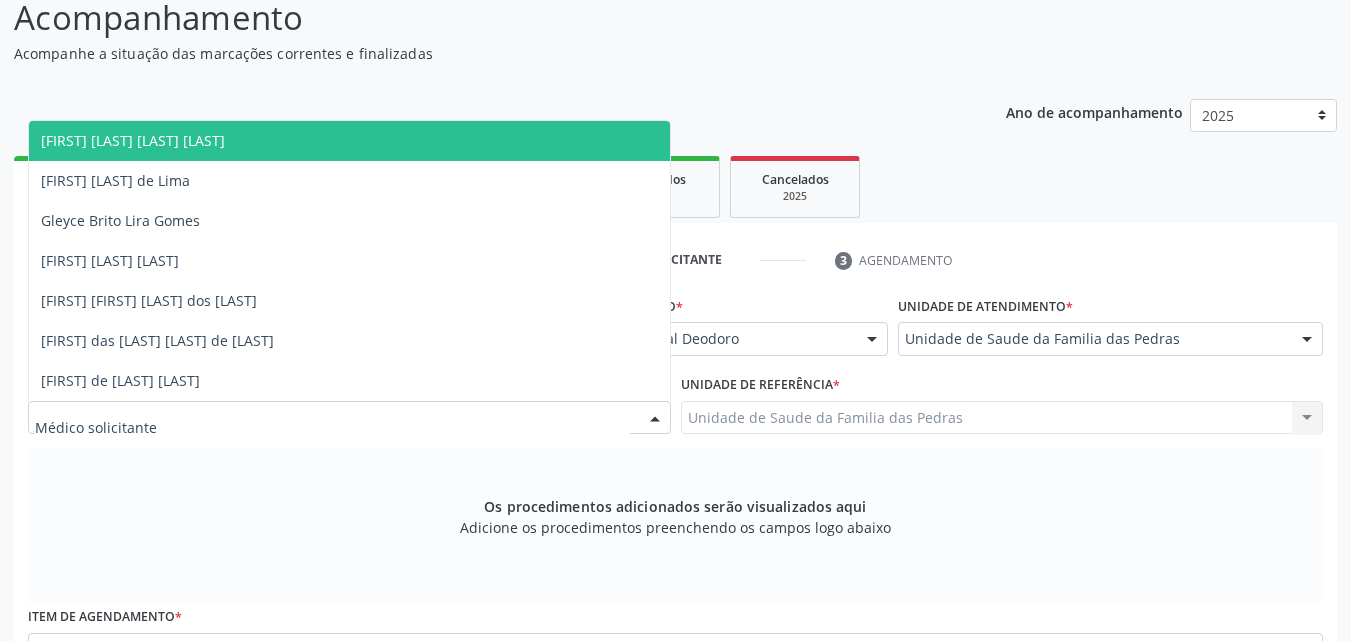 click at bounding box center [349, 418] 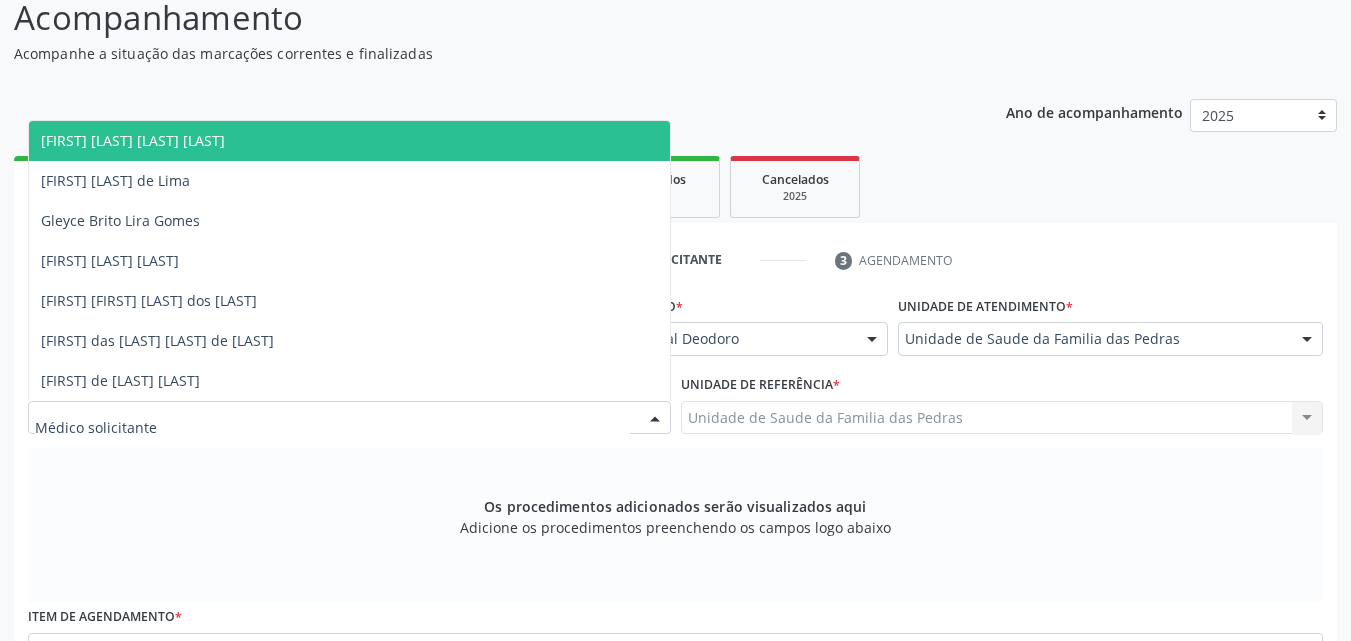 click on "[FIRST] [LAST] [LAST] de [LAST] [LAST]" at bounding box center [349, 141] 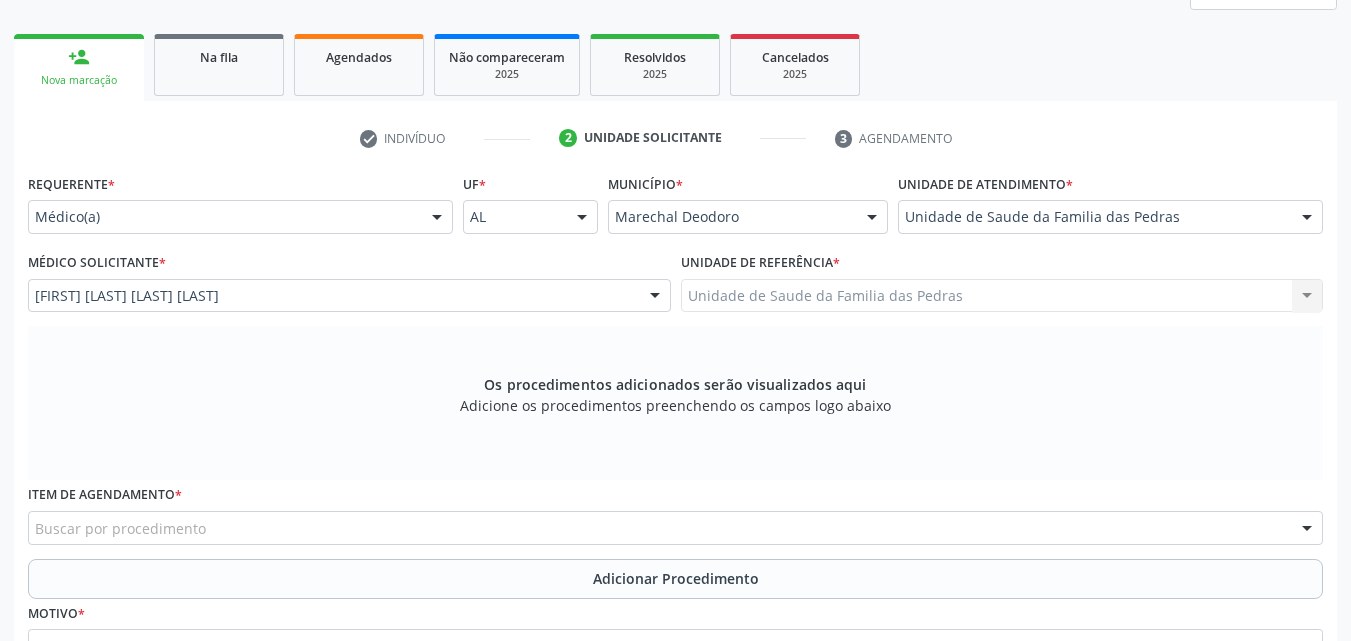 scroll, scrollTop: 471, scrollLeft: 0, axis: vertical 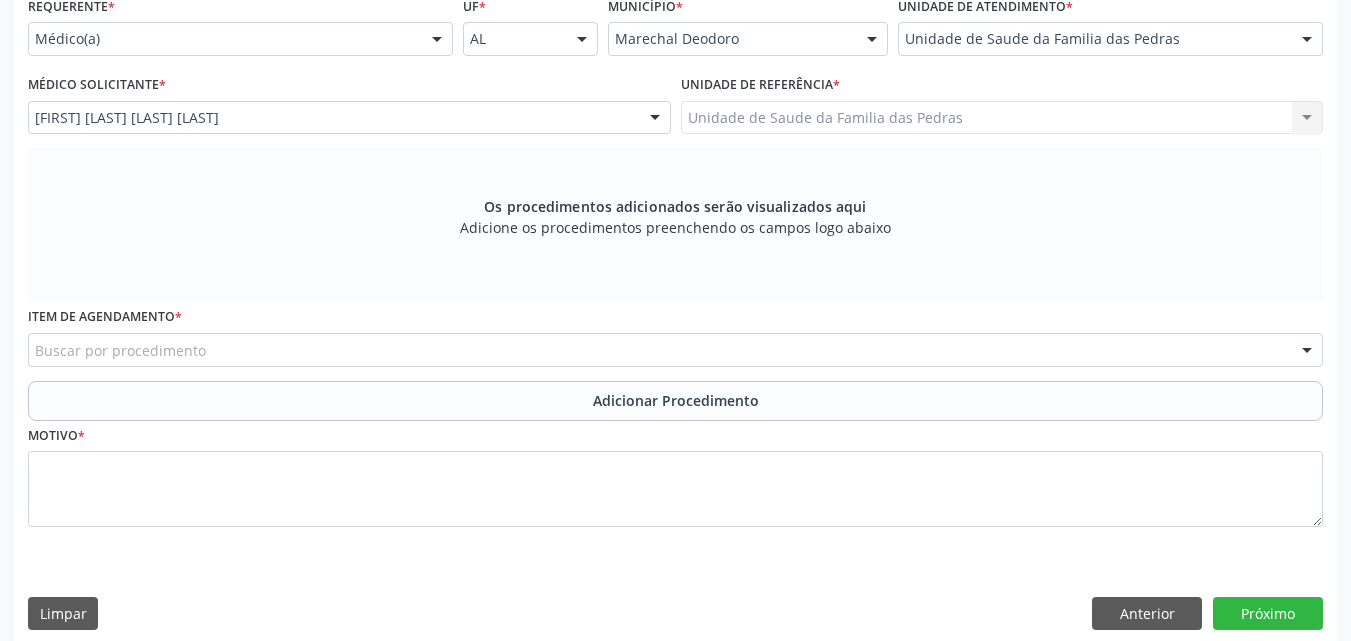 click on "Buscar por procedimento" at bounding box center (675, 350) 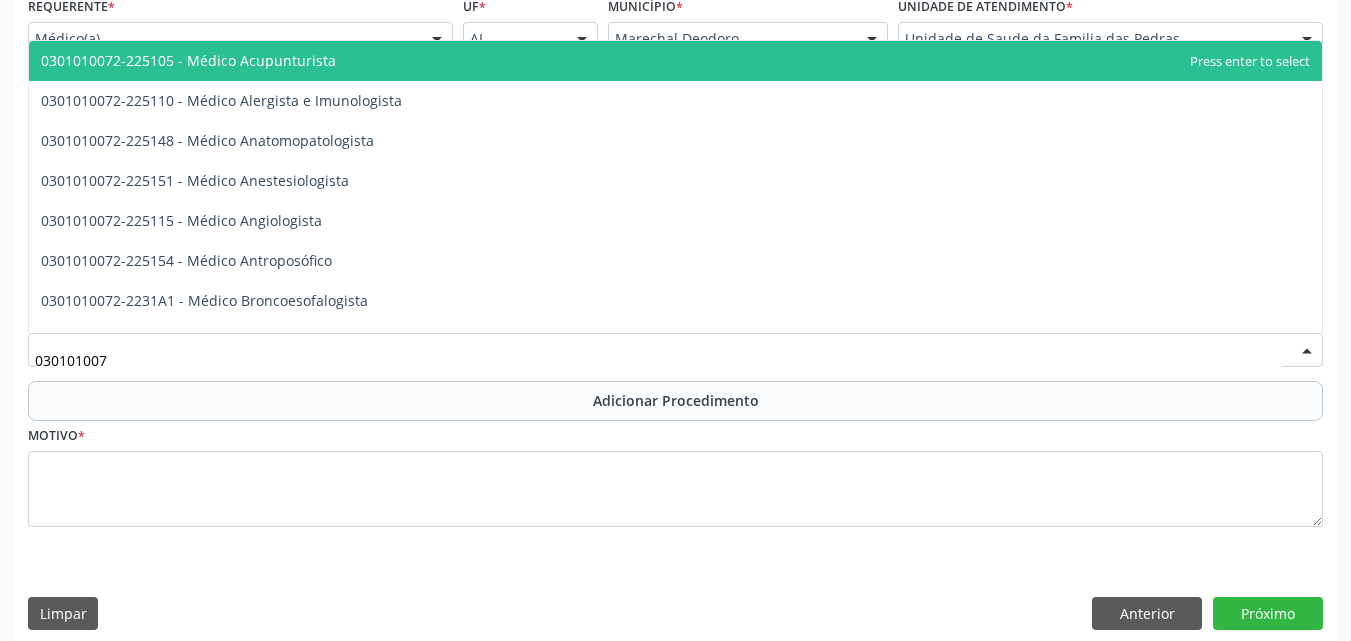 type on "0301010072" 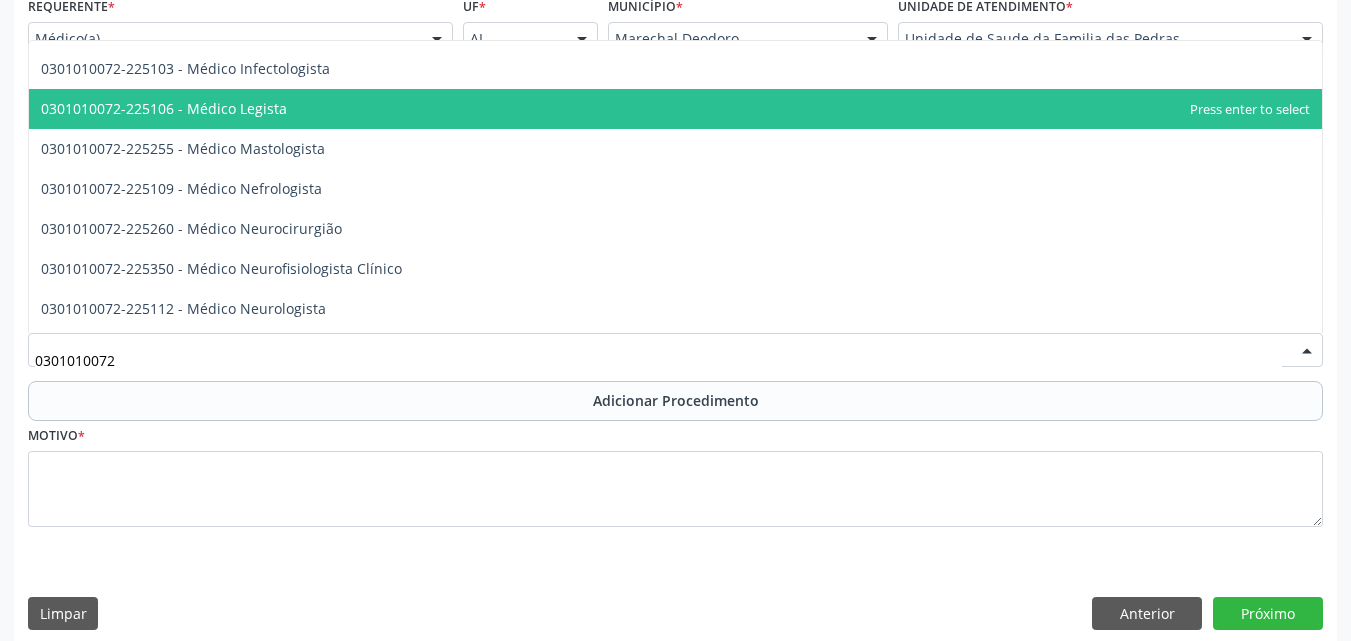 scroll, scrollTop: 1500, scrollLeft: 0, axis: vertical 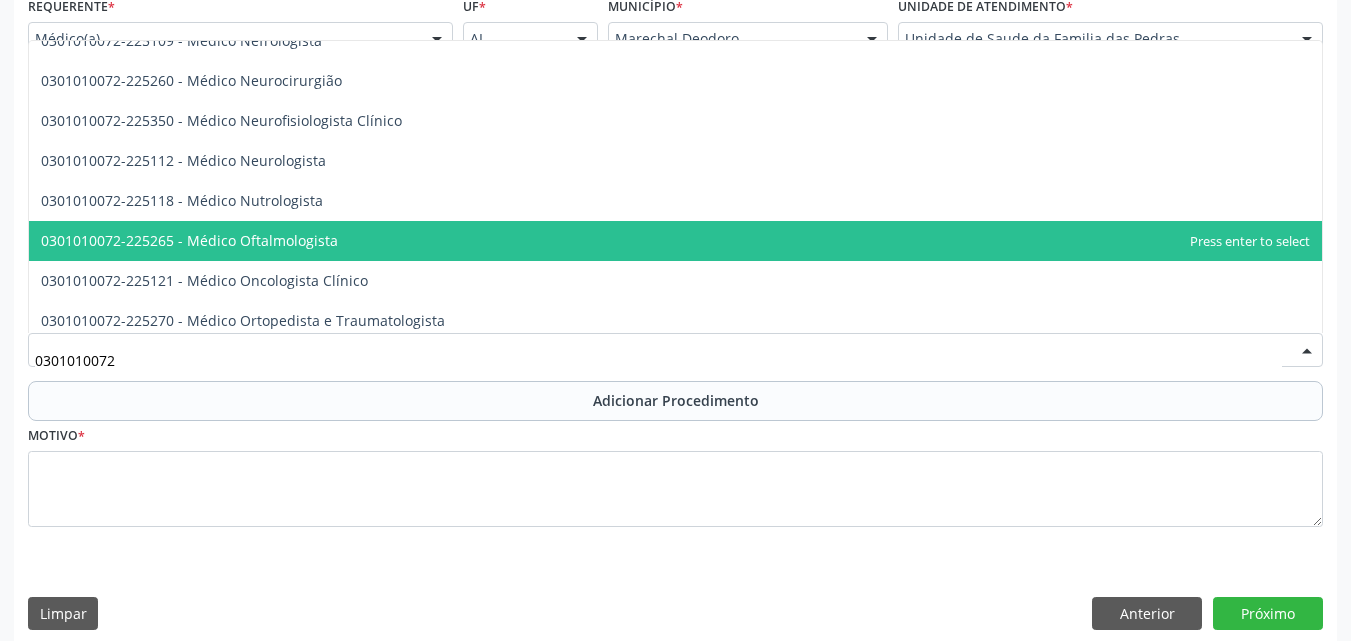 click on "0301010072-225265 - Médico Oftalmologista" at bounding box center [675, 241] 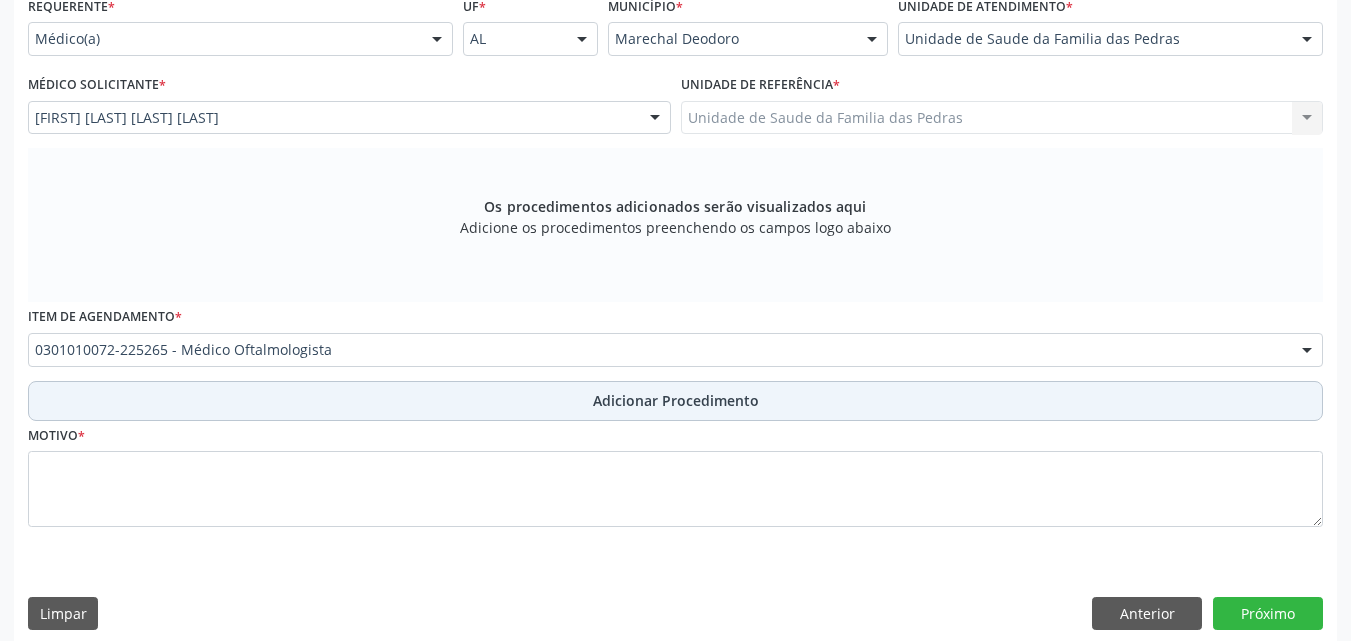 click on "Adicionar Procedimento" at bounding box center (675, 401) 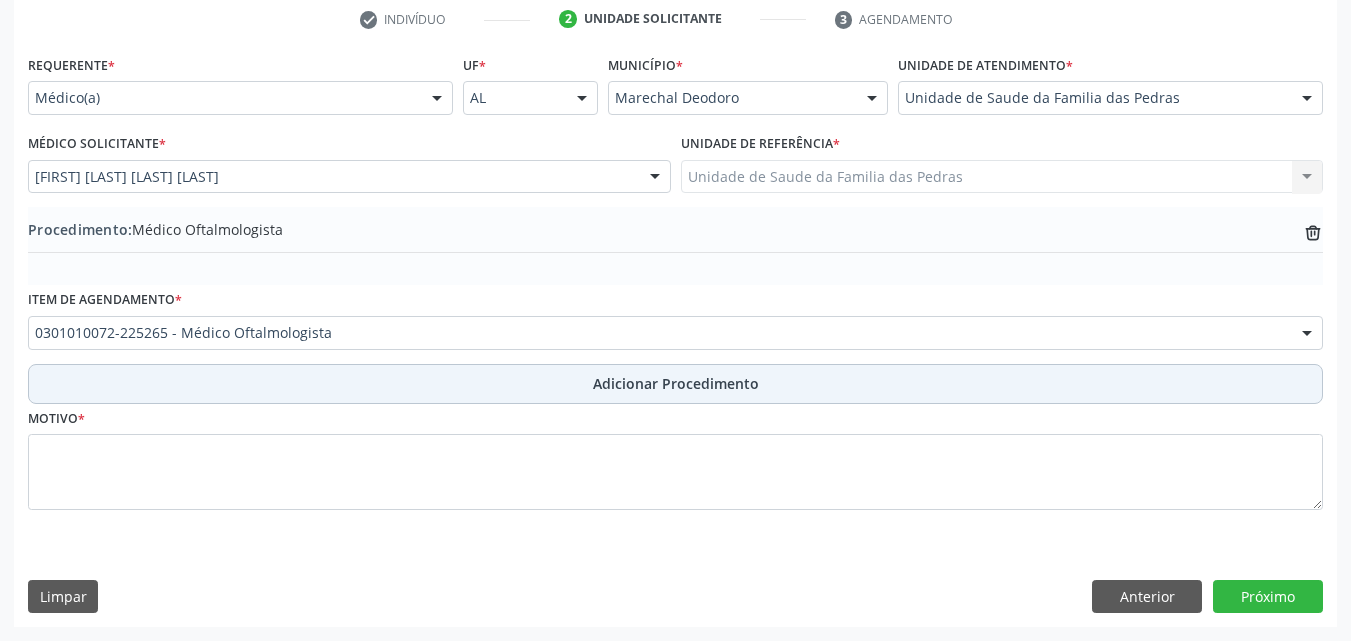 scroll, scrollTop: 412, scrollLeft: 0, axis: vertical 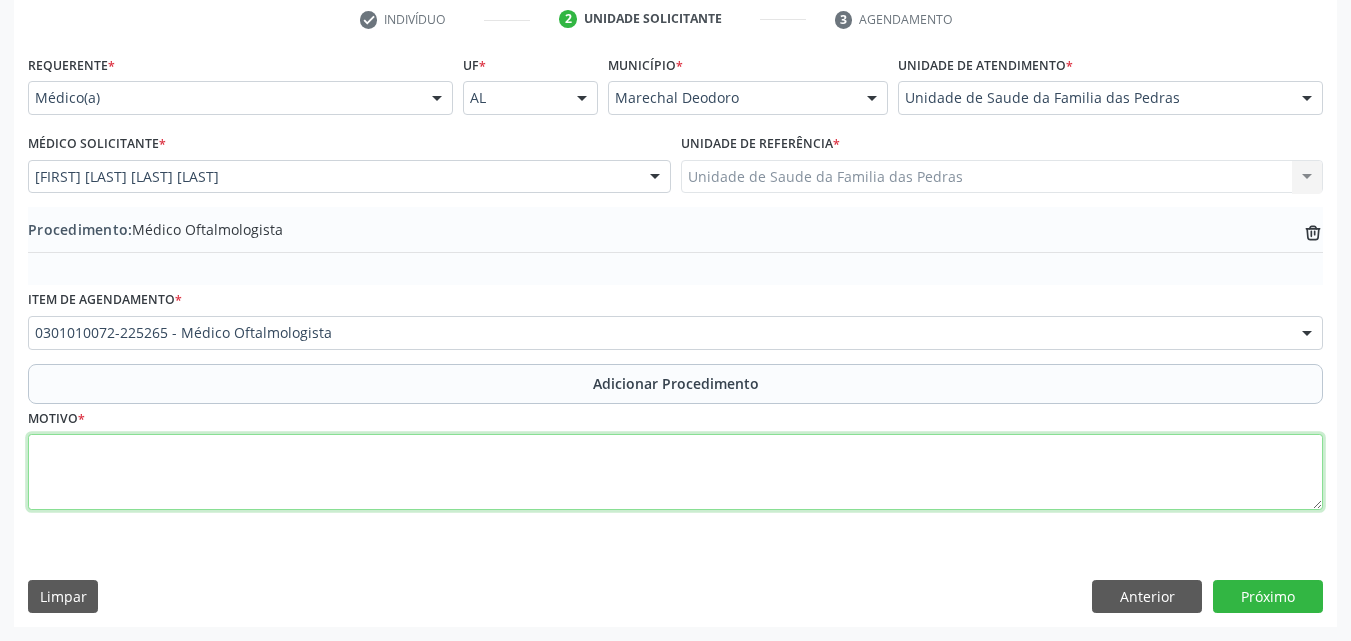click at bounding box center (675, 472) 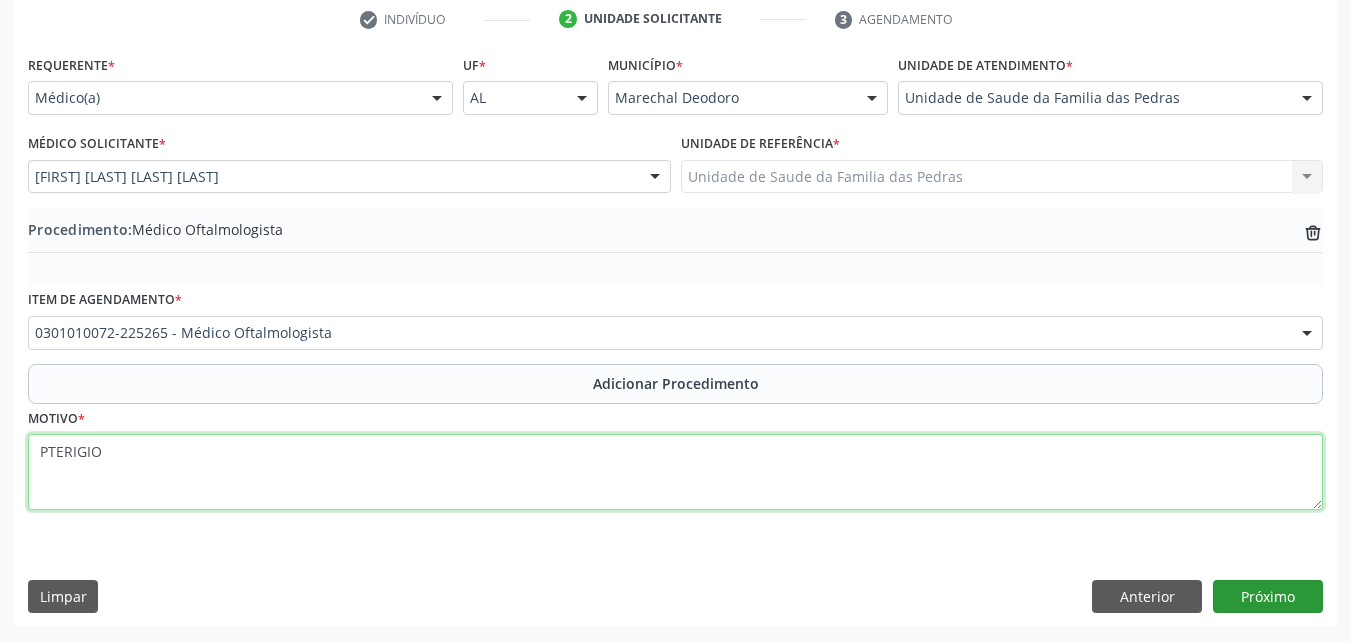 type on "PTERIGIO" 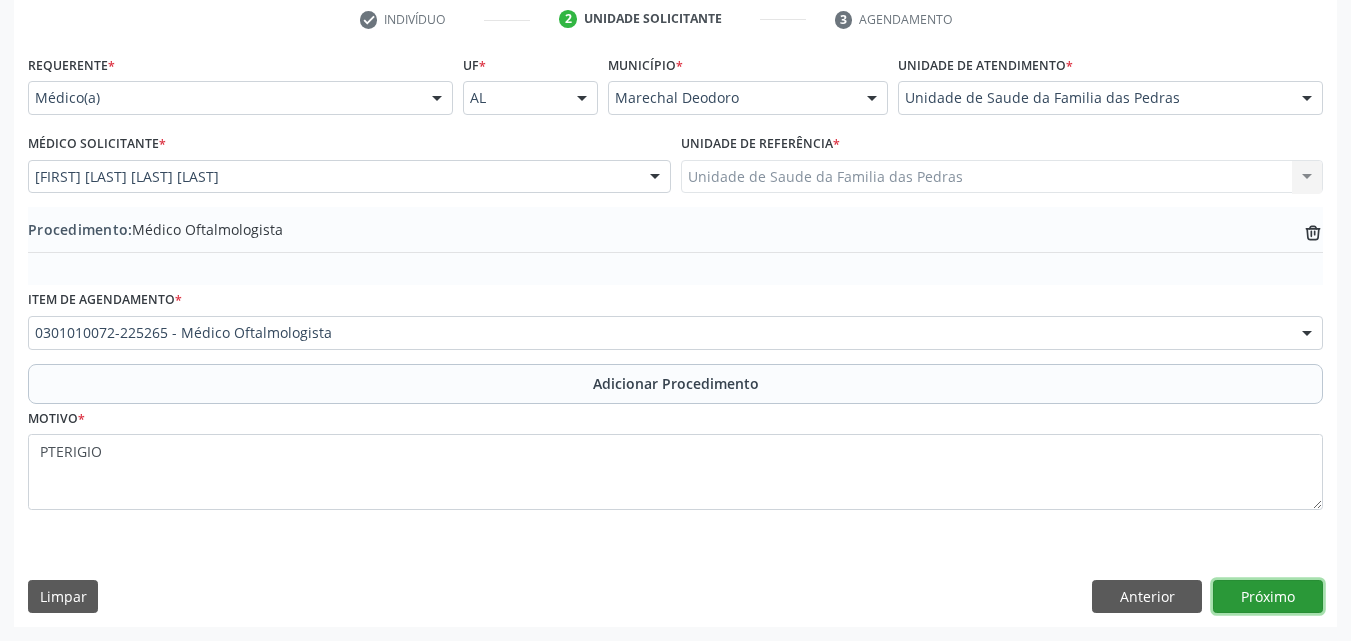click on "Próximo" at bounding box center (1268, 597) 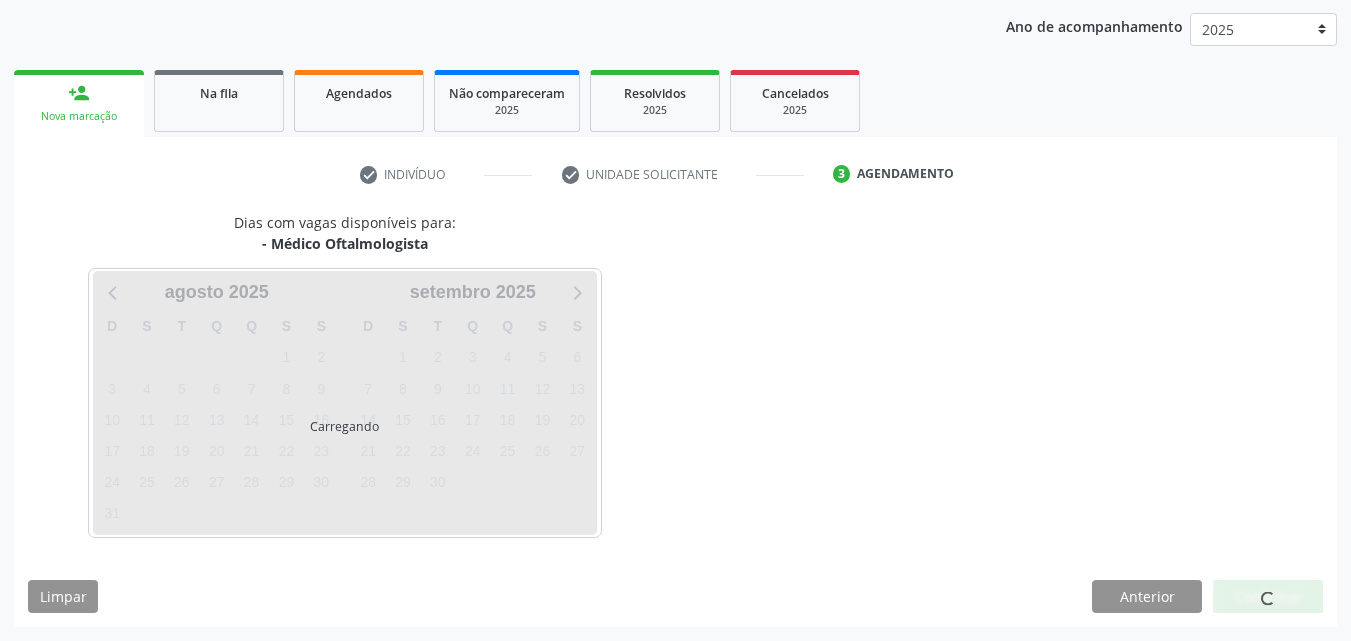 scroll, scrollTop: 316, scrollLeft: 0, axis: vertical 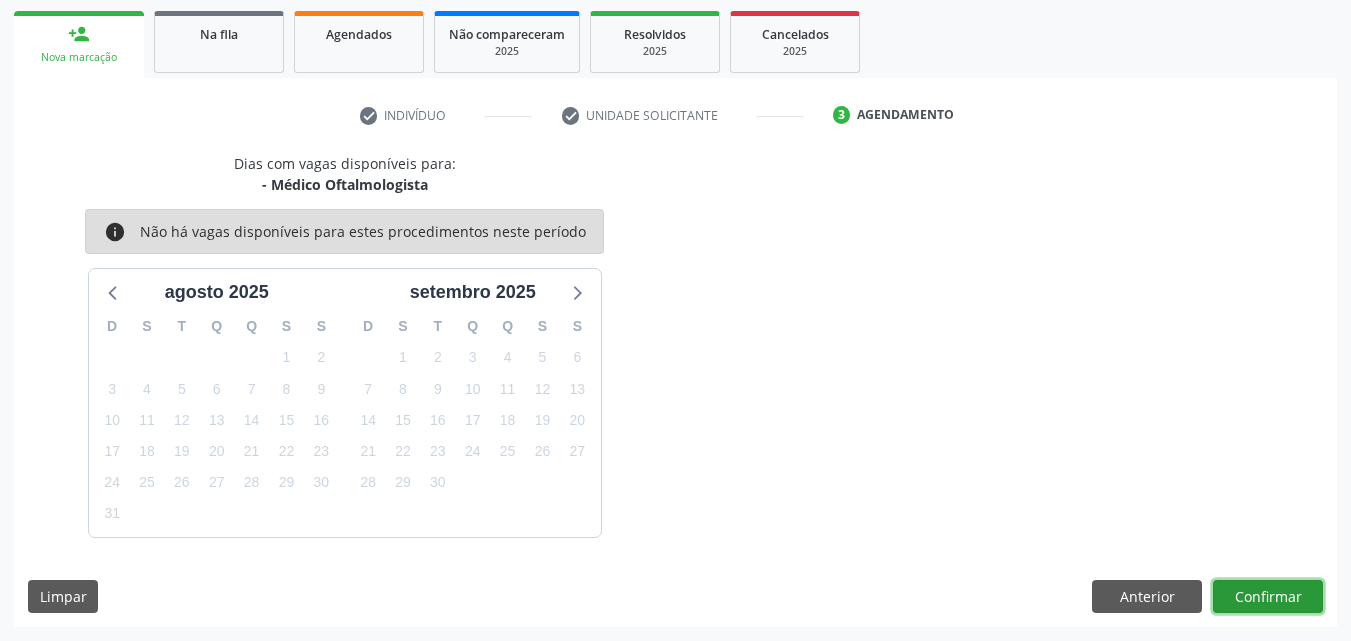 click on "Confirmar" at bounding box center (1268, 597) 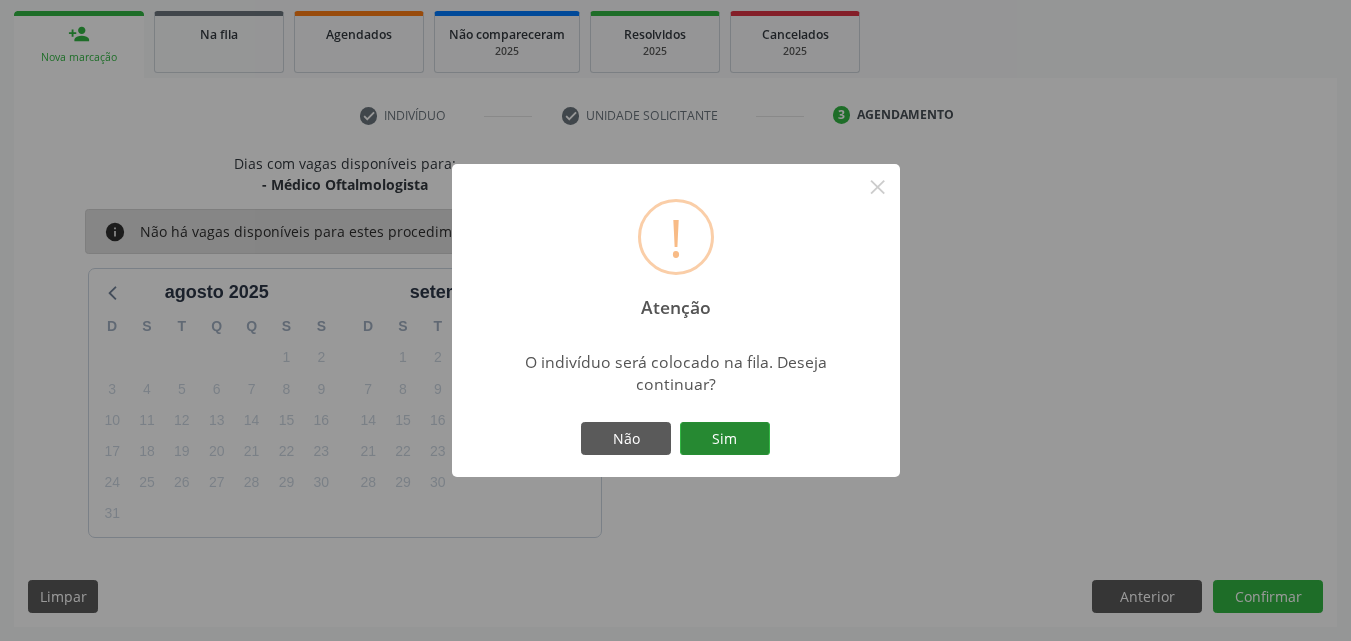 click on "Sim" at bounding box center [725, 439] 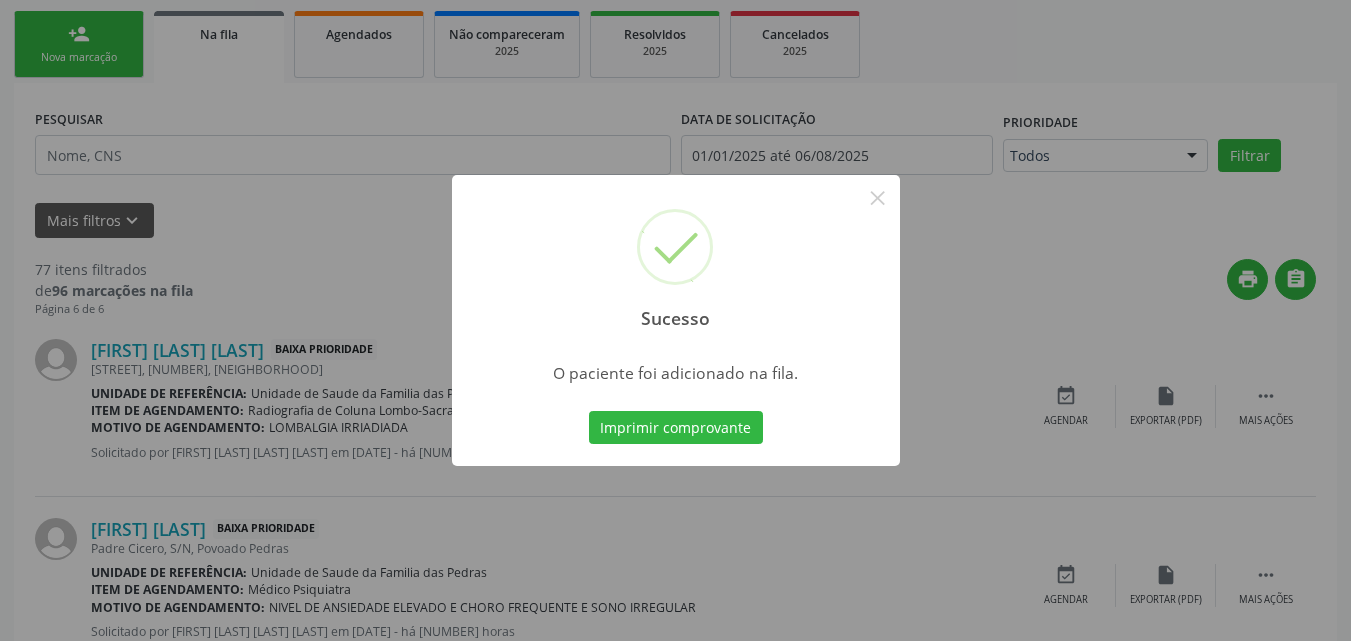 scroll, scrollTop: 54, scrollLeft: 0, axis: vertical 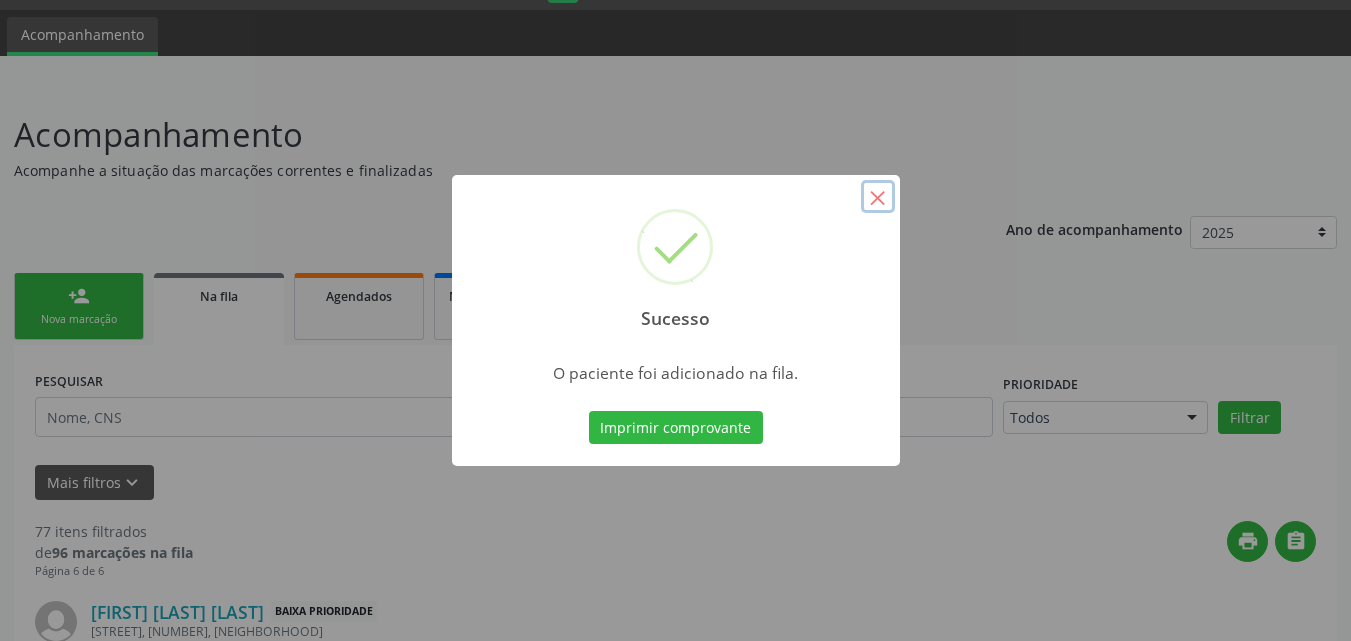 click on "×" at bounding box center [878, 197] 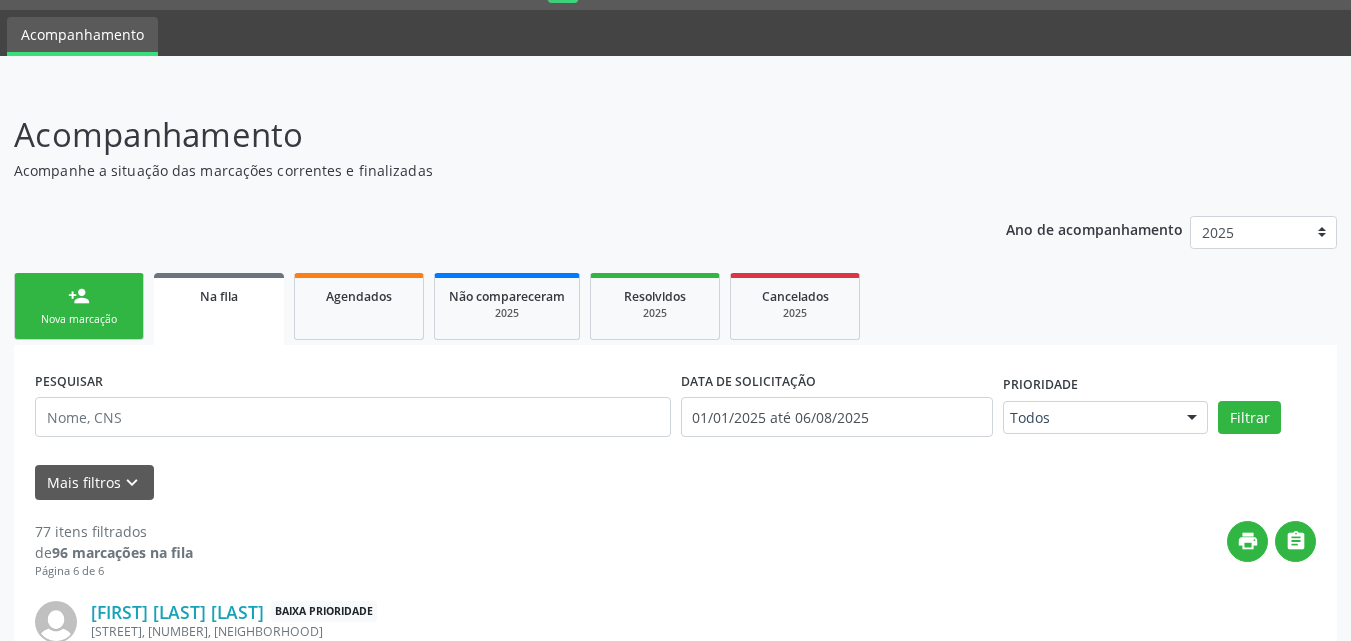 click on "Nova marcação" at bounding box center [79, 319] 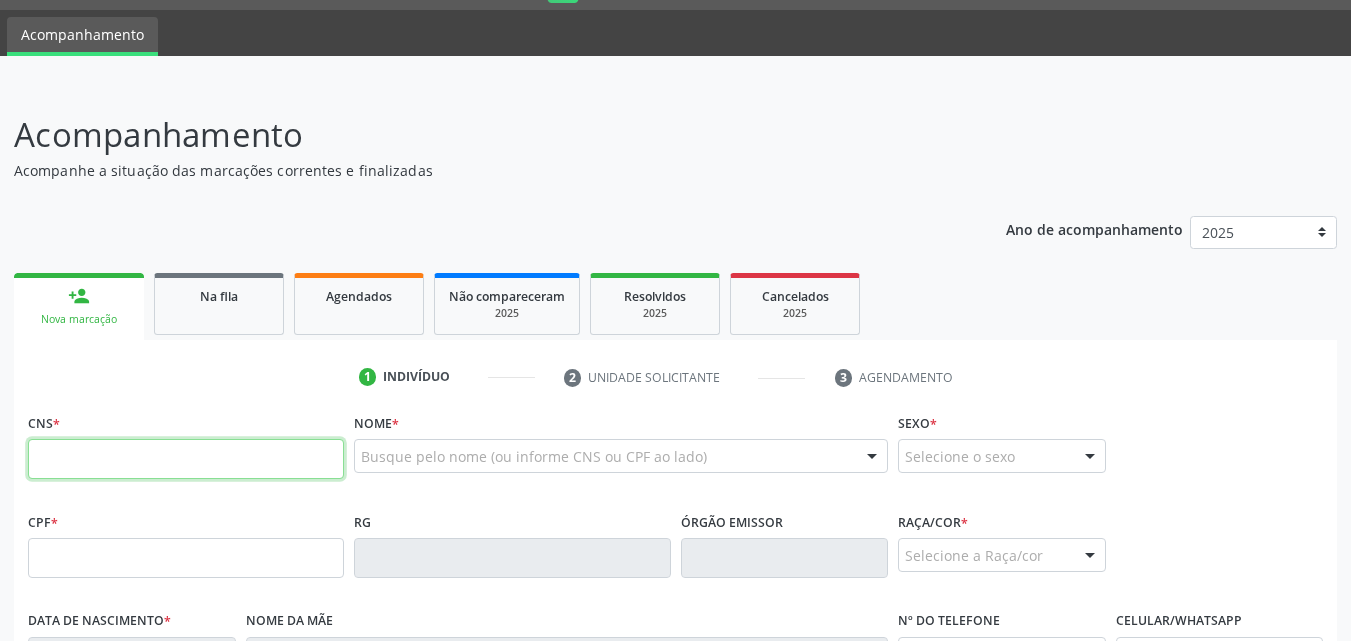 click at bounding box center [186, 459] 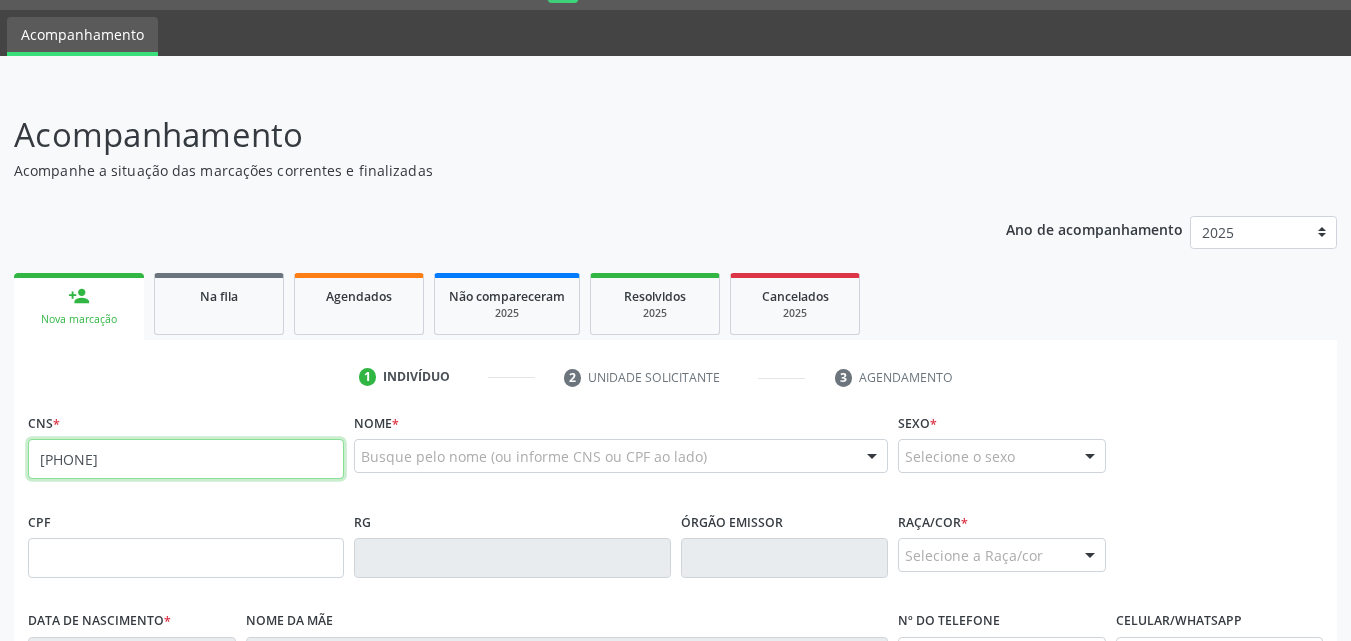 click on "700 4029 7299 050" at bounding box center (186, 459) 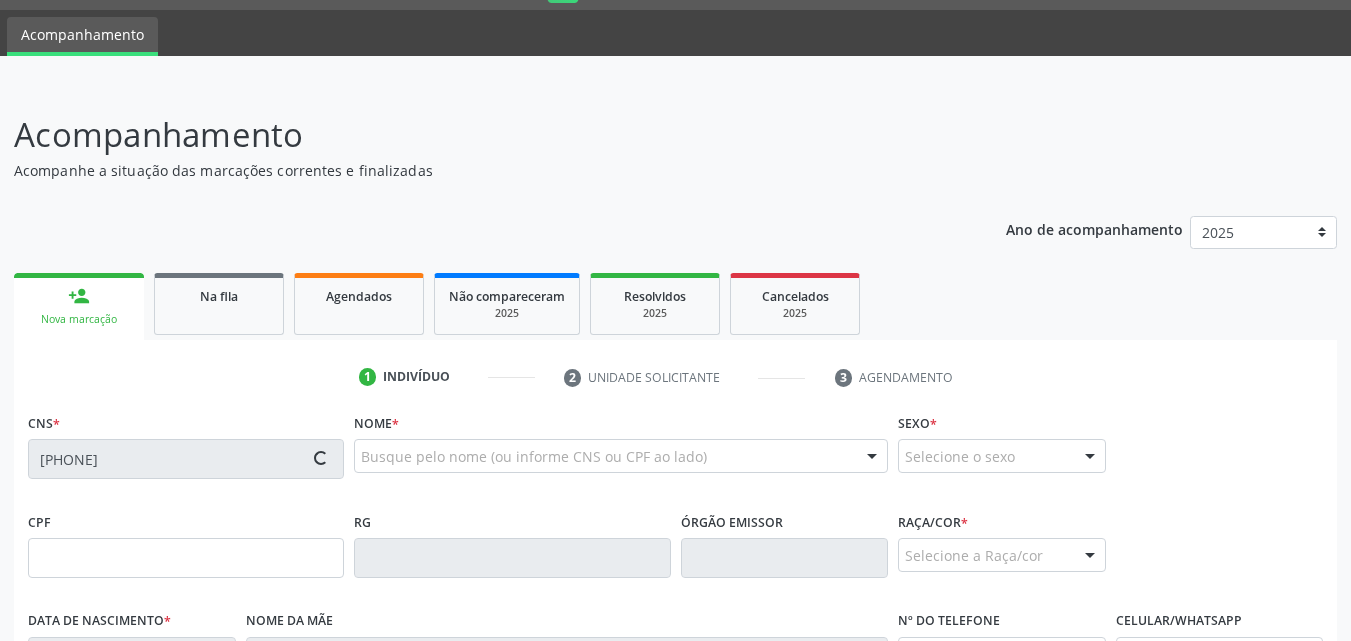 type on "[NUMBER].[NUMBER].[NUMBER]-[NUMBER]" 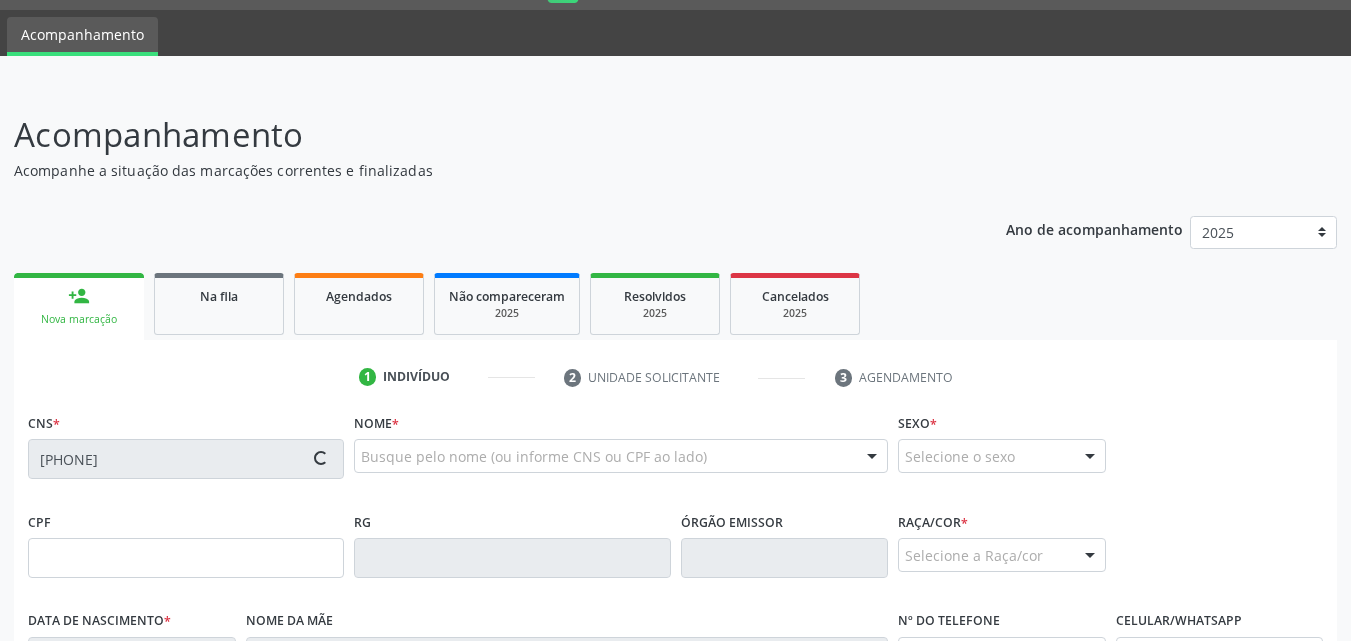type on "[DATE]" 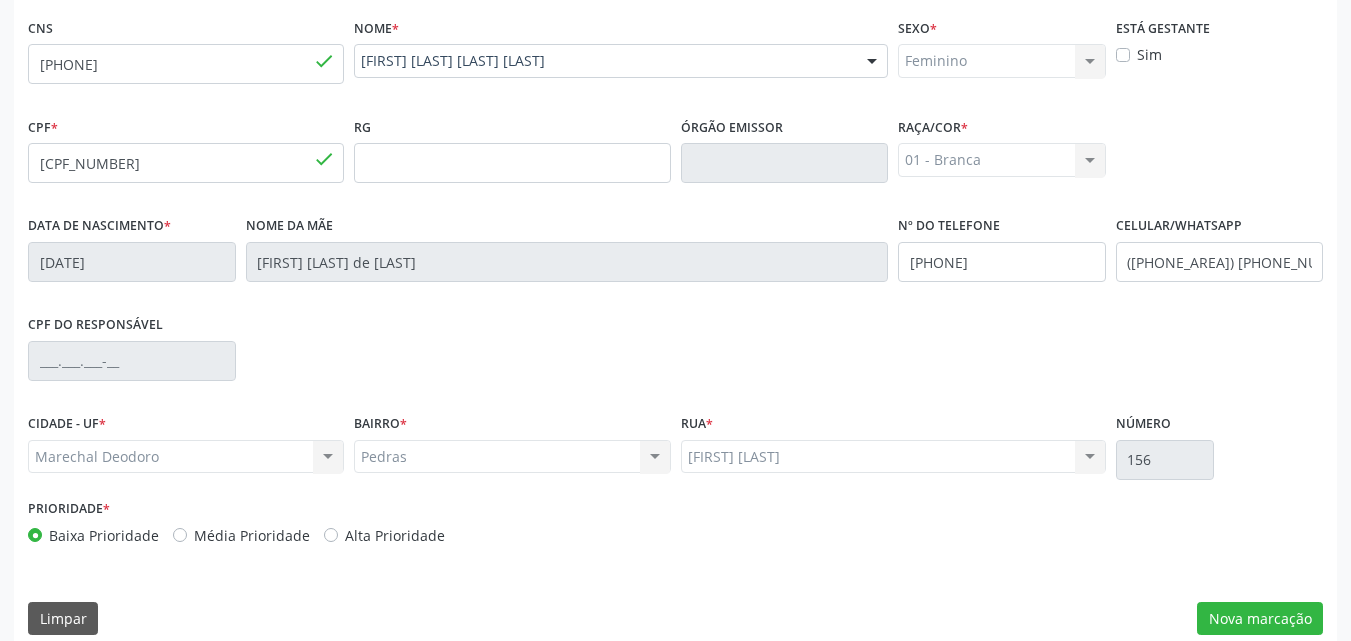 scroll, scrollTop: 454, scrollLeft: 0, axis: vertical 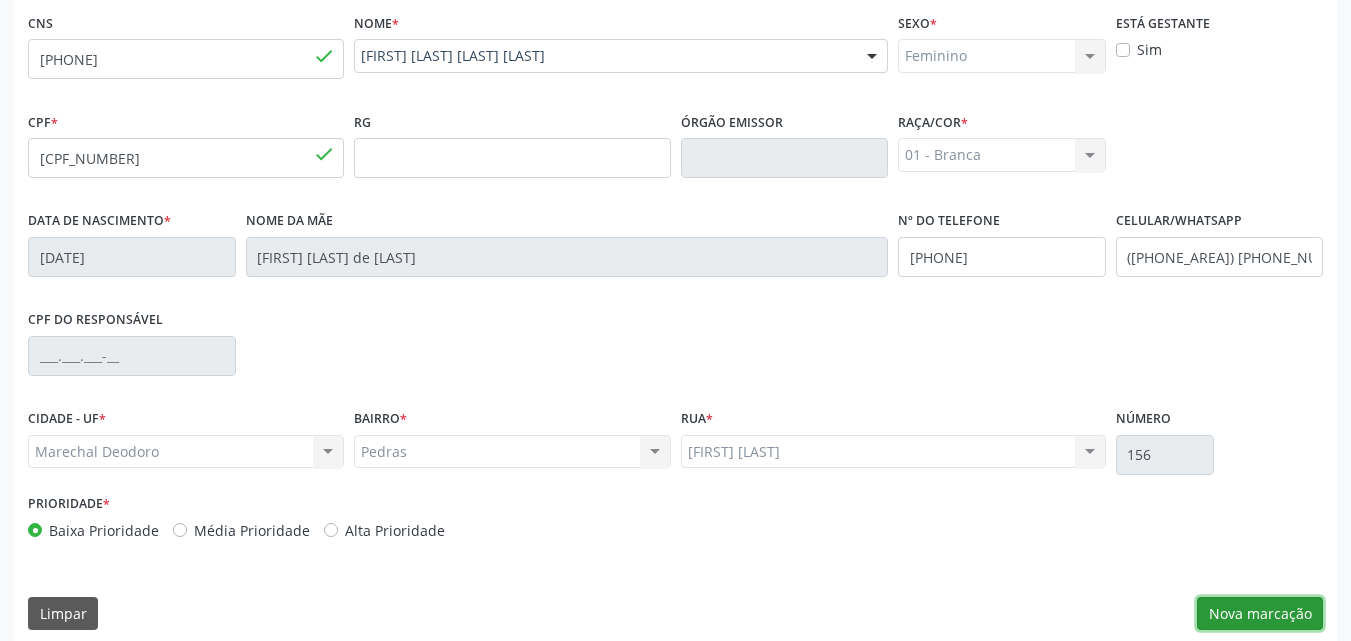 click on "Nova marcação" at bounding box center [1260, 614] 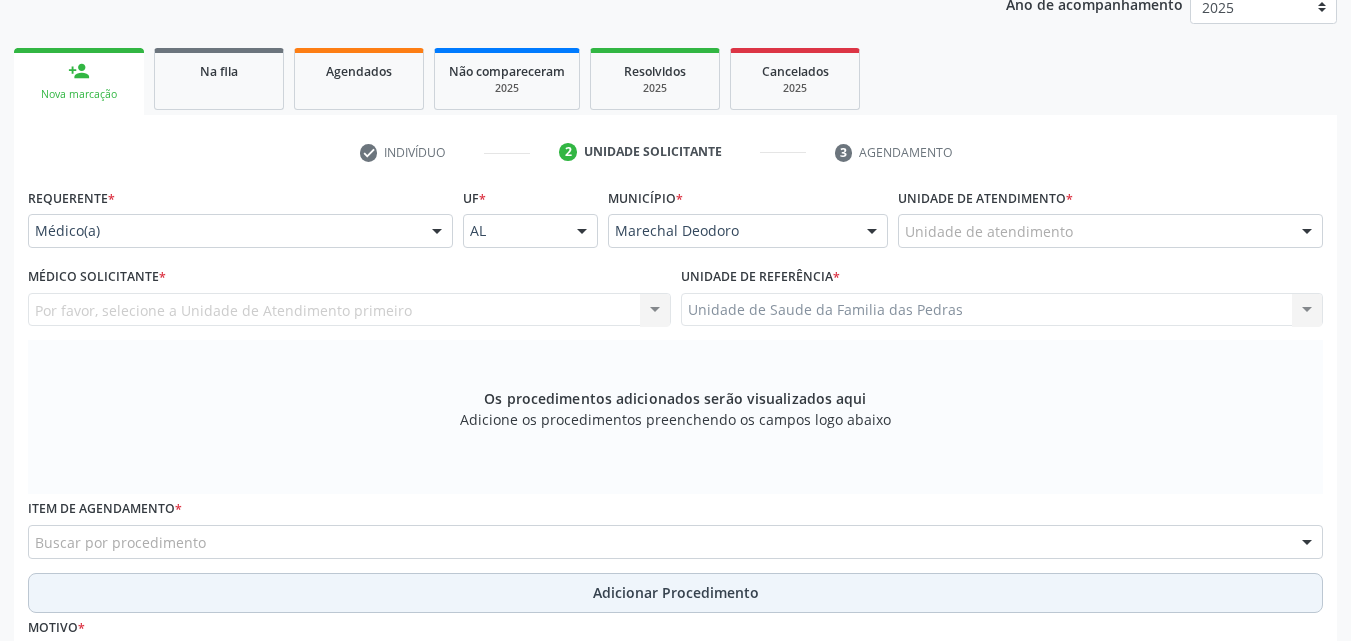 scroll, scrollTop: 154, scrollLeft: 0, axis: vertical 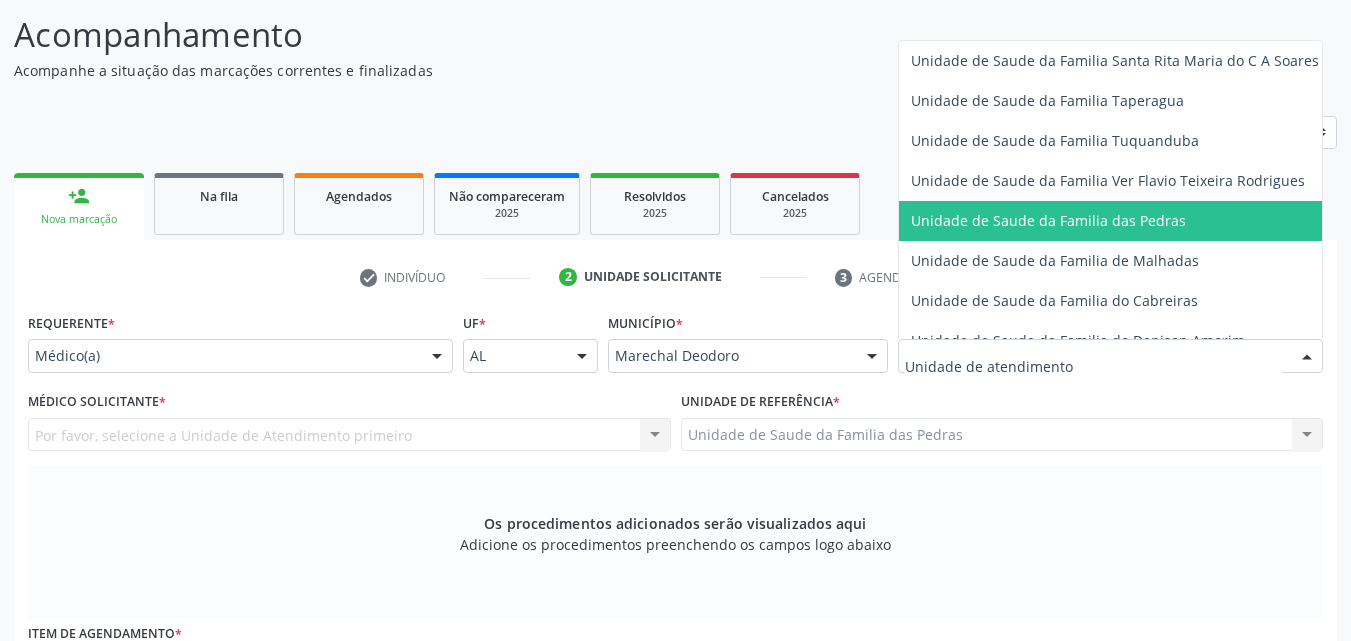 click on "Unidade de Saude da Familia das Pedras" at bounding box center (1048, 220) 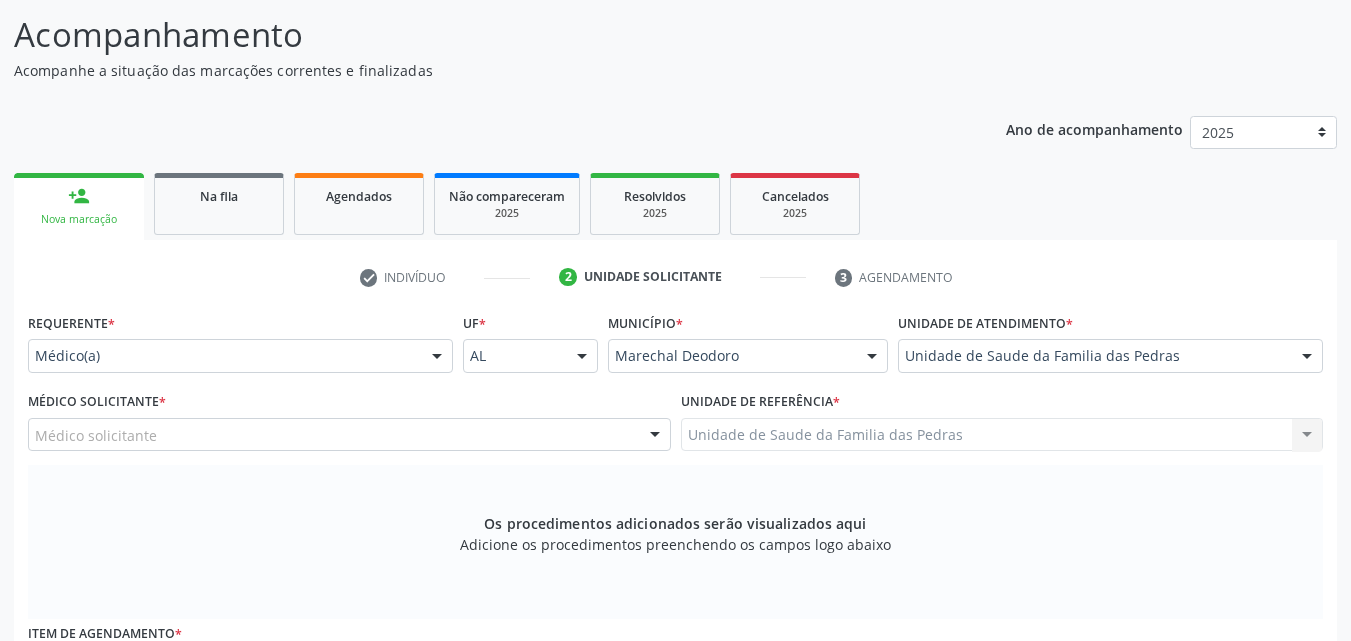 click on "Médico solicitante" at bounding box center (349, 435) 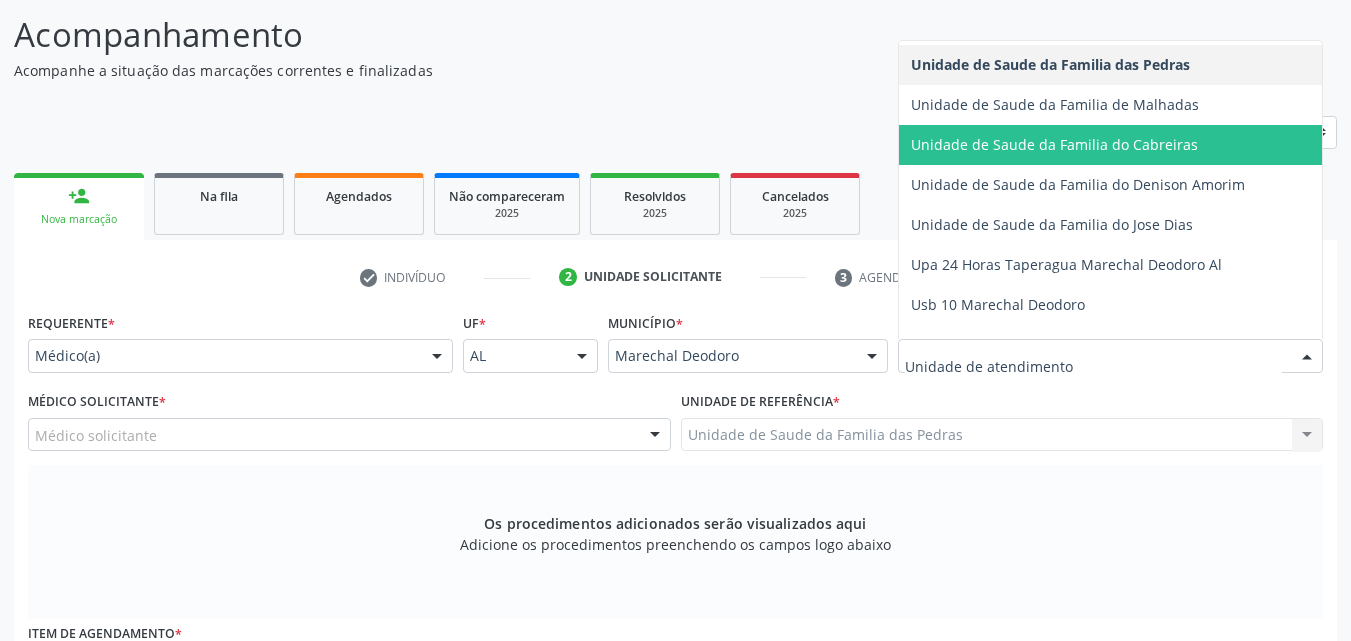scroll, scrollTop: 1597, scrollLeft: 0, axis: vertical 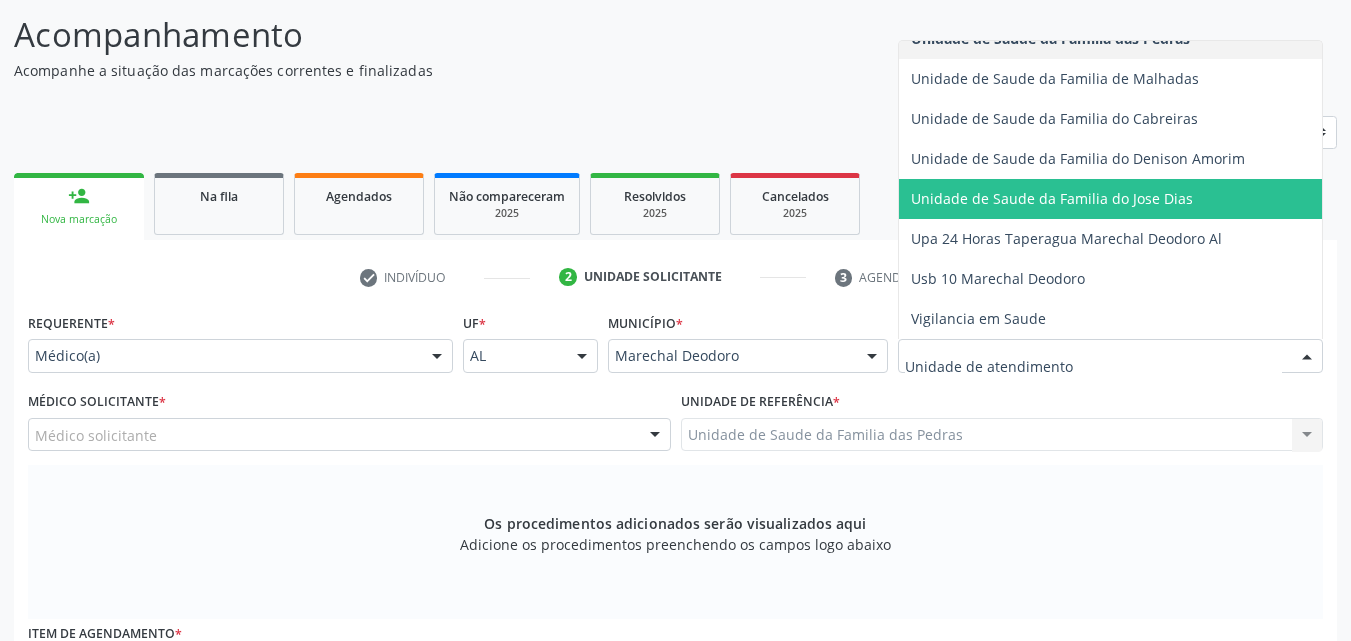 click on "Unidade de Saude da Familia do Jose Dias" at bounding box center [1052, 198] 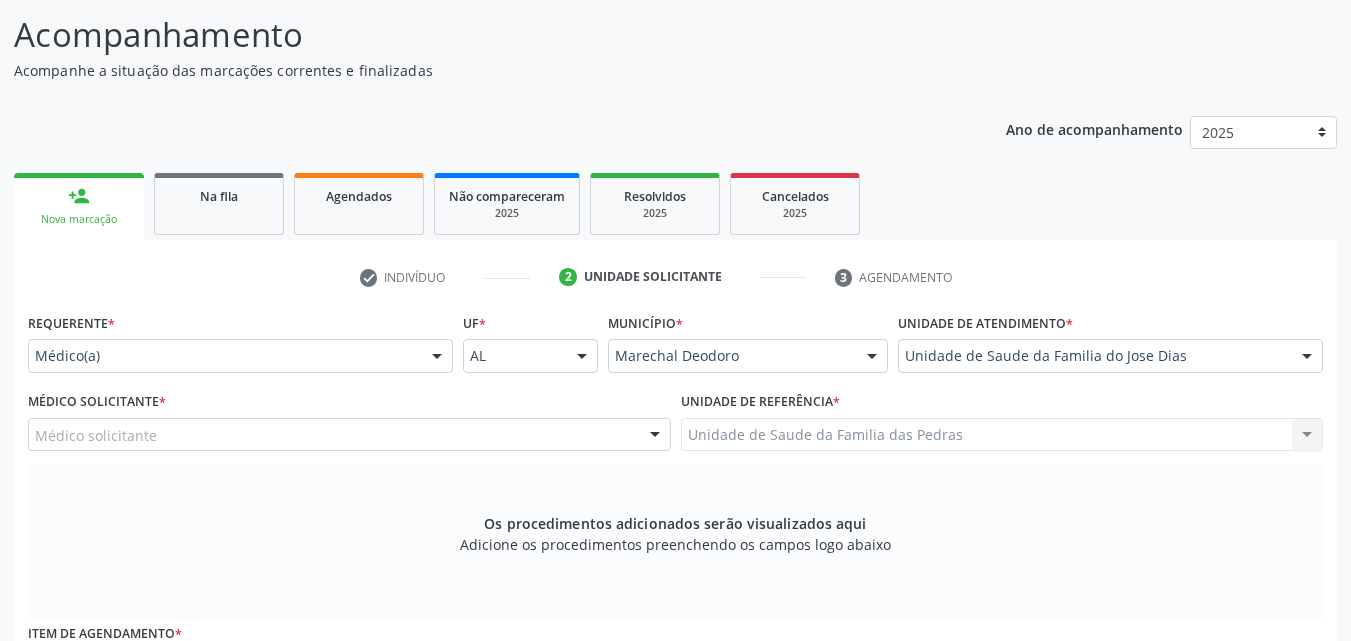 click at bounding box center [655, 436] 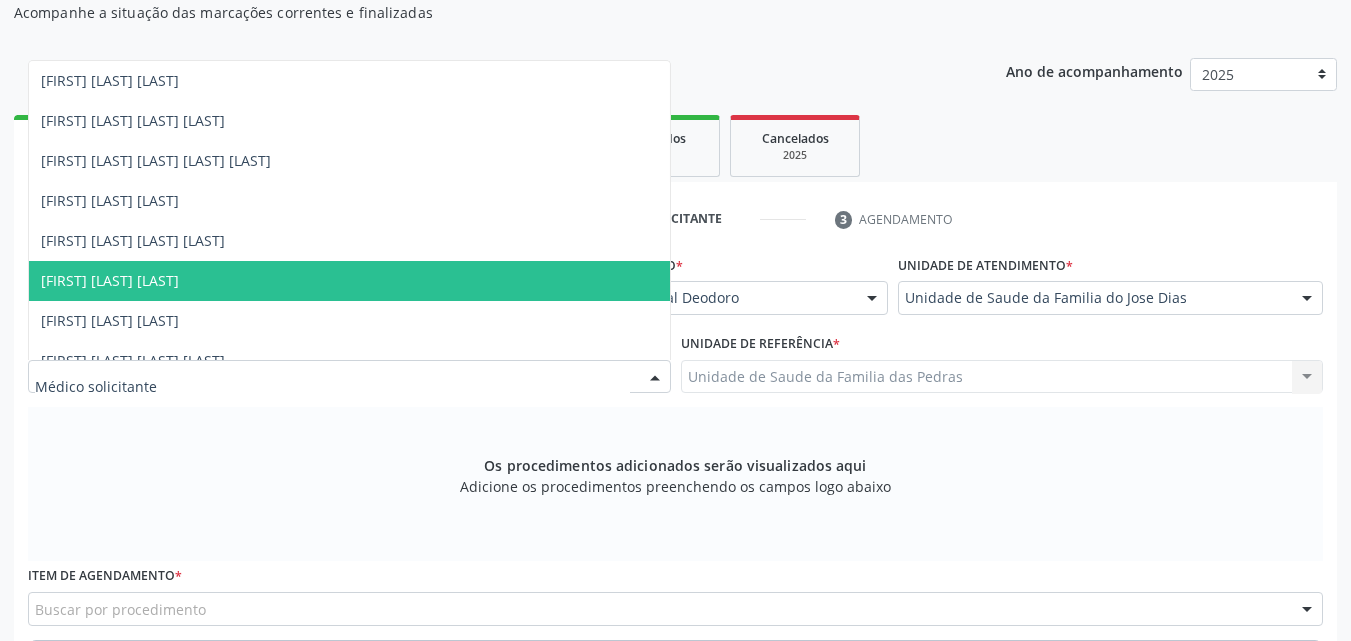 scroll, scrollTop: 254, scrollLeft: 0, axis: vertical 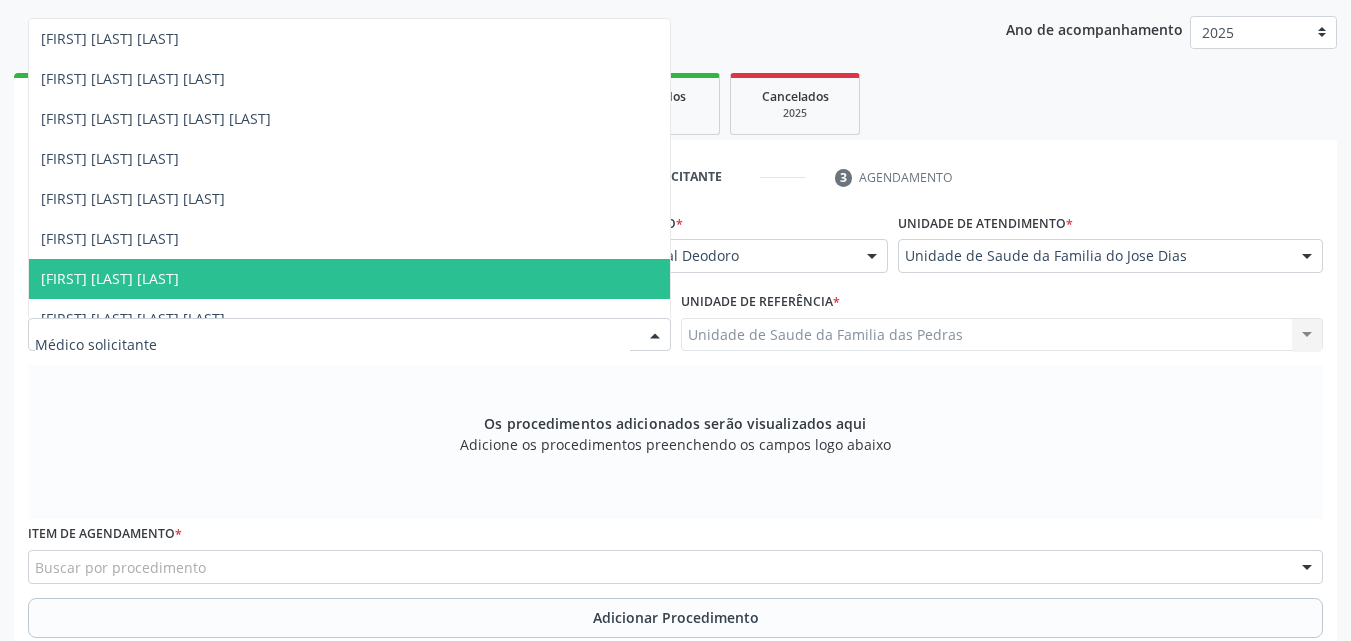 click on "[FIRST] de [LAST] [LAST]" at bounding box center [110, 278] 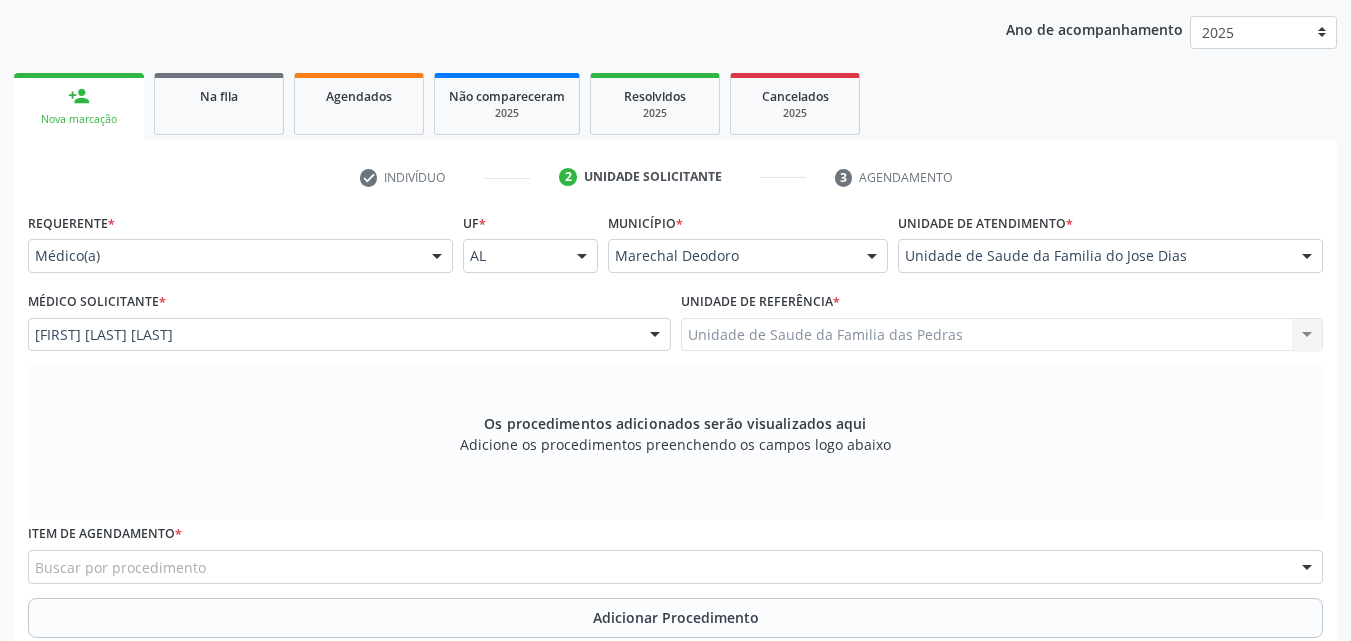 scroll, scrollTop: 354, scrollLeft: 0, axis: vertical 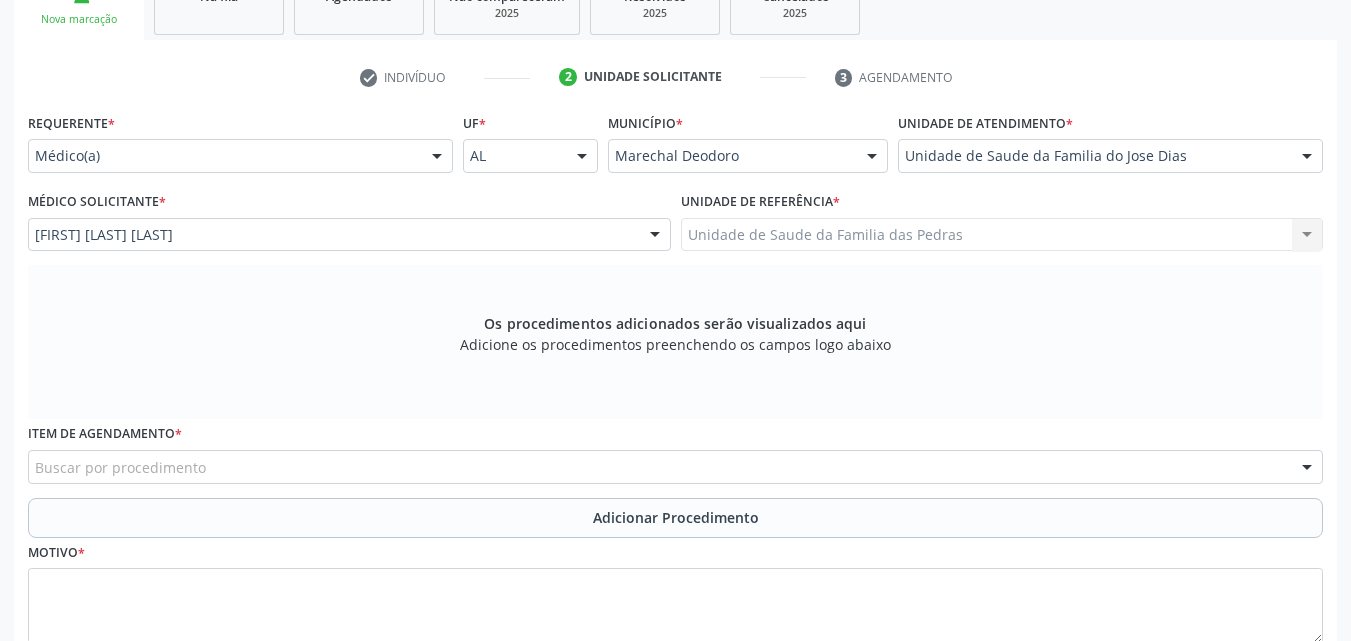 click on "Buscar por procedimento" at bounding box center (675, 467) 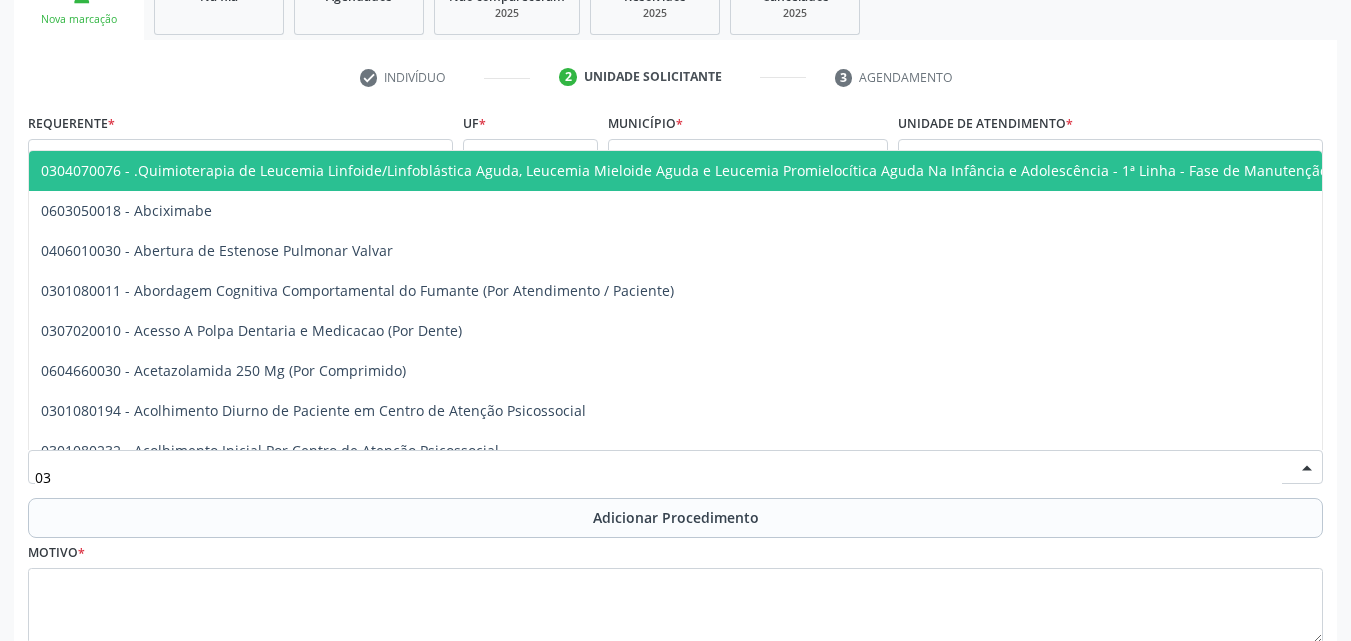 type on "0" 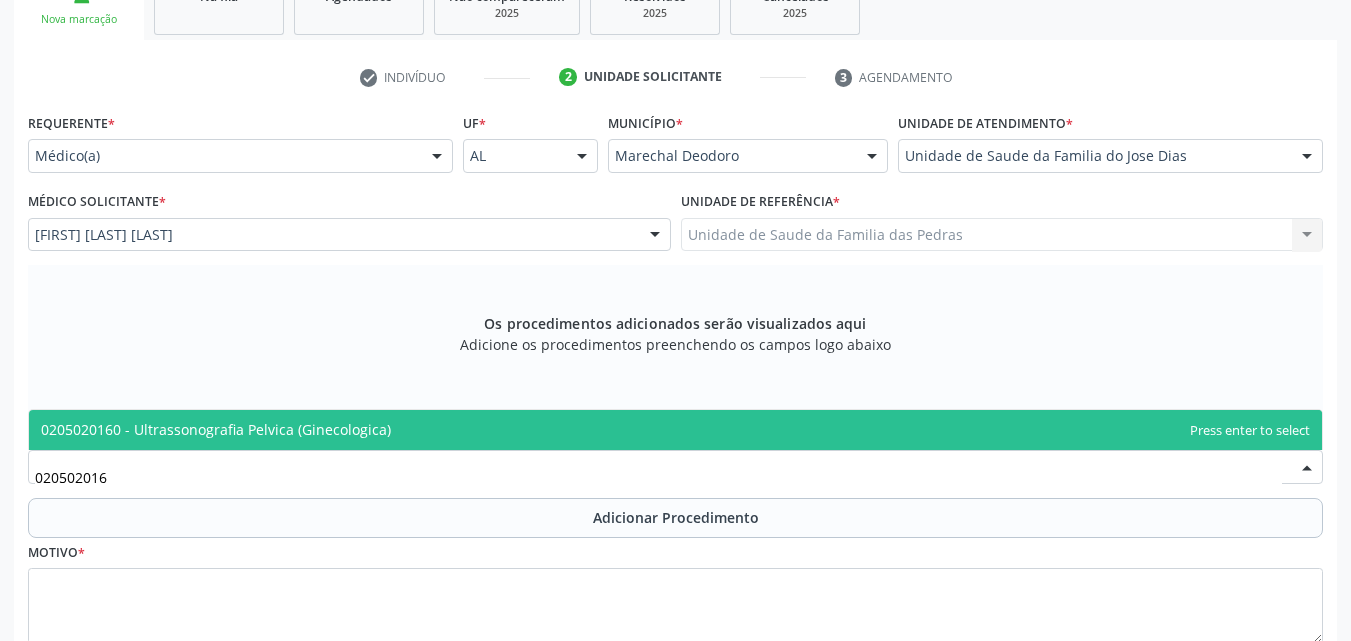 type on "0205020160" 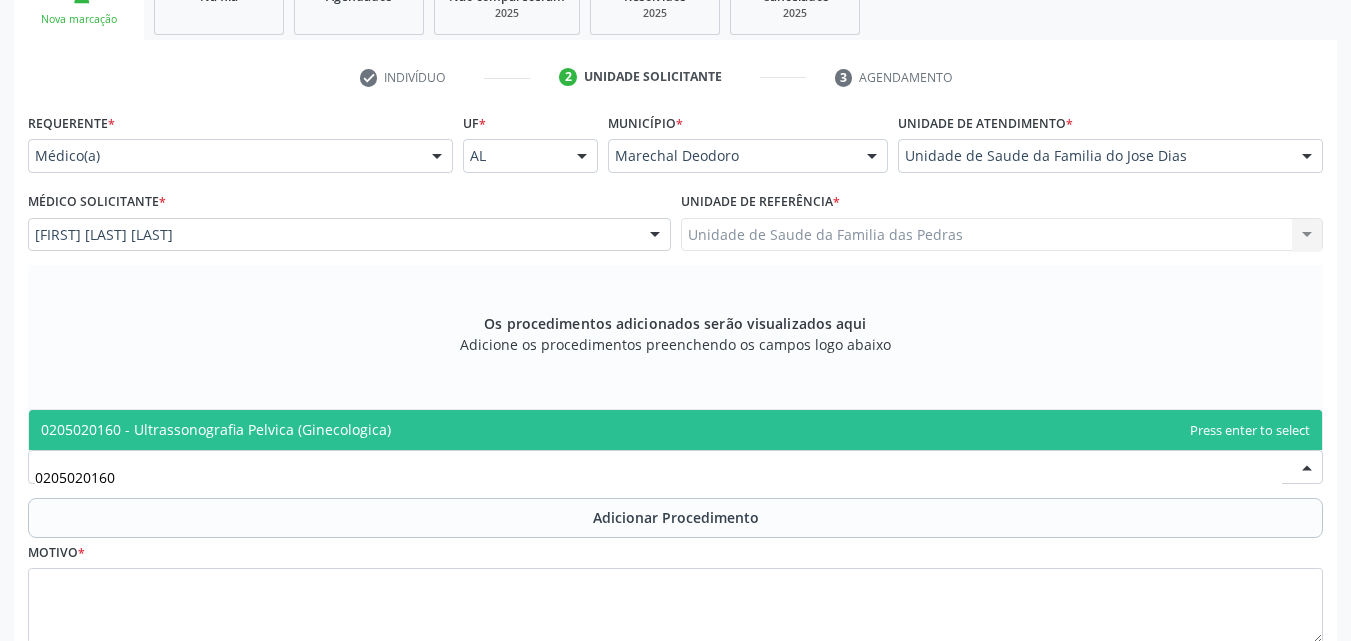 click on "0205020160 - Ultrassonografia Pelvica (Ginecologica)" at bounding box center (675, 430) 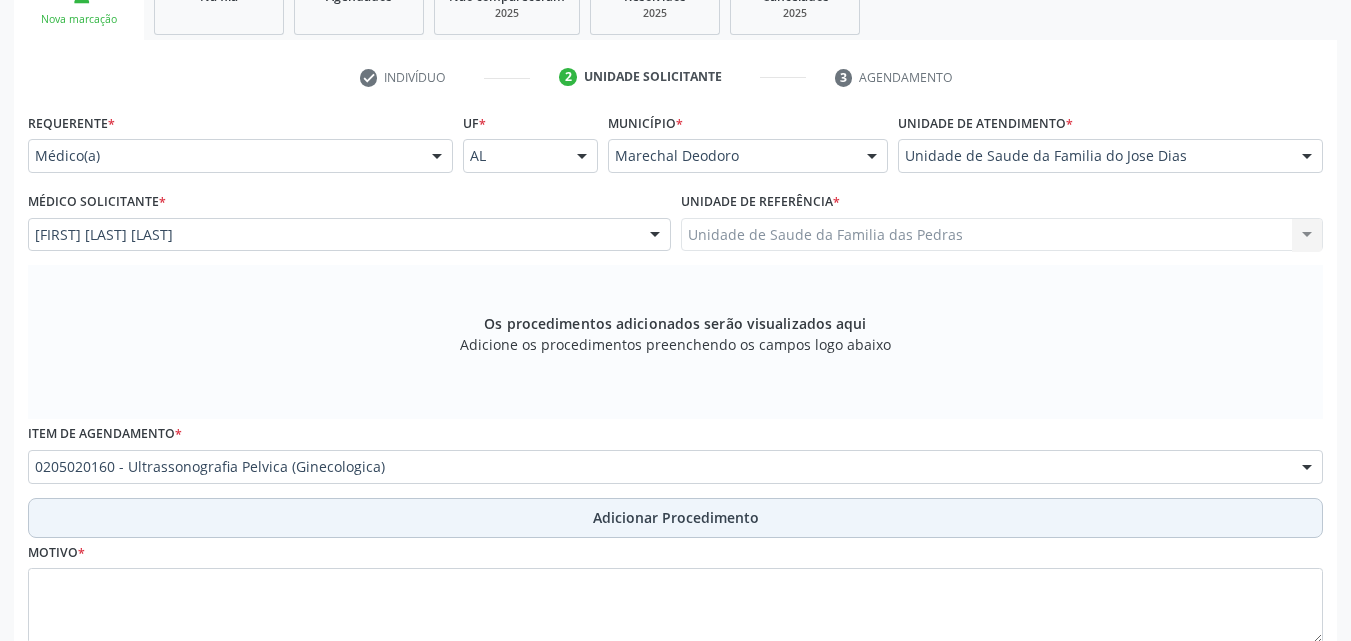 click on "Adicionar Procedimento" at bounding box center (675, 518) 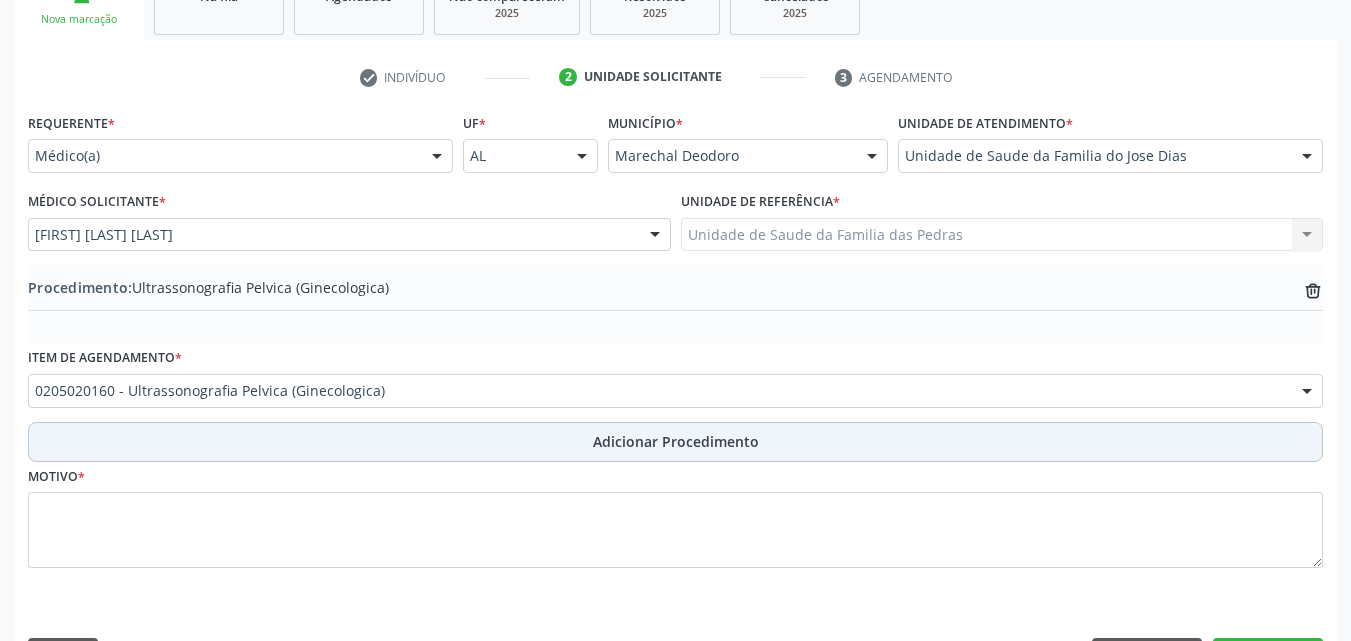 scroll, scrollTop: 412, scrollLeft: 0, axis: vertical 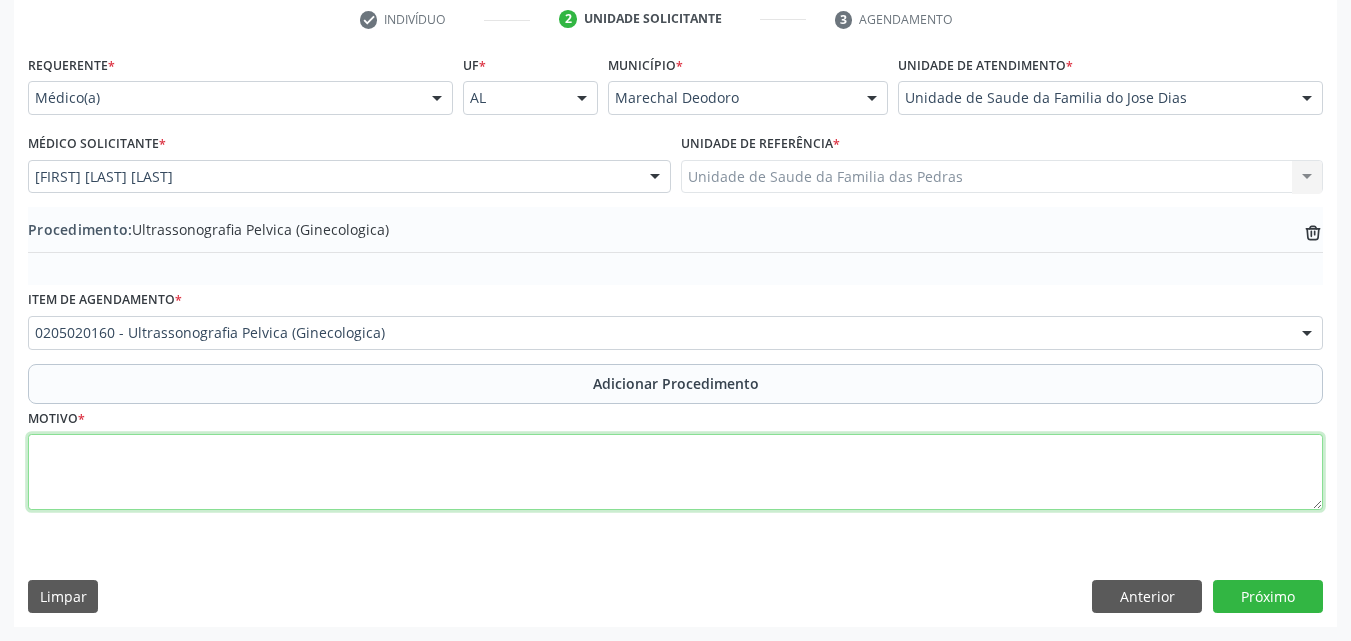 click at bounding box center [675, 472] 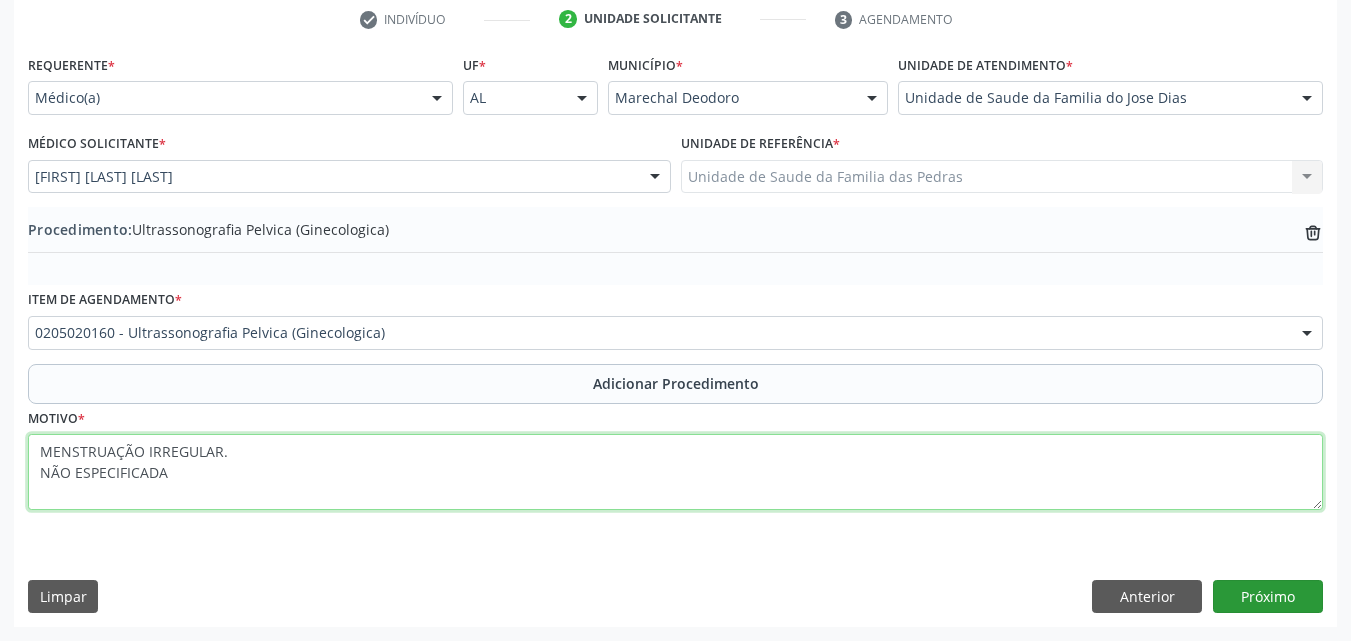 type on "MENSTRUAÇÃO IRREGULAR.
NÃO ESPECIFICADA" 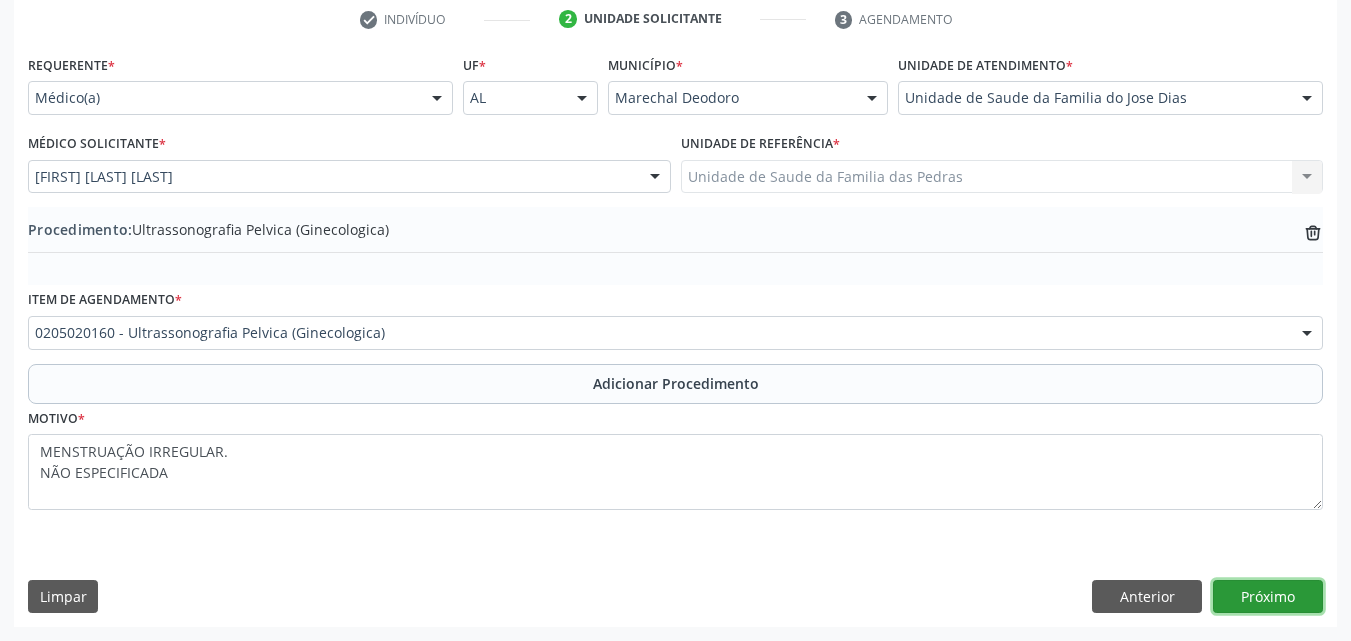 click on "Próximo" at bounding box center [1268, 597] 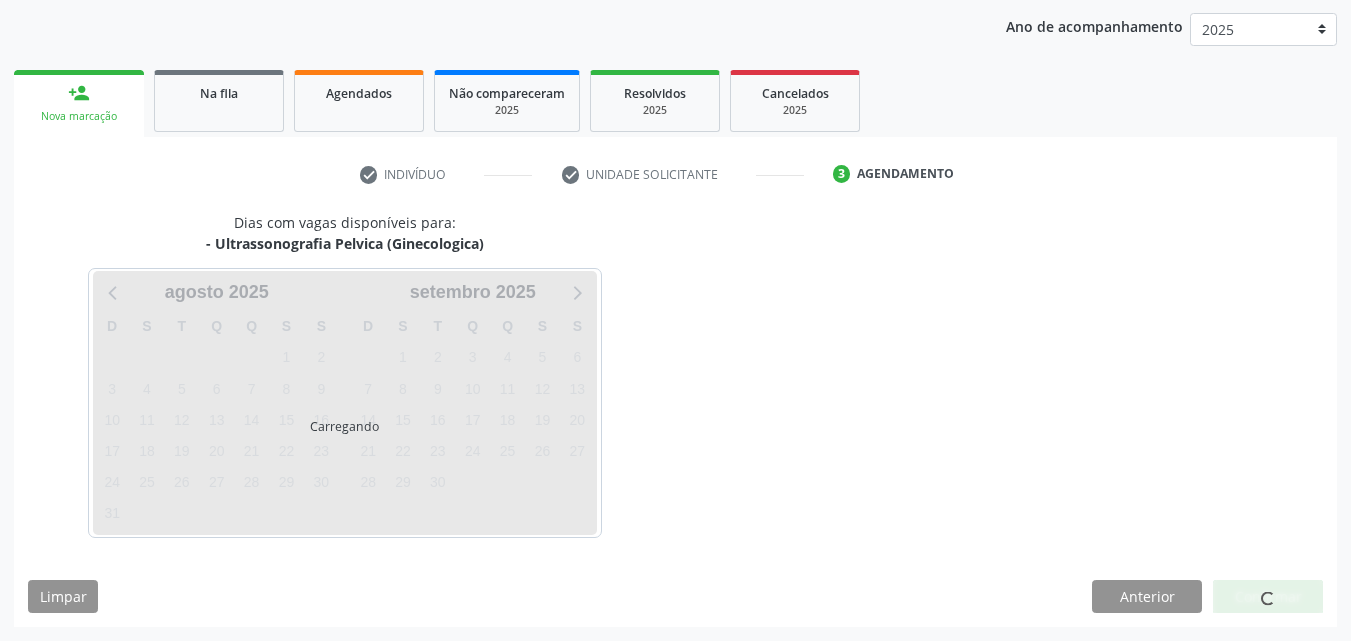 scroll, scrollTop: 316, scrollLeft: 0, axis: vertical 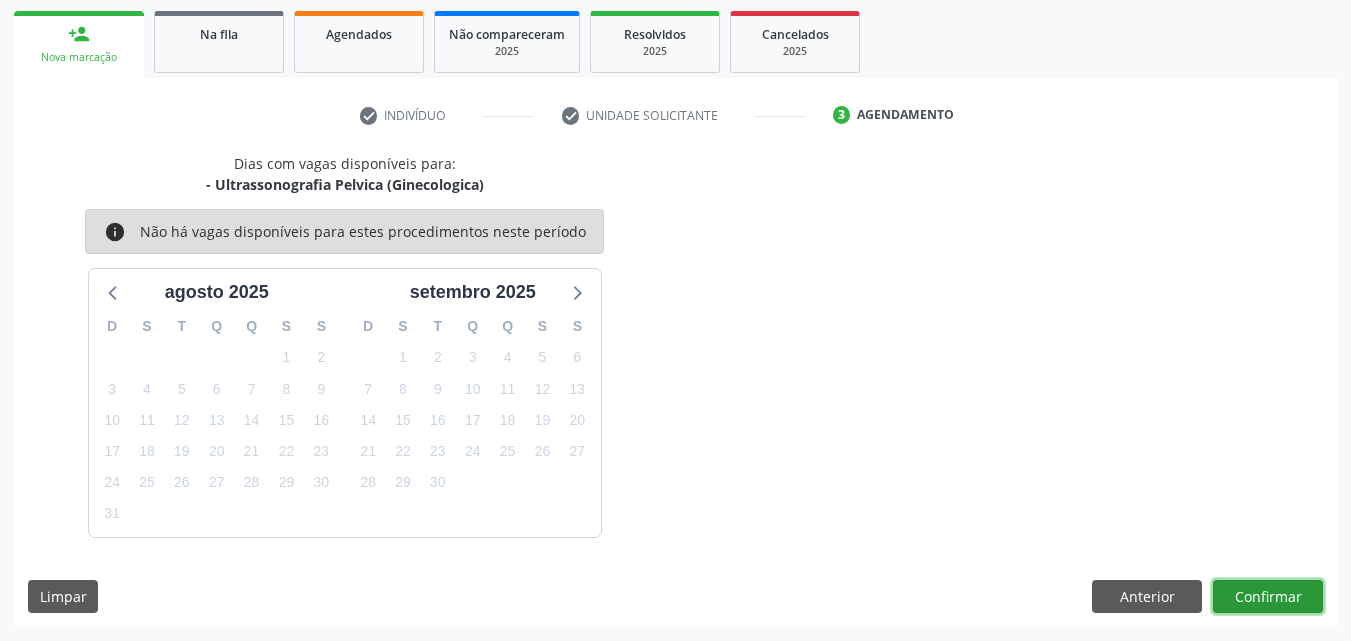 click on "Confirmar" at bounding box center (1268, 597) 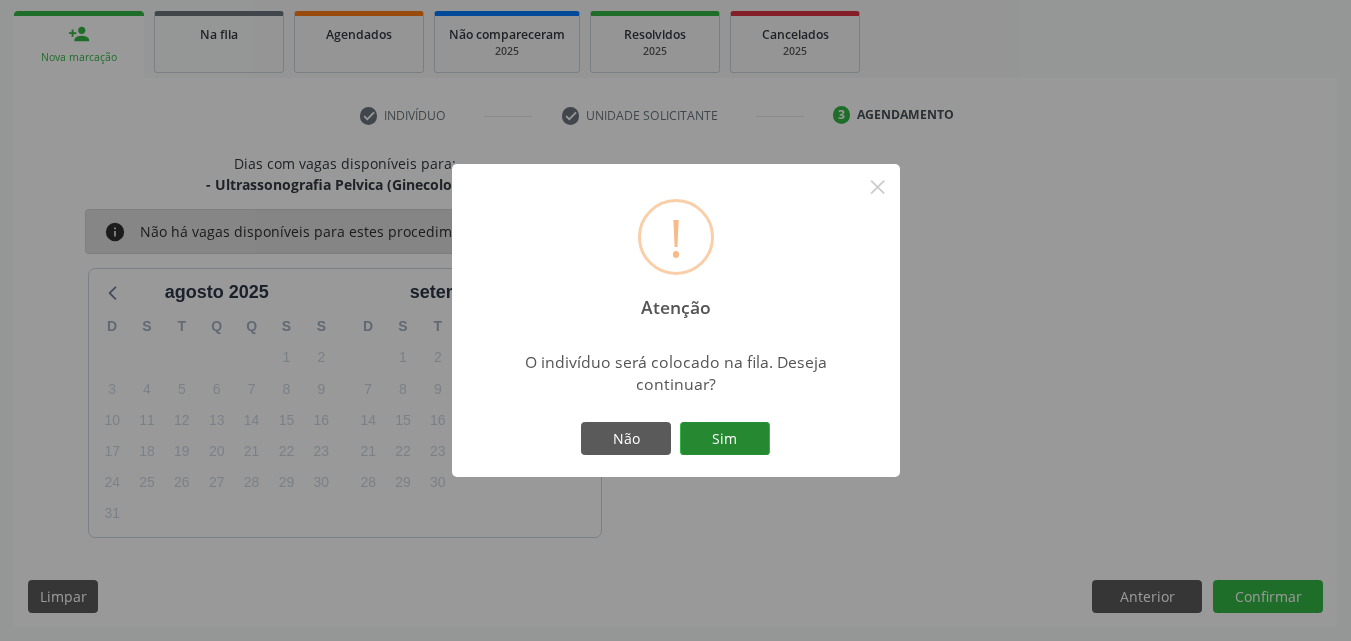 click on "Sim" at bounding box center [725, 439] 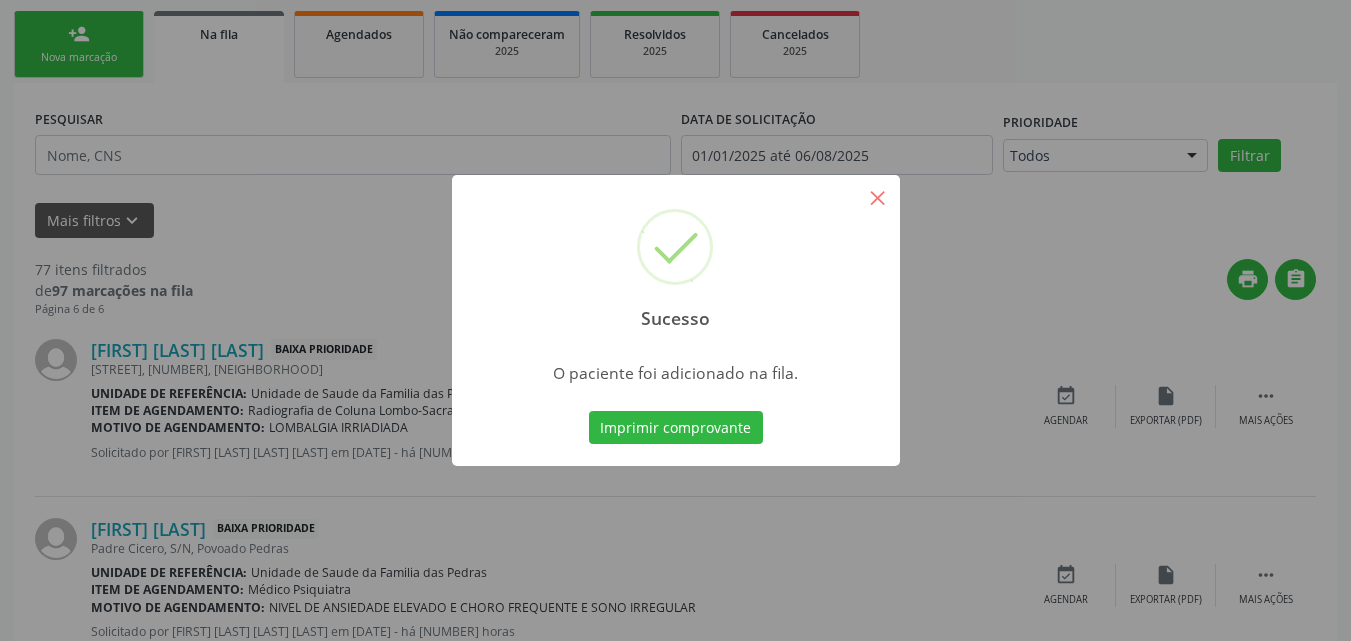 click on "Sucesso × O paciente foi adicionado na fila. Imprimir comprovante Cancel" at bounding box center (675, 320) 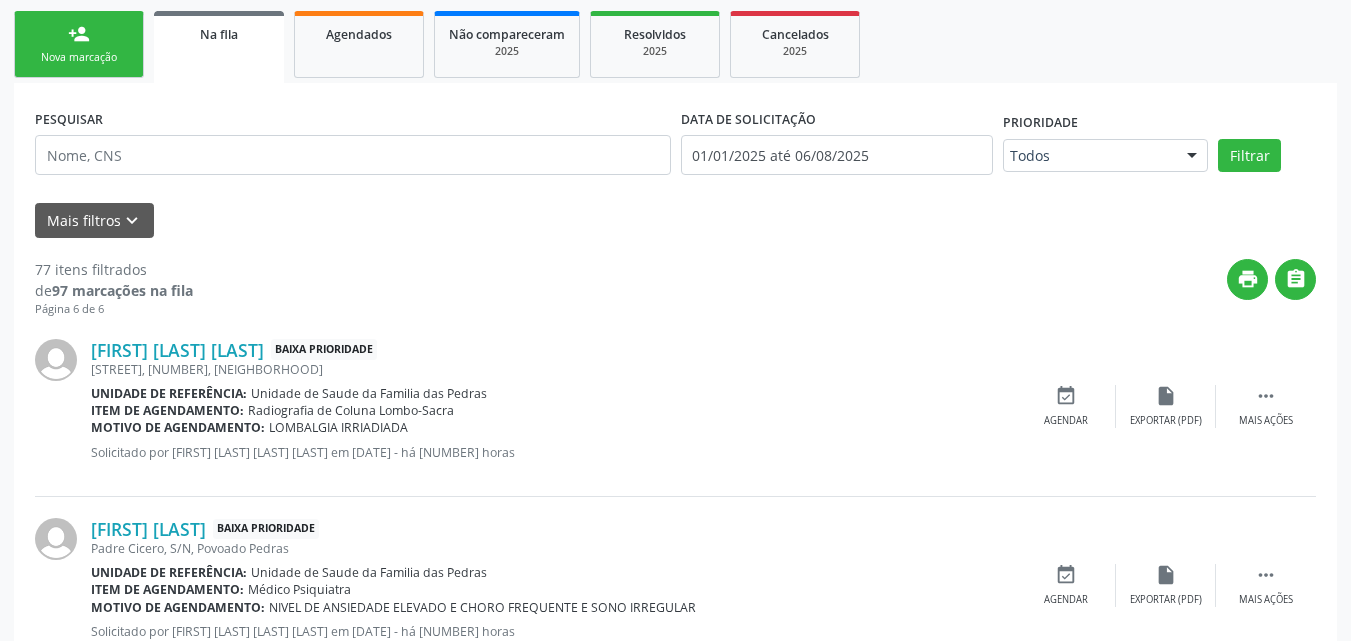 click on "Sucesso × O paciente foi adicionado na fila. Imprimir comprovante Cancel" at bounding box center [675, 320] 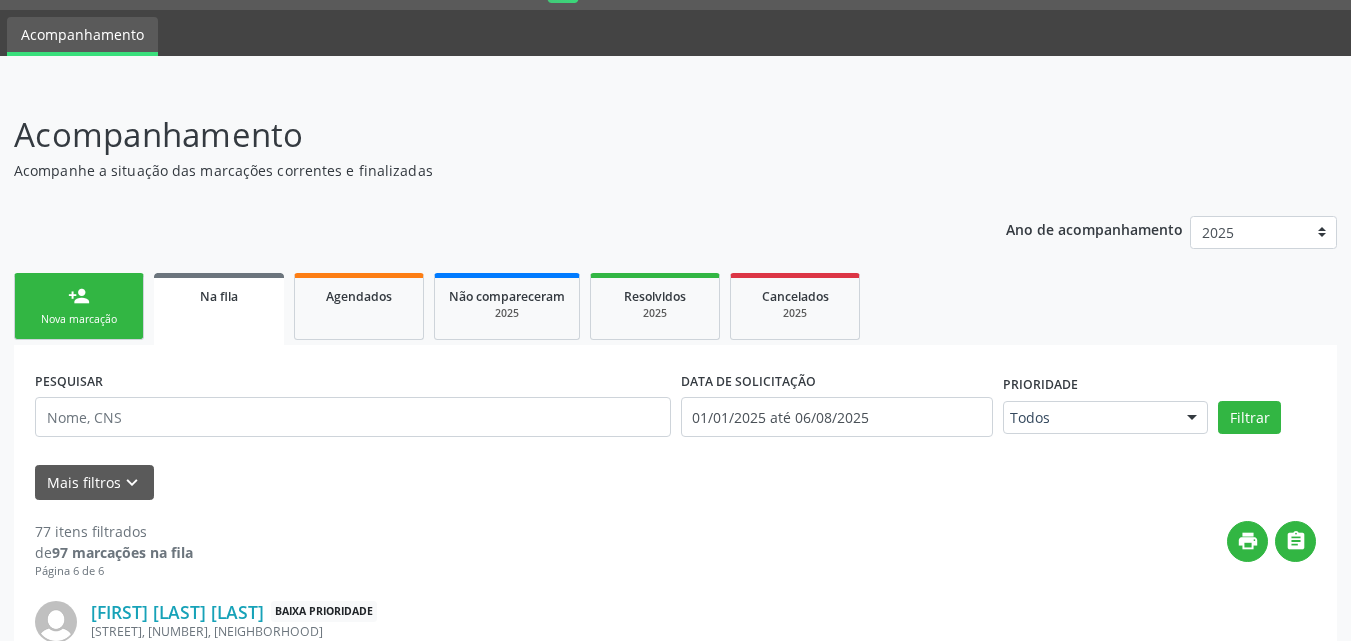 click on "Na fila" at bounding box center (219, 309) 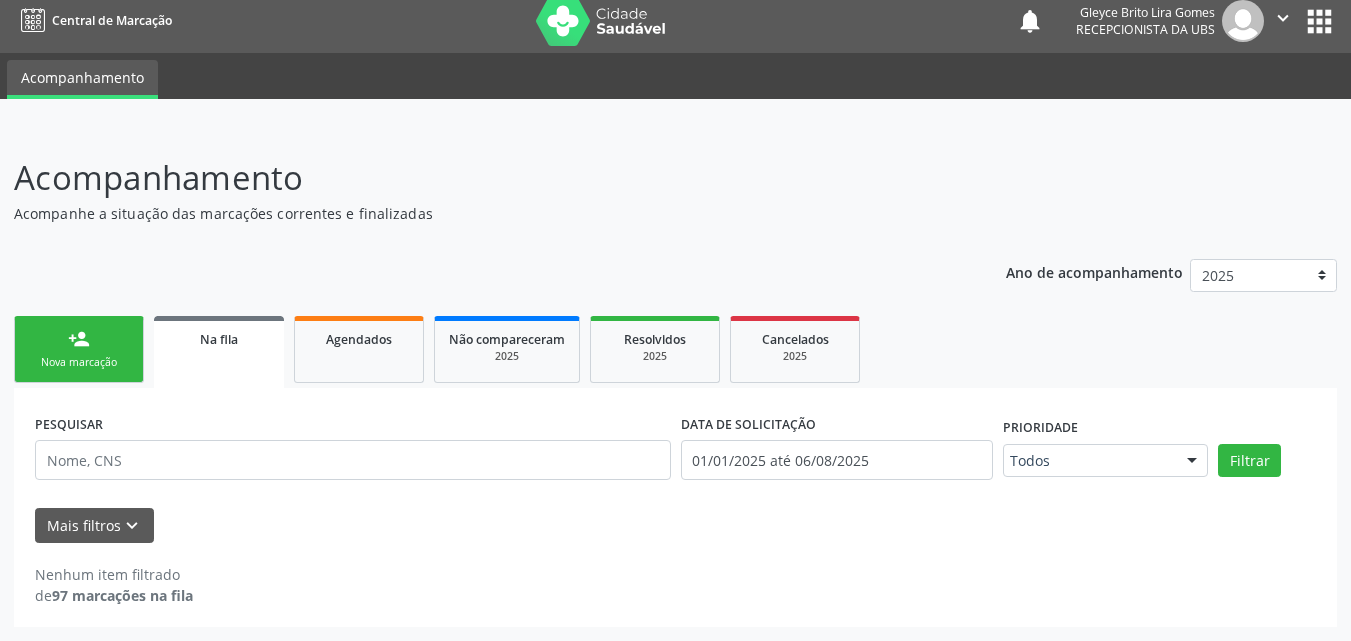 scroll, scrollTop: 11, scrollLeft: 0, axis: vertical 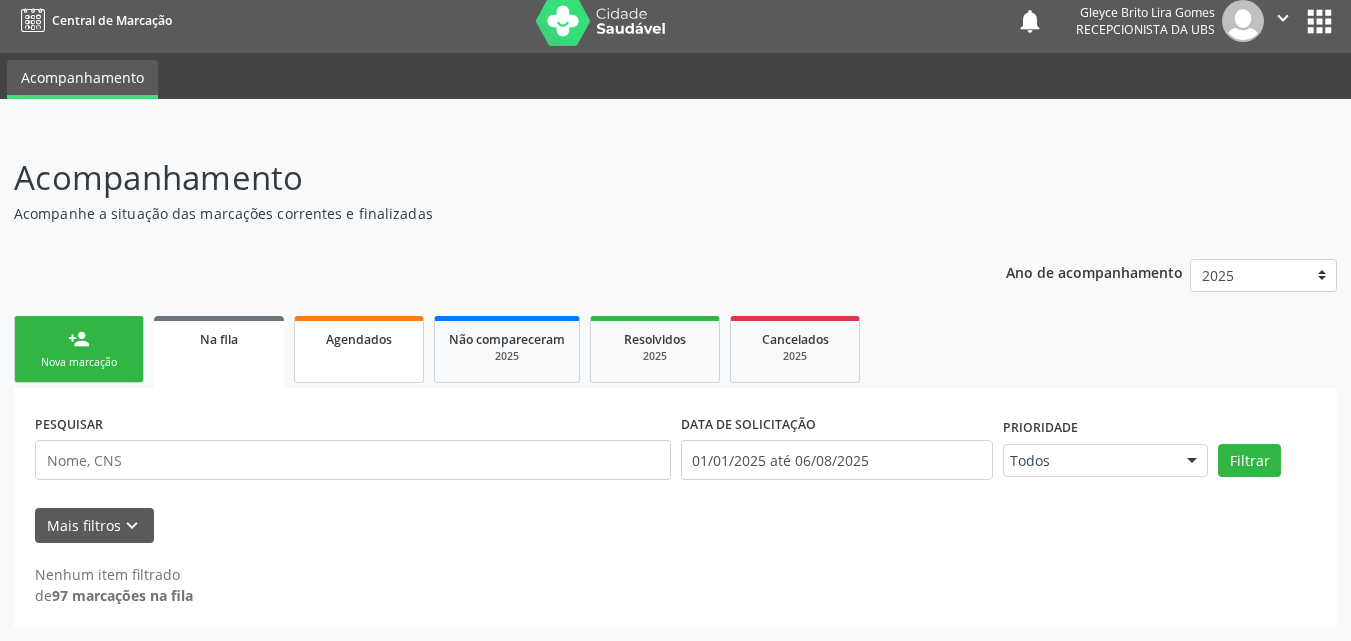 click on "Agendados" at bounding box center [359, 339] 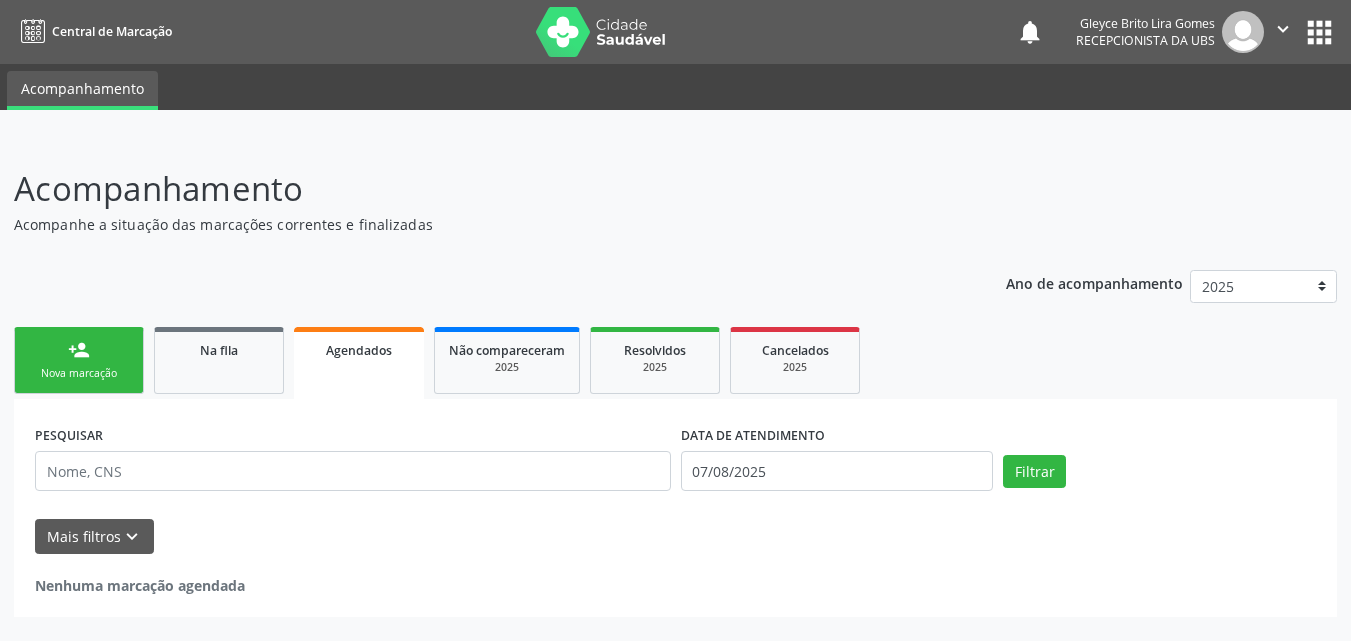 scroll, scrollTop: 0, scrollLeft: 0, axis: both 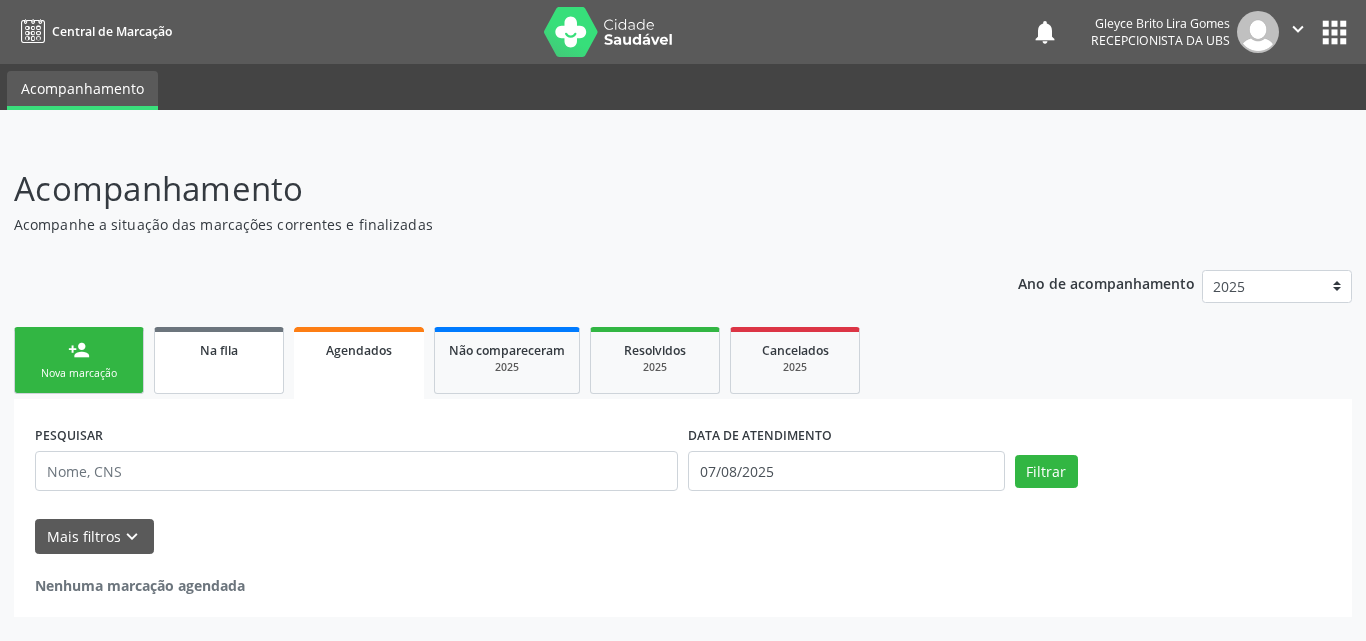 click on "Na fila" at bounding box center [219, 349] 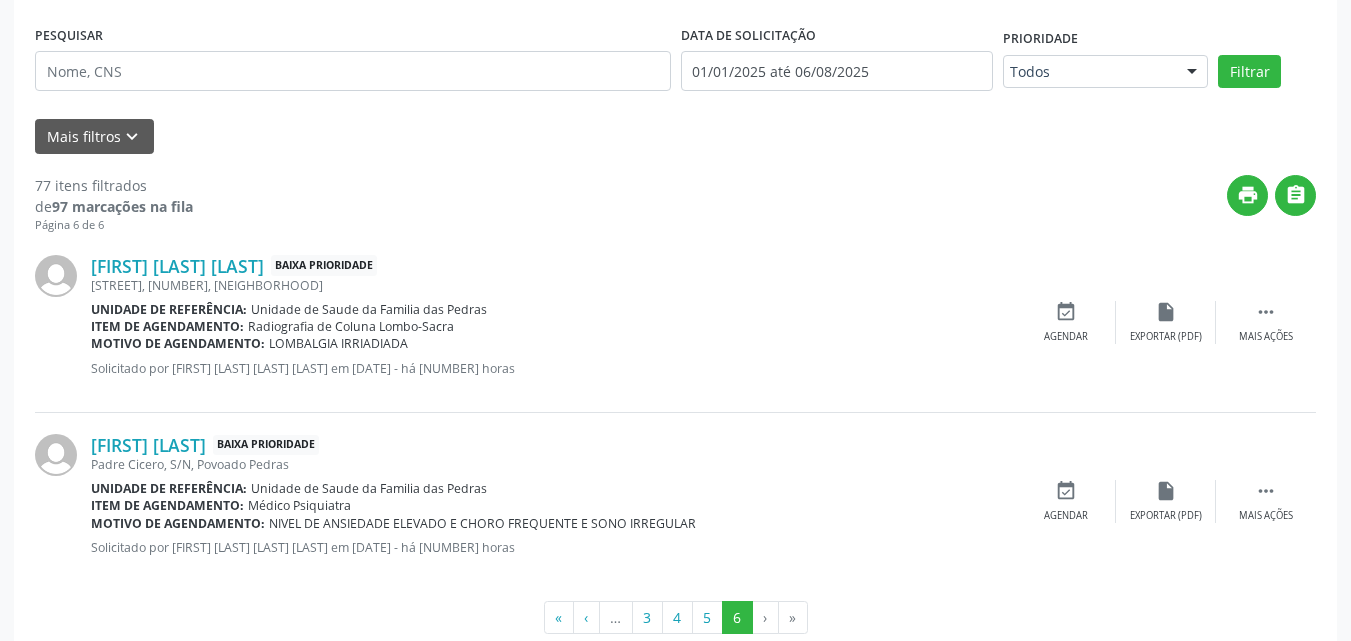 scroll, scrollTop: 442, scrollLeft: 0, axis: vertical 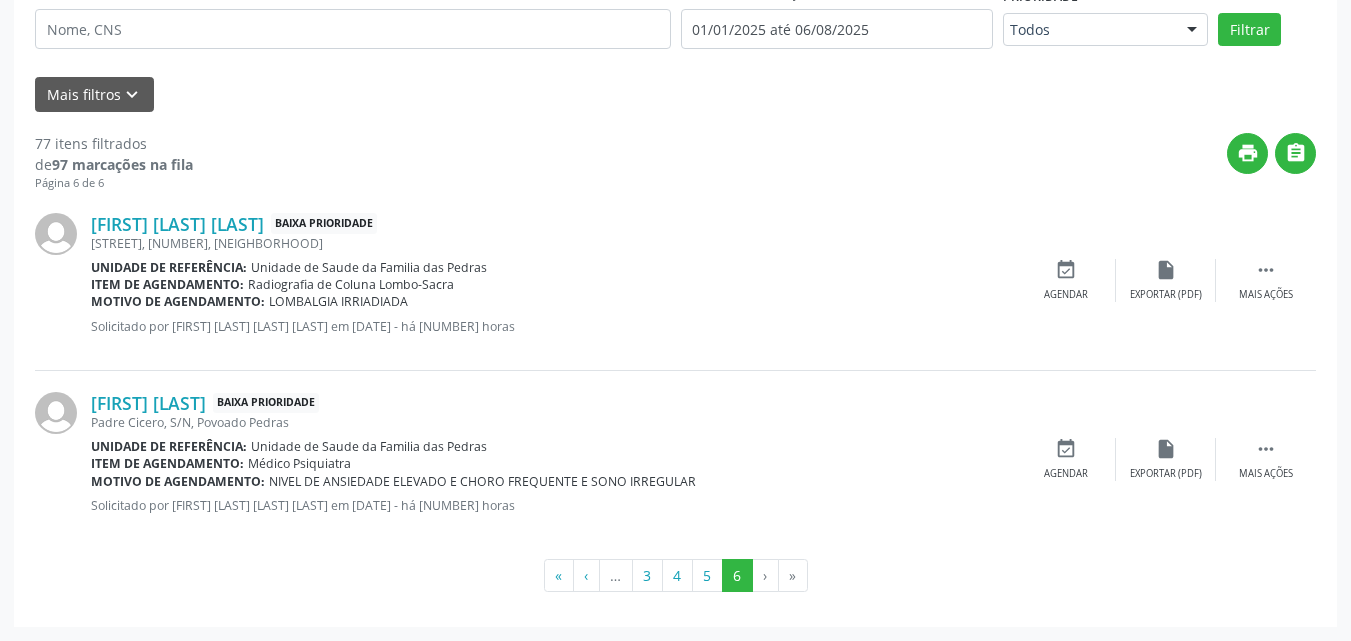 click on "›" at bounding box center [766, 576] 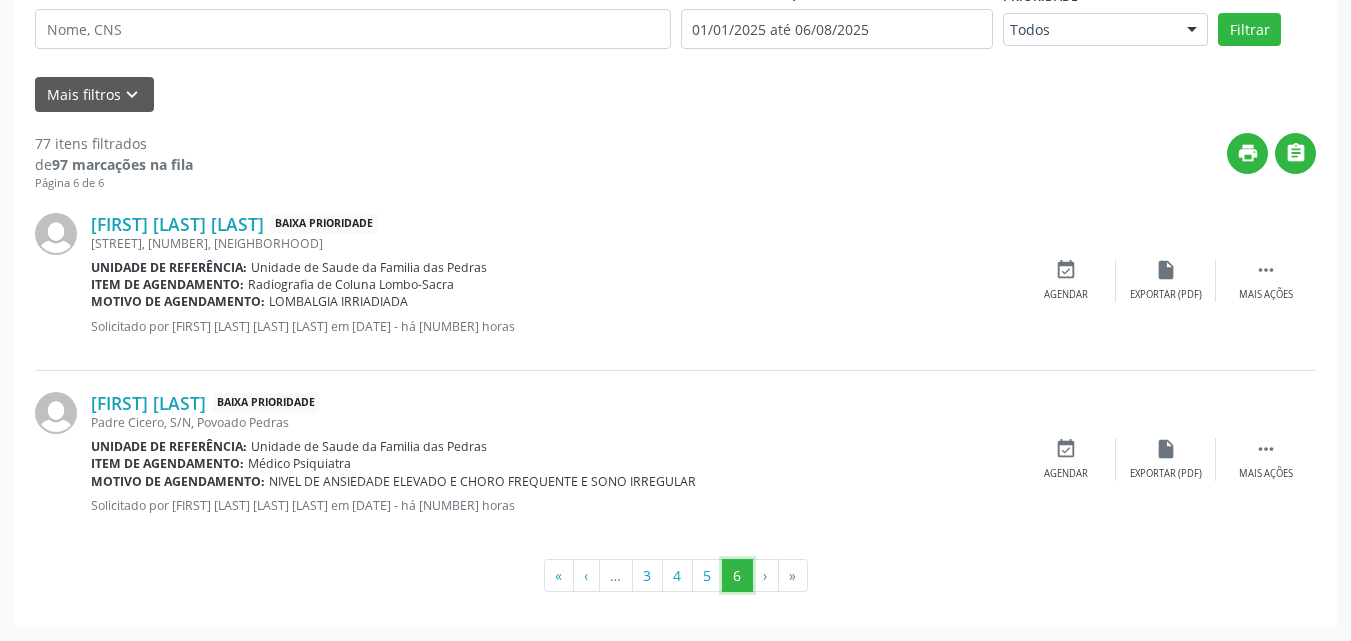 click on "6" at bounding box center [737, 576] 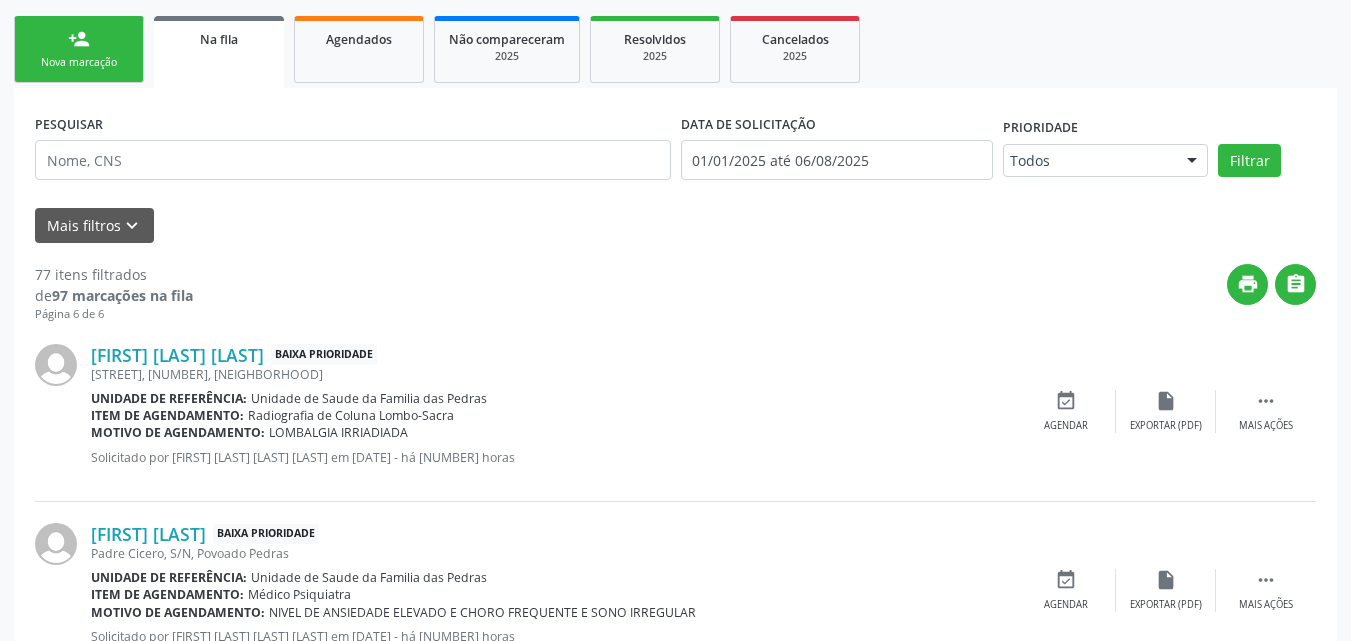 scroll, scrollTop: 342, scrollLeft: 0, axis: vertical 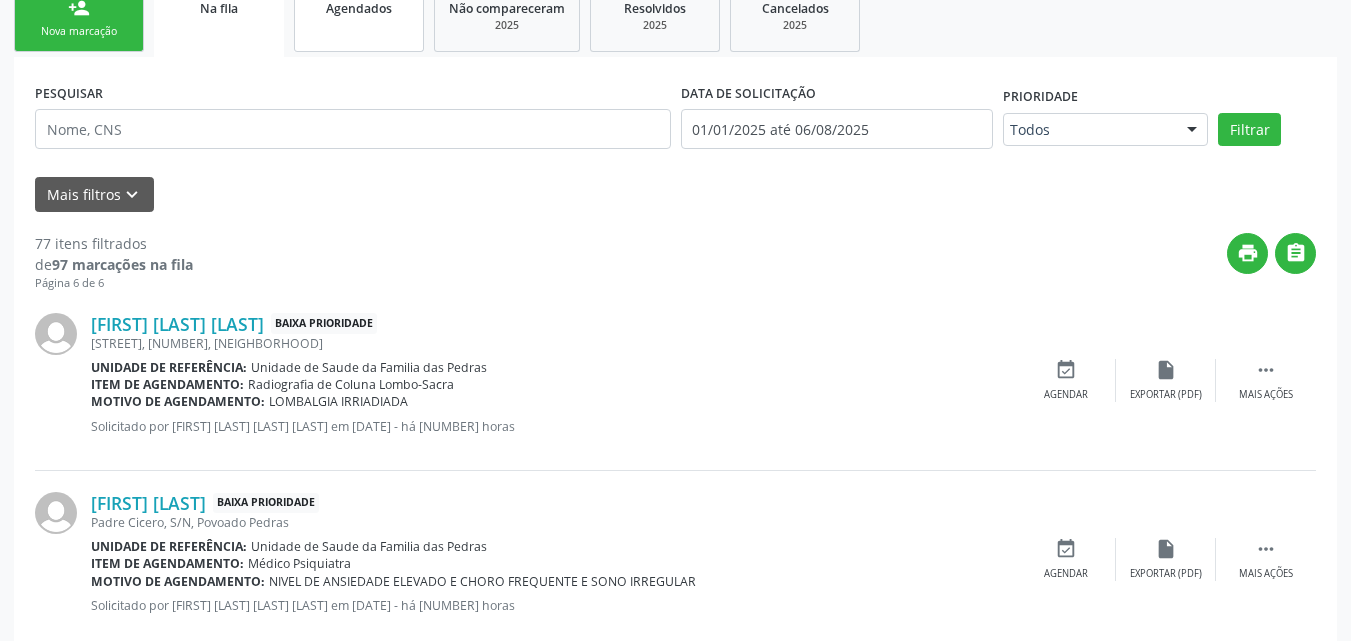 click on "Agendados" at bounding box center (359, 18) 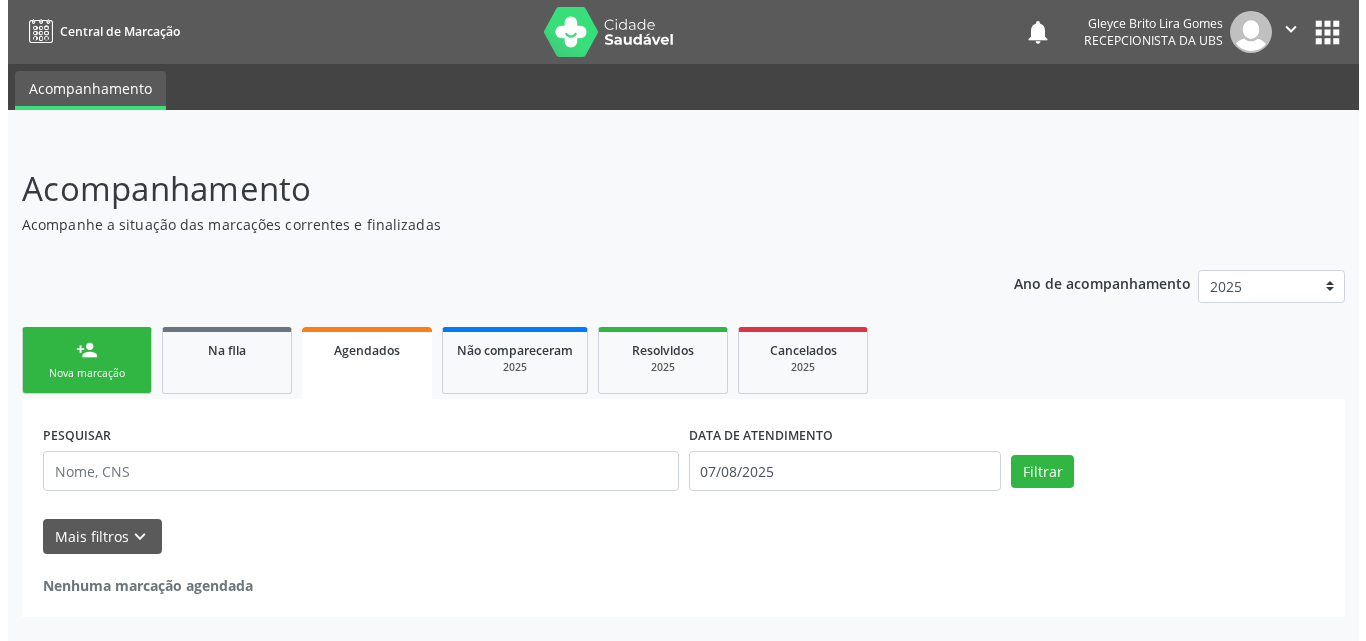 scroll, scrollTop: 0, scrollLeft: 0, axis: both 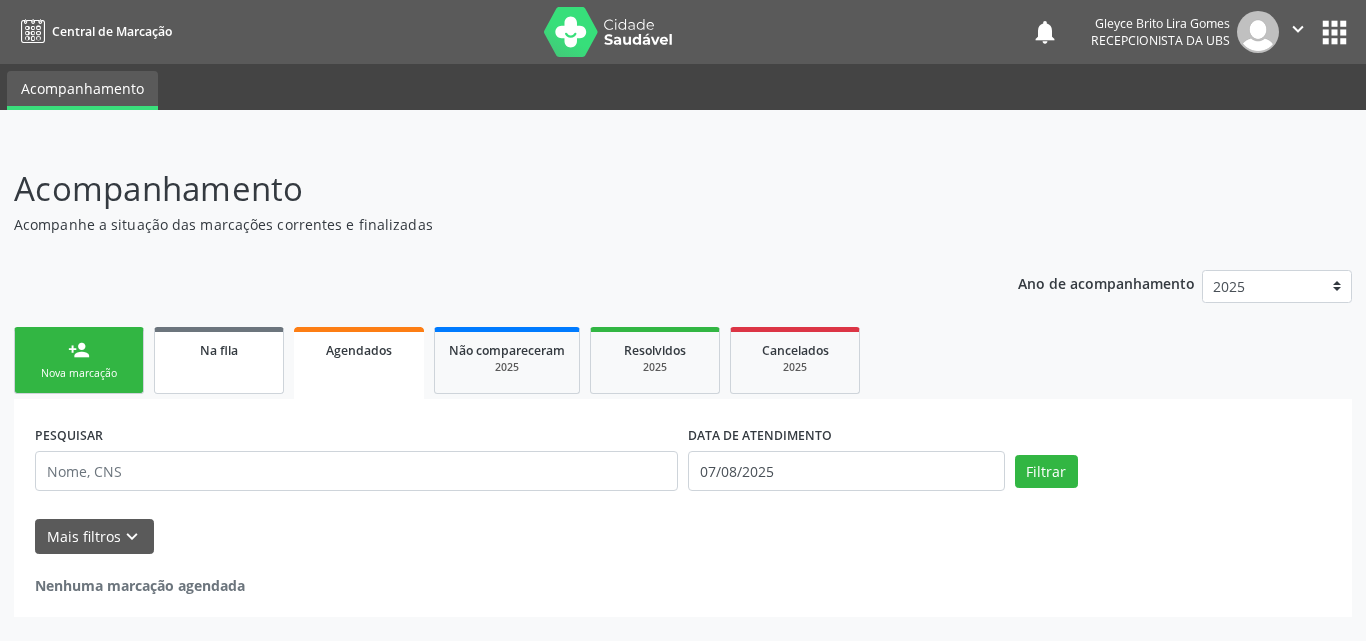 click on "Na fila" at bounding box center (219, 349) 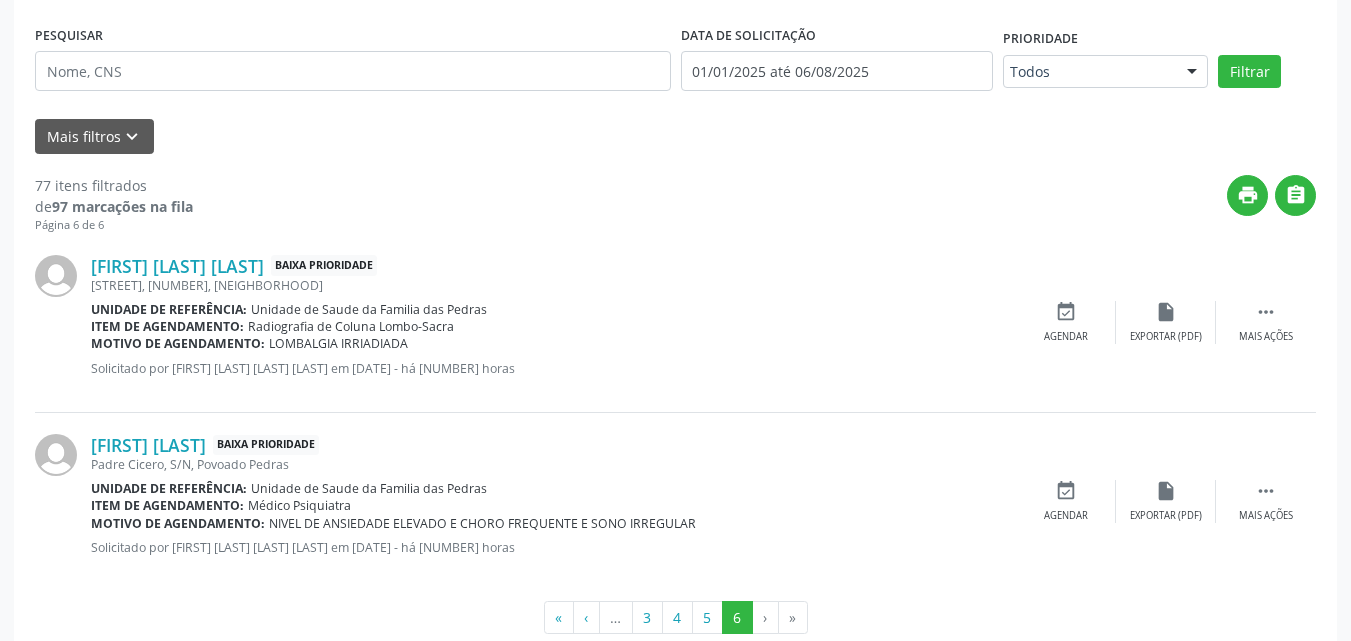scroll, scrollTop: 442, scrollLeft: 0, axis: vertical 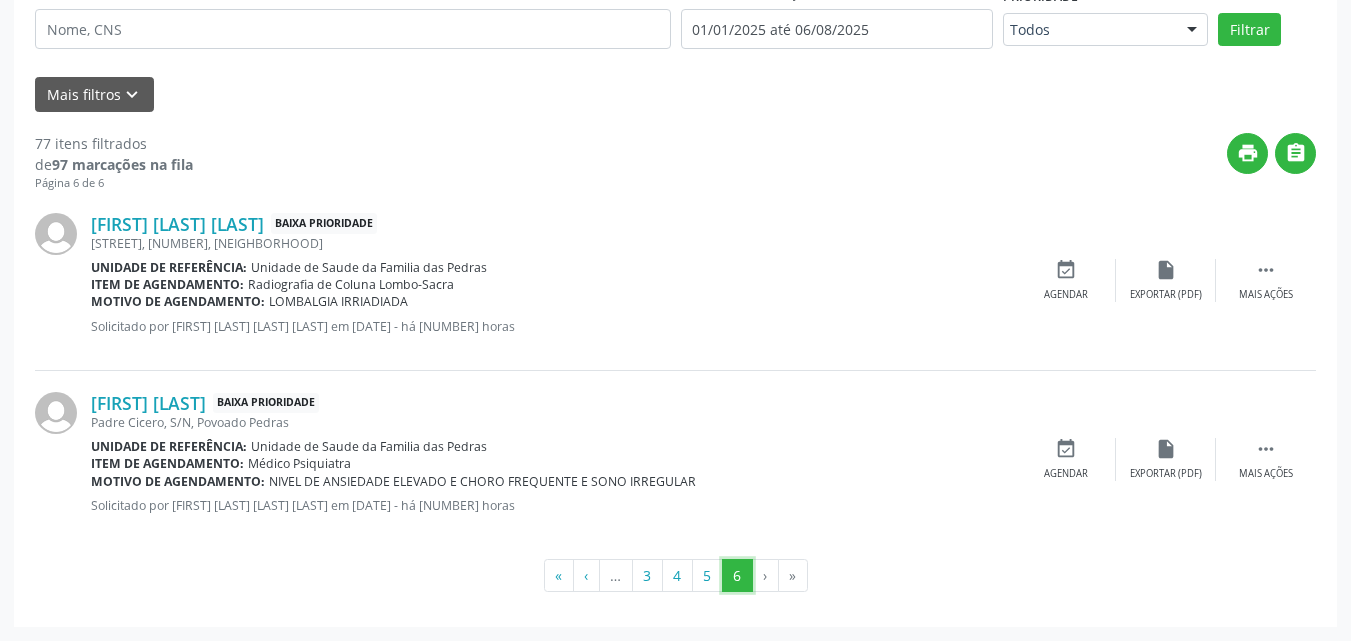 click on "6" at bounding box center [737, 576] 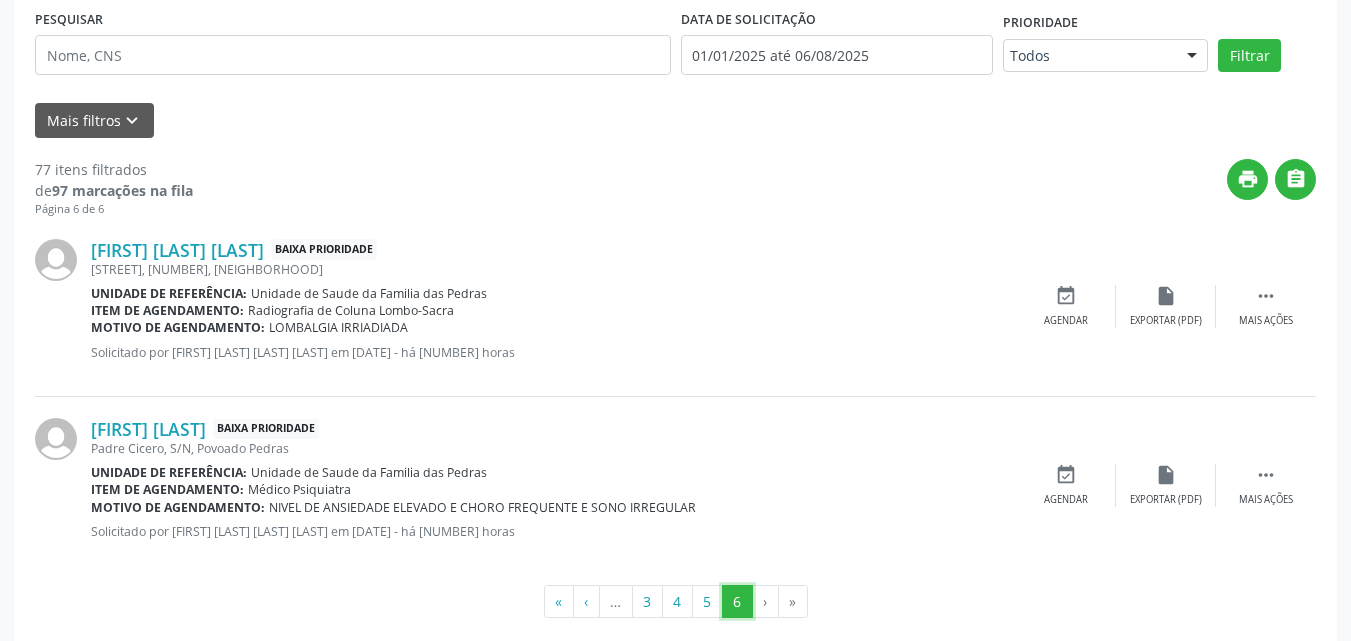 scroll, scrollTop: 442, scrollLeft: 0, axis: vertical 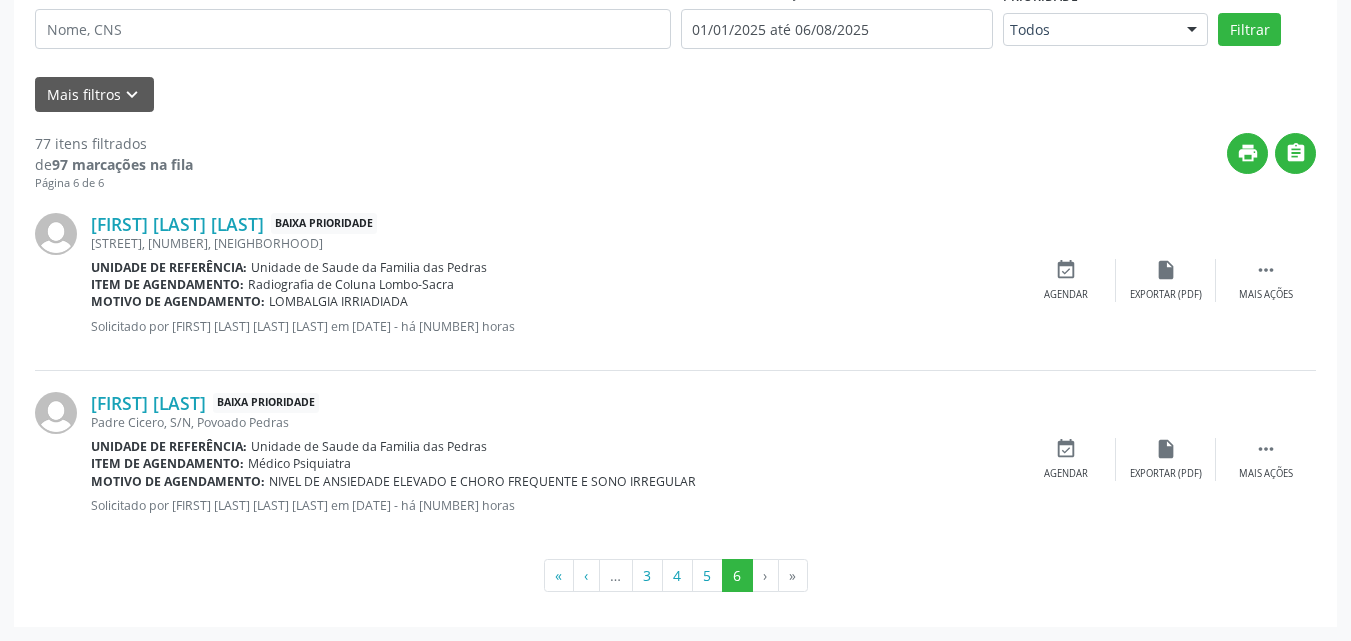 click on "›" at bounding box center [766, 576] 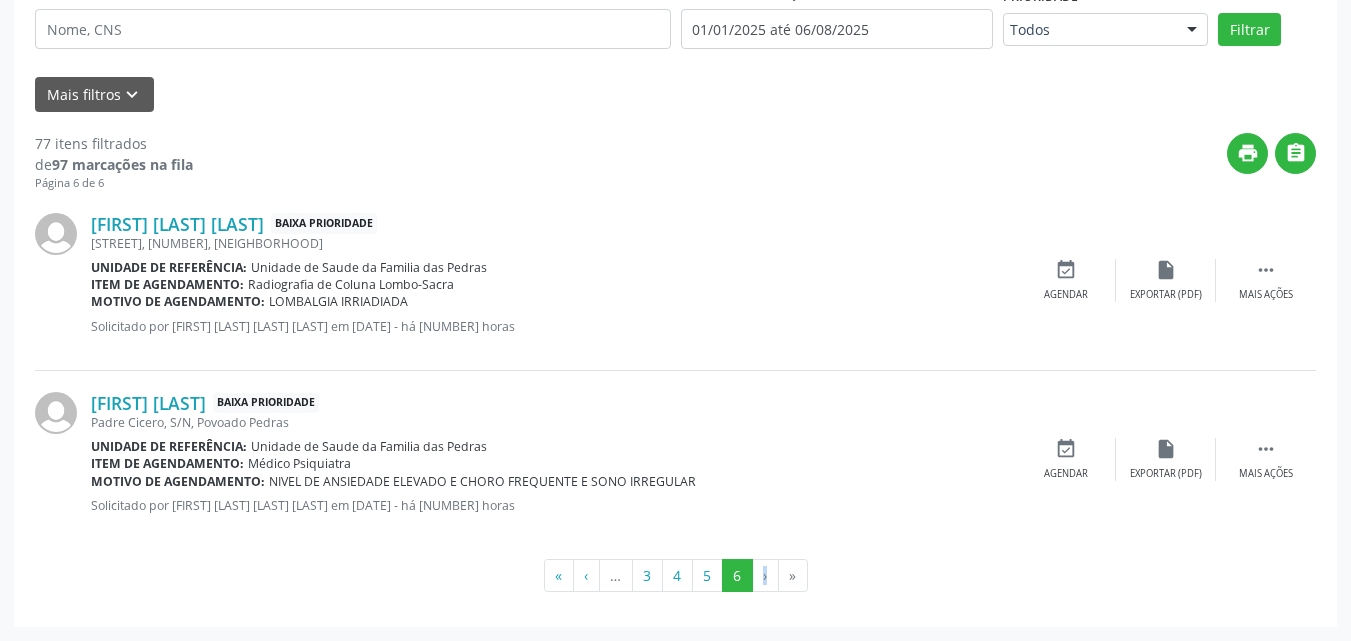 click on "›" at bounding box center (766, 576) 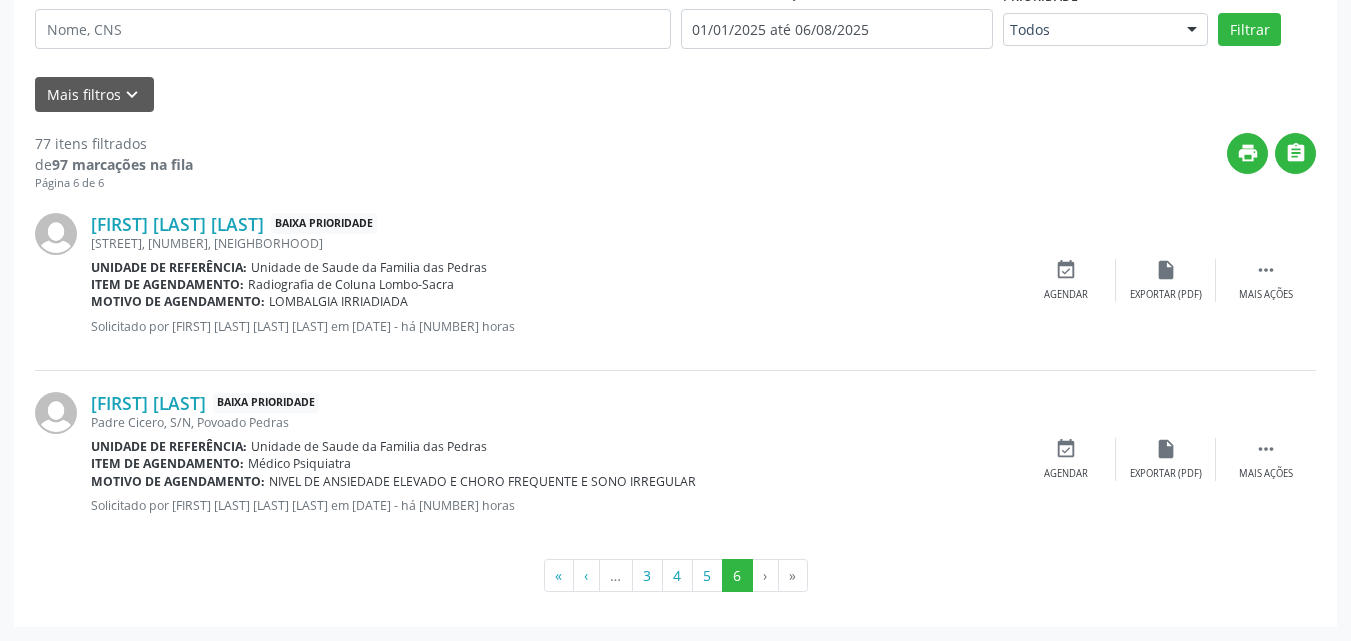 click on "»" at bounding box center (793, 576) 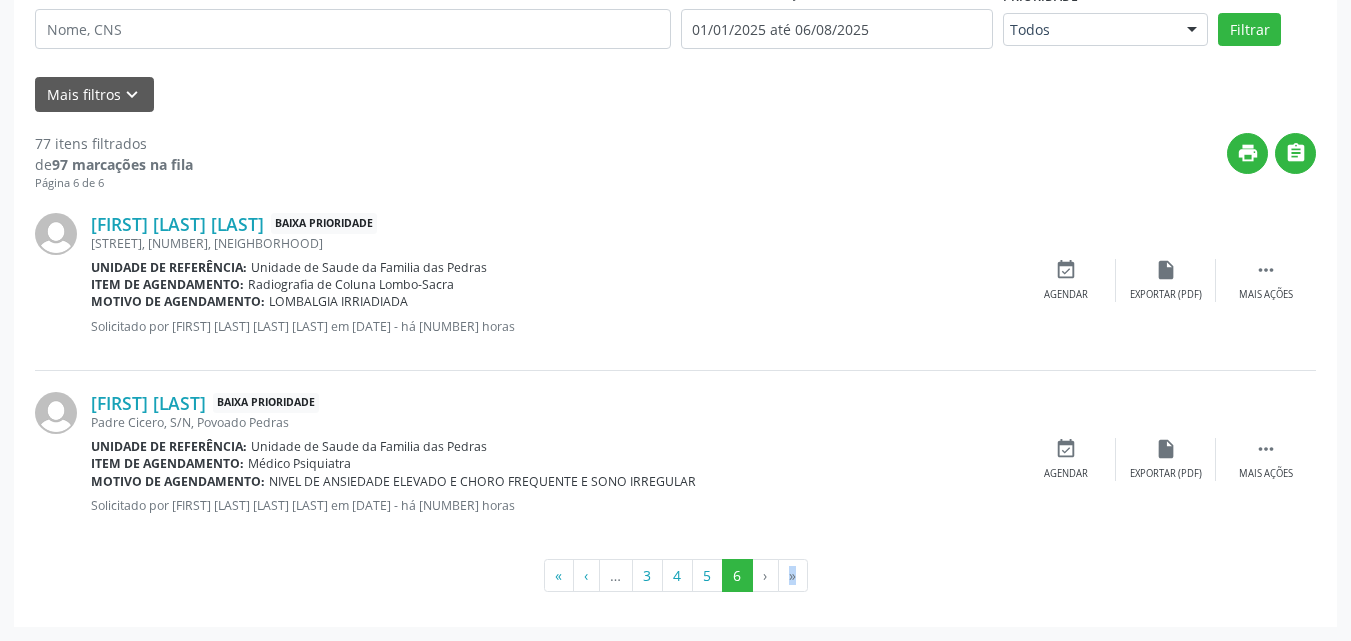 click on "»" at bounding box center (793, 576) 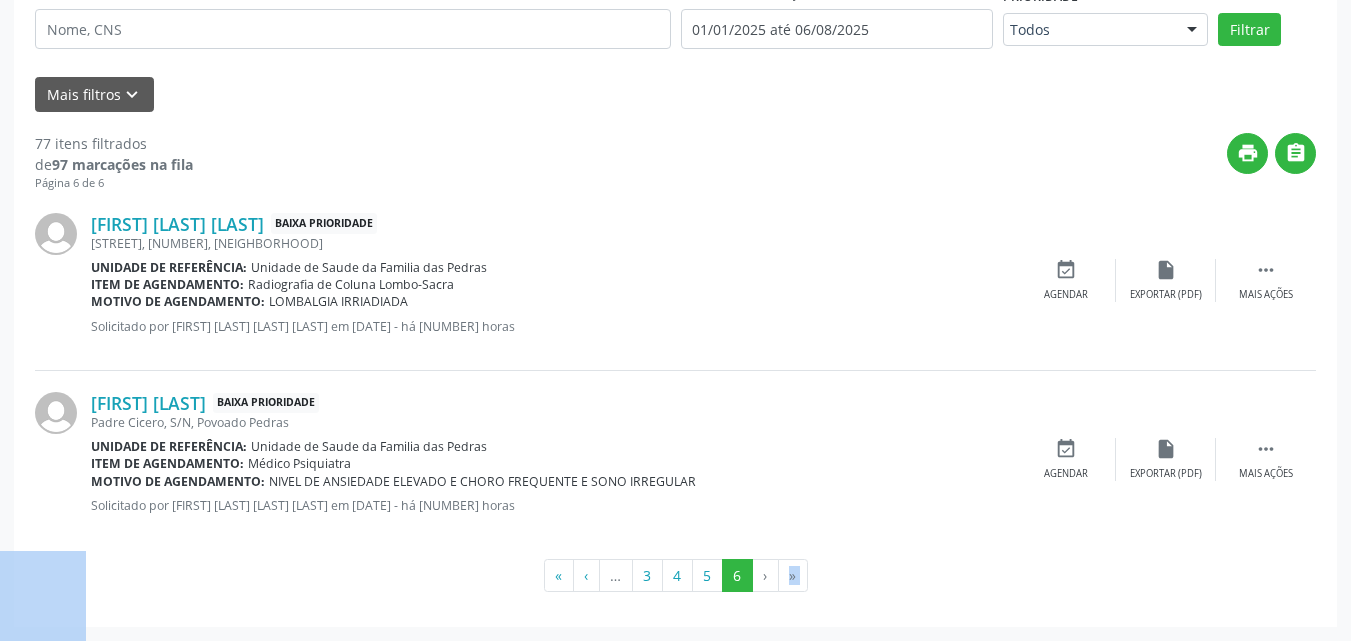 click on "»" at bounding box center [793, 576] 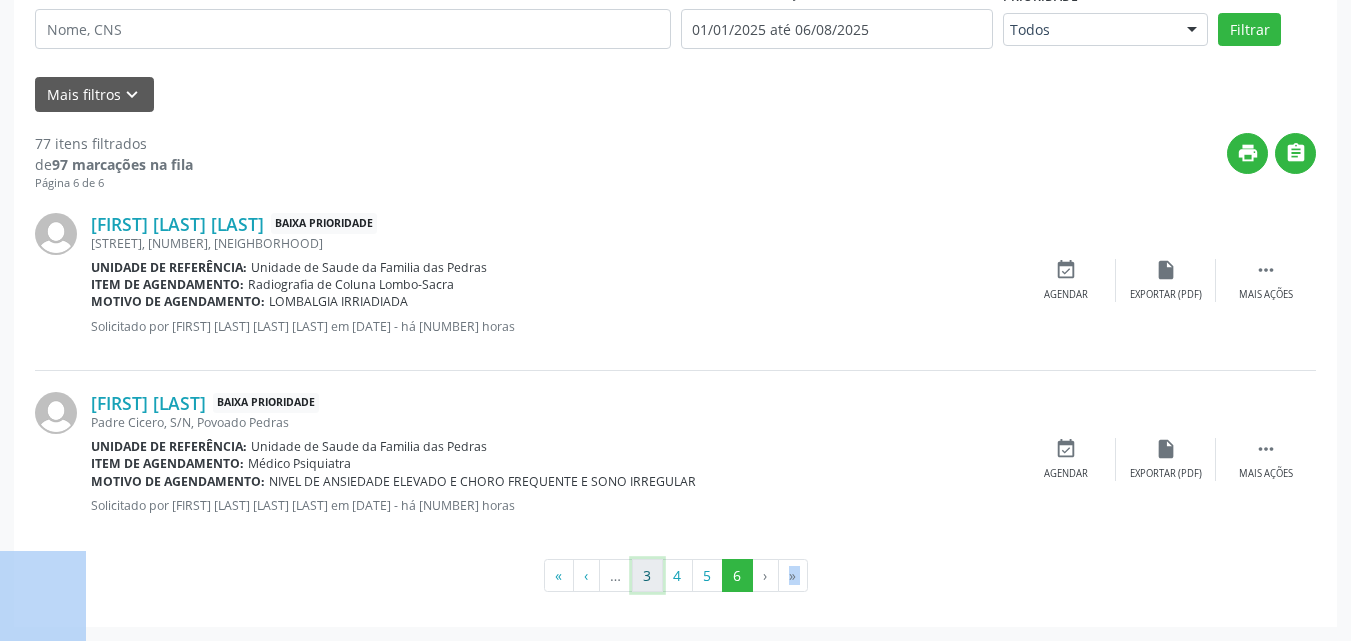 click on "3" at bounding box center [647, 576] 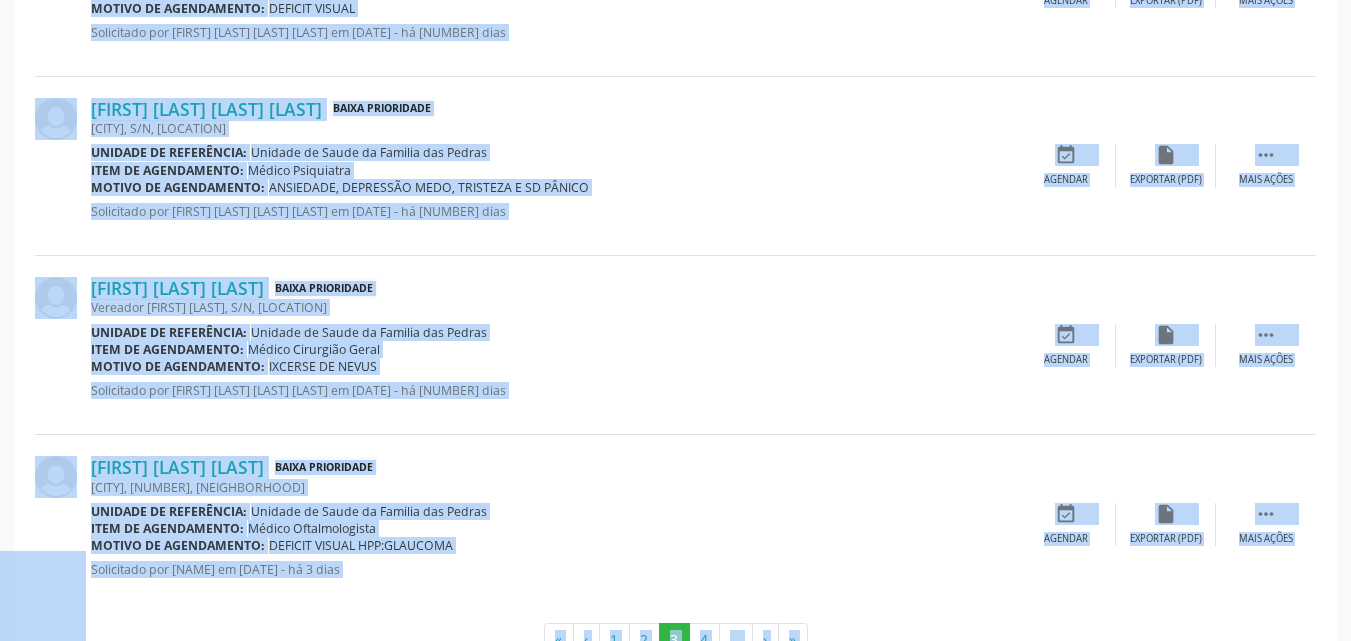 scroll, scrollTop: 2772, scrollLeft: 0, axis: vertical 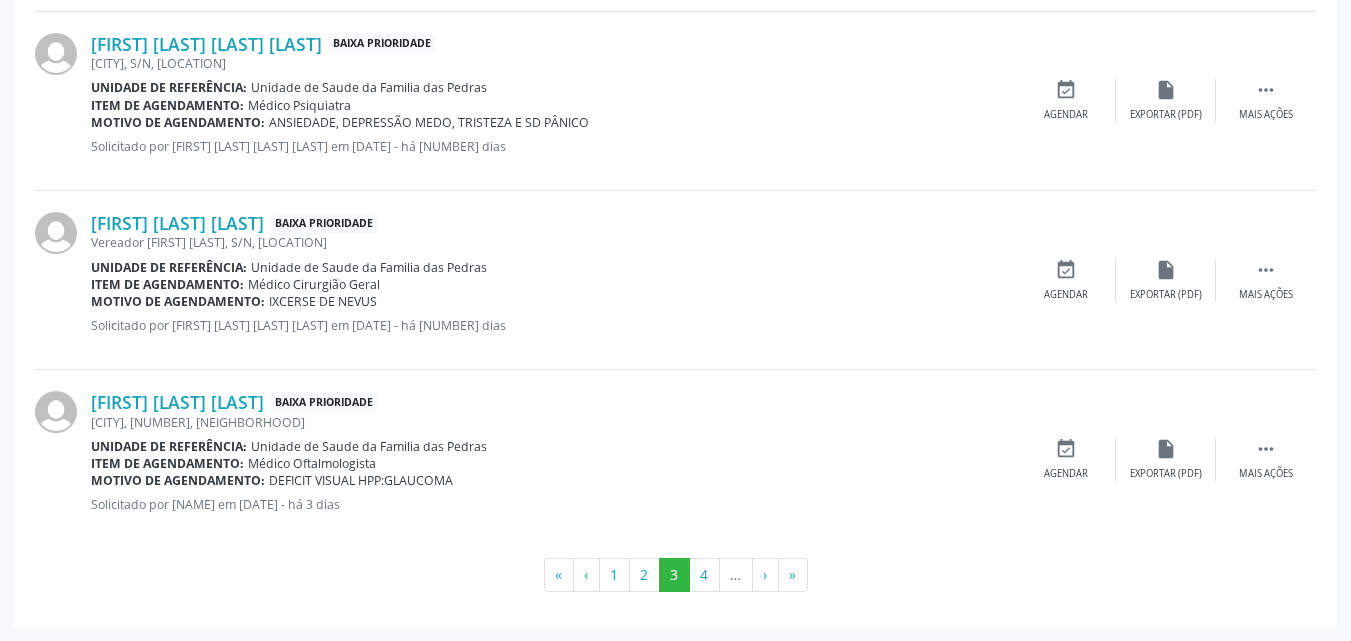click on "…" at bounding box center (736, 575) 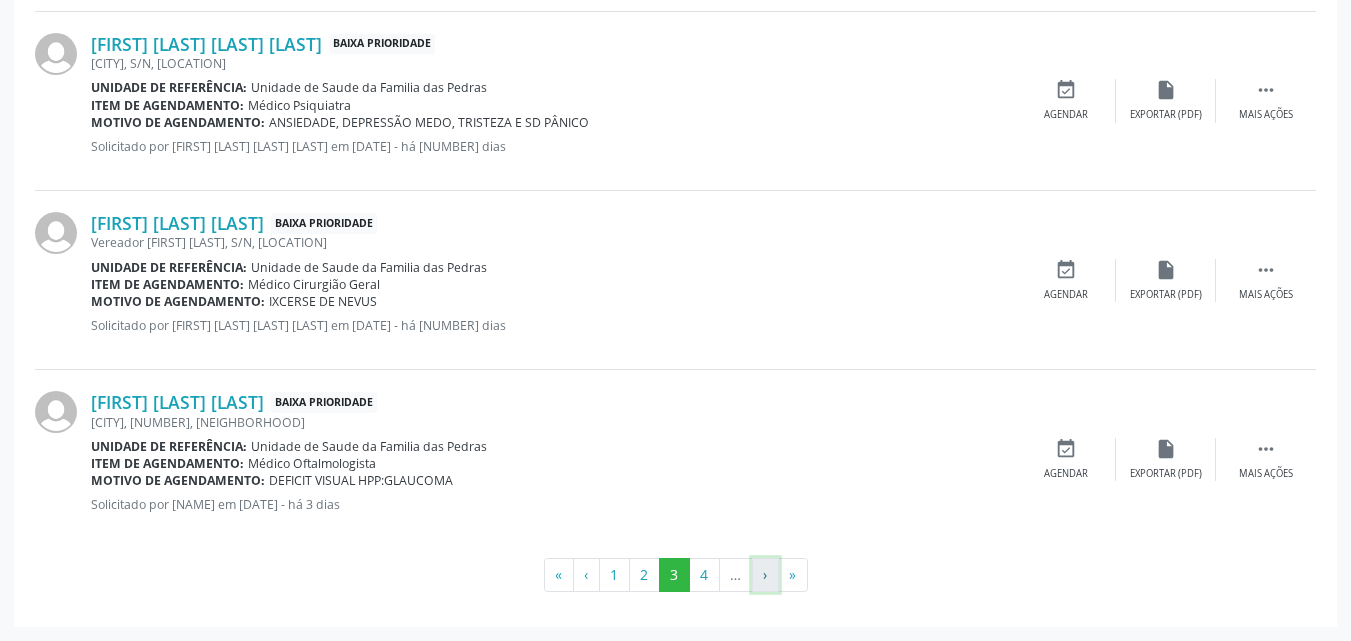 click on "›" at bounding box center [765, 575] 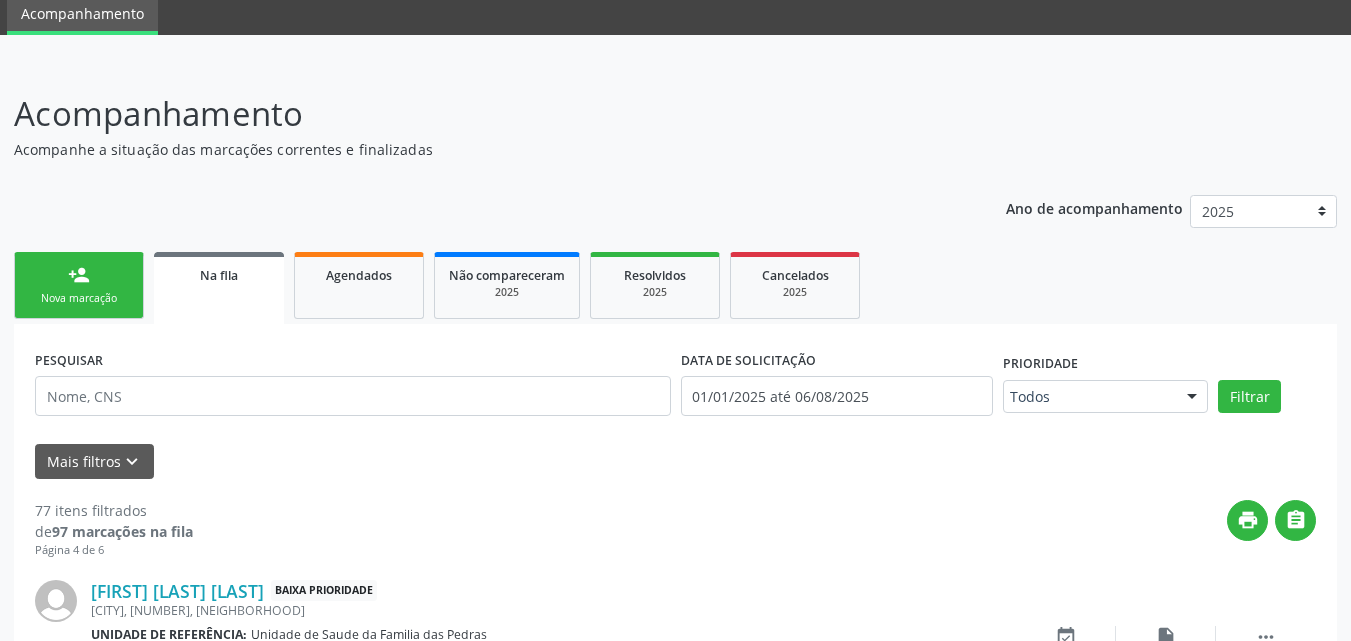 scroll, scrollTop: 2772, scrollLeft: 0, axis: vertical 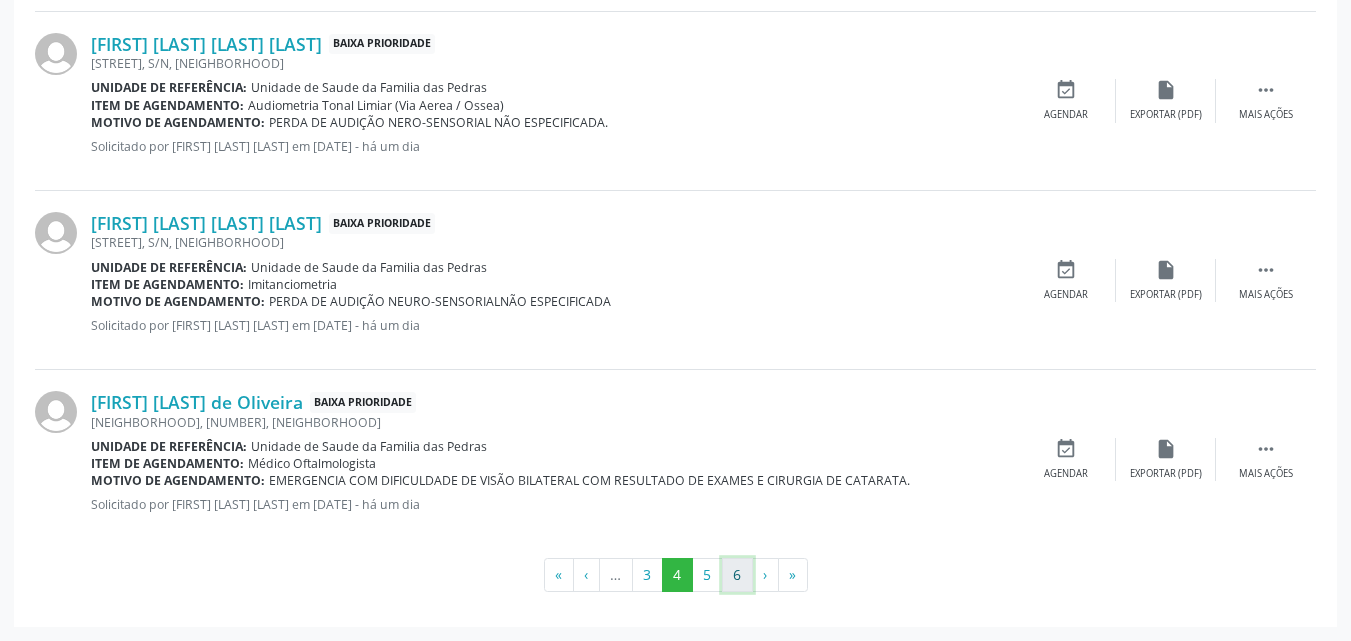 click on "6" at bounding box center (737, 575) 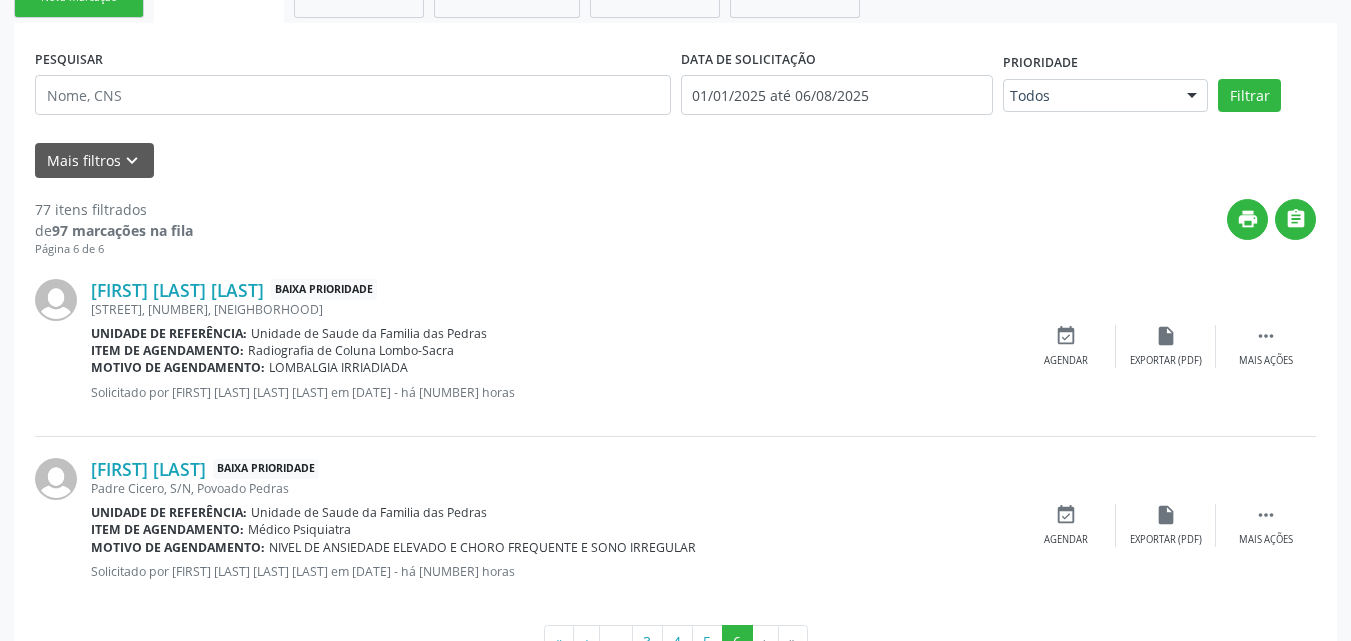 scroll, scrollTop: 342, scrollLeft: 0, axis: vertical 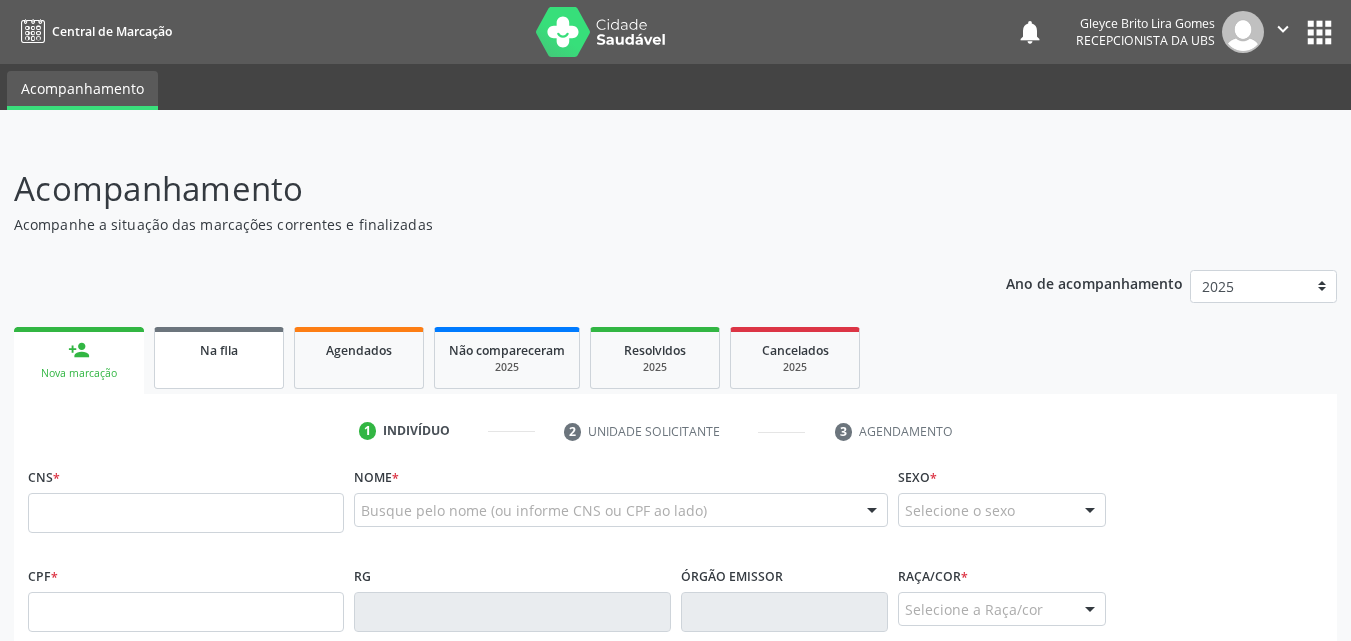 click on "Na fila" at bounding box center [219, 349] 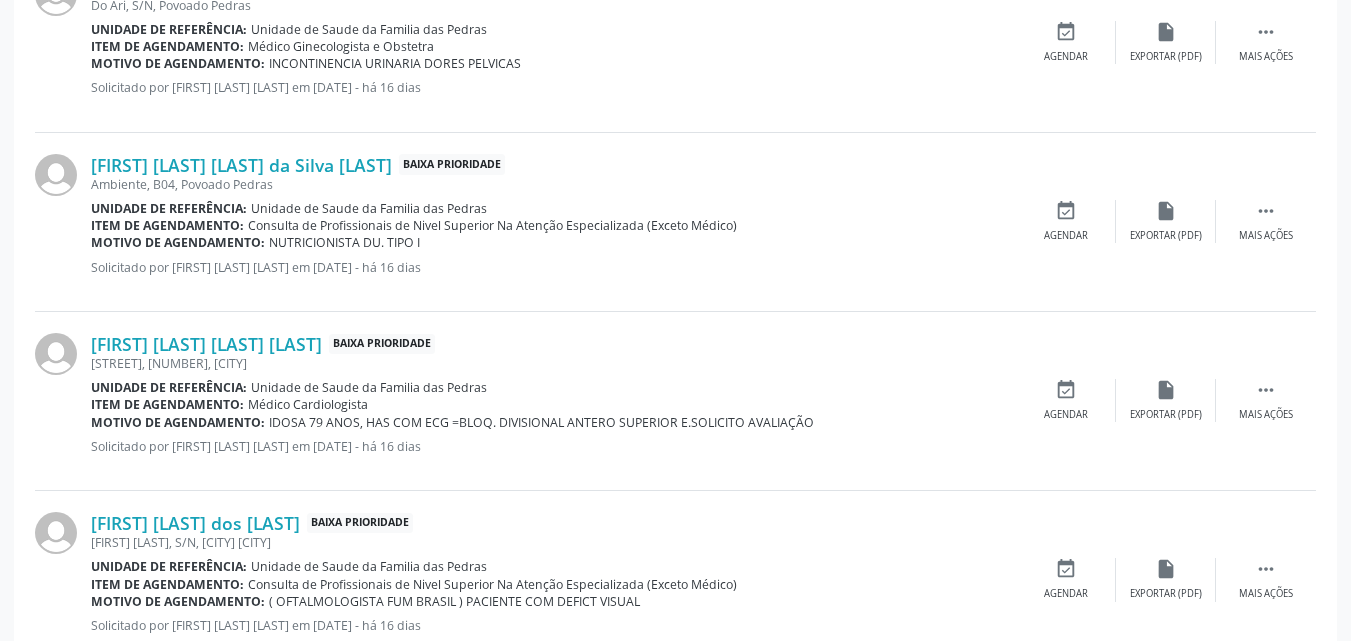 scroll, scrollTop: 2771, scrollLeft: 0, axis: vertical 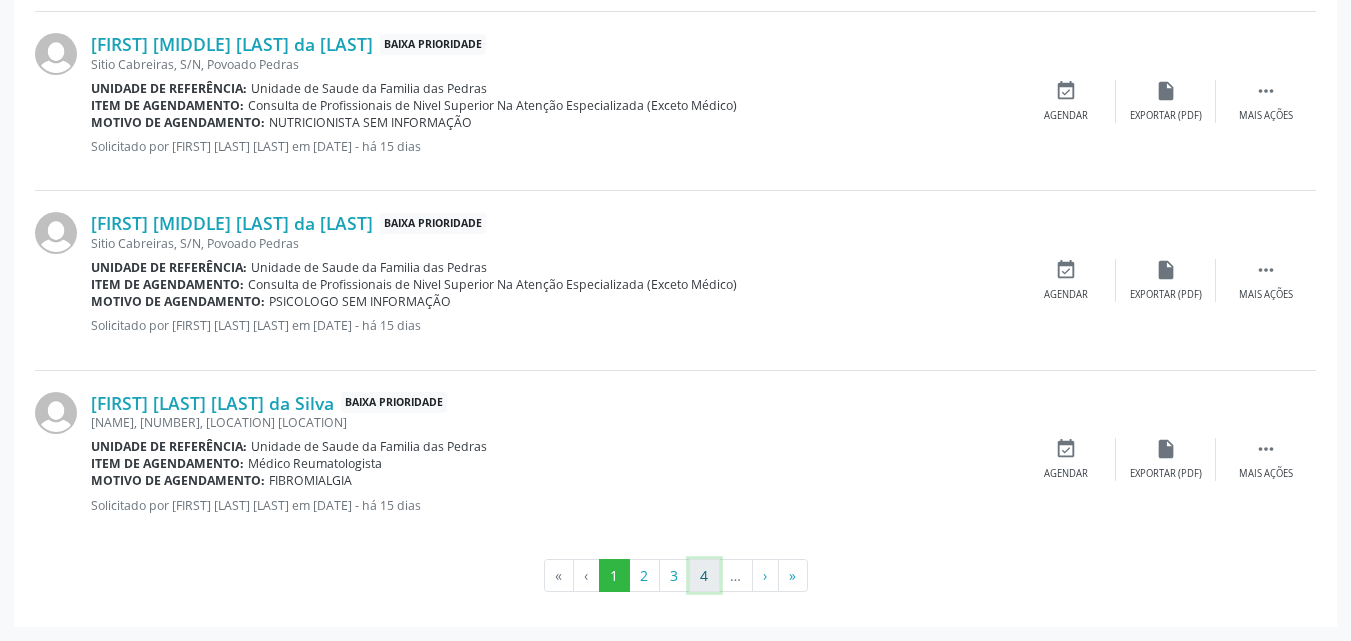 click on "4" at bounding box center (704, 576) 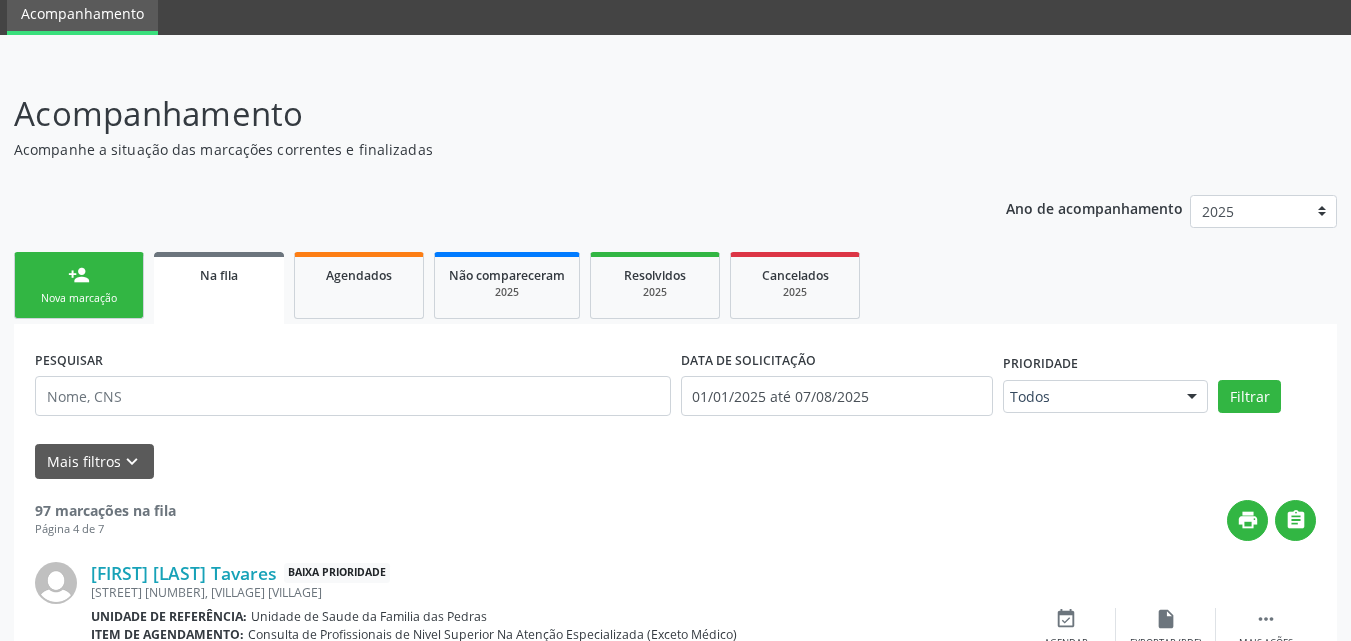 scroll, scrollTop: 2754, scrollLeft: 0, axis: vertical 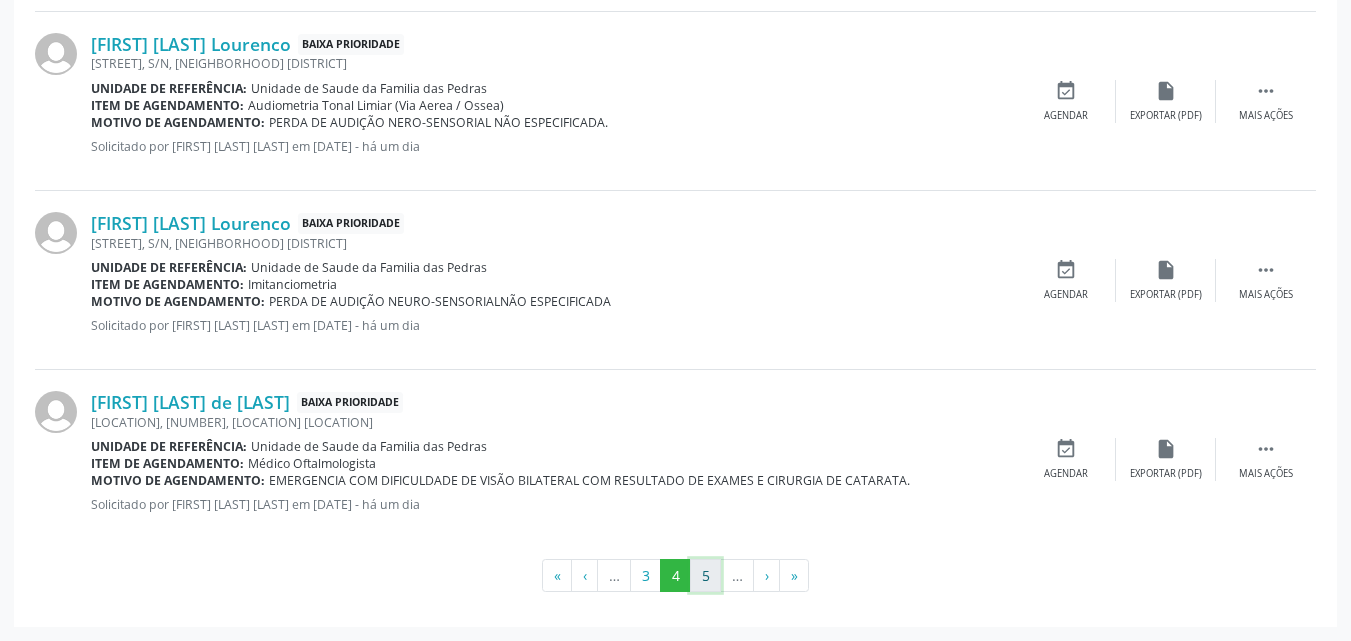 click on "5" at bounding box center (705, 576) 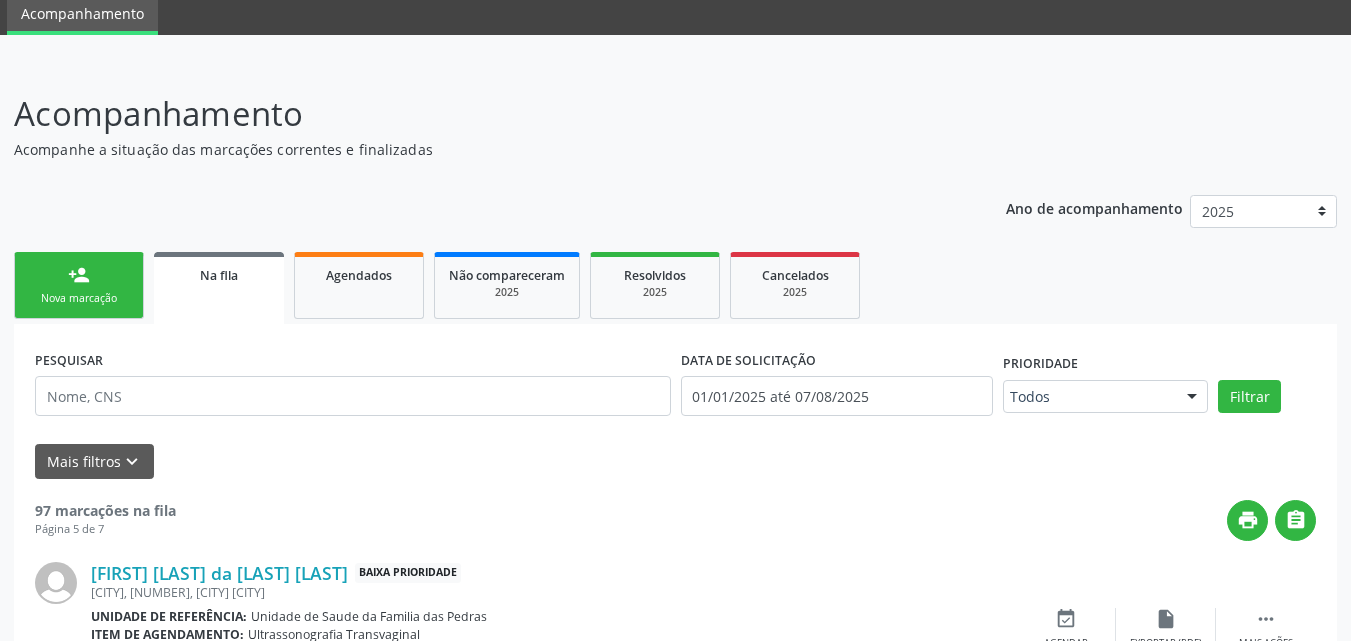 scroll, scrollTop: 2754, scrollLeft: 0, axis: vertical 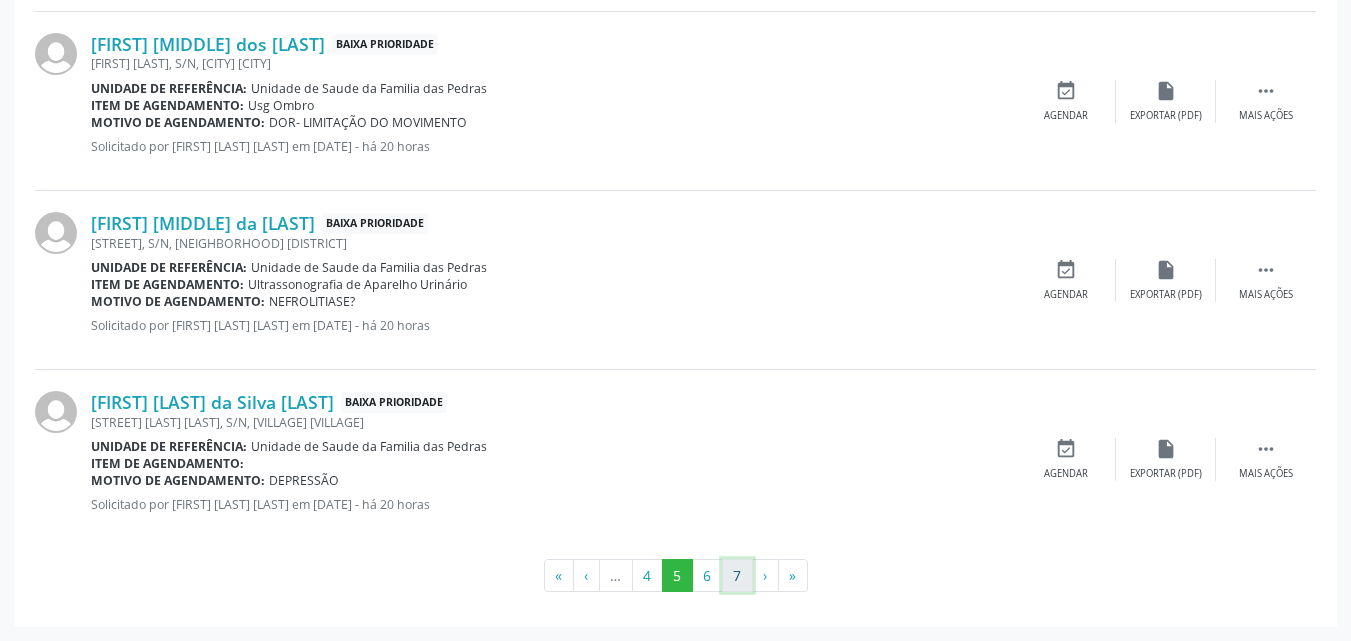 click on "7" at bounding box center [737, 576] 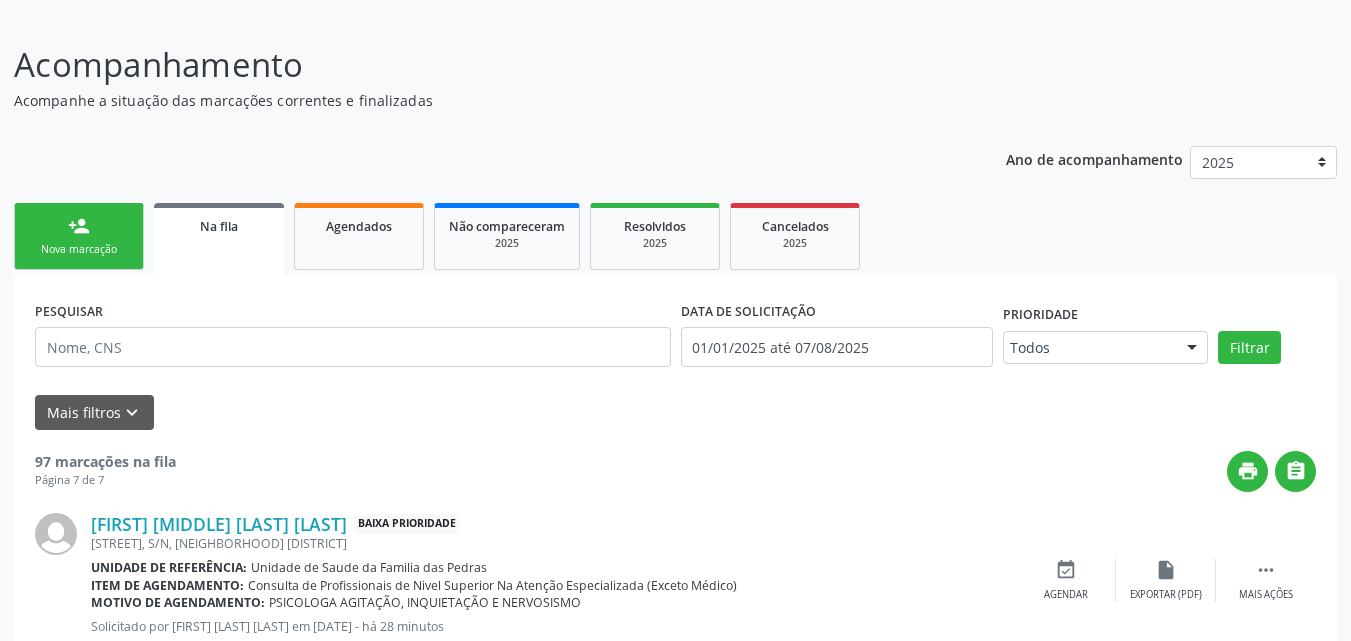 scroll, scrollTop: 0, scrollLeft: 0, axis: both 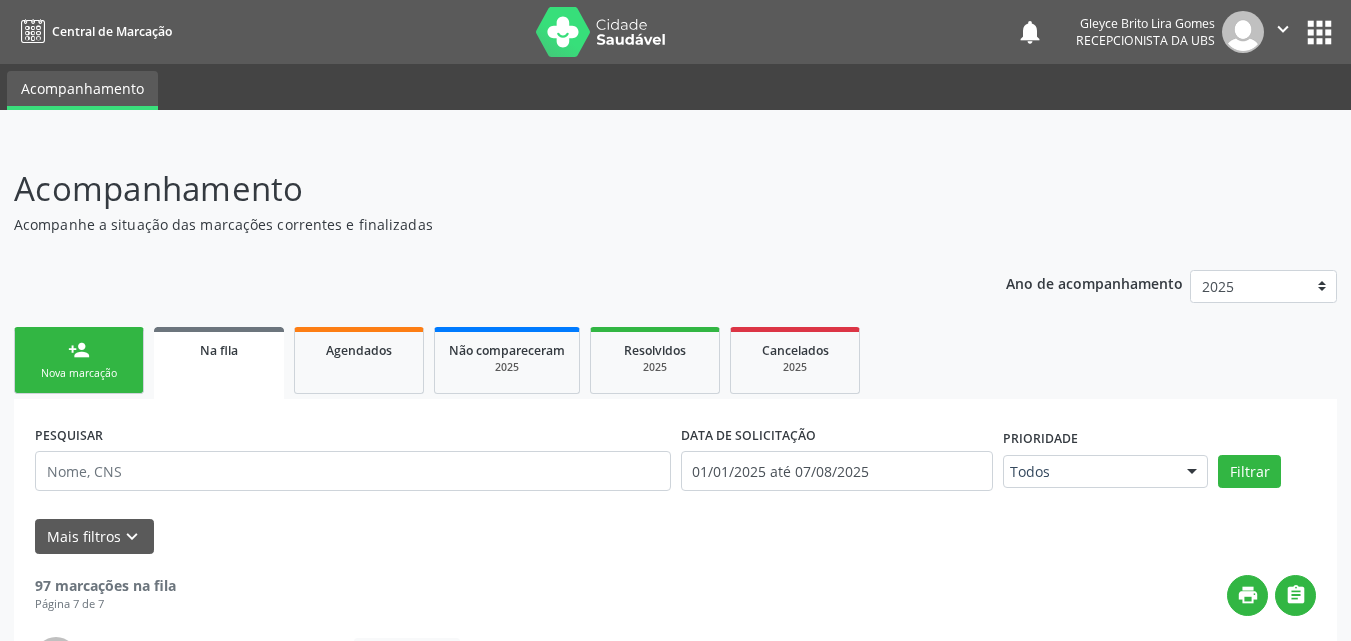 click on "person_add
Nova marcação" at bounding box center [79, 360] 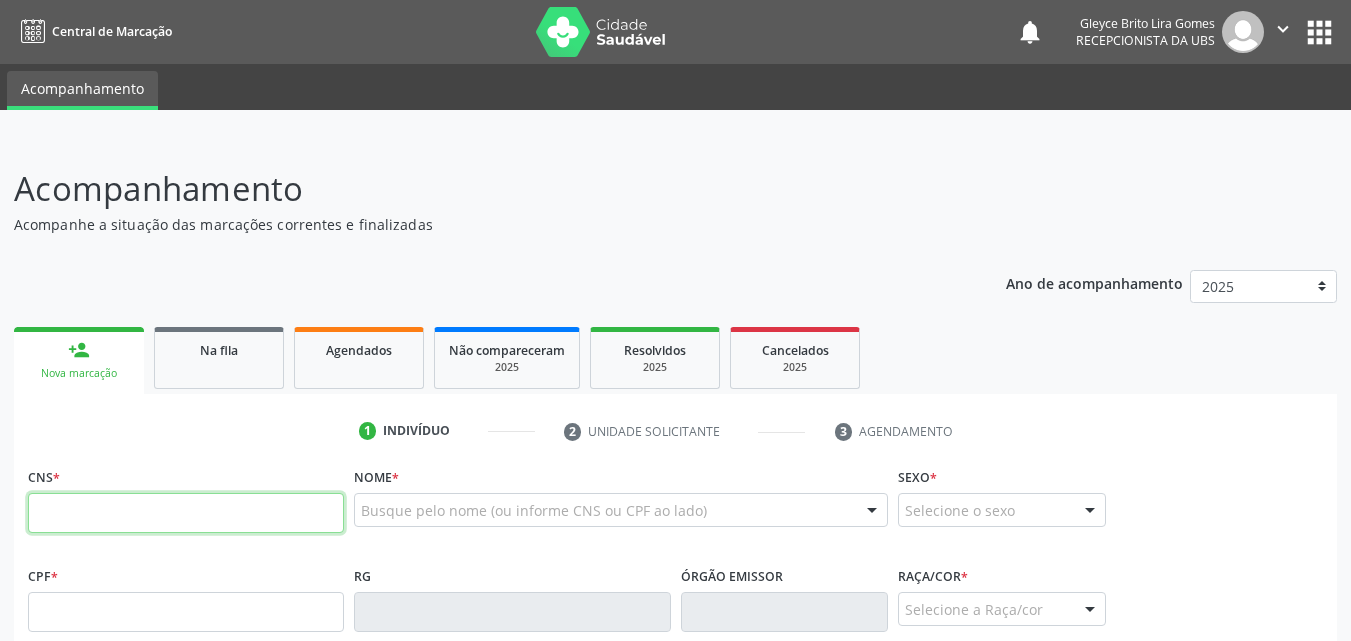 click at bounding box center [186, 513] 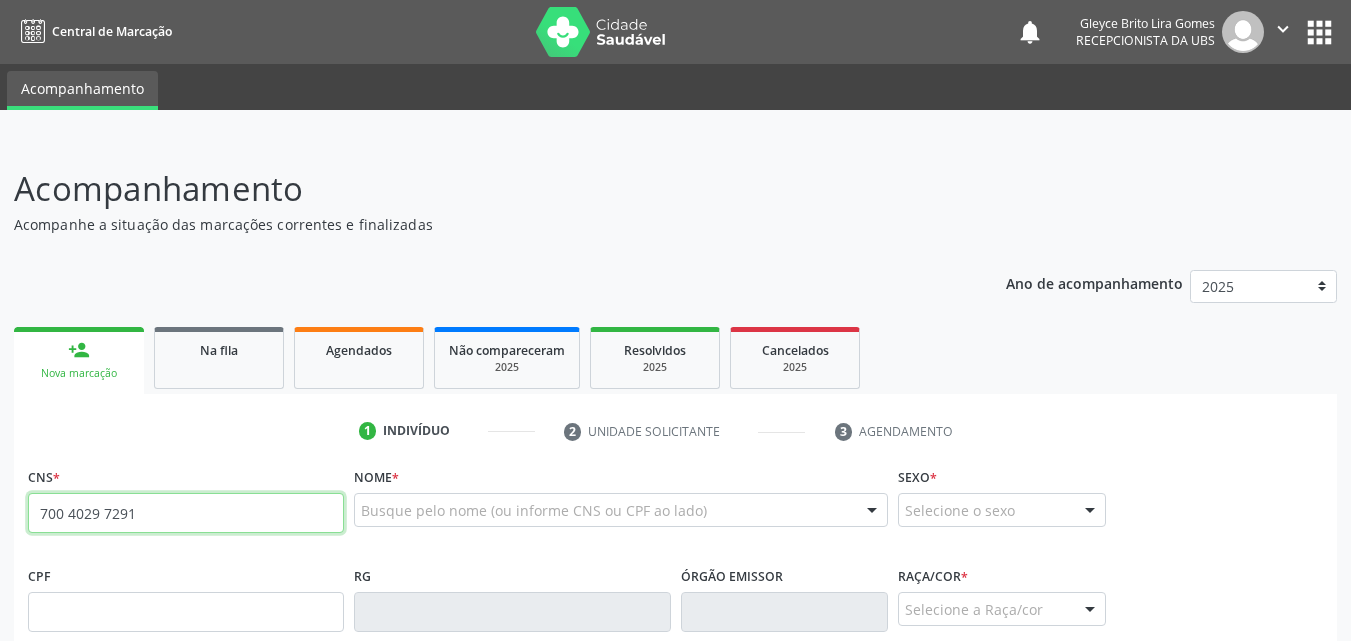 type on "[PHONE]" 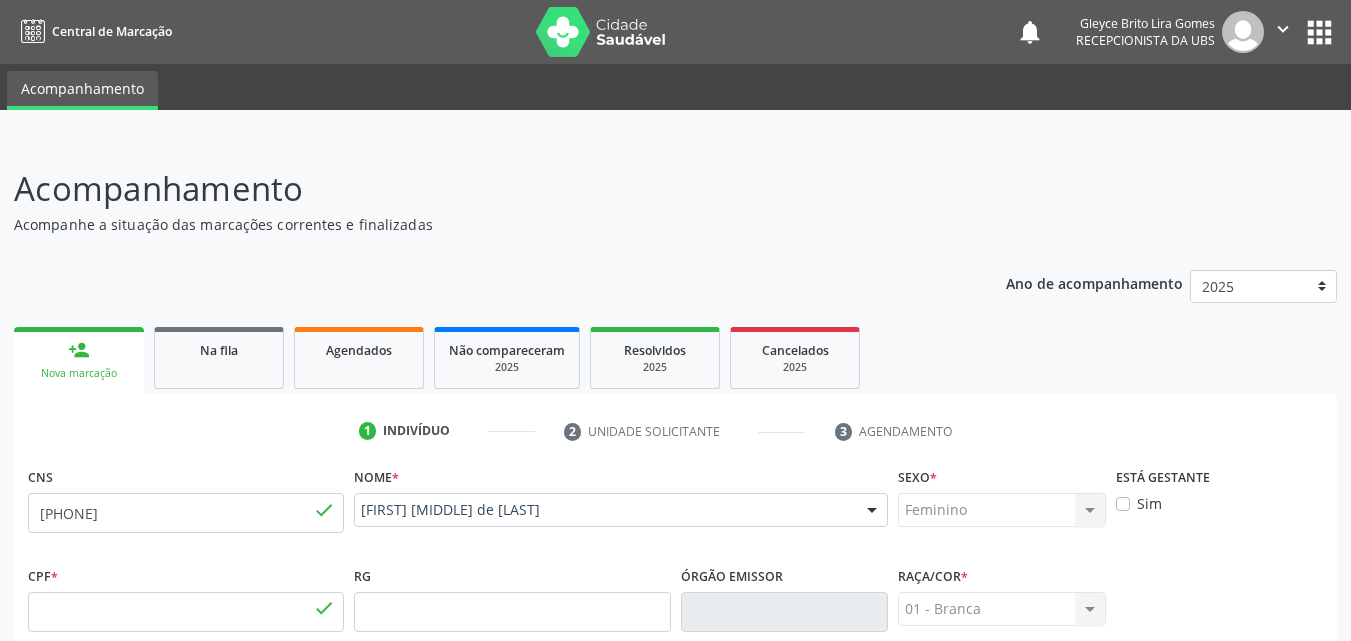 type on "[NUMBER].[NUMBER].[NUMBER]-[NUMBER]" 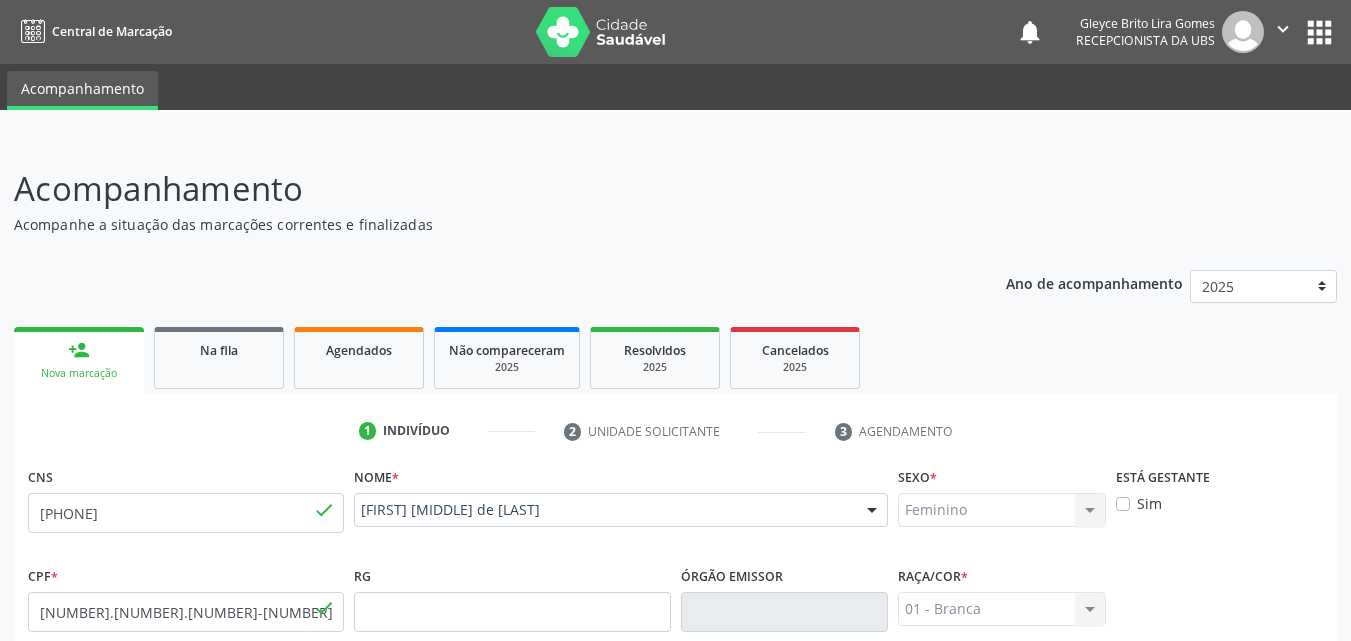 type on "156" 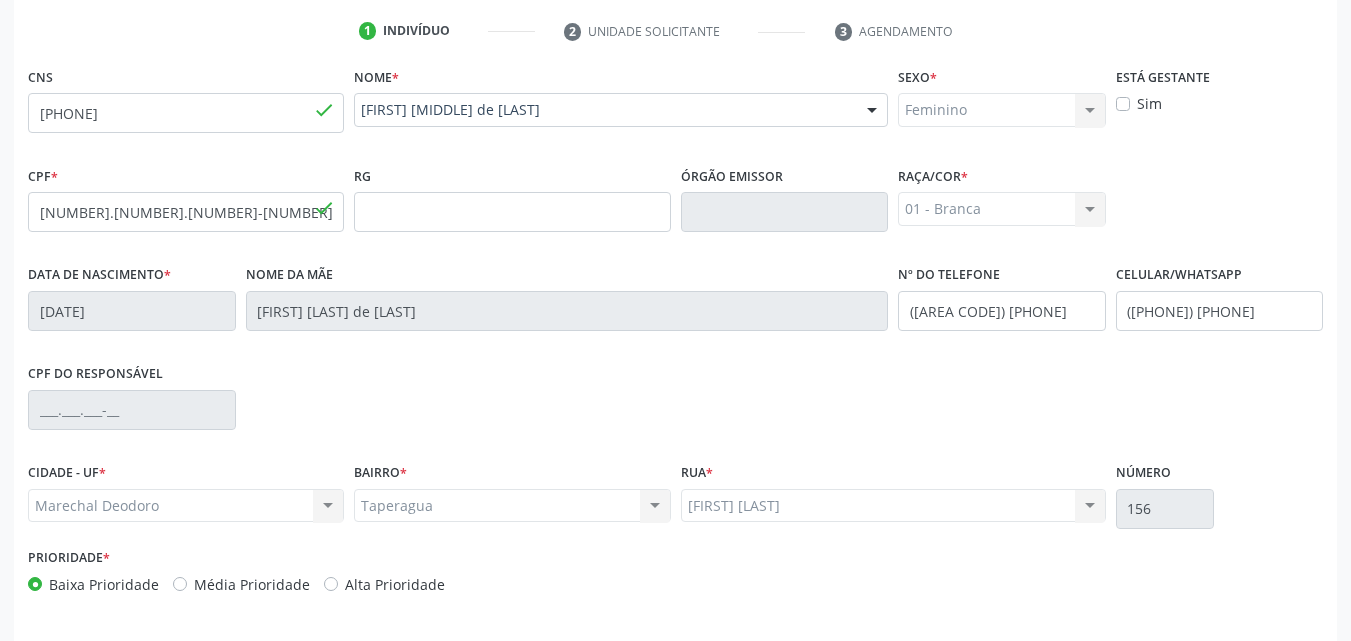 scroll, scrollTop: 471, scrollLeft: 0, axis: vertical 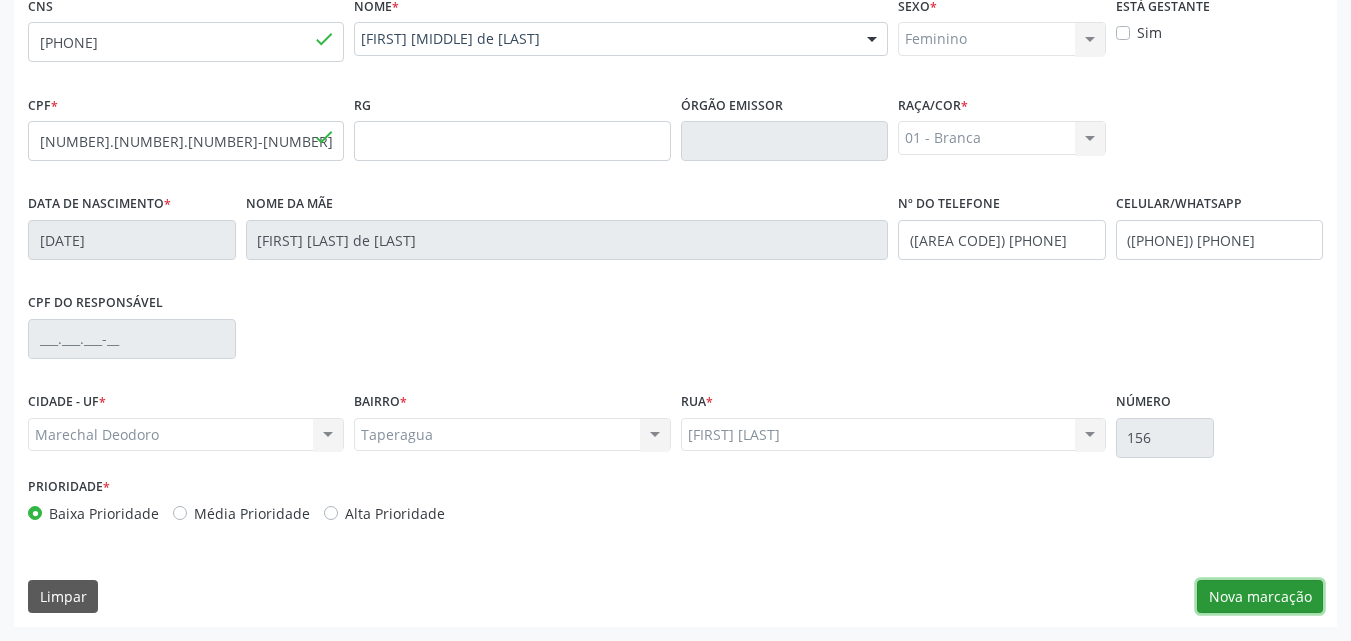 click on "Nova marcação" at bounding box center [1260, 597] 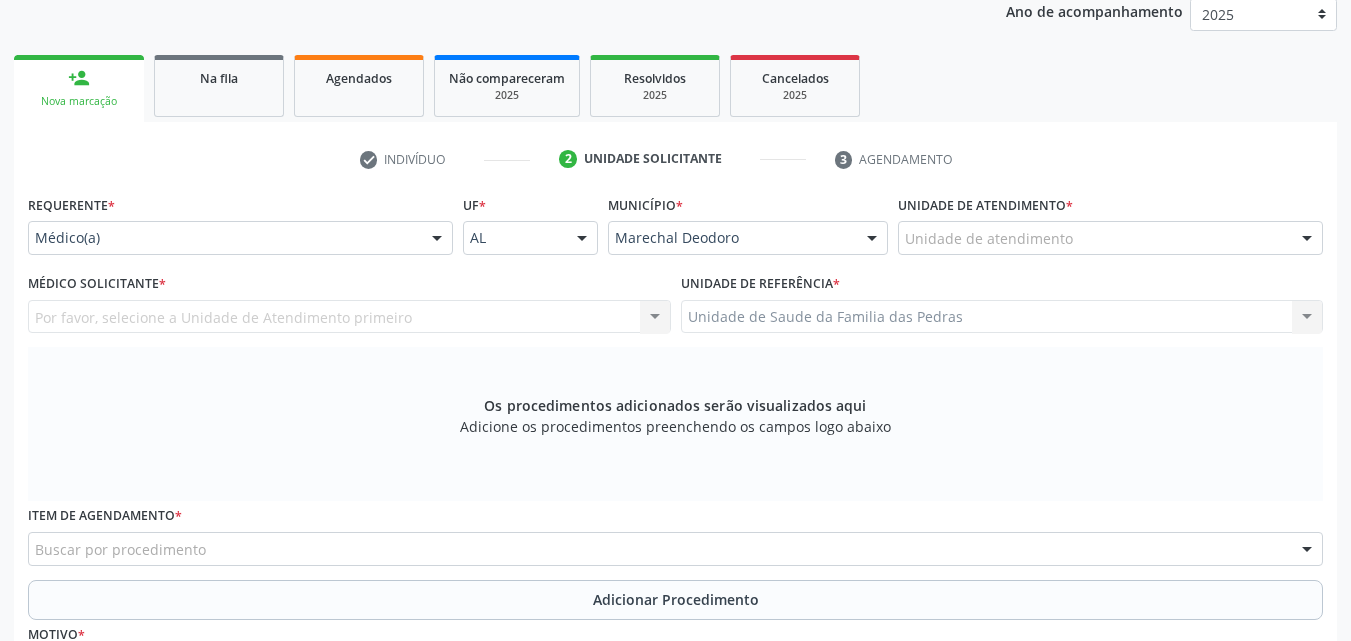 scroll, scrollTop: 271, scrollLeft: 0, axis: vertical 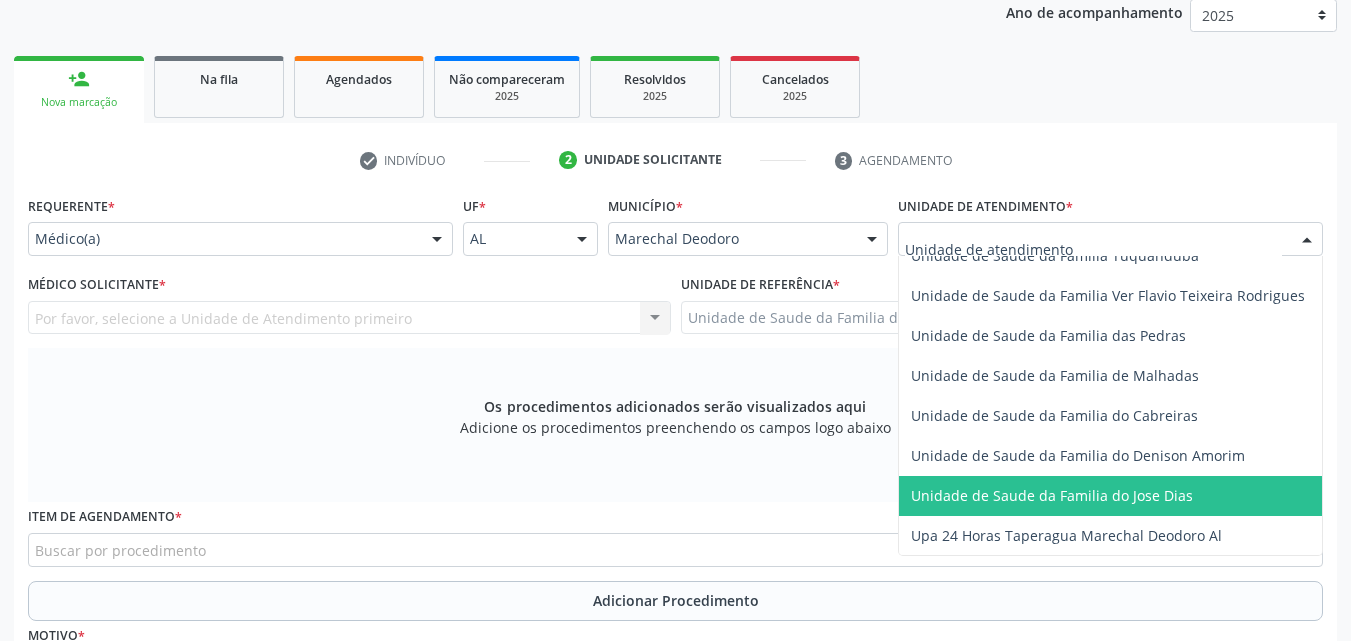 click on "Unidade de Saude da Familia do Jose Dias" at bounding box center [1052, 495] 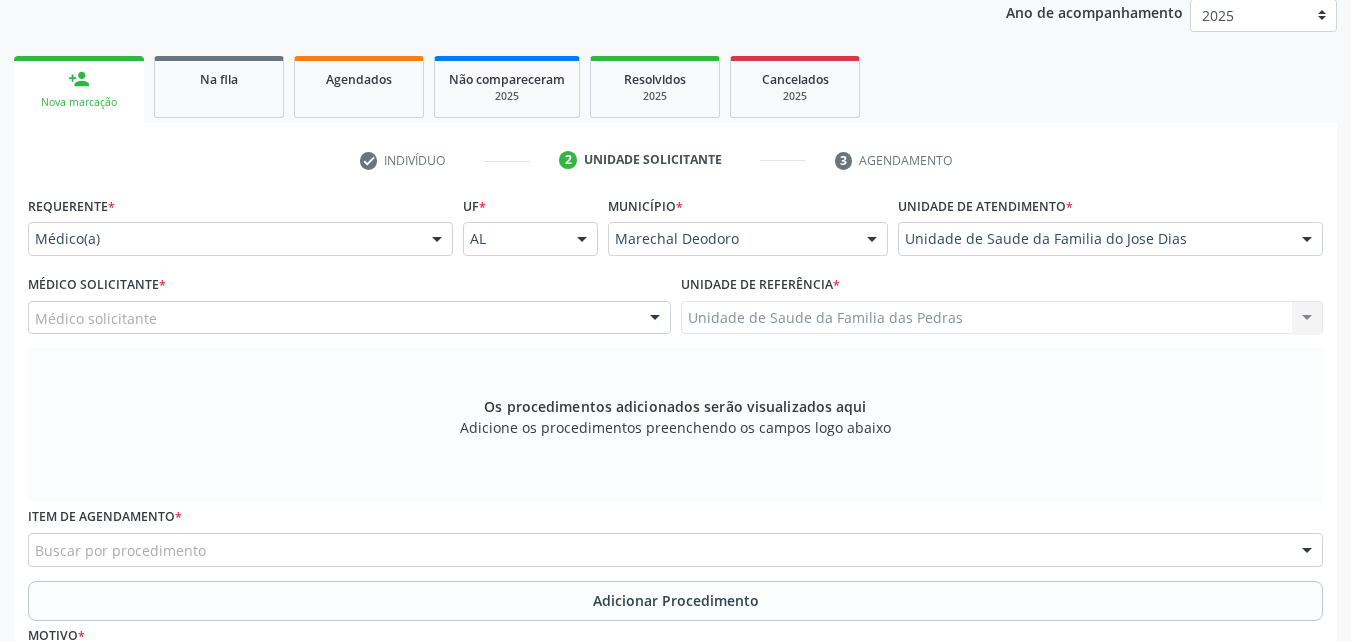 click on "Médico solicitante" at bounding box center (349, 318) 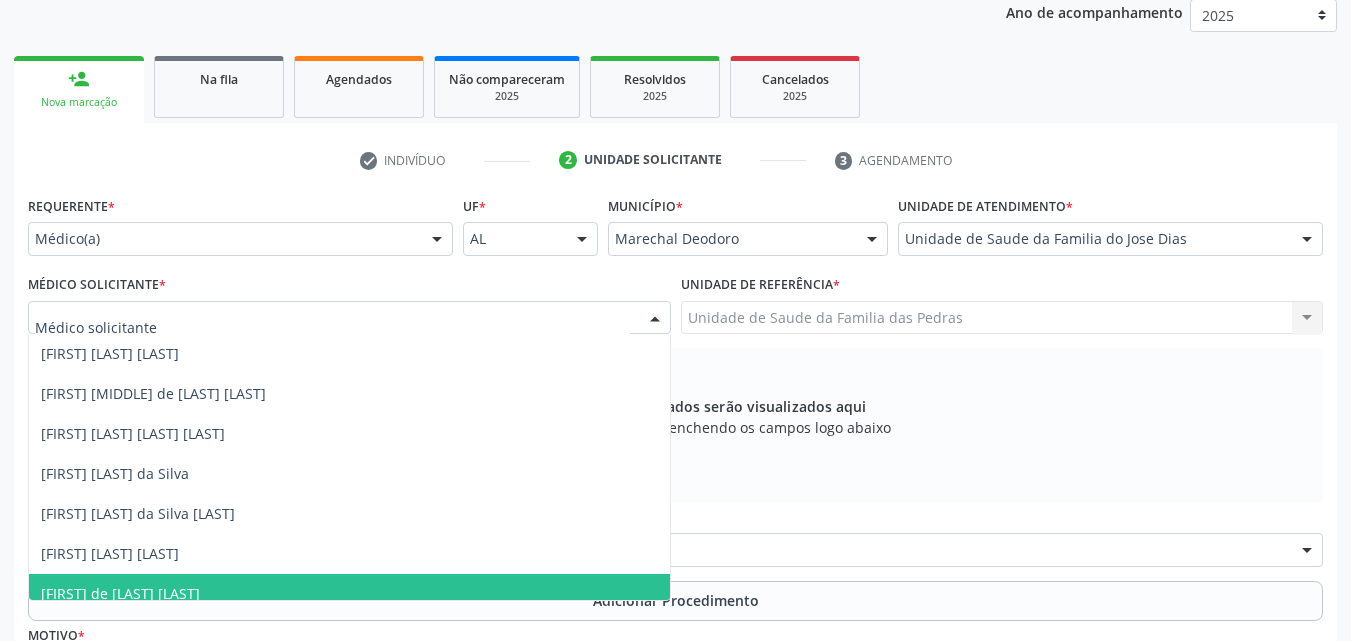 click on "[FIRST] de [LAST] [LAST]" at bounding box center [349, 594] 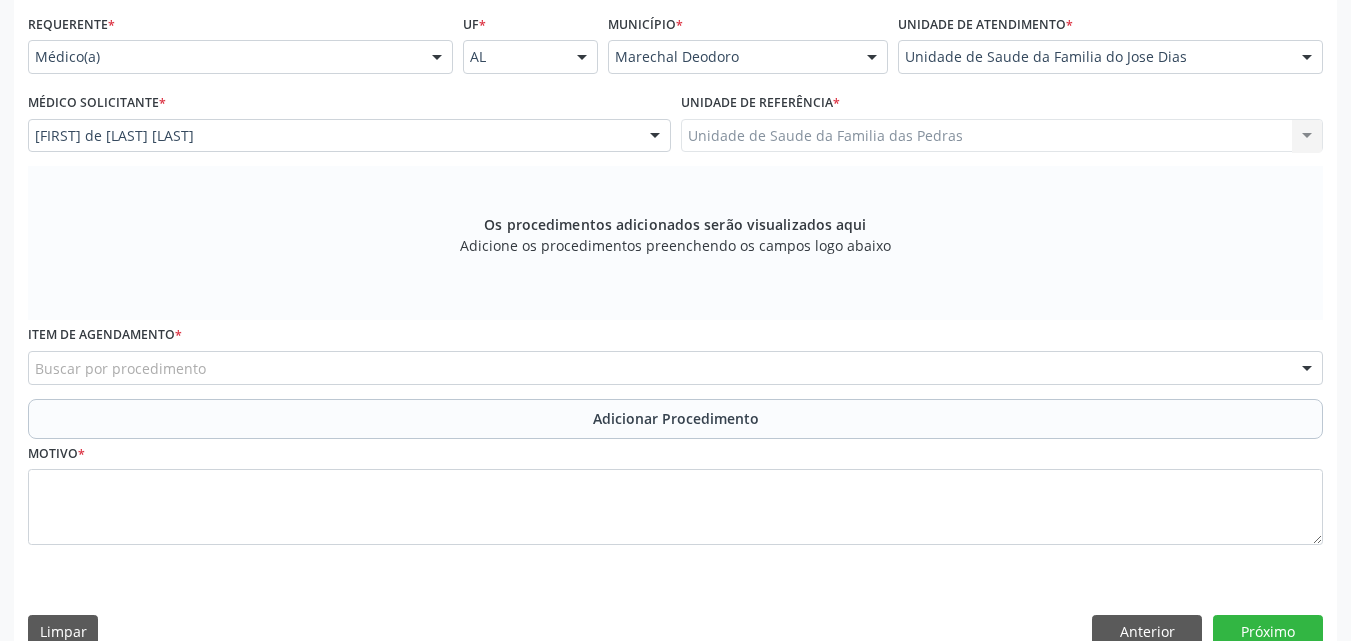 scroll, scrollTop: 488, scrollLeft: 0, axis: vertical 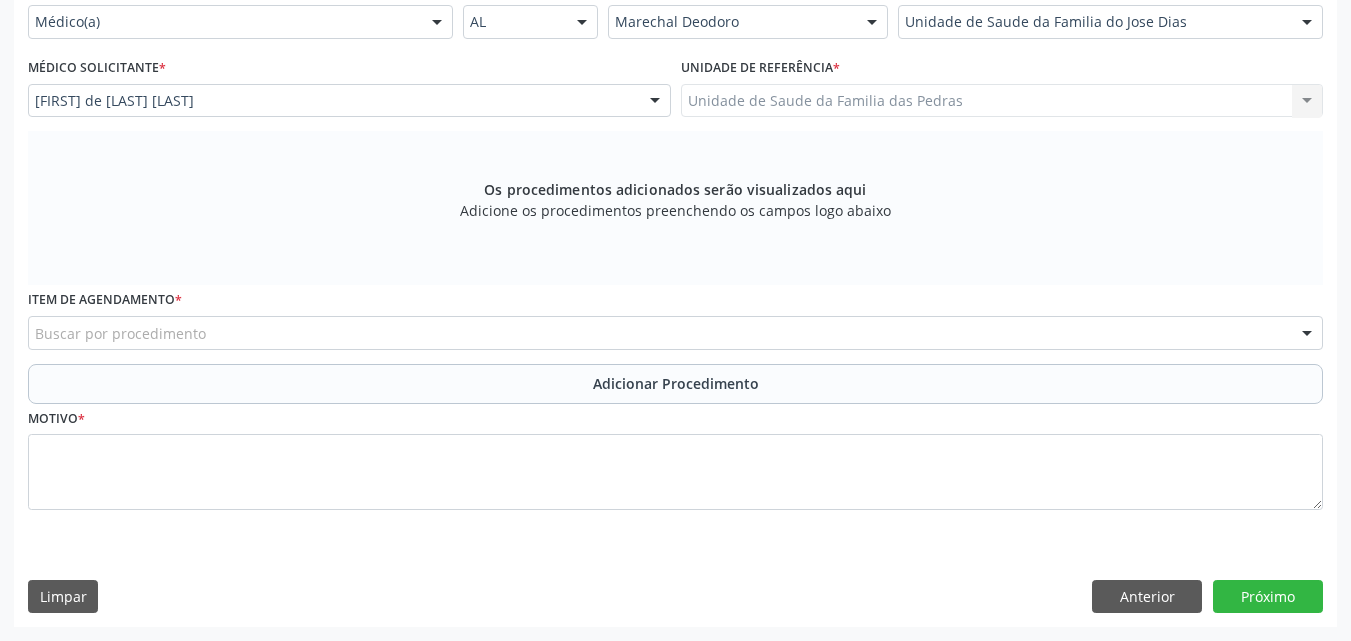 click on "Buscar por procedimento" at bounding box center (675, 333) 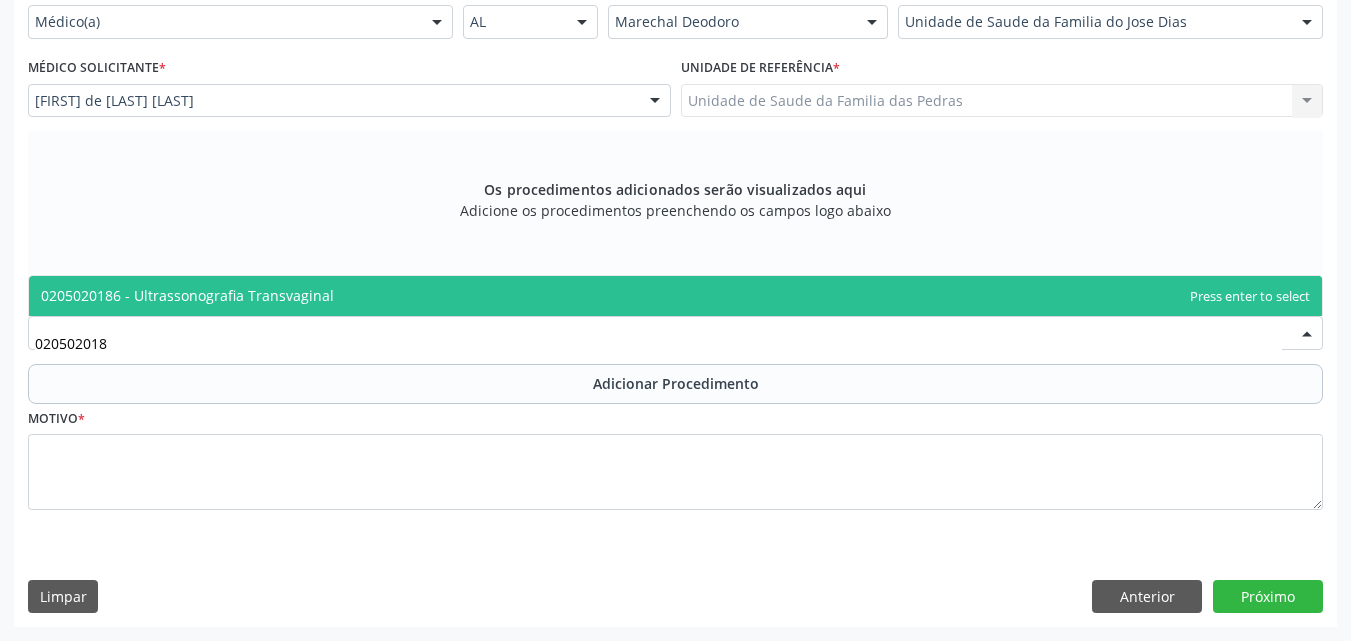 type on "0205020186" 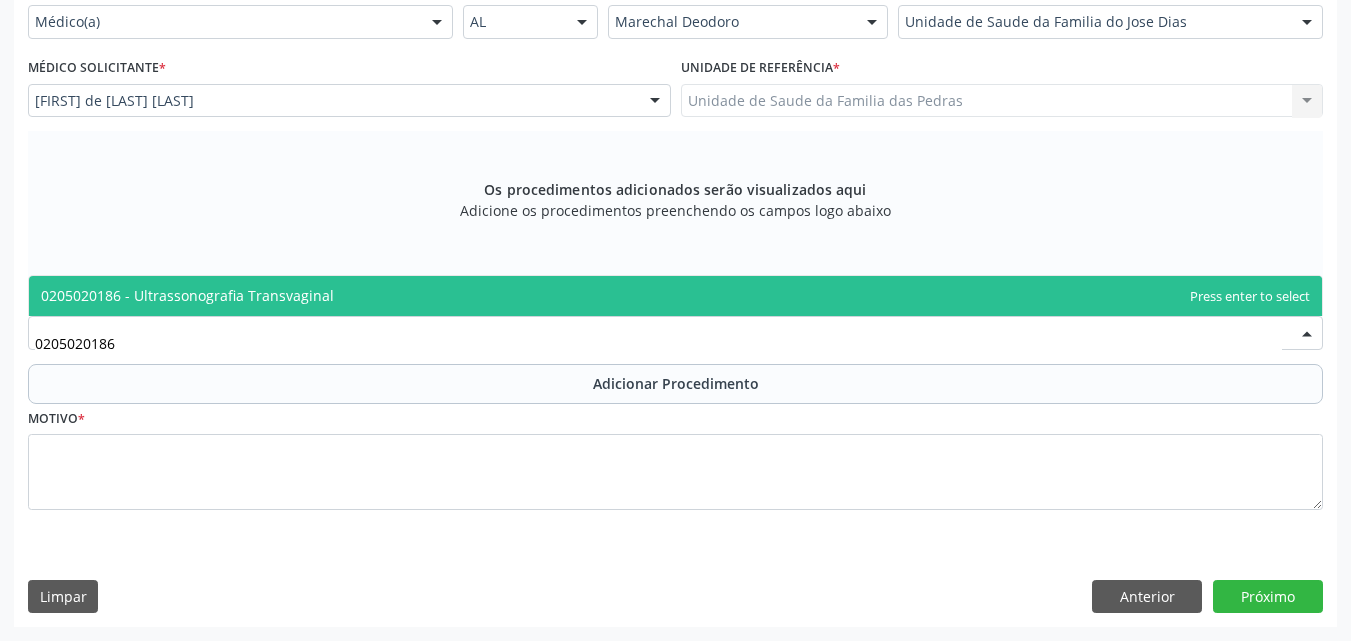 click on "0205020186 - Ultrassonografia Transvaginal" at bounding box center (675, 296) 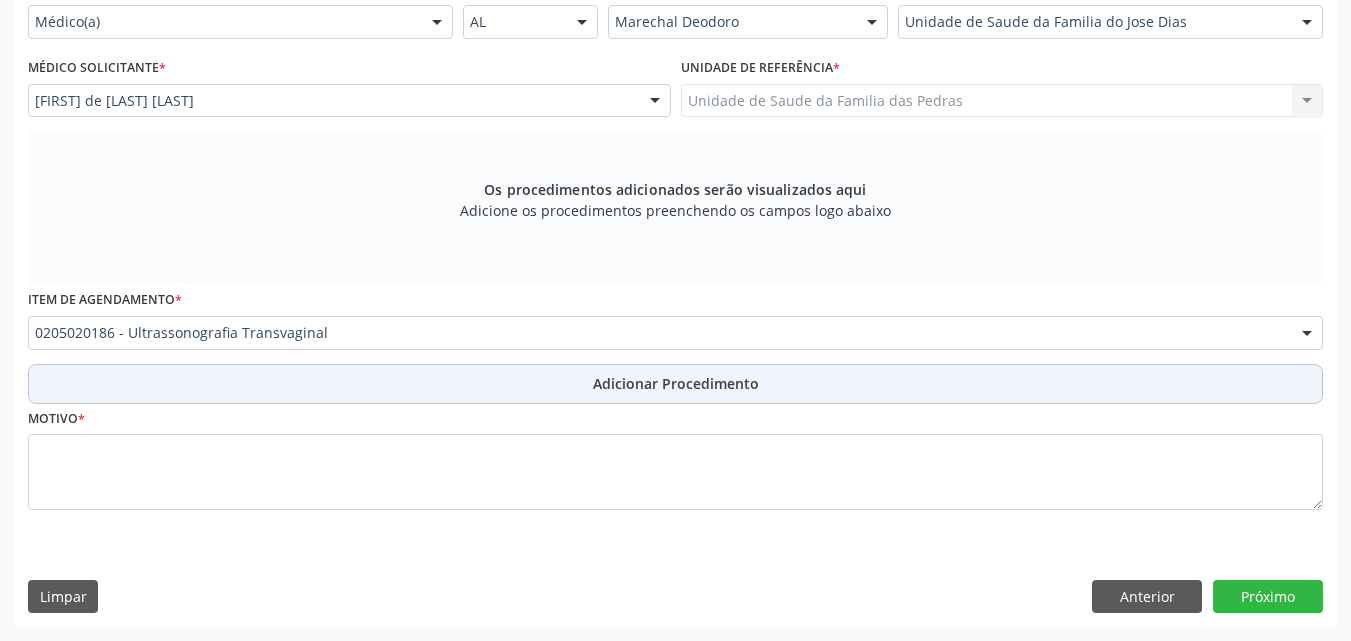 click on "Adicionar Procedimento" at bounding box center [675, 384] 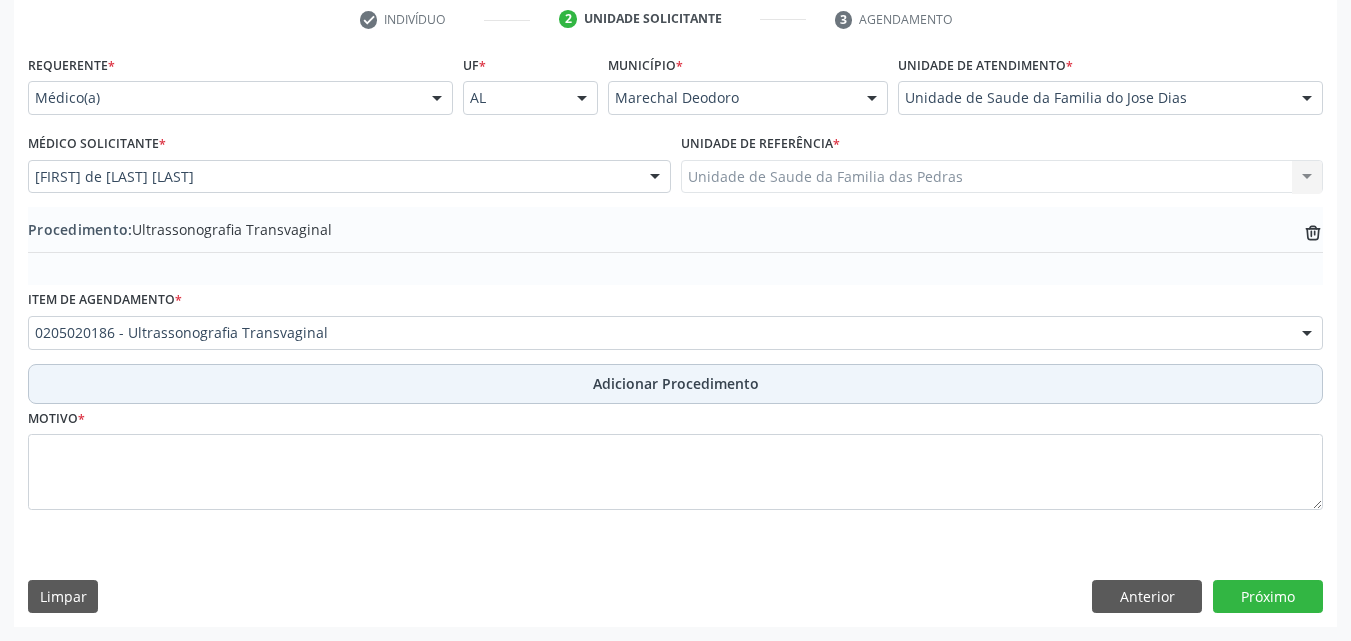 scroll, scrollTop: 412, scrollLeft: 0, axis: vertical 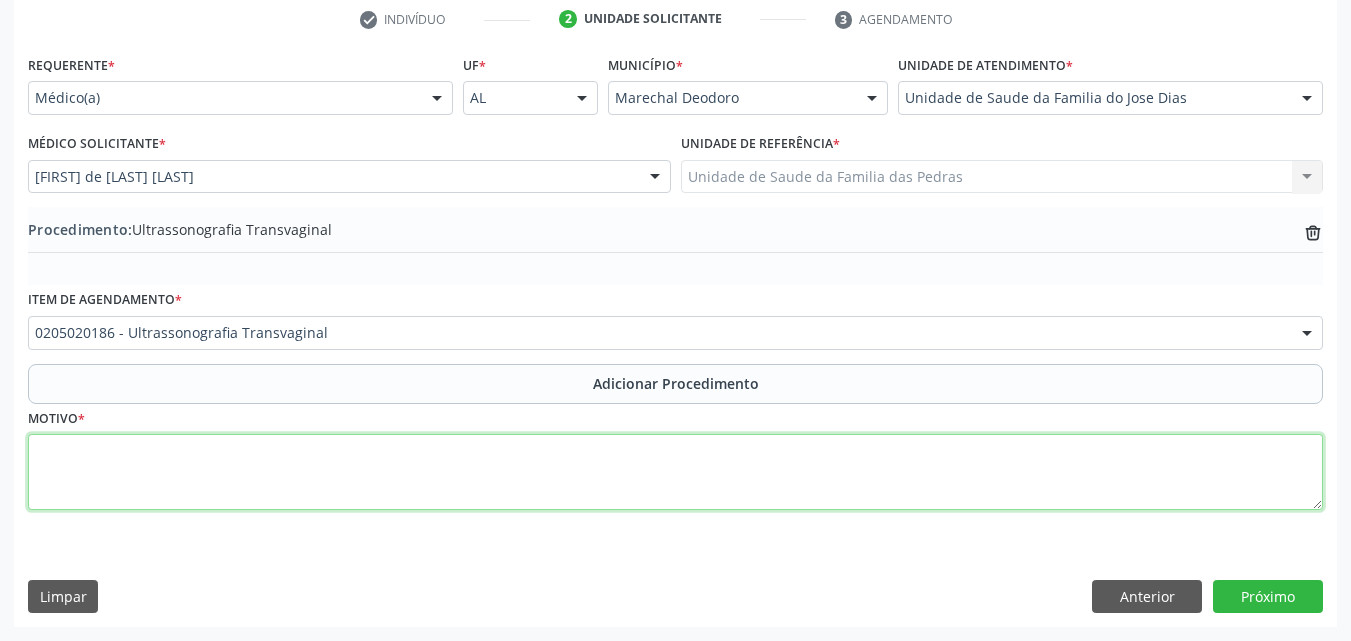 click at bounding box center (675, 472) 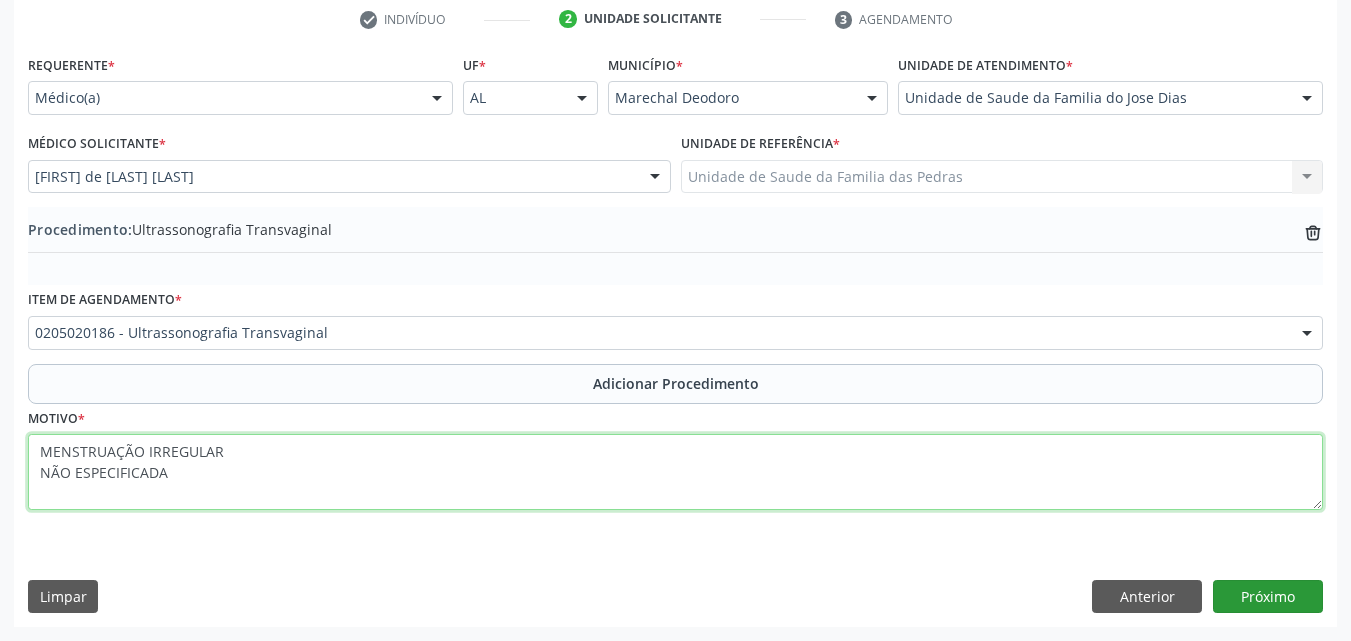 type on "MENSTRUAÇÃO IRREGULAR
NÃO ESPECIFICADA" 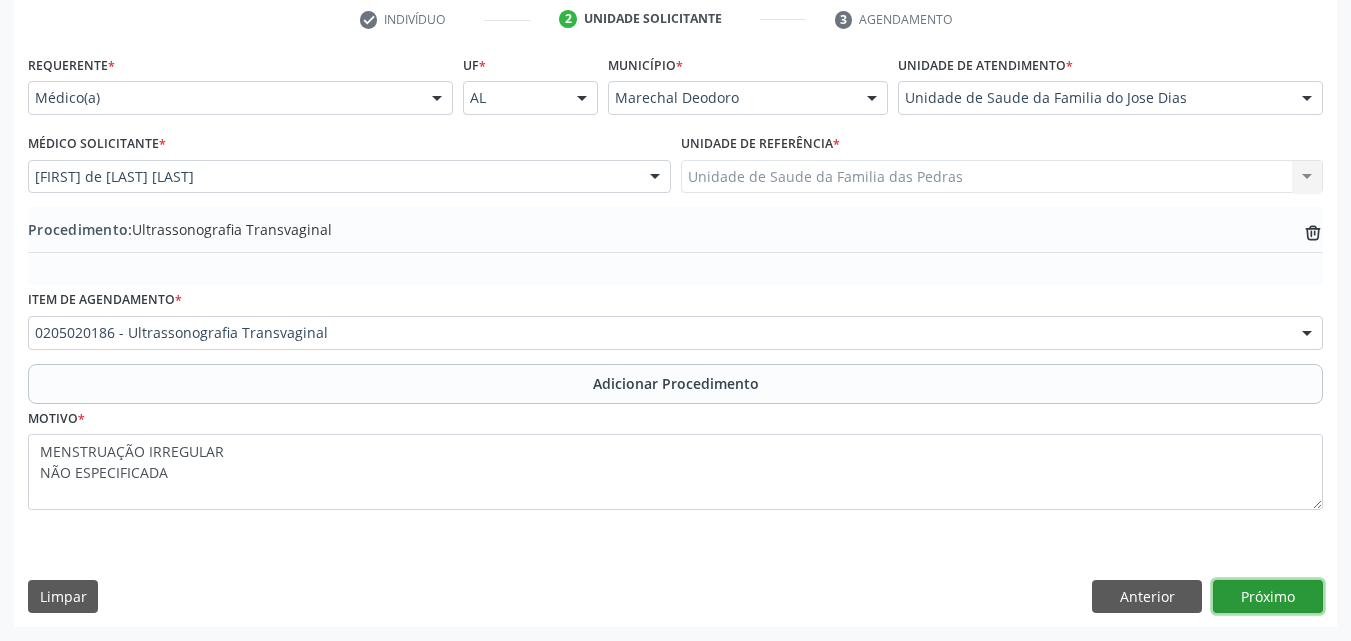 click on "Próximo" at bounding box center (1268, 597) 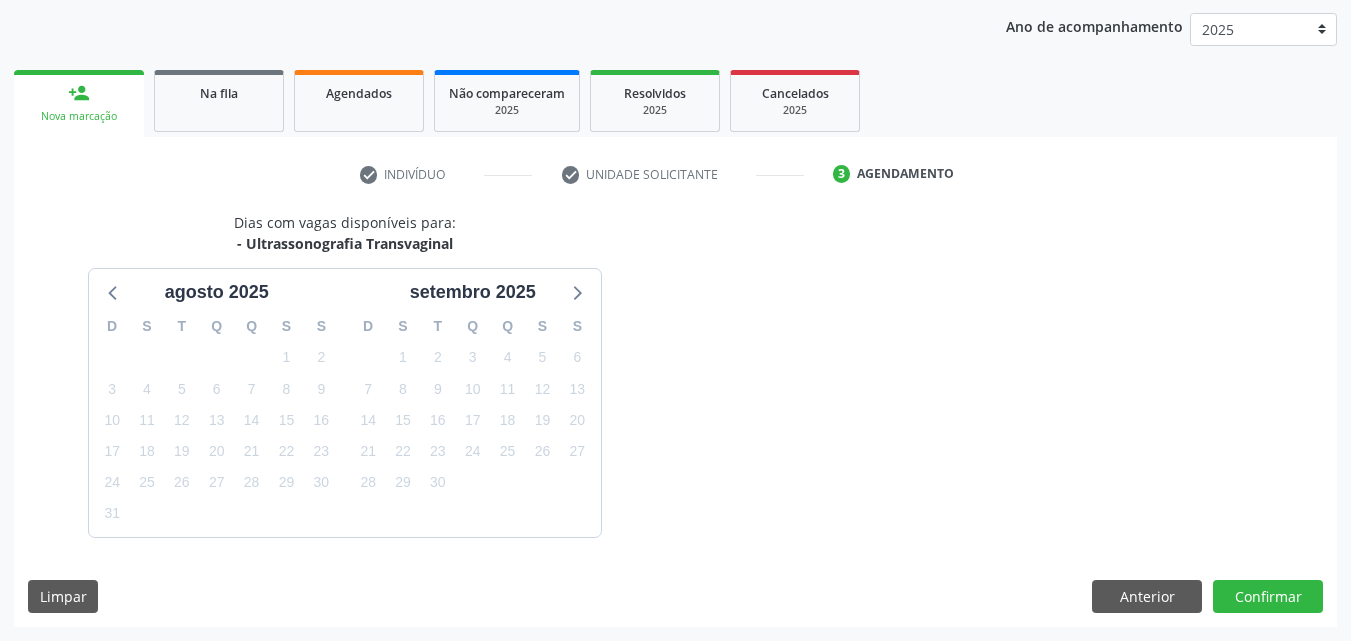 scroll, scrollTop: 316, scrollLeft: 0, axis: vertical 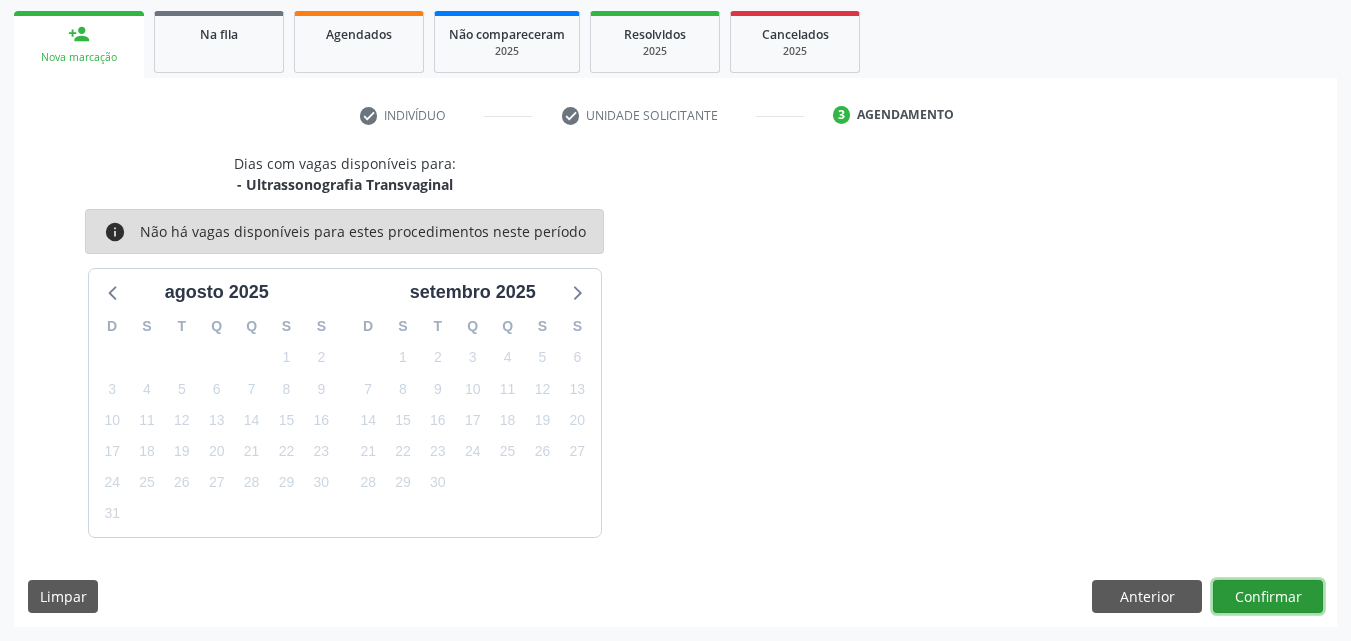 click on "Confirmar" at bounding box center [1268, 597] 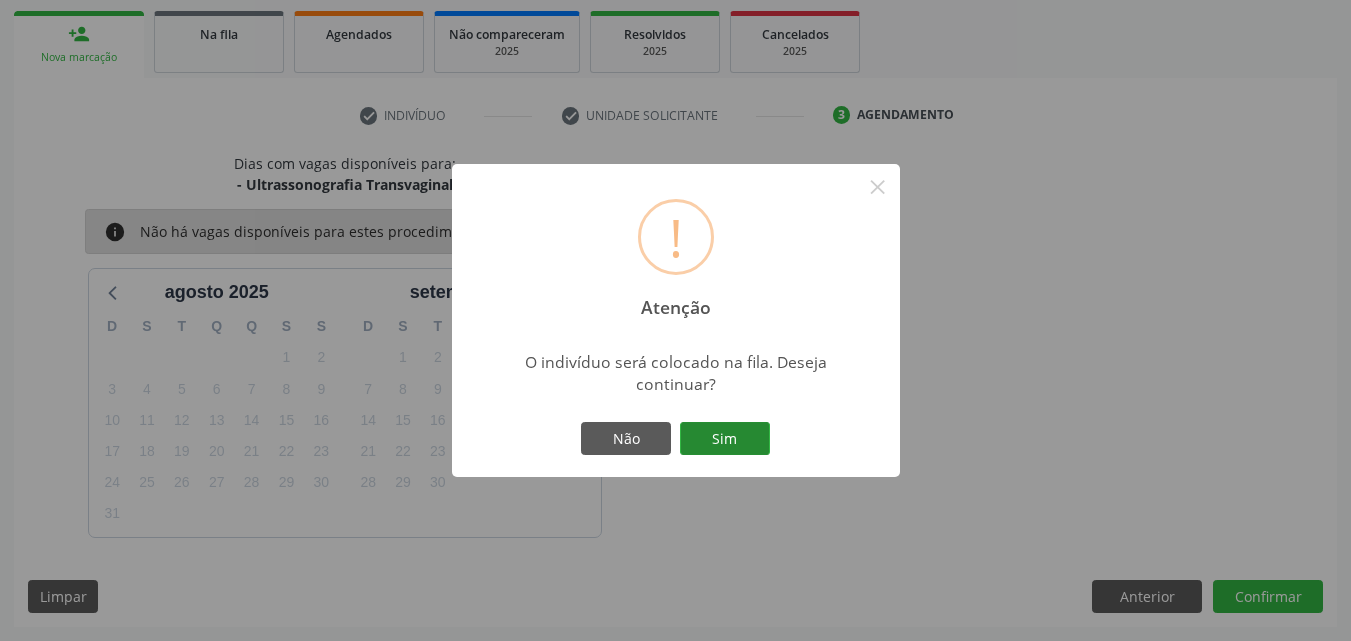 click on "Sim" at bounding box center (725, 439) 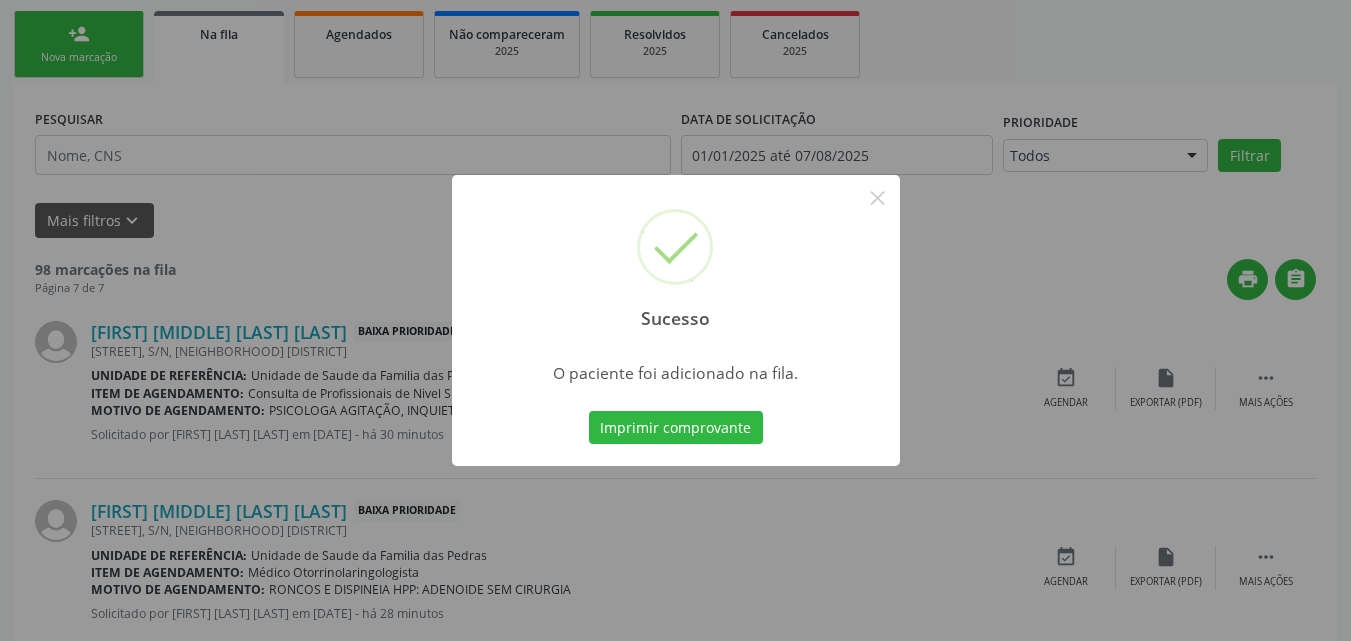 scroll, scrollTop: 54, scrollLeft: 0, axis: vertical 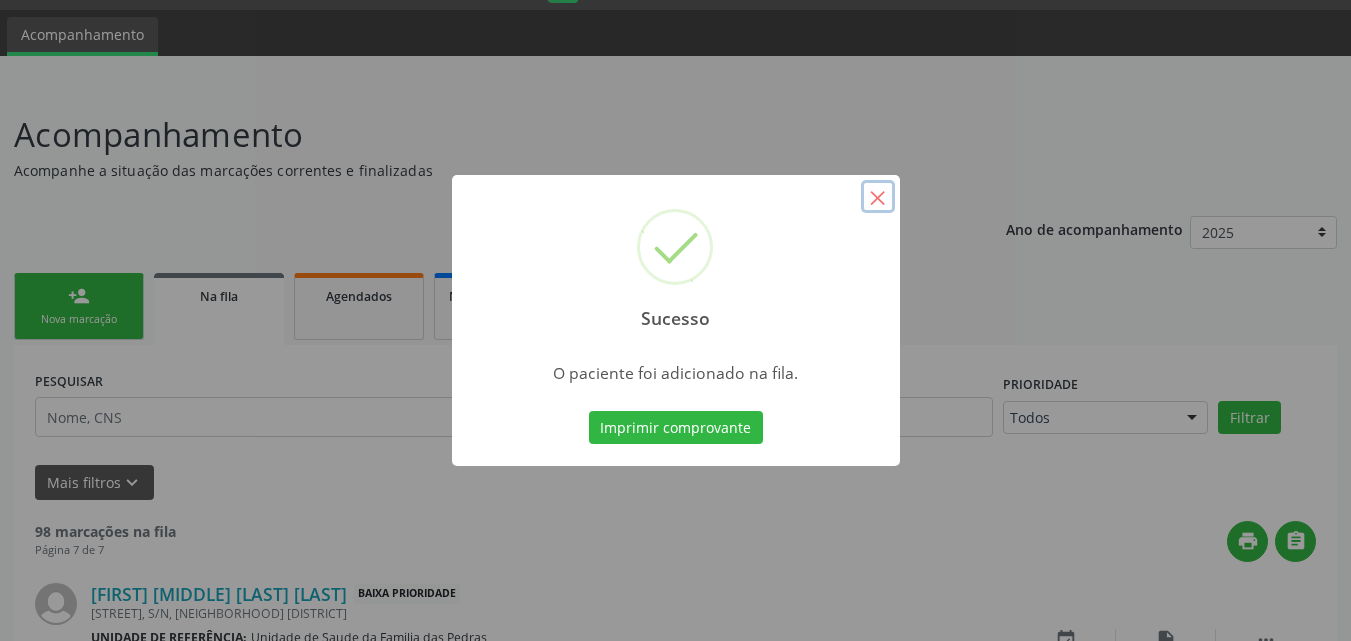 click on "×" at bounding box center [878, 197] 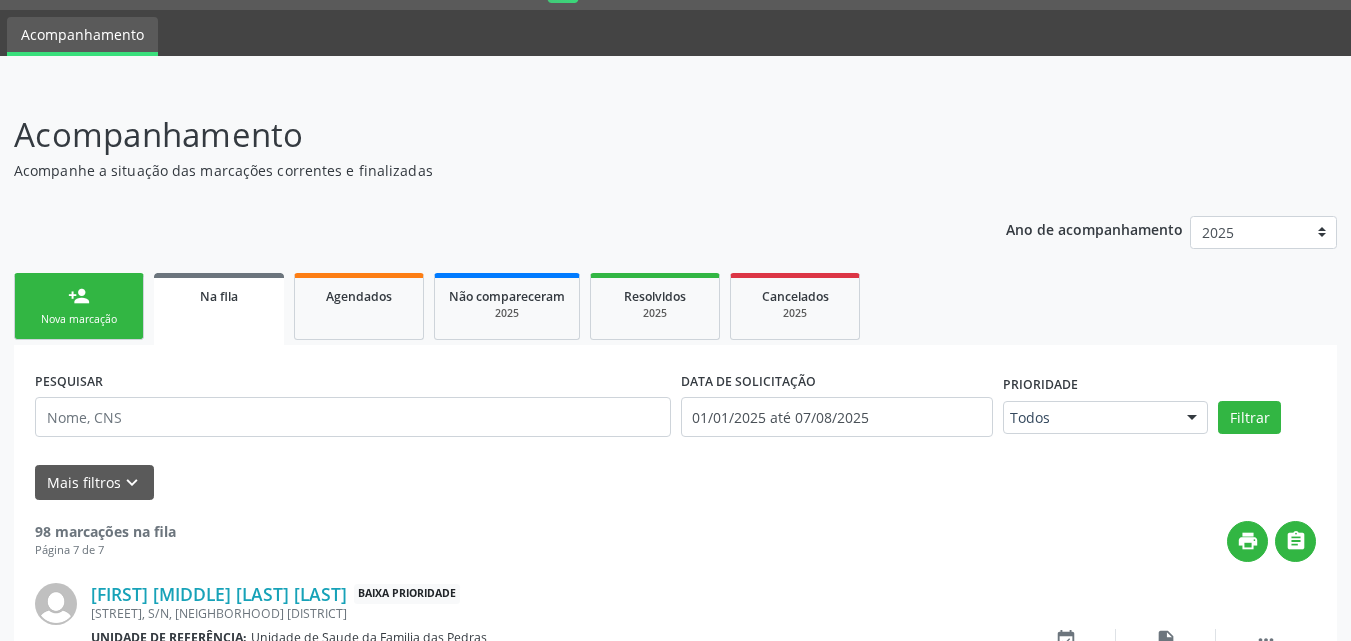 click on "Nova marcação" at bounding box center (79, 319) 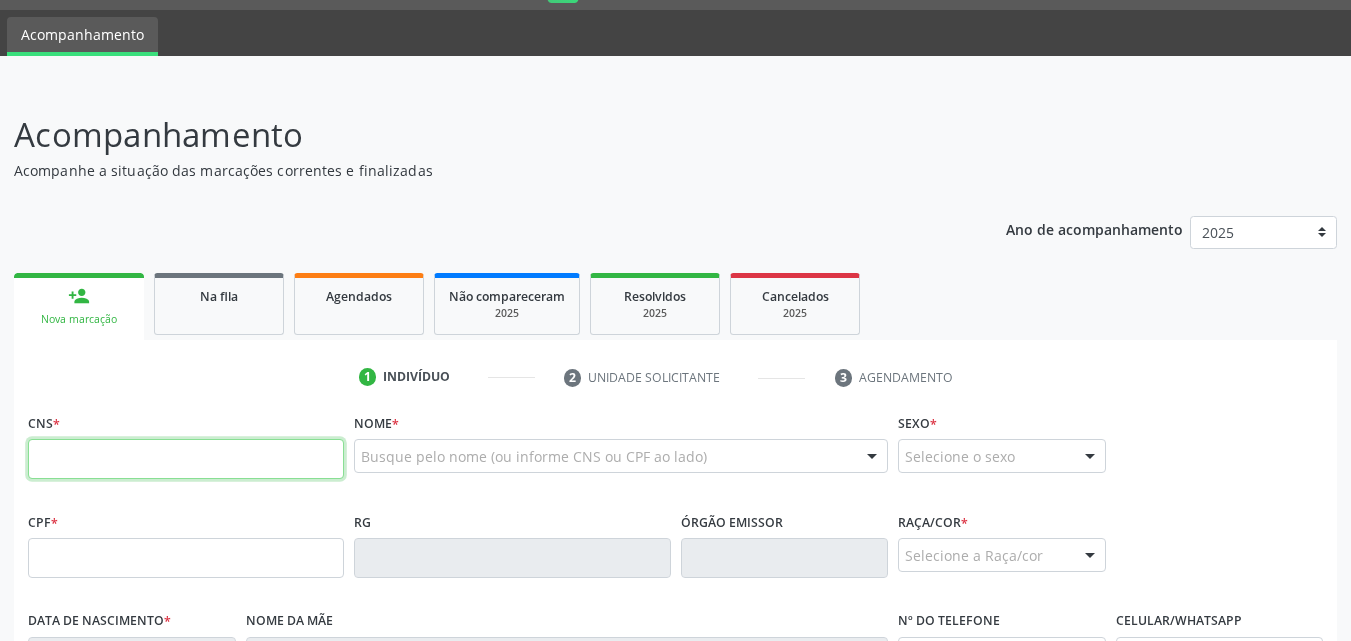click at bounding box center (186, 459) 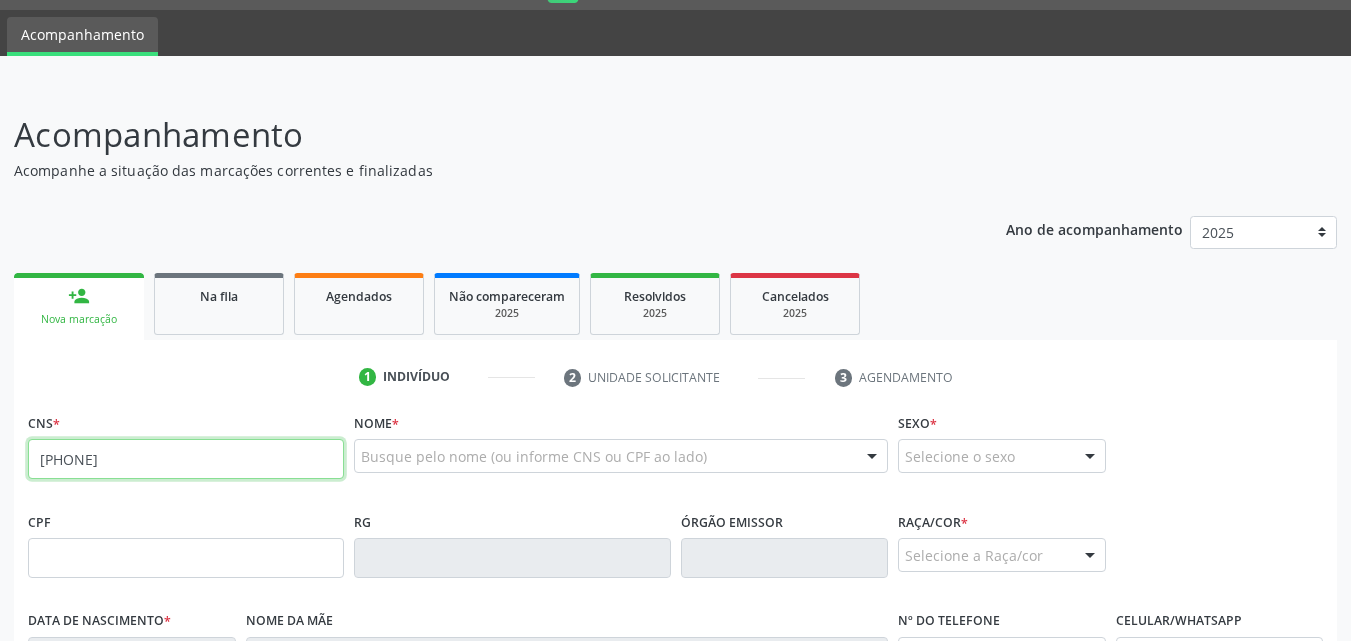 type on "[PHONE]" 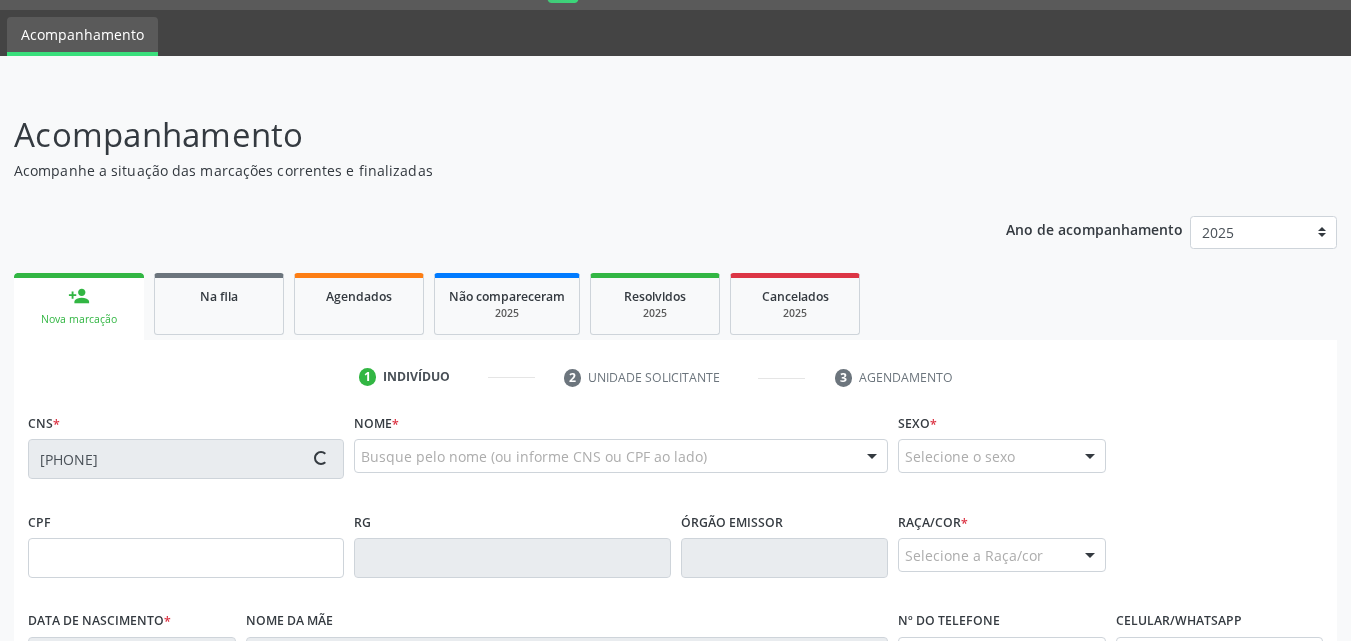type on "[PHONE]" 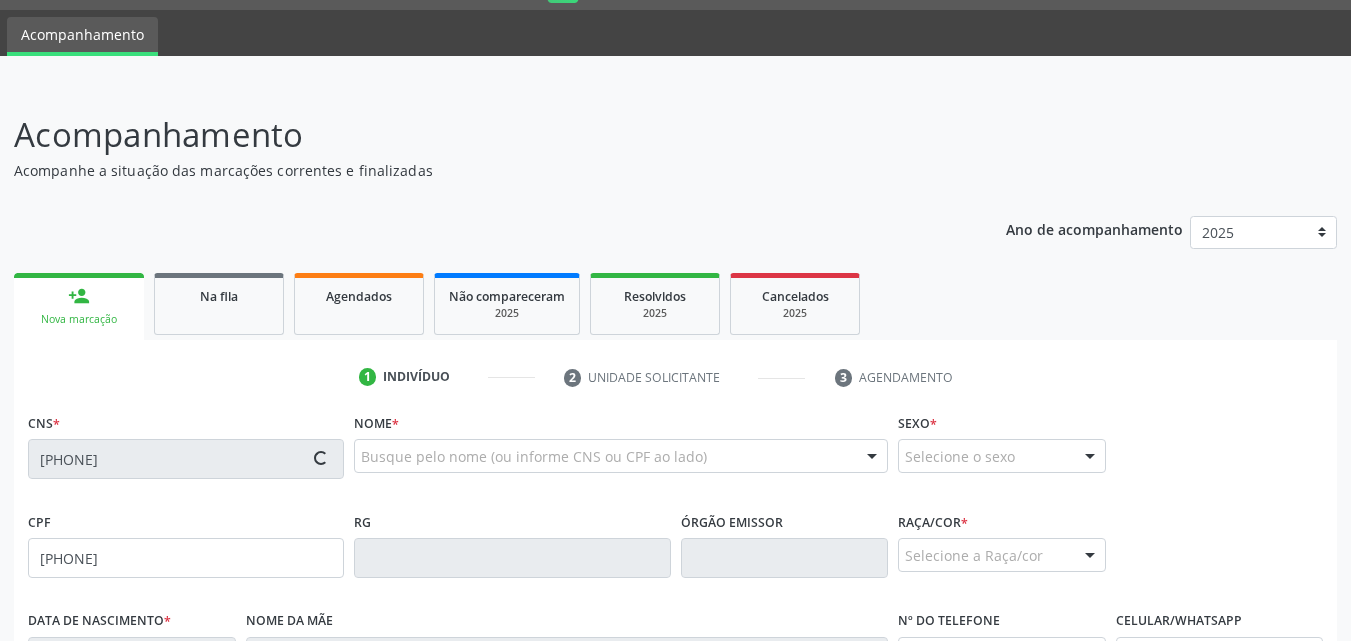 type on "[DATE]" 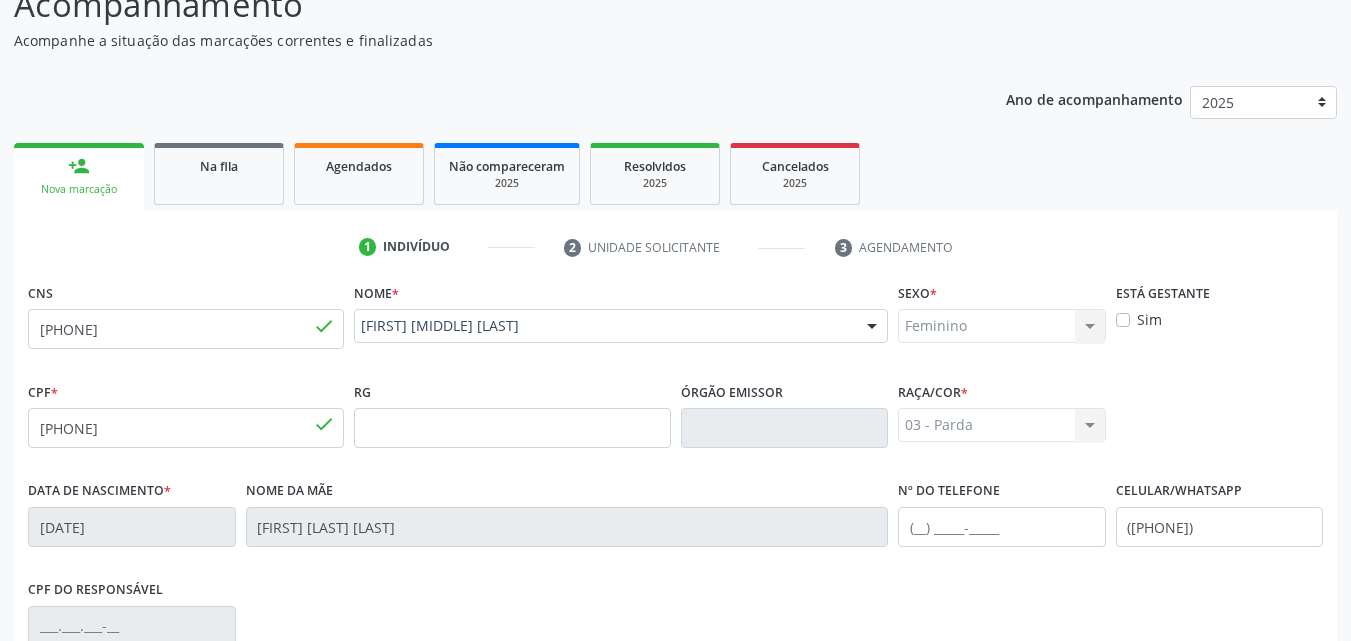 scroll, scrollTop: 54, scrollLeft: 0, axis: vertical 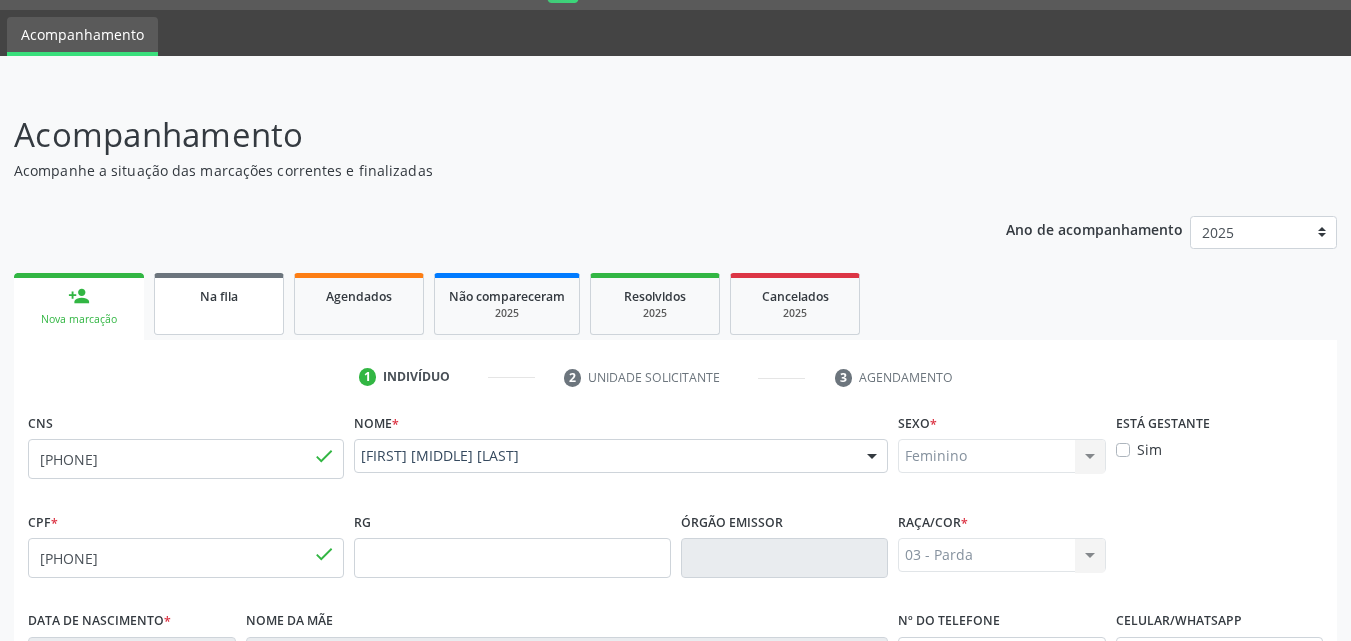click on "Na fila" at bounding box center (219, 296) 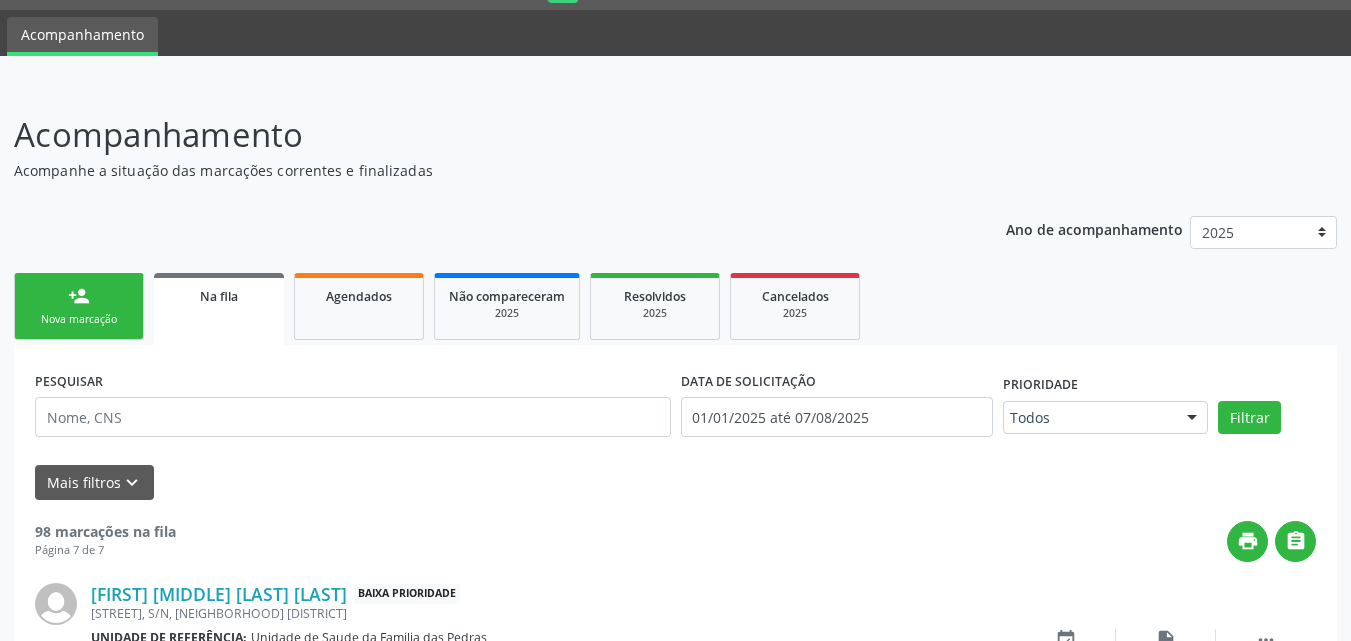 click on "Nova marcação" at bounding box center [79, 319] 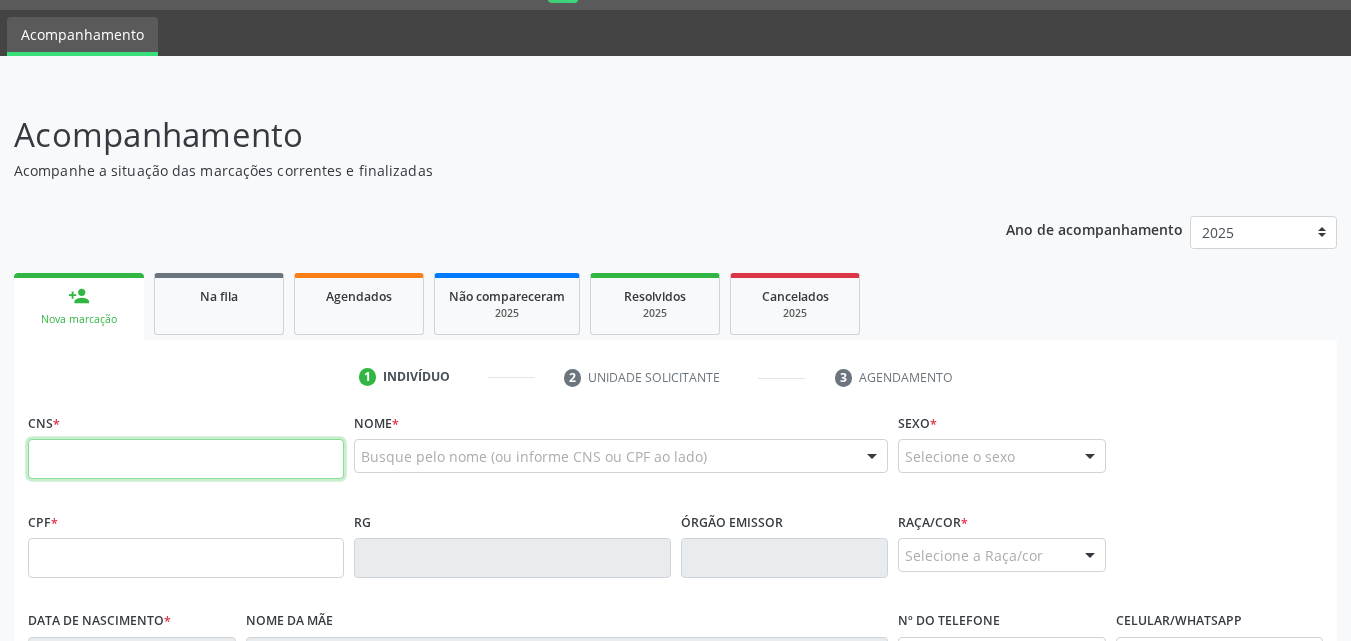 click at bounding box center (186, 459) 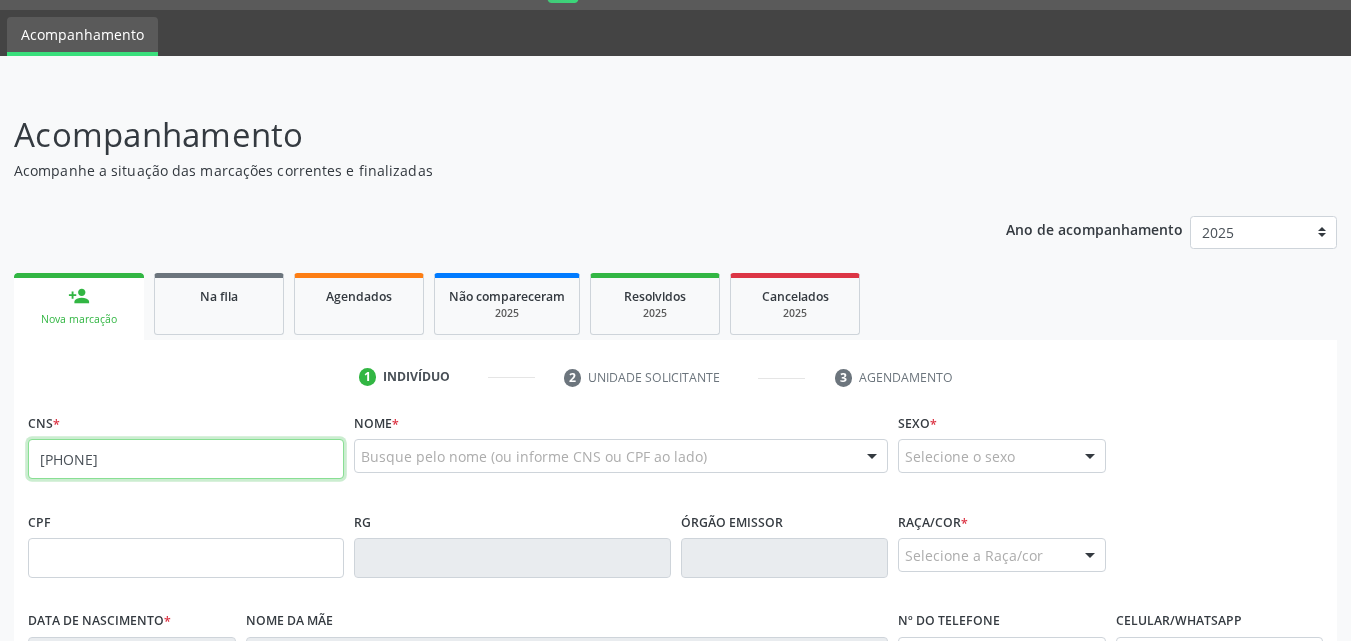 type on "[PHONE]" 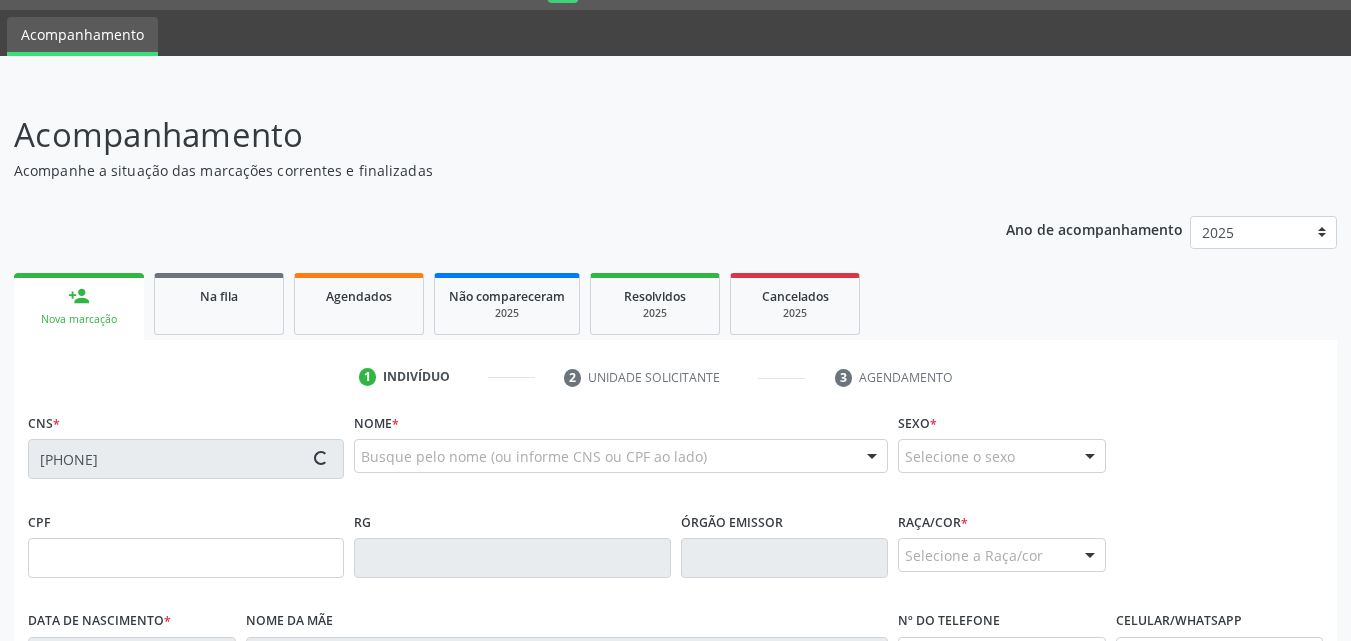 type on "[CPF]" 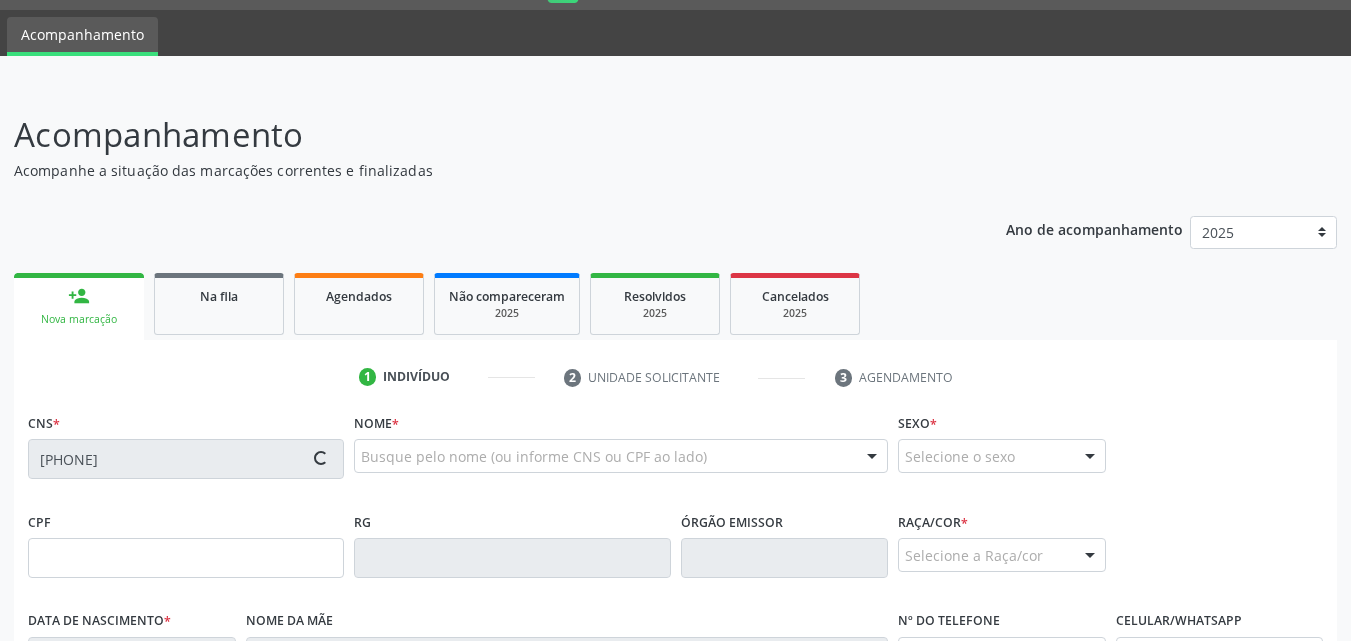 type on "[DATE]" 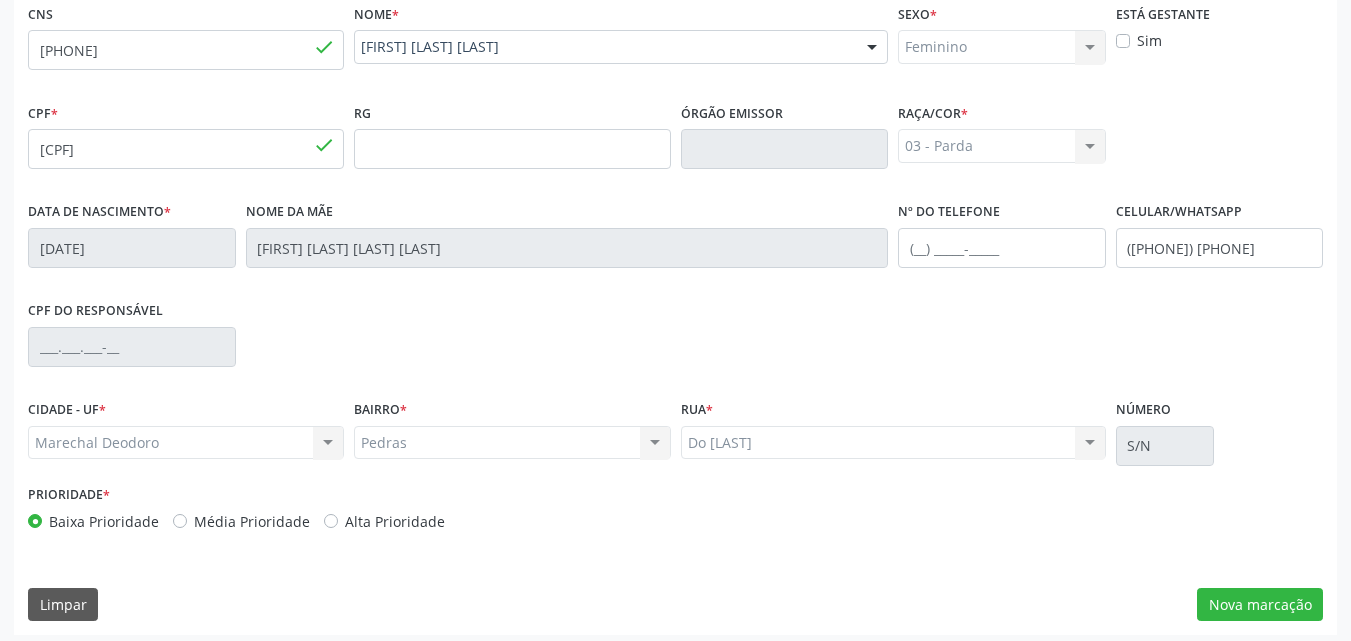 scroll, scrollTop: 471, scrollLeft: 0, axis: vertical 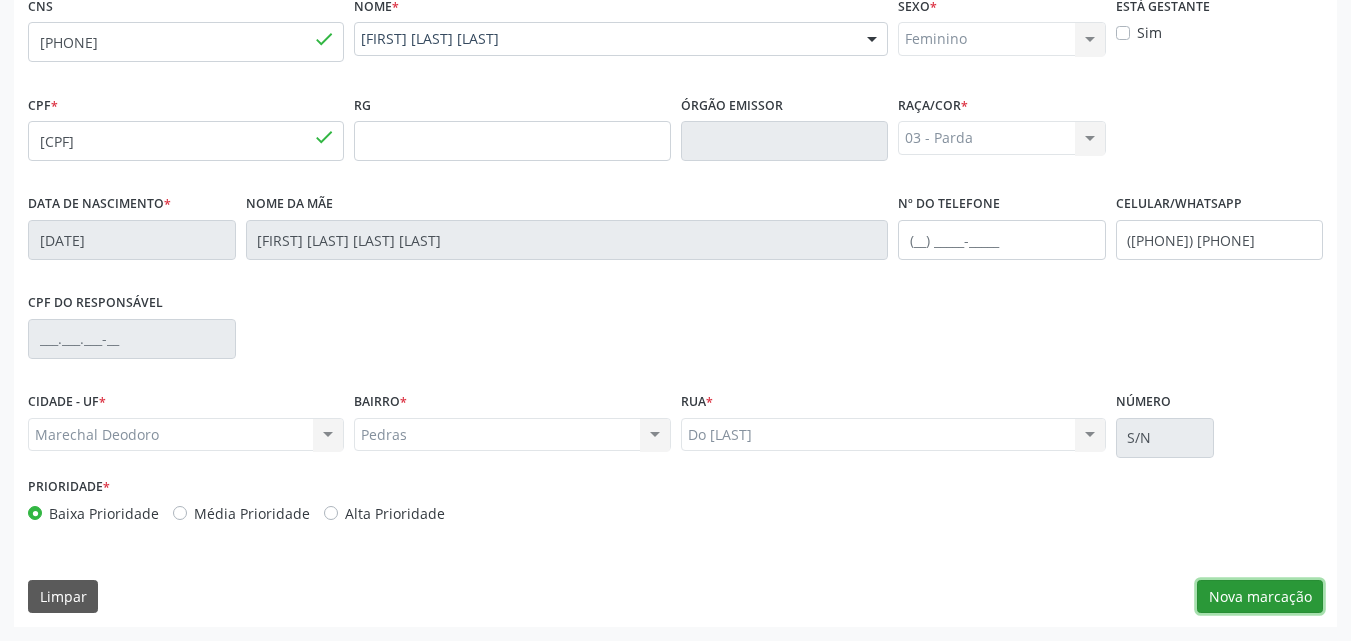 click on "Nova marcação" at bounding box center (1260, 597) 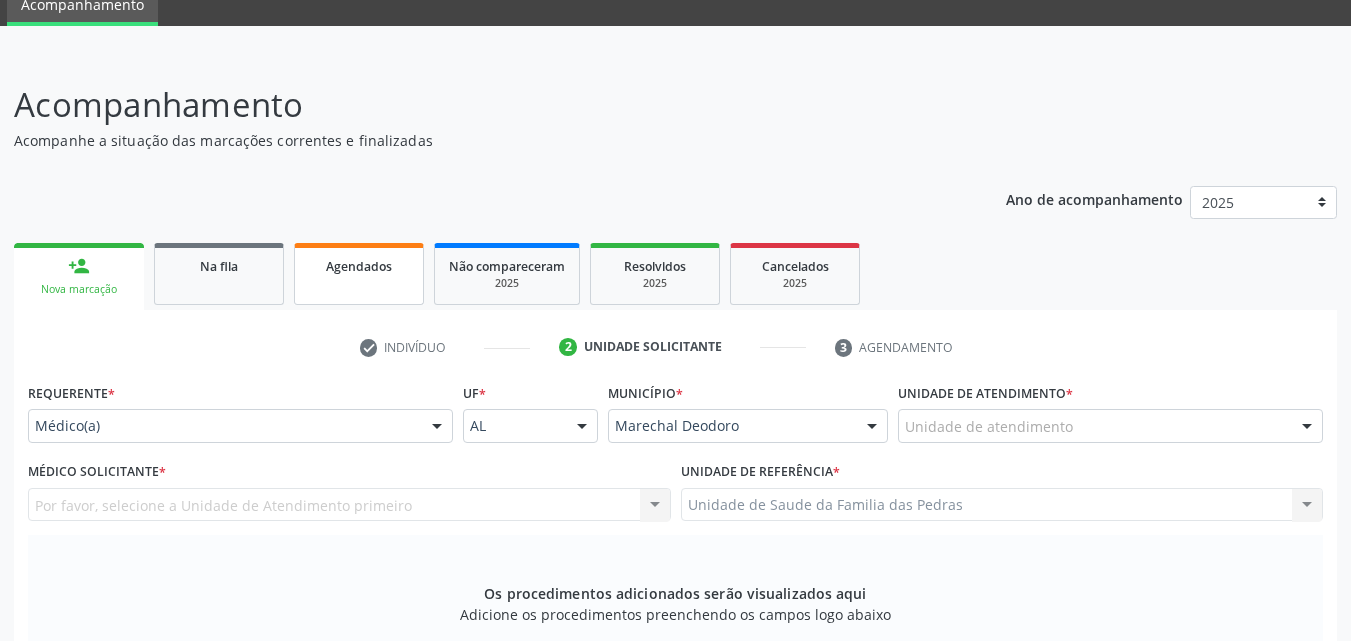 scroll, scrollTop: 71, scrollLeft: 0, axis: vertical 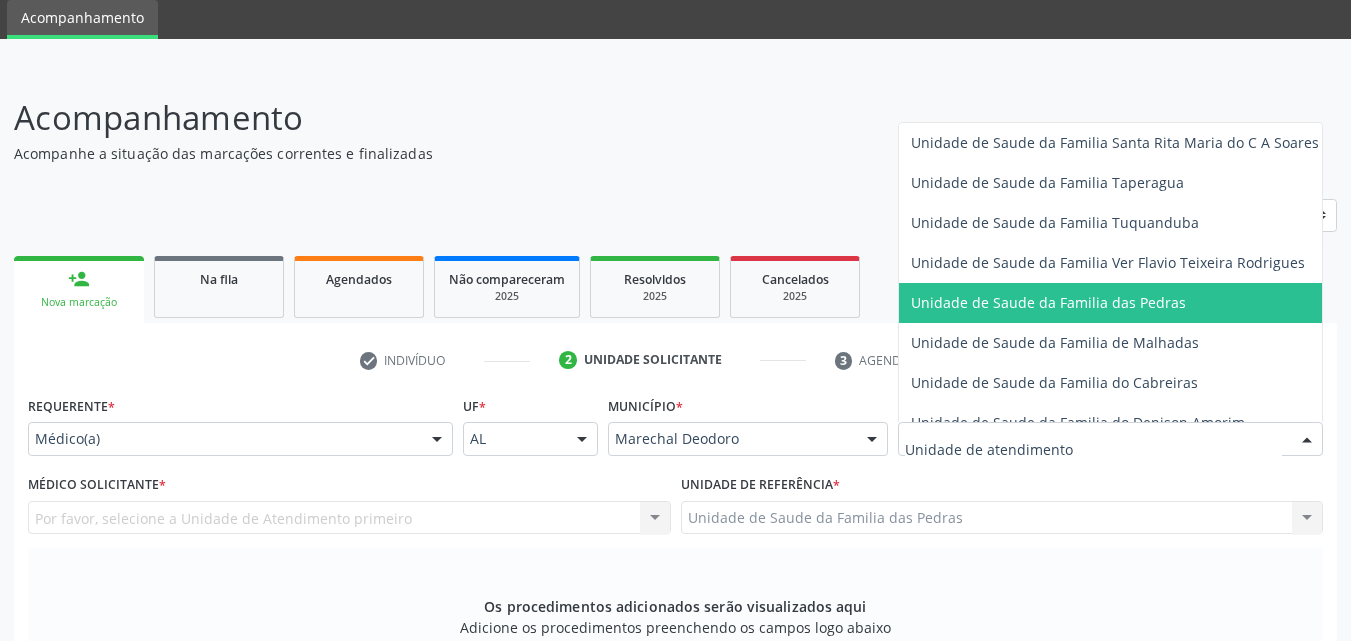 click on "Unidade de Saude da Familia das Pedras" at bounding box center [1048, 302] 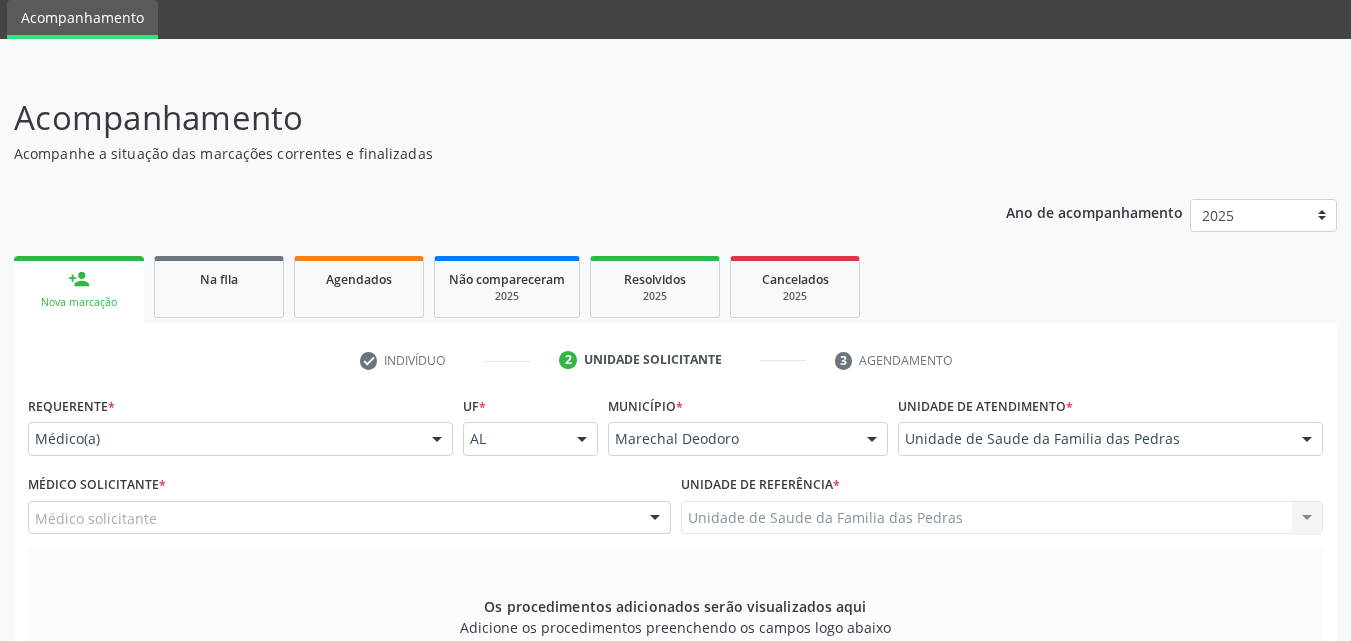 click on "Médico solicitante" at bounding box center (349, 518) 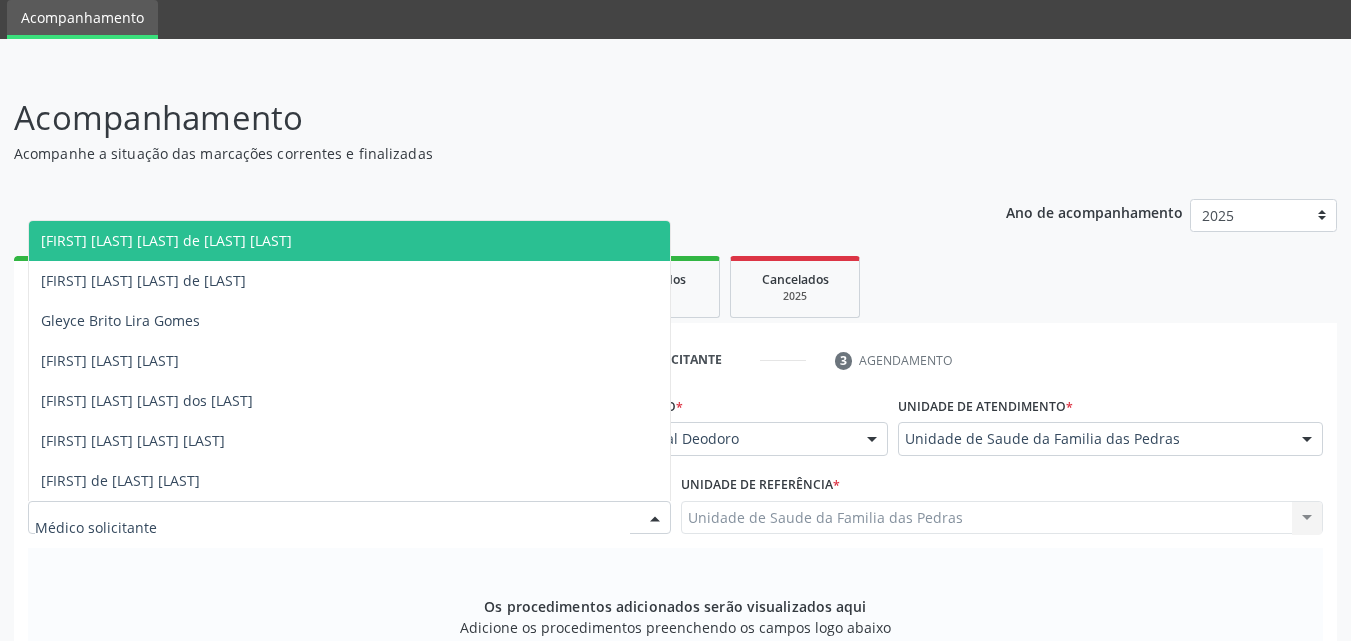 click on "[FIRST] [LAST] [LAST] de [LAST] [LAST]" at bounding box center [349, 241] 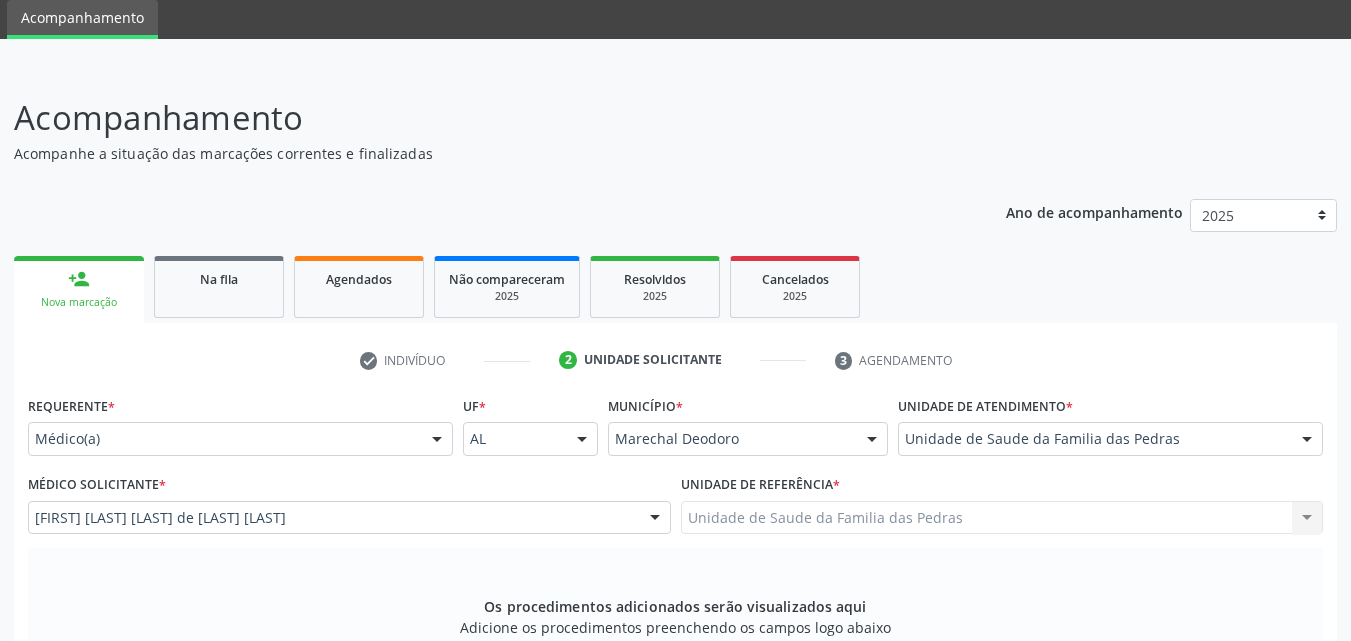 scroll, scrollTop: 271, scrollLeft: 0, axis: vertical 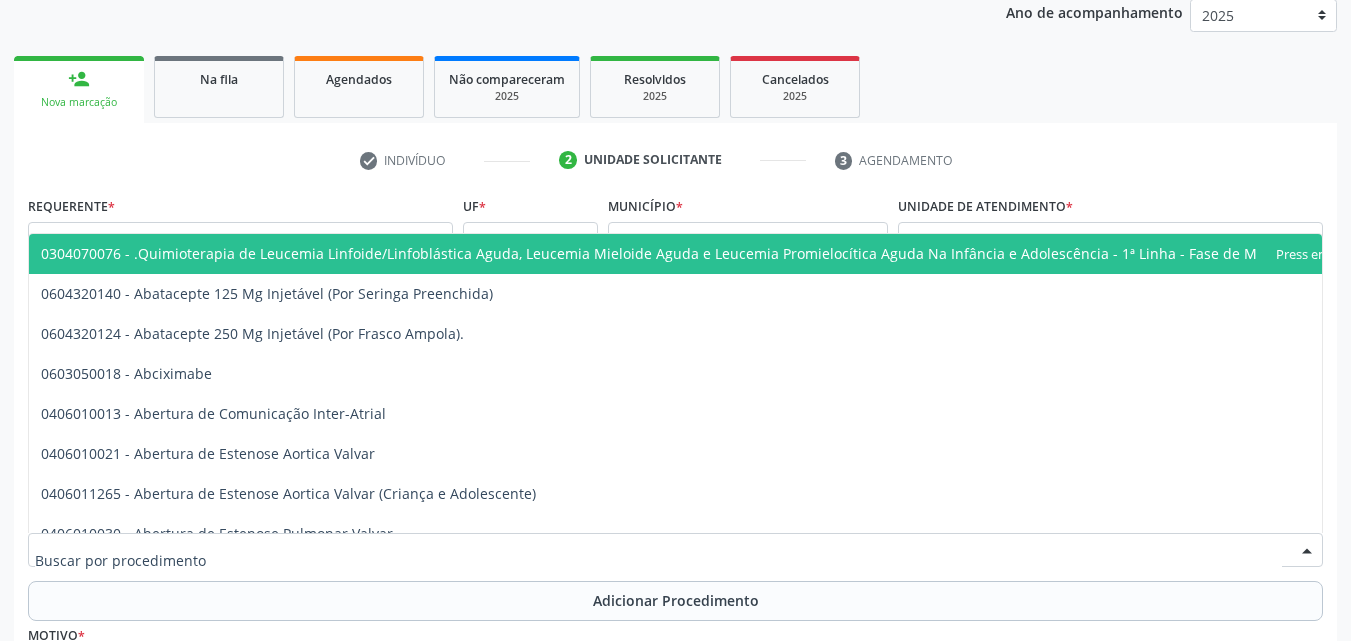 click at bounding box center [675, 550] 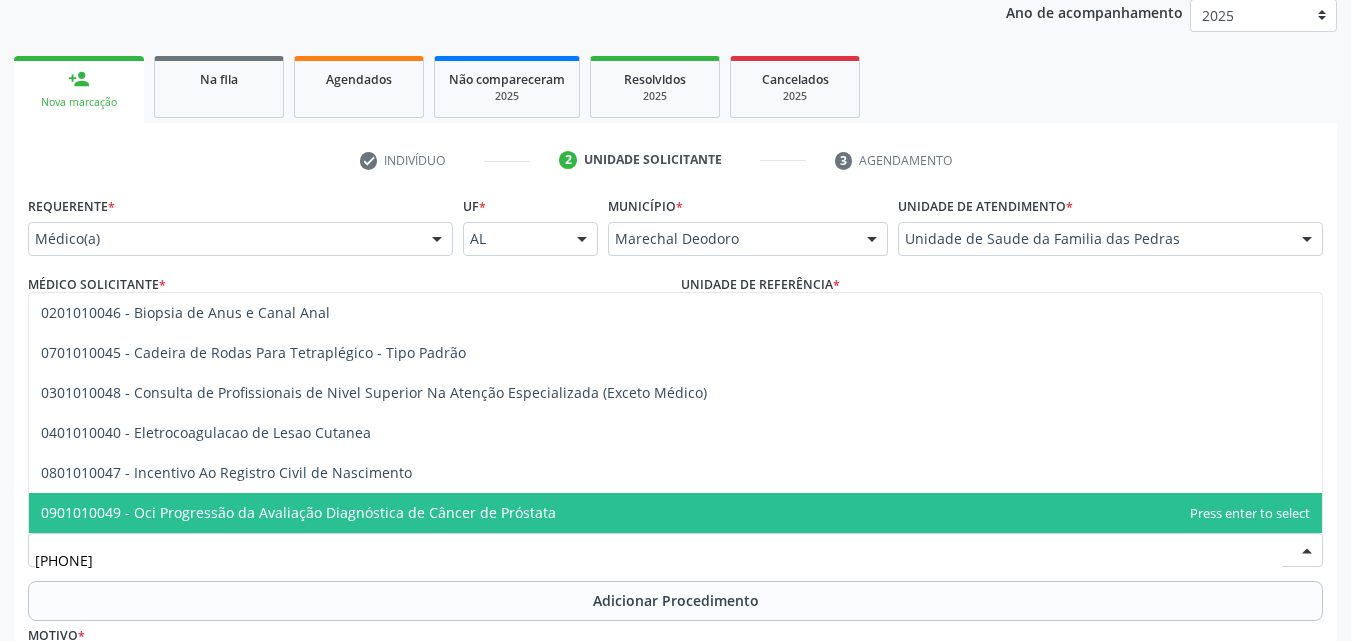 type on "01010048" 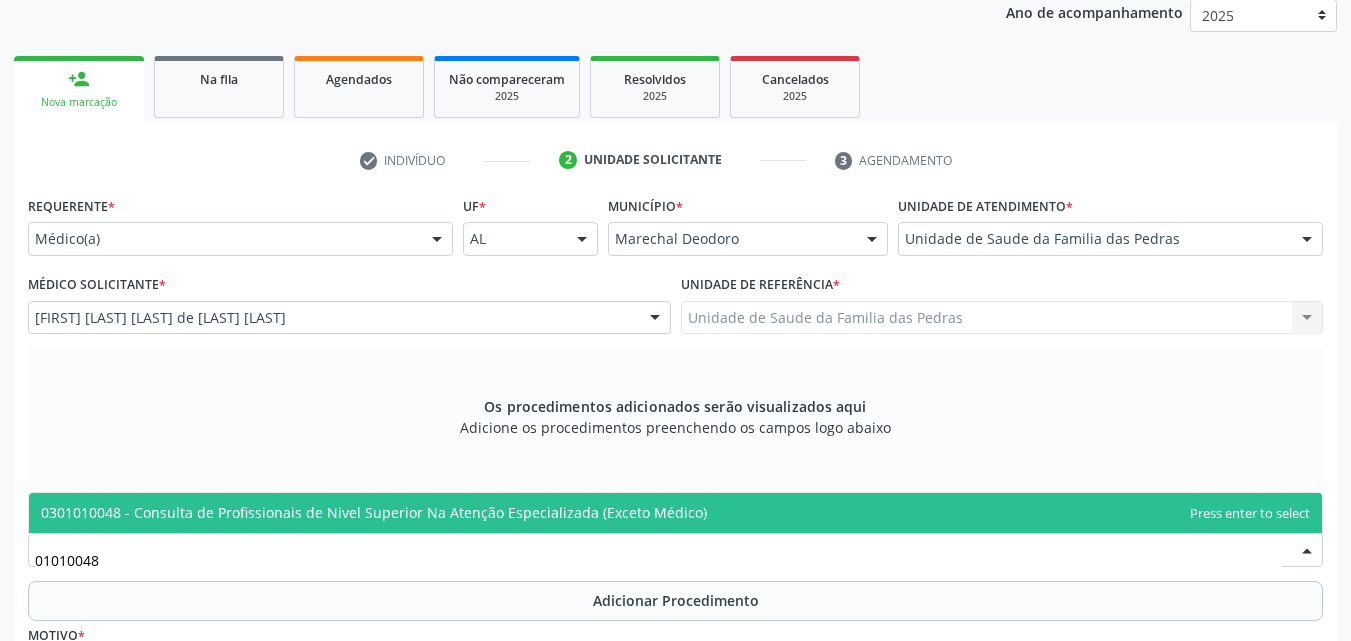 click on "0301010048 - Consulta de Profissionais de Nivel Superior Na Atenção Especializada (Exceto Médico)" at bounding box center [675, 513] 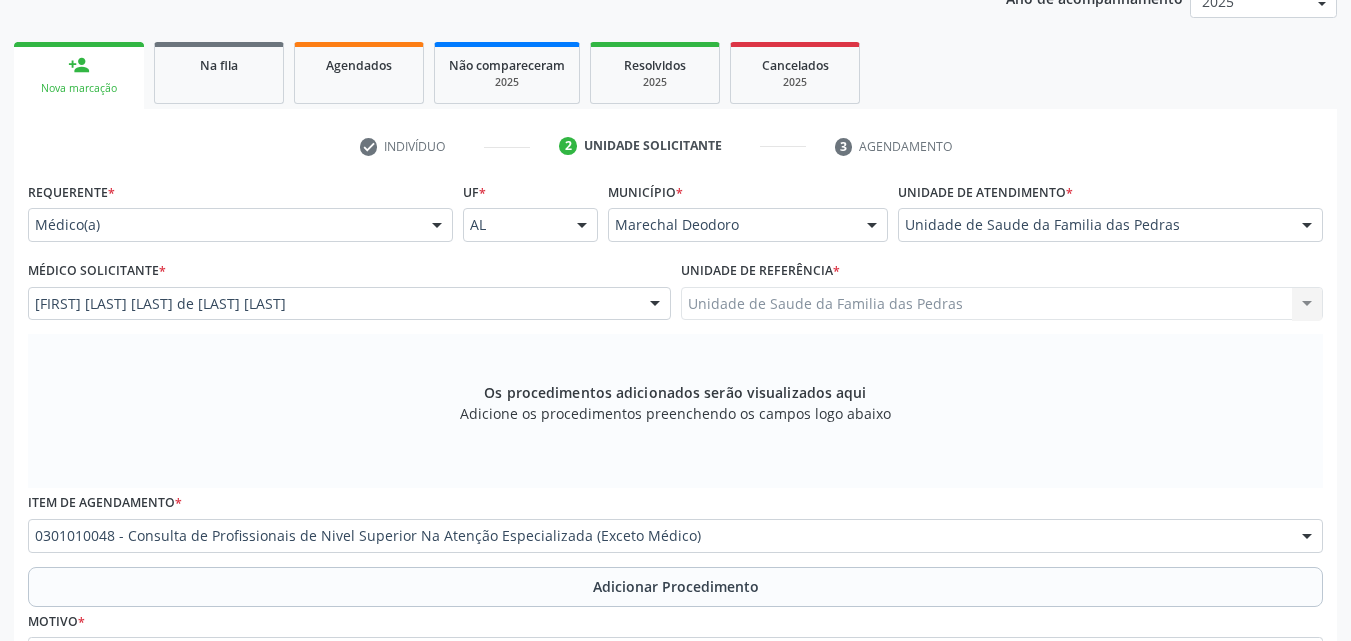 scroll, scrollTop: 371, scrollLeft: 0, axis: vertical 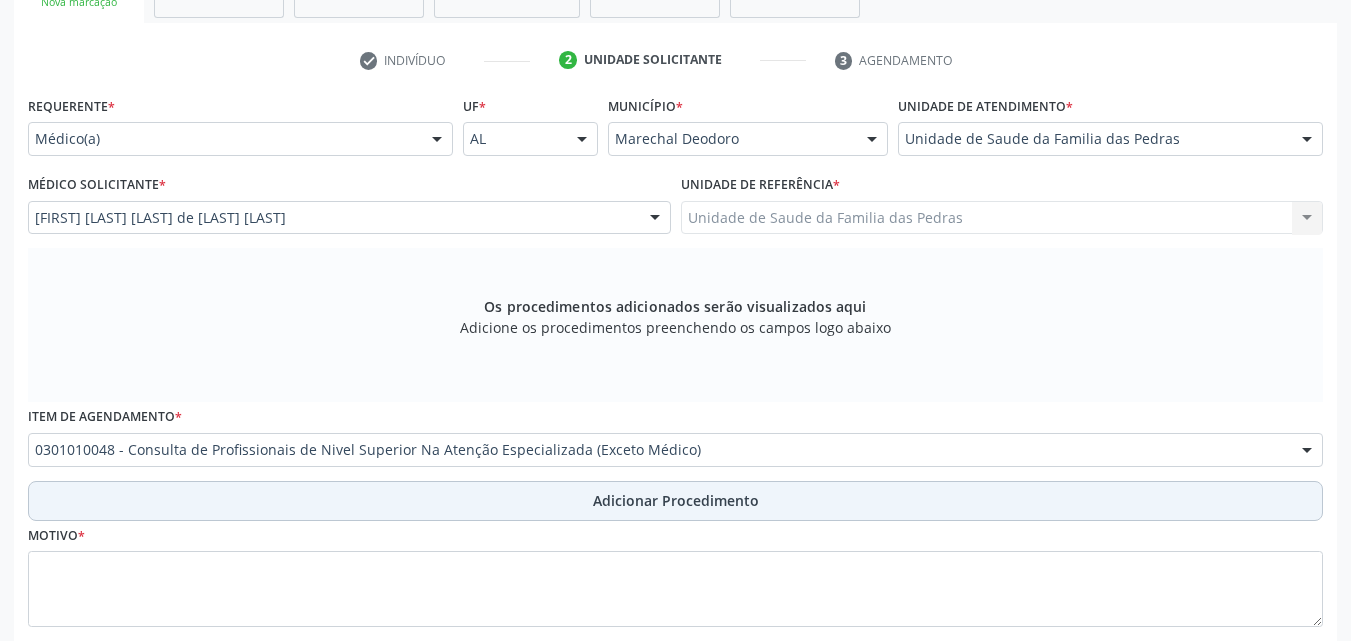 click on "Adicionar Procedimento" at bounding box center (675, 501) 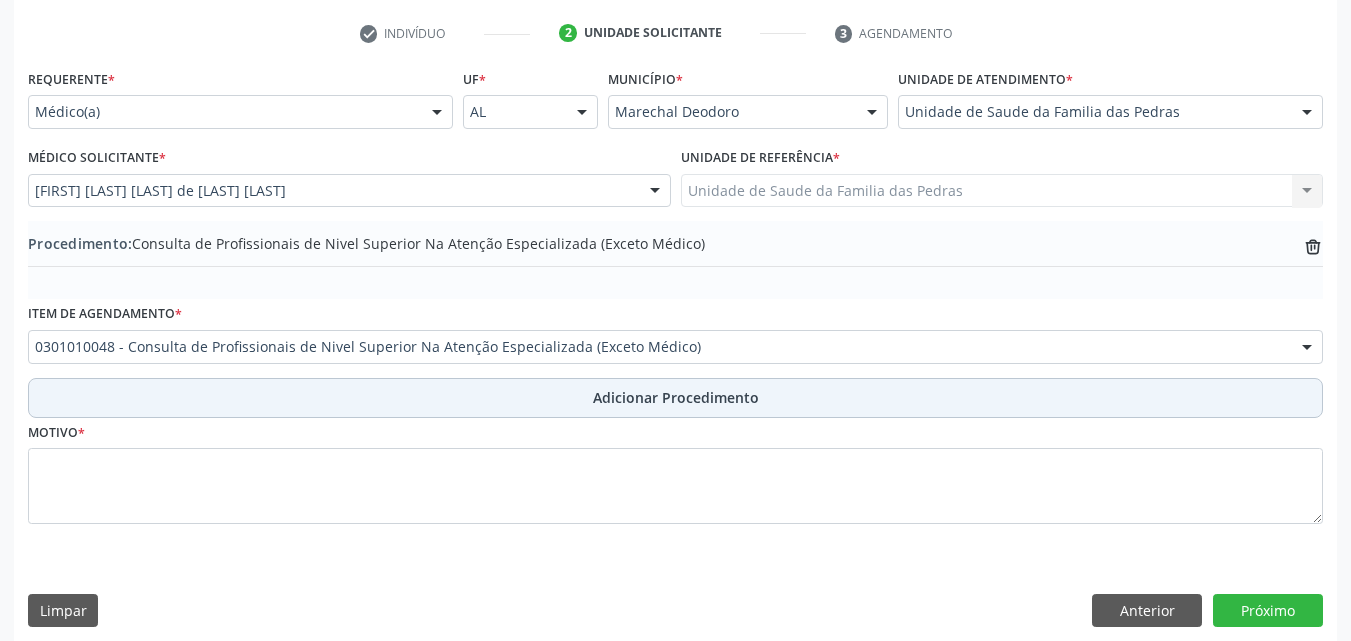 scroll, scrollTop: 412, scrollLeft: 0, axis: vertical 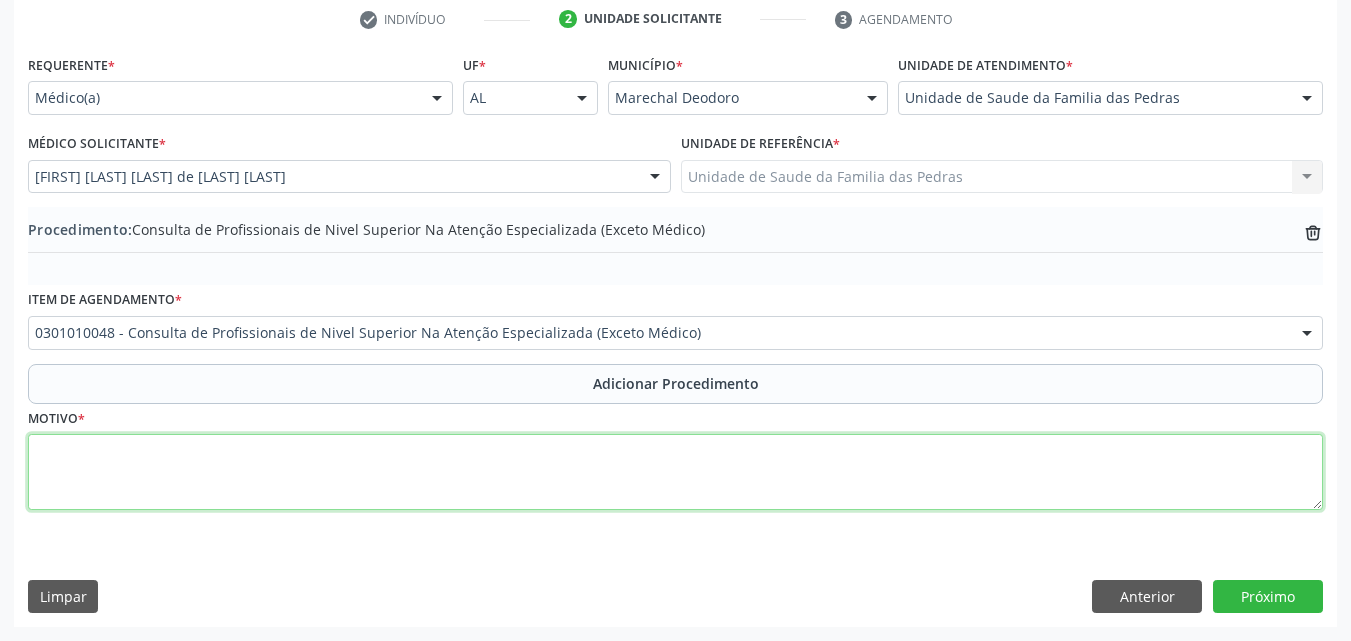 click at bounding box center [675, 472] 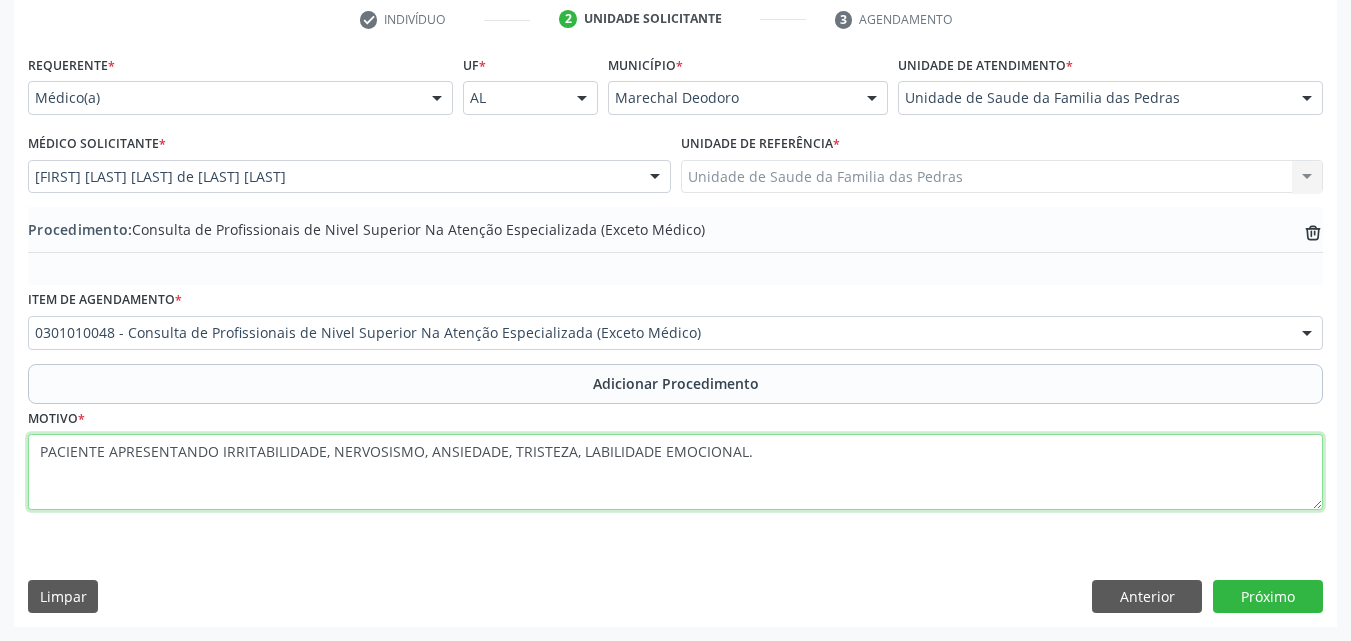 click on "PACIENTE APRESENTANDO IRRITABILIDADE, NERVOSISMO, ANSIEDADE, TRISTEZA, LABILIDADE EMOCIONAL." at bounding box center (675, 472) 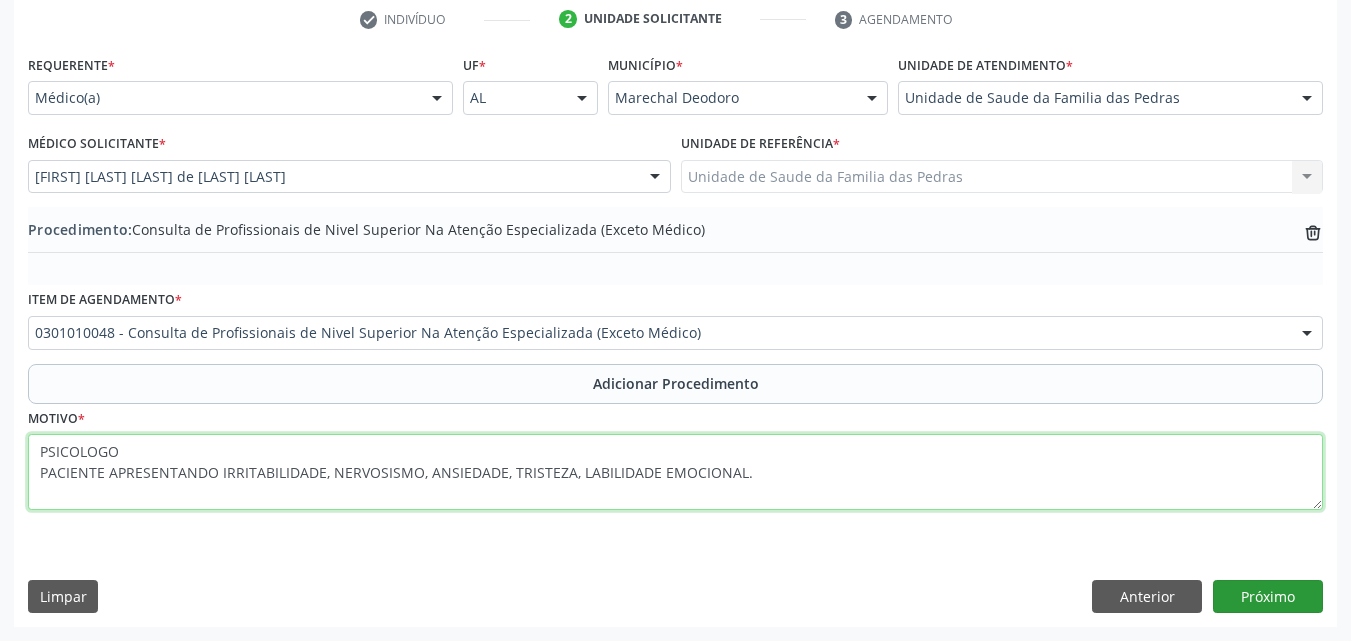 type on "PSICOLOGO
PACIENTE APRESENTANDO IRRITABILIDADE, NERVOSISMO, ANSIEDADE, TRISTEZA, LABILIDADE EMOCIONAL." 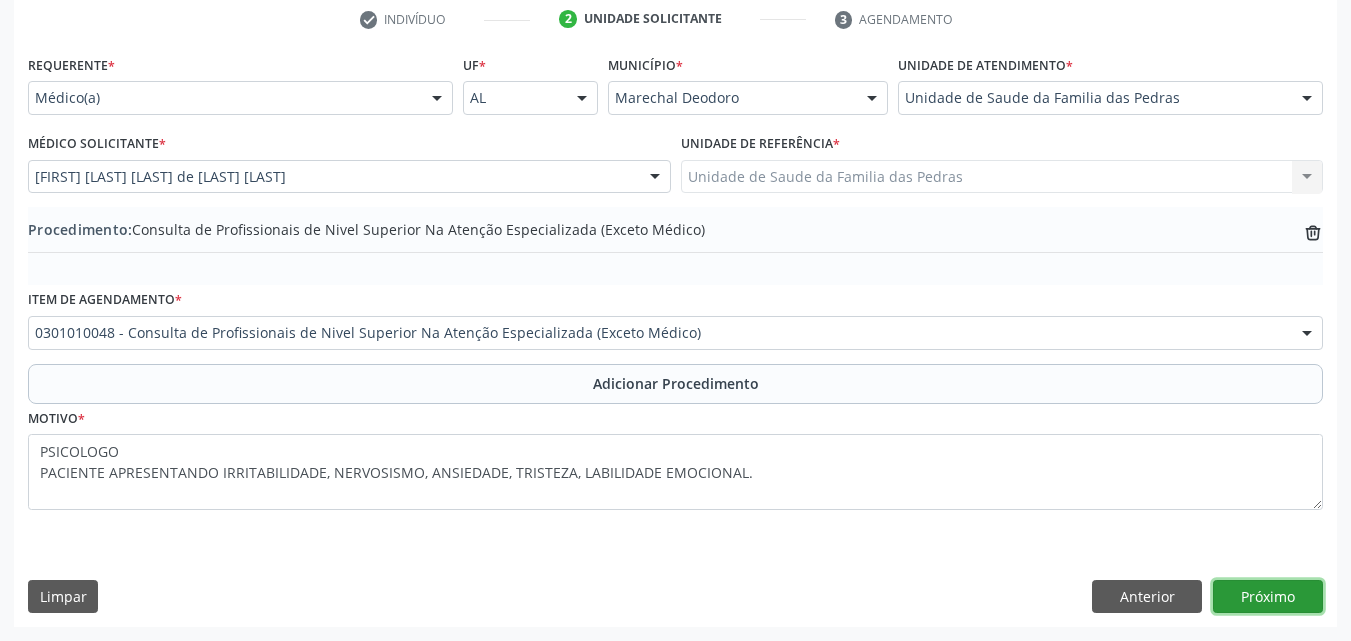 click on "Próximo" at bounding box center (1268, 597) 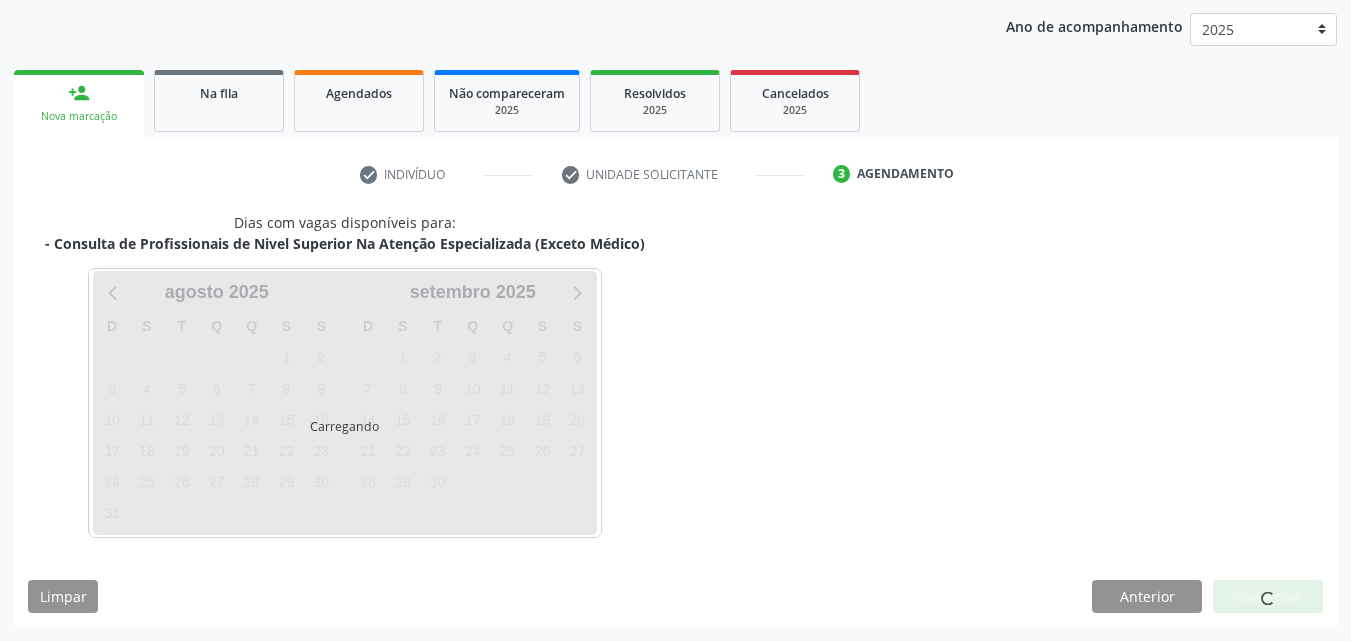 scroll, scrollTop: 316, scrollLeft: 0, axis: vertical 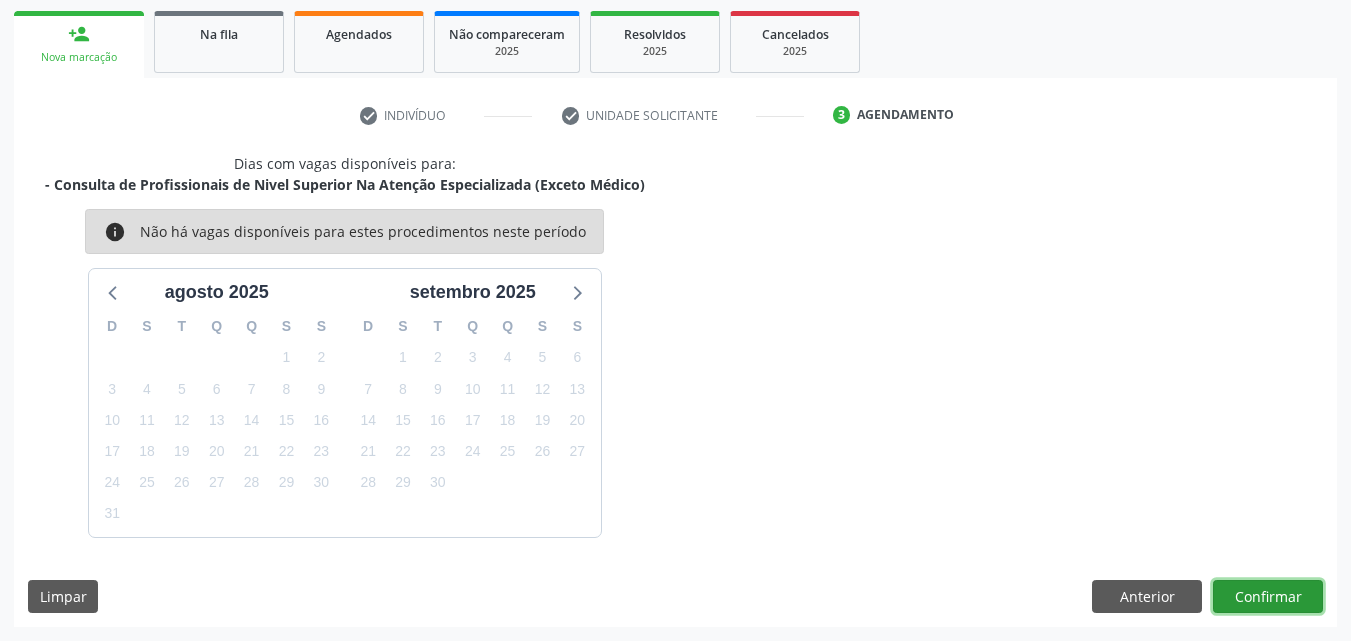 click on "Confirmar" at bounding box center [1268, 597] 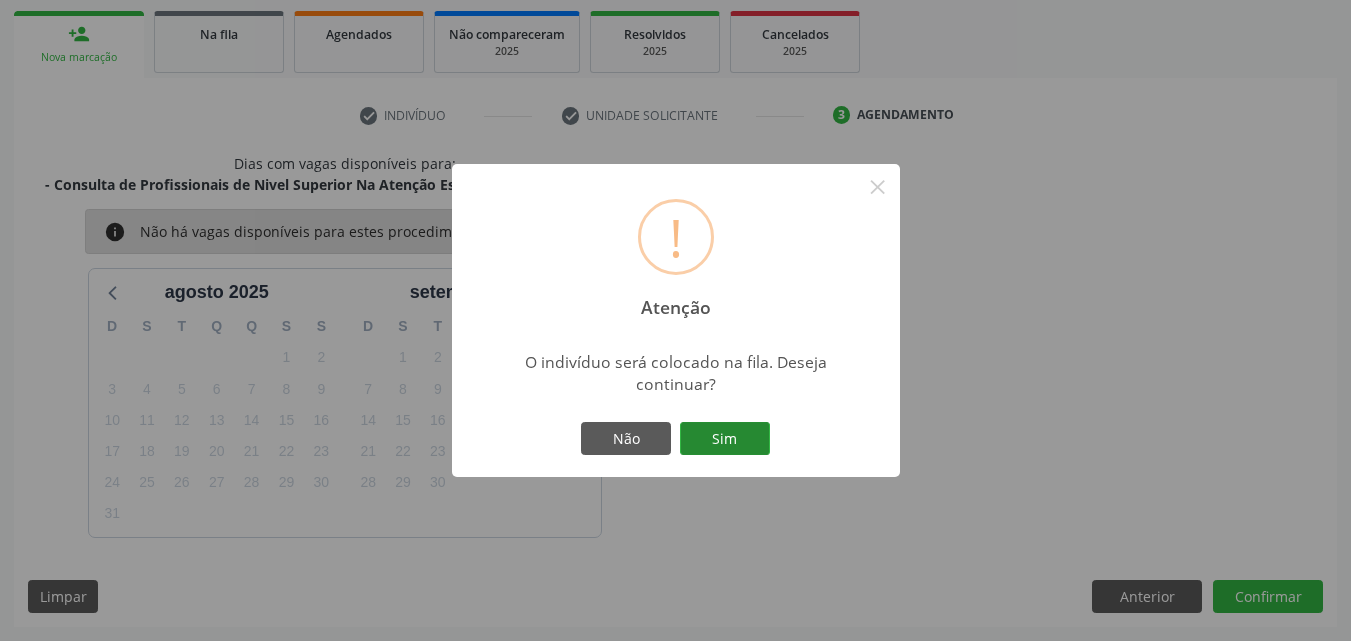 click on "Sim" at bounding box center (725, 439) 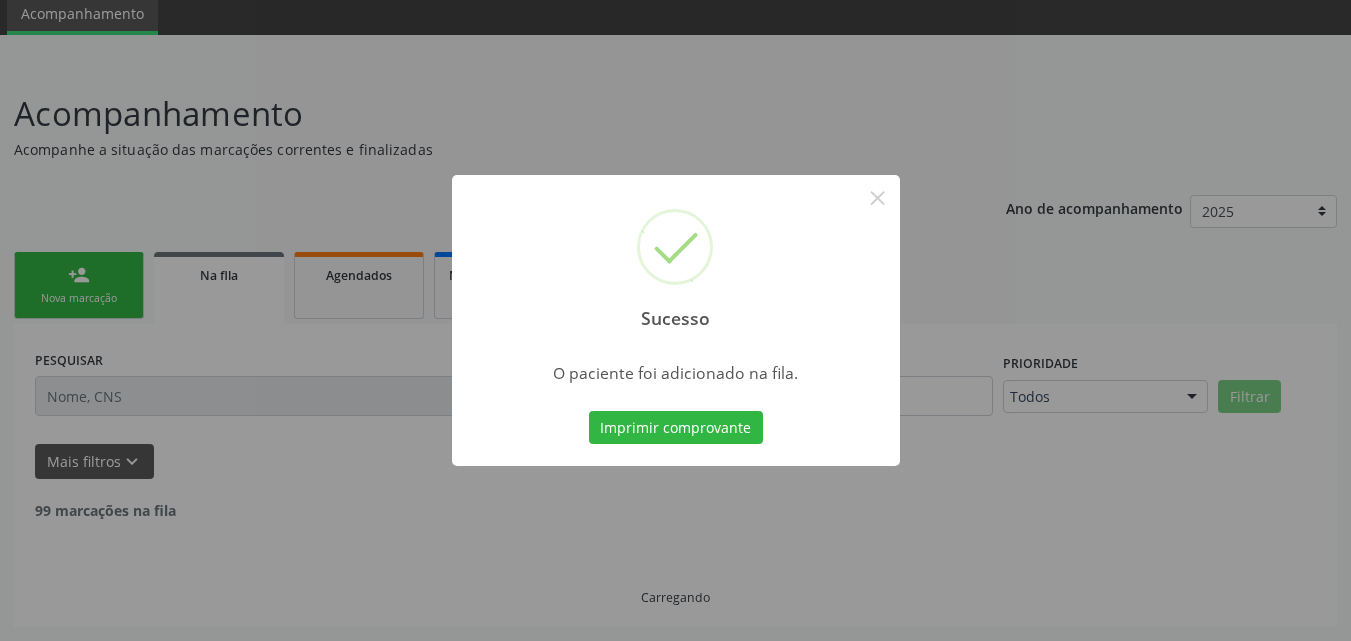 scroll, scrollTop: 54, scrollLeft: 0, axis: vertical 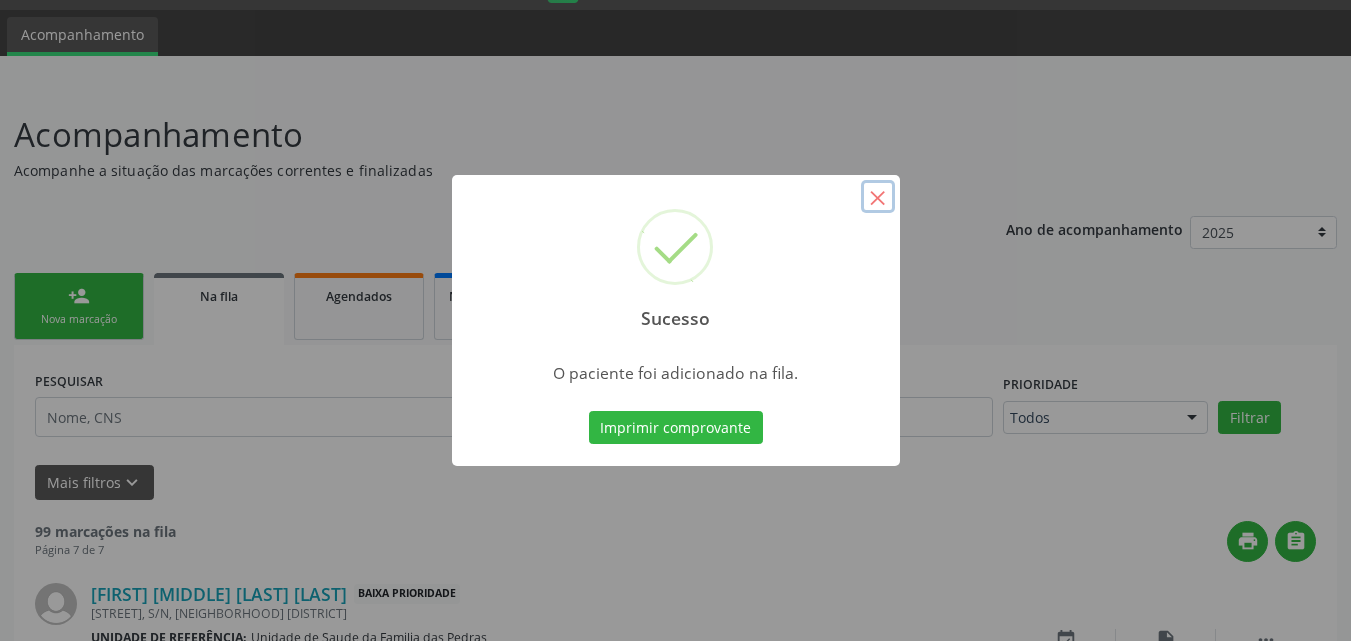 click on "×" at bounding box center (878, 197) 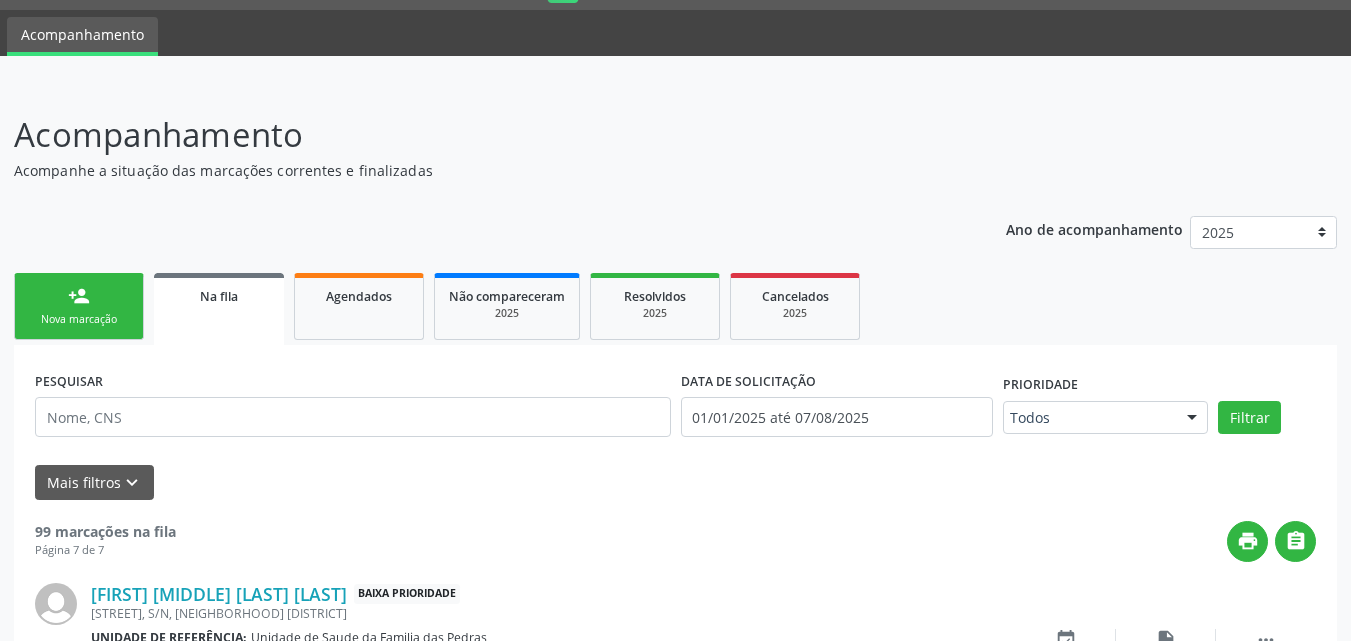 click on "Nova marcação" at bounding box center (79, 319) 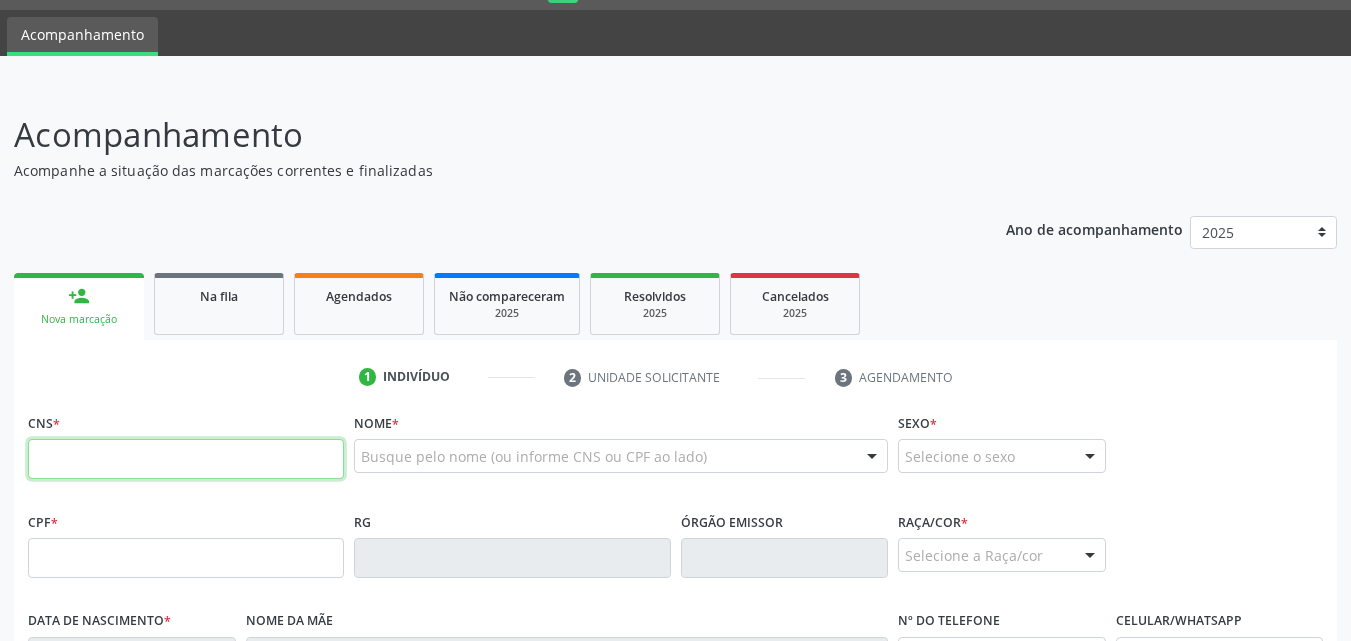 click at bounding box center [186, 459] 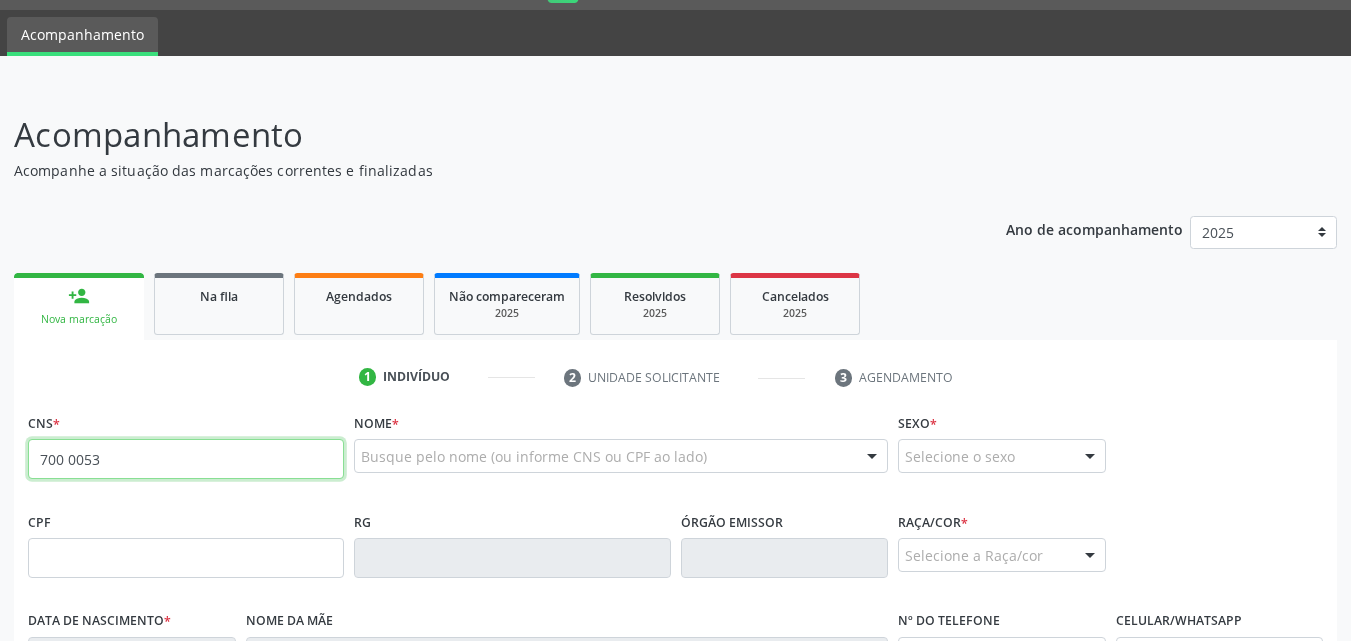 type on "[PHONE]" 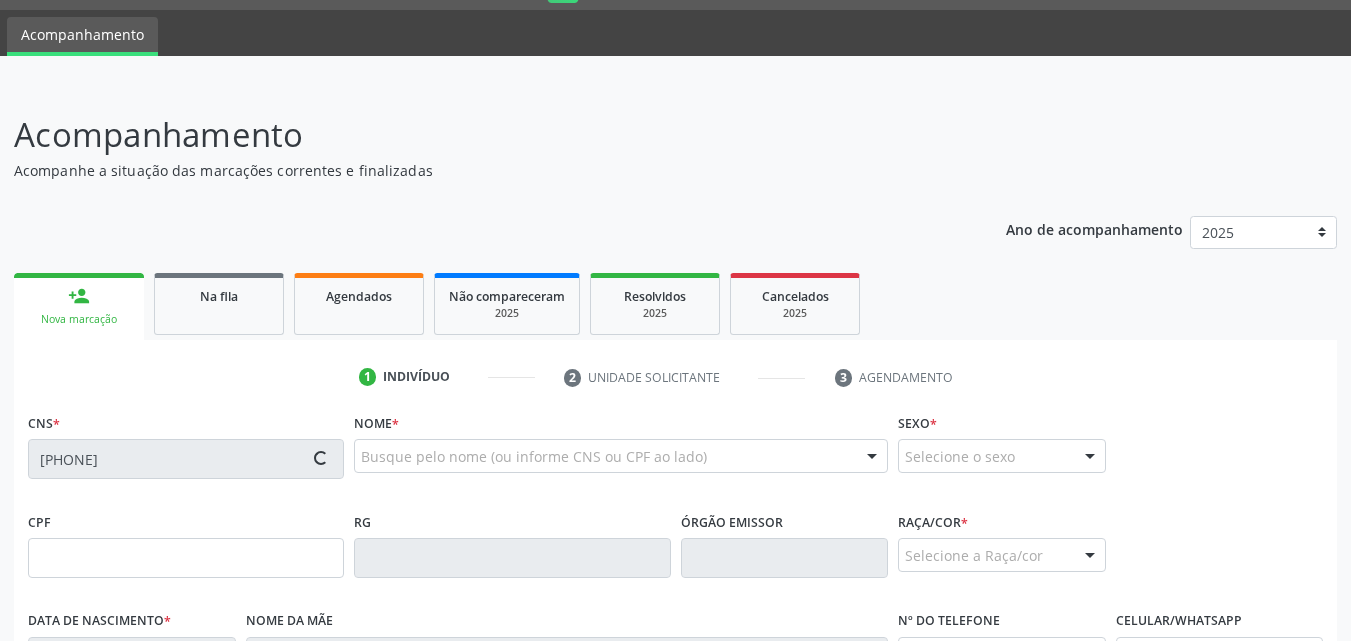 type on "[CPF]" 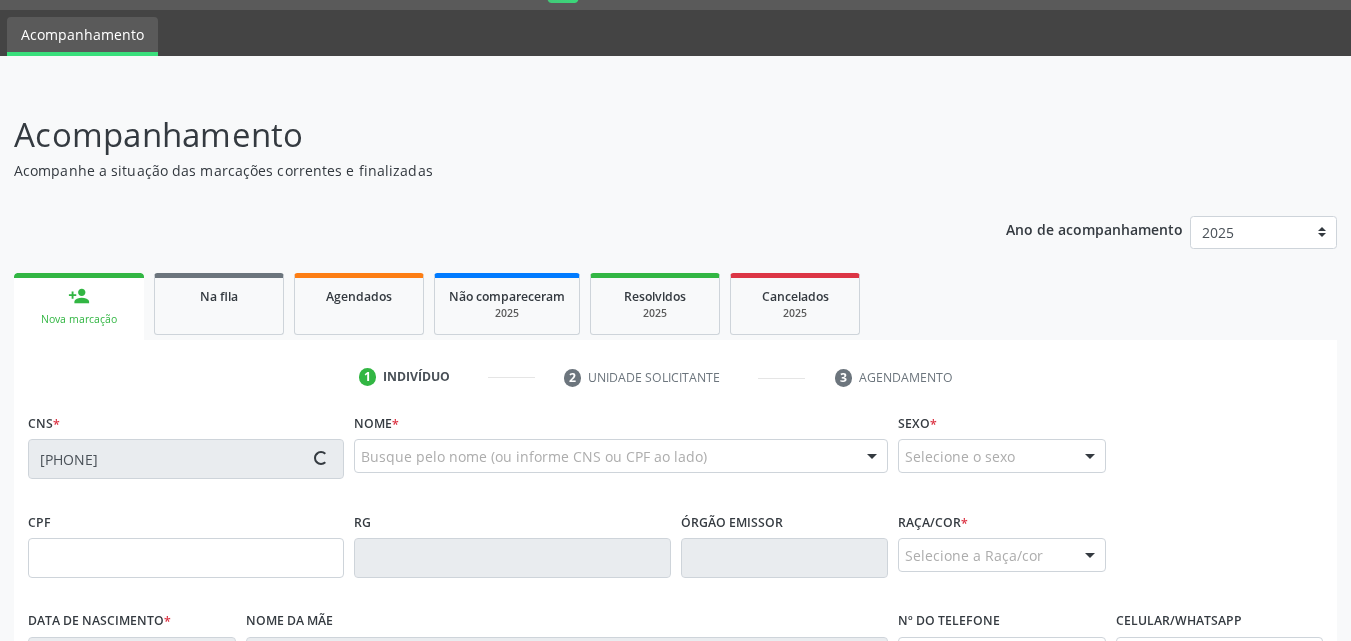 type on "[DATE]" 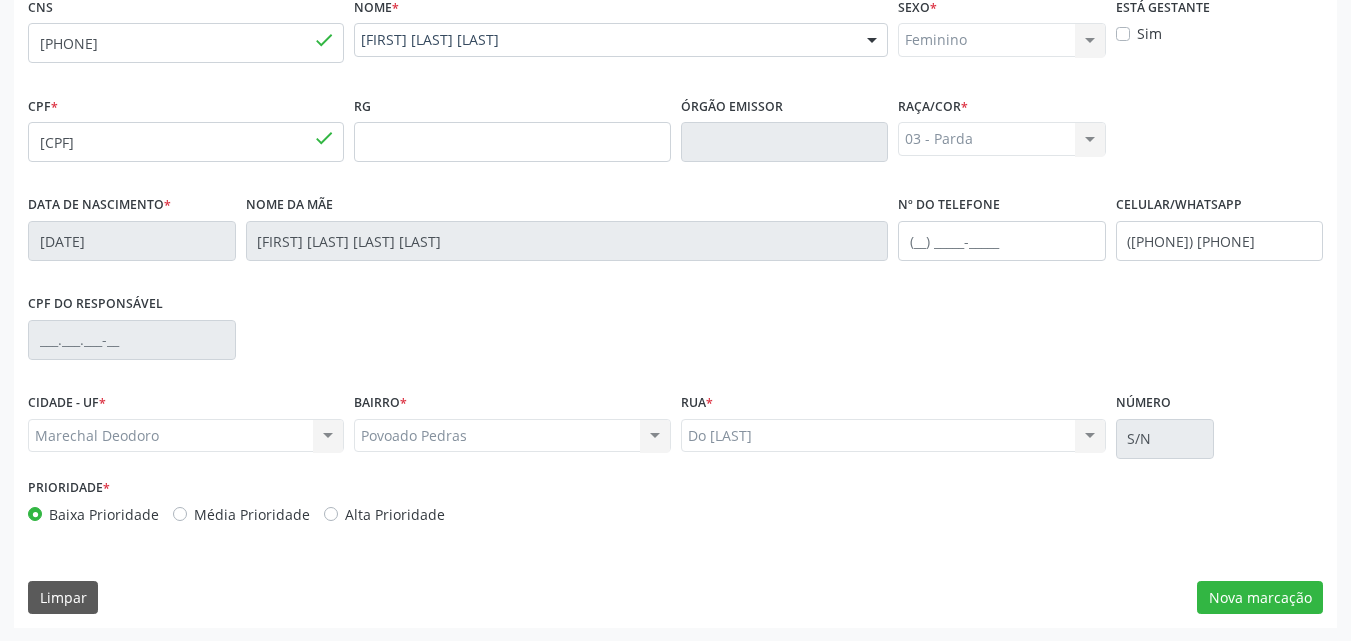 scroll, scrollTop: 471, scrollLeft: 0, axis: vertical 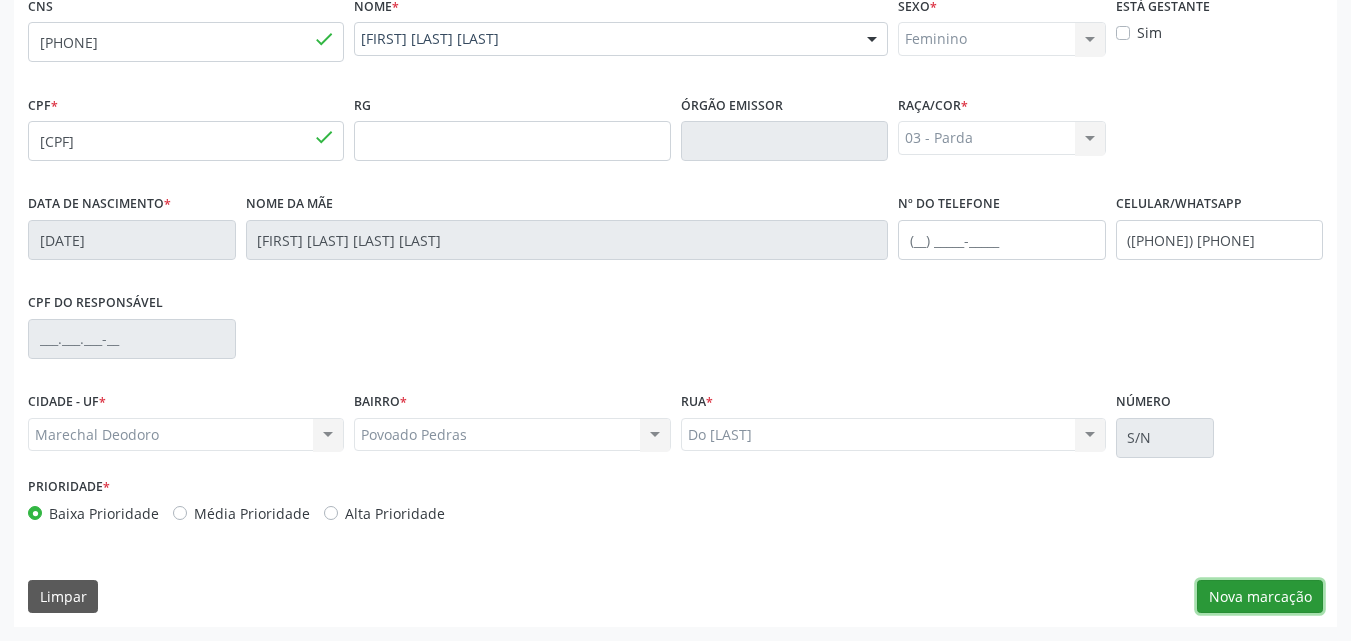 click on "Nova marcação" at bounding box center (1260, 597) 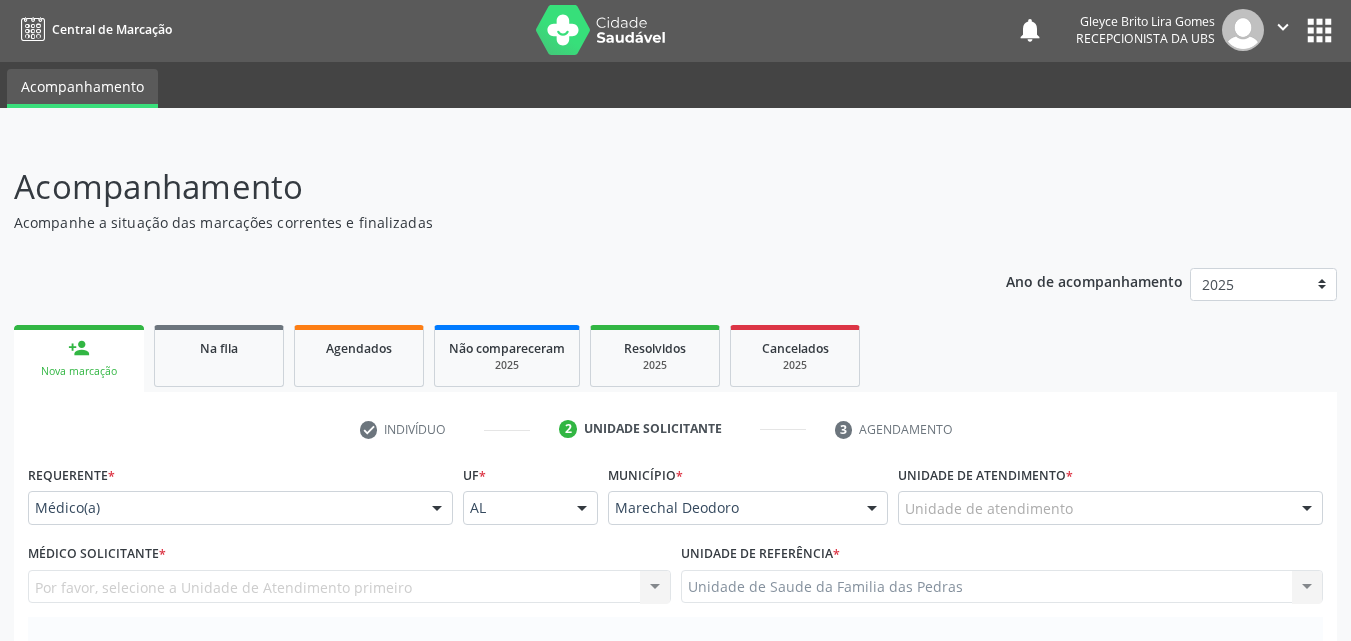 scroll, scrollTop: 0, scrollLeft: 0, axis: both 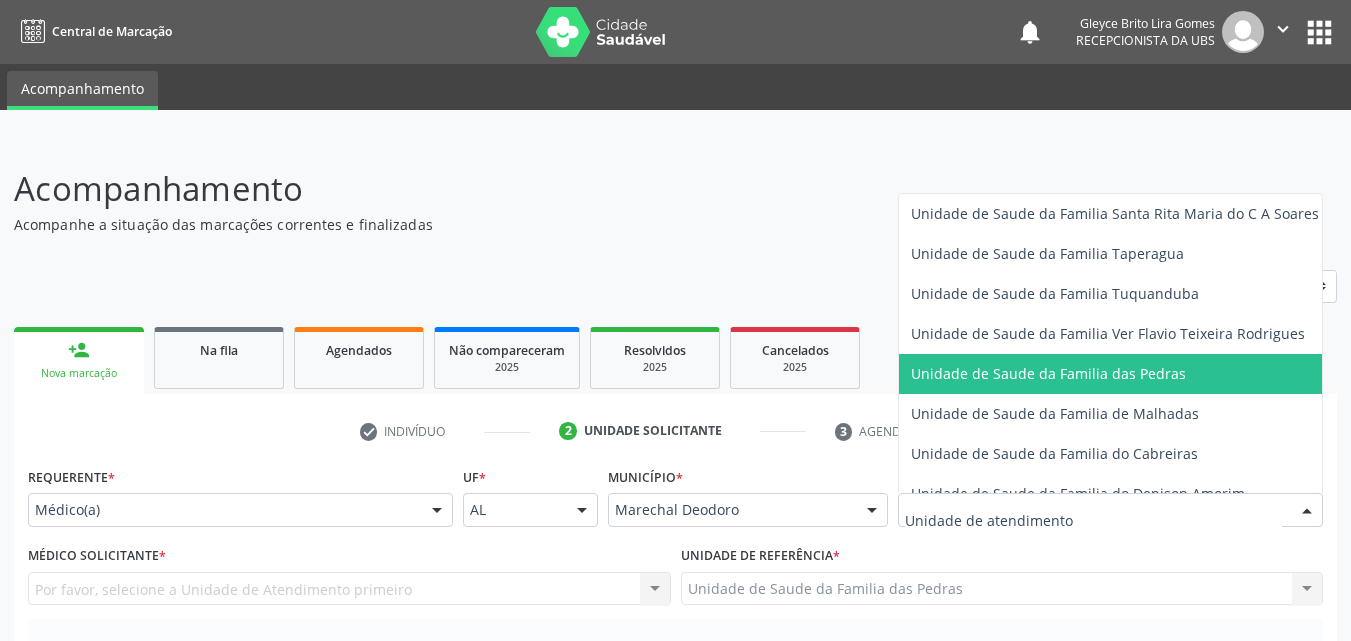 click on "Unidade de Saude da Familia das Pedras" at bounding box center (1048, 373) 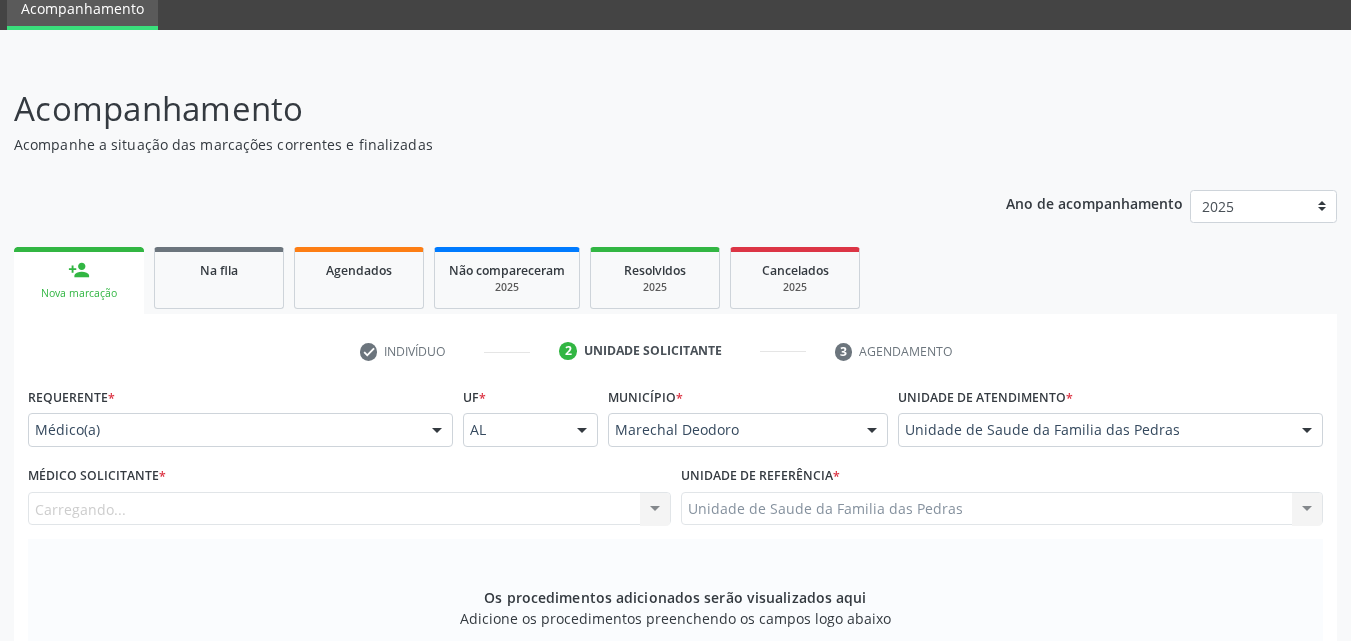 scroll, scrollTop: 200, scrollLeft: 0, axis: vertical 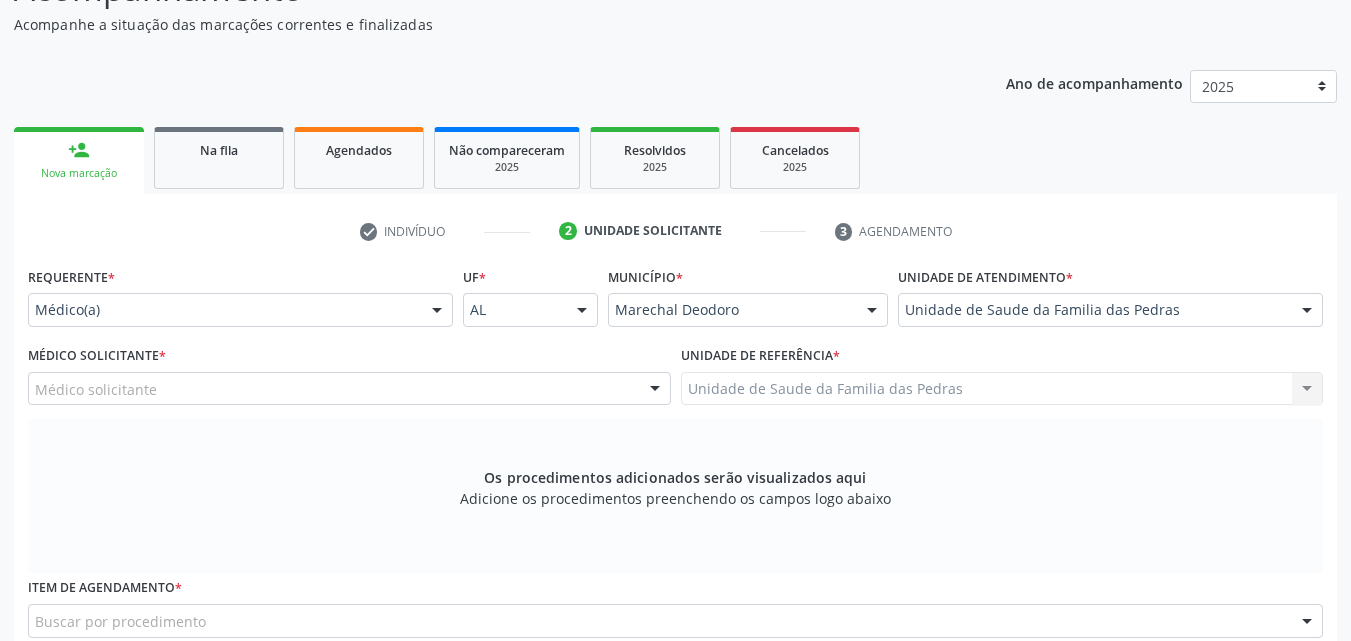 click at bounding box center [655, 390] 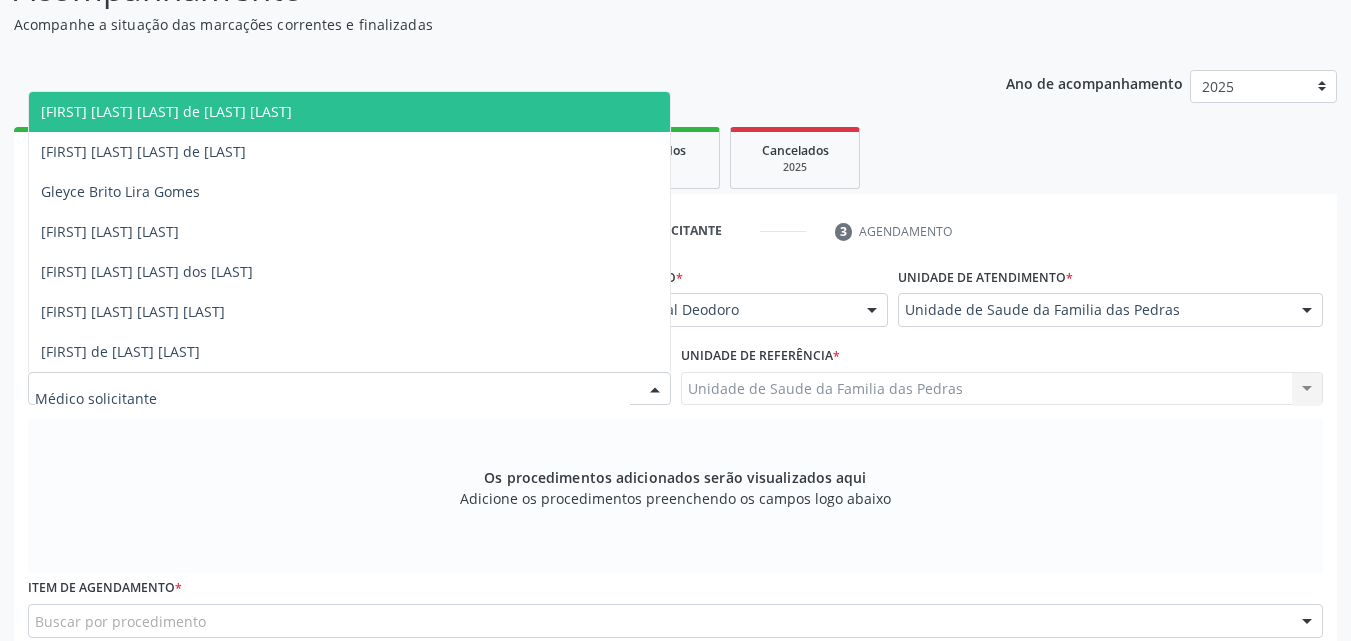 click on "[FIRST] [LAST] [LAST] de [LAST] [LAST]" at bounding box center [349, 112] 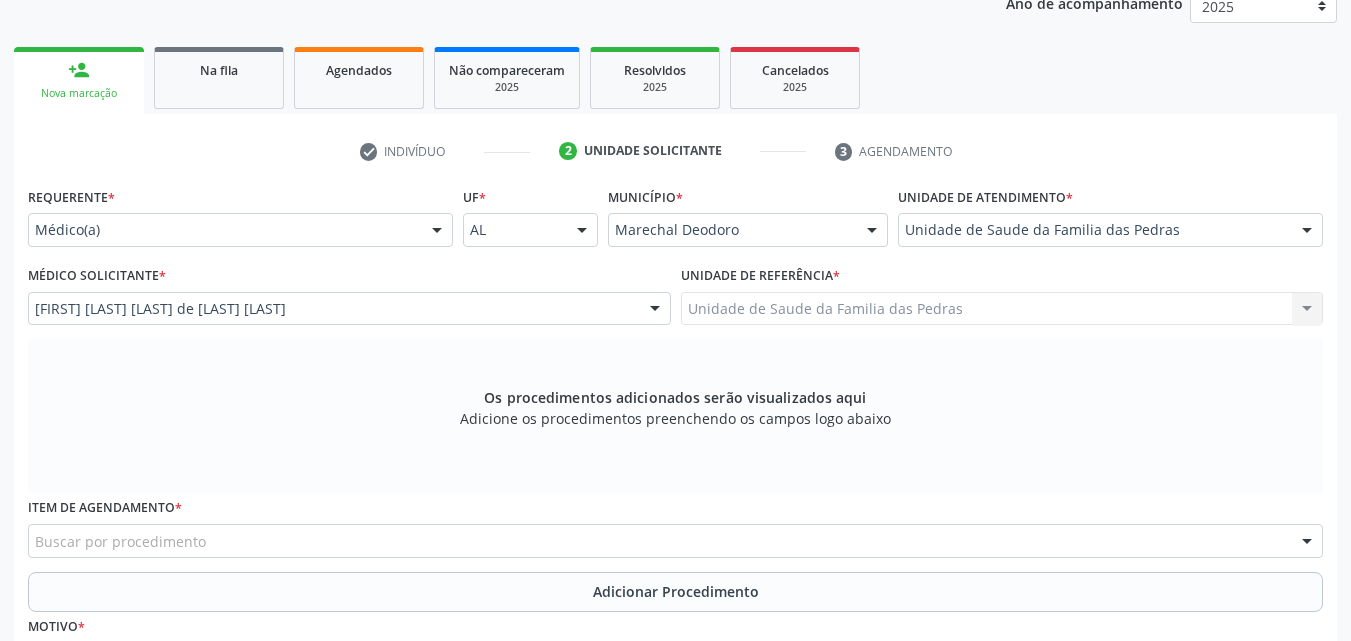 scroll, scrollTop: 400, scrollLeft: 0, axis: vertical 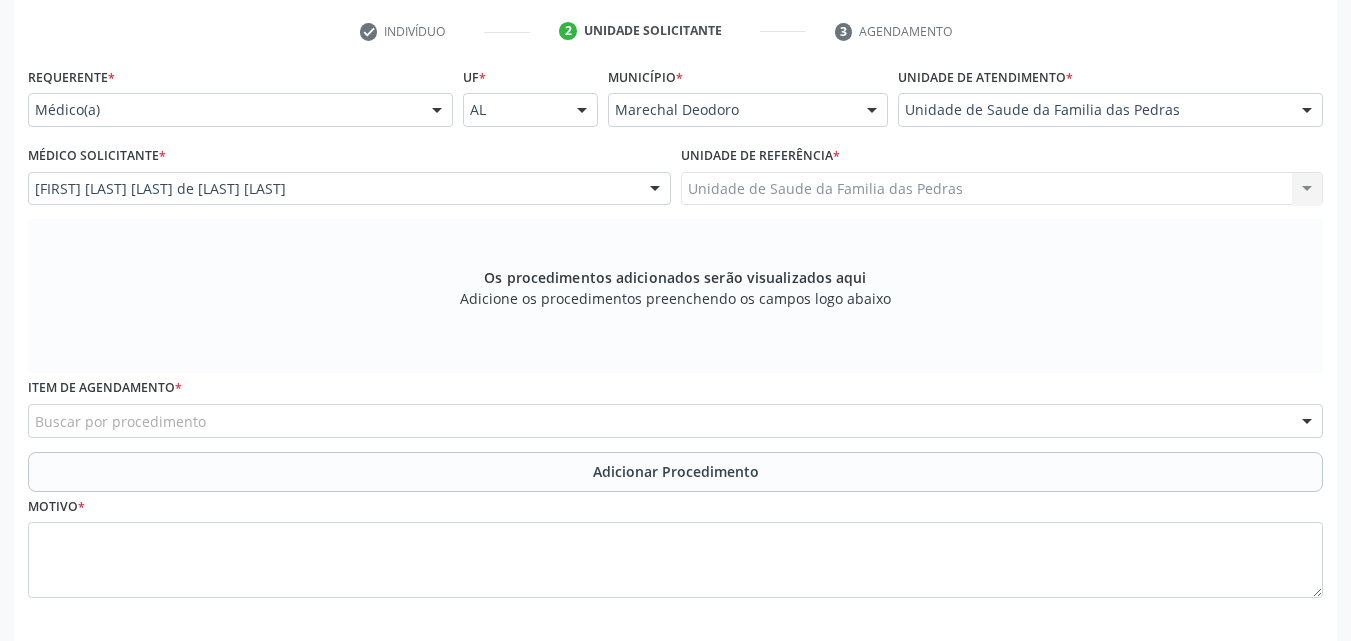 click on "Buscar por procedimento" at bounding box center (675, 421) 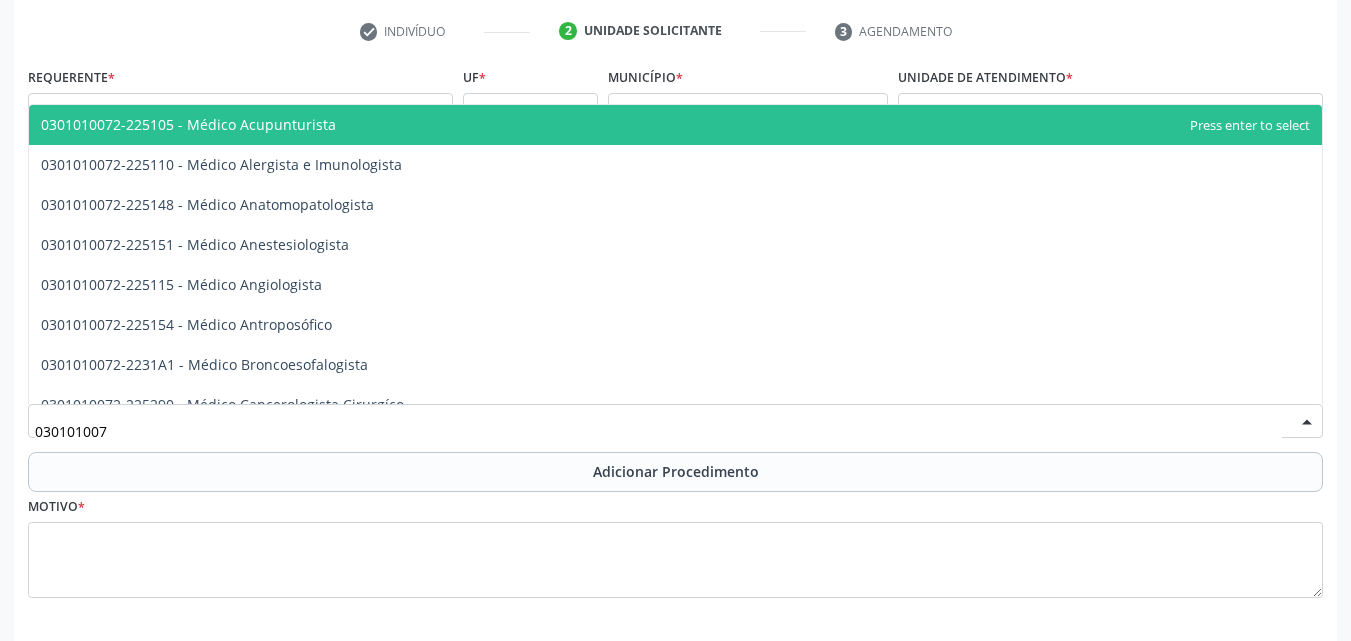 type on "0301010072" 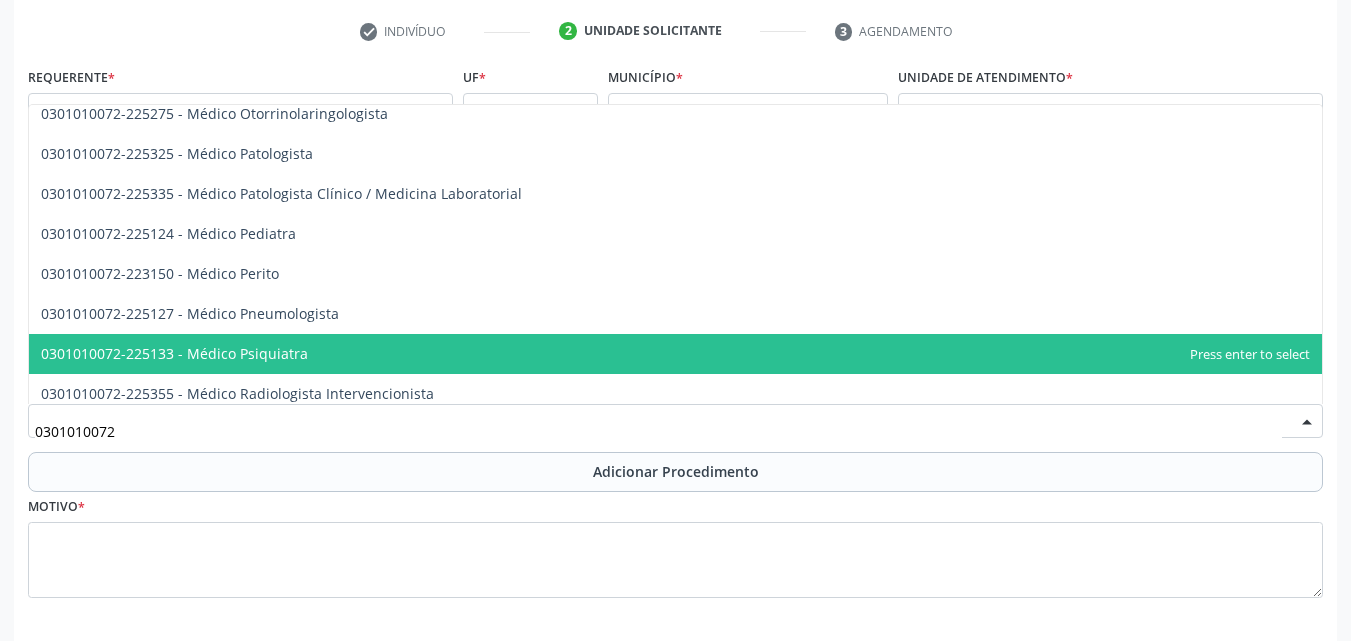 scroll, scrollTop: 1800, scrollLeft: 0, axis: vertical 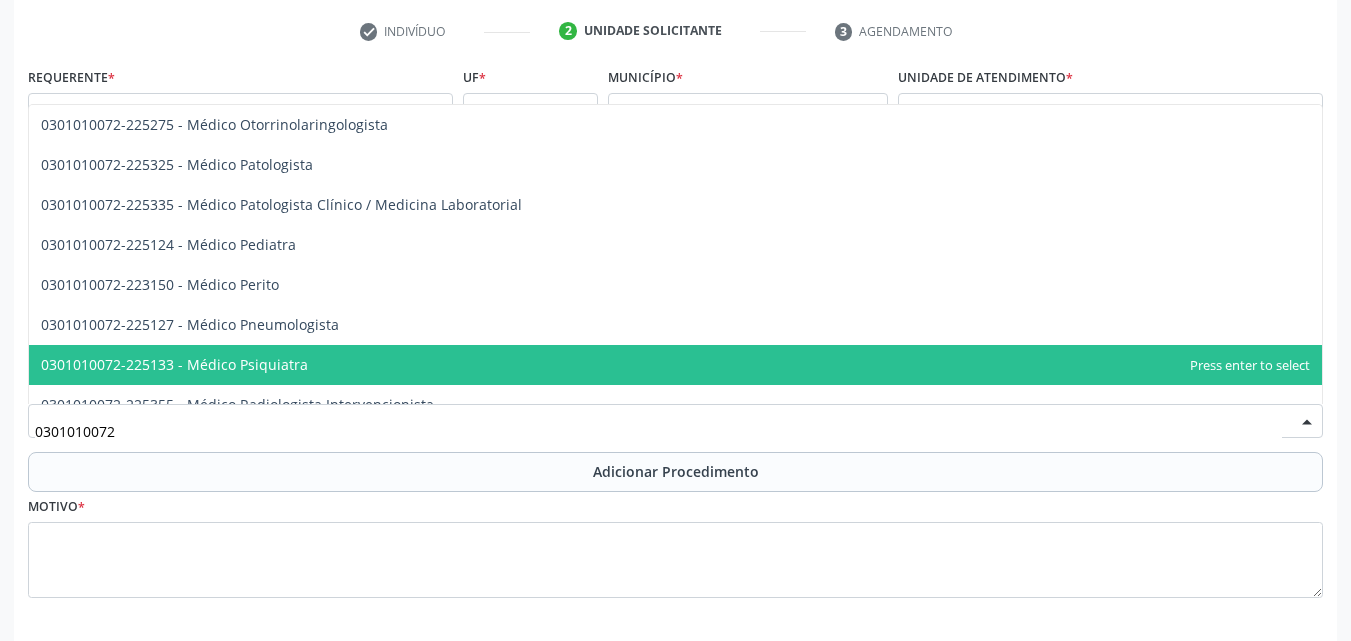 click on "0301010072-225133 - Médico Psiquiatra" at bounding box center (675, 365) 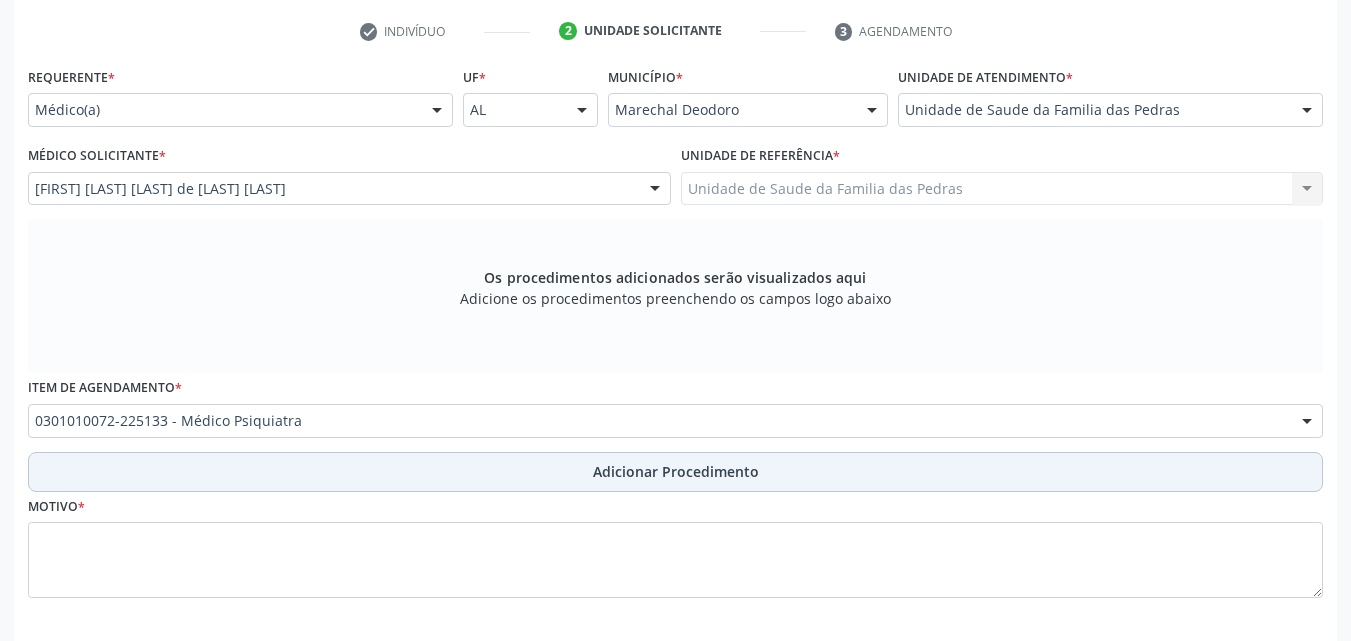 click on "Adicionar Procedimento" at bounding box center [675, 472] 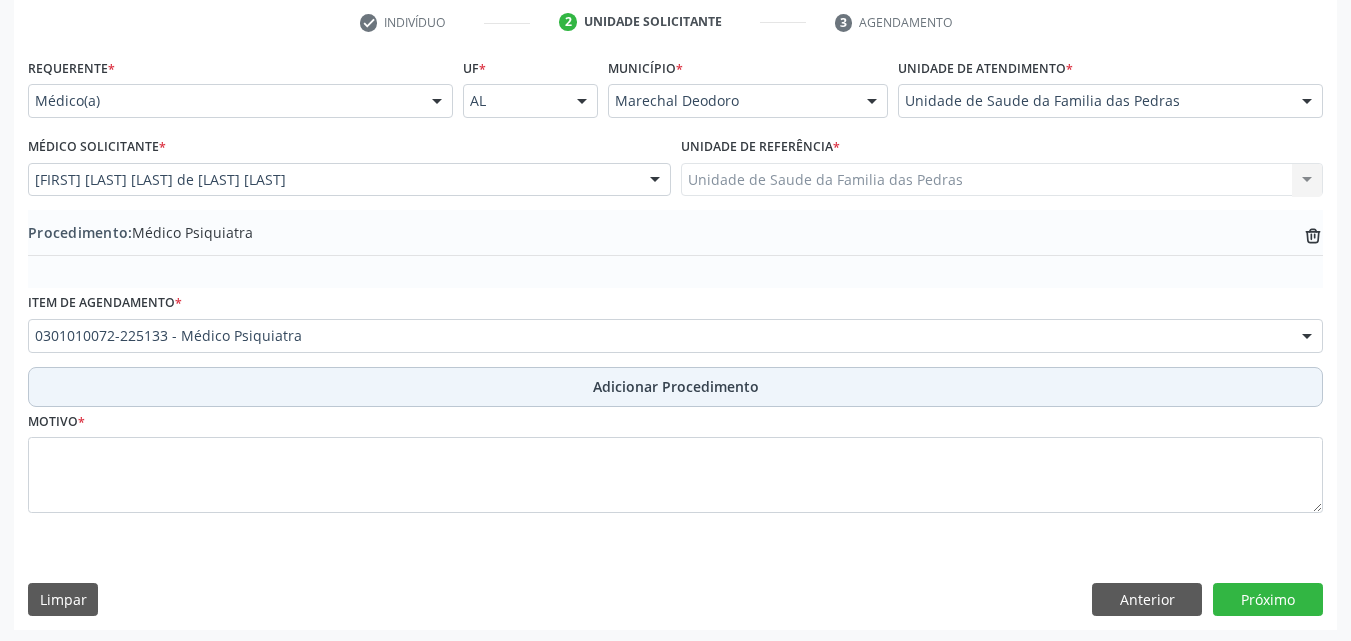scroll, scrollTop: 412, scrollLeft: 0, axis: vertical 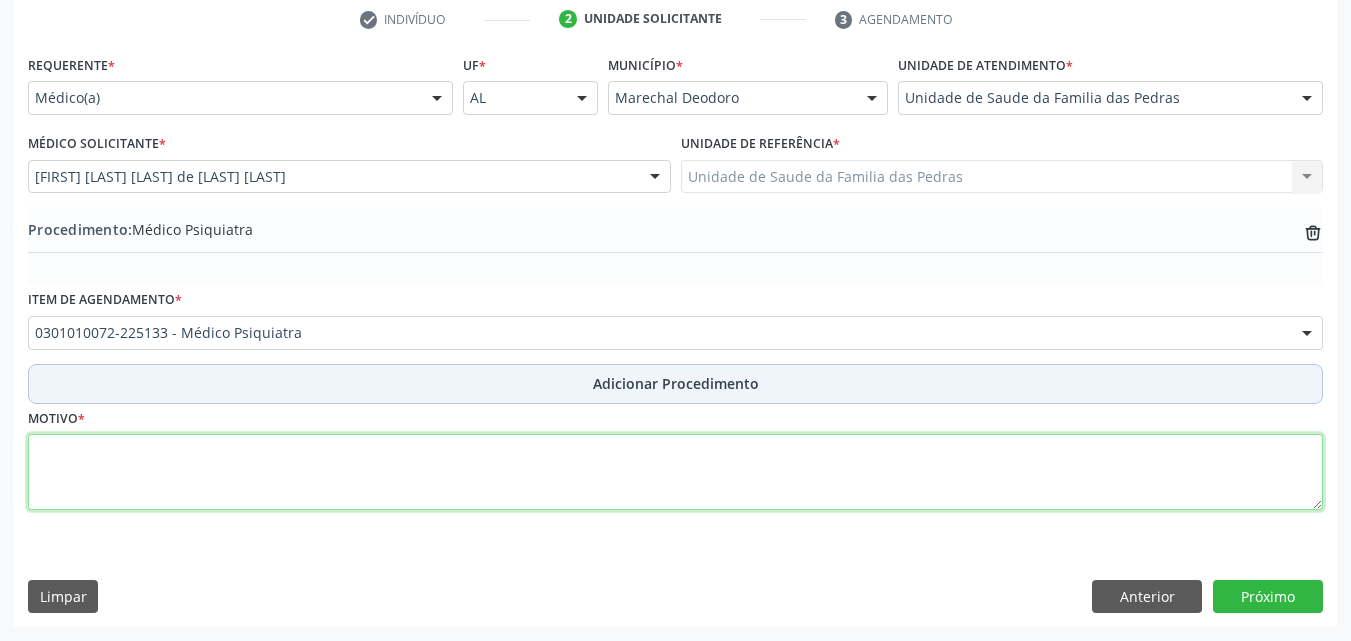 click at bounding box center [675, 472] 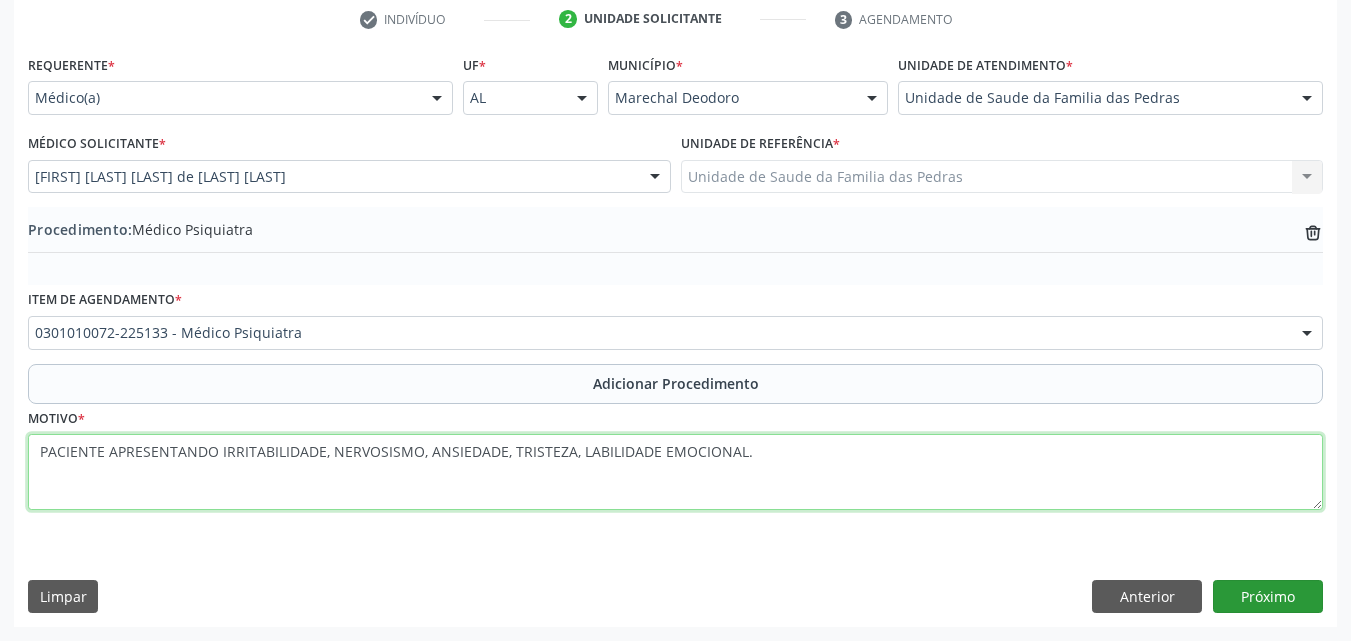 type on "PACIENTE APRESENTANDO IRRITABILIDADE, NERVOSISMO, ANSIEDADE, TRISTEZA, LABILIDADE EMOCIONAL." 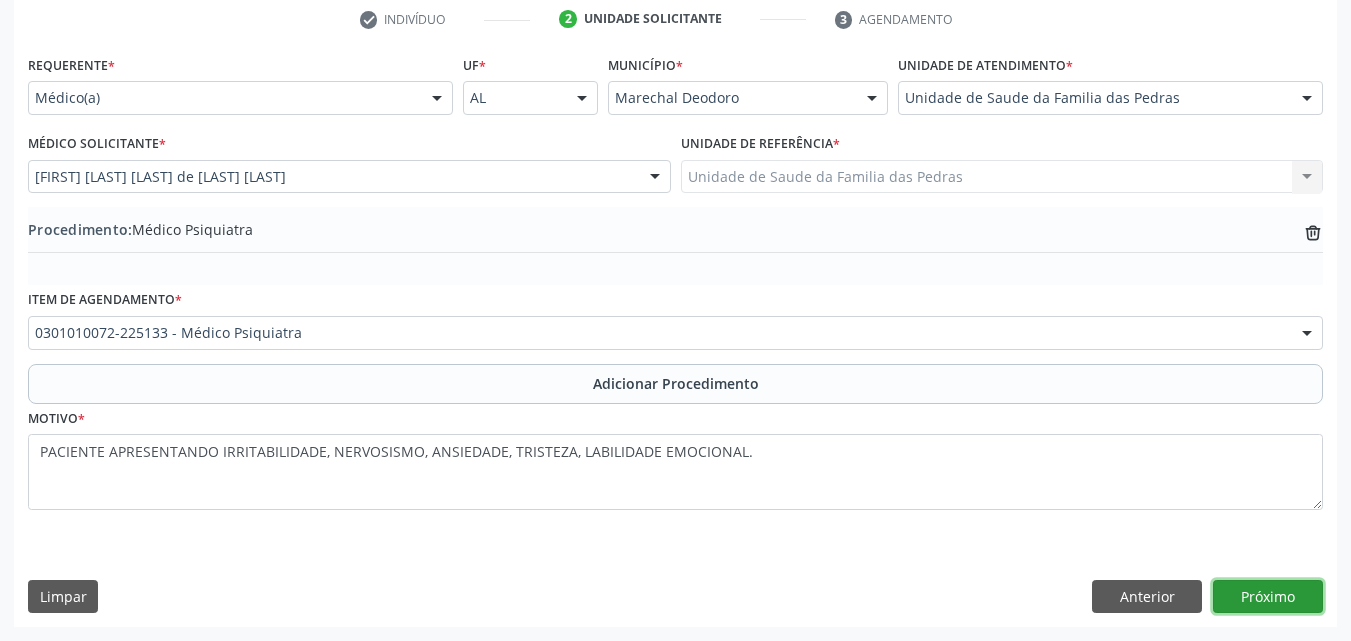 click on "Próximo" at bounding box center [1268, 597] 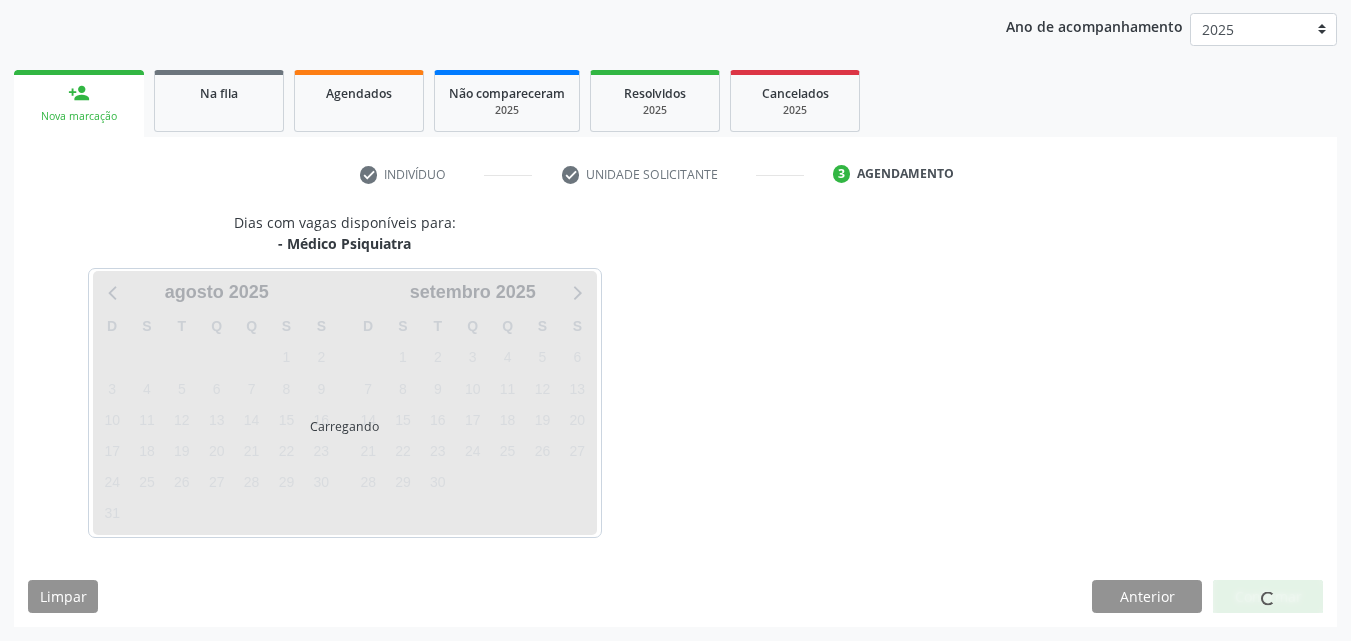 scroll, scrollTop: 316, scrollLeft: 0, axis: vertical 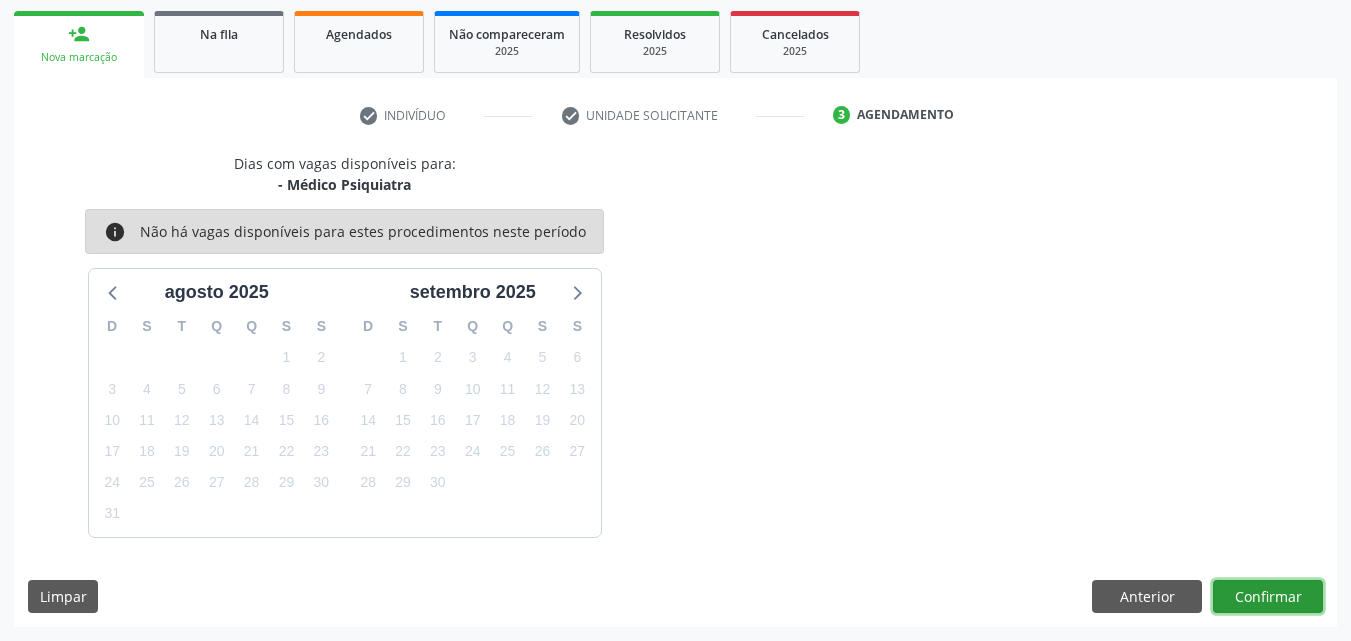 click on "Confirmar" at bounding box center [1268, 597] 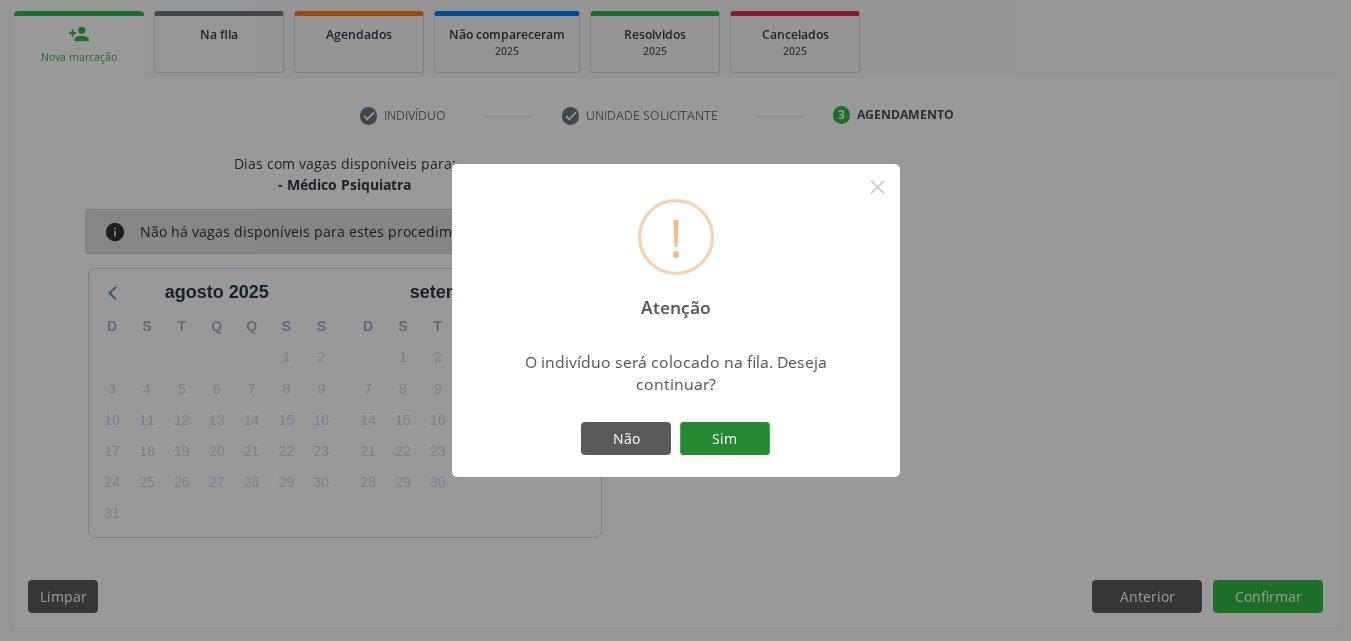 click on "Sim" at bounding box center (725, 439) 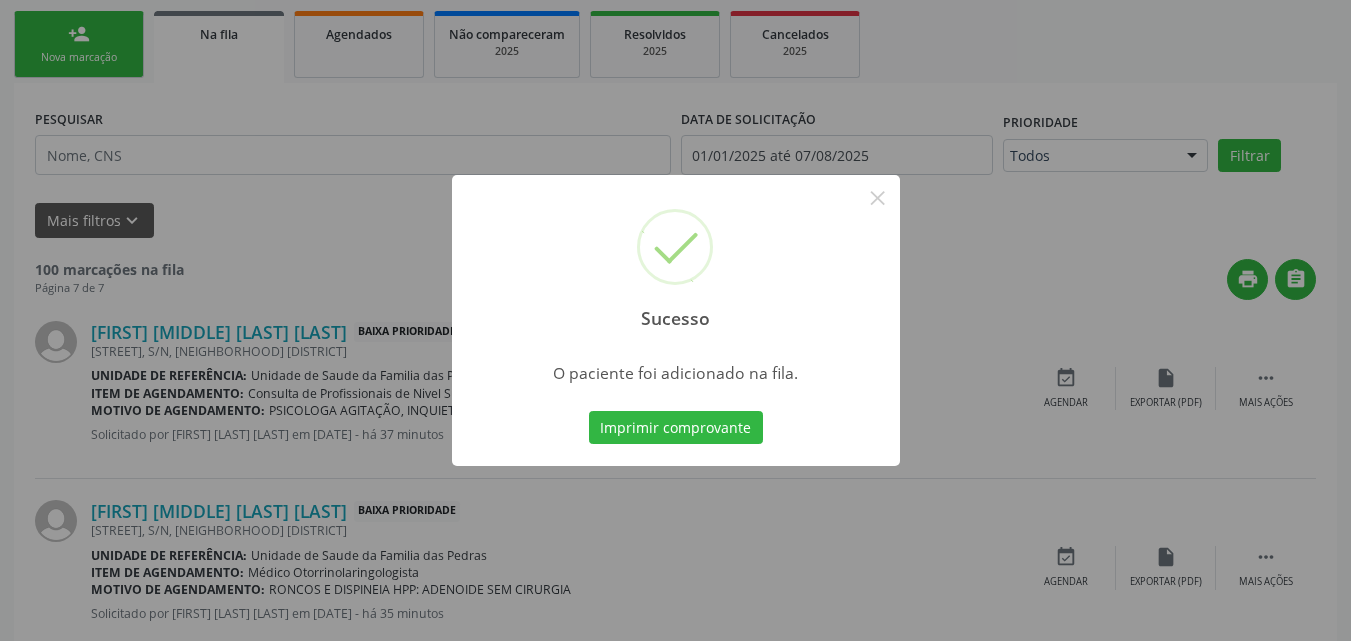 scroll, scrollTop: 54, scrollLeft: 0, axis: vertical 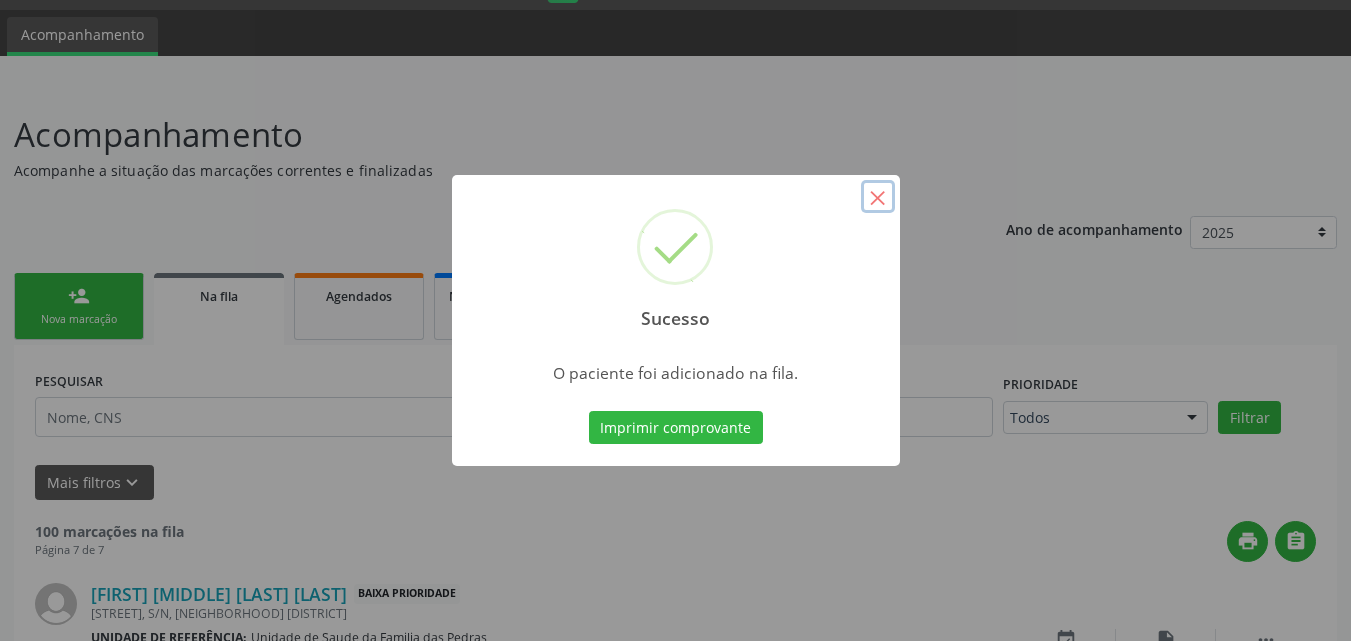 click on "×" at bounding box center (878, 197) 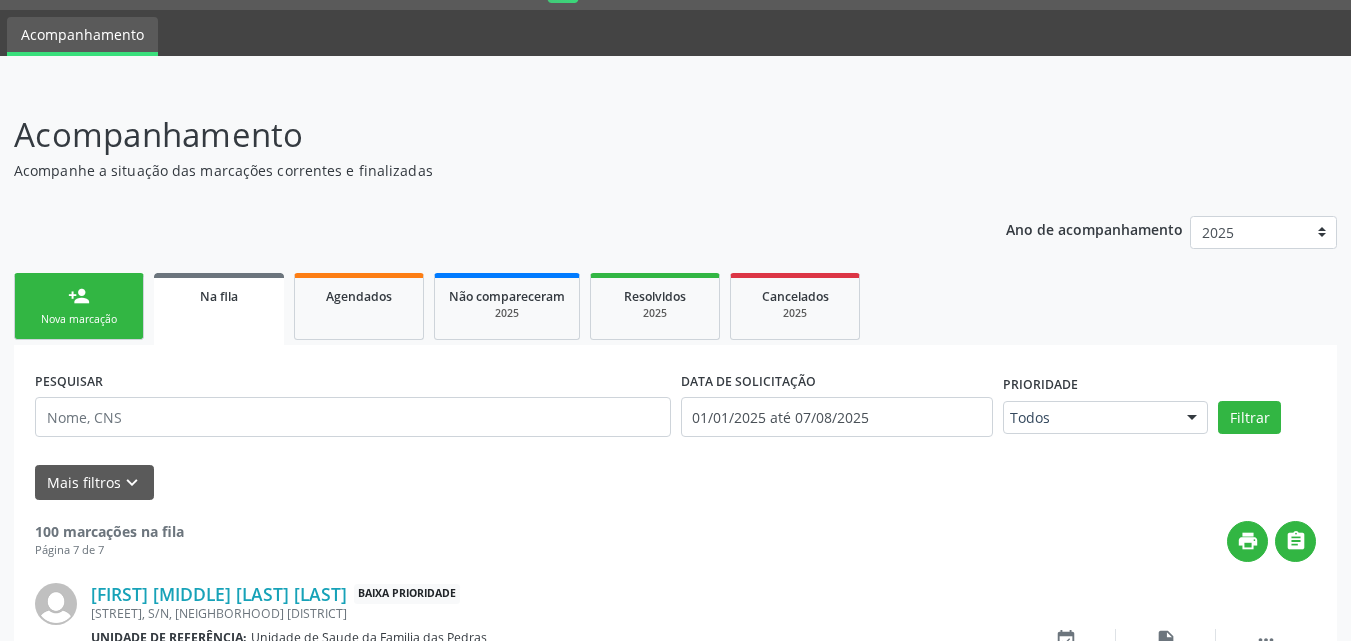 click on "person_add" at bounding box center [79, 296] 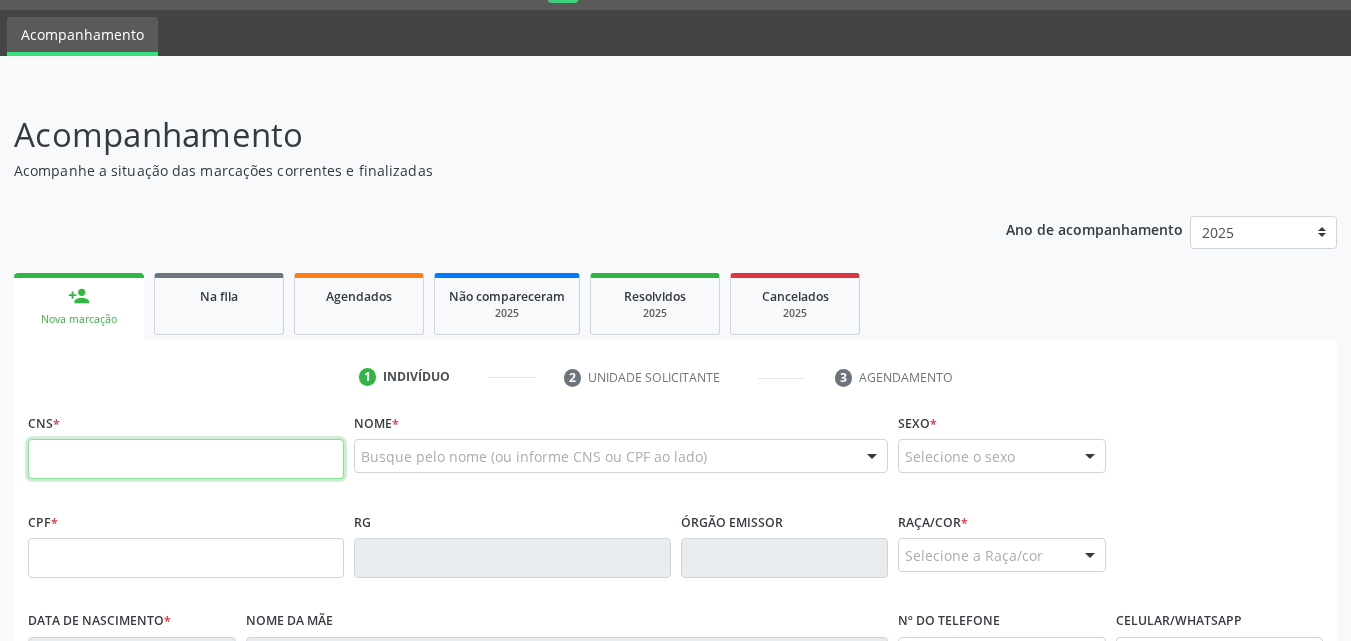 click at bounding box center (186, 459) 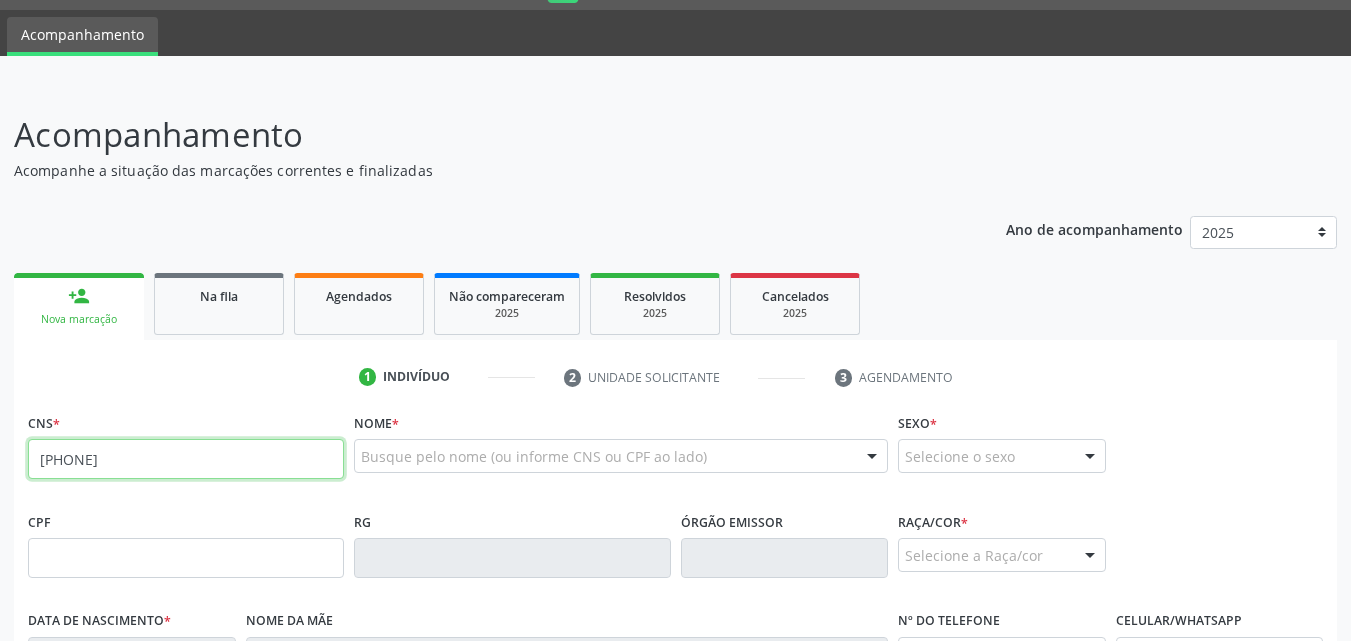 type on "[PHONE]" 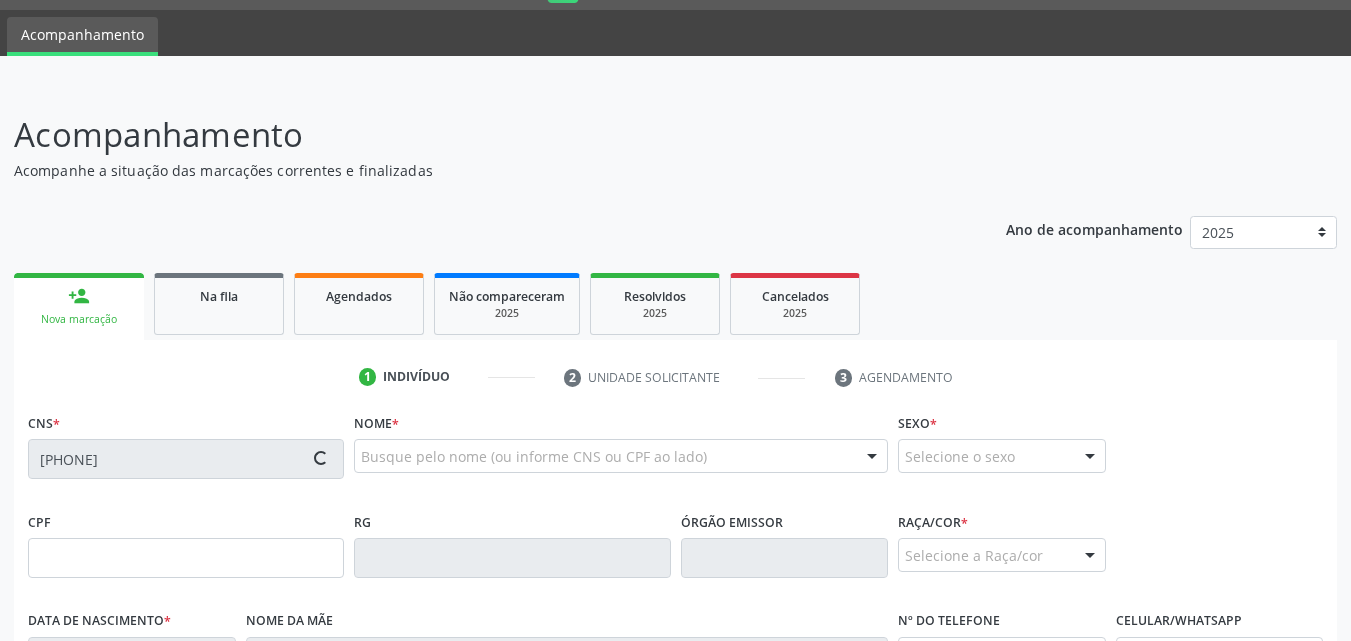 type on "[PHONE]" 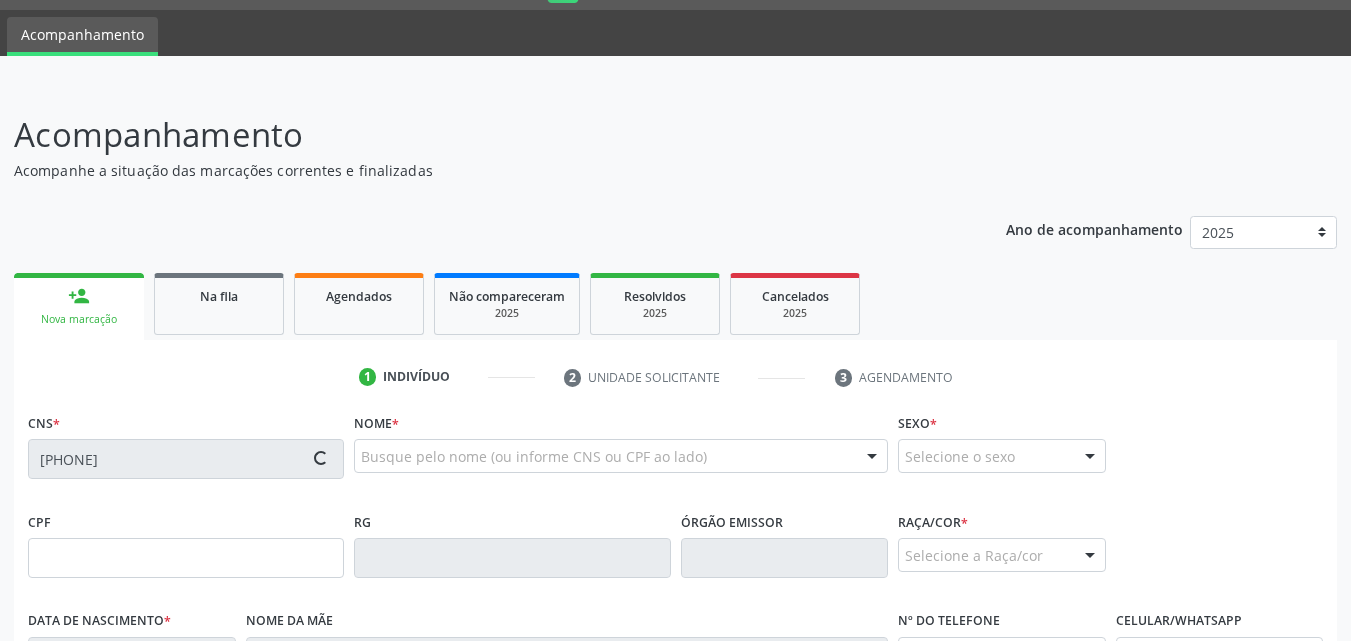 type on "[DATE]" 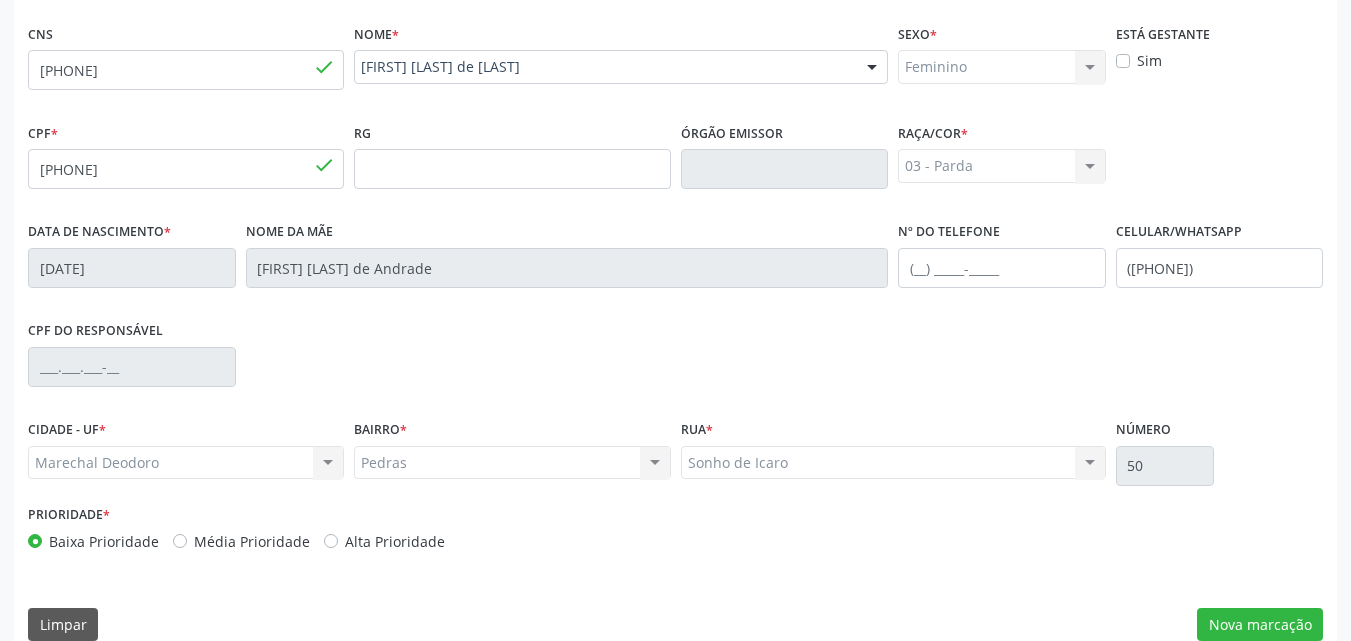 scroll, scrollTop: 454, scrollLeft: 0, axis: vertical 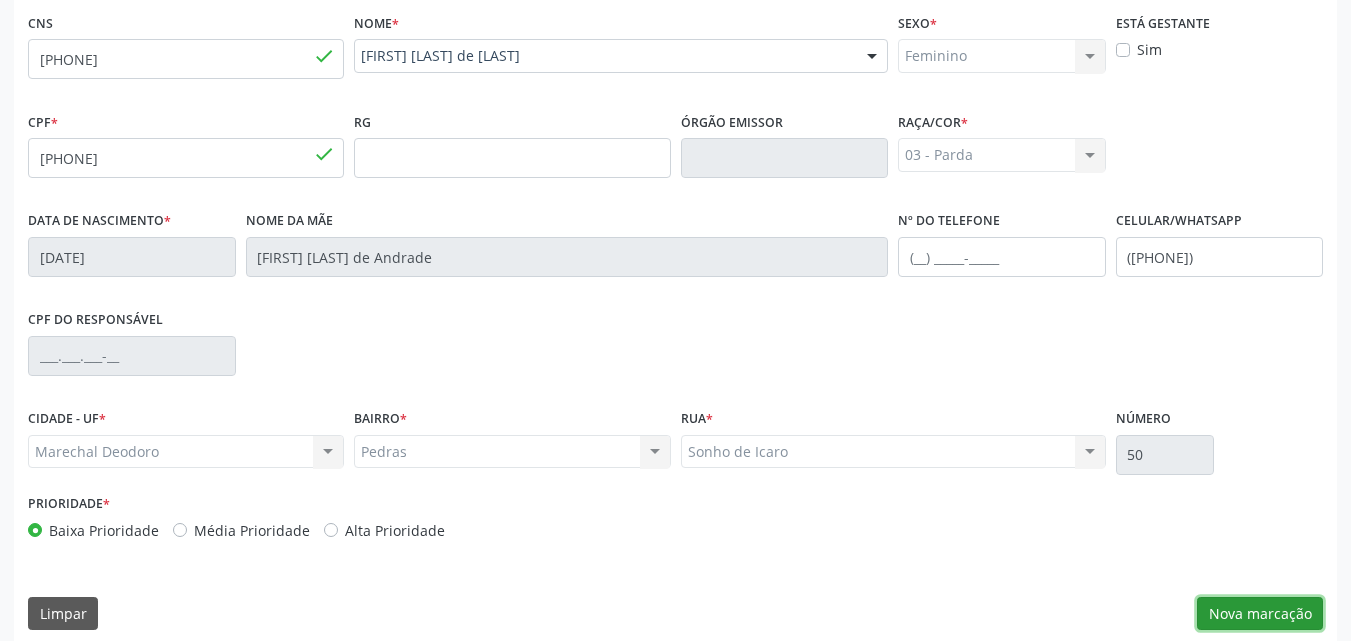click on "Nova marcação" at bounding box center [1260, 614] 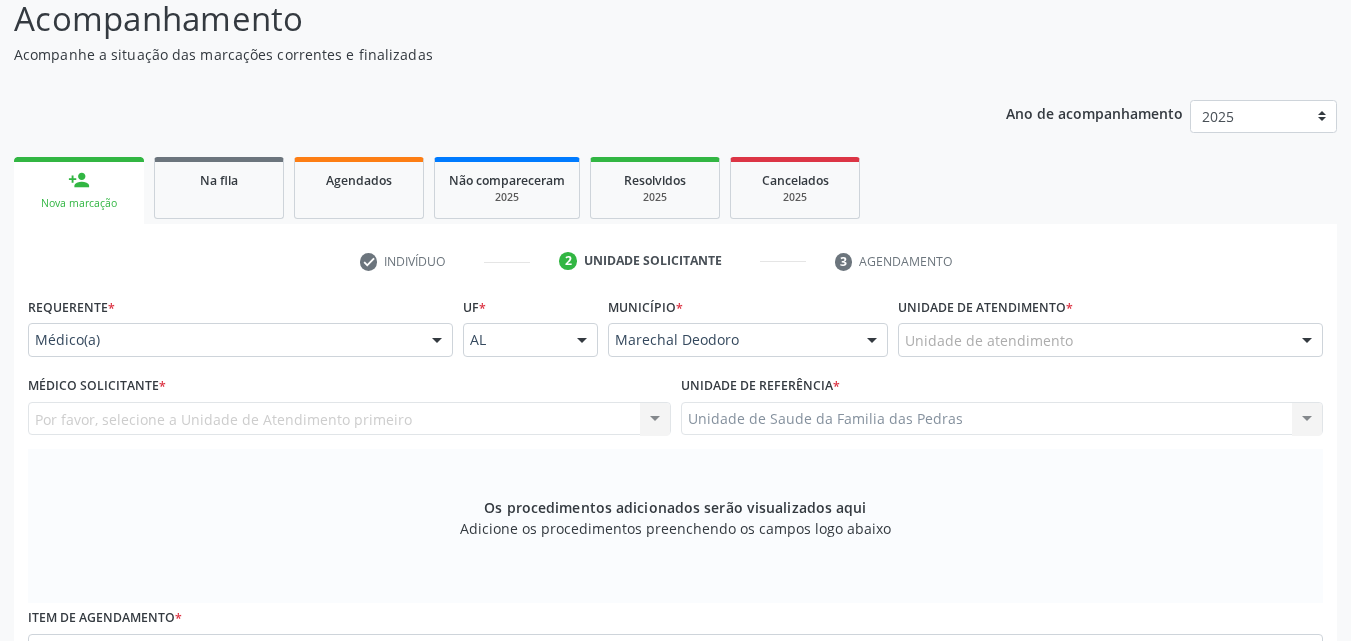 scroll, scrollTop: 154, scrollLeft: 0, axis: vertical 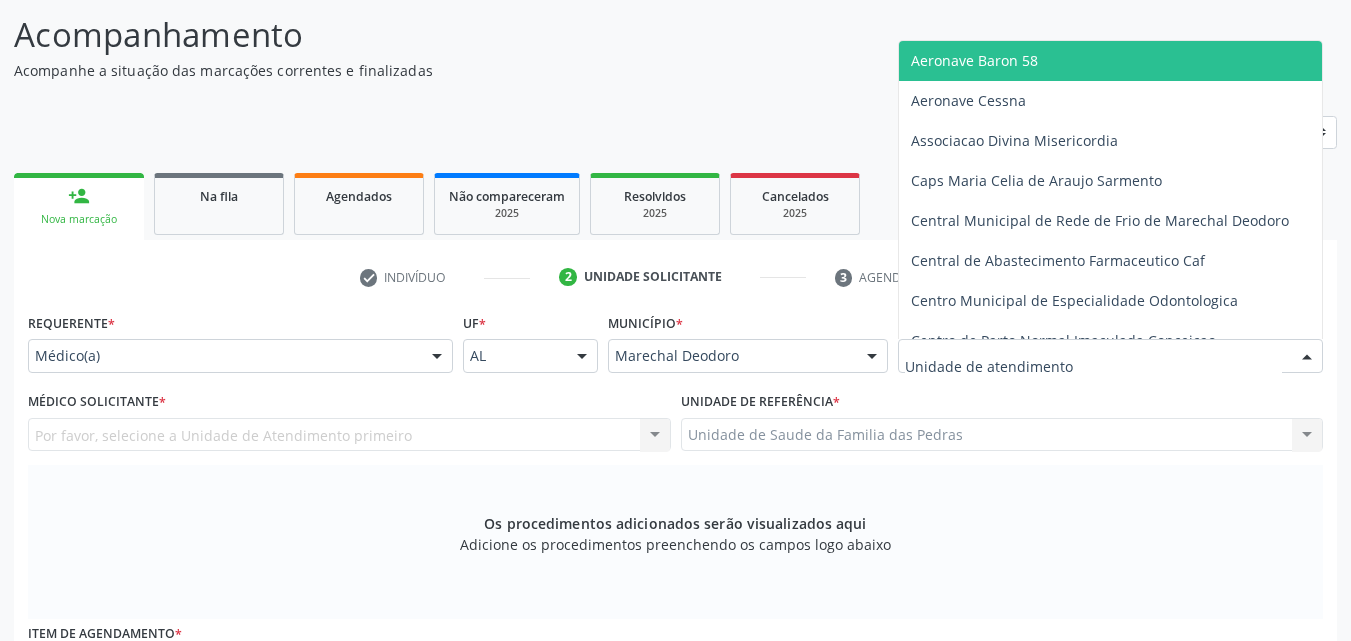 click at bounding box center (1110, 356) 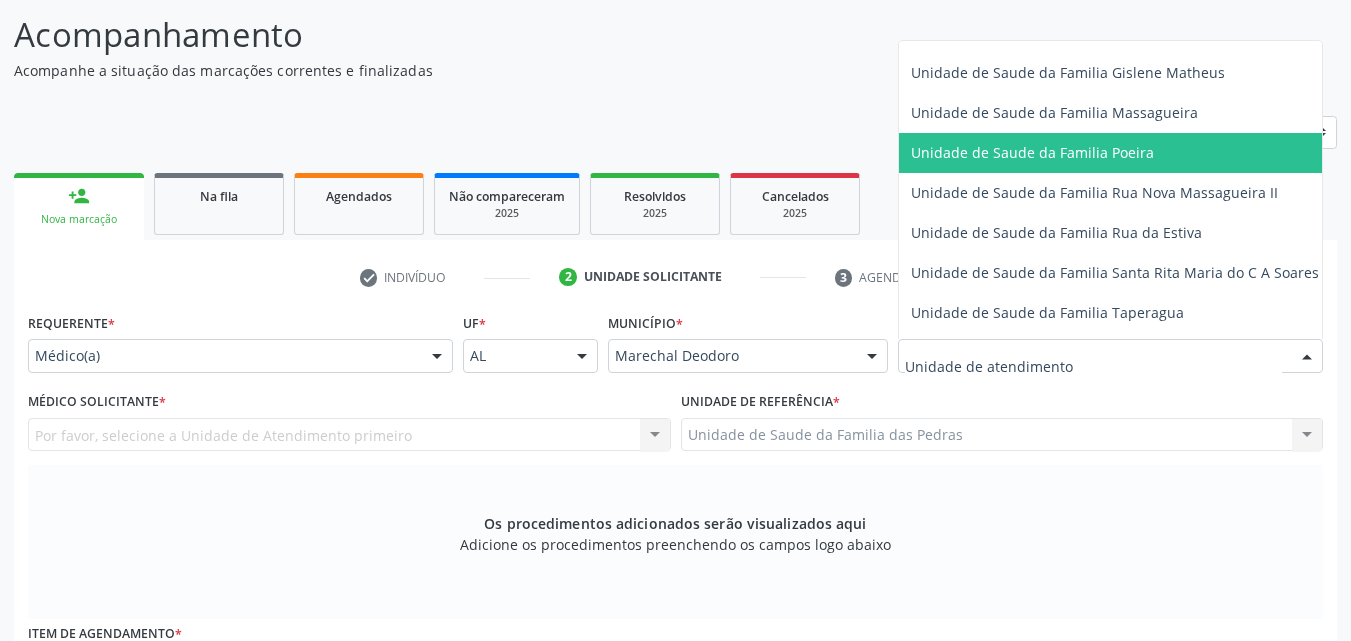 scroll, scrollTop: 1300, scrollLeft: 0, axis: vertical 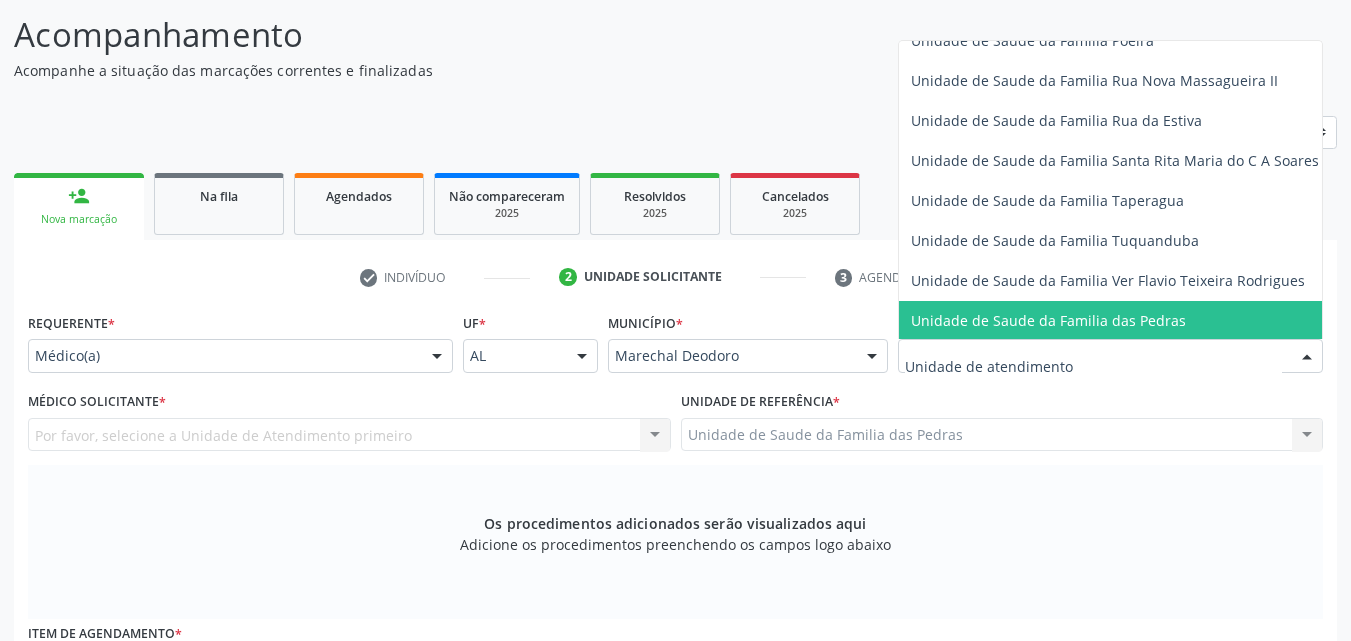 click on "Unidade de Saude da Familia das Pedras" at bounding box center (1048, 320) 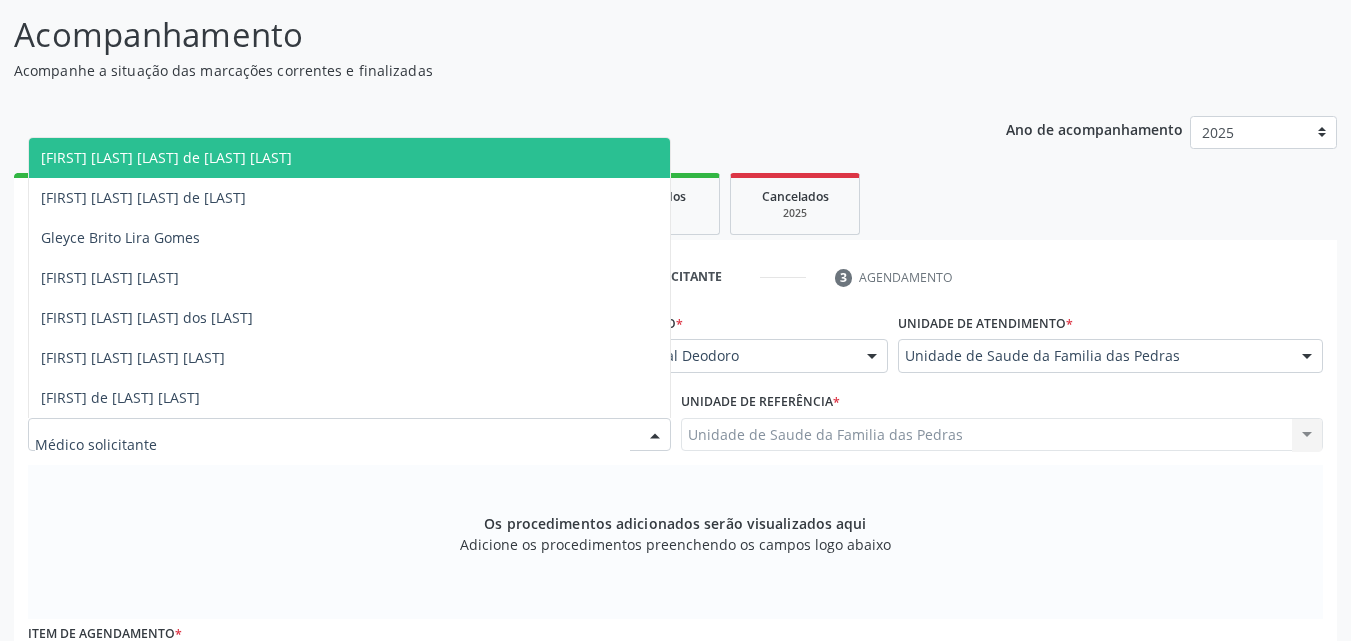click at bounding box center [349, 435] 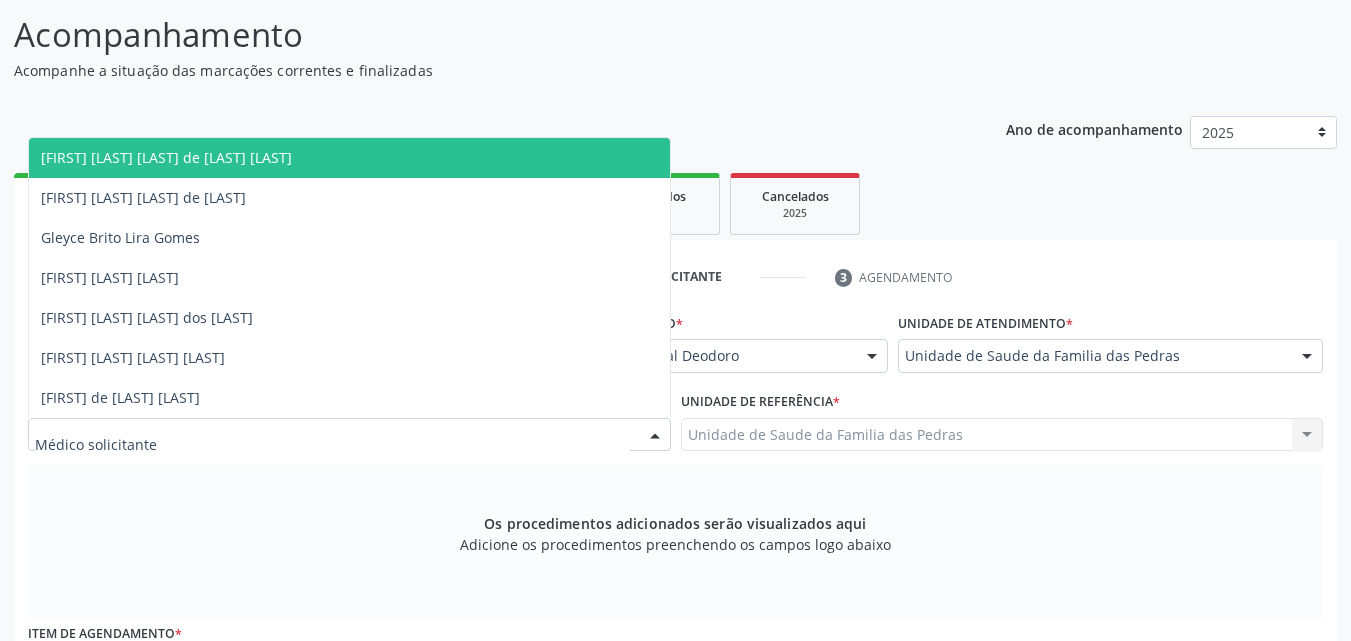 click on "[FIRST] [LAST] [LAST] de [LAST] [LAST]" at bounding box center [349, 158] 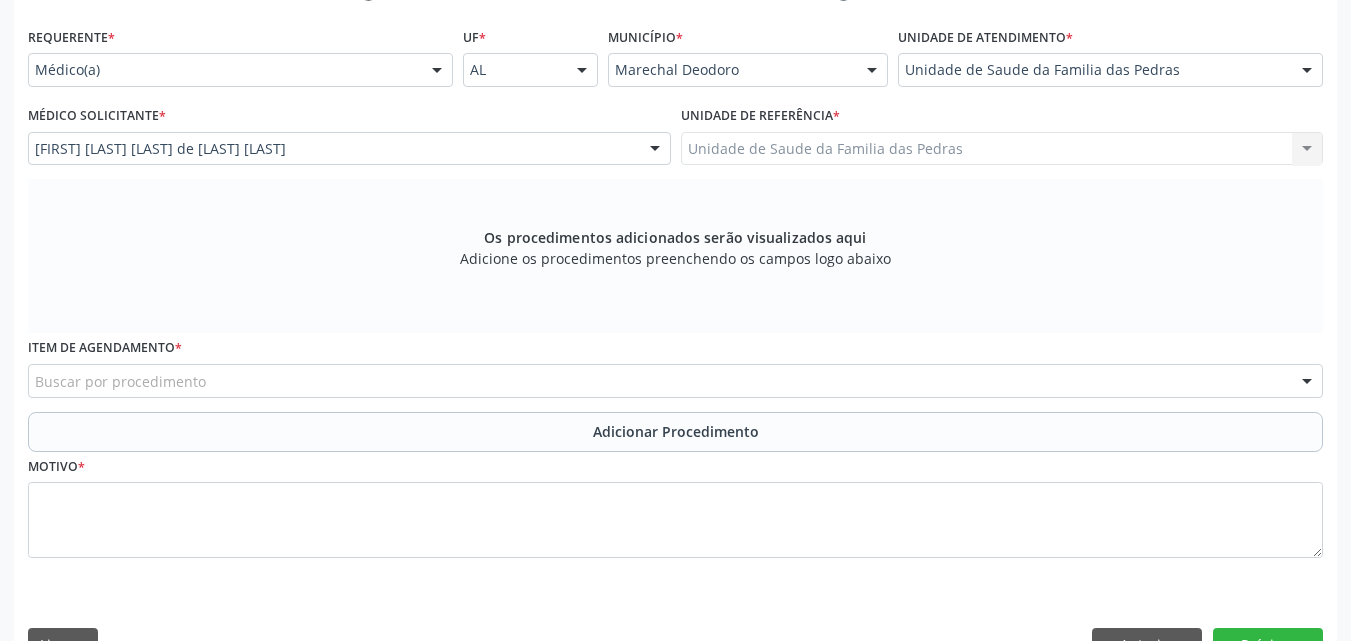 scroll, scrollTop: 488, scrollLeft: 0, axis: vertical 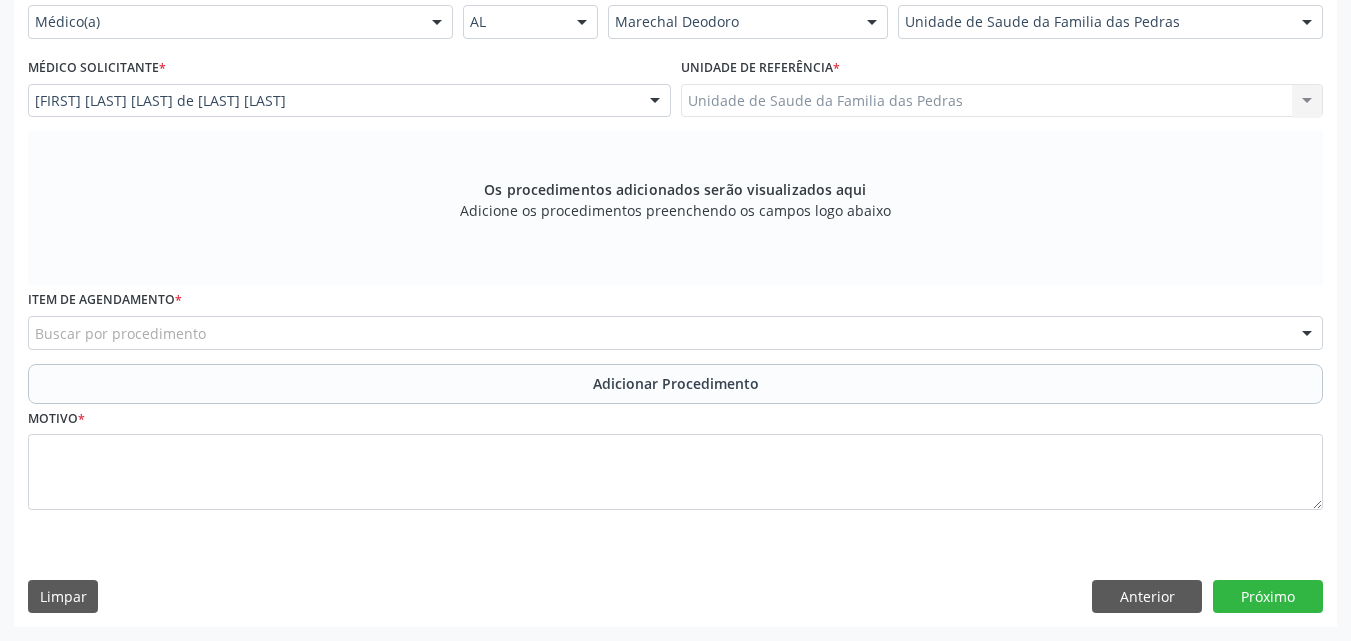 click on "Buscar por procedimento" at bounding box center [675, 333] 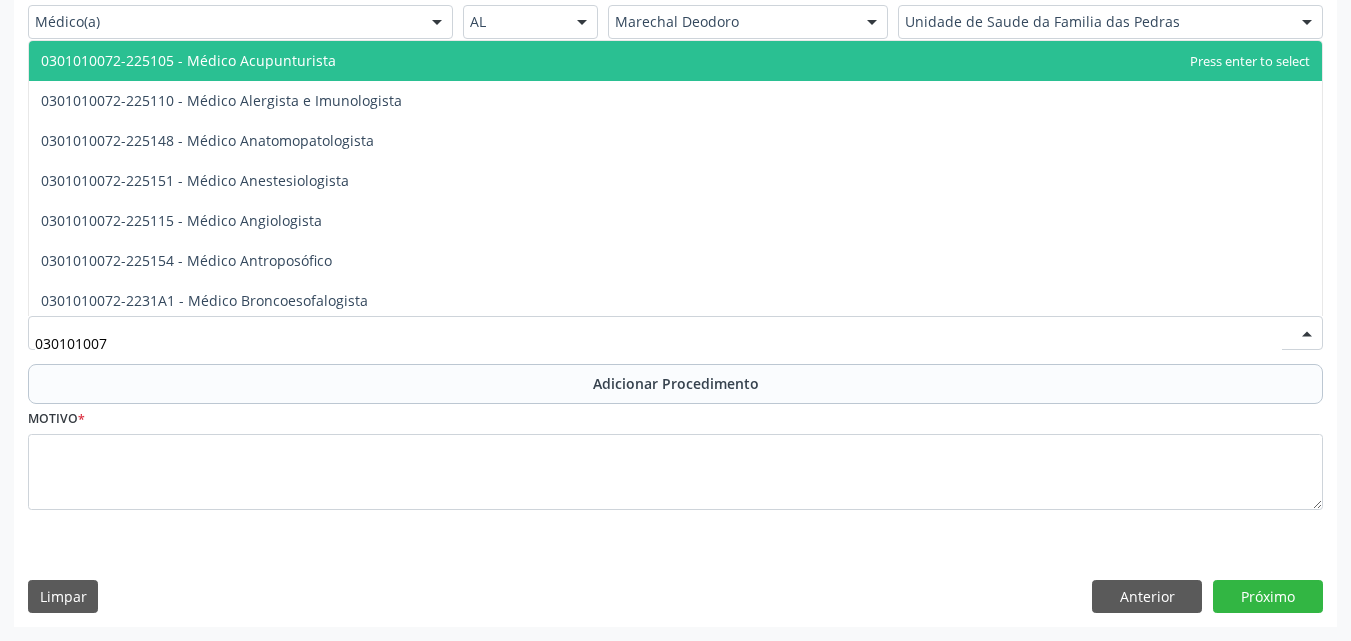 type on "0301010072" 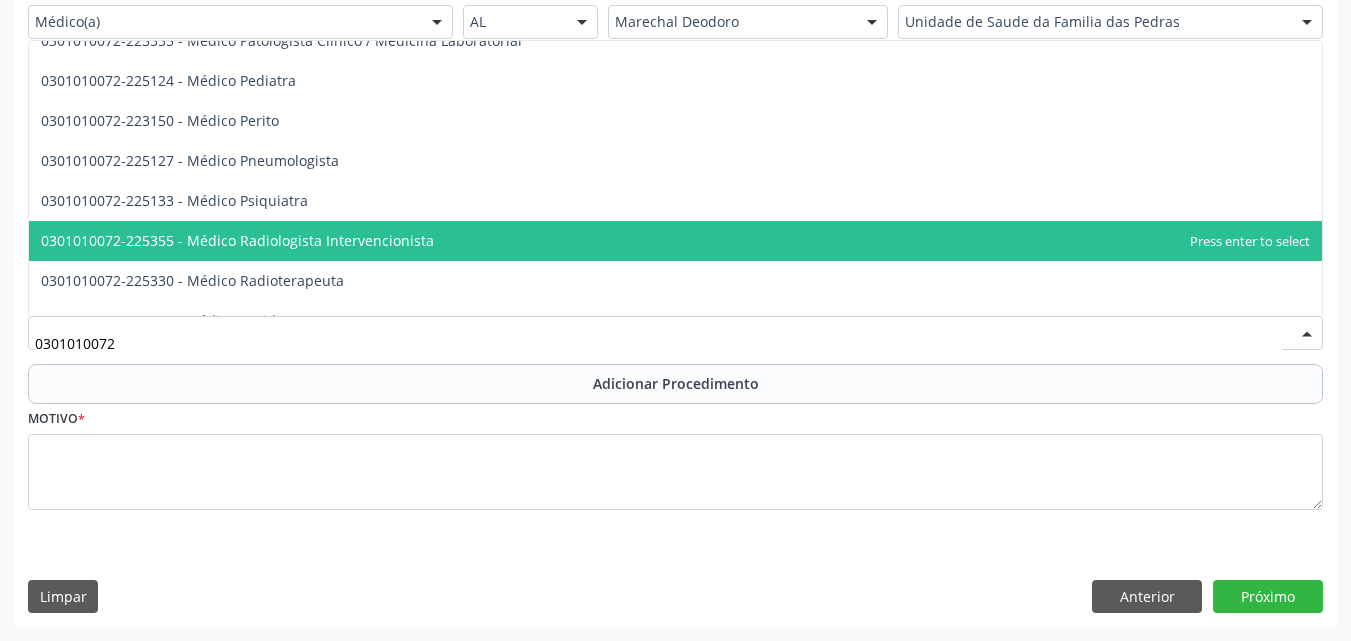 scroll, scrollTop: 2000, scrollLeft: 0, axis: vertical 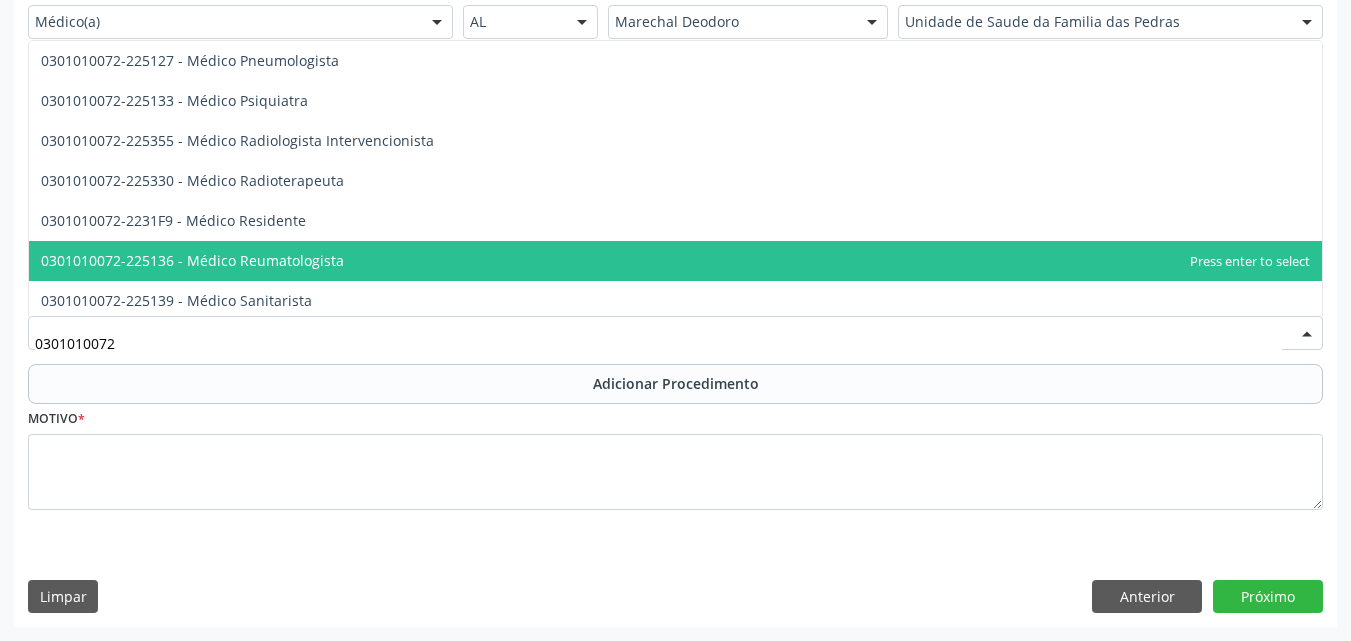 click on "0301010072-225136 - Médico Reumatologista" at bounding box center (675, 261) 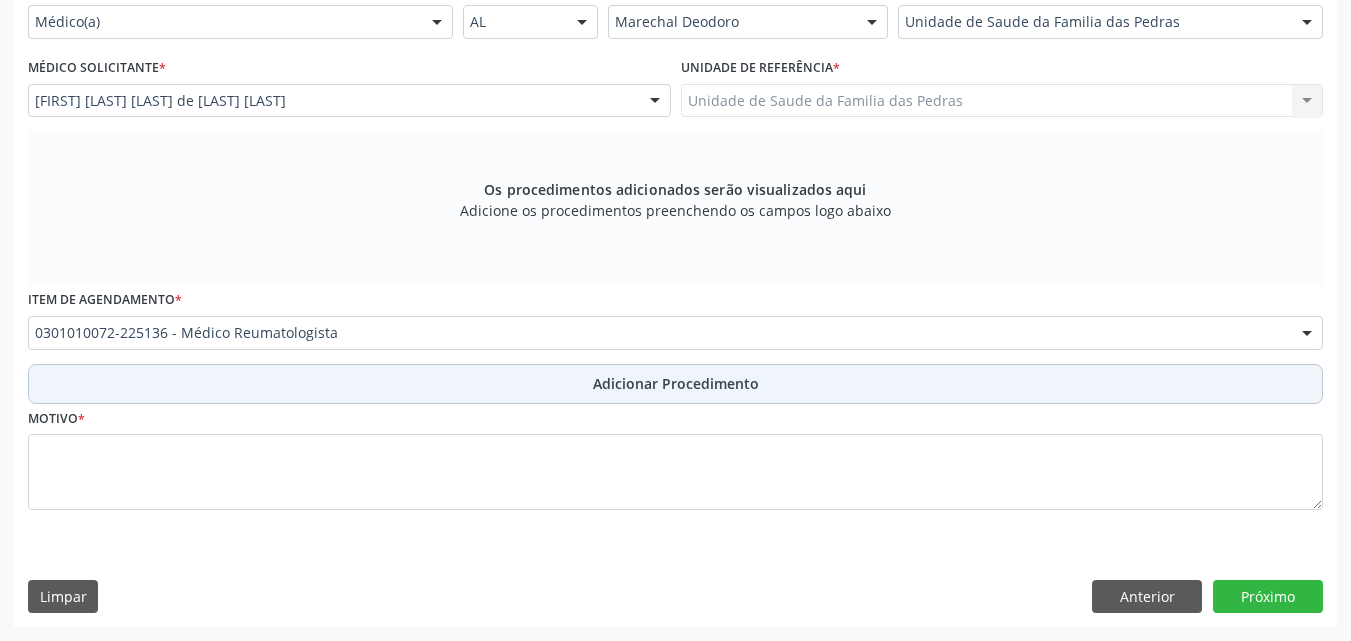 click on "Adicionar Procedimento" at bounding box center (675, 384) 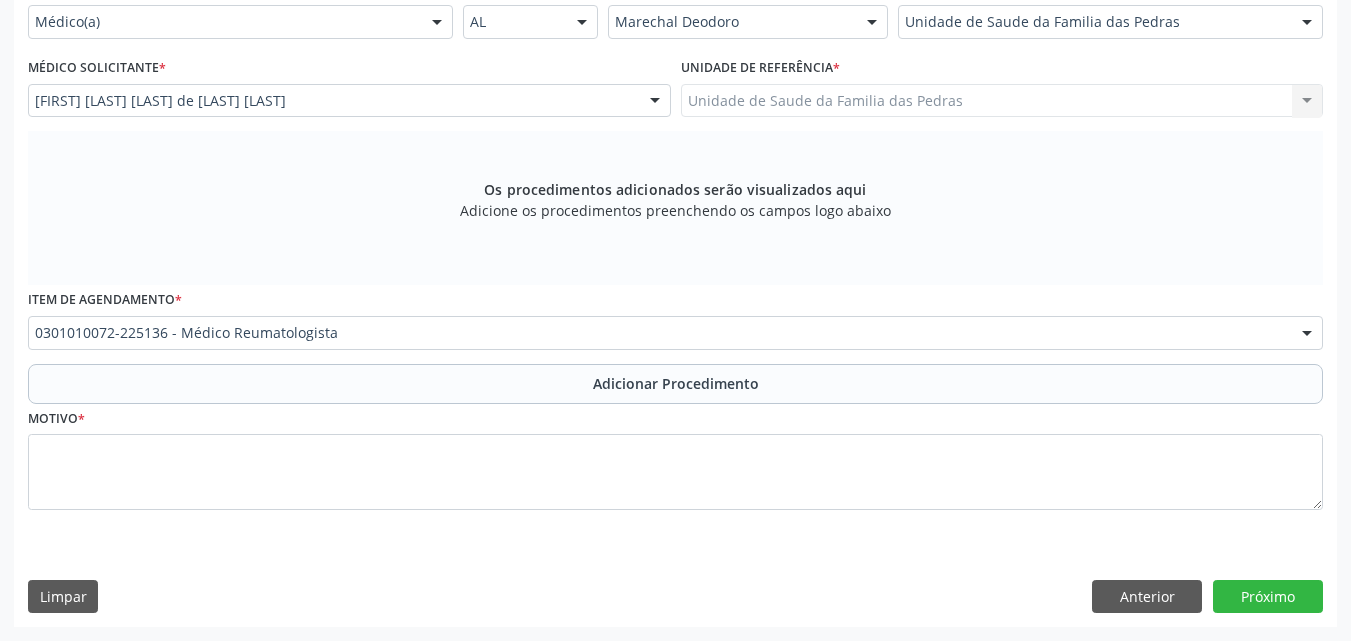 scroll, scrollTop: 412, scrollLeft: 0, axis: vertical 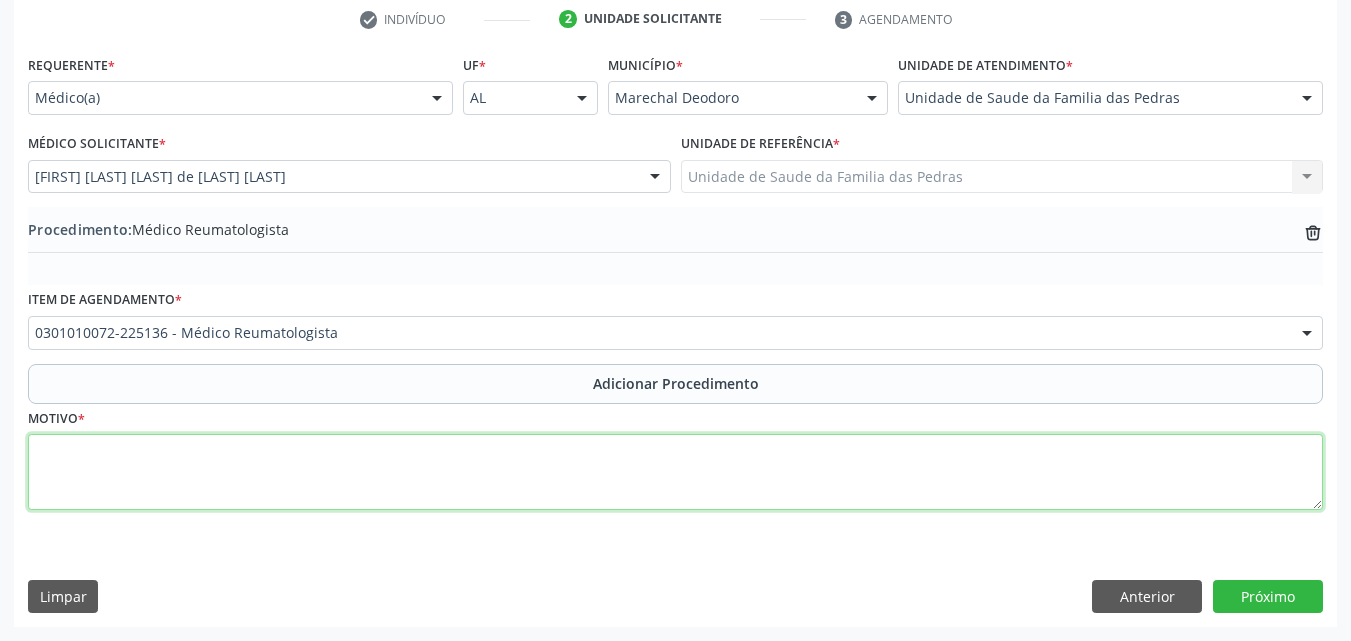 click at bounding box center (675, 472) 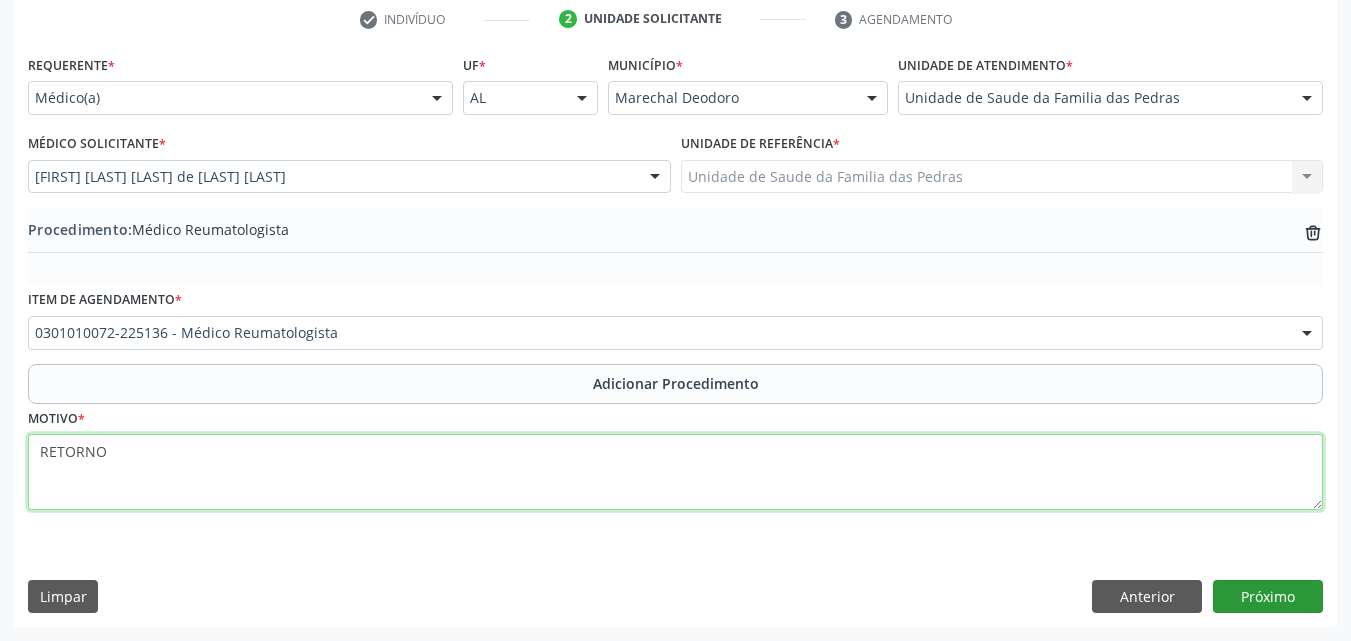 type on "RETORNO" 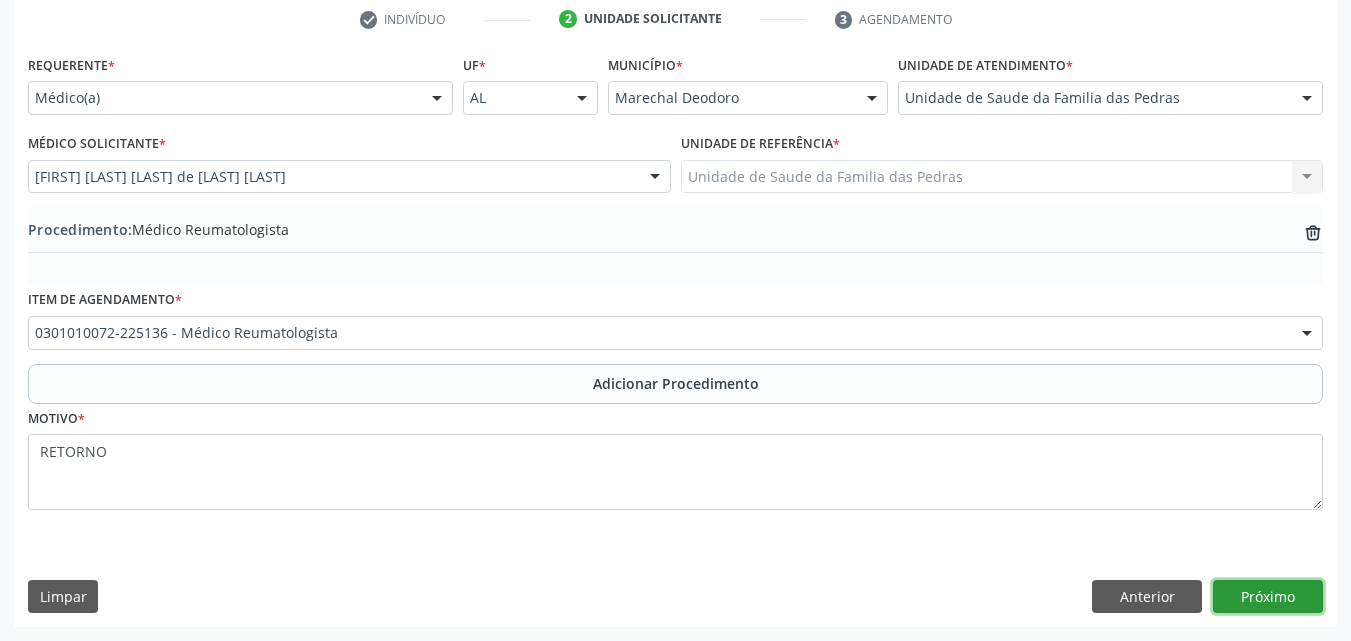 click on "Próximo" at bounding box center [1268, 597] 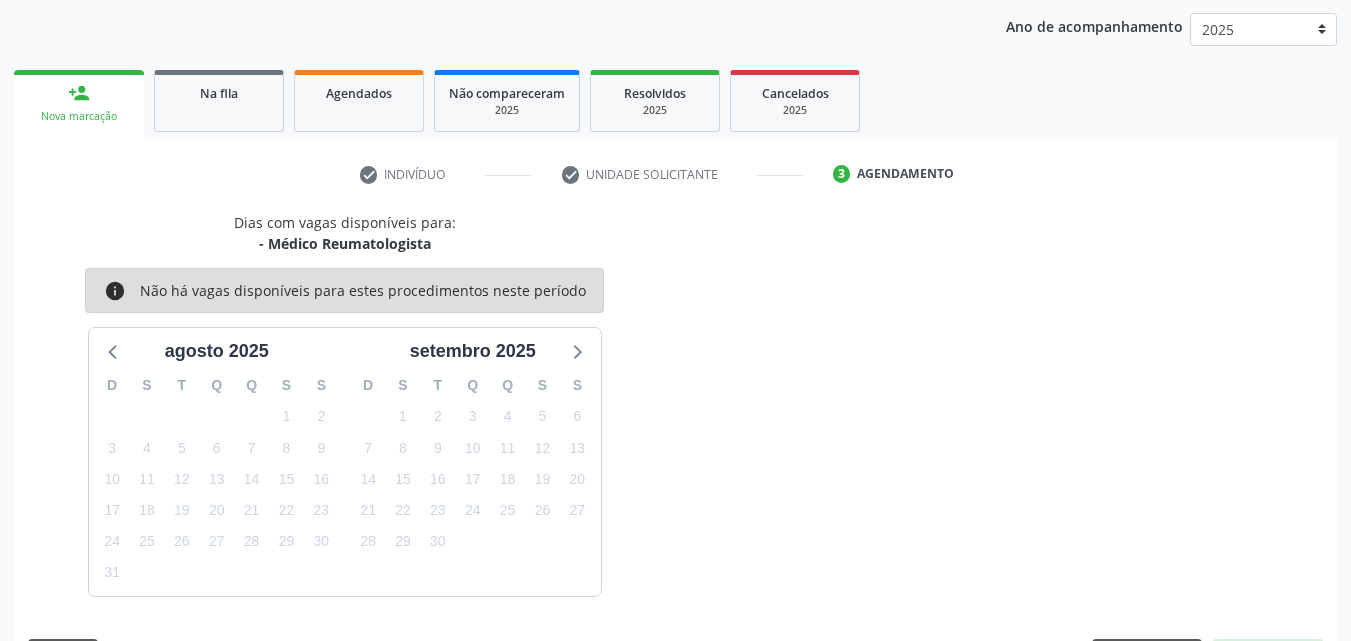 scroll, scrollTop: 316, scrollLeft: 0, axis: vertical 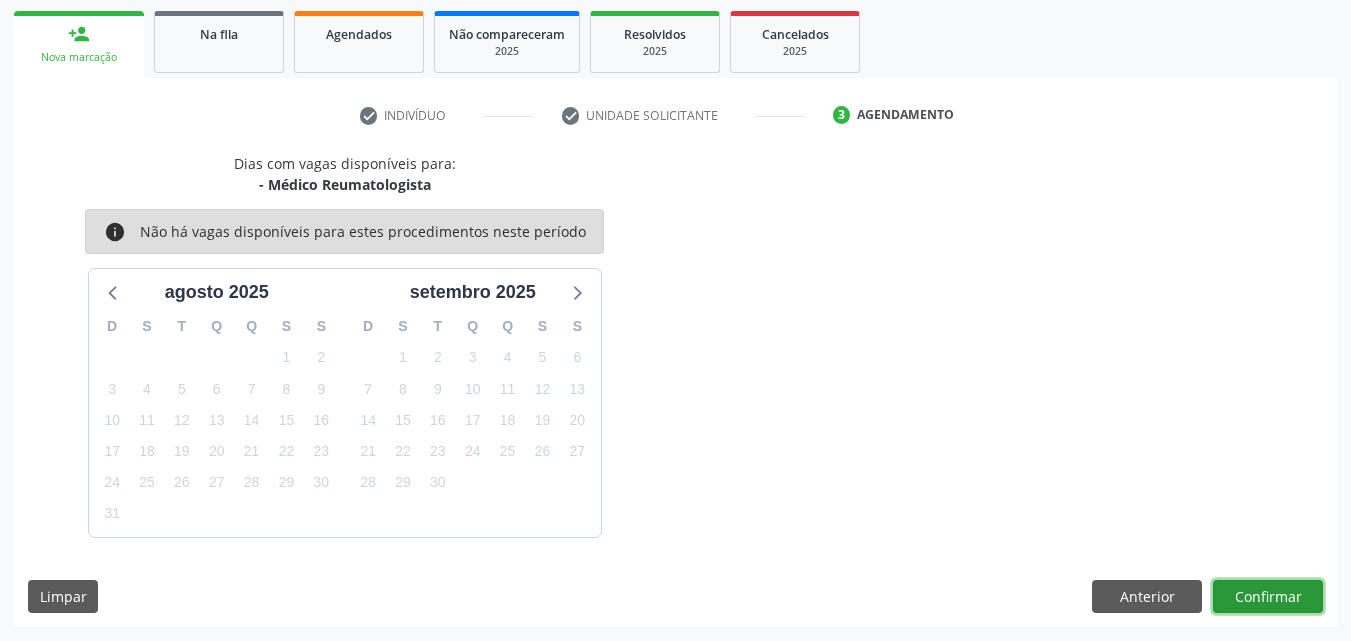 click on "Confirmar" at bounding box center [1268, 597] 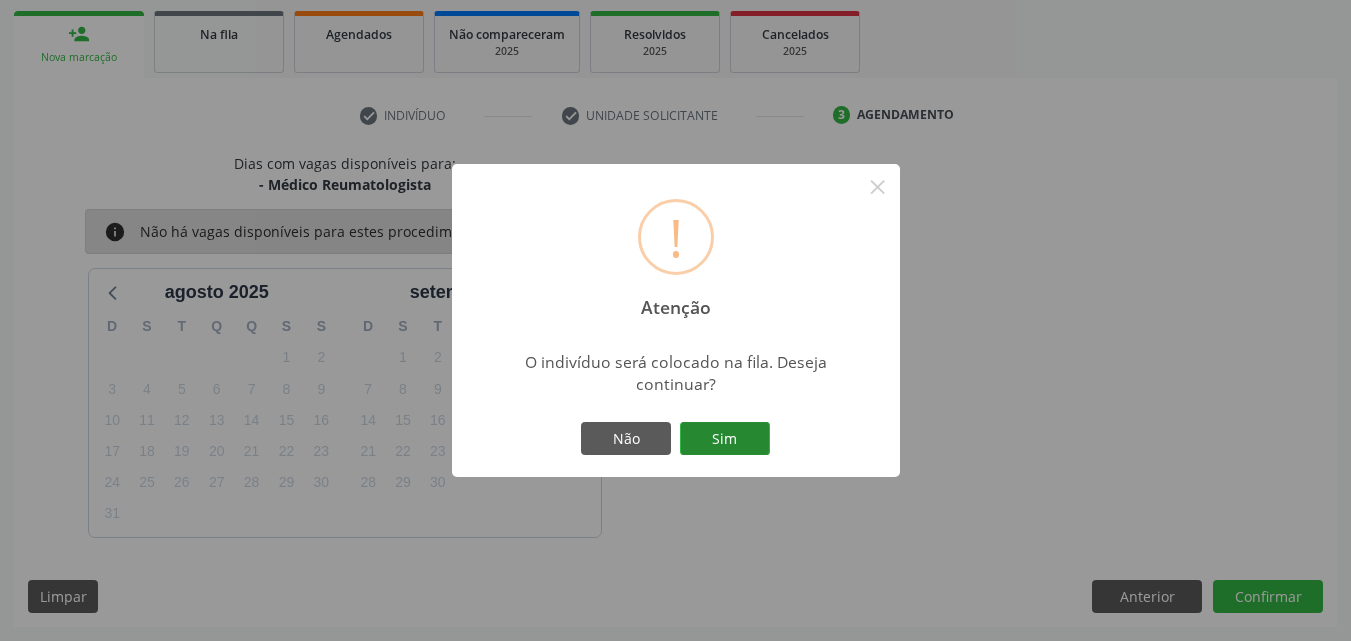 click on "Sim" at bounding box center (725, 439) 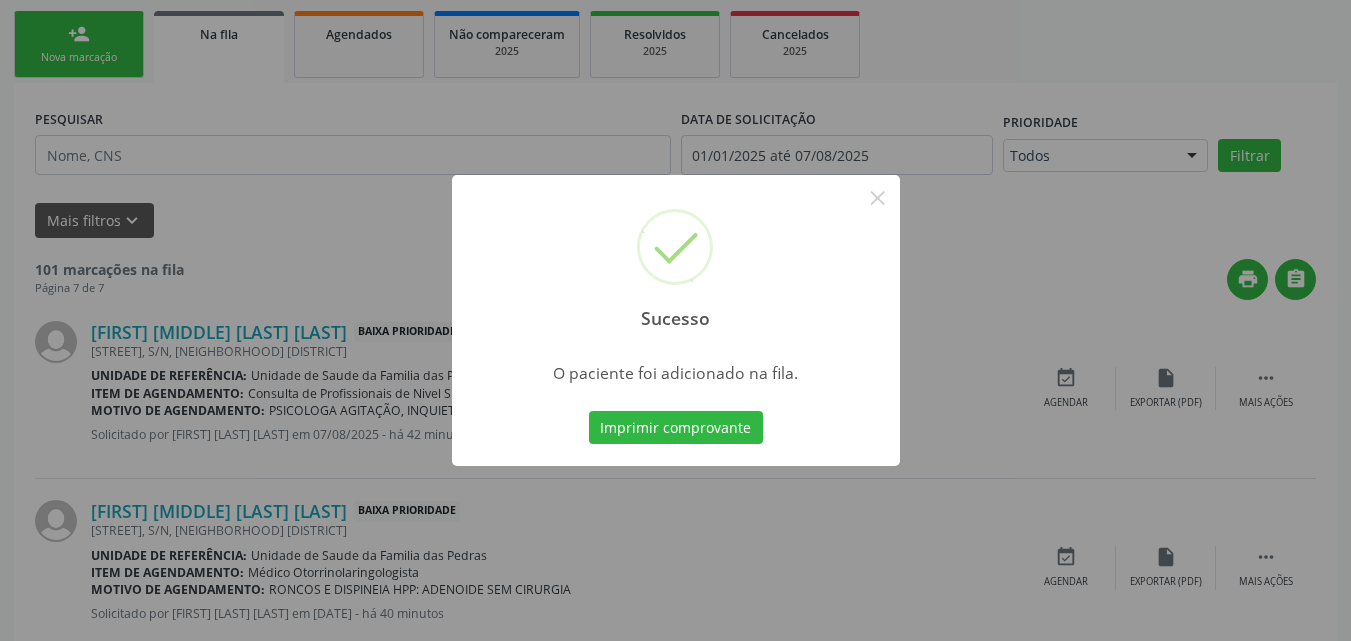 scroll, scrollTop: 54, scrollLeft: 0, axis: vertical 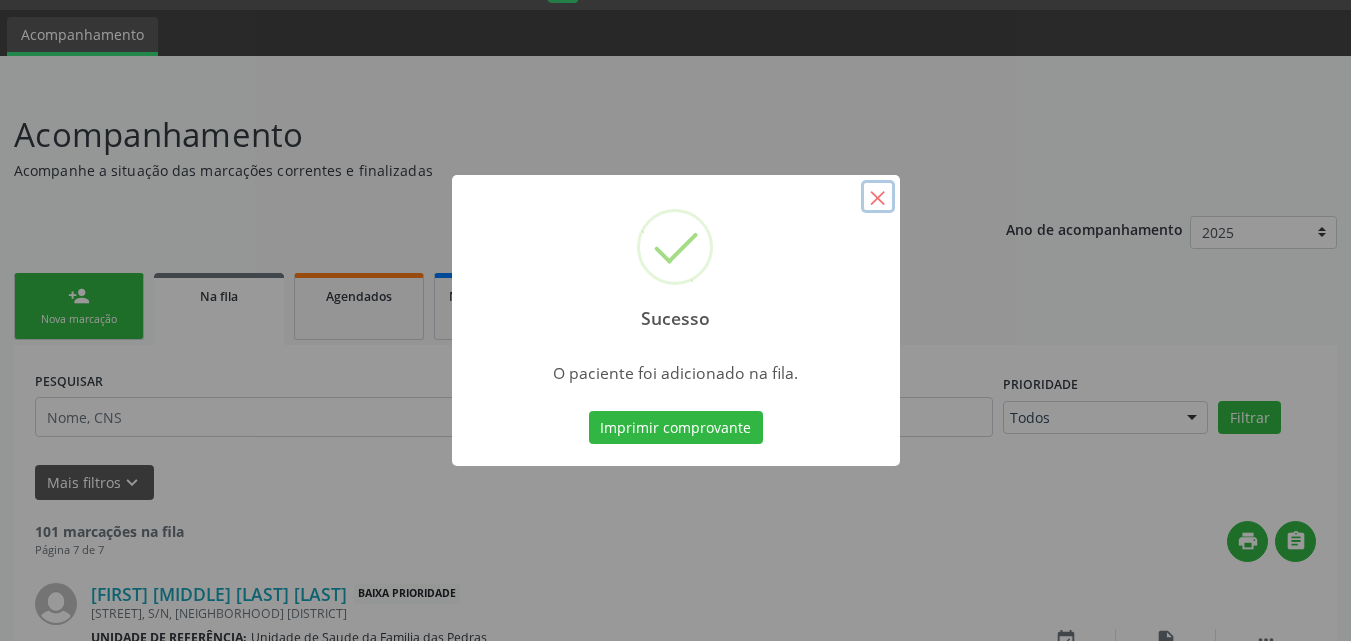 click on "×" at bounding box center [878, 197] 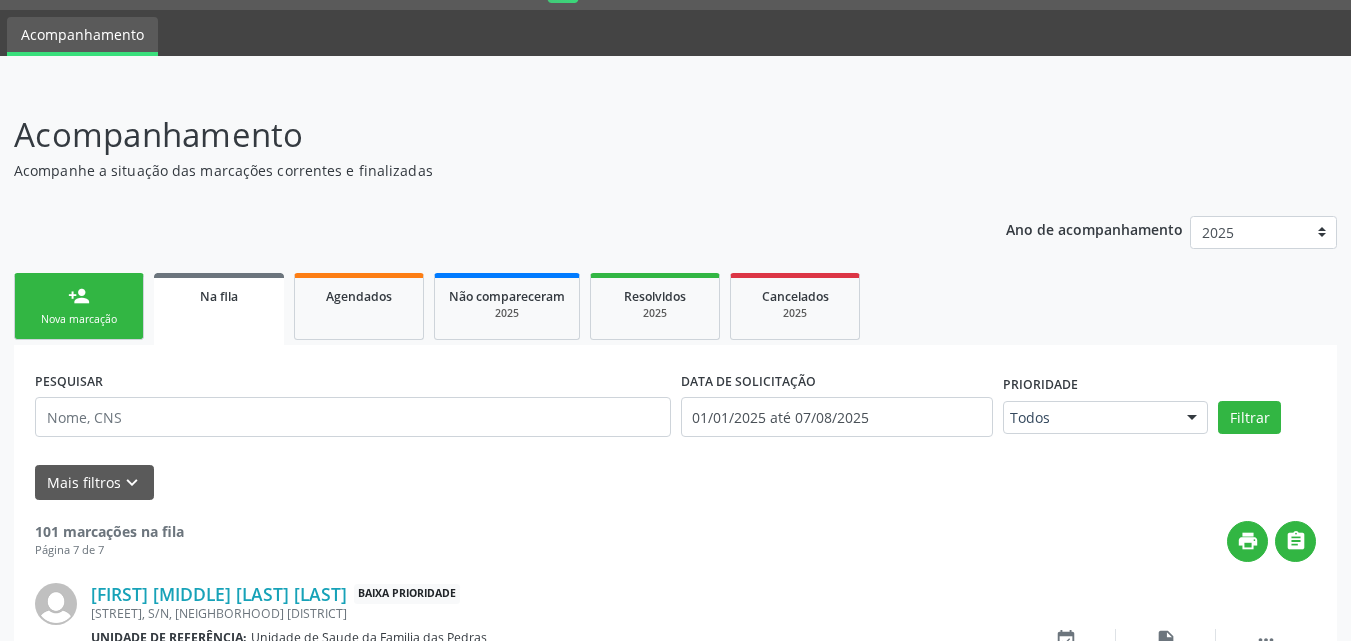 click on "Nova marcação" at bounding box center (79, 319) 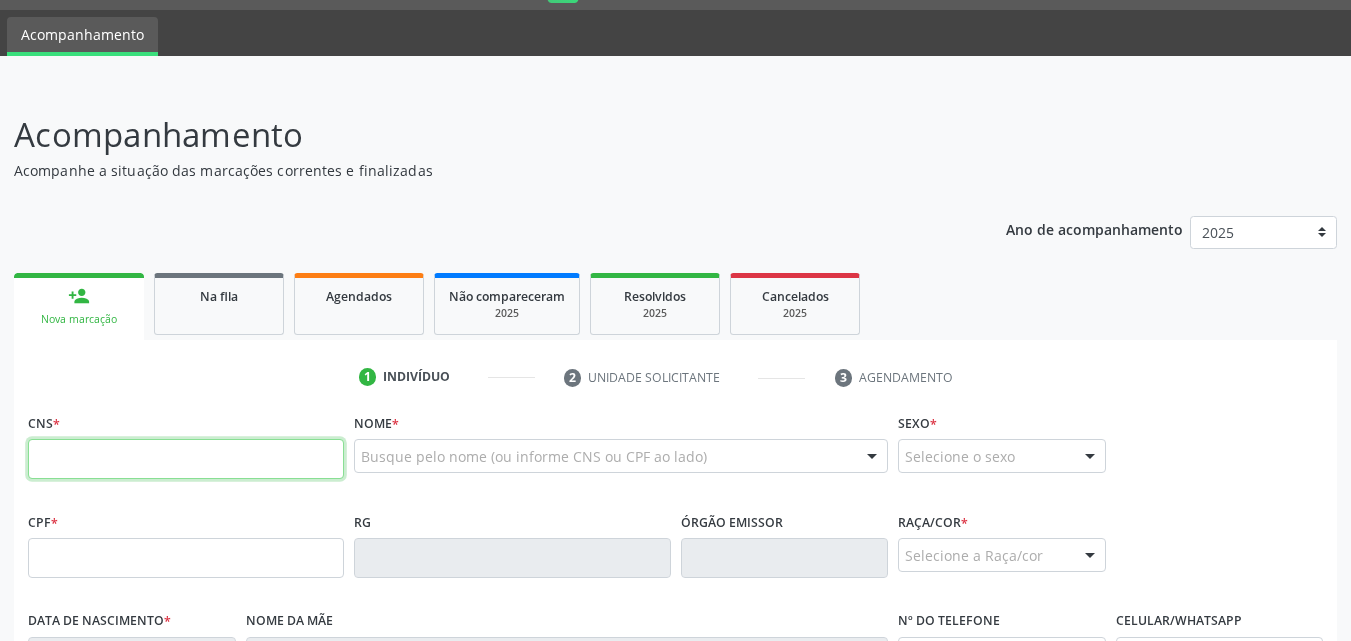 click at bounding box center [186, 459] 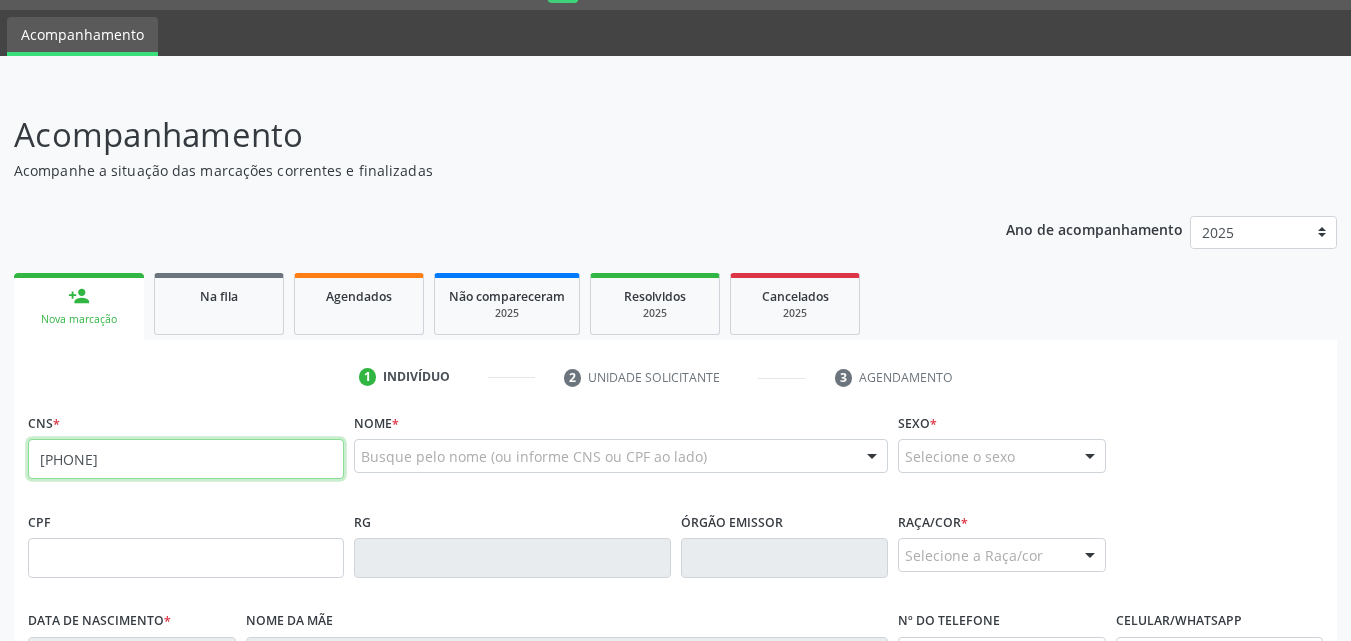 type on "[PHONE]" 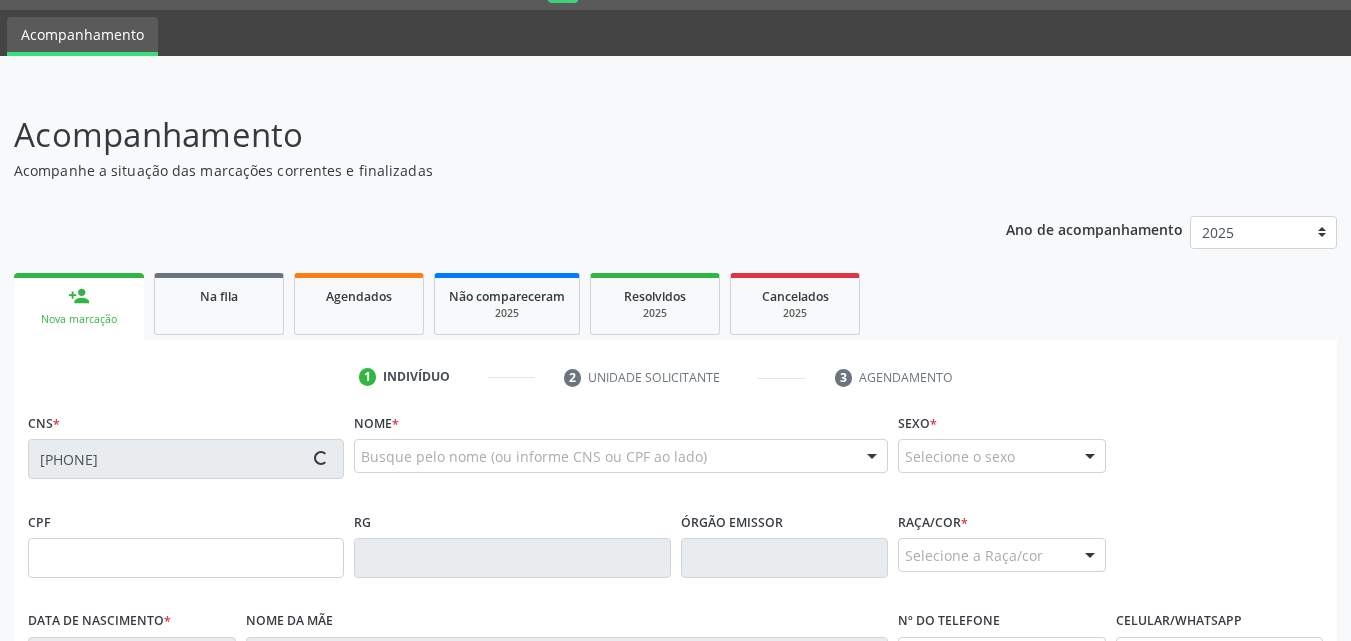 type on "[CPF]" 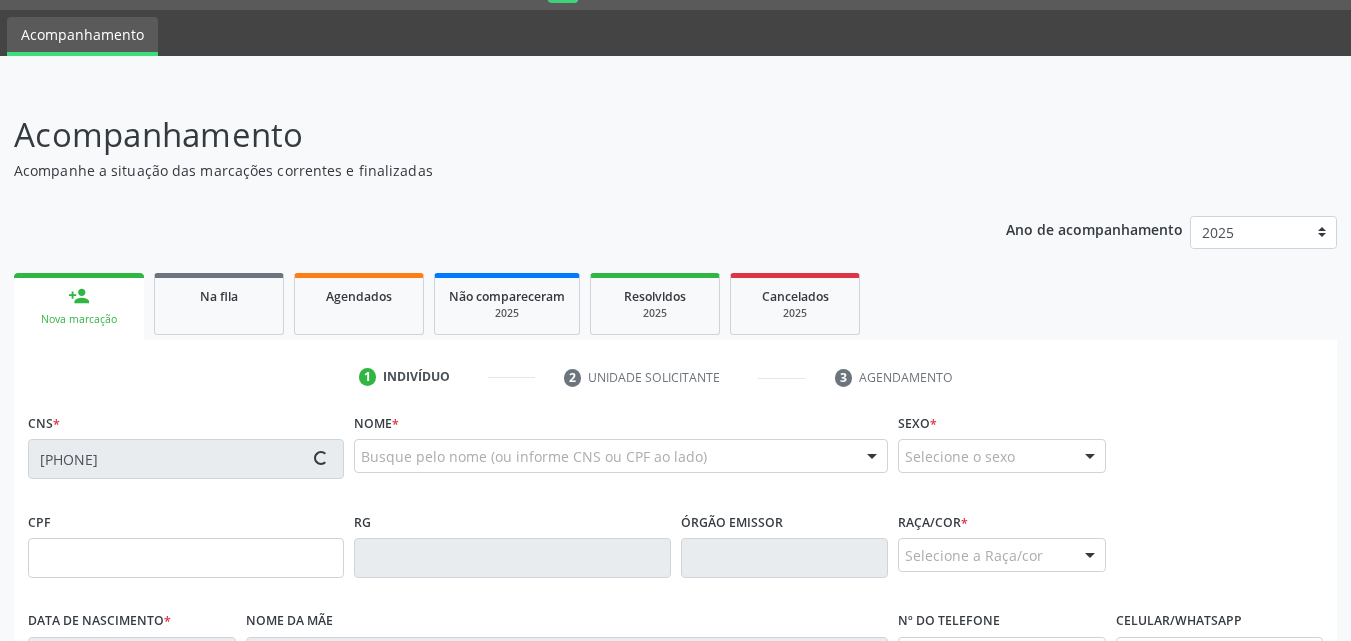type on "[DATE]" 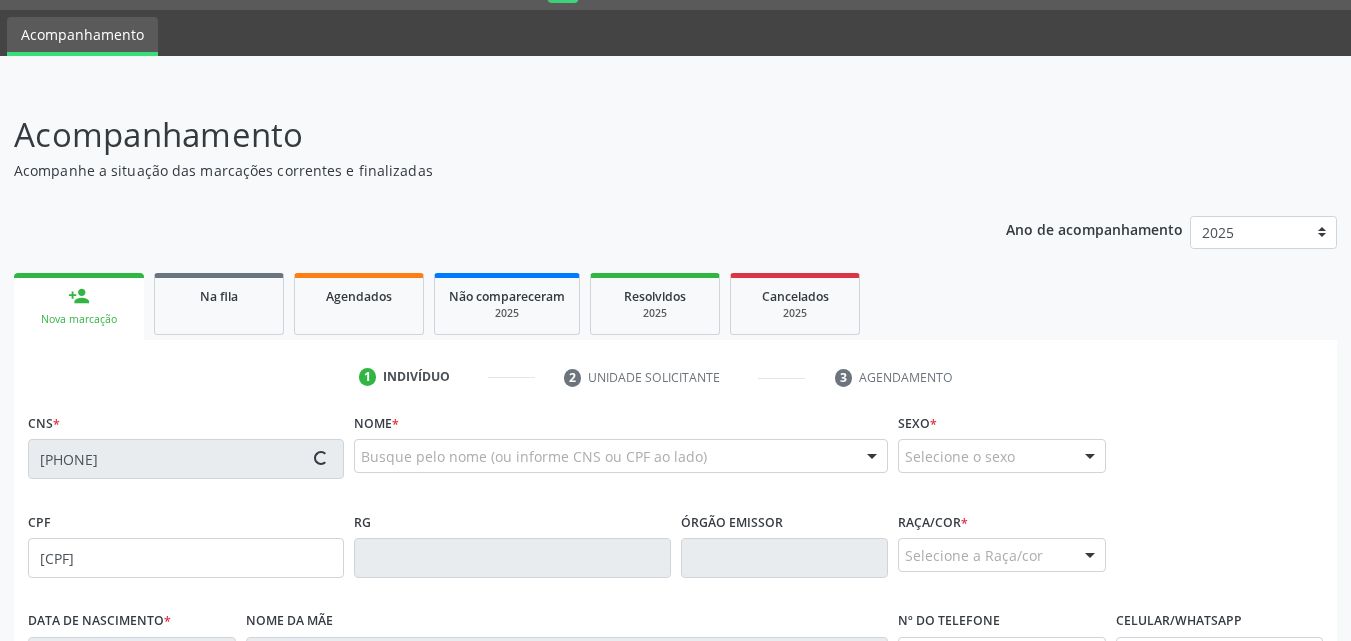 type on "[FIRST] [LAST] da [LAST]" 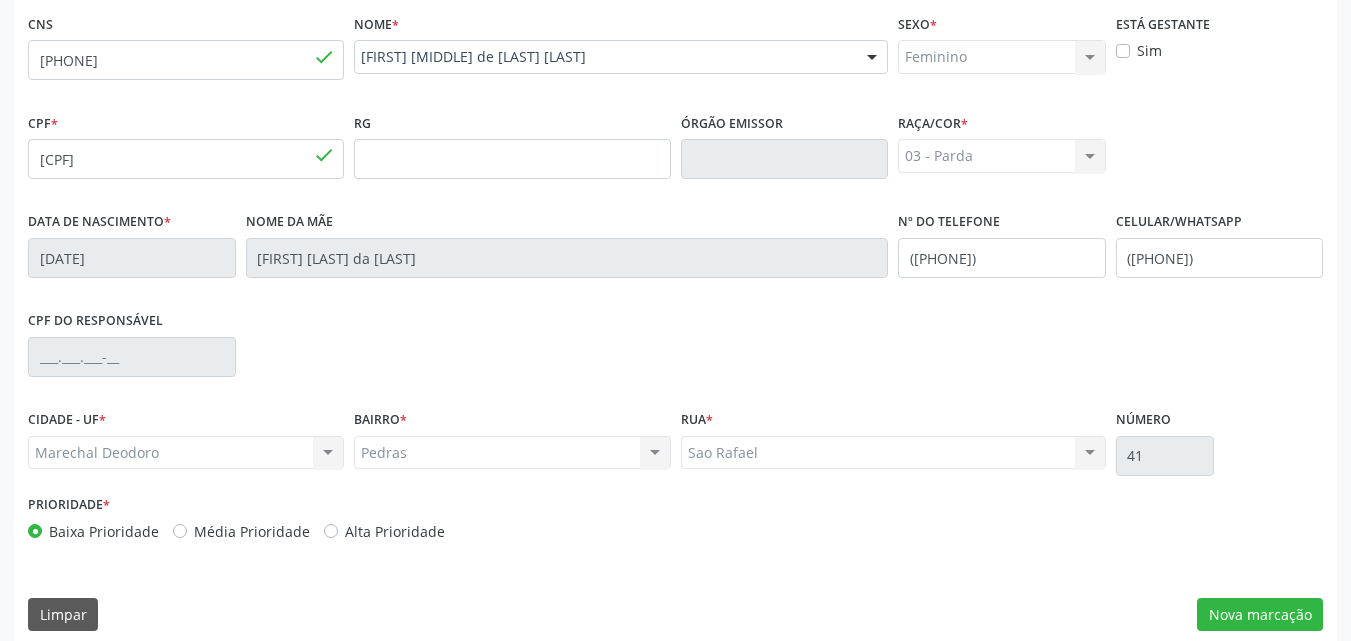 scroll, scrollTop: 454, scrollLeft: 0, axis: vertical 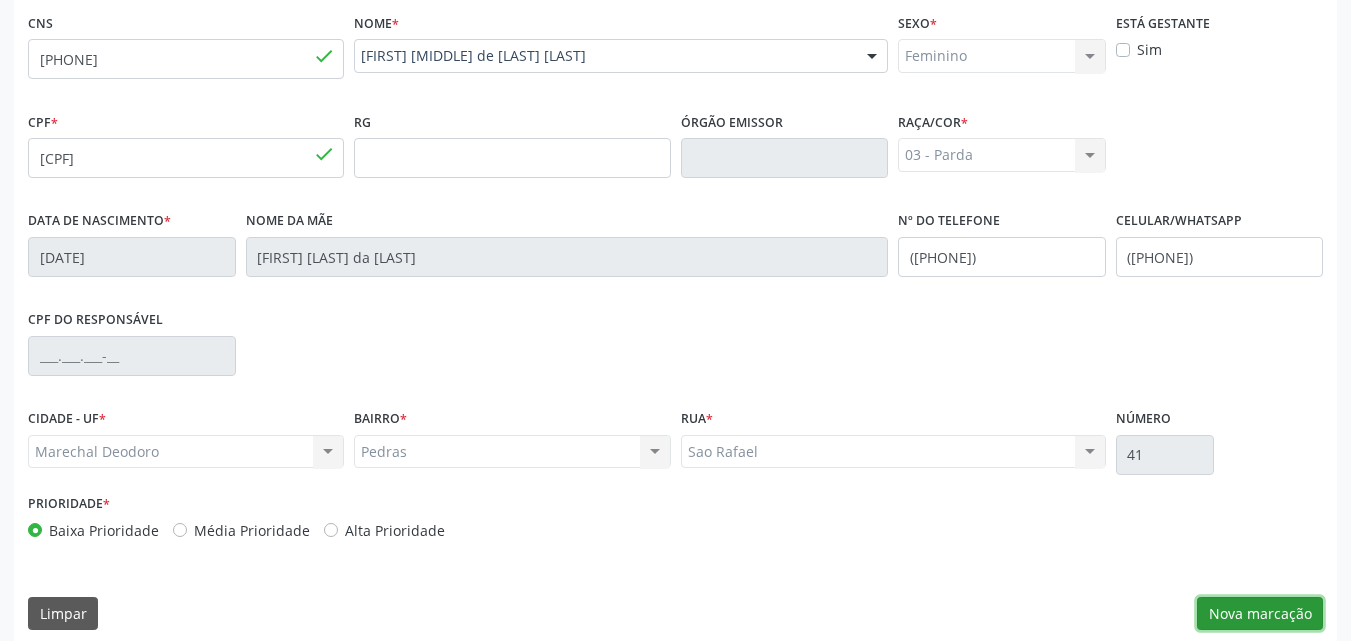 click on "Nova marcação" at bounding box center (1260, 614) 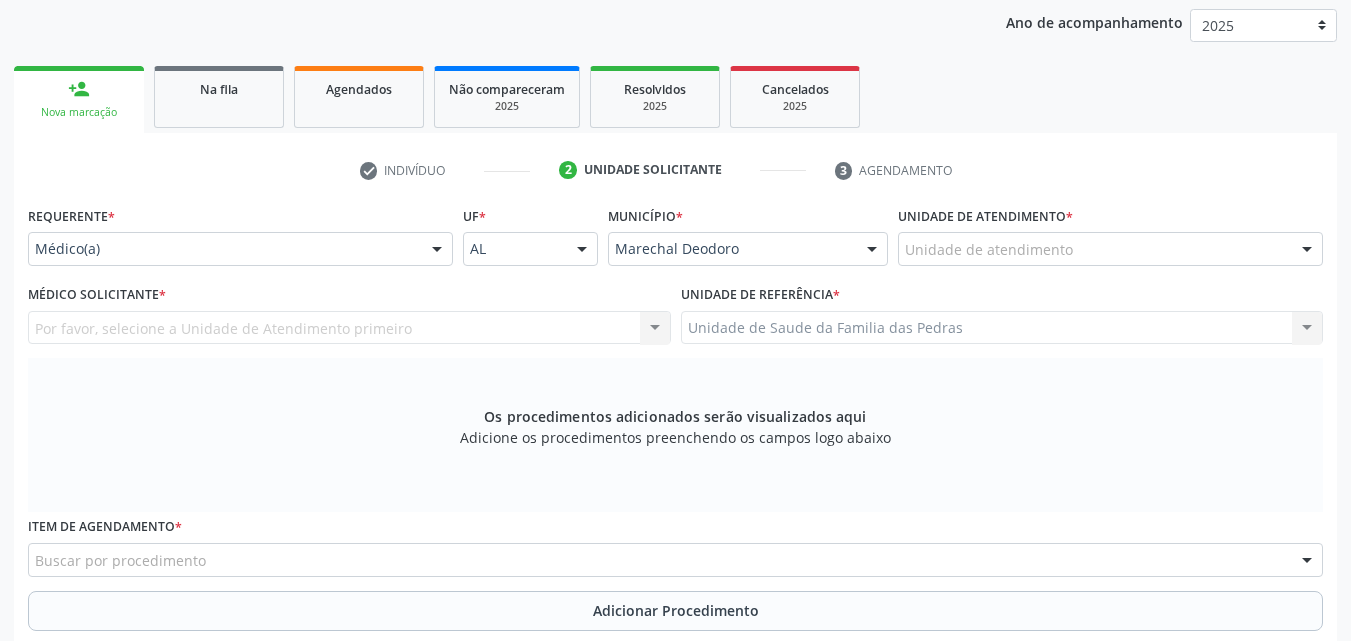 scroll, scrollTop: 254, scrollLeft: 0, axis: vertical 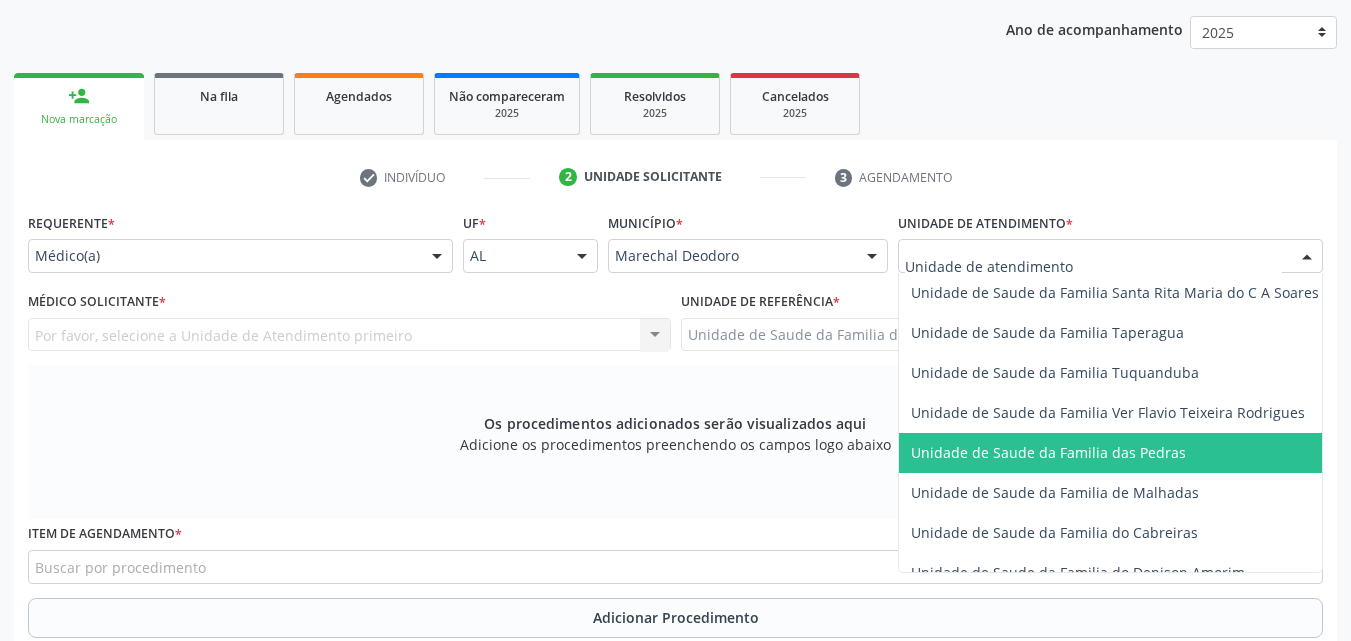 click on "Unidade de Saude da Familia das Pedras" at bounding box center [1048, 452] 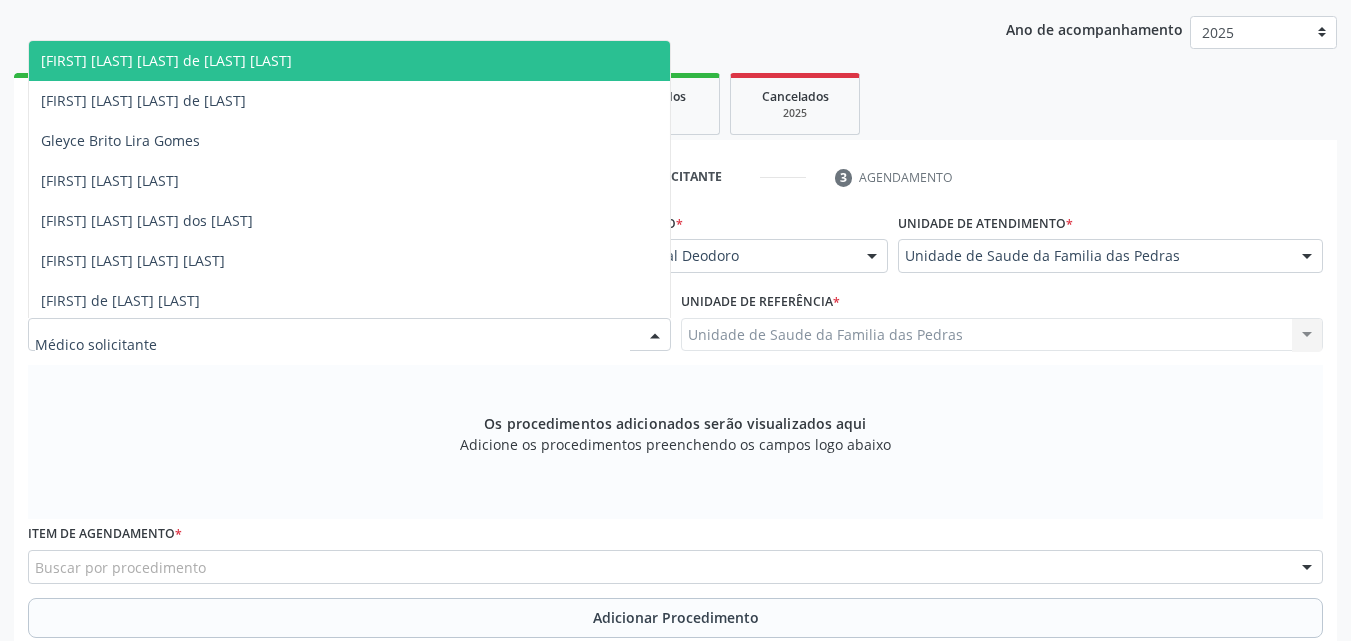 click at bounding box center (349, 335) 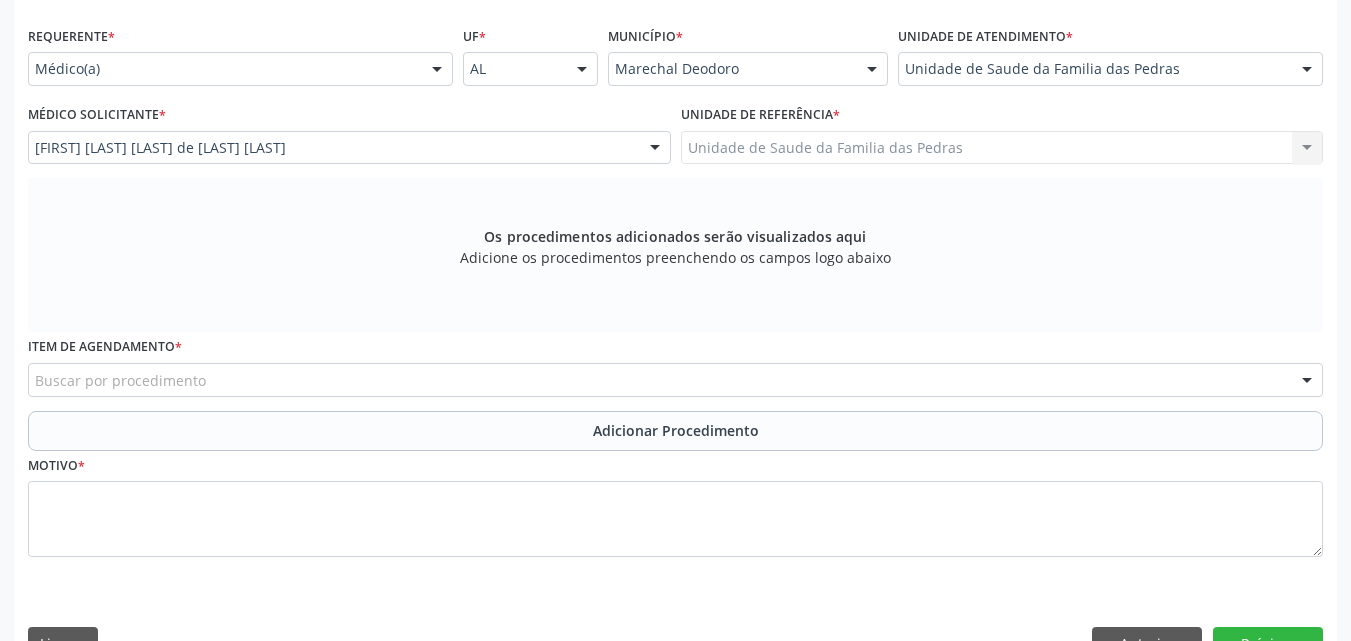 scroll, scrollTop: 454, scrollLeft: 0, axis: vertical 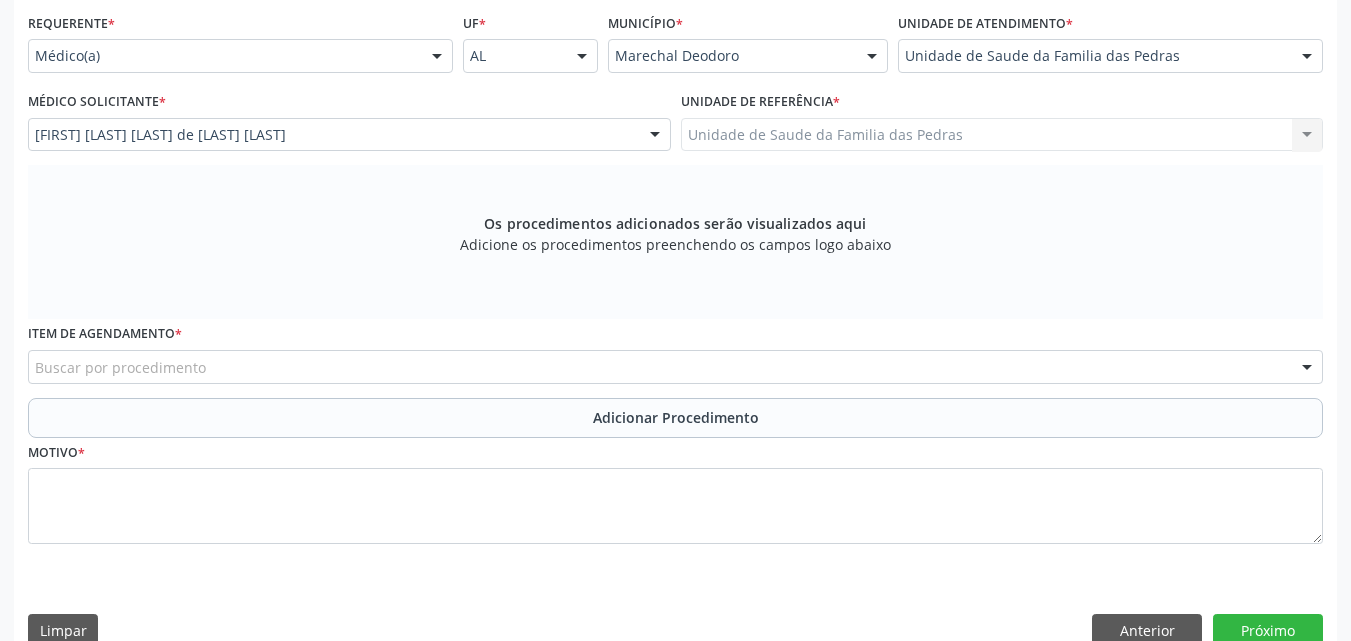 click on "Buscar por procedimento" at bounding box center (675, 367) 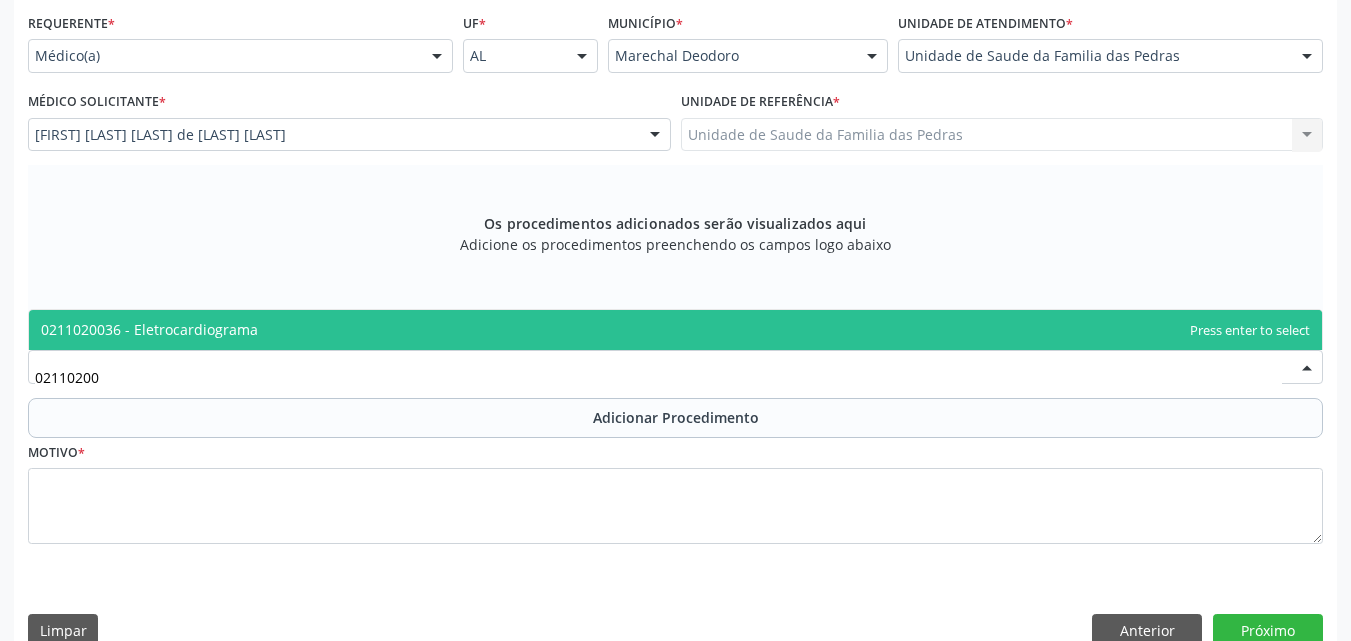 type on "021102003" 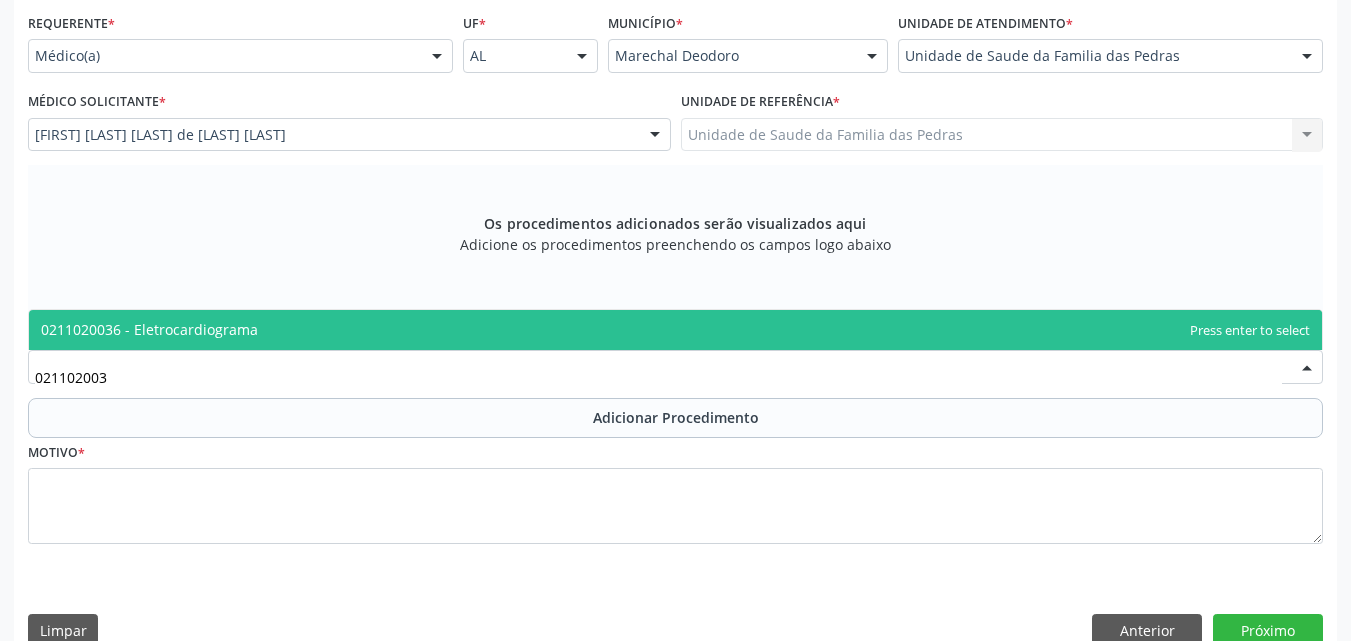 click on "0211020036 - Eletrocardiograma" at bounding box center [675, 330] 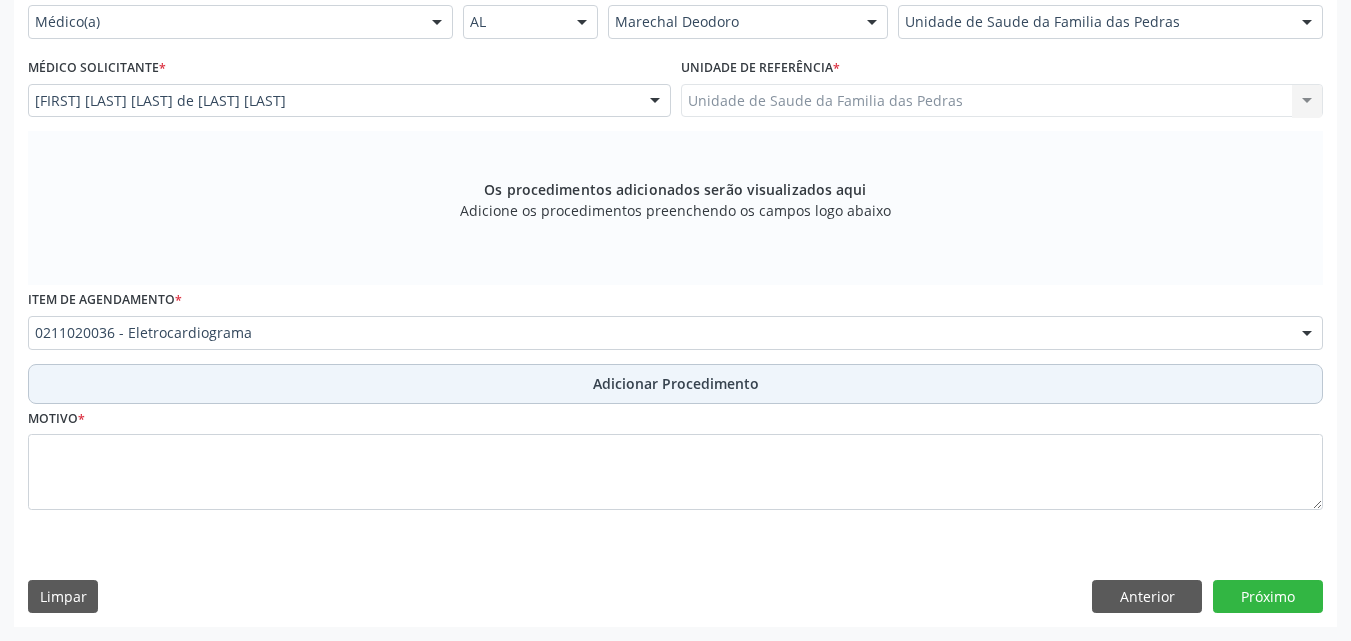 click on "Adicionar Procedimento" at bounding box center (676, 383) 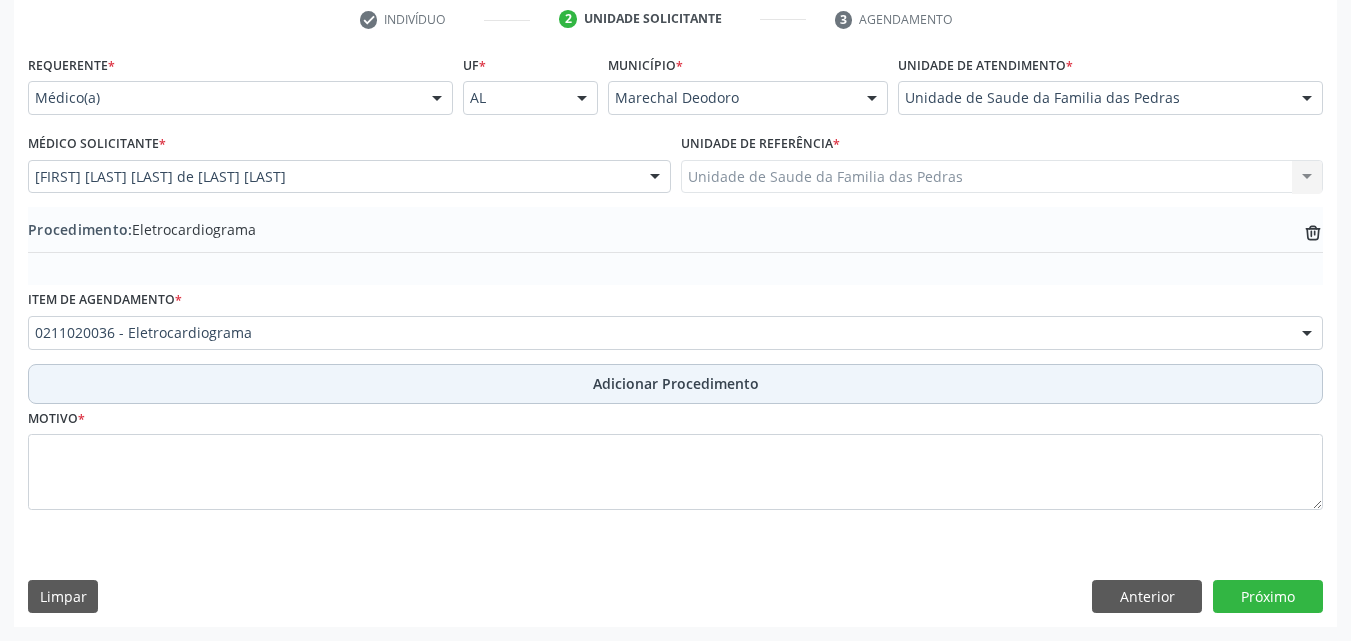 scroll, scrollTop: 412, scrollLeft: 0, axis: vertical 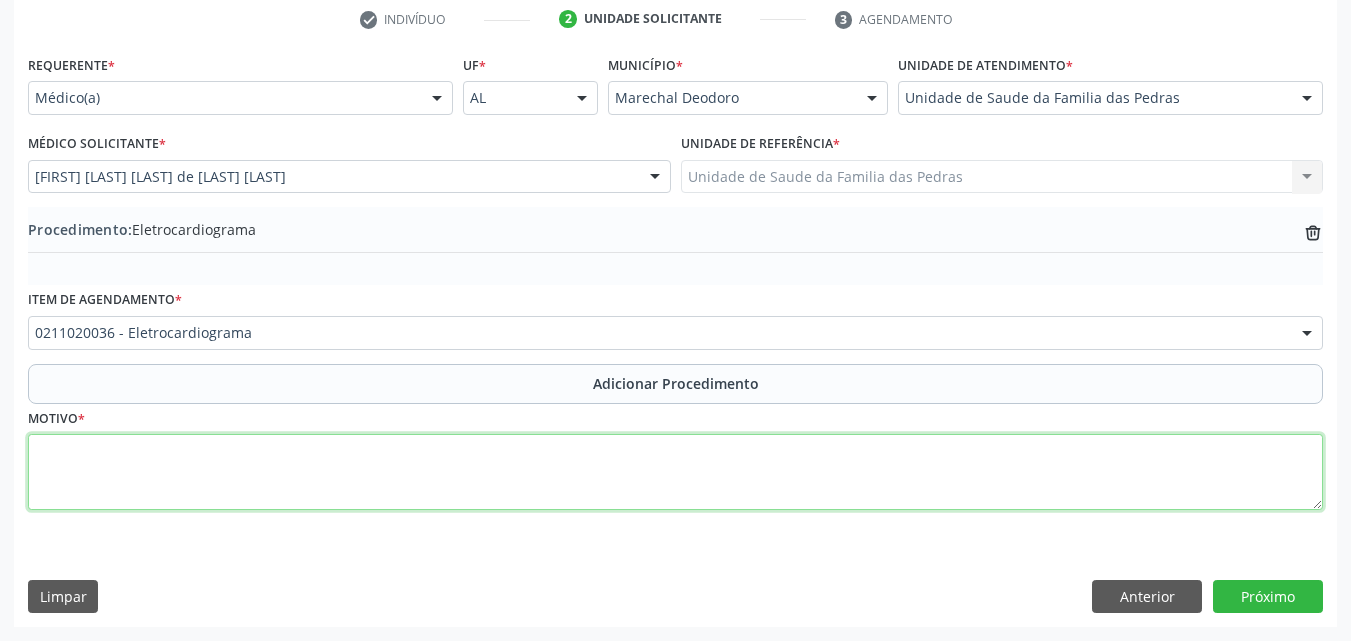 click at bounding box center [675, 472] 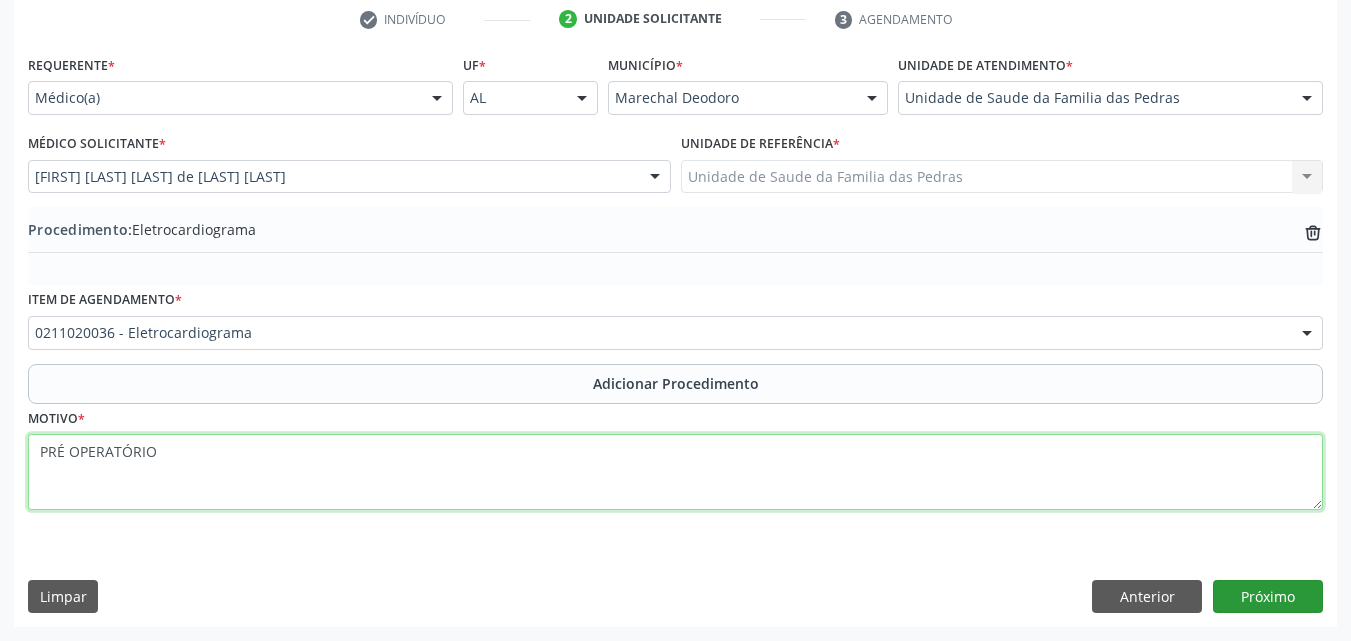 type on "PRÉ OPERATÓRIO" 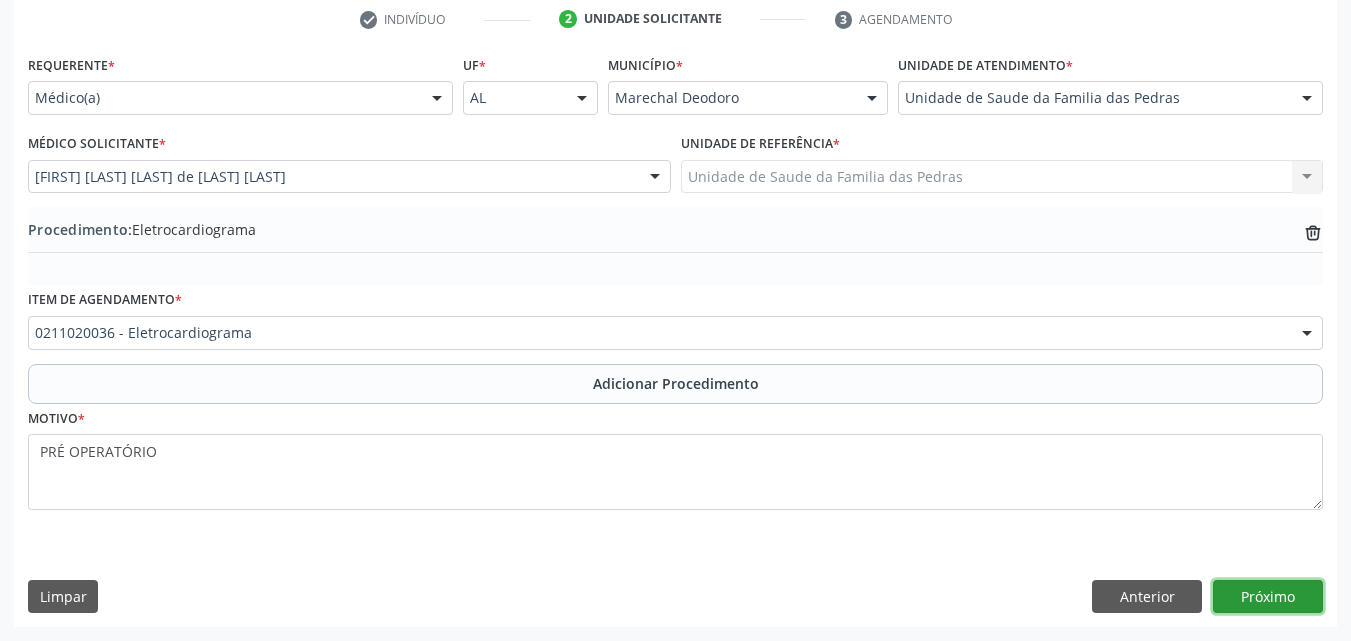 click on "Próximo" at bounding box center (1268, 597) 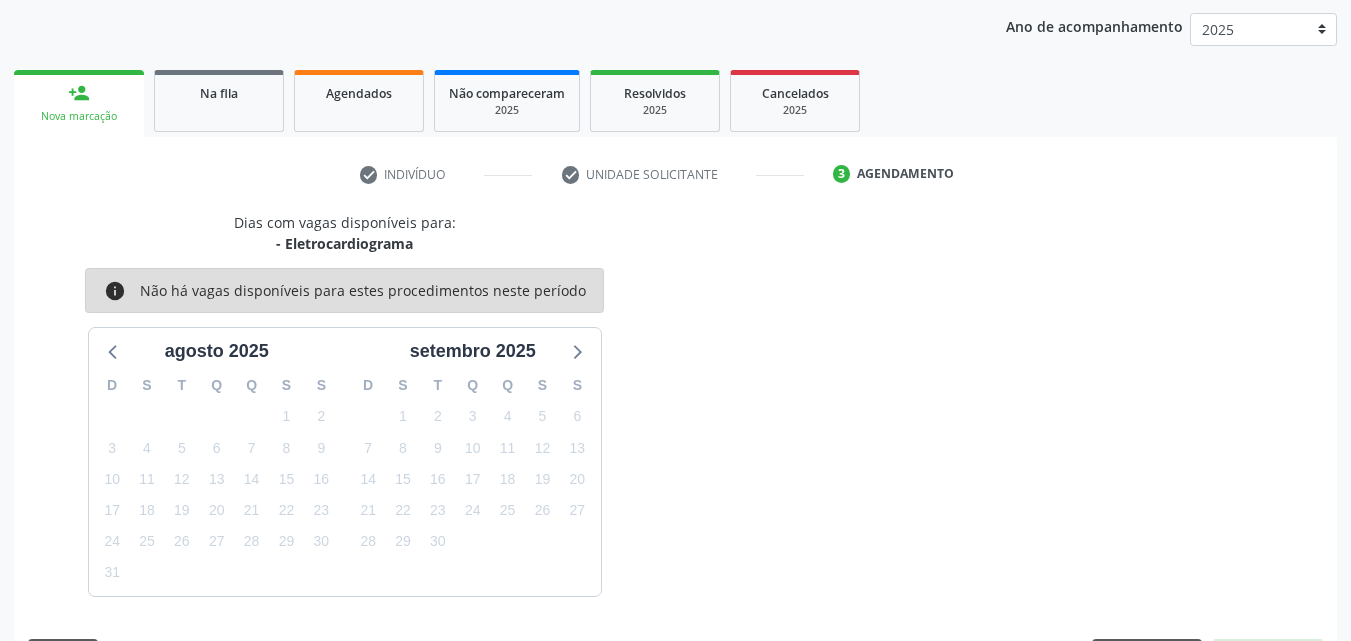 scroll, scrollTop: 316, scrollLeft: 0, axis: vertical 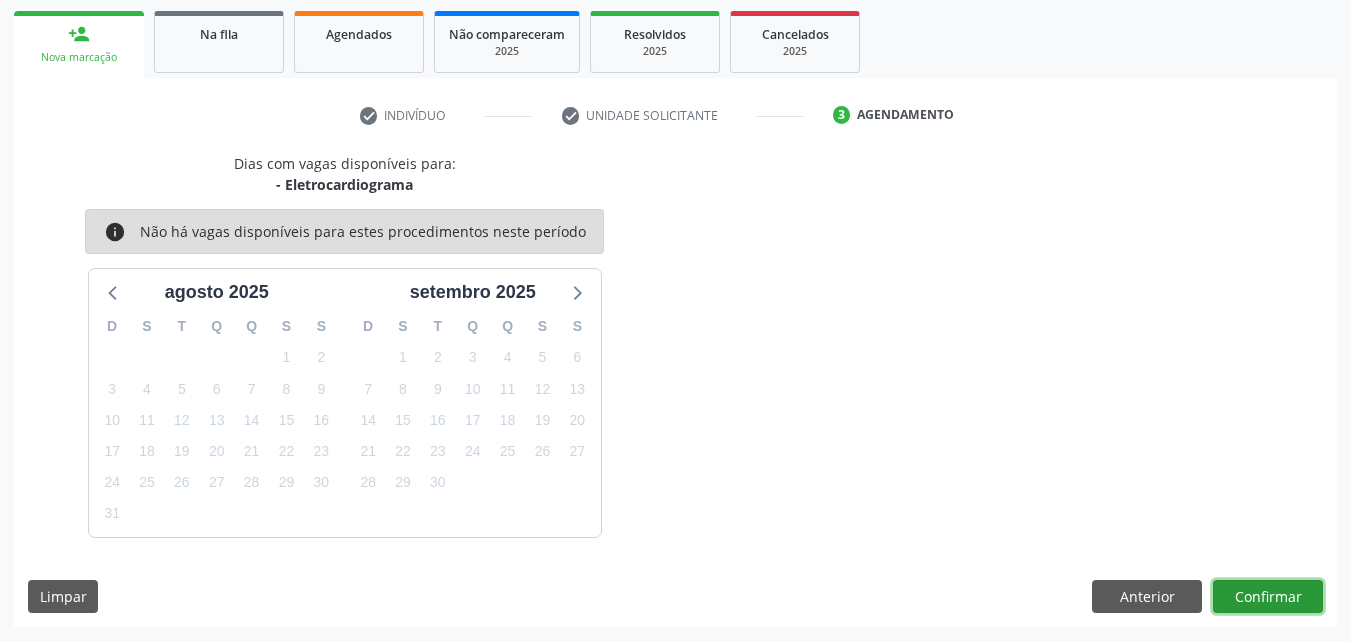 click on "Confirmar" at bounding box center (1268, 597) 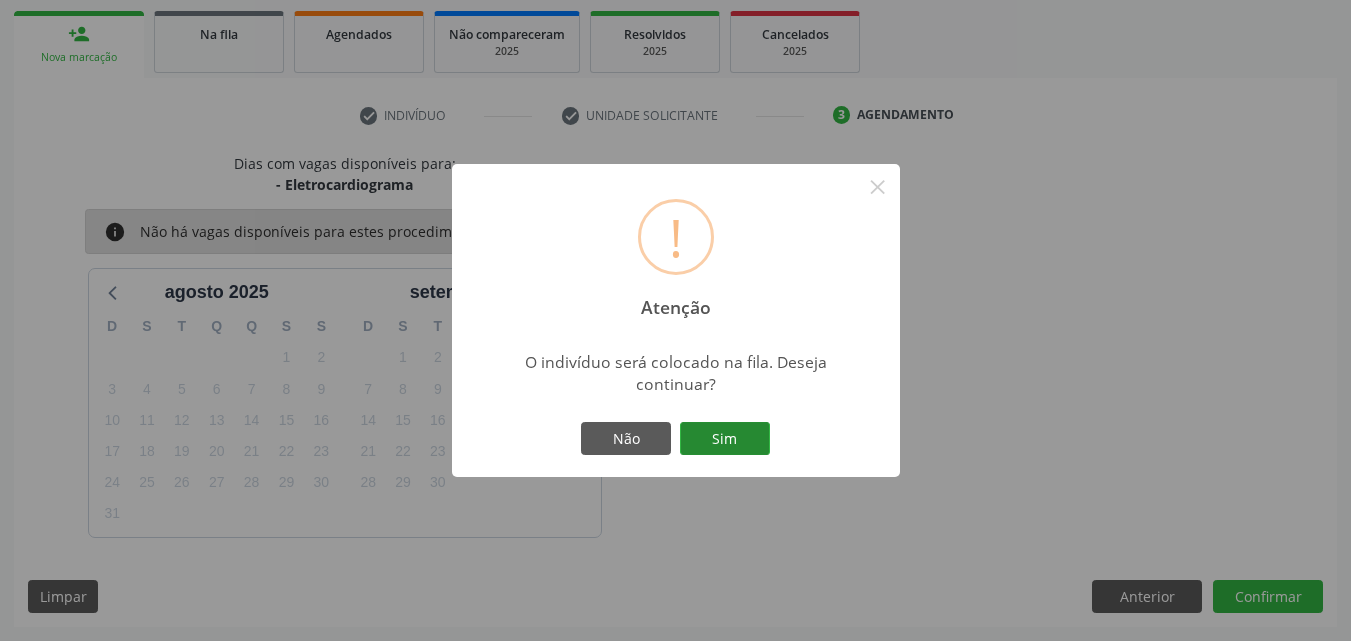 click on "Sim" at bounding box center (725, 439) 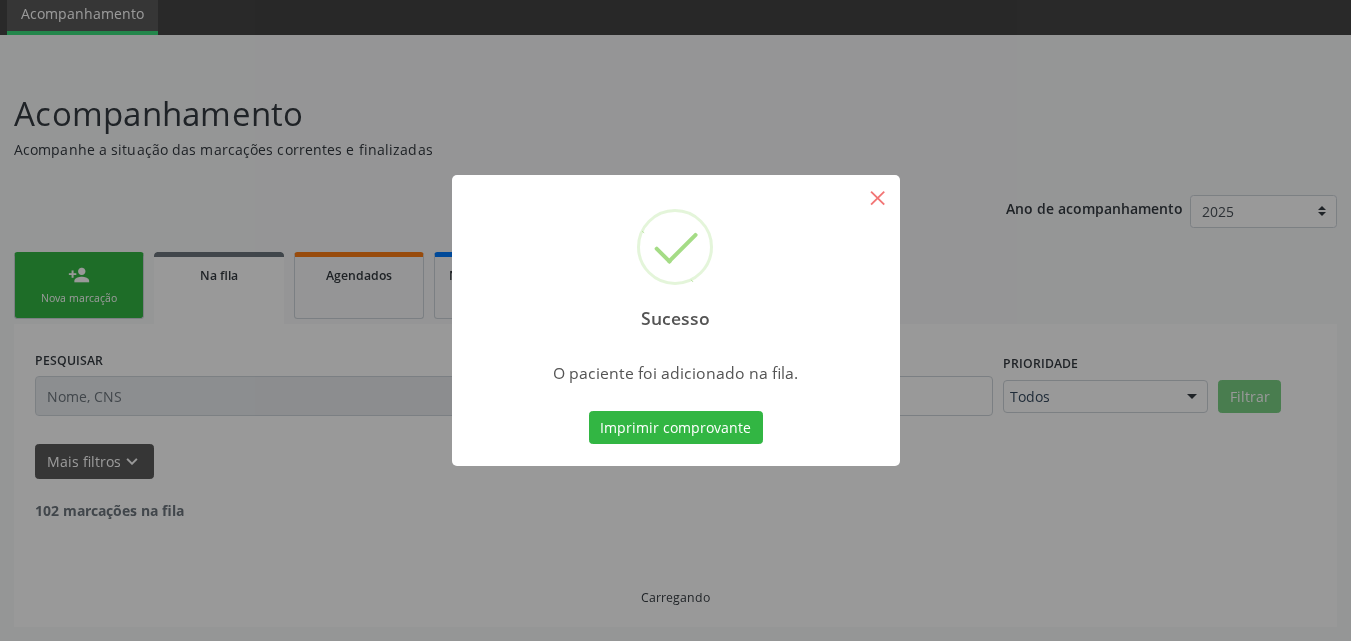 scroll, scrollTop: 54, scrollLeft: 0, axis: vertical 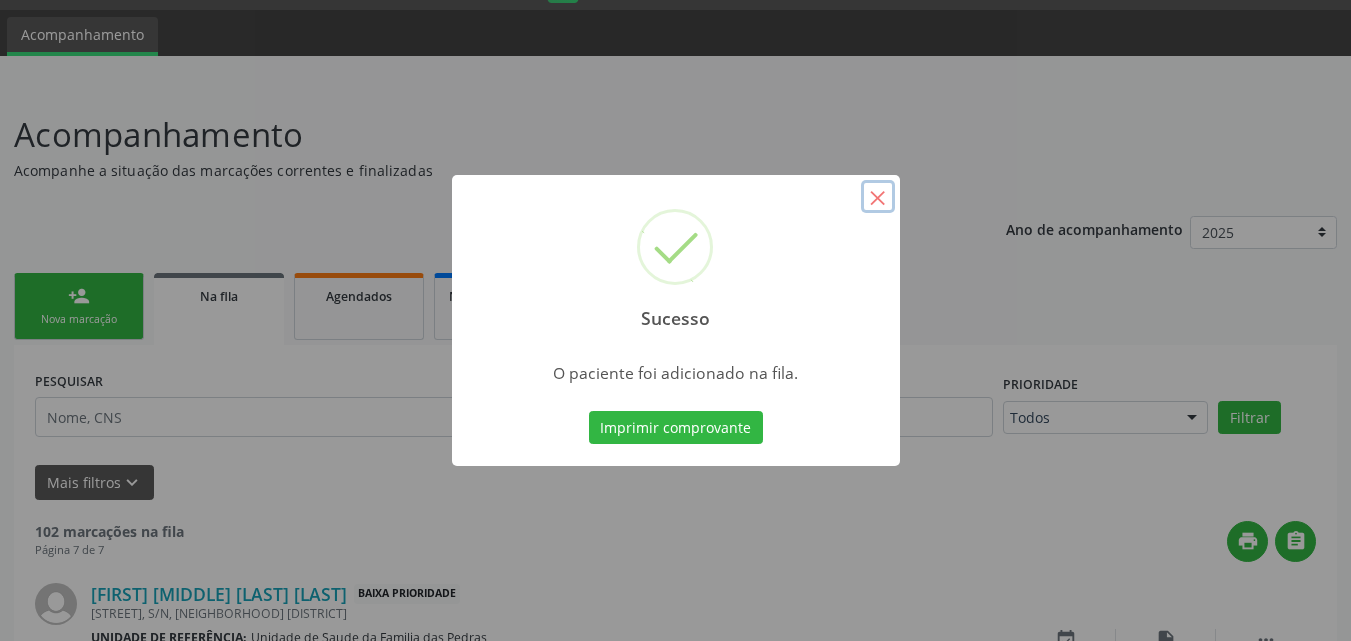 click on "×" at bounding box center (878, 197) 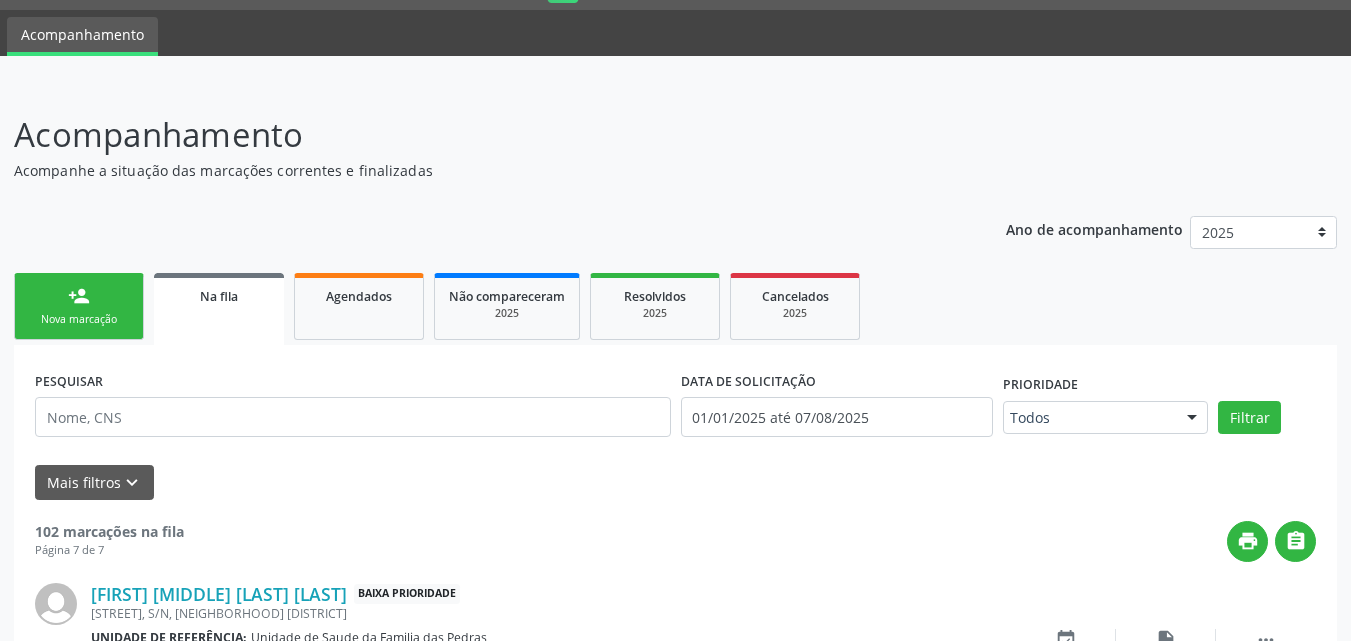 click on "Nova marcação" at bounding box center (79, 319) 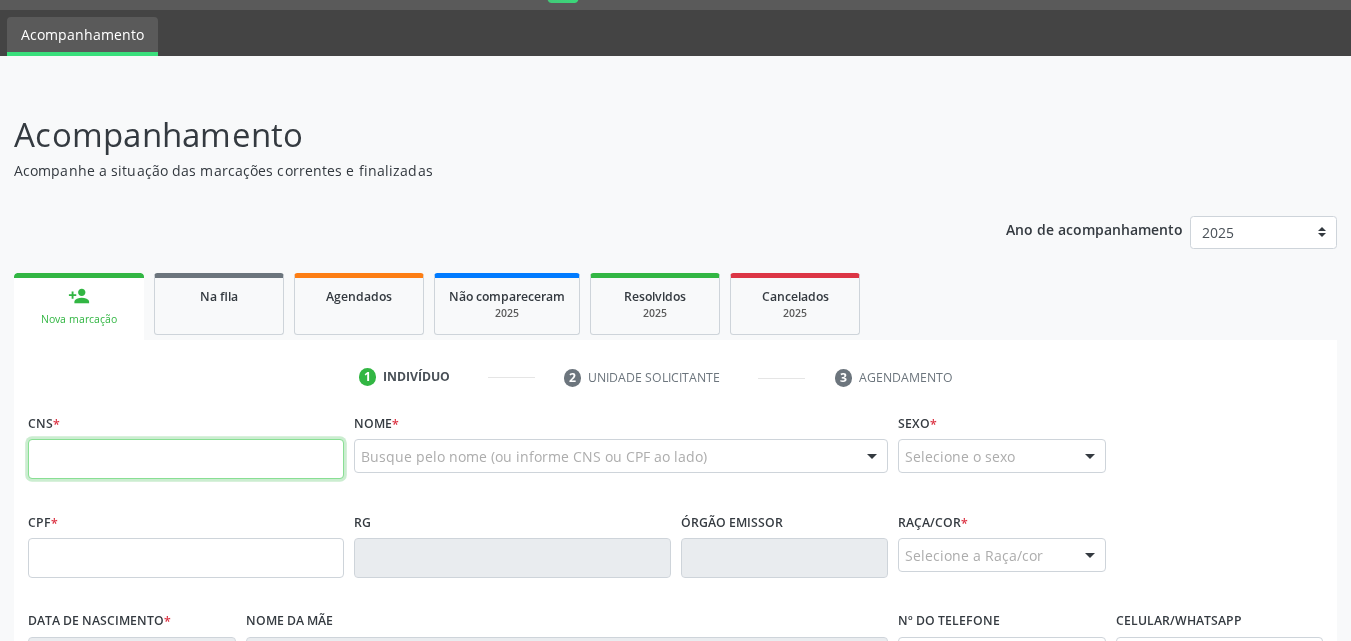 click at bounding box center (186, 459) 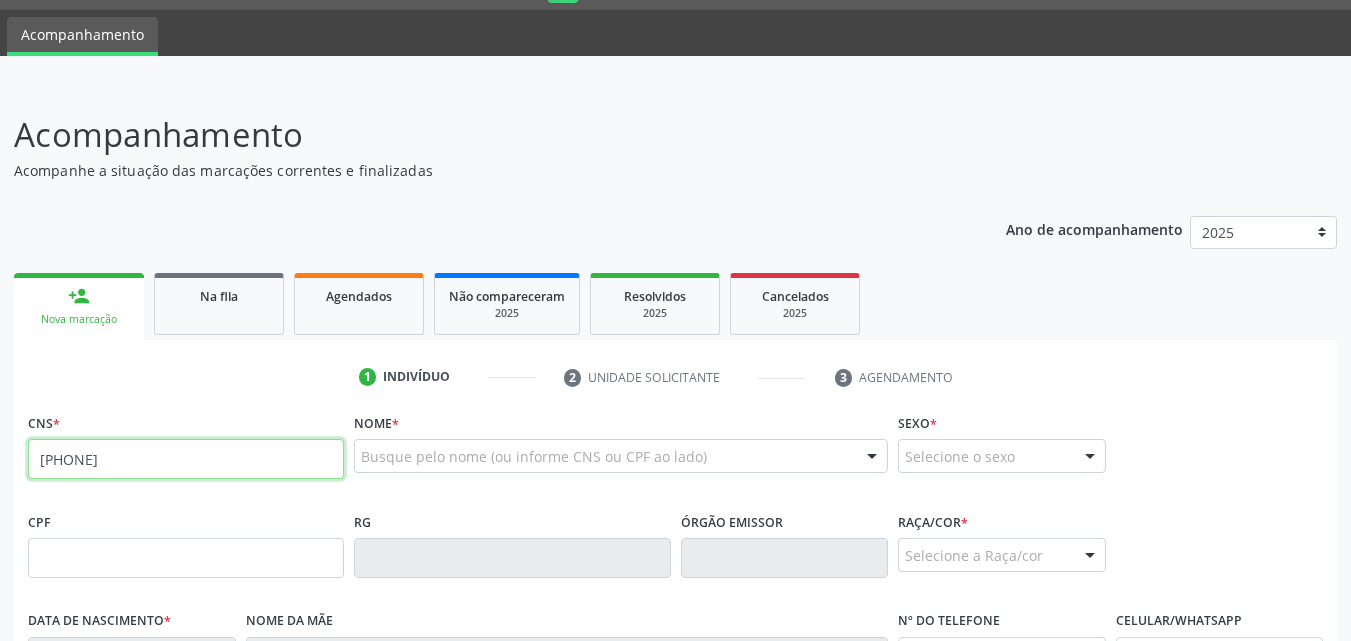 type on "[PHONE]" 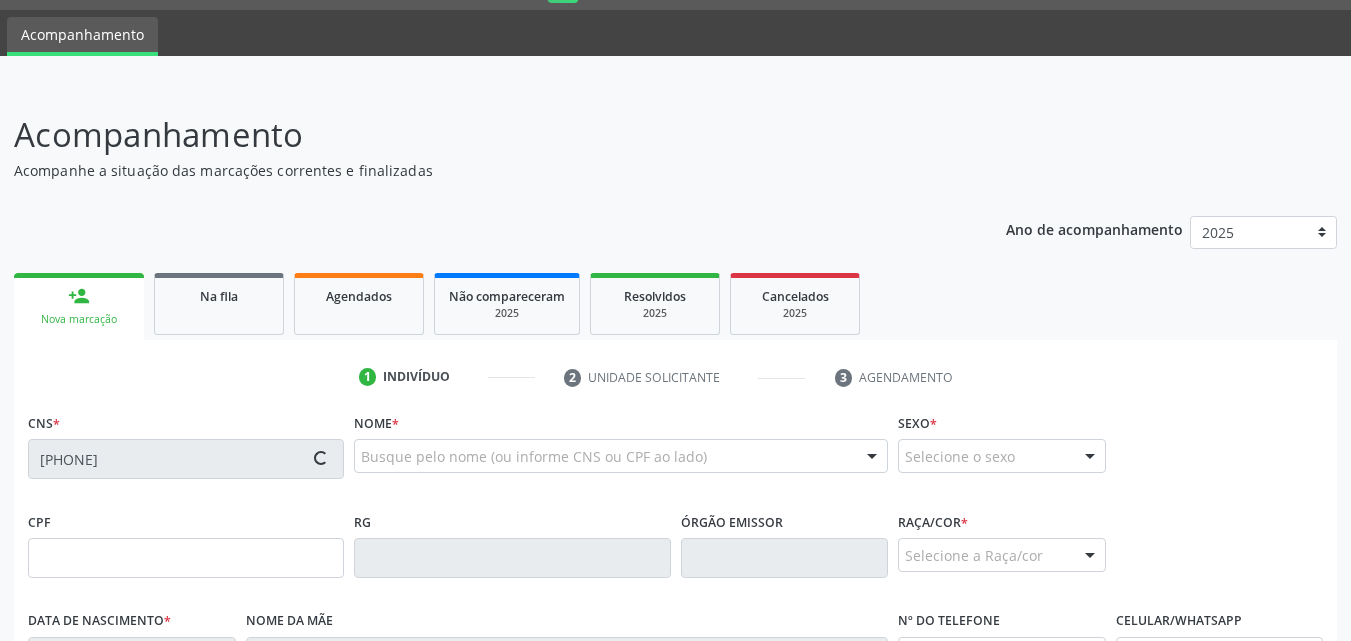 type on "[SSN]" 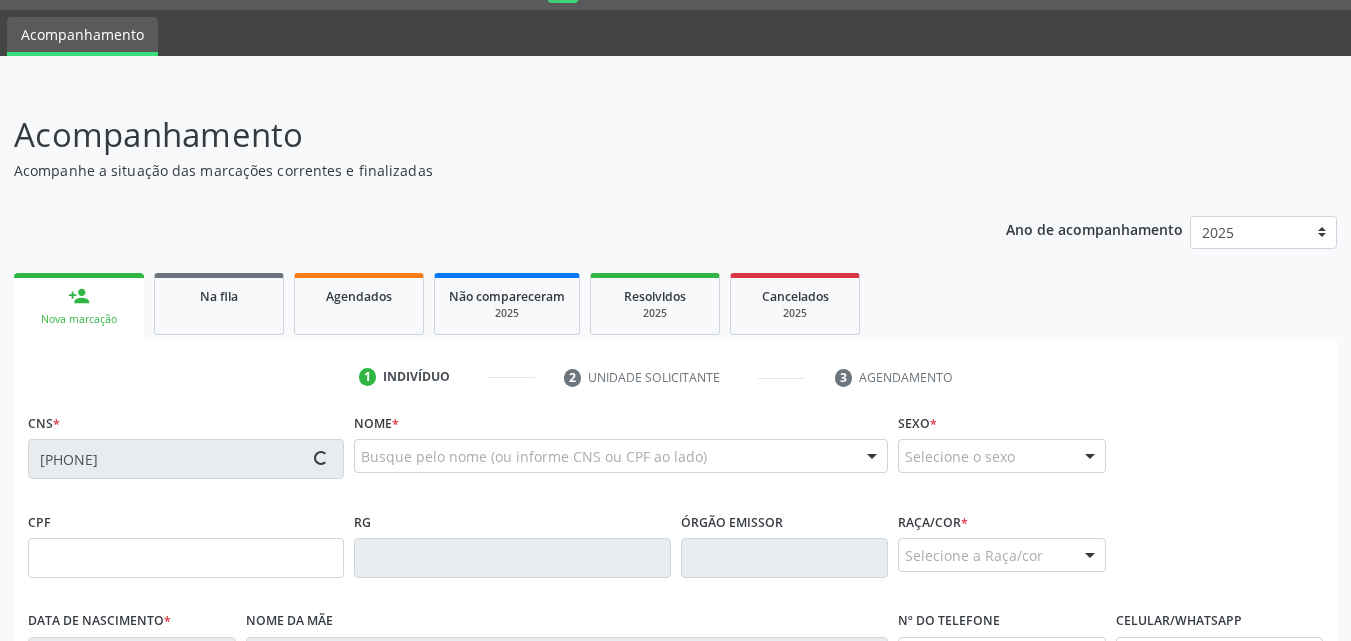 type on "[DATE]" 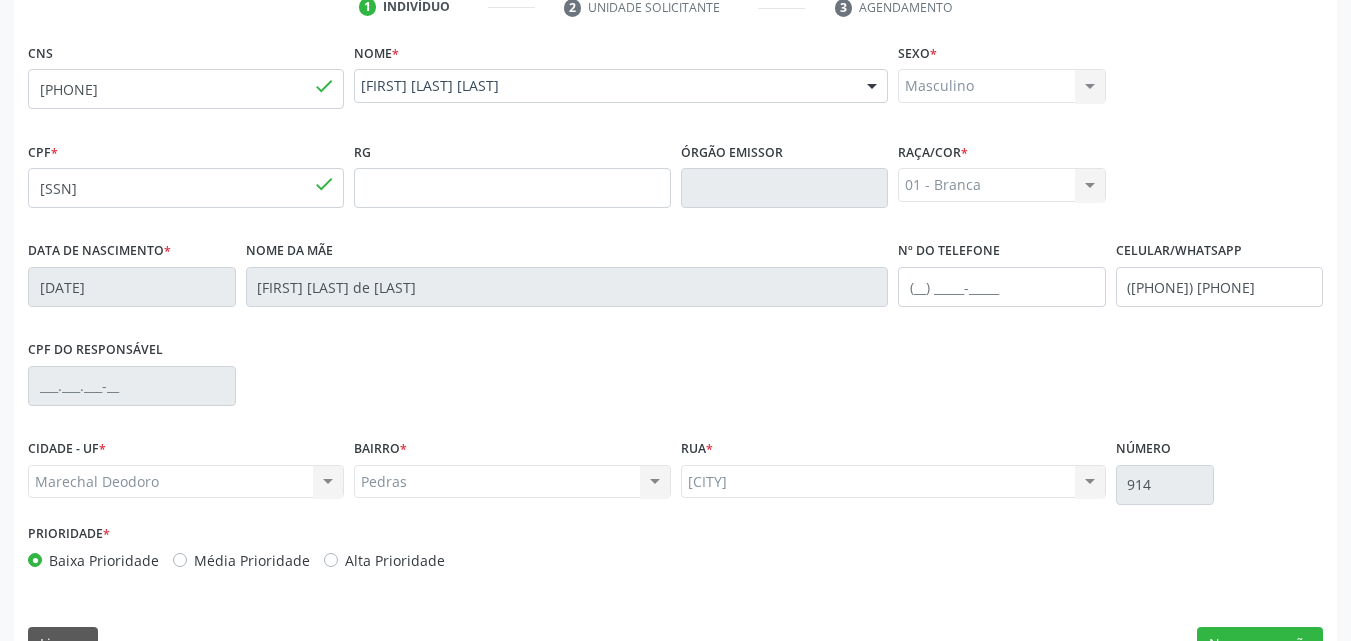 scroll, scrollTop: 454, scrollLeft: 0, axis: vertical 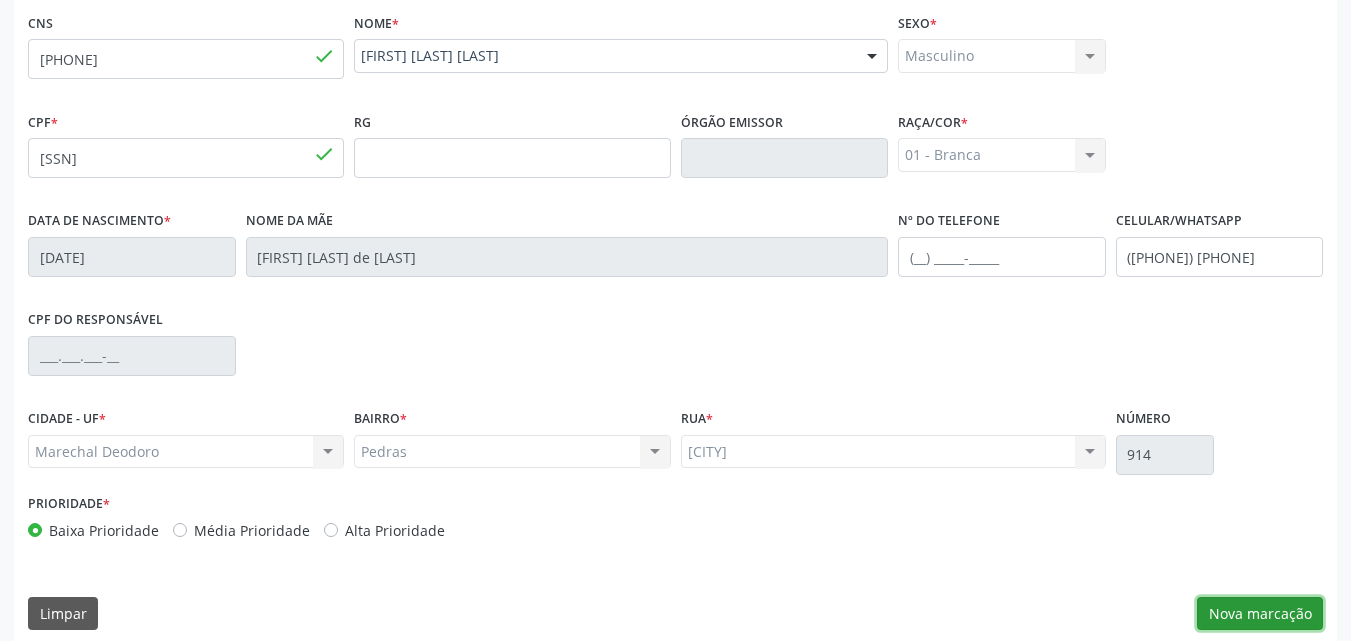 click on "Nova marcação" at bounding box center [1260, 614] 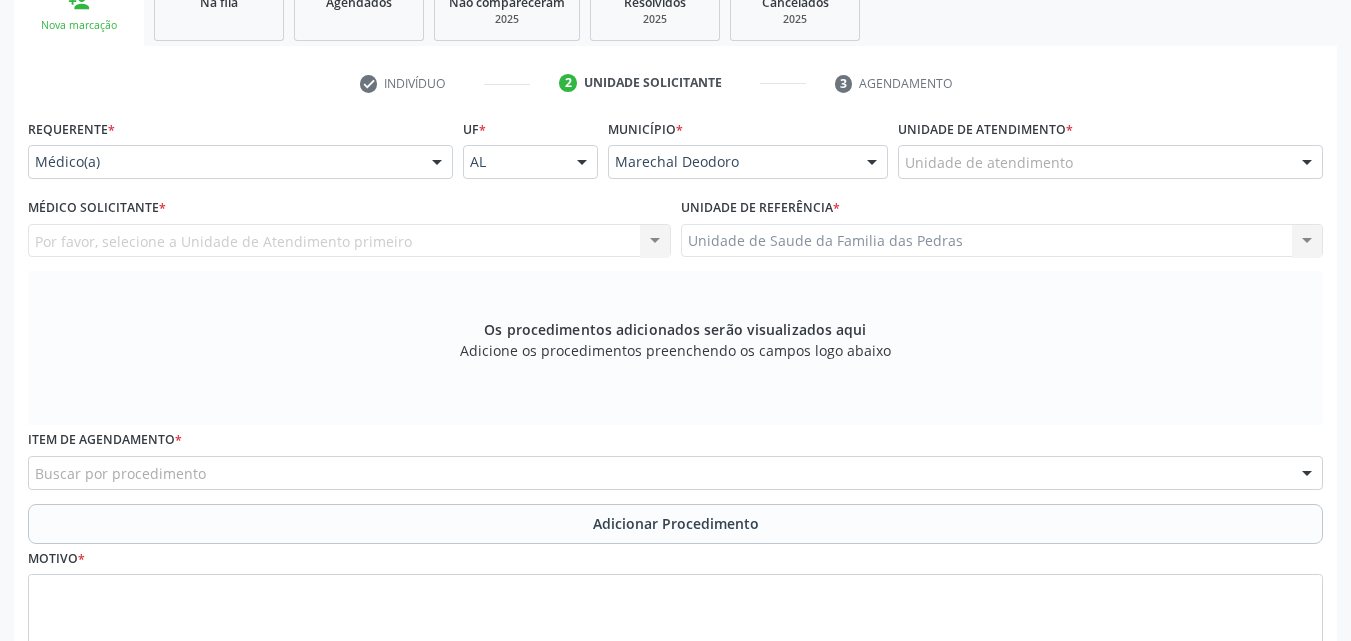 scroll, scrollTop: 254, scrollLeft: 0, axis: vertical 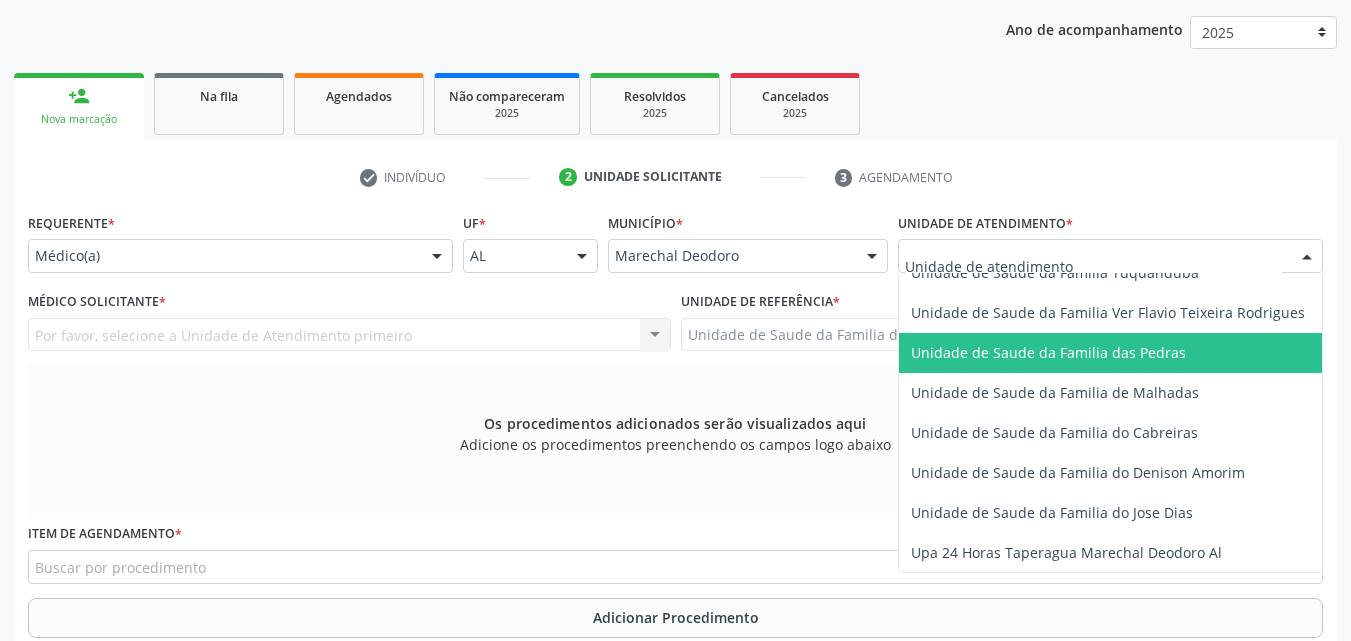 click on "Unidade de Saude da Familia das Pedras" at bounding box center (1048, 352) 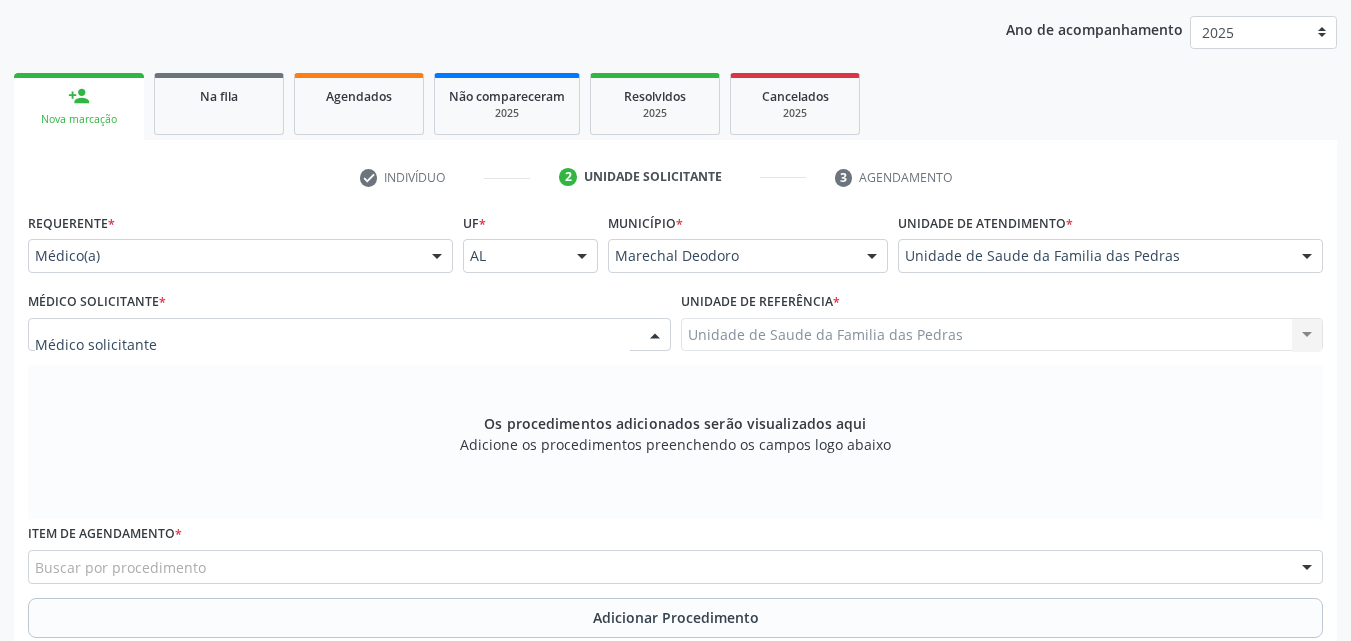 click at bounding box center [349, 335] 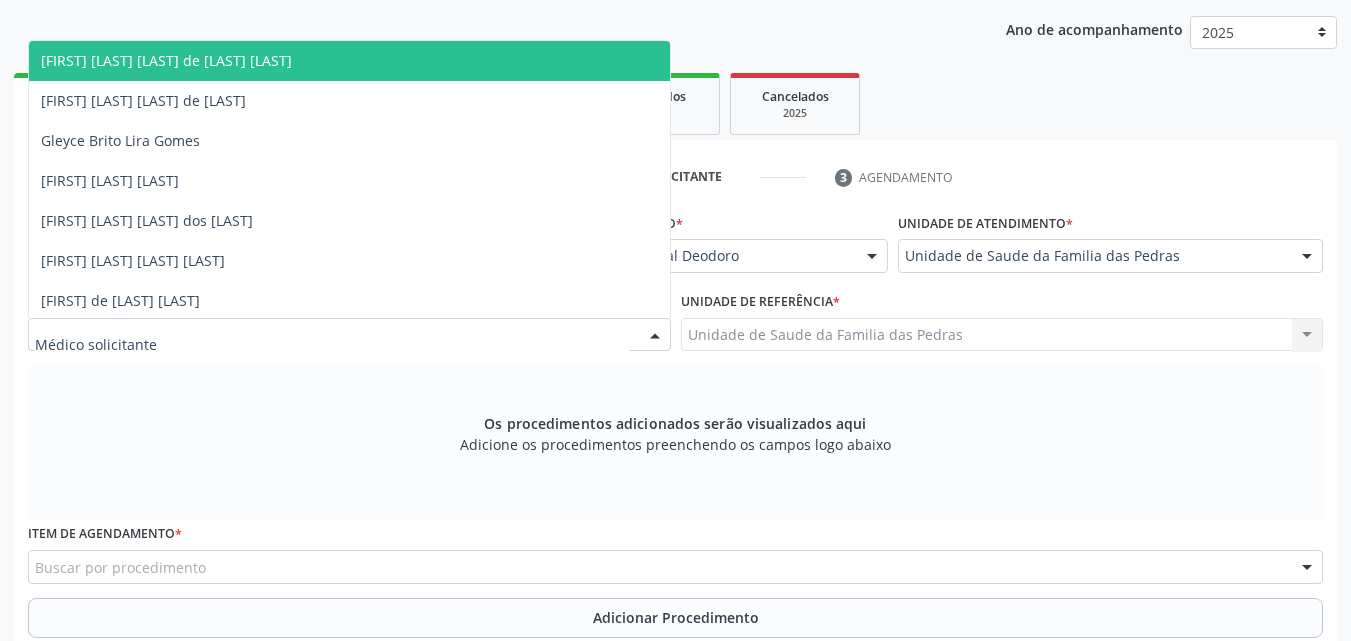 click on "[FIRST] [LAST] [LAST] de [LAST] [LAST]" at bounding box center [166, 60] 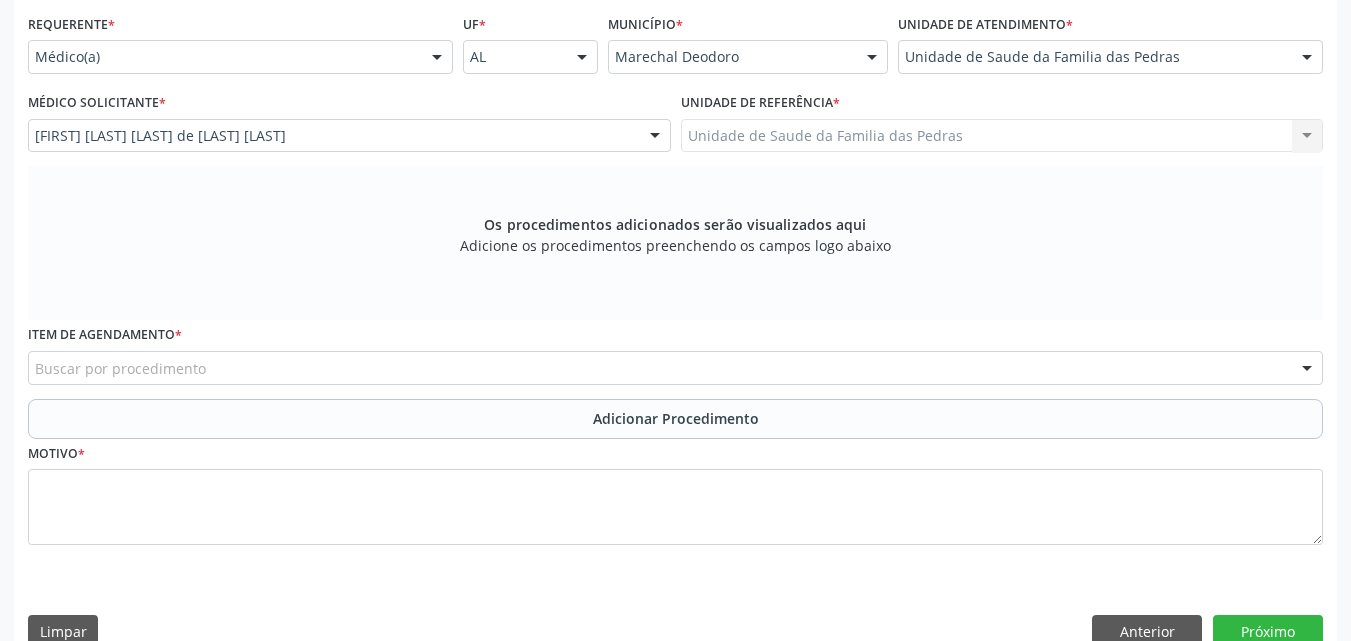 scroll, scrollTop: 454, scrollLeft: 0, axis: vertical 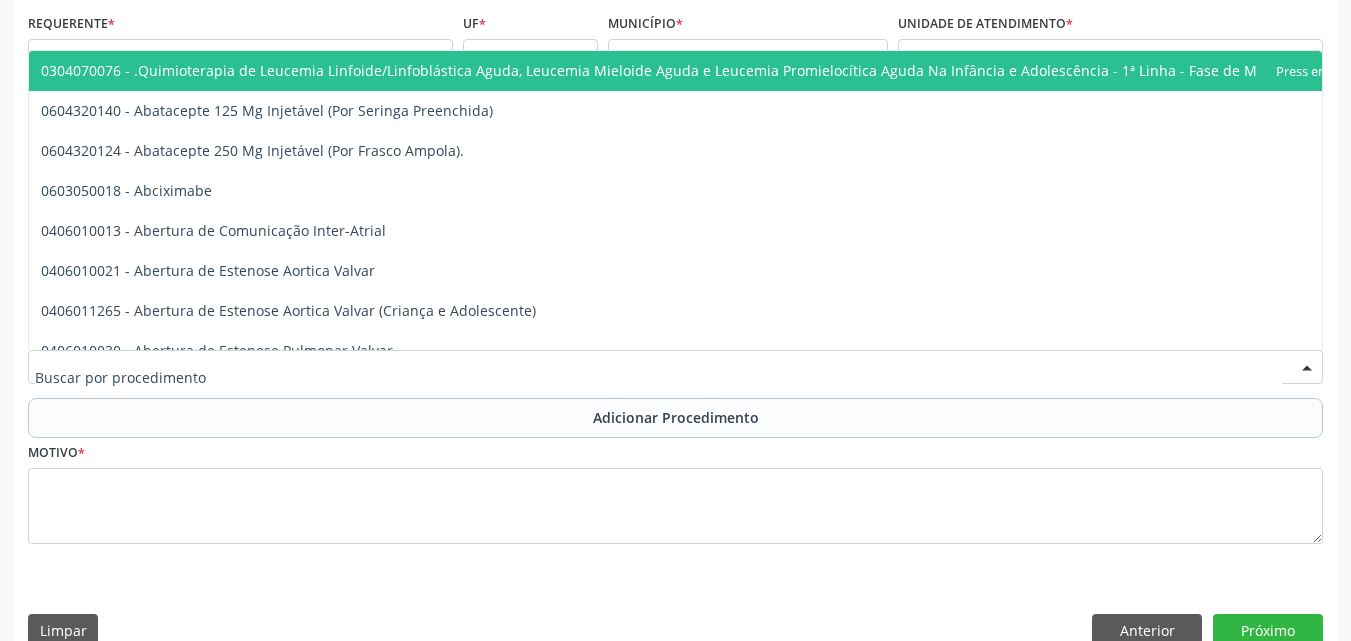 click at bounding box center (675, 367) 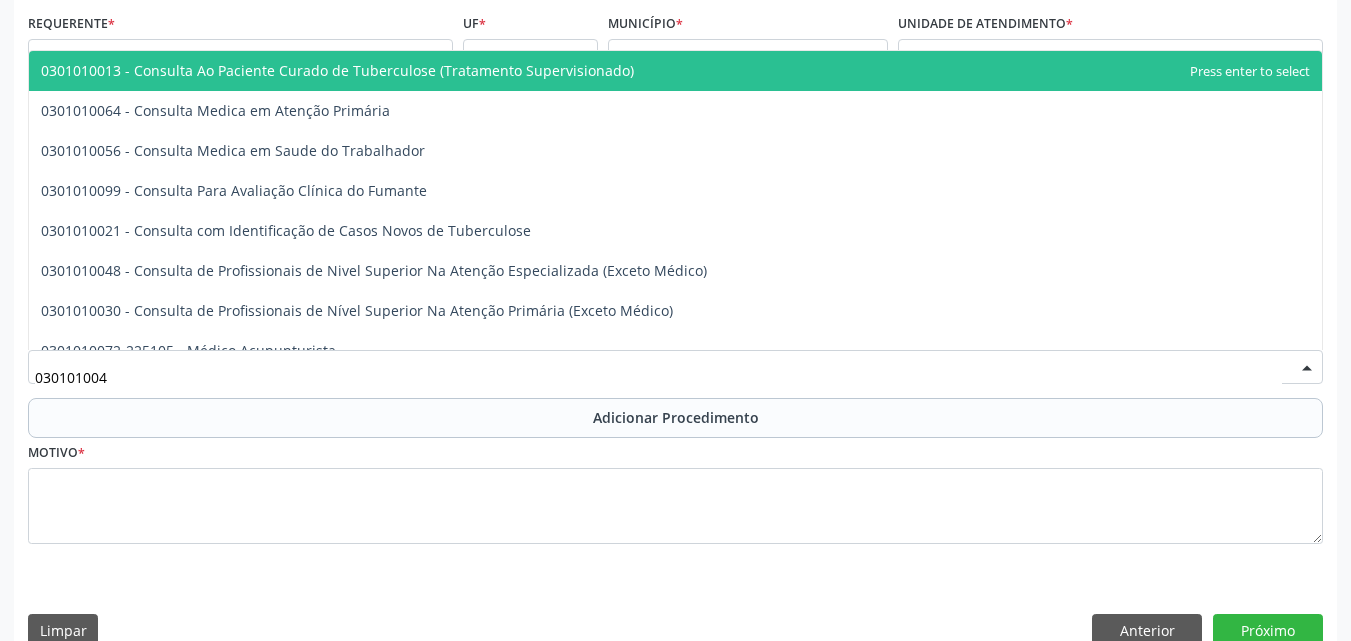 type on "0301010048" 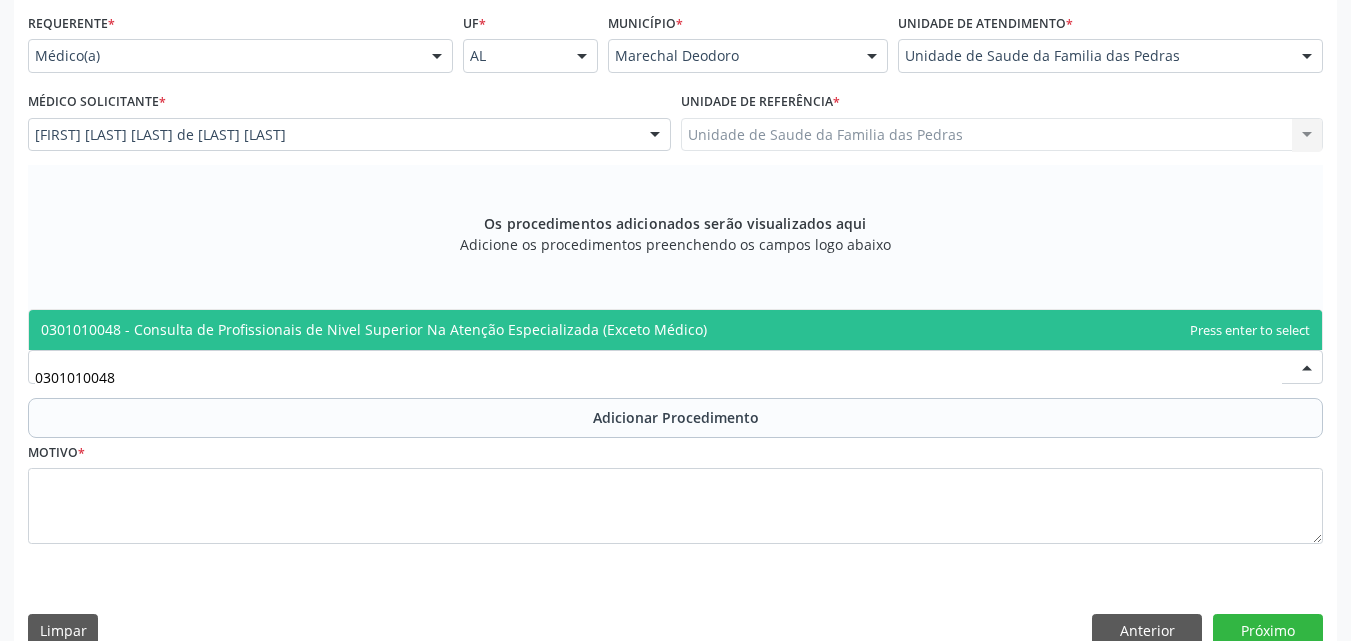 click on "0301010048 - Consulta de Profissionais de Nivel Superior Na Atenção Especializada (Exceto Médico)" at bounding box center (374, 329) 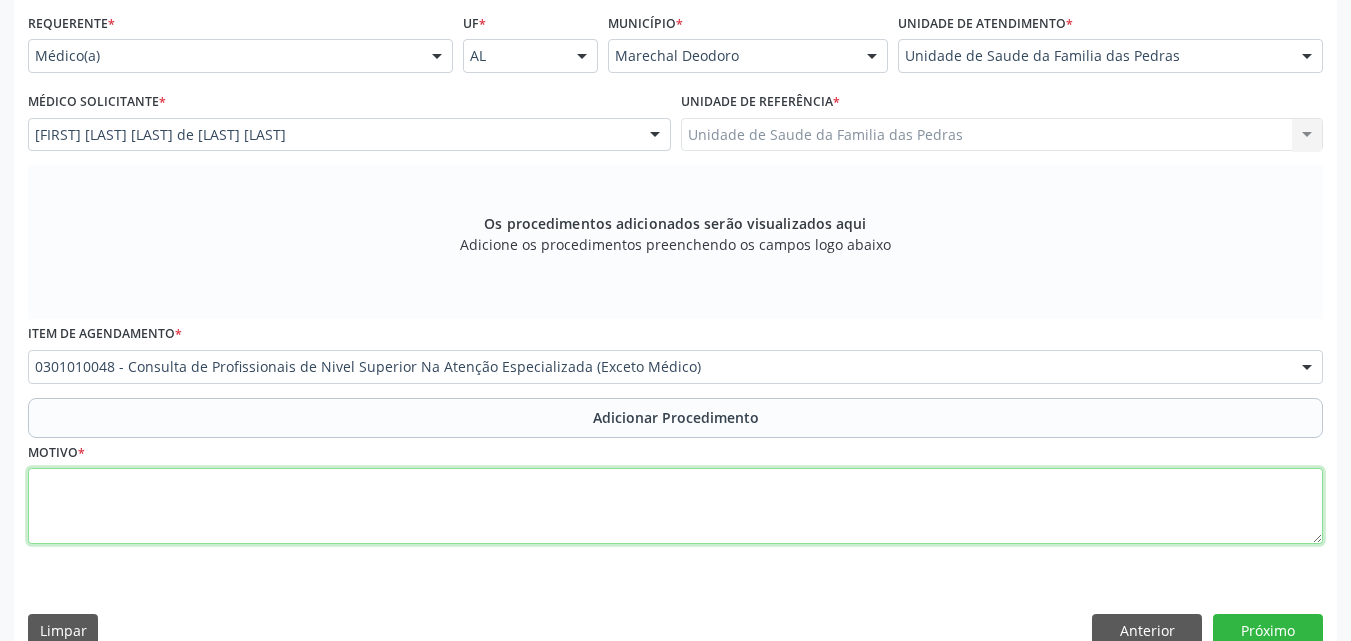 click at bounding box center (675, 506) 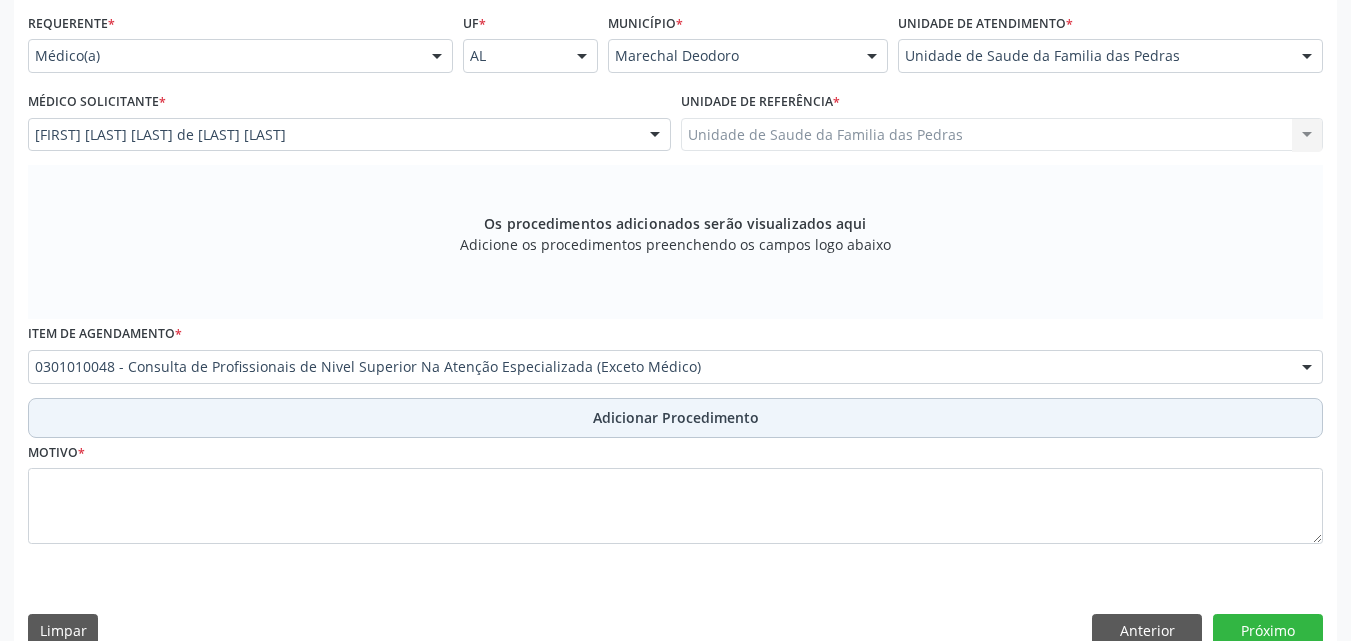 click on "Adicionar Procedimento" at bounding box center [675, 418] 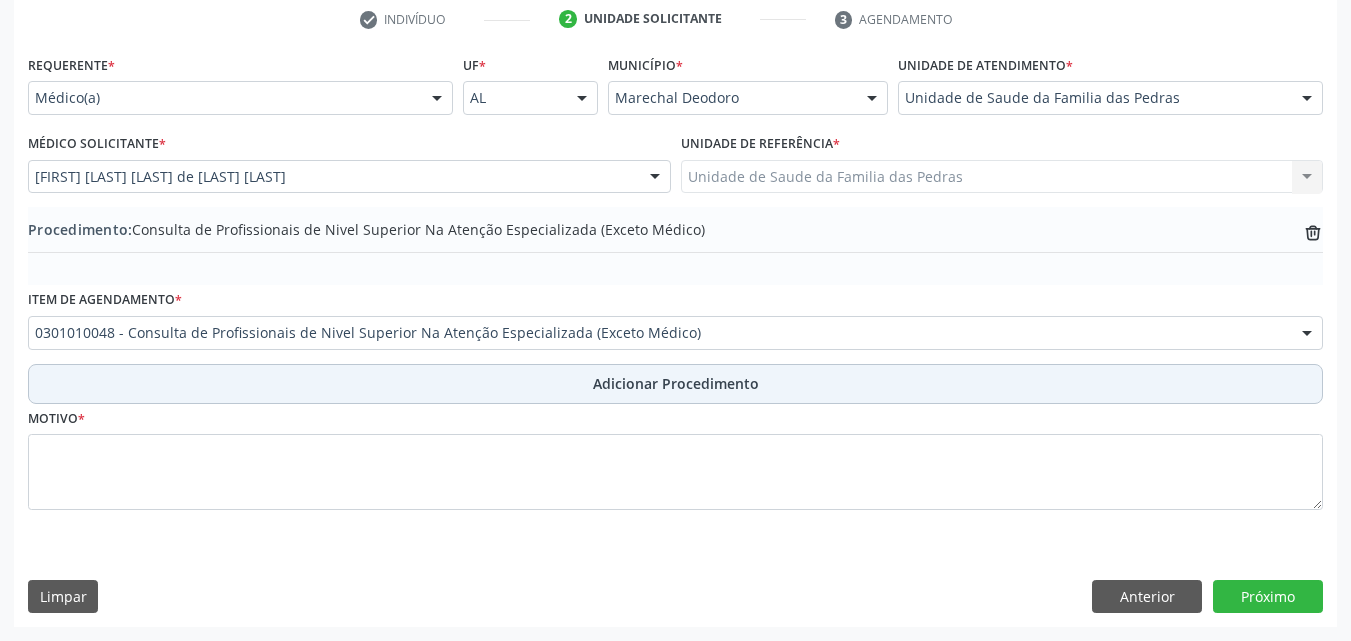 scroll, scrollTop: 412, scrollLeft: 0, axis: vertical 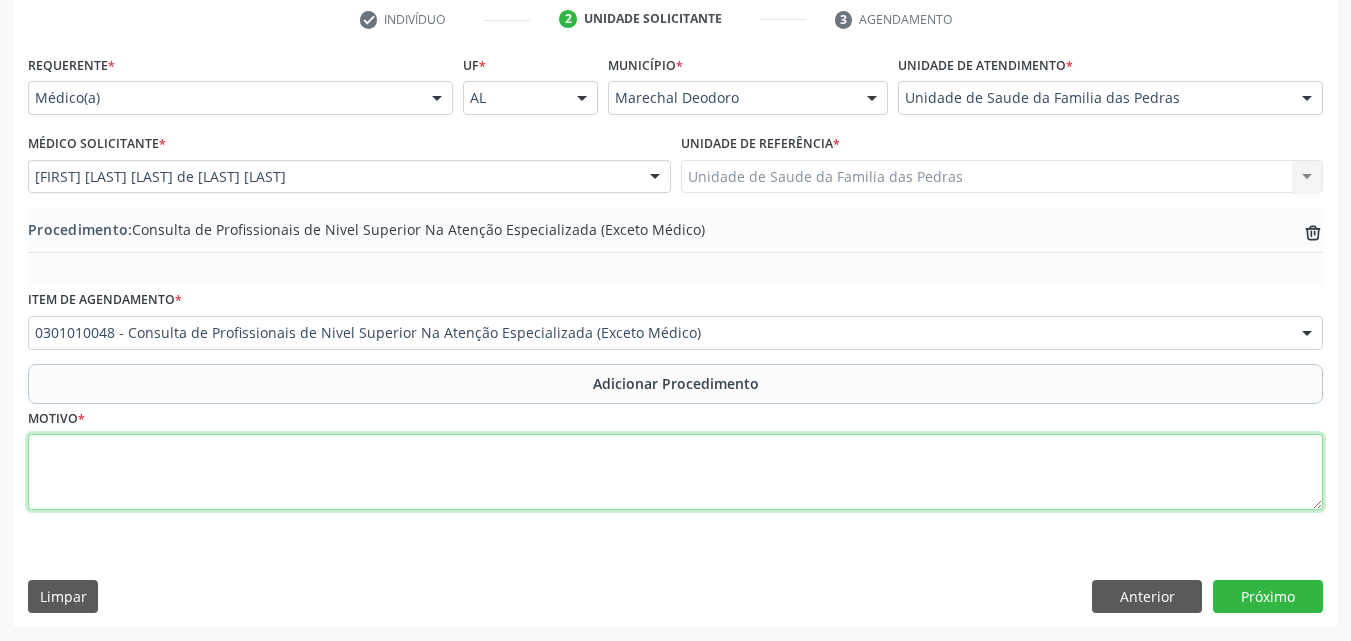 click at bounding box center (675, 472) 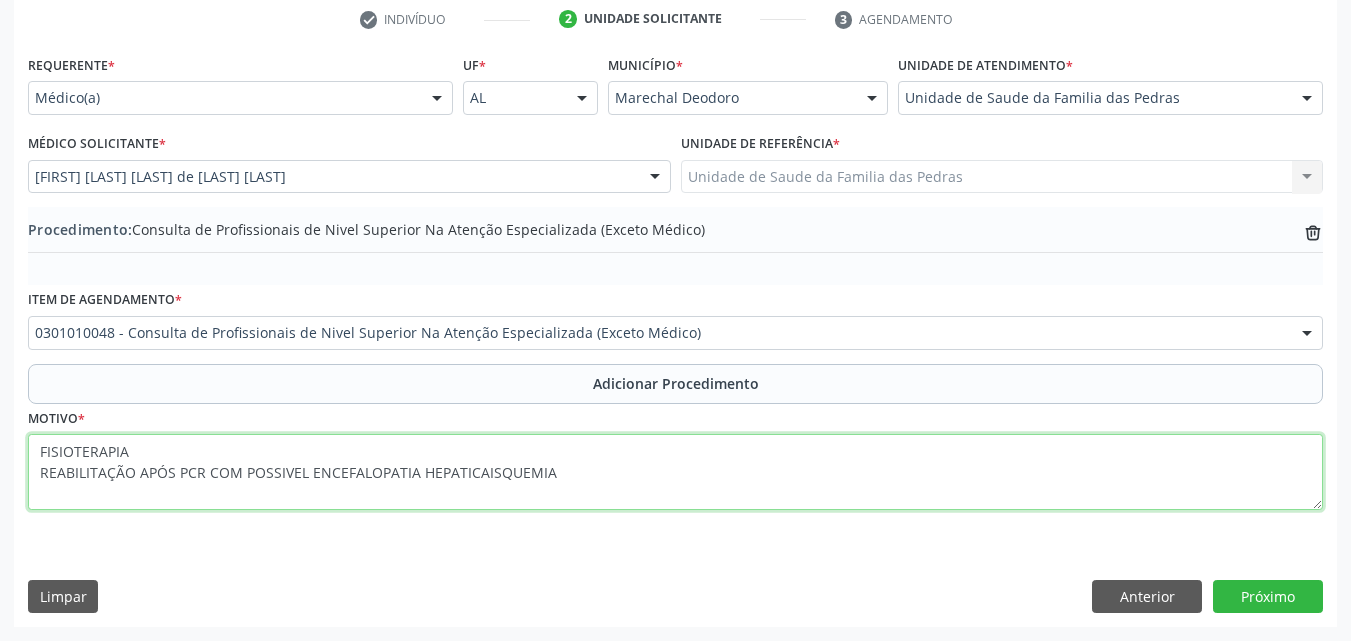 click on "FISIOTERAPIA
REABILITAÇÃO APÓS PCR COM POSSIVEL ENCEFALOPATIA HEPATICAISQUEMIA" at bounding box center [675, 472] 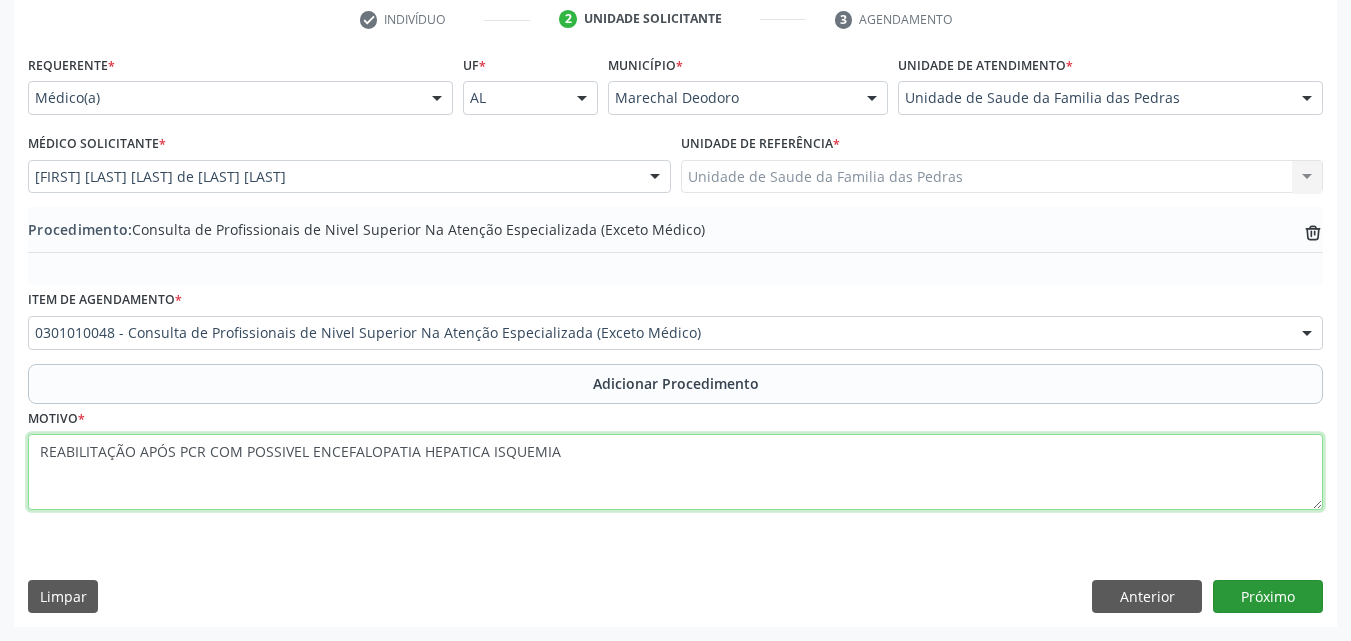 type on "REABILITAÇÃO APÓS PCR COM POSSIVEL ENCEFALOPATIA HEPATICA ISQUEMIA" 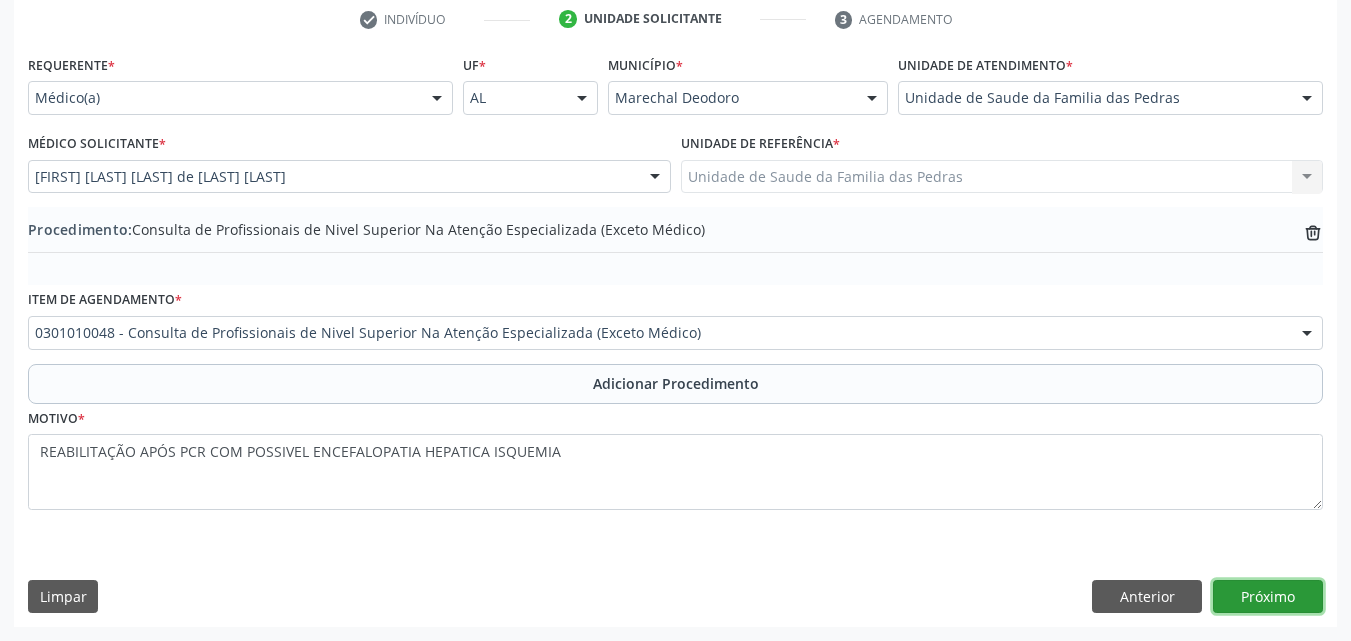 click on "Próximo" at bounding box center [1268, 597] 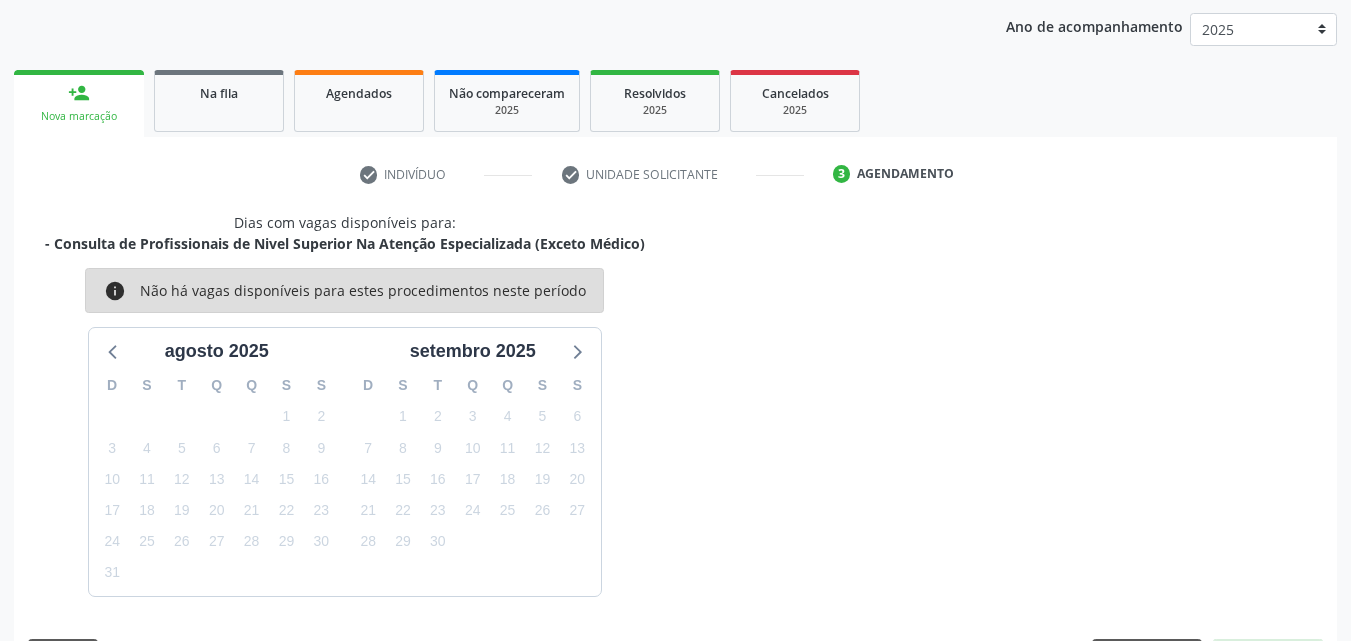 scroll, scrollTop: 316, scrollLeft: 0, axis: vertical 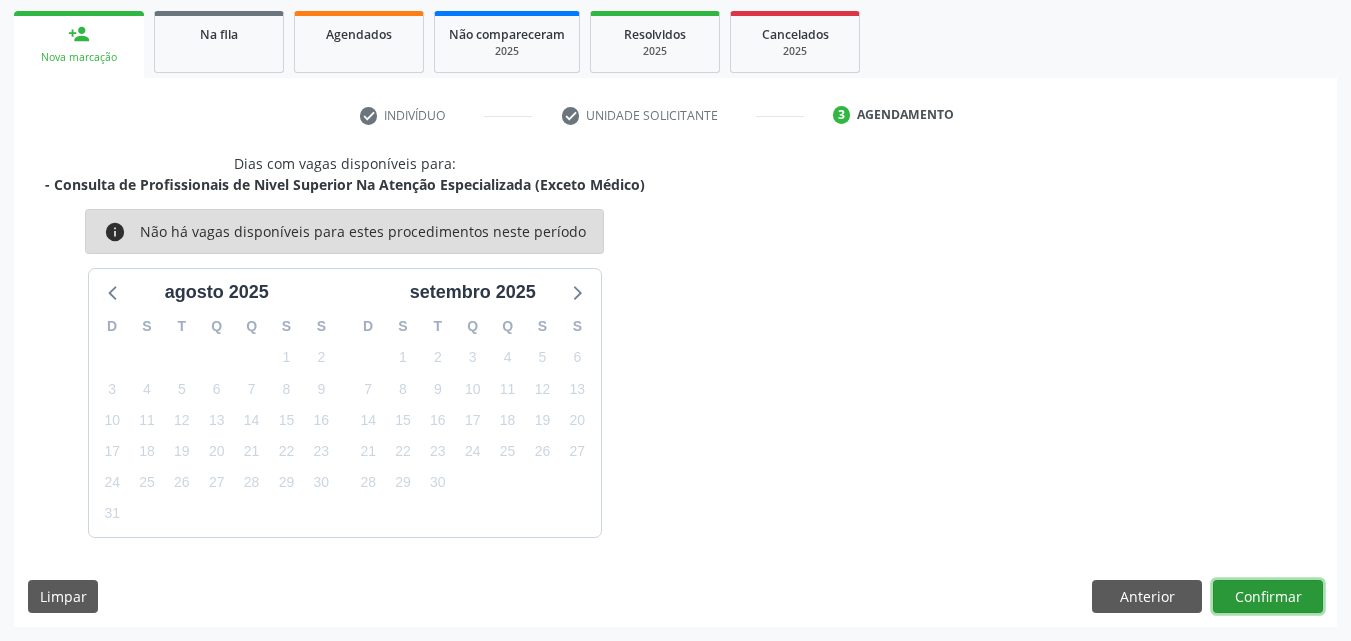 click on "Confirmar" at bounding box center [1268, 597] 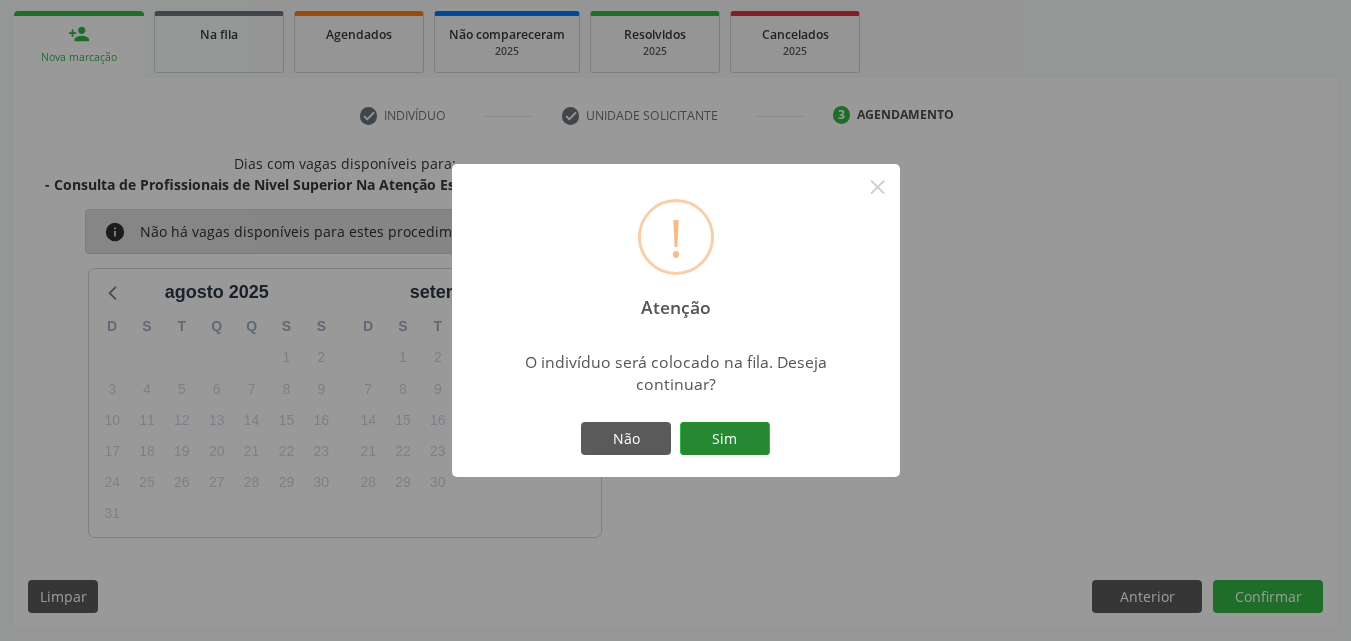 click on "Sim" at bounding box center [725, 439] 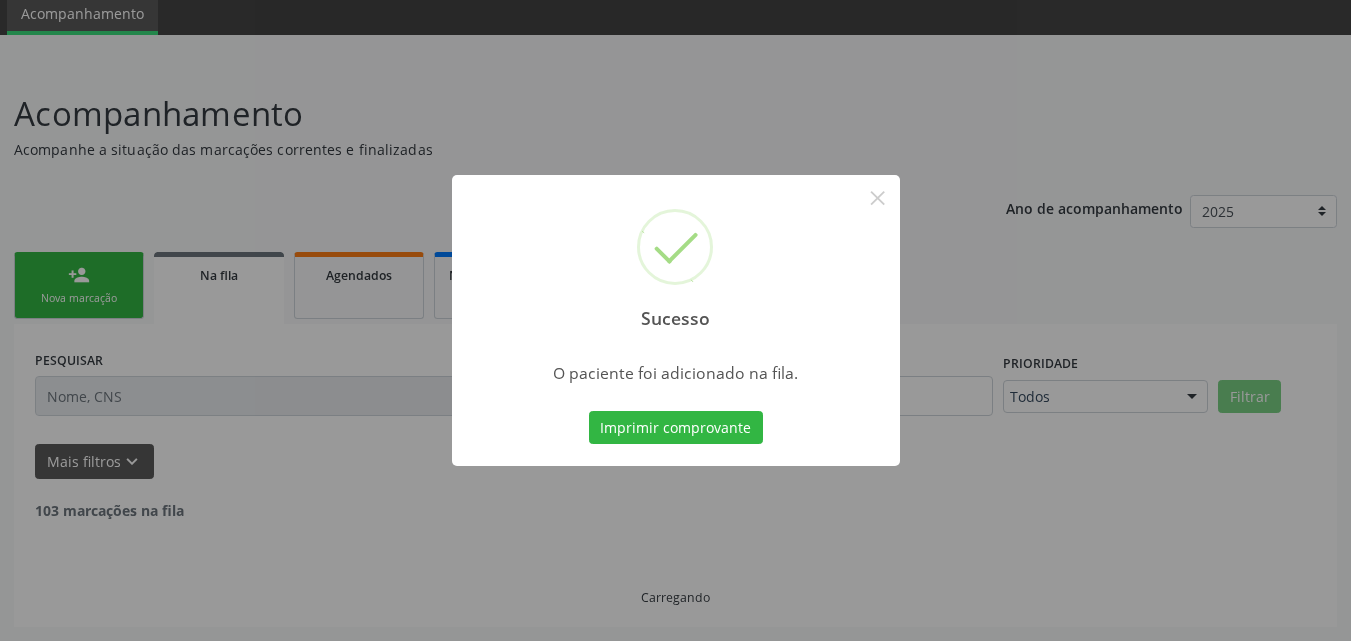 scroll, scrollTop: 54, scrollLeft: 0, axis: vertical 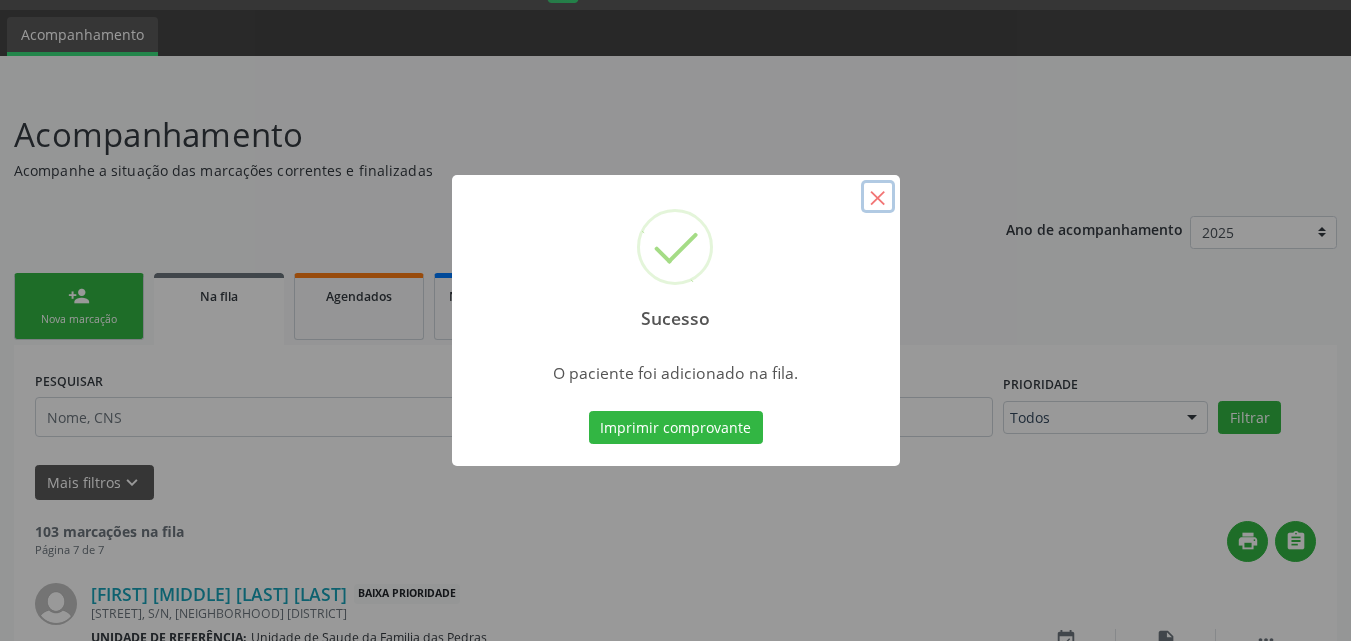 click on "×" at bounding box center [878, 197] 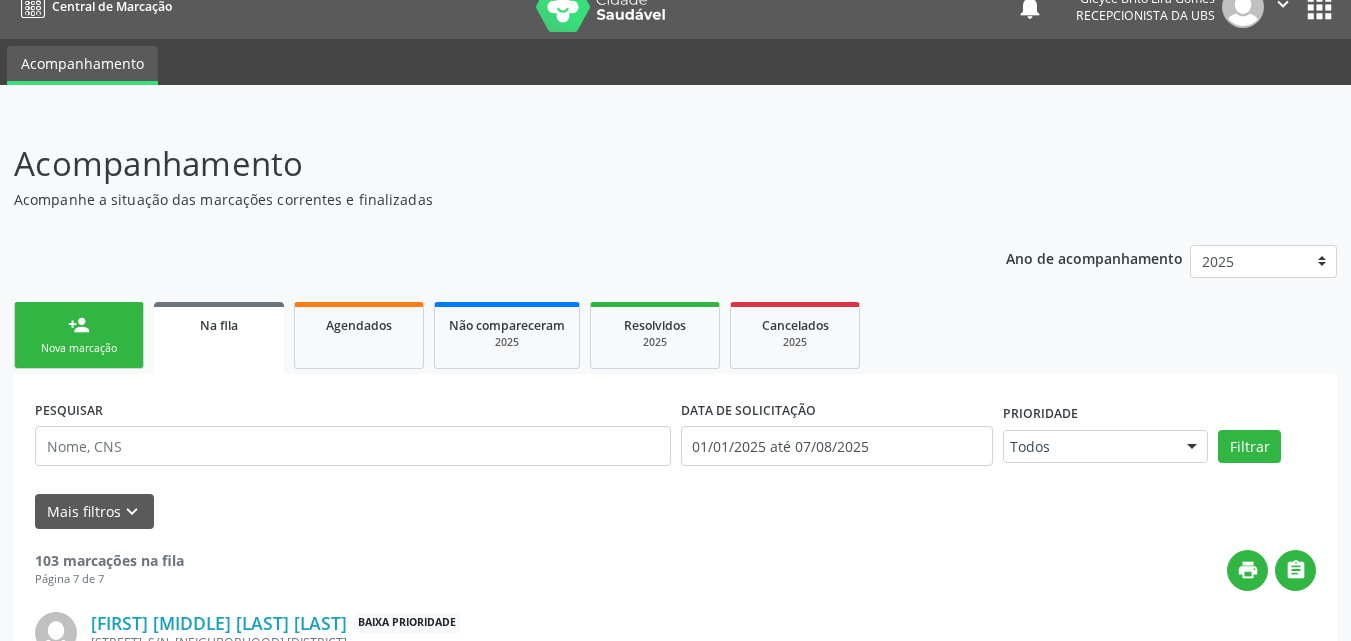 scroll, scrollTop: 0, scrollLeft: 0, axis: both 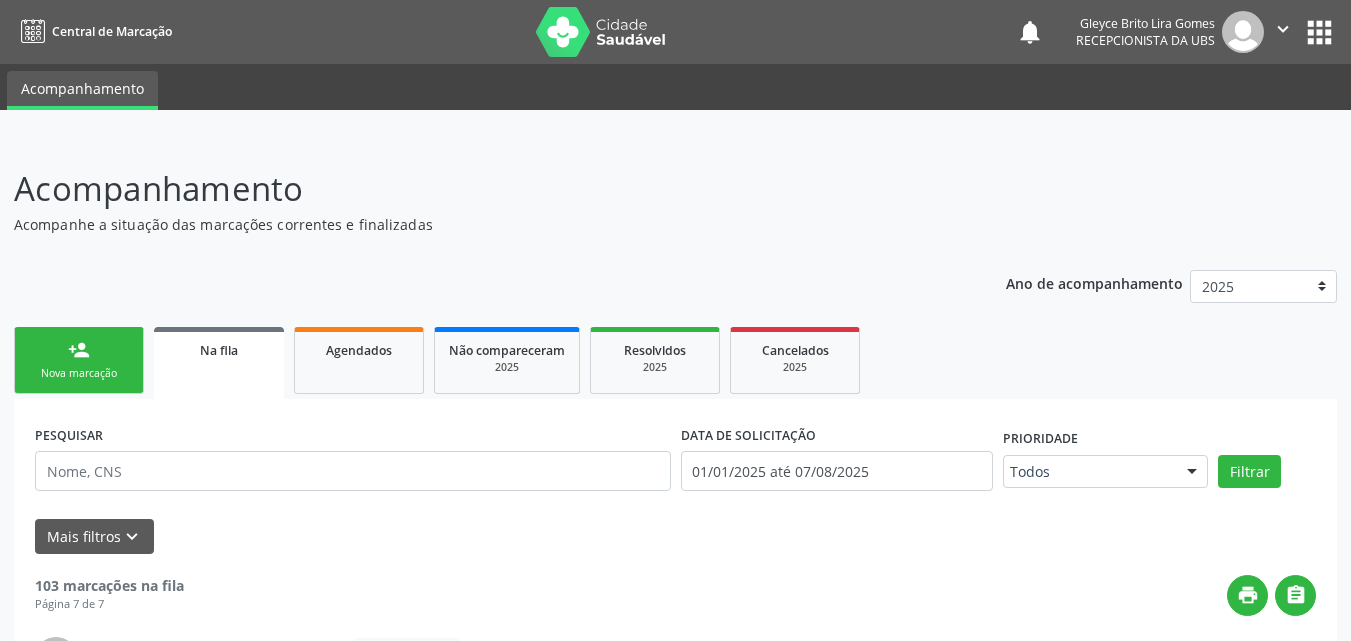 click on "person_add" at bounding box center [79, 350] 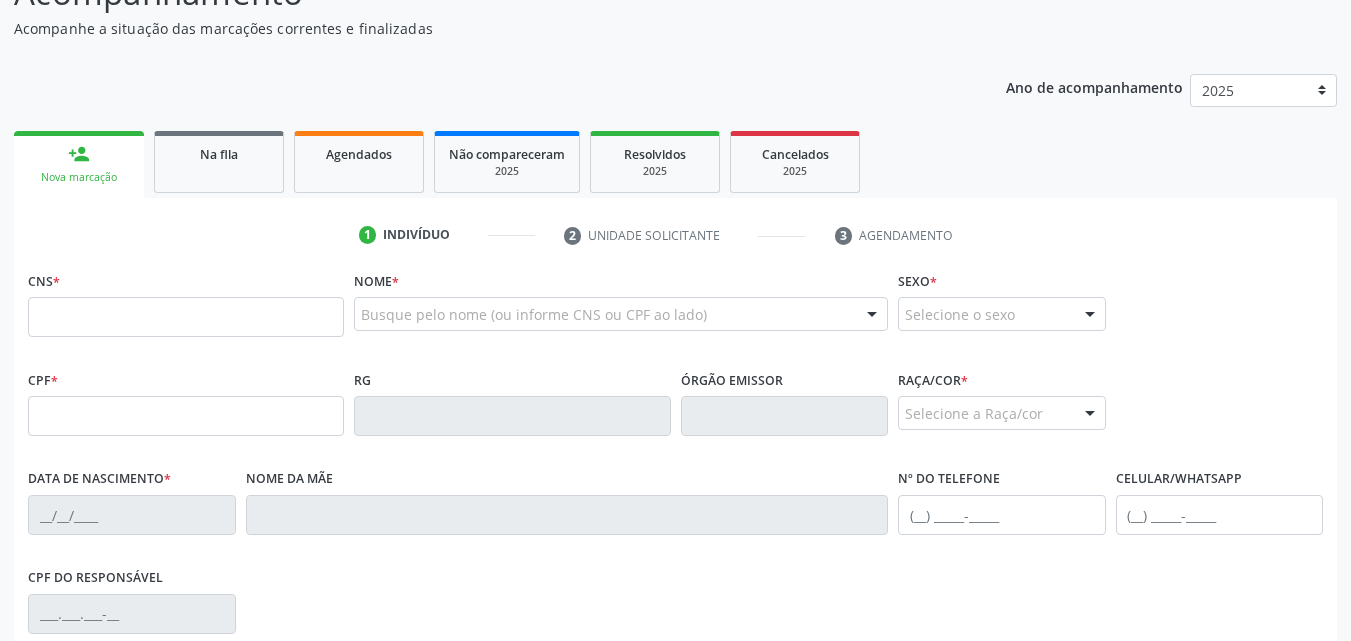 scroll, scrollTop: 200, scrollLeft: 0, axis: vertical 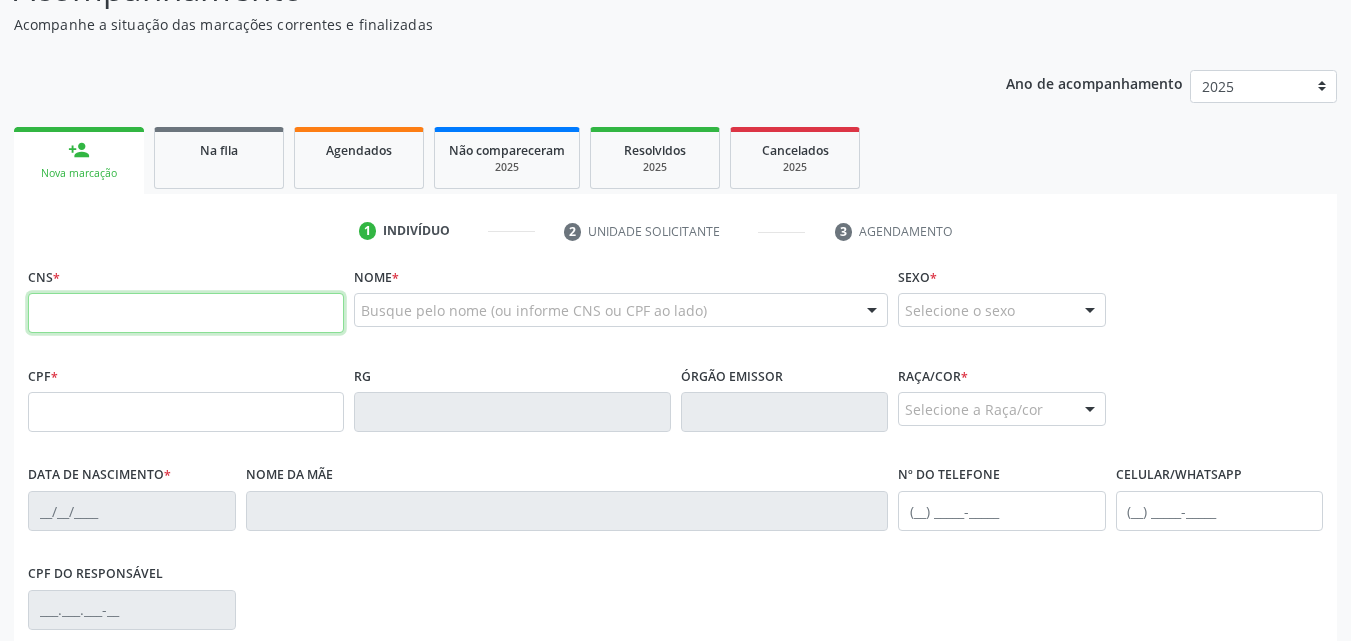 click at bounding box center (186, 313) 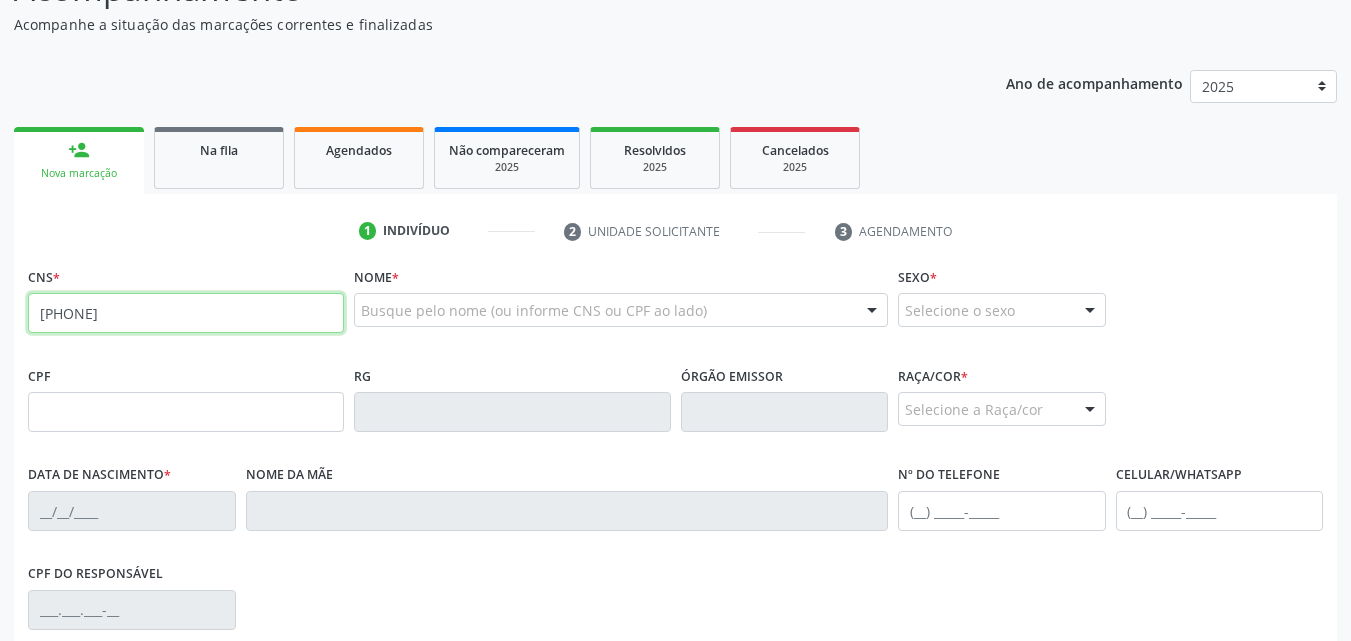 type on "[PHONE]" 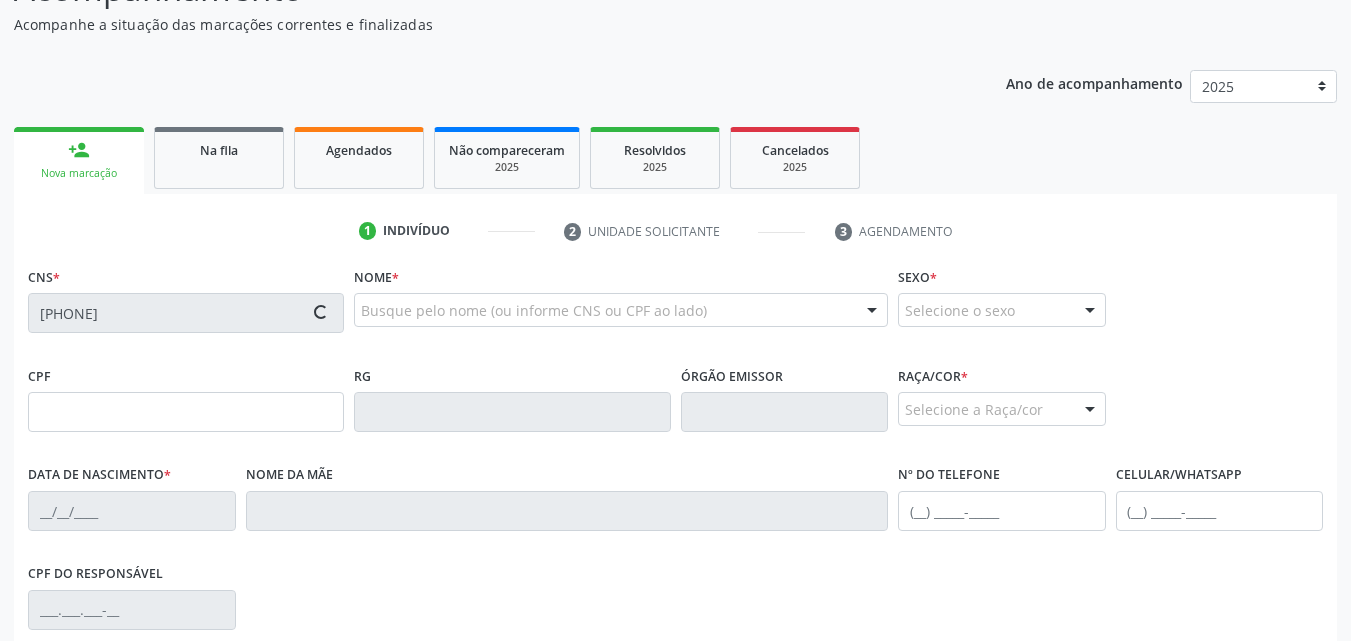 type on "[SSN]" 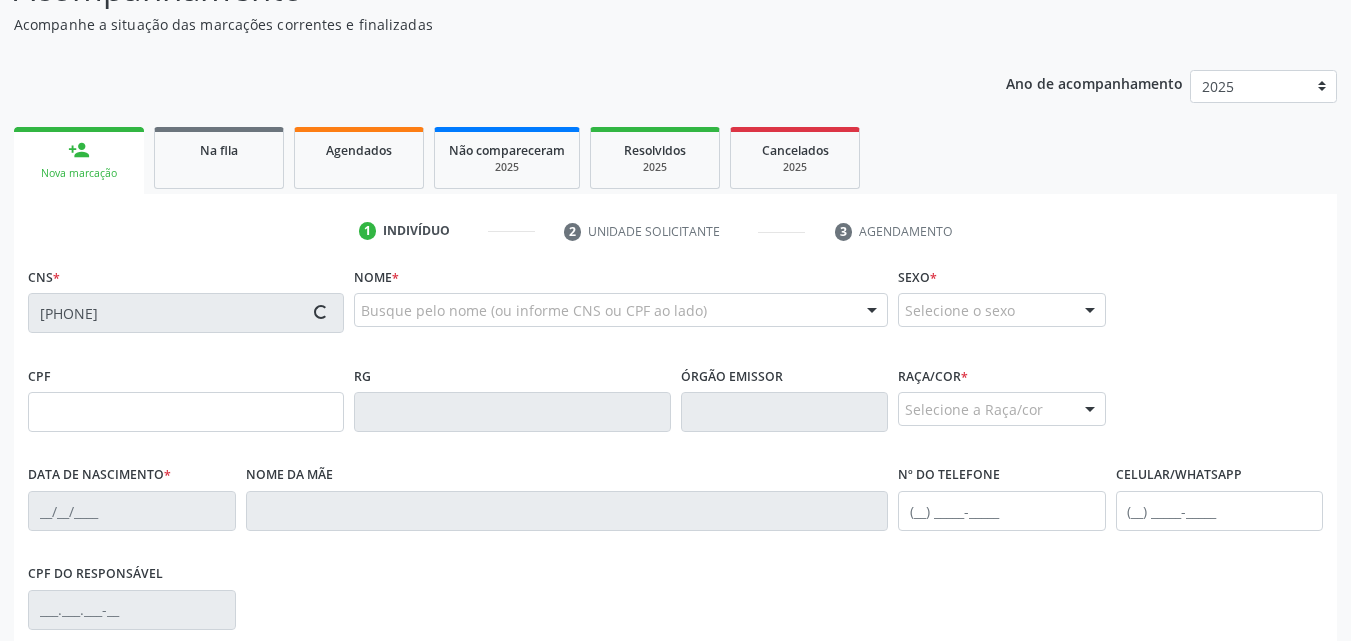 type on "[DATE]" 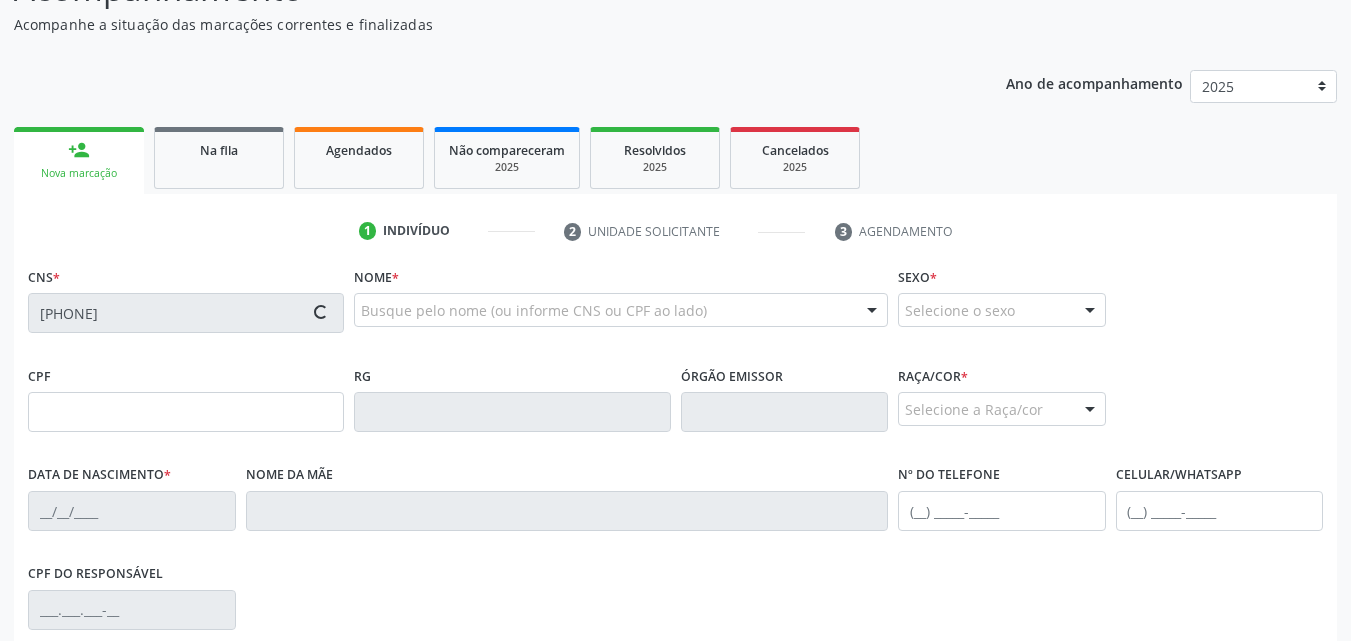 type on "[FIRST] [LAST] de [LAST]" 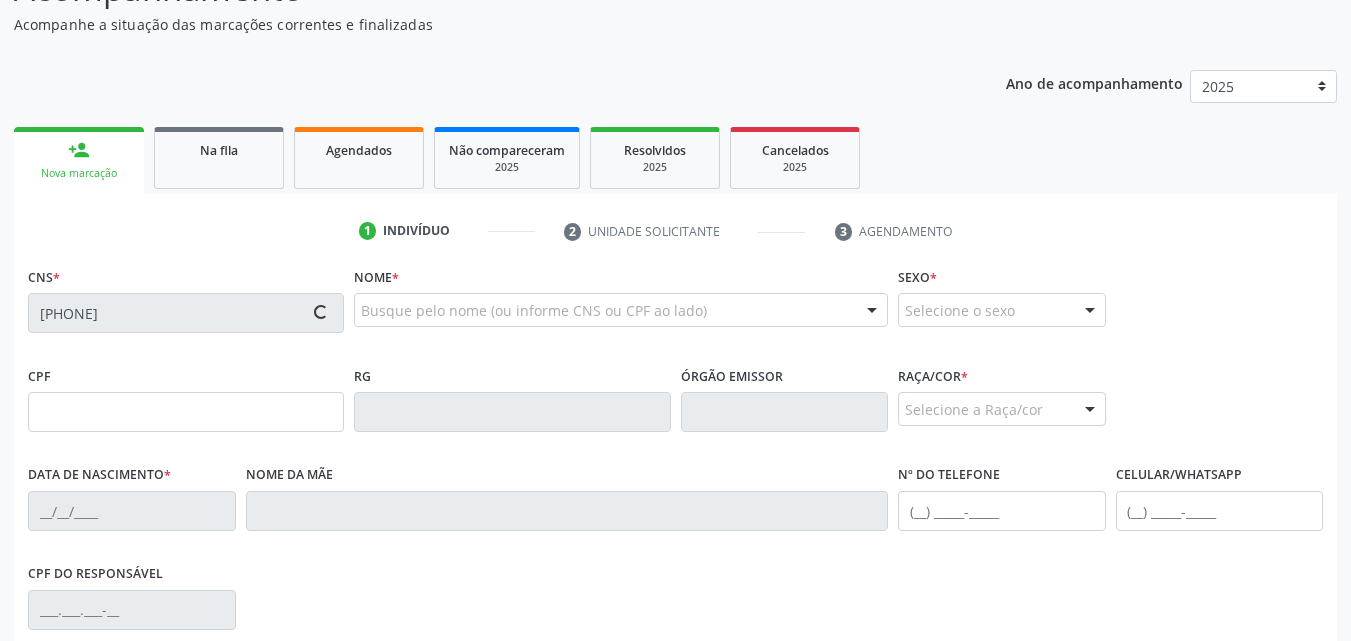 type on "914" 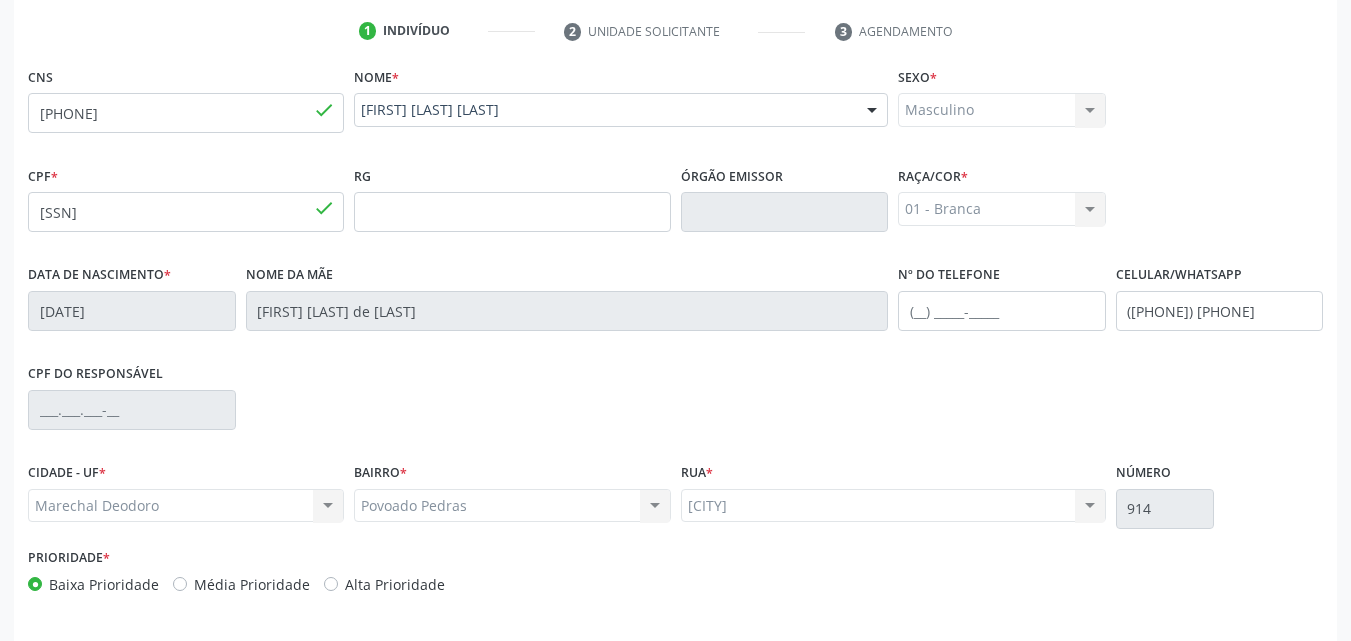 scroll, scrollTop: 471, scrollLeft: 0, axis: vertical 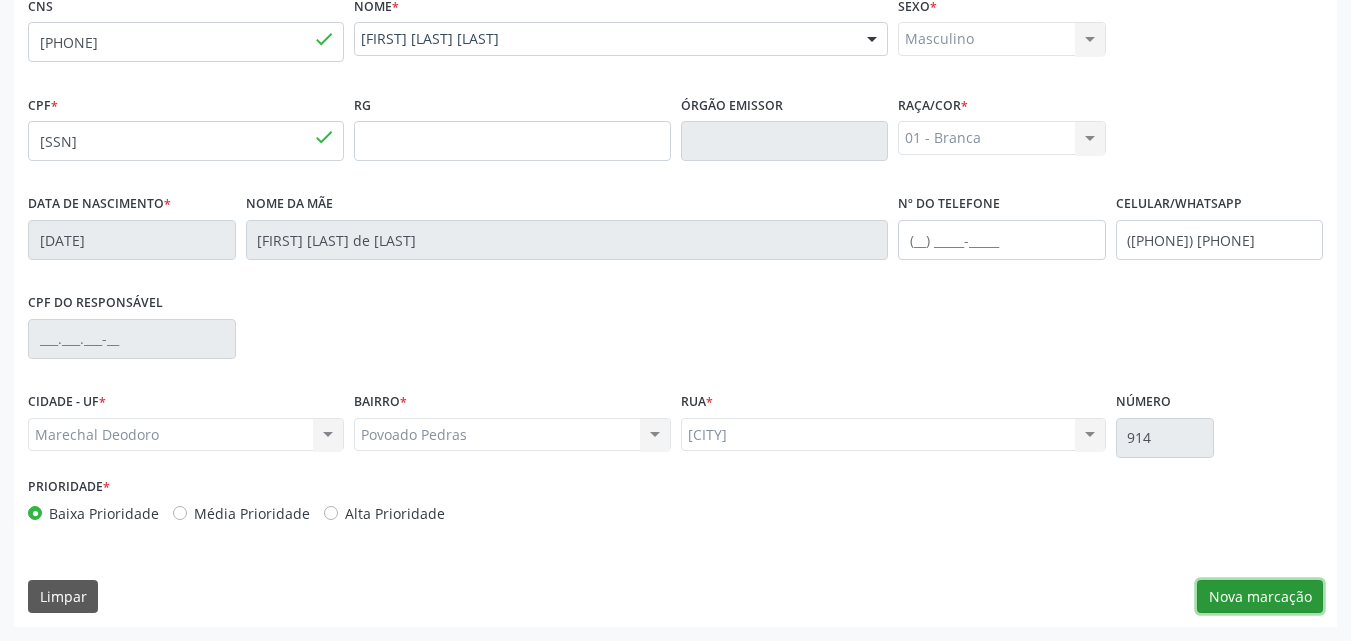 click on "Nova marcação" at bounding box center [1260, 597] 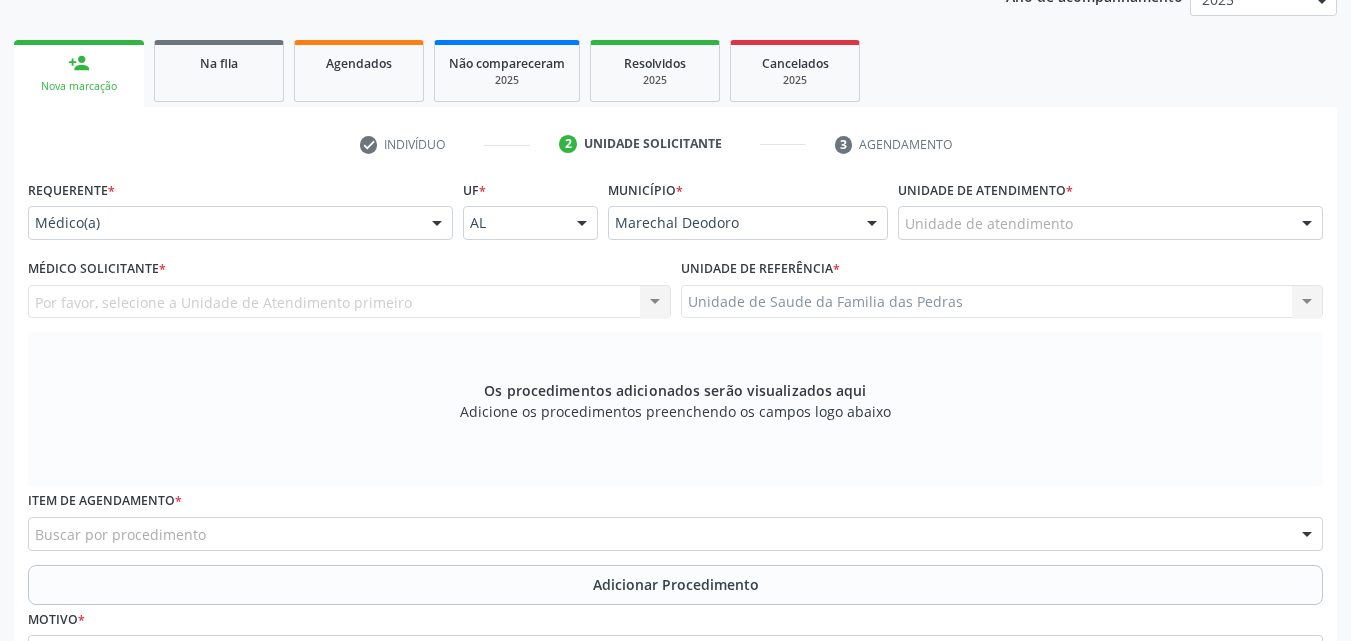scroll, scrollTop: 271, scrollLeft: 0, axis: vertical 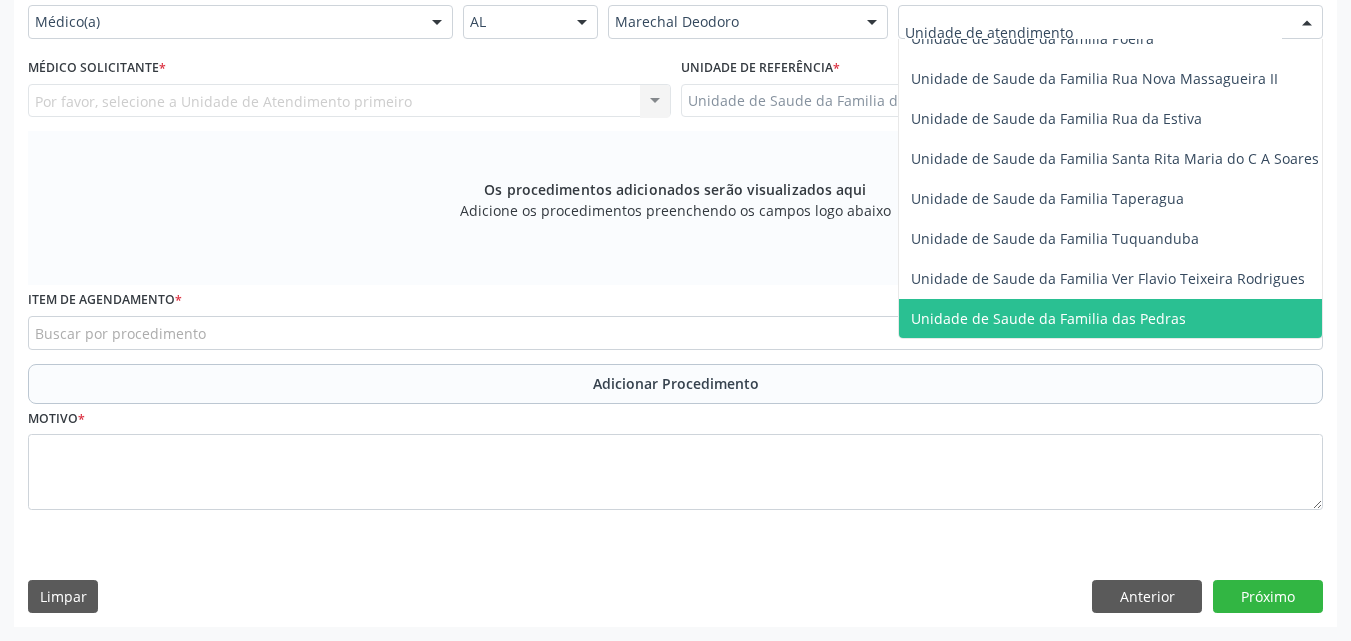 click on "Unidade de Saude da Familia das Pedras" at bounding box center (1115, 319) 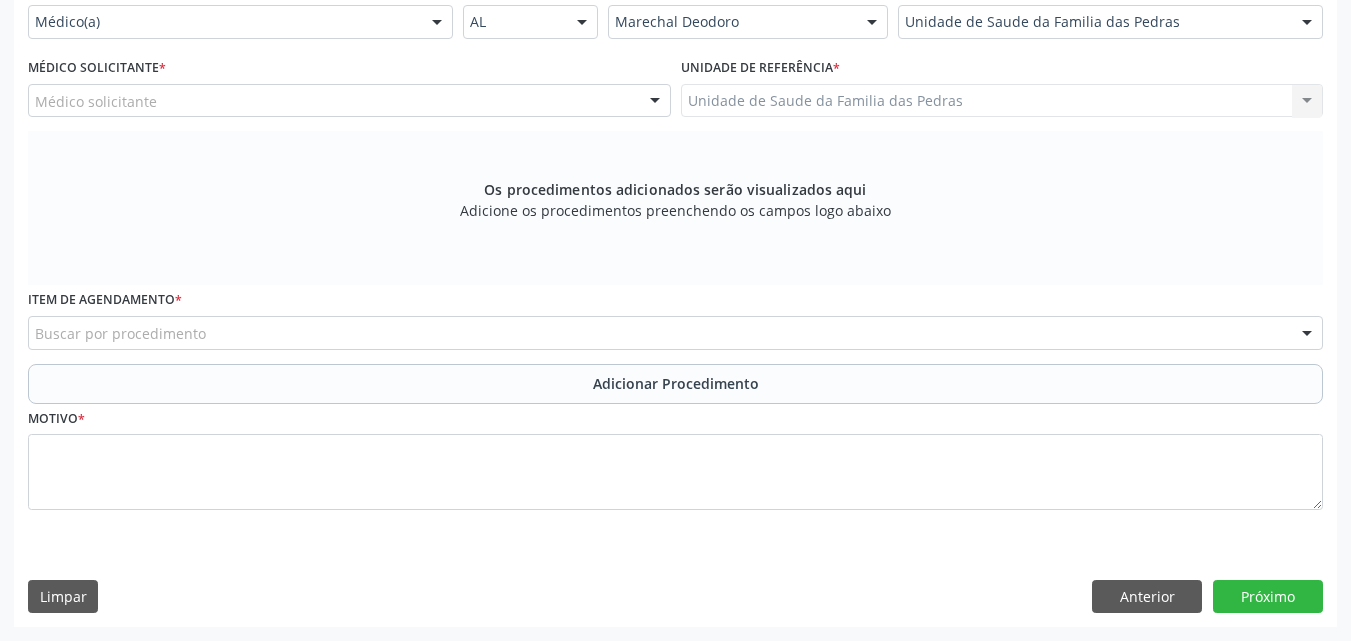 click on "Buscar por procedimento" at bounding box center [675, 333] 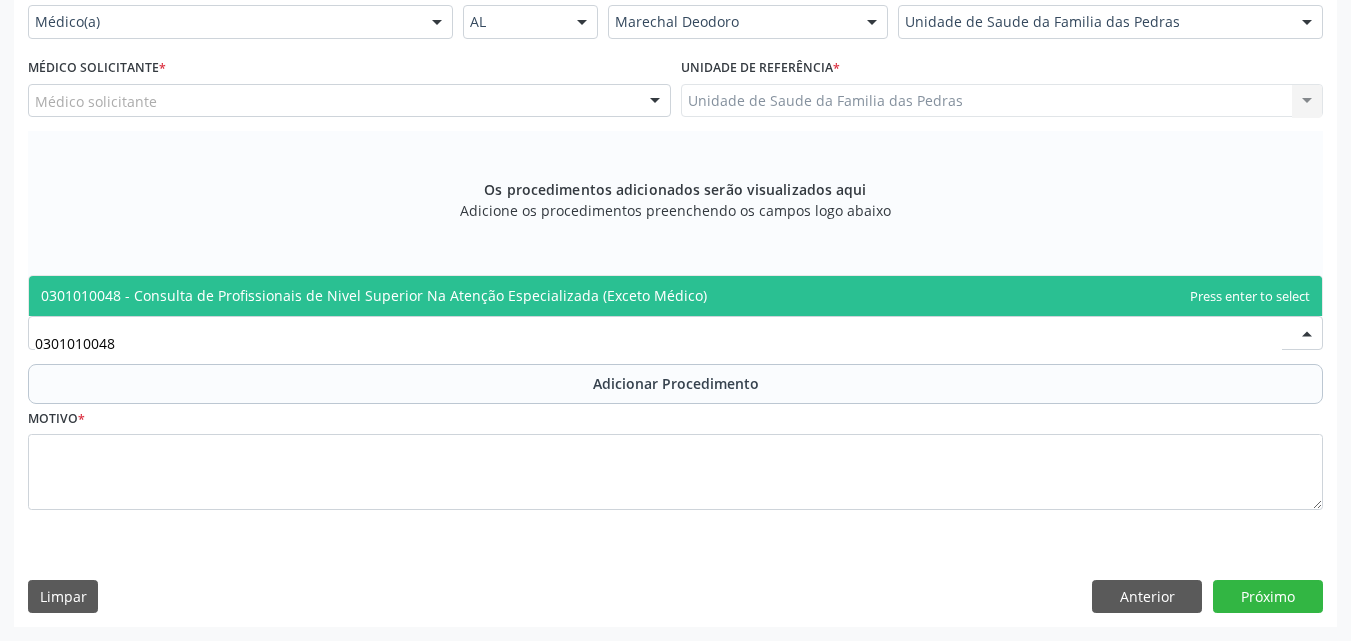 click on "0301010048 - Consulta de Profissionais de Nivel Superior Na Atenção Especializada (Exceto Médico)" at bounding box center [374, 295] 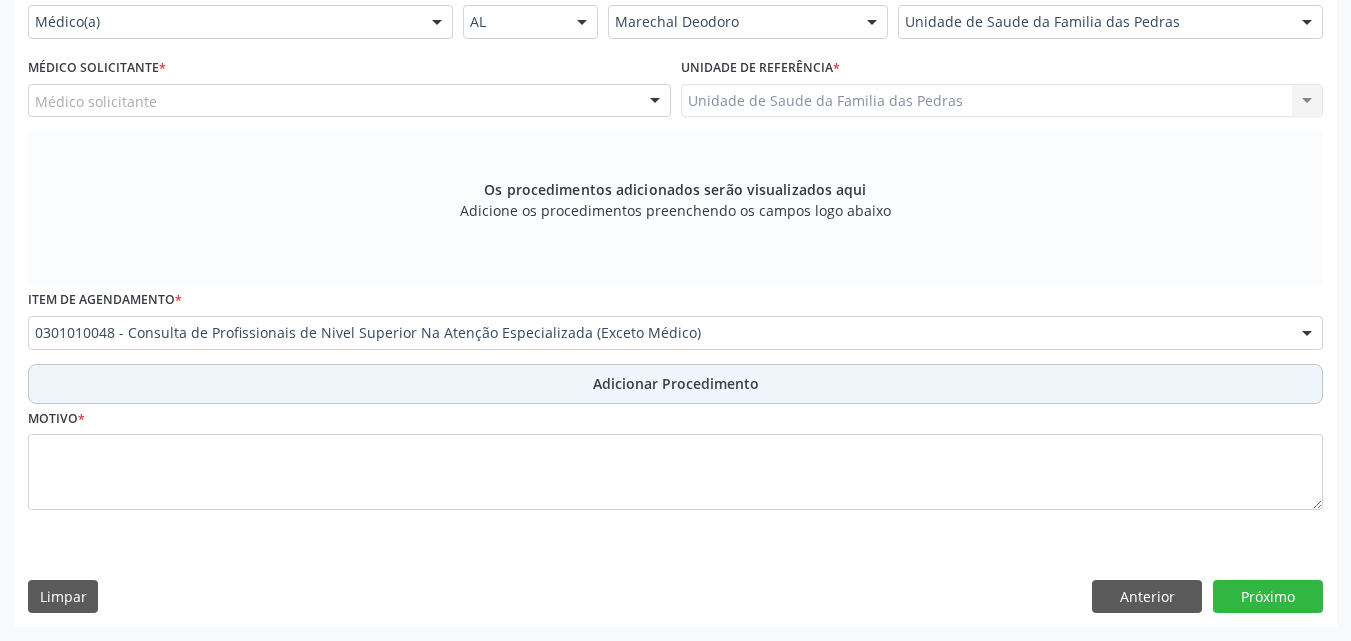 click on "Adicionar Procedimento" at bounding box center [675, 384] 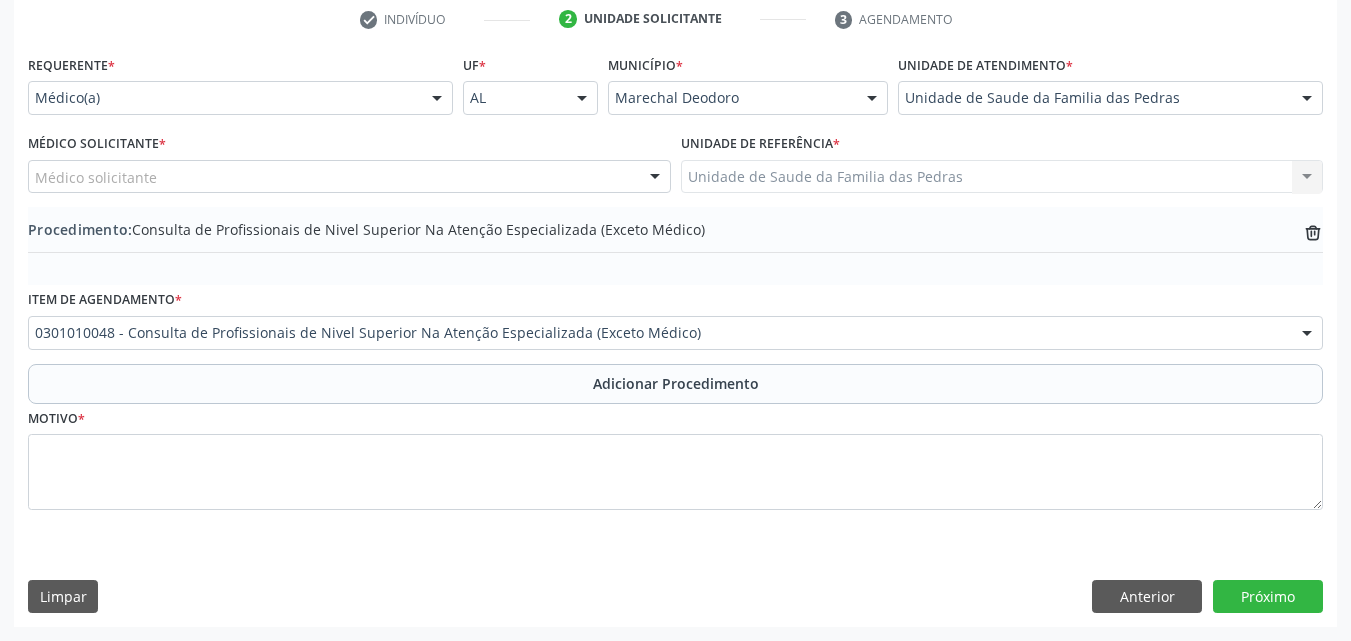 scroll, scrollTop: 412, scrollLeft: 0, axis: vertical 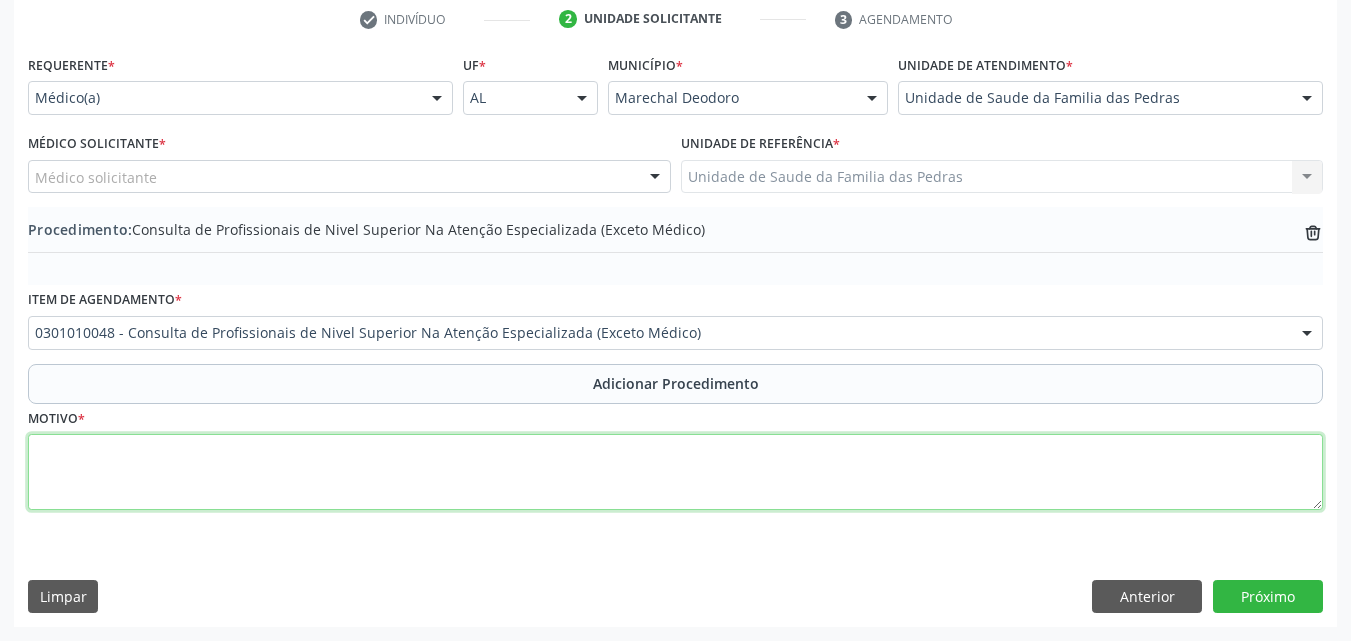 click at bounding box center [675, 472] 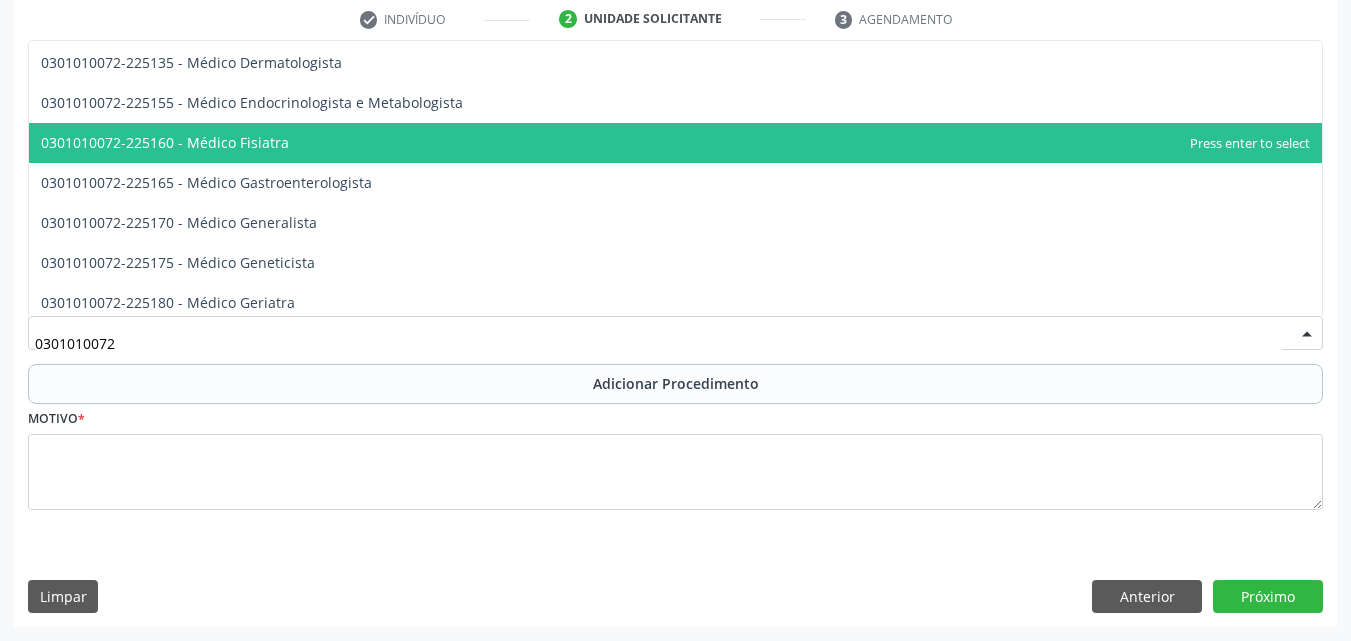 scroll, scrollTop: 900, scrollLeft: 0, axis: vertical 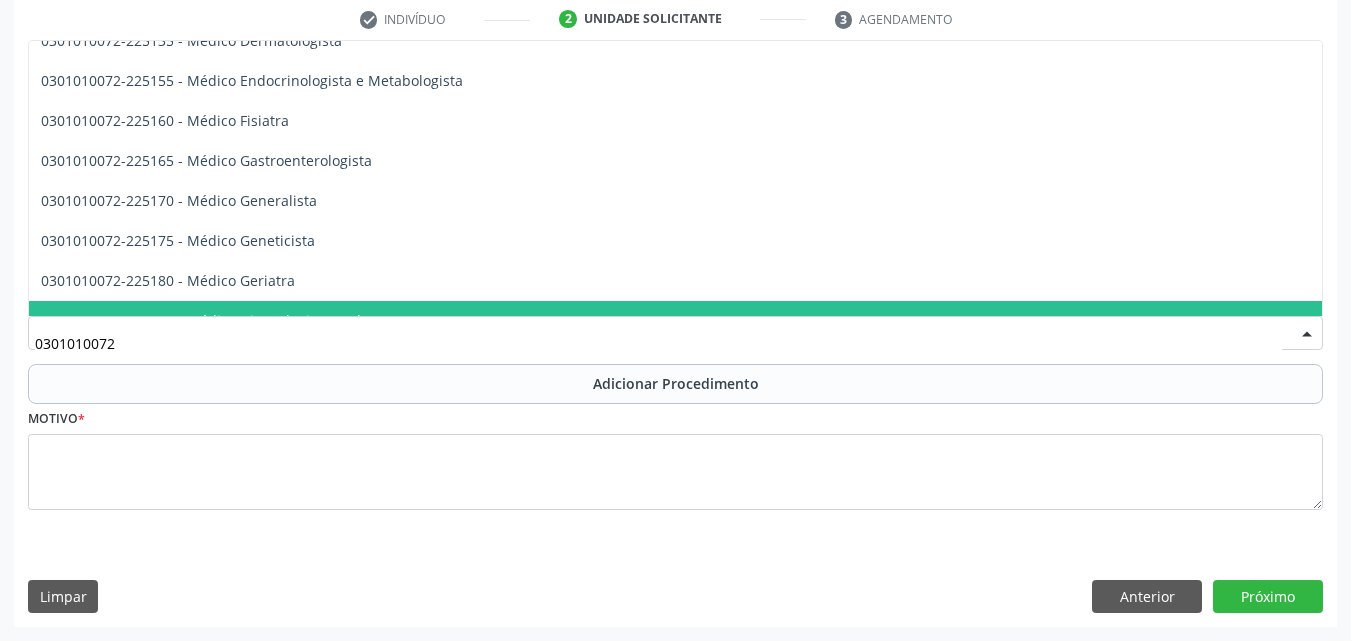 click on "0301010072" at bounding box center (658, 343) 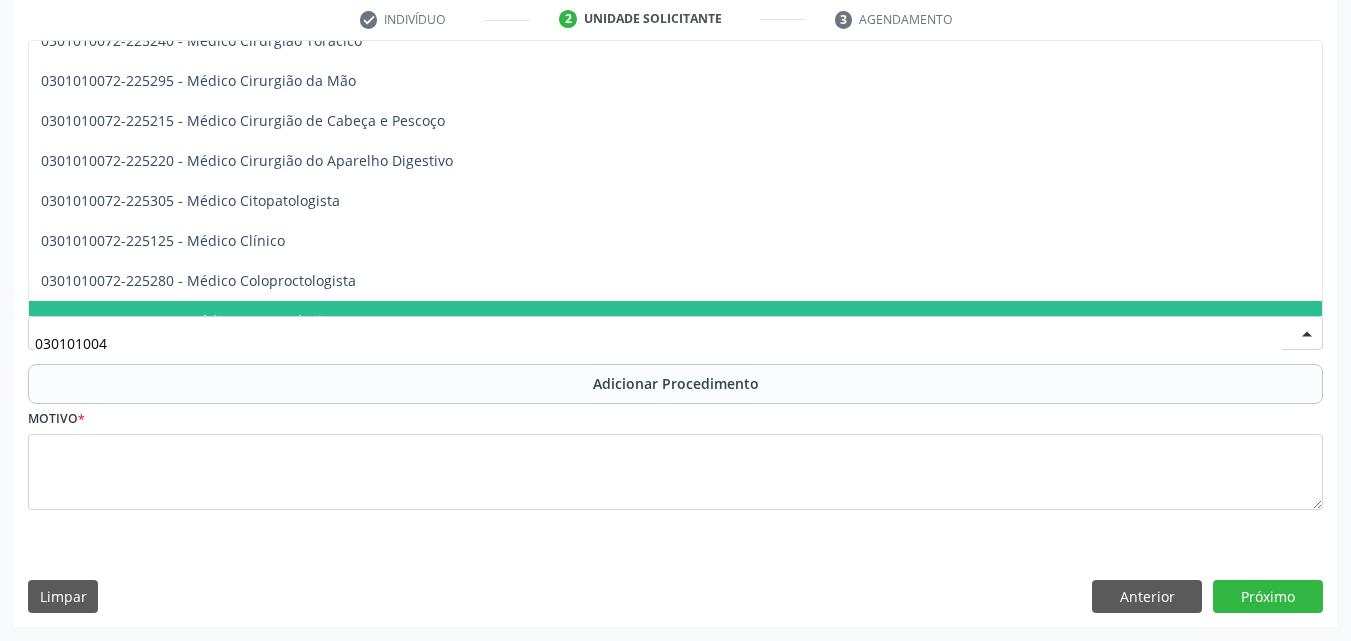 scroll, scrollTop: 0, scrollLeft: 0, axis: both 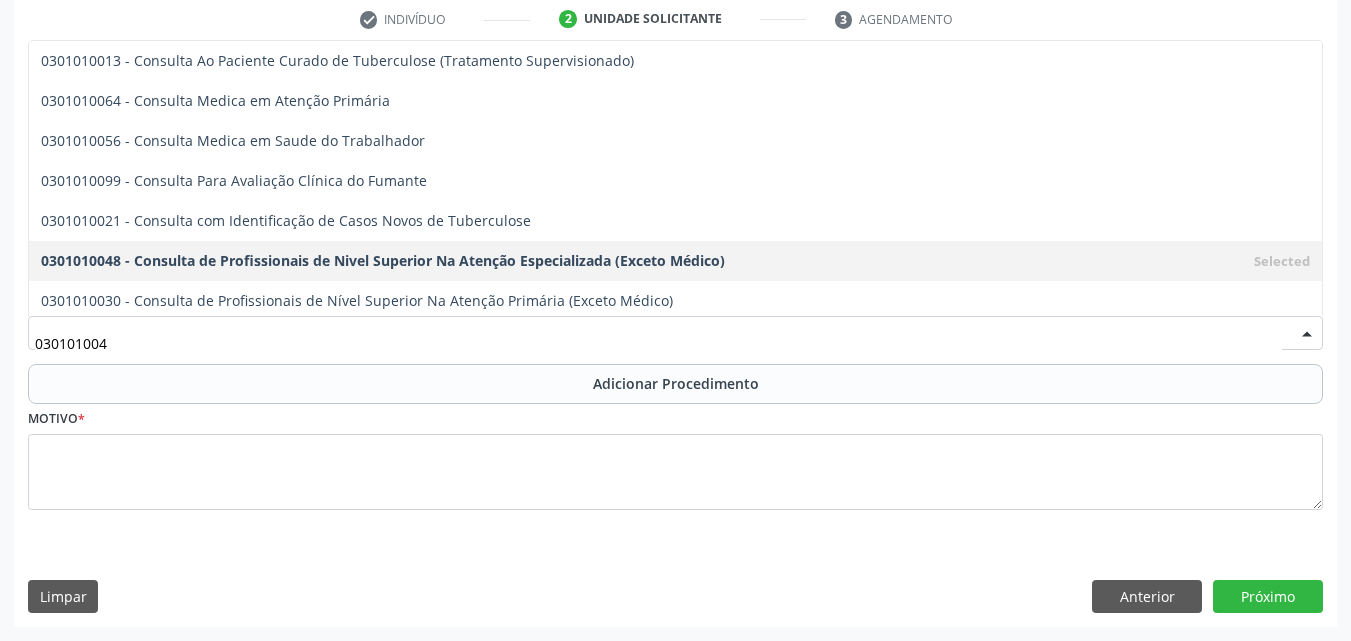 type on "0301010048" 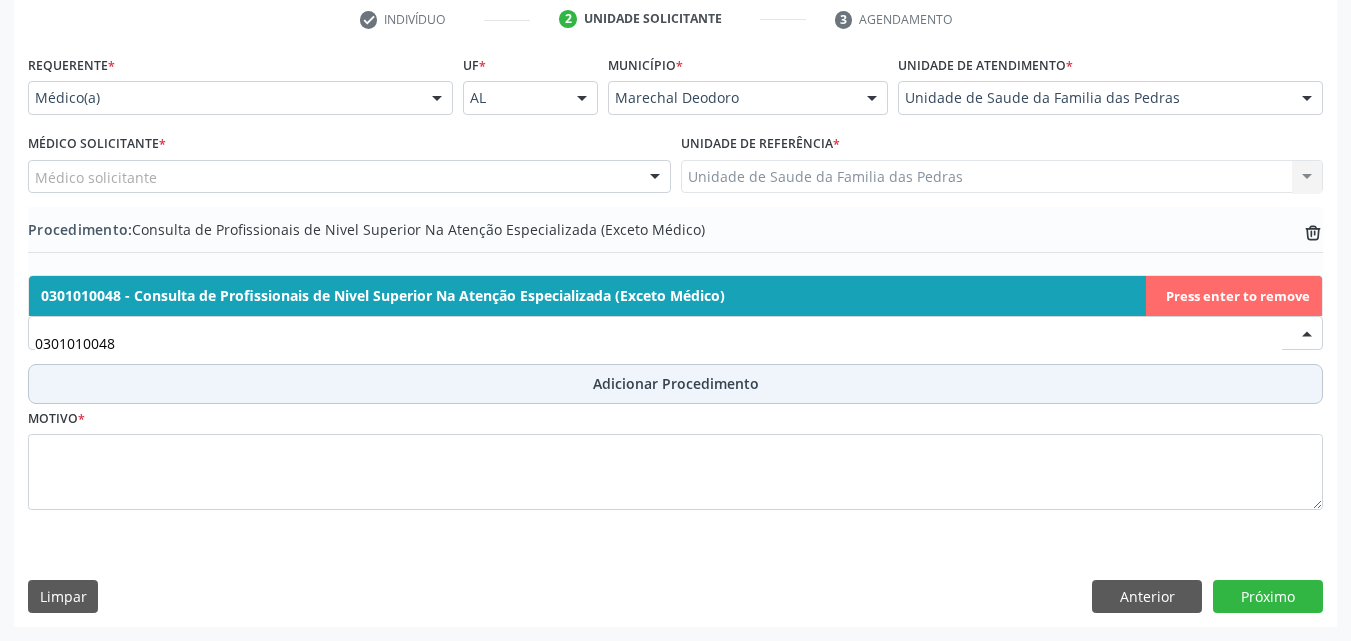 click on "Adicionar Procedimento" at bounding box center [675, 384] 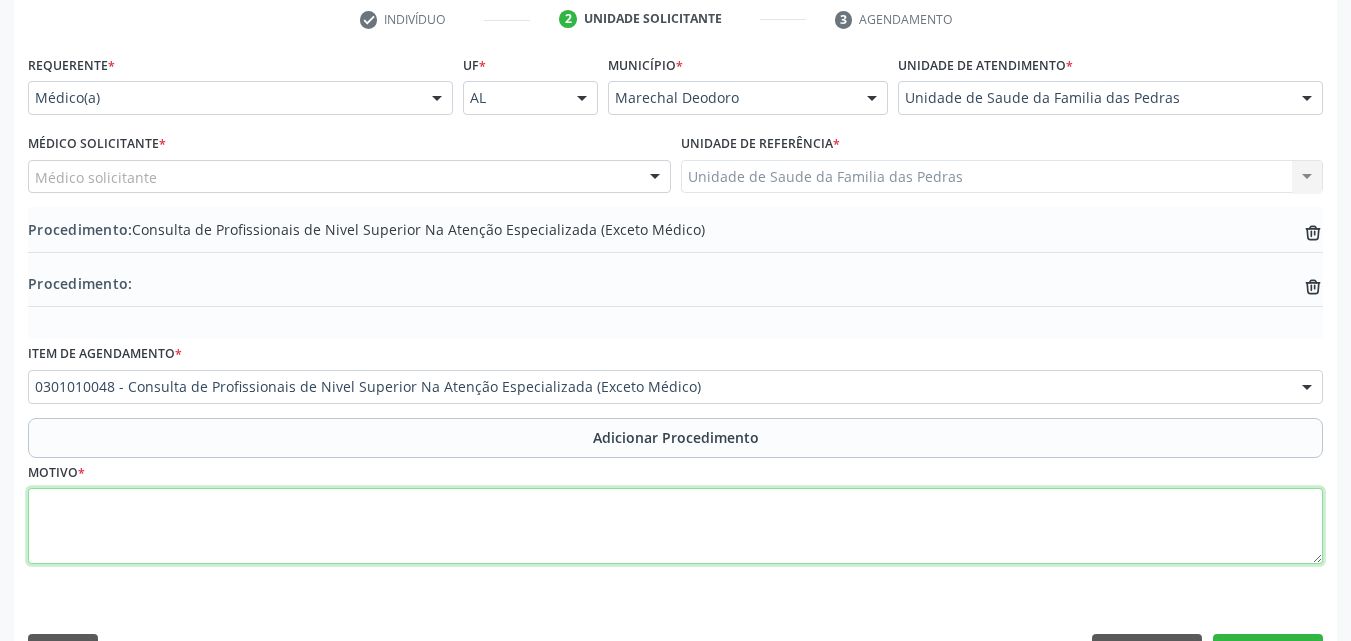 click at bounding box center (675, 526) 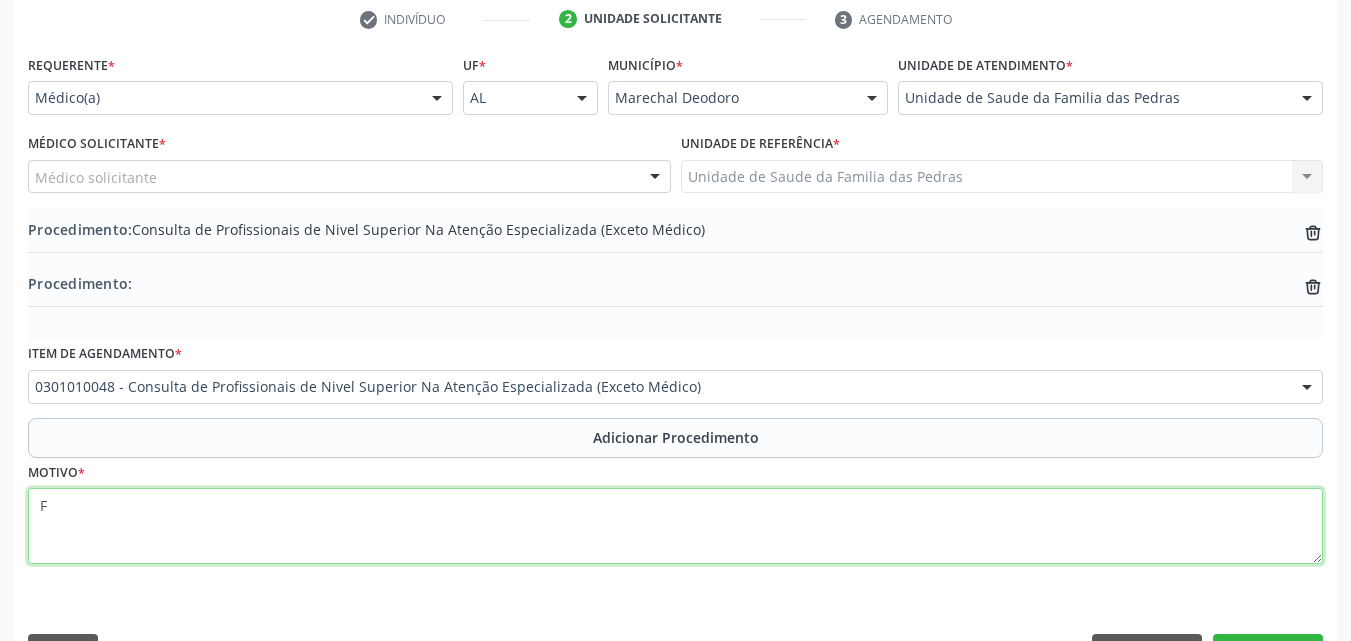 click on "F" at bounding box center [675, 526] 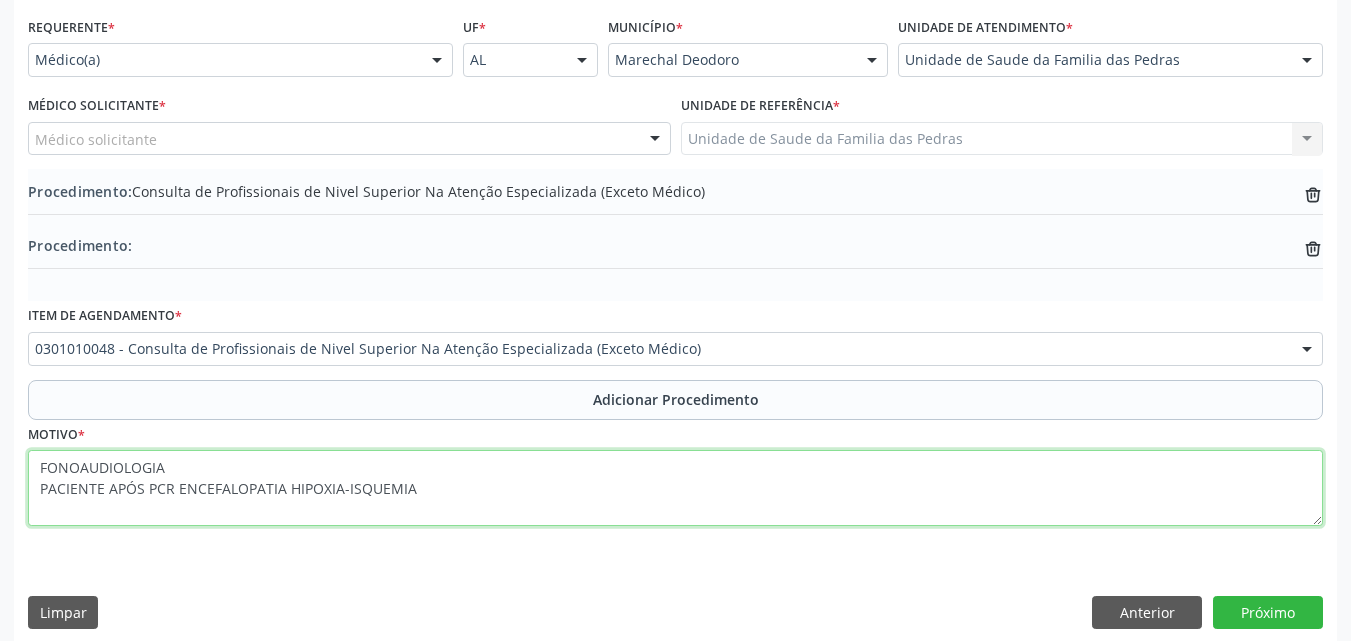 scroll, scrollTop: 466, scrollLeft: 0, axis: vertical 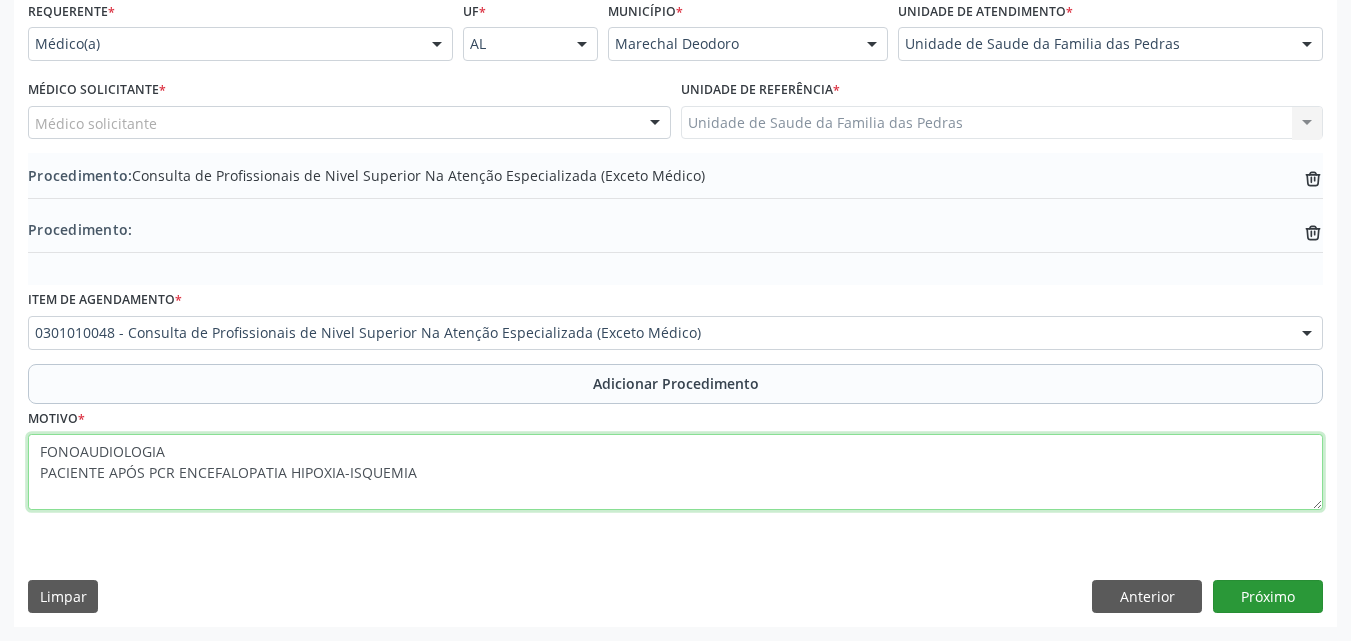 type on "FONOAUDIOLOGIA
PACIENTE APÓS PCR ENCEFALOPATIA HIPOXIA-ISQUEMIA" 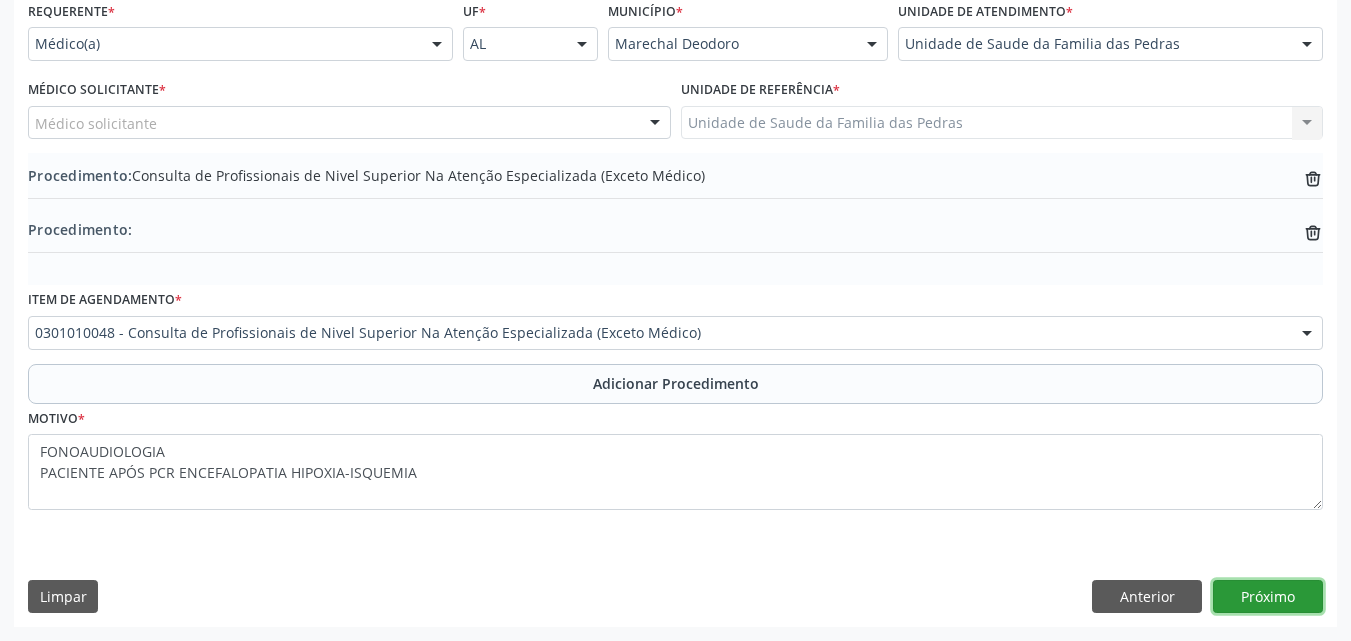 click on "Próximo" at bounding box center [1268, 597] 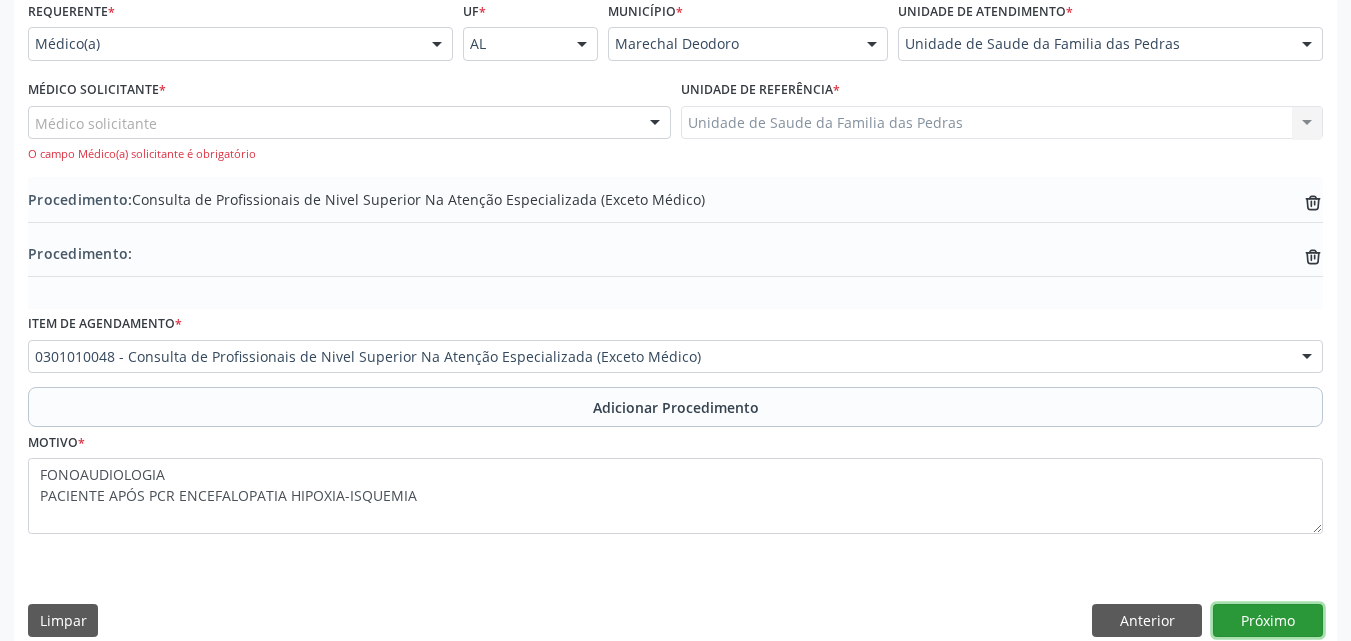 click on "Próximo" at bounding box center (1268, 621) 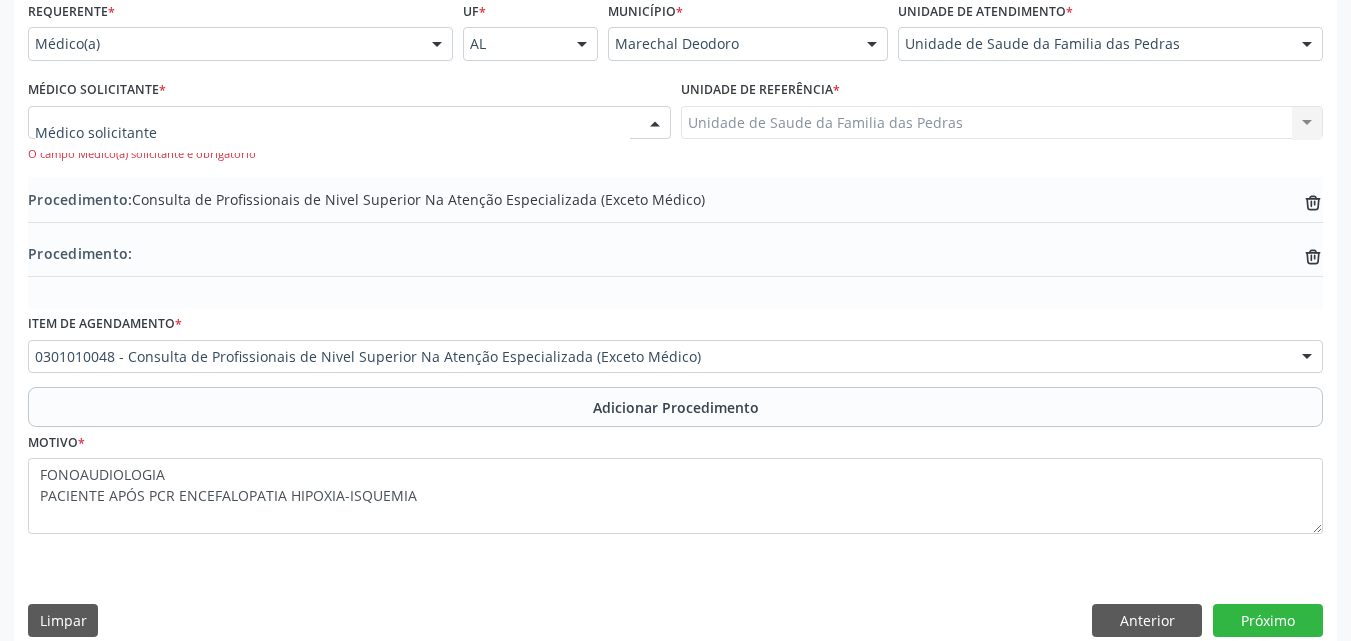 click at bounding box center (349, 123) 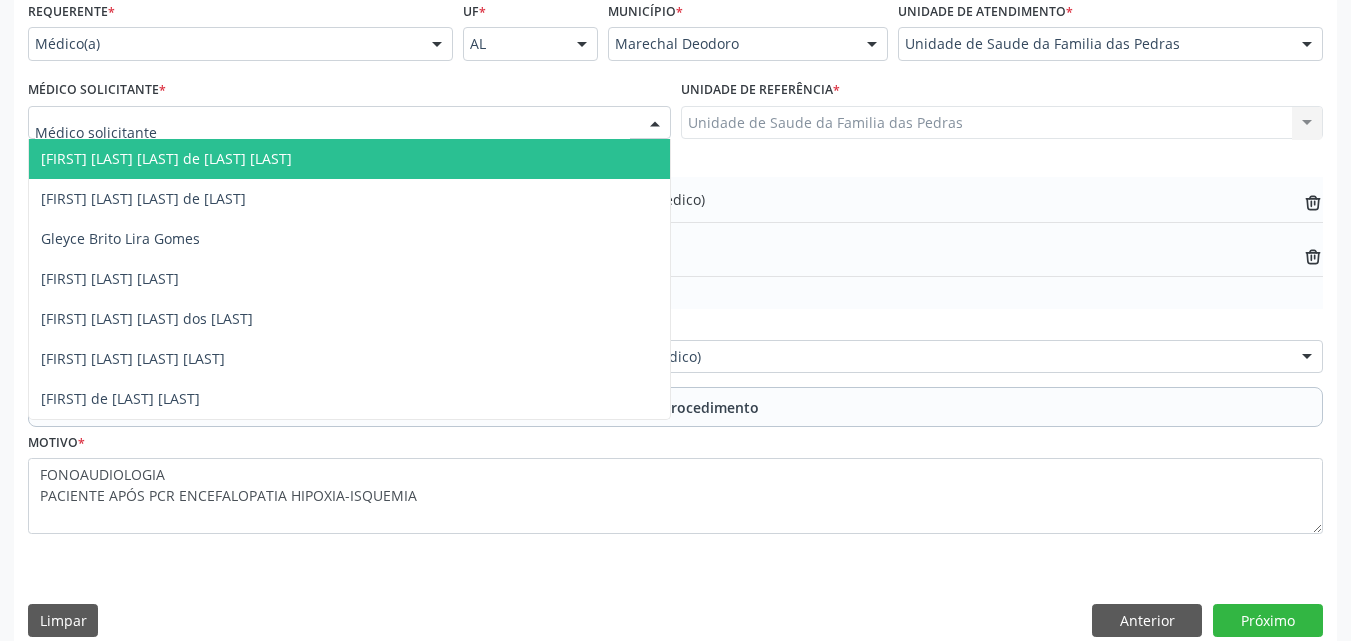 click on "[FIRST] [LAST] [LAST] de [LAST] [LAST]" at bounding box center (349, 159) 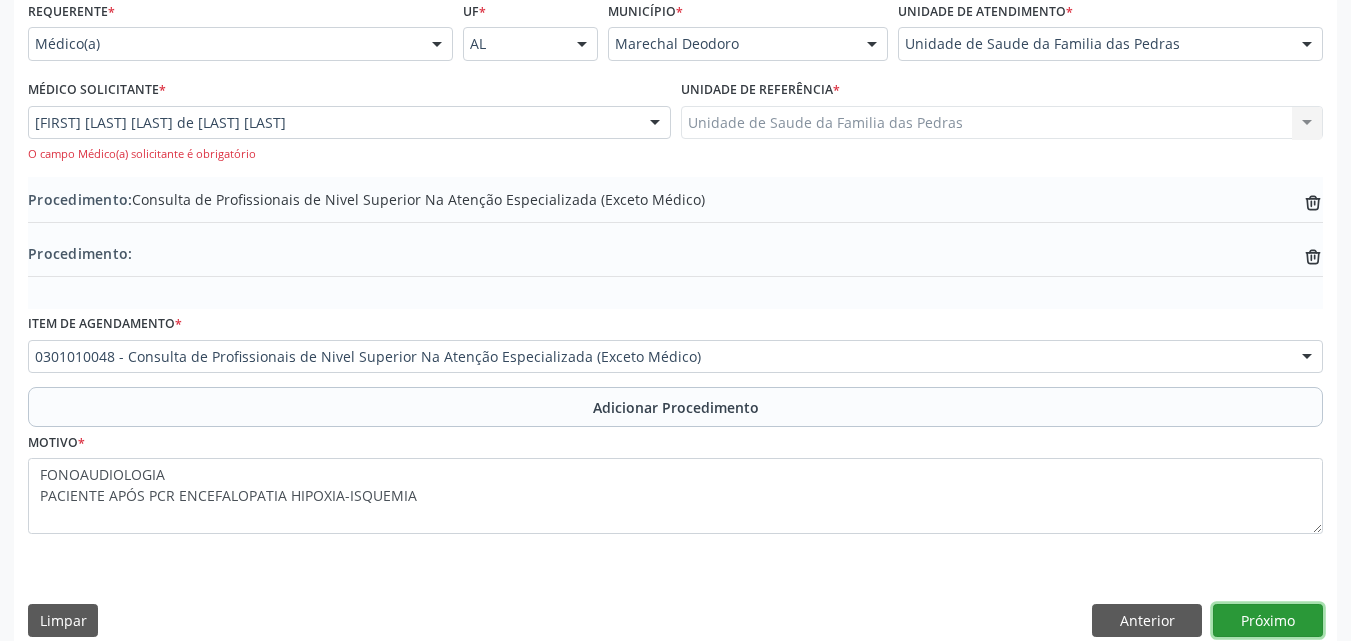 click on "Próximo" at bounding box center [1268, 621] 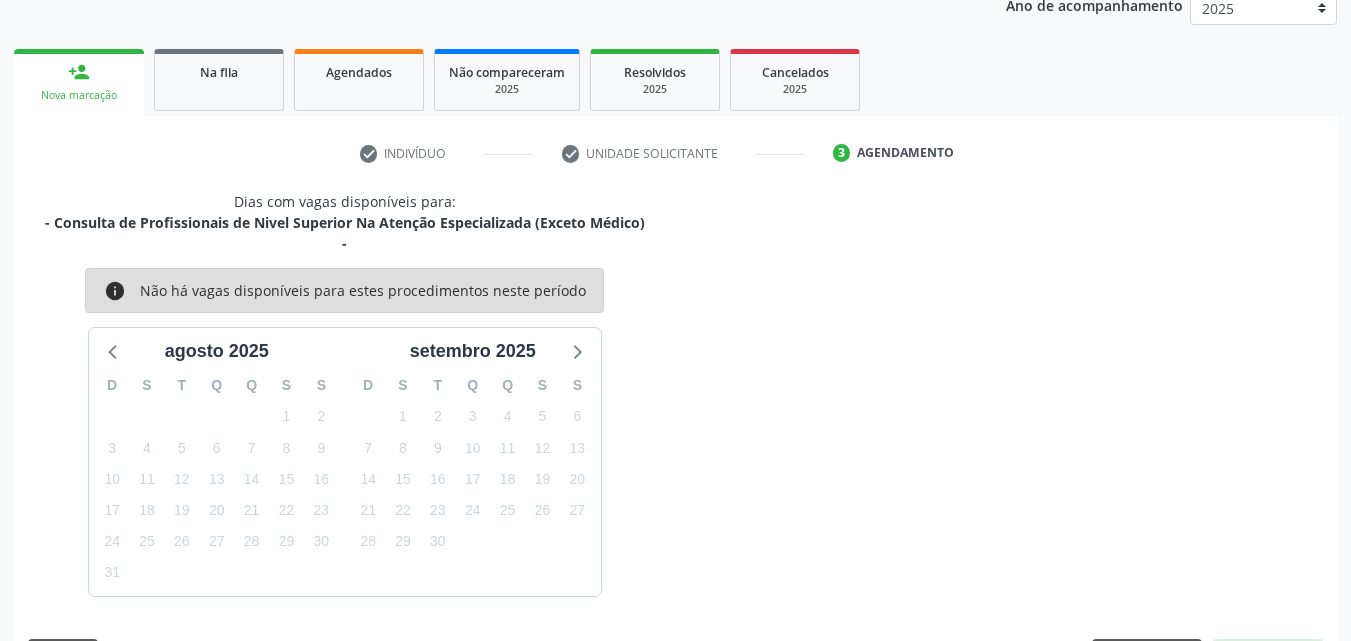 scroll, scrollTop: 337, scrollLeft: 0, axis: vertical 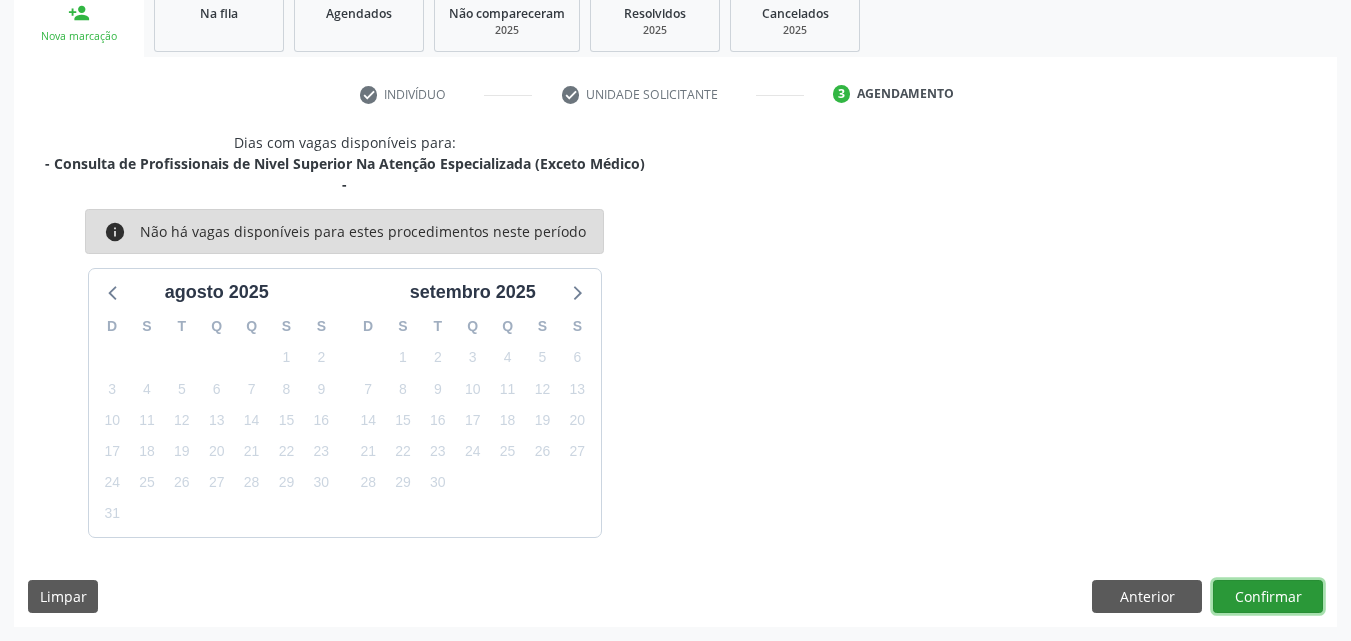 click on "Confirmar" at bounding box center [1268, 597] 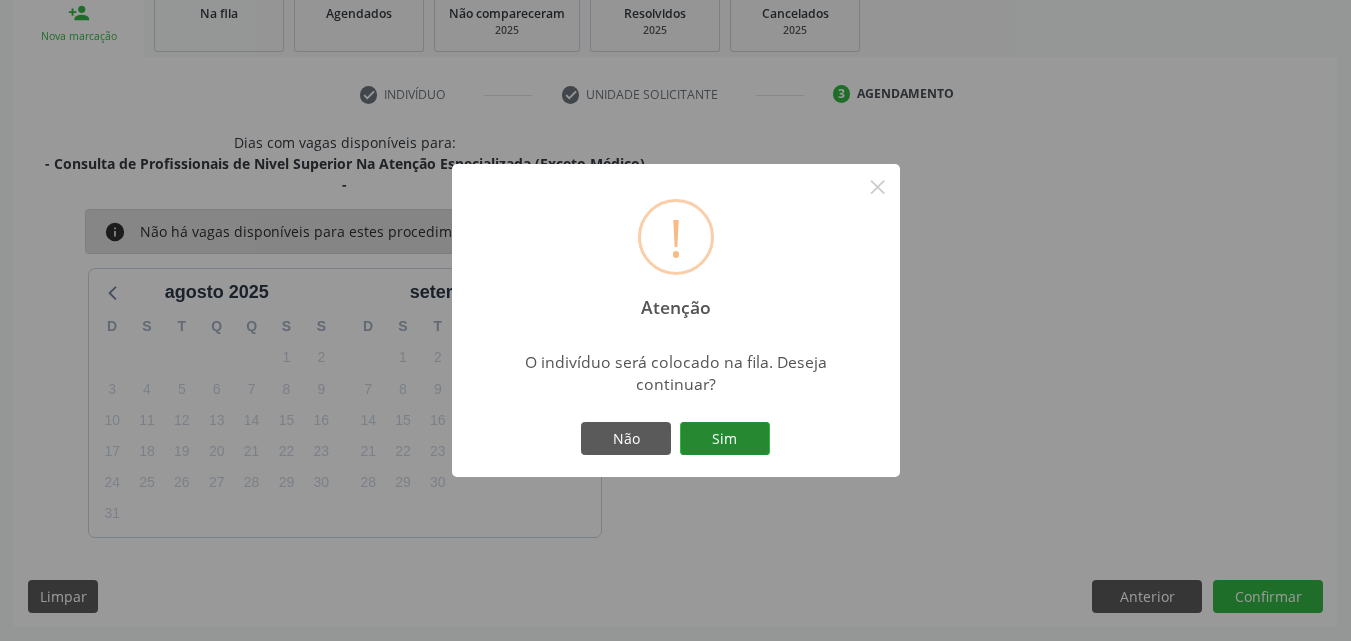 click on "Sim" at bounding box center [725, 439] 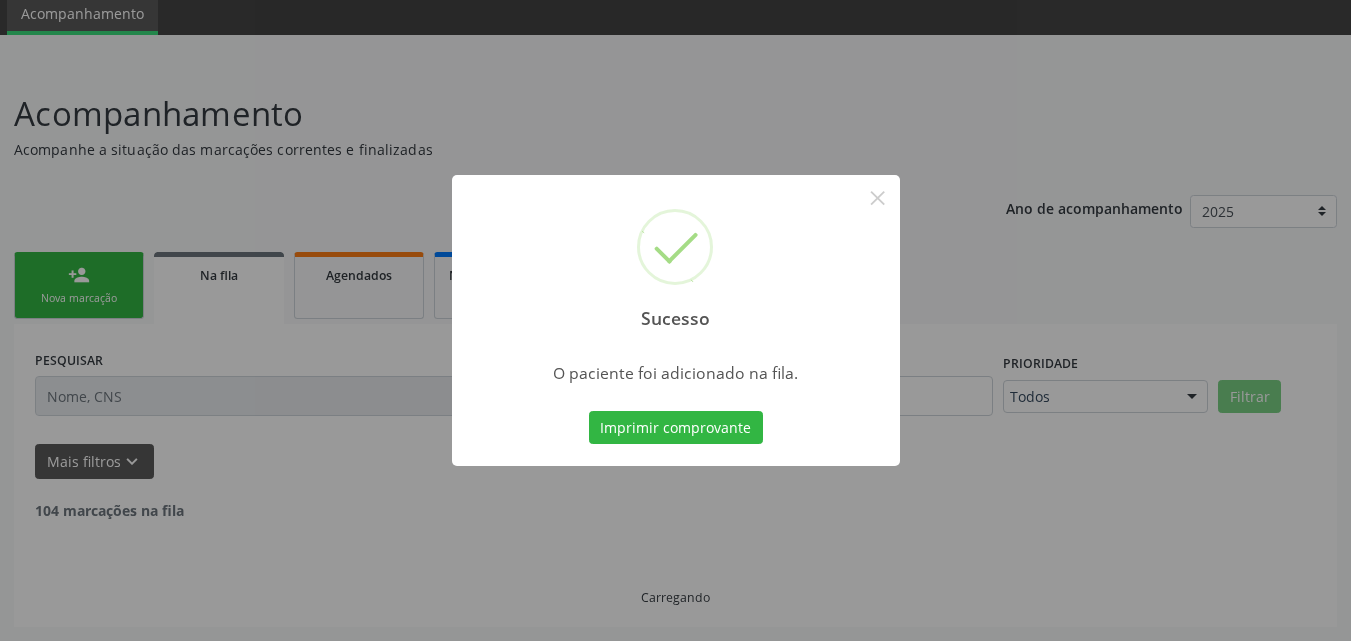 scroll, scrollTop: 54, scrollLeft: 0, axis: vertical 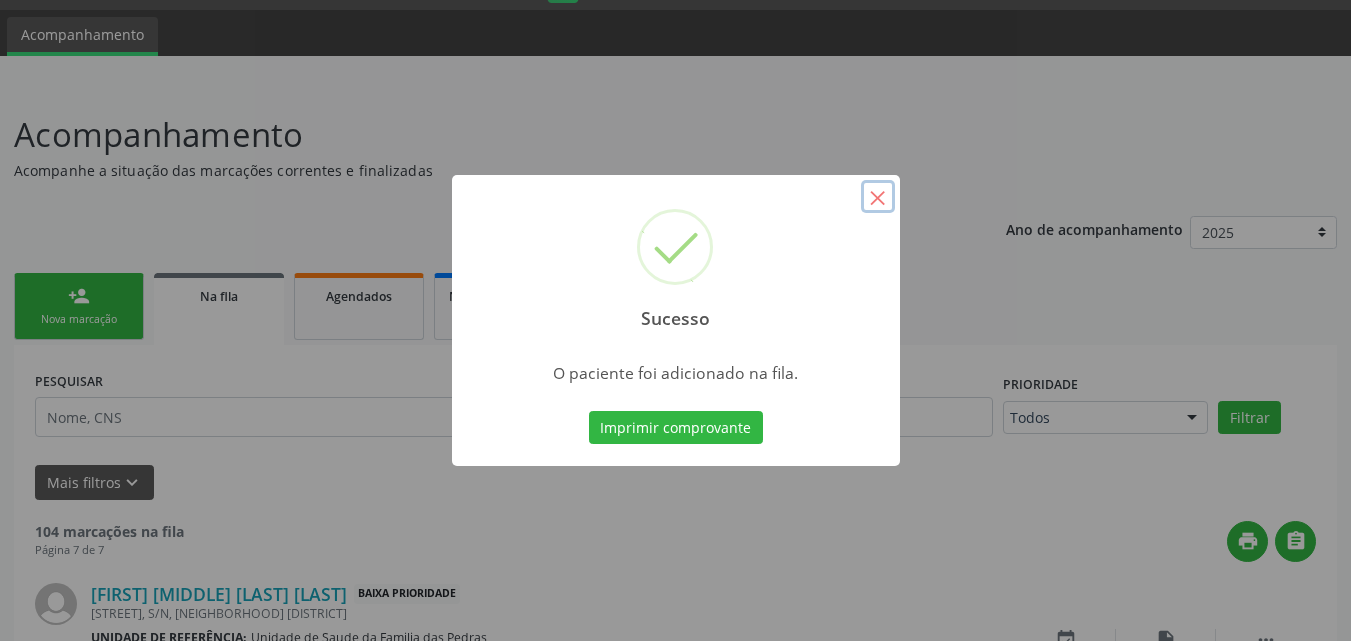 click on "×" at bounding box center [878, 197] 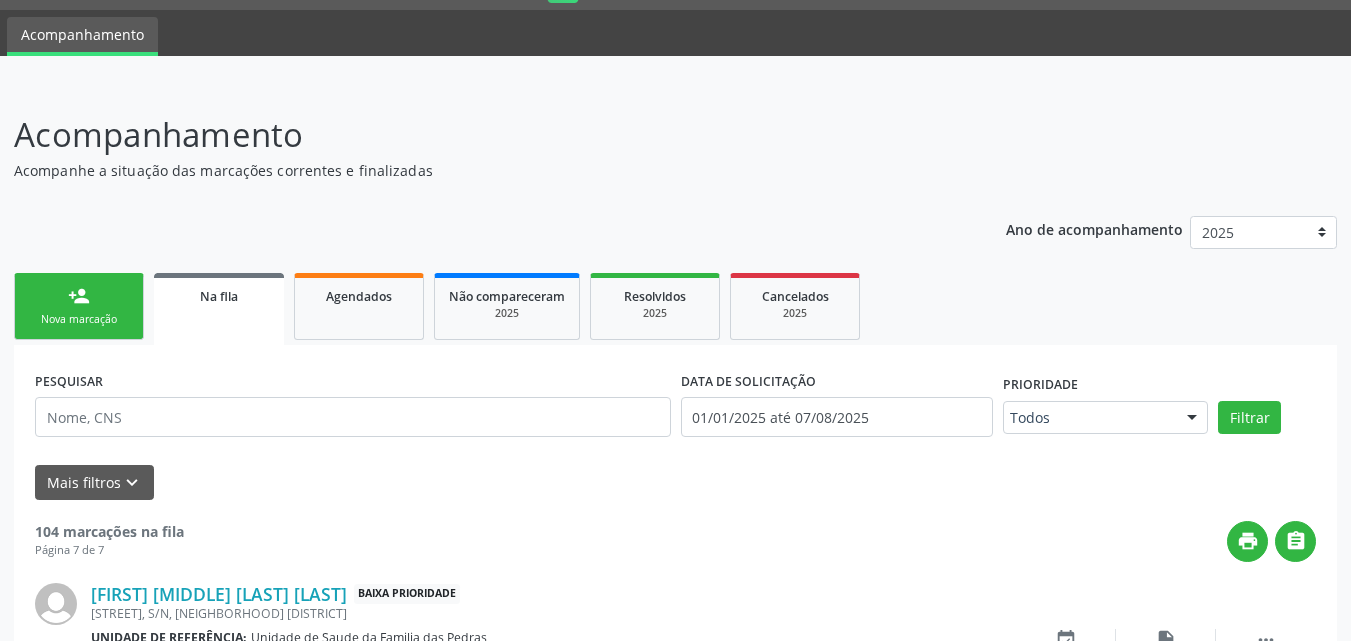 click on "Nova marcação" at bounding box center (79, 319) 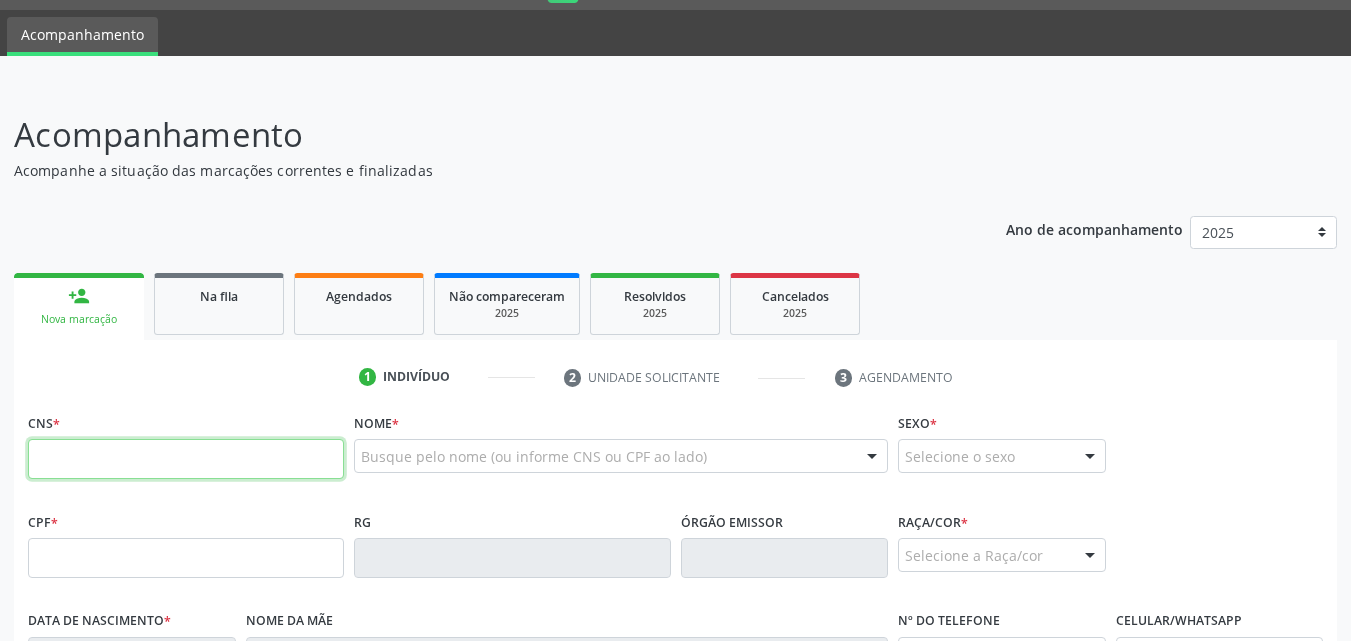 click at bounding box center [186, 459] 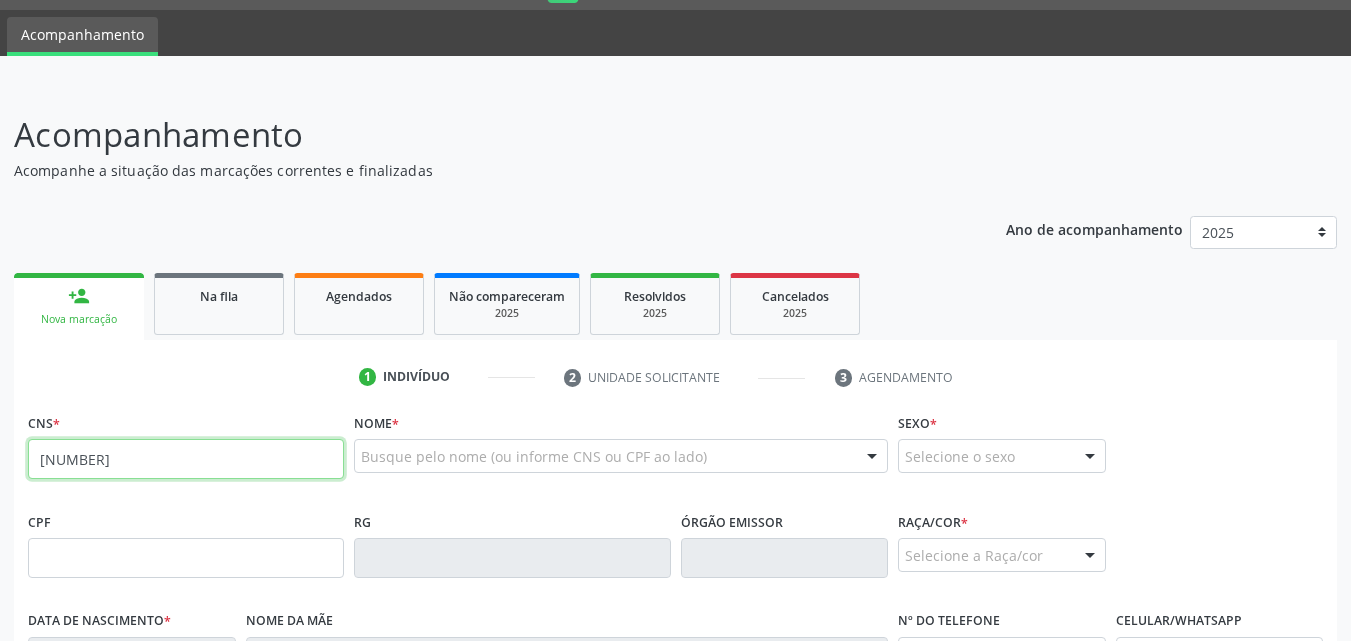 type on "[NUMBER]" 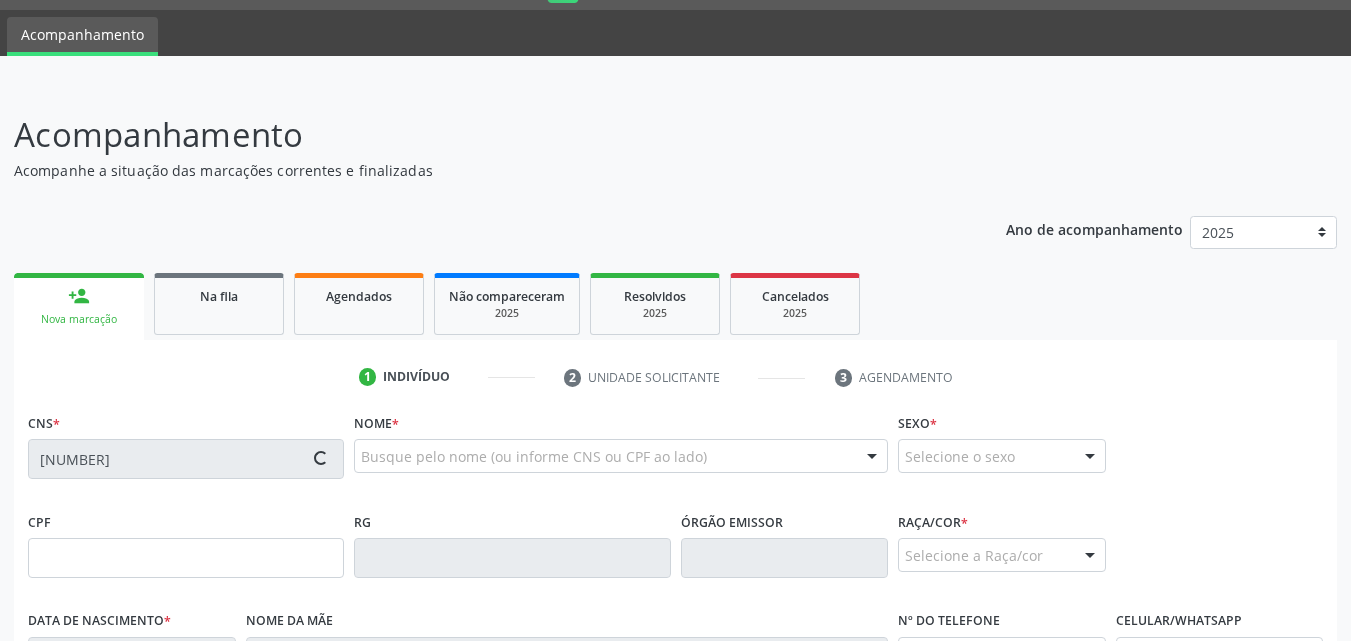 type on "[CPF]" 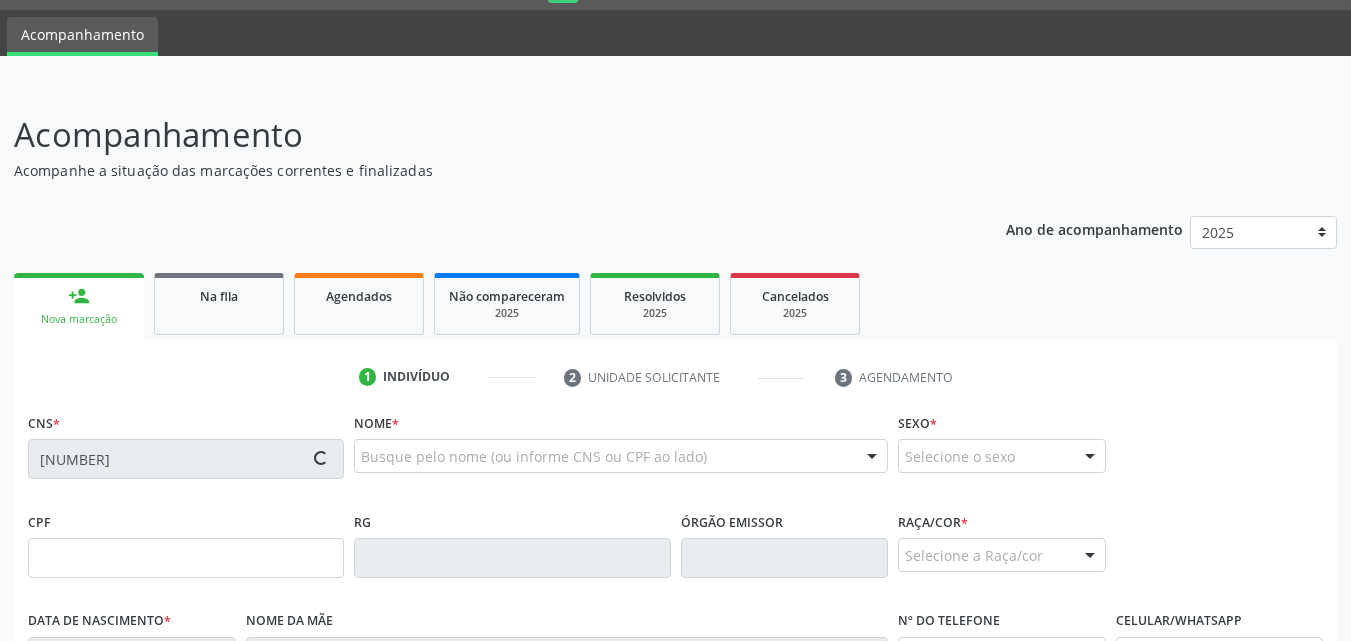 type on "[DATE]" 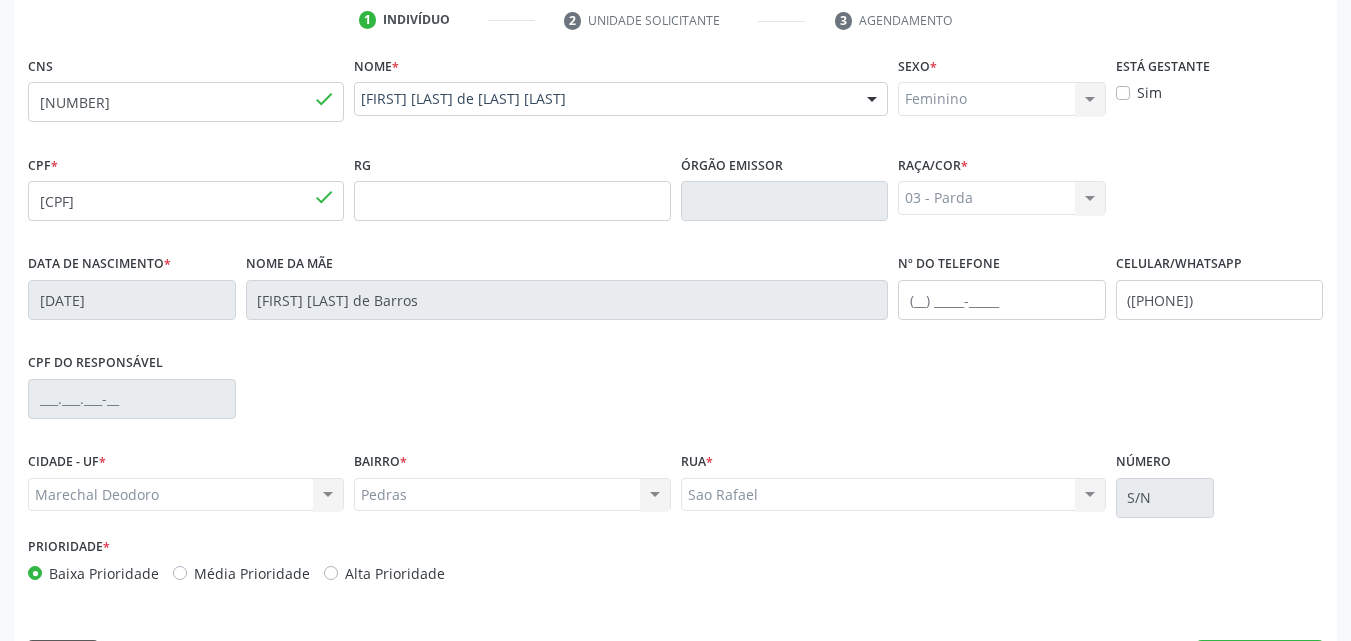 scroll, scrollTop: 454, scrollLeft: 0, axis: vertical 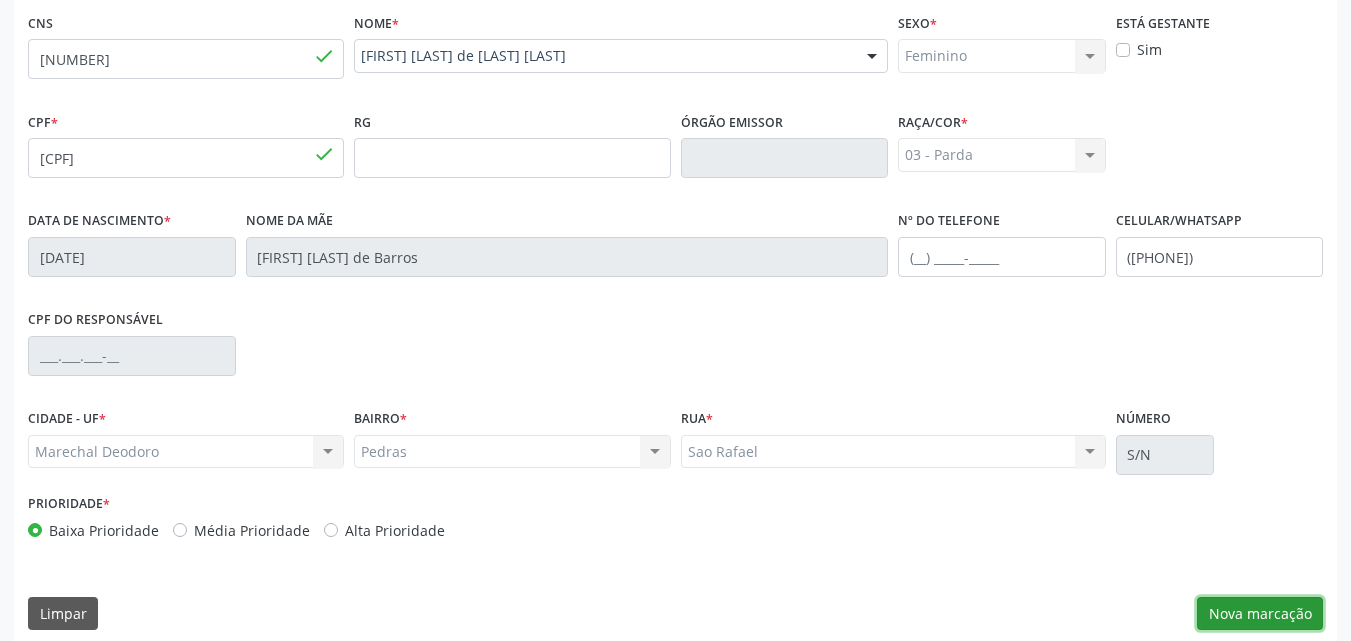 click on "Nova marcação" at bounding box center [1260, 614] 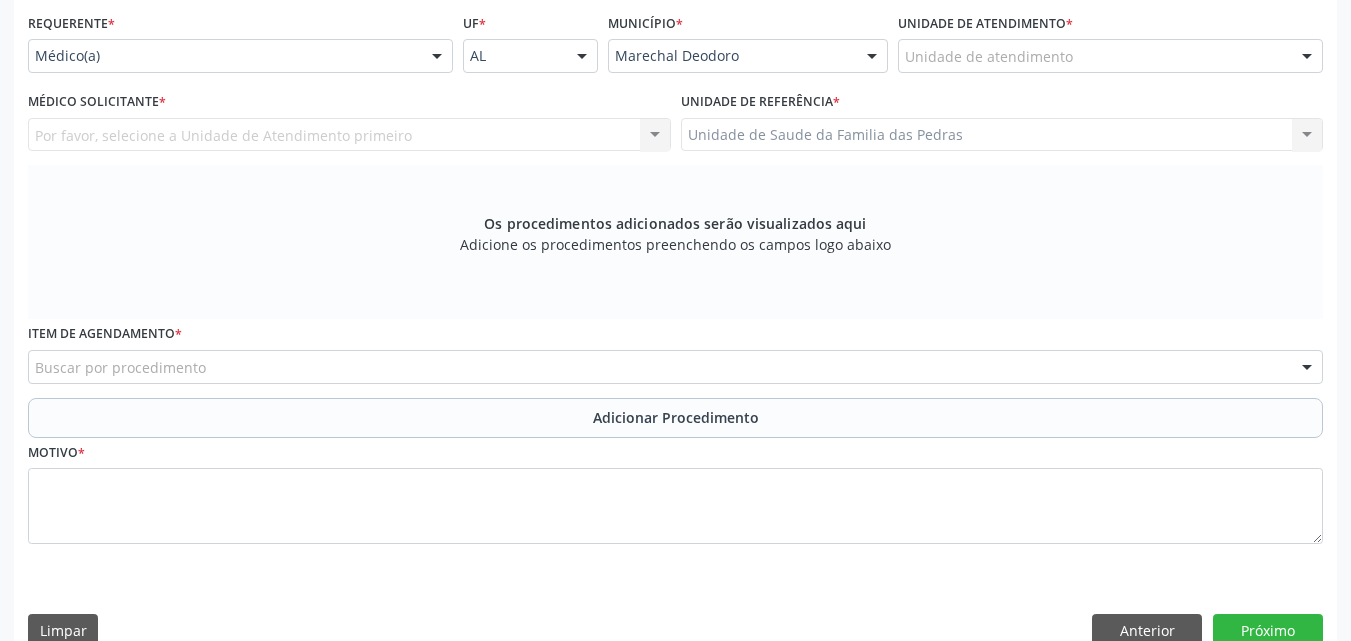 scroll, scrollTop: 154, scrollLeft: 0, axis: vertical 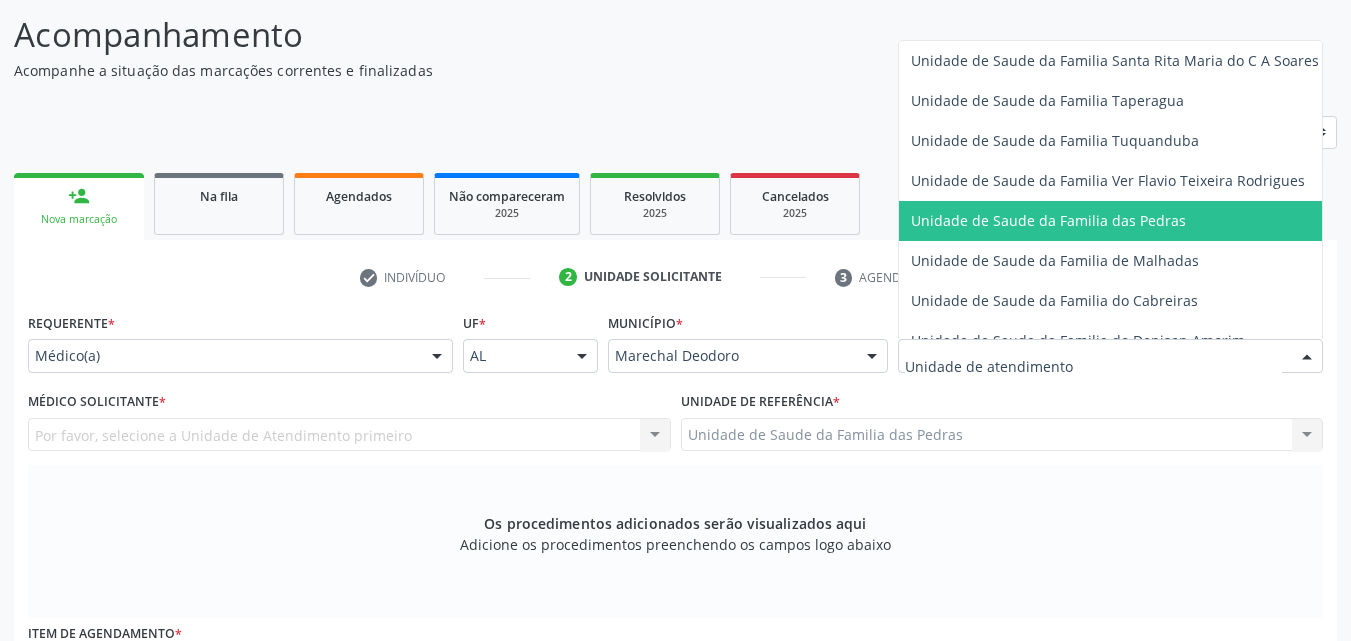 click on "Unidade de Saude da Familia das Pedras" at bounding box center (1048, 220) 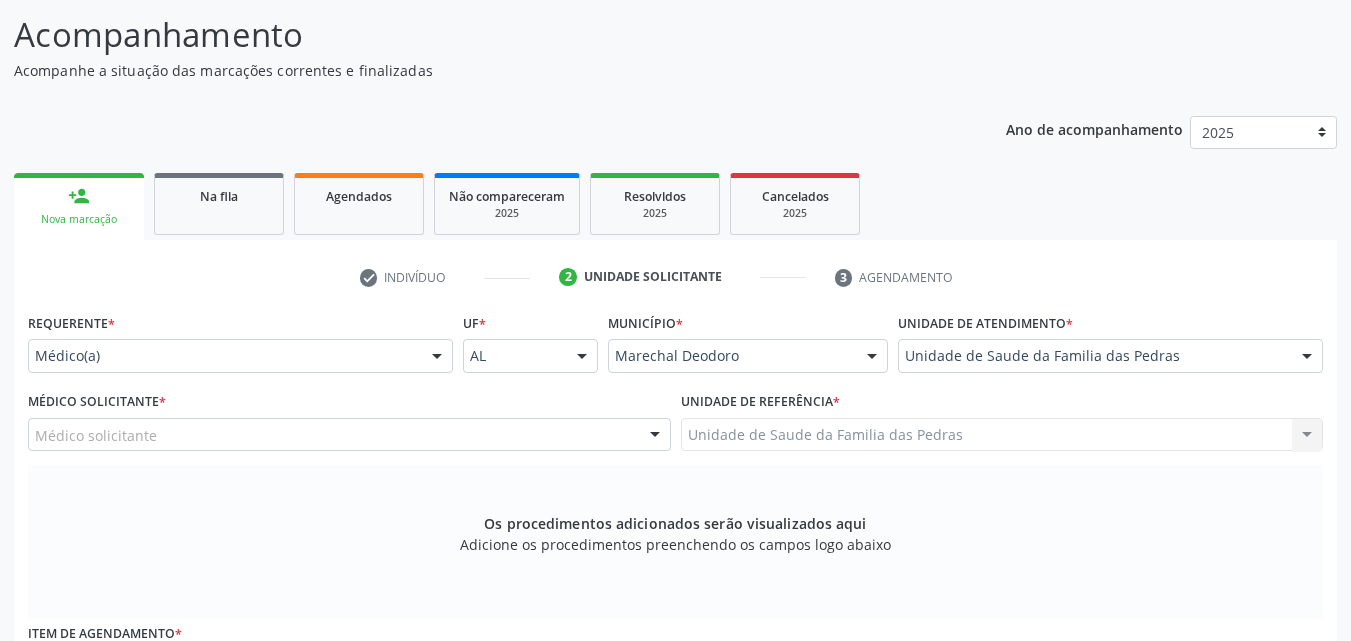 click on "Médico solicitante" at bounding box center [349, 435] 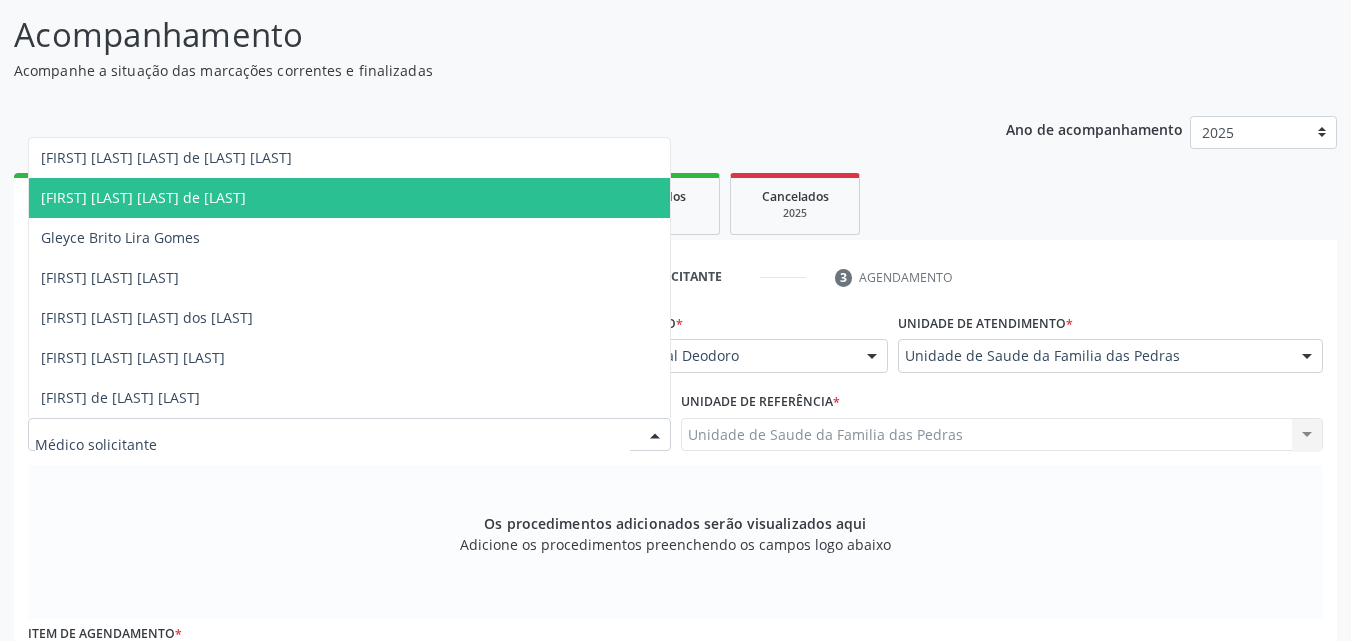 click on "[FIRST] [LAST] [LAST] de [LAST]" at bounding box center (349, 198) 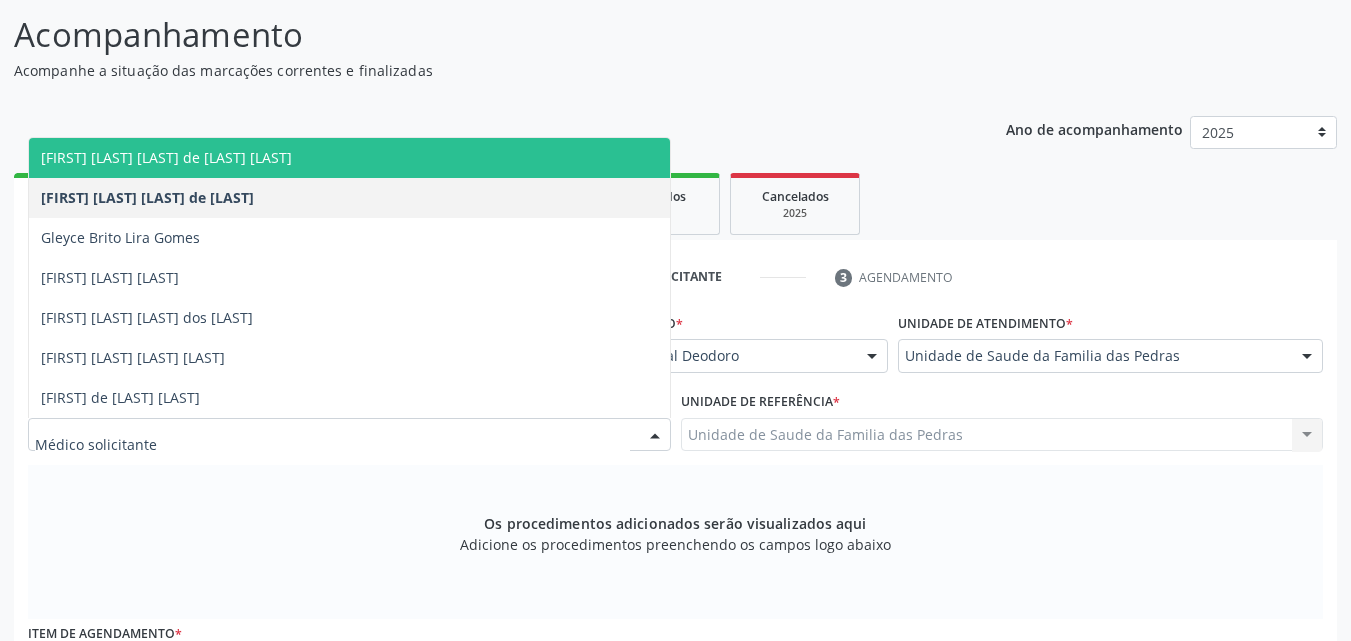 click on "[FIRST] [LAST] [LAST] de [LAST] [LAST]" at bounding box center [349, 158] 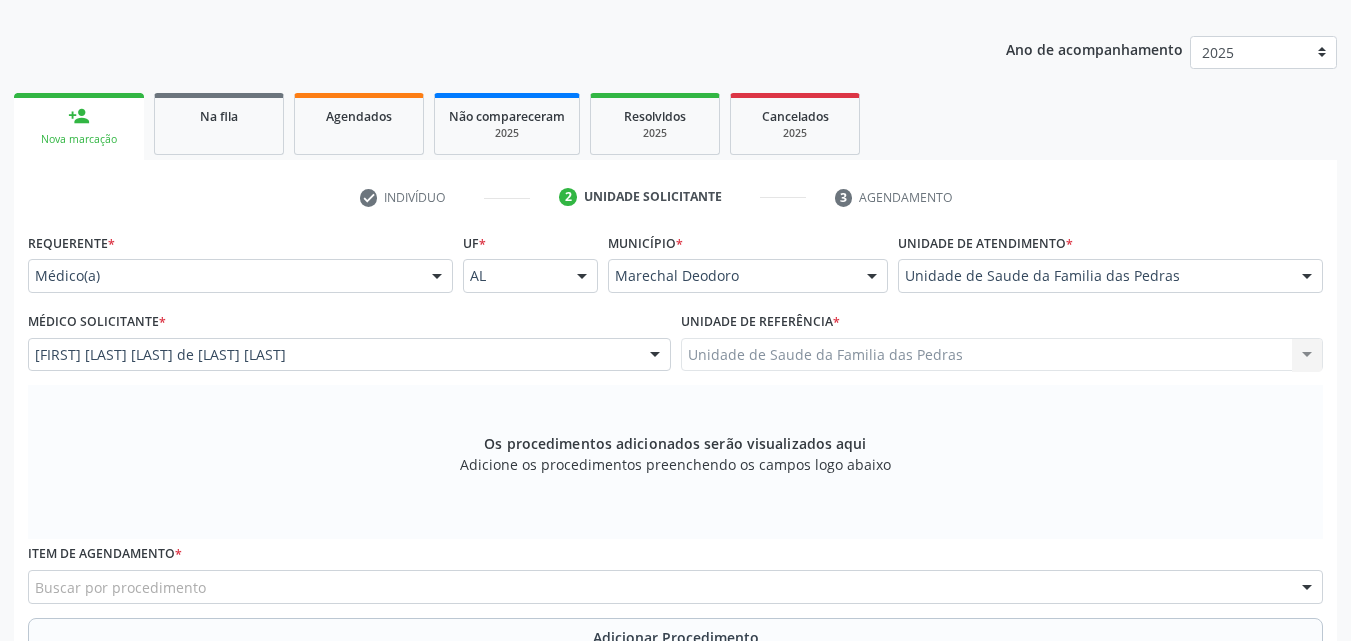 scroll, scrollTop: 354, scrollLeft: 0, axis: vertical 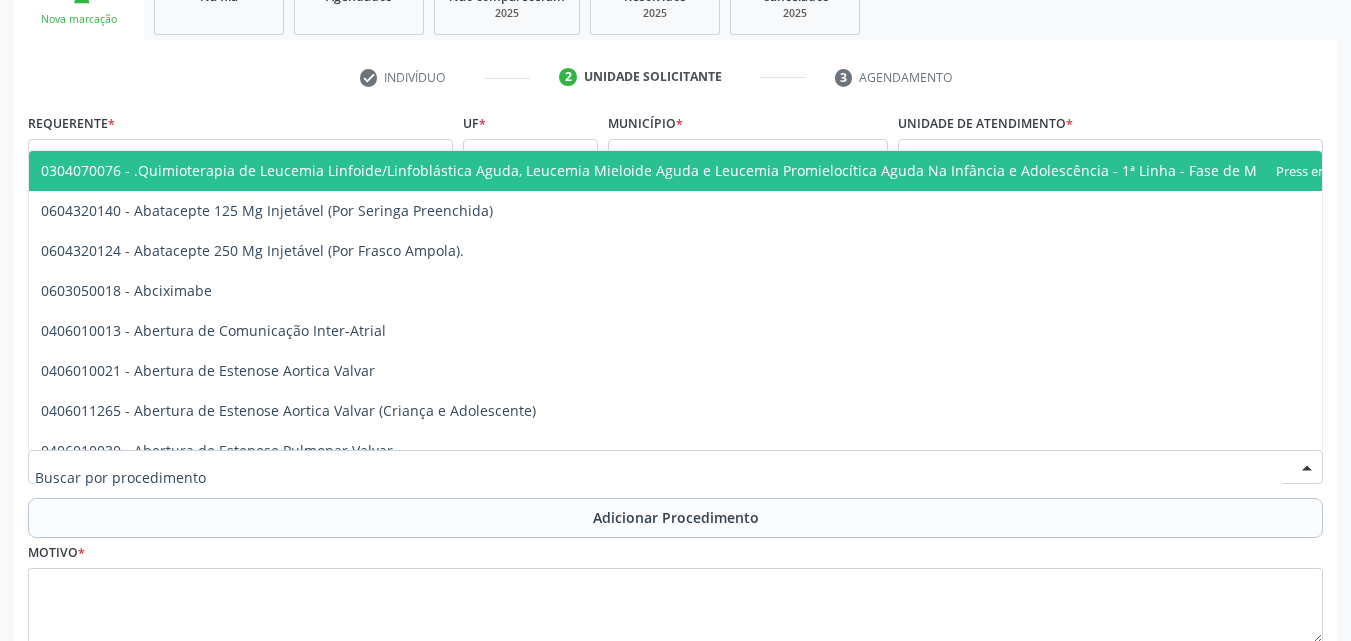 click at bounding box center (675, 467) 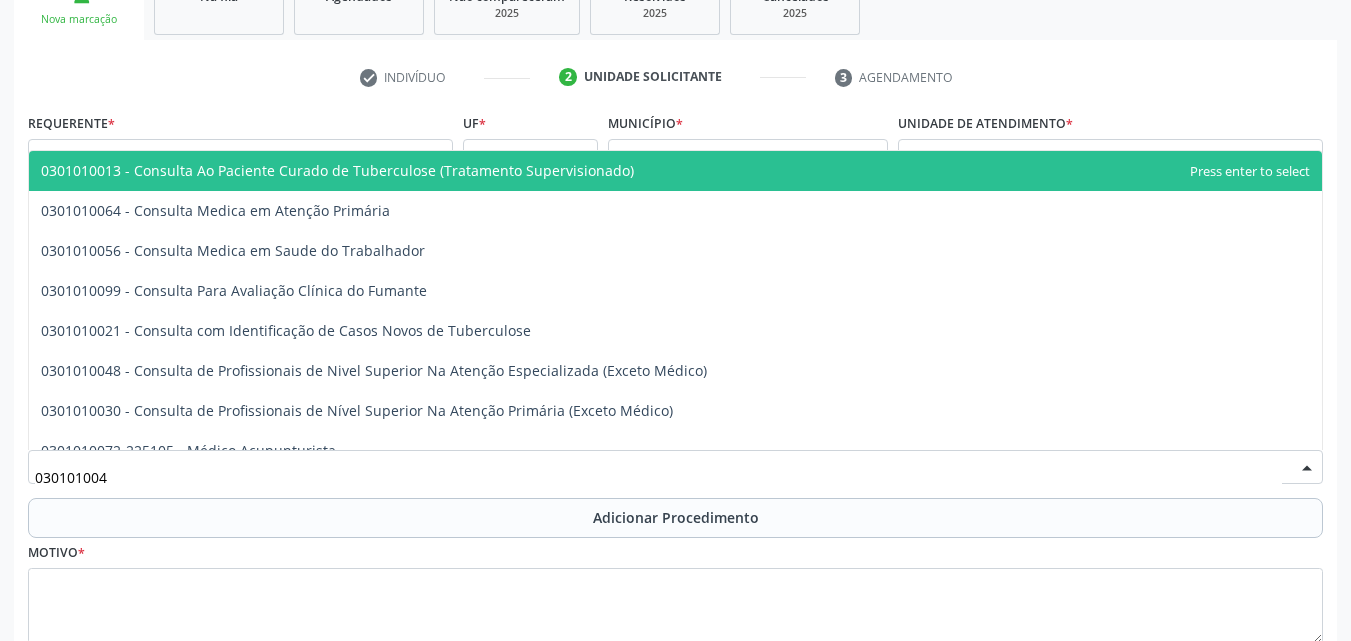 type on "0301010048" 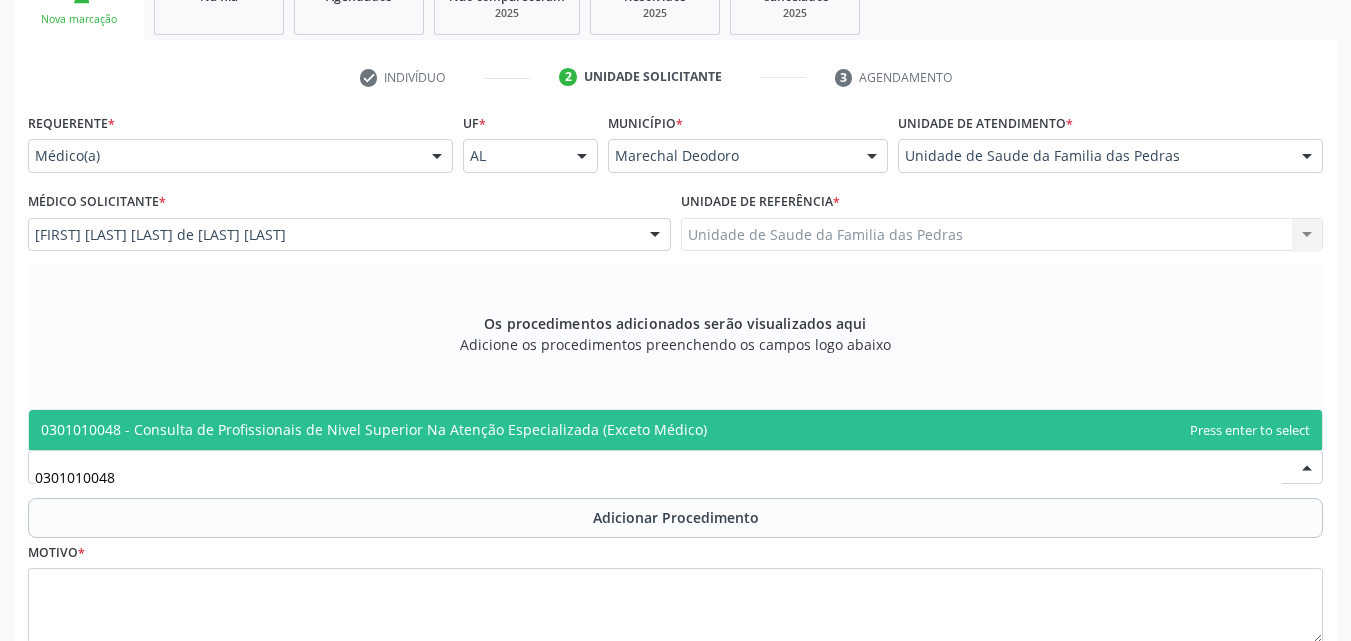 click on "0301010048 - Consulta de Profissionais de Nivel Superior Na Atenção Especializada (Exceto Médico)" at bounding box center [675, 430] 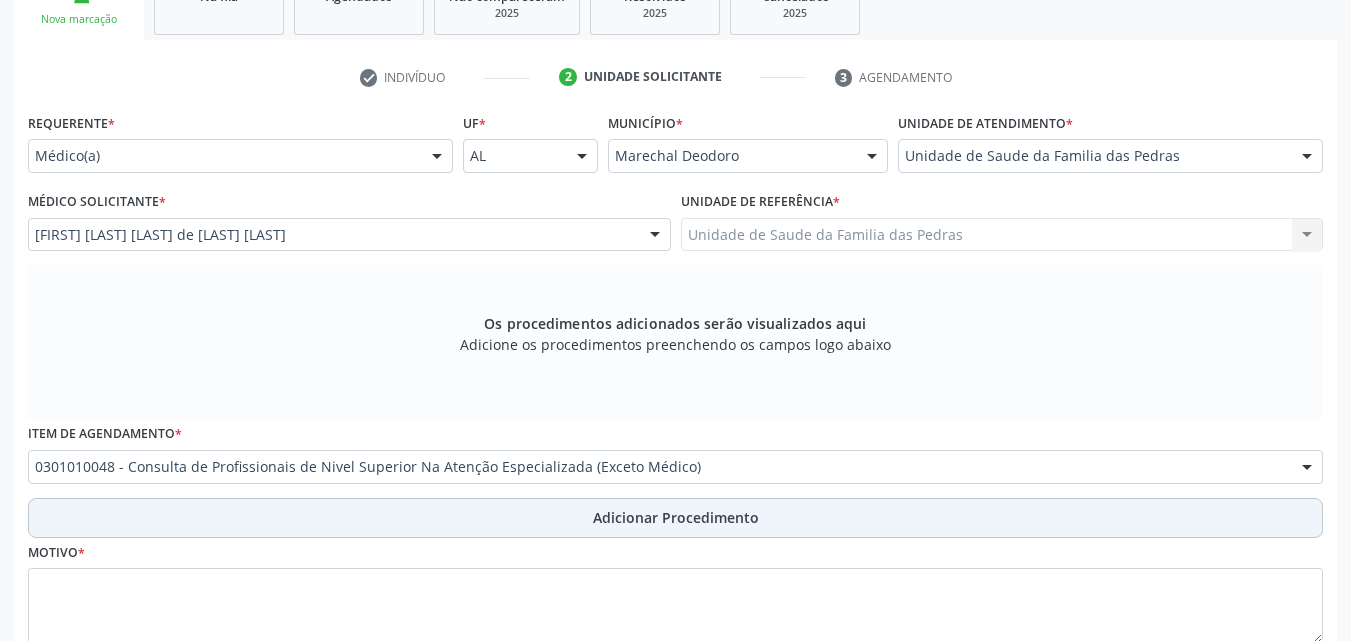 click on "Adicionar Procedimento" at bounding box center [675, 518] 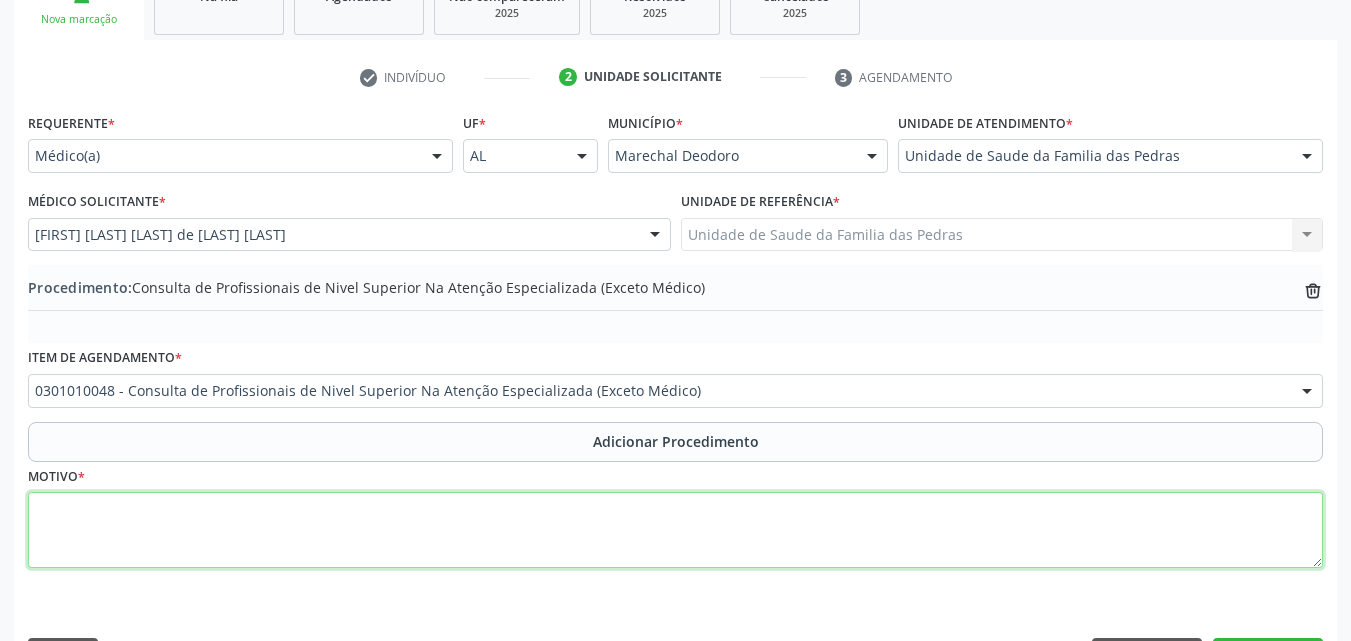 click at bounding box center [675, 530] 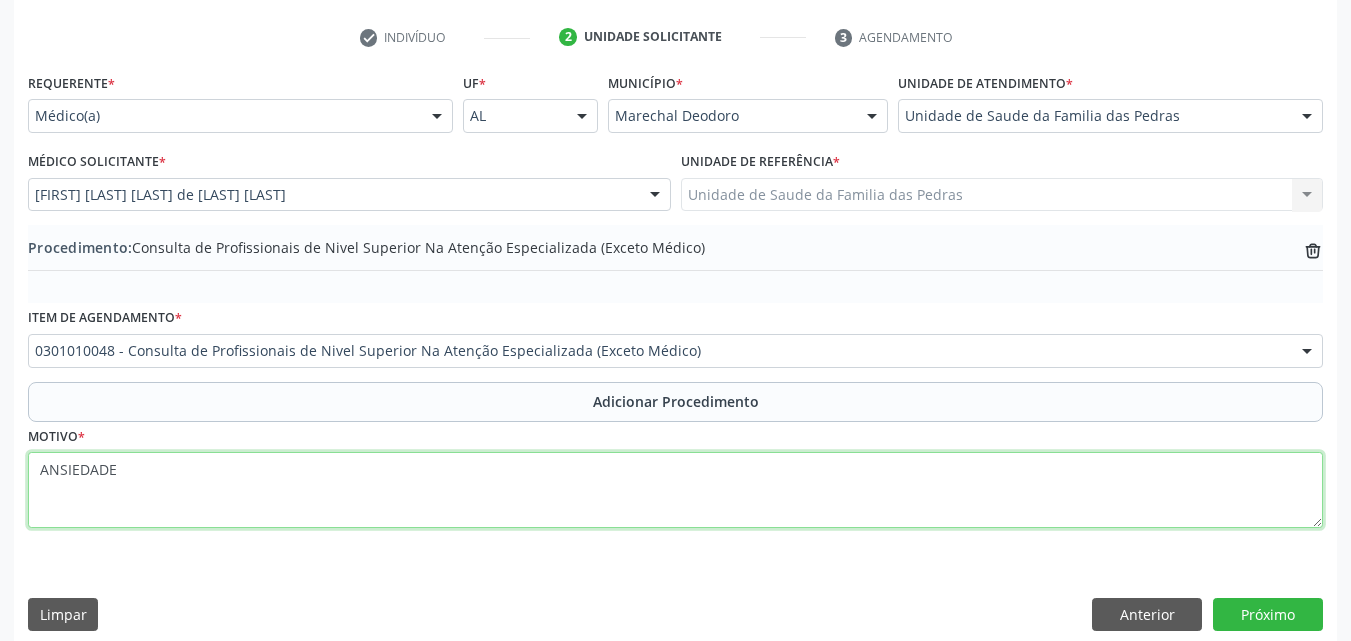 scroll, scrollTop: 412, scrollLeft: 0, axis: vertical 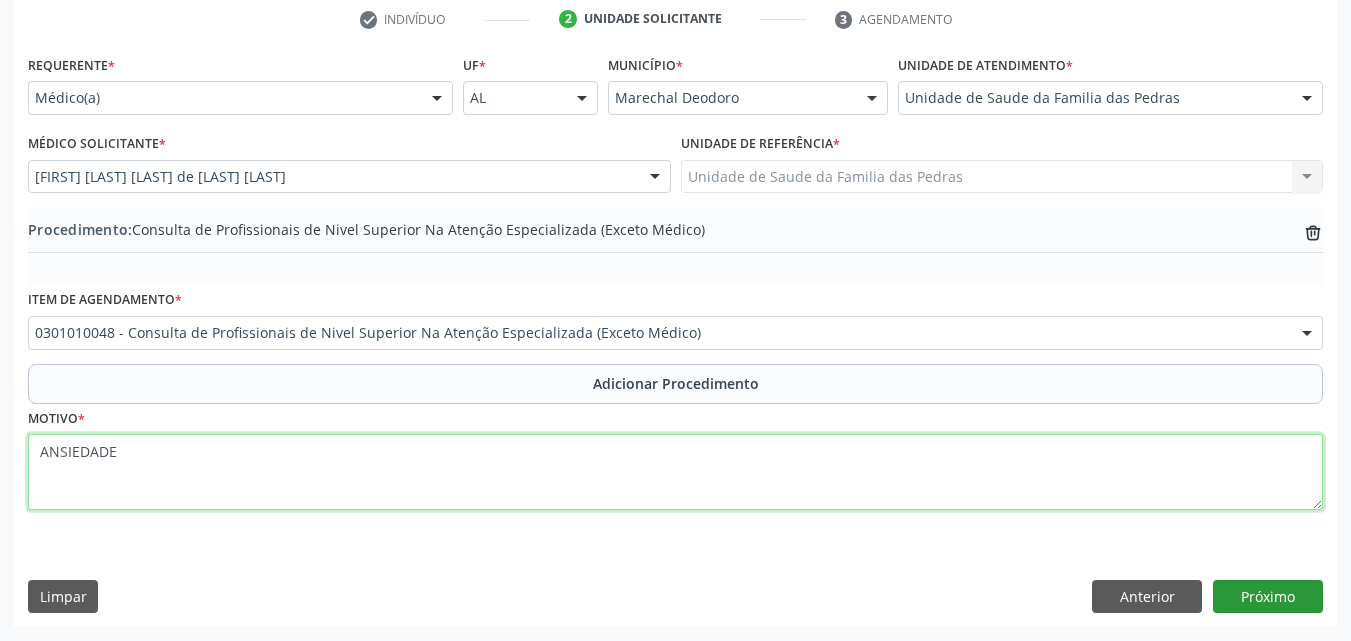 type on "ANSIEDADE" 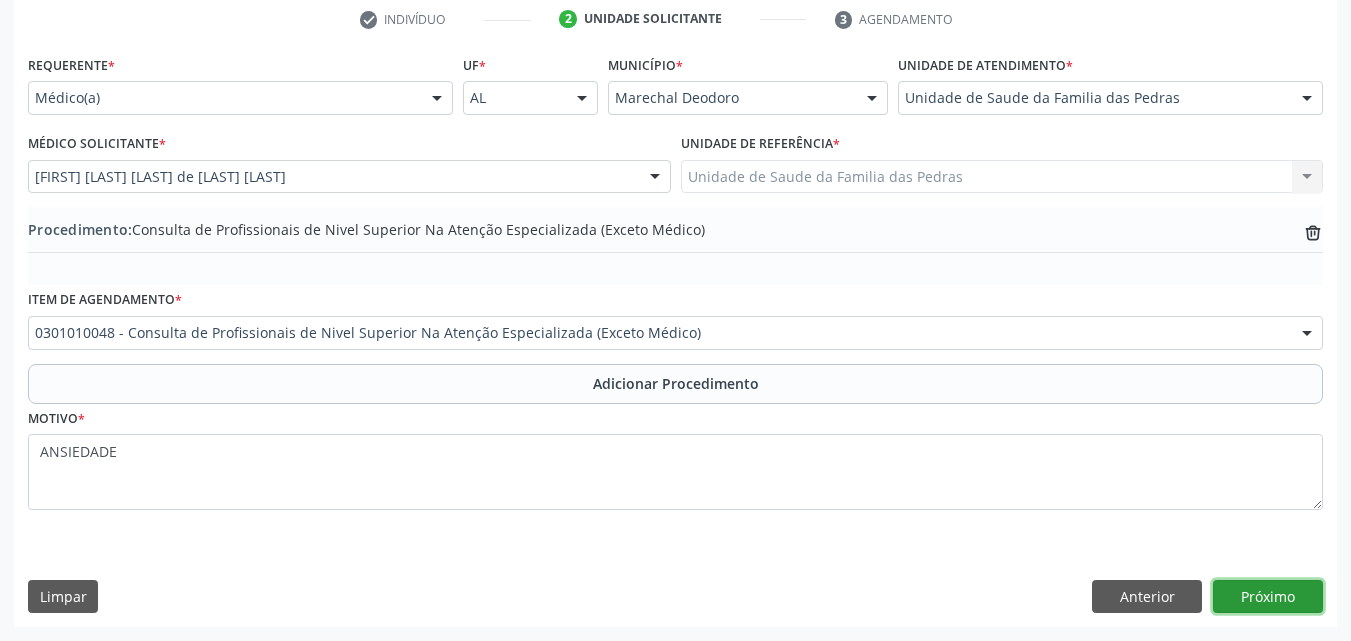 click on "Próximo" at bounding box center (1268, 597) 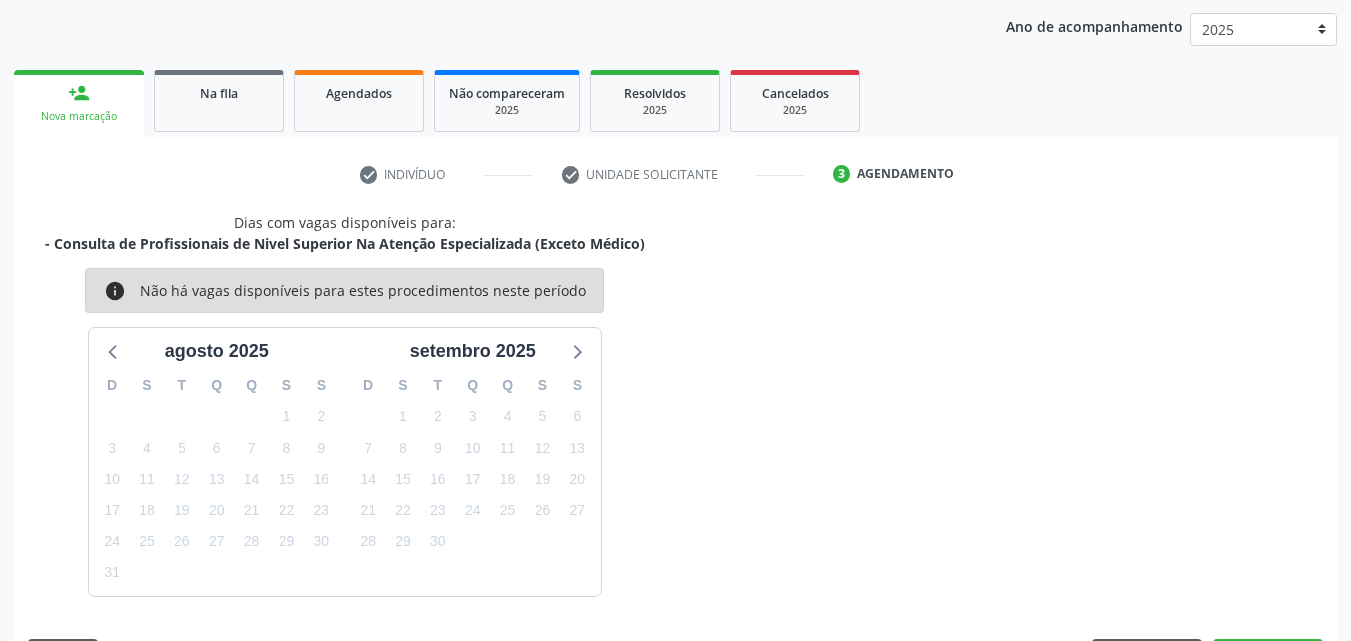 scroll, scrollTop: 316, scrollLeft: 0, axis: vertical 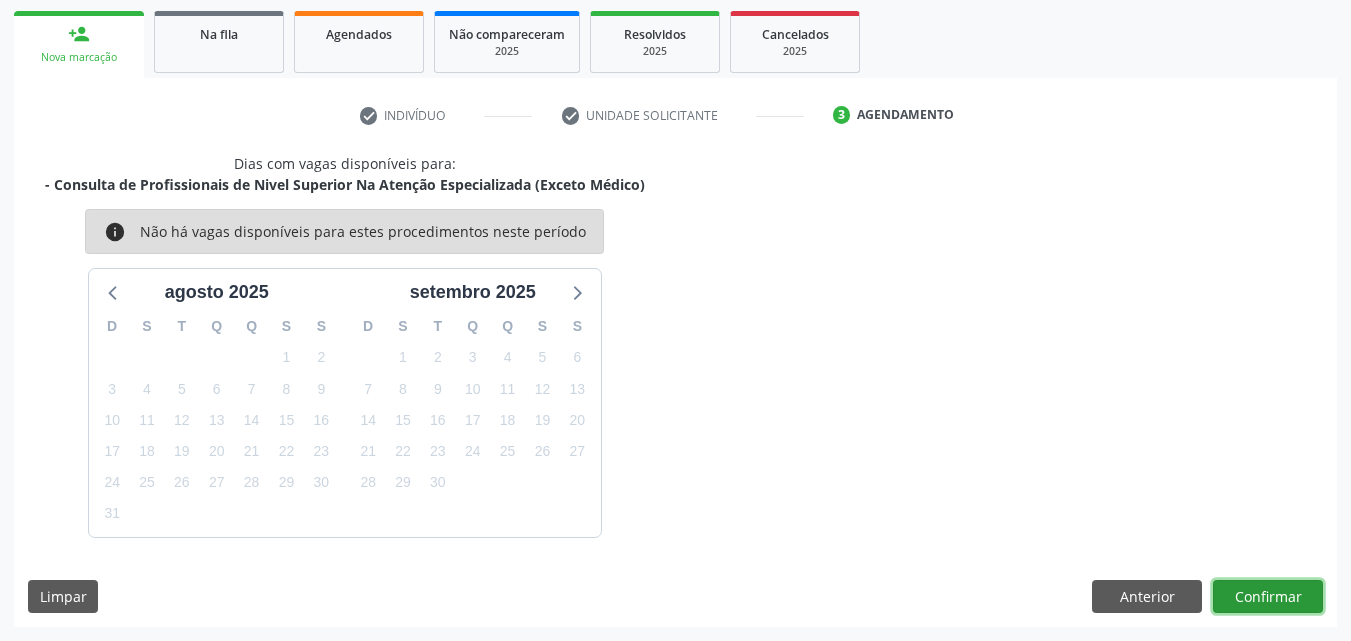 click on "Confirmar" at bounding box center [1268, 597] 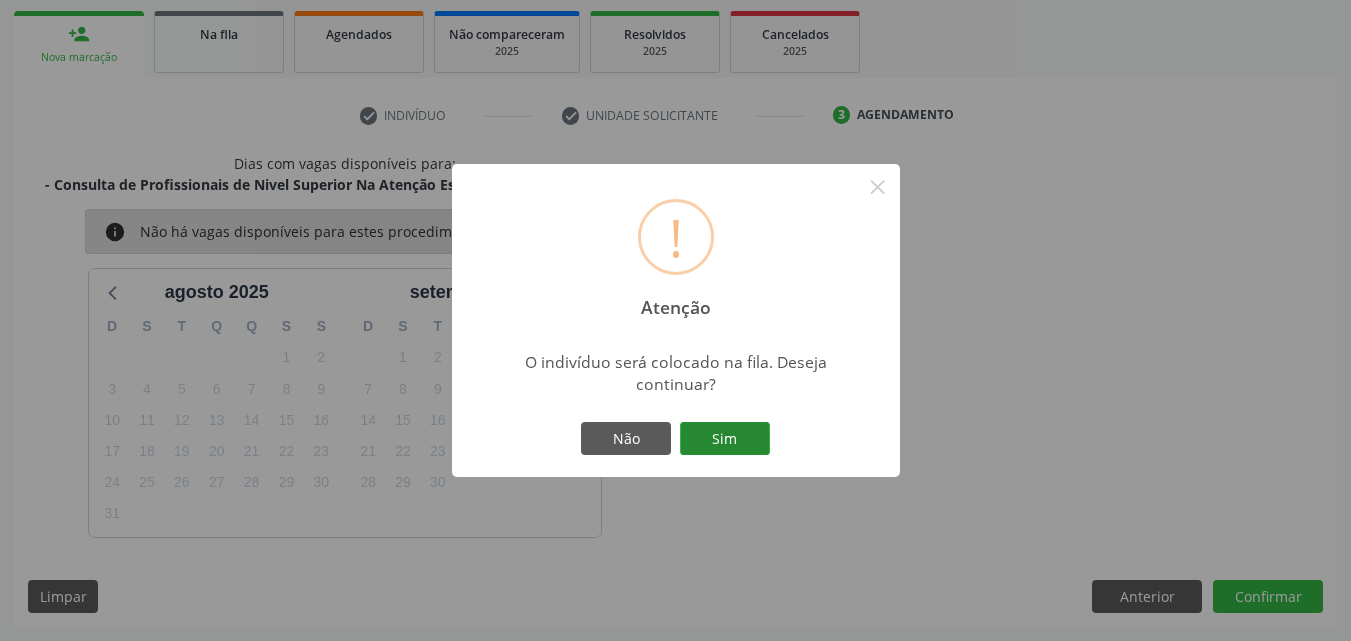 click on "Sim" at bounding box center (725, 439) 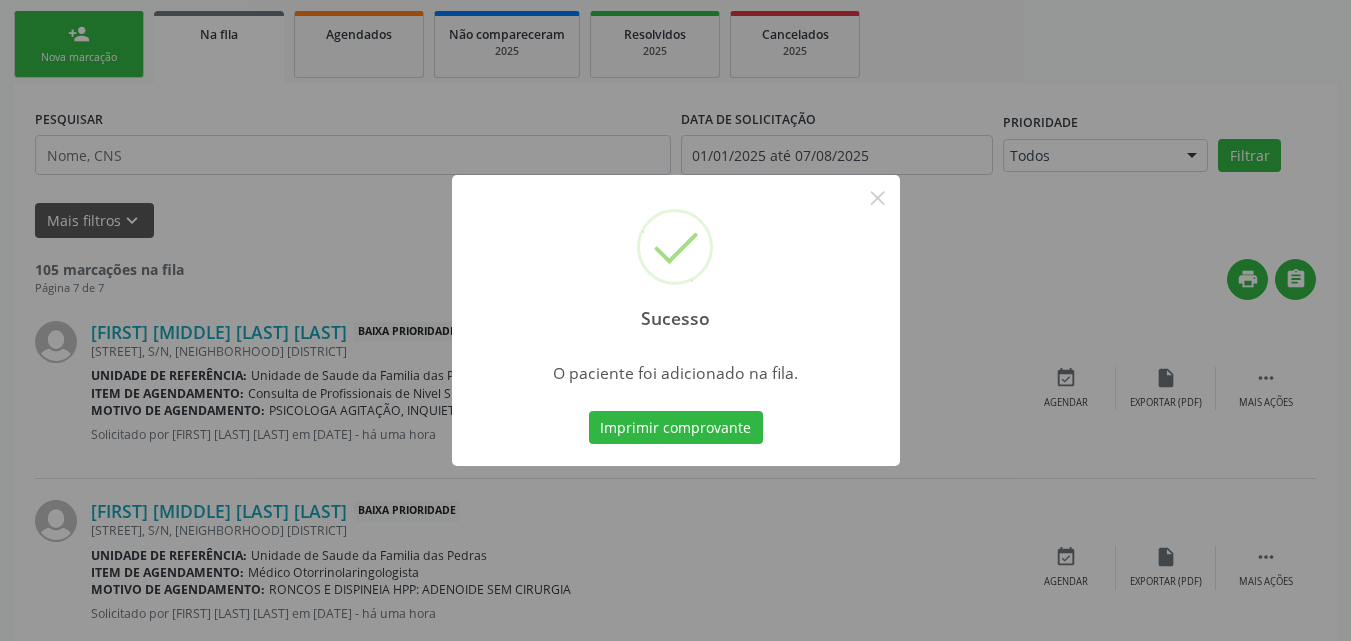 scroll, scrollTop: 54, scrollLeft: 0, axis: vertical 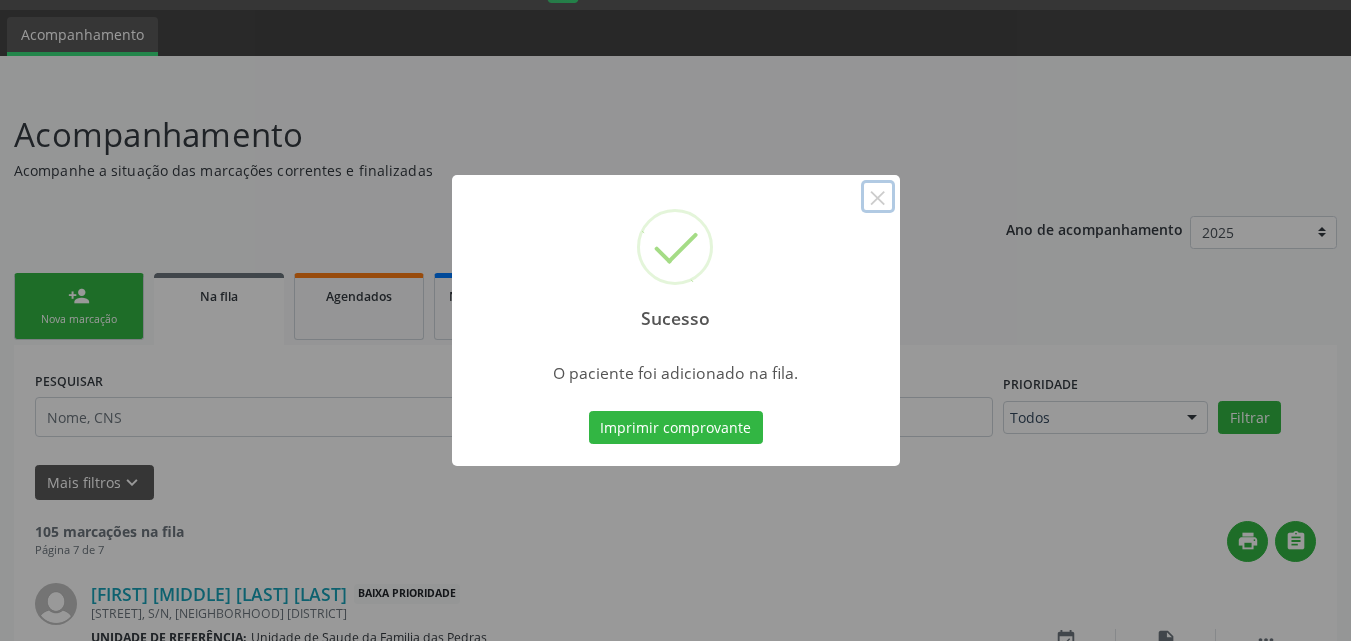 drag, startPoint x: 876, startPoint y: 205, endPoint x: 864, endPoint y: 213, distance: 14.422205 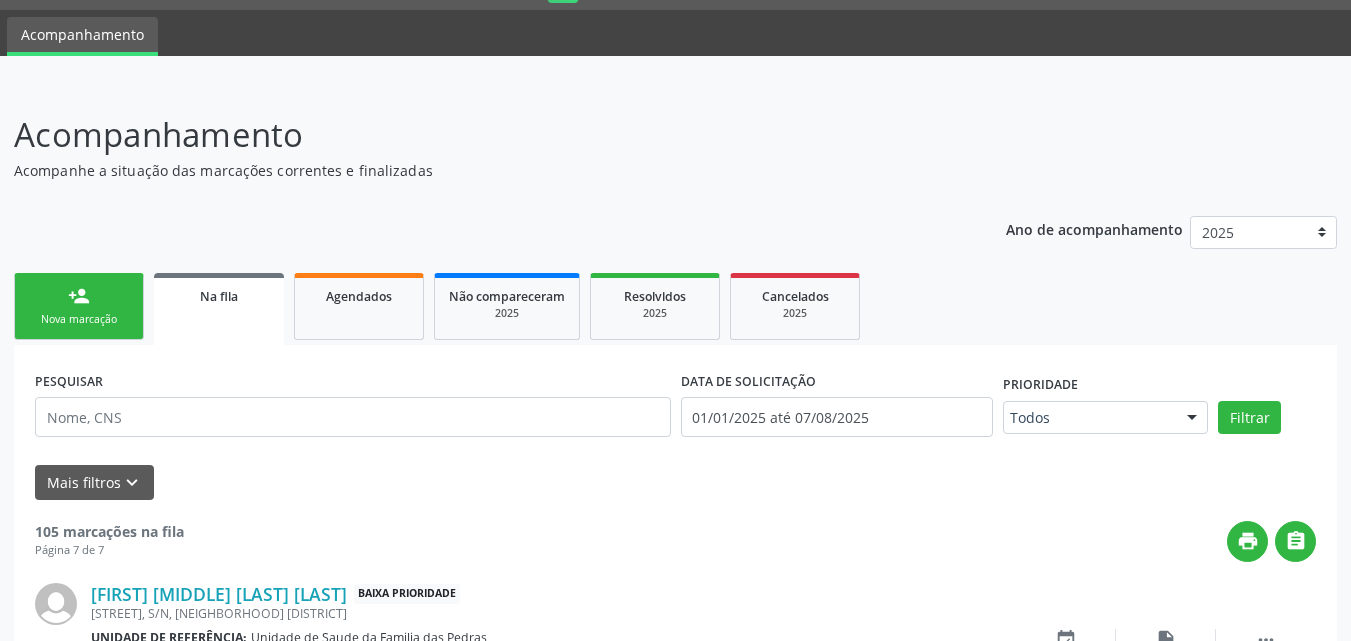 click on "person_add" at bounding box center [79, 296] 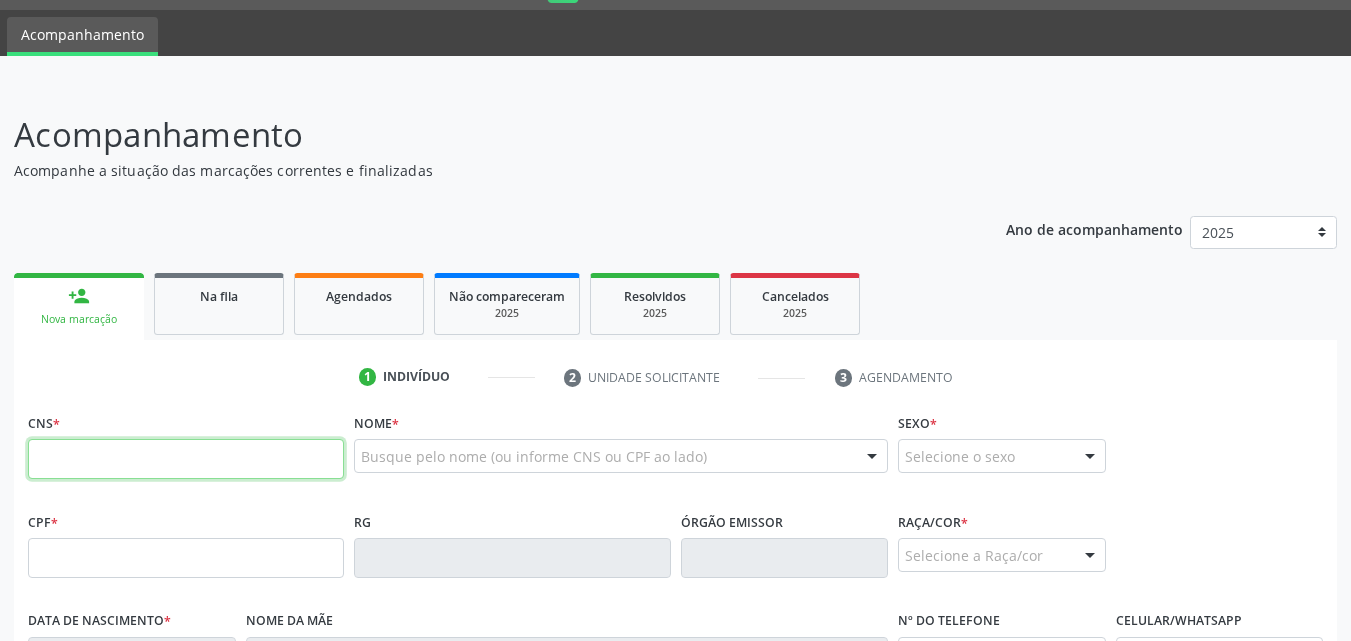 click at bounding box center [186, 459] 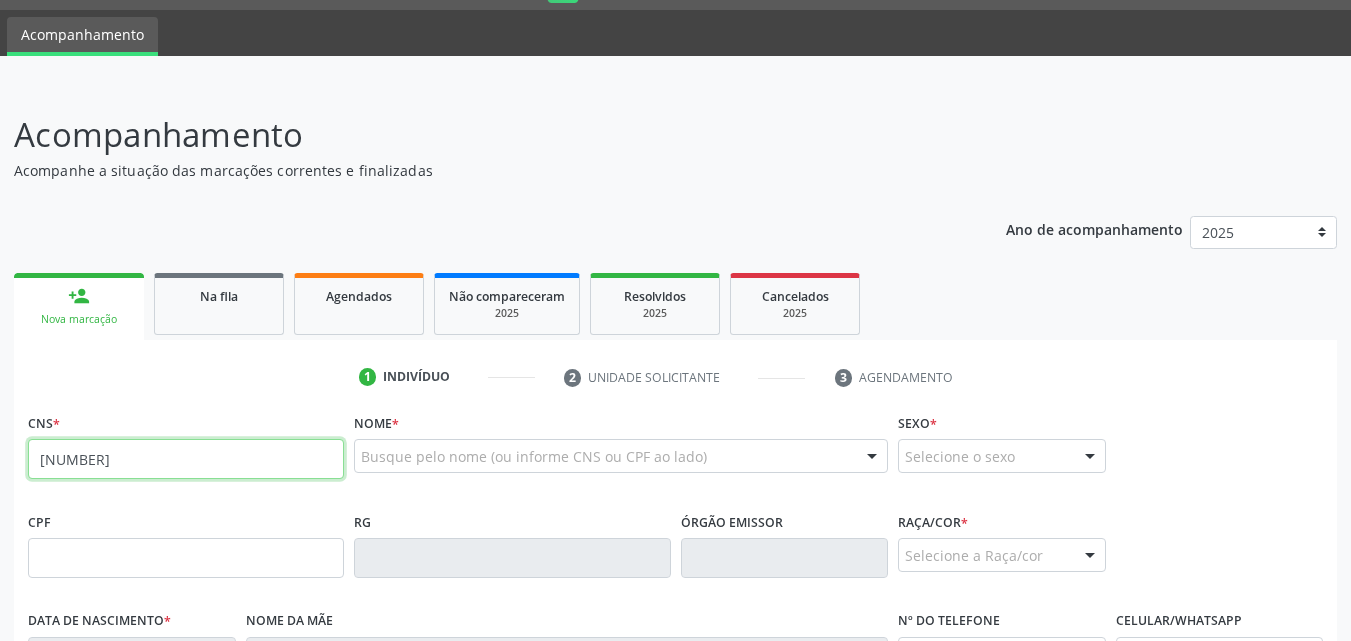 type on "[NUMBER]" 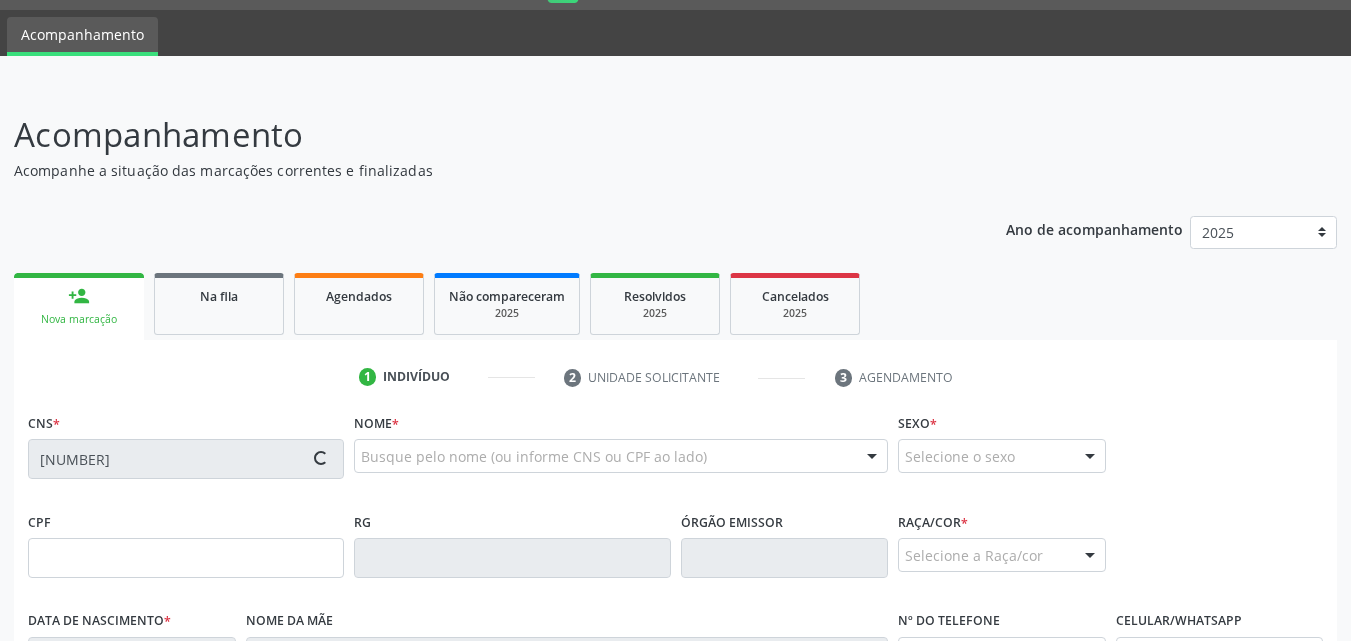 type on "[CPF]" 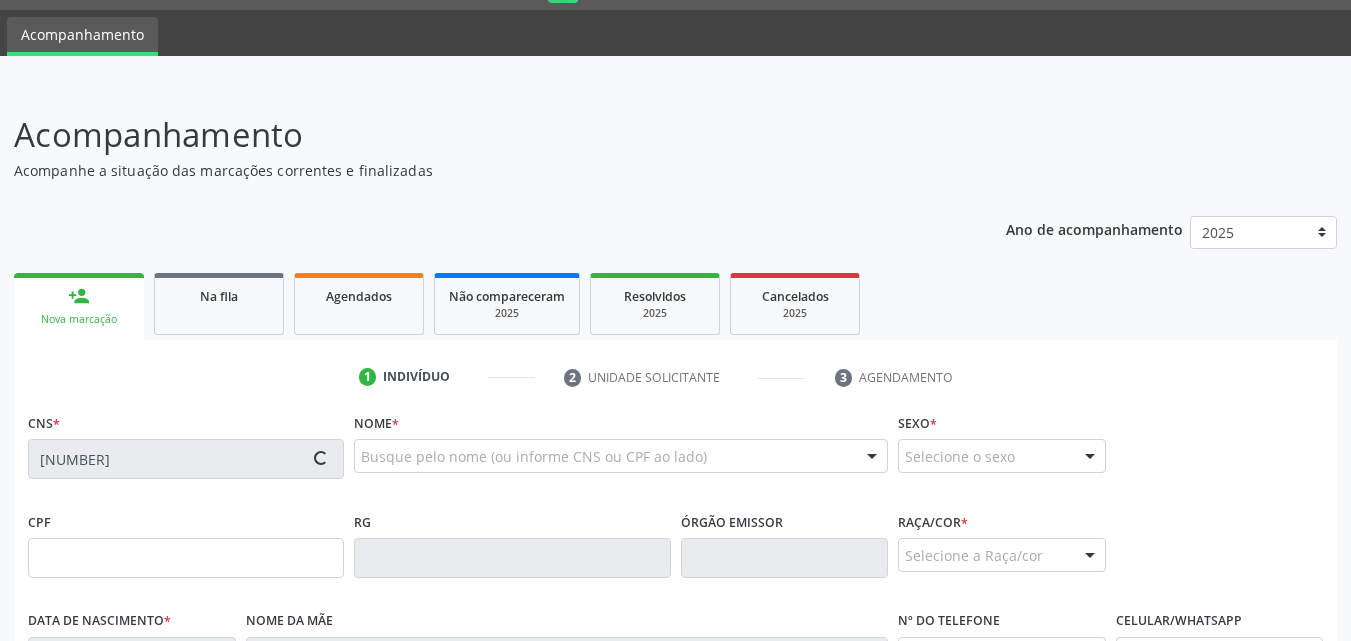 type on "[DATE]" 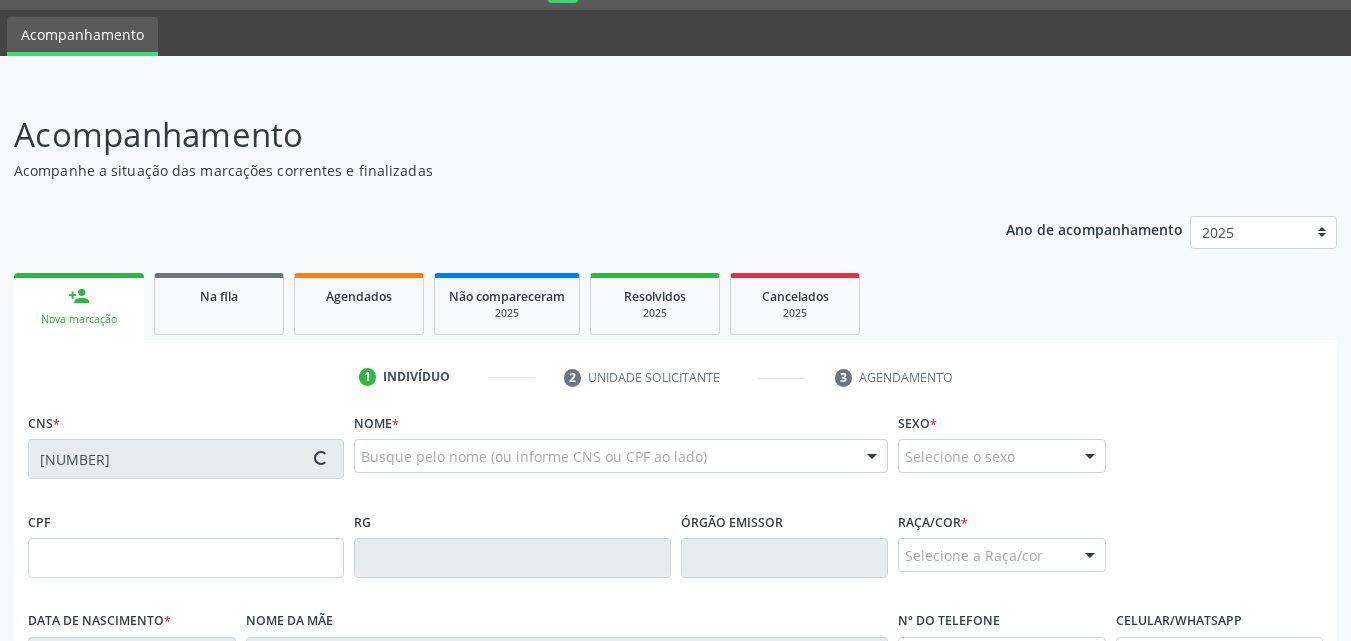 type on "[FIRST] [LAST] de Barros" 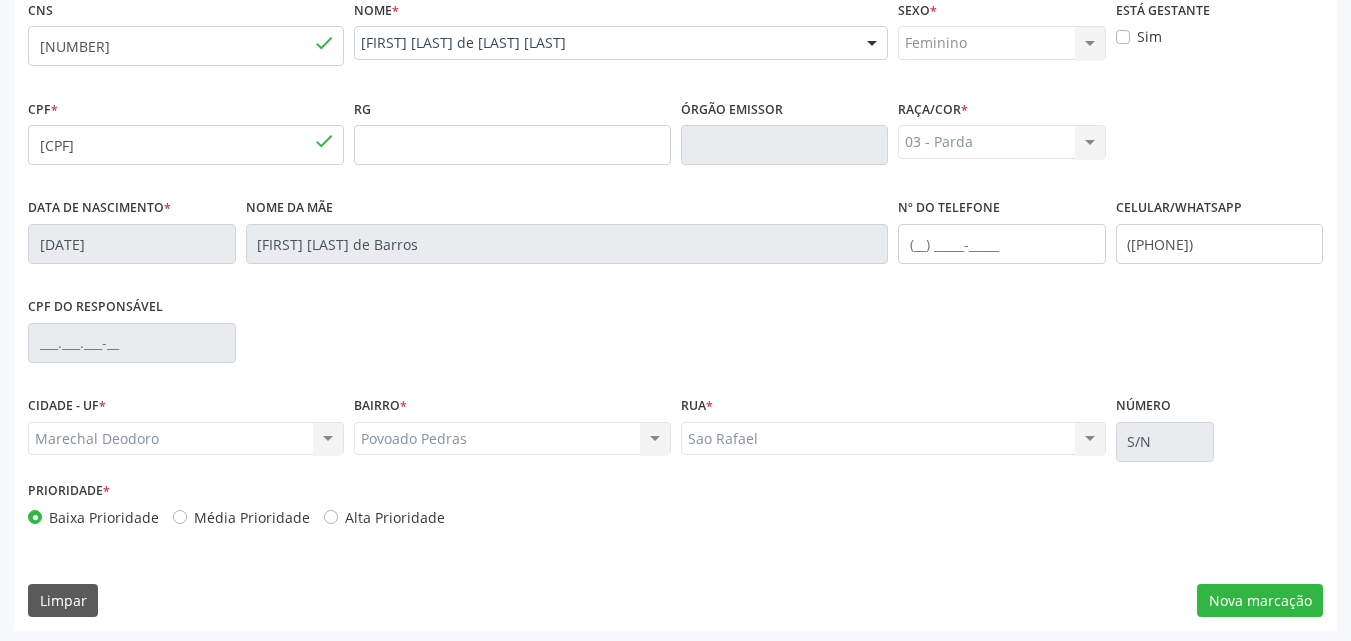 scroll, scrollTop: 471, scrollLeft: 0, axis: vertical 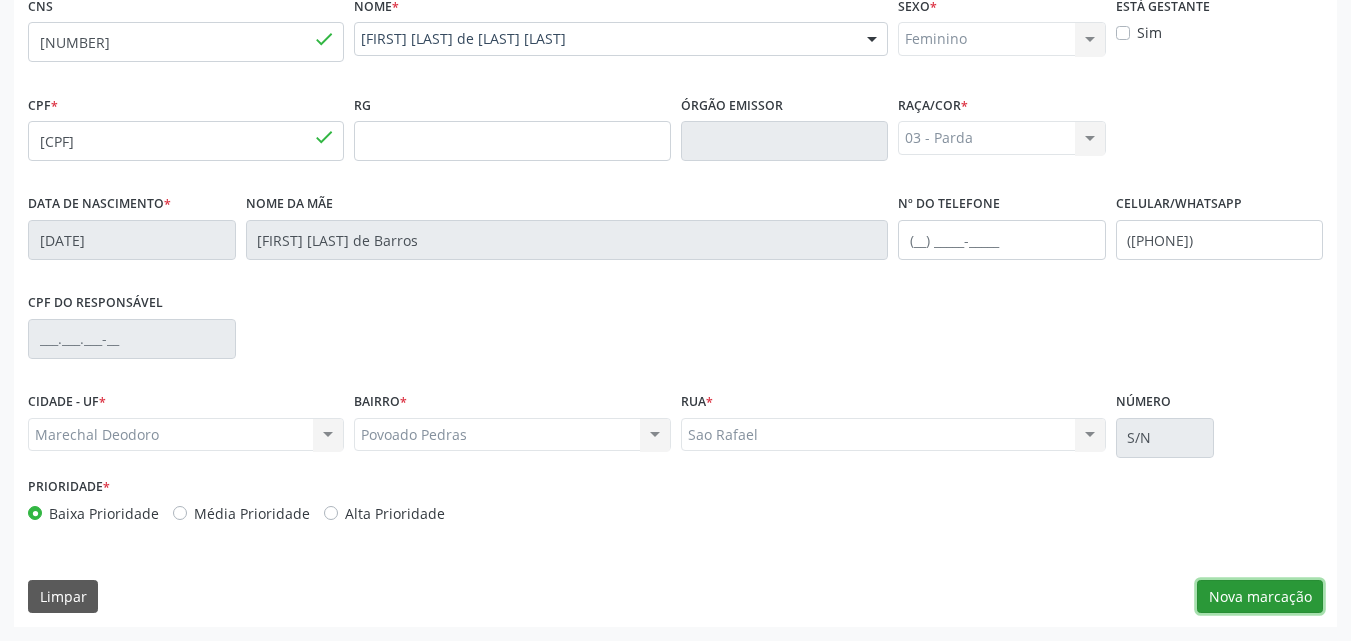 click on "Nova marcação" at bounding box center [1260, 597] 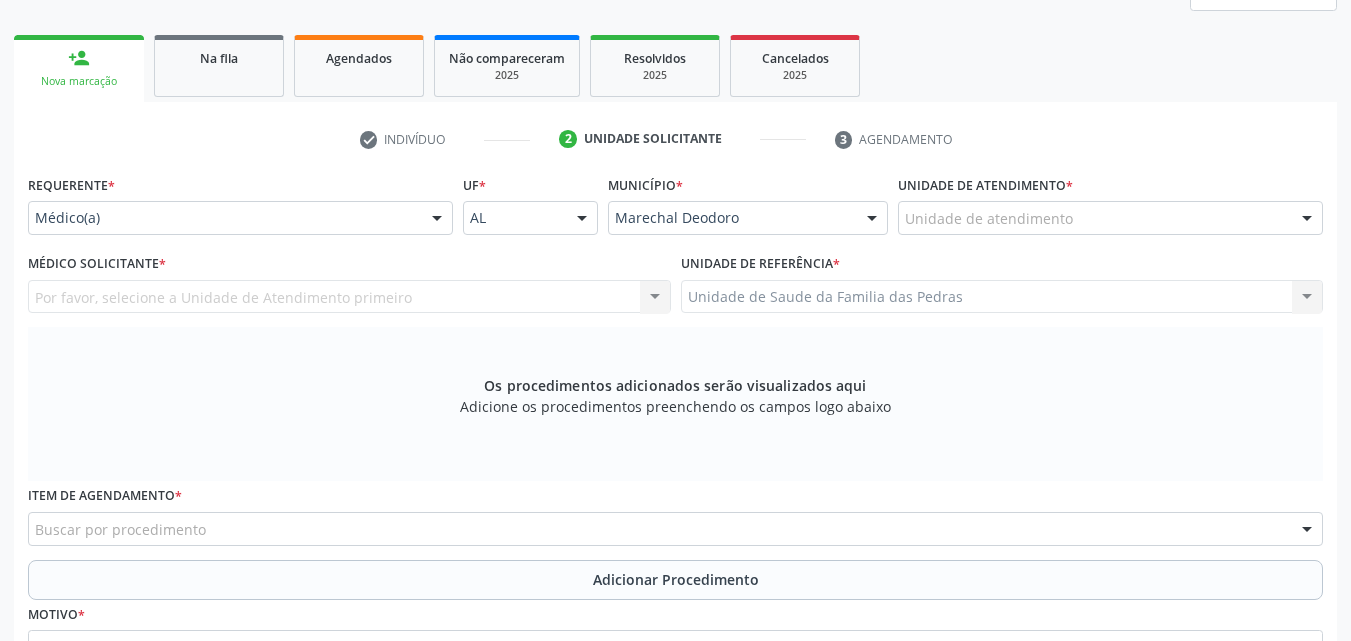 scroll, scrollTop: 271, scrollLeft: 0, axis: vertical 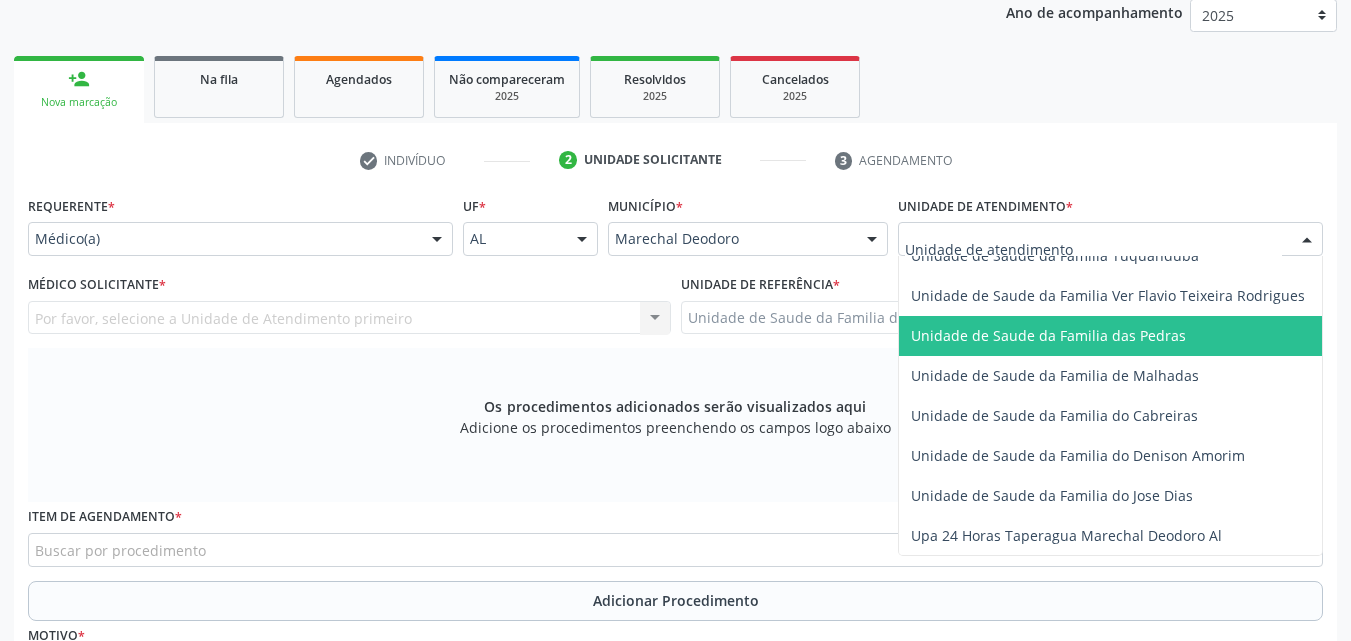 click on "Unidade de Saude da Familia das Pedras" at bounding box center (1048, 335) 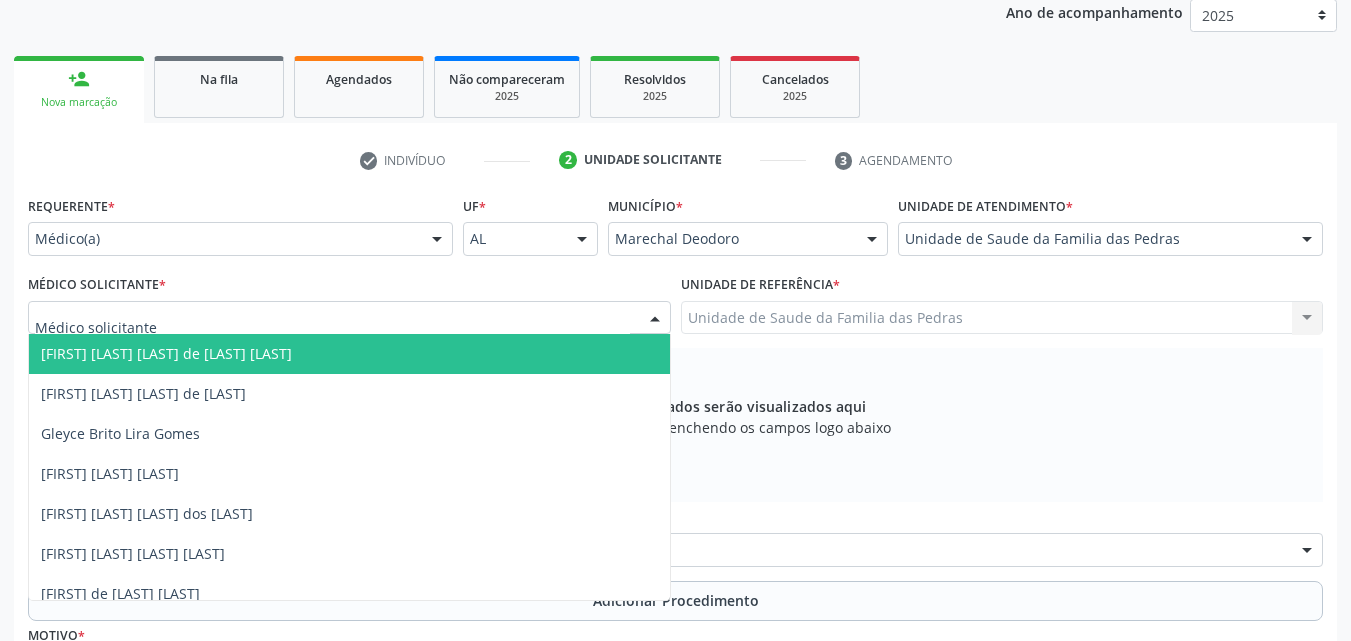 click at bounding box center (349, 318) 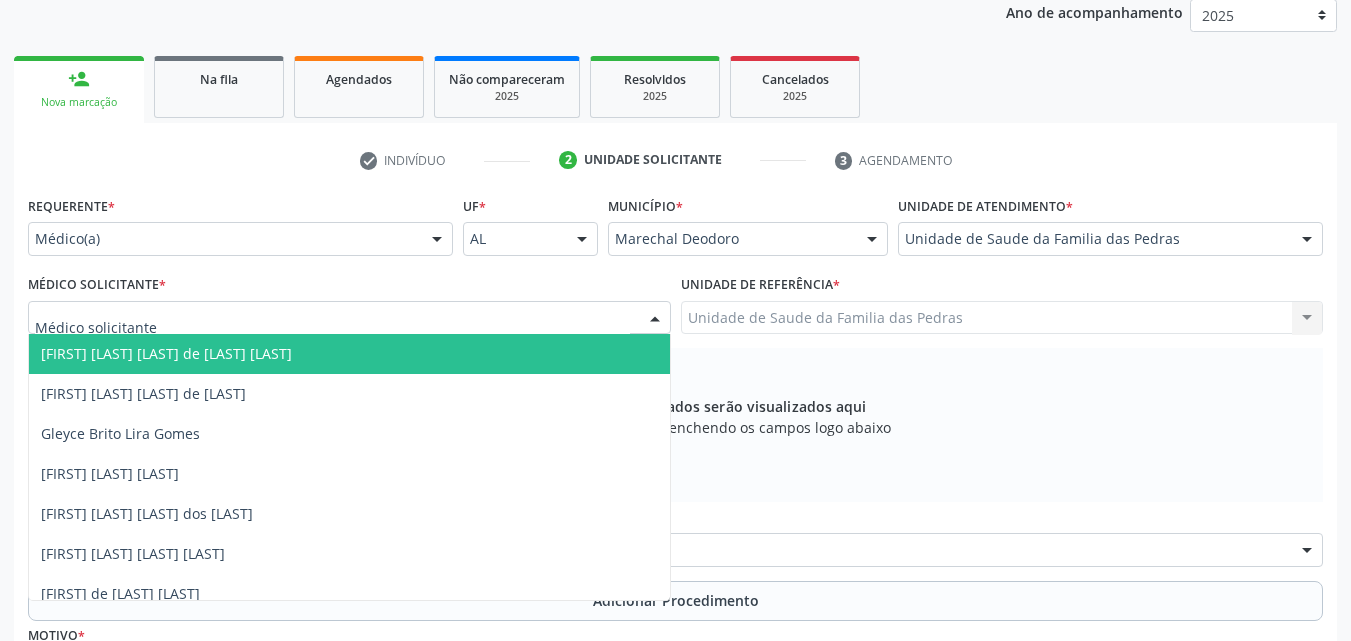 click on "[FIRST] [LAST] [LAST] de [LAST] [LAST]" at bounding box center [349, 354] 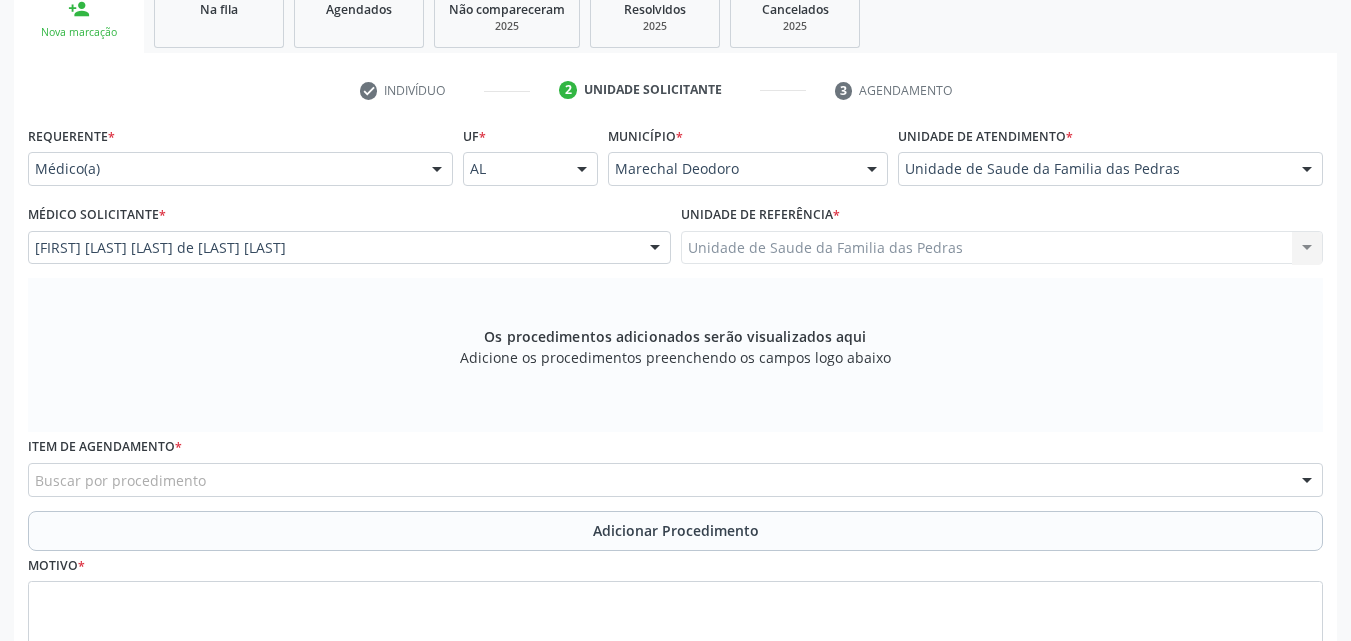 scroll, scrollTop: 371, scrollLeft: 0, axis: vertical 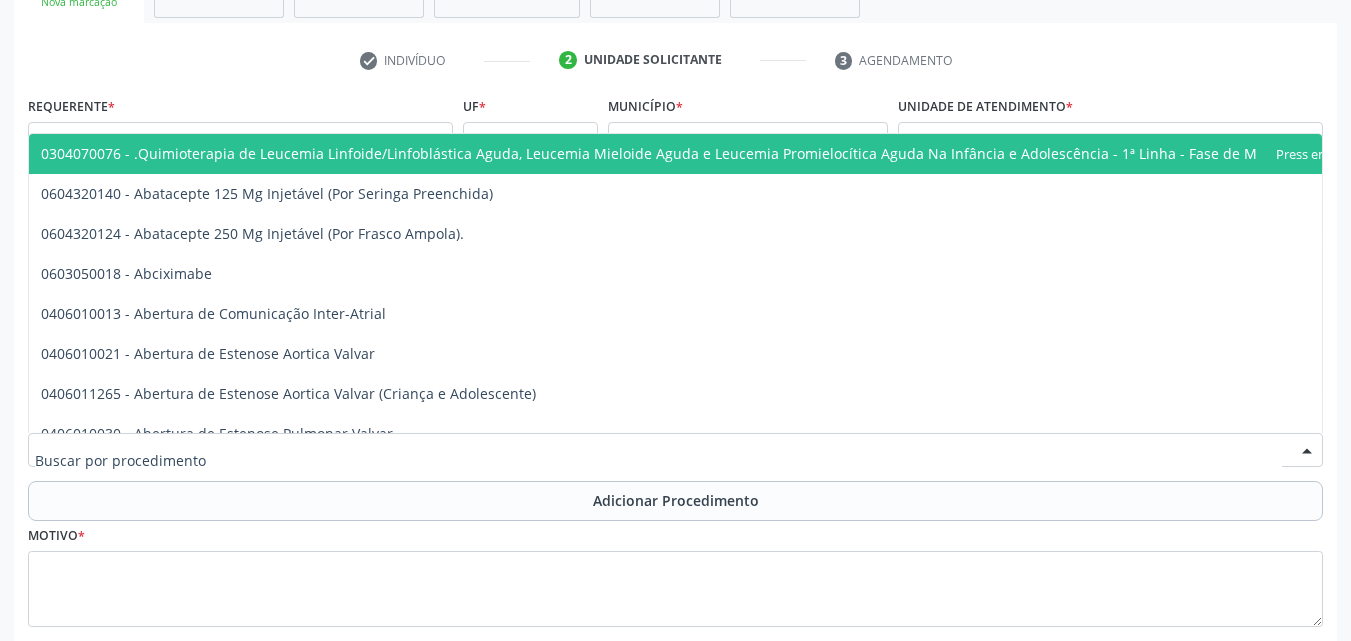 click at bounding box center (675, 450) 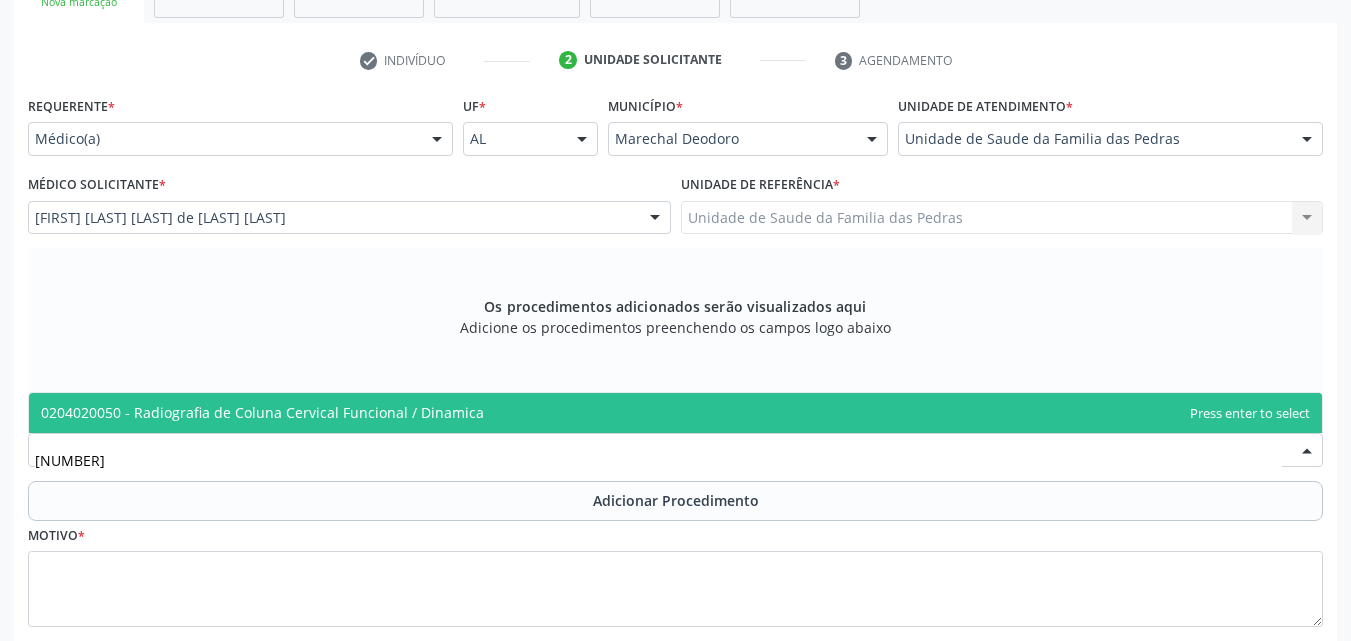 type on "02040200" 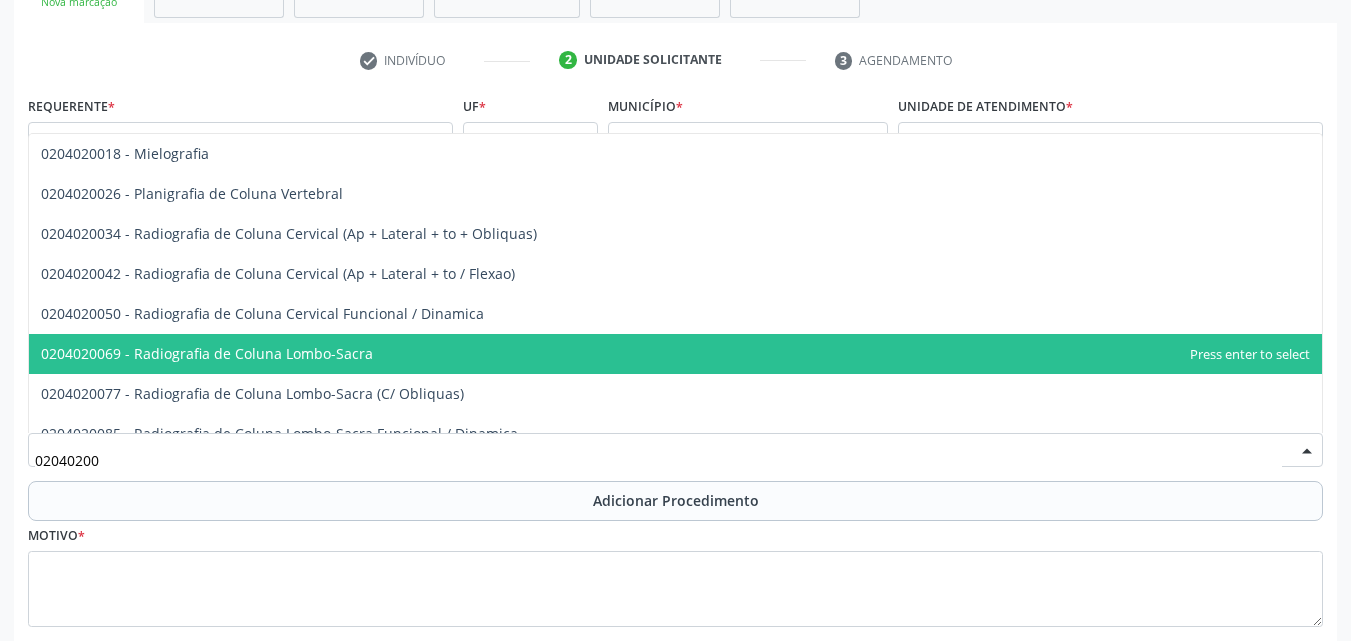 click on "0204020069 - Radiografia de Coluna Lombo-Sacra" at bounding box center [675, 354] 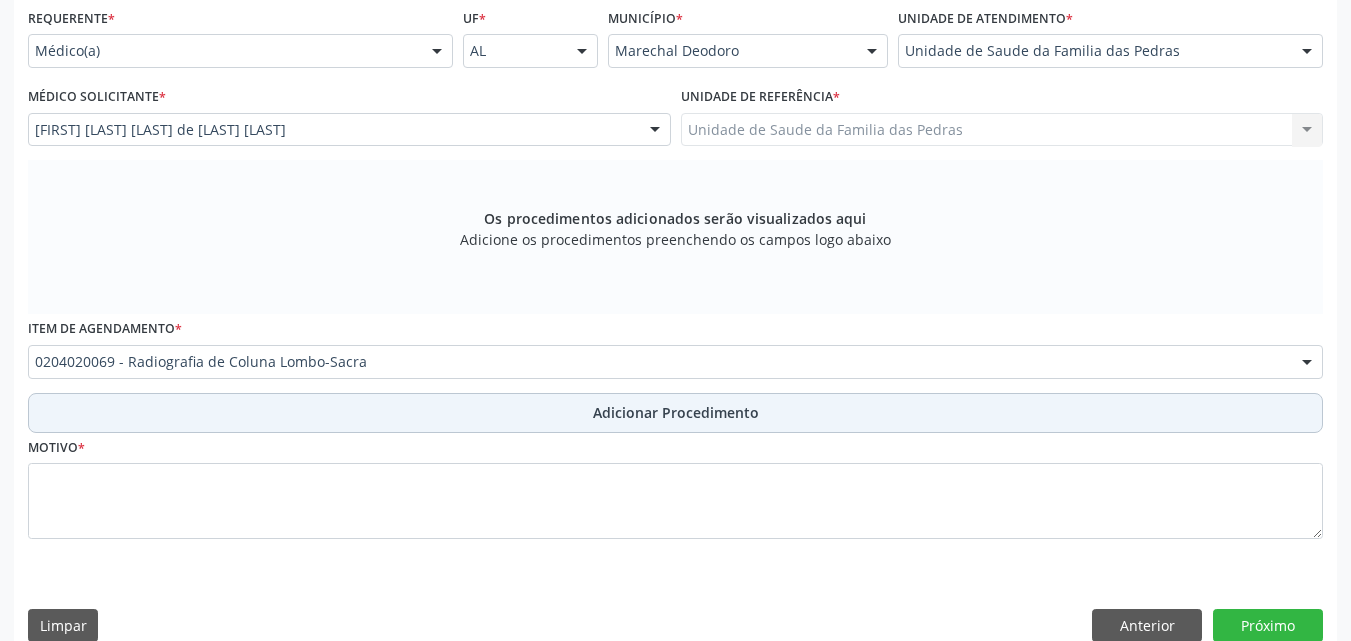 scroll, scrollTop: 488, scrollLeft: 0, axis: vertical 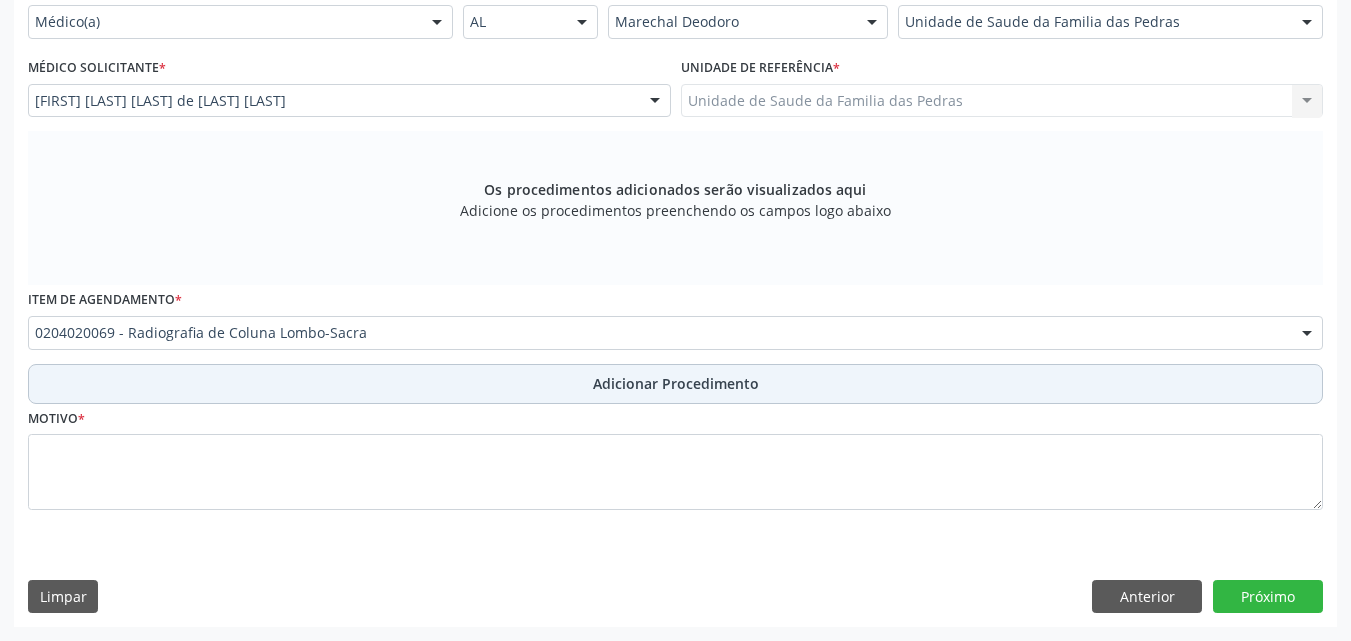 drag, startPoint x: 426, startPoint y: 383, endPoint x: 414, endPoint y: 392, distance: 15 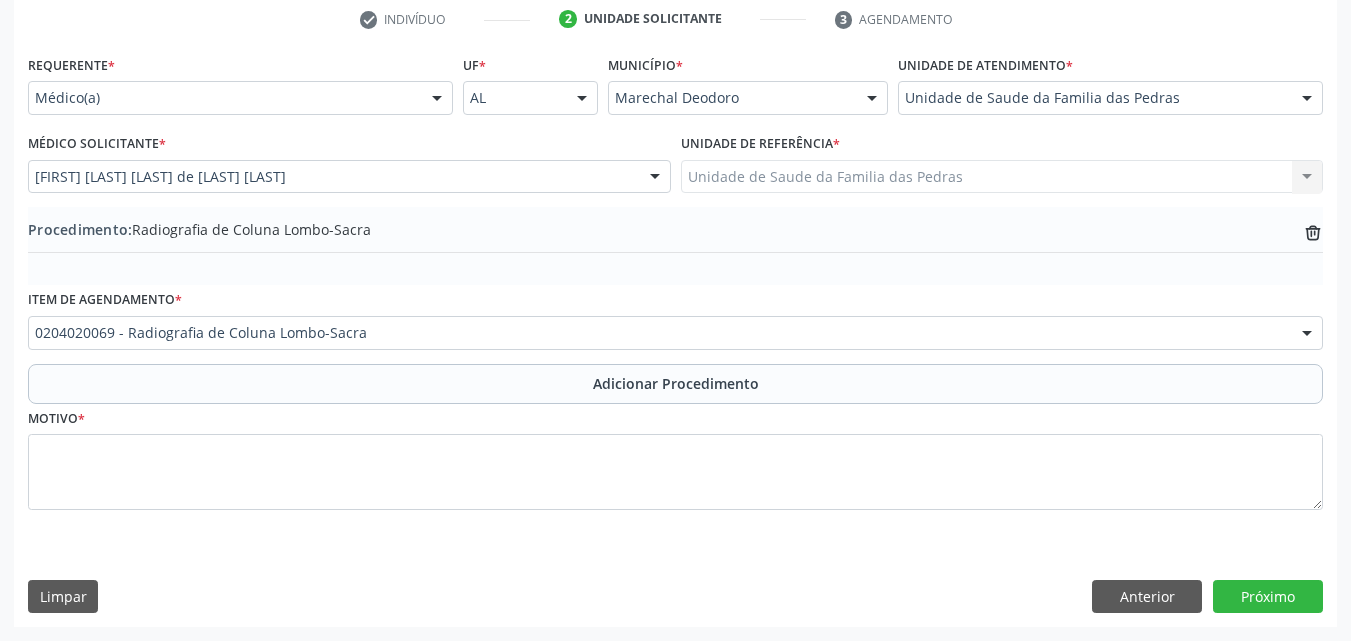 scroll, scrollTop: 412, scrollLeft: 0, axis: vertical 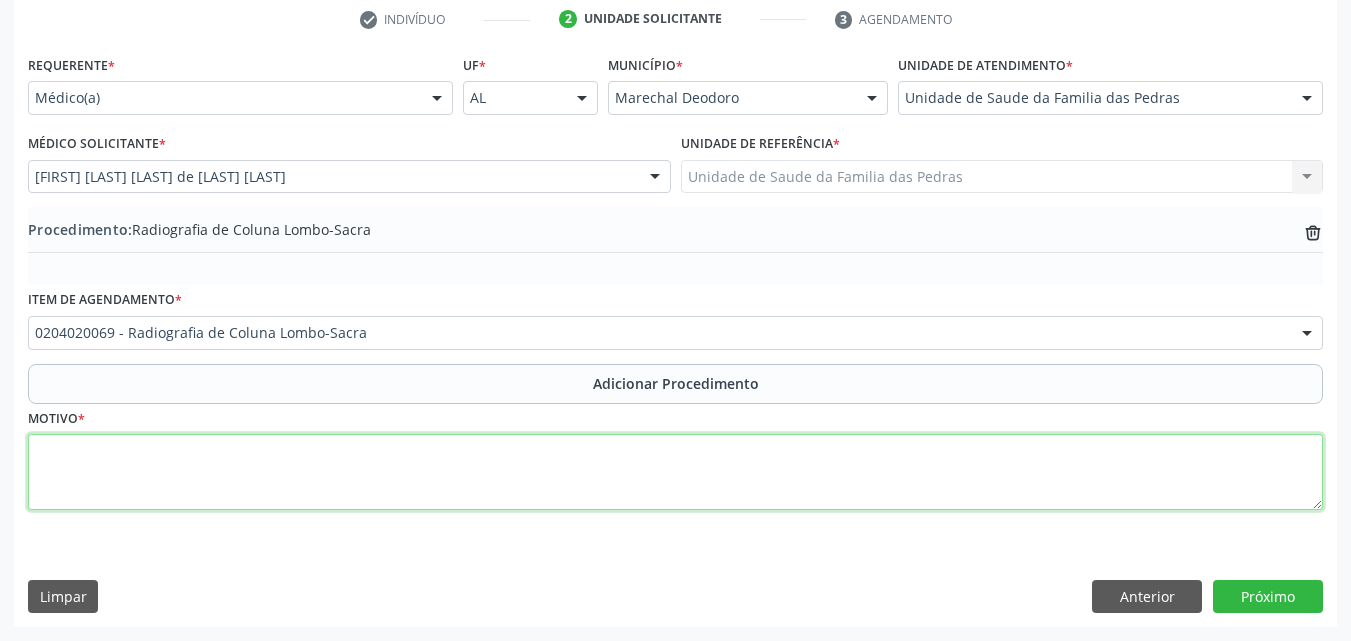 click at bounding box center [675, 472] 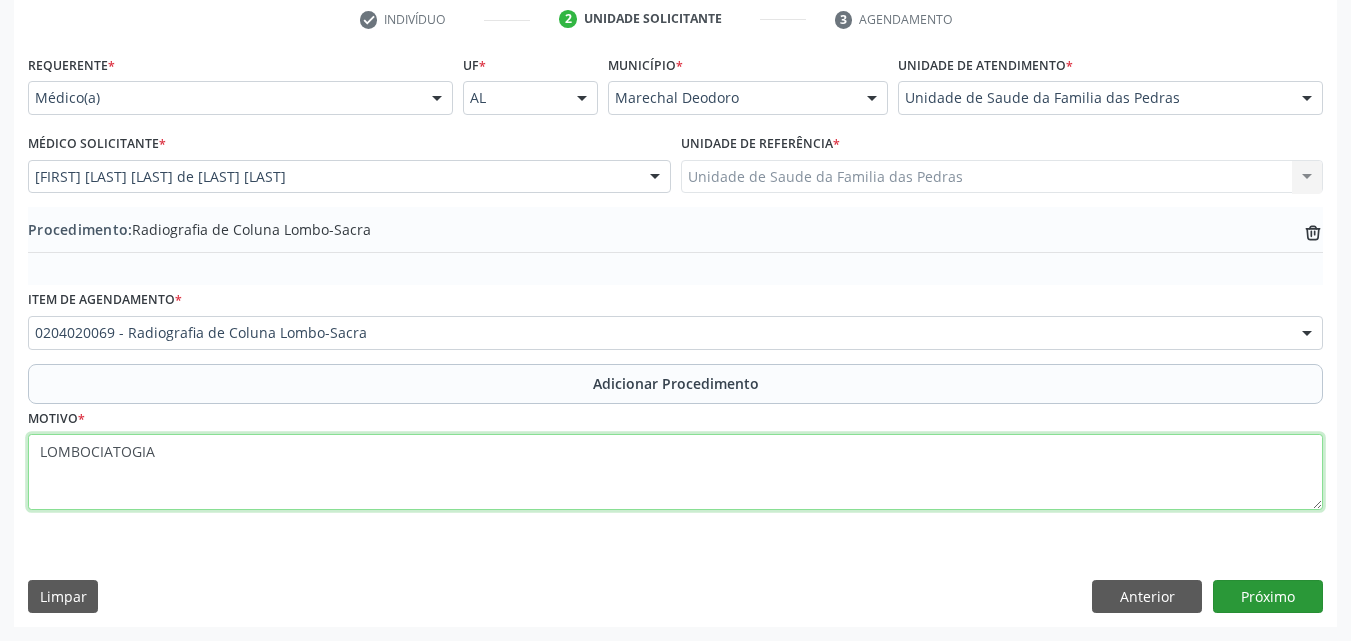 type on "LOMBOCIATOGIA" 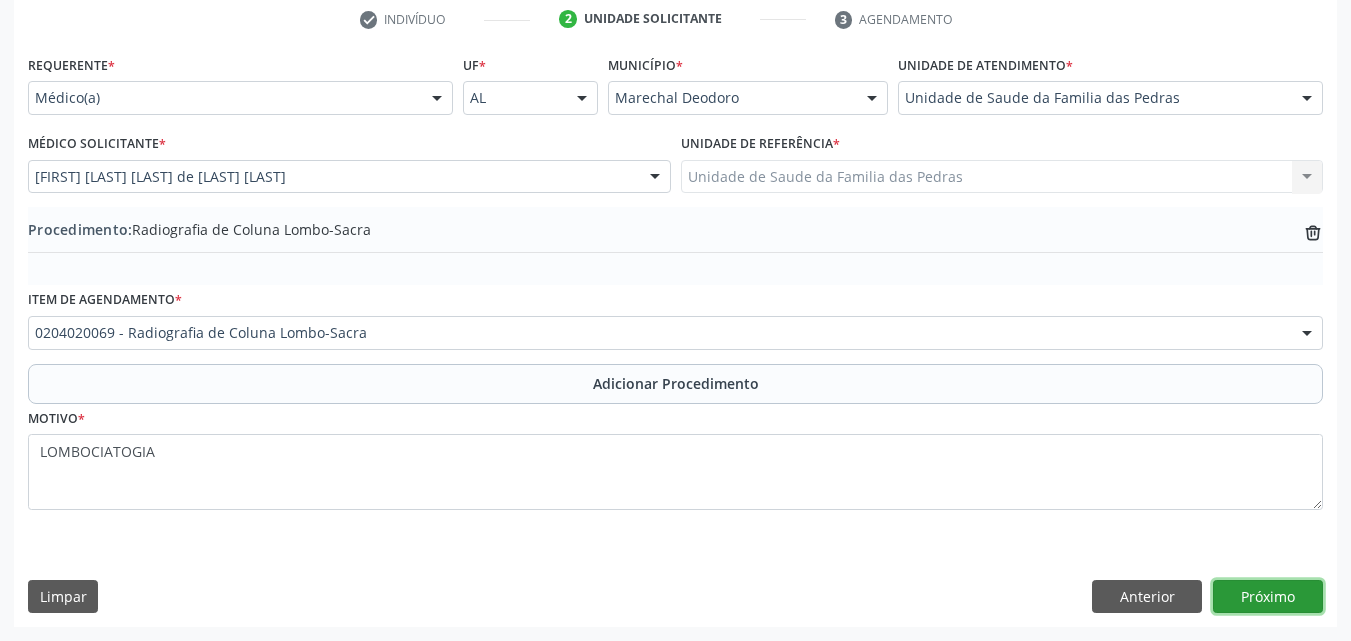 click on "Próximo" at bounding box center [1268, 597] 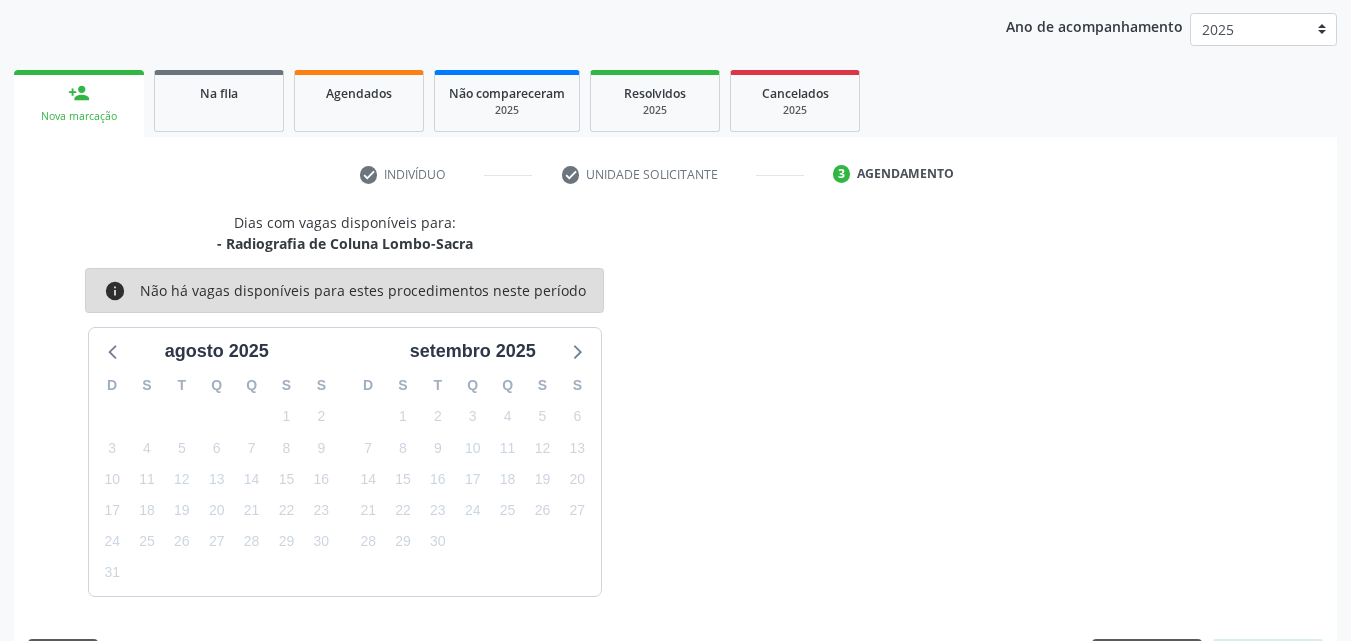 scroll, scrollTop: 316, scrollLeft: 0, axis: vertical 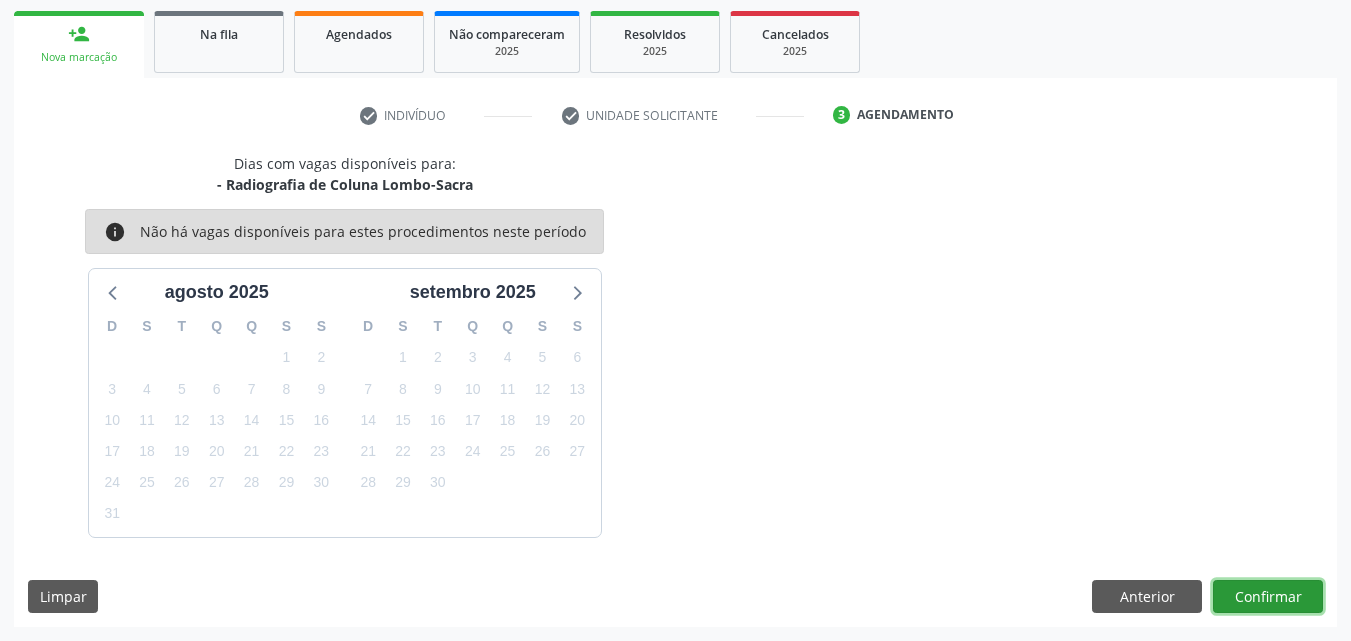 click on "Confirmar" at bounding box center (1268, 597) 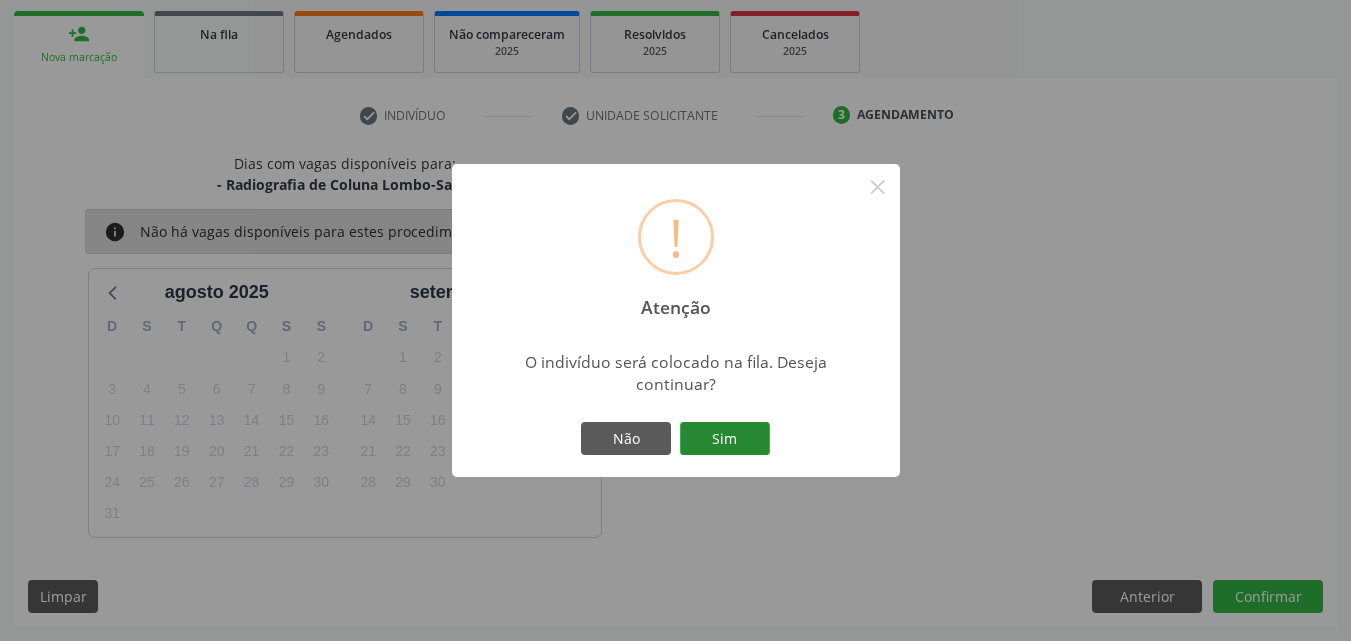 click on "Sim" at bounding box center [725, 439] 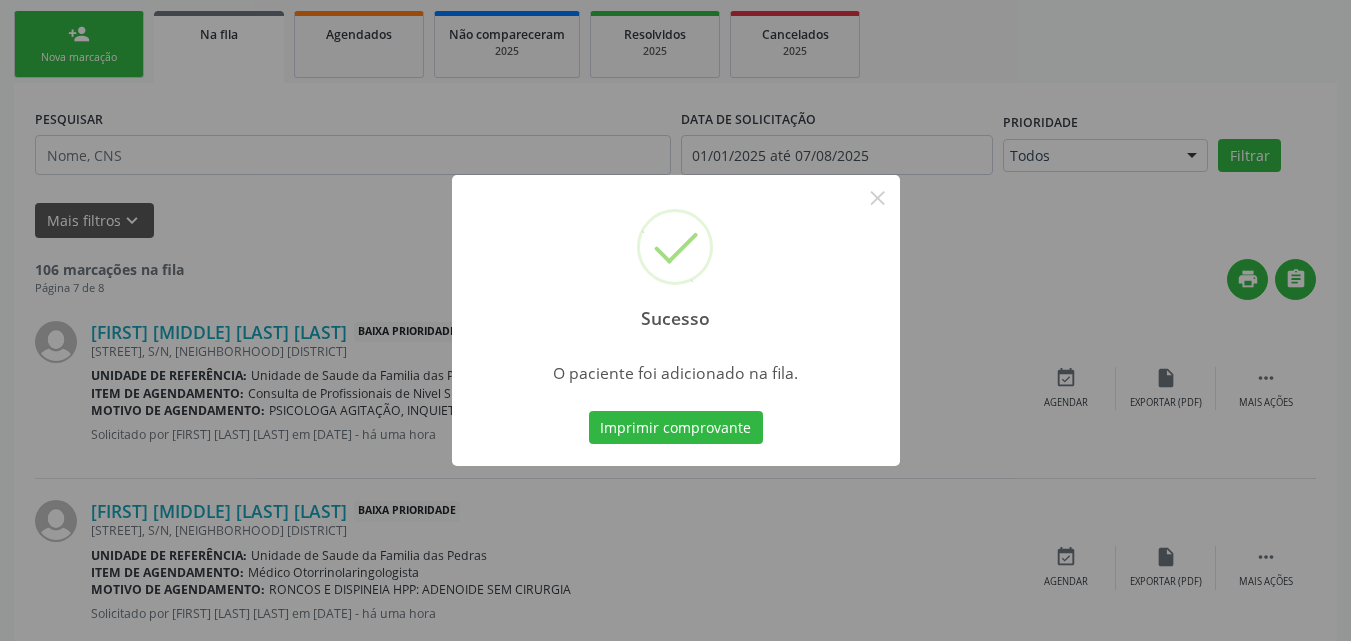 scroll, scrollTop: 54, scrollLeft: 0, axis: vertical 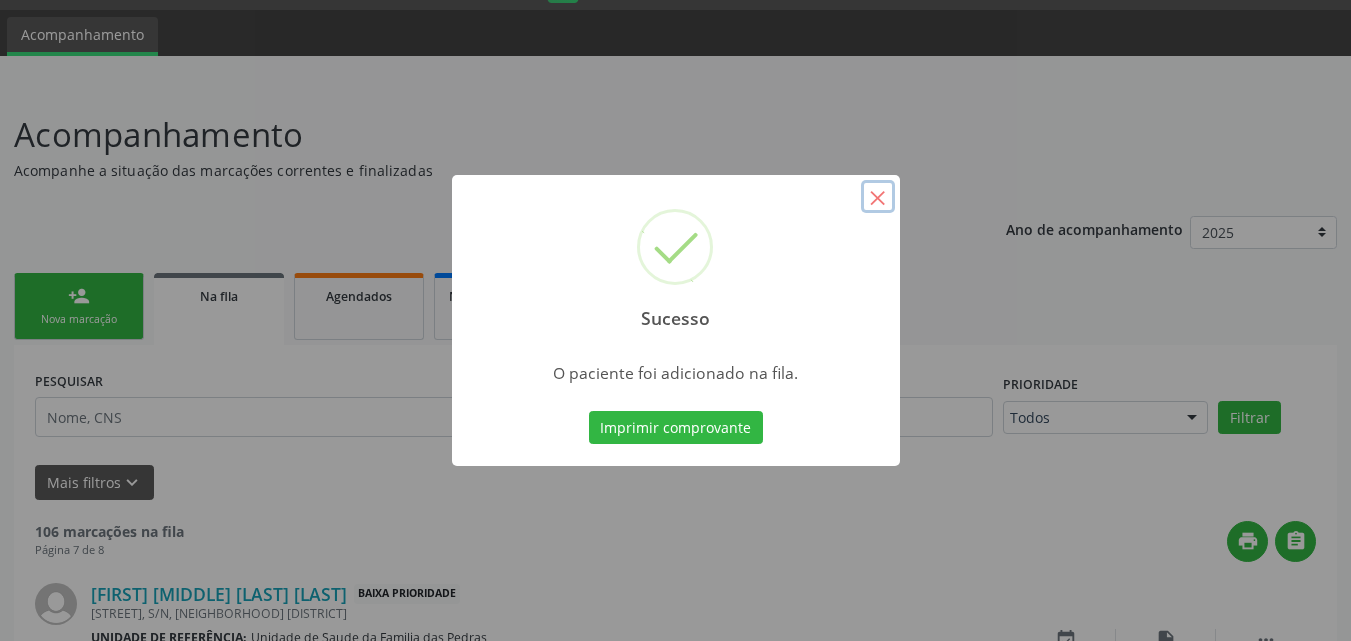 click on "×" at bounding box center [878, 197] 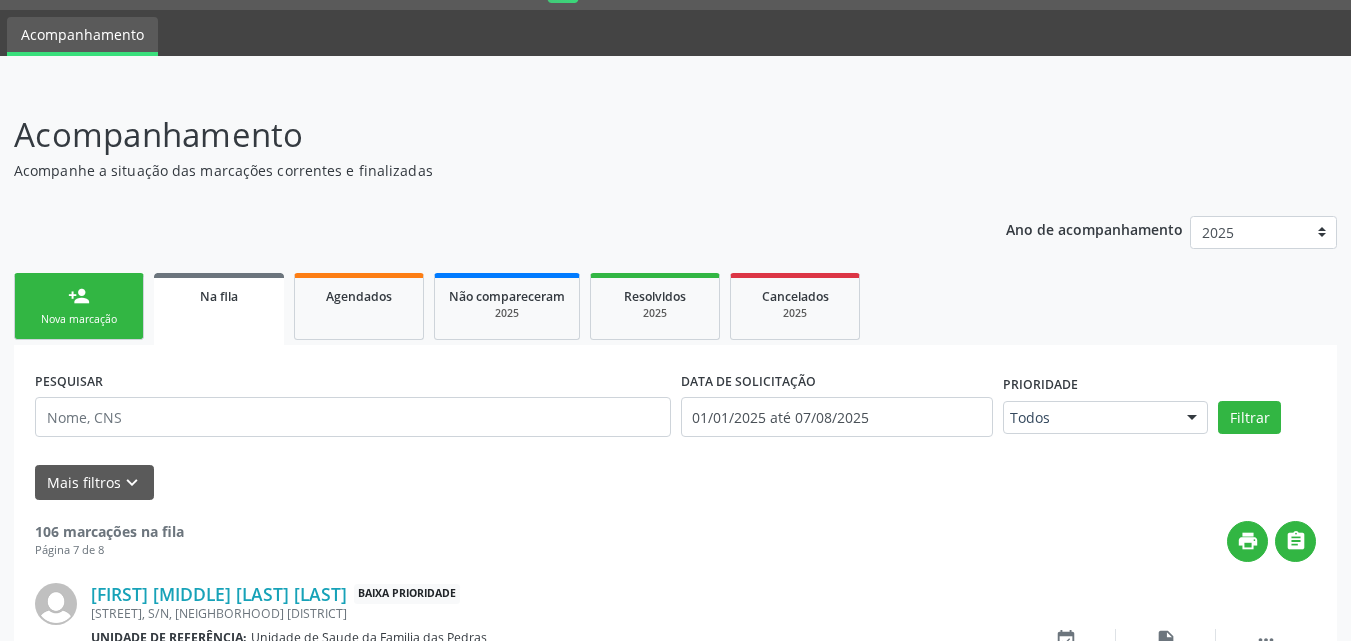 click on "person_add
Nova marcação" at bounding box center [79, 306] 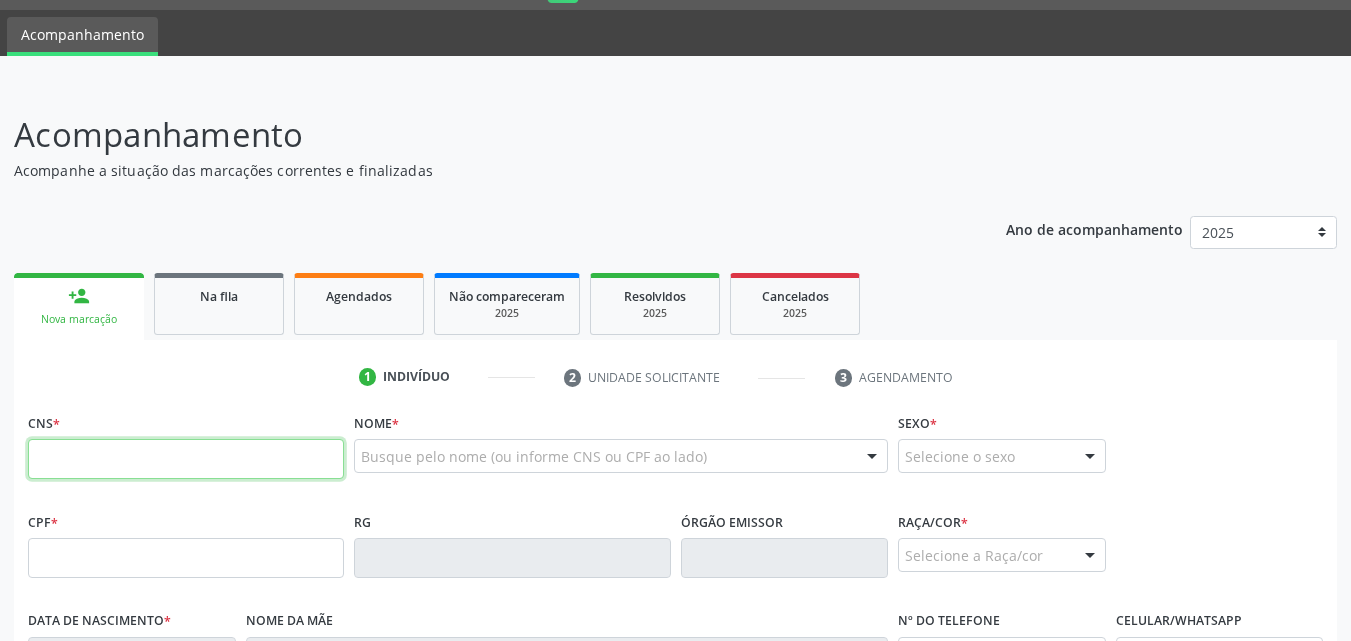 click at bounding box center [186, 459] 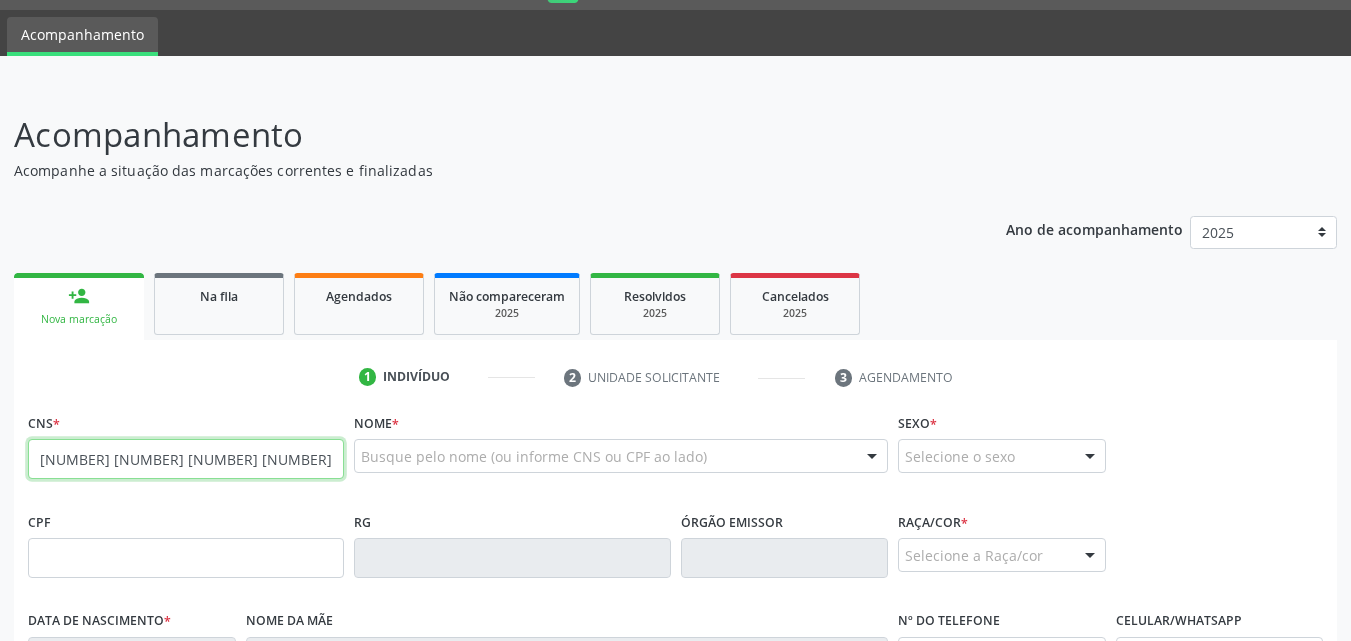 type on "[NUMBER] [NUMBER] [NUMBER] [NUMBER]" 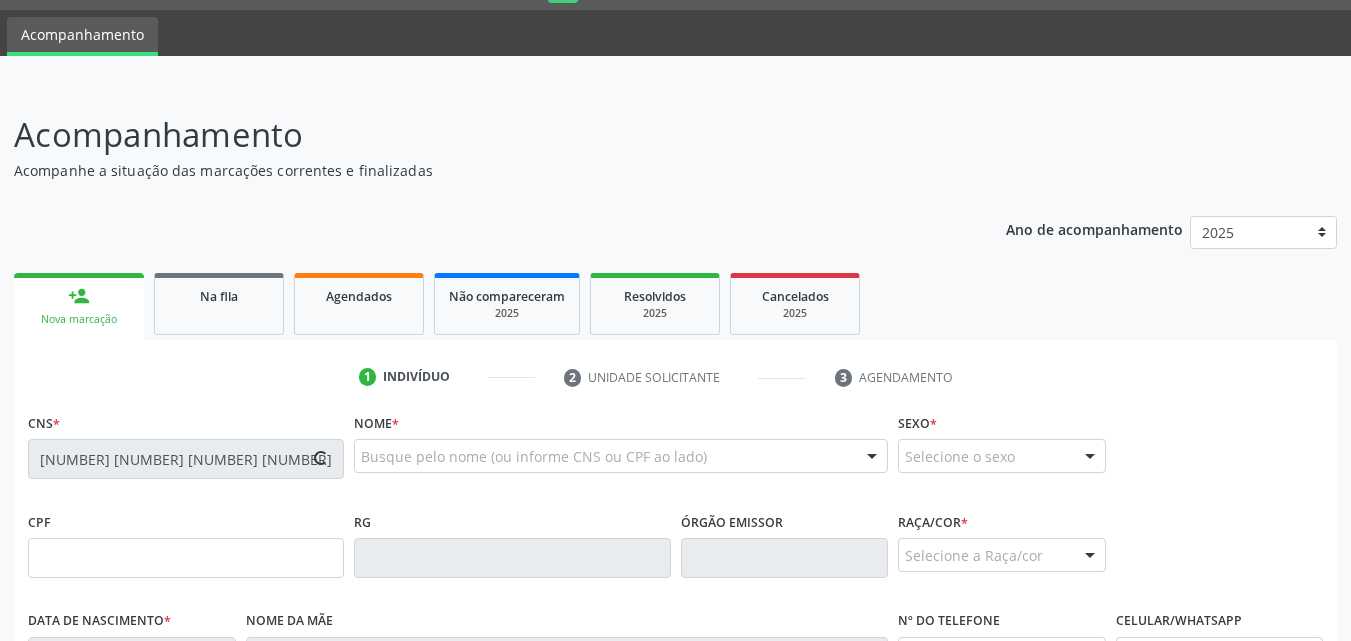 type on "383.814.434-15" 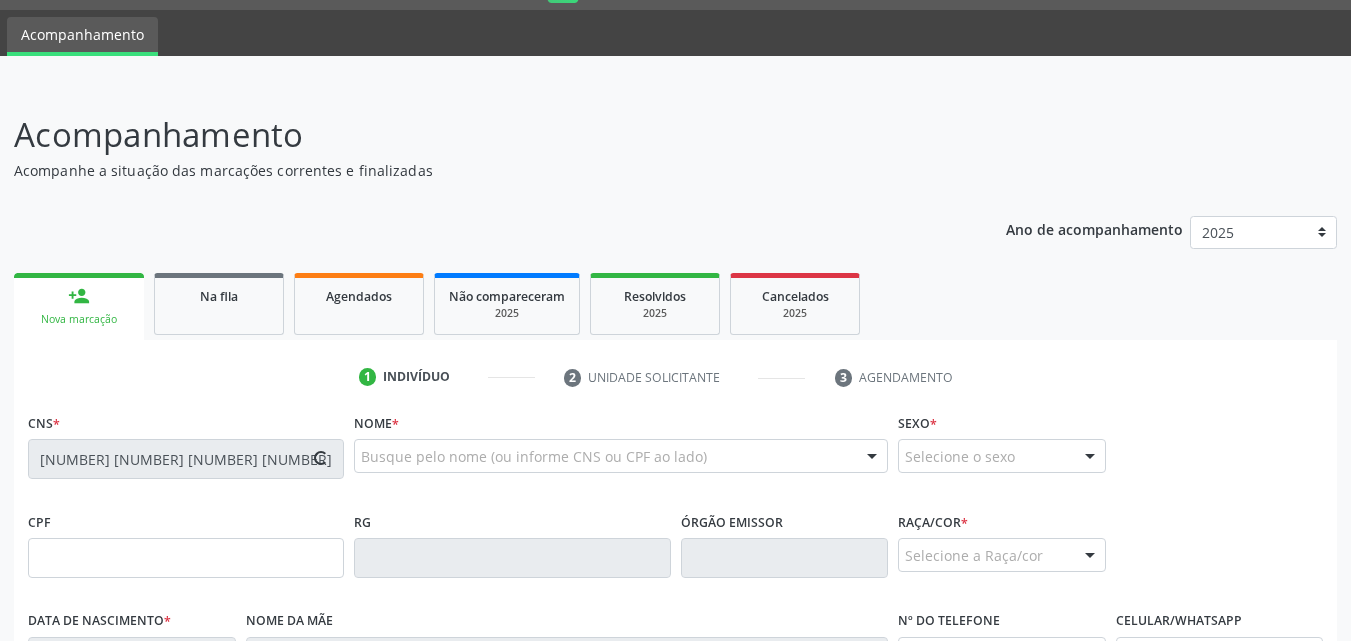 type on "[DATE]" 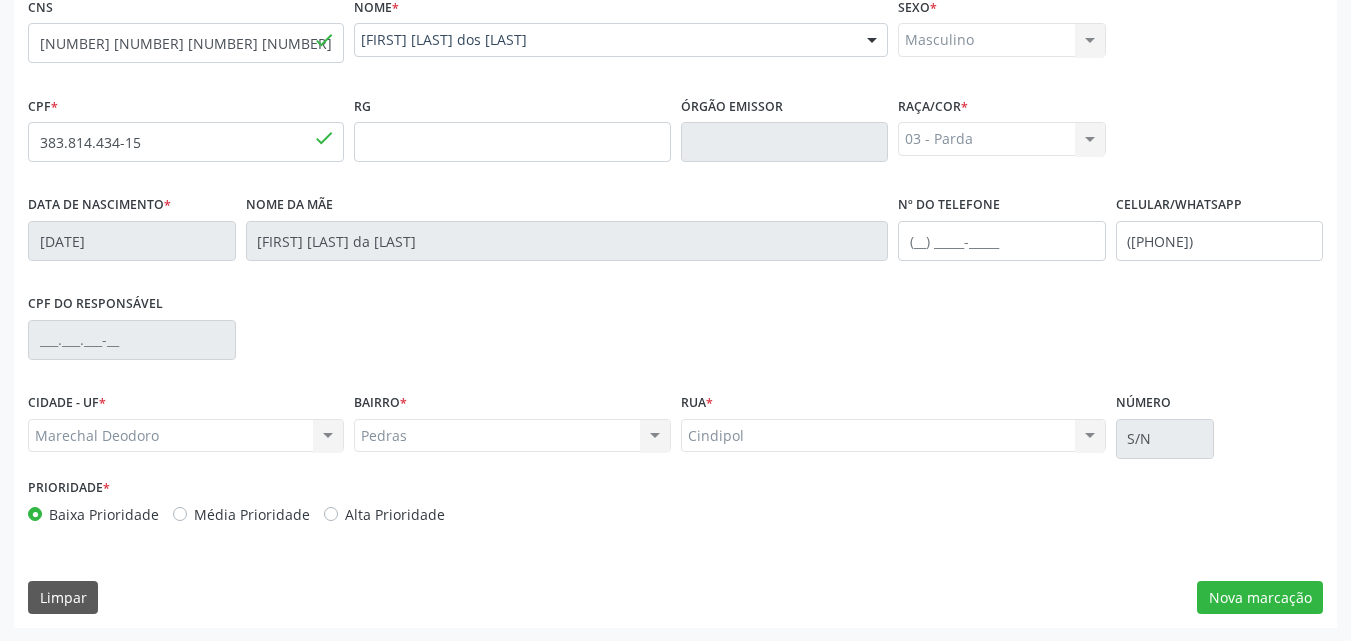 scroll, scrollTop: 471, scrollLeft: 0, axis: vertical 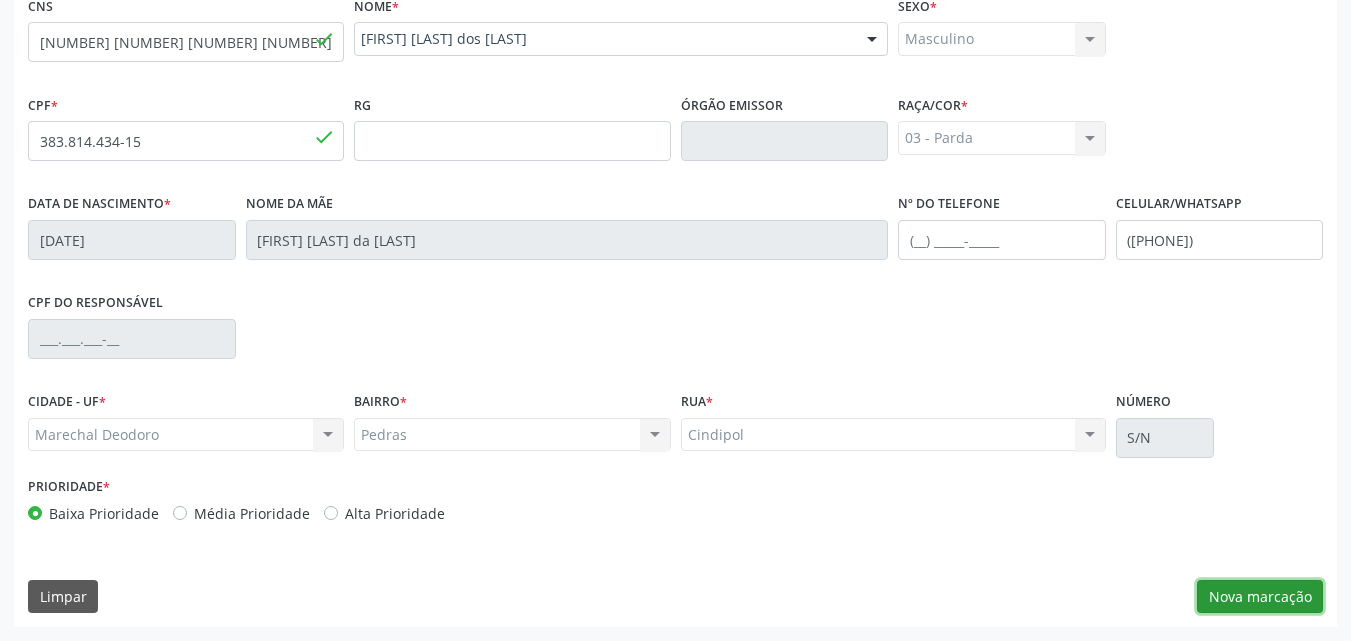 click on "Nova marcação" at bounding box center (1260, 597) 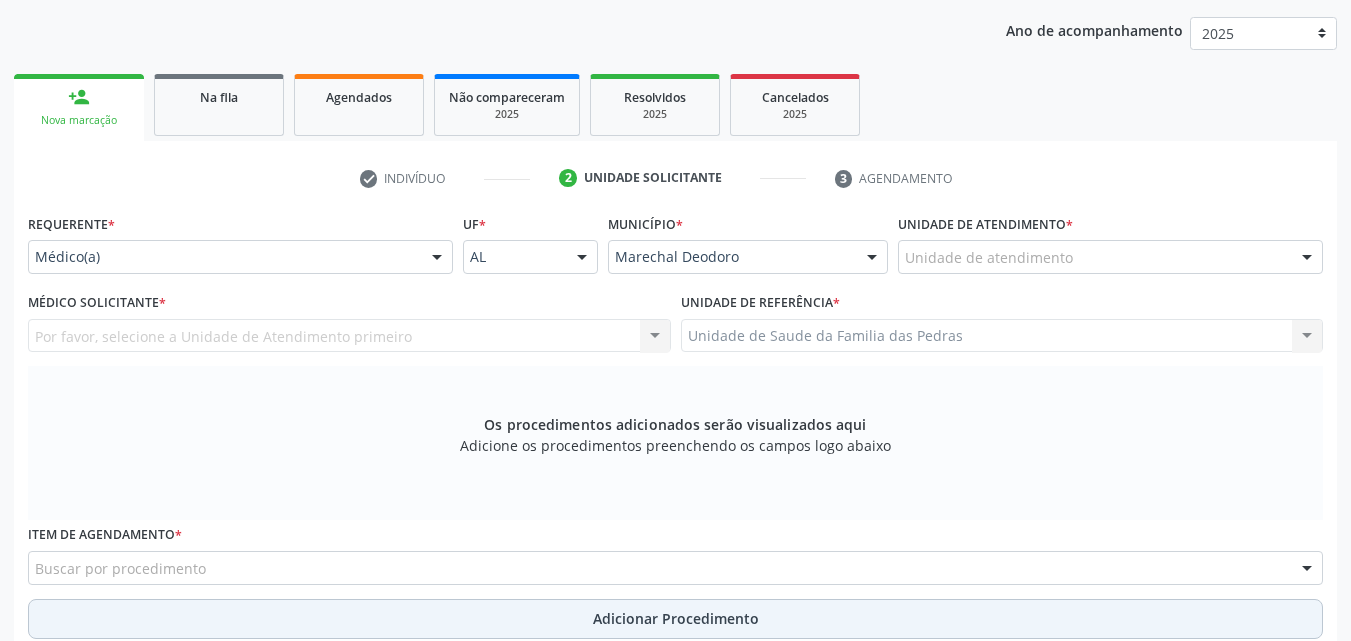 scroll, scrollTop: 171, scrollLeft: 0, axis: vertical 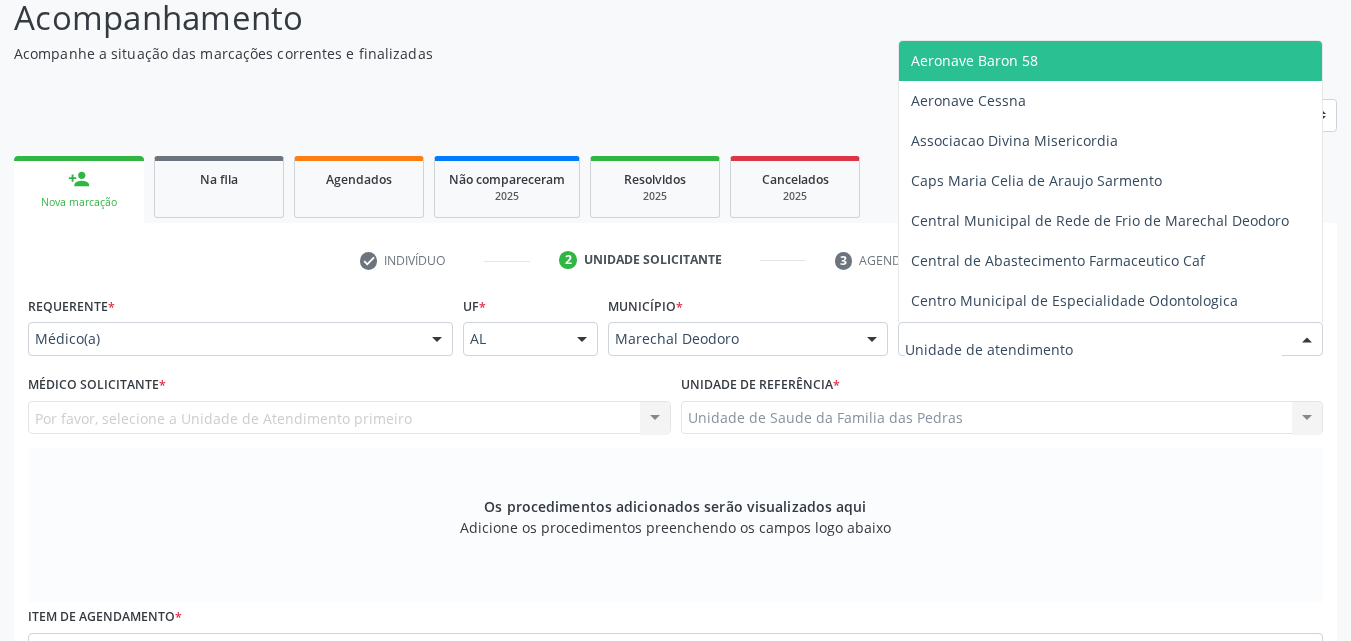 click at bounding box center (1110, 339) 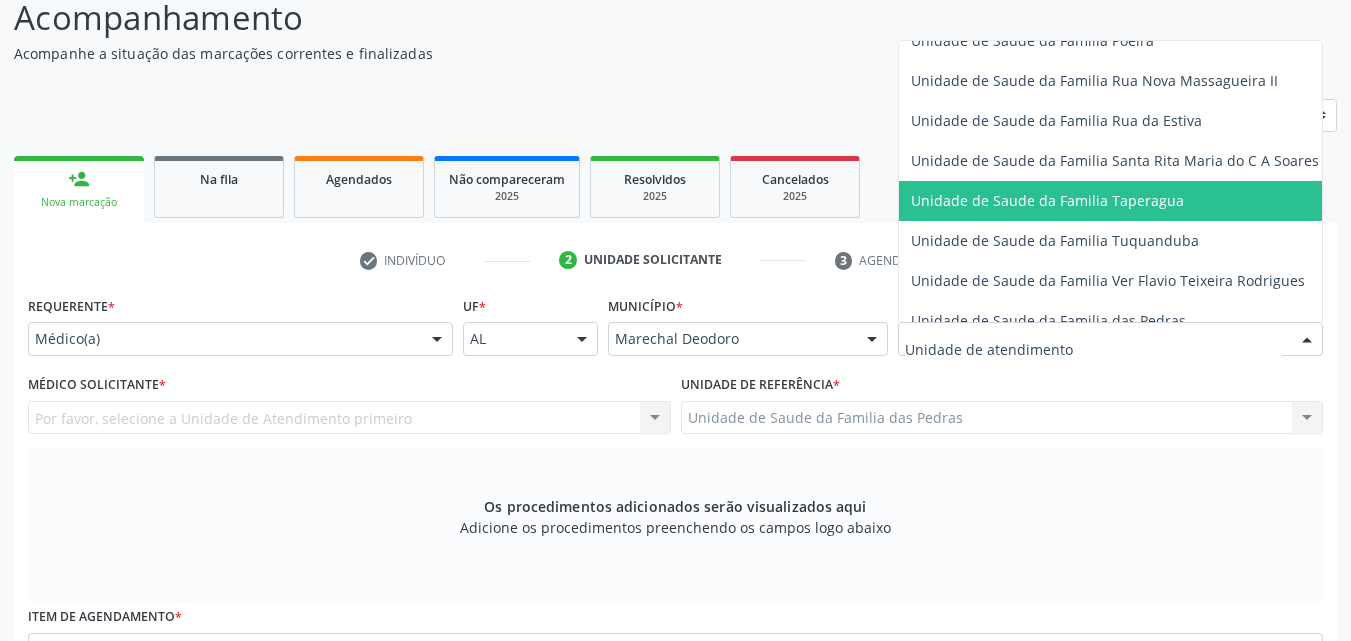 scroll, scrollTop: 1400, scrollLeft: 0, axis: vertical 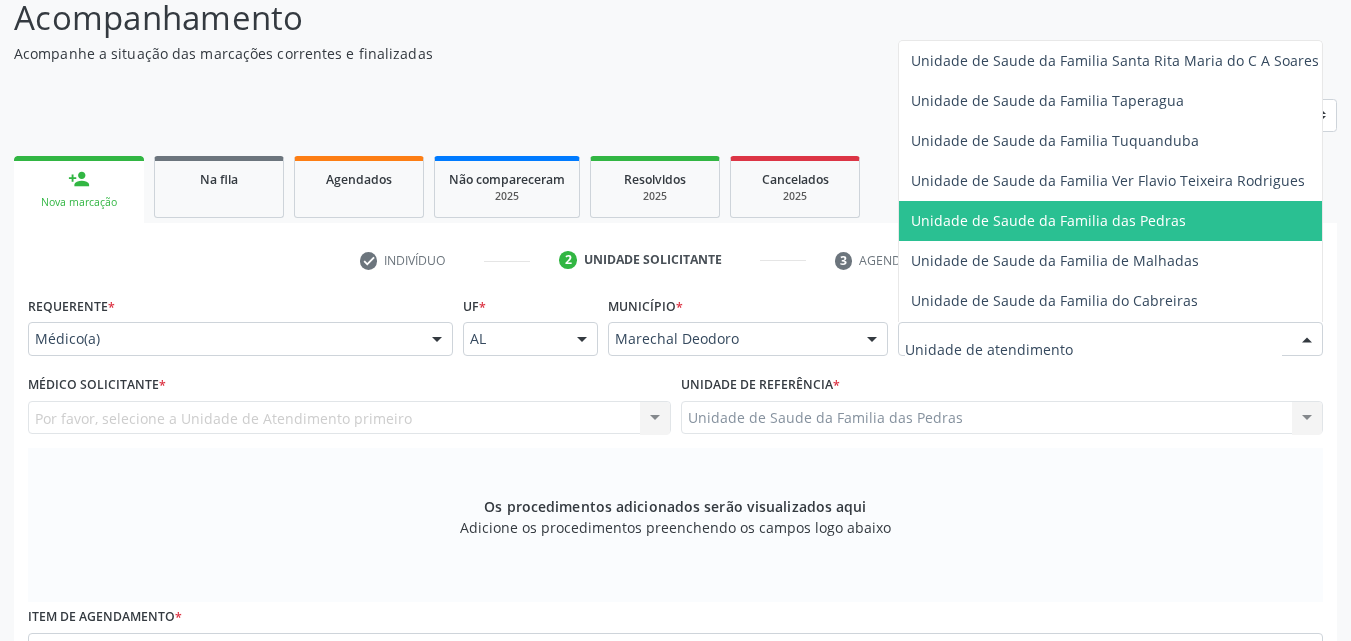 click on "Unidade de Saude da Familia das Pedras" at bounding box center [1048, 220] 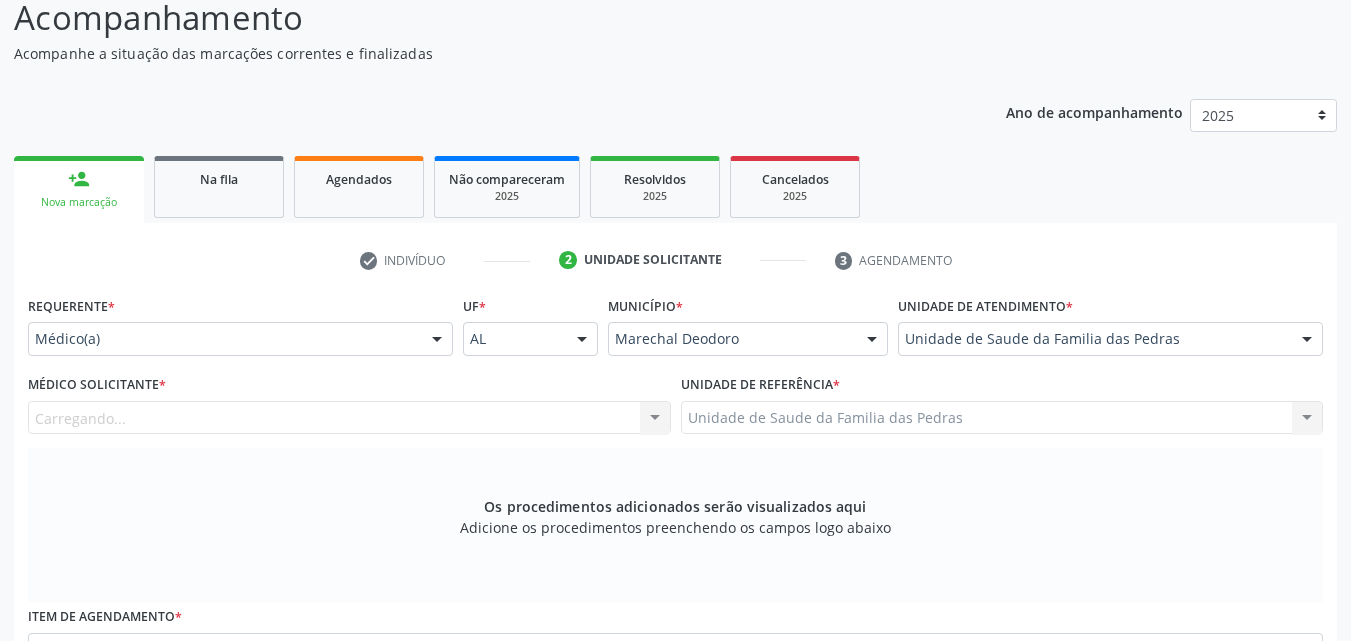click on "Carregando...
Nenhum resultado encontrado para: "   "
Não há nenhuma opção para ser exibida." at bounding box center [349, 418] 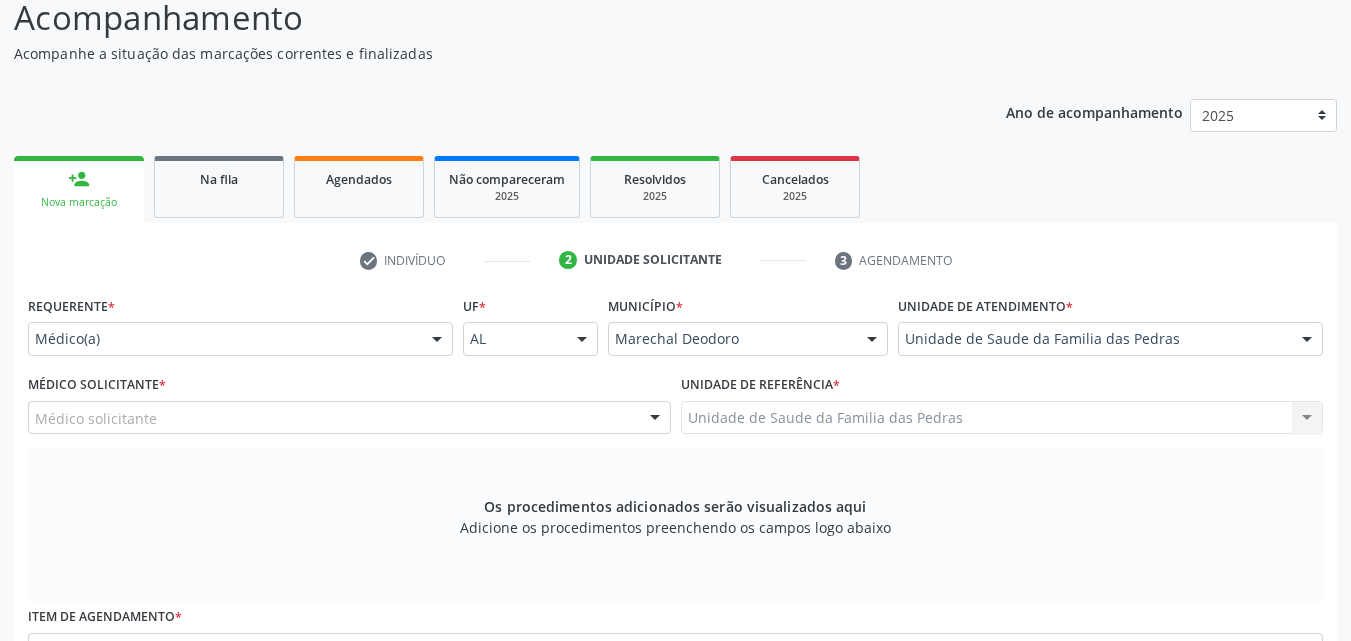 click on "Médico Solicitante
*
Médico solicitante
[FIRST] [LAST] [LAST]   [FIRST] [LAST] [LAST]   [FIRST] [LAST] [LAST] [LAST]   [FIRST] [LAST] [LAST] [LAST]   [FIRST] [LAST] [LAST] [LAST]
Nenhum resultado encontrado para: "   "
Não há nenhuma opção para ser exibida." at bounding box center [349, 402] 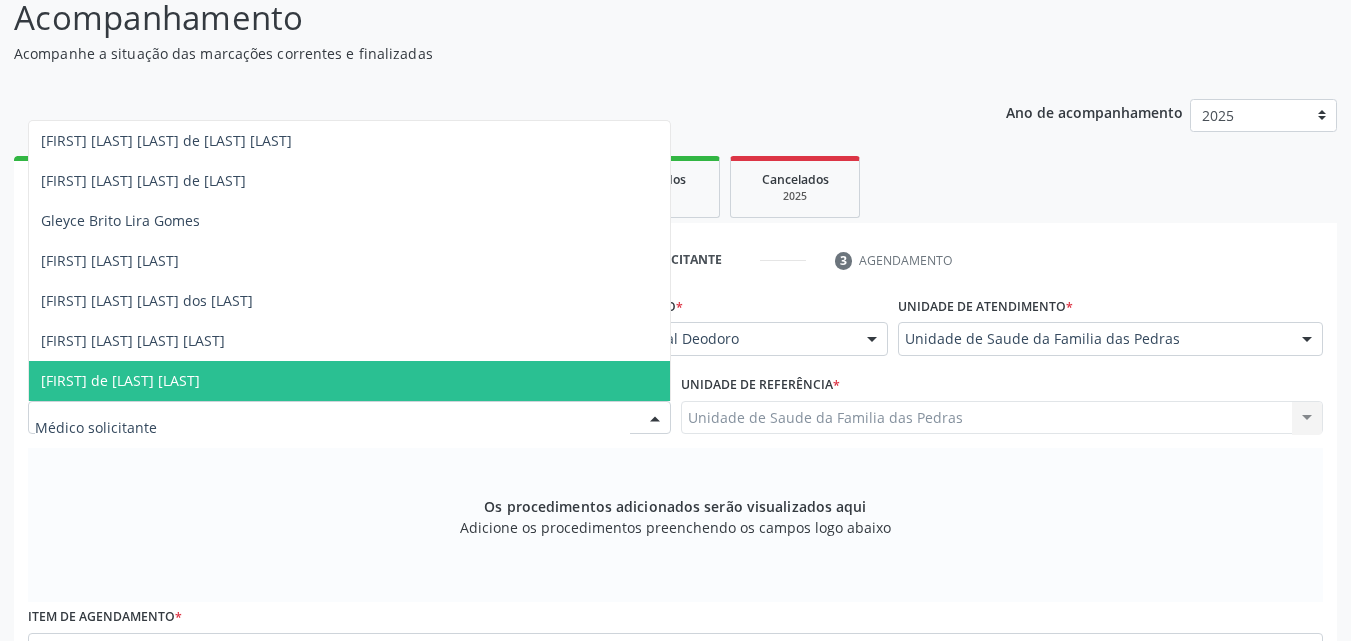click on "[FIRST] de [LAST] [LAST]" at bounding box center [349, 381] 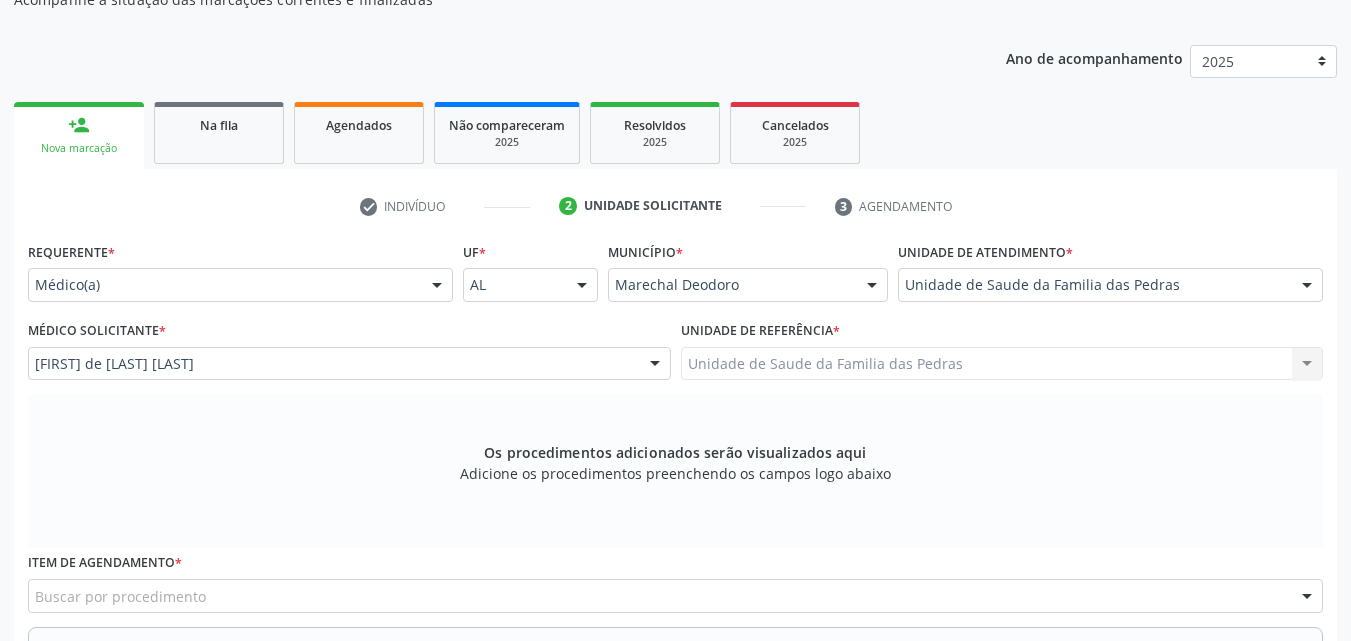 scroll, scrollTop: 471, scrollLeft: 0, axis: vertical 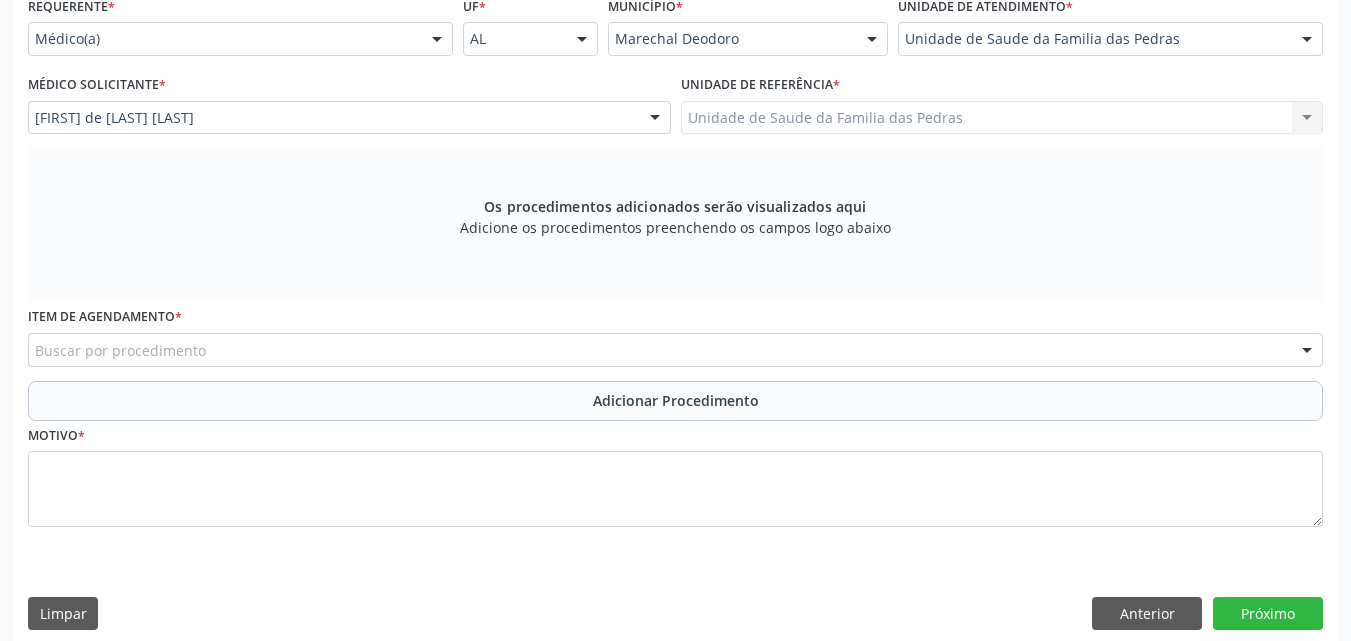 click on "Buscar por procedimento" at bounding box center [675, 350] 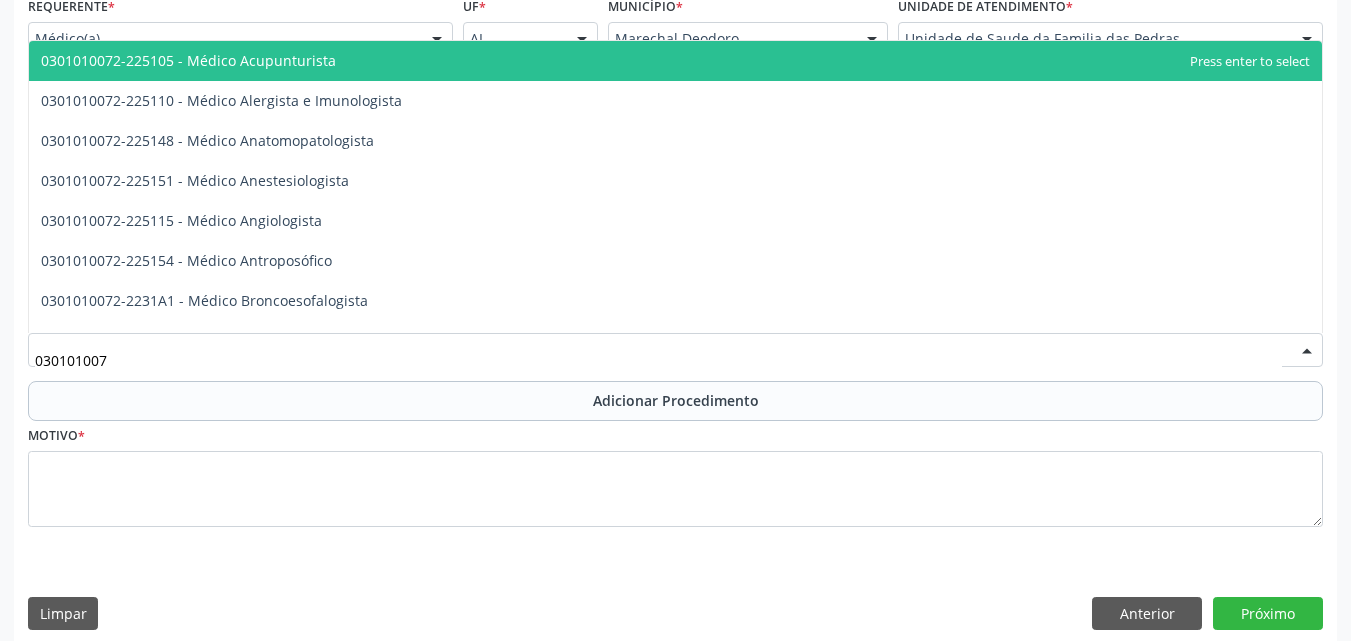 type on "0301010072" 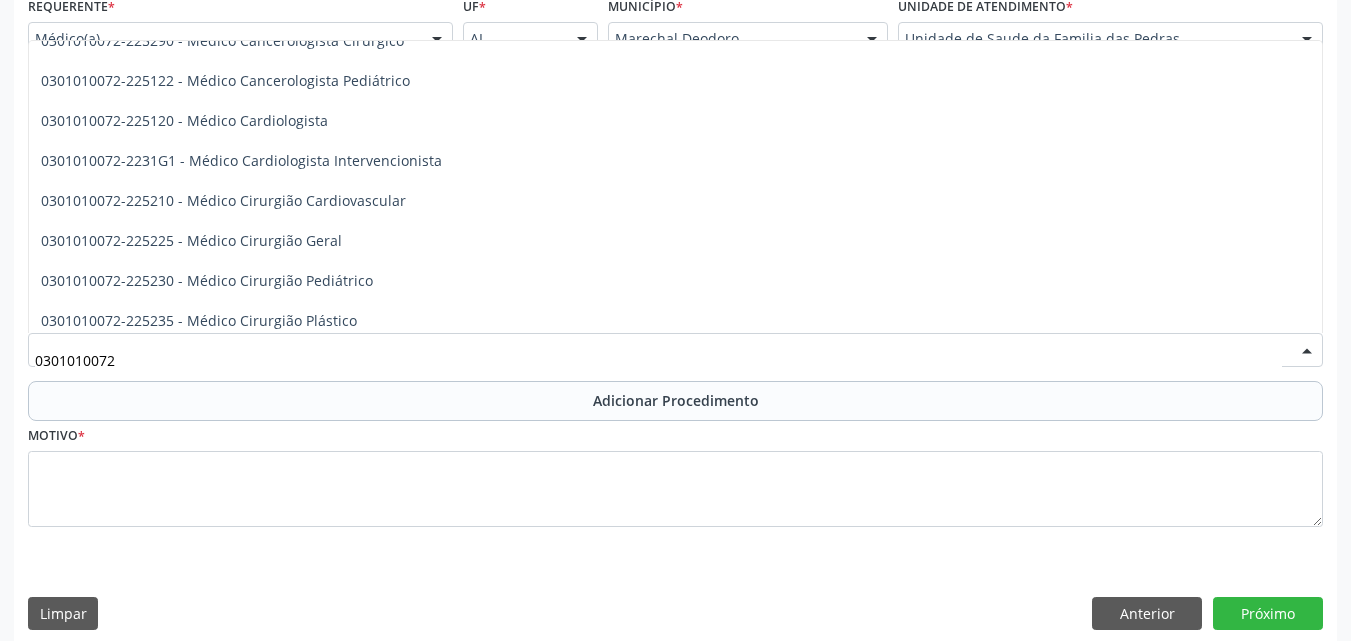 scroll, scrollTop: 400, scrollLeft: 0, axis: vertical 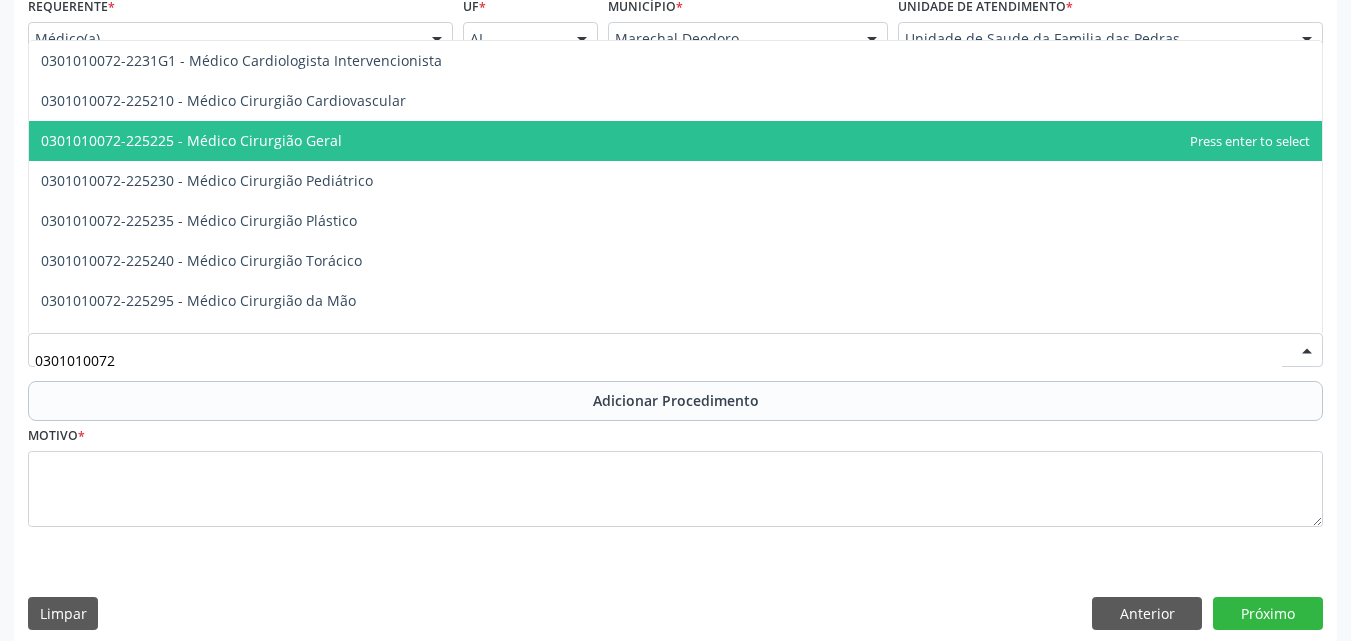 click on "0301010072-225225 - Médico Cirurgião Geral" at bounding box center (191, 140) 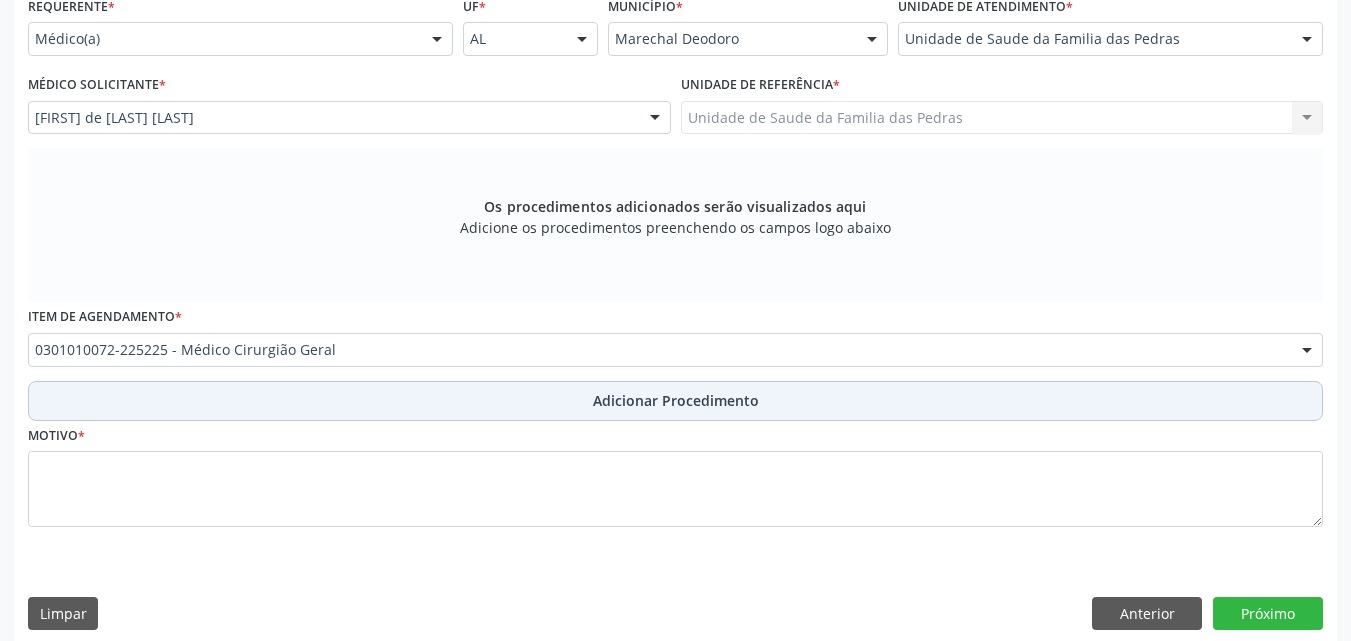 click on "Adicionar Procedimento" at bounding box center [675, 401] 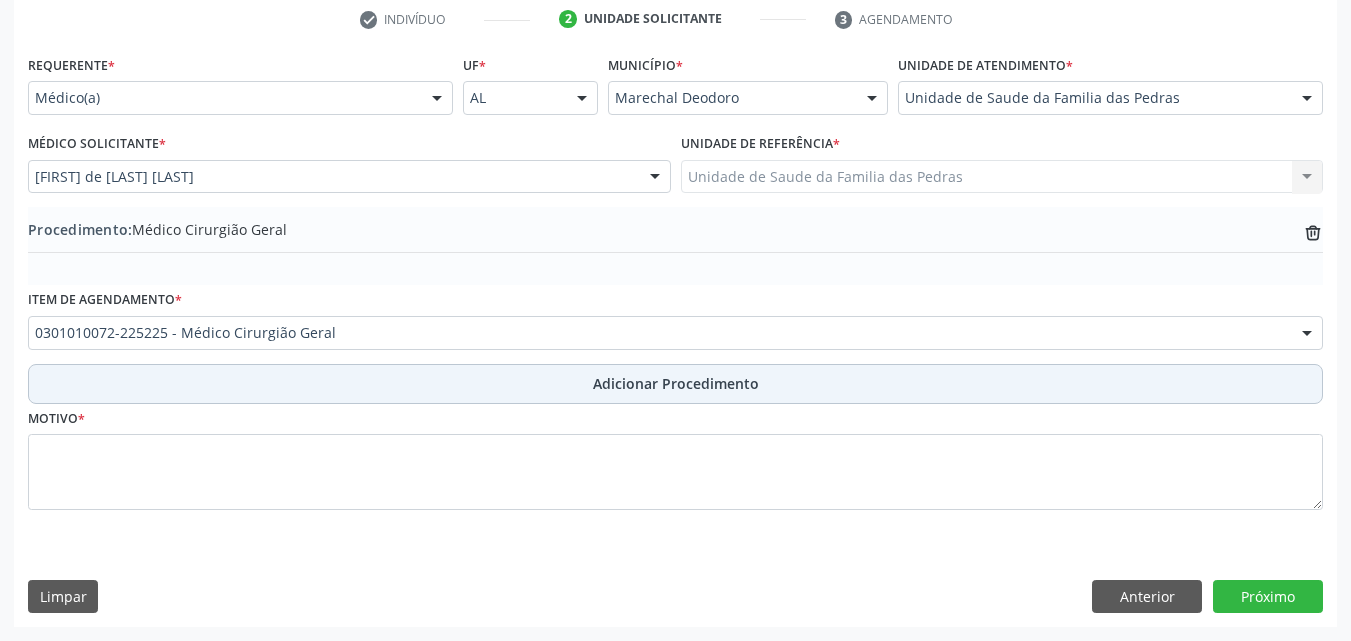 scroll, scrollTop: 412, scrollLeft: 0, axis: vertical 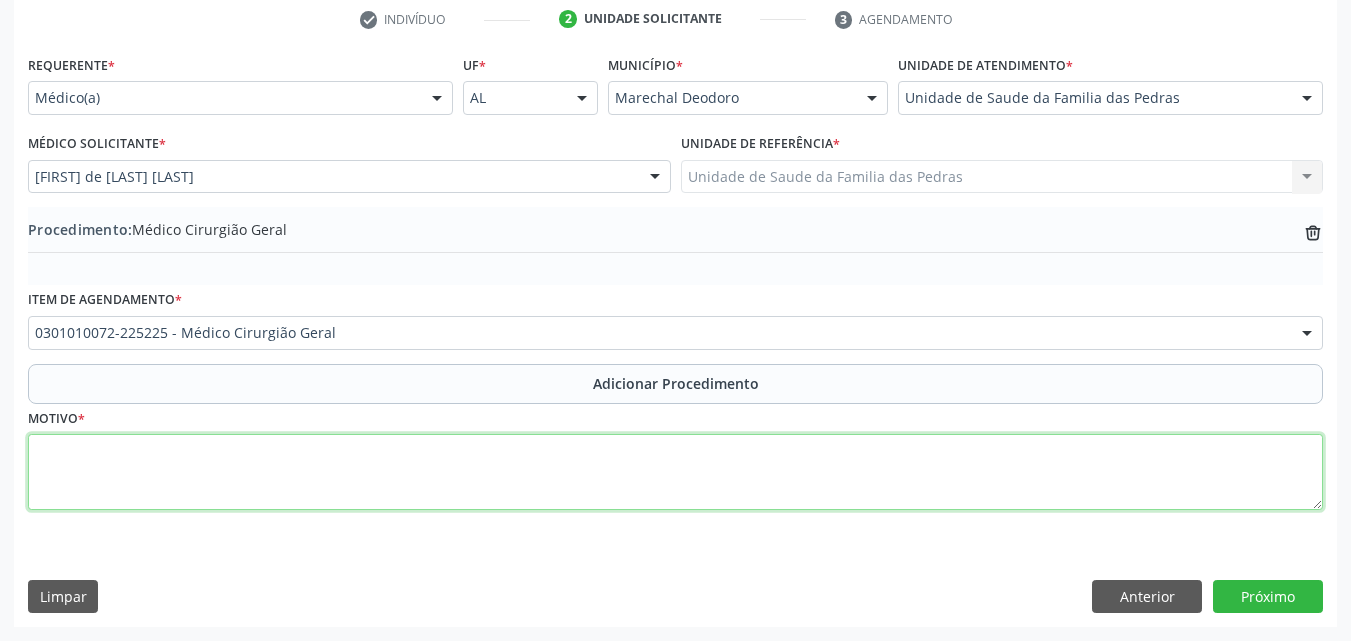 click at bounding box center (675, 472) 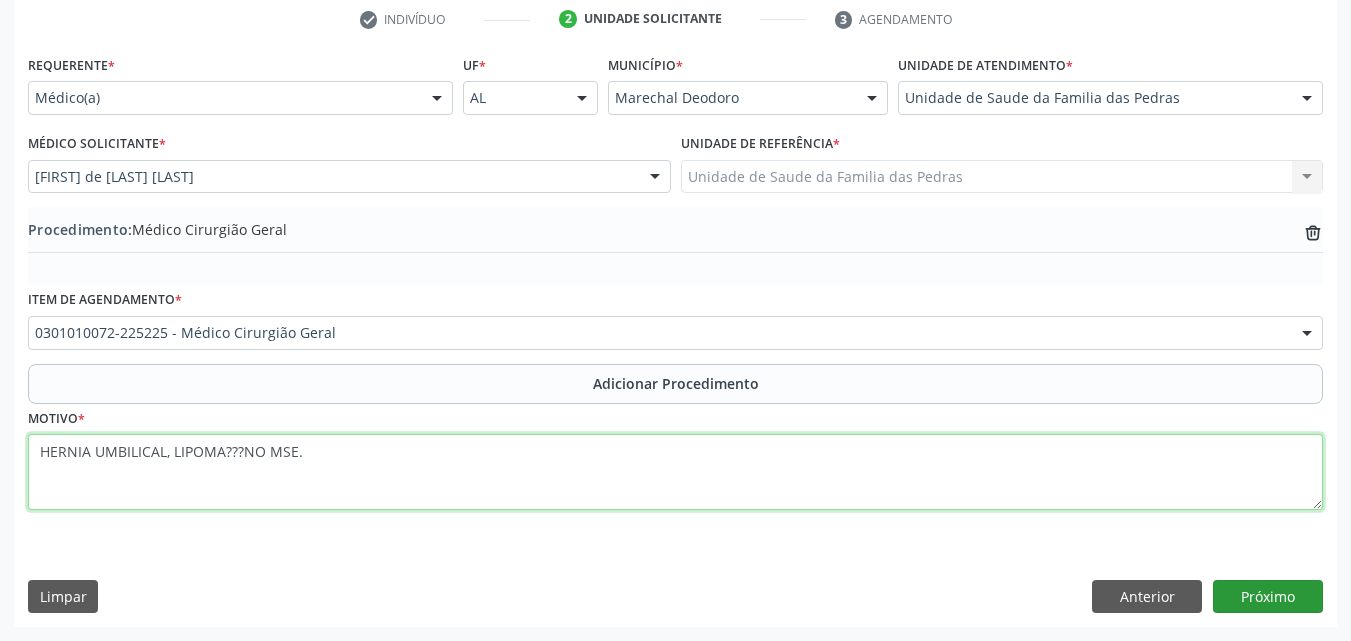 type on "HERNIA UMBILICAL, LIPOMA???NO MSE." 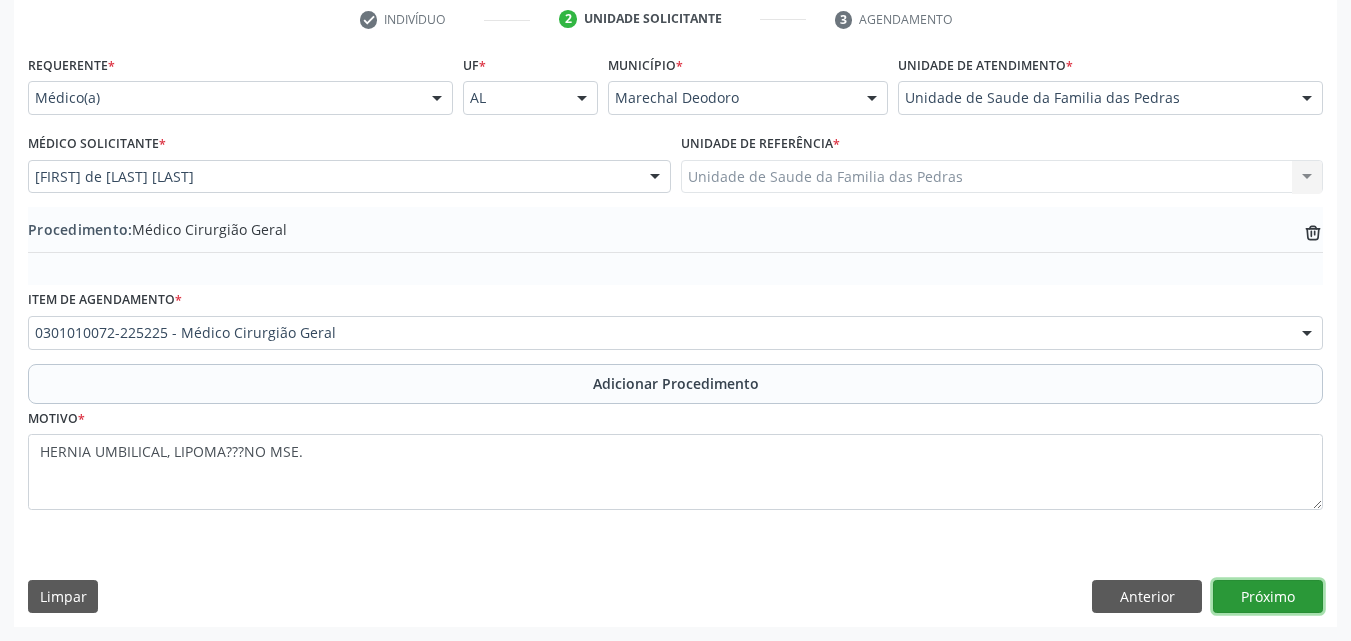 click on "Próximo" at bounding box center (1268, 597) 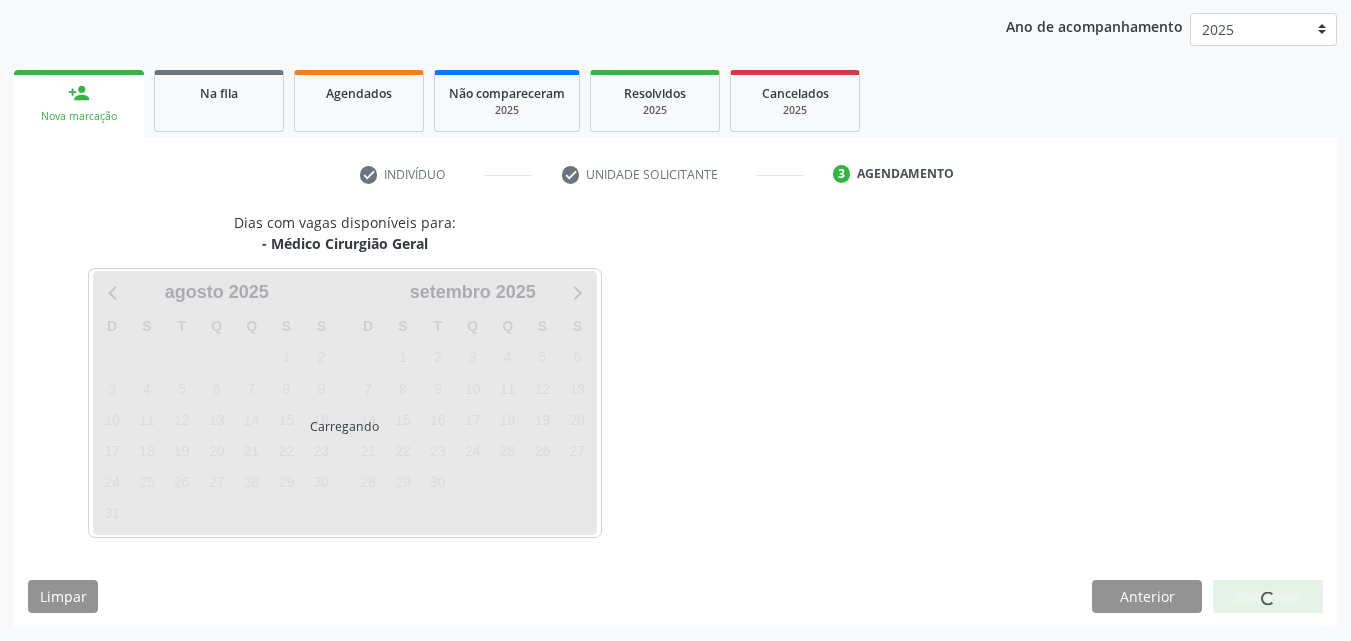 scroll, scrollTop: 316, scrollLeft: 0, axis: vertical 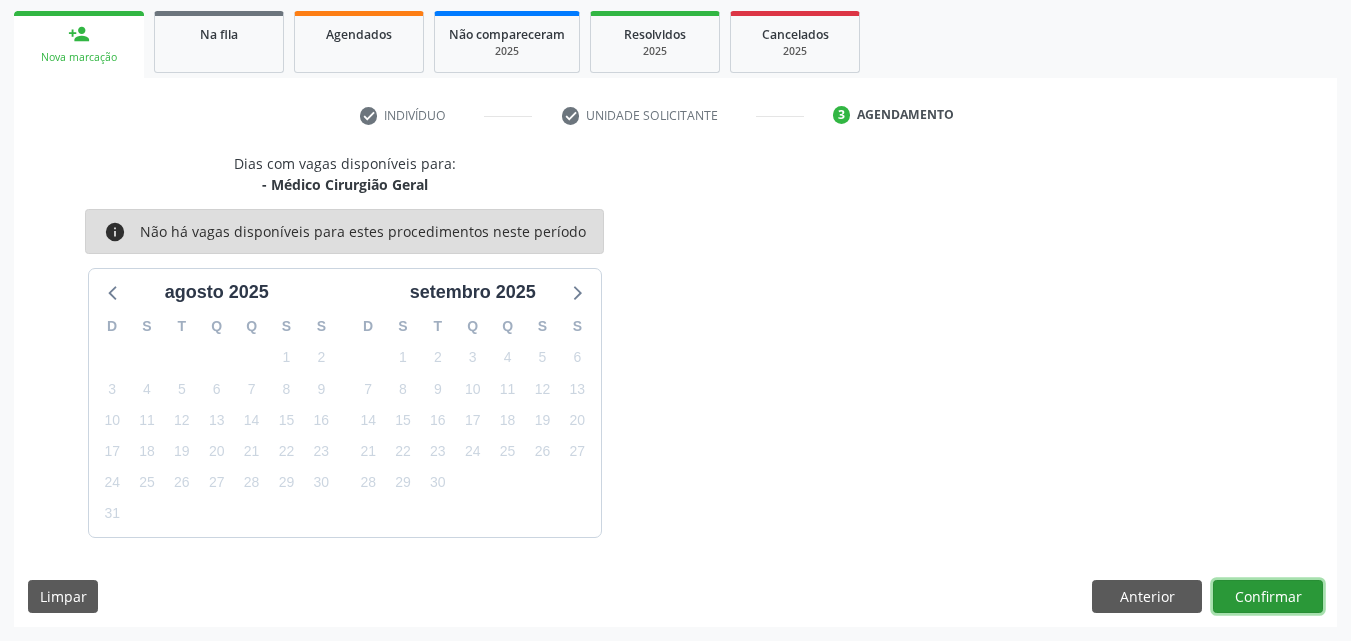 click on "Confirmar" at bounding box center (1268, 597) 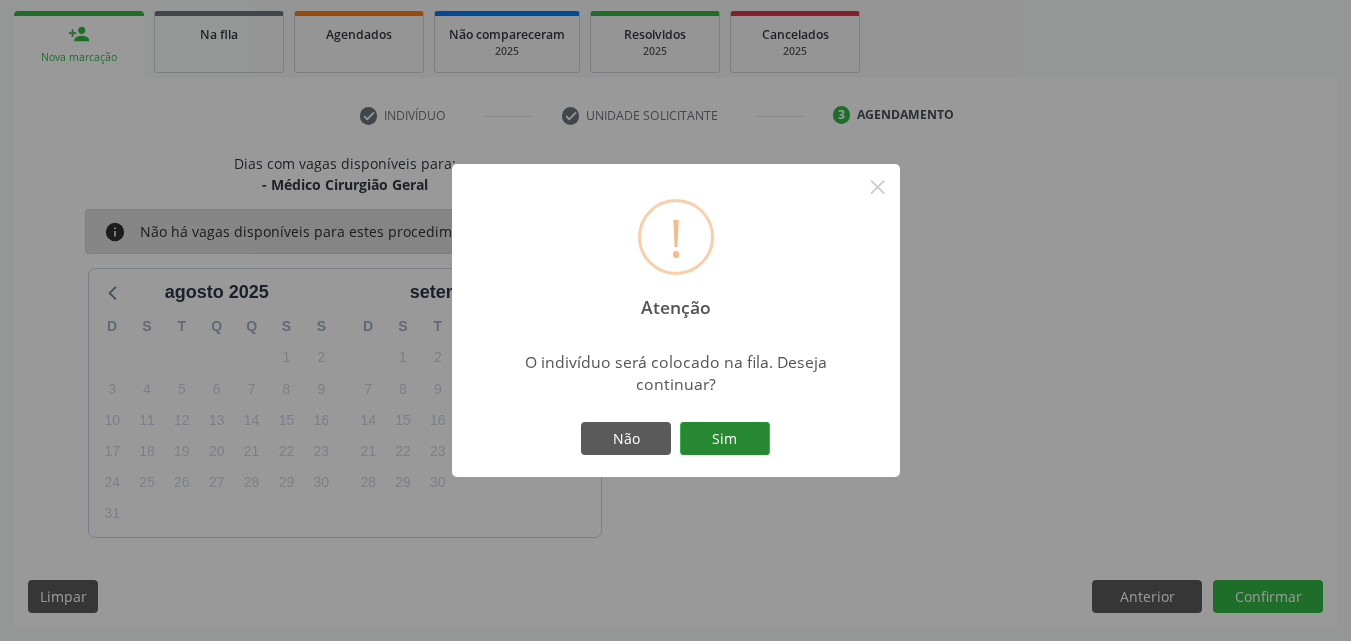 click on "Sim" at bounding box center [725, 439] 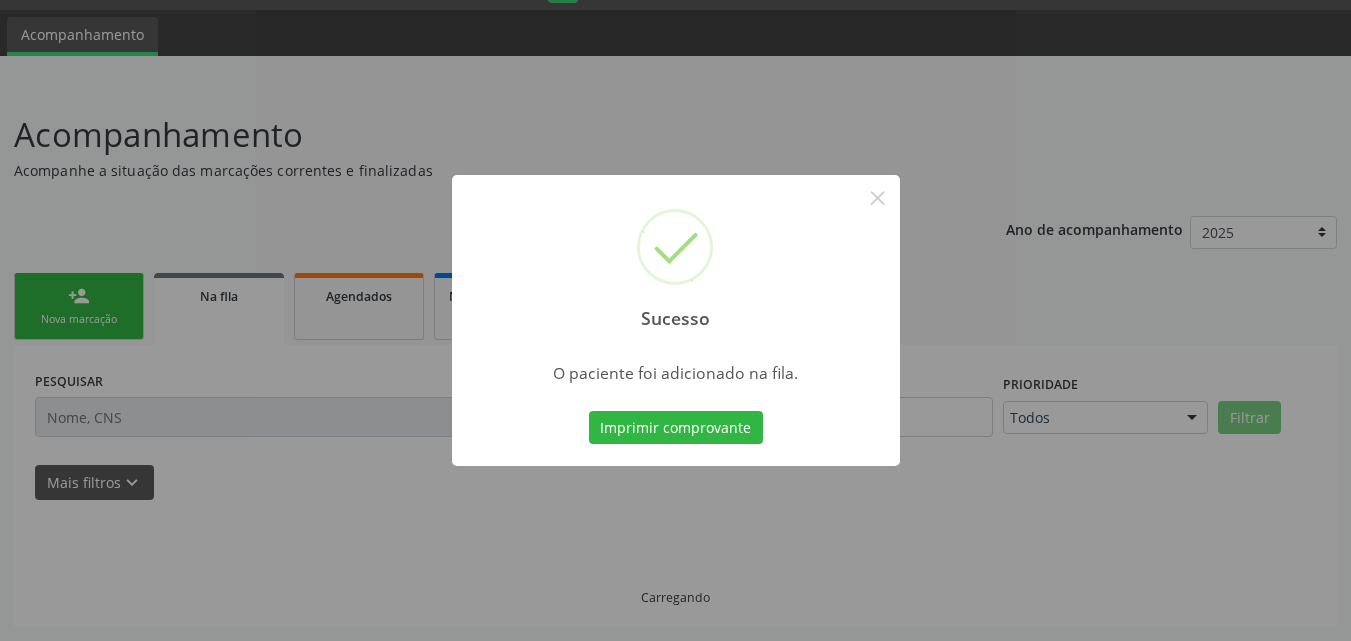 scroll, scrollTop: 54, scrollLeft: 0, axis: vertical 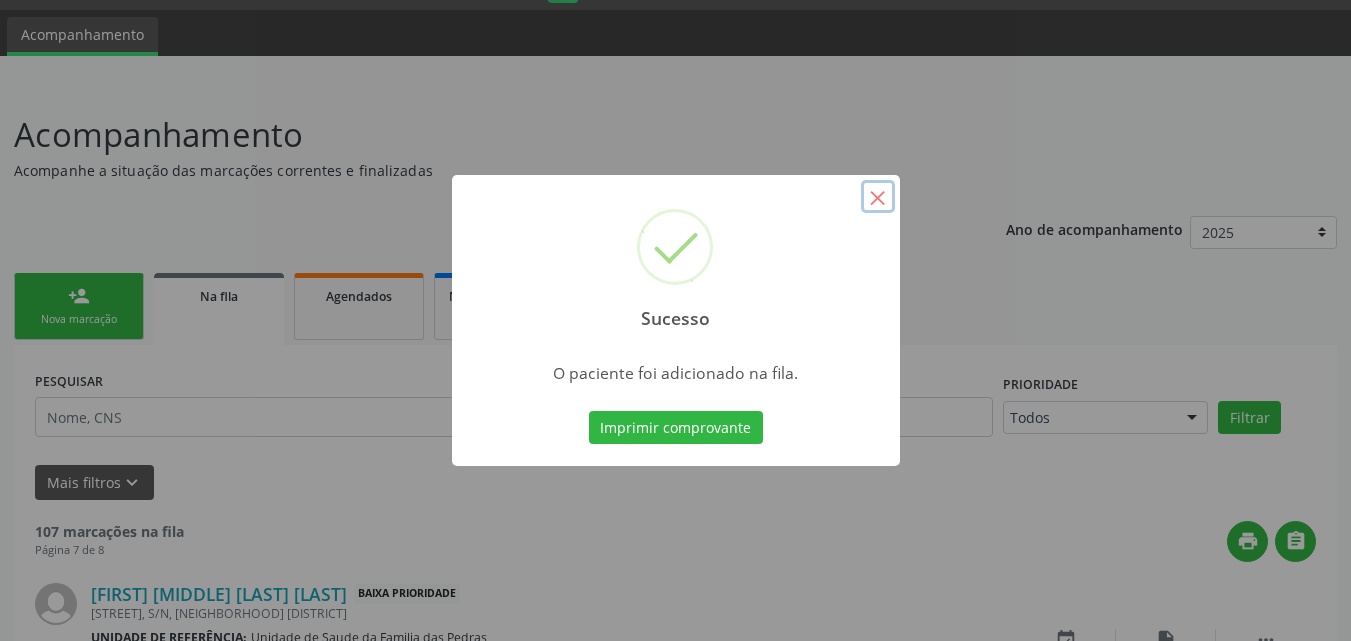 click on "×" at bounding box center [878, 197] 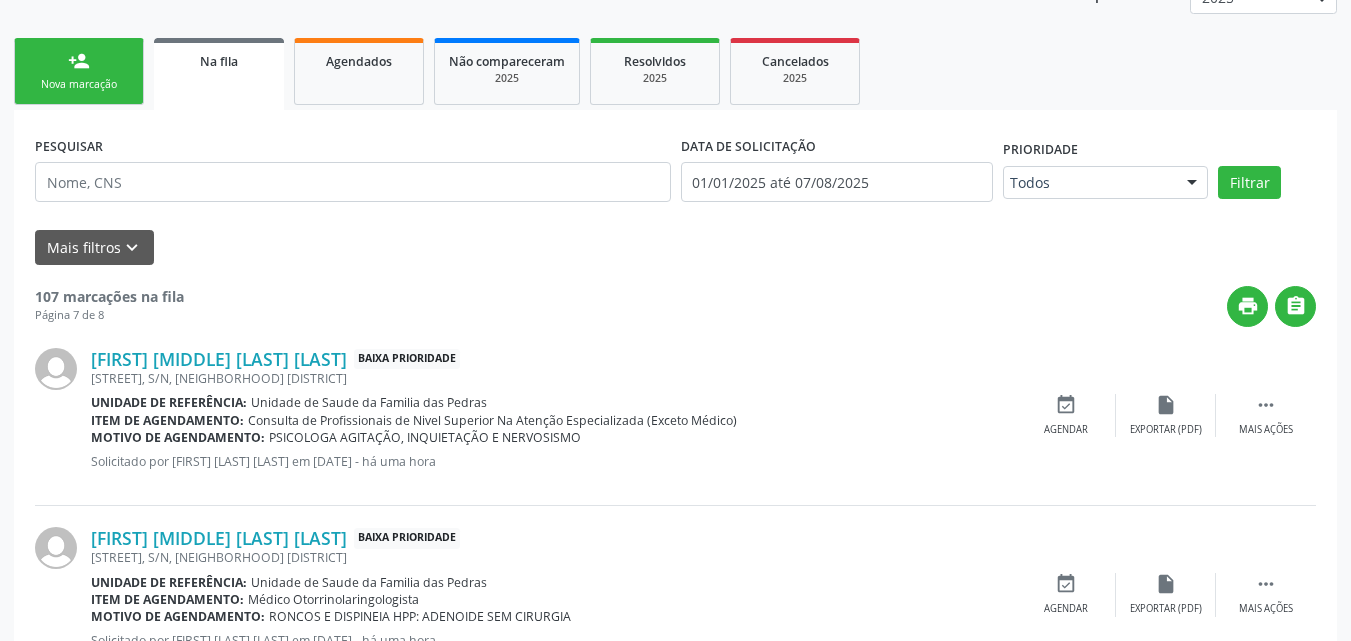 scroll, scrollTop: 354, scrollLeft: 0, axis: vertical 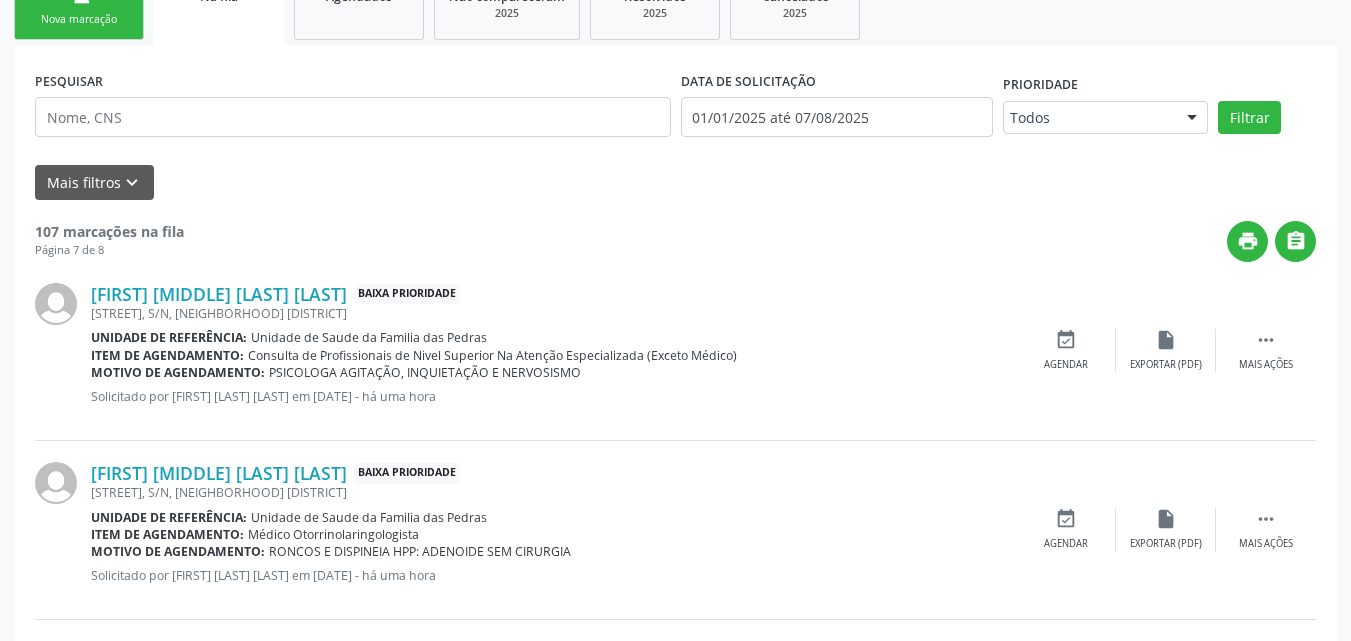 drag, startPoint x: 875, startPoint y: 197, endPoint x: 953, endPoint y: -79, distance: 286.81003 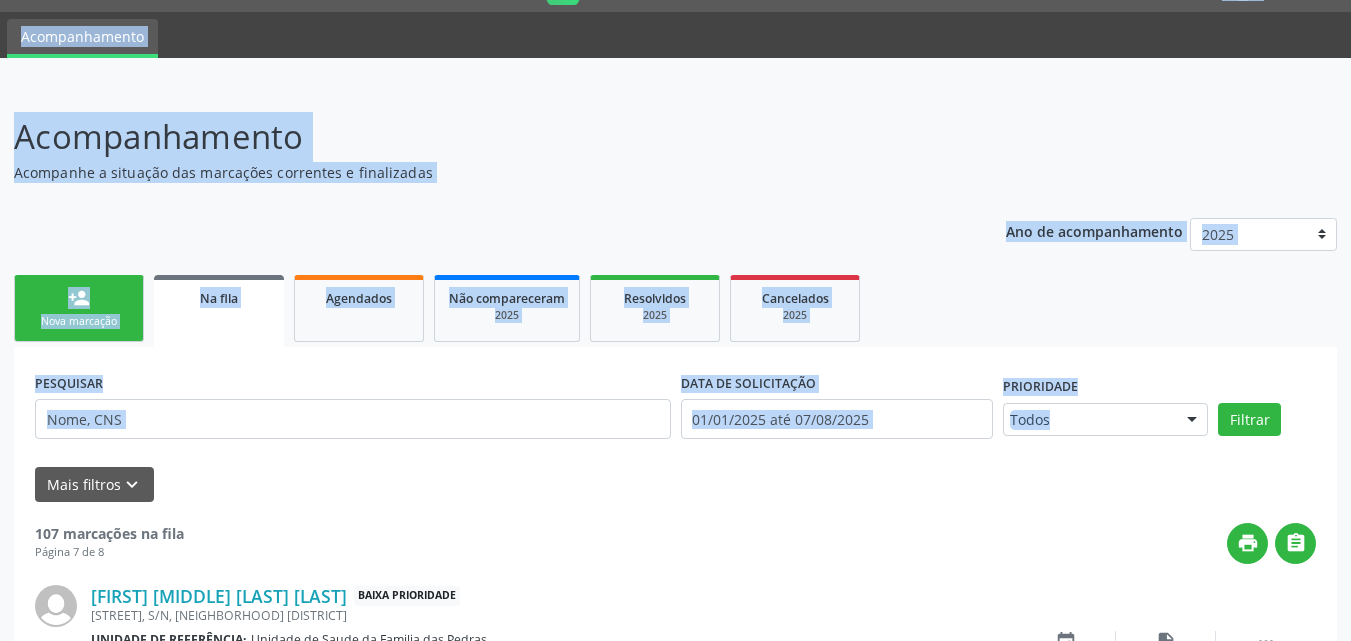 click on "Acompanhe a situação das marcações correntes e finalizadas" at bounding box center (477, 172) 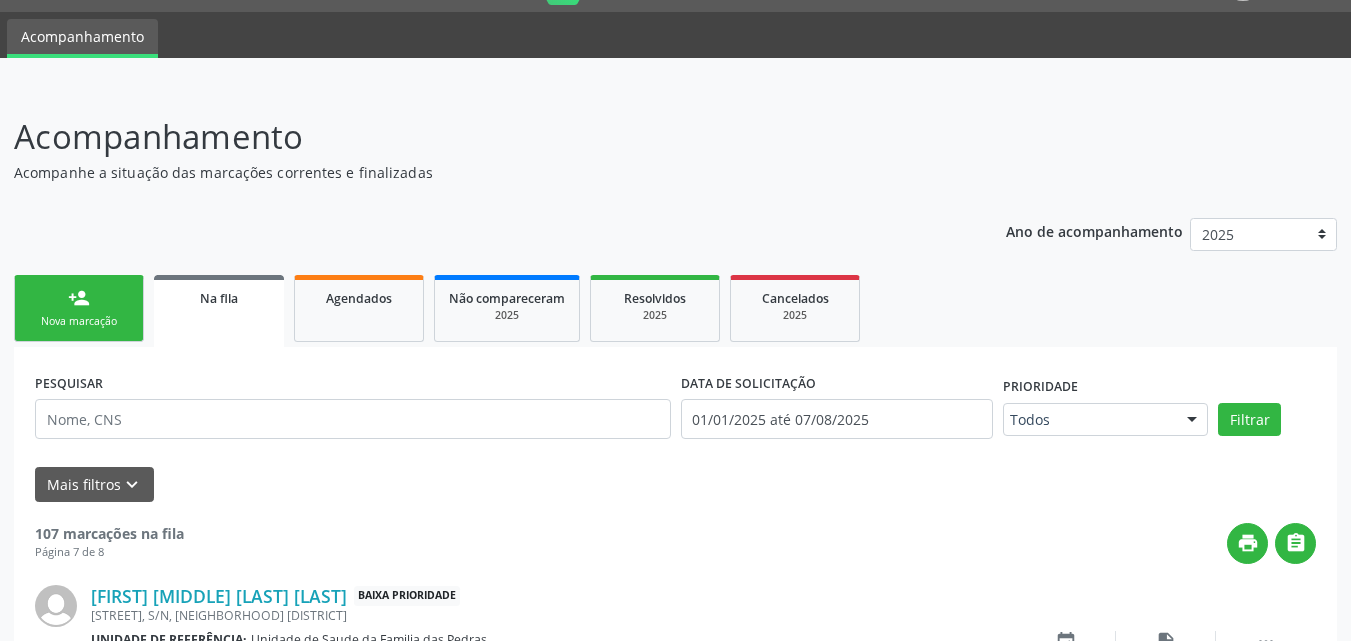 click on "Nova marcação" at bounding box center (79, 321) 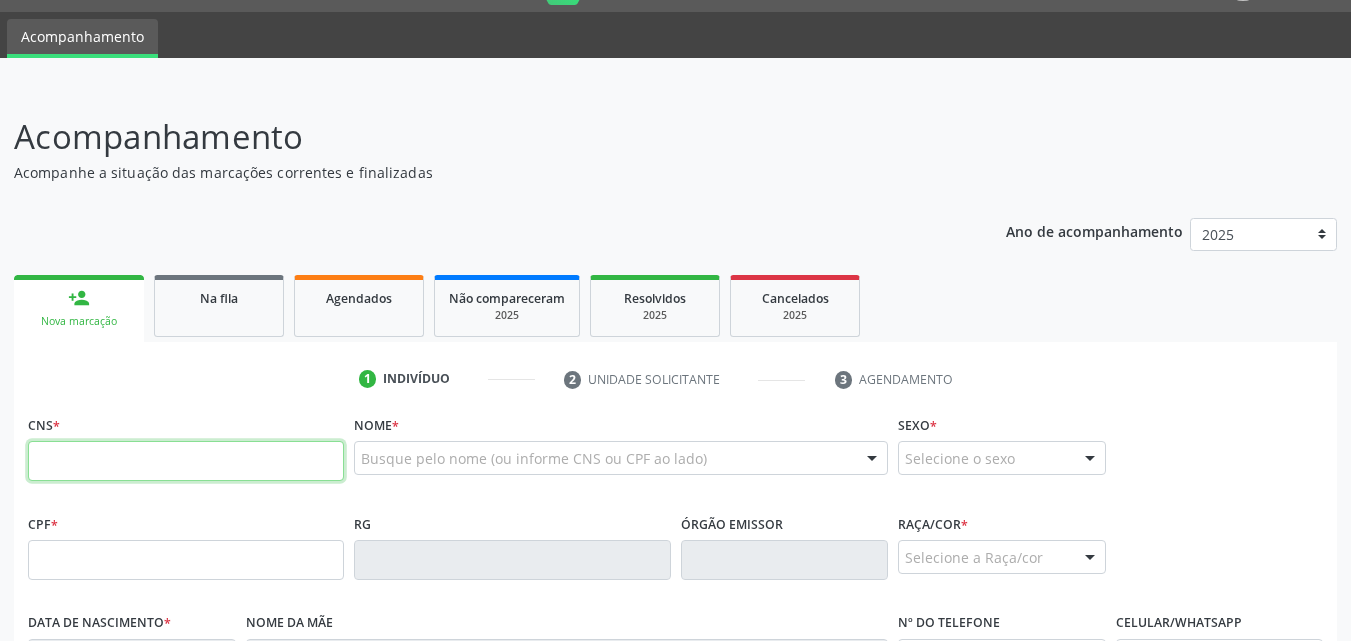 click at bounding box center (186, 461) 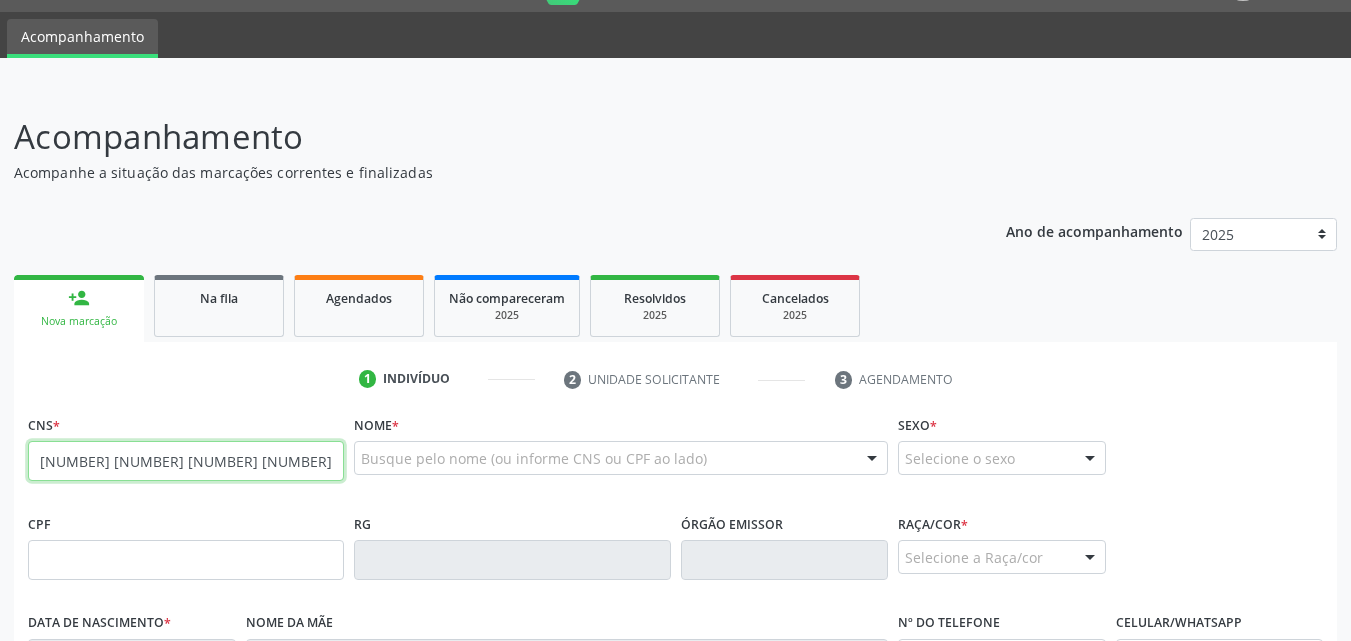 type on "[NUMBER] [NUMBER] [NUMBER] [NUMBER]" 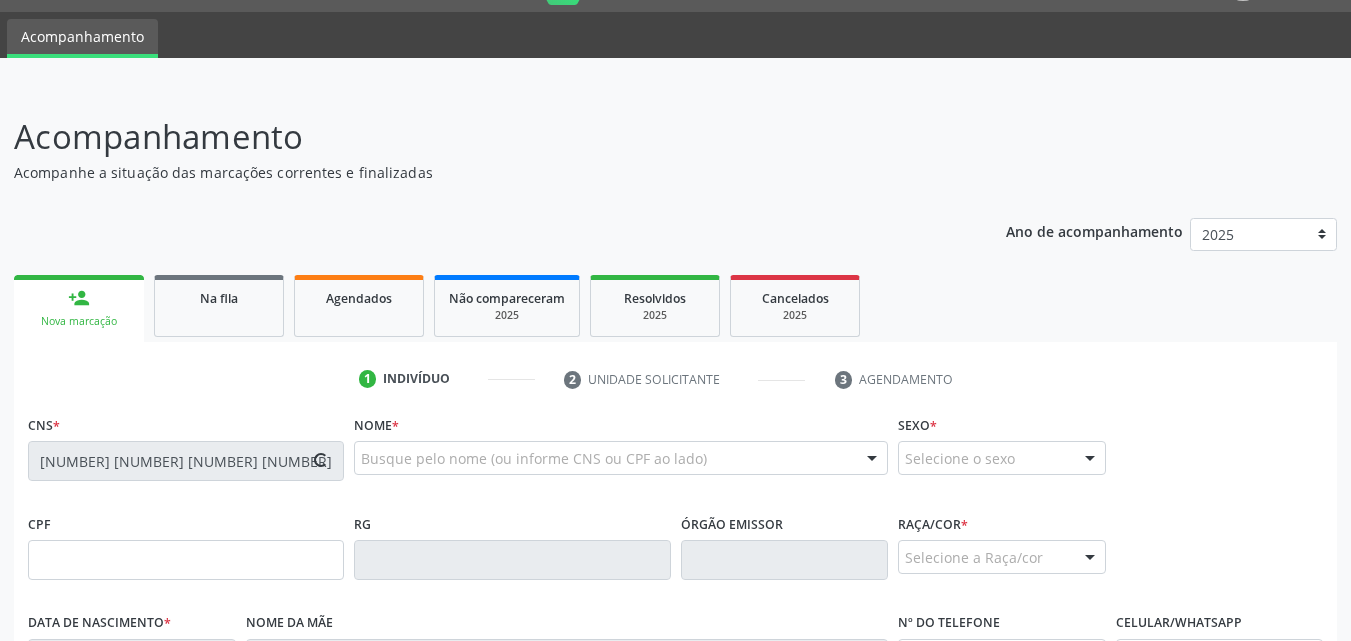 type on "135.365.064-29" 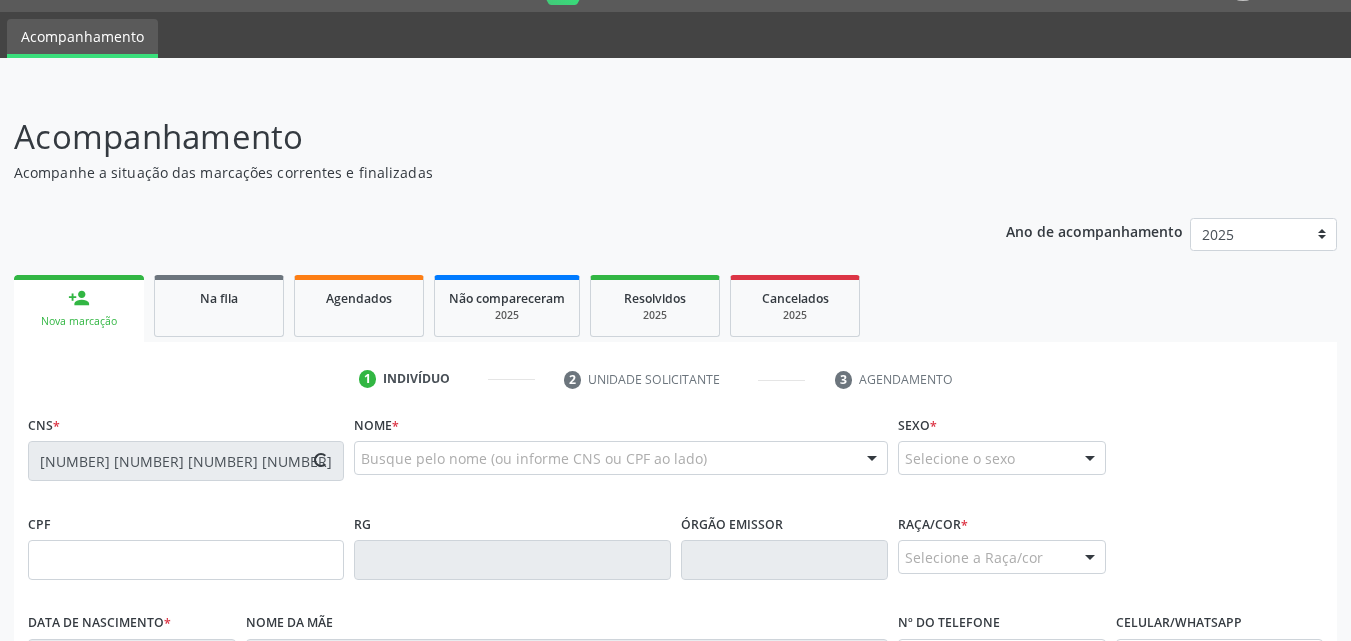 type on "[DATE]" 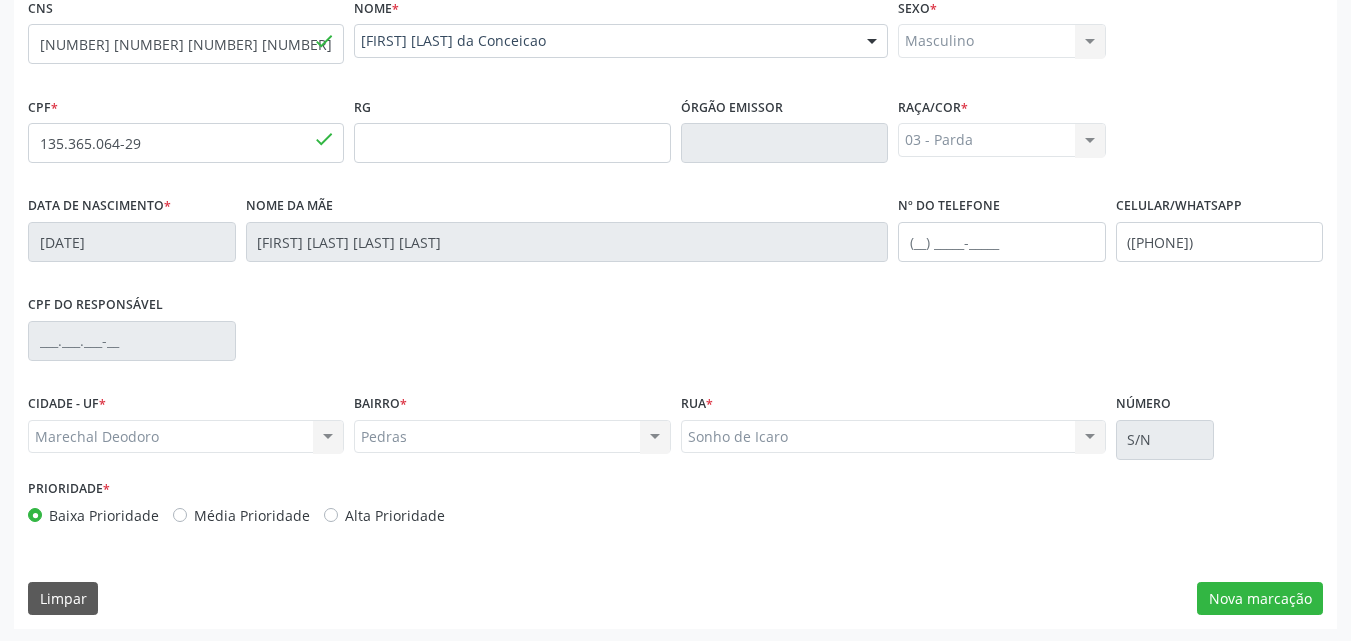 scroll, scrollTop: 471, scrollLeft: 0, axis: vertical 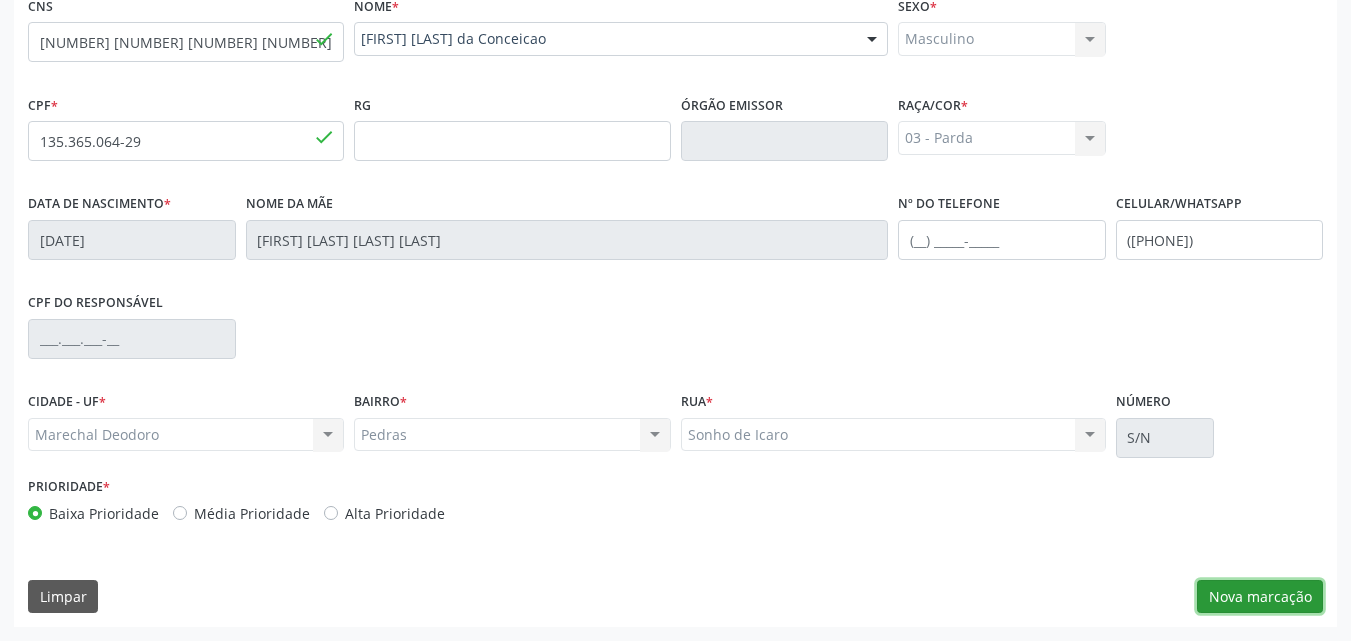 click on "Nova marcação" at bounding box center (1260, 597) 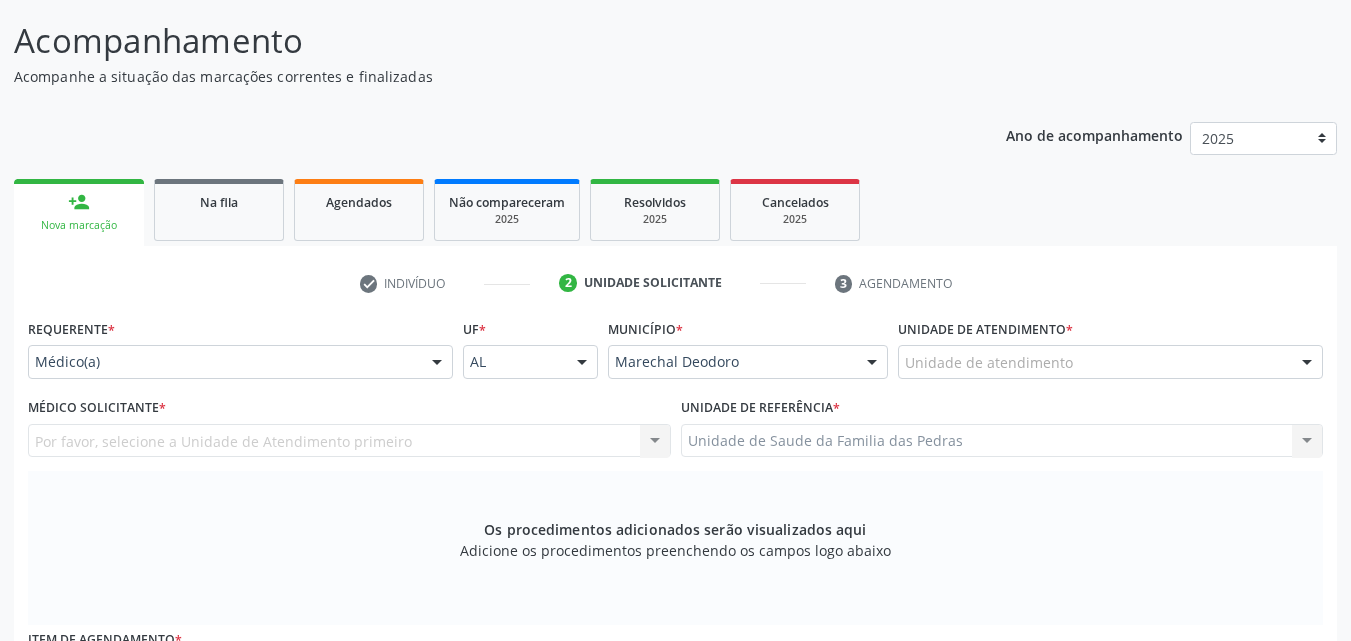 scroll, scrollTop: 71, scrollLeft: 0, axis: vertical 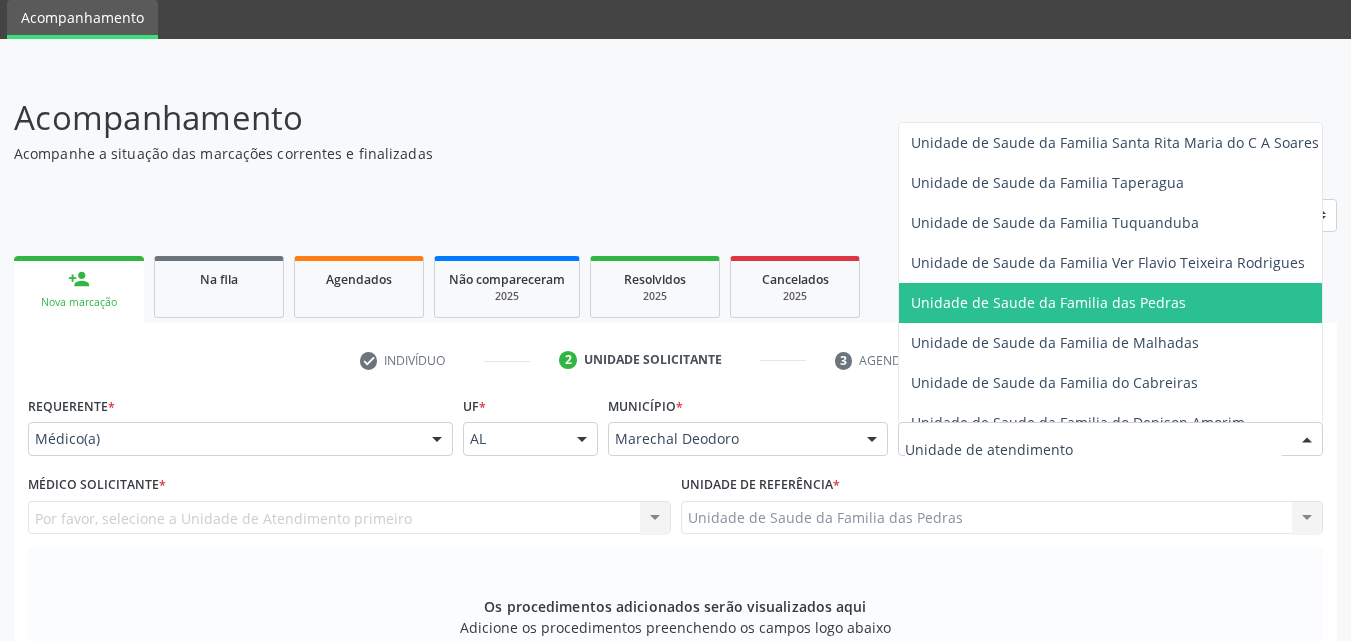 click on "Unidade de Saude da Familia das Pedras" at bounding box center [1048, 302] 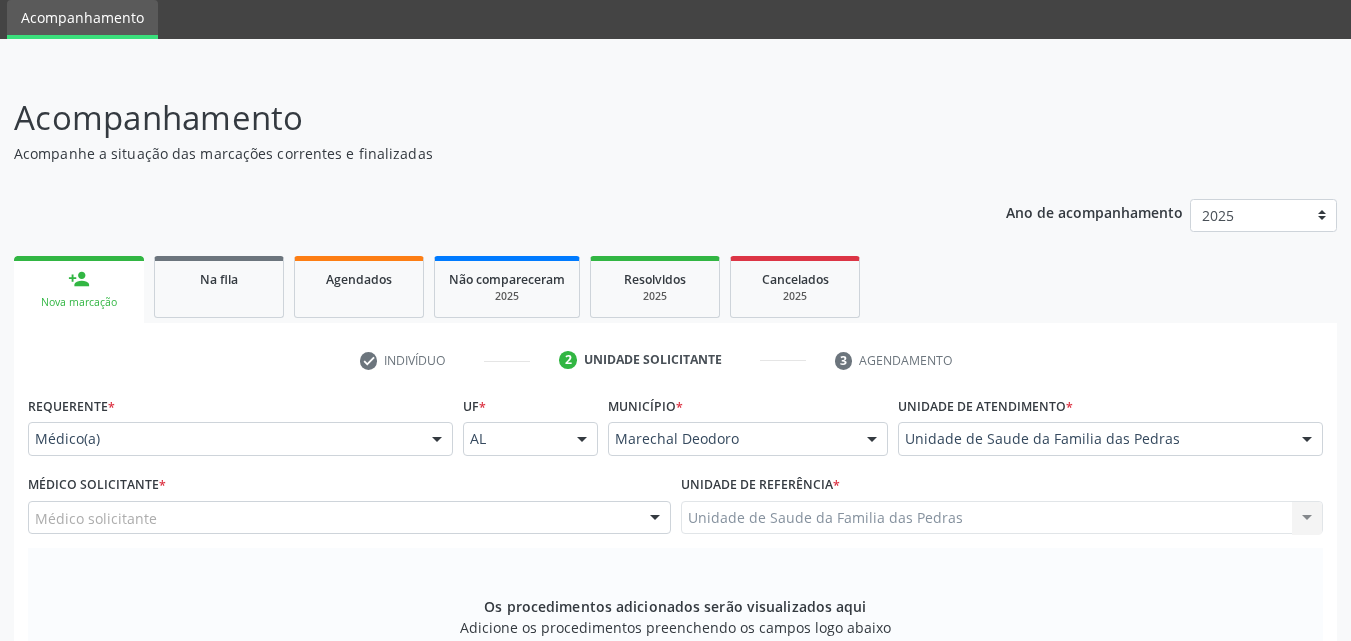 click on "Médico solicitante" at bounding box center (349, 518) 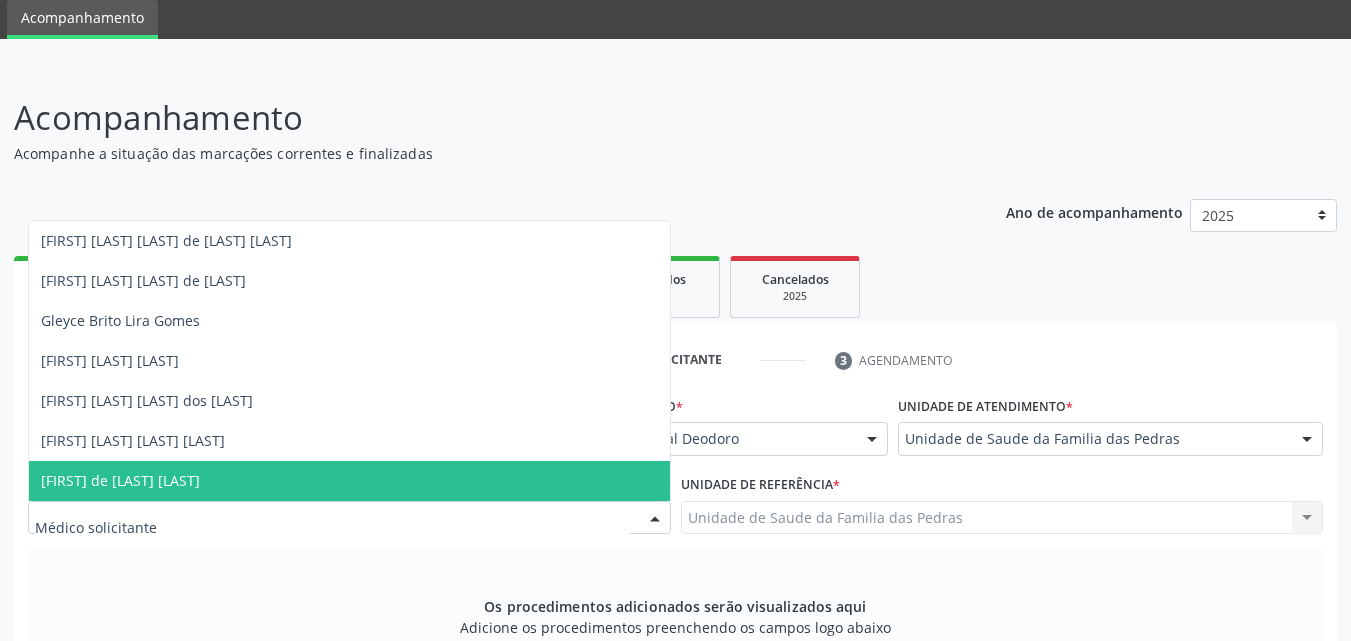 click at bounding box center [332, 528] 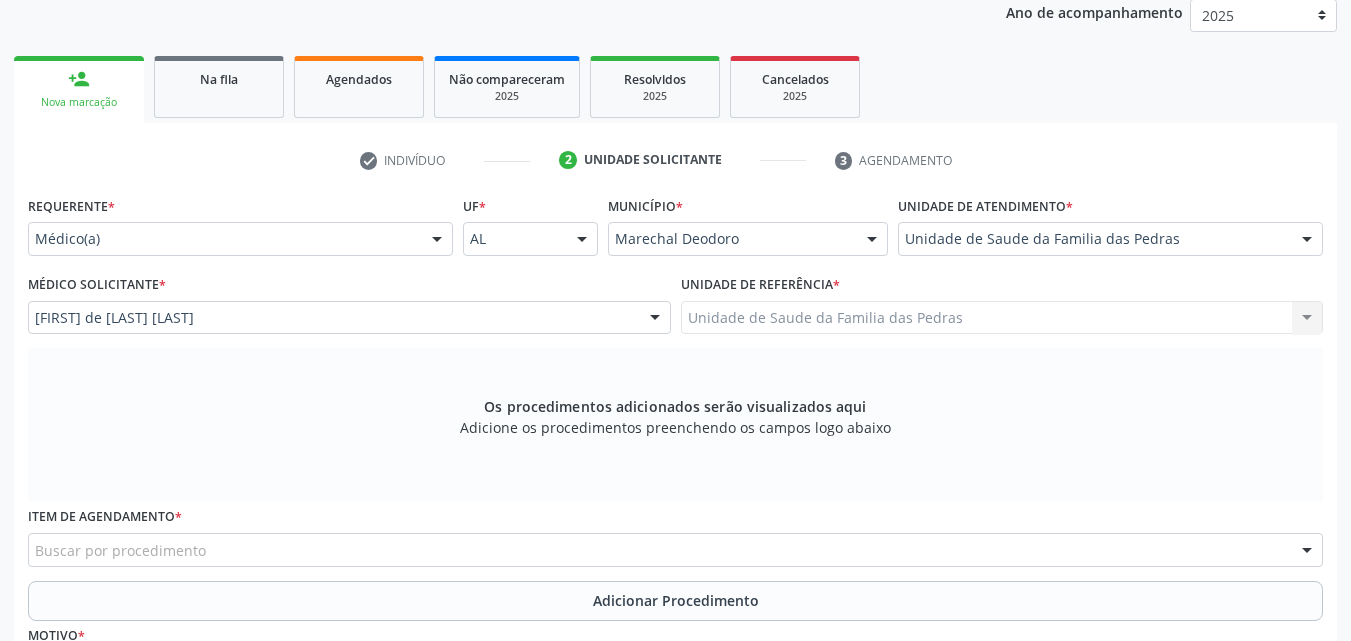 scroll, scrollTop: 371, scrollLeft: 0, axis: vertical 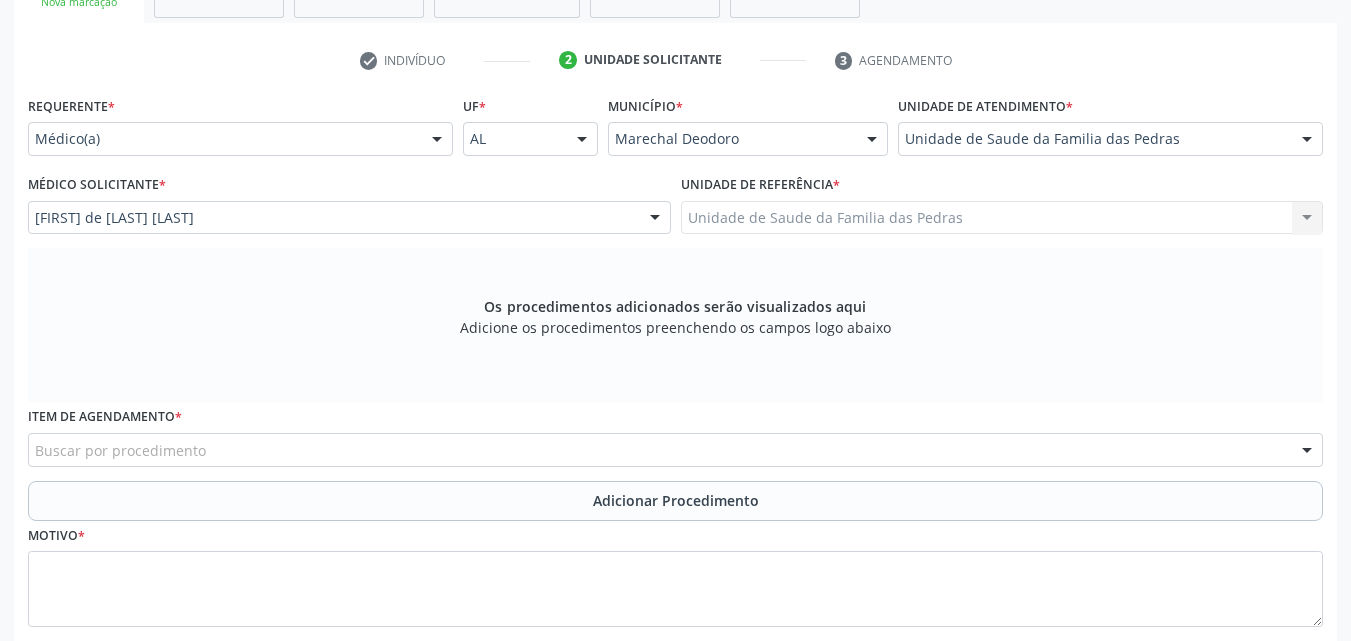 click on "Buscar por procedimento" at bounding box center (675, 450) 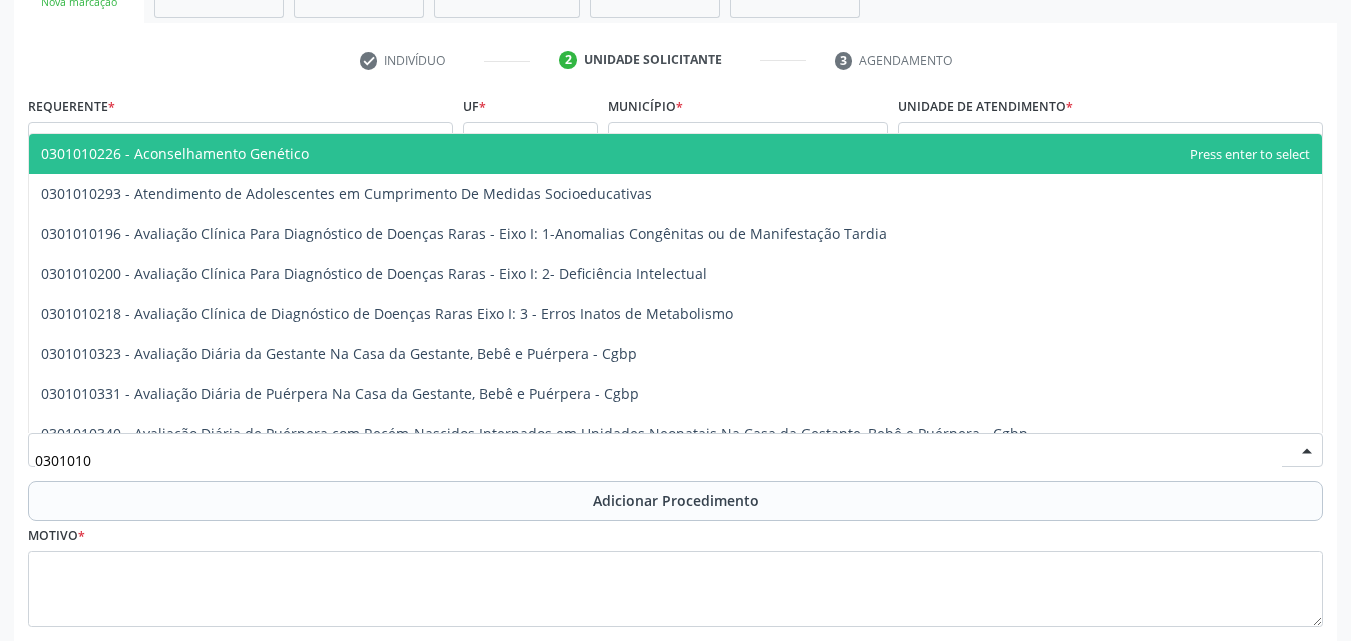 type on "03010100" 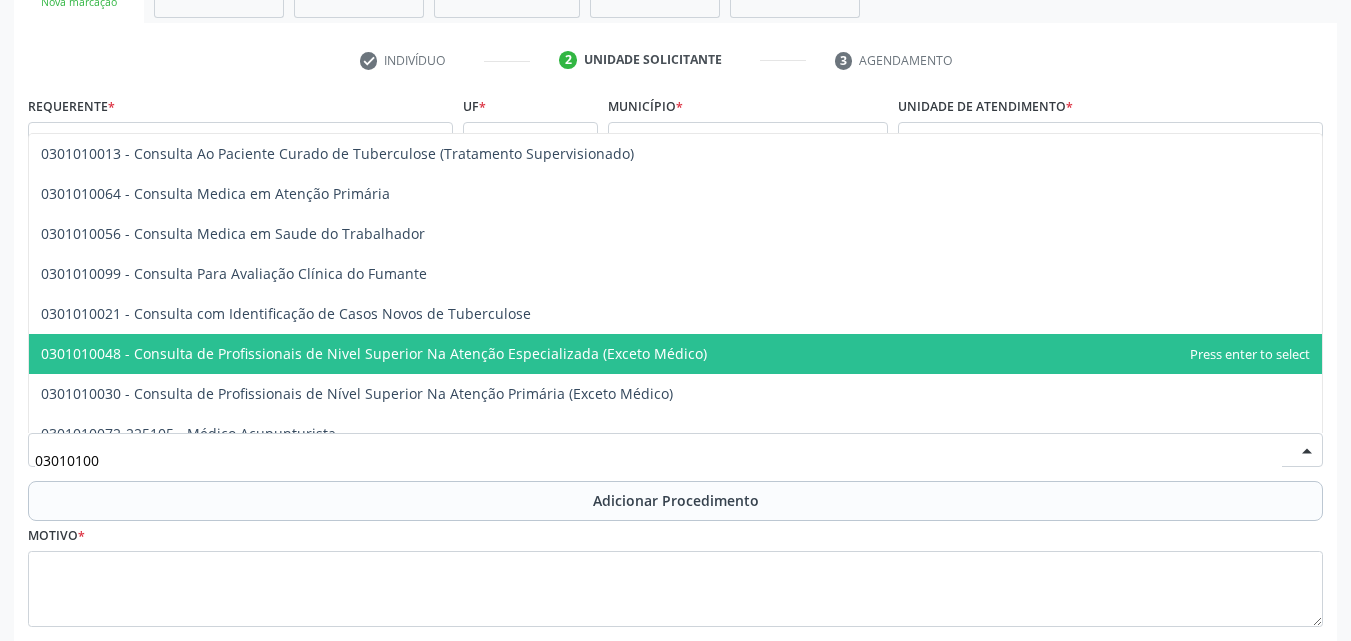 click on "0301010048 - Consulta de Profissionais de Nivel Superior Na Atenção Especializada (Exceto Médico)" at bounding box center (374, 353) 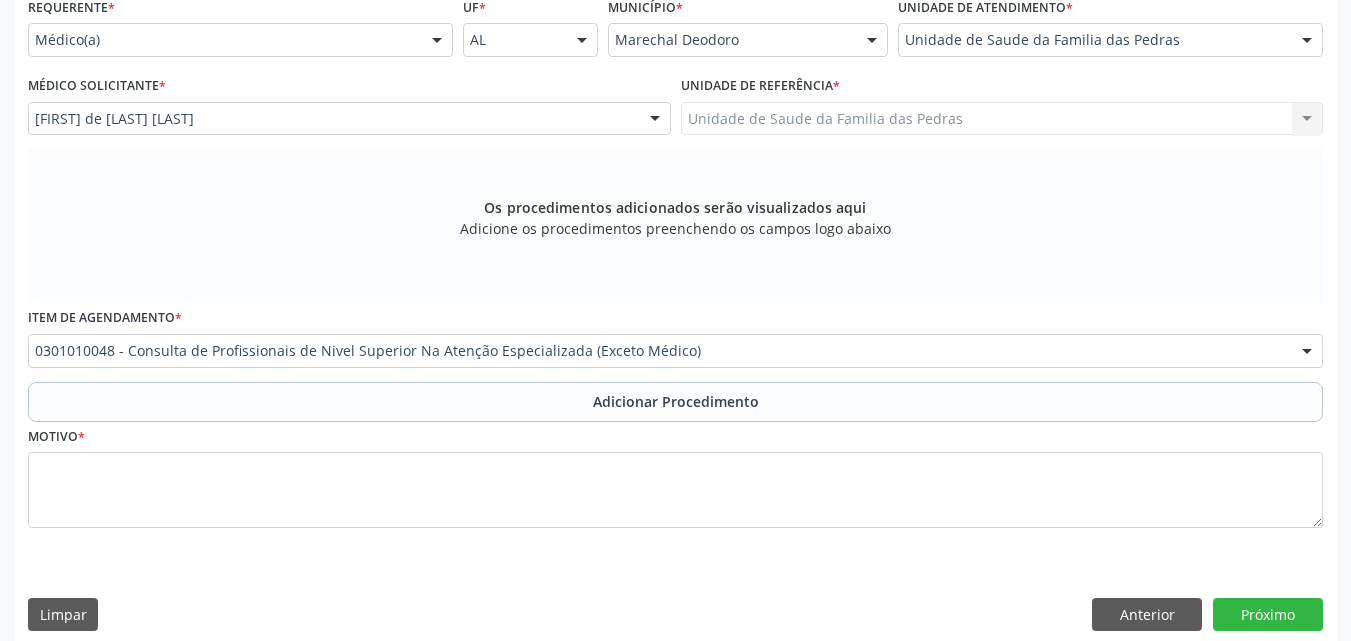 scroll, scrollTop: 471, scrollLeft: 0, axis: vertical 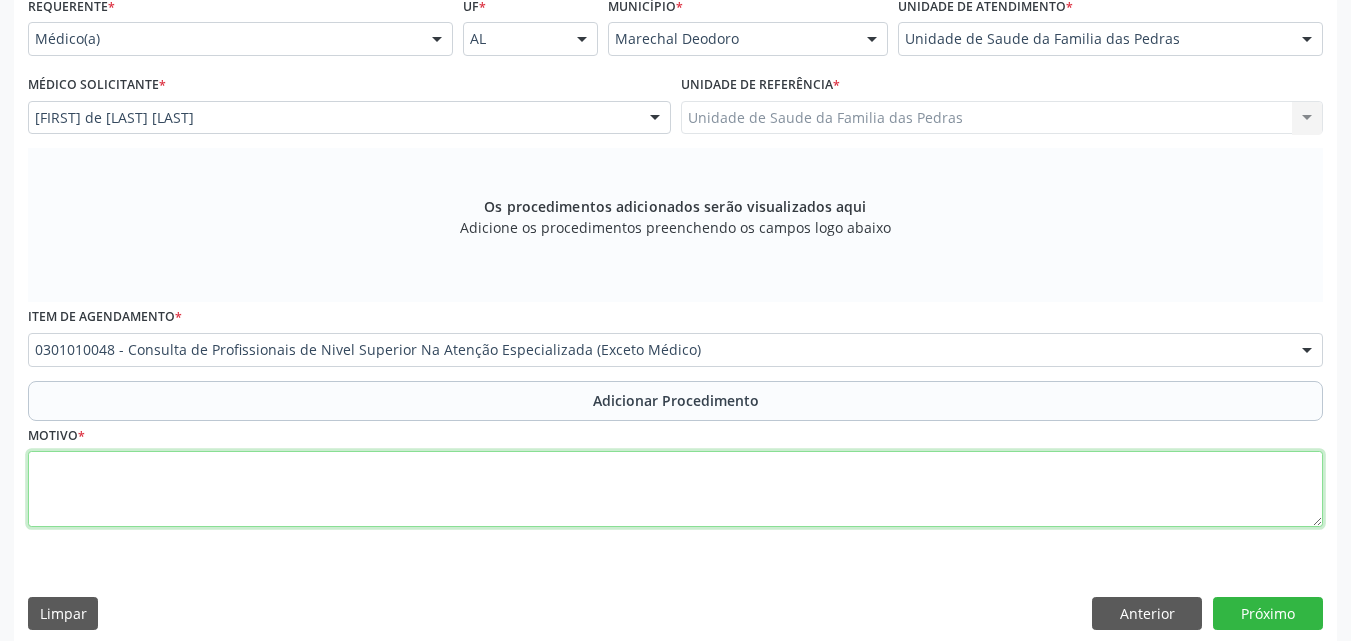 click at bounding box center [675, 489] 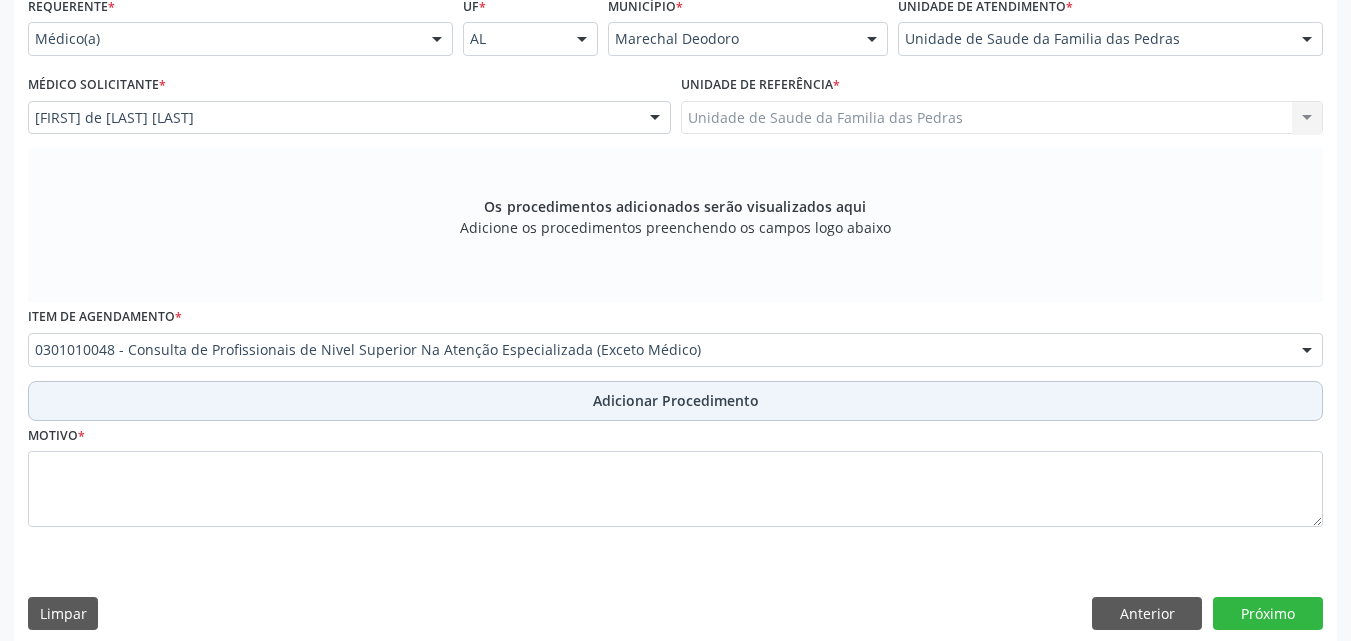 click on "Adicionar Procedimento" at bounding box center (675, 401) 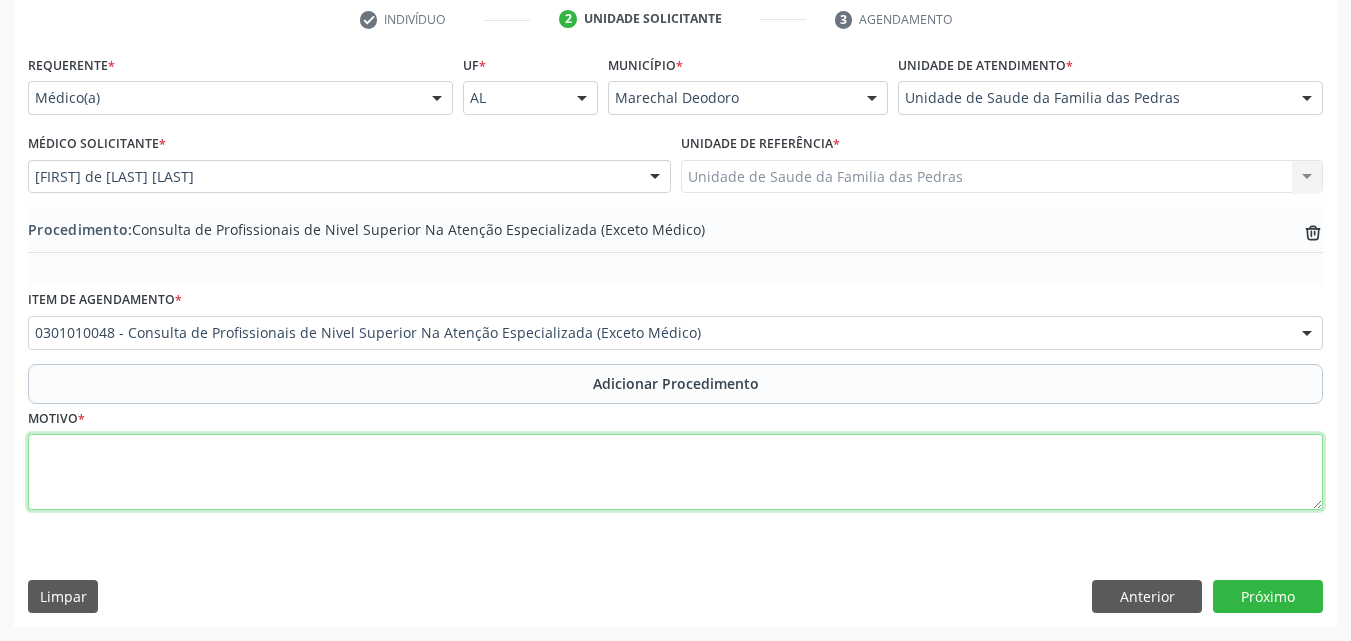 click at bounding box center [675, 472] 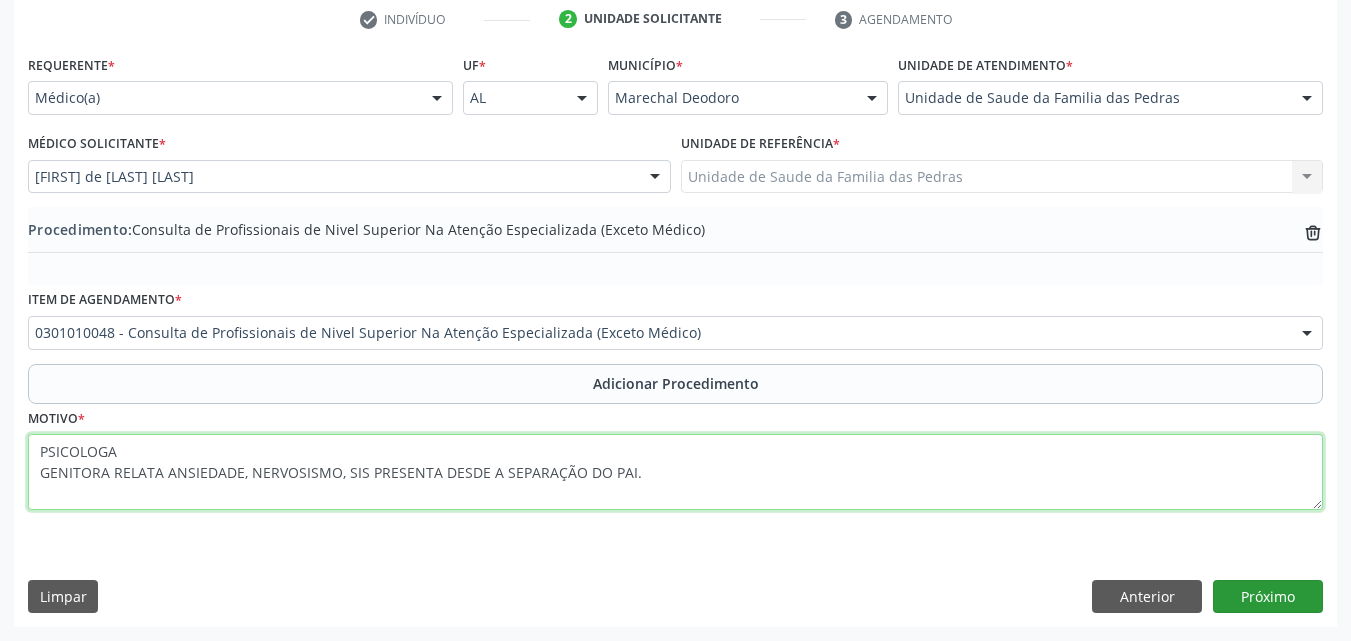 type on "PSICOLOGA
GENITORA RELATA ANSIEDADE, NERVOSISMO, SIS PRESENTA DESDE A SEPARAÇÃO DO PAI." 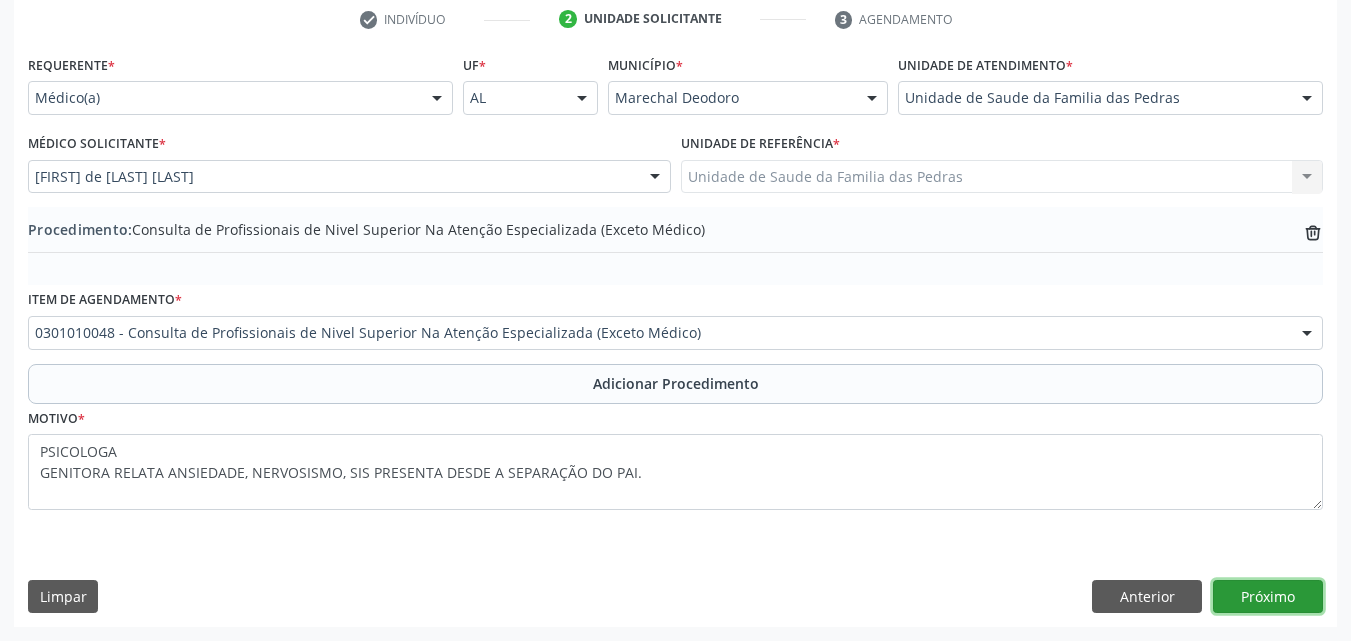 click on "Próximo" at bounding box center [1268, 597] 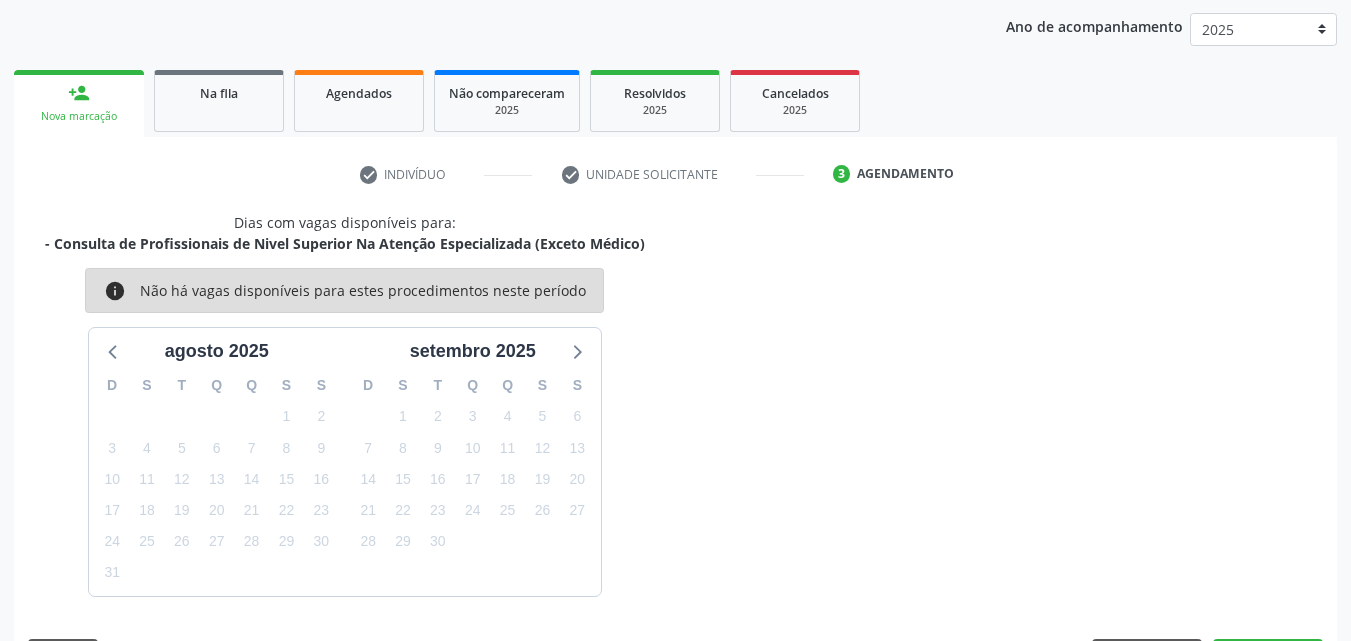 scroll, scrollTop: 316, scrollLeft: 0, axis: vertical 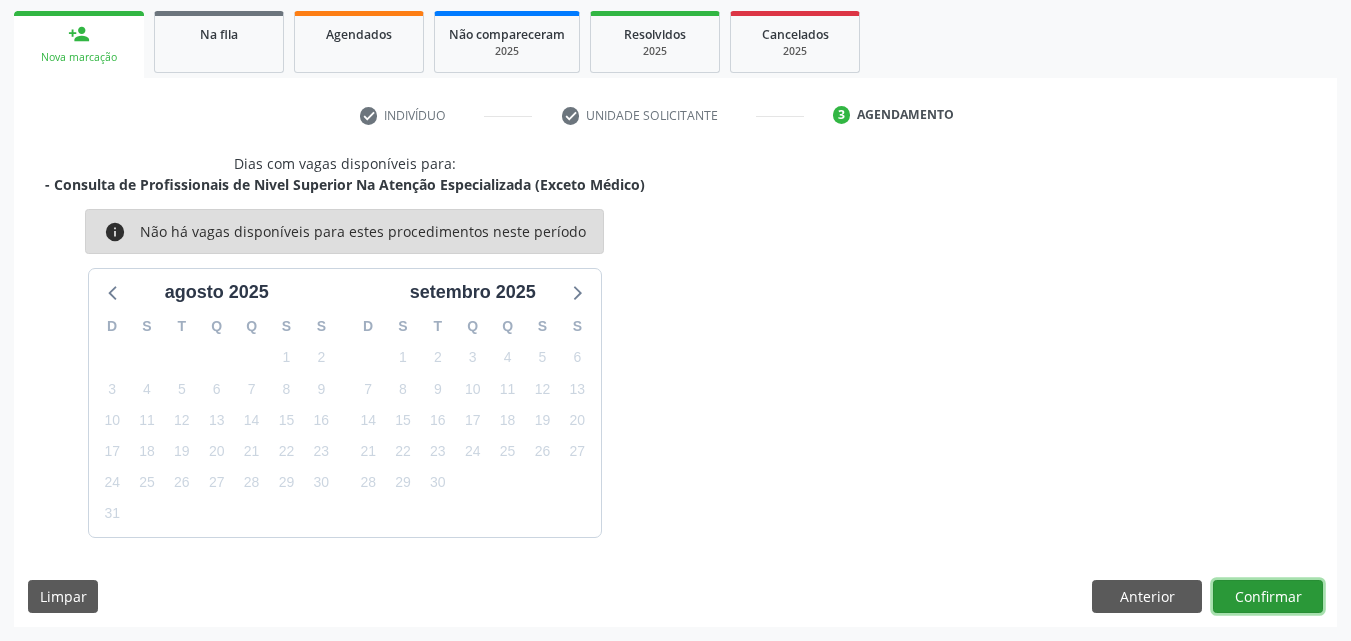 click on "Confirmar" at bounding box center [1268, 597] 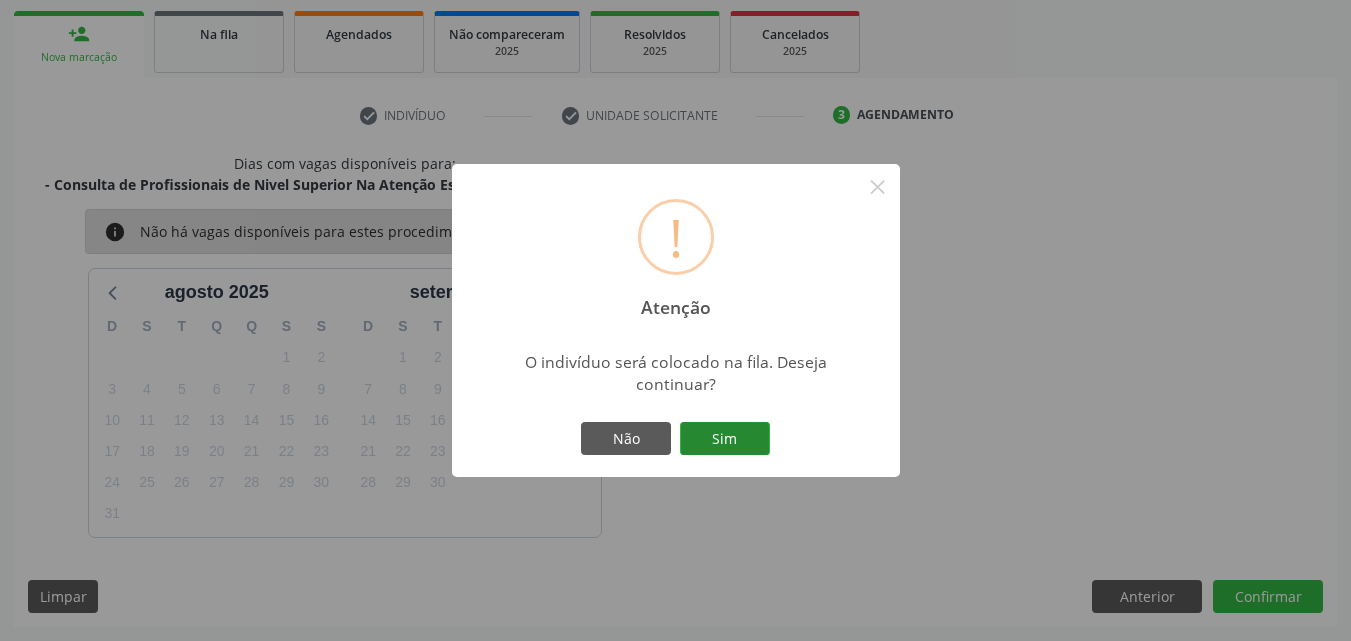 click on "Sim" at bounding box center [725, 439] 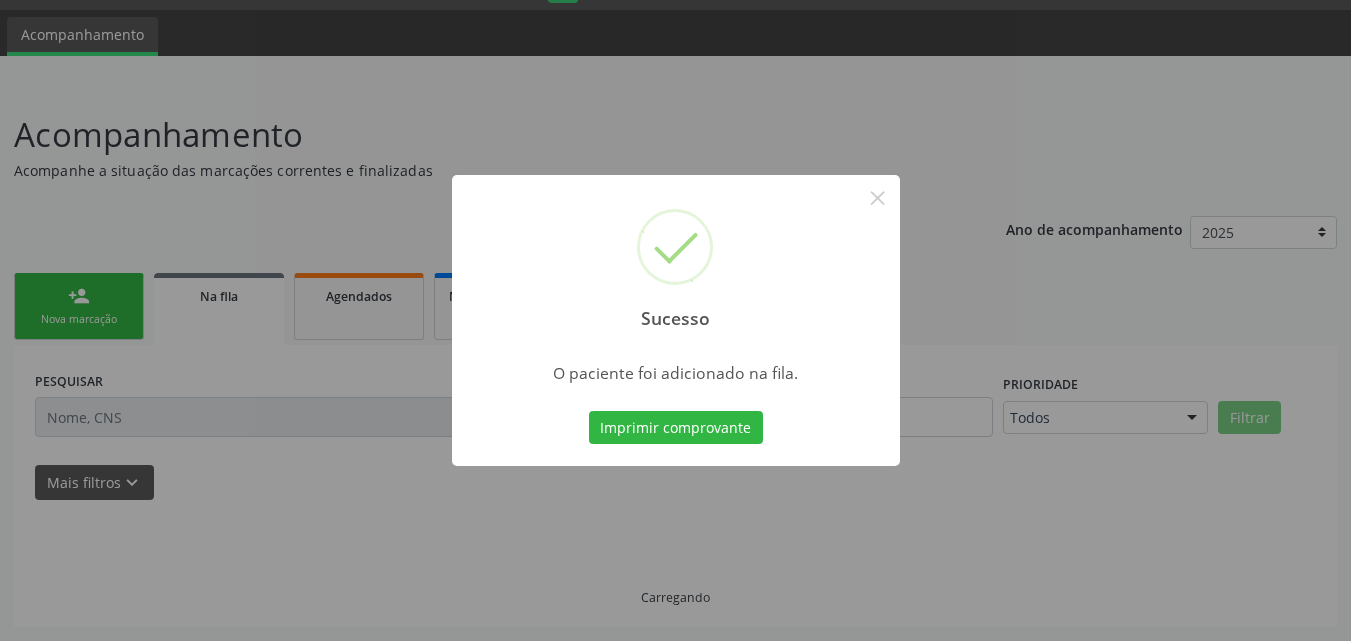scroll, scrollTop: 54, scrollLeft: 0, axis: vertical 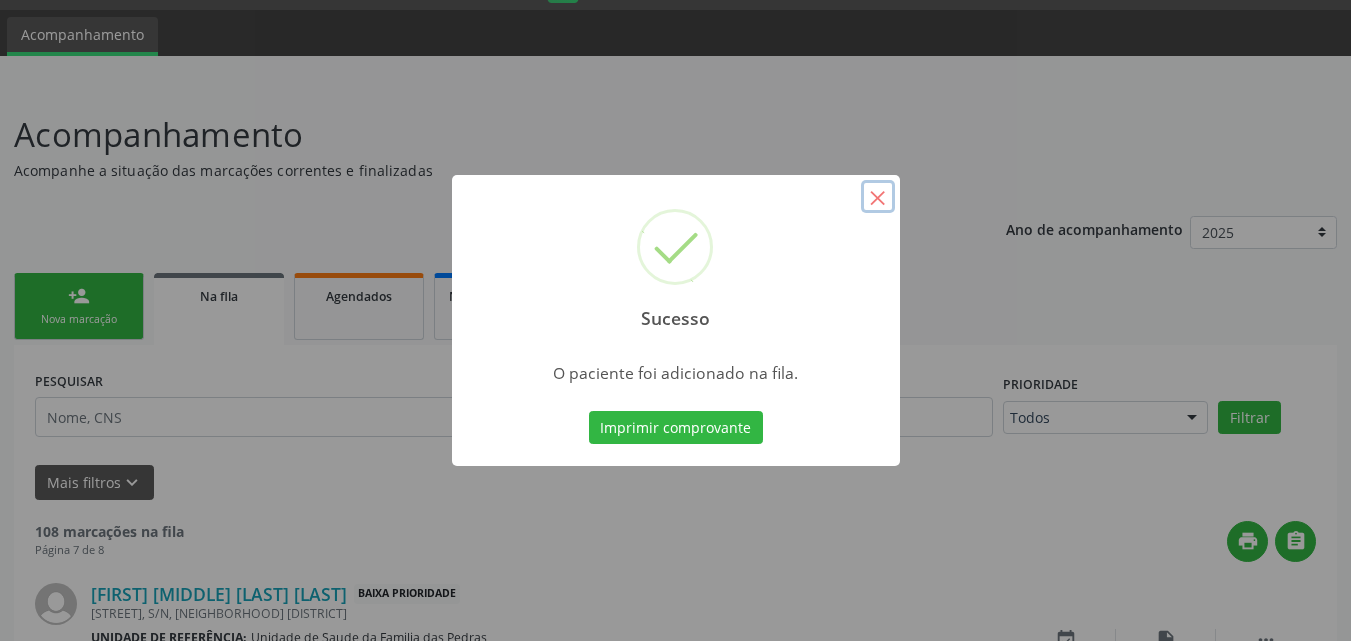 click on "×" at bounding box center [878, 197] 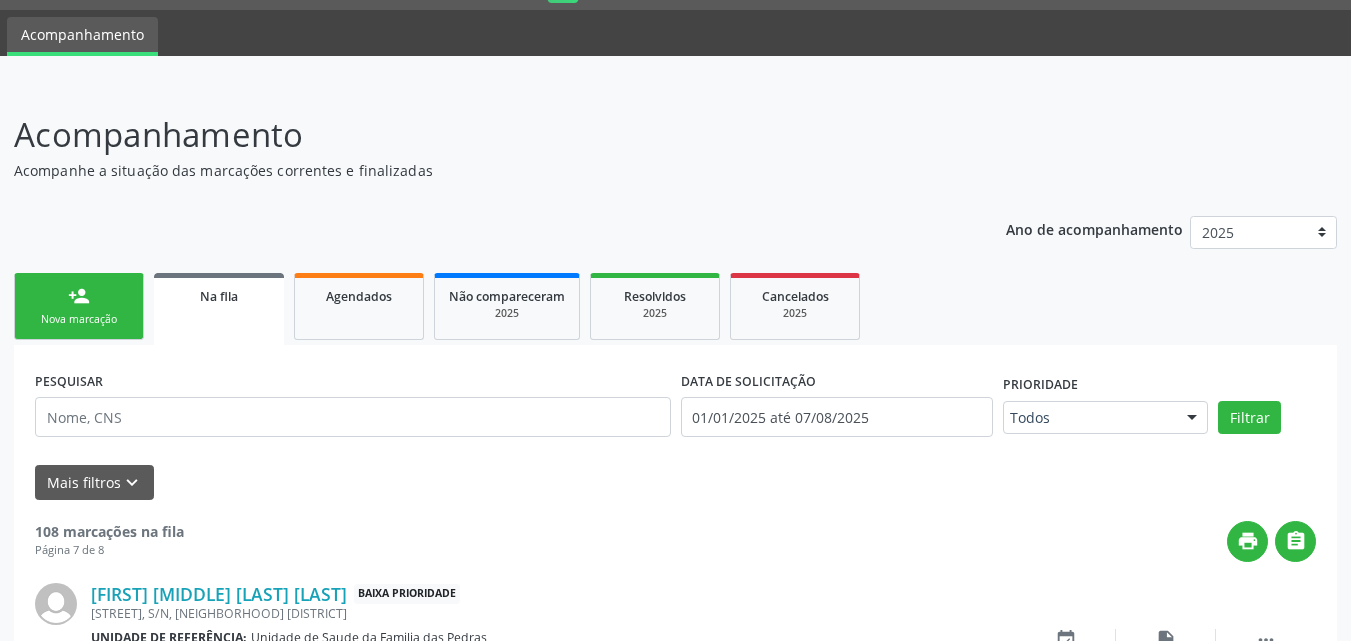 click on "person_add
Nova marcação" at bounding box center (79, 306) 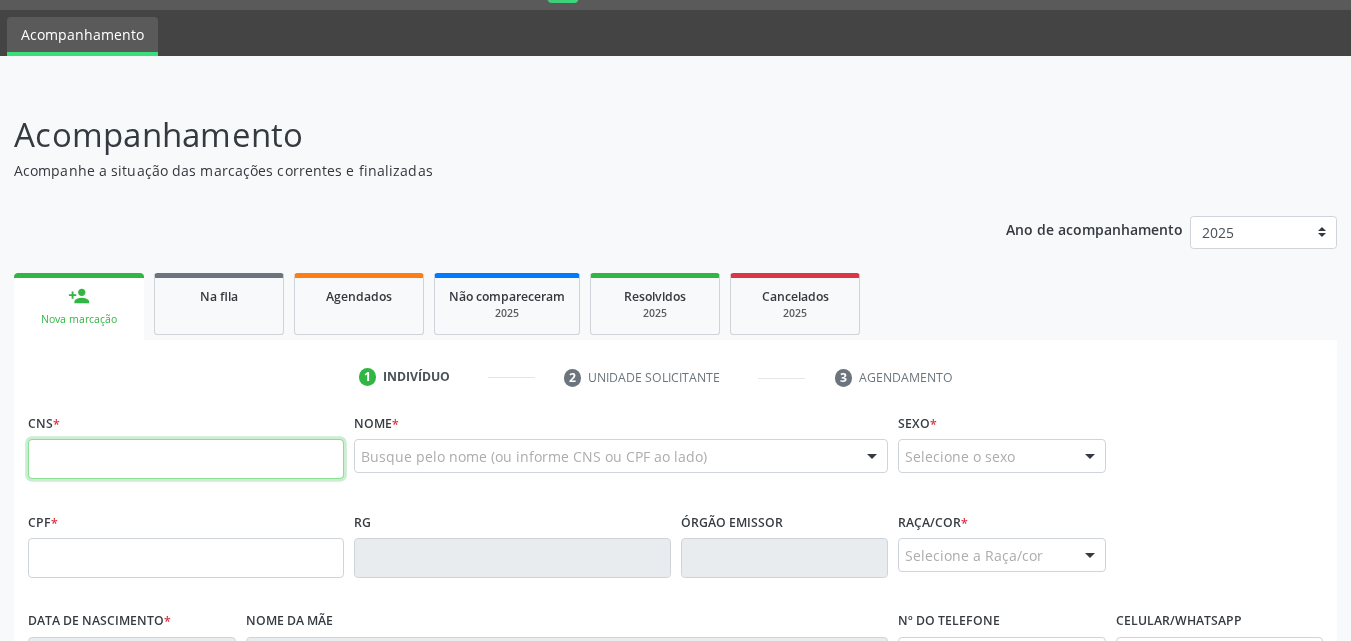 click at bounding box center [186, 459] 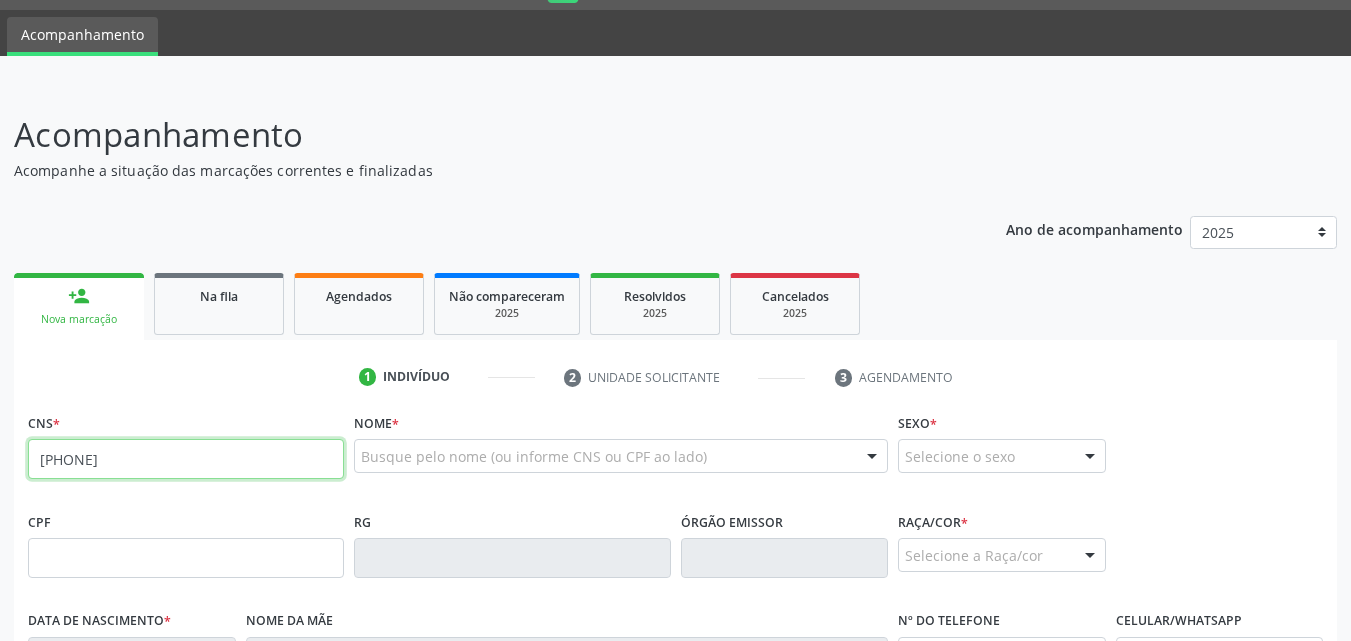type on "[PHONE]" 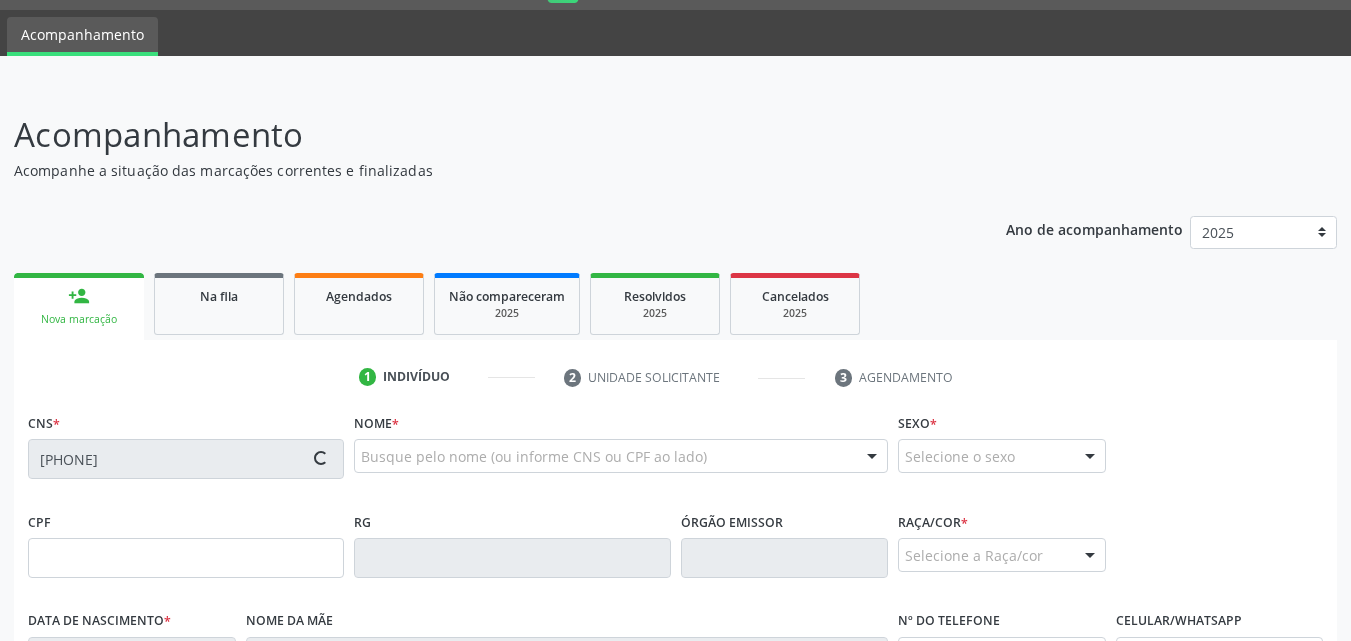 type on "[CPF]" 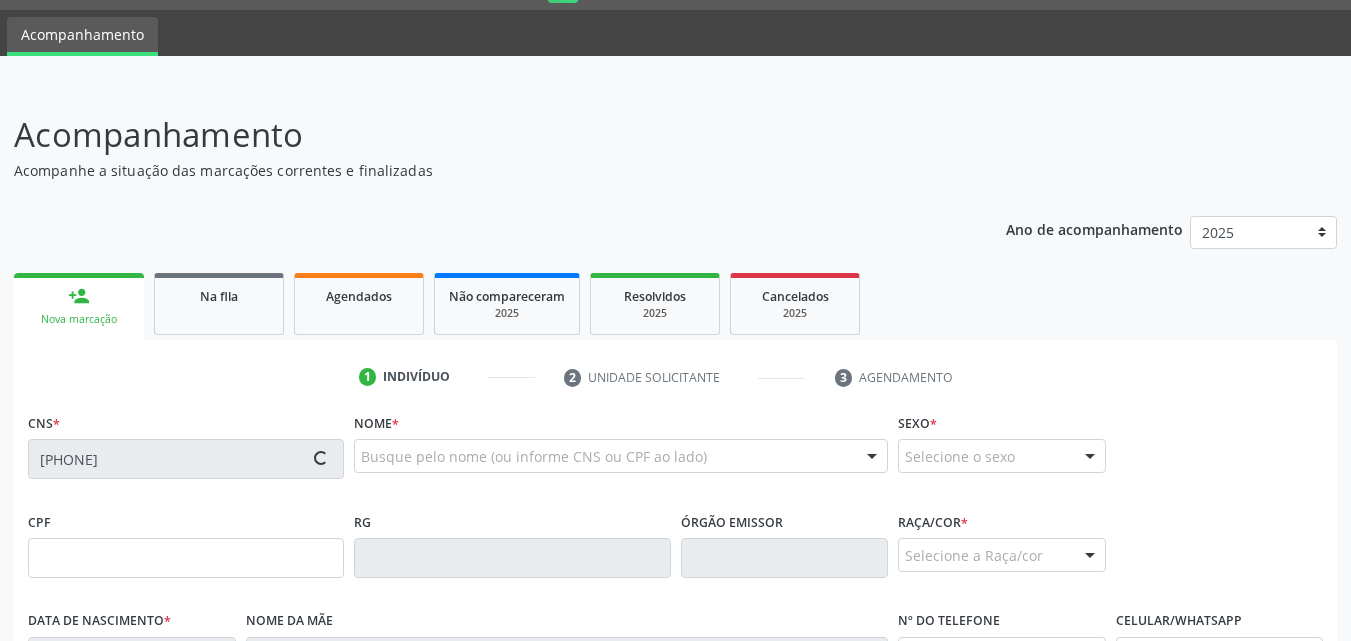 type on "05/03/1976" 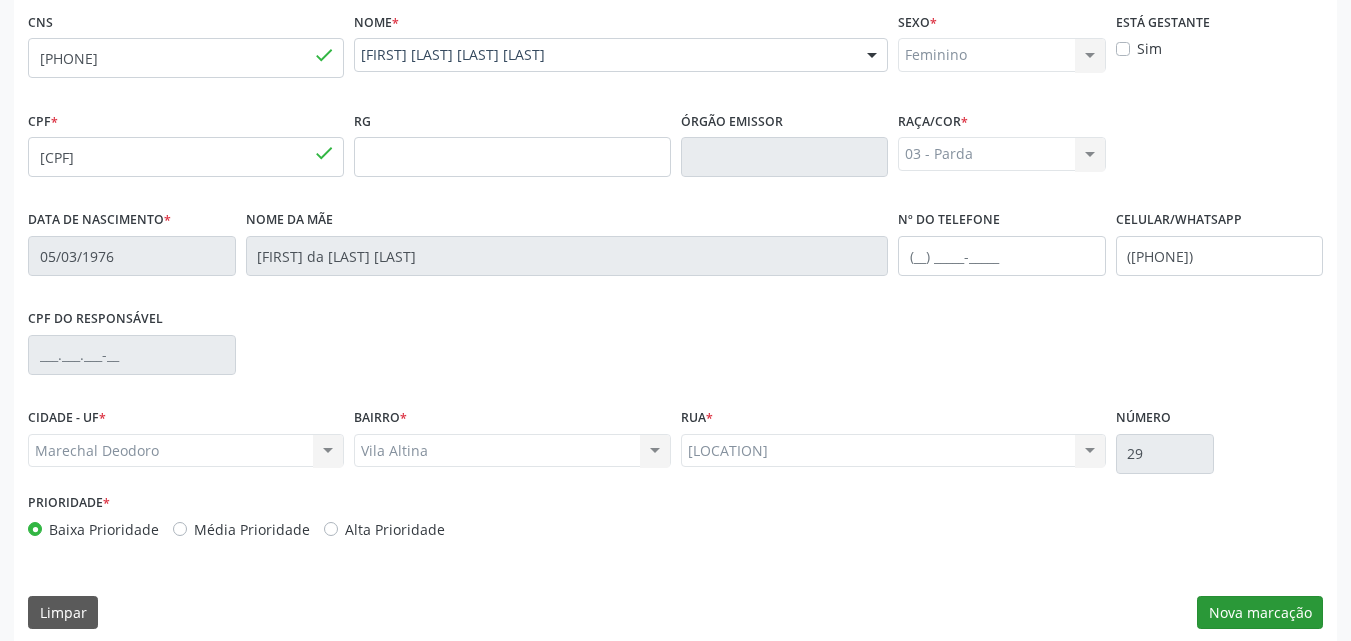 scroll, scrollTop: 471, scrollLeft: 0, axis: vertical 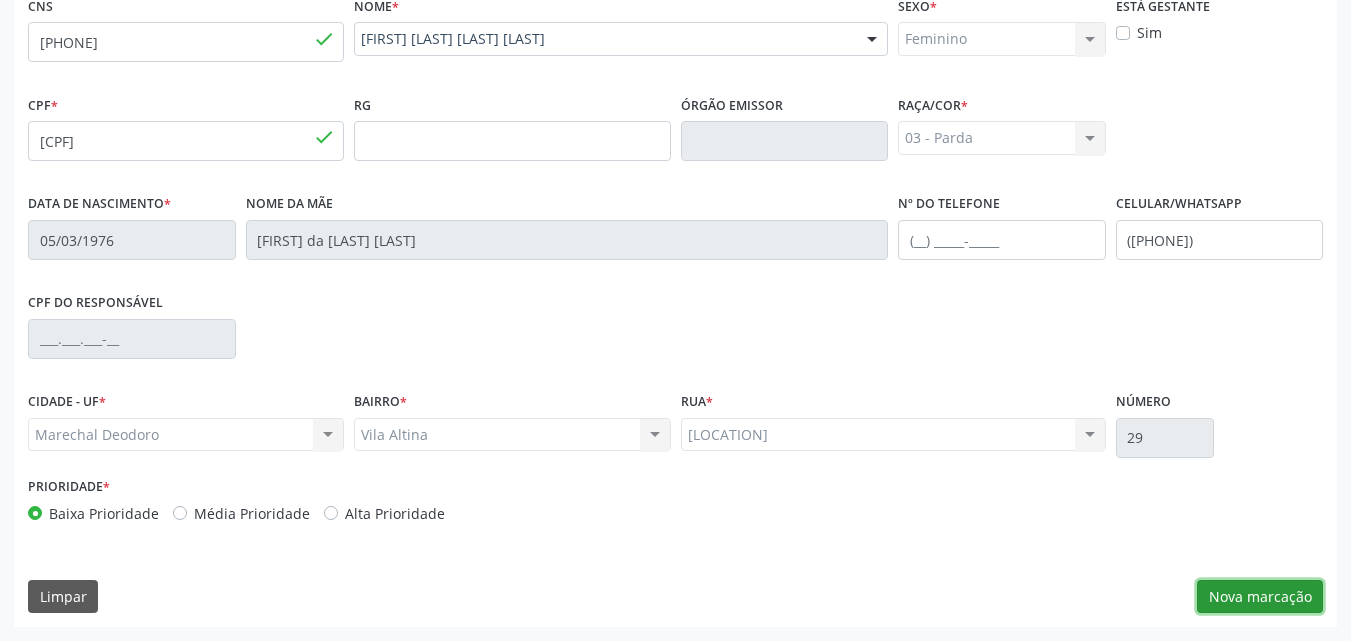 click on "Nova marcação" at bounding box center (1260, 597) 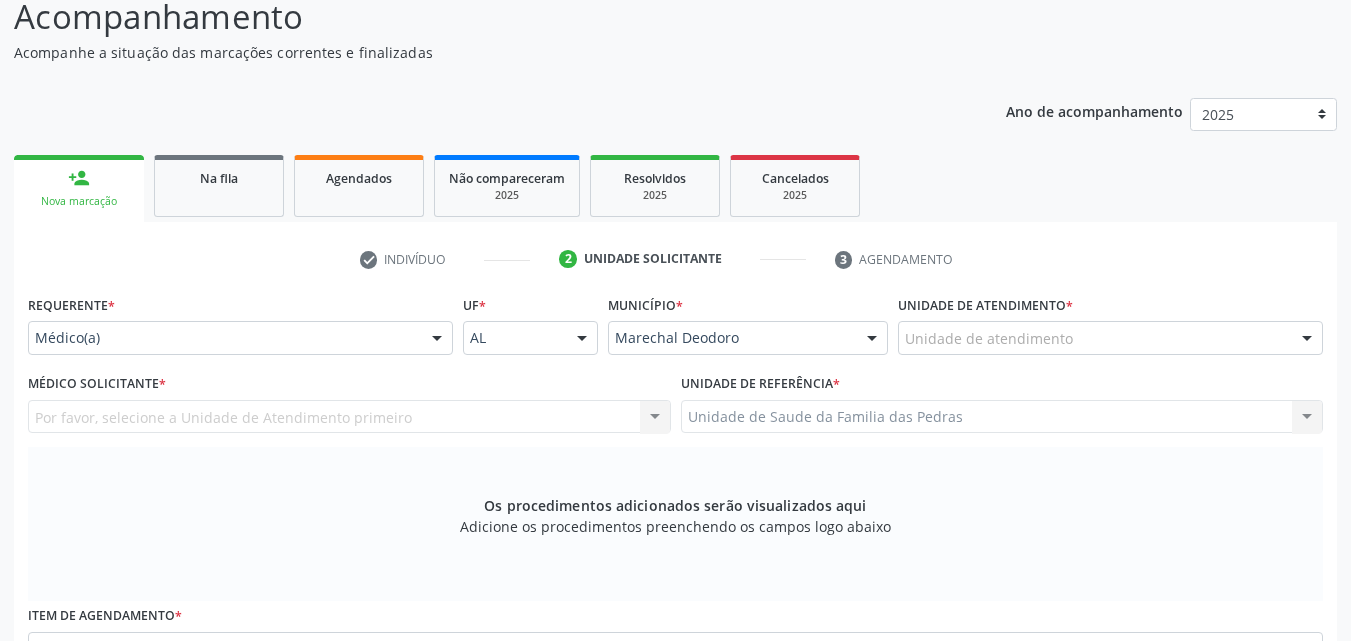 scroll, scrollTop: 171, scrollLeft: 0, axis: vertical 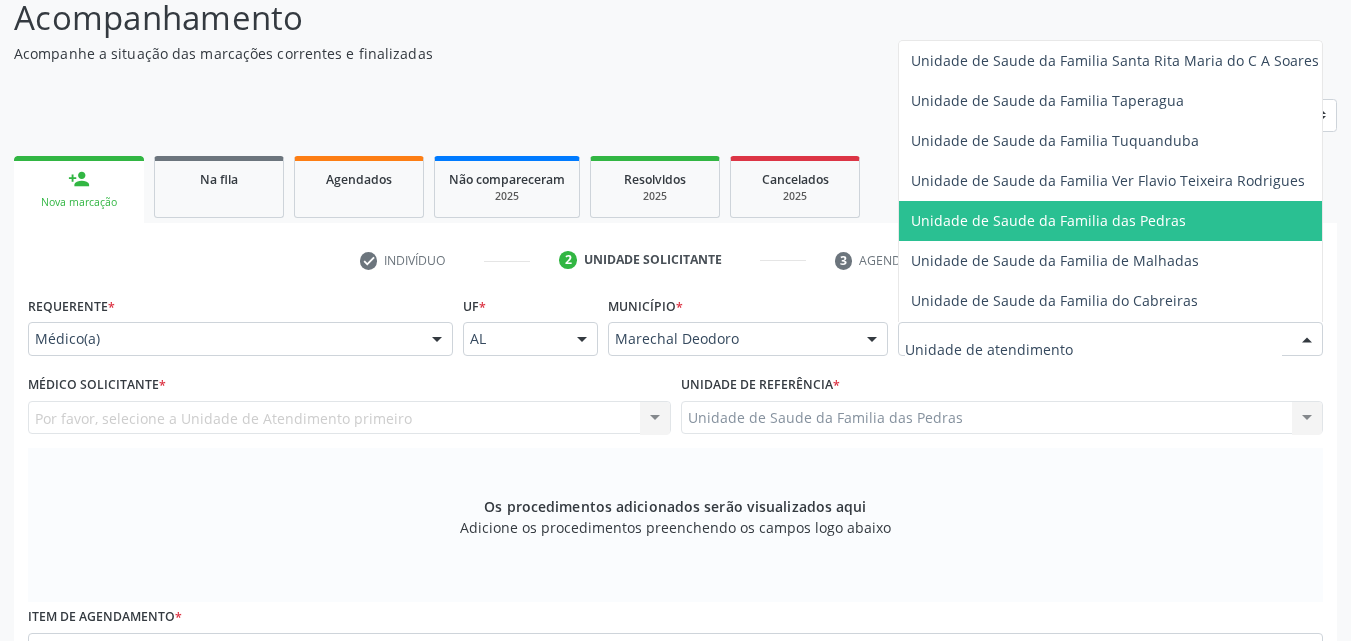 click on "Unidade de Saude da Familia das Pedras" at bounding box center [1048, 220] 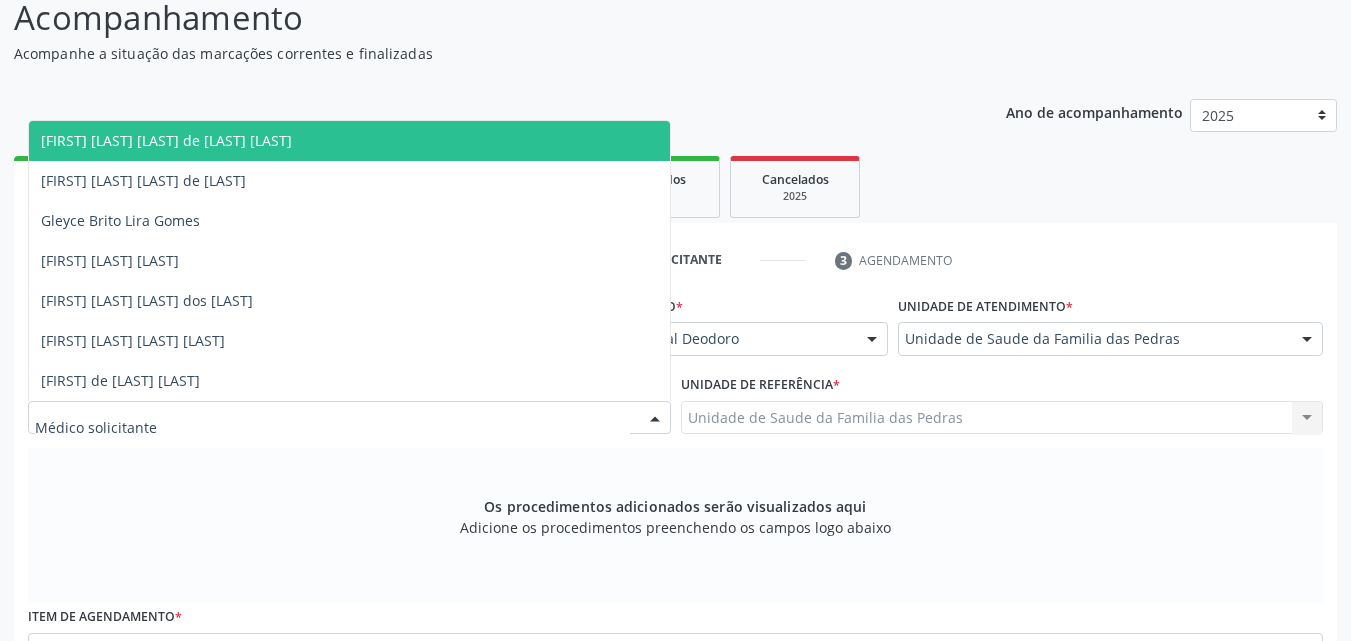 click at bounding box center [349, 418] 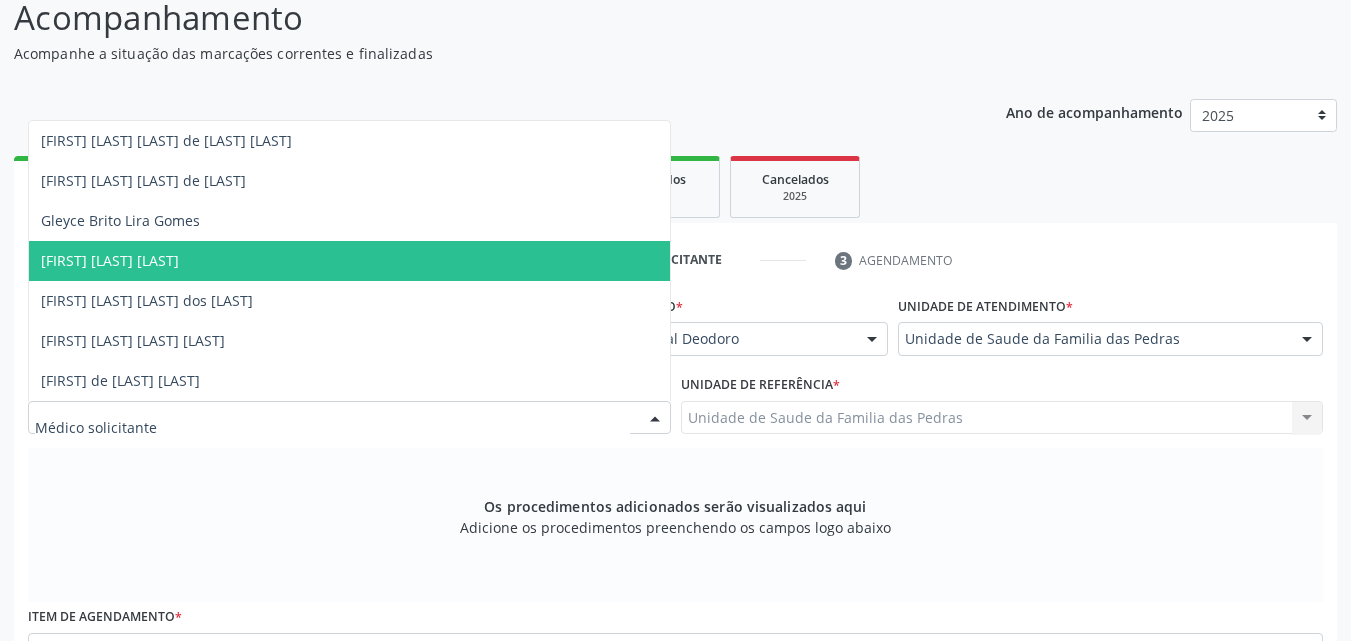 click on "[FIRST] [LAST] [LAST]" at bounding box center [349, 261] 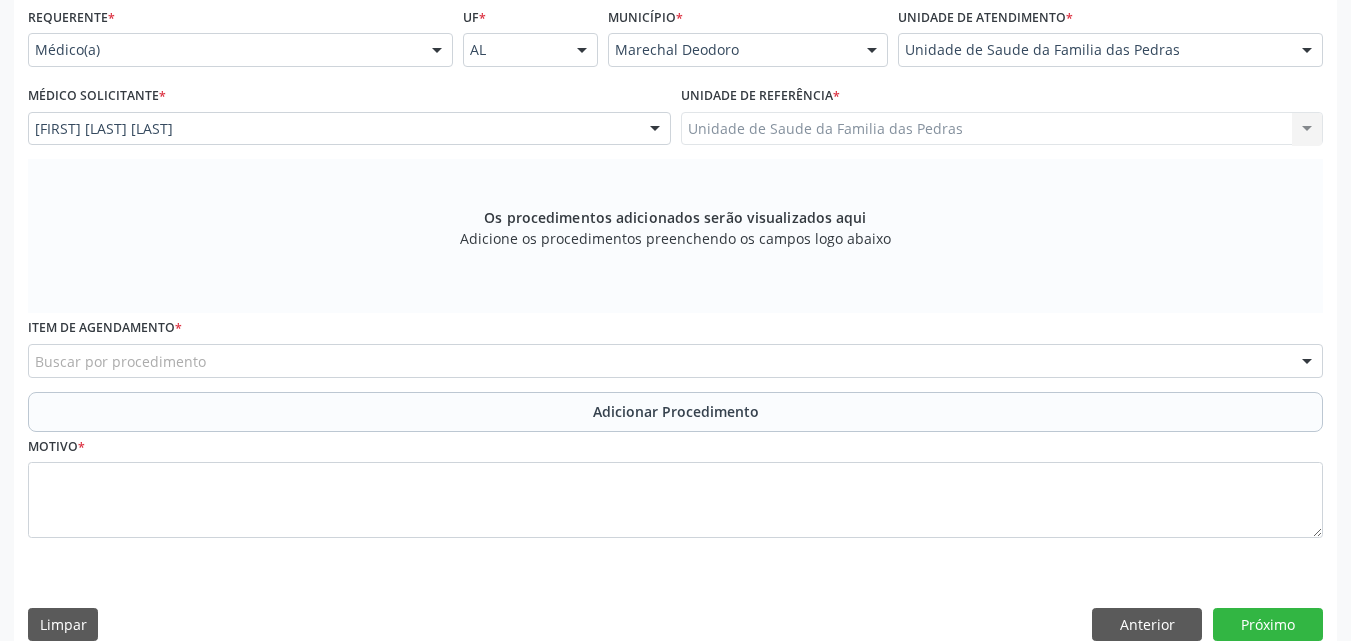scroll, scrollTop: 471, scrollLeft: 0, axis: vertical 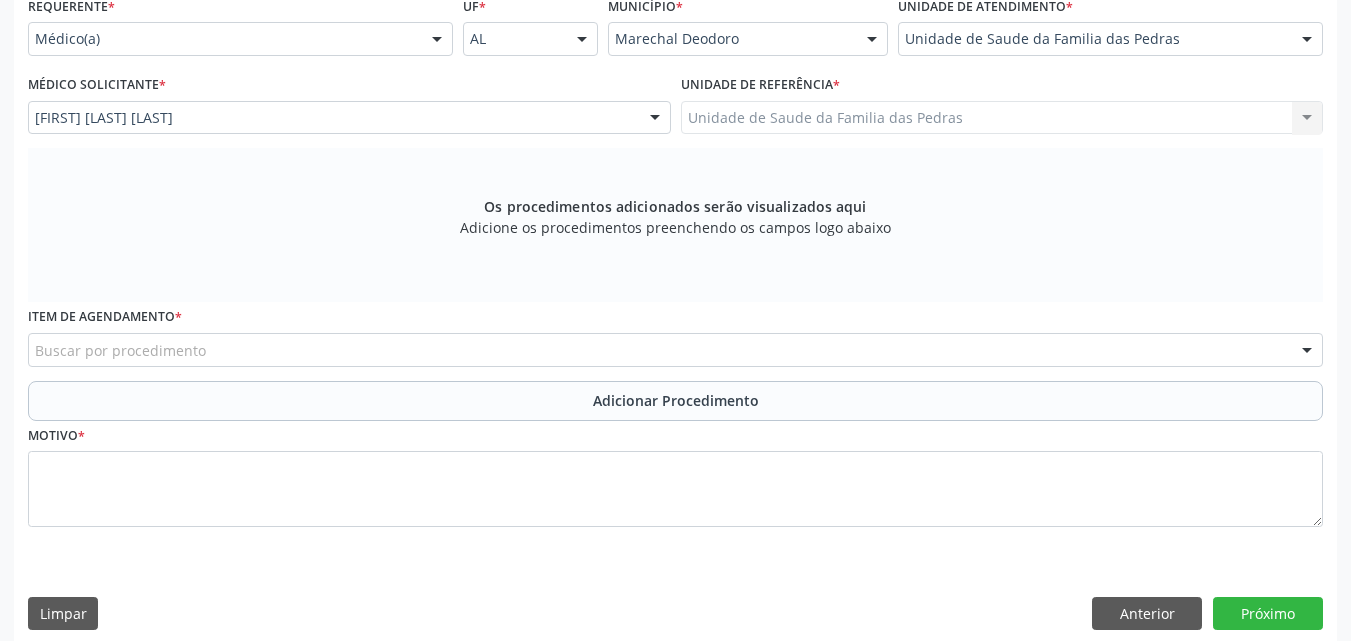 click on "Buscar por procedimento" at bounding box center [675, 350] 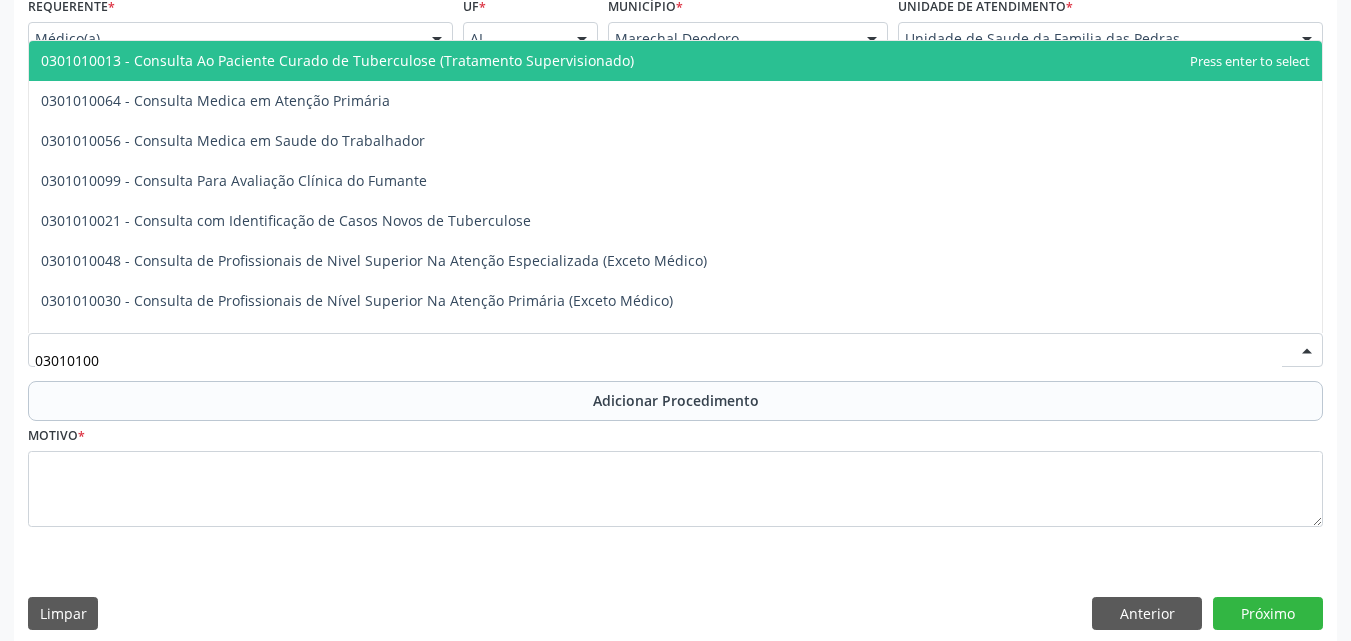 type on "030101007" 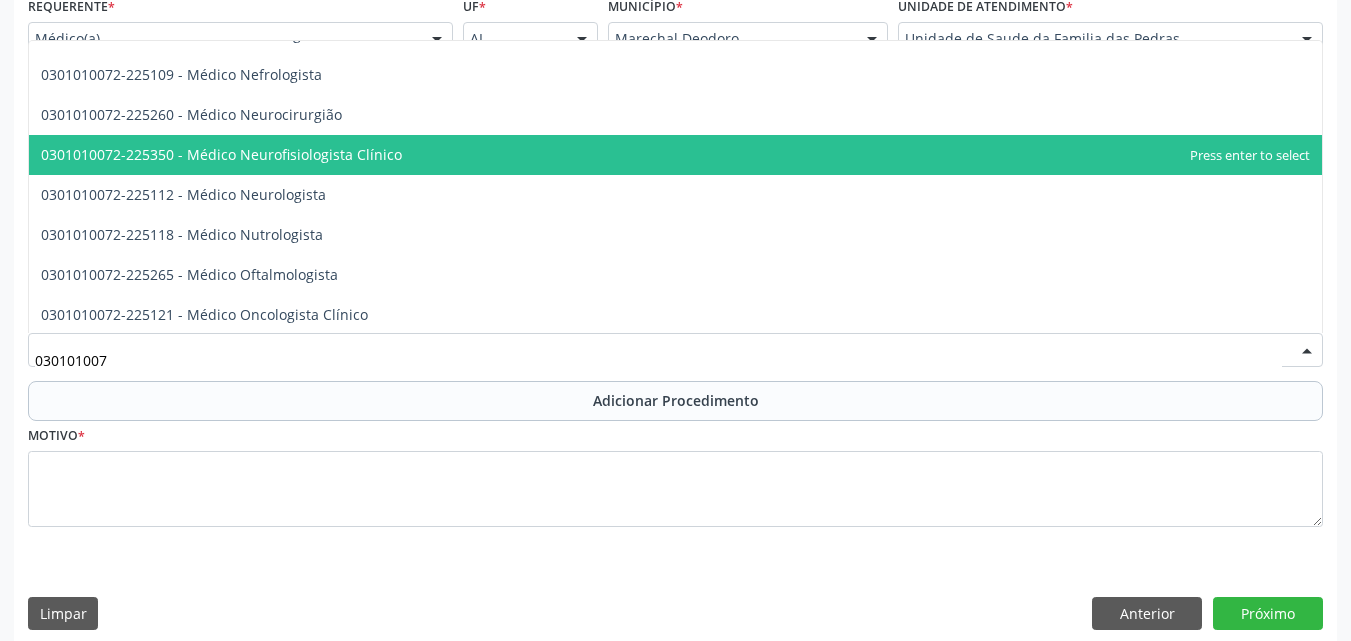 scroll, scrollTop: 1500, scrollLeft: 0, axis: vertical 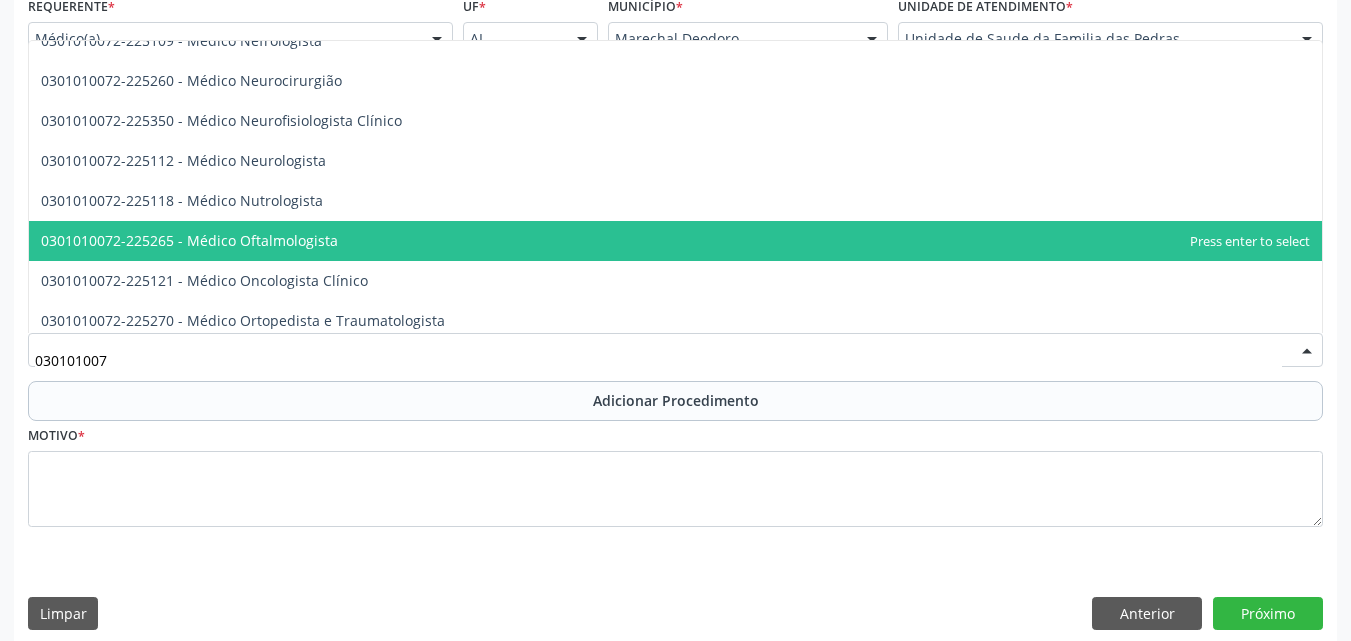 click on "0301010072-225265 - Médico Oftalmologista" at bounding box center (675, 241) 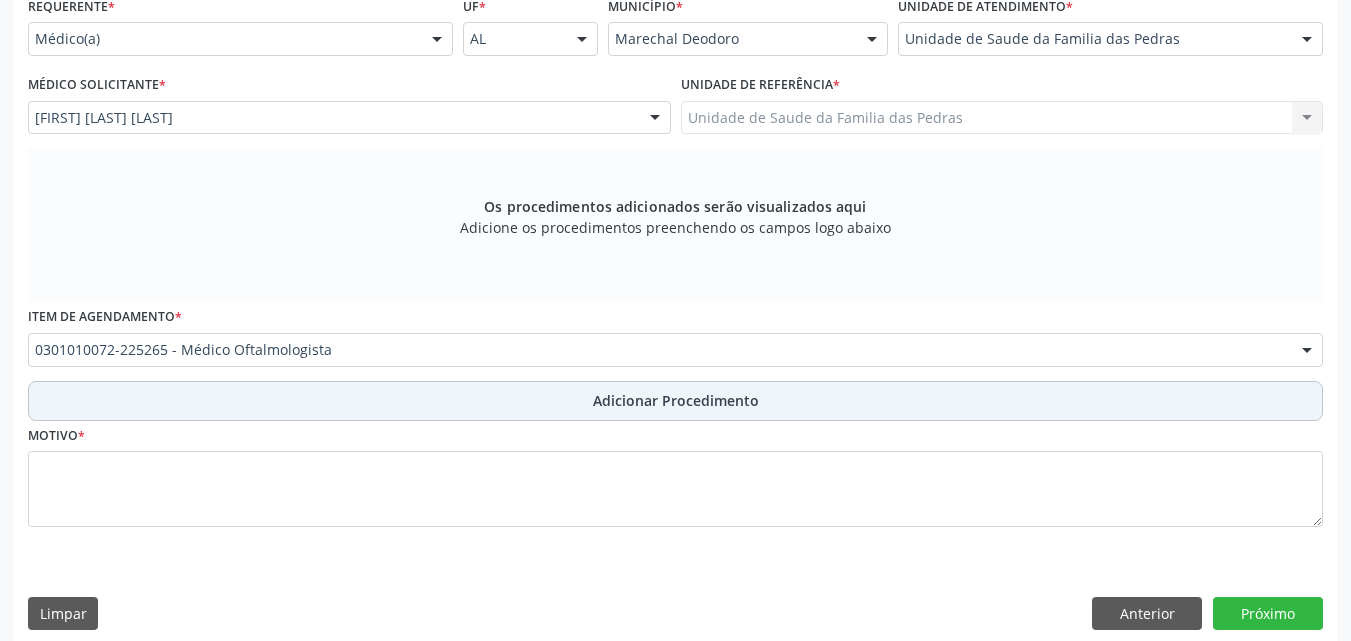 click on "Adicionar Procedimento" at bounding box center (675, 401) 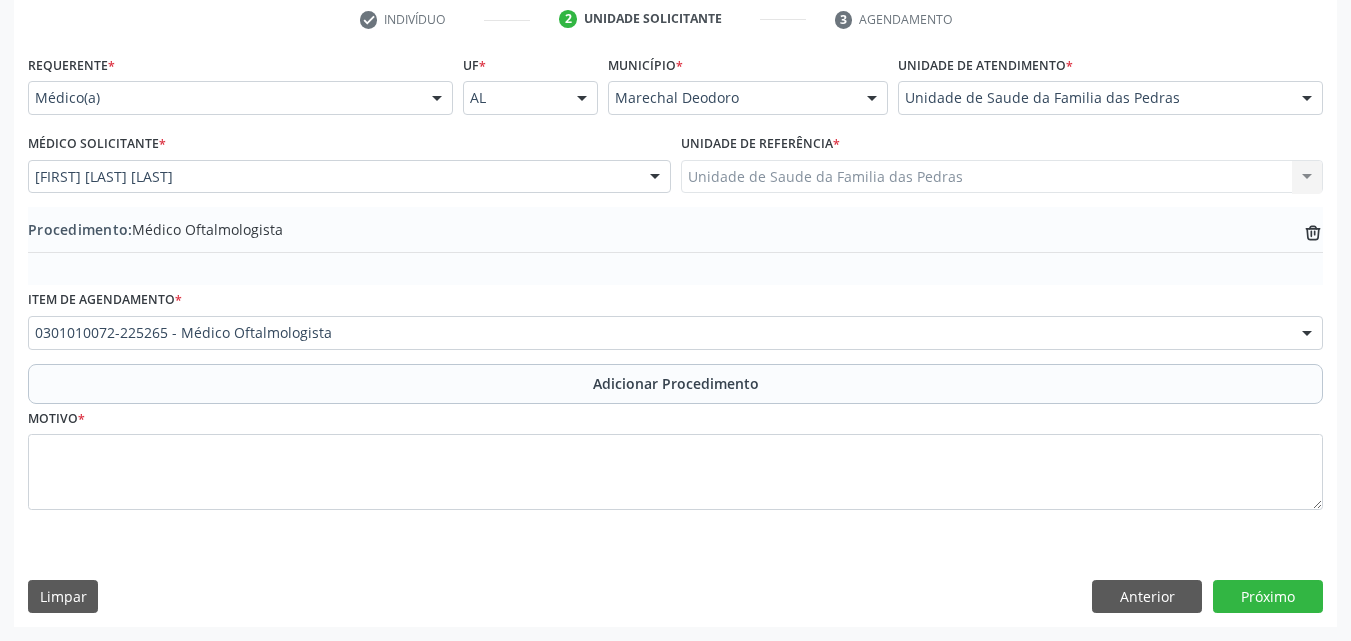 scroll, scrollTop: 412, scrollLeft: 0, axis: vertical 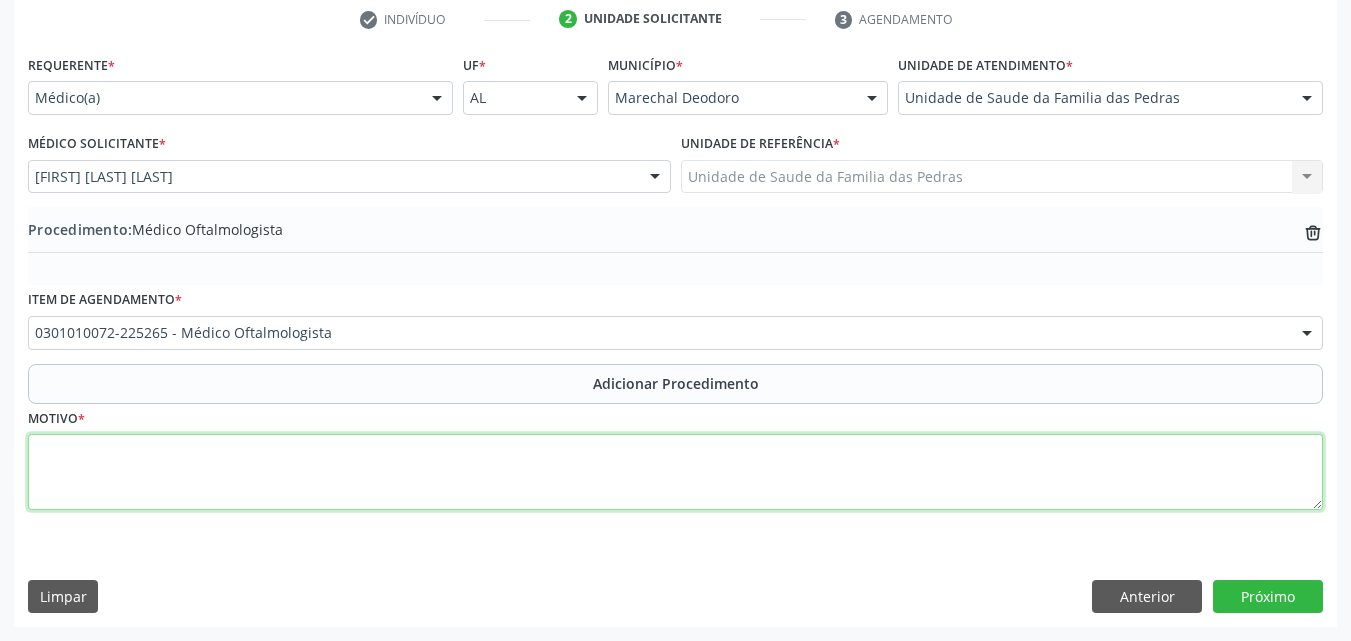 click at bounding box center (675, 472) 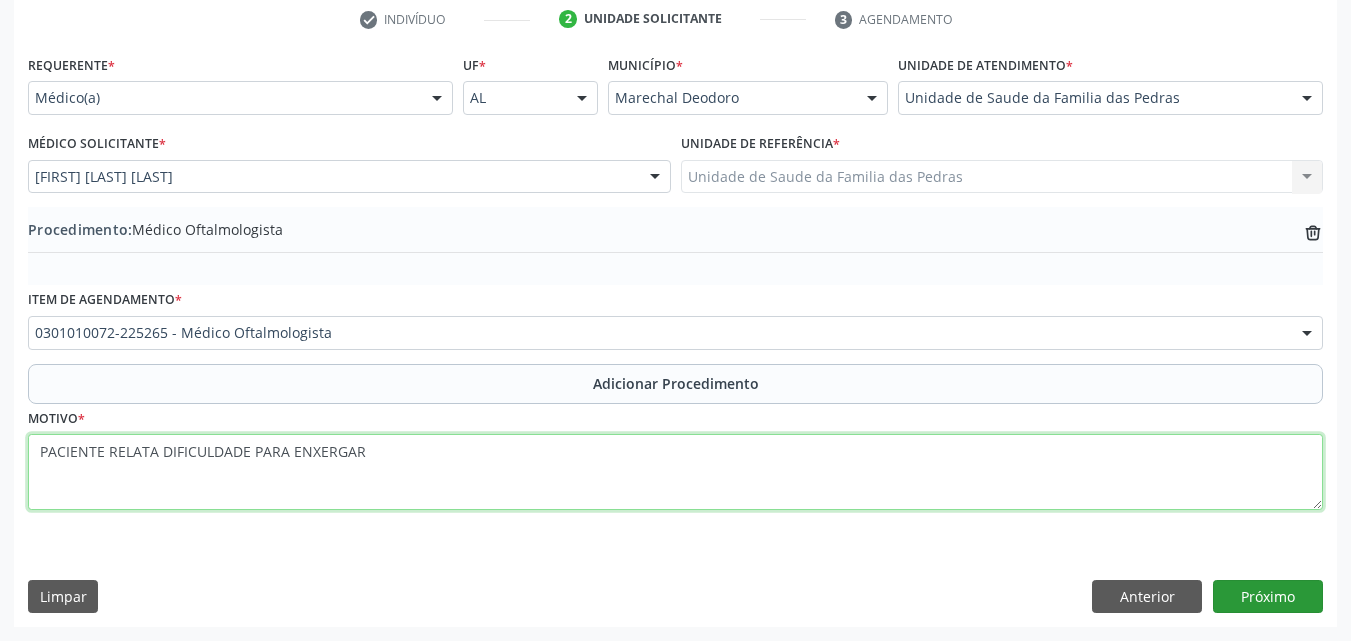 type on "PACIENTE RELATA DIFICULDADE PARA ENXERGAR" 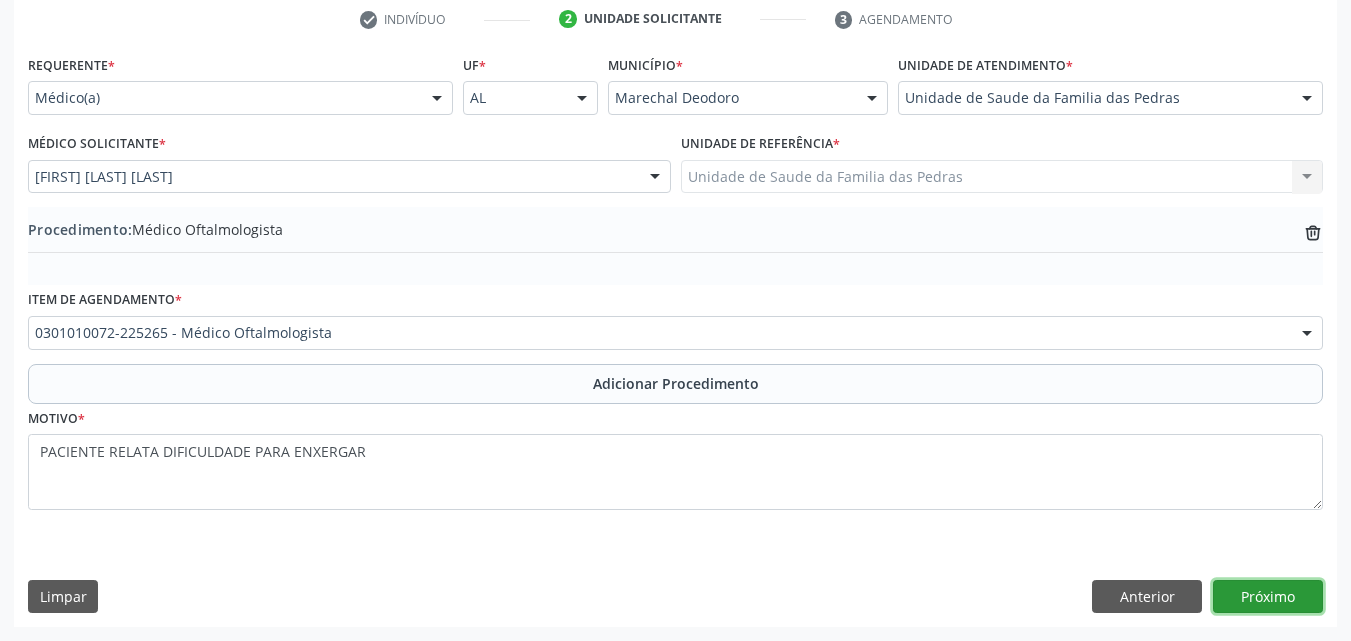 click on "Próximo" at bounding box center (1268, 597) 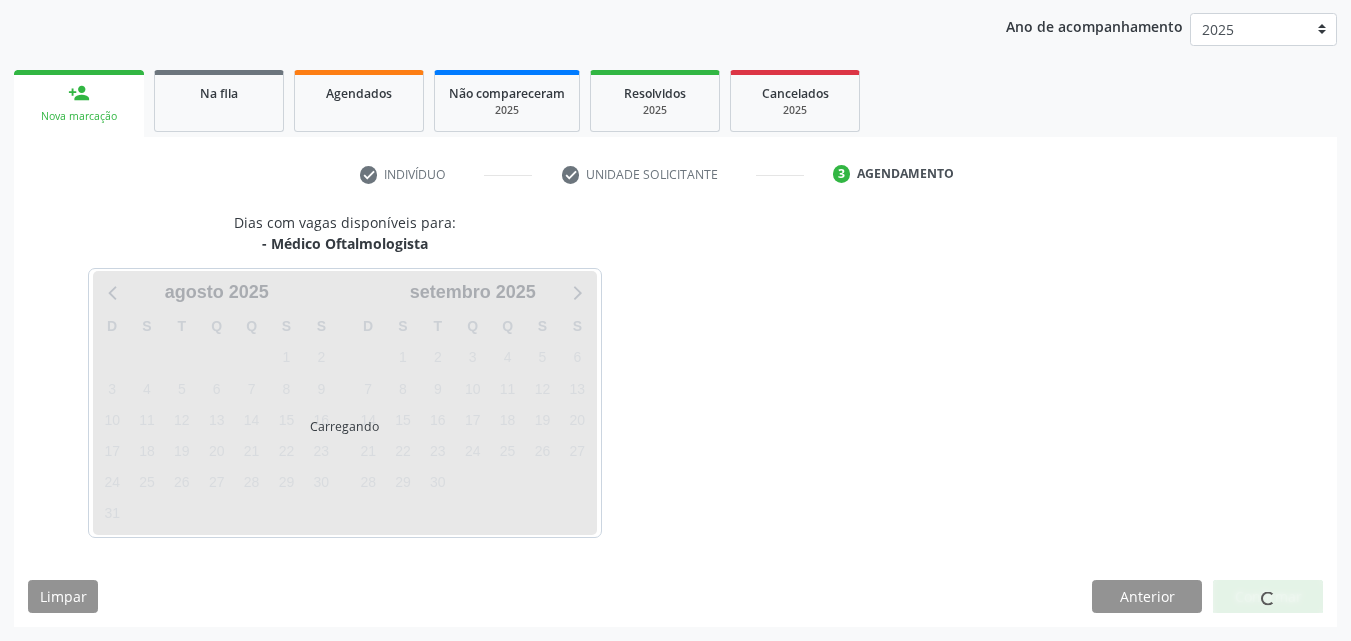 scroll, scrollTop: 316, scrollLeft: 0, axis: vertical 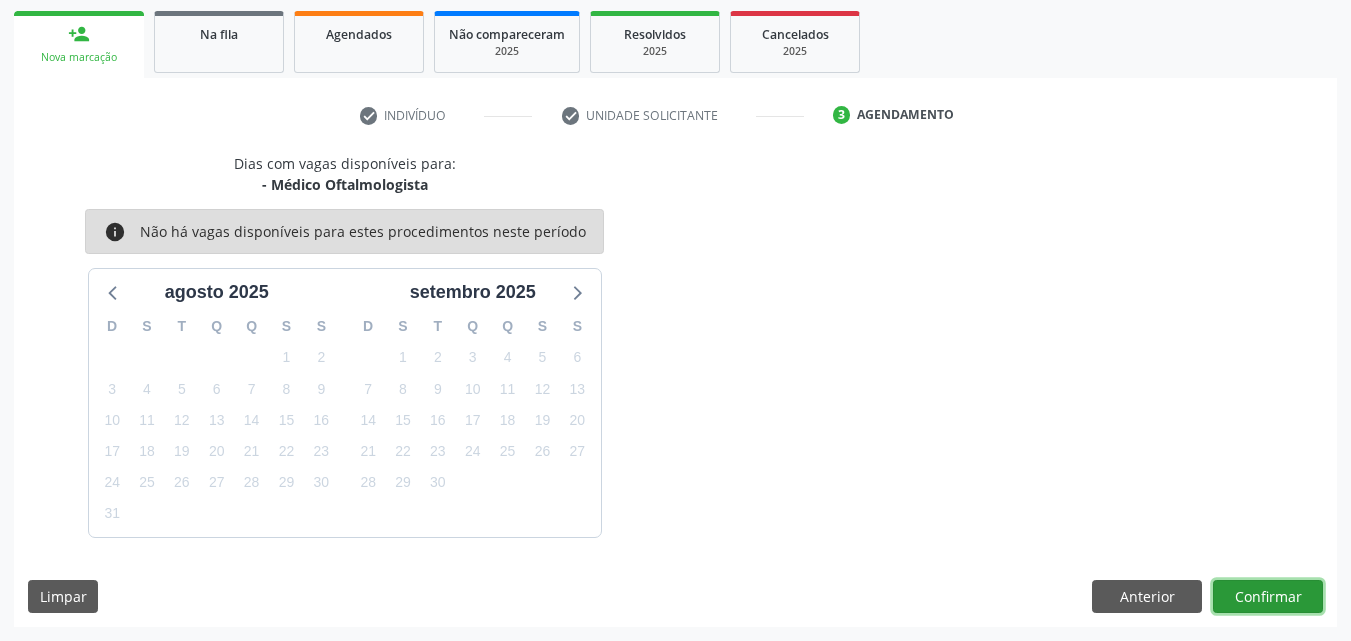 click on "Confirmar" at bounding box center (1268, 597) 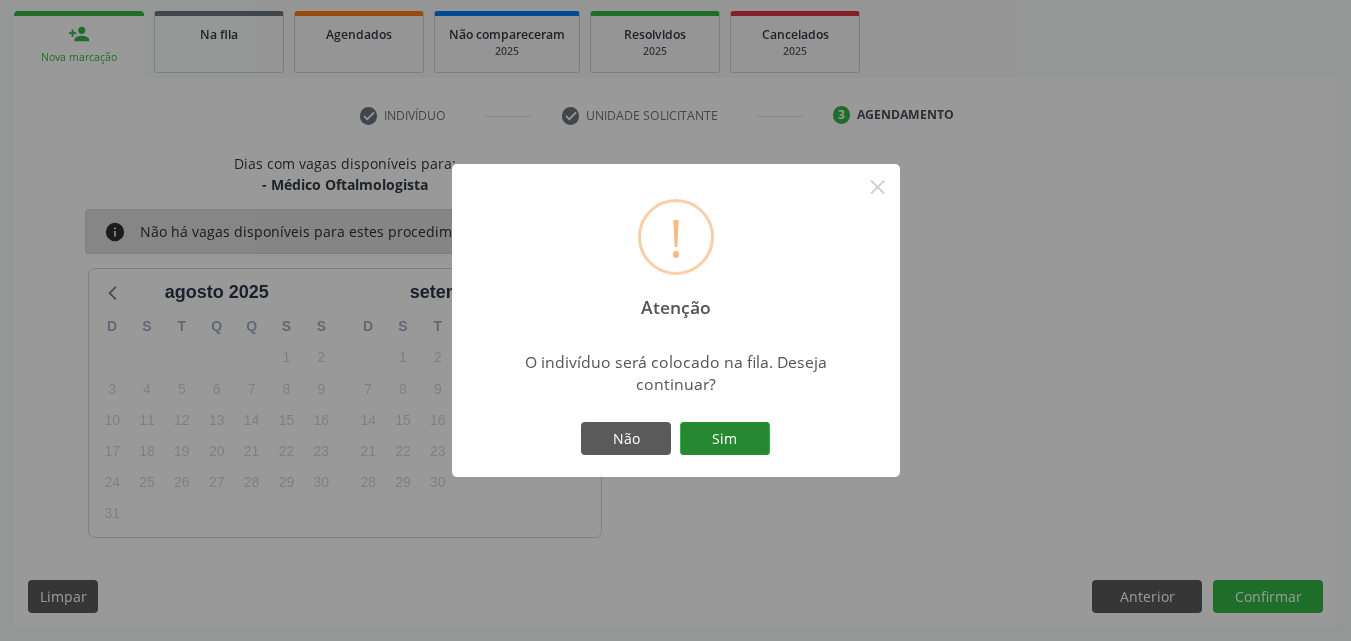 click on "Sim" at bounding box center (725, 439) 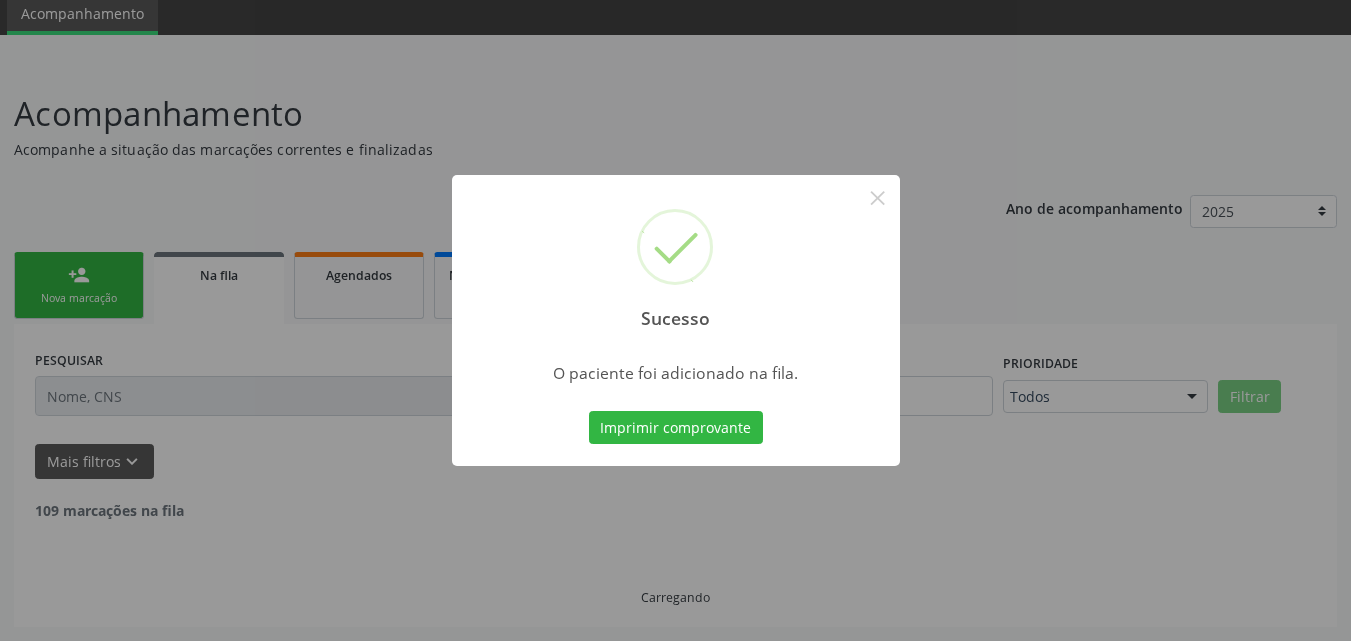 scroll, scrollTop: 54, scrollLeft: 0, axis: vertical 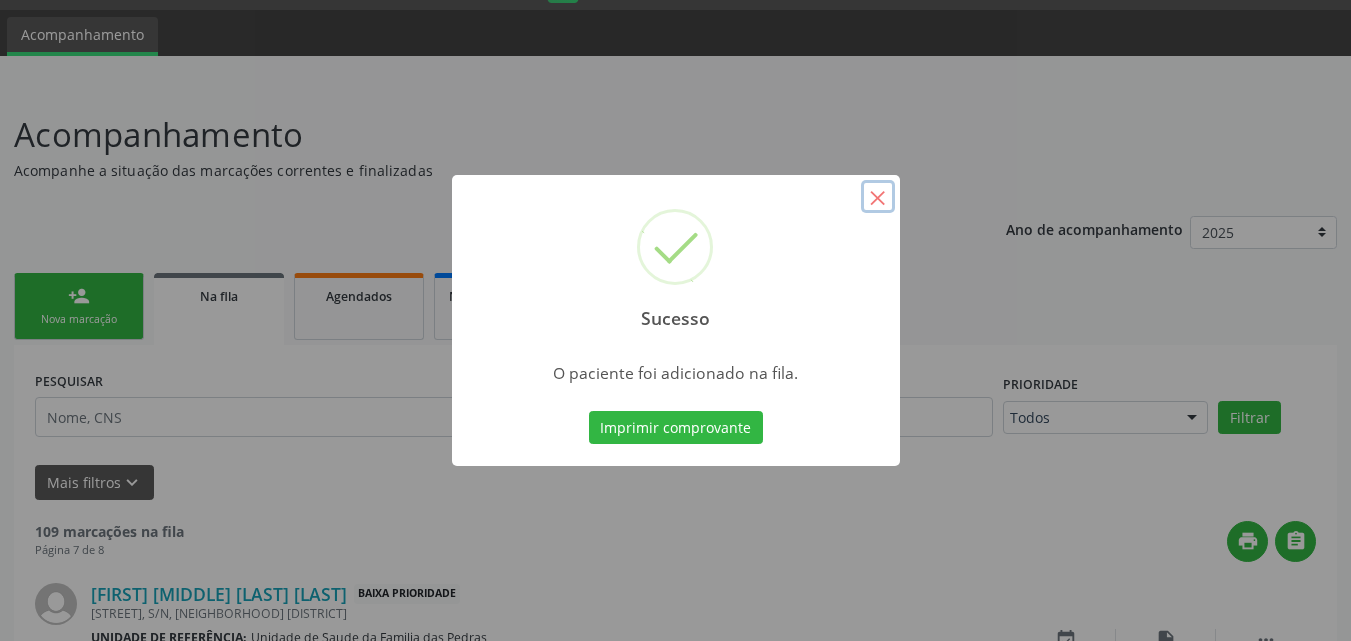 click on "×" at bounding box center (878, 197) 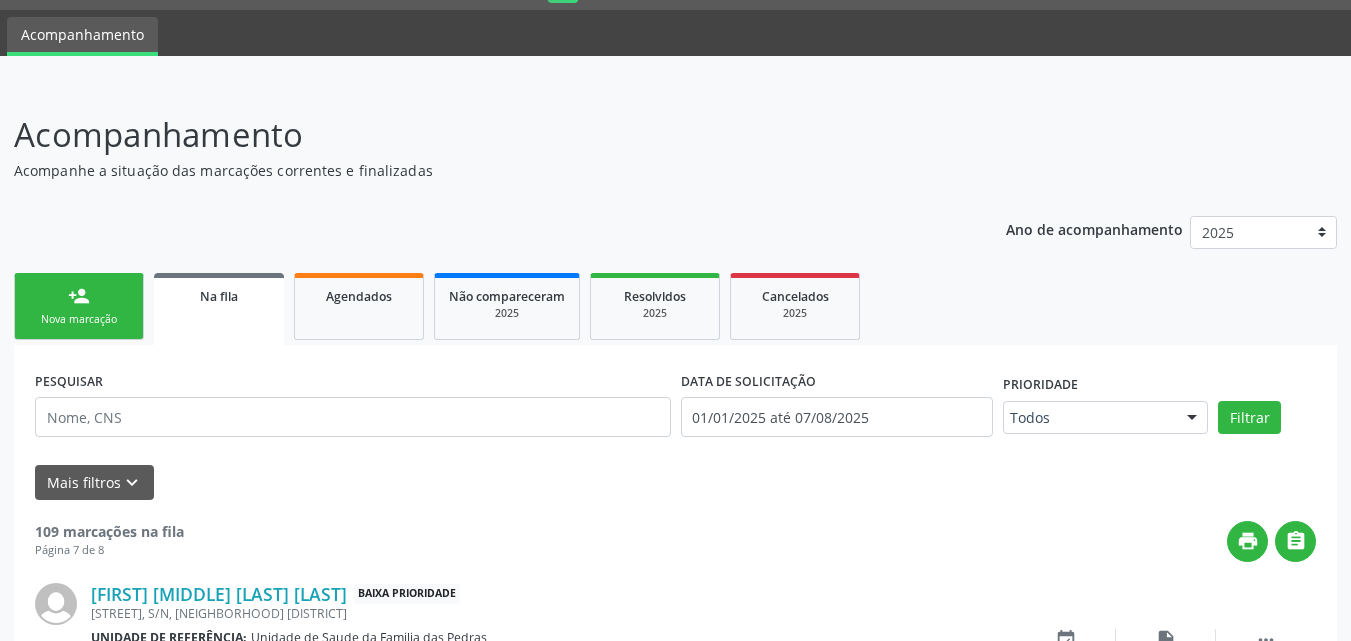 click on "Nova marcação" at bounding box center [79, 319] 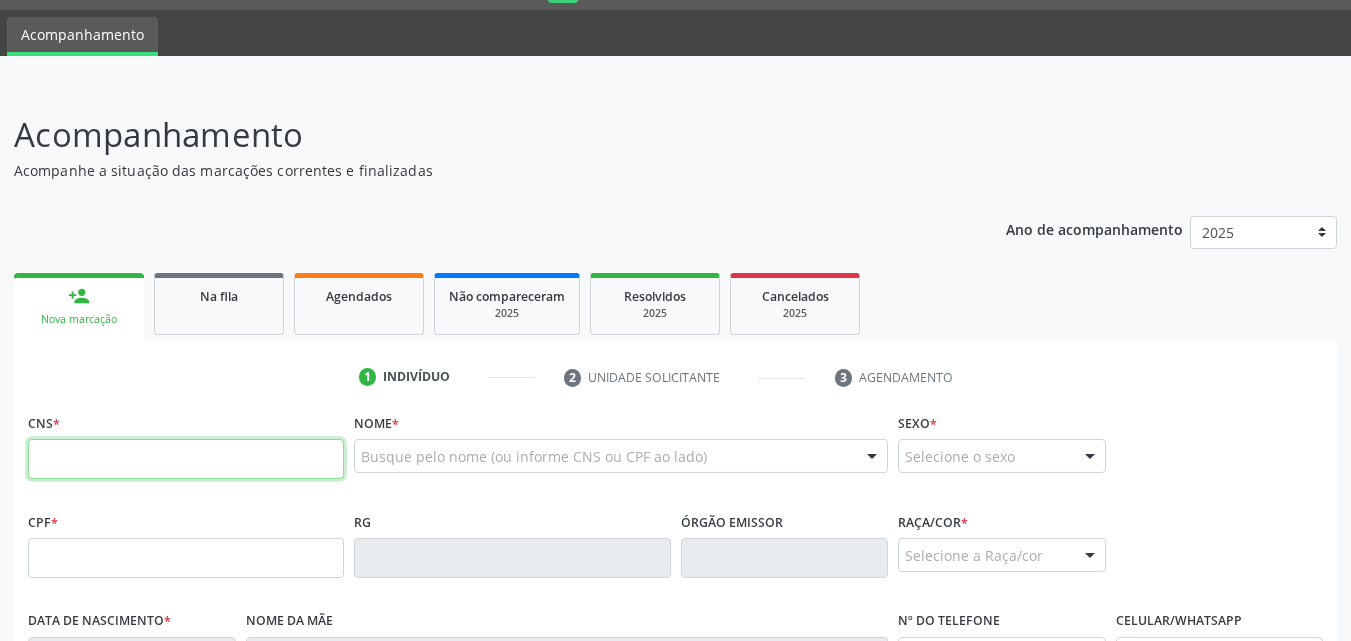 click at bounding box center [186, 459] 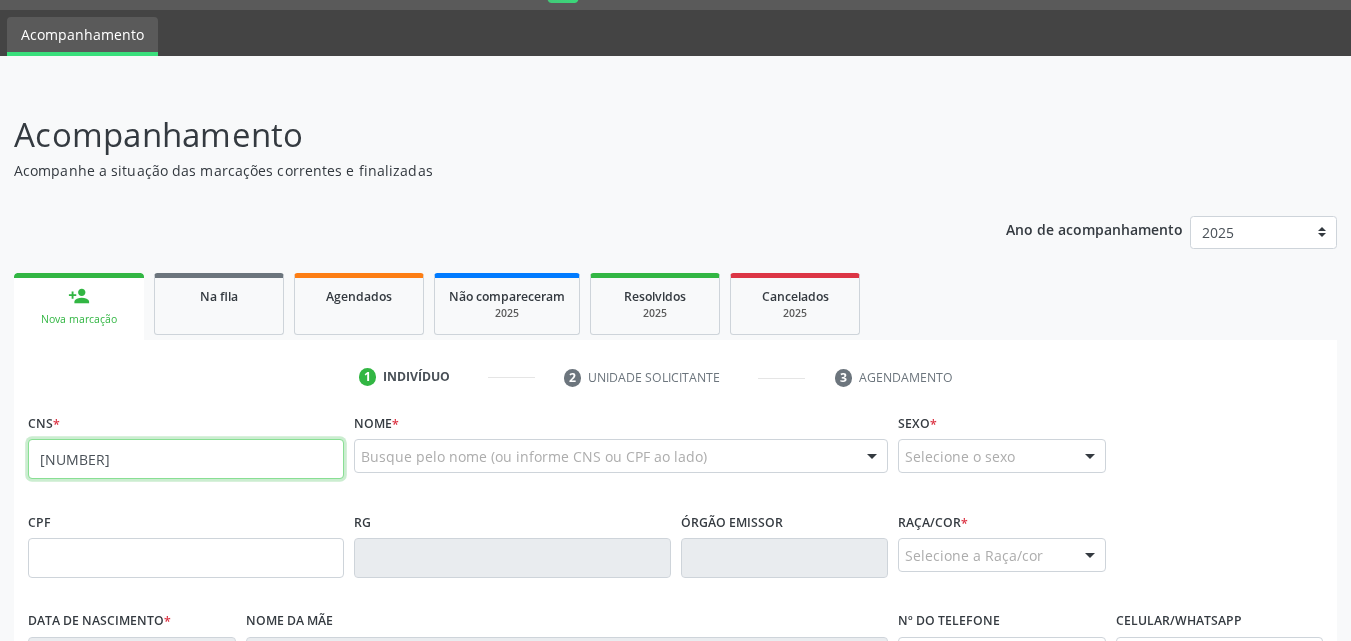 type on "[NUMBER]" 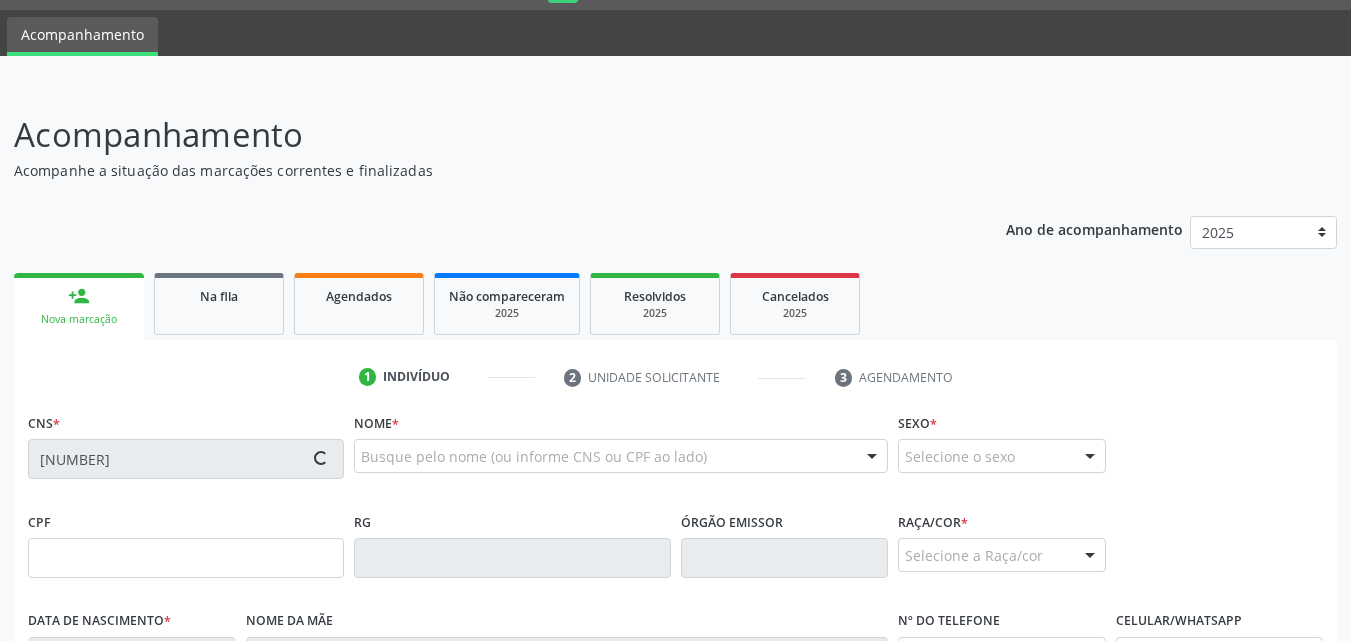 type on "[NUMBER].[NUMBER].[NUMBER]-[NUMBER]" 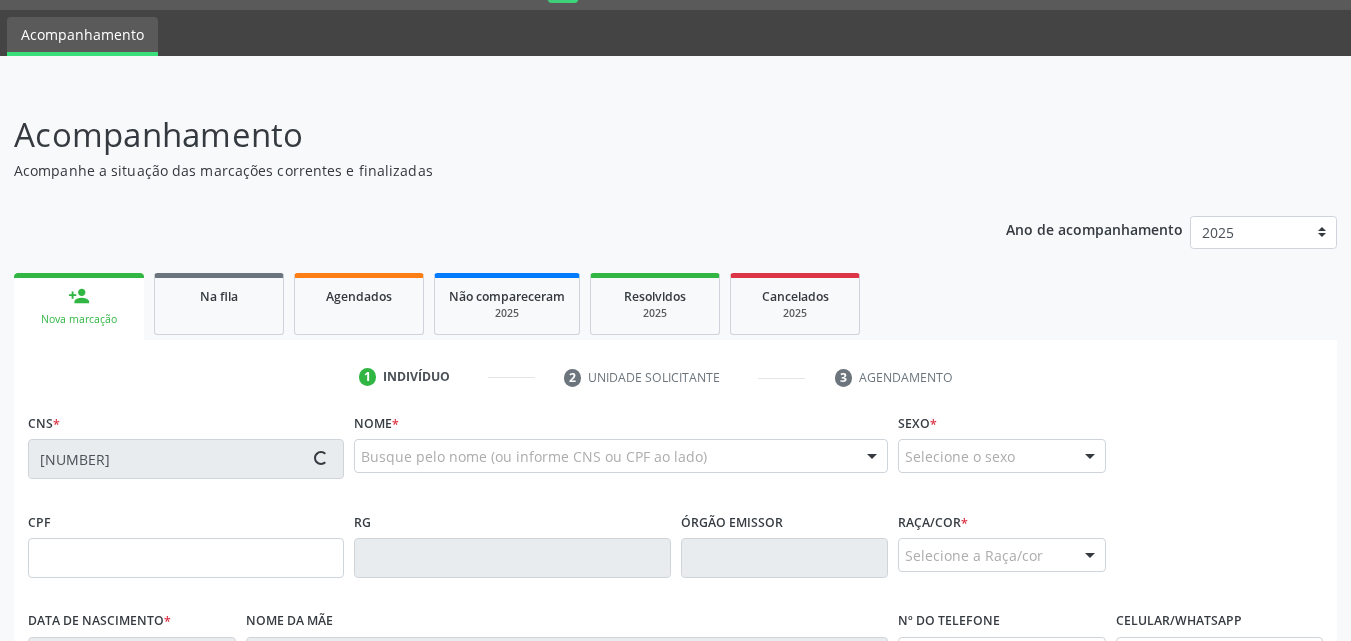 type on "[DATE]" 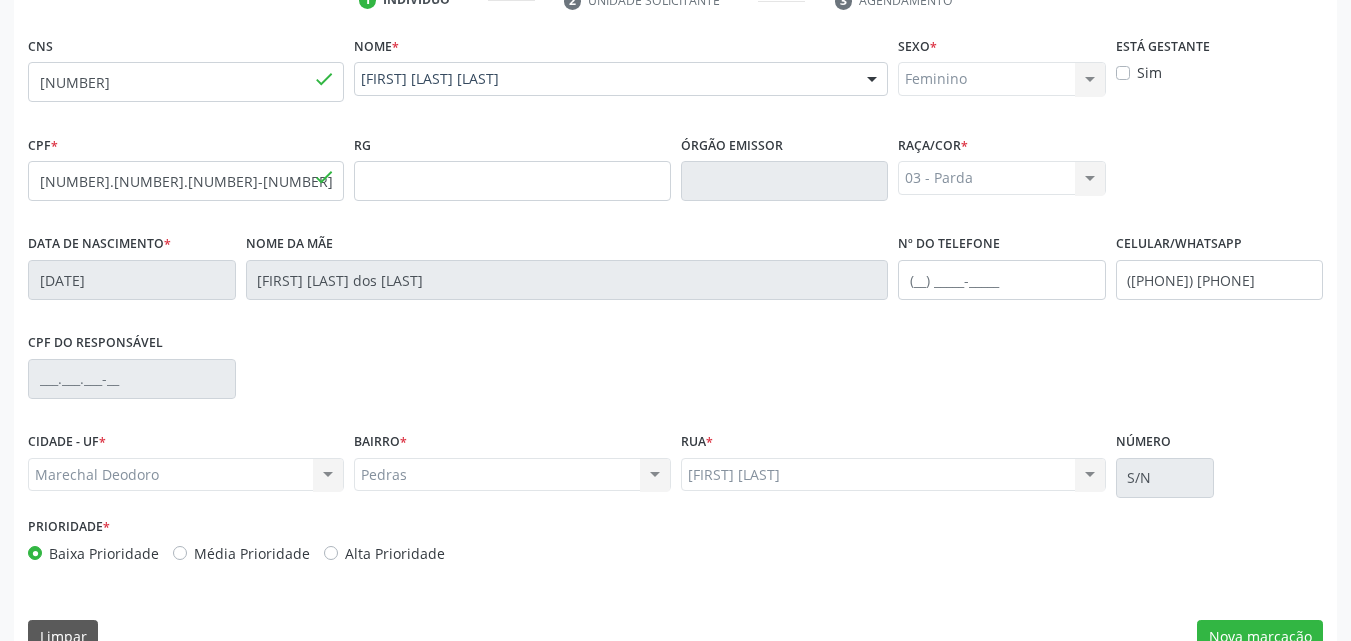 scroll, scrollTop: 454, scrollLeft: 0, axis: vertical 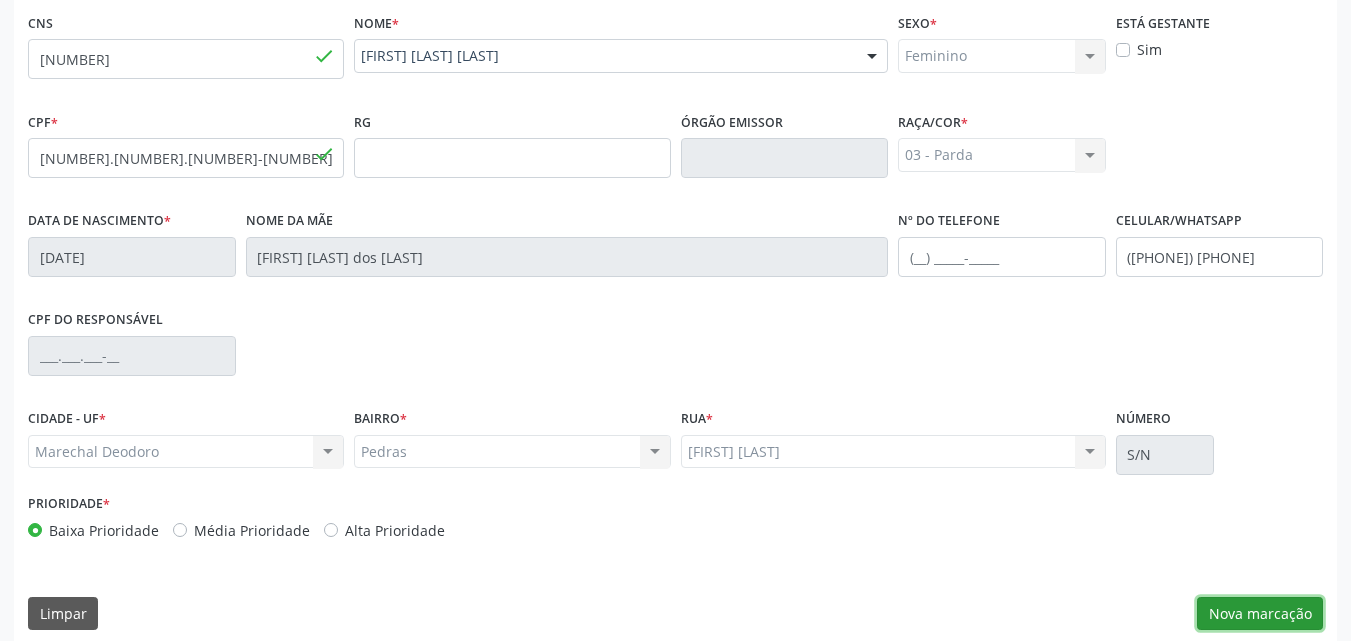click on "Nova marcação" at bounding box center [1260, 614] 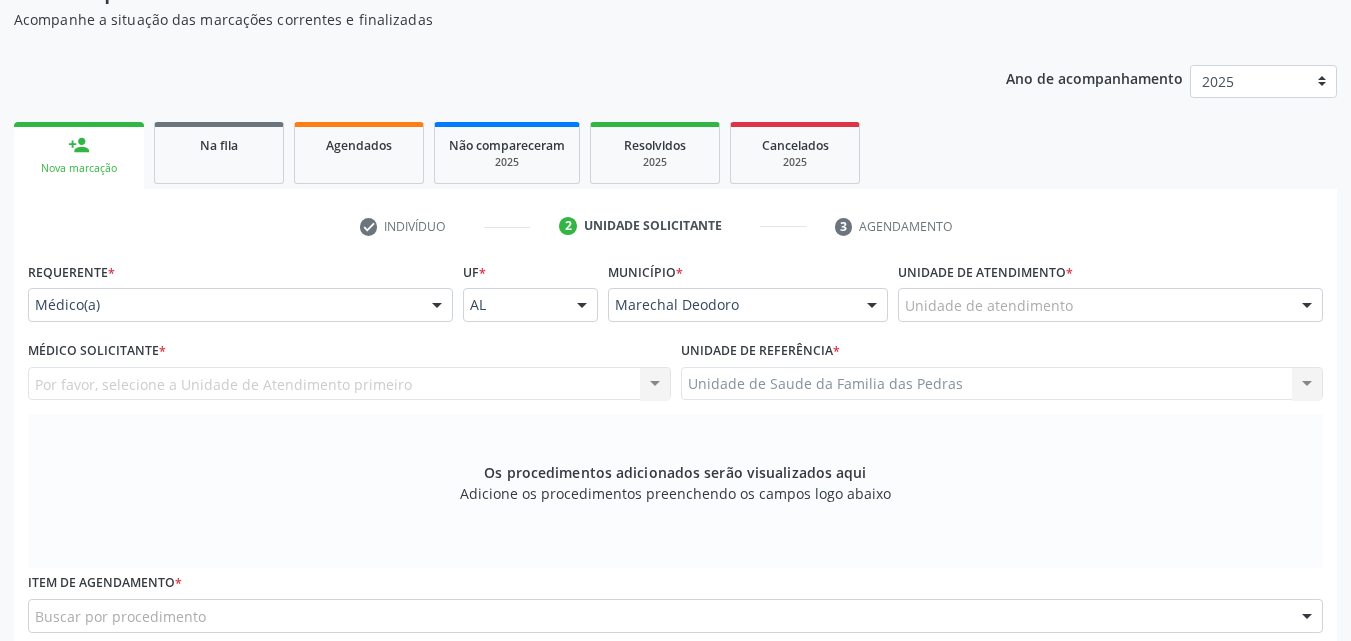 scroll, scrollTop: 154, scrollLeft: 0, axis: vertical 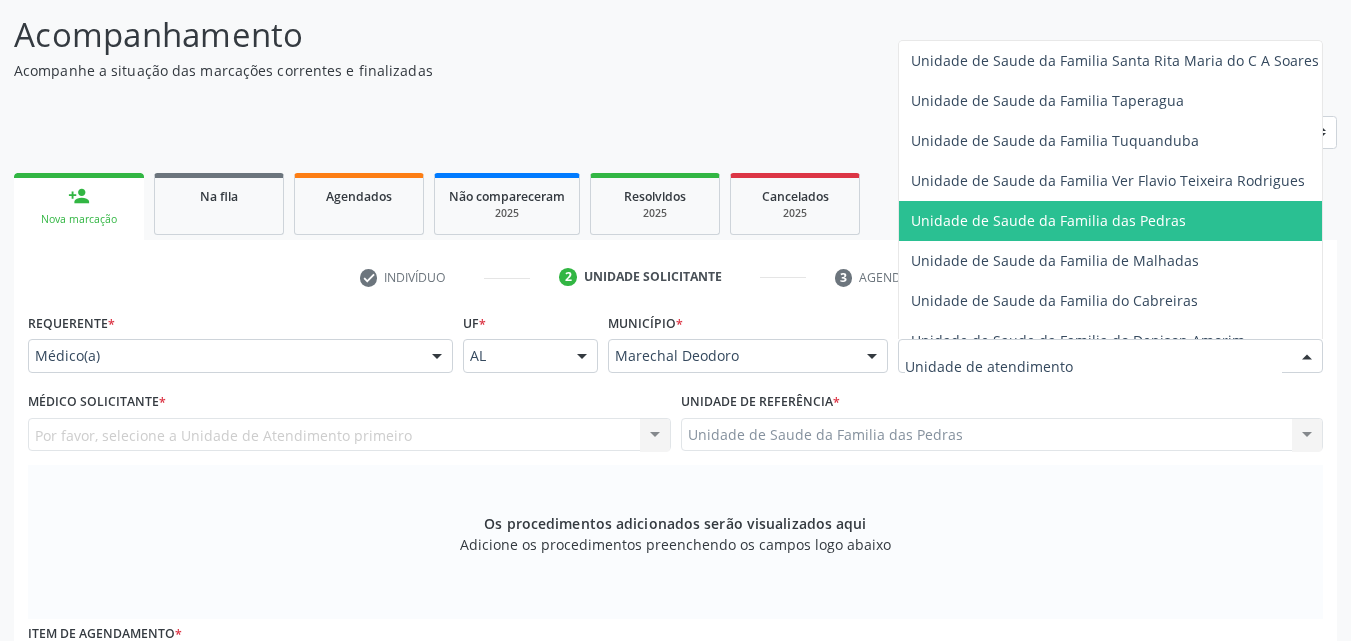 click on "Unidade de Saude da Familia das Pedras" at bounding box center (1048, 220) 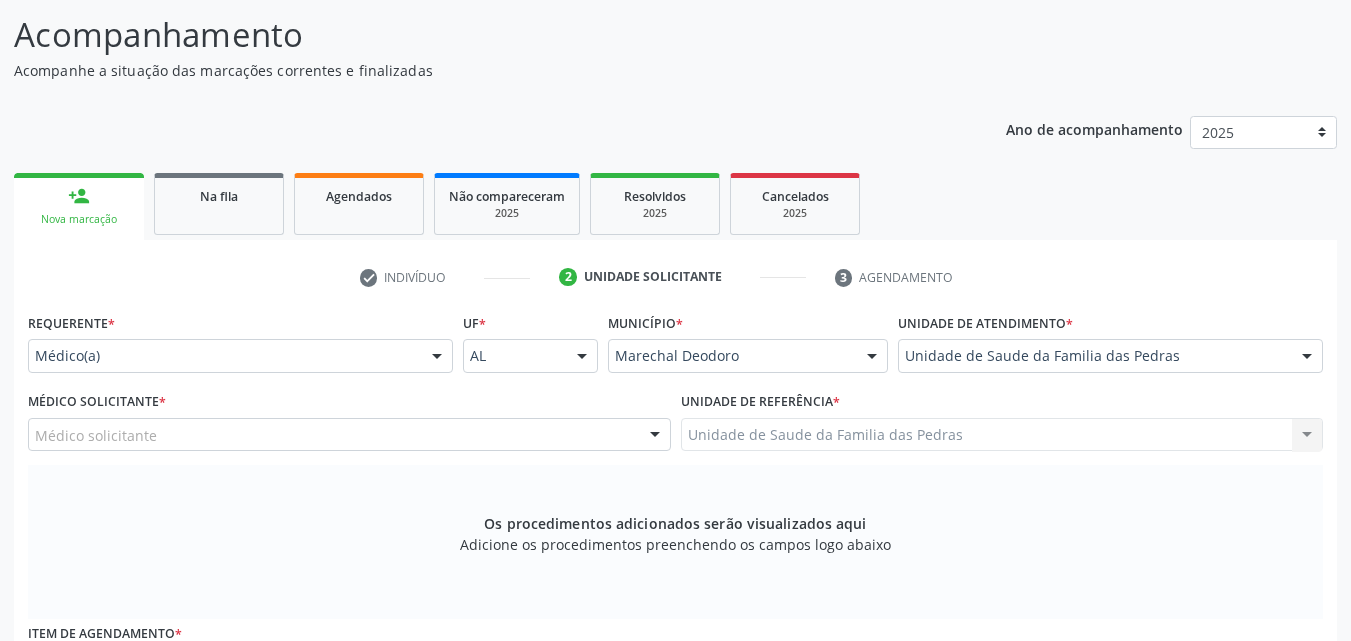 click at bounding box center (655, 436) 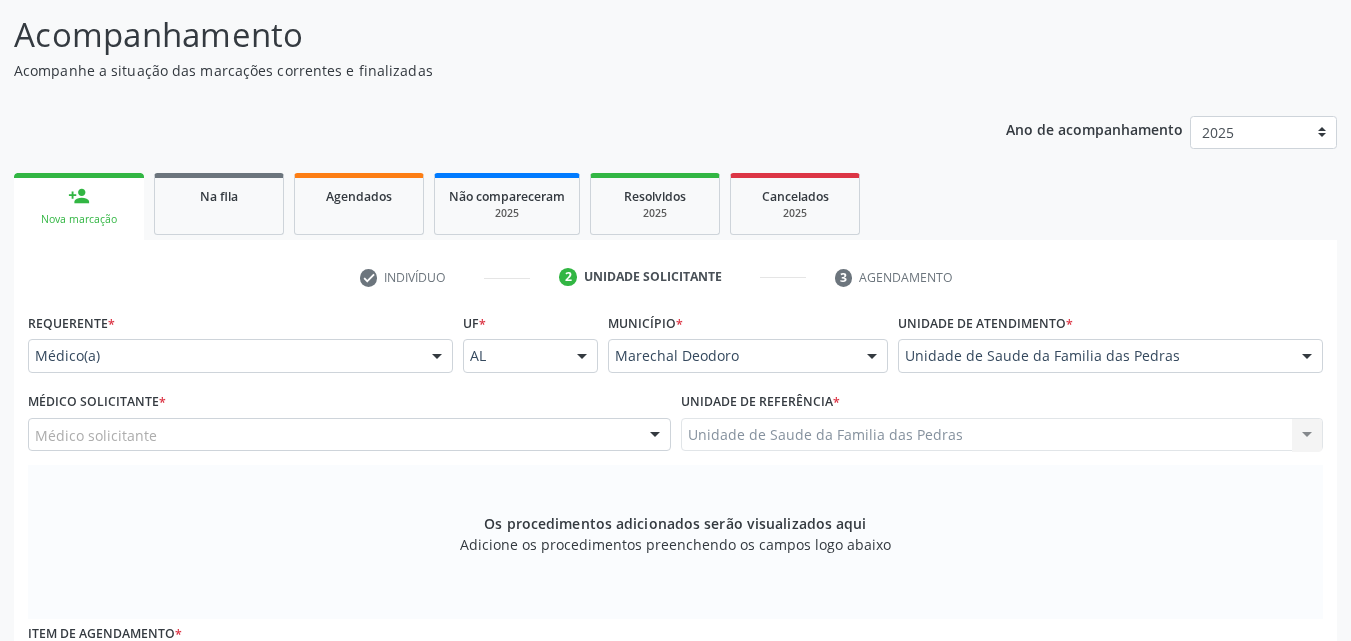 click on "Os procedimentos adicionados serão visualizados aqui
Adicione os procedimentos preenchendo os campos logo abaixo" at bounding box center (675, 542) 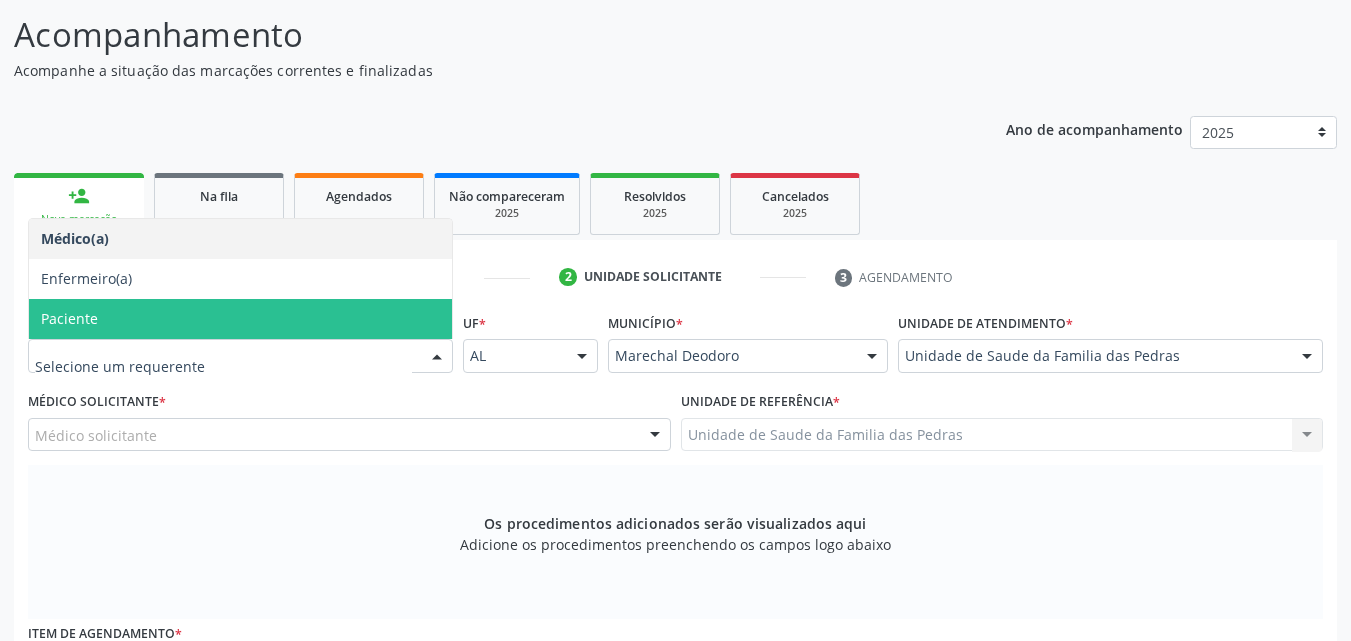 click on "Paciente" at bounding box center [240, 319] 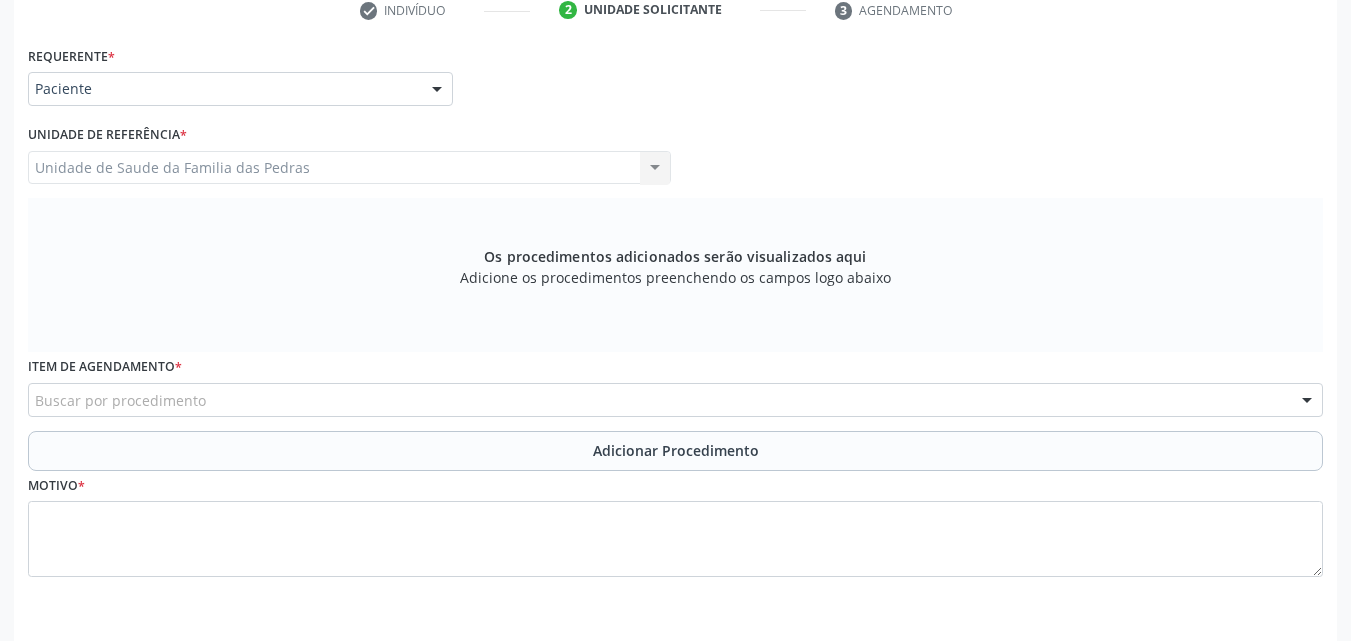 scroll, scrollTop: 488, scrollLeft: 0, axis: vertical 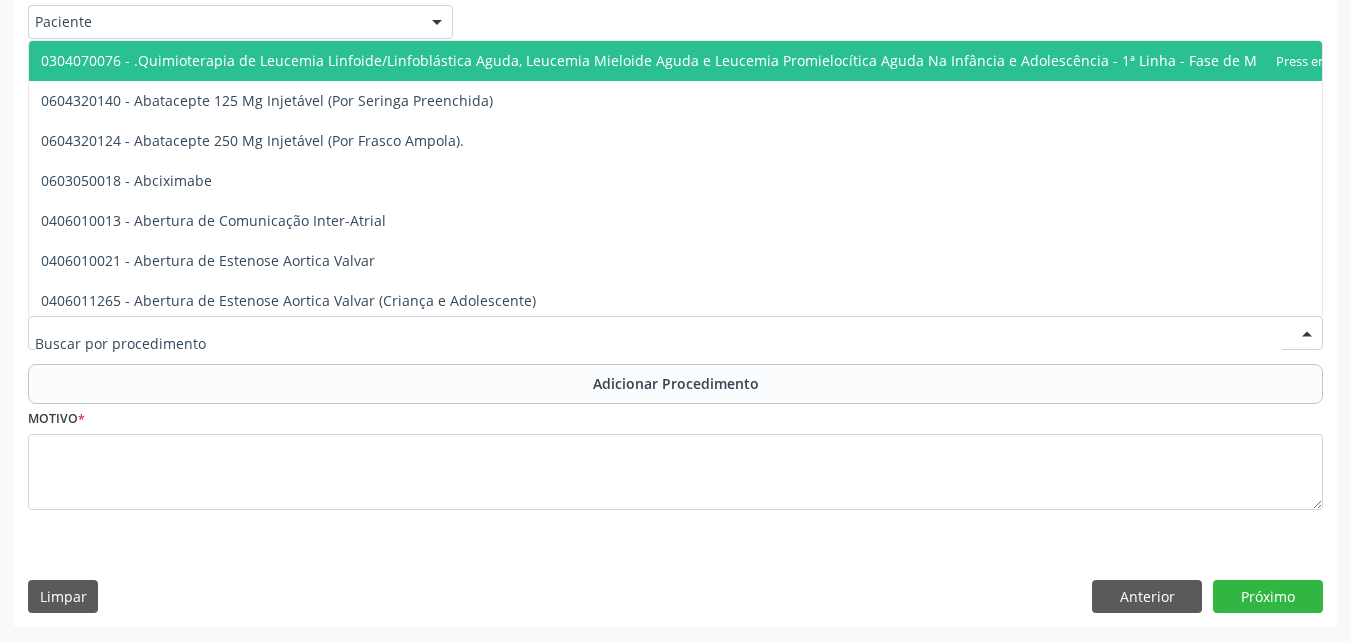 click at bounding box center [675, 333] 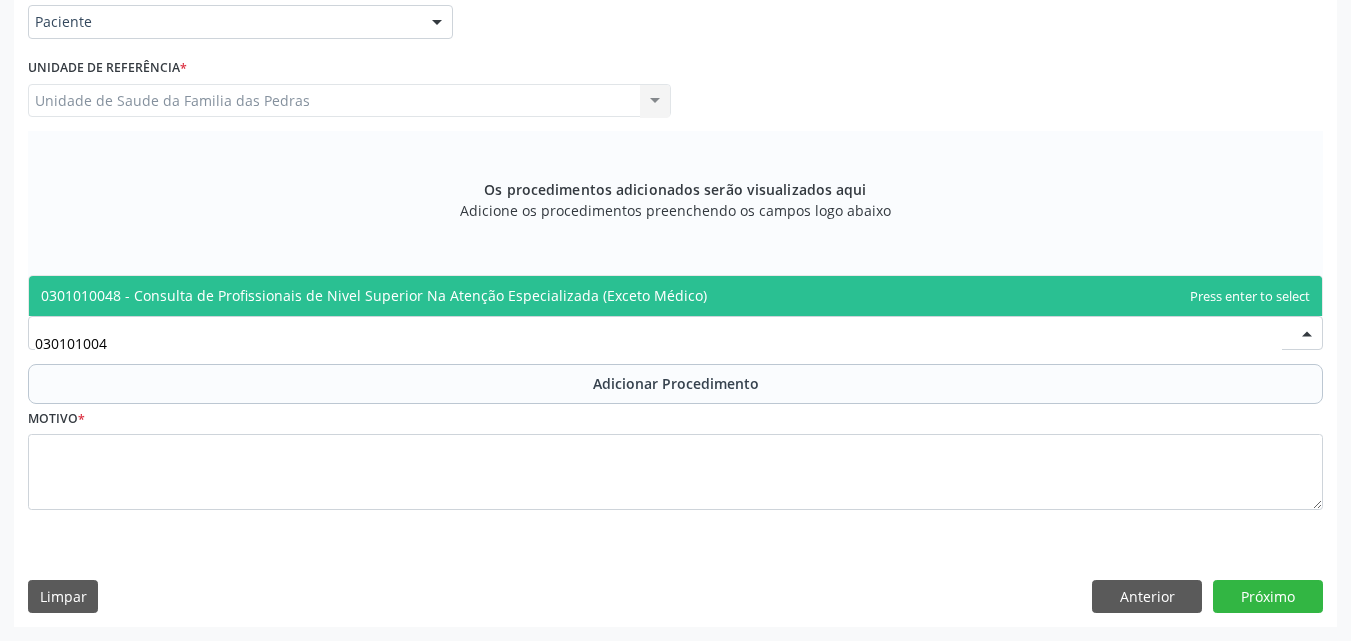 type on "0301010048" 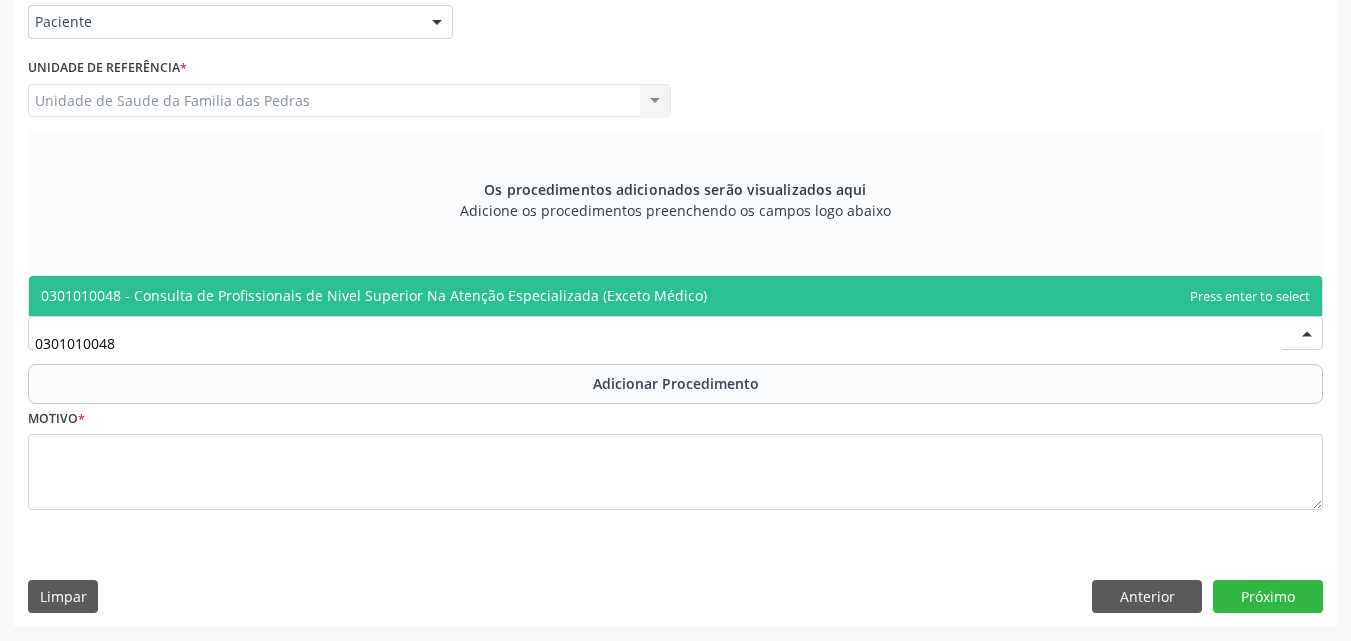 click on "0301010048 - Consulta de Profissionais de Nivel Superior Na Atenção Especializada (Exceto Médico)" at bounding box center [374, 295] 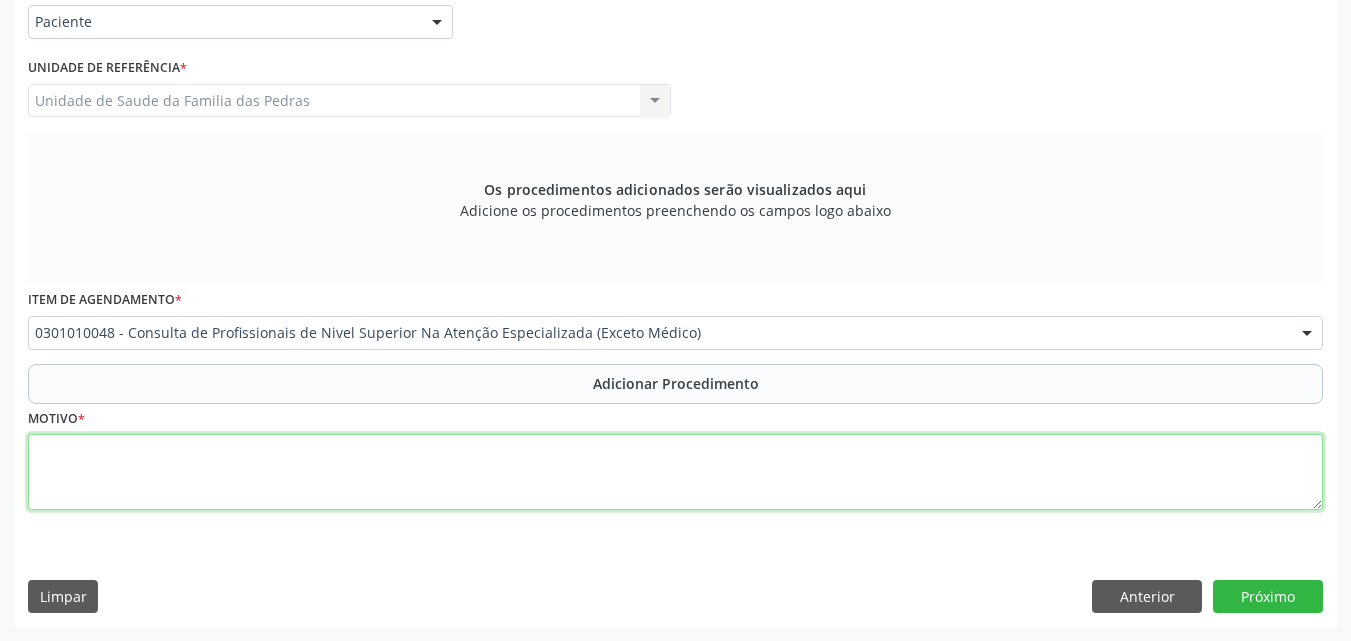 click at bounding box center (675, 472) 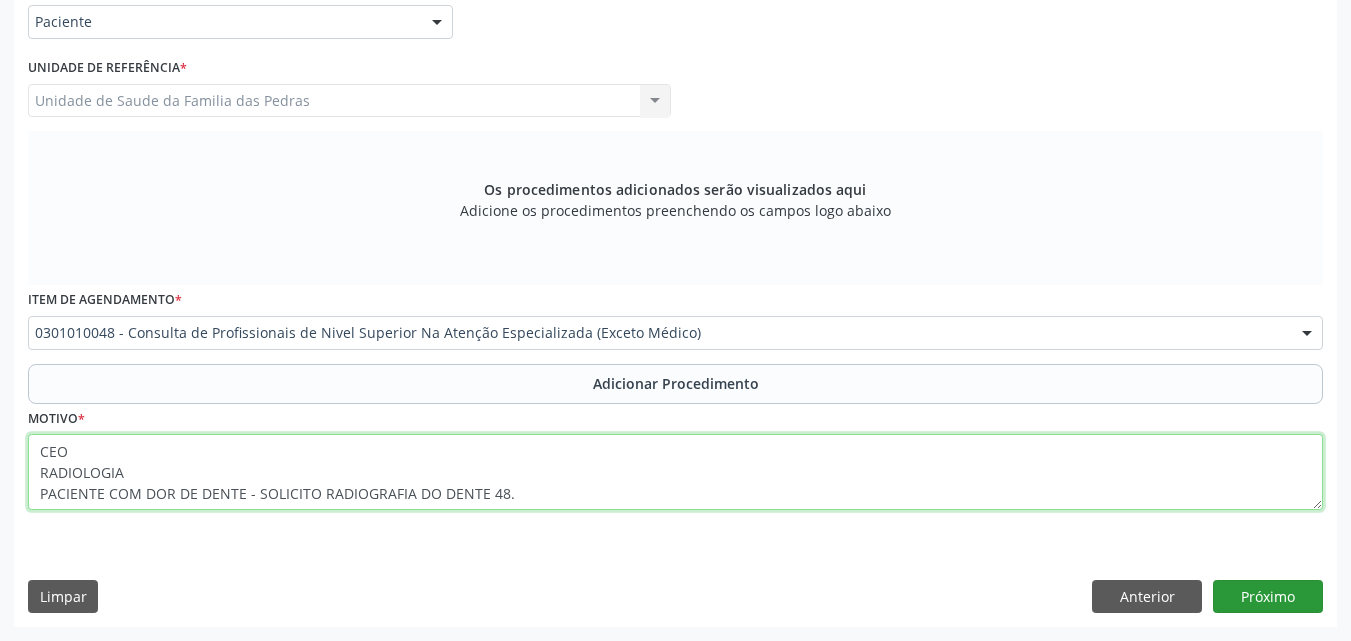 type on "CEO
RADIOLOGIA
PACIENTE COM DOR DE DENTE - SOLICITO RADIOGRAFIA DO DENTE 48." 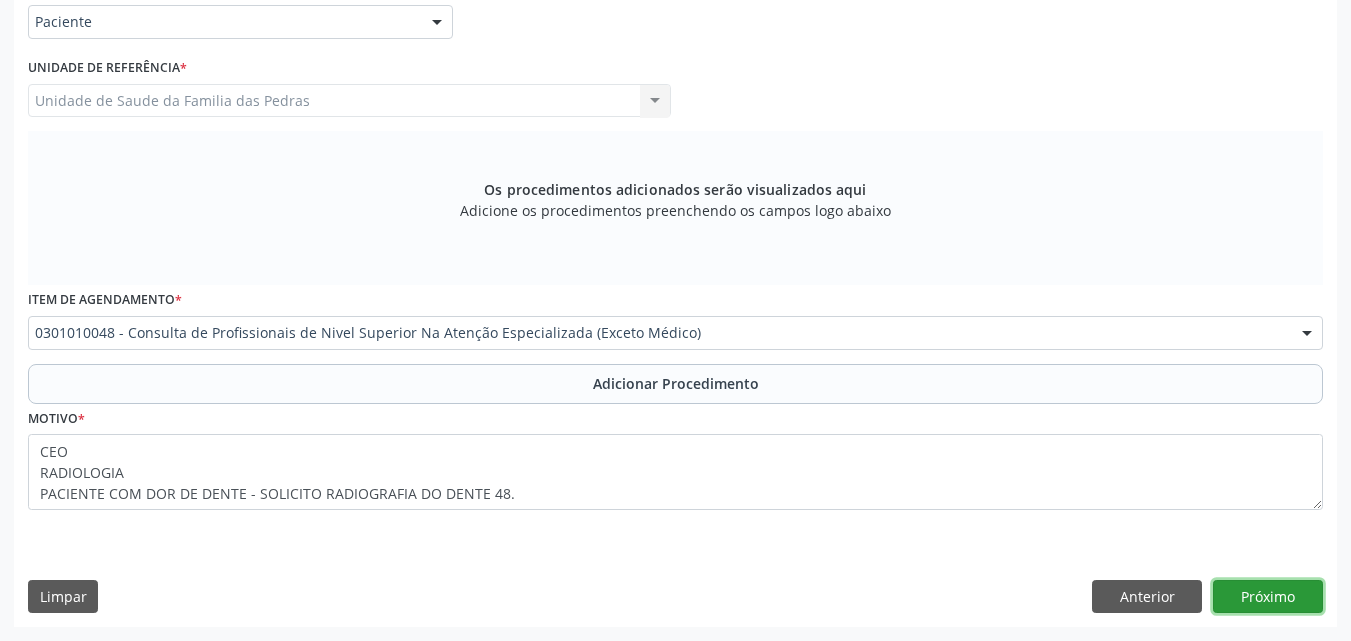 click on "Próximo" at bounding box center (1268, 597) 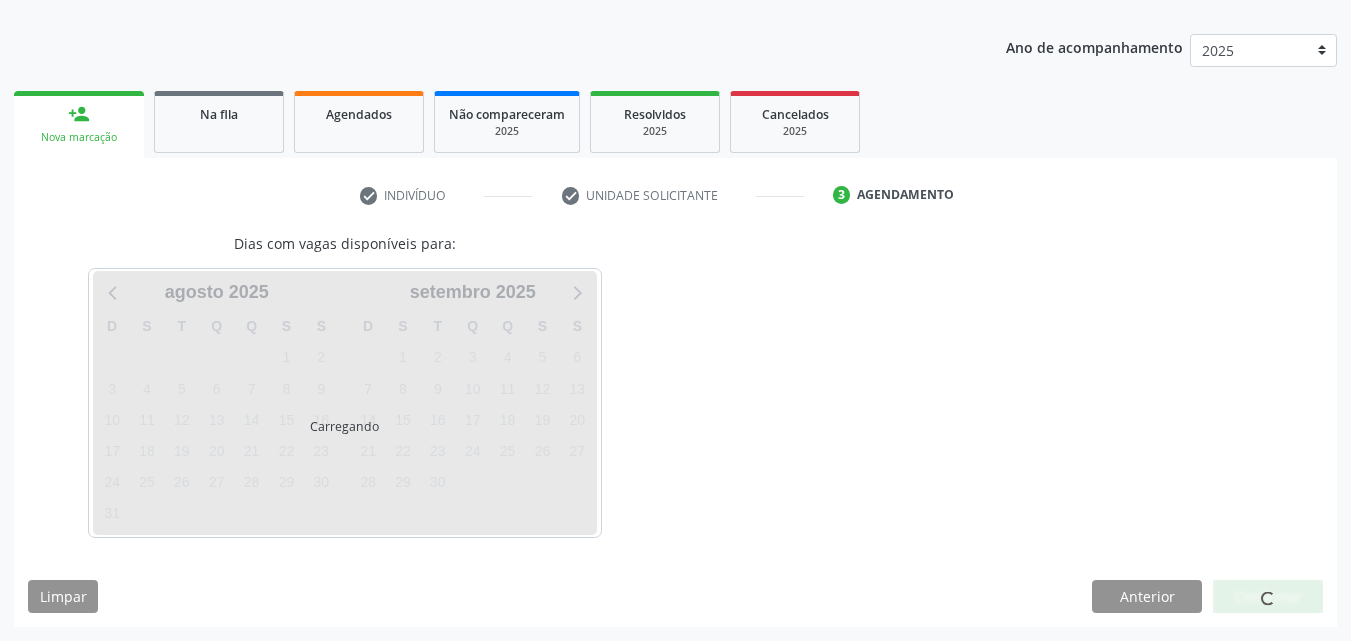 scroll, scrollTop: 295, scrollLeft: 0, axis: vertical 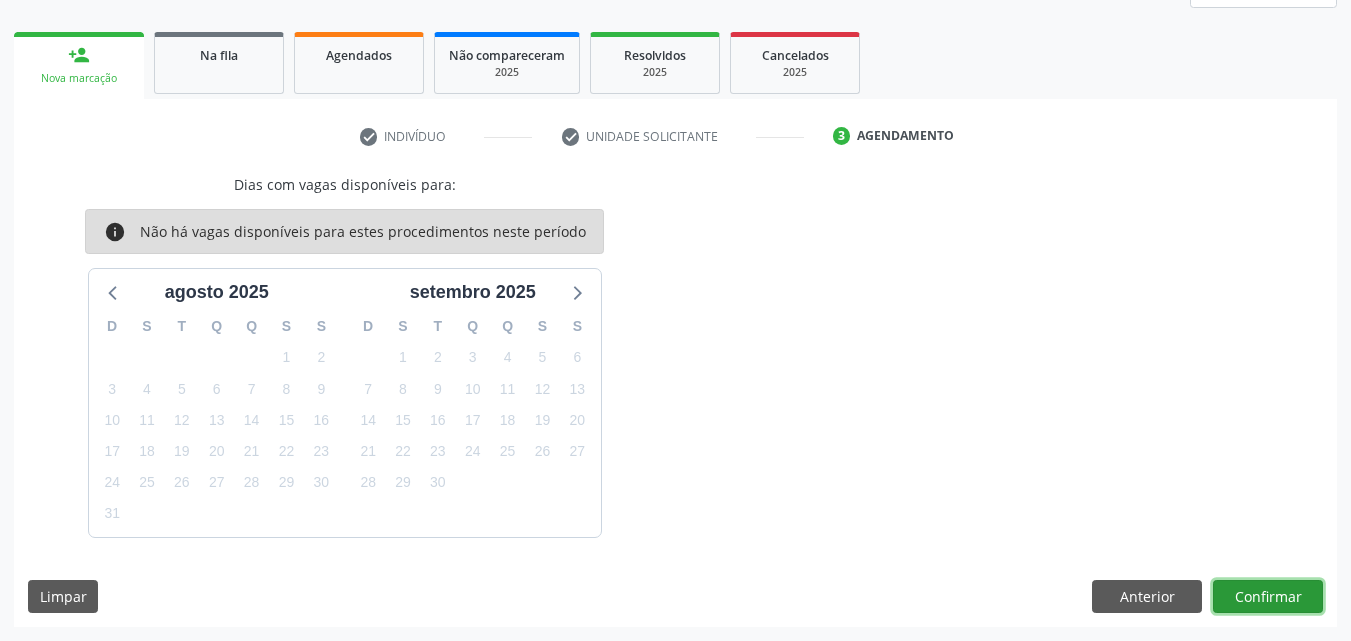 click on "Confirmar" at bounding box center (1268, 597) 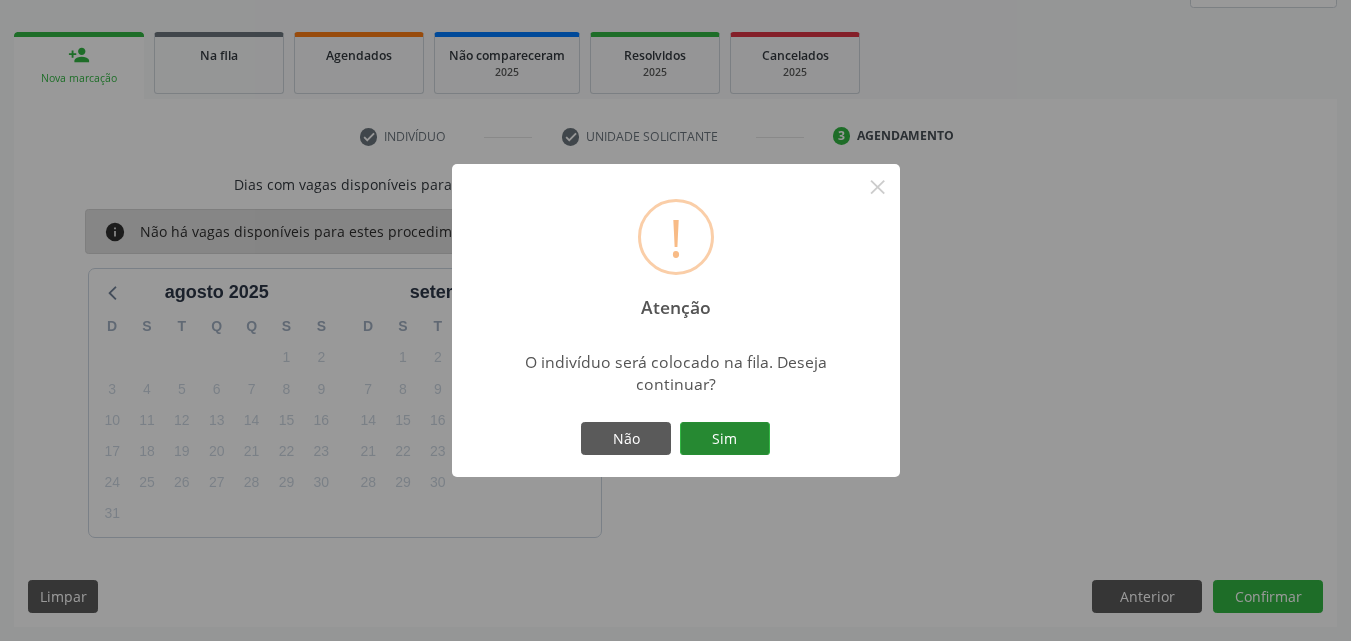 click on "Sim" at bounding box center [725, 439] 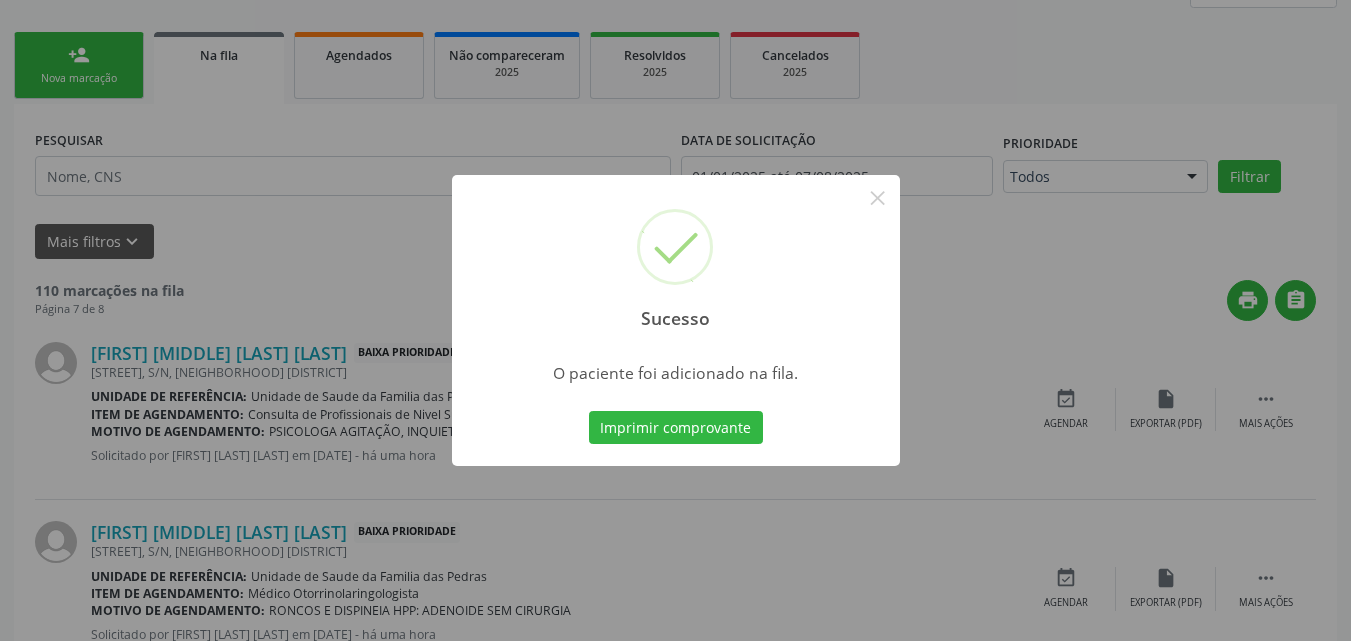 scroll, scrollTop: 54, scrollLeft: 0, axis: vertical 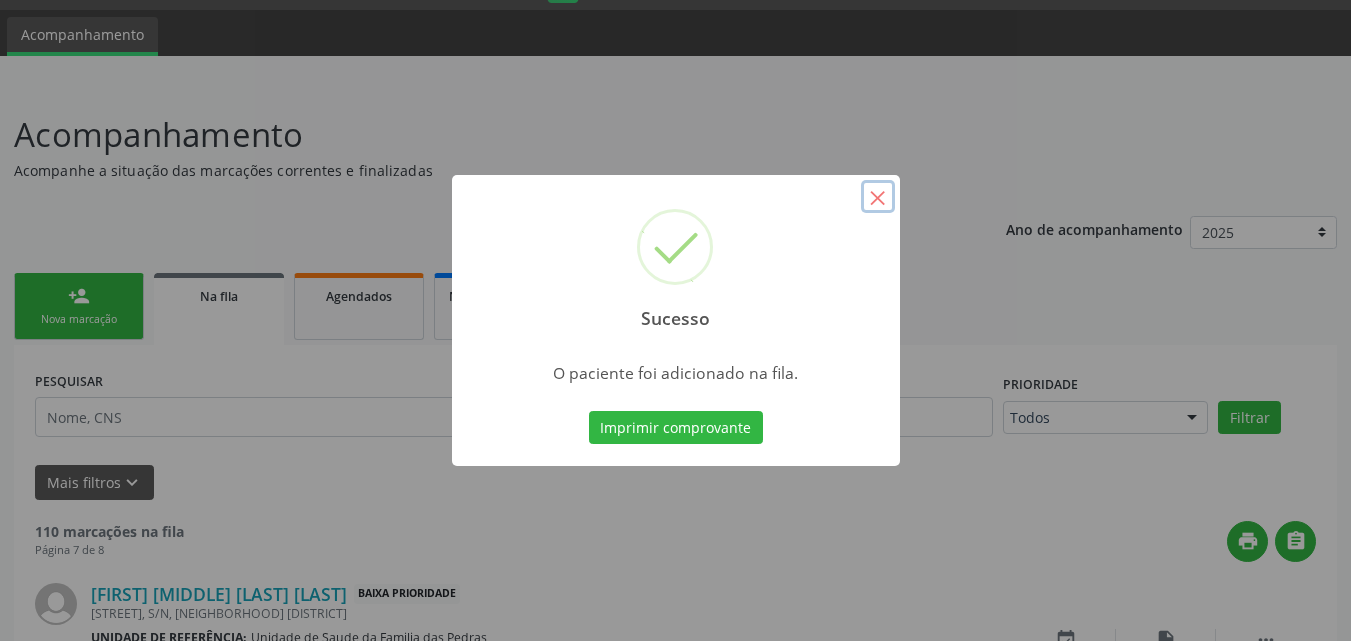 click on "×" at bounding box center (878, 197) 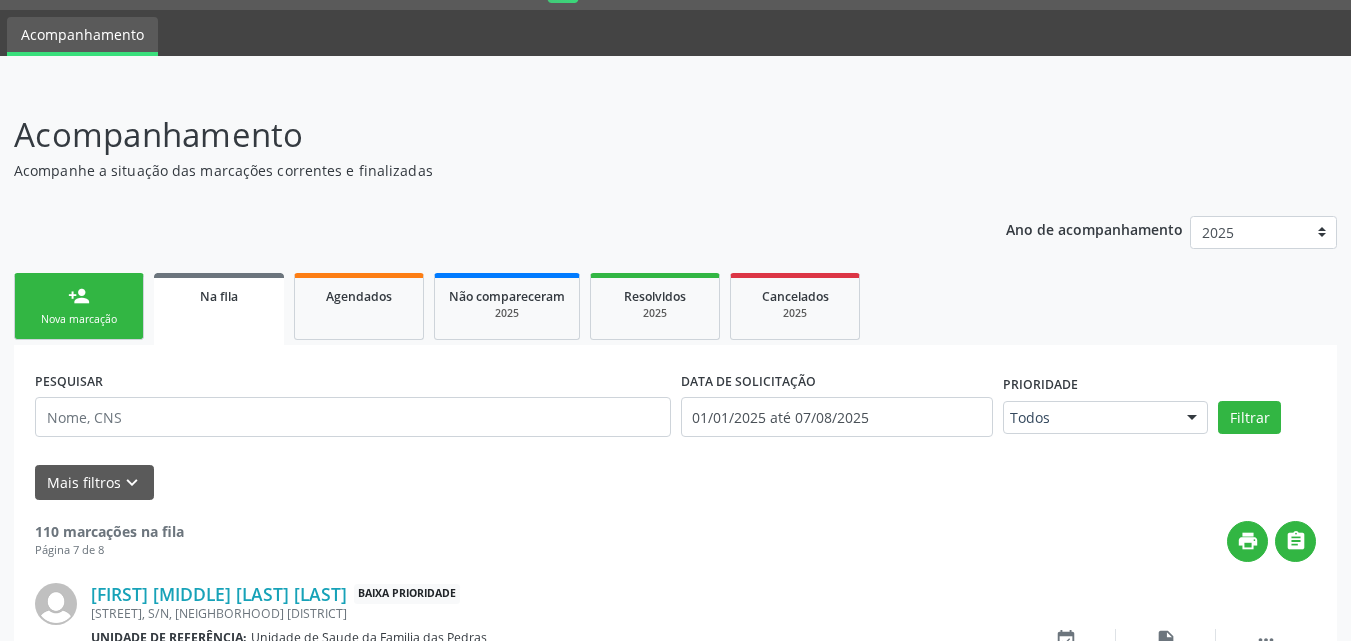 click on "person_add
Nova marcação" at bounding box center (79, 306) 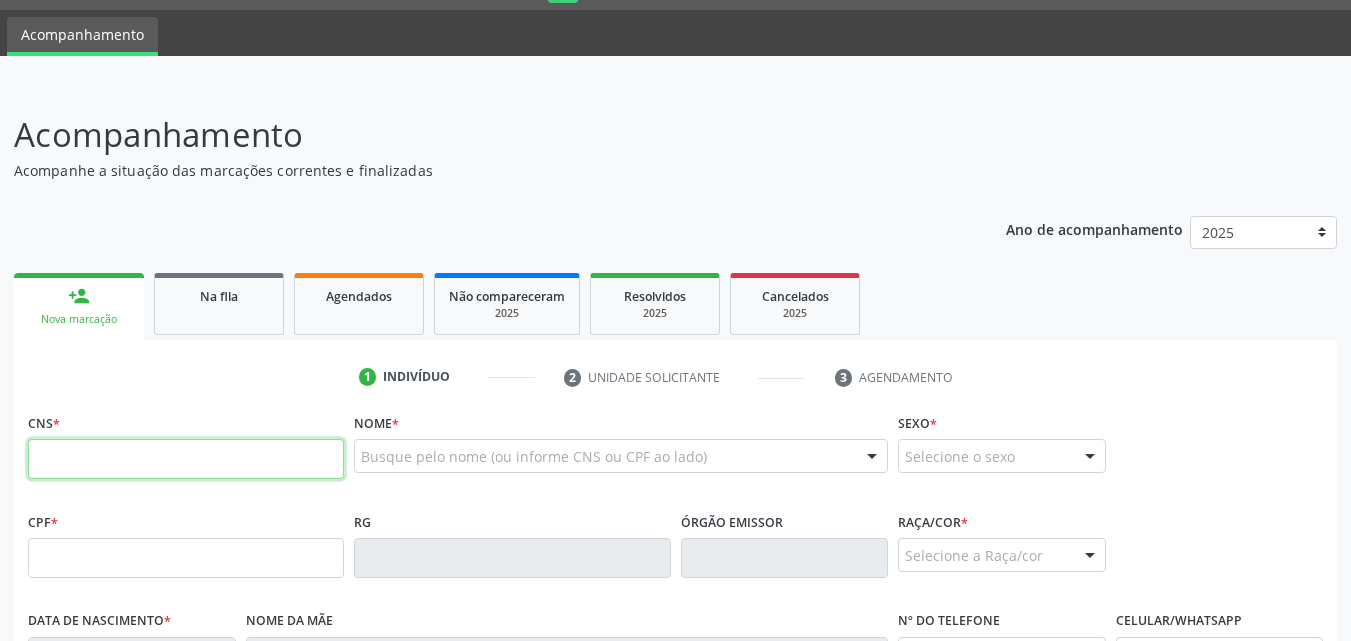 click at bounding box center [186, 459] 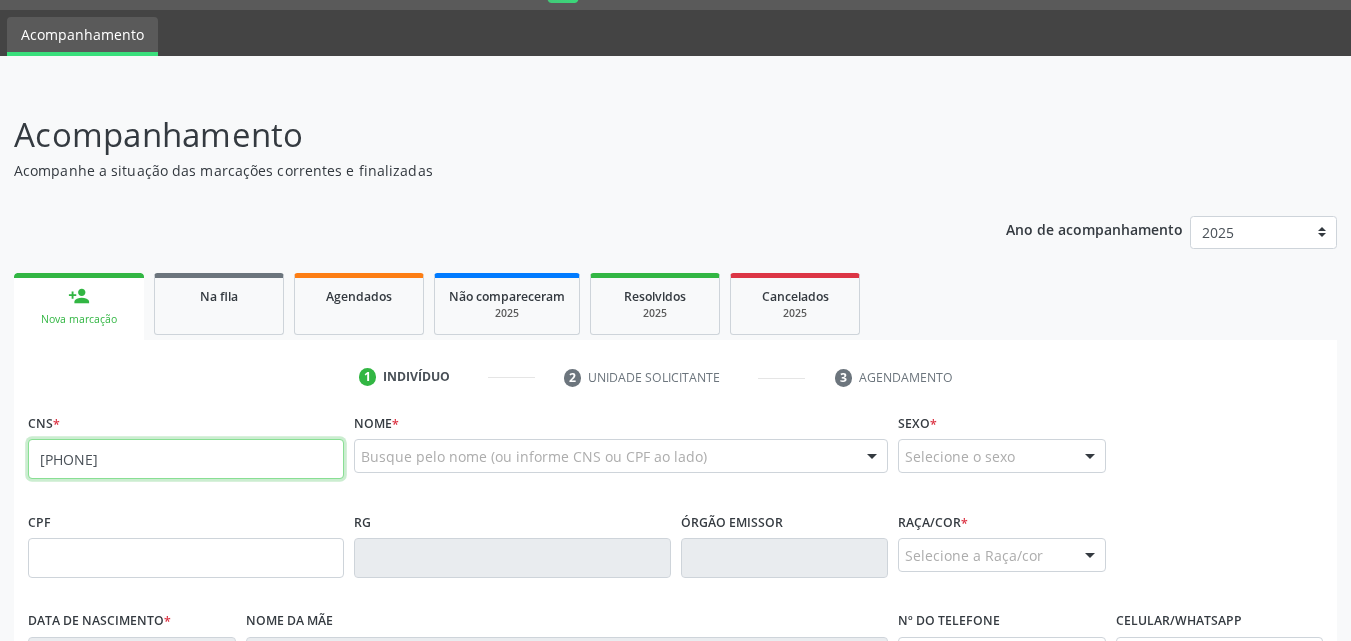 type on "[PHONE]" 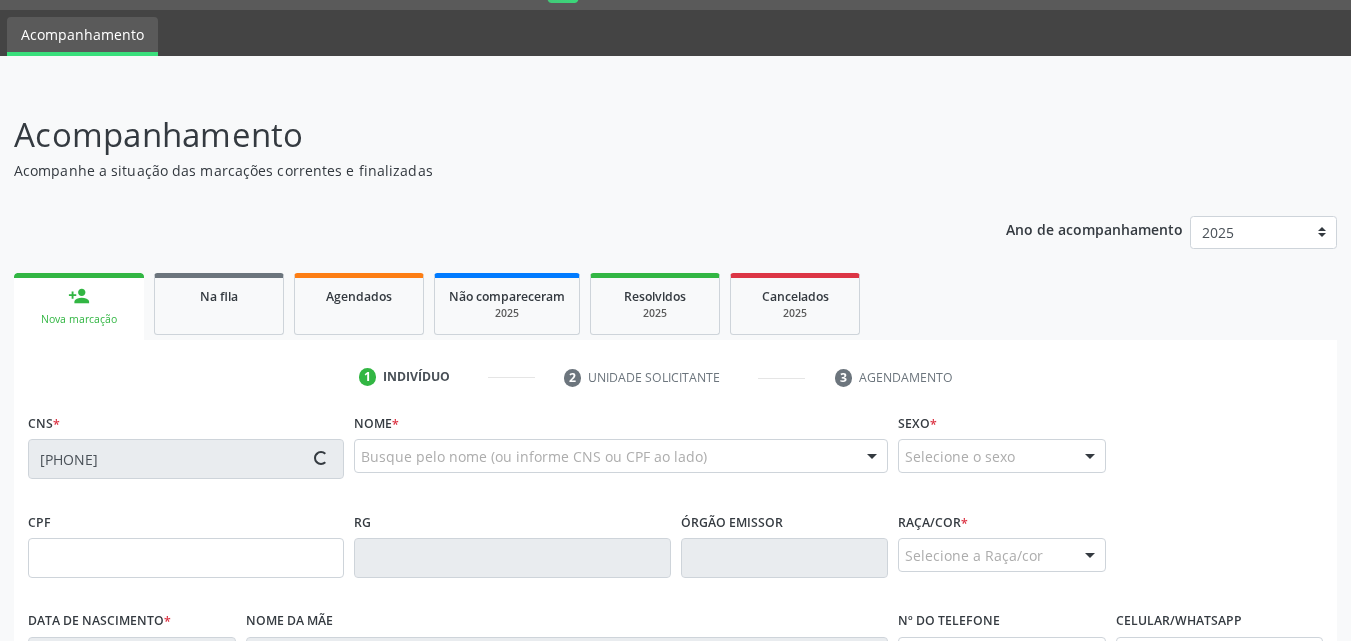 type on "[SSN]" 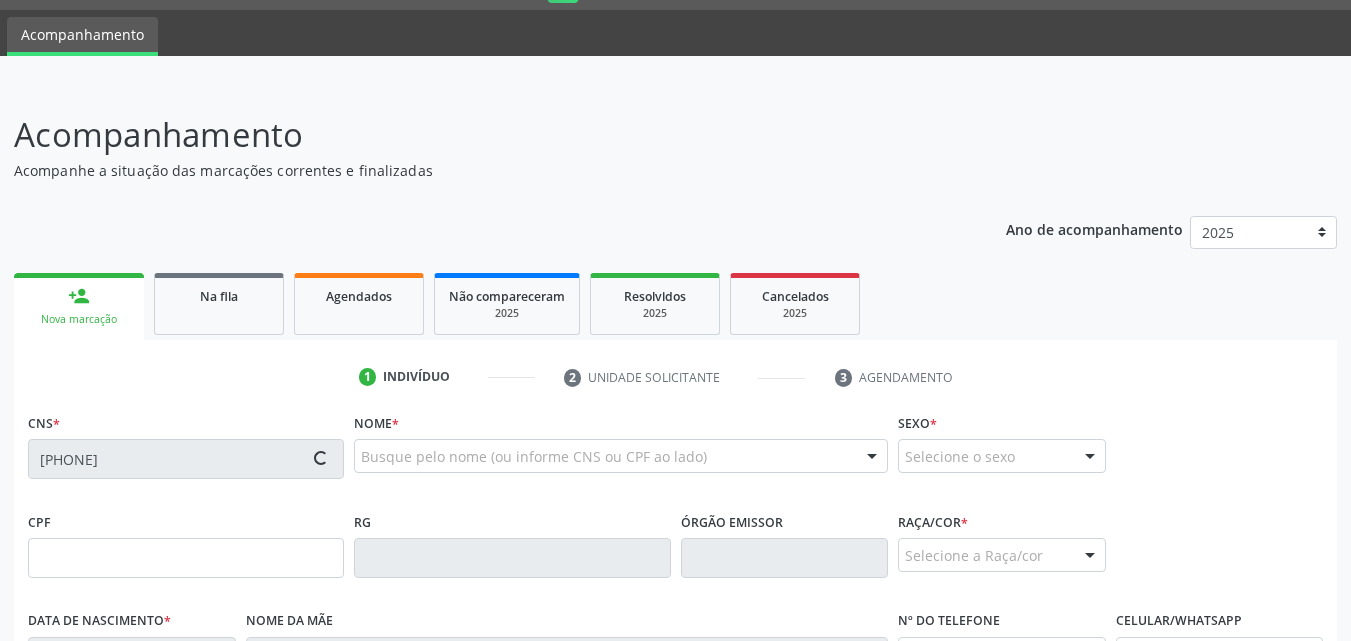 type on "[DATE]" 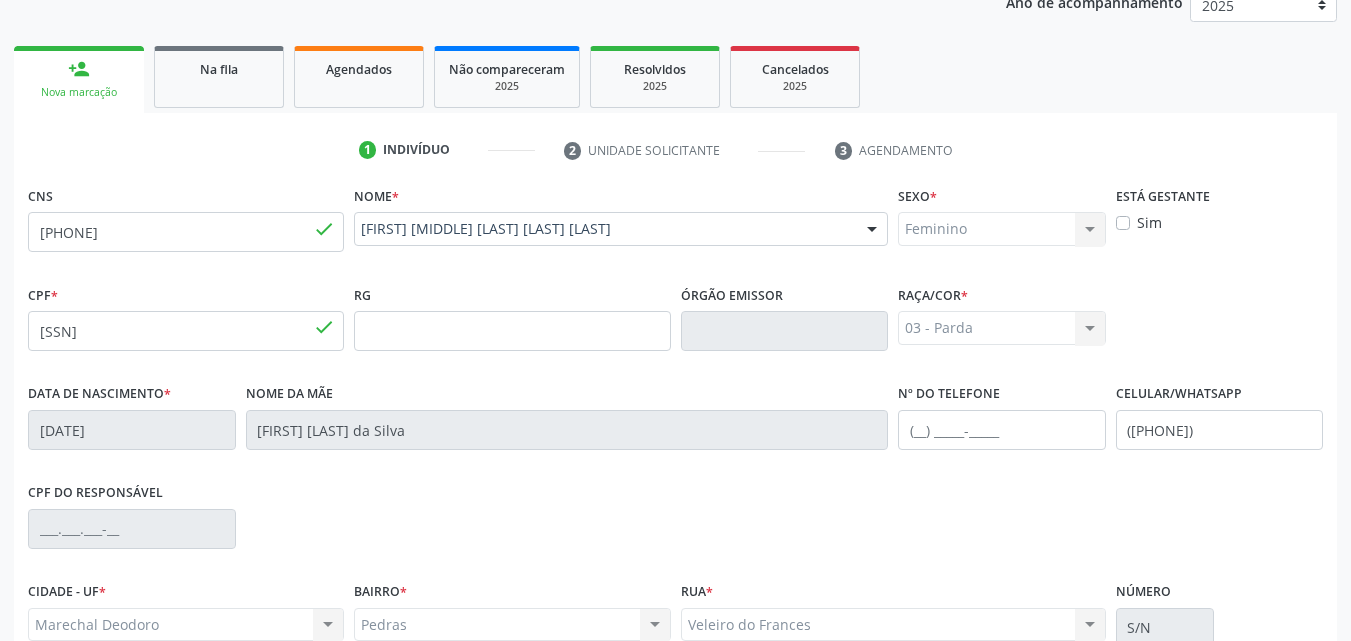 scroll, scrollTop: 454, scrollLeft: 0, axis: vertical 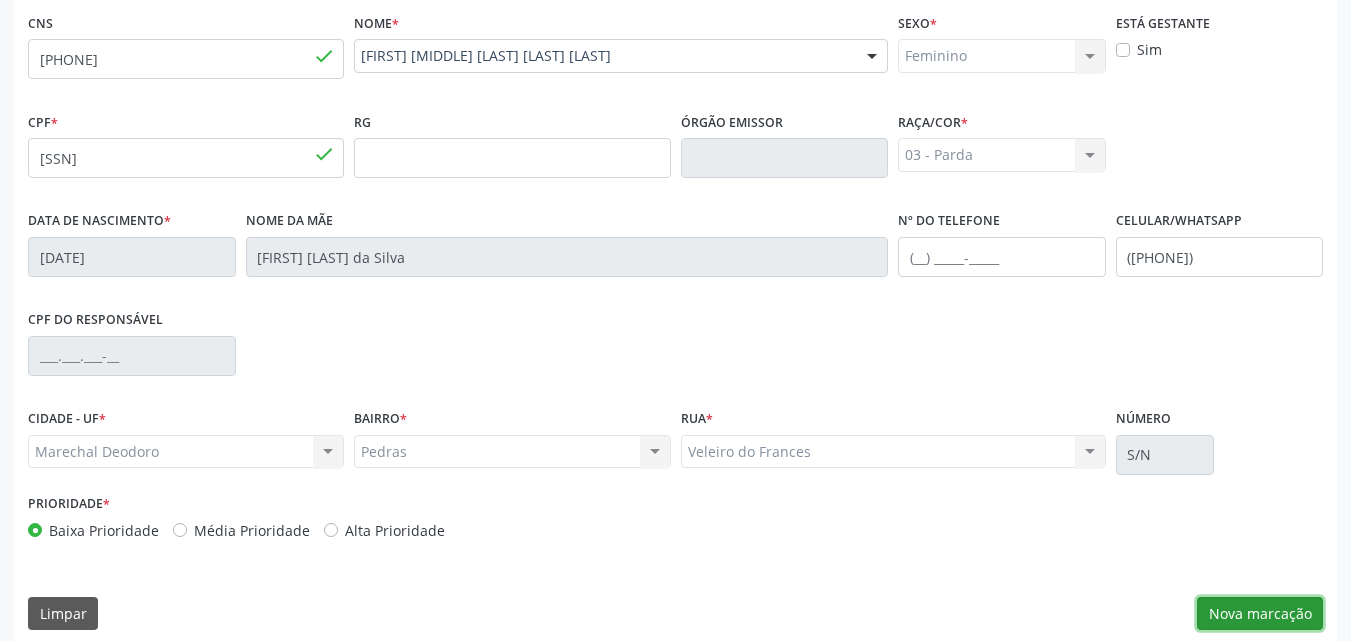 click on "Nova marcação" at bounding box center (1260, 614) 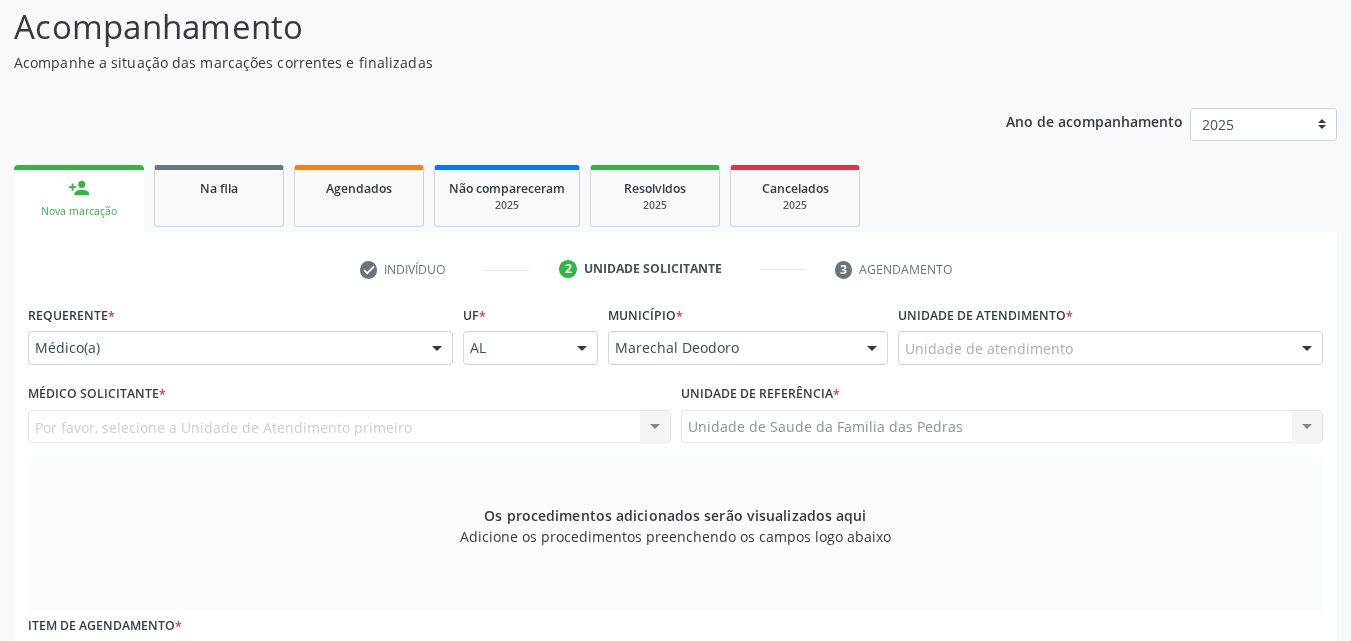 scroll, scrollTop: 154, scrollLeft: 0, axis: vertical 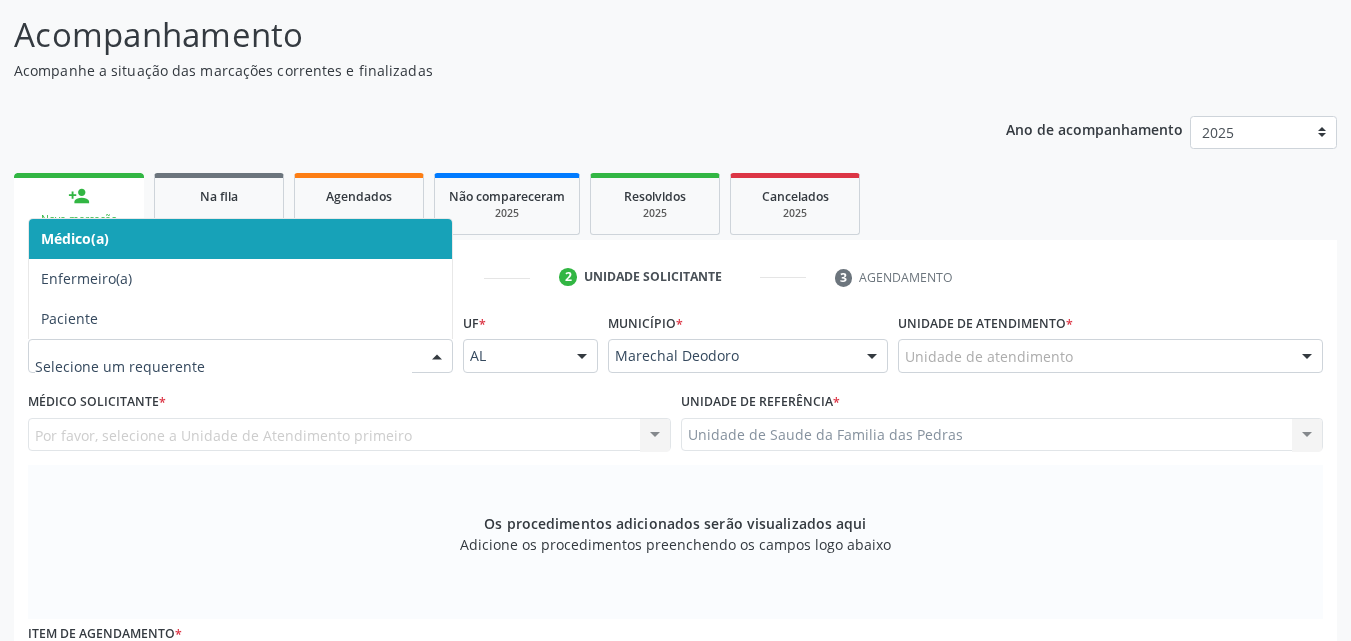 click at bounding box center [437, 357] 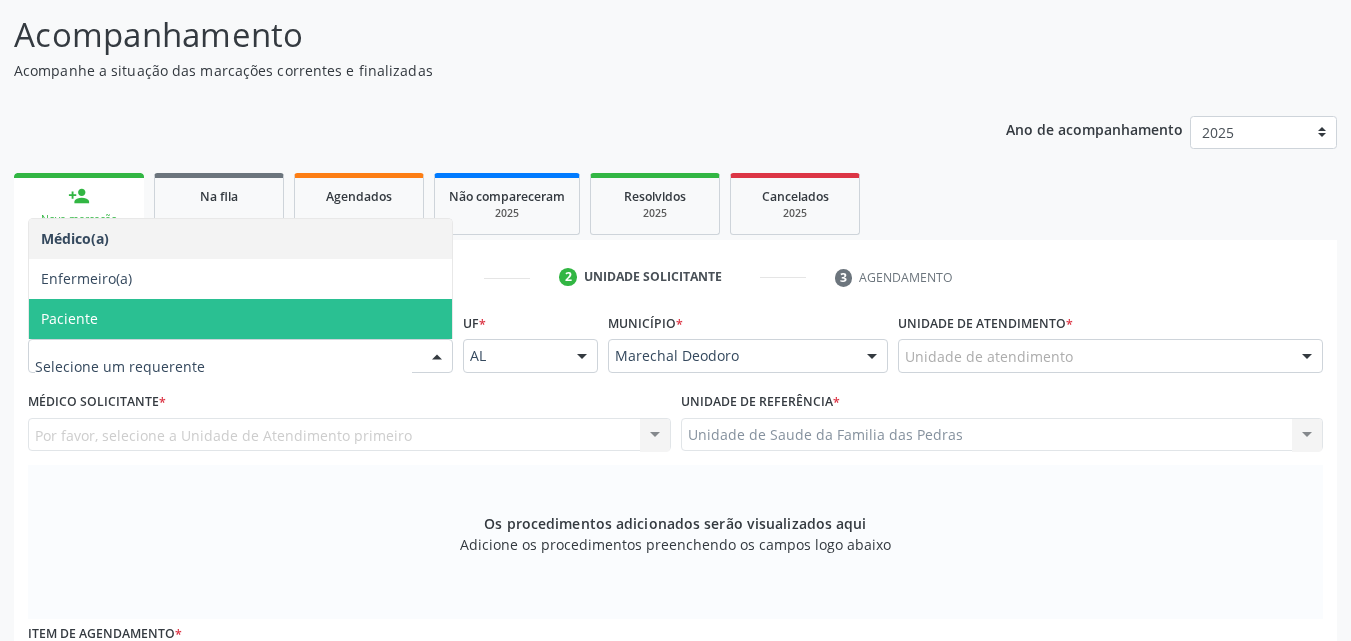 click on "Paciente" at bounding box center [240, 319] 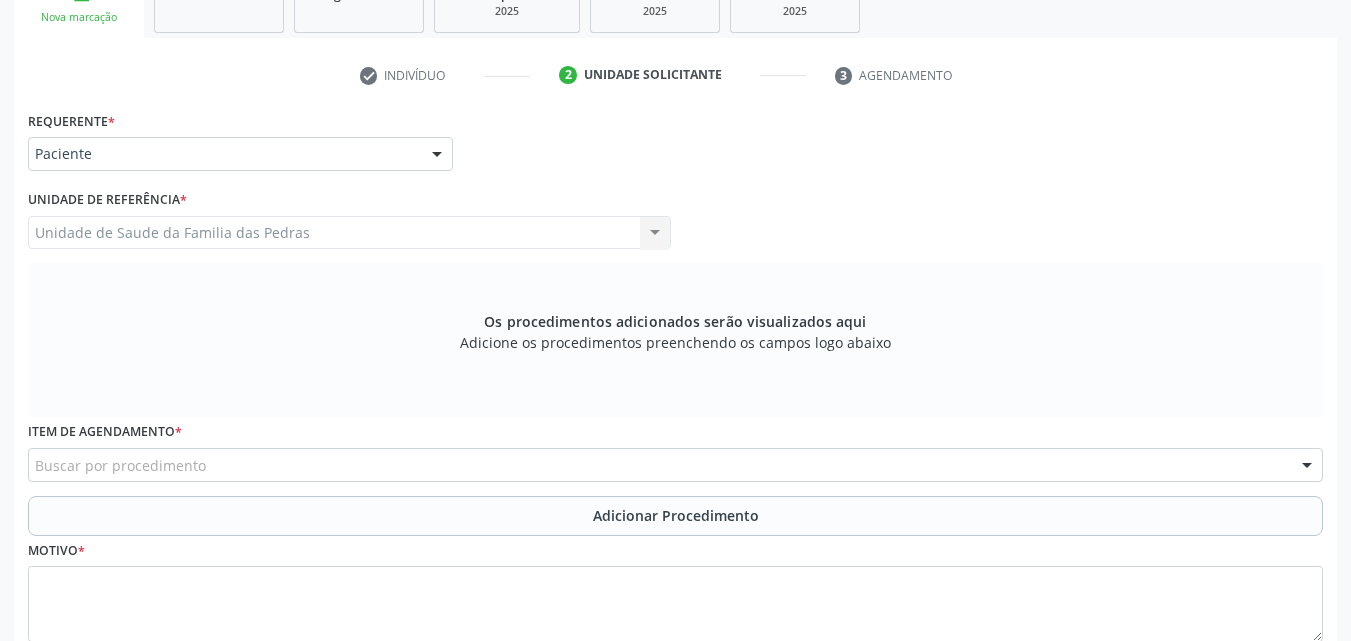 scroll, scrollTop: 454, scrollLeft: 0, axis: vertical 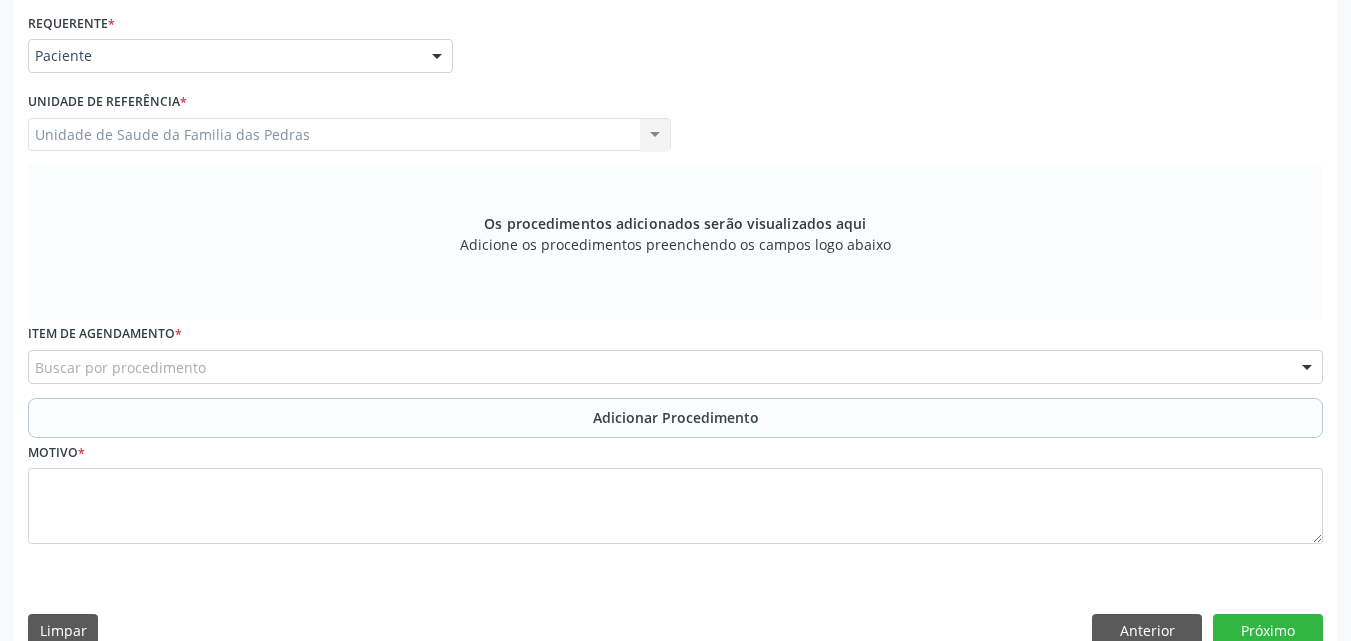 click on "Buscar por procedimento" at bounding box center [675, 367] 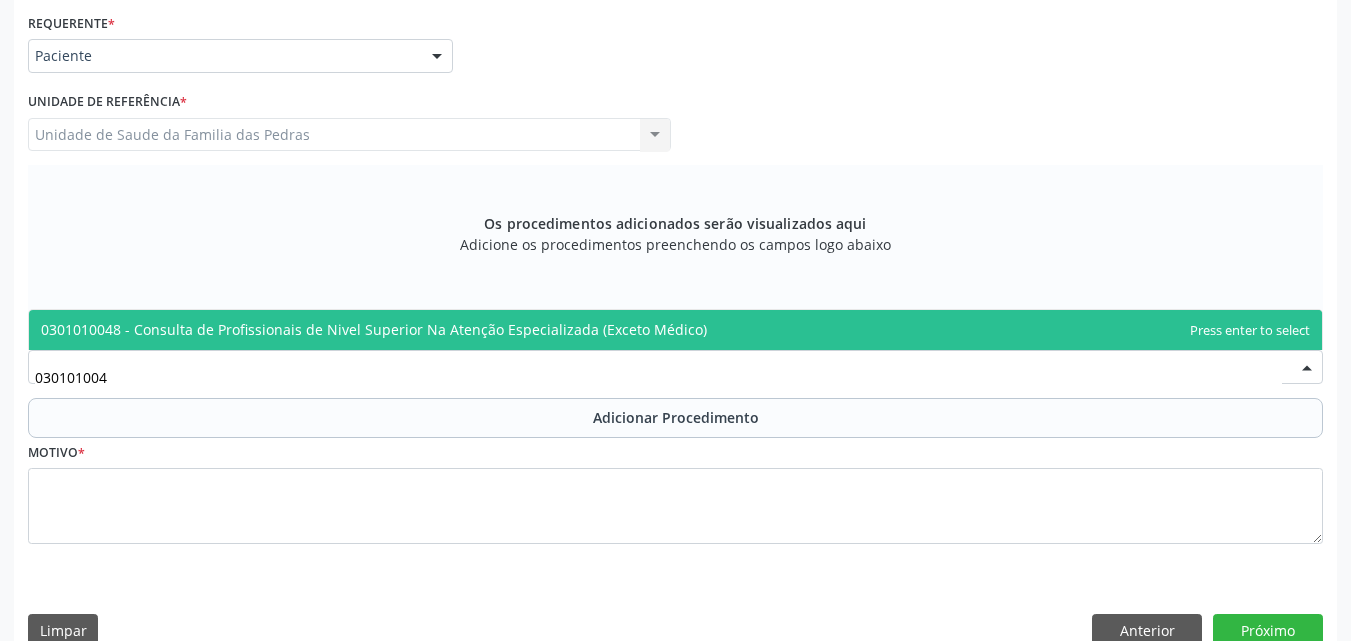 type on "0301010048" 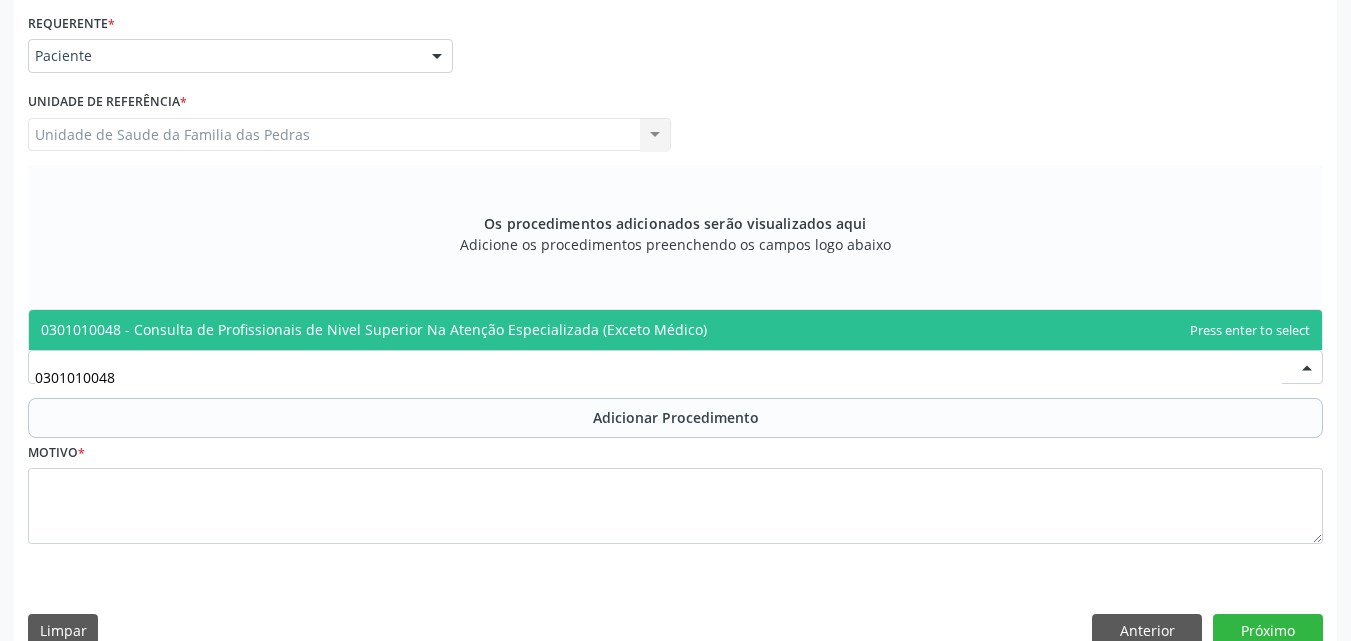 click on "0301010048 - Consulta de Profissionais de Nivel Superior Na Atenção Especializada (Exceto Médico)" at bounding box center [675, 330] 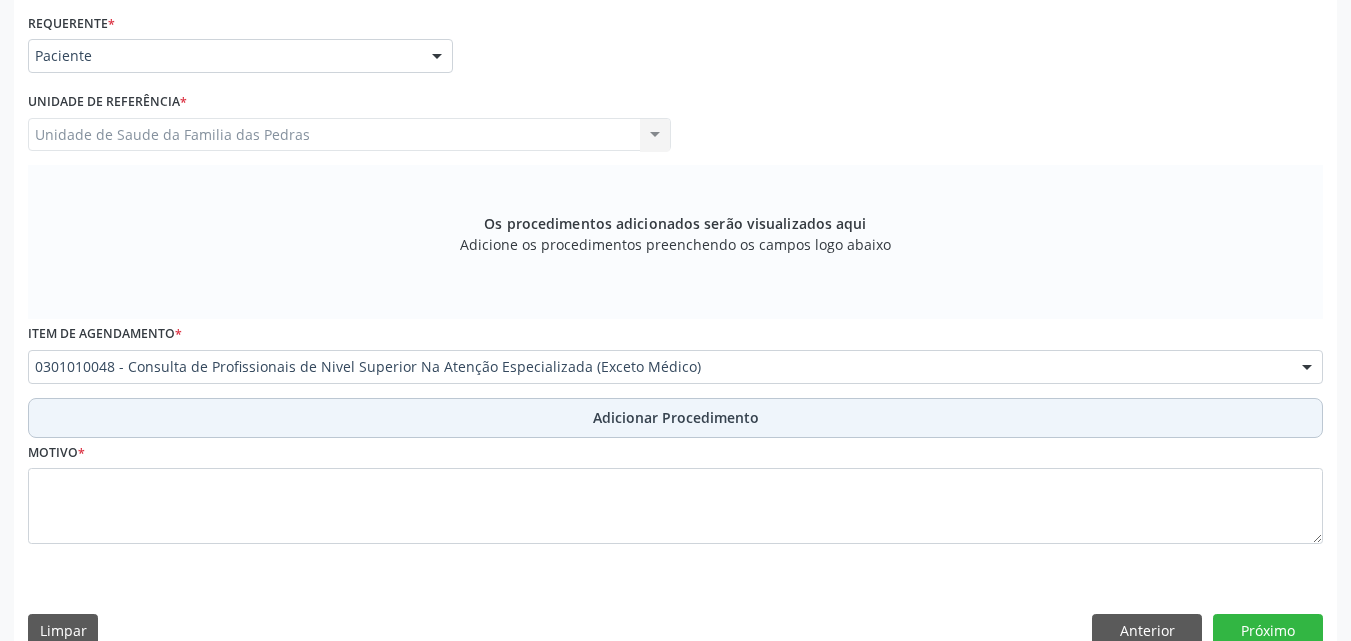 click on "Adicionar Procedimento" at bounding box center [675, 418] 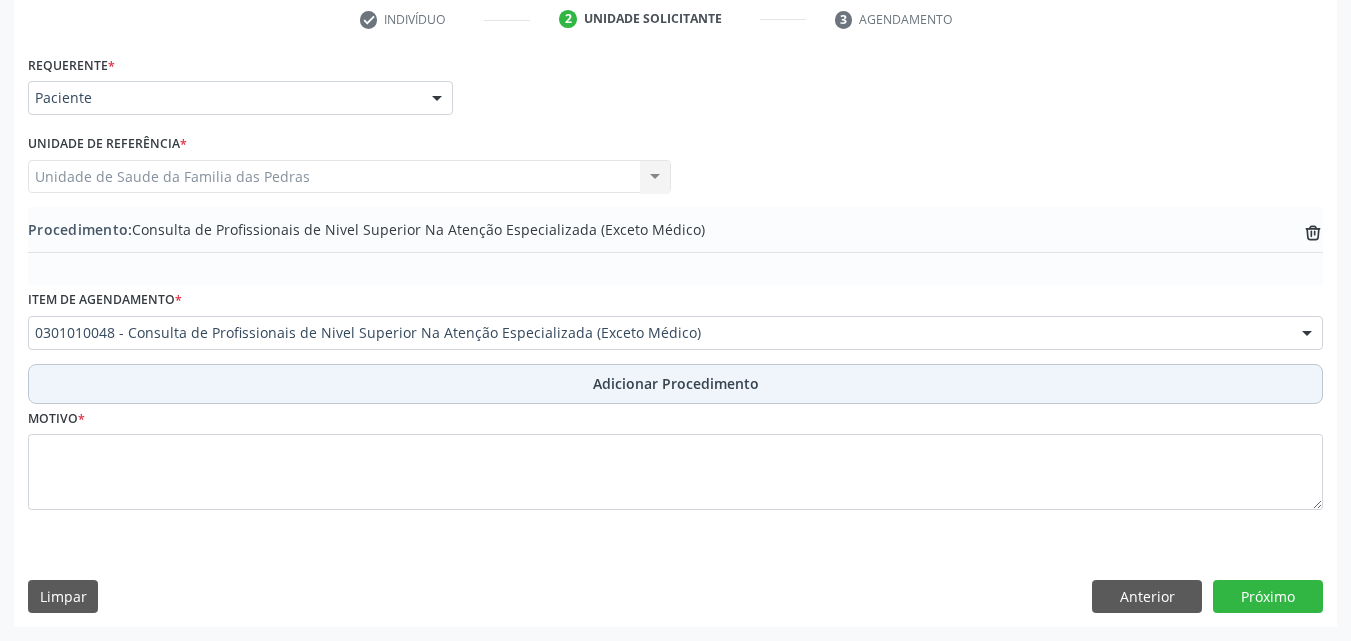 scroll, scrollTop: 412, scrollLeft: 0, axis: vertical 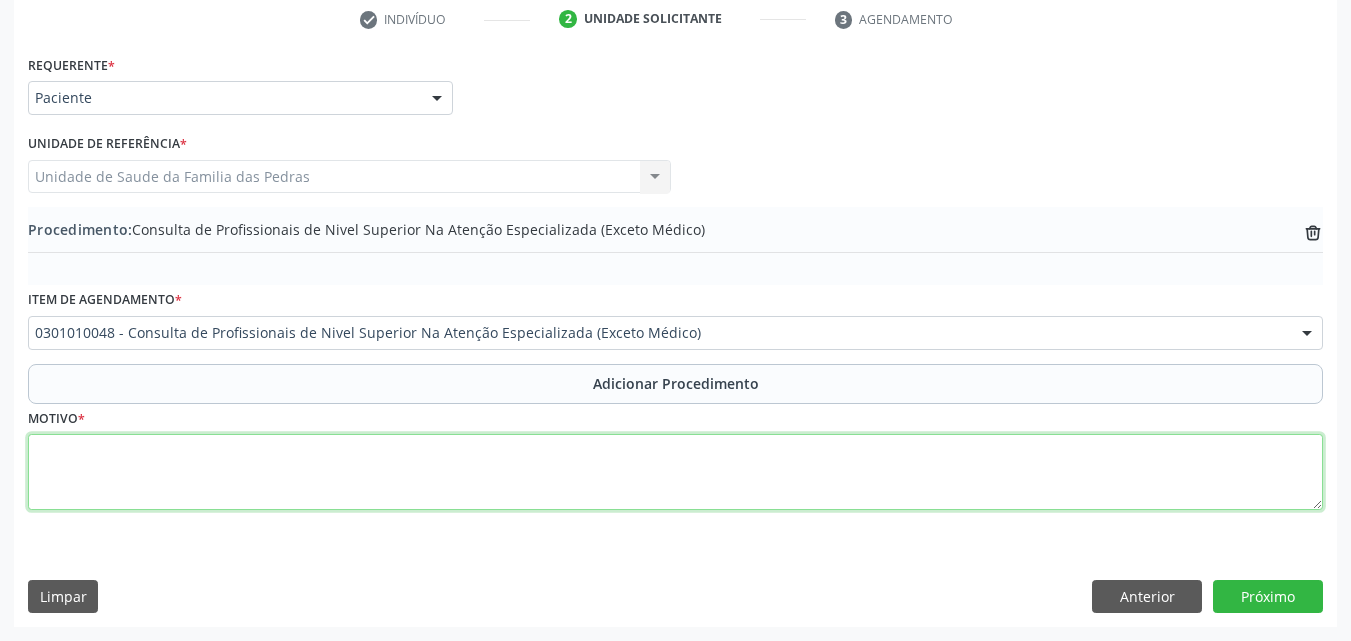 click at bounding box center (675, 472) 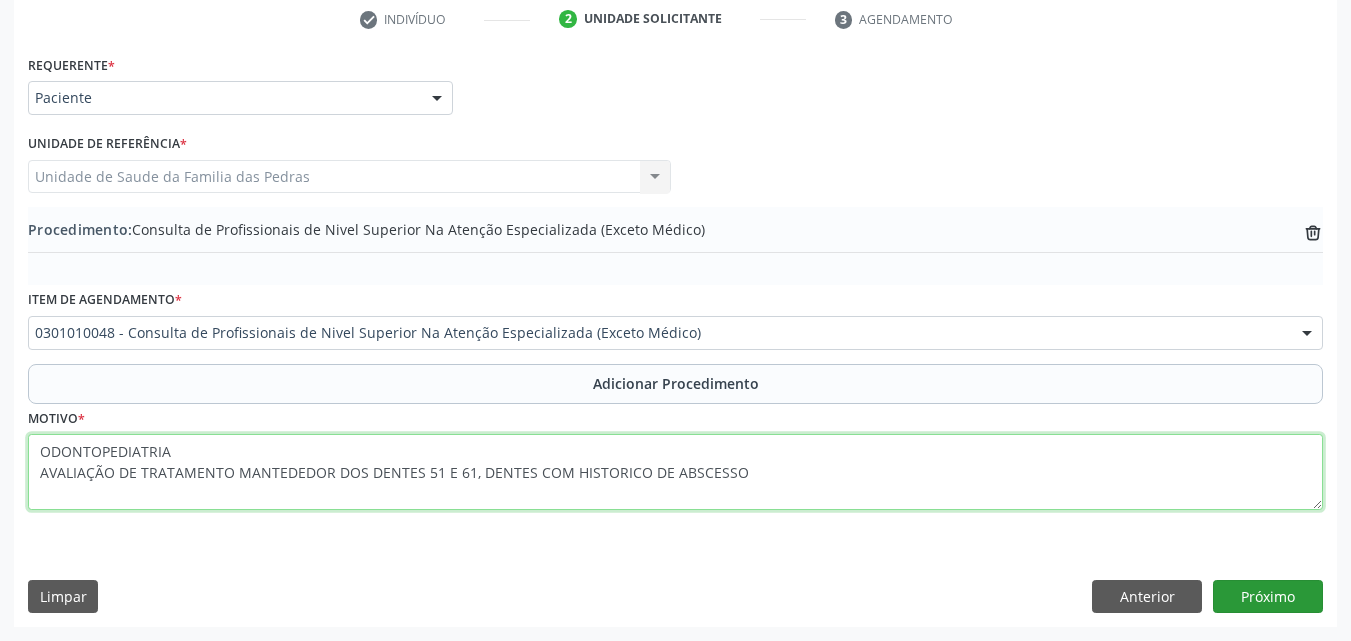 type on "ODONTOPEDIATRIA
AVALIAÇÃO DE TRATAMENTO MANTEDEDOR DOS DENTES 51 E 61, DENTES COM HISTORICO DE ABSCESSO" 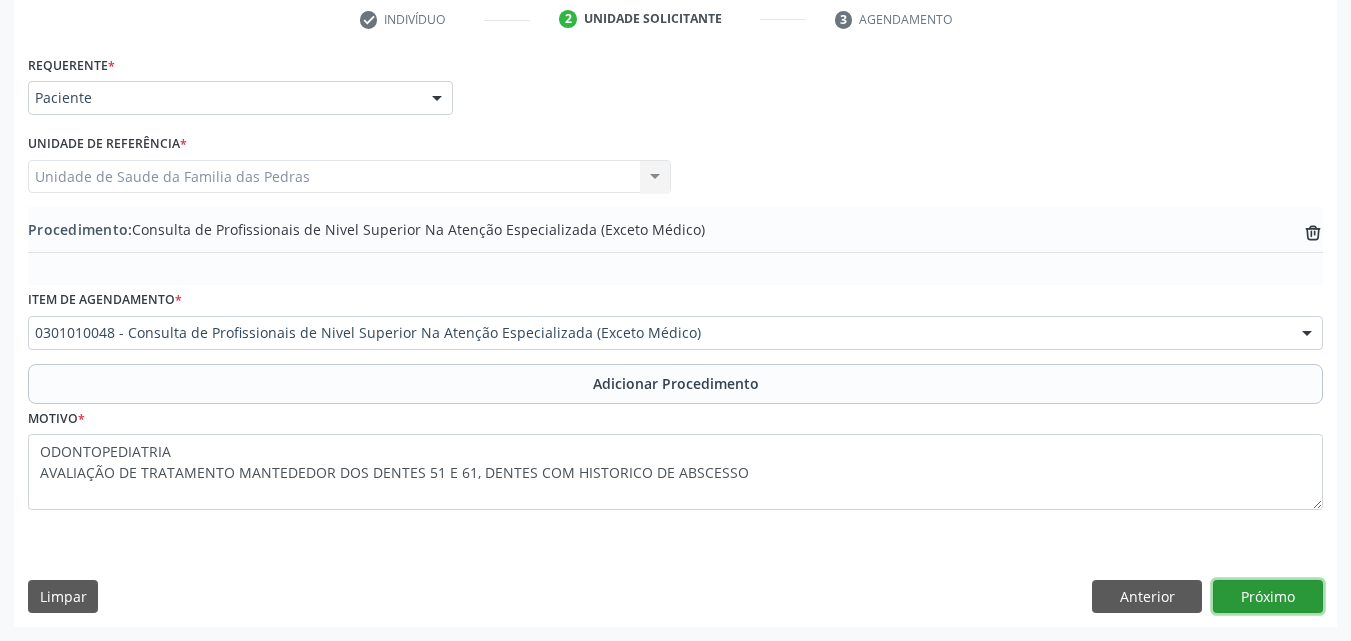 click on "Próximo" at bounding box center [1268, 597] 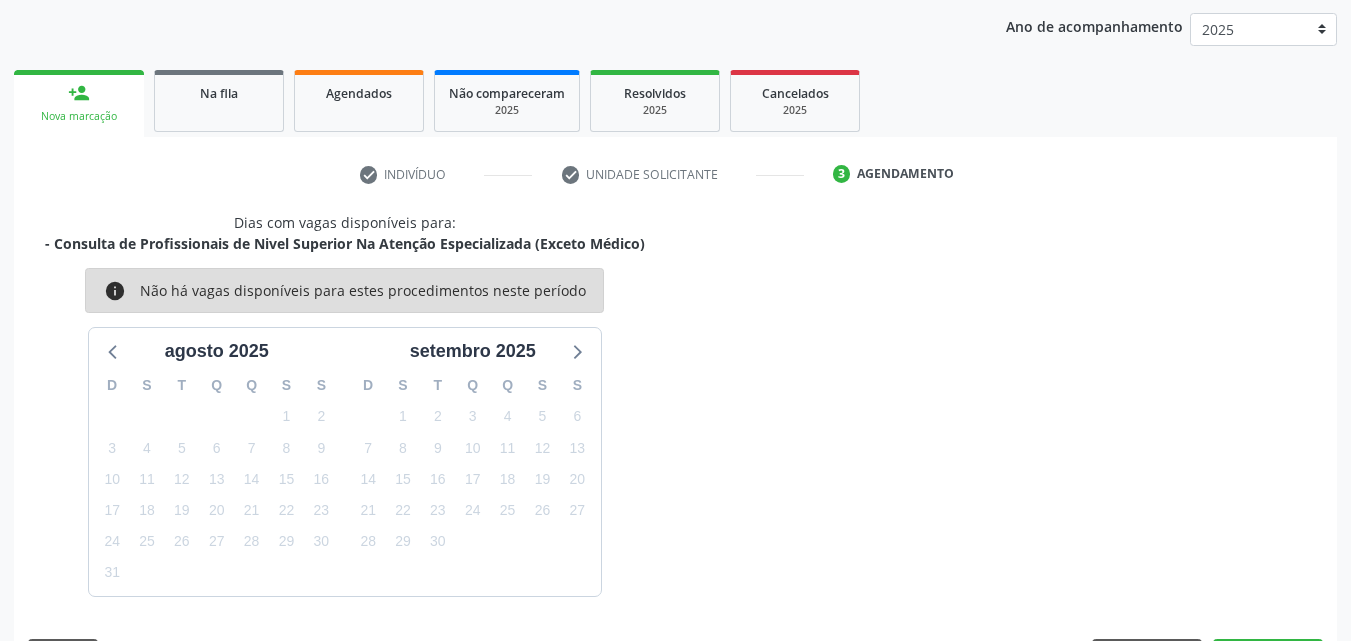 scroll, scrollTop: 316, scrollLeft: 0, axis: vertical 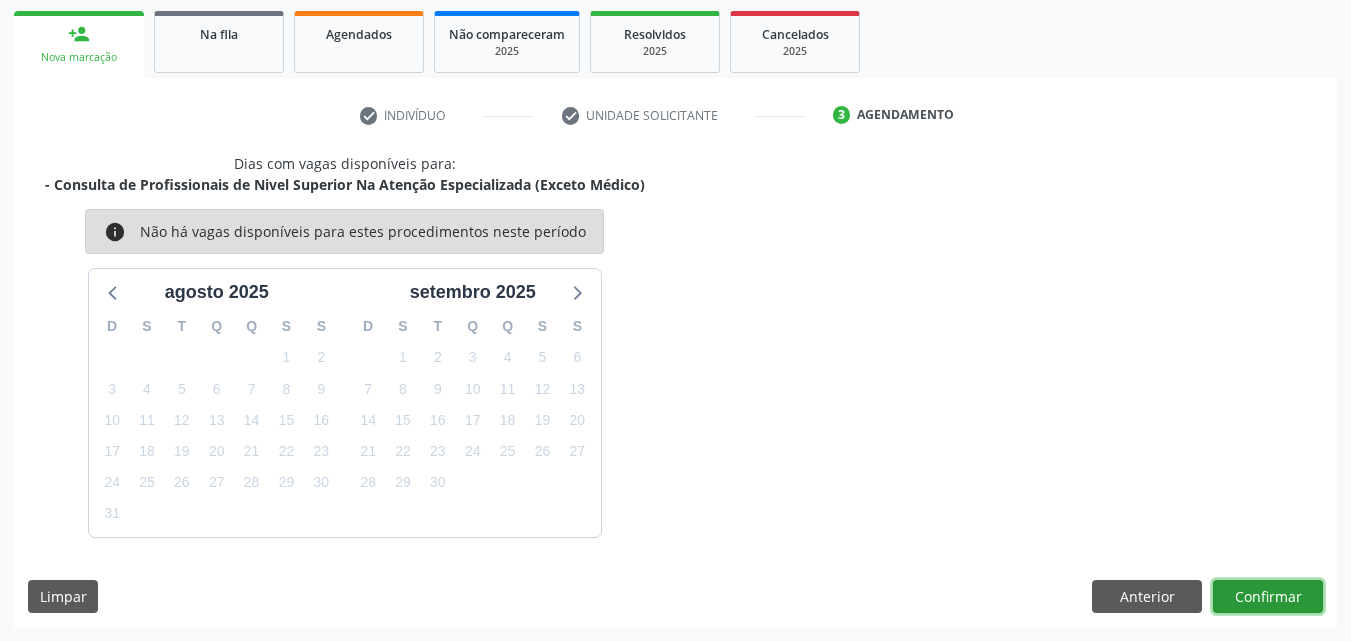 click on "Confirmar" at bounding box center (1268, 597) 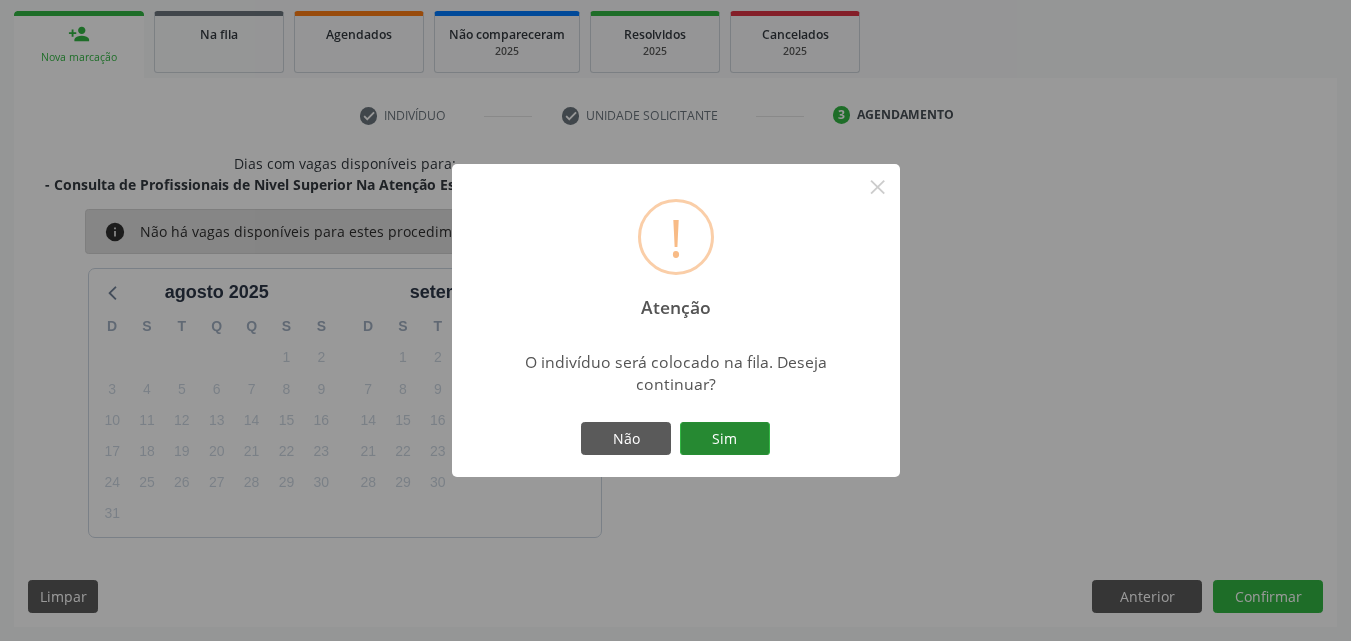 click on "Sim" at bounding box center [725, 439] 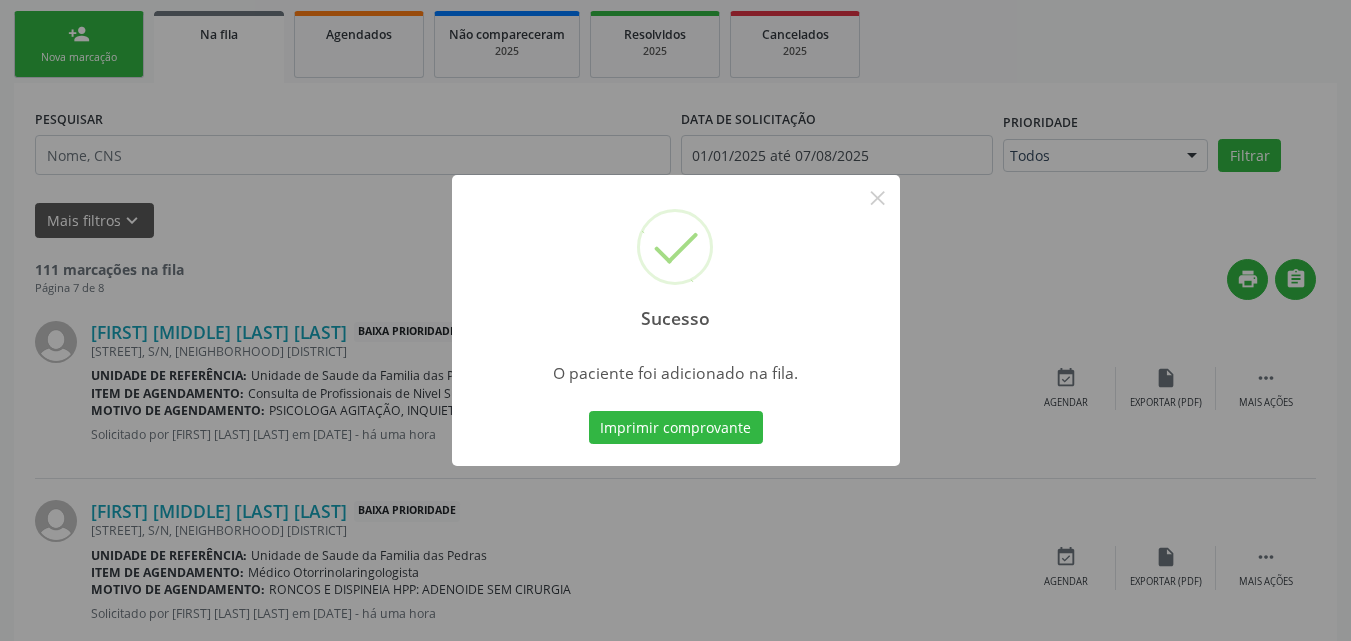 scroll, scrollTop: 54, scrollLeft: 0, axis: vertical 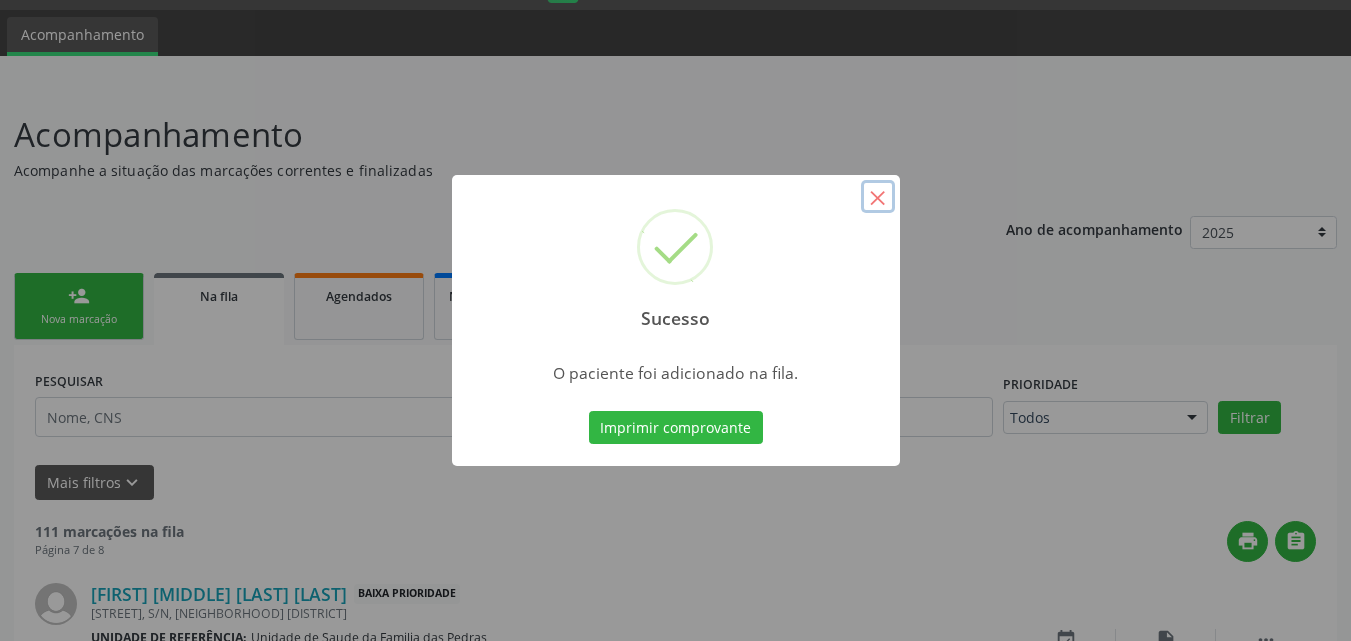 click on "×" at bounding box center (878, 197) 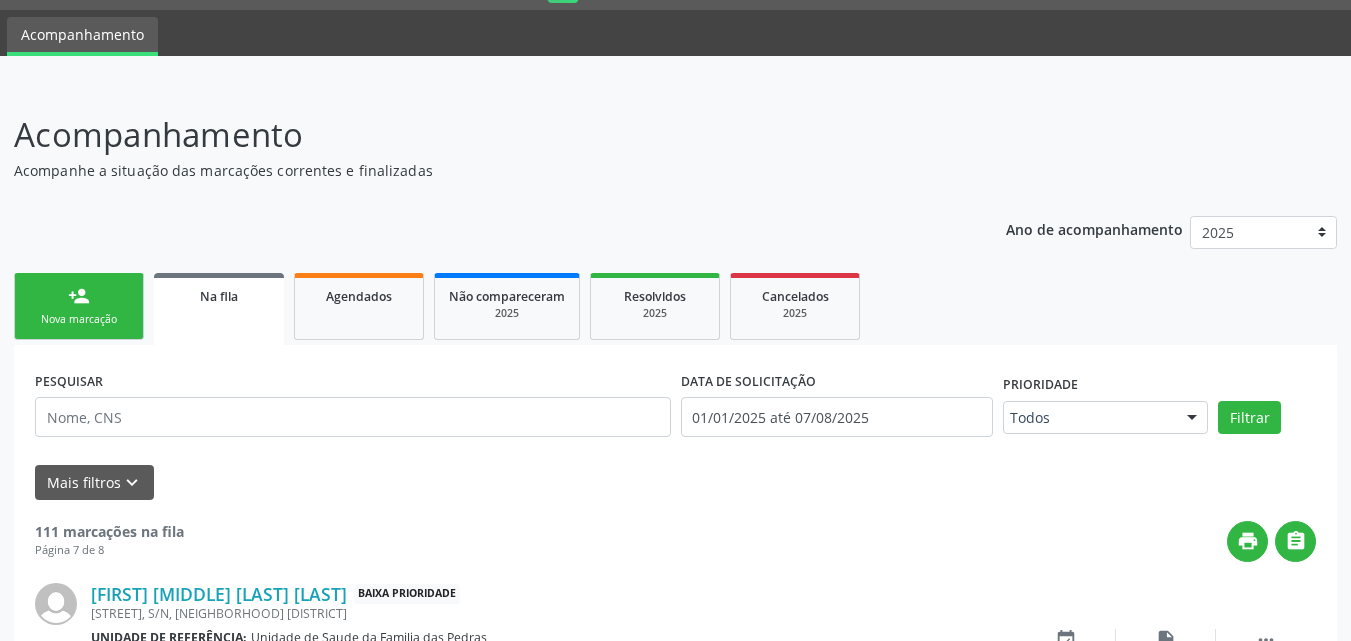click on "person_add
Nova marcação" at bounding box center [79, 306] 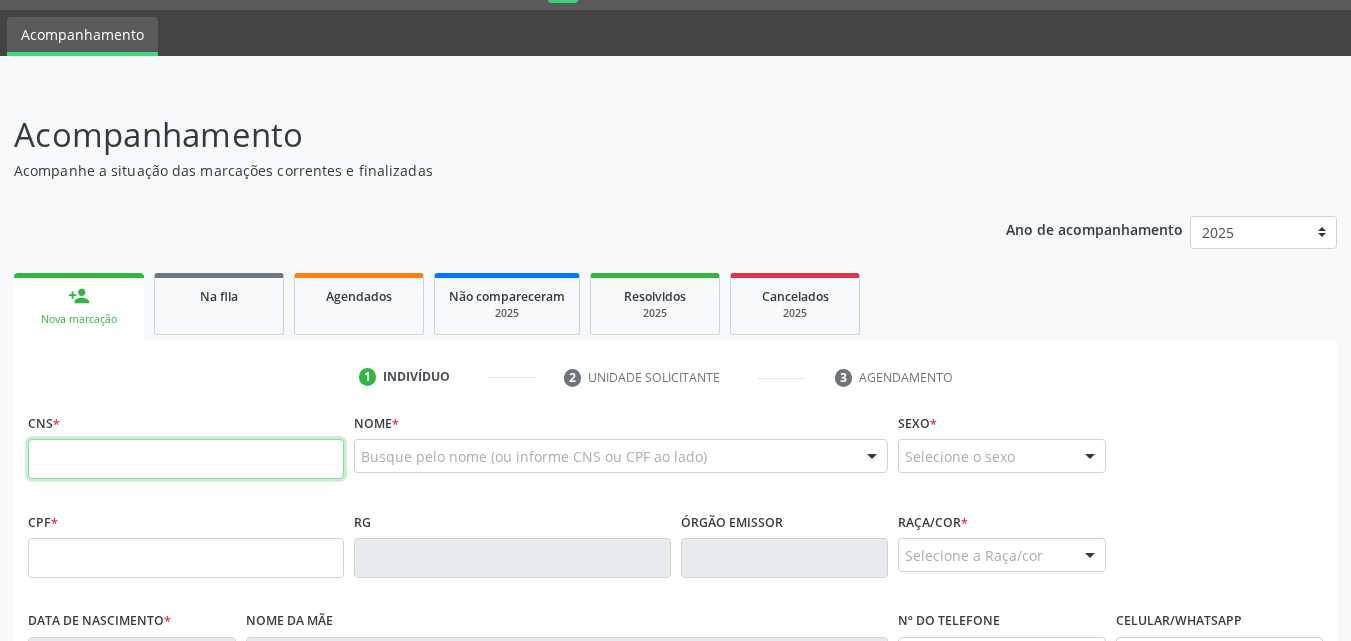 click at bounding box center [186, 459] 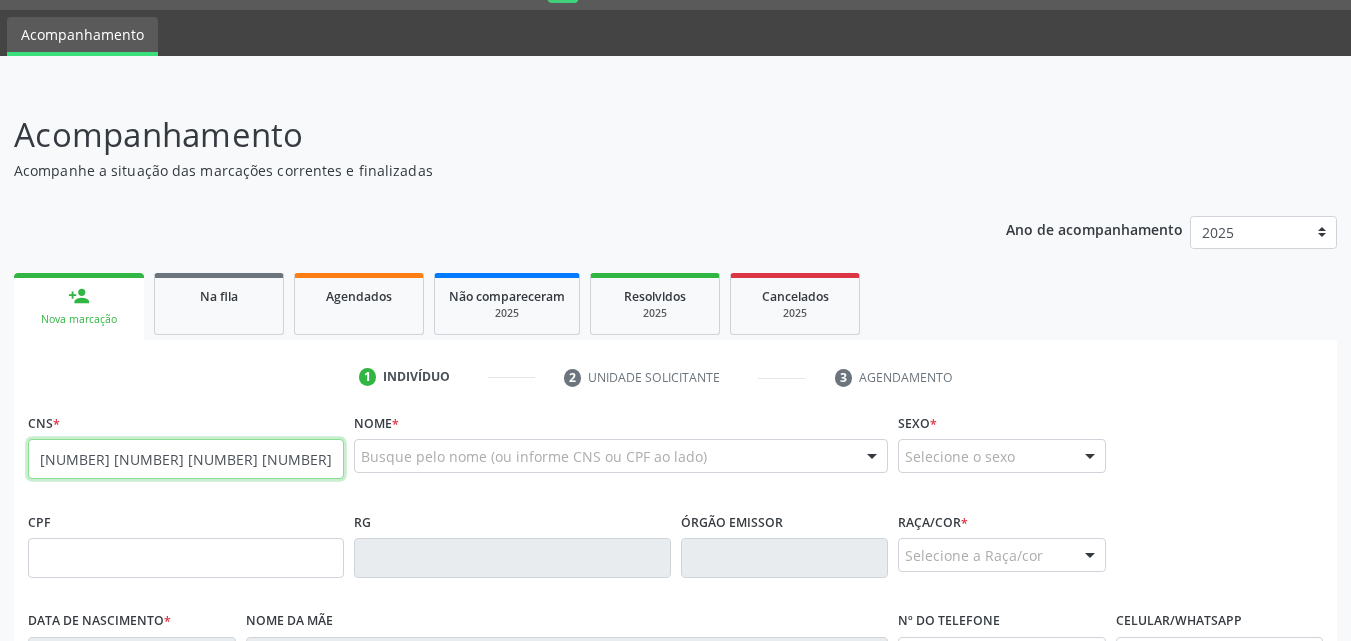 type on "[NUMBER] [NUMBER] [NUMBER] [NUMBER]" 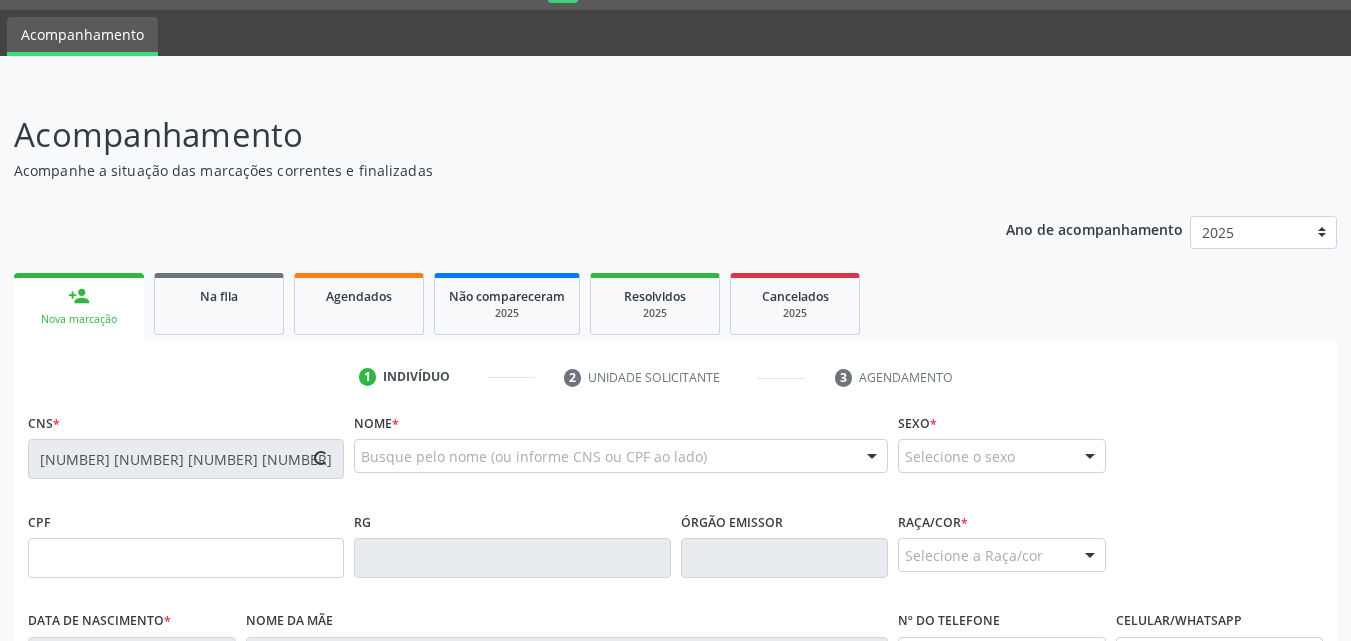 type on "427.279.818-99" 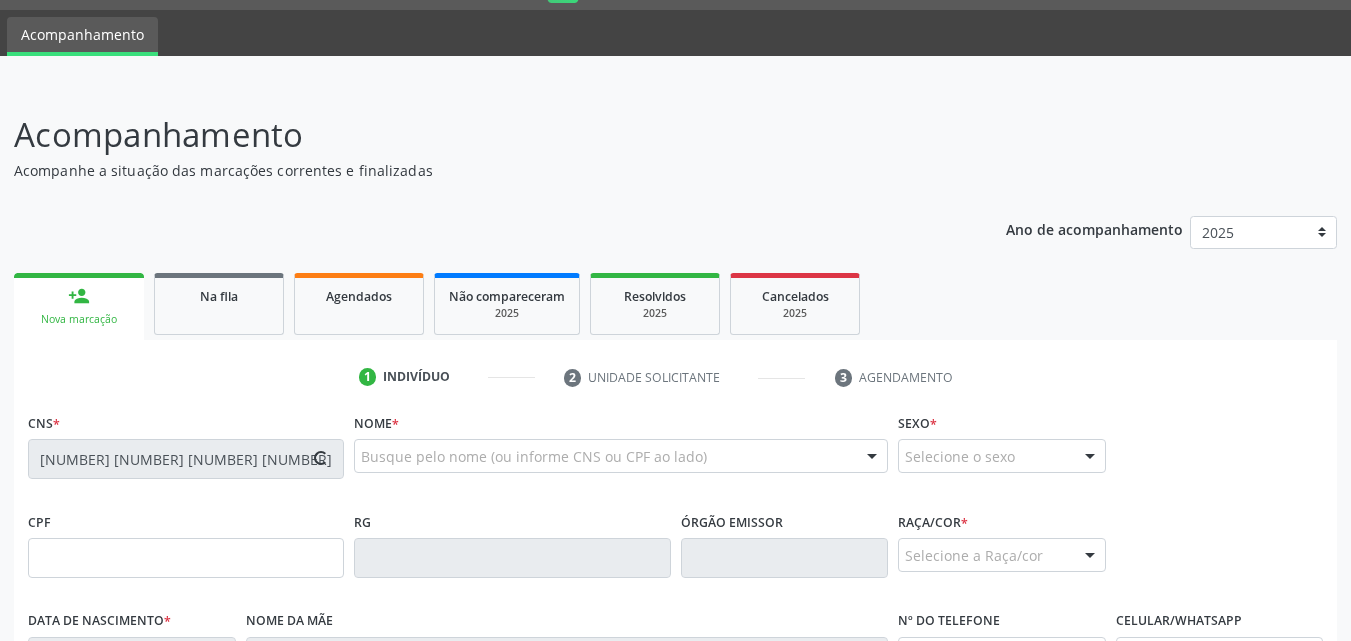type on "[DATE]" 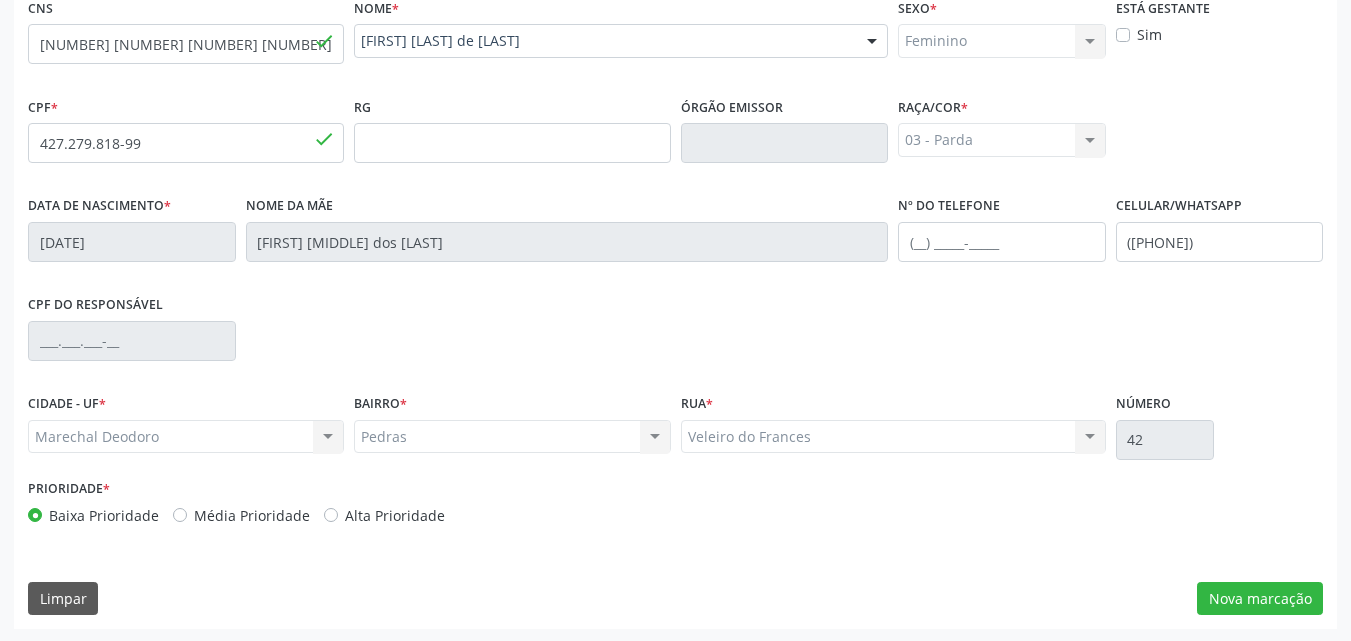 scroll, scrollTop: 471, scrollLeft: 0, axis: vertical 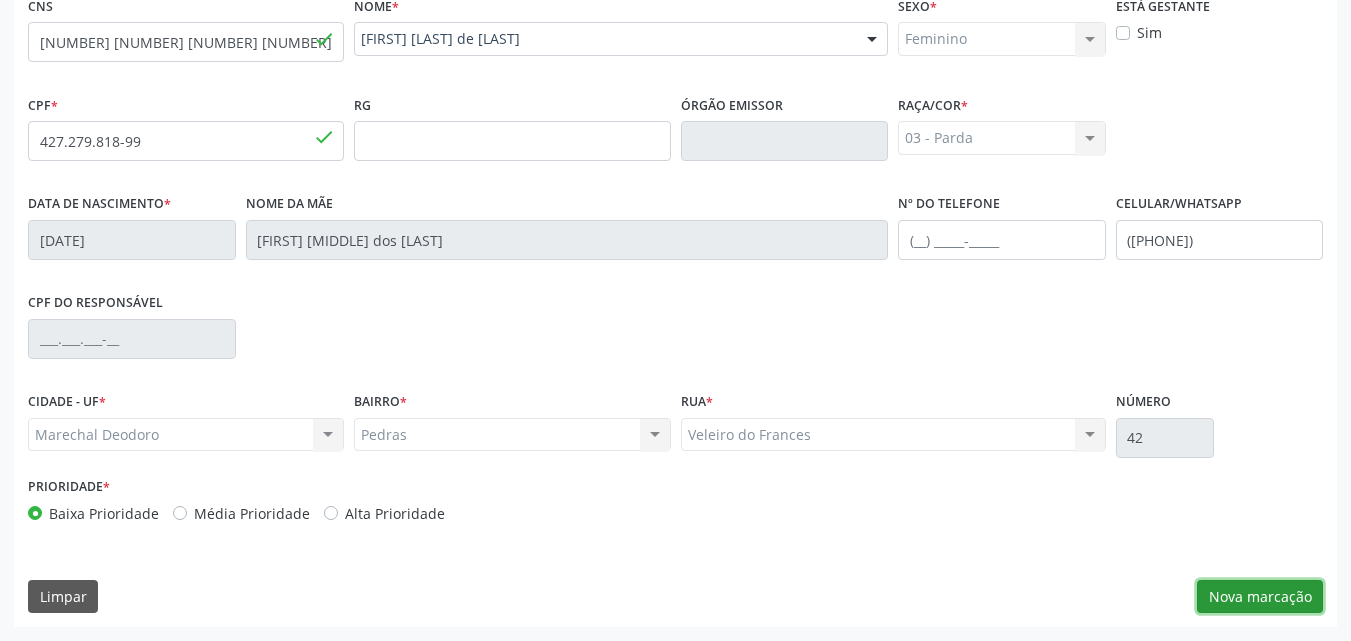 click on "Nova marcação" at bounding box center [1260, 597] 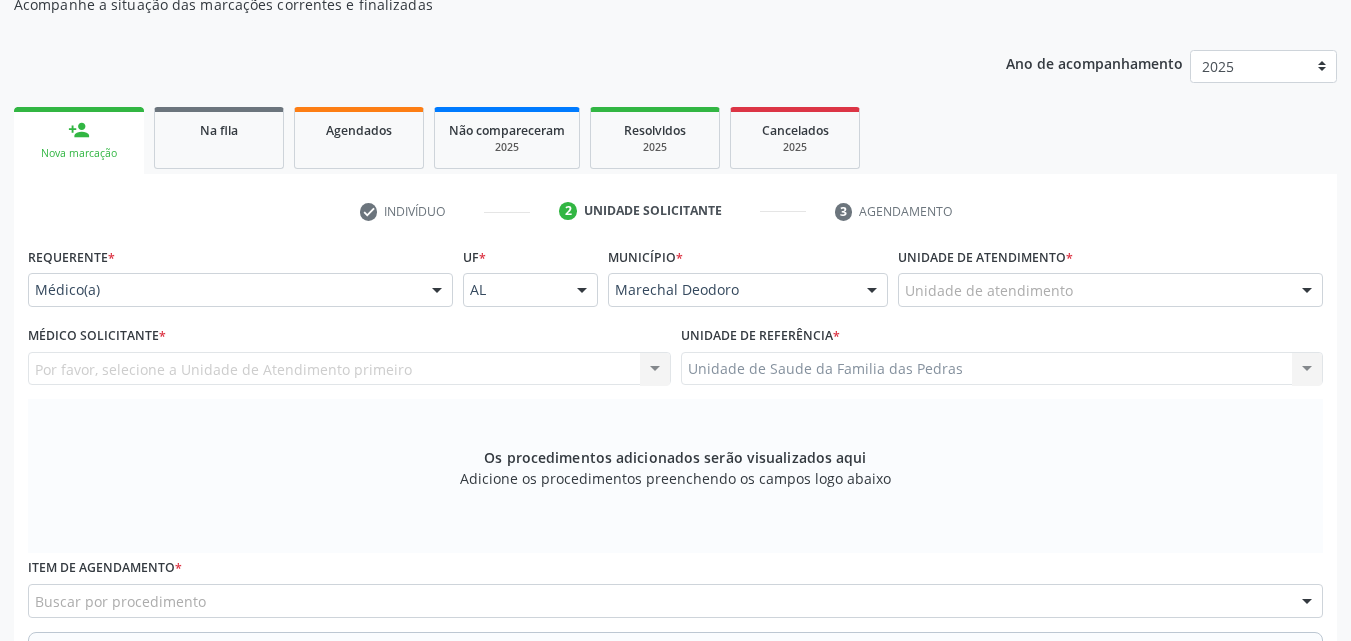 scroll, scrollTop: 171, scrollLeft: 0, axis: vertical 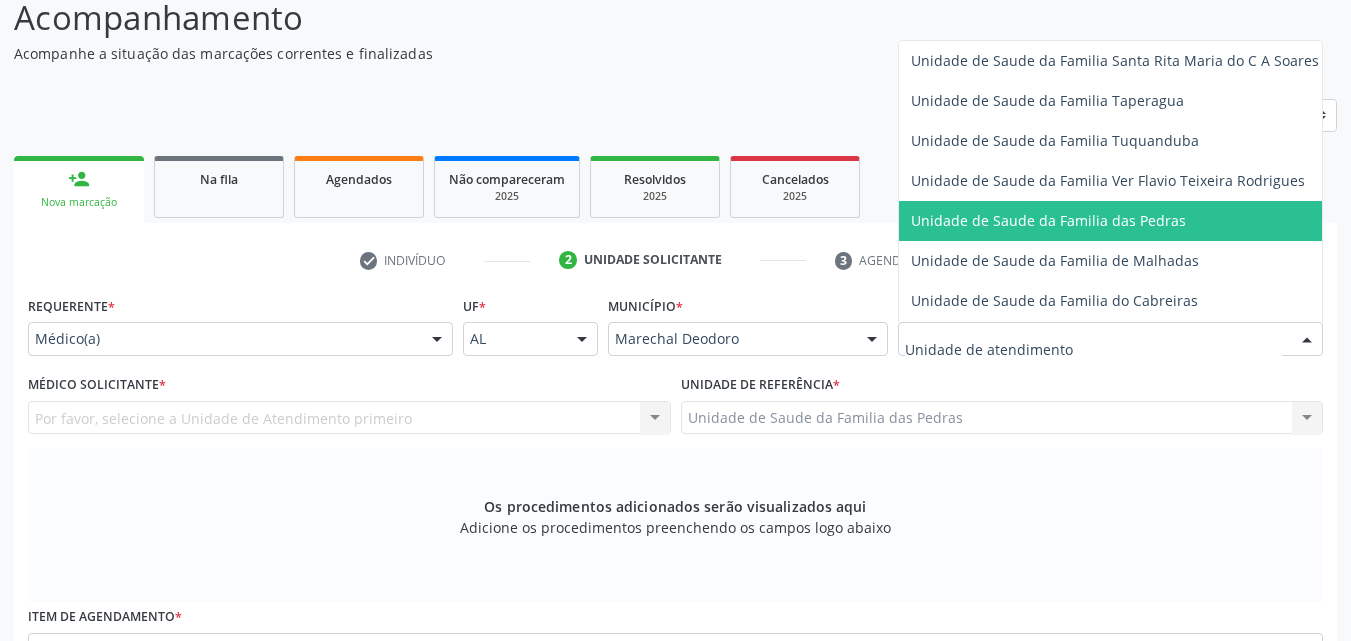 click on "Unidade de Saude da Familia das Pedras" at bounding box center (1048, 220) 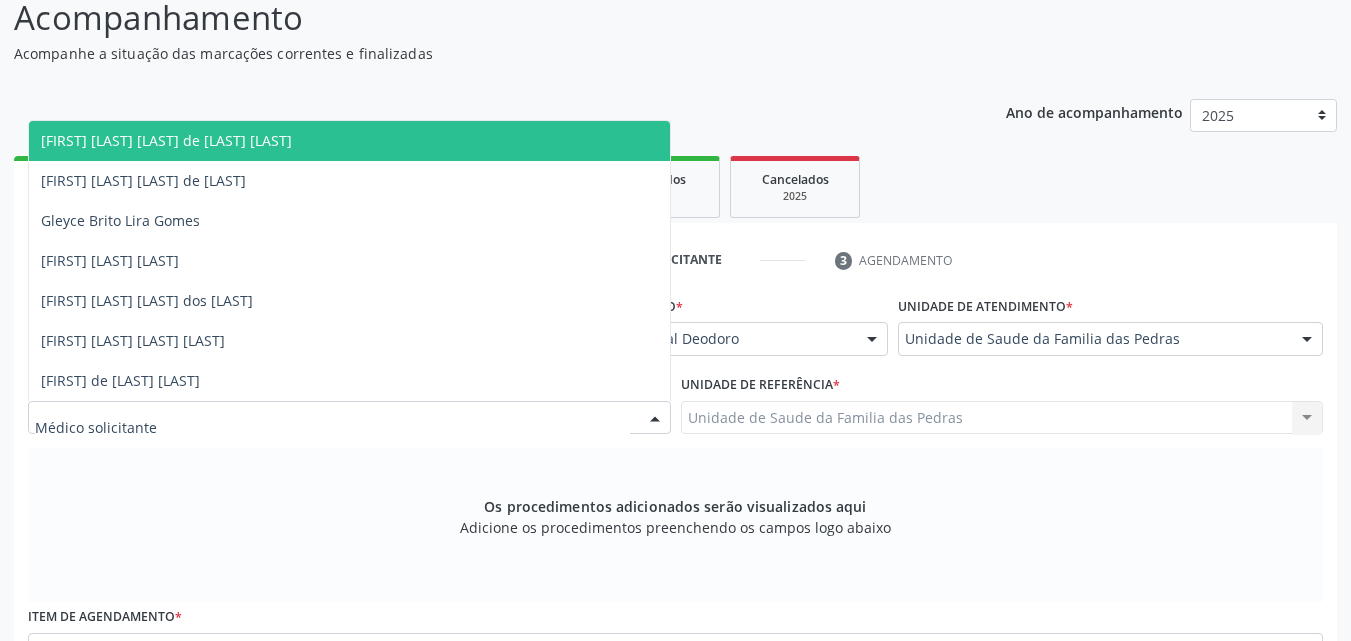 click at bounding box center (349, 418) 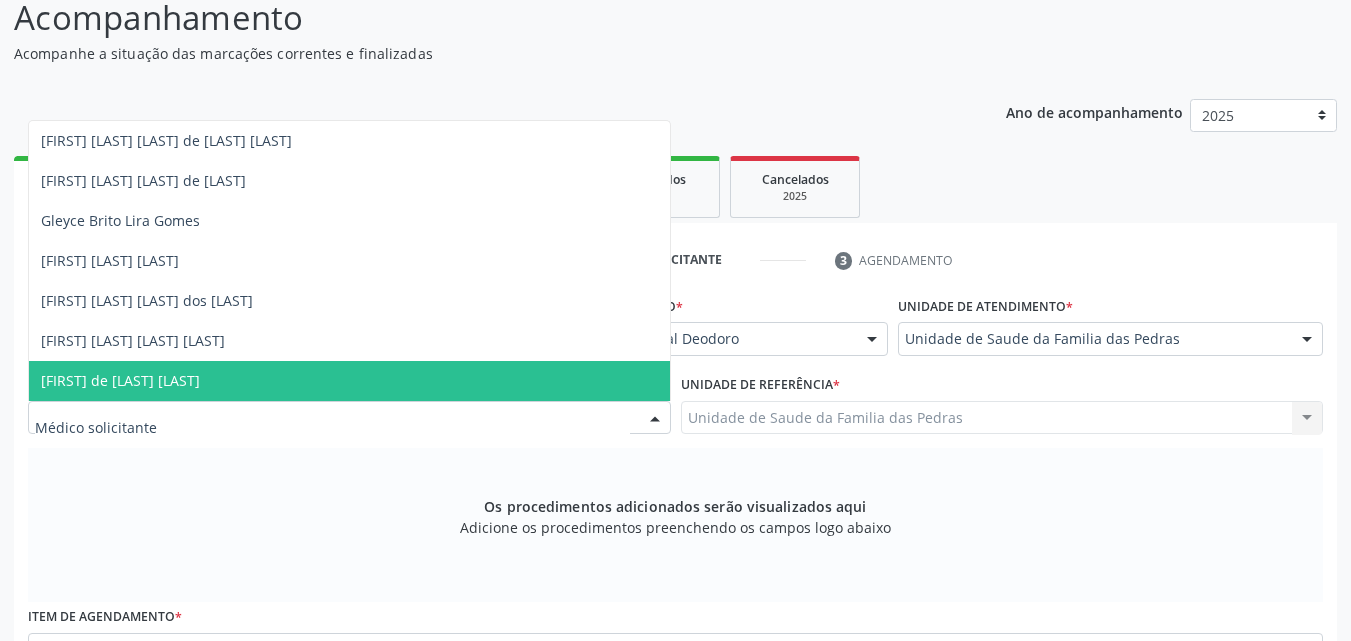click on "Unidade de referência
*
Unidade de Saude da Familia das Pedras         Unidade de Saude da Familia das Pedras
Nenhum resultado encontrado para: "   "
Não há nenhuma opção para ser exibida." at bounding box center (1002, 409) 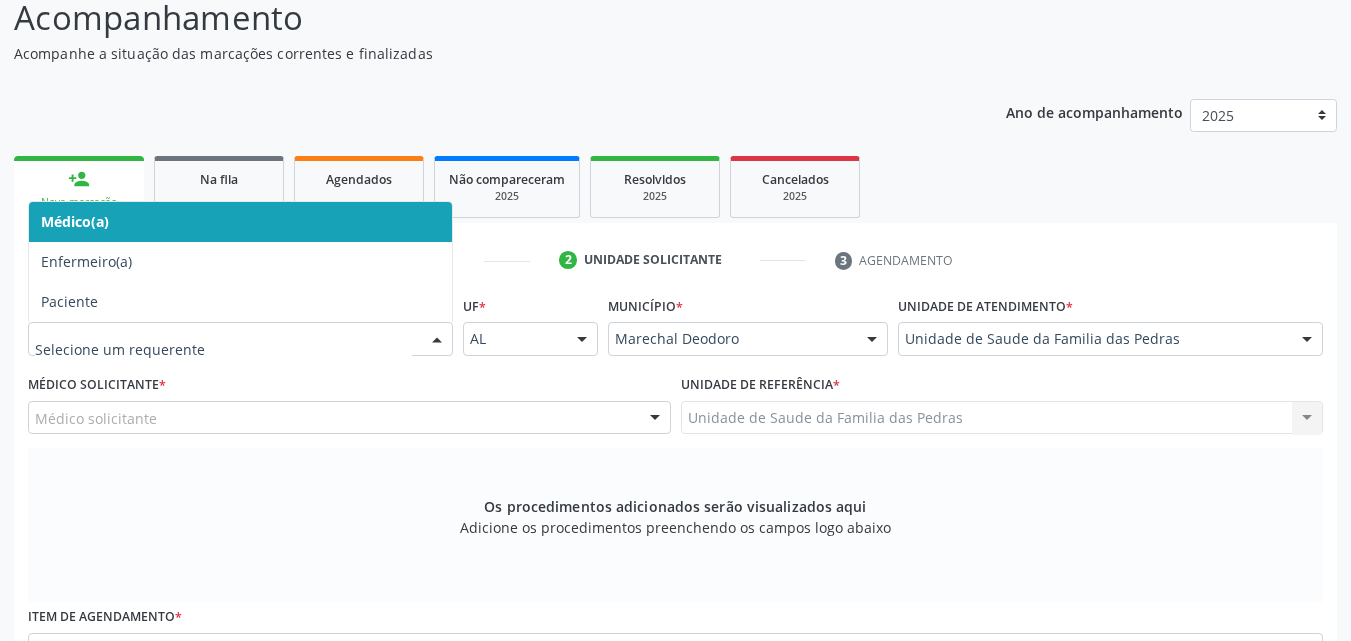 click at bounding box center [437, 340] 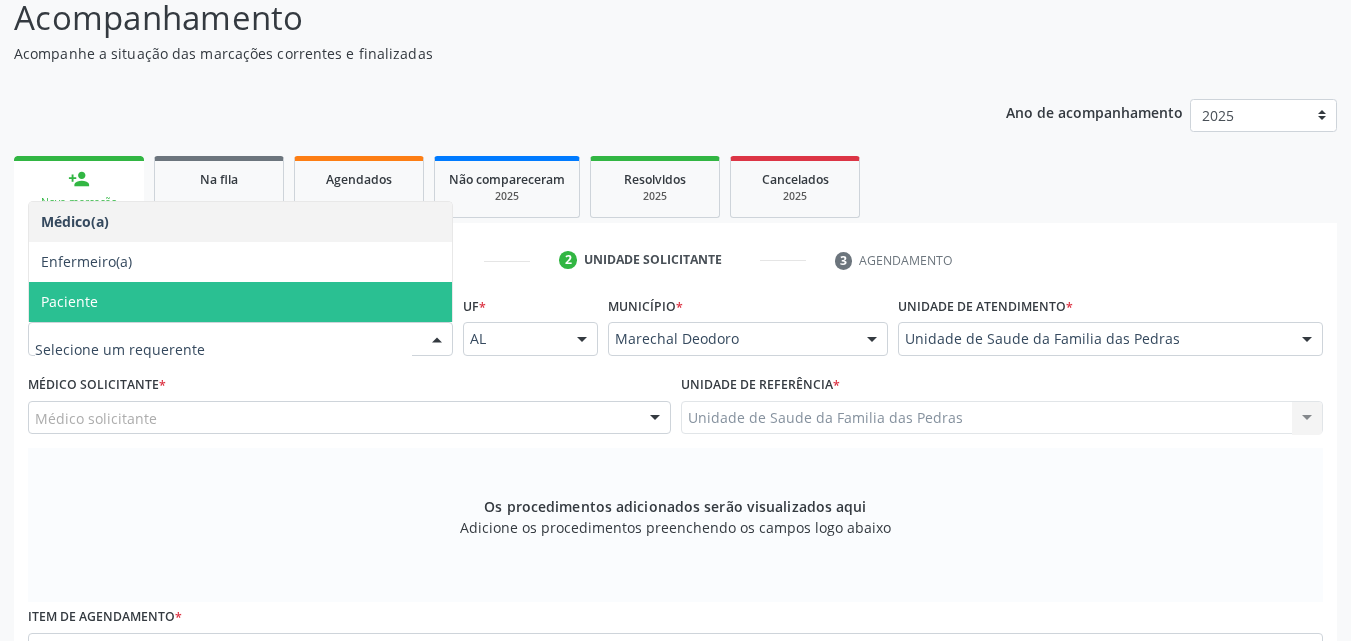 click on "Paciente" at bounding box center (240, 302) 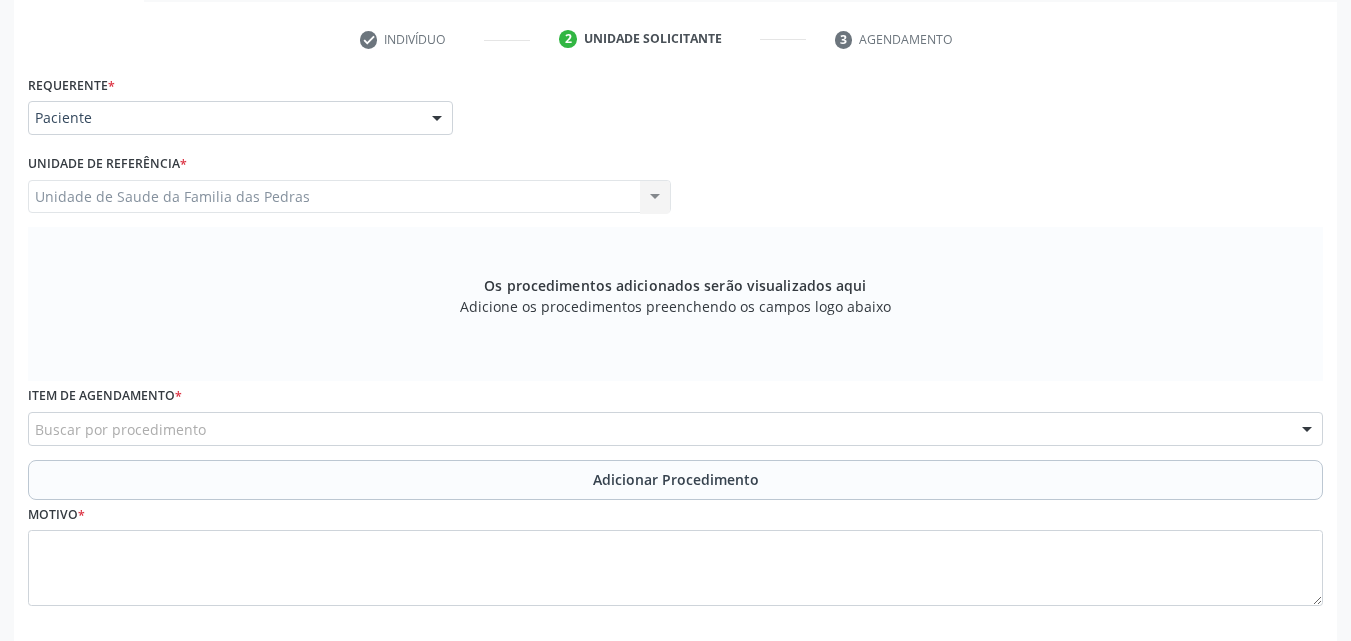 scroll, scrollTop: 471, scrollLeft: 0, axis: vertical 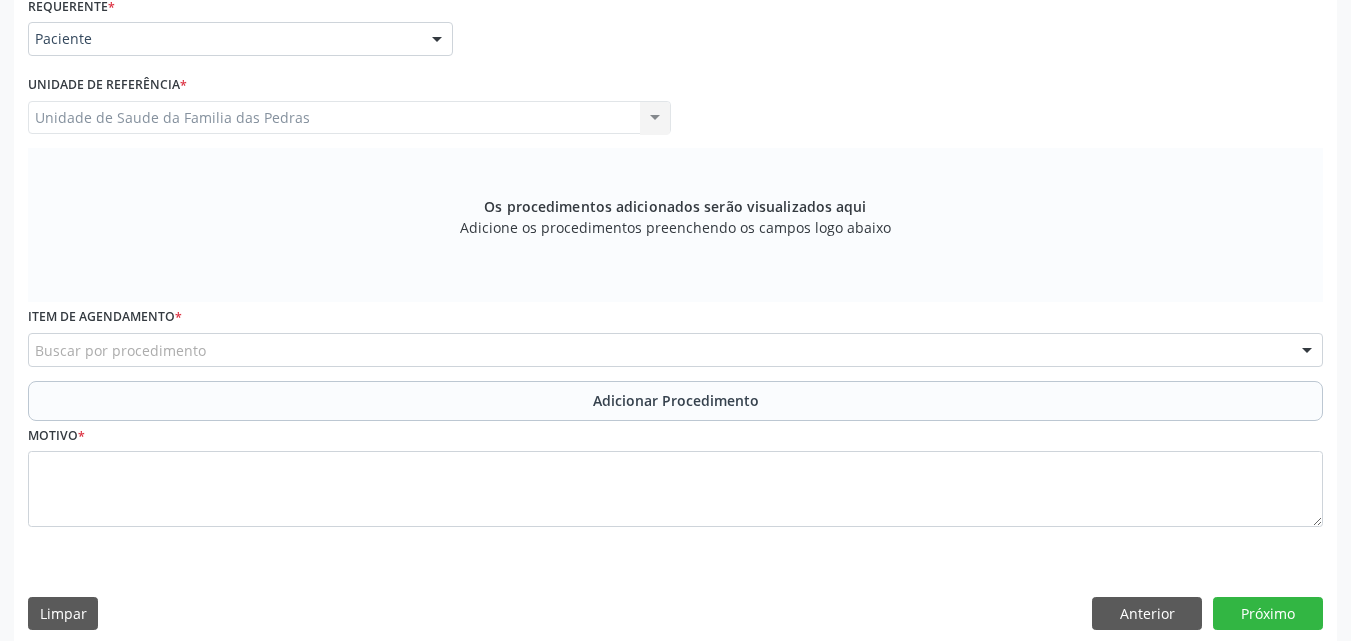 click on "Buscar por procedimento" at bounding box center (675, 350) 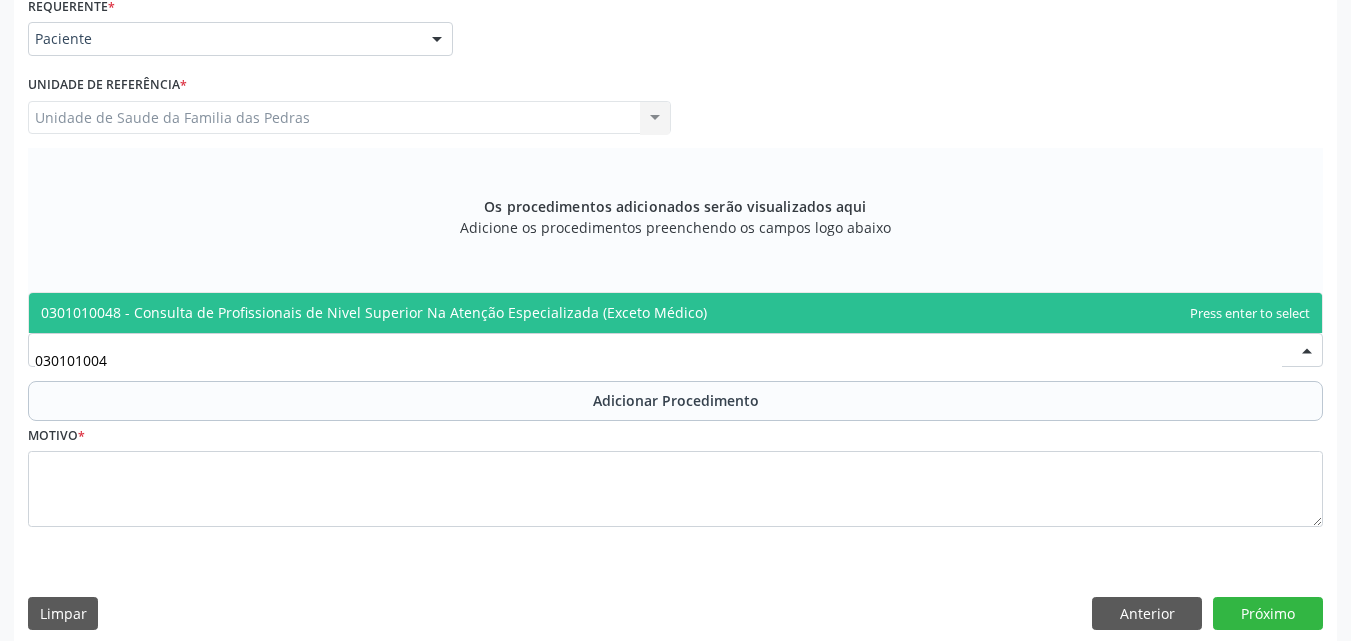 type on "0301010048" 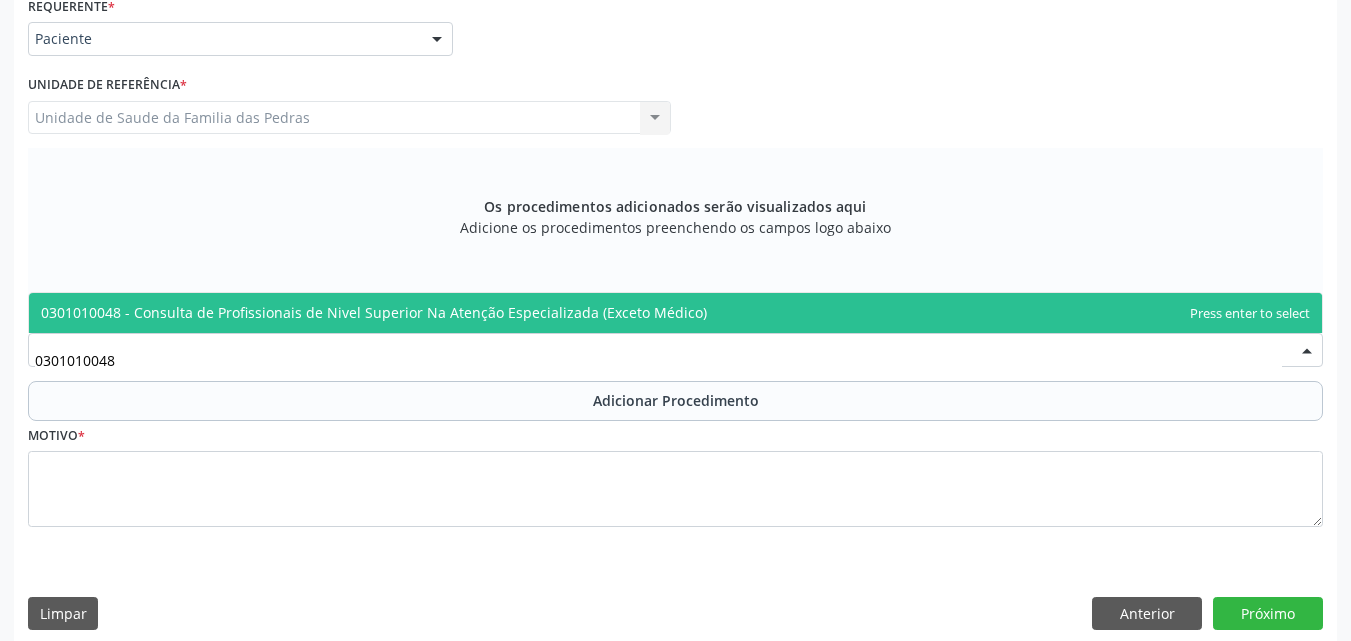 click on "0301010048 - Consulta de Profissionais de Nivel Superior Na Atenção Especializada (Exceto Médico)" at bounding box center [374, 312] 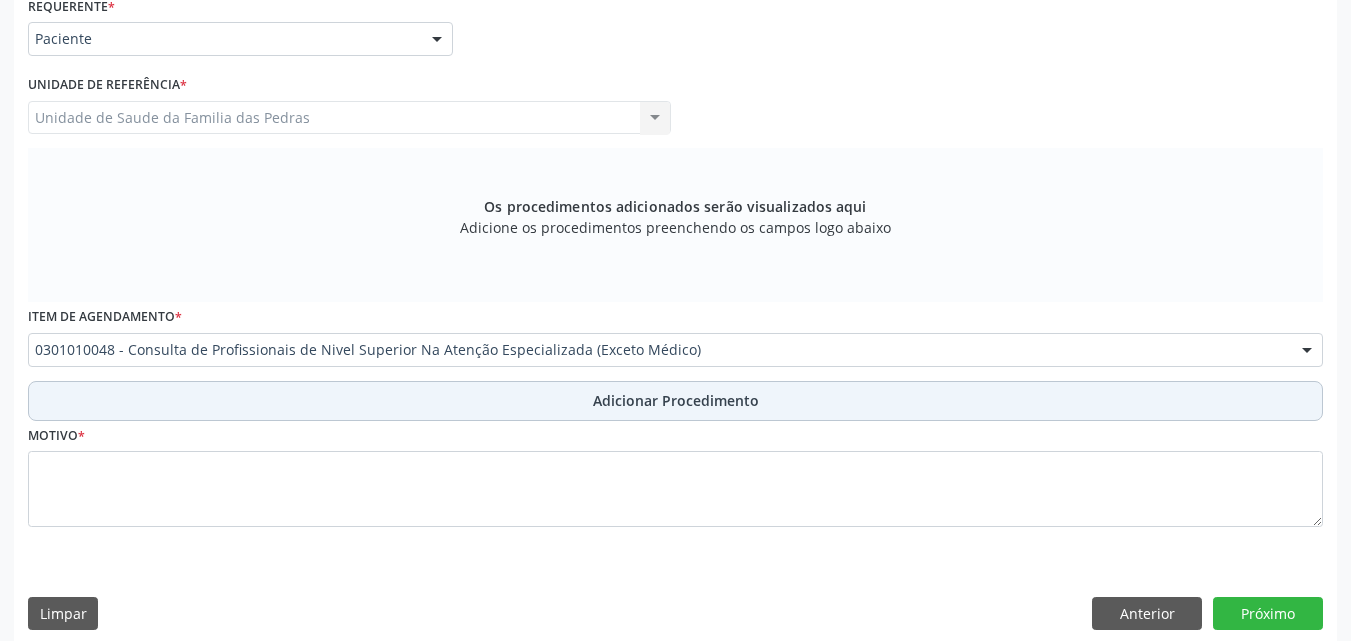 click on "Adicionar Procedimento" at bounding box center [675, 401] 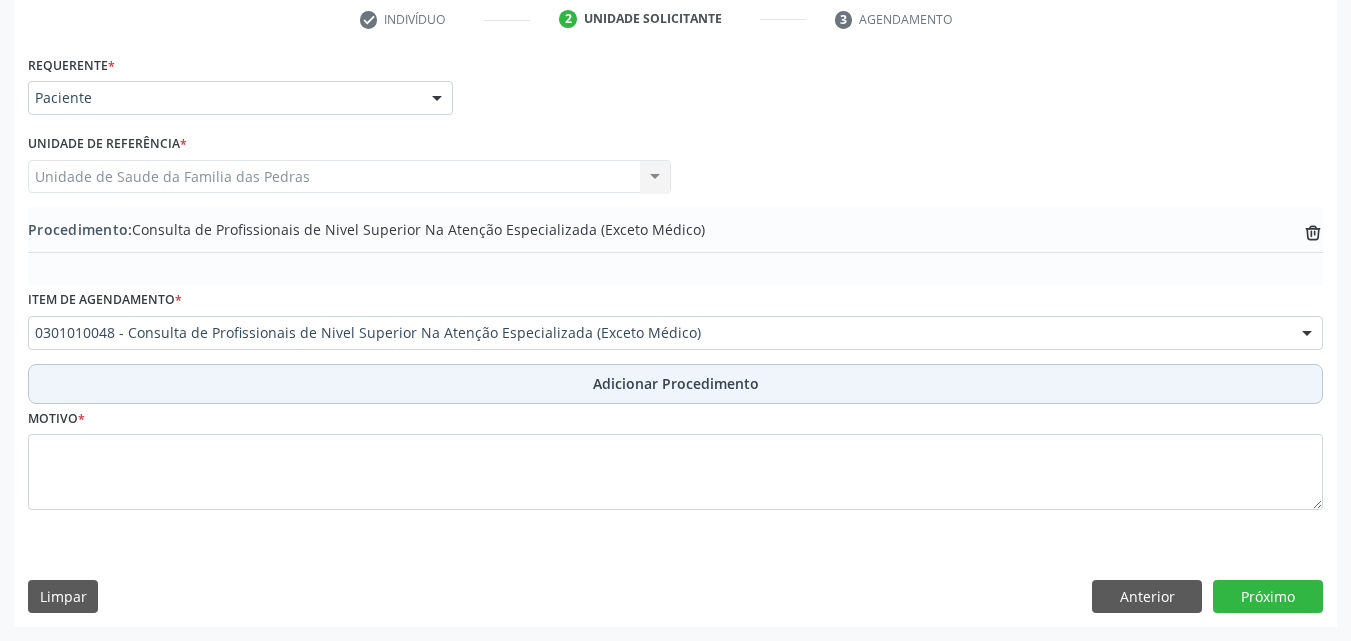 scroll, scrollTop: 412, scrollLeft: 0, axis: vertical 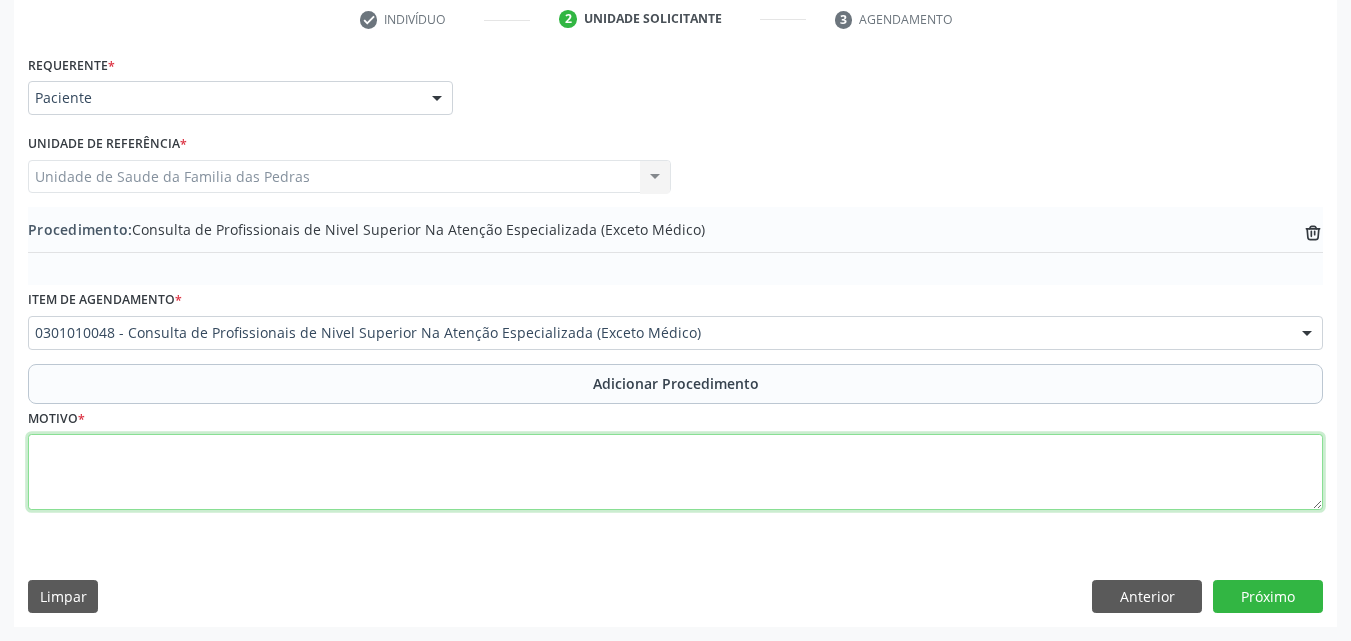 click at bounding box center (675, 472) 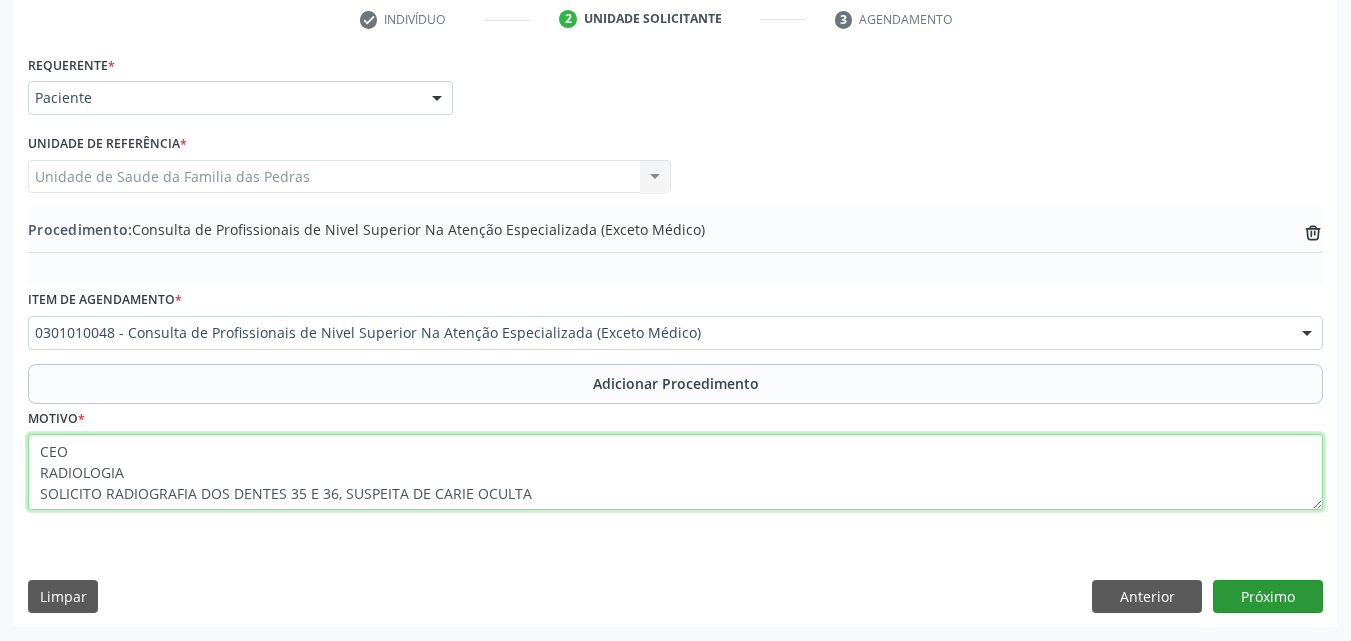 type on "CEO
RADIOLOGIA
SOLICITO RADIOGRAFIA DOS DENTES 35 E 36, SUSPEITA DE CARIE OCULTA" 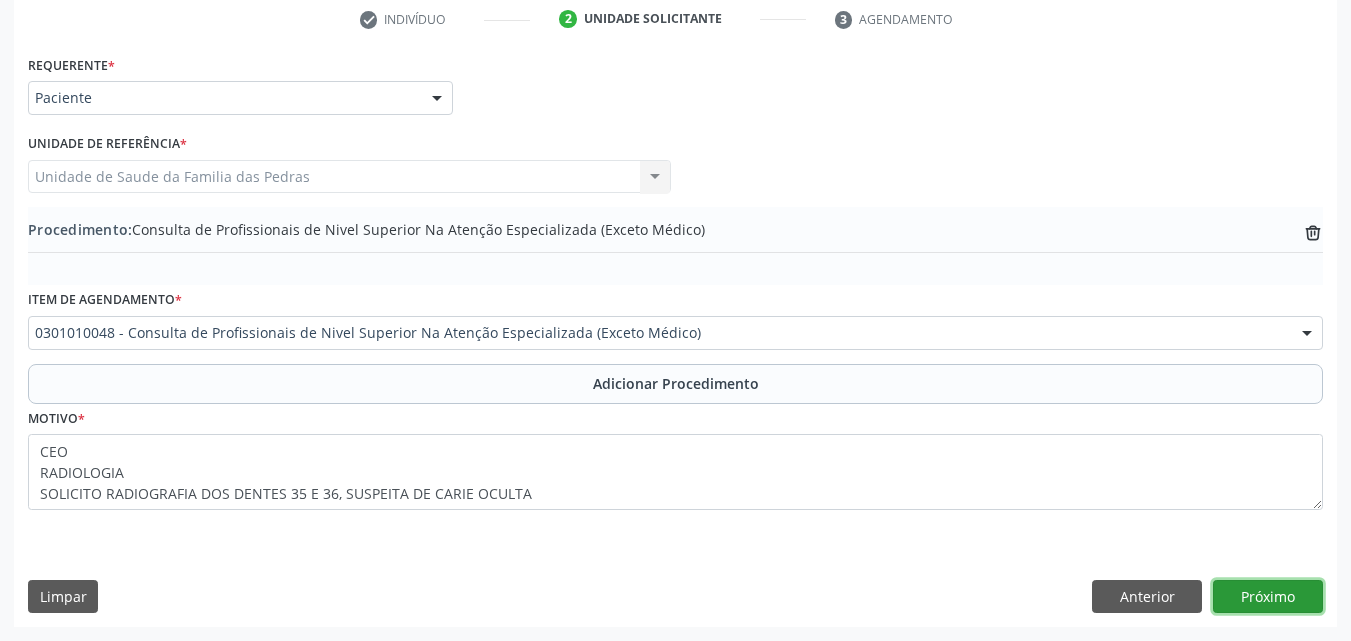 click on "Próximo" at bounding box center [1268, 597] 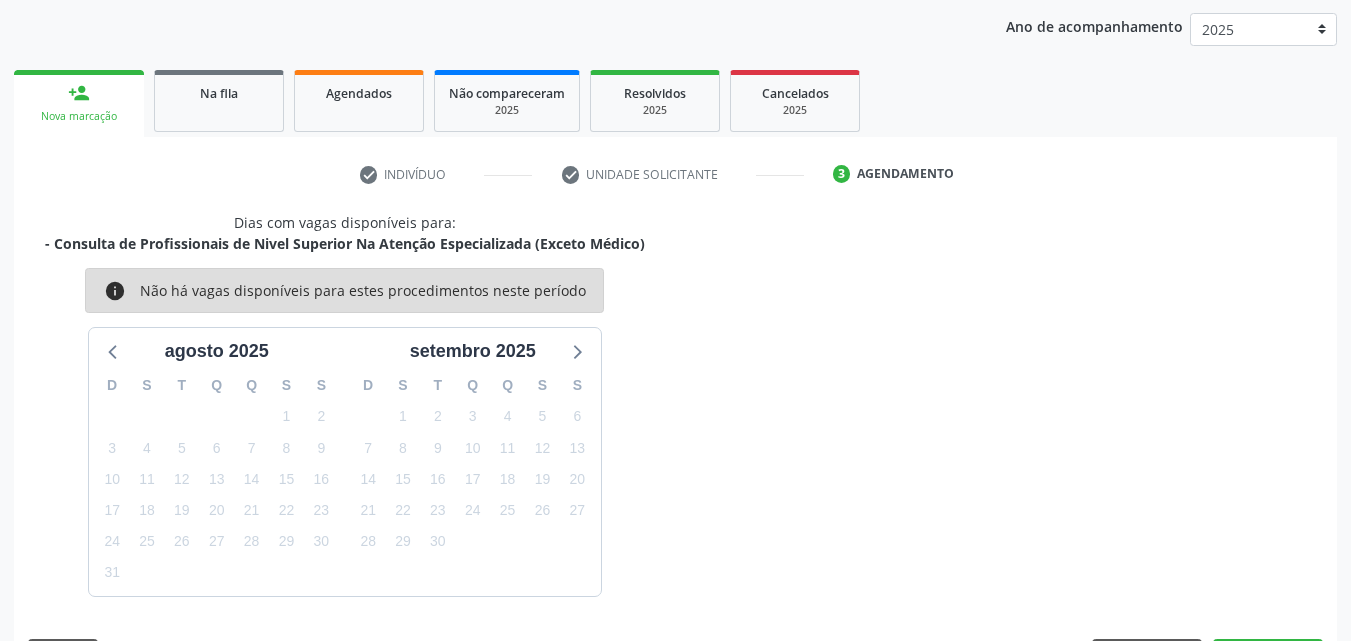 scroll, scrollTop: 316, scrollLeft: 0, axis: vertical 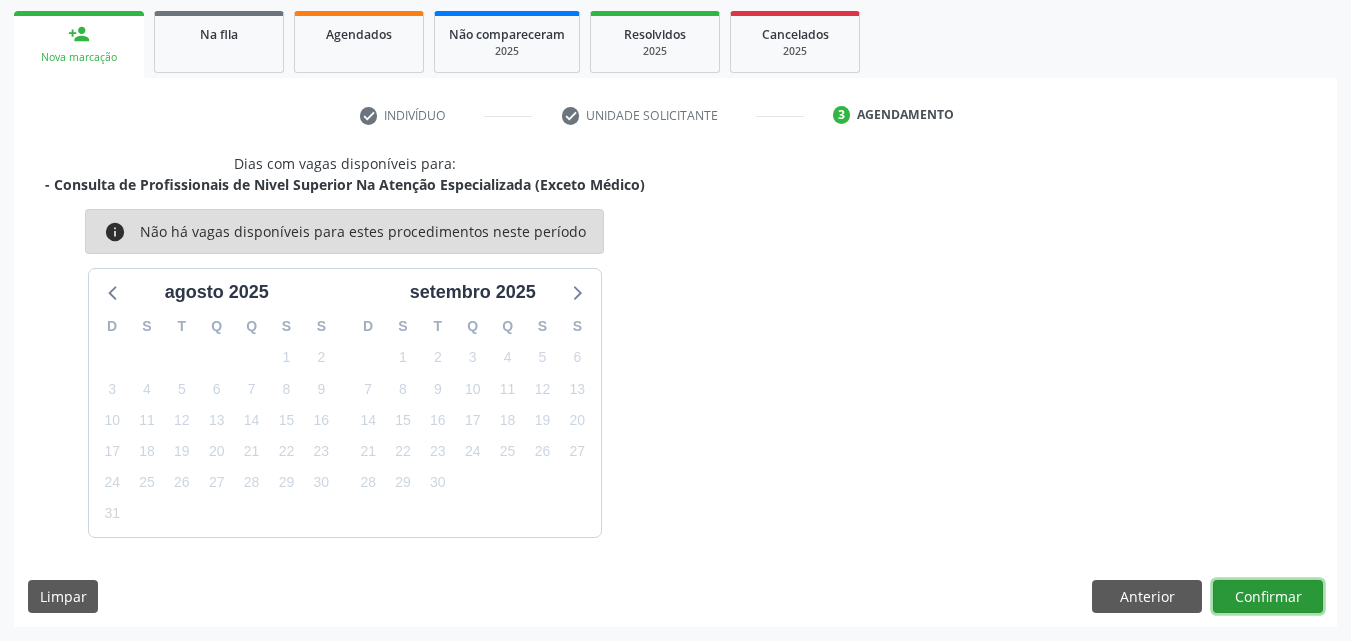 click on "Confirmar" at bounding box center (1268, 597) 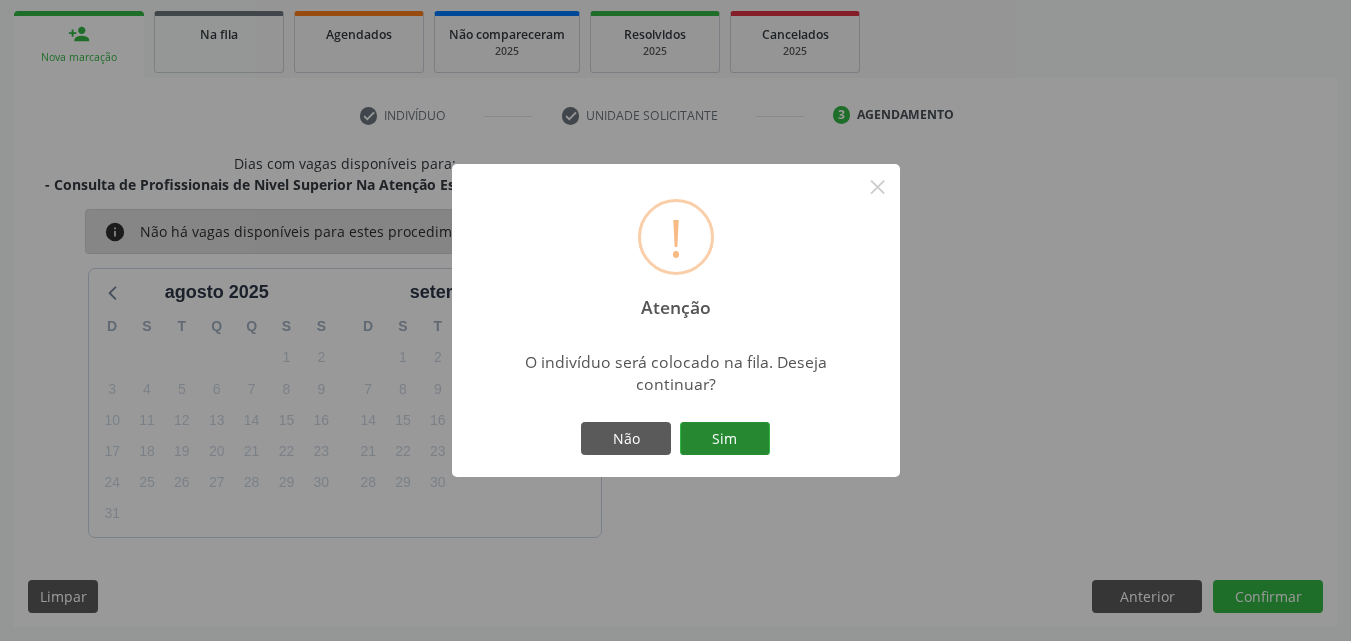 click on "Sim" at bounding box center [725, 439] 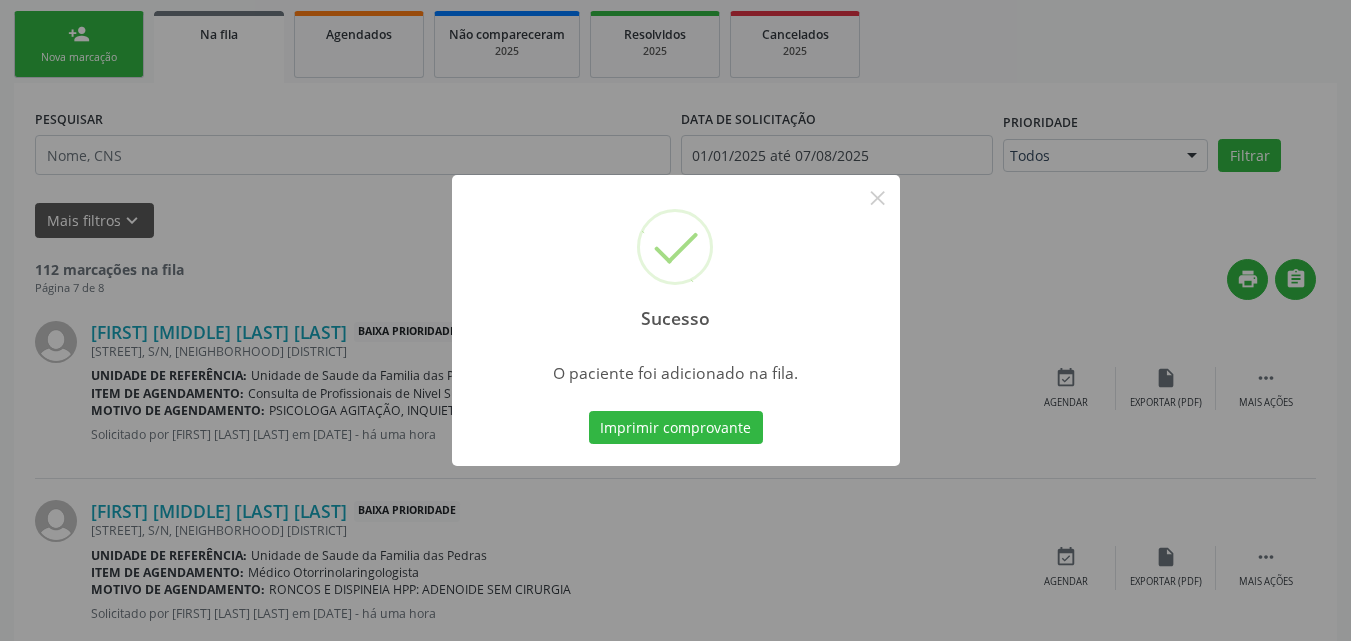 scroll, scrollTop: 54, scrollLeft: 0, axis: vertical 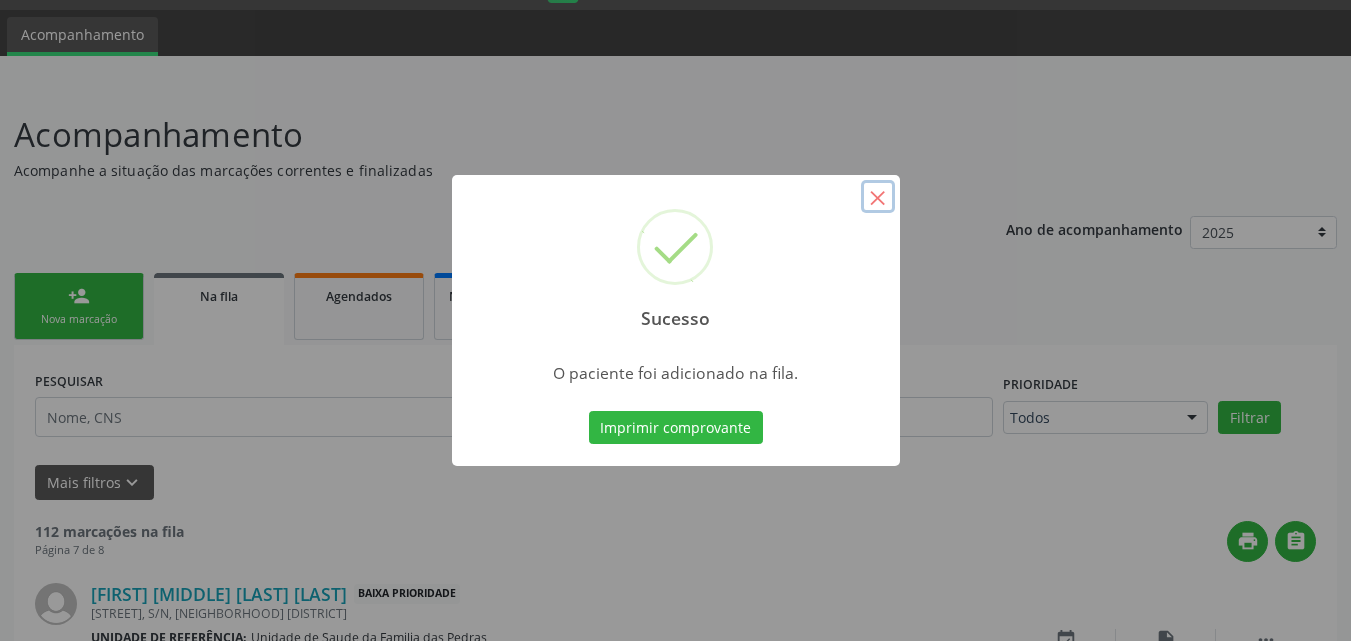 click on "×" at bounding box center [878, 197] 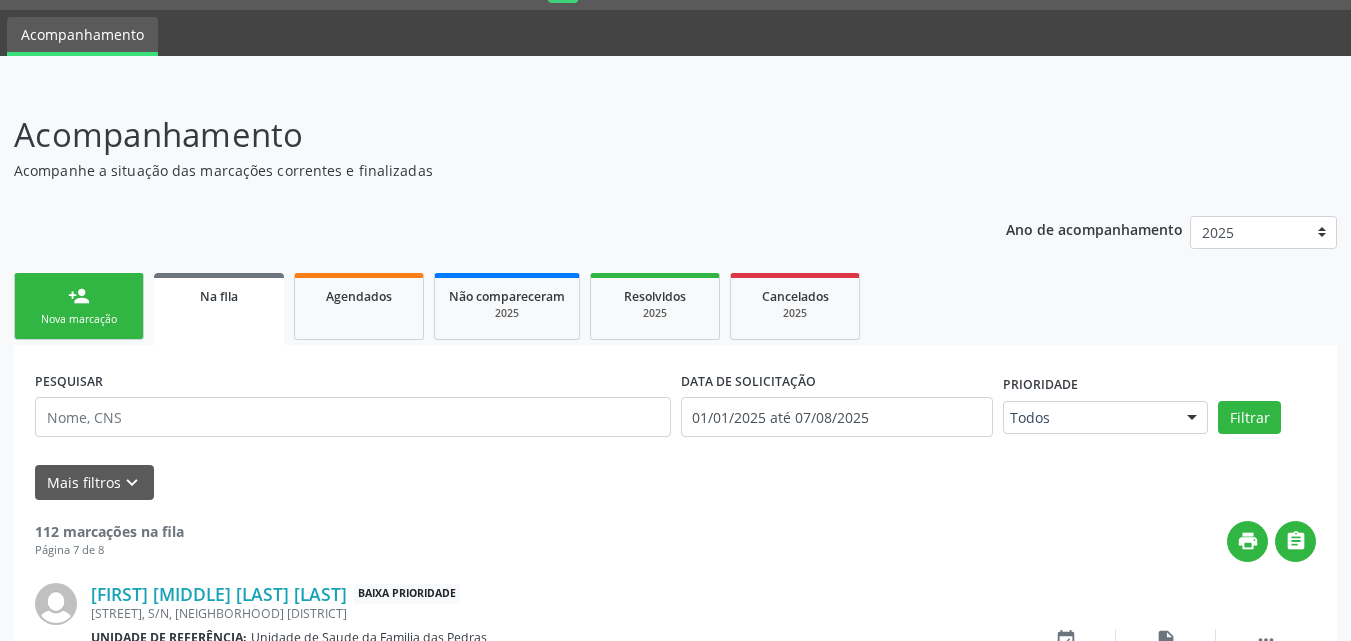 click on "person_add
Nova marcação" at bounding box center [79, 306] 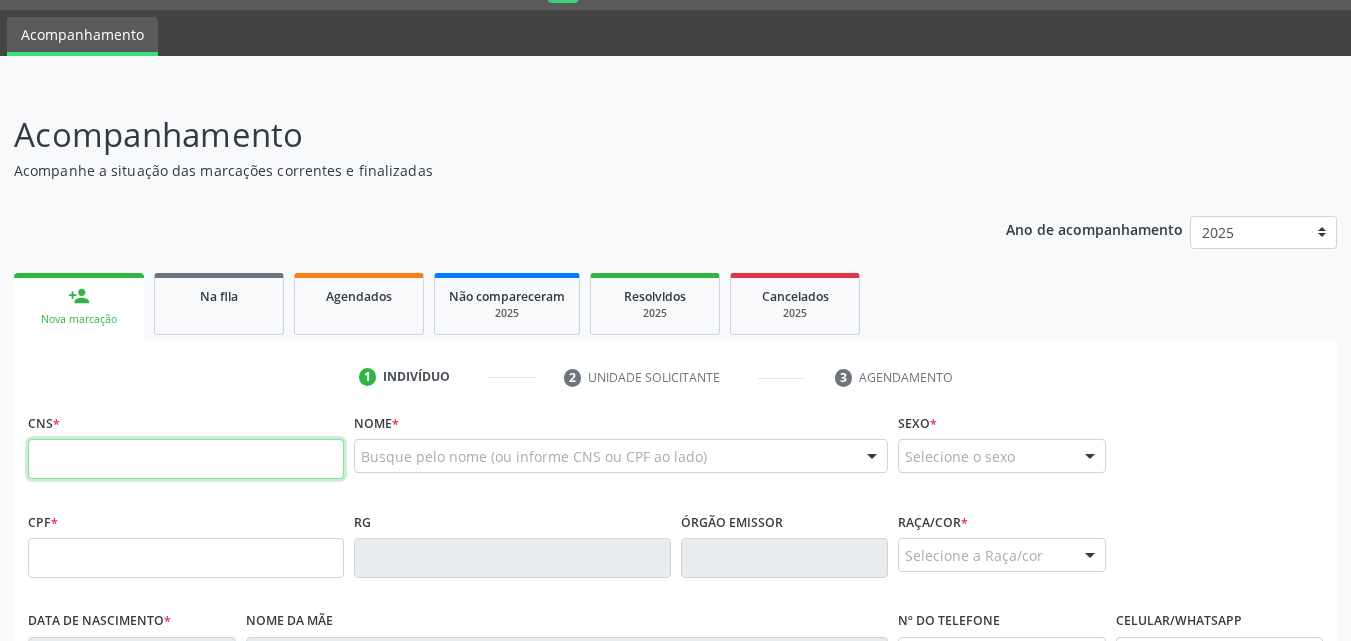 click at bounding box center (186, 459) 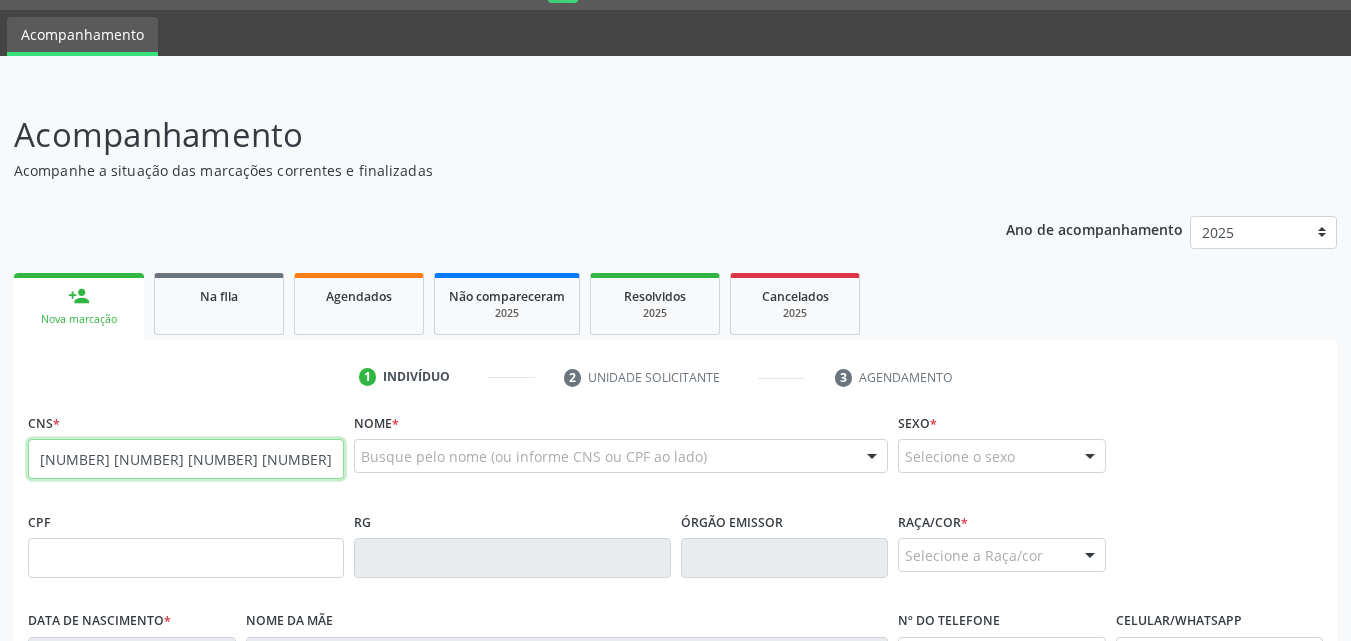 type on "[NUMBER] [NUMBER] [NUMBER] [NUMBER]" 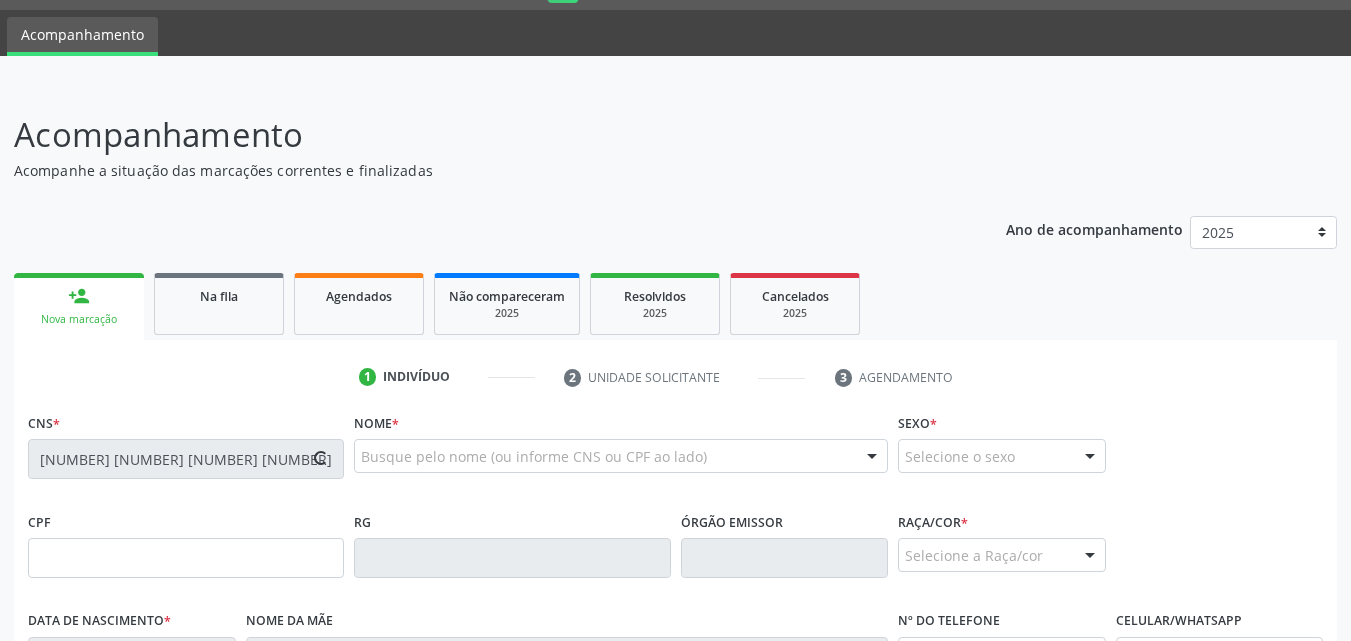 type on "[NUMBER].[NUMBER].[NUMBER]-[NUMBER]" 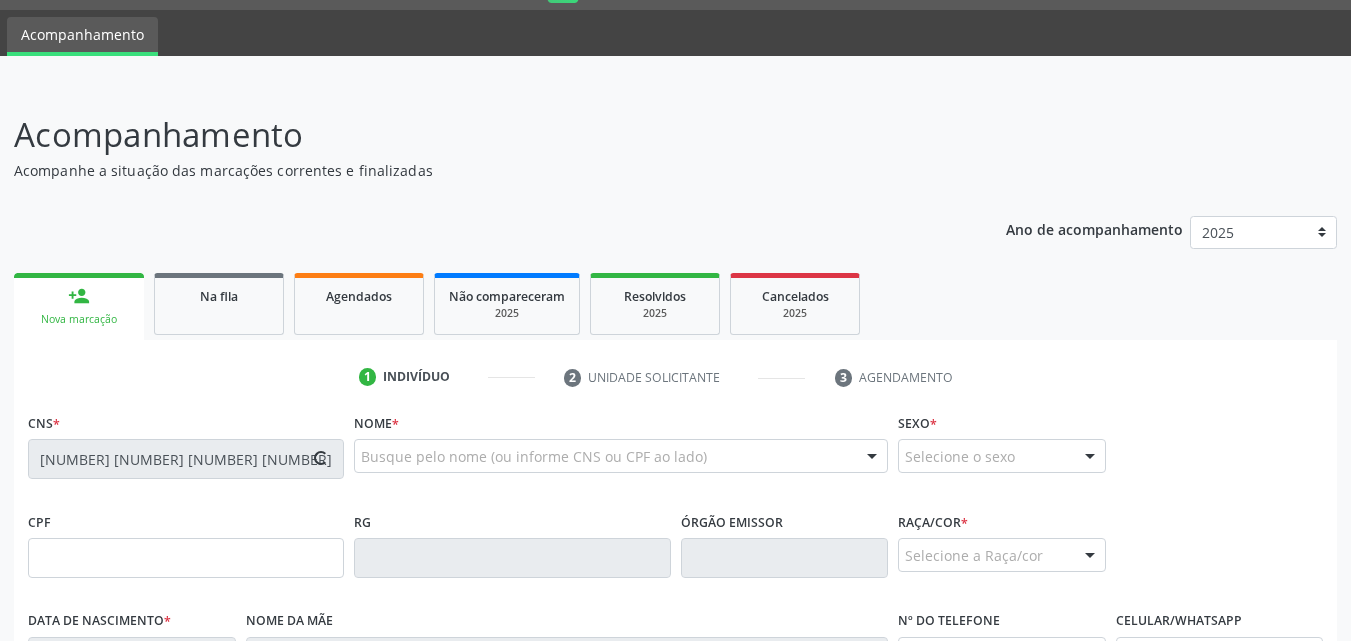 type on "[DATE]" 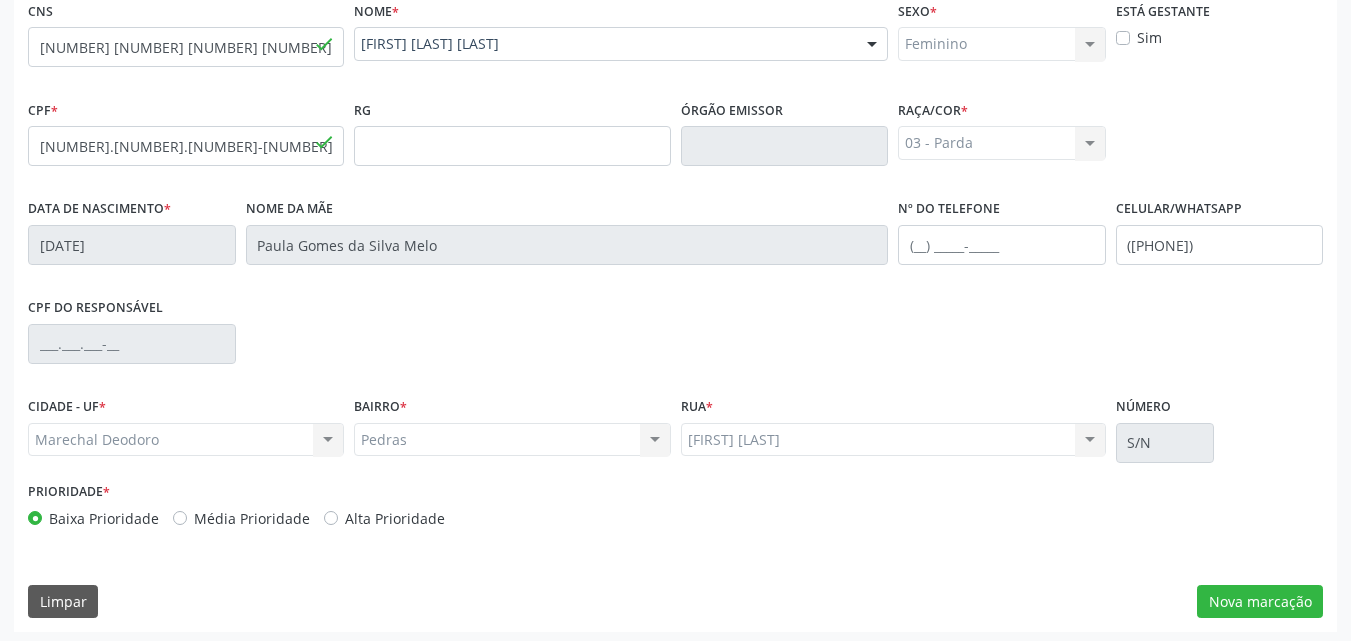 scroll, scrollTop: 471, scrollLeft: 0, axis: vertical 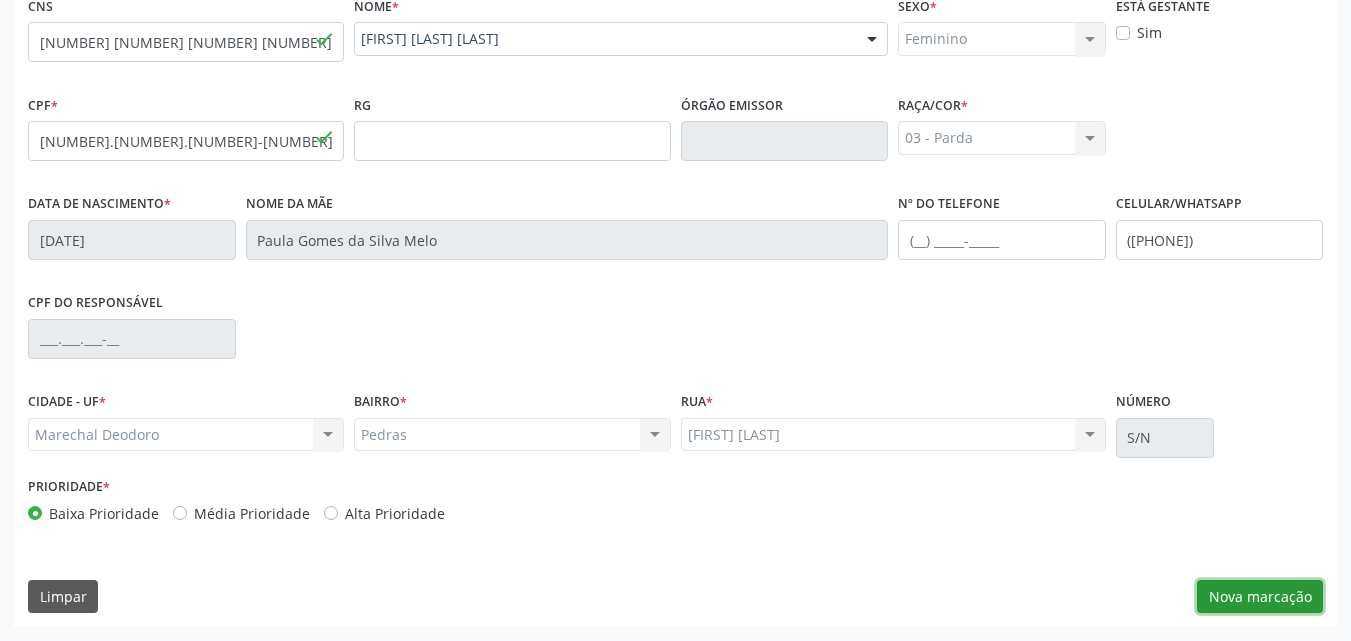 click on "Nova marcação" at bounding box center [1260, 597] 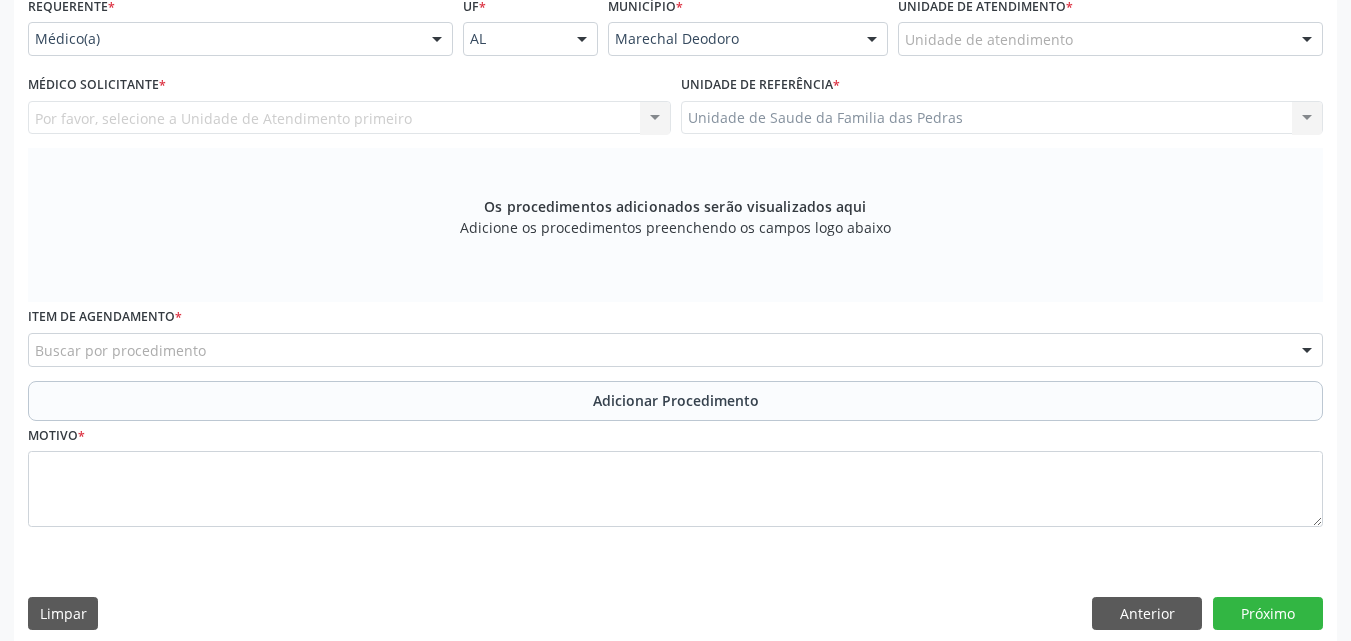 scroll, scrollTop: 171, scrollLeft: 0, axis: vertical 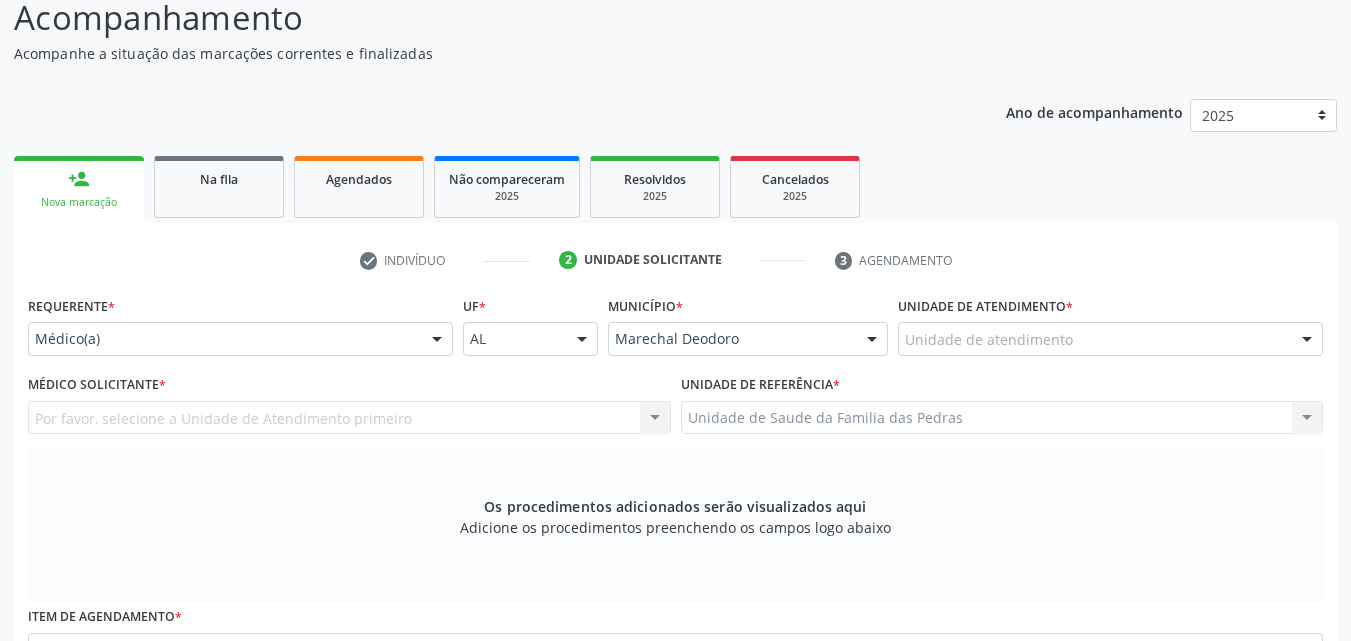 click at bounding box center (437, 340) 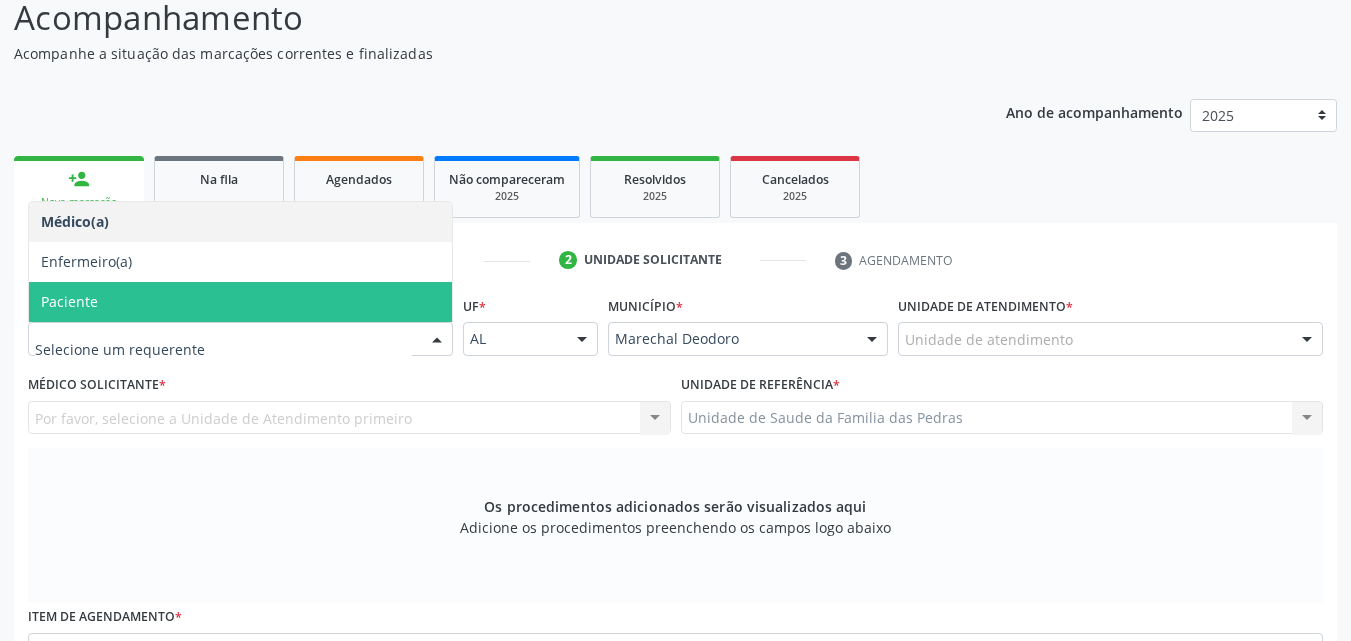 click on "Paciente" at bounding box center (240, 302) 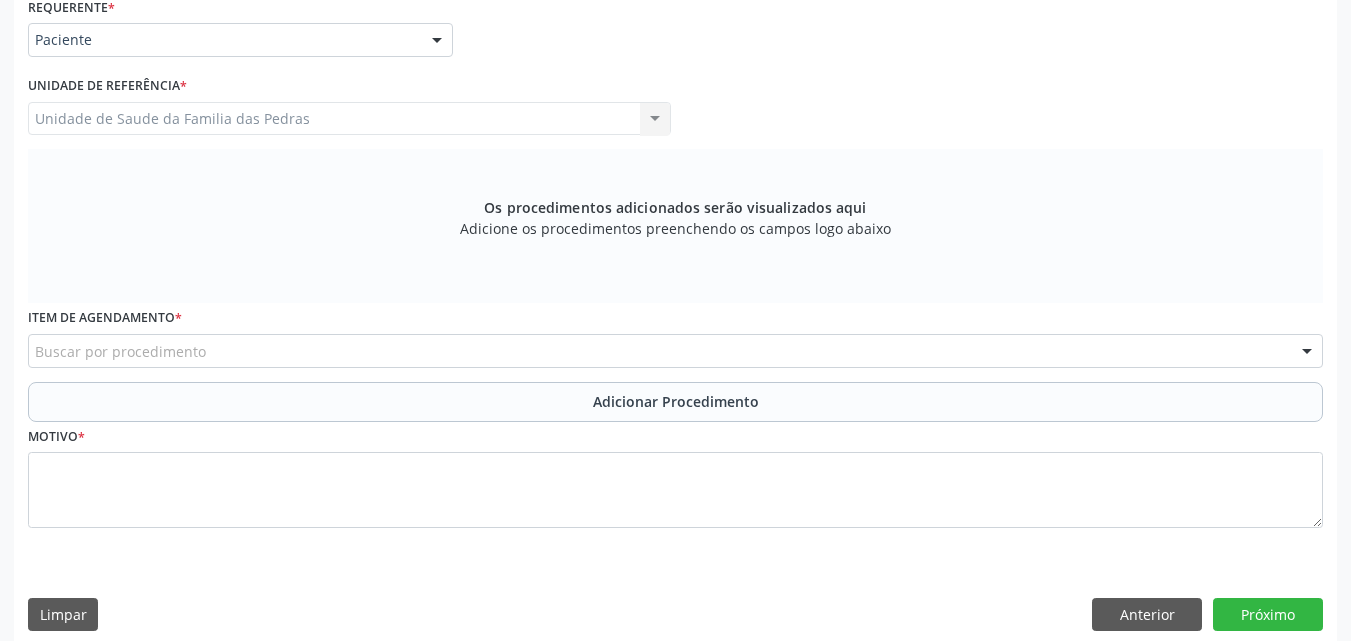 scroll, scrollTop: 471, scrollLeft: 0, axis: vertical 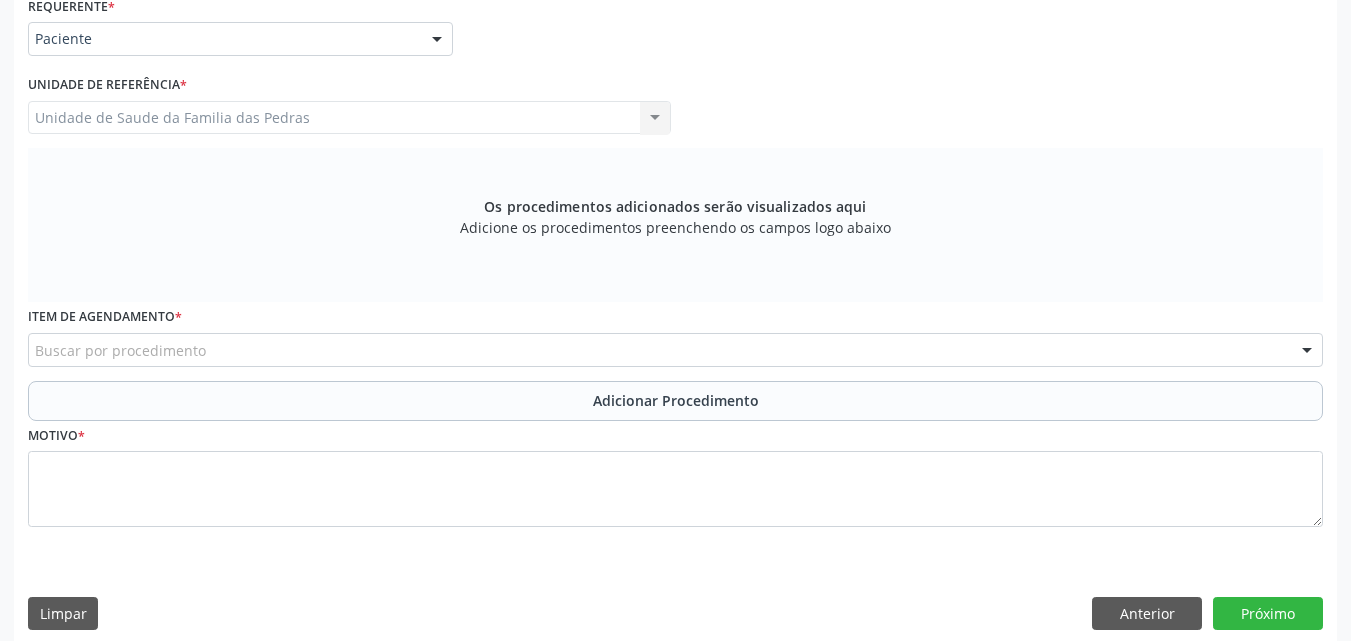 click on "Buscar por procedimento" at bounding box center (675, 350) 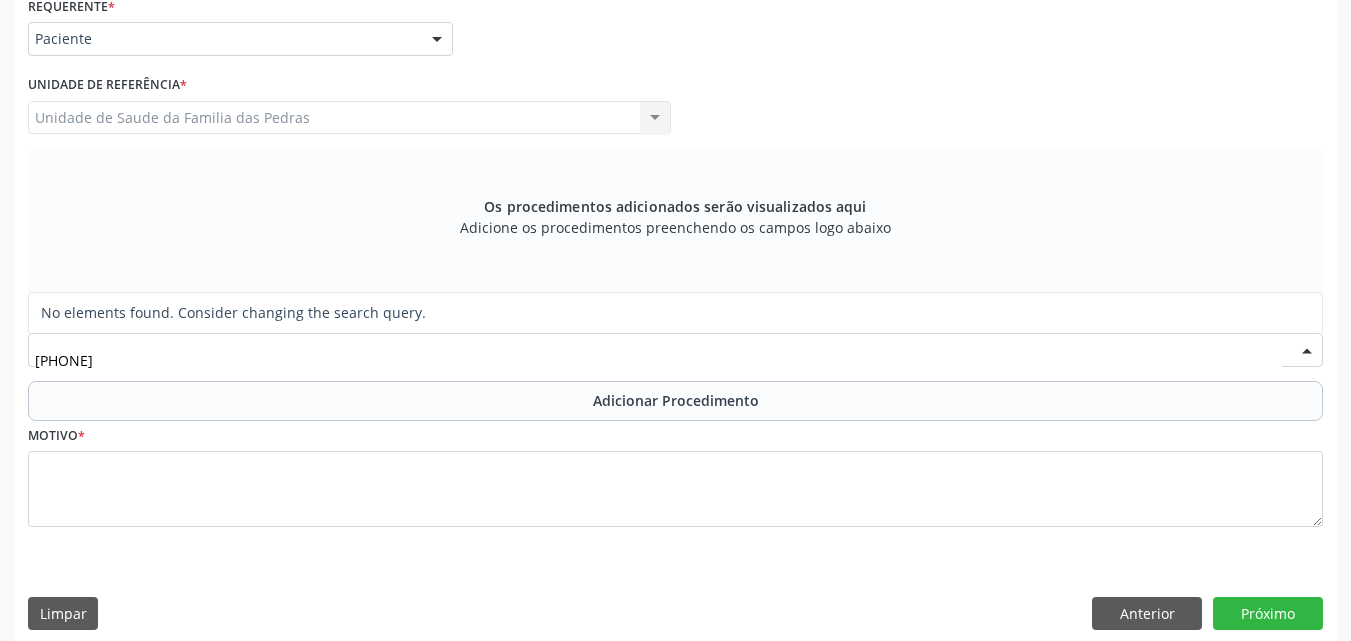 type on "03010100" 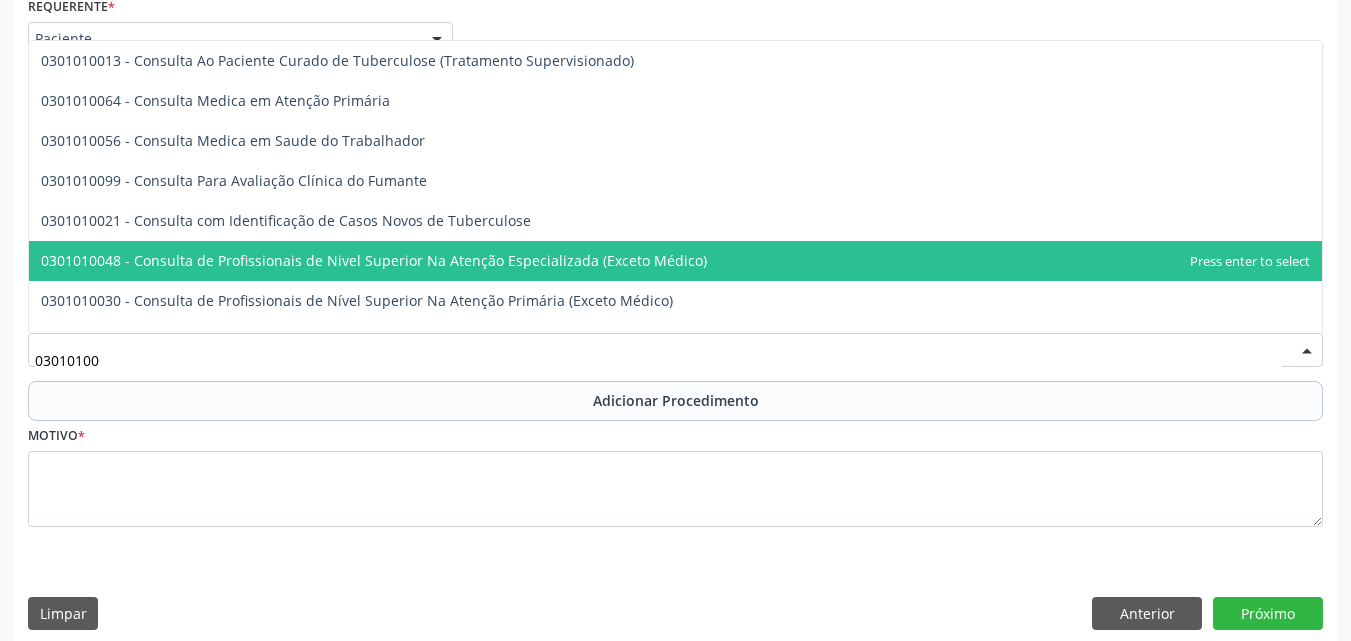 click on "0301010048 - Consulta de Profissionais de Nivel Superior Na Atenção Especializada (Exceto Médico)" at bounding box center [374, 260] 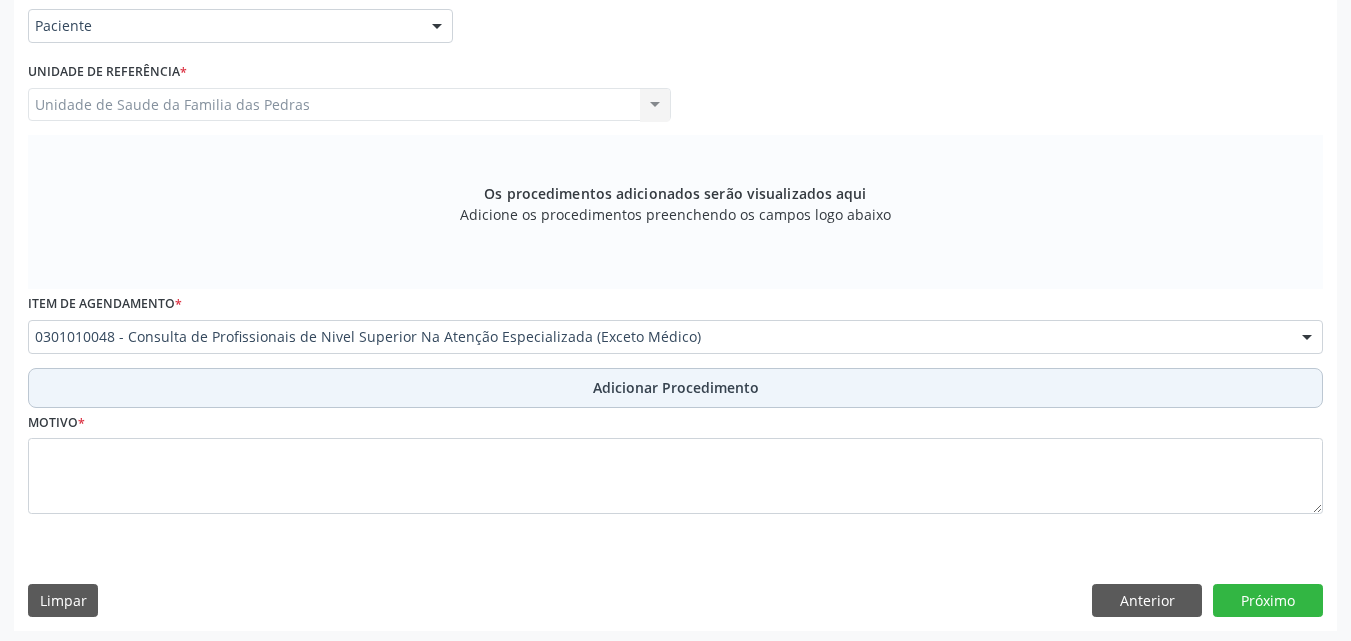 scroll, scrollTop: 488, scrollLeft: 0, axis: vertical 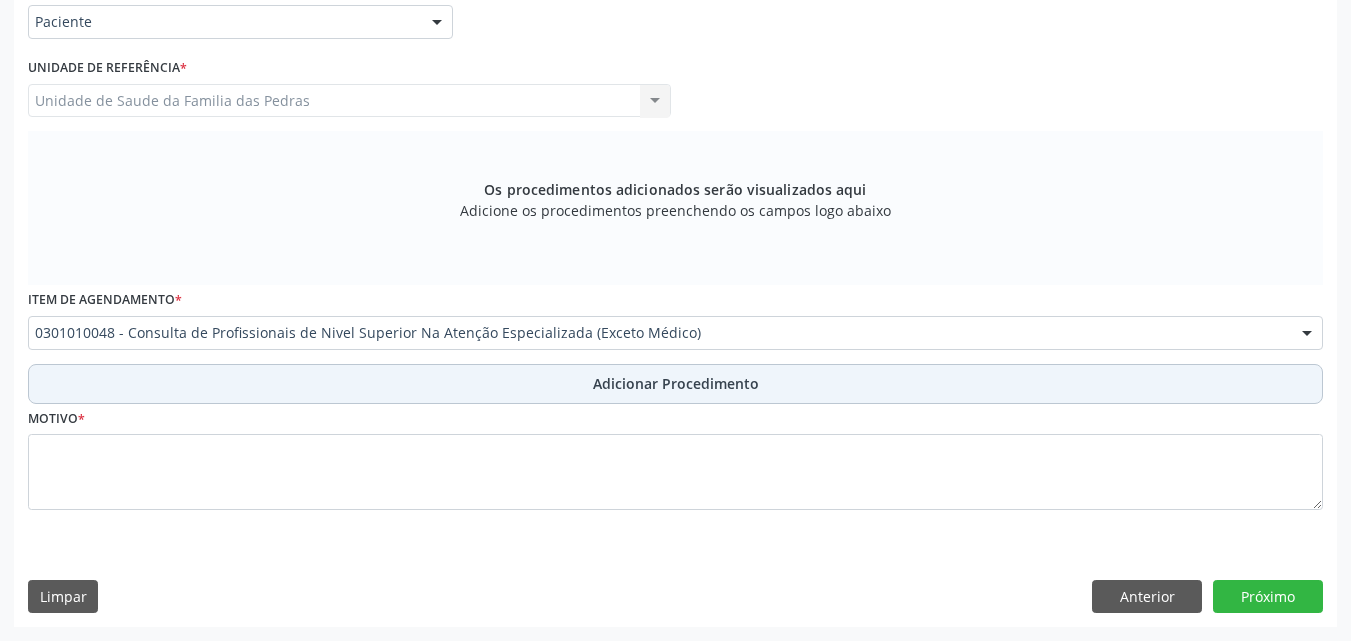 click on "Adicionar Procedimento" at bounding box center [675, 384] 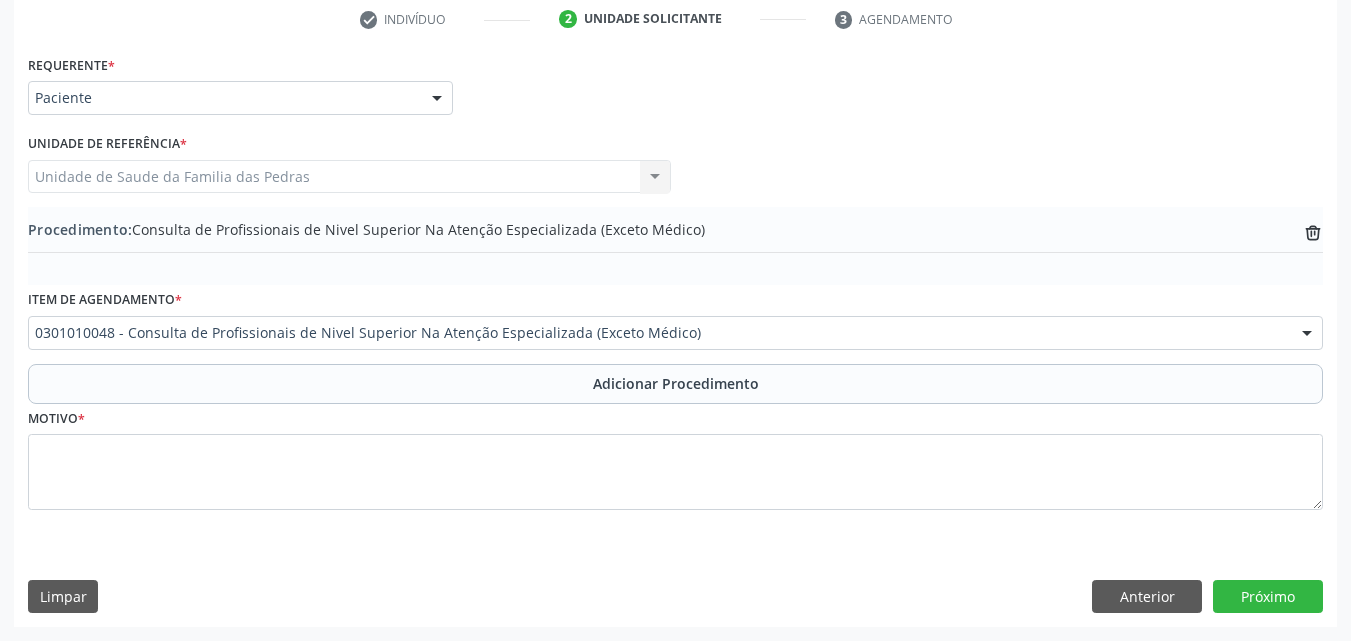 scroll, scrollTop: 412, scrollLeft: 0, axis: vertical 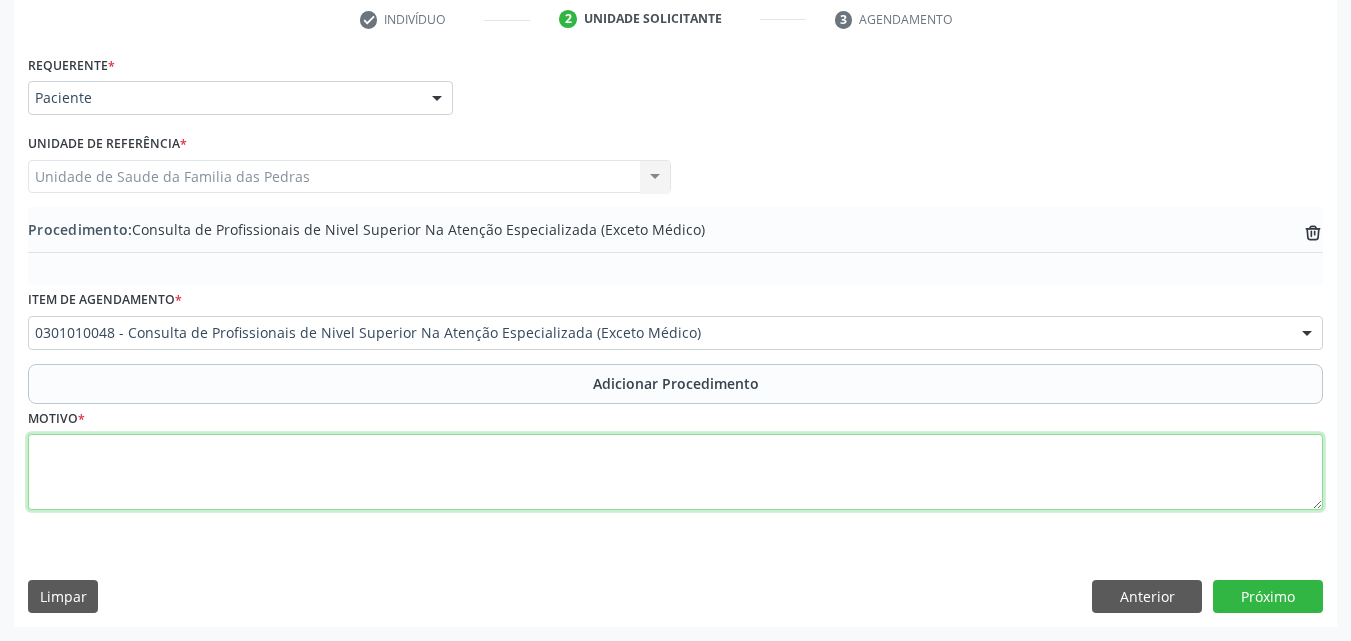 click at bounding box center (675, 472) 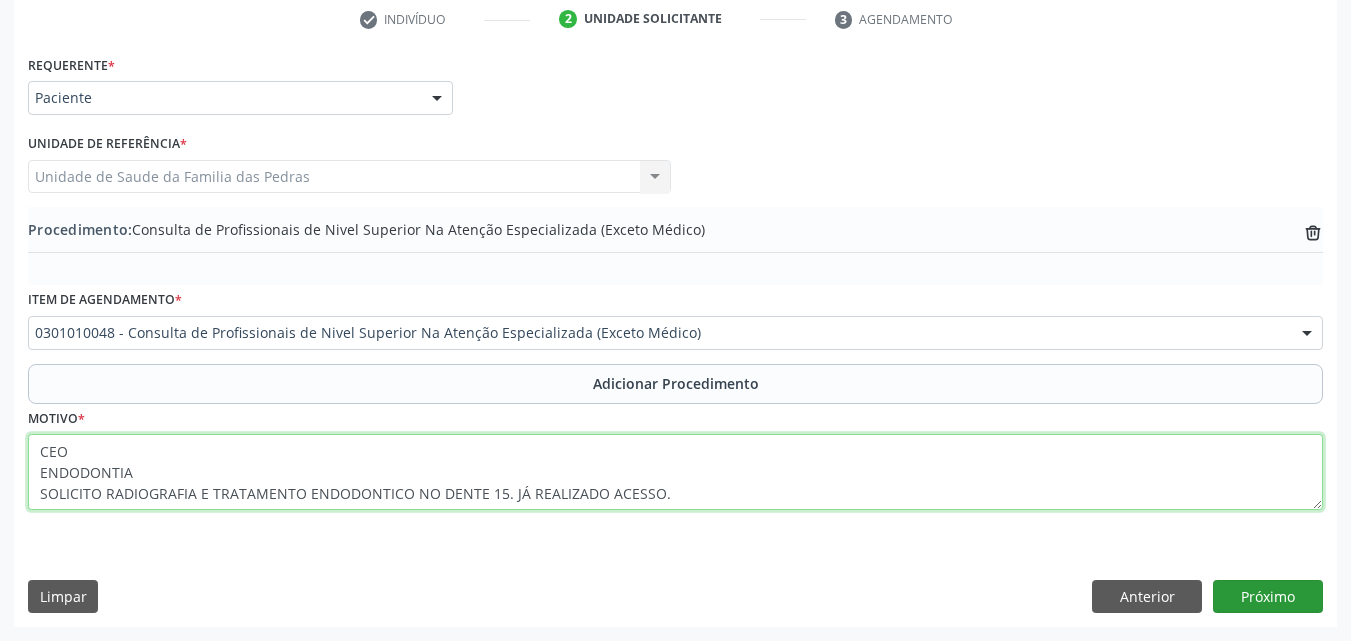 type on "CEO
ENDODONTIA
SOLICITO RADIOGRAFIA E TRATAMENTO ENDODONTICO NO DENTE 15. JÁ REALIZADO ACESSO." 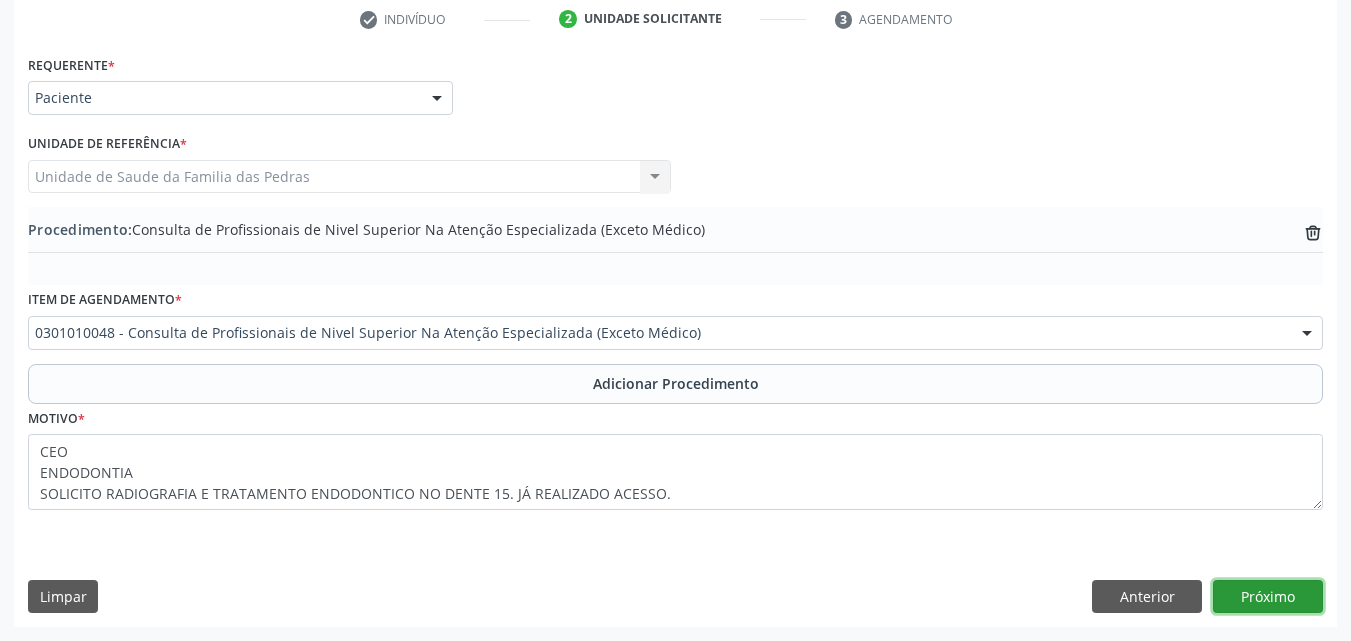 click on "Próximo" at bounding box center [1268, 597] 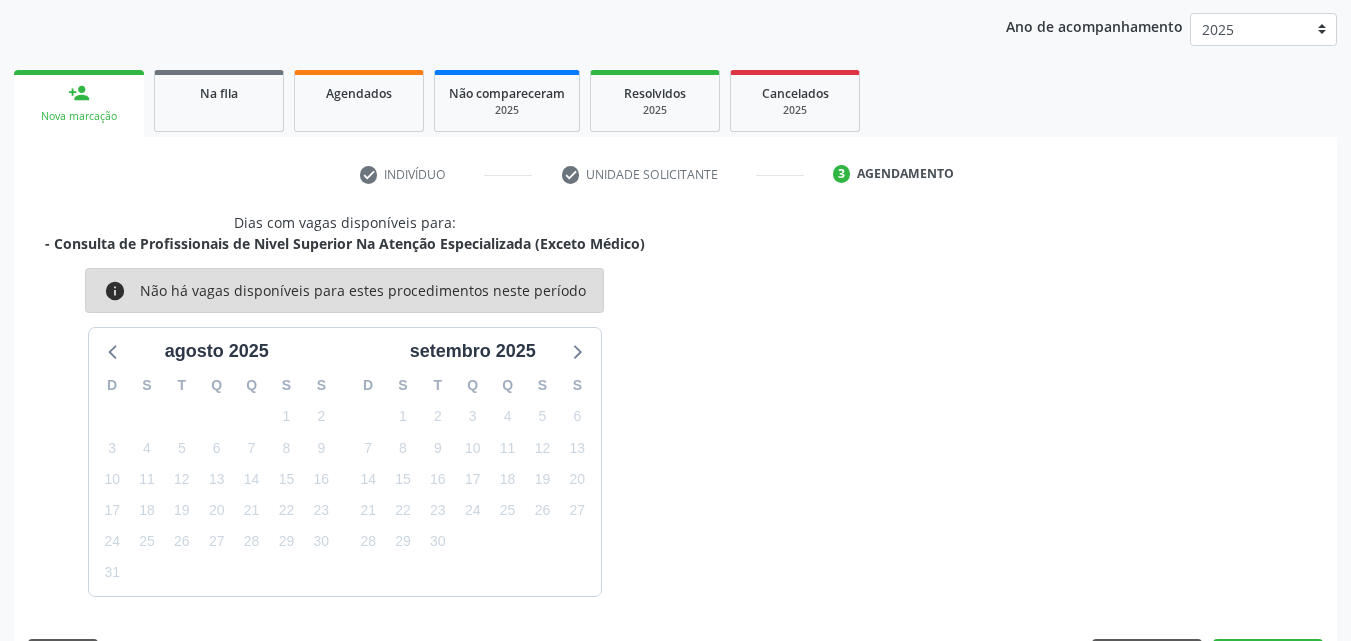 scroll, scrollTop: 316, scrollLeft: 0, axis: vertical 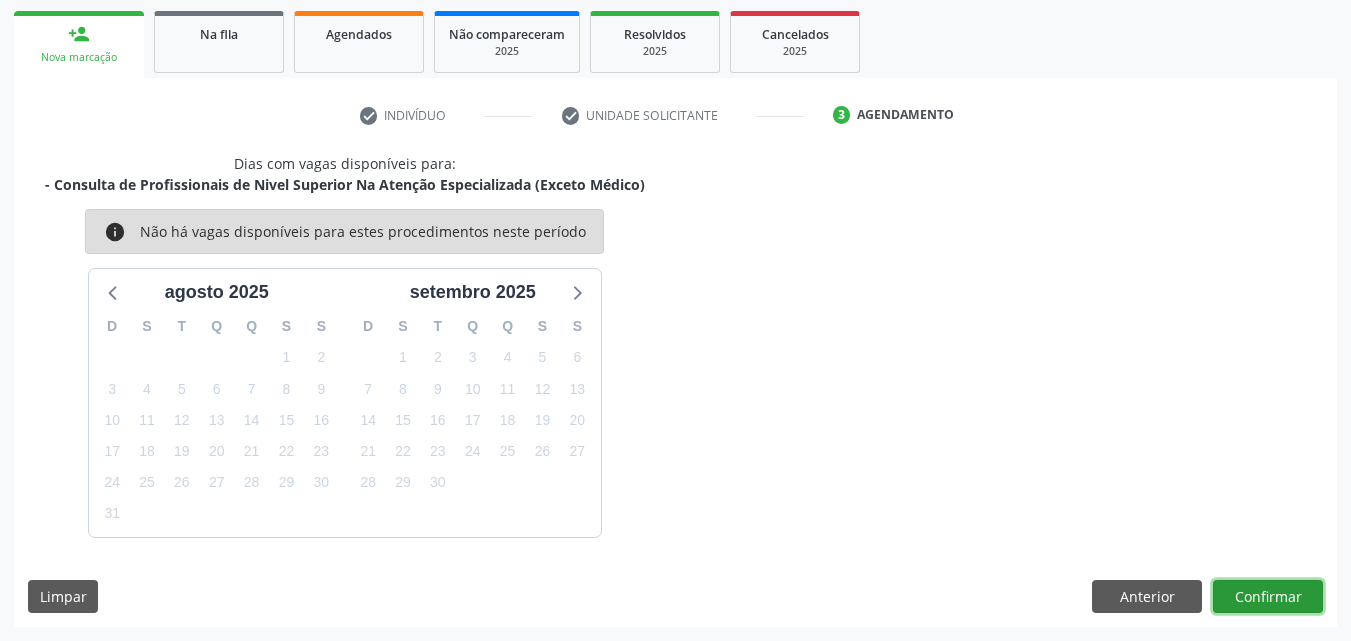 click on "Confirmar" at bounding box center (1268, 597) 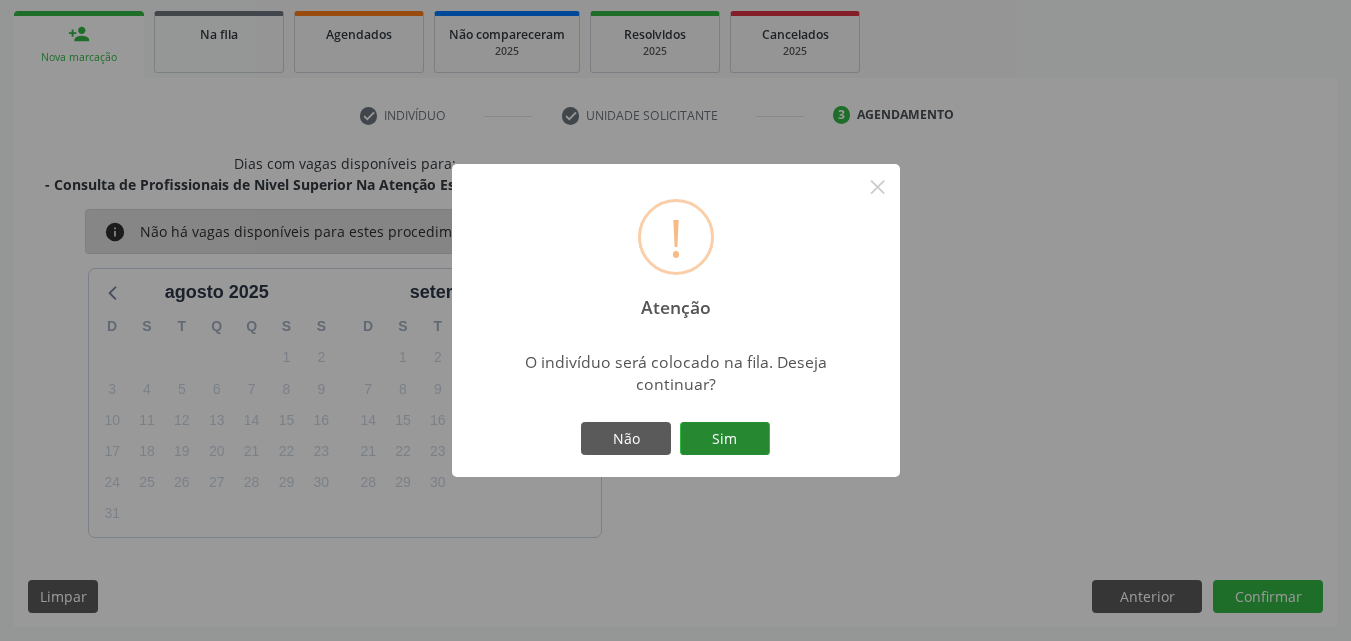 click on "Sim" at bounding box center (725, 439) 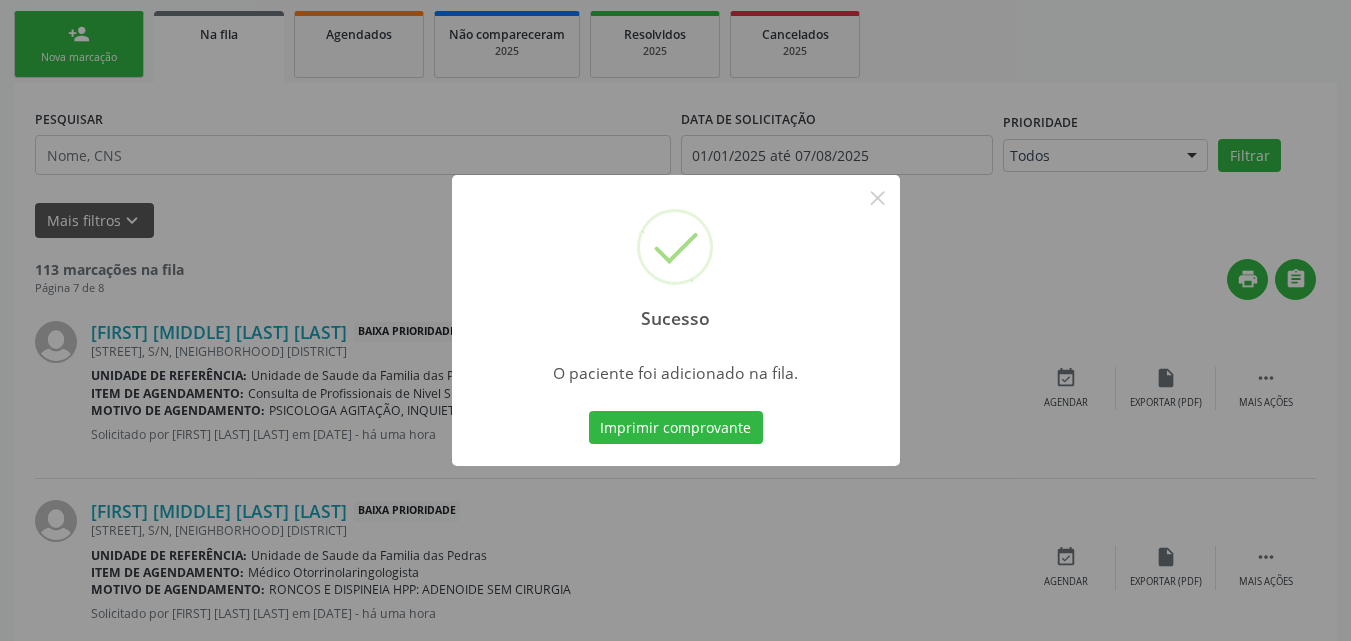 scroll, scrollTop: 54, scrollLeft: 0, axis: vertical 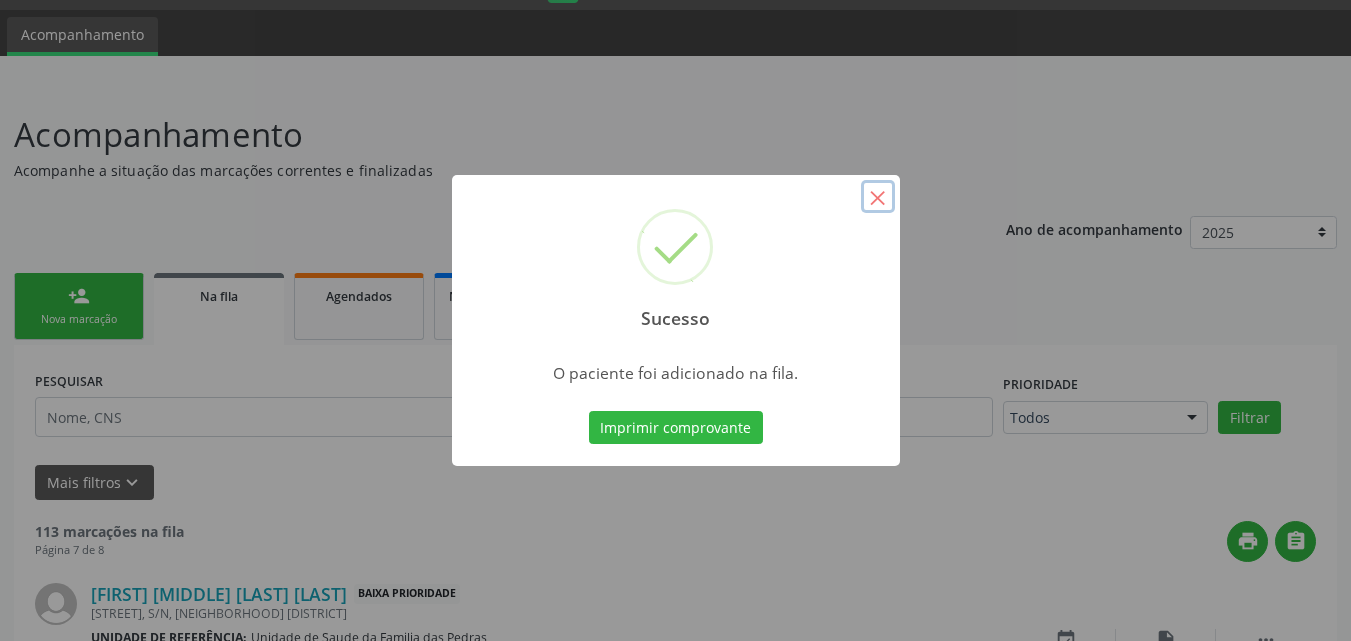 click on "×" at bounding box center (878, 197) 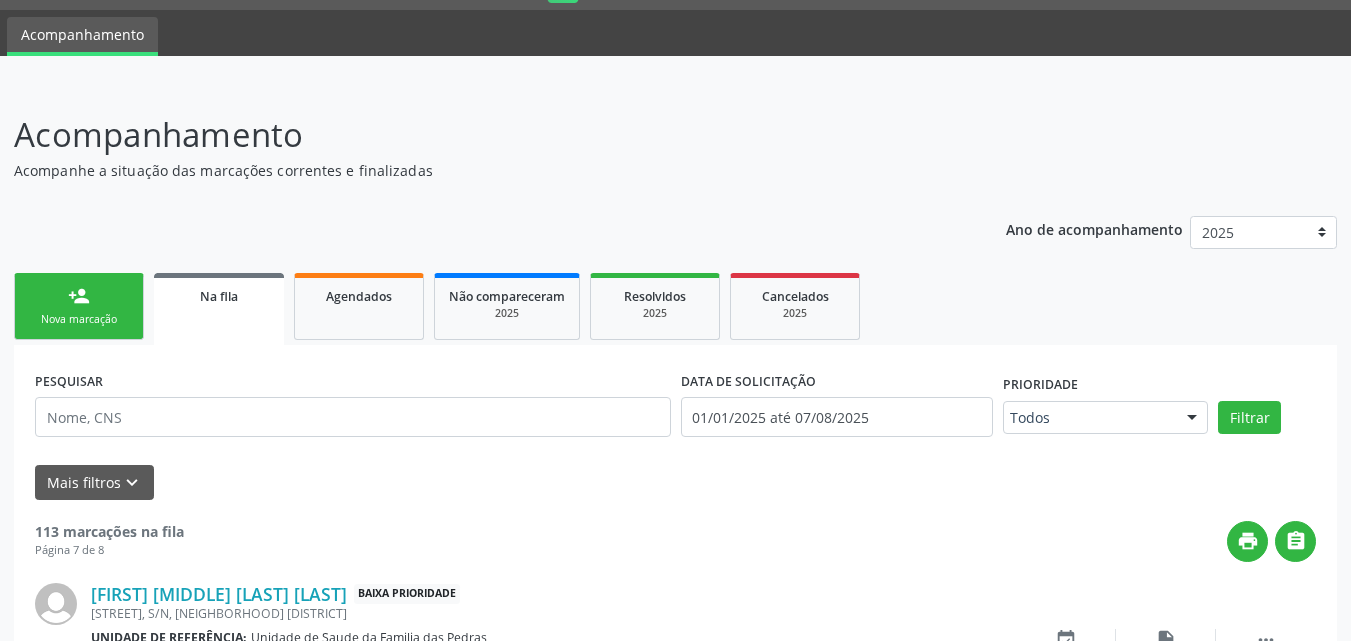 click on "person_add
Nova marcação" at bounding box center (79, 306) 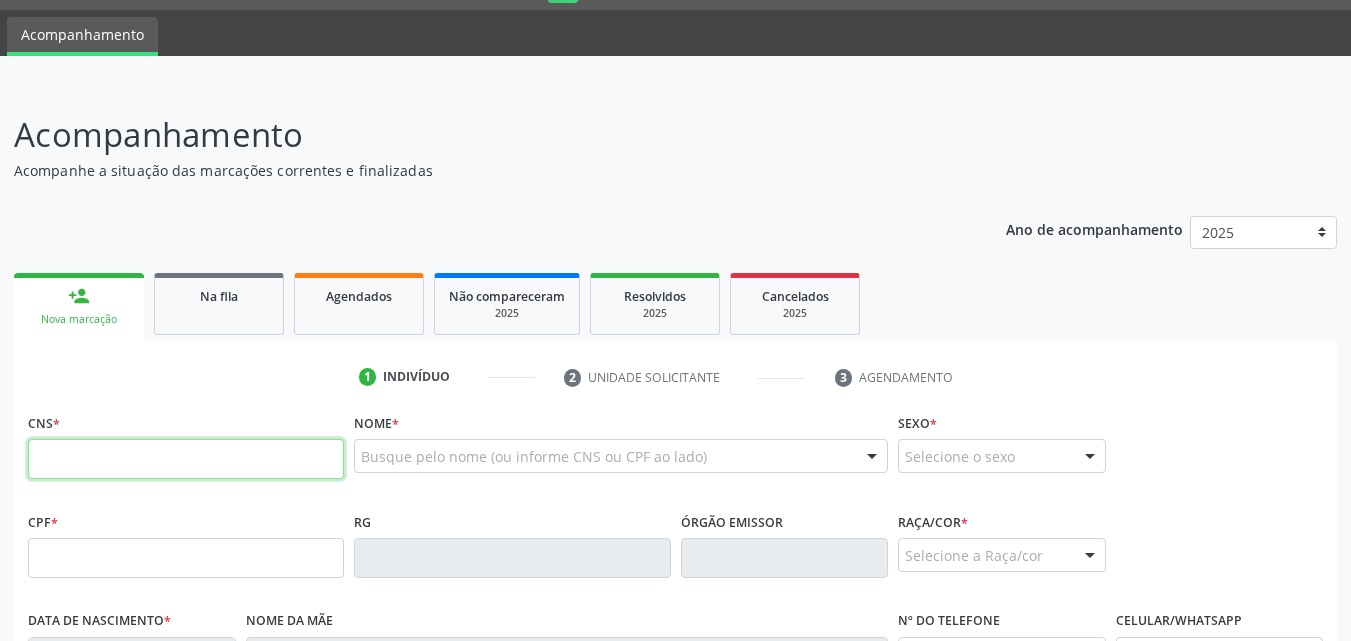 click at bounding box center [186, 459] 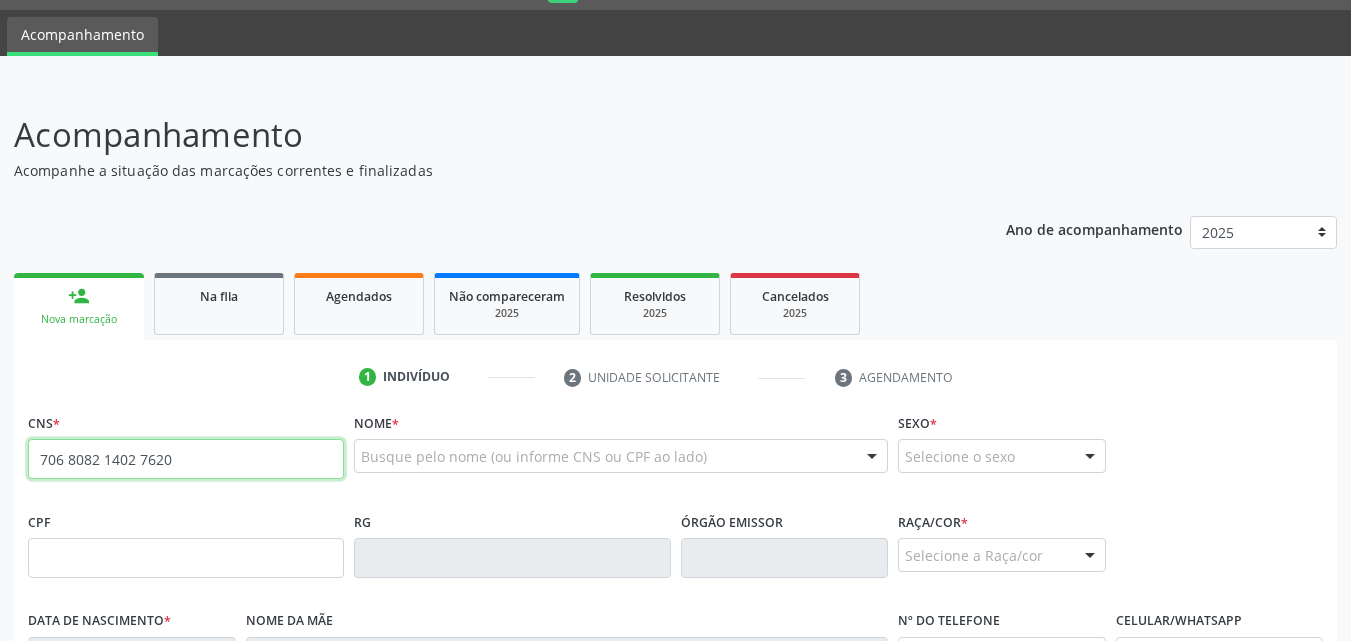 type on "706 8082 1402 7620" 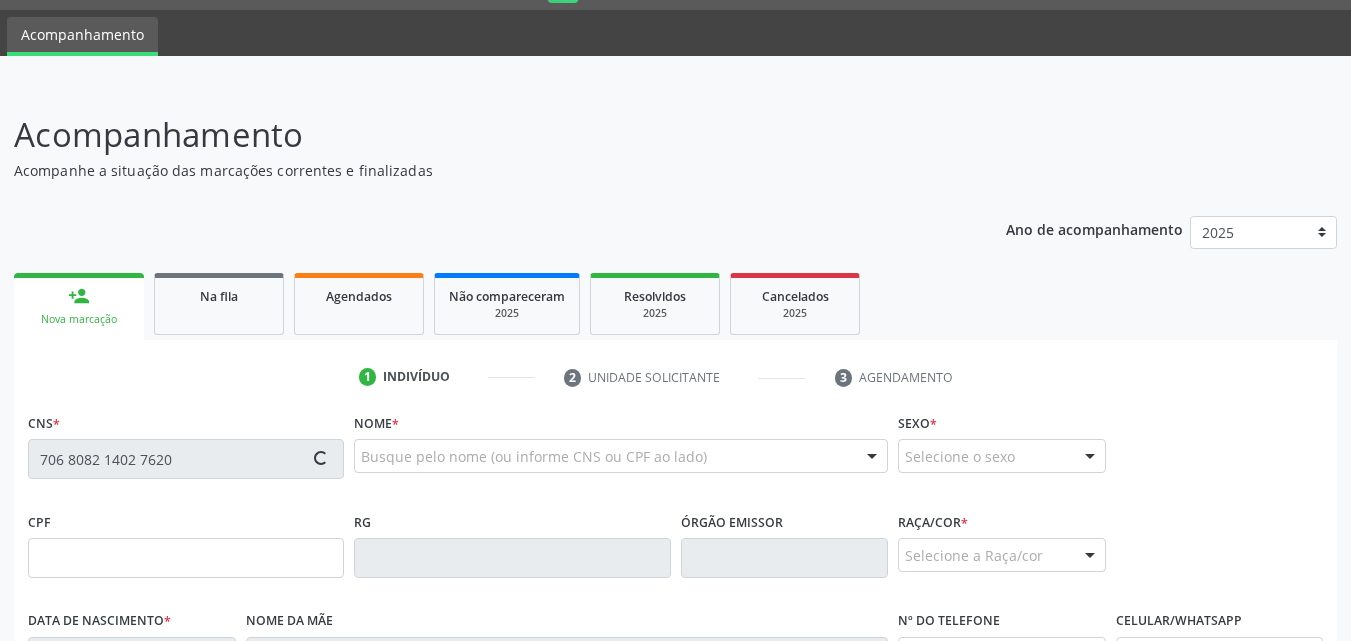 type on "[SSN]" 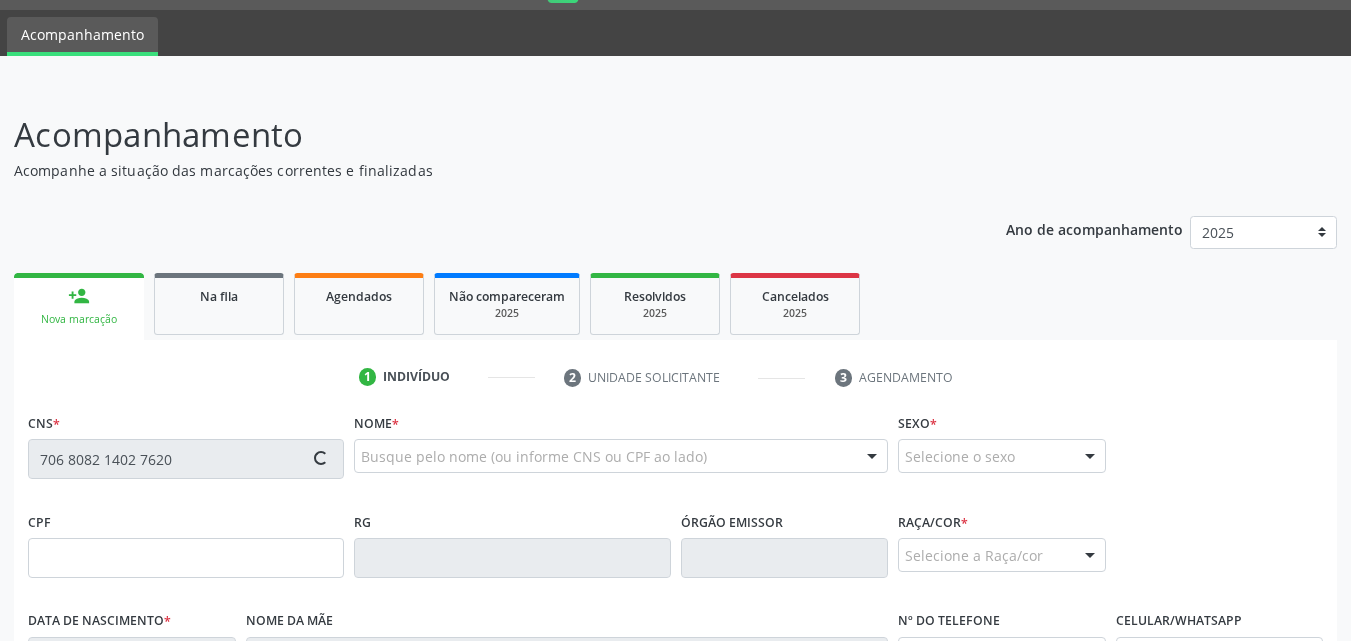 type on "[DATE]" 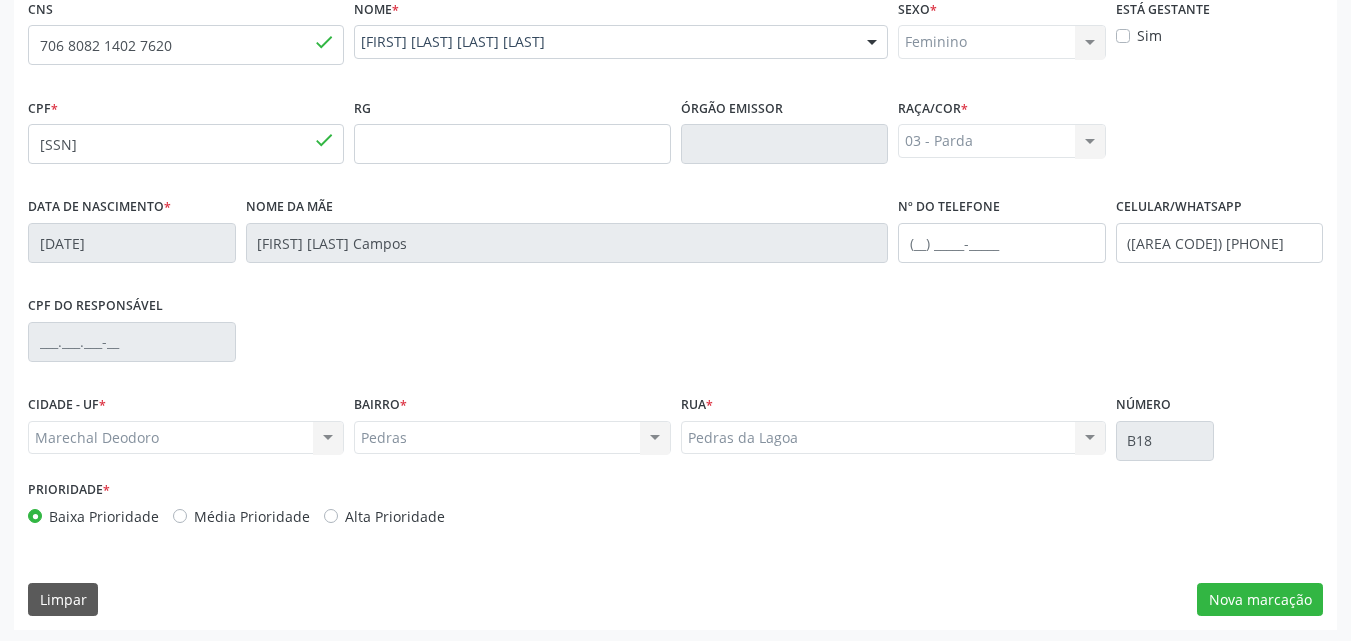scroll, scrollTop: 471, scrollLeft: 0, axis: vertical 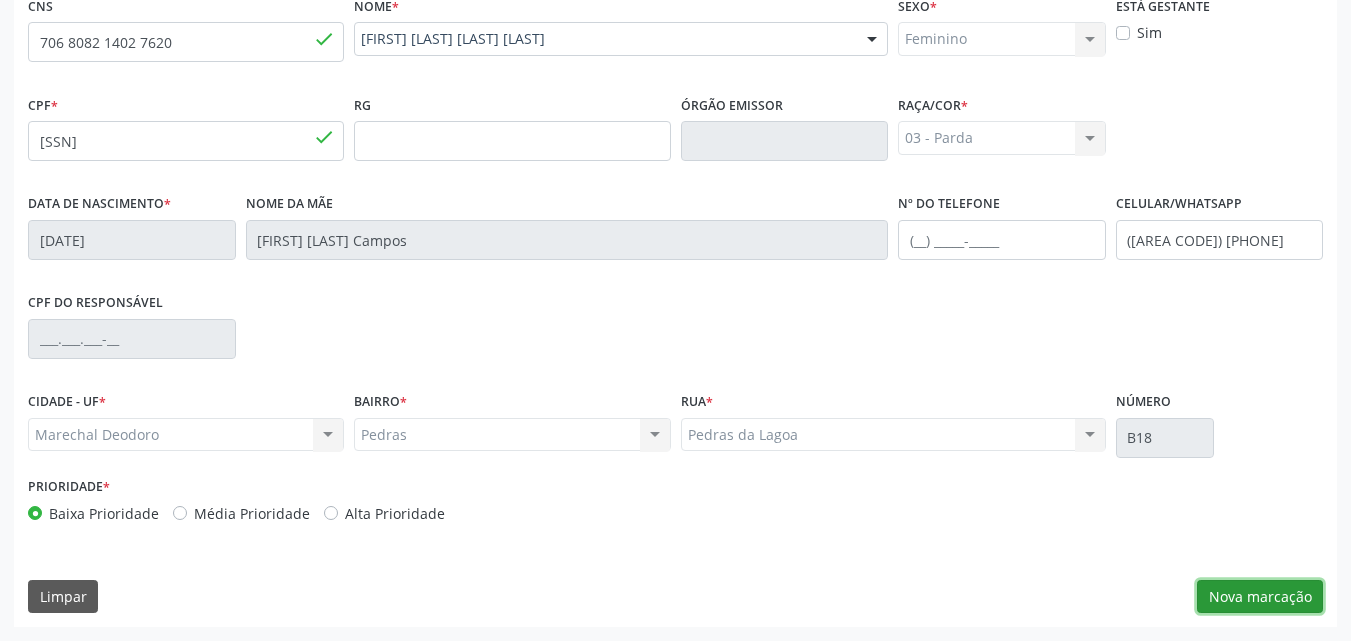 click on "Nova marcação" at bounding box center [1260, 597] 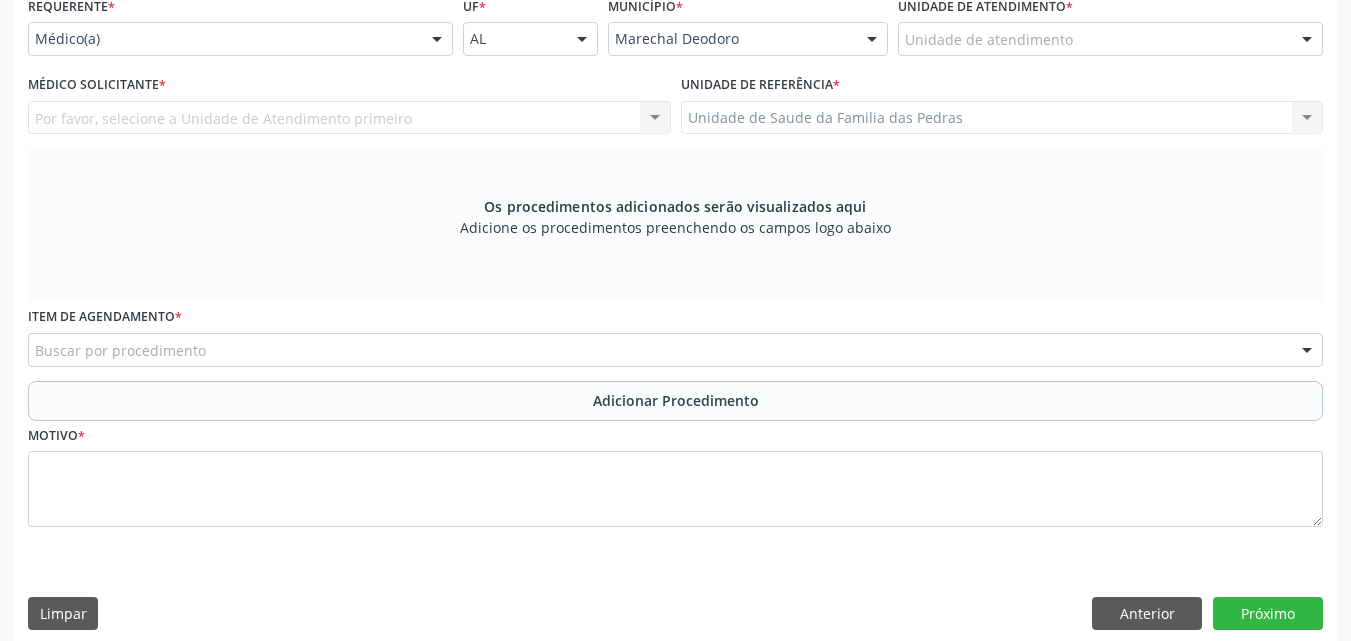scroll, scrollTop: 271, scrollLeft: 0, axis: vertical 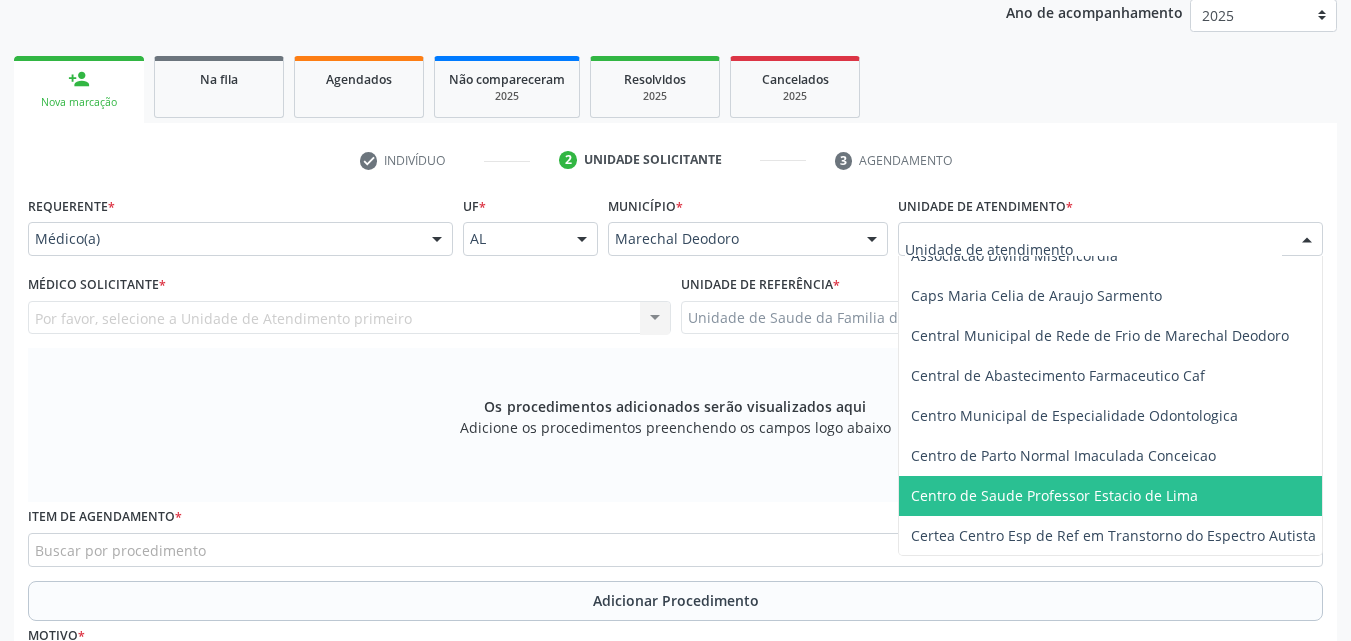 click on "Centro de Saude Professor Estacio de Lima" at bounding box center [1054, 495] 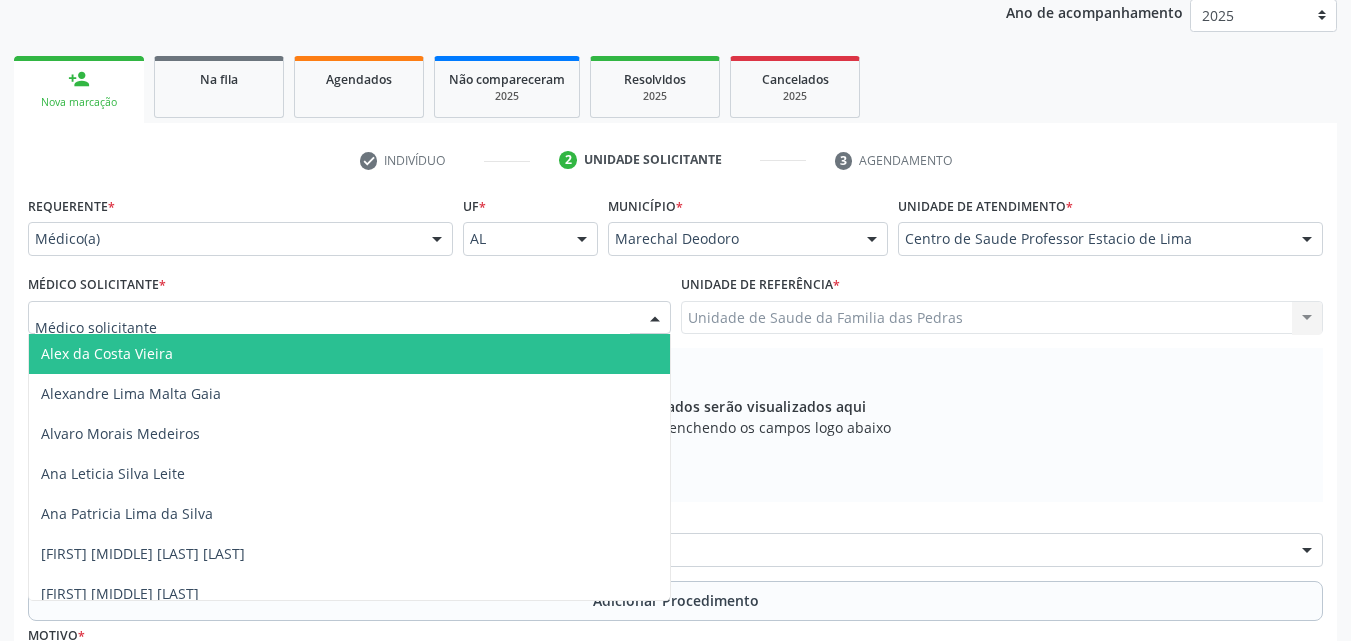 click at bounding box center [349, 318] 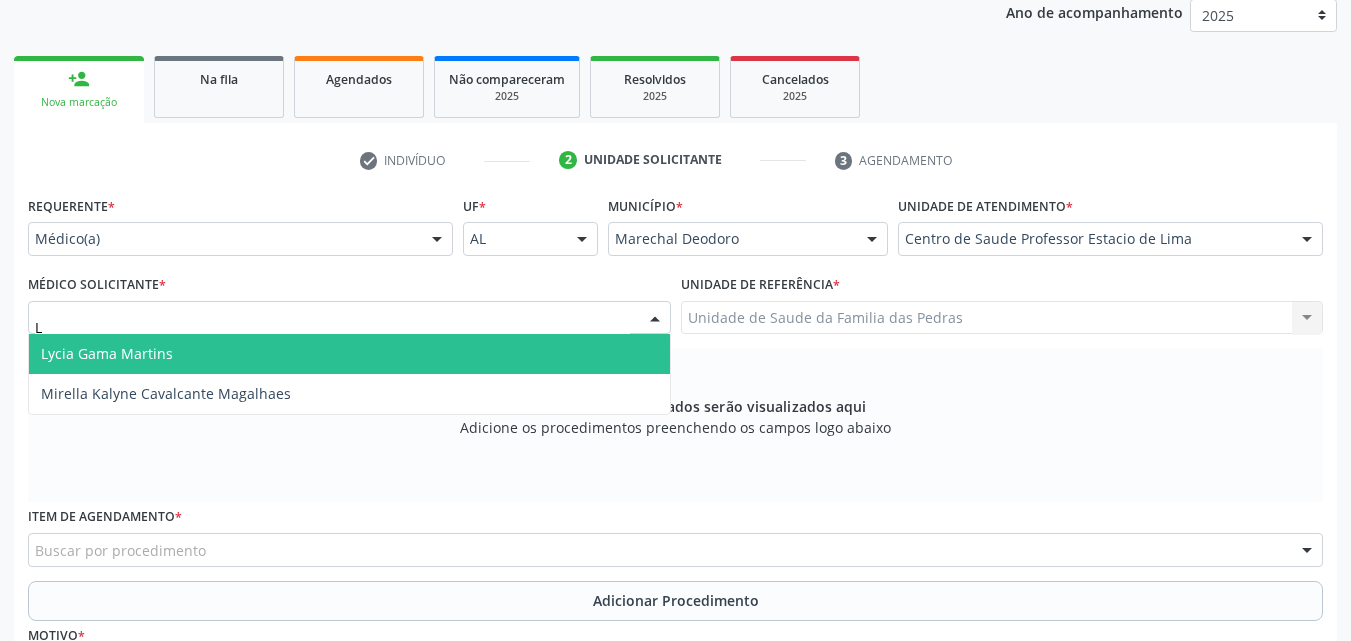 type on "LY" 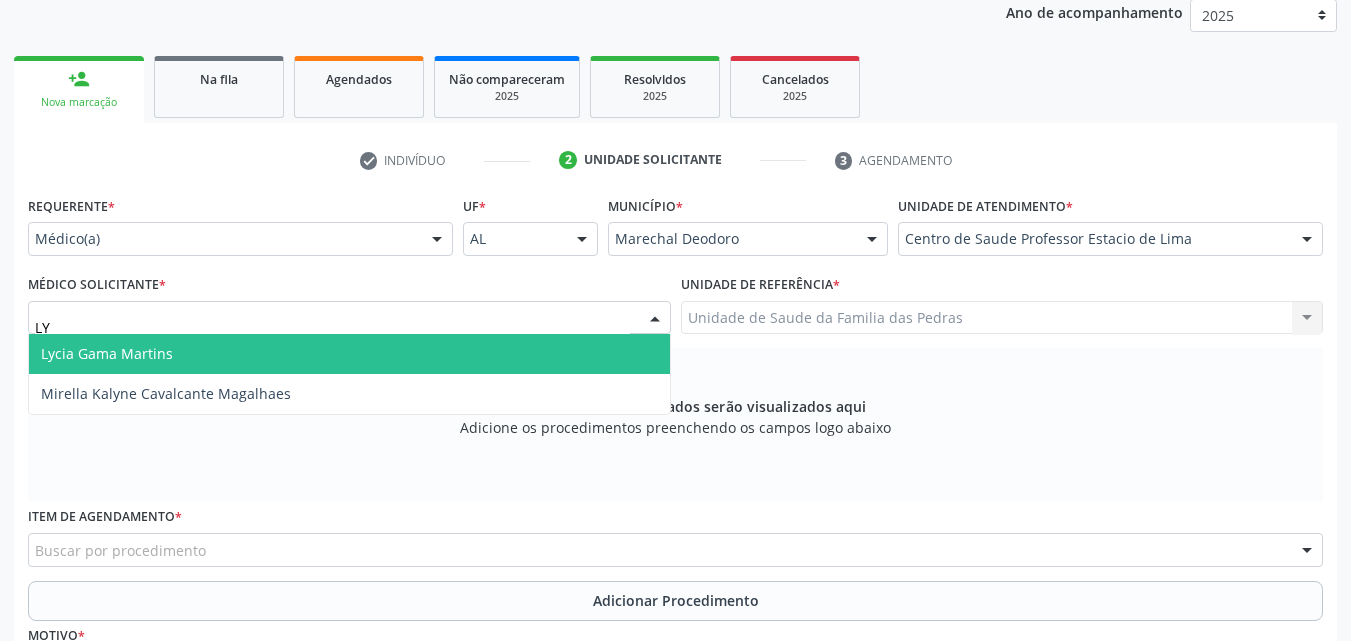 click on "Lycia Gama Martins" at bounding box center [349, 354] 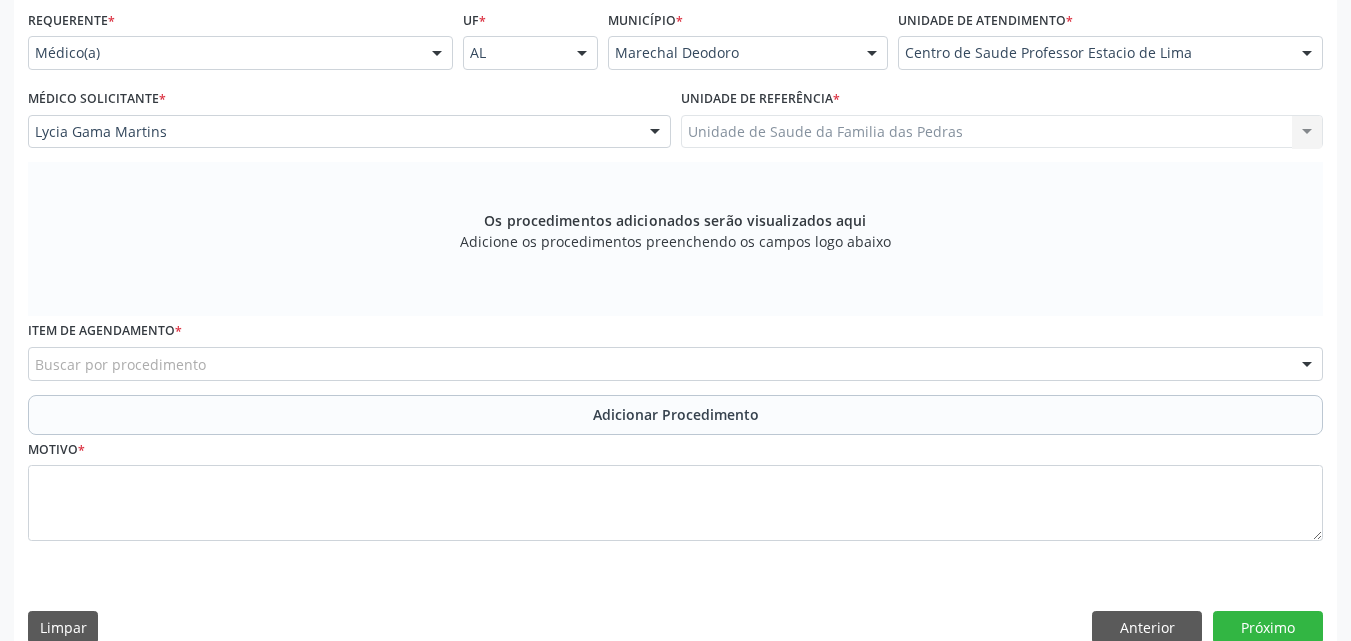 scroll, scrollTop: 471, scrollLeft: 0, axis: vertical 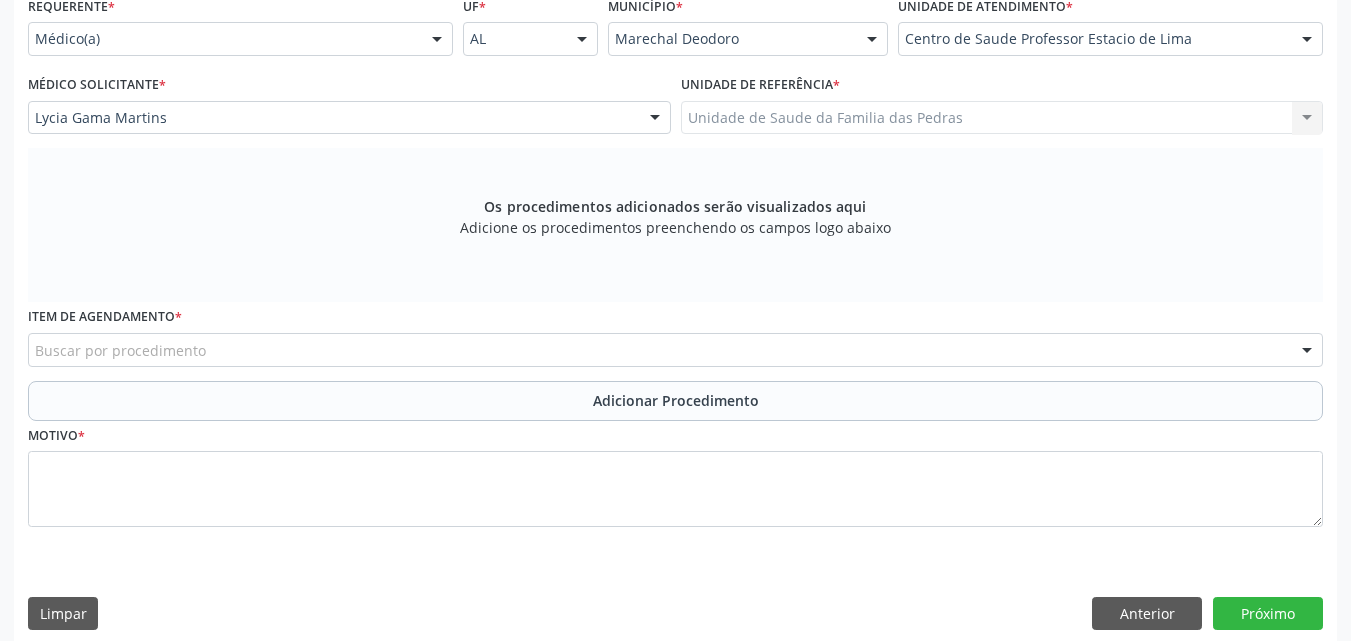 click on "Buscar por procedimento" at bounding box center [675, 350] 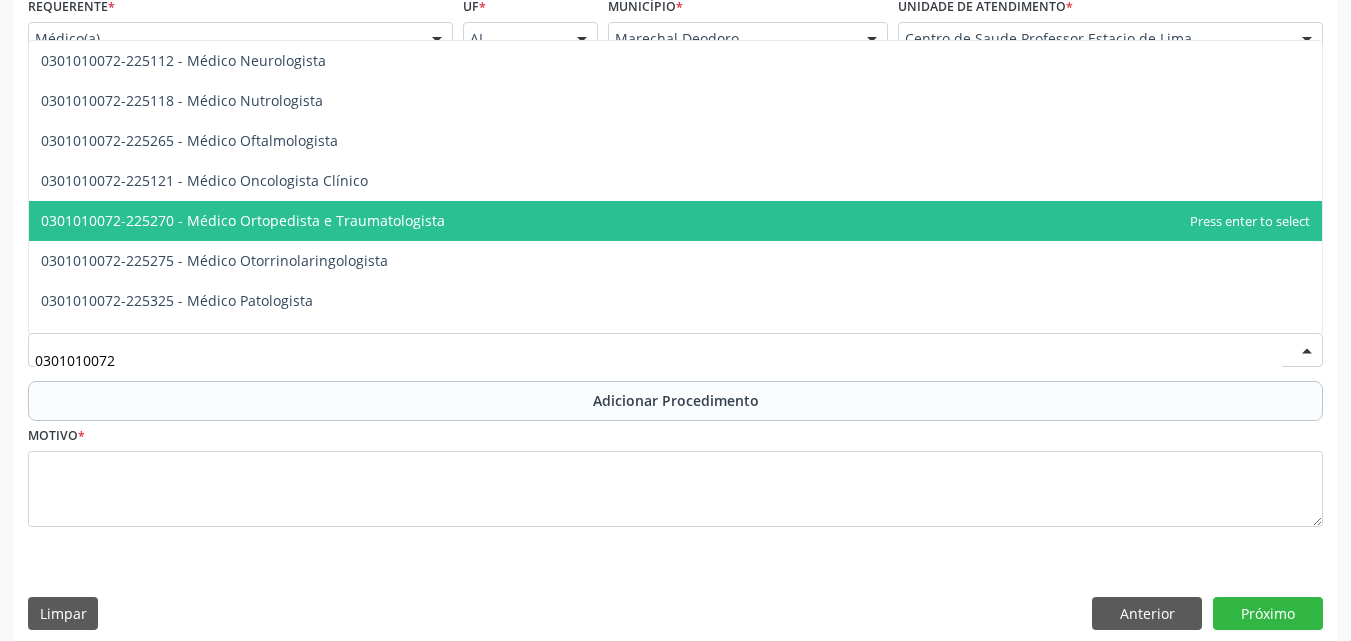 scroll, scrollTop: 1700, scrollLeft: 0, axis: vertical 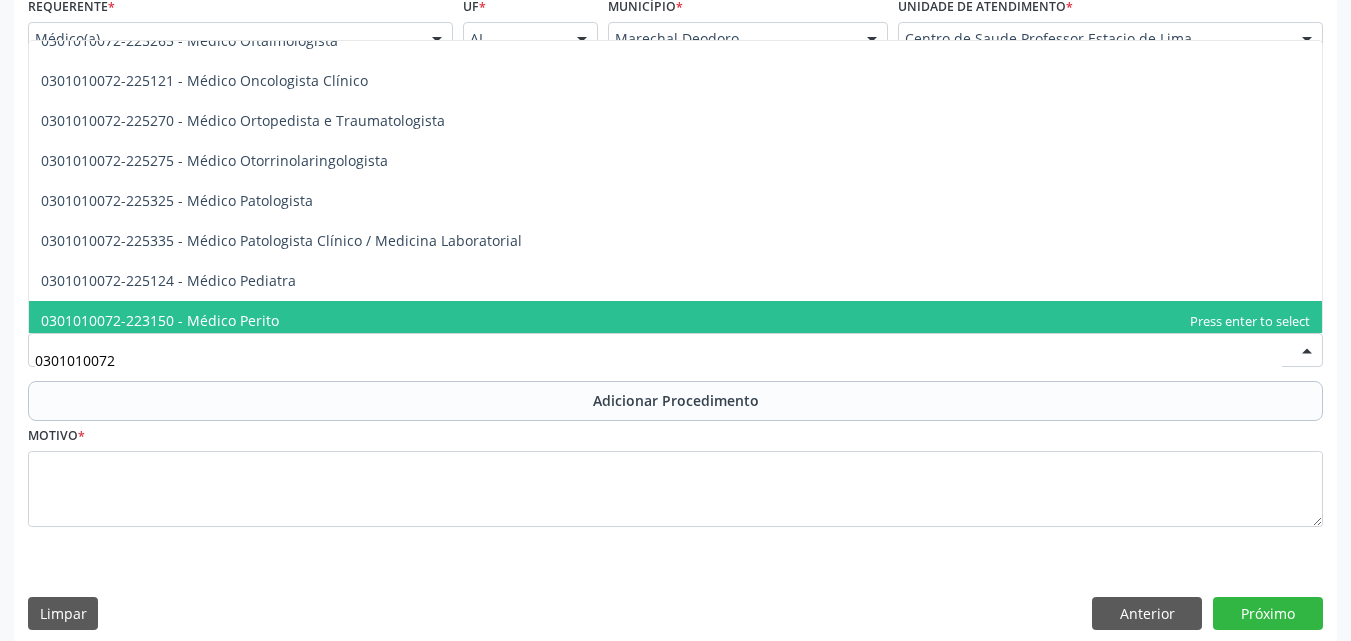 click on "0301010072" at bounding box center (658, 360) 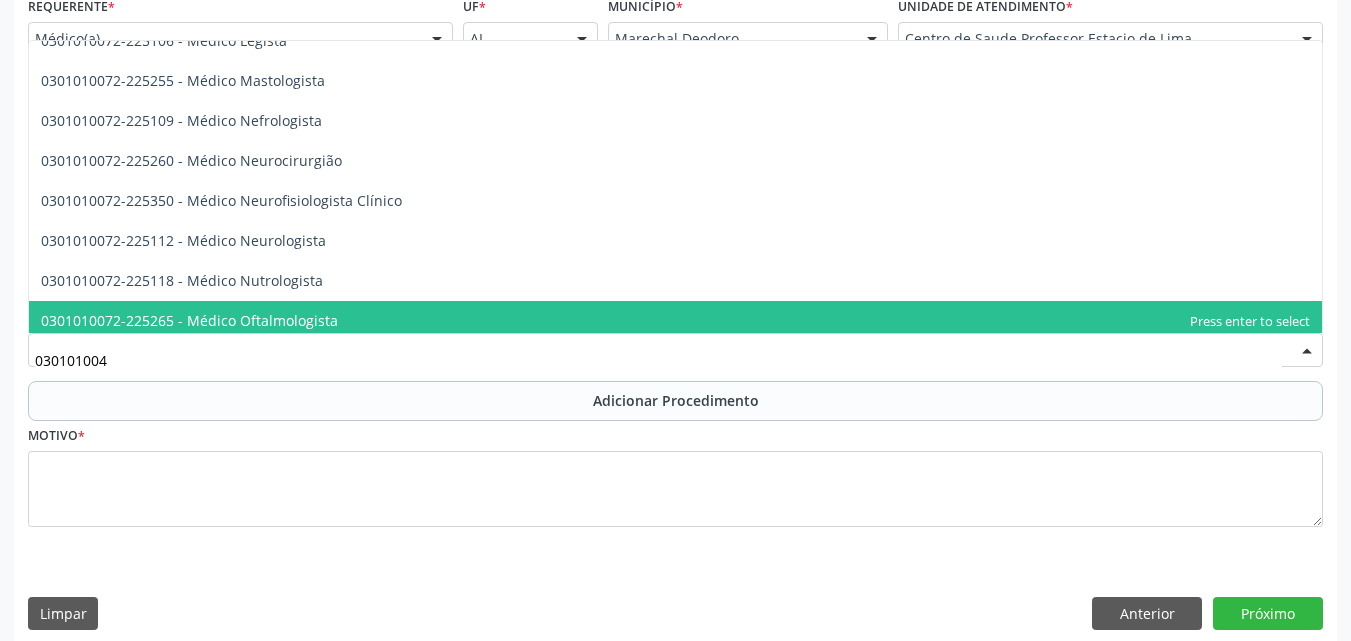 scroll, scrollTop: 0, scrollLeft: 0, axis: both 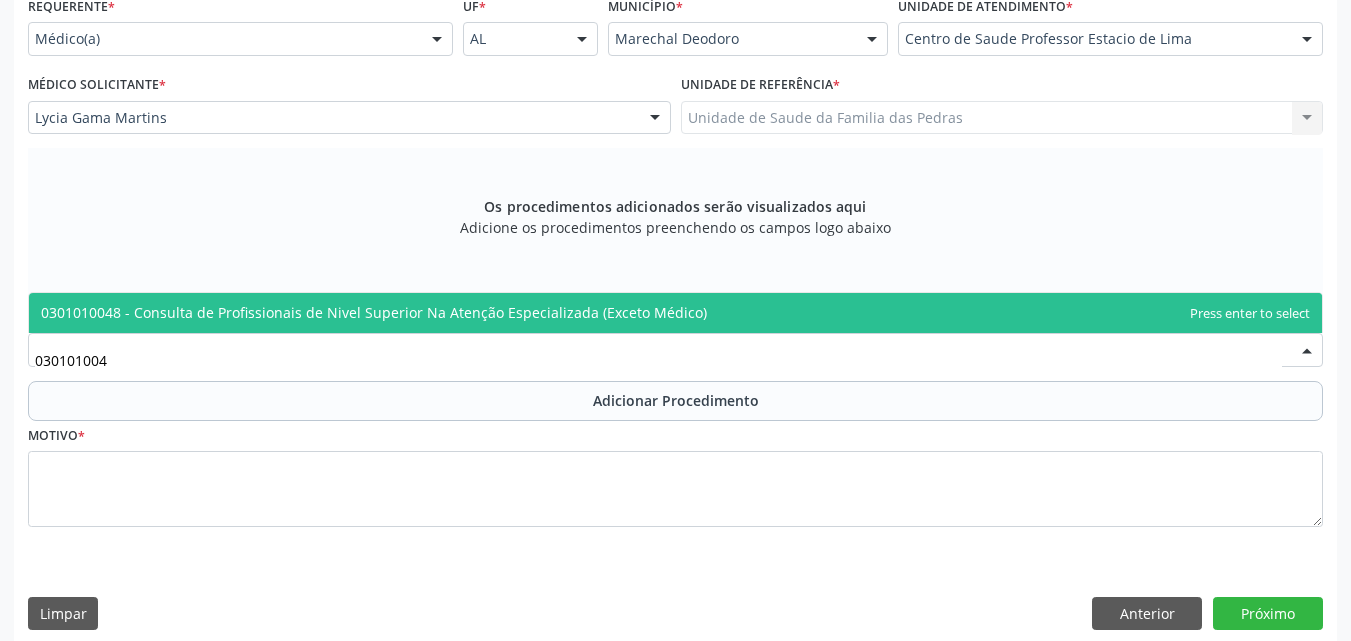 type on "0301010048" 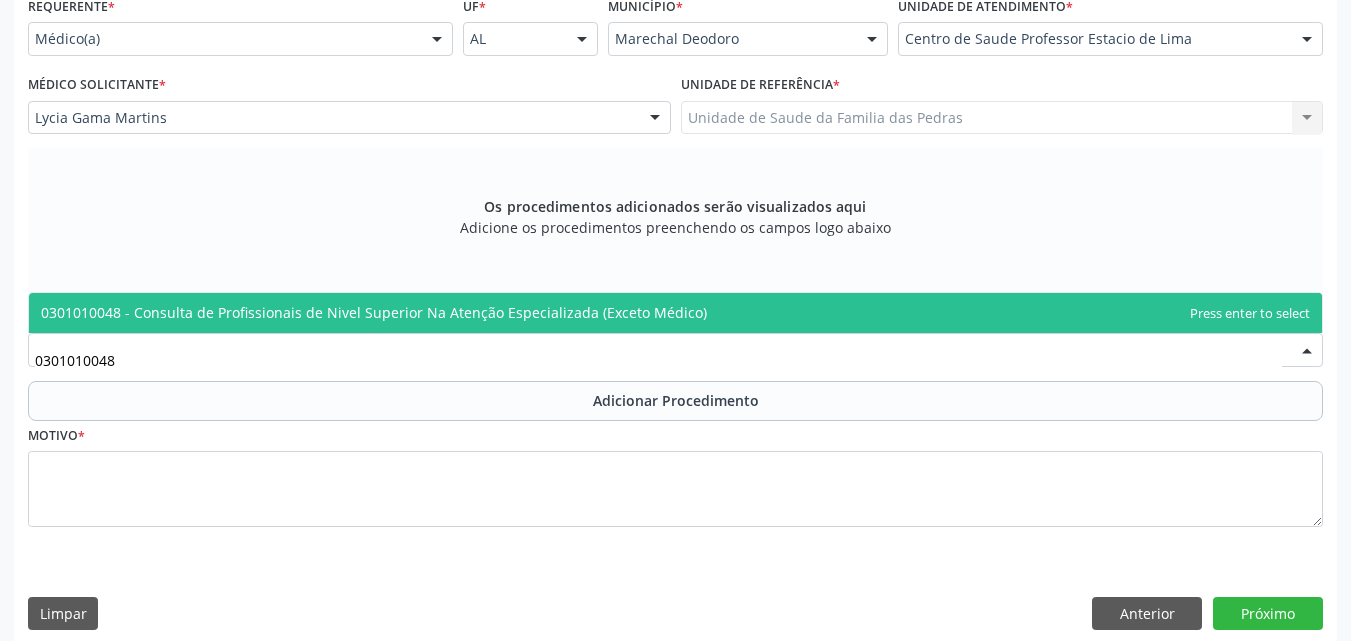 click on "0301010048 - Consulta de Profissionais de Nivel Superior Na Atenção Especializada (Exceto Médico)" at bounding box center (374, 312) 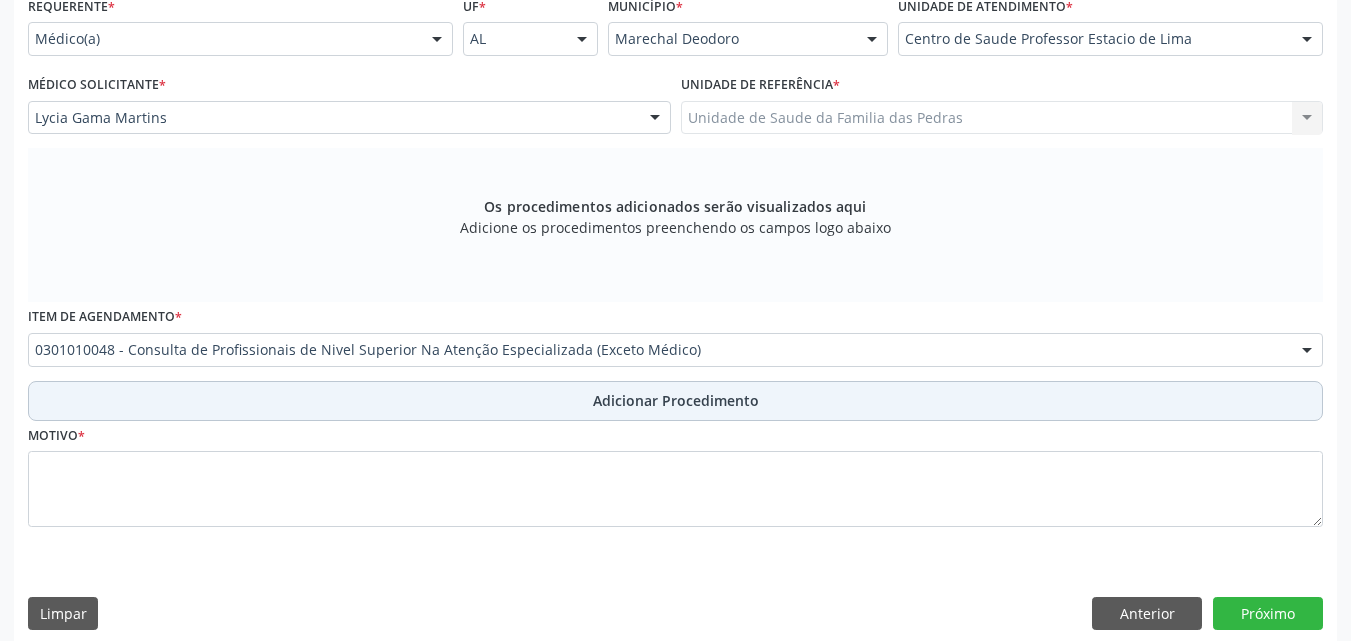 click on "Adicionar Procedimento" at bounding box center (675, 401) 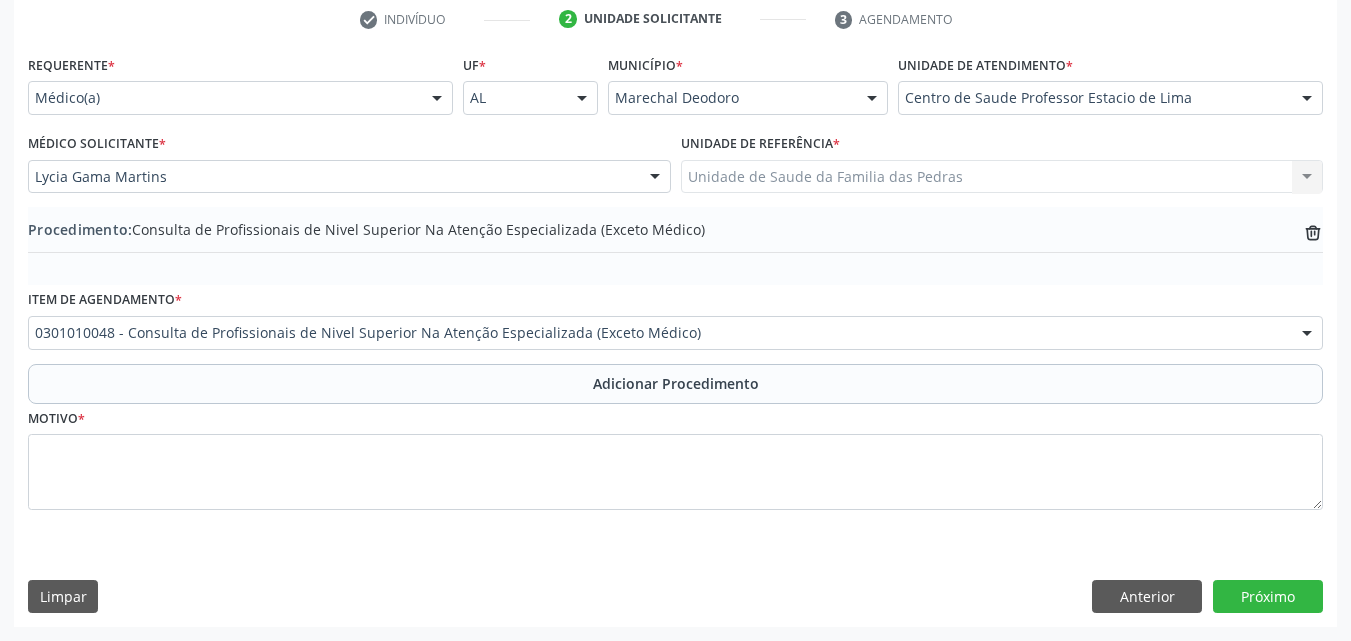 scroll, scrollTop: 412, scrollLeft: 0, axis: vertical 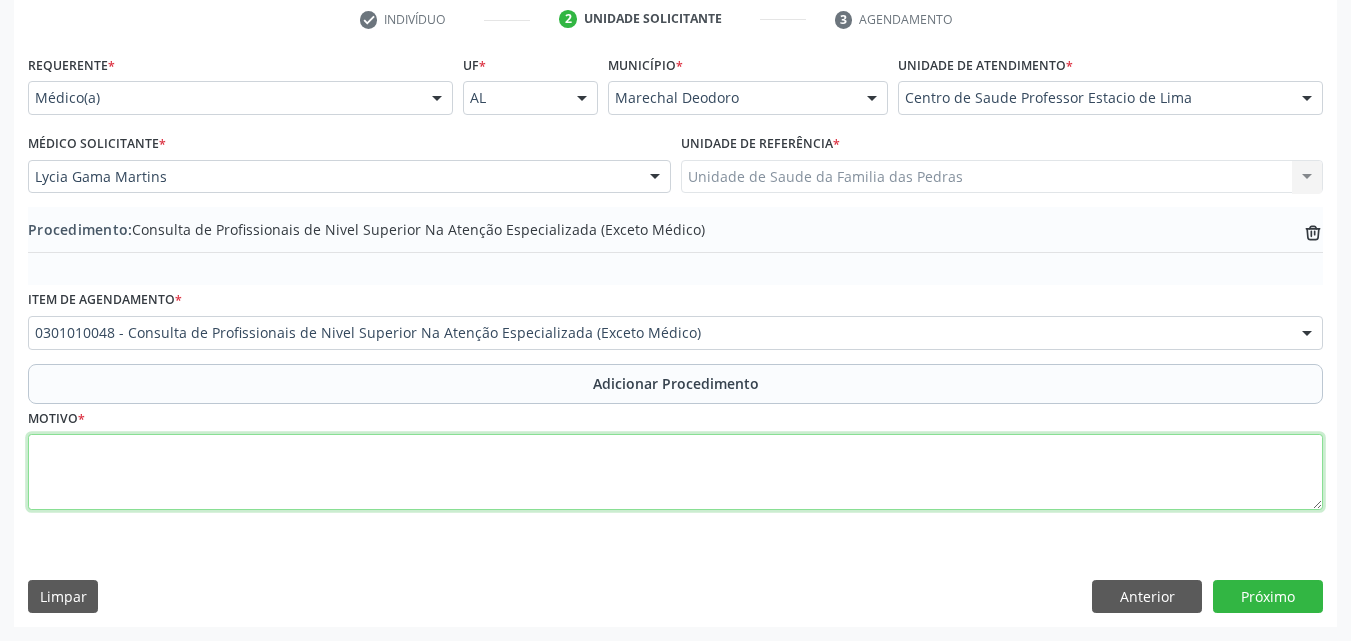 click at bounding box center (675, 472) 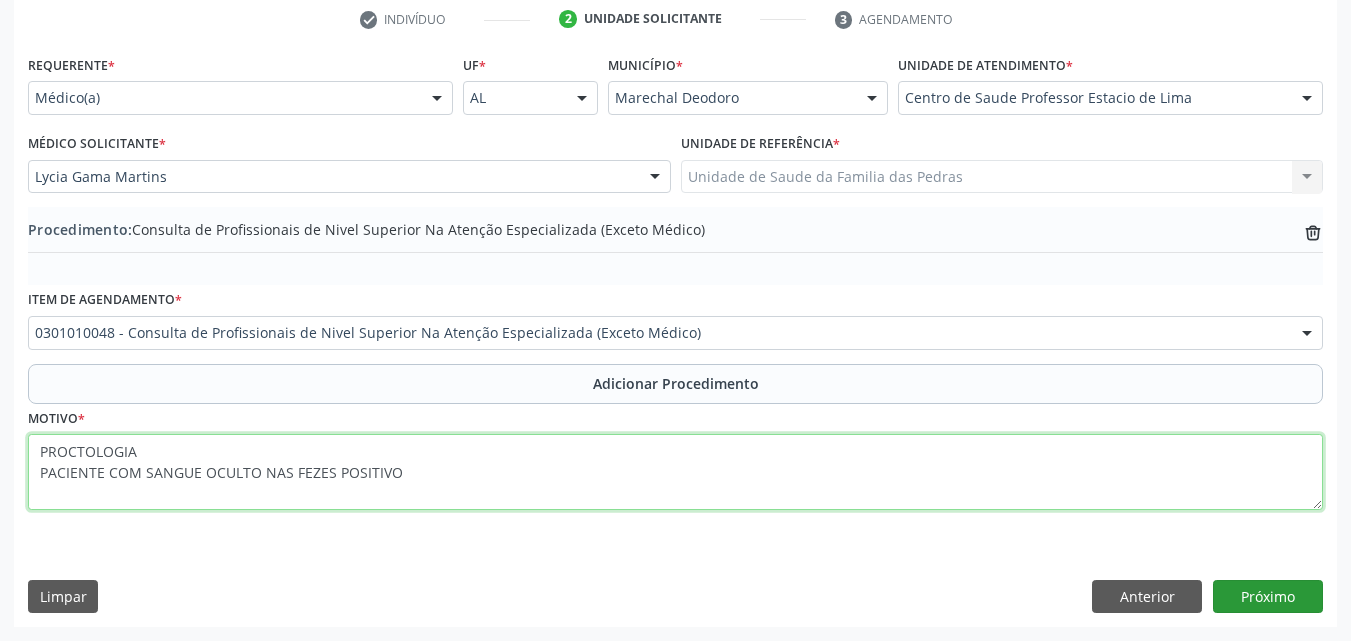 type on "PROCTOLOGIA
PACIENTE COM SANGUE OCULTO NAS FEZES POSITIVO" 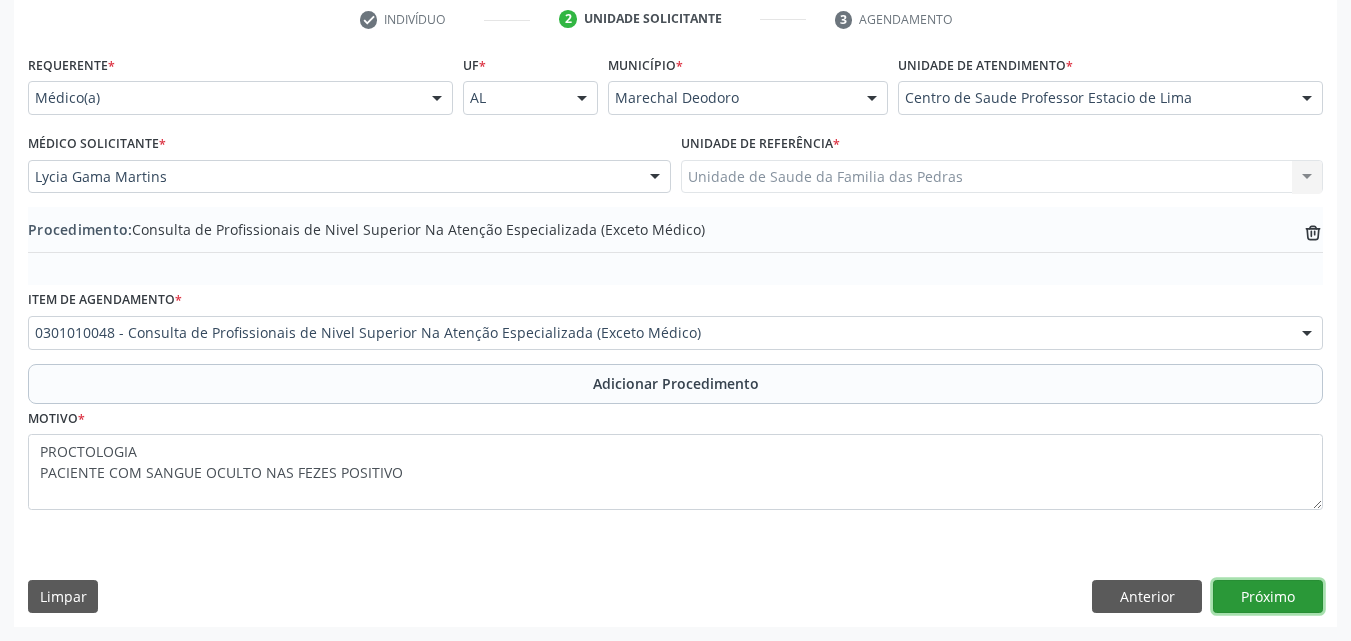click on "Próximo" at bounding box center [1268, 597] 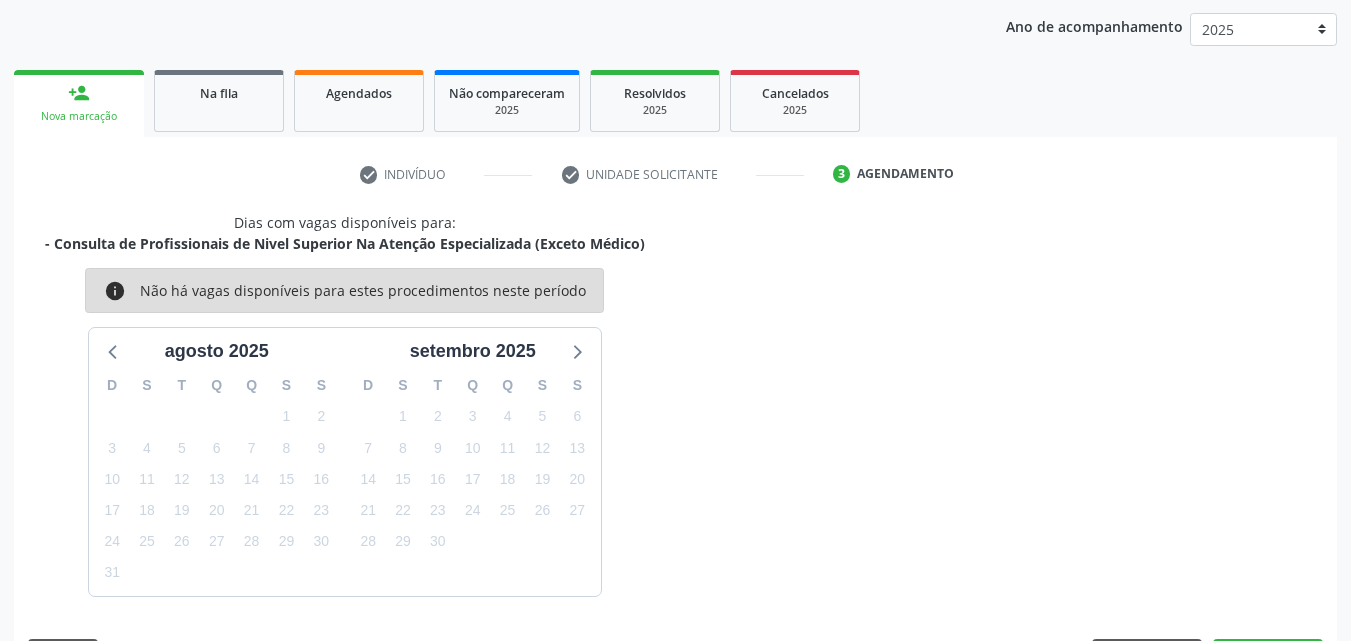 scroll, scrollTop: 316, scrollLeft: 0, axis: vertical 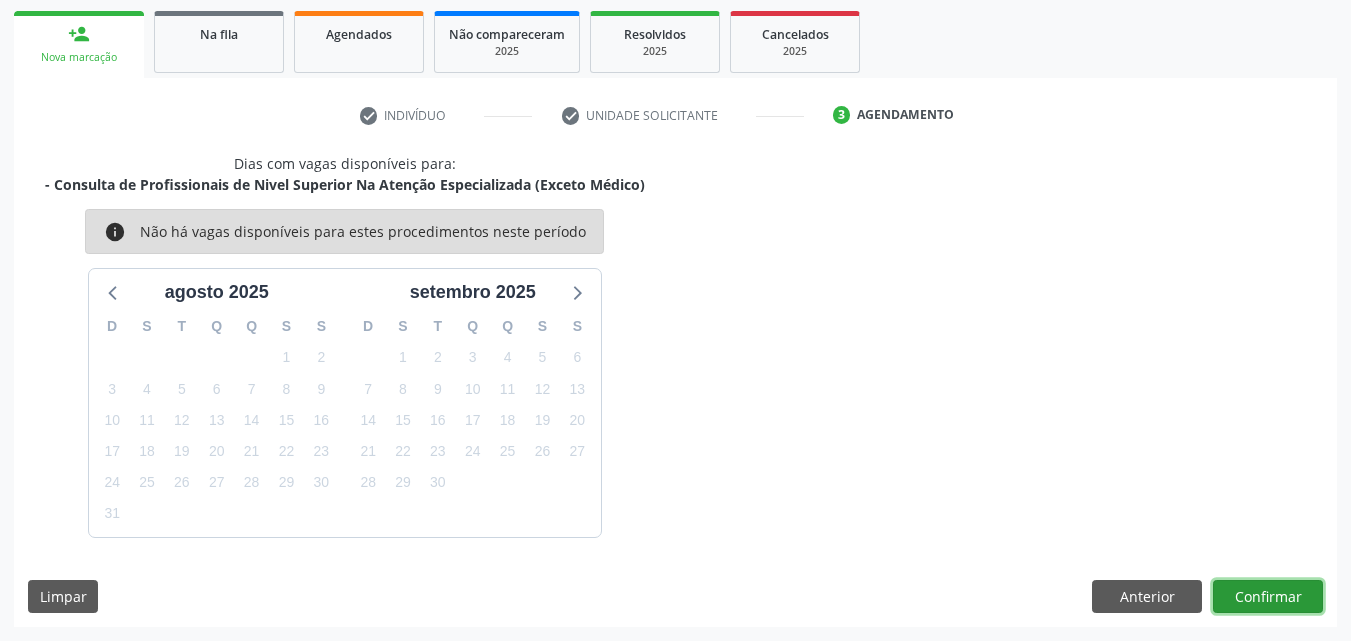 click on "Confirmar" at bounding box center [1268, 597] 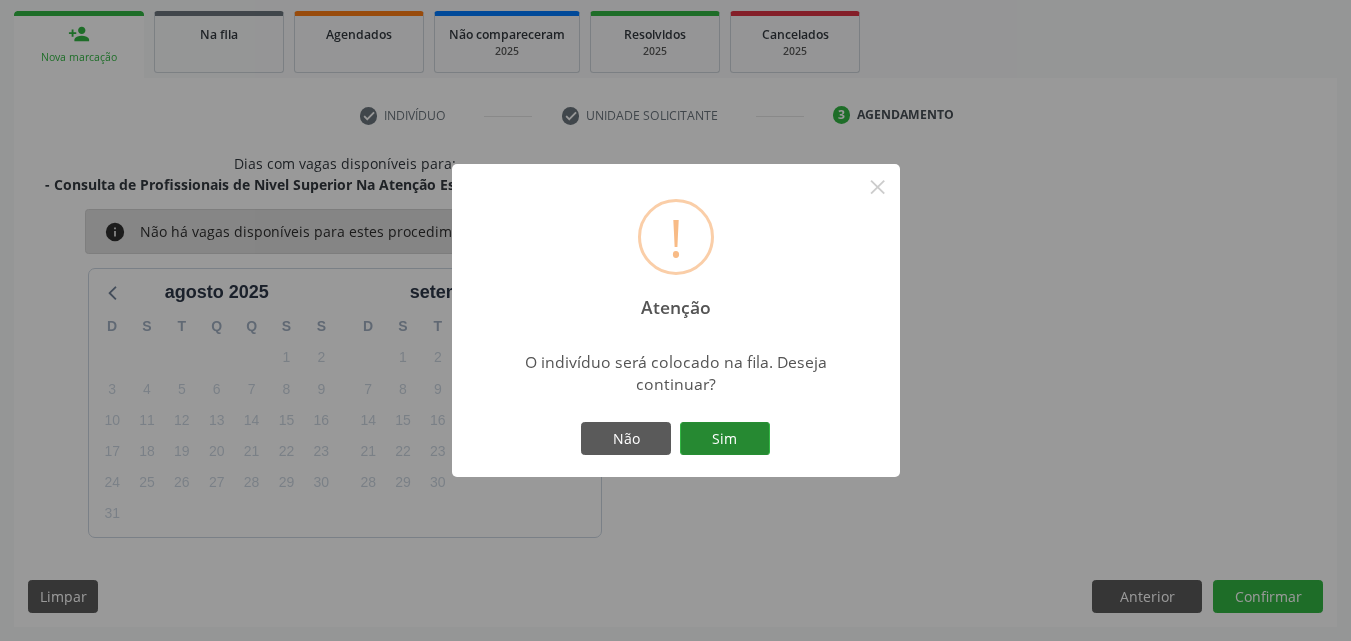 click on "Sim" at bounding box center [725, 439] 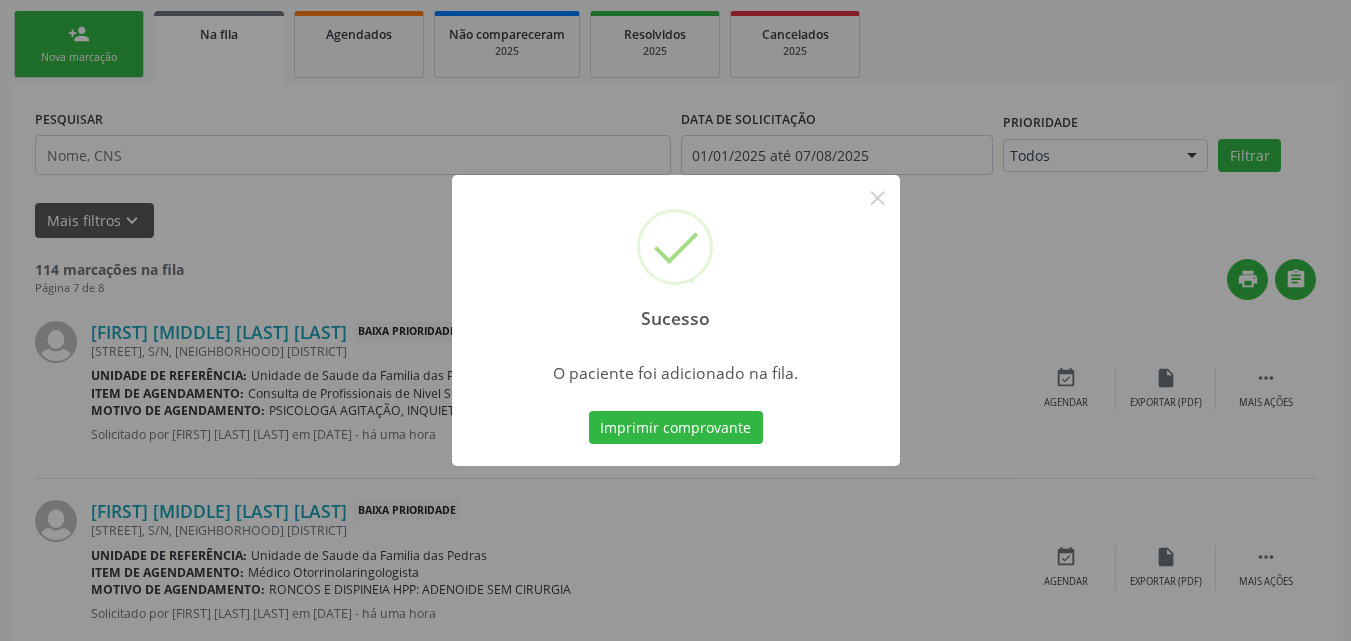 scroll, scrollTop: 54, scrollLeft: 0, axis: vertical 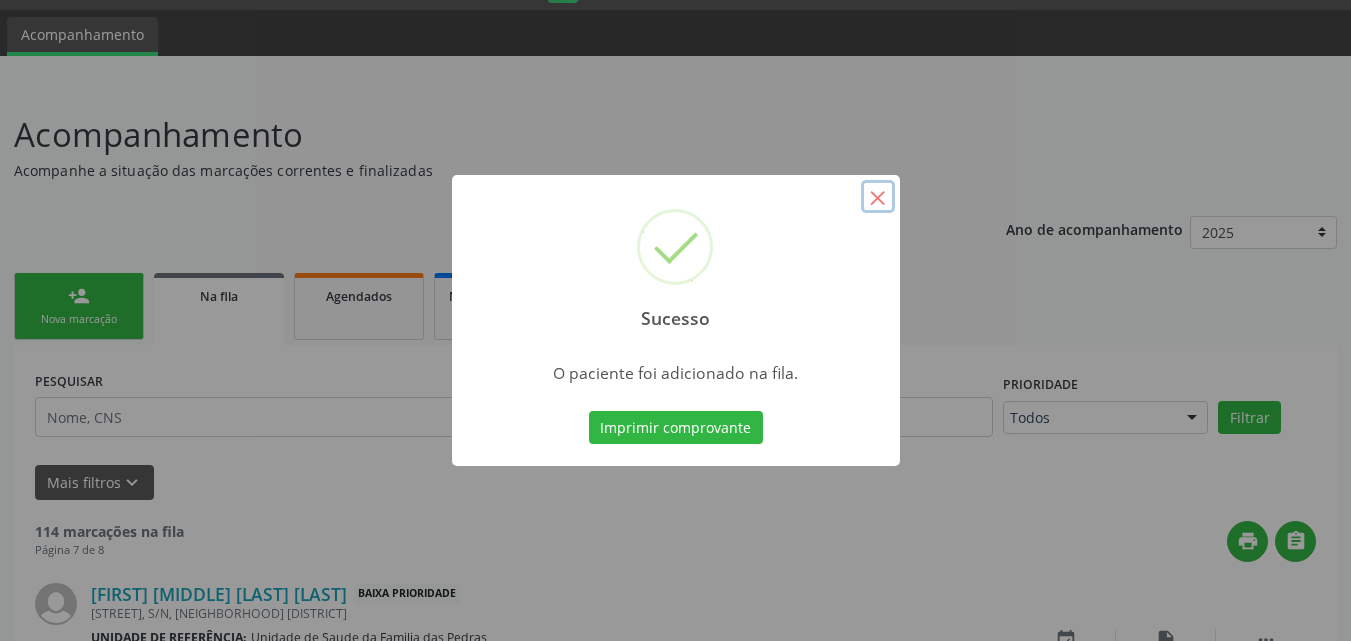 click on "×" at bounding box center (878, 197) 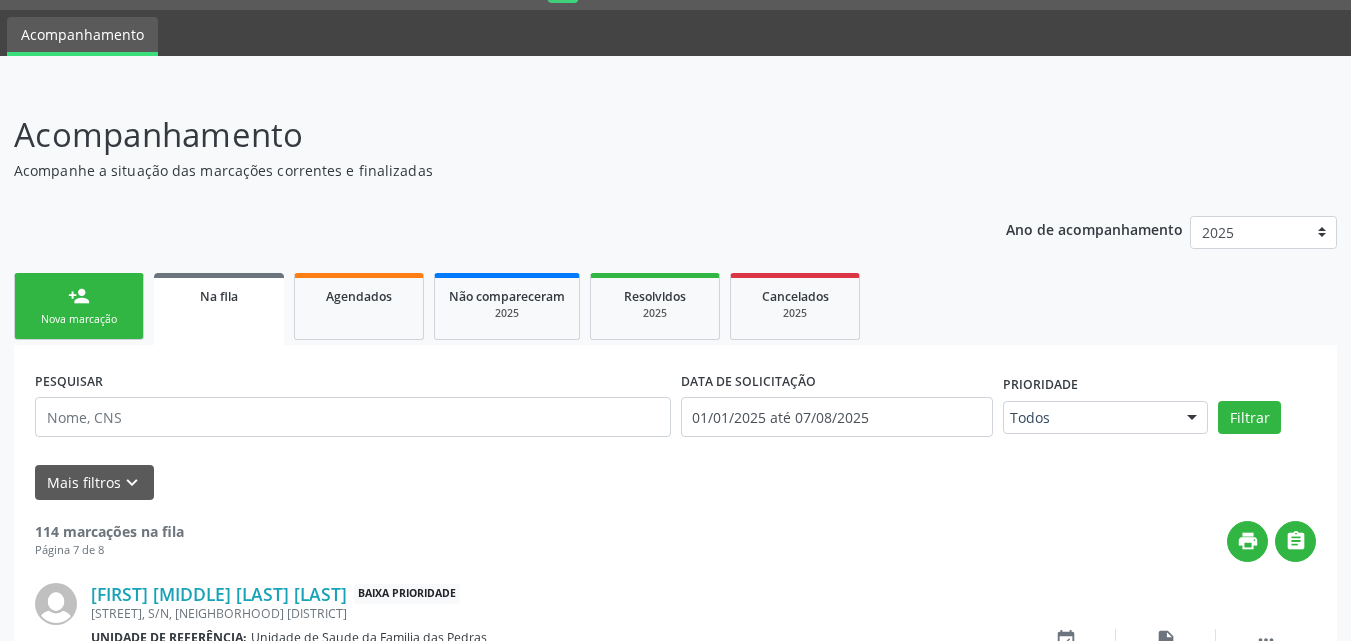 click on "Nova marcação" at bounding box center (79, 319) 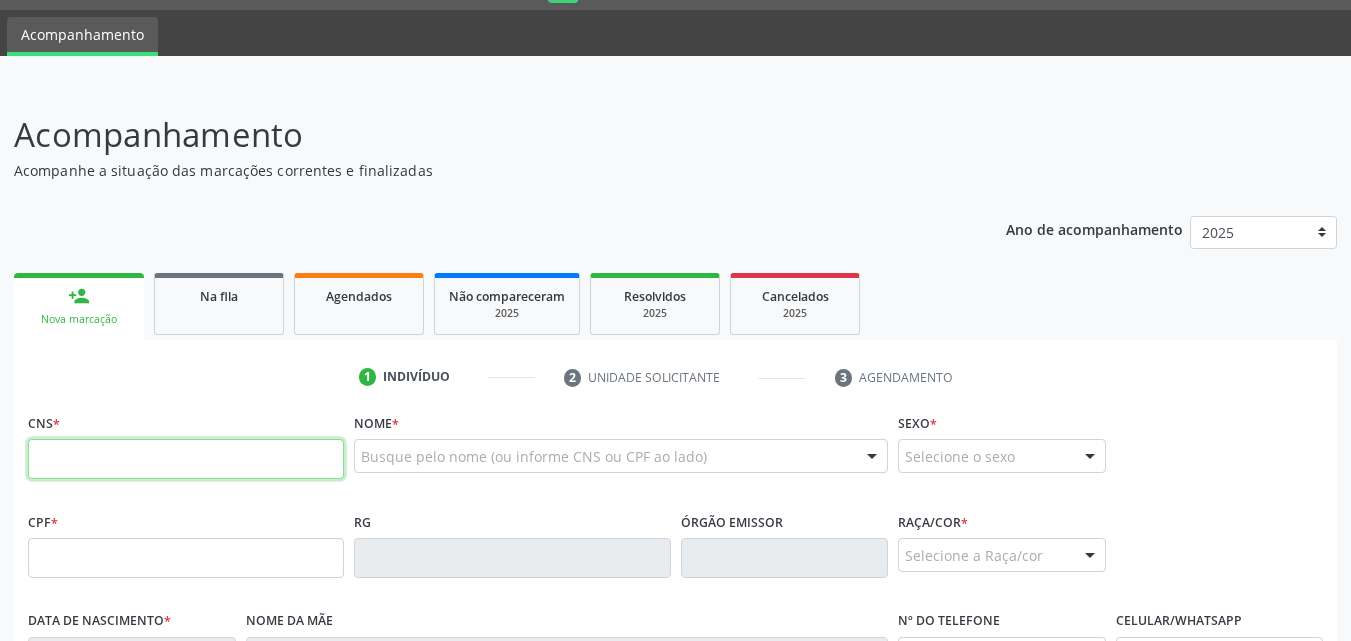 click at bounding box center (186, 459) 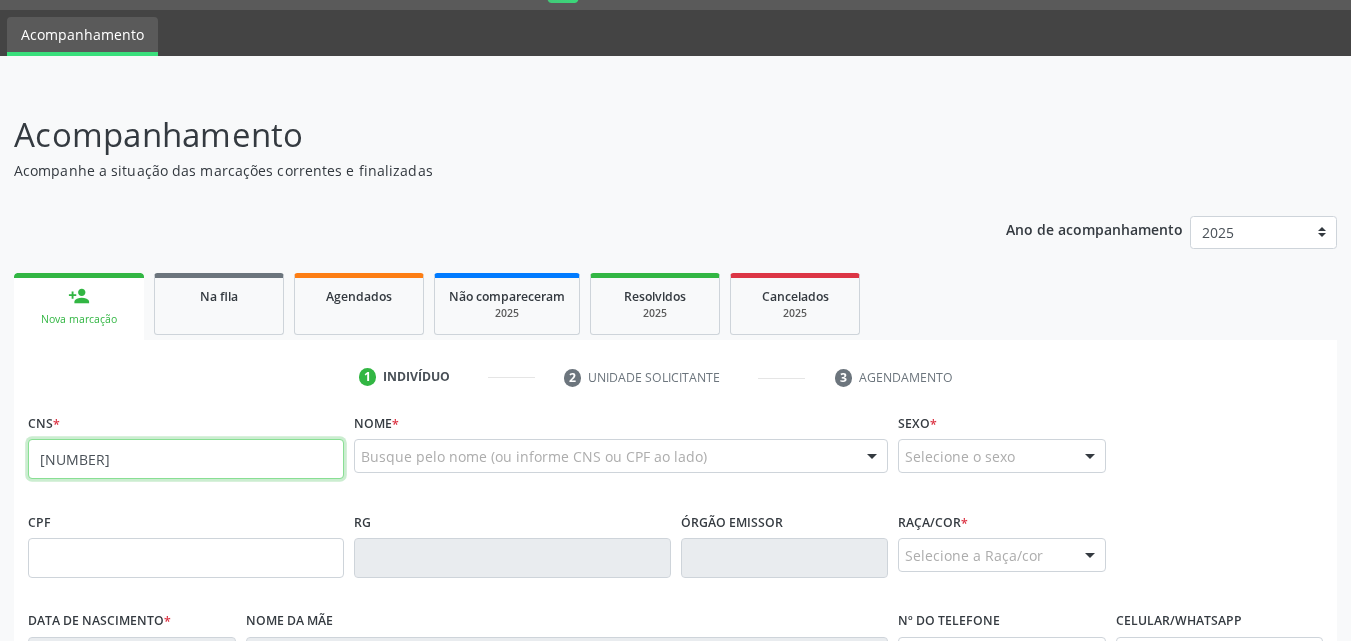 type on "[NUMBER]" 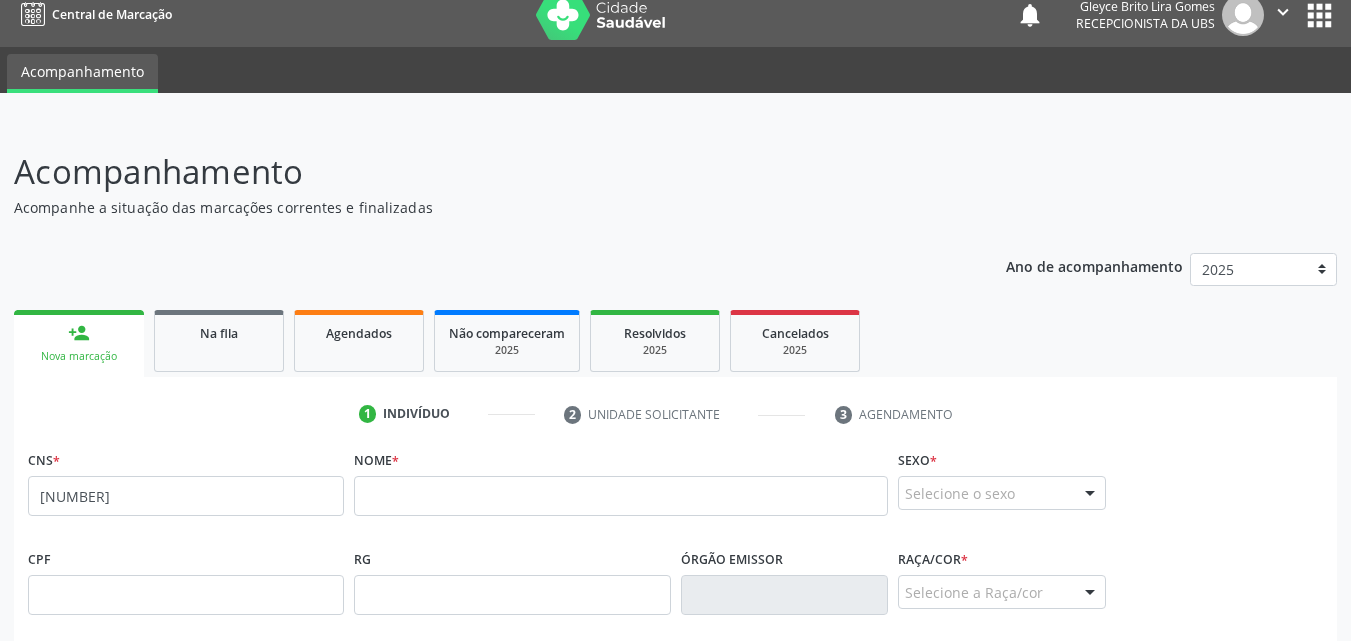 scroll, scrollTop: 13, scrollLeft: 0, axis: vertical 